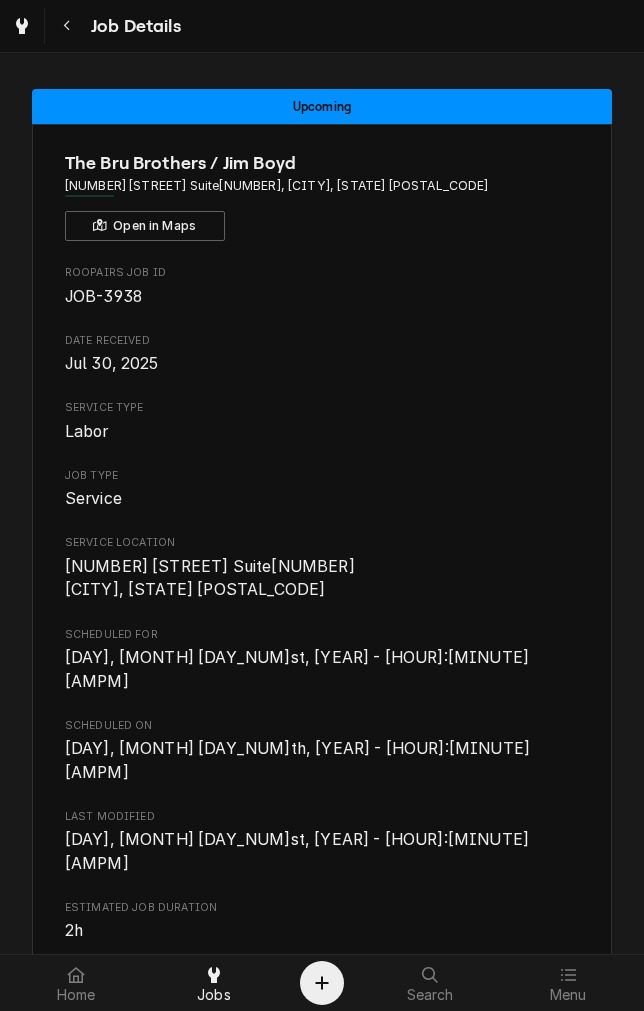 scroll, scrollTop: 0, scrollLeft: 0, axis: both 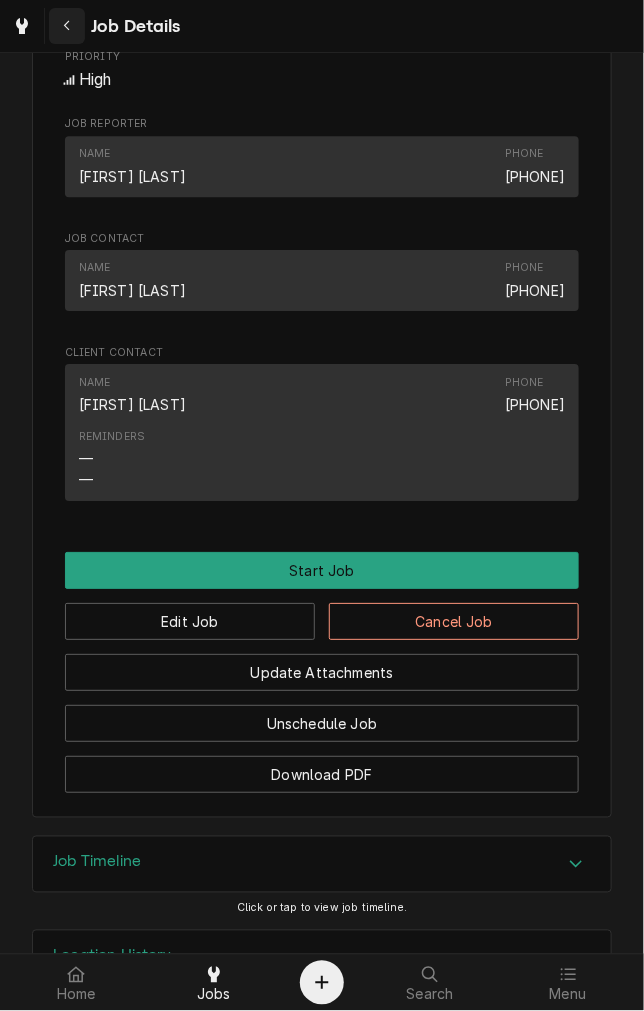 click at bounding box center [67, 26] 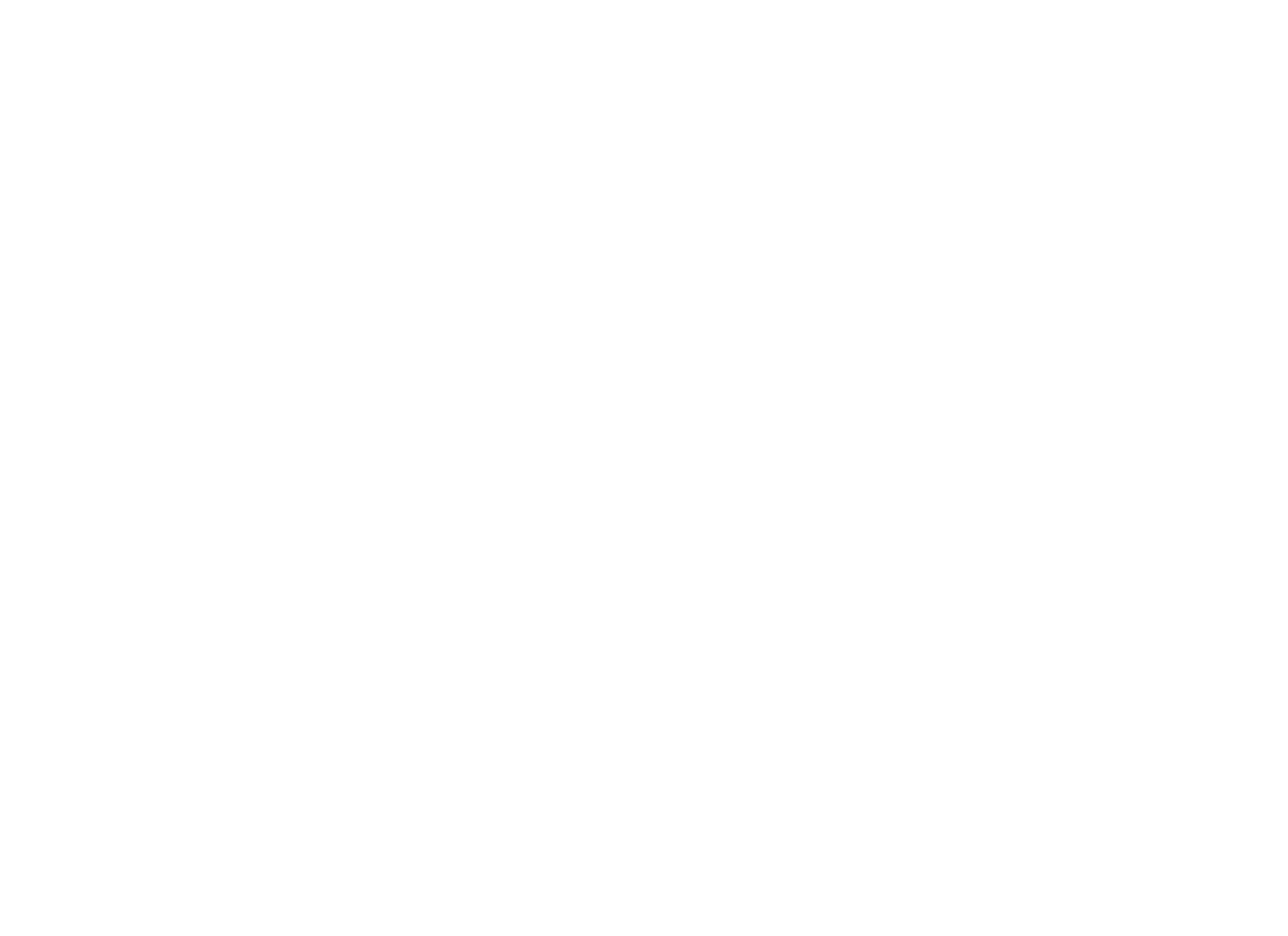 scroll, scrollTop: 0, scrollLeft: 0, axis: both 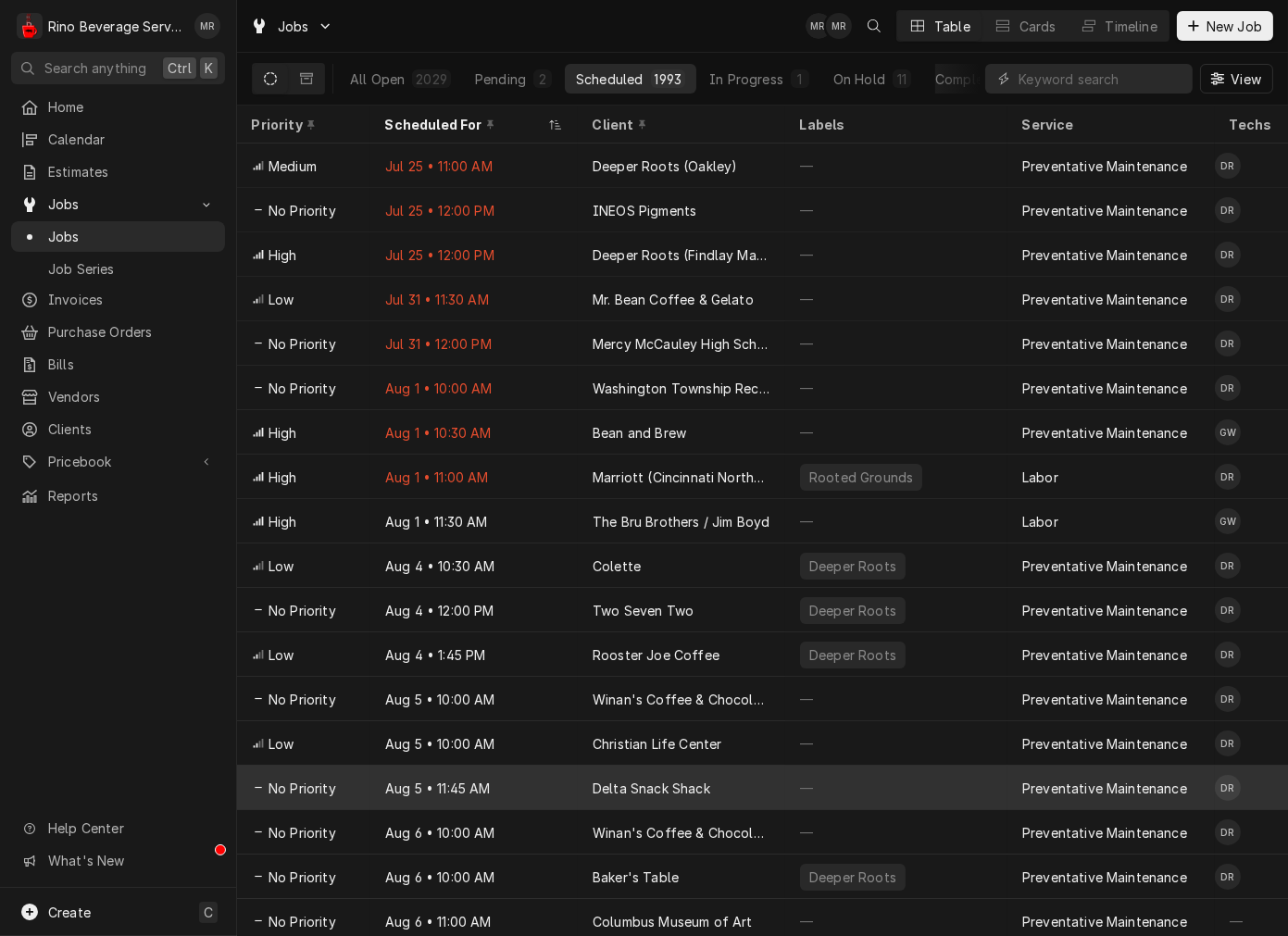 click on "—" at bounding box center [896, 788] 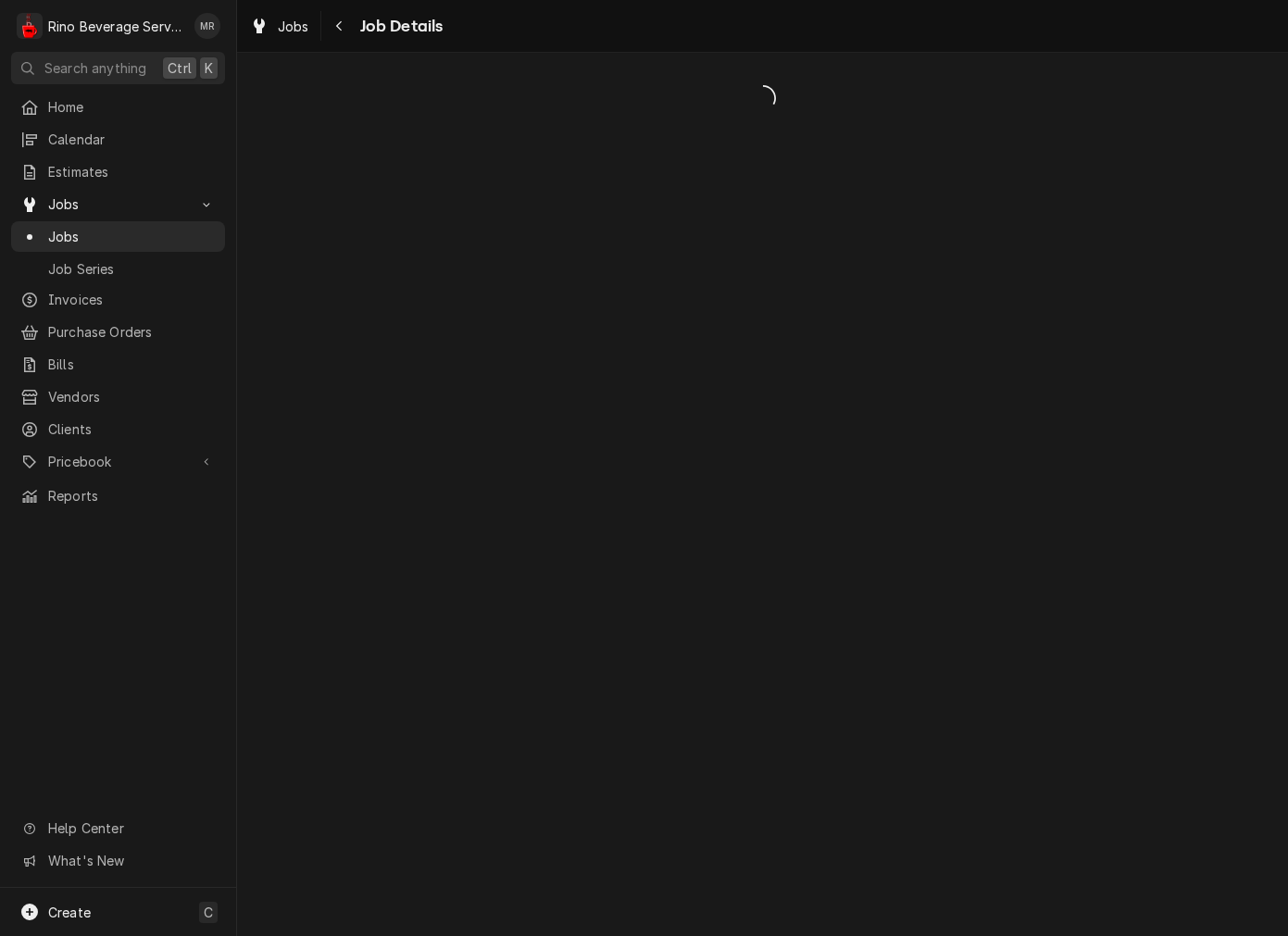 scroll, scrollTop: 0, scrollLeft: 0, axis: both 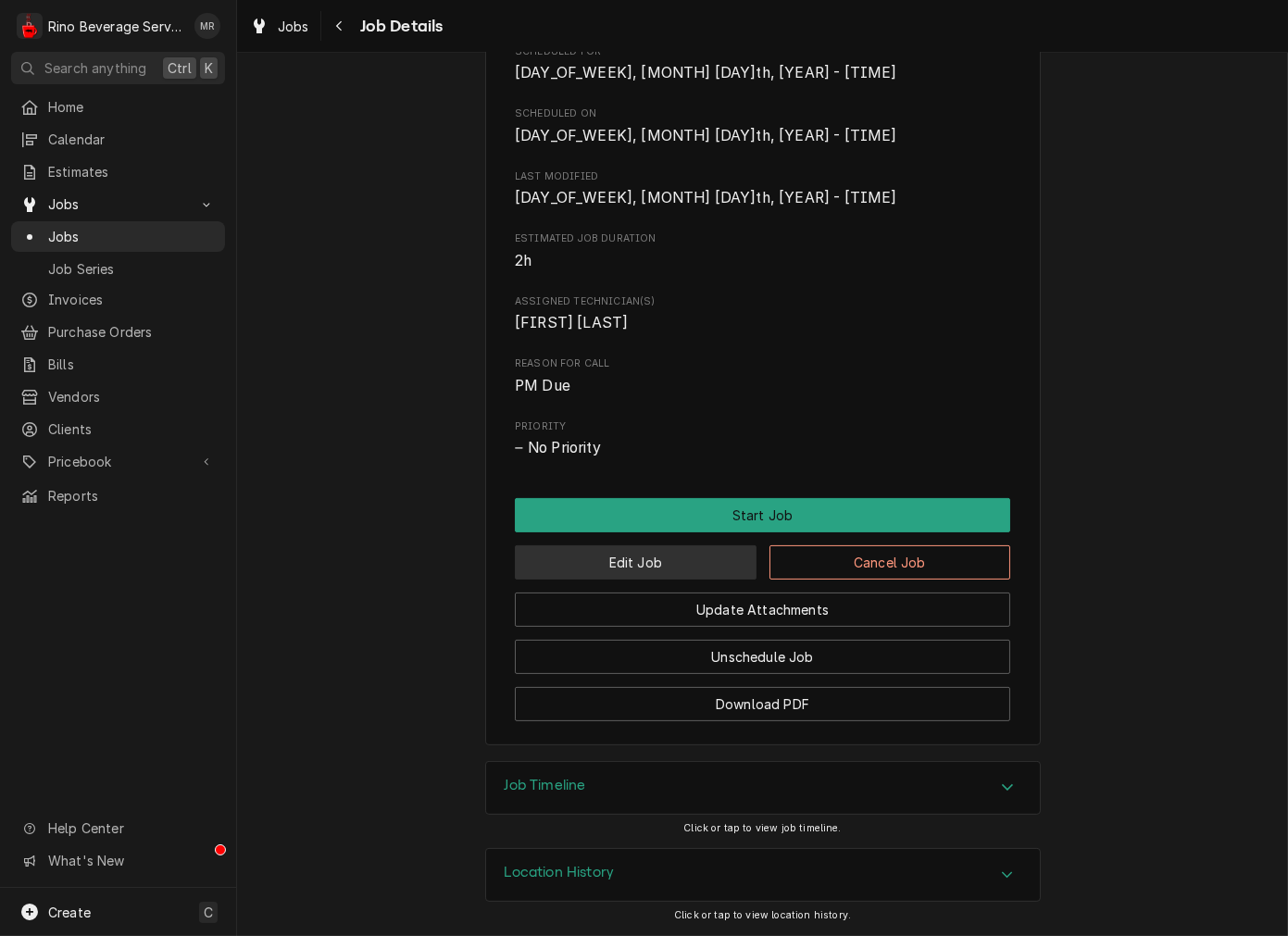 click on "Edit Job" at bounding box center [635, 562] 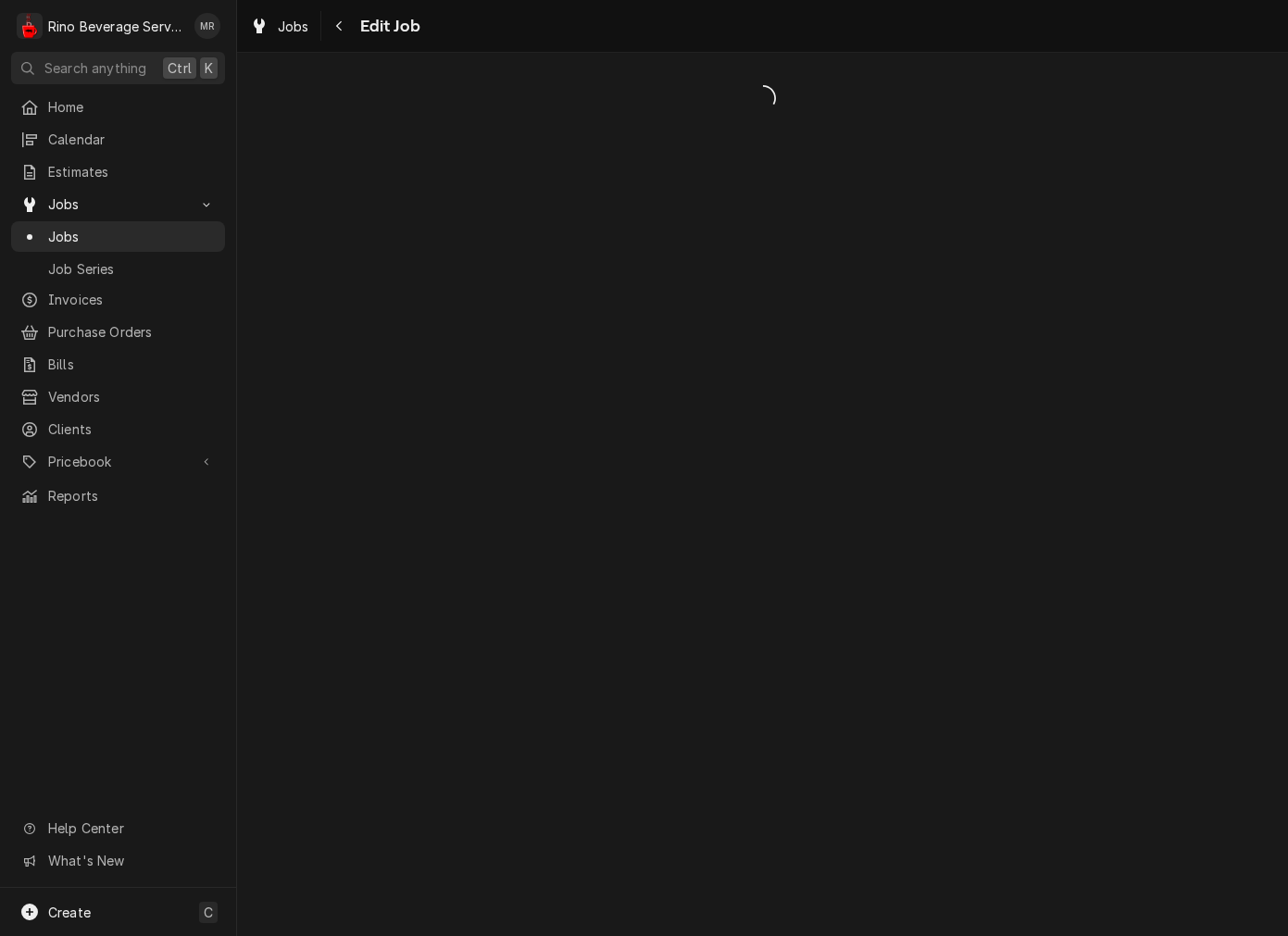 scroll, scrollTop: 0, scrollLeft: 0, axis: both 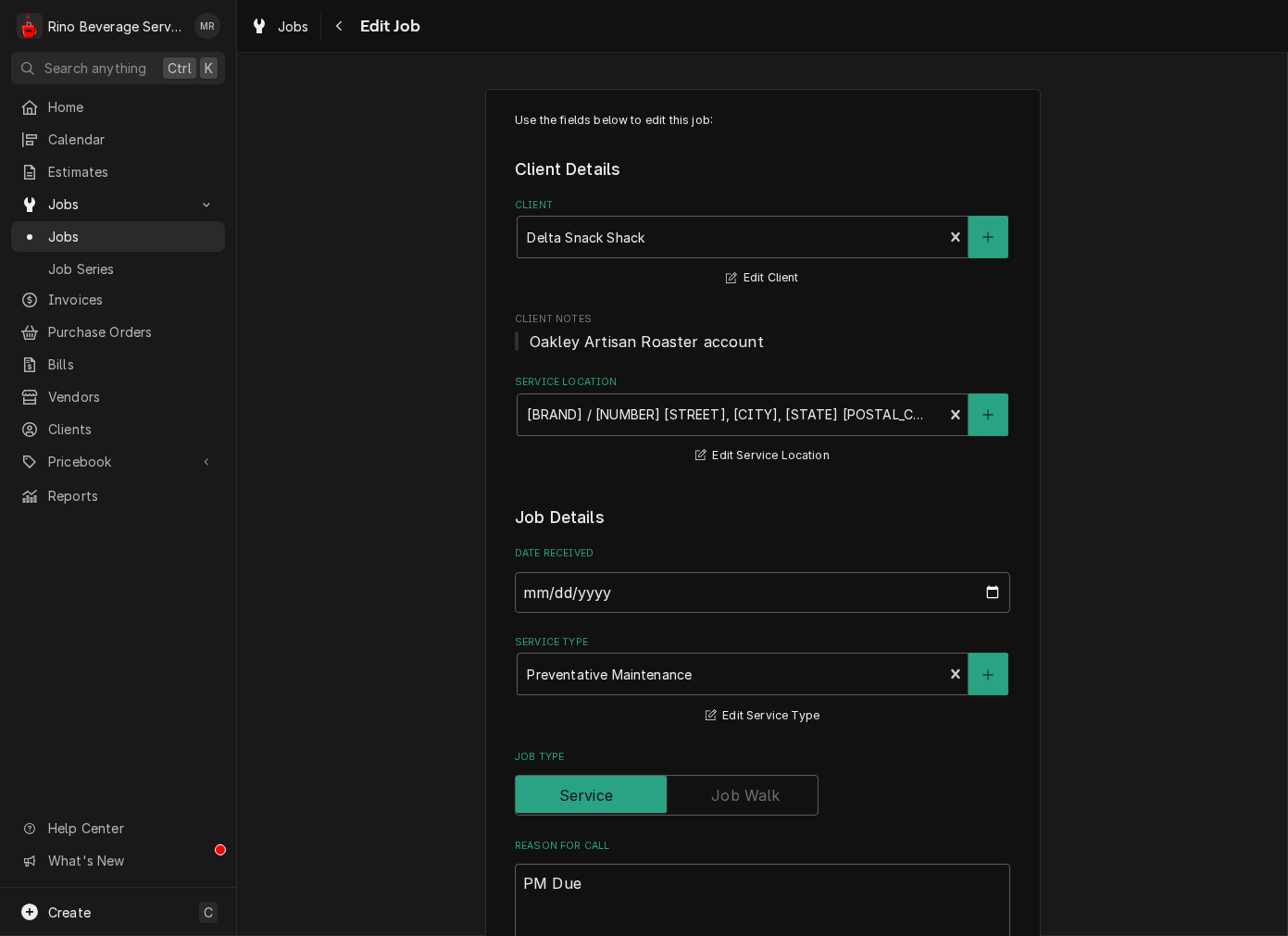 type on "x" 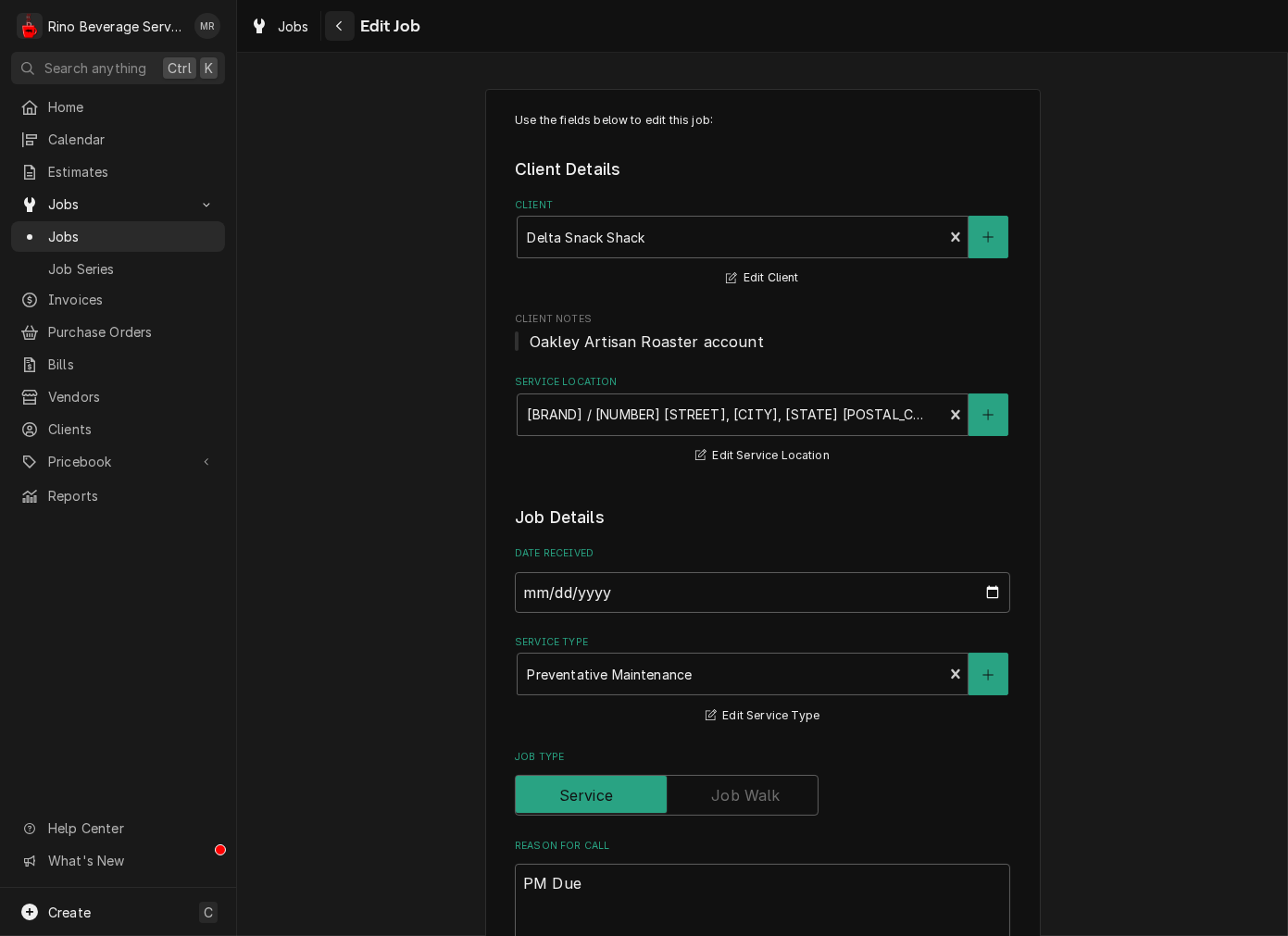 click at bounding box center [340, 26] 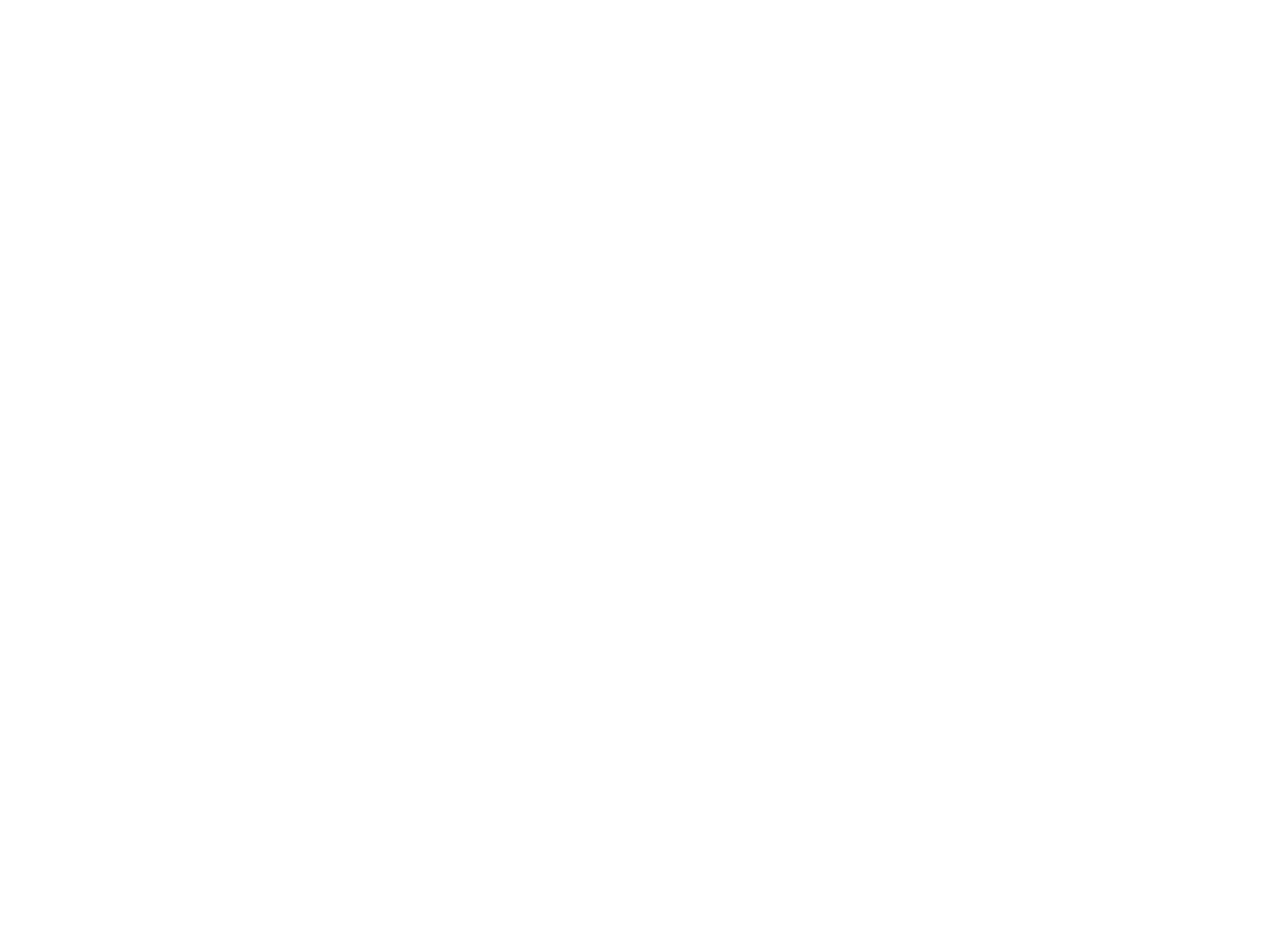 scroll, scrollTop: 0, scrollLeft: 0, axis: both 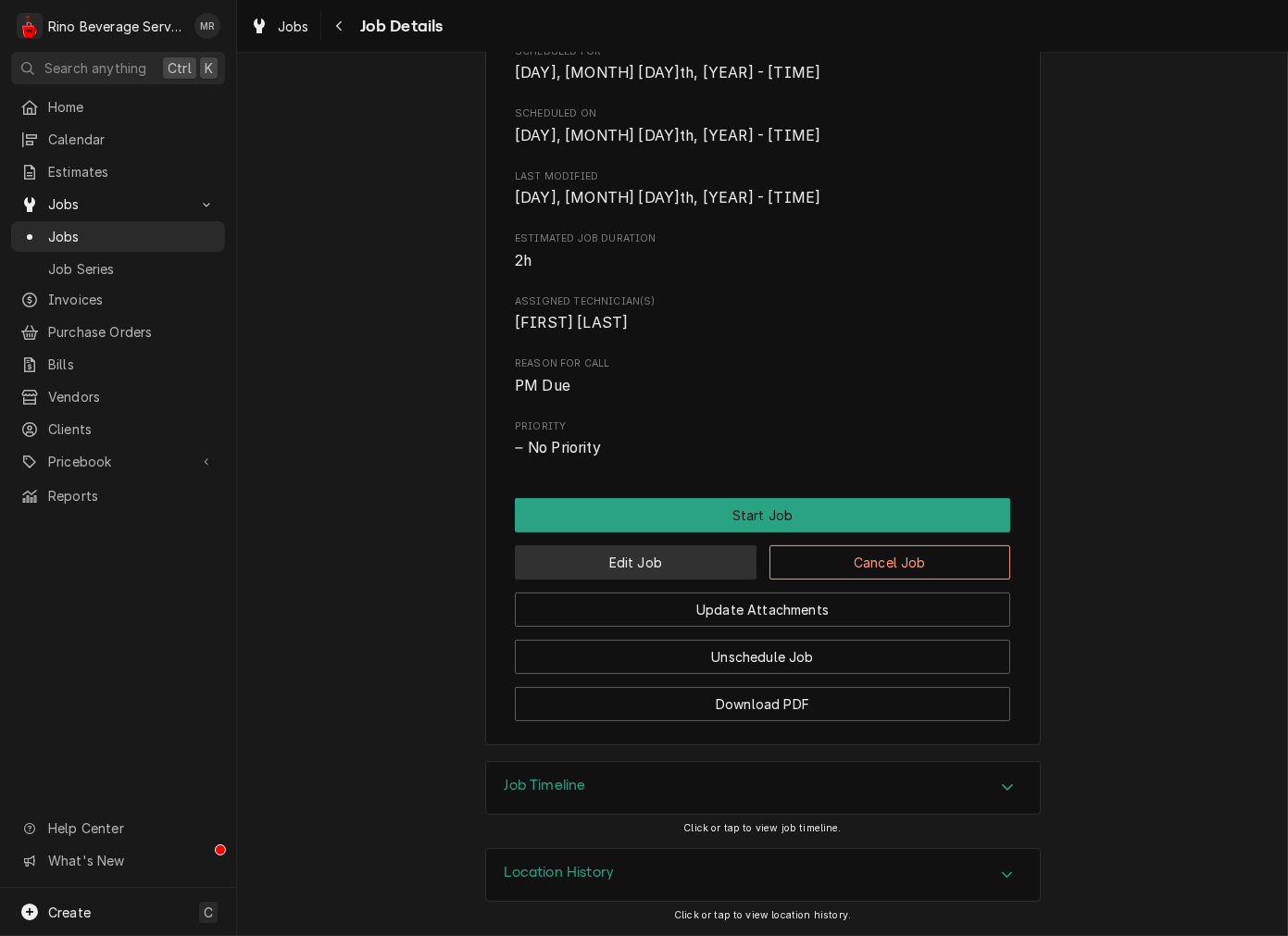 click on "Edit Job" at bounding box center [635, 562] 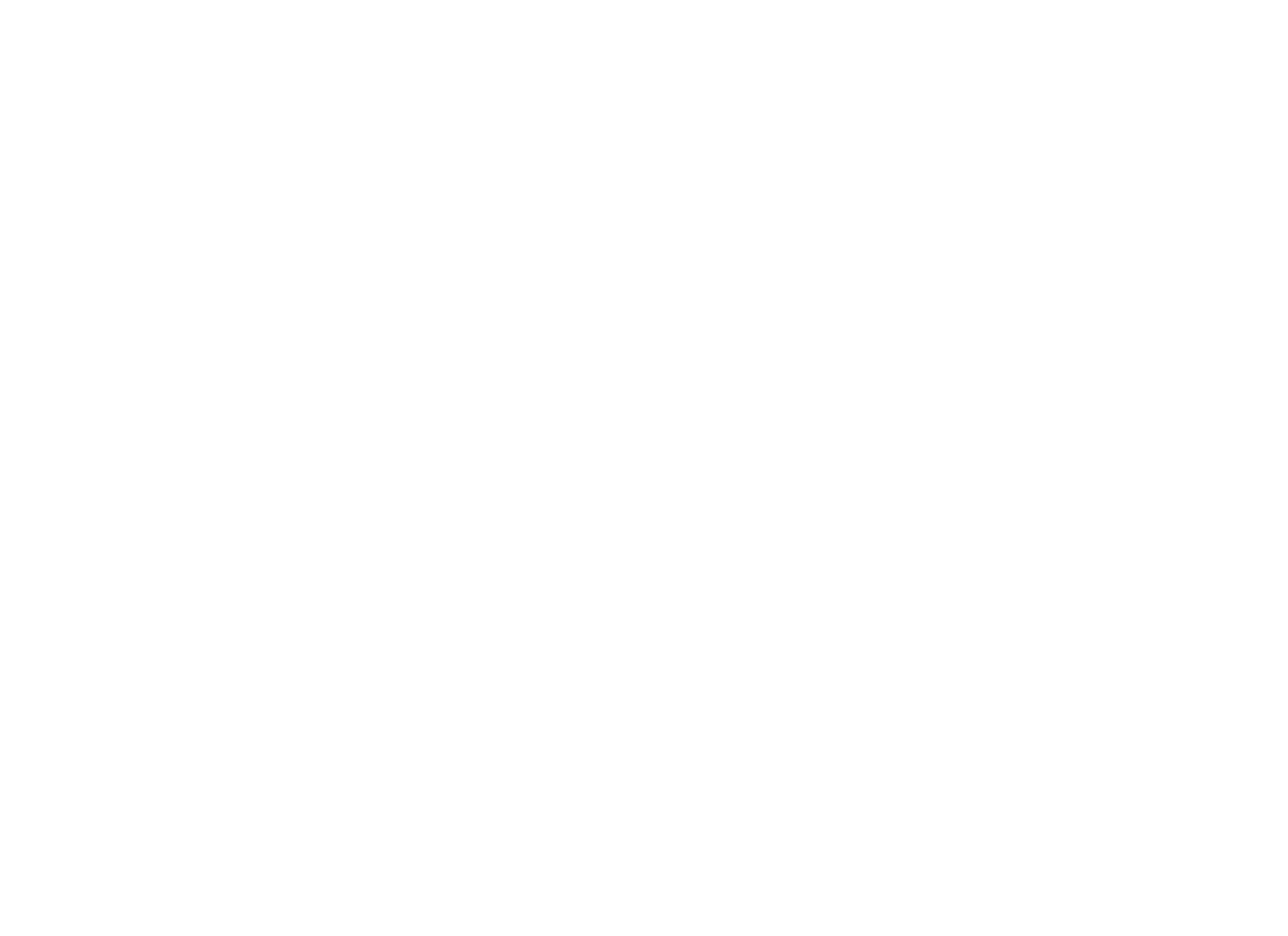 scroll, scrollTop: 0, scrollLeft: 0, axis: both 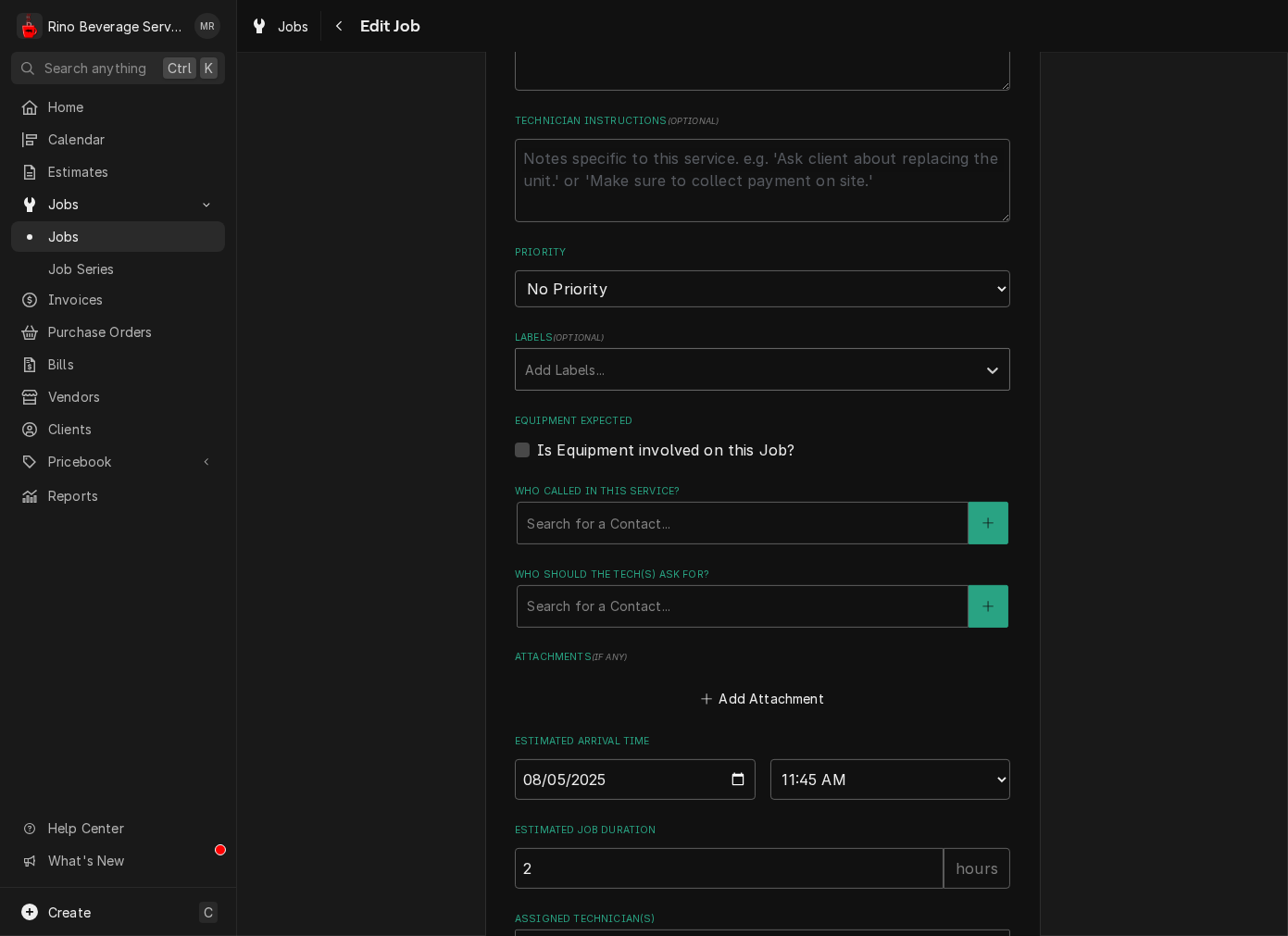 click at bounding box center (745, 369) 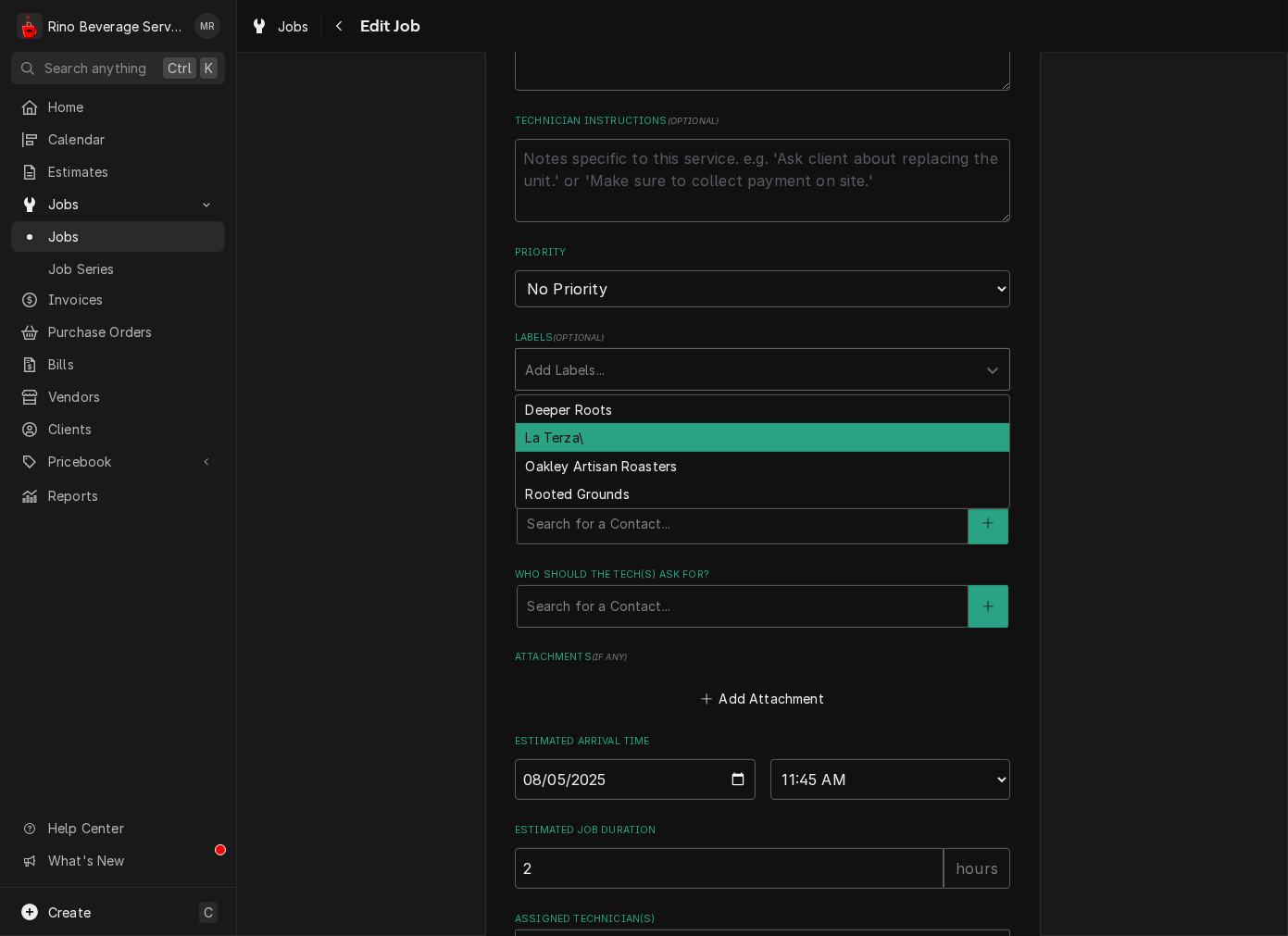 click on "La Terza\" at bounding box center (762, 437) 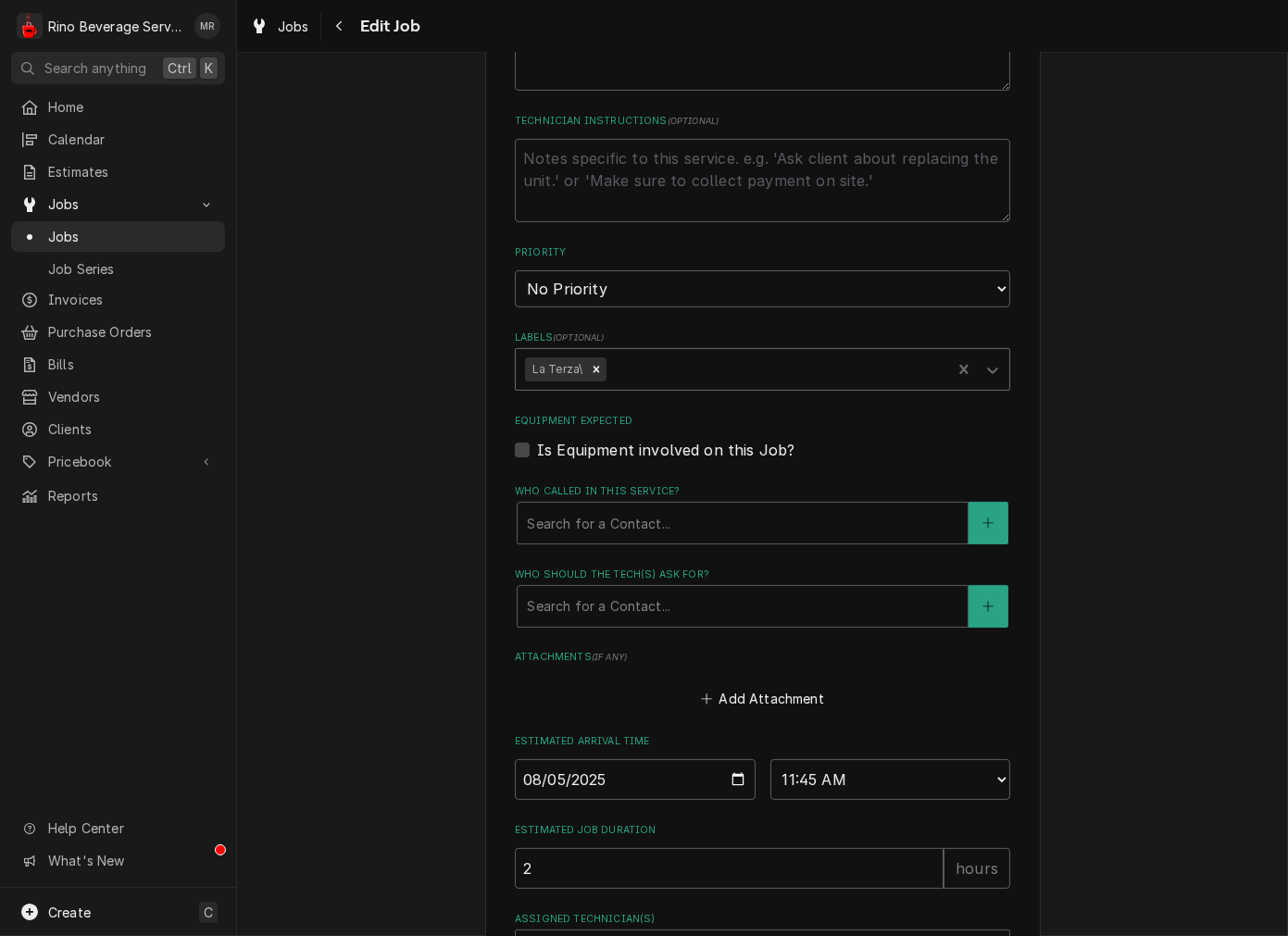 type on "x" 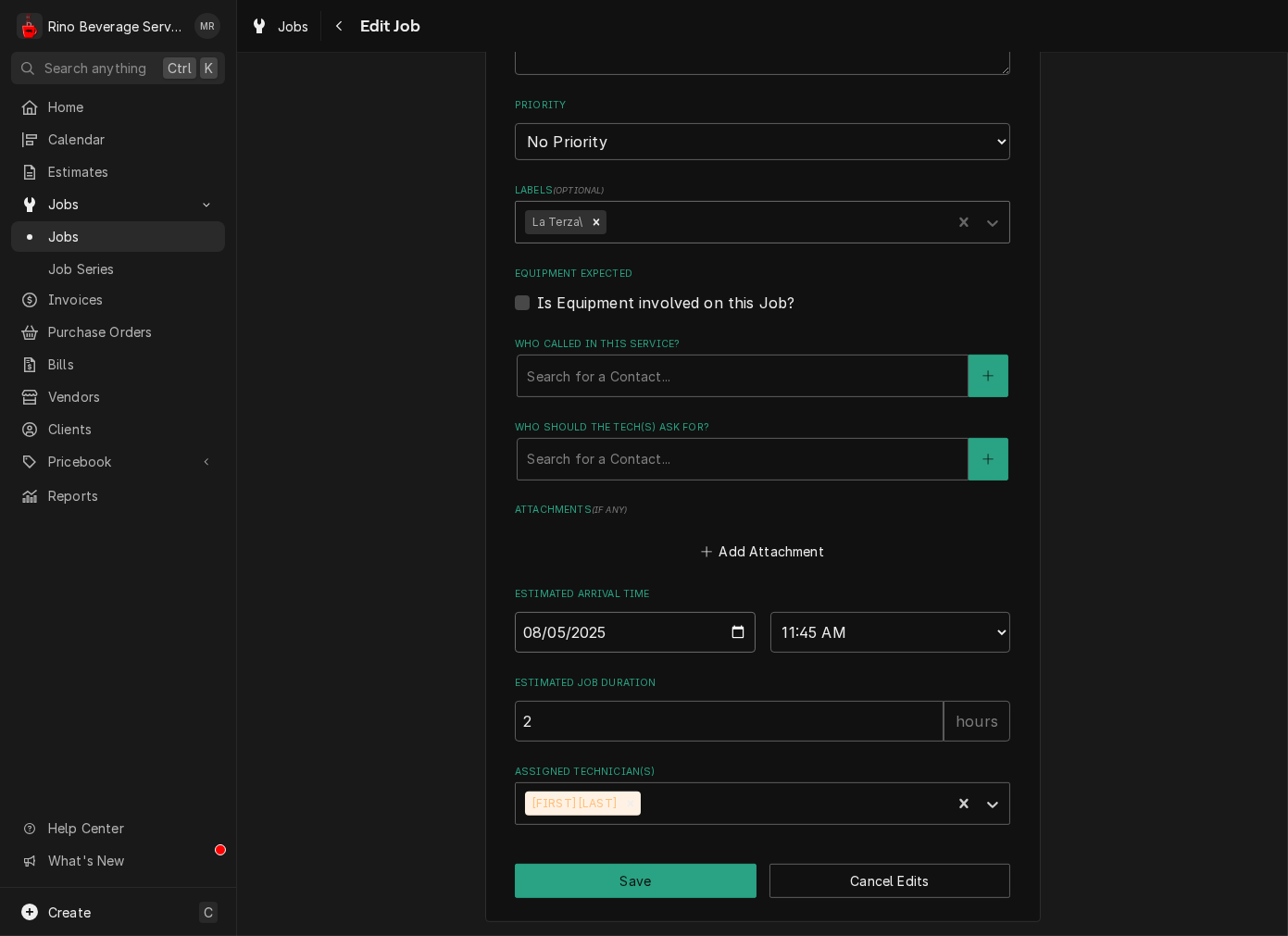 click on "2025-08-05" at bounding box center (635, 632) 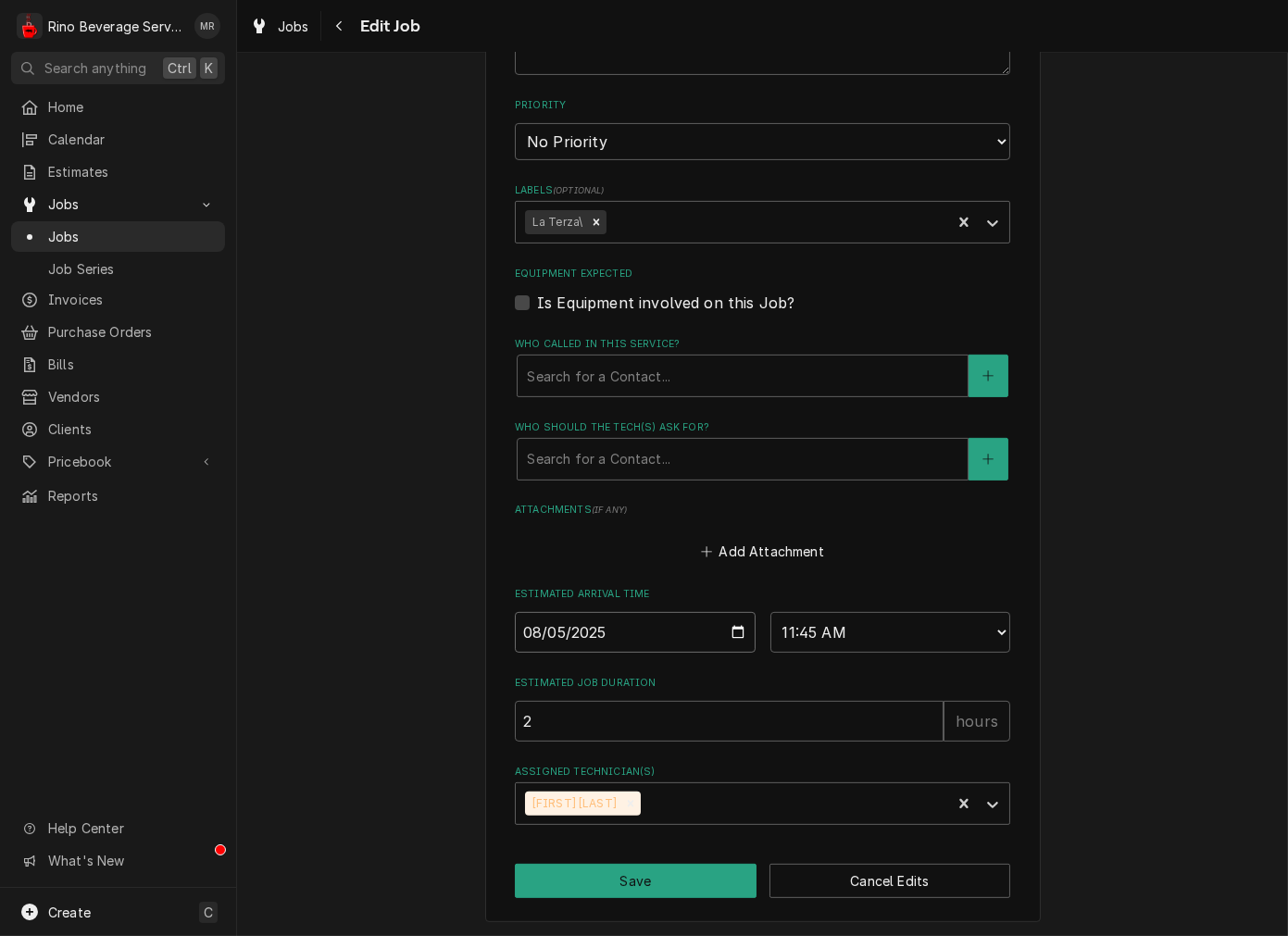 type on "2025-08-27" 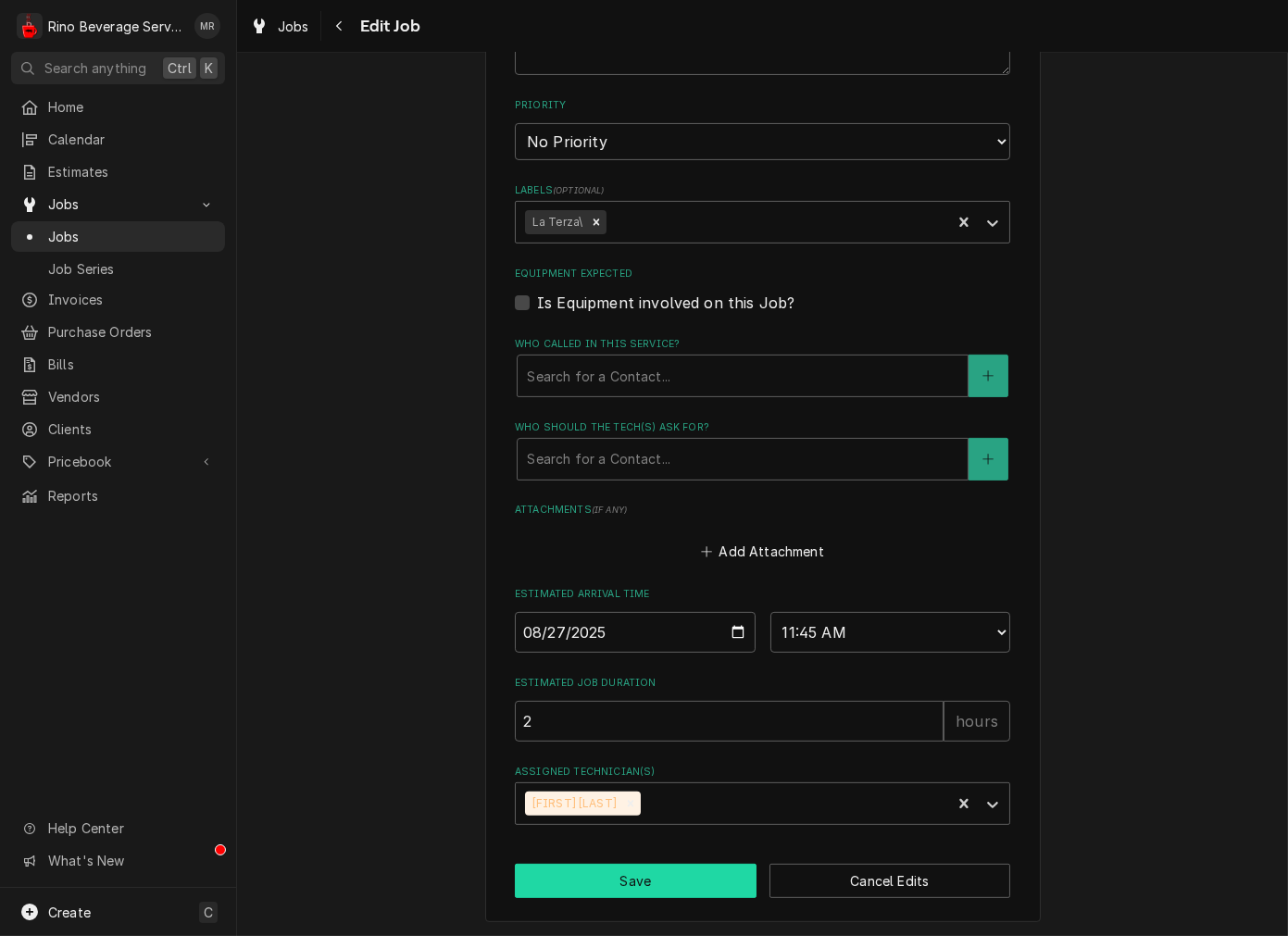 click on "Save" at bounding box center (635, 880) 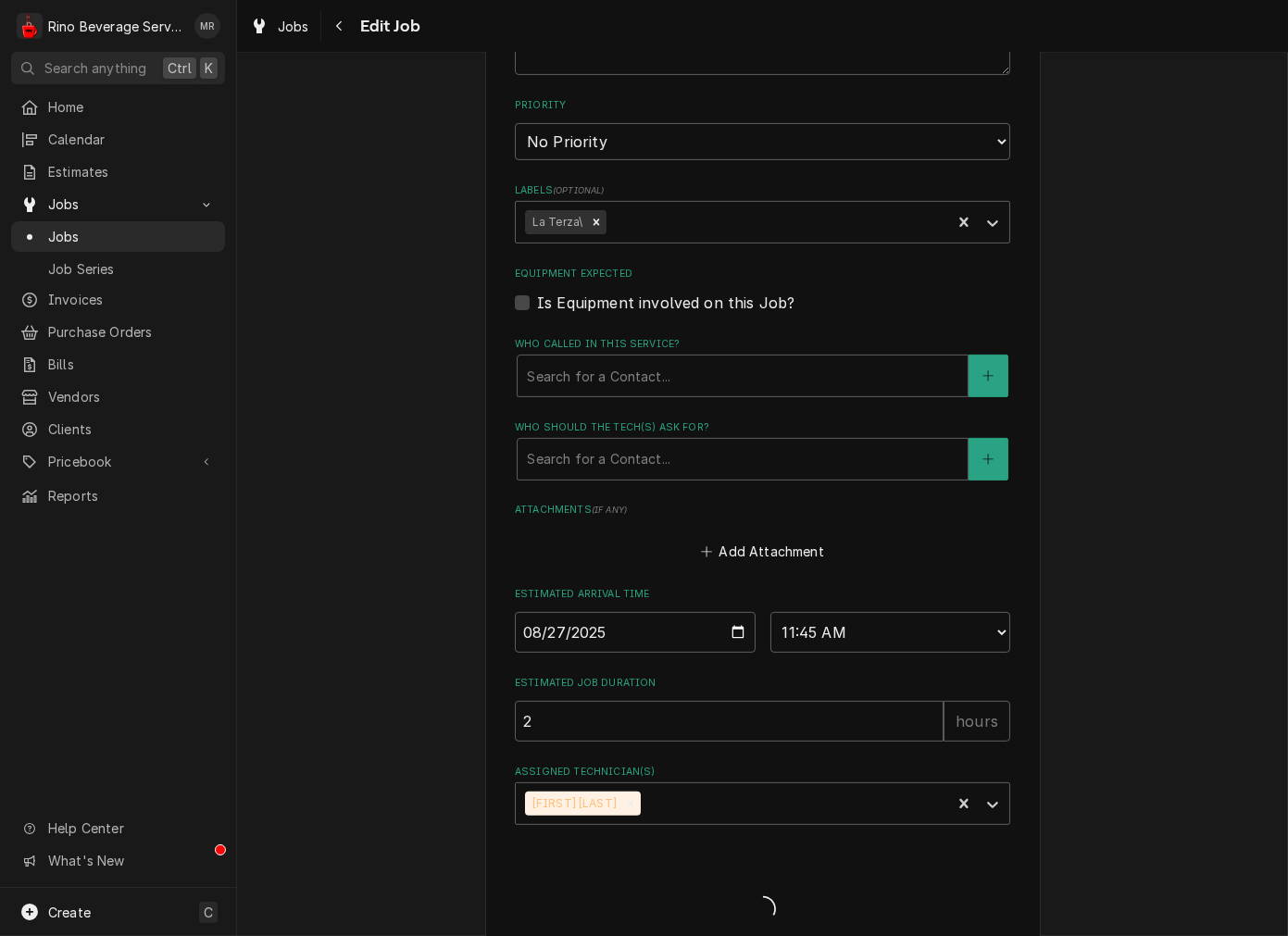 type on "x" 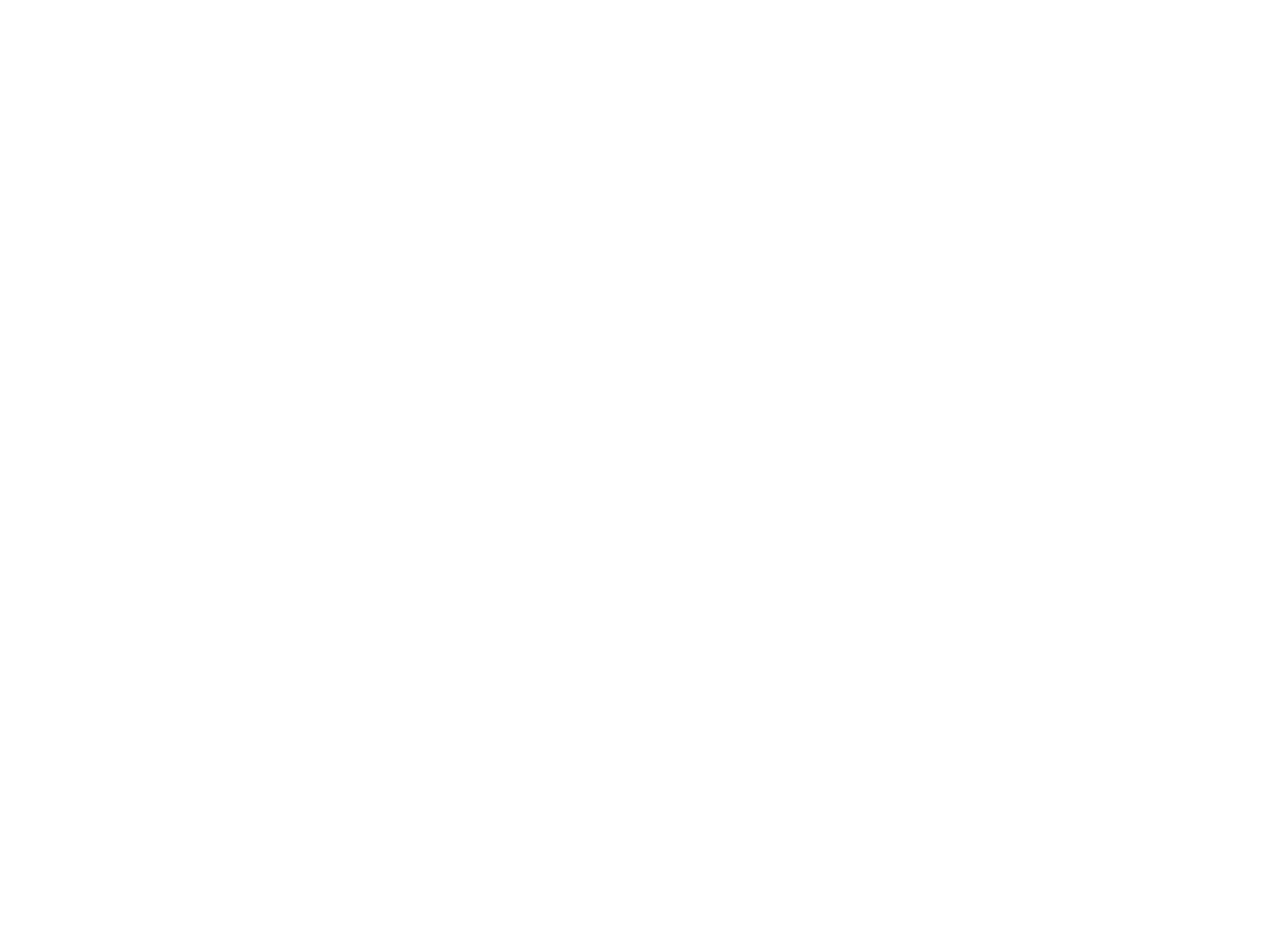 scroll, scrollTop: 0, scrollLeft: 0, axis: both 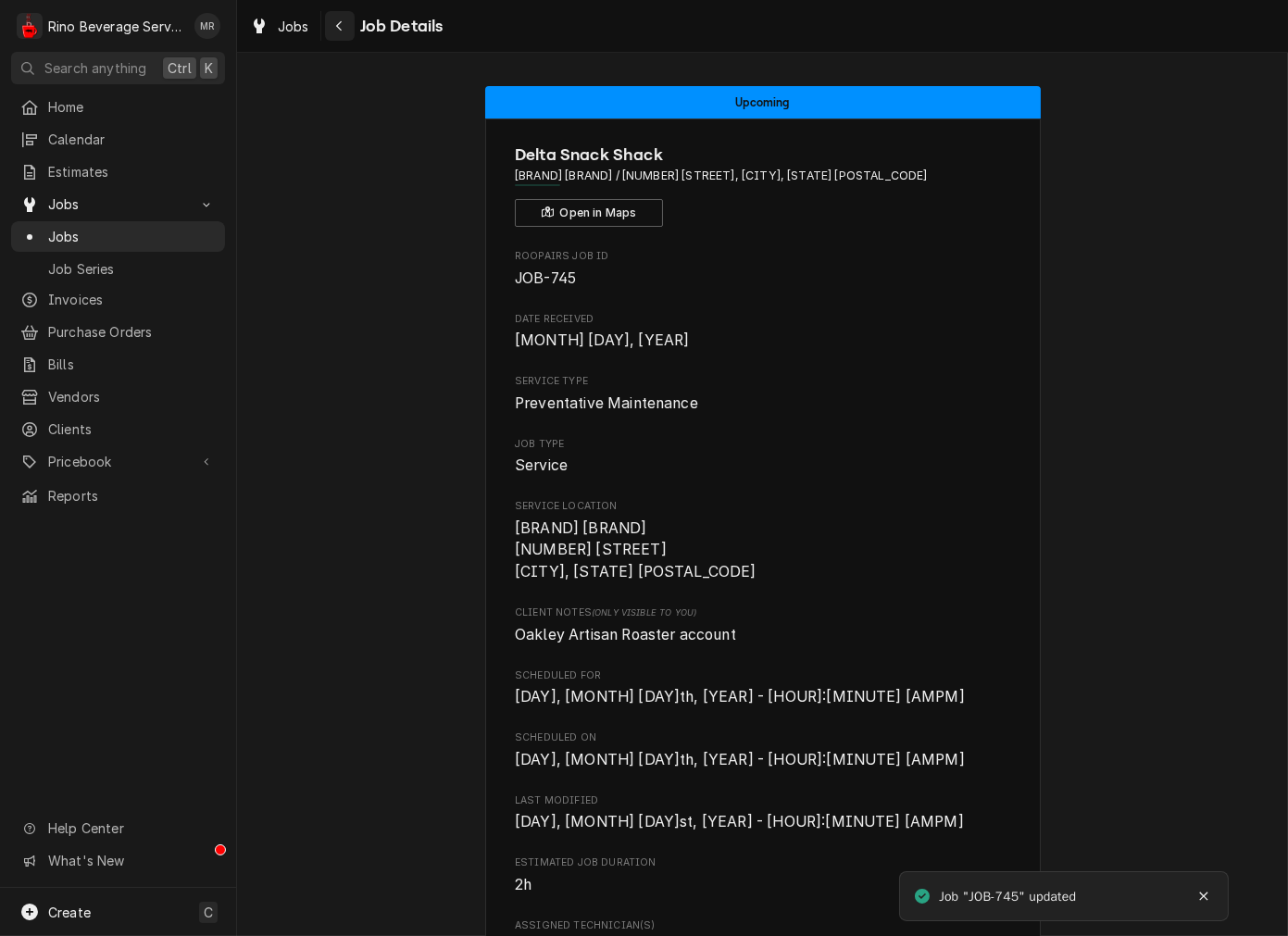 click 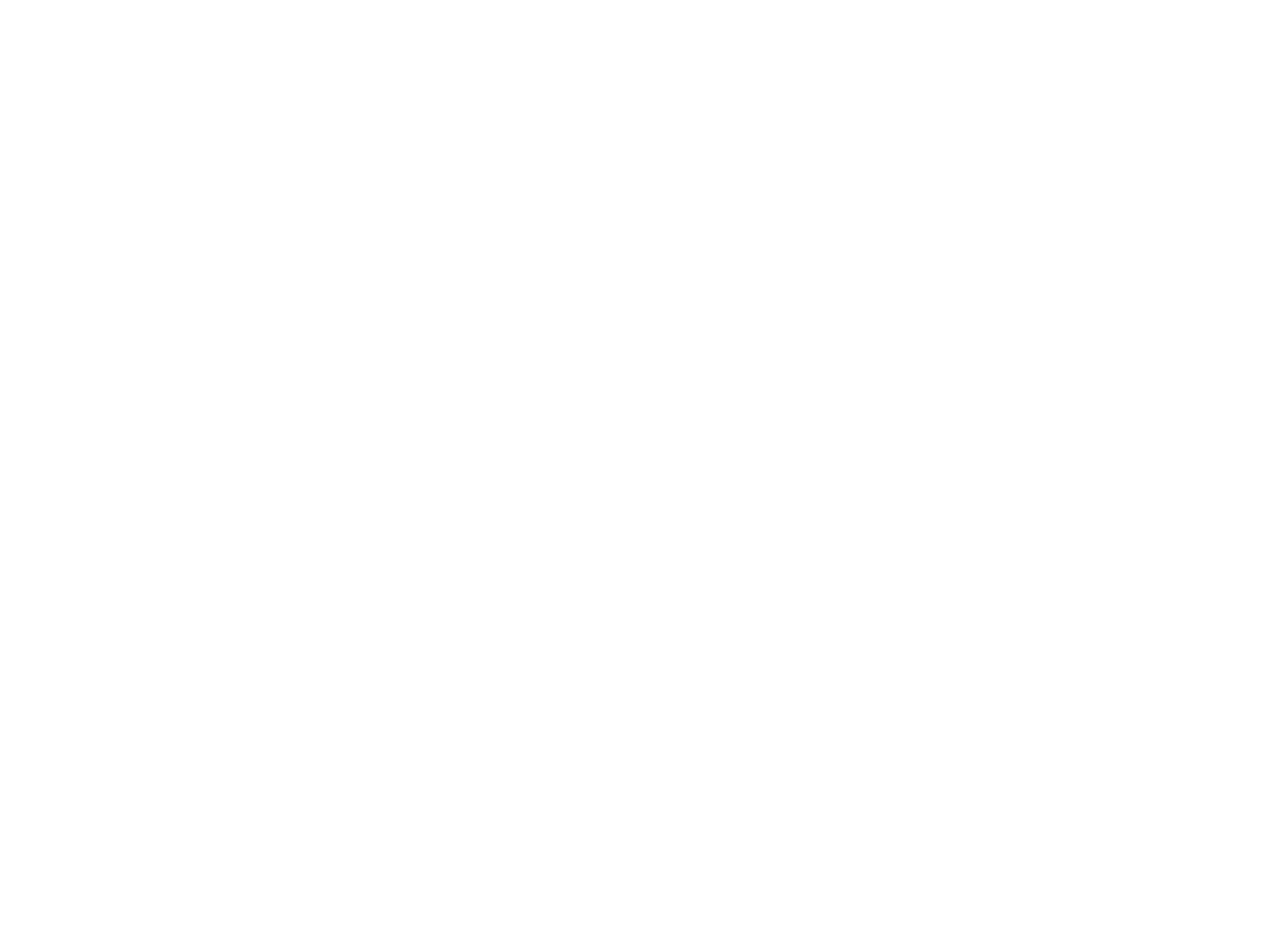 scroll, scrollTop: 0, scrollLeft: 0, axis: both 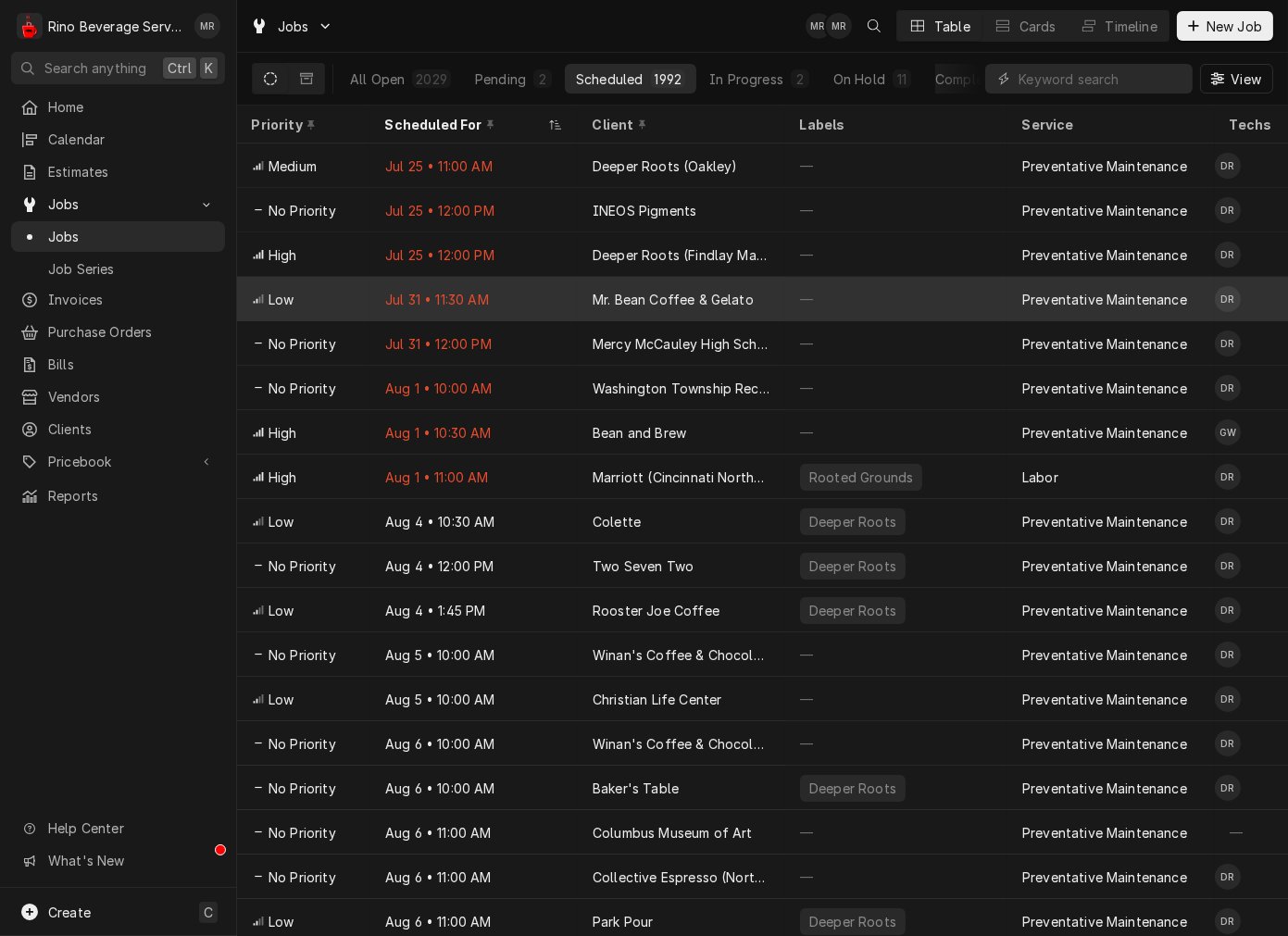 click on "—" at bounding box center [896, 299] 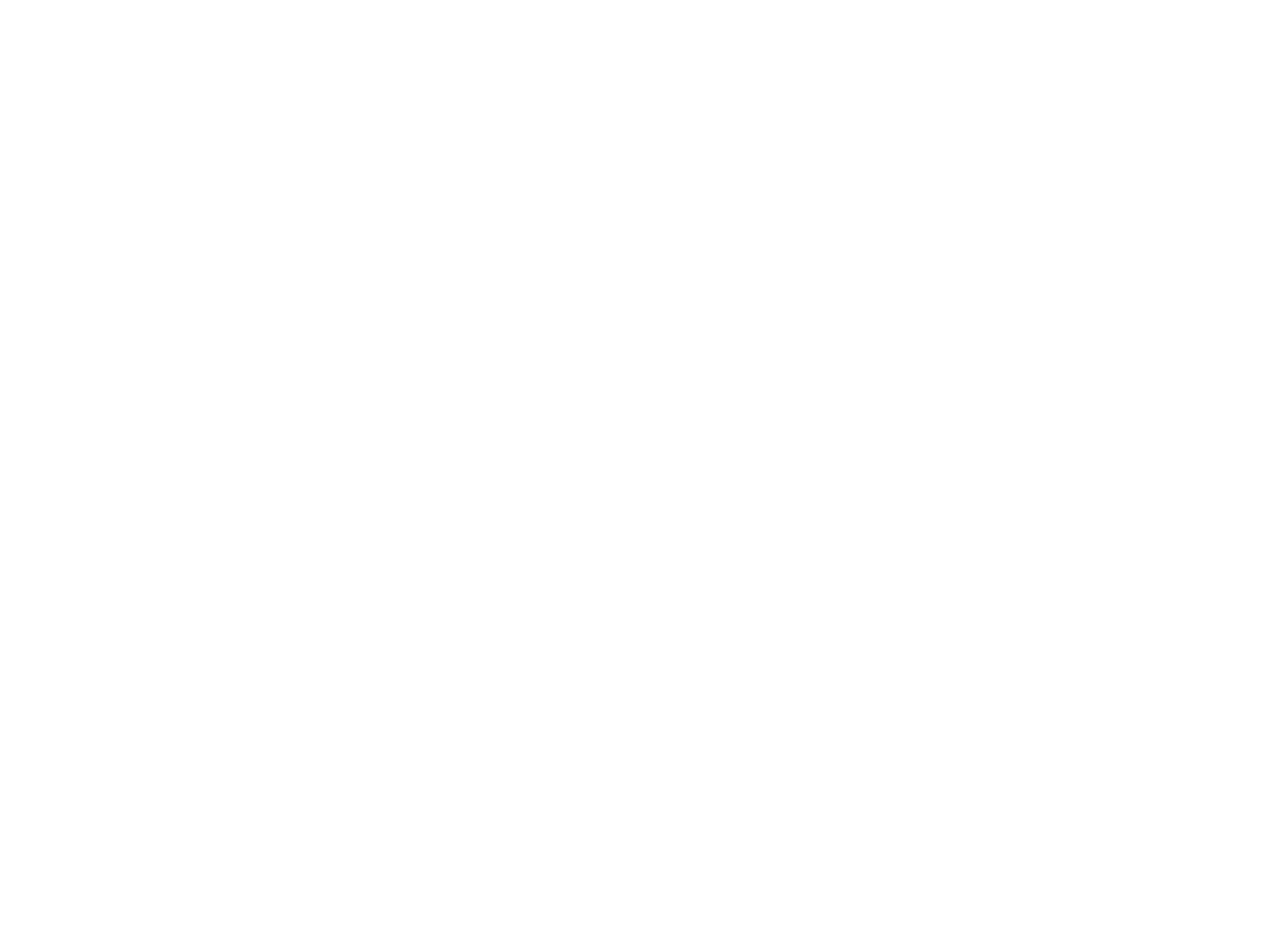 scroll, scrollTop: 0, scrollLeft: 0, axis: both 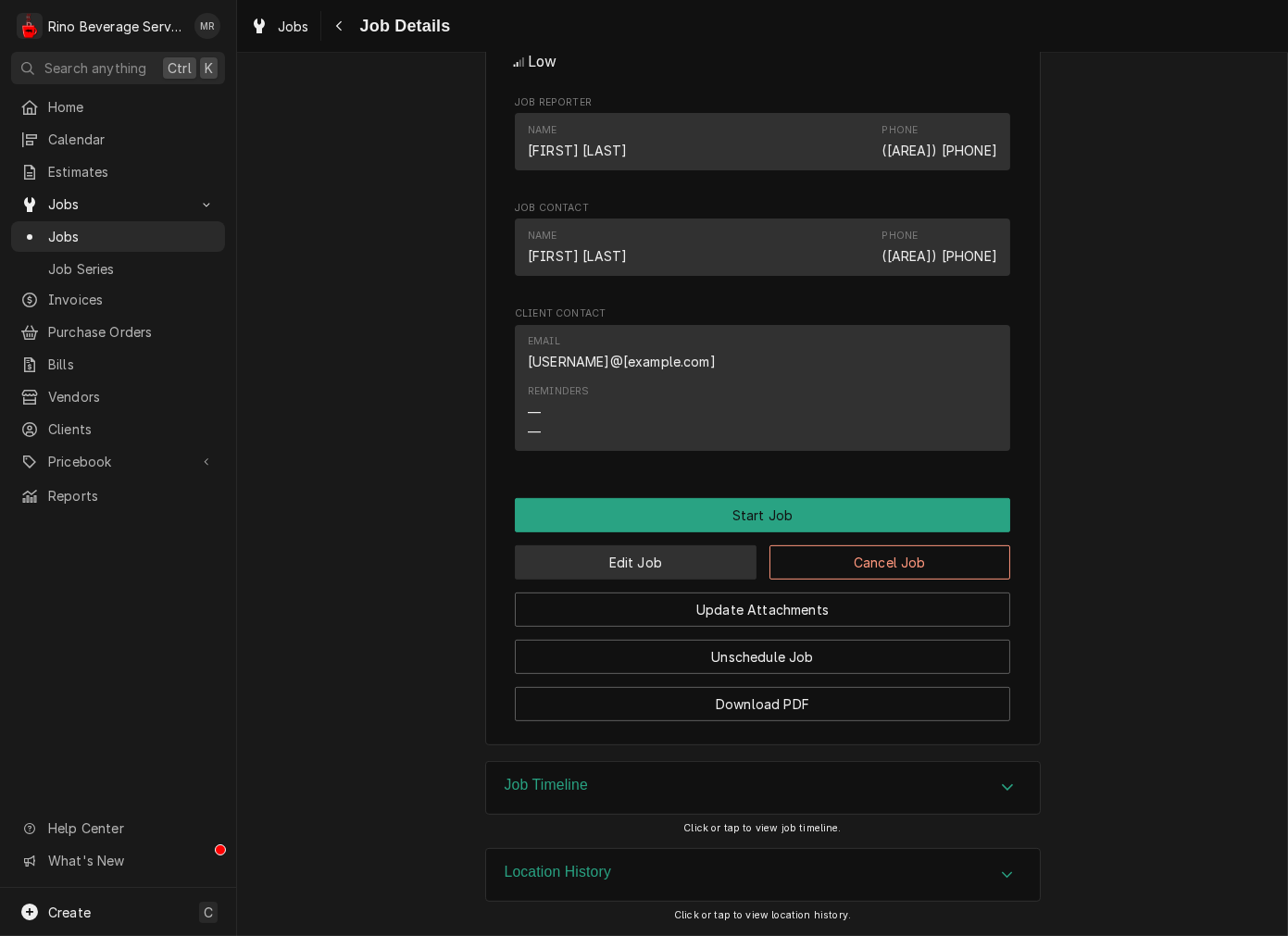 click on "Edit Job" at bounding box center (635, 562) 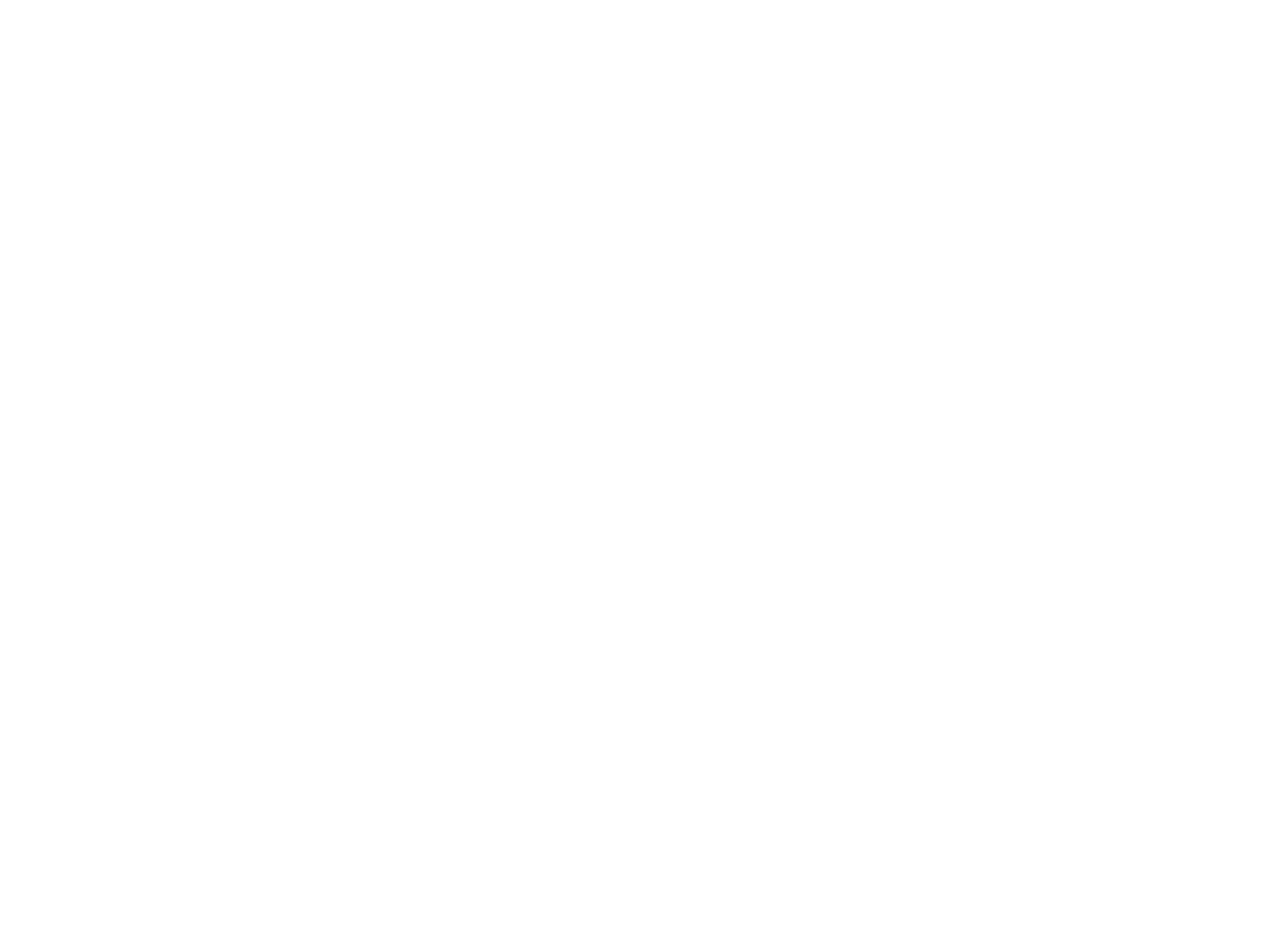 scroll, scrollTop: 0, scrollLeft: 0, axis: both 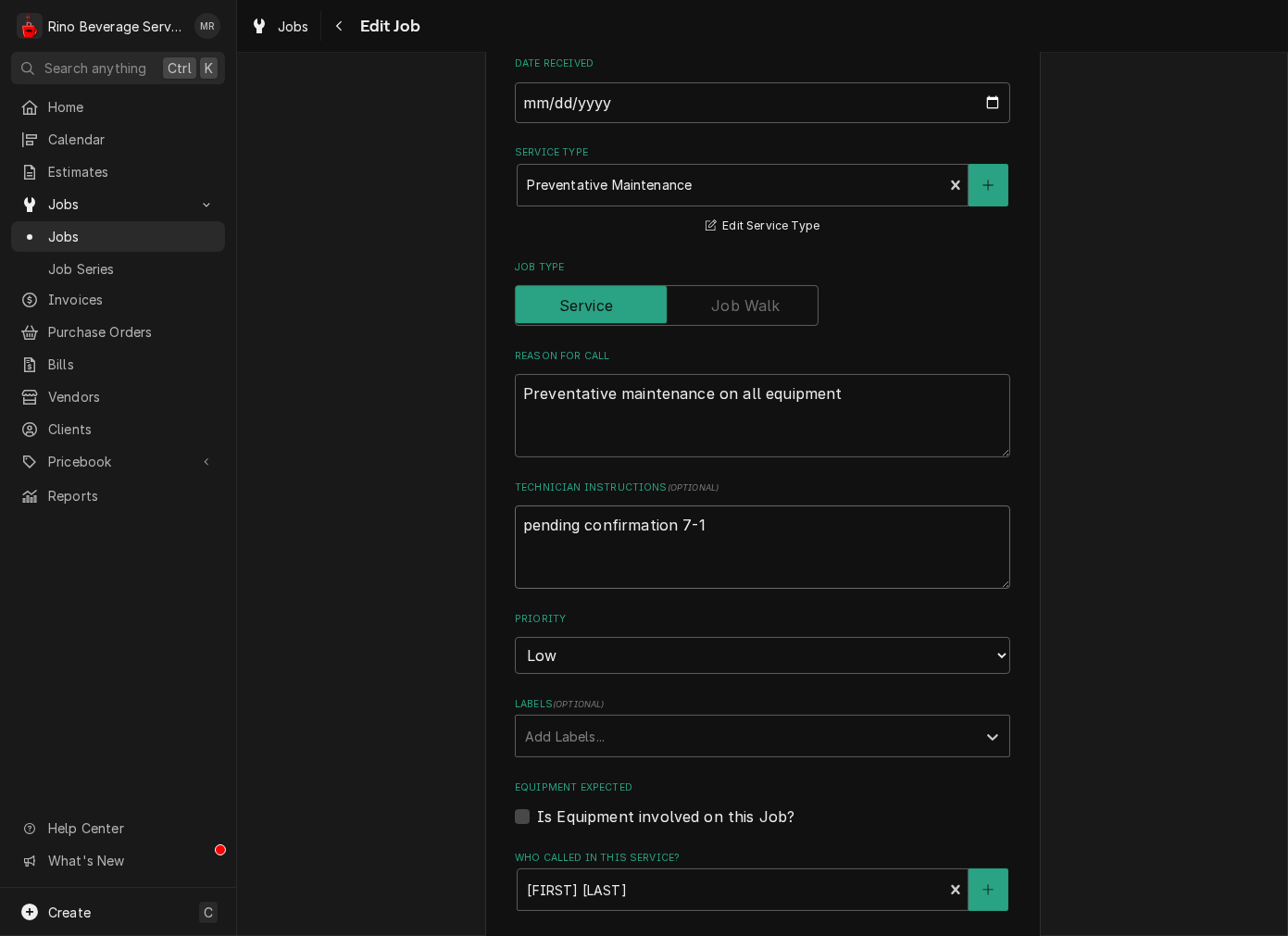 drag, startPoint x: 752, startPoint y: 514, endPoint x: -874, endPoint y: 617, distance: 1629.259 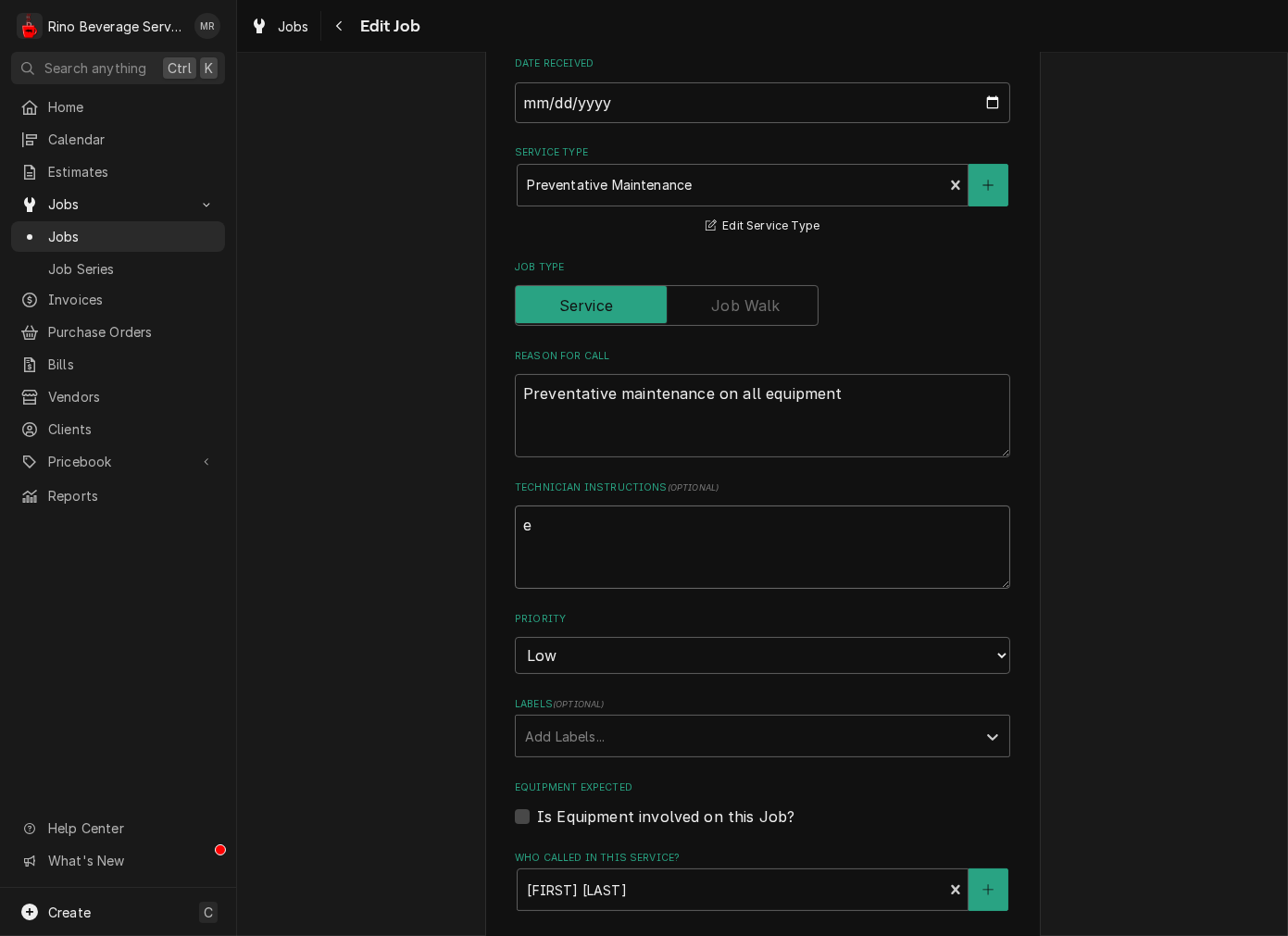 type on "x" 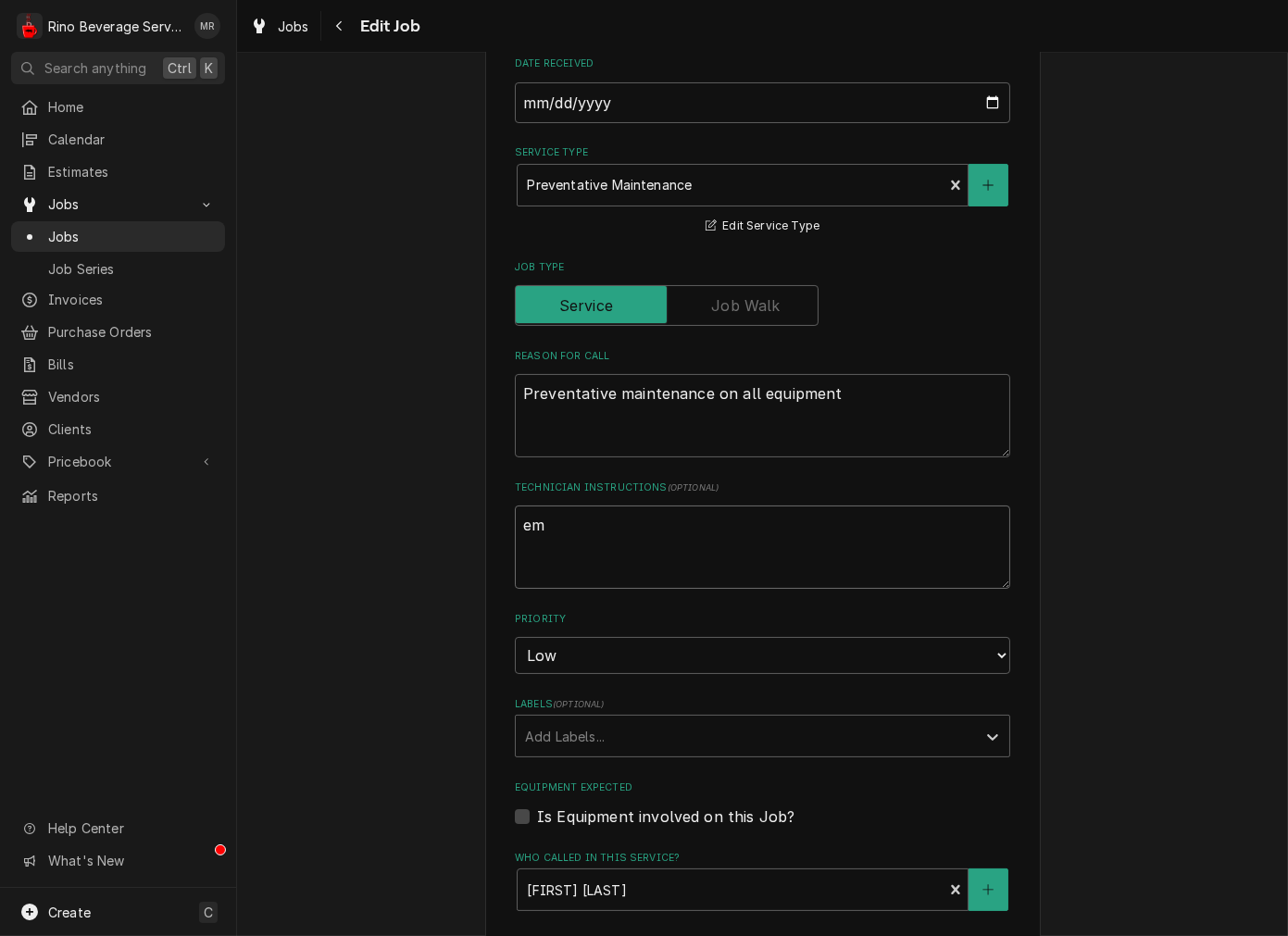 type on "x" 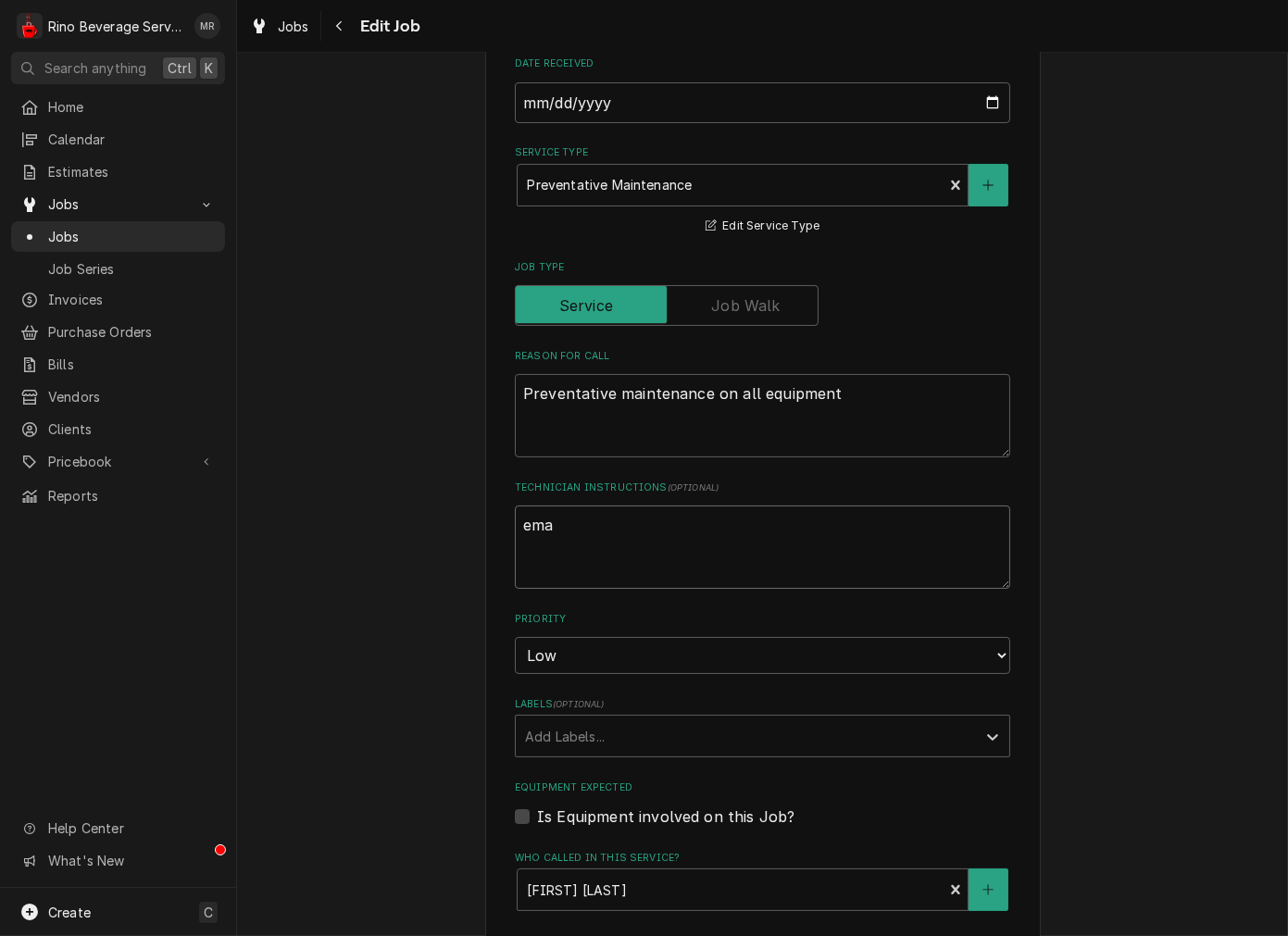 type on "emai" 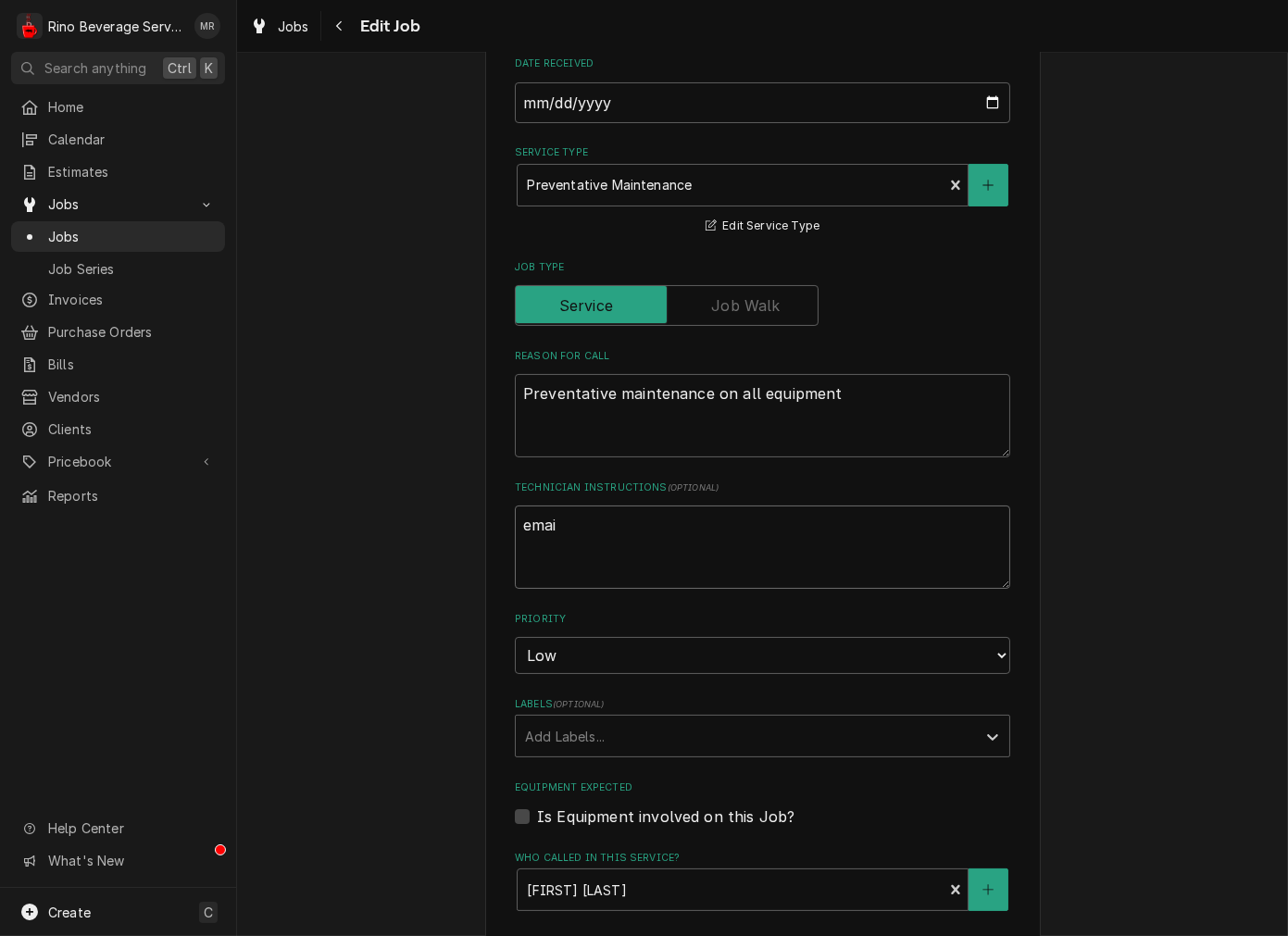 type on "x" 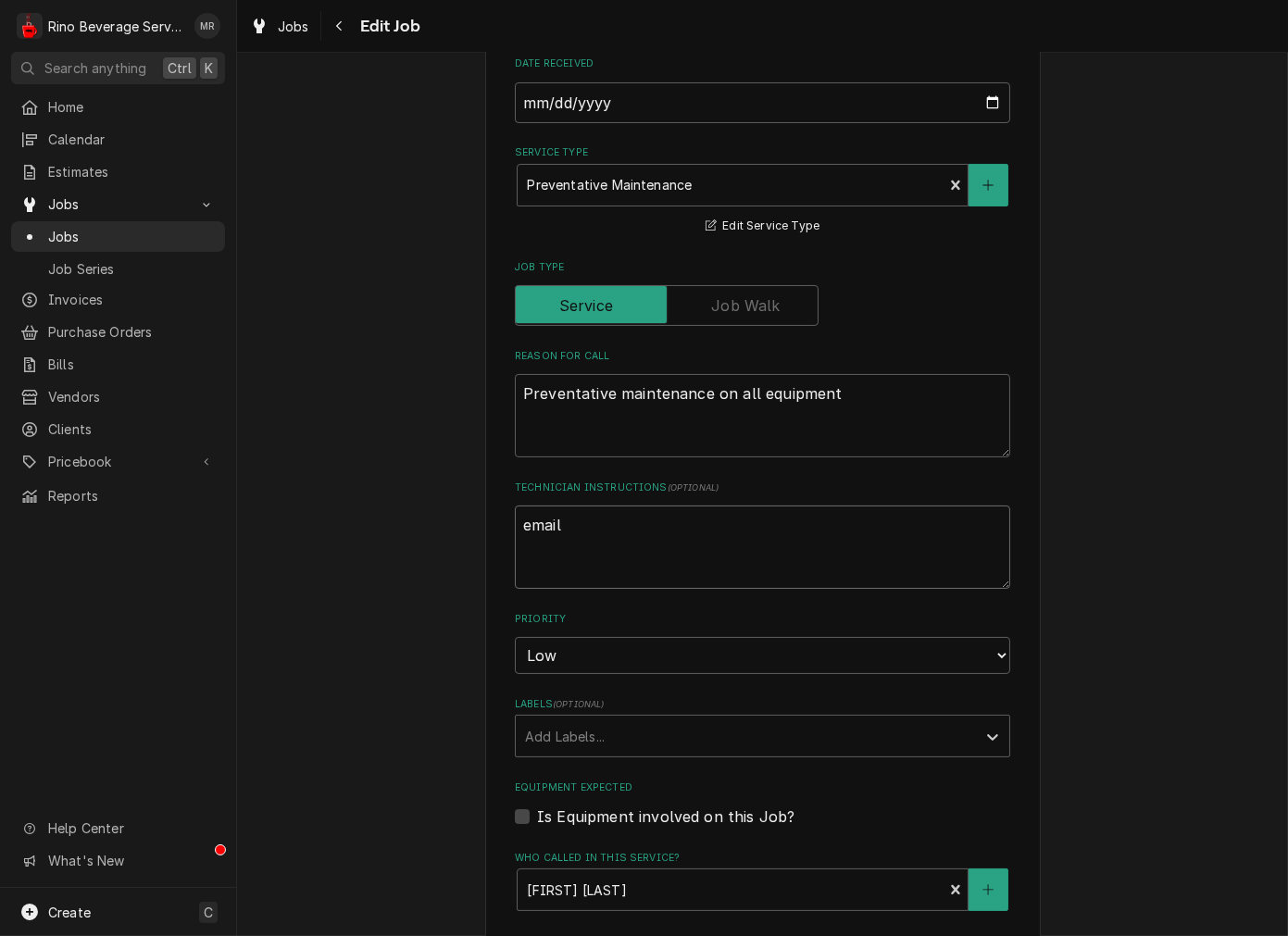 type on "x" 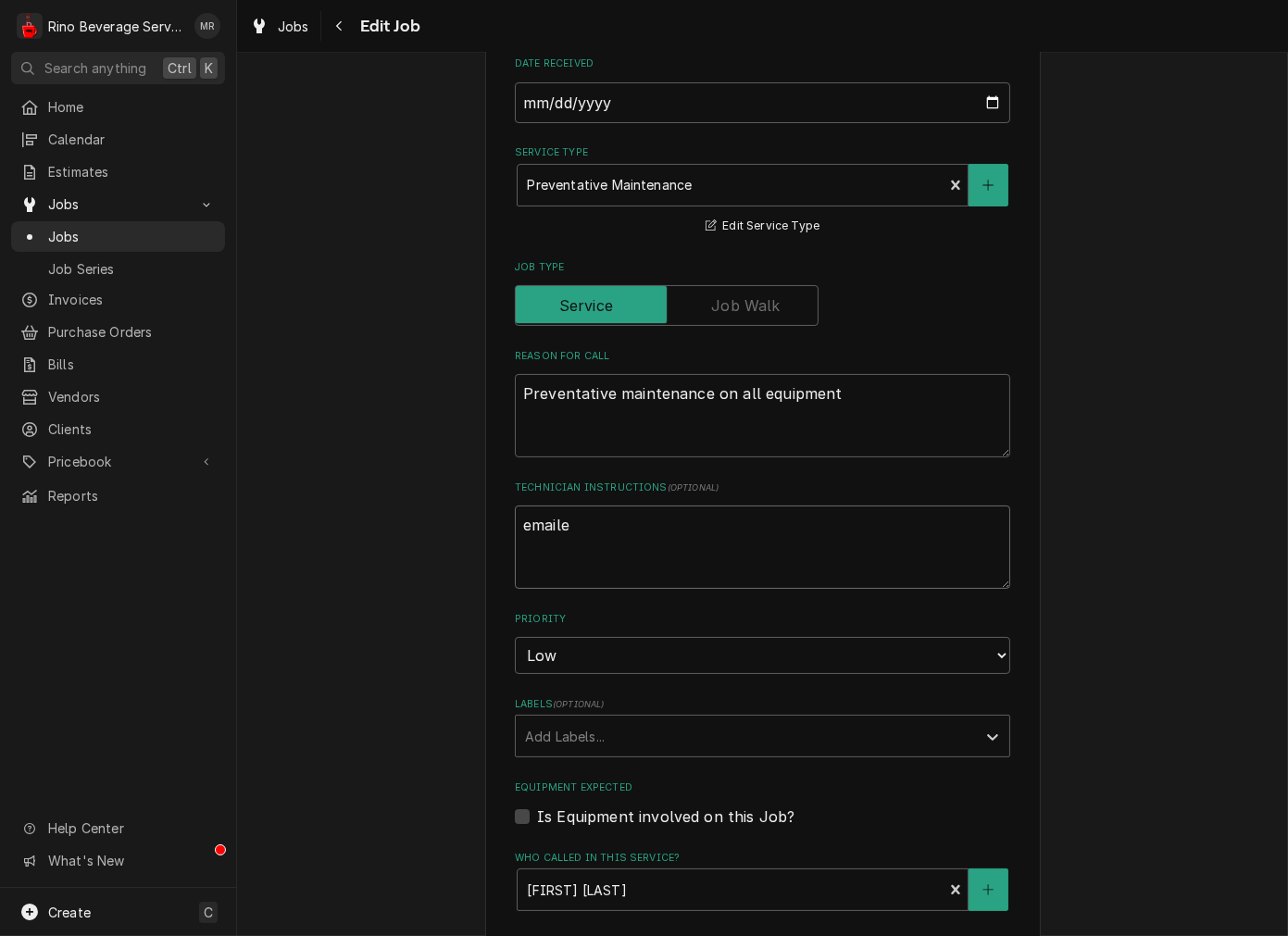 type on "x" 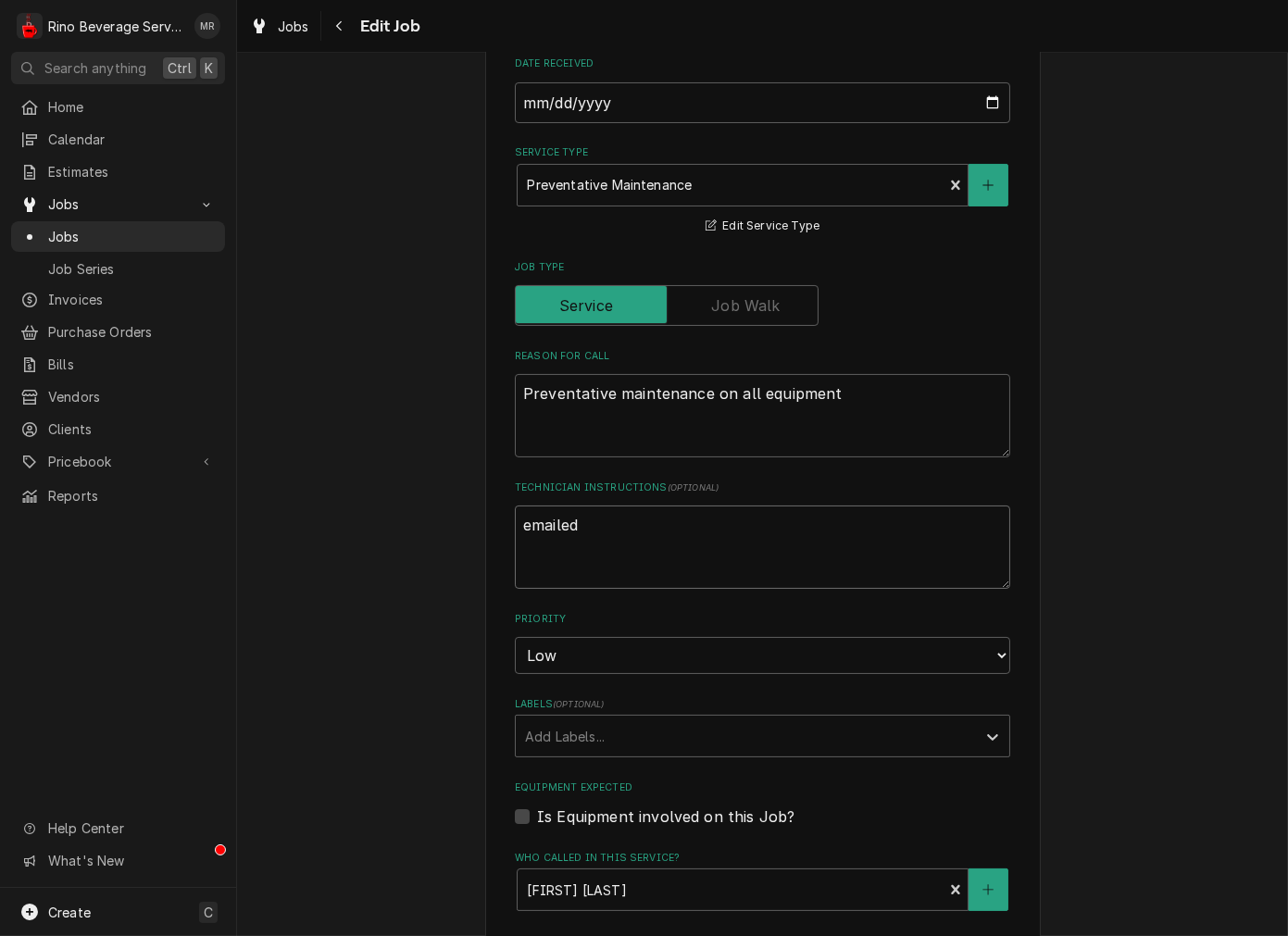 type on "x" 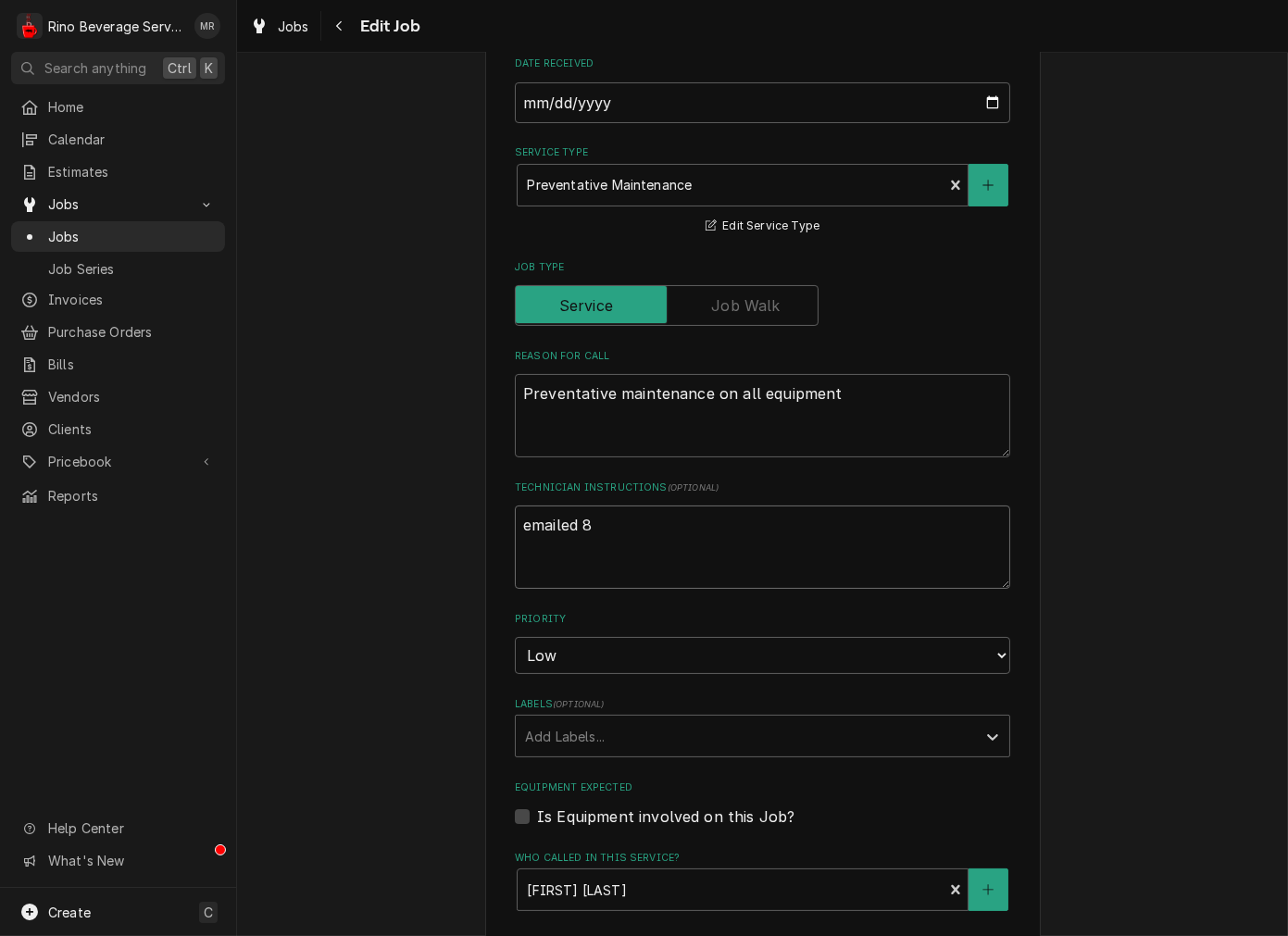 type on "x" 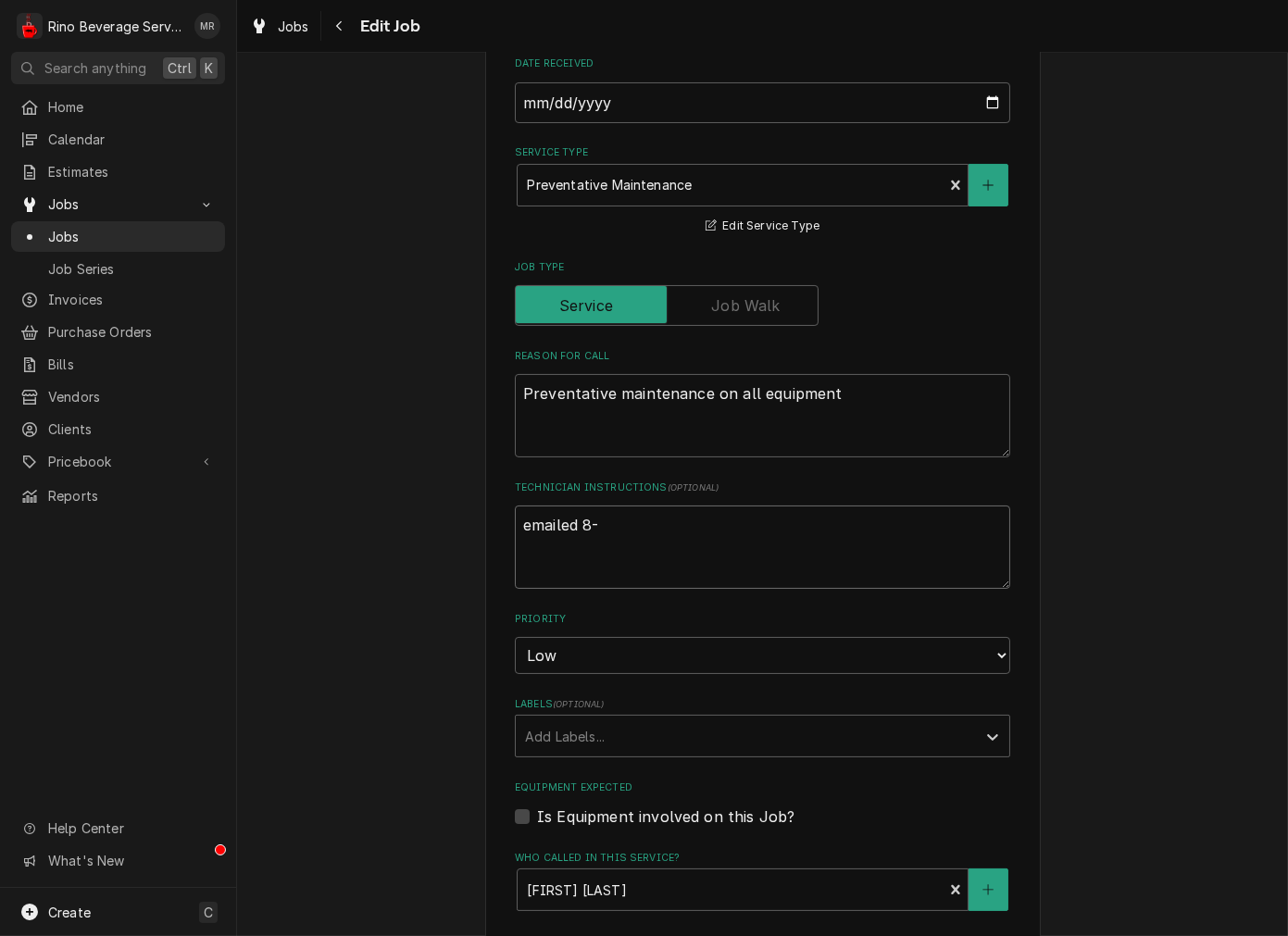 type on "x" 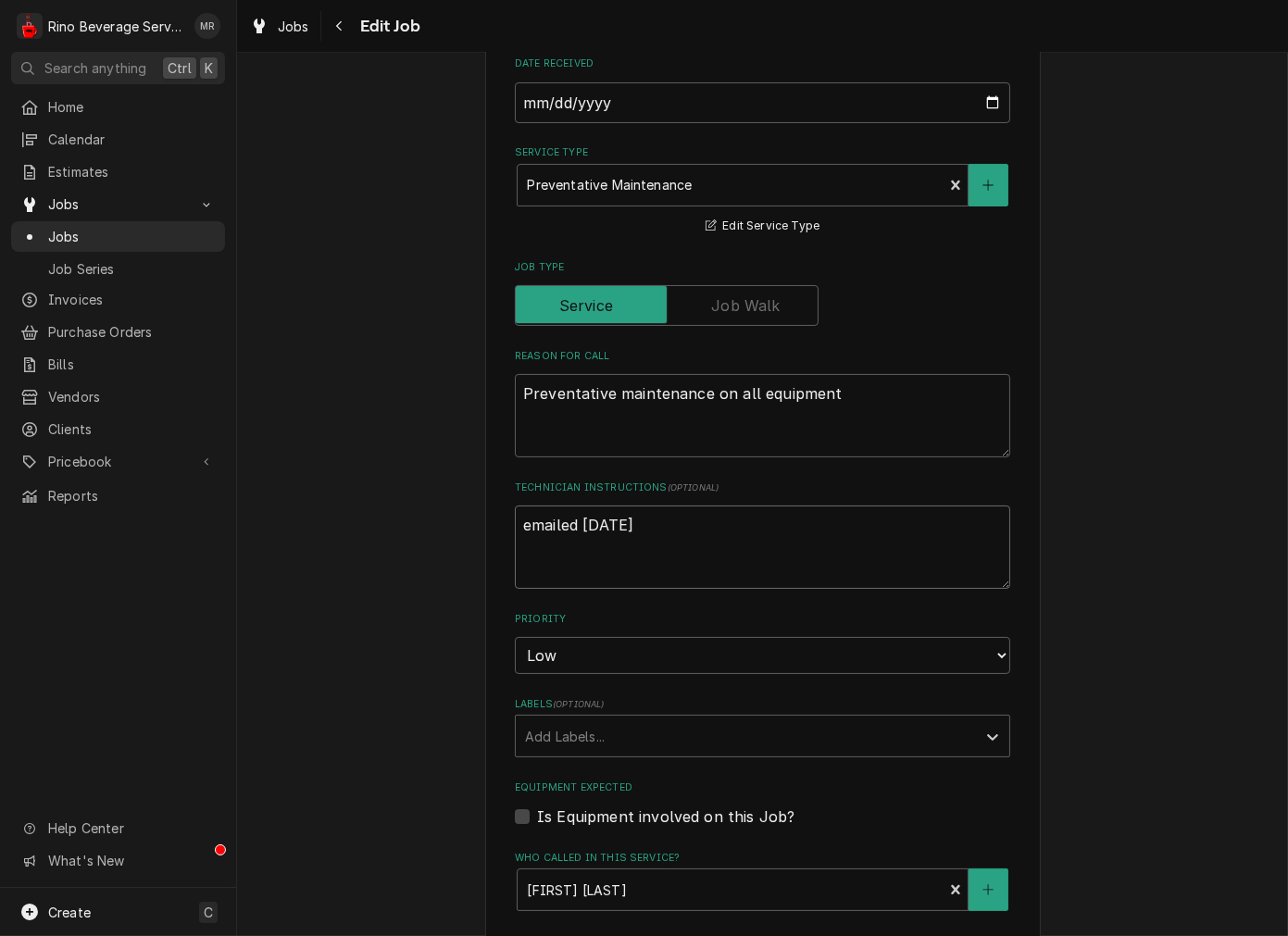 type on "x" 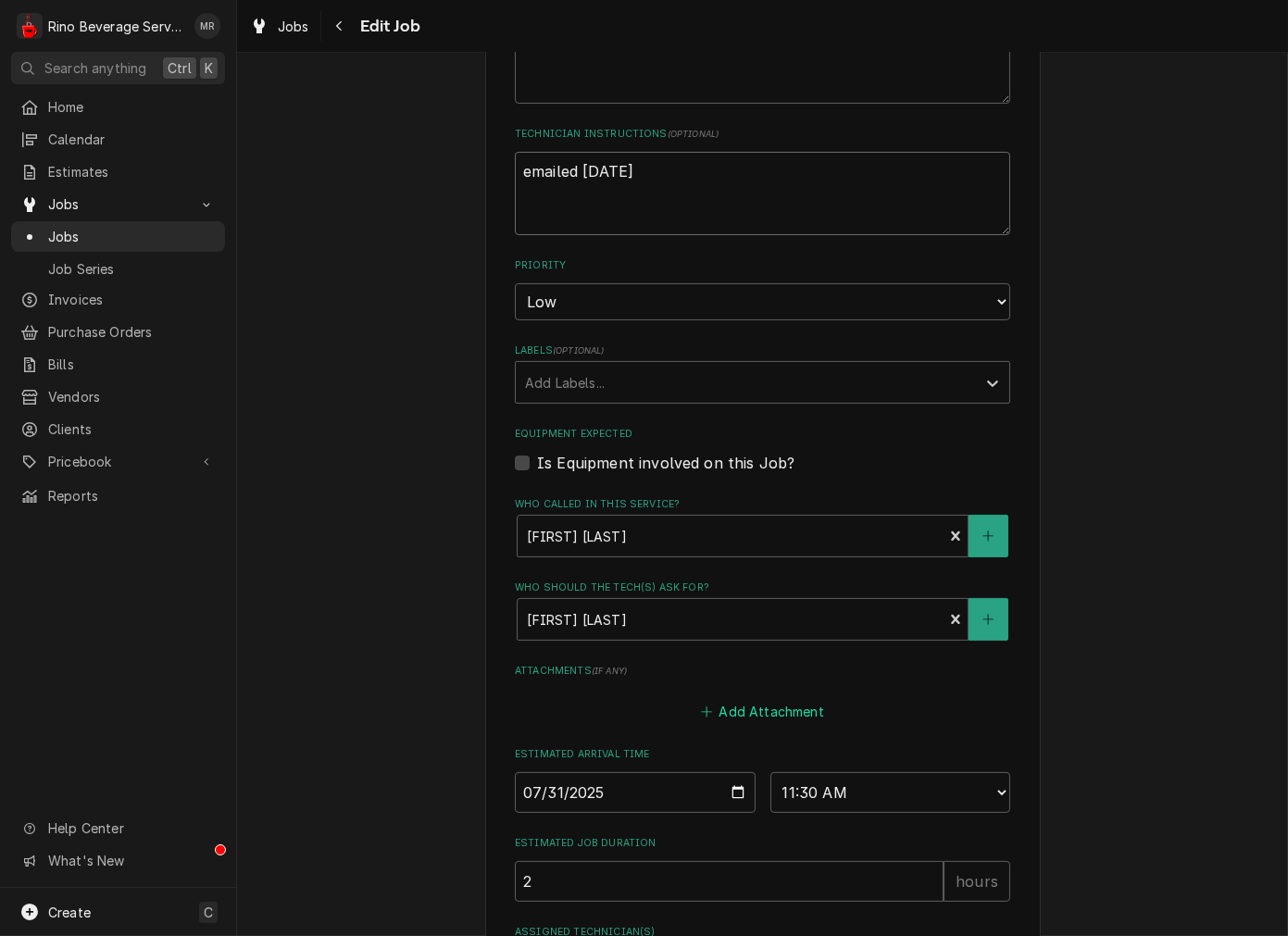 scroll, scrollTop: 941, scrollLeft: 0, axis: vertical 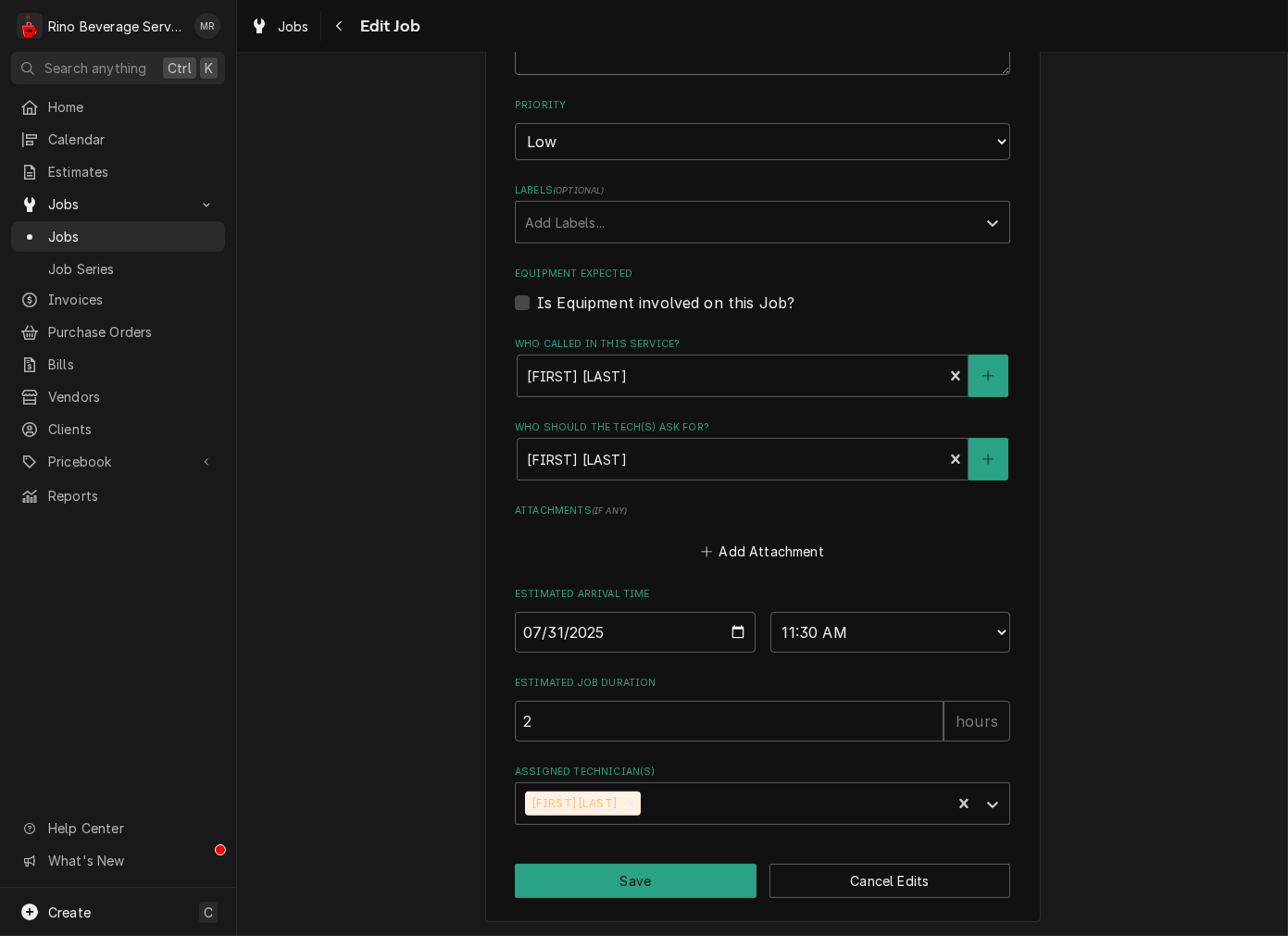 type on "emailed [MONTH]-[DAY]" 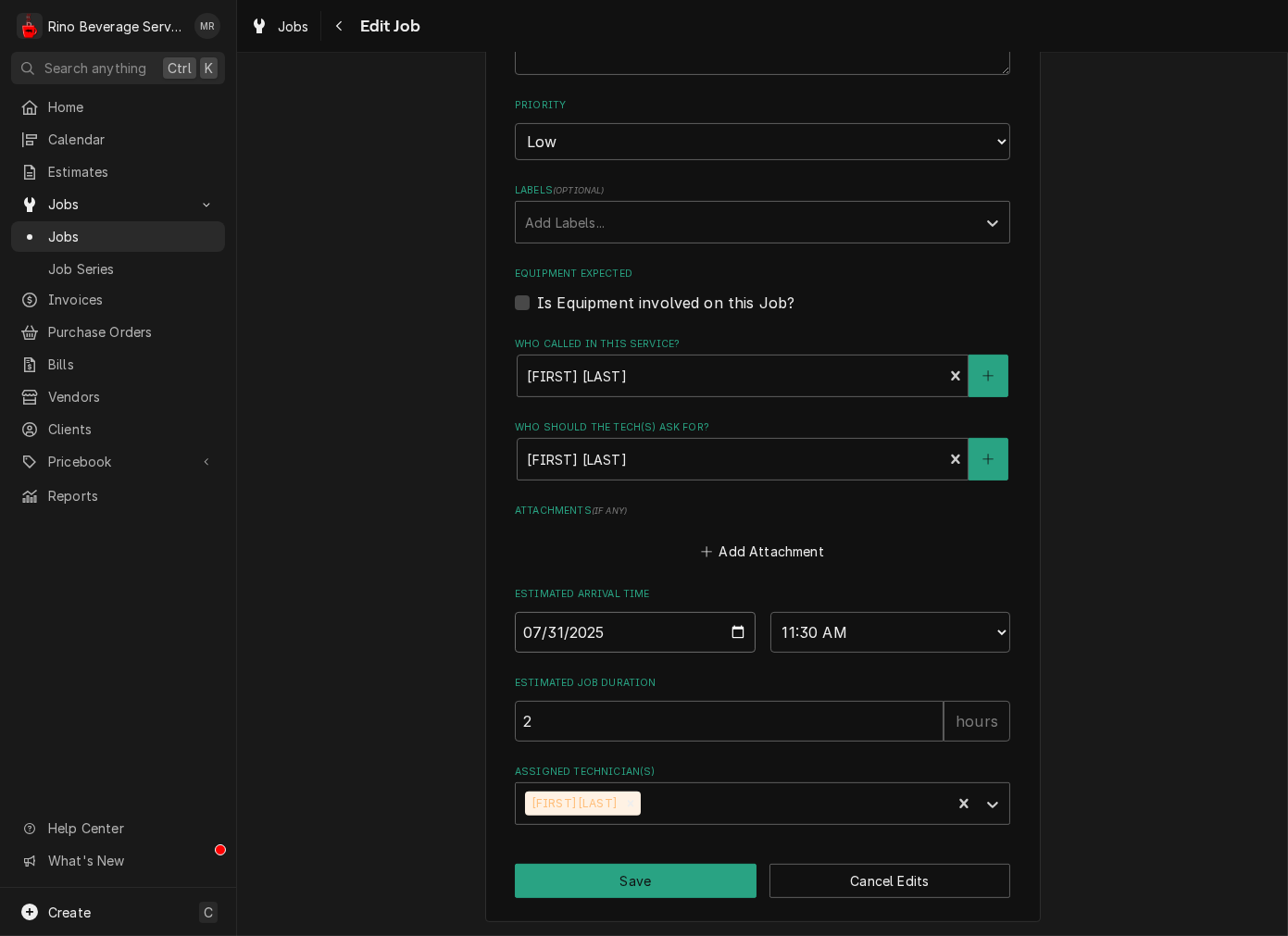 click on "2025-07-31" at bounding box center (635, 632) 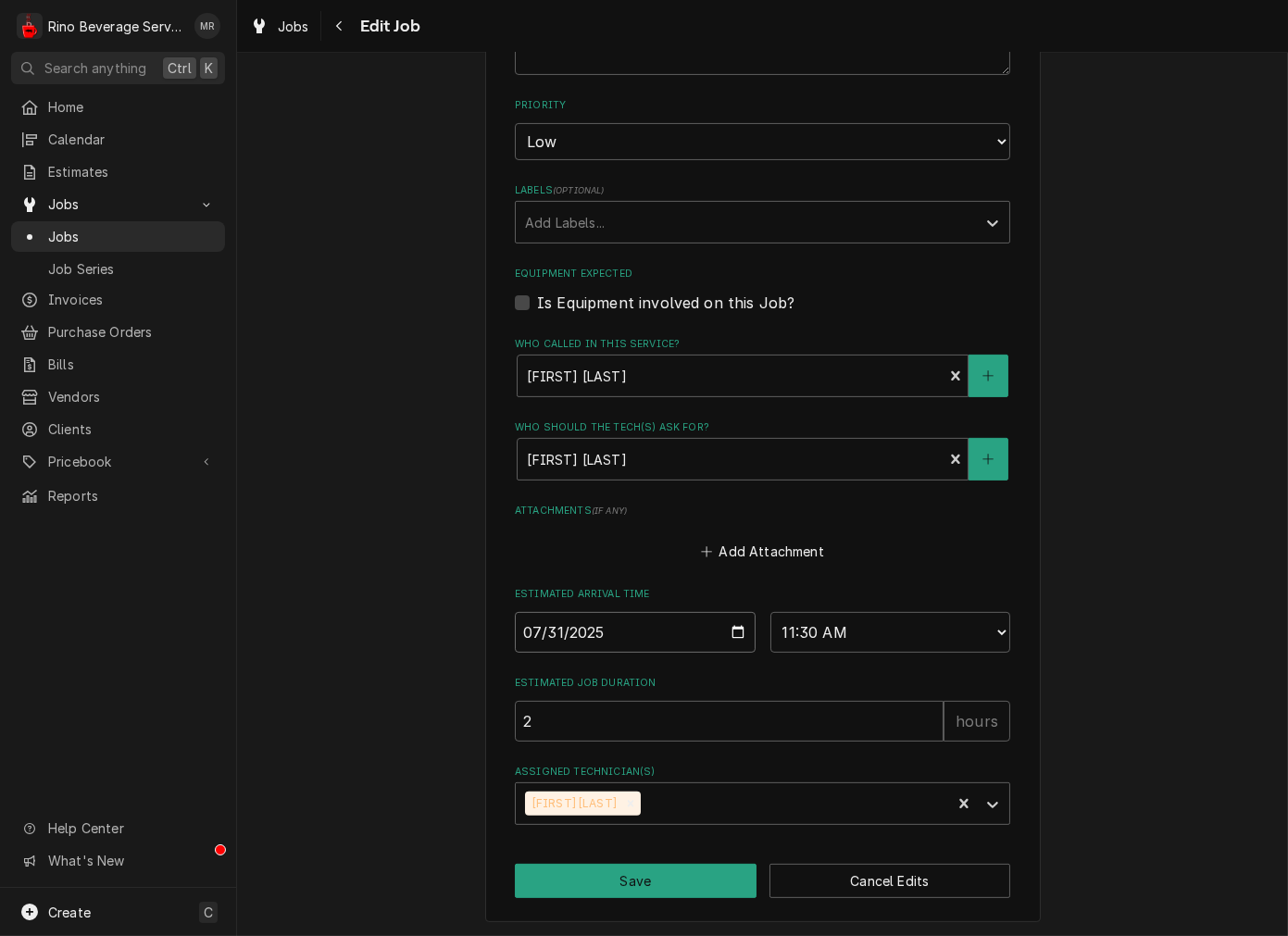 type on "x" 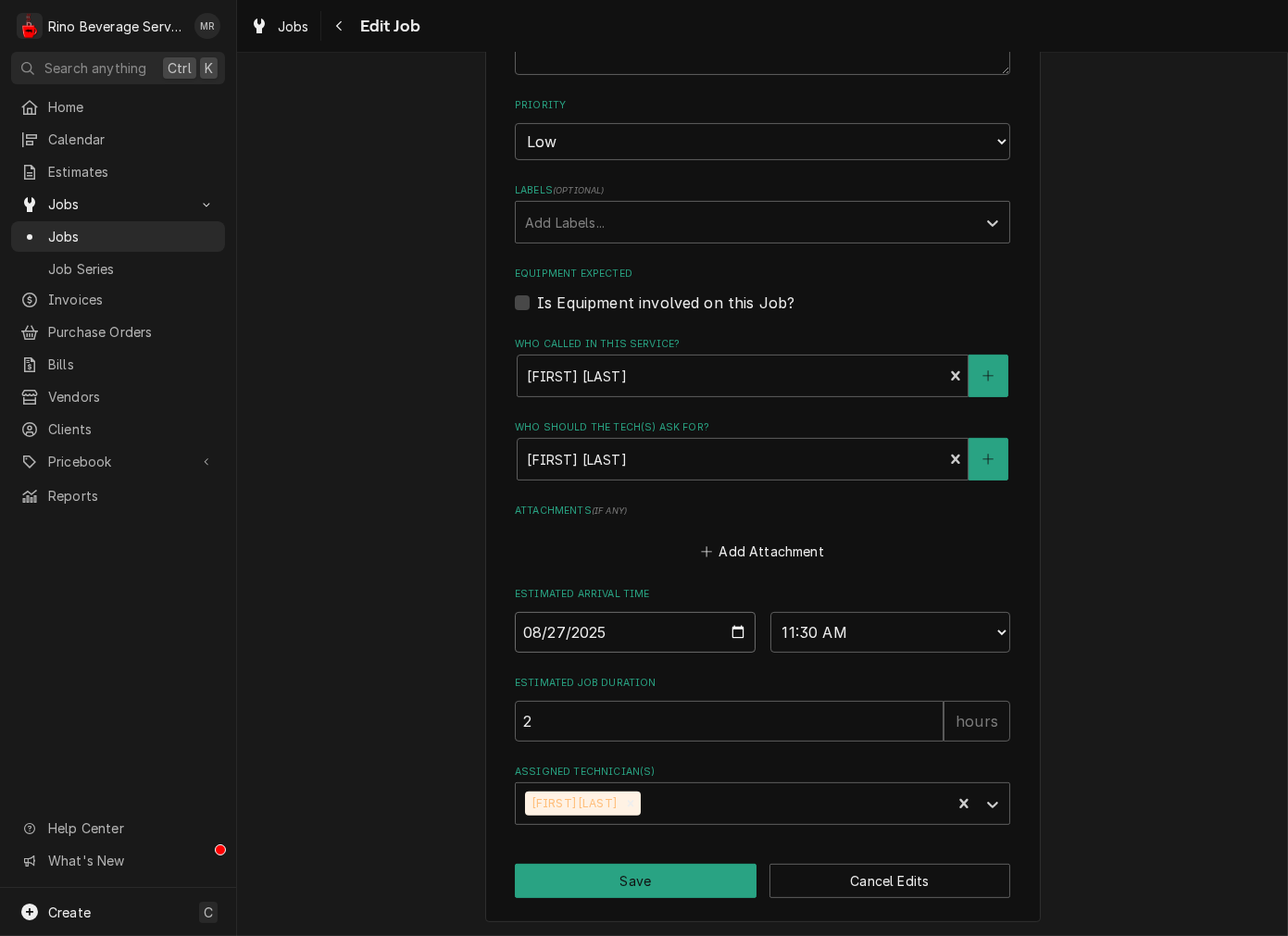 type on "2025-08-27" 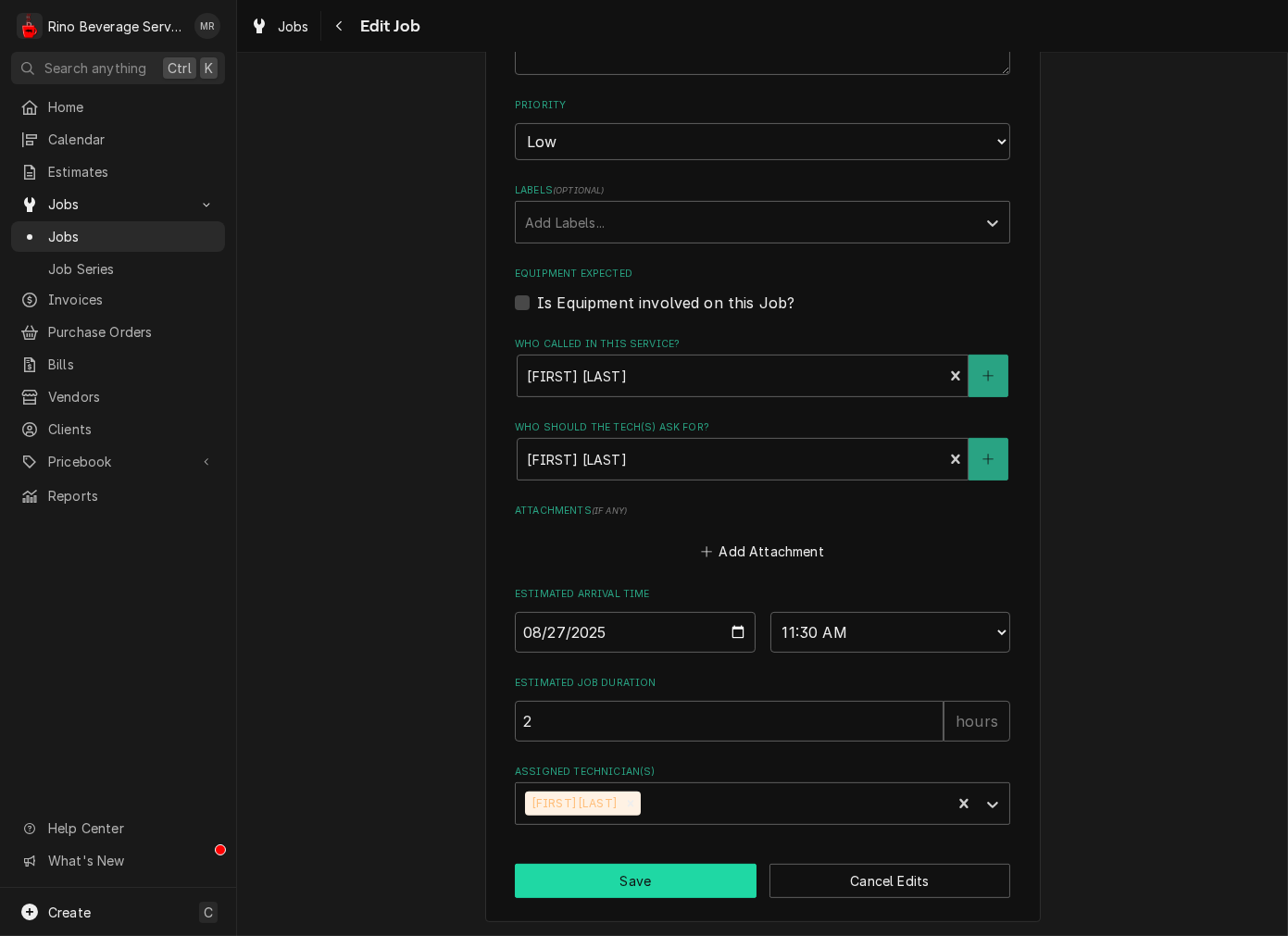 click on "Save" at bounding box center [635, 880] 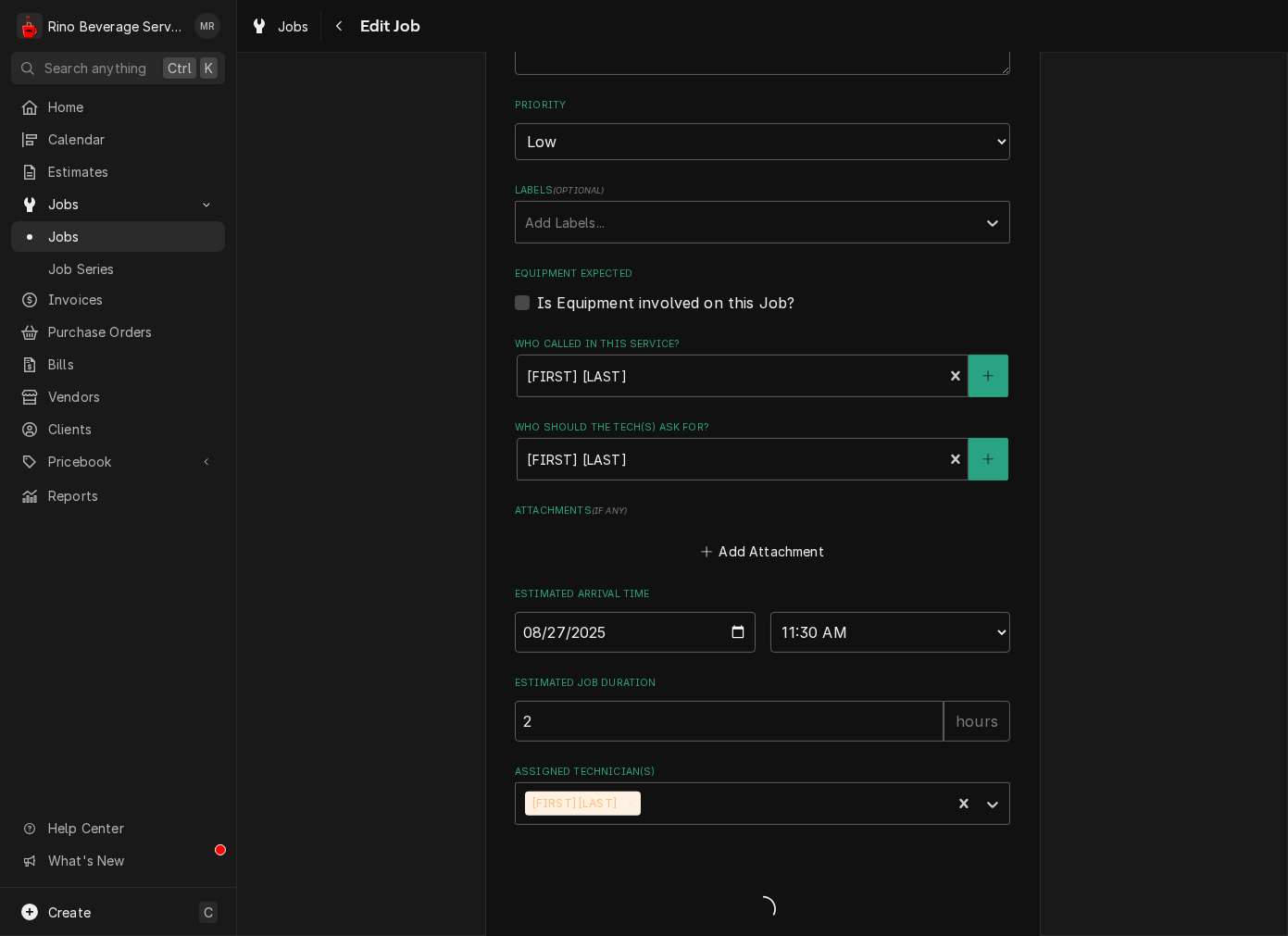 type on "x" 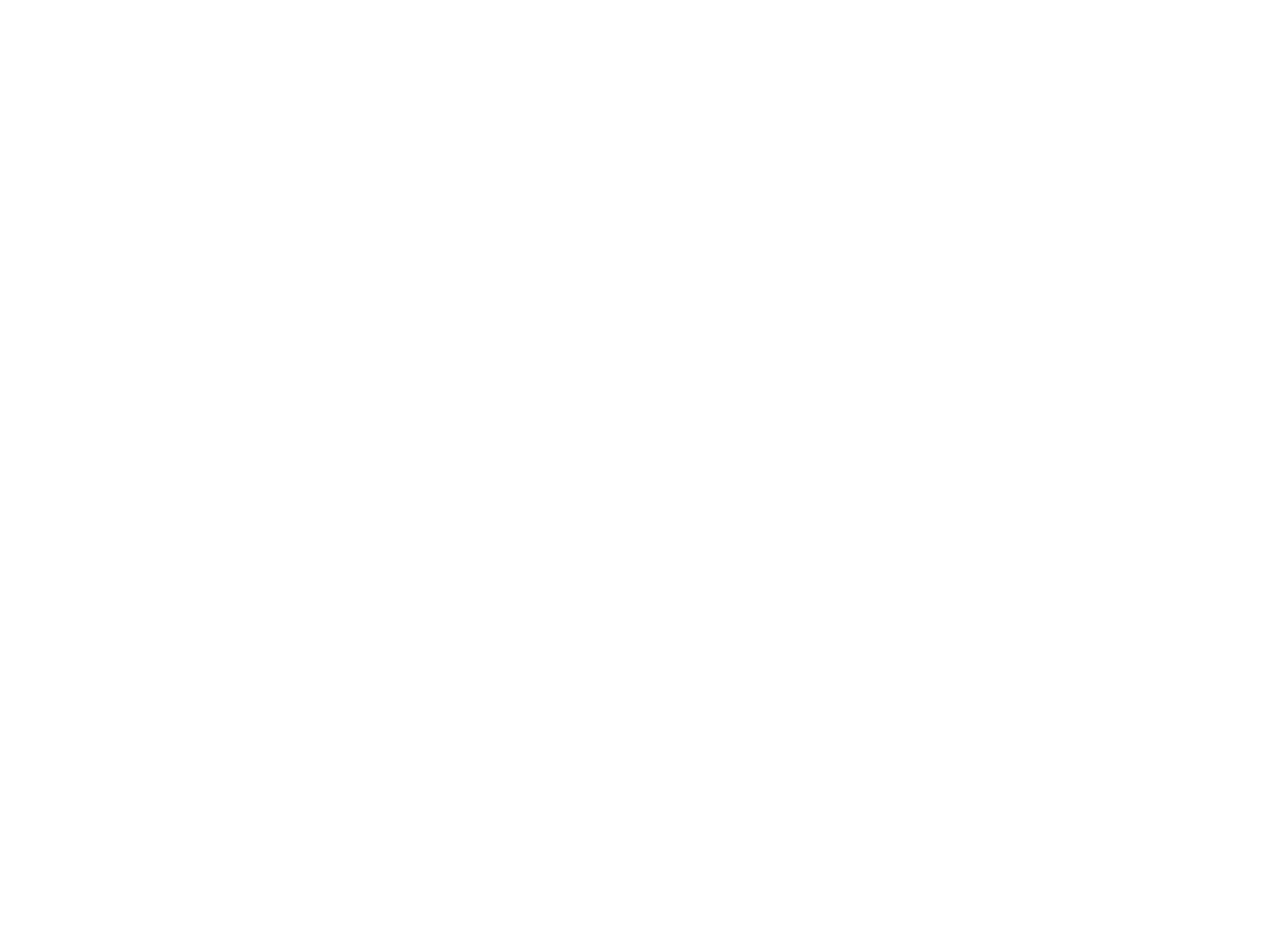 scroll, scrollTop: 0, scrollLeft: 0, axis: both 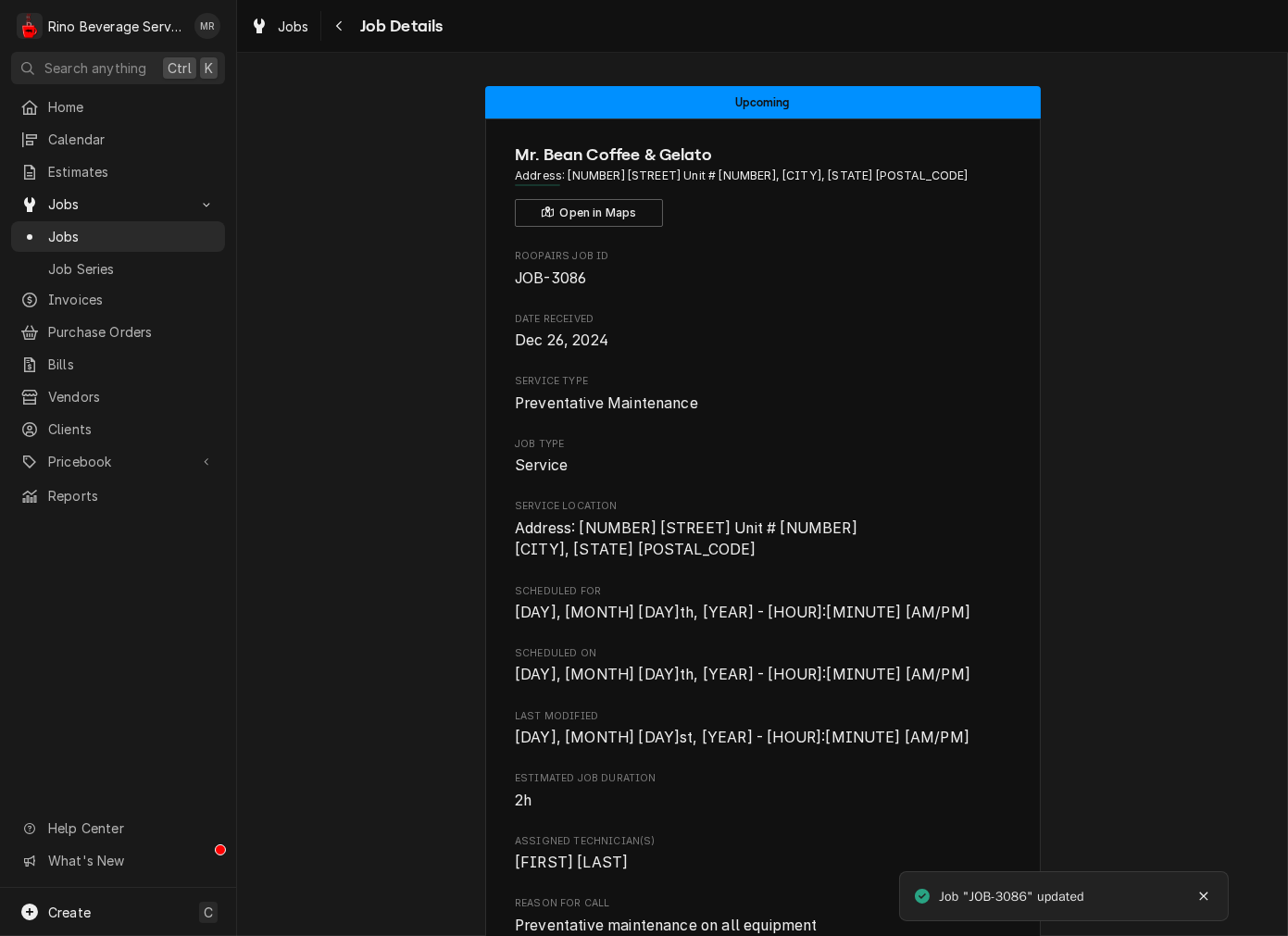 click on "Jobs   Job Details" at bounding box center (343, 26) 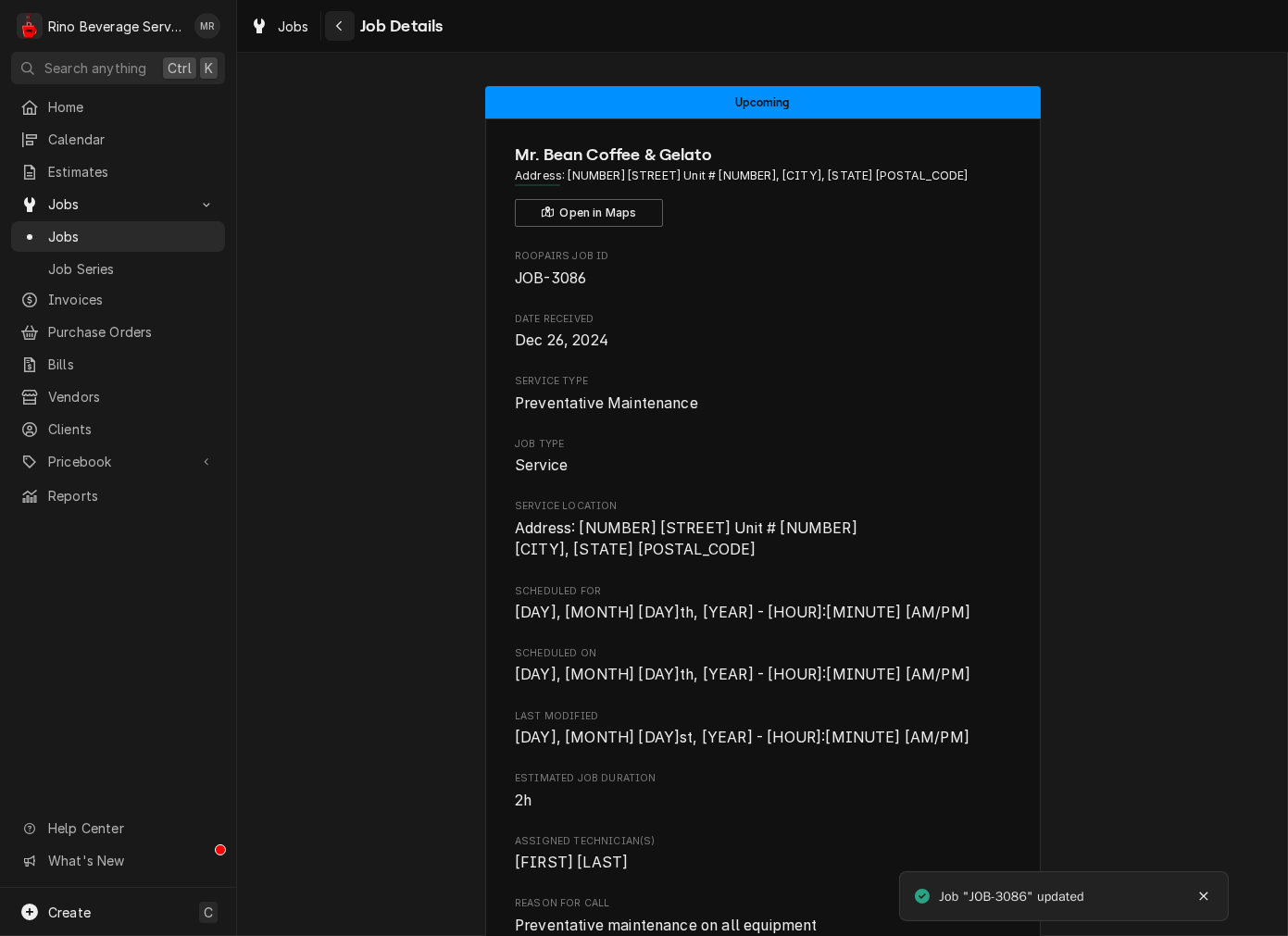 click 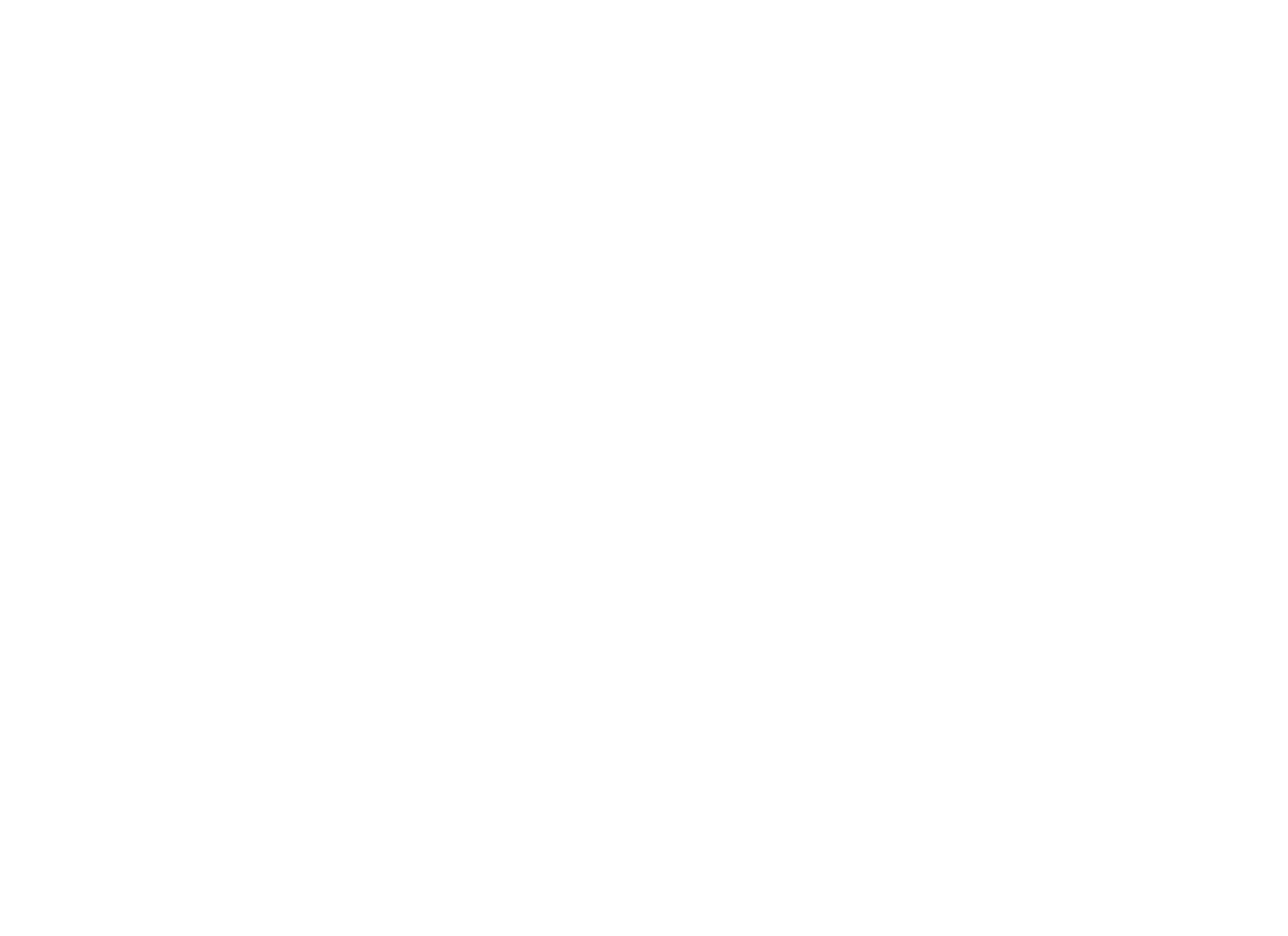 scroll, scrollTop: 0, scrollLeft: 0, axis: both 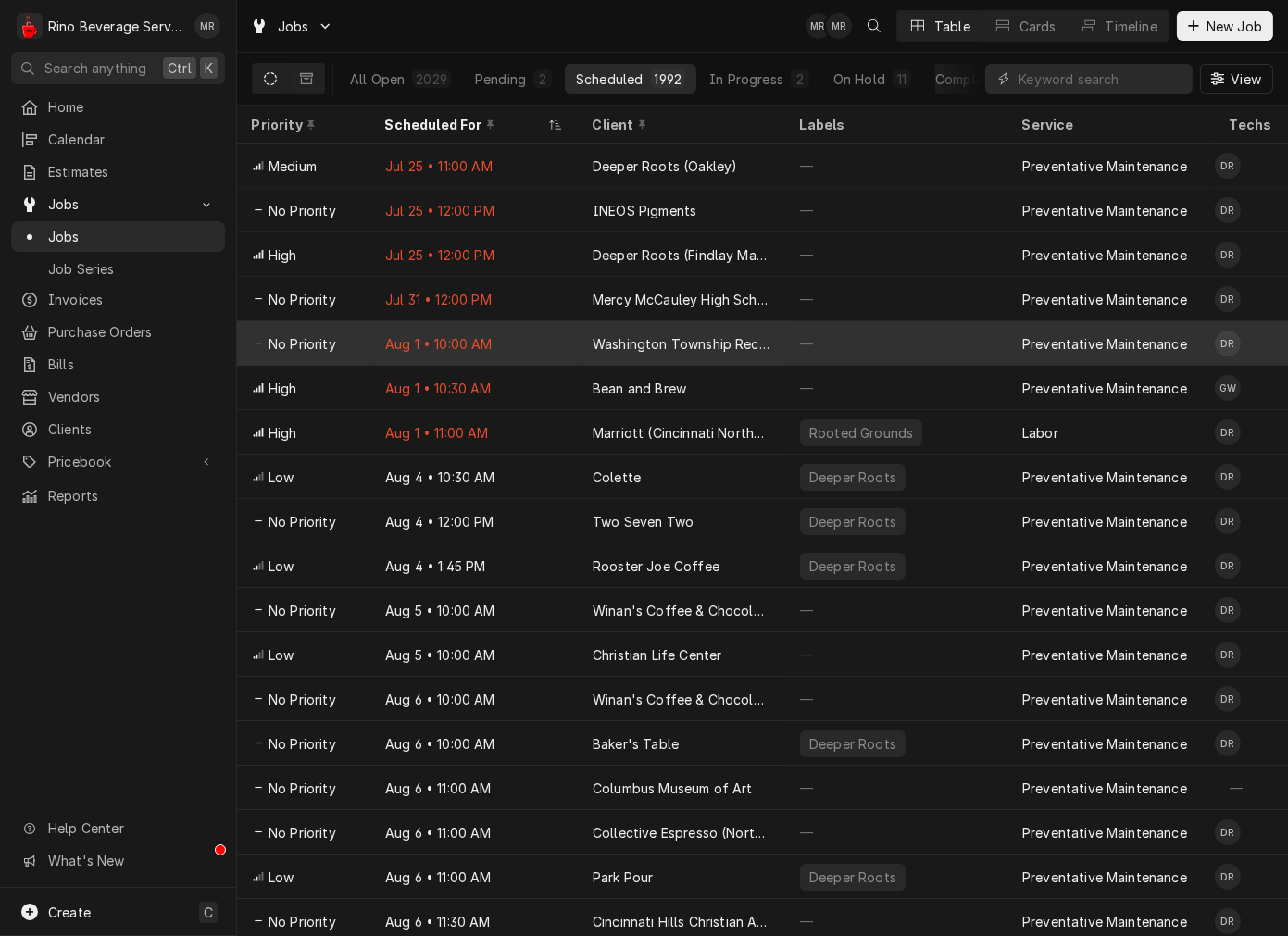 click on "Washington Township RecPlex" at bounding box center (682, 343) 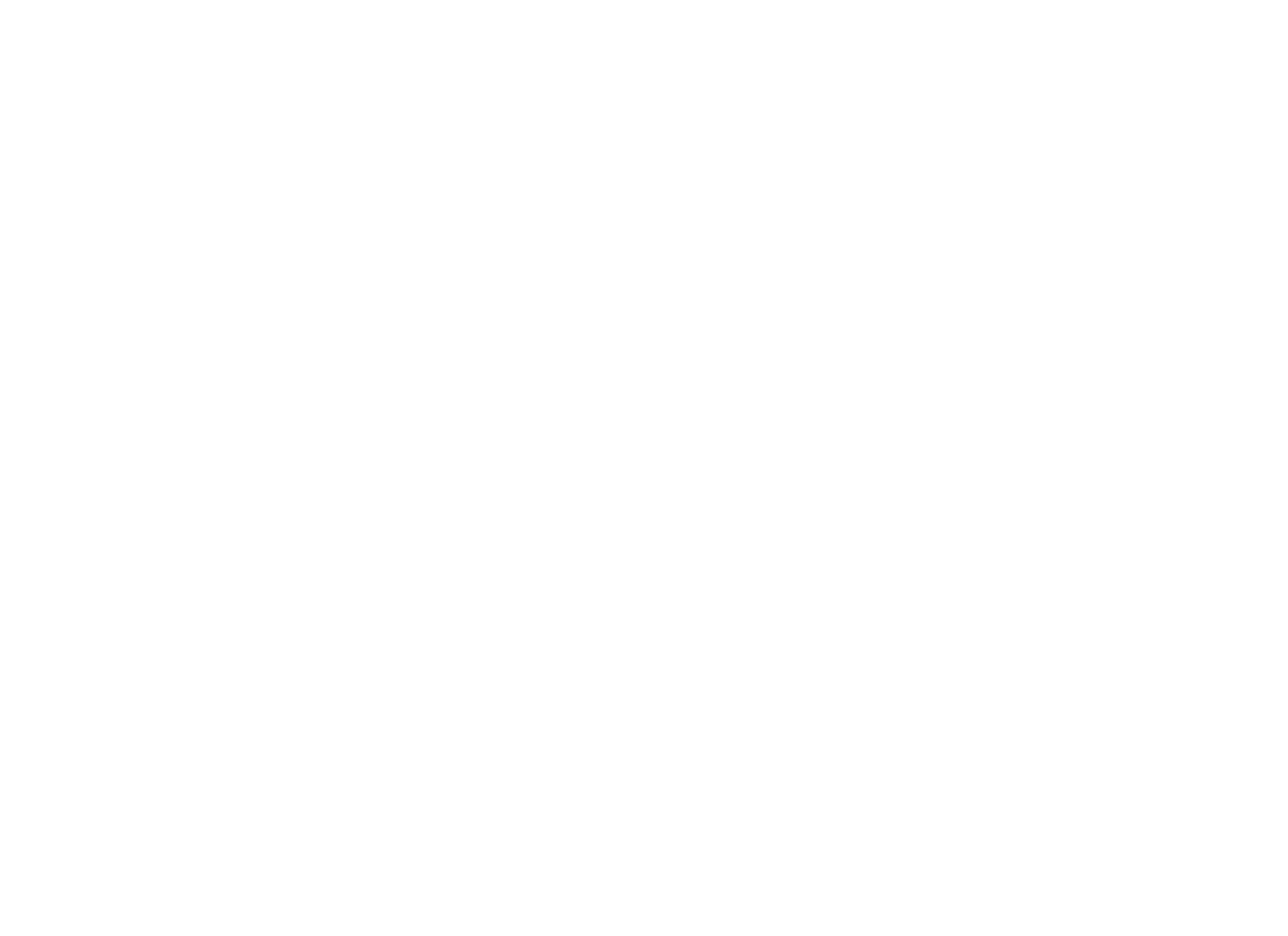 scroll, scrollTop: 0, scrollLeft: 0, axis: both 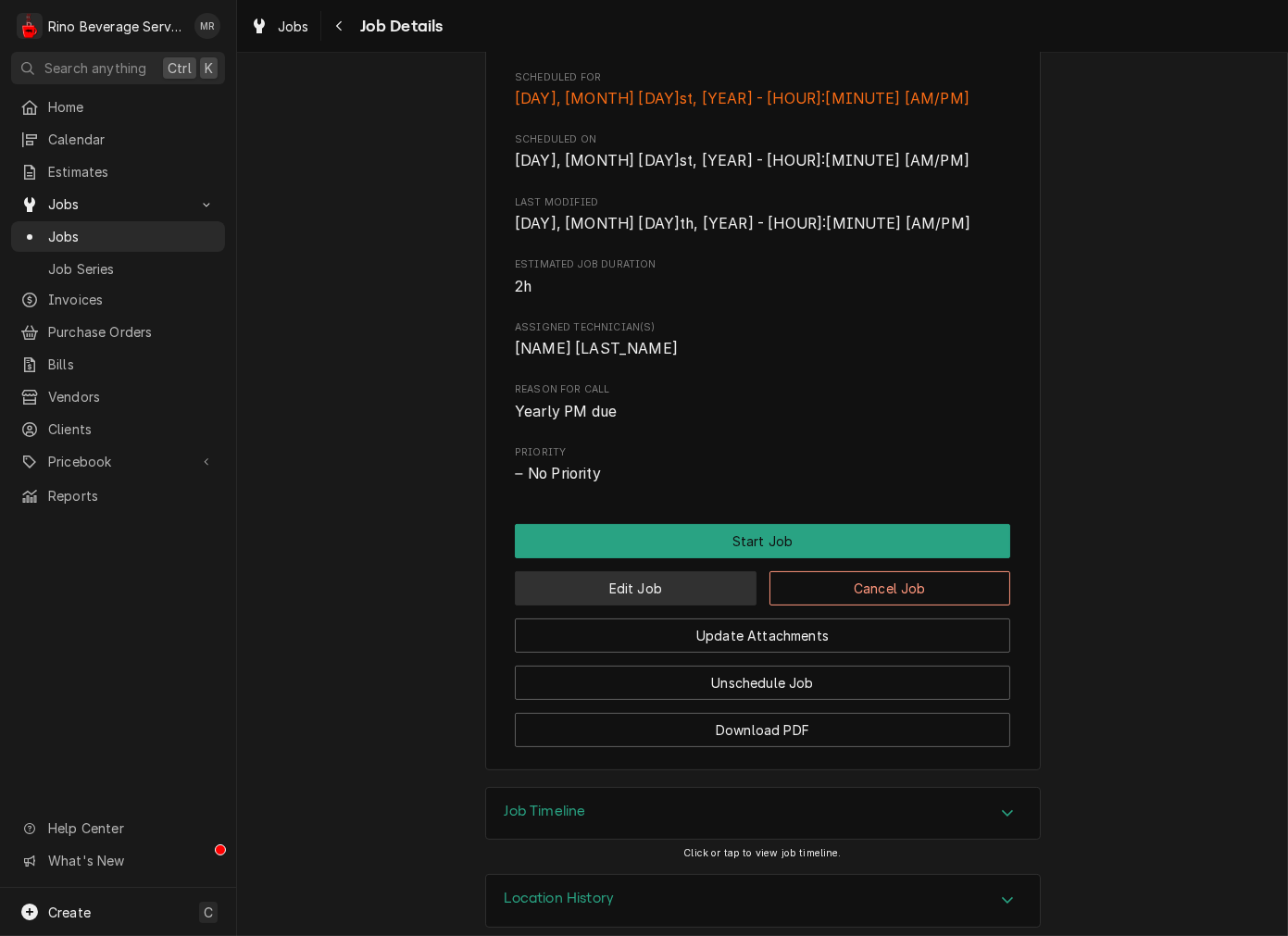 click on "Edit Job" at bounding box center (635, 588) 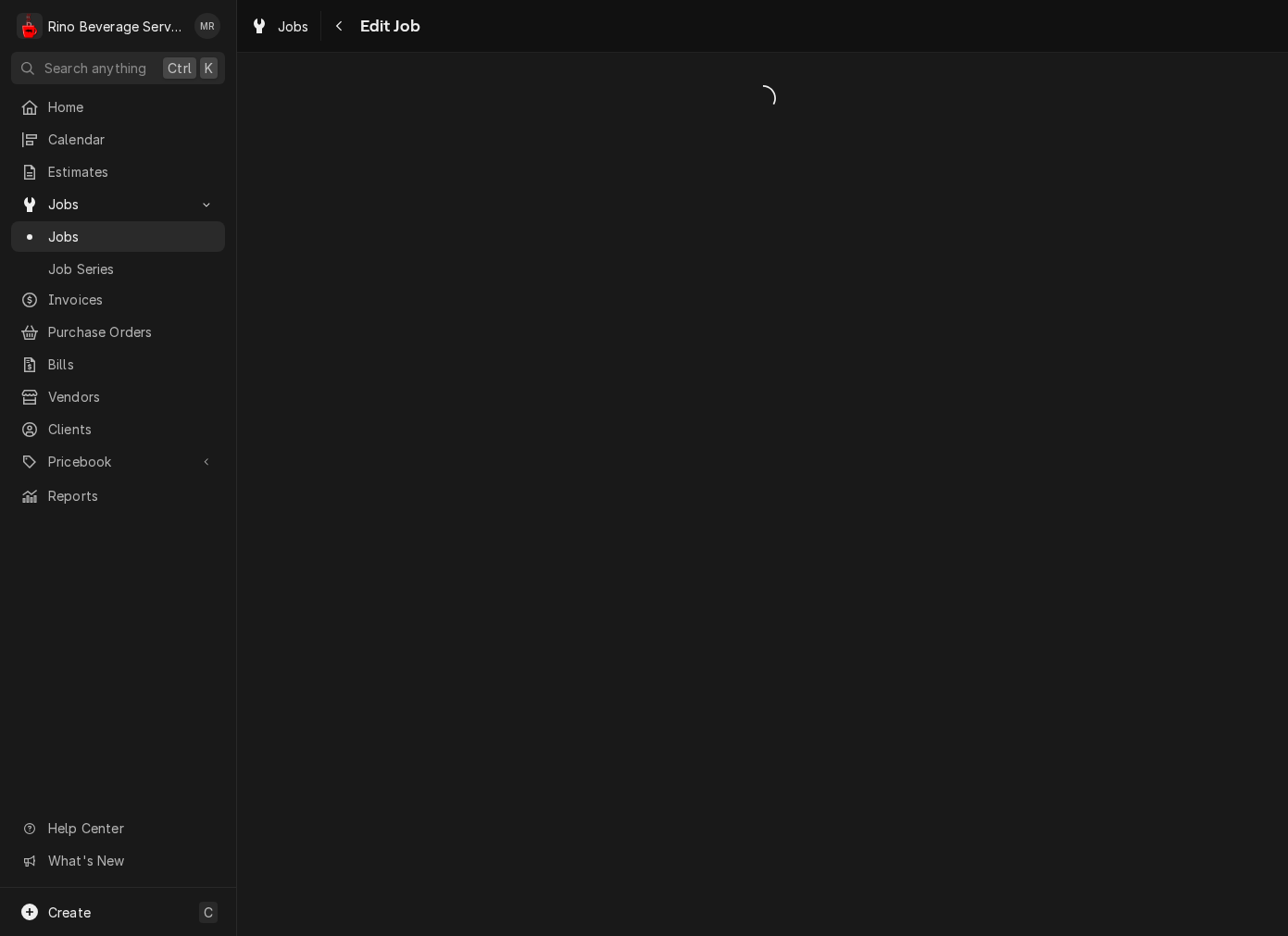 scroll, scrollTop: 0, scrollLeft: 0, axis: both 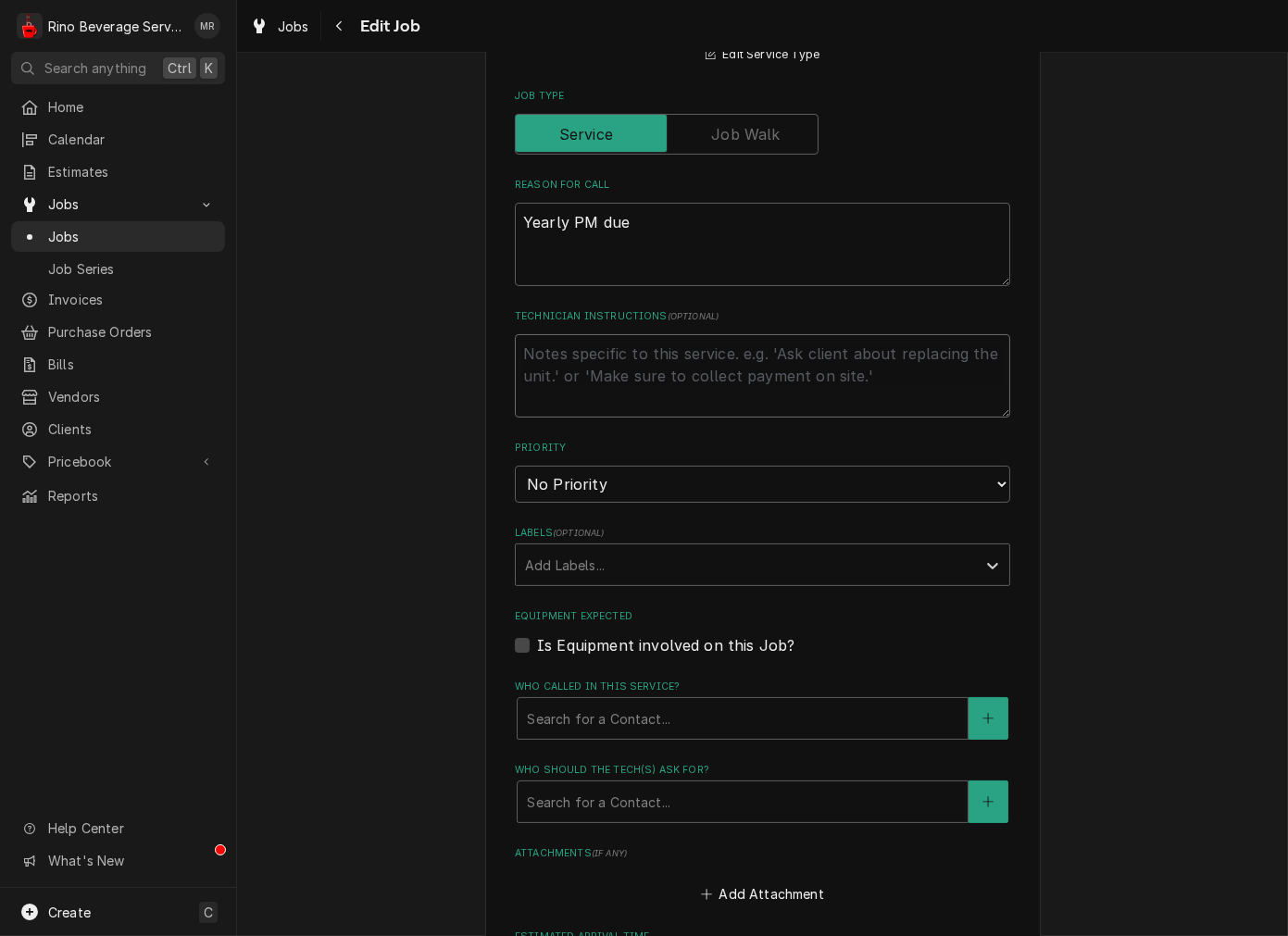 click on "Technician Instructions  ( optional )" at bounding box center (762, 376) 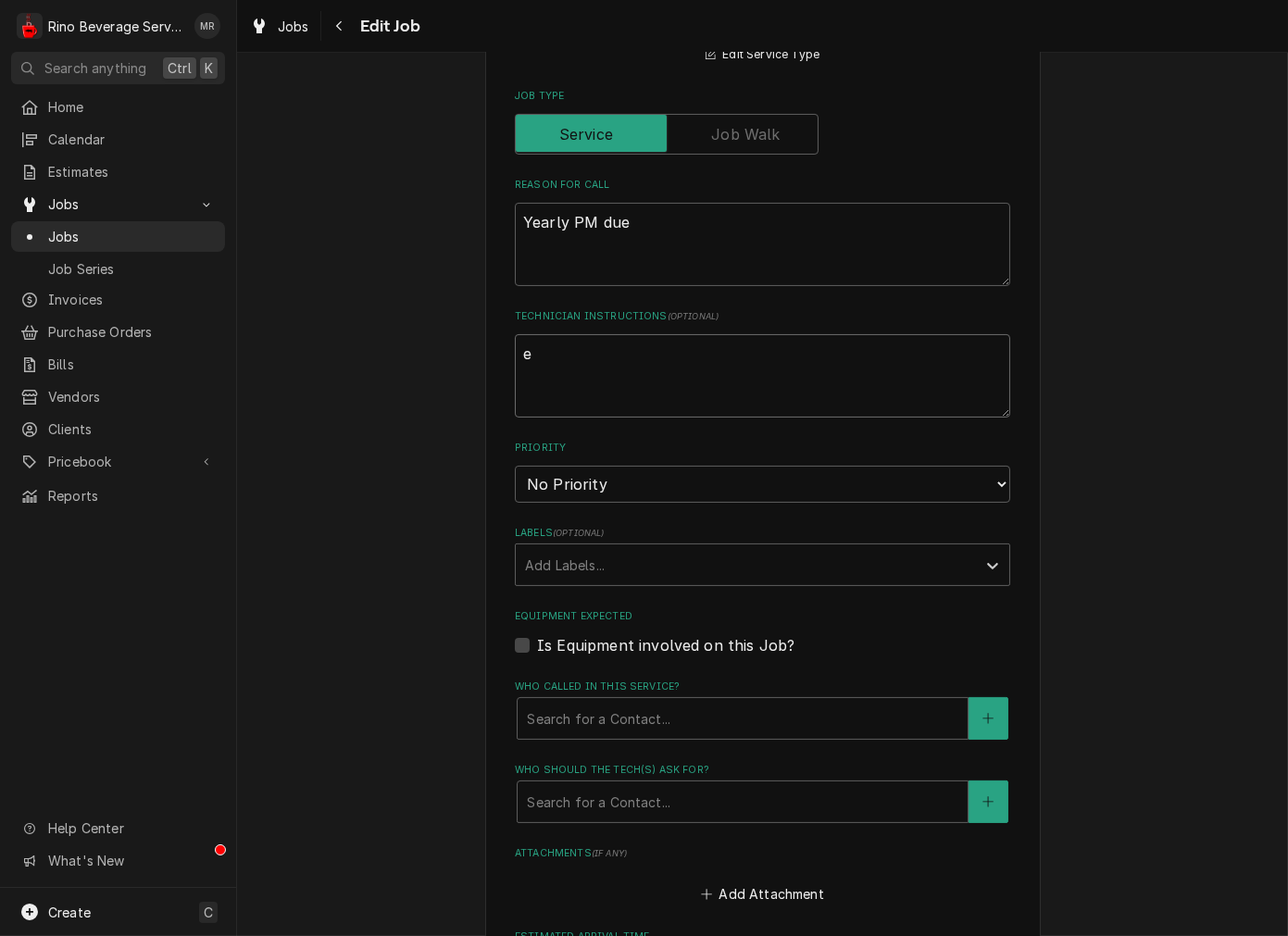 type on "x" 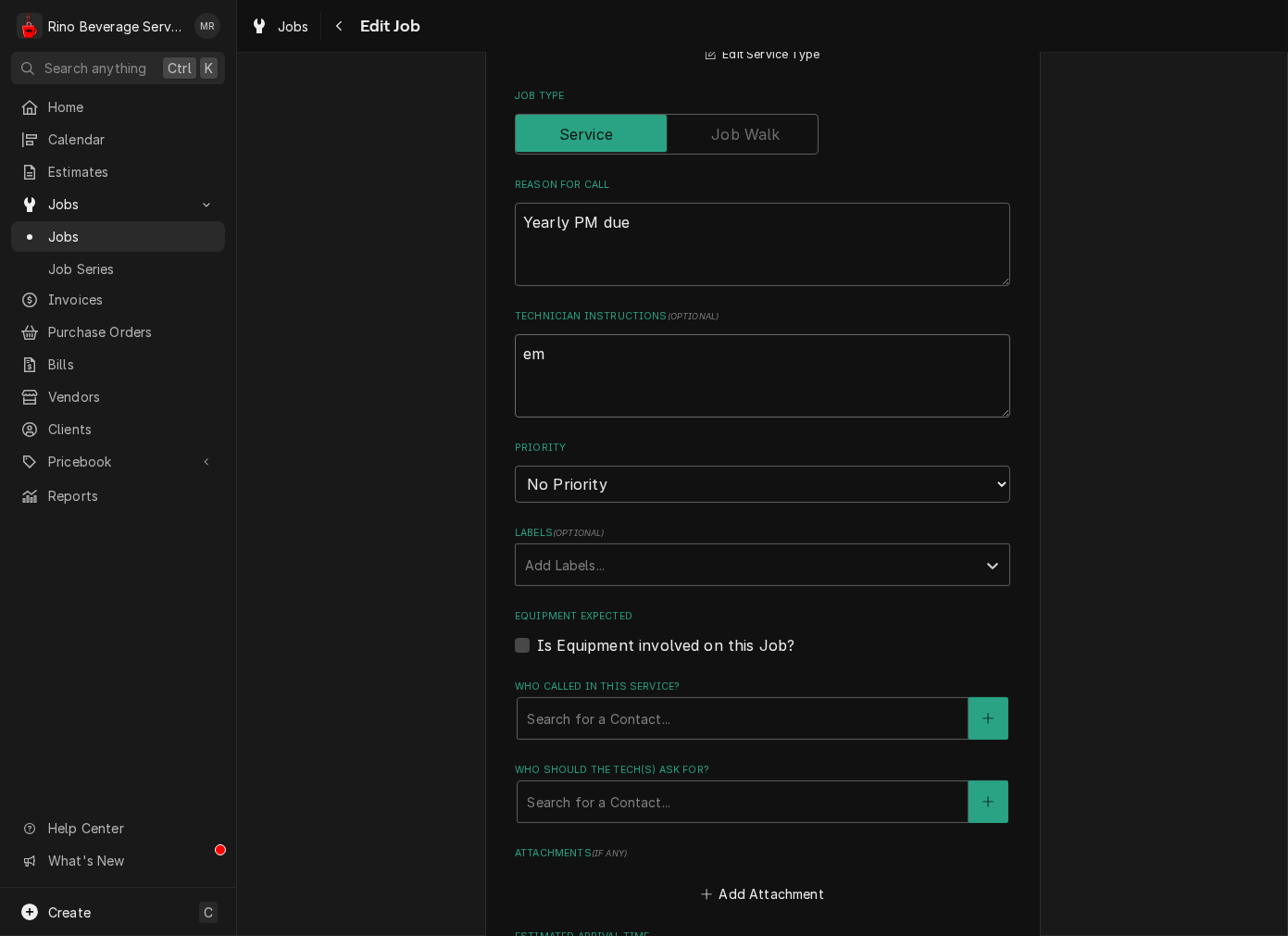 type on "x" 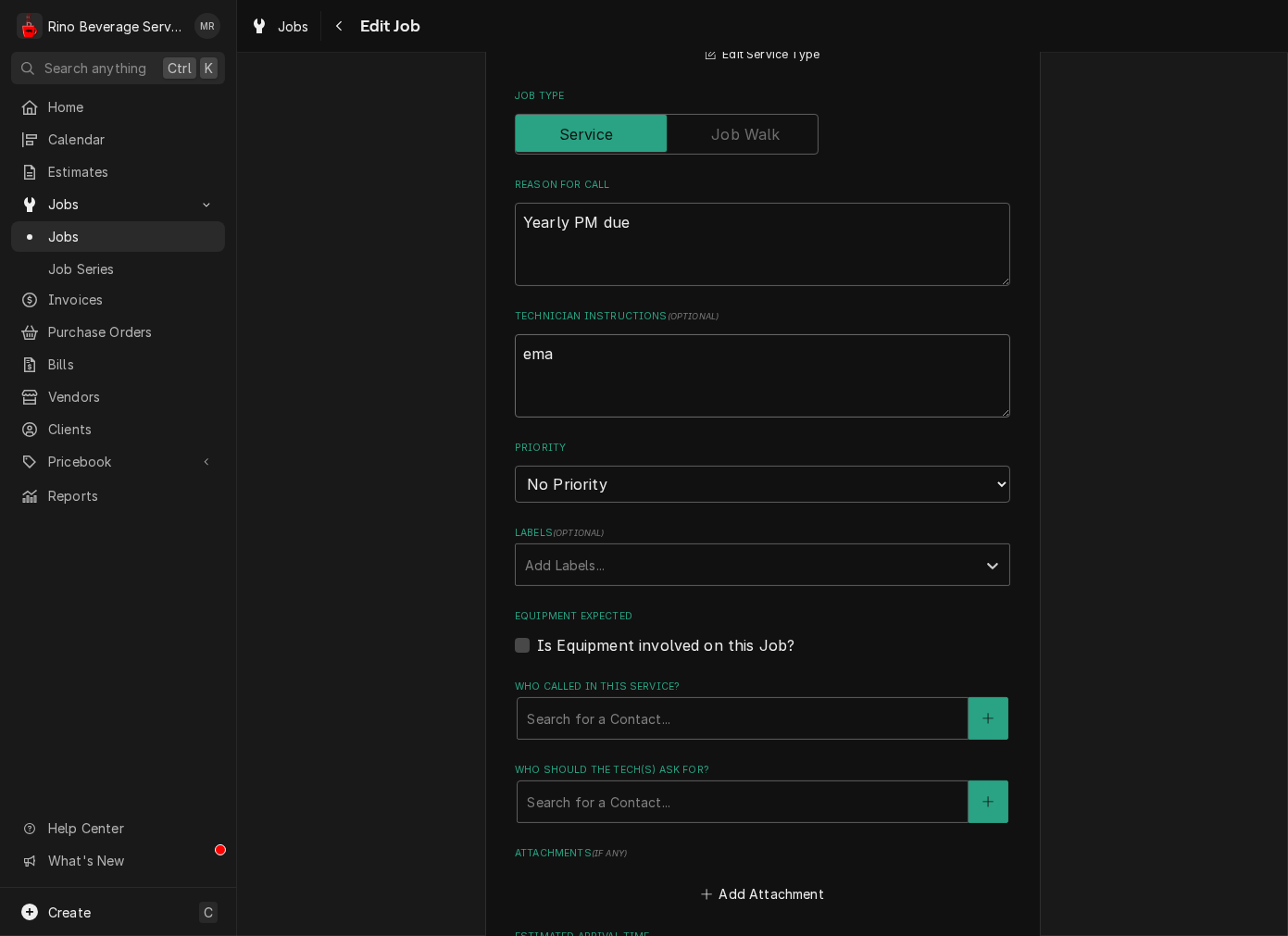 type on "x" 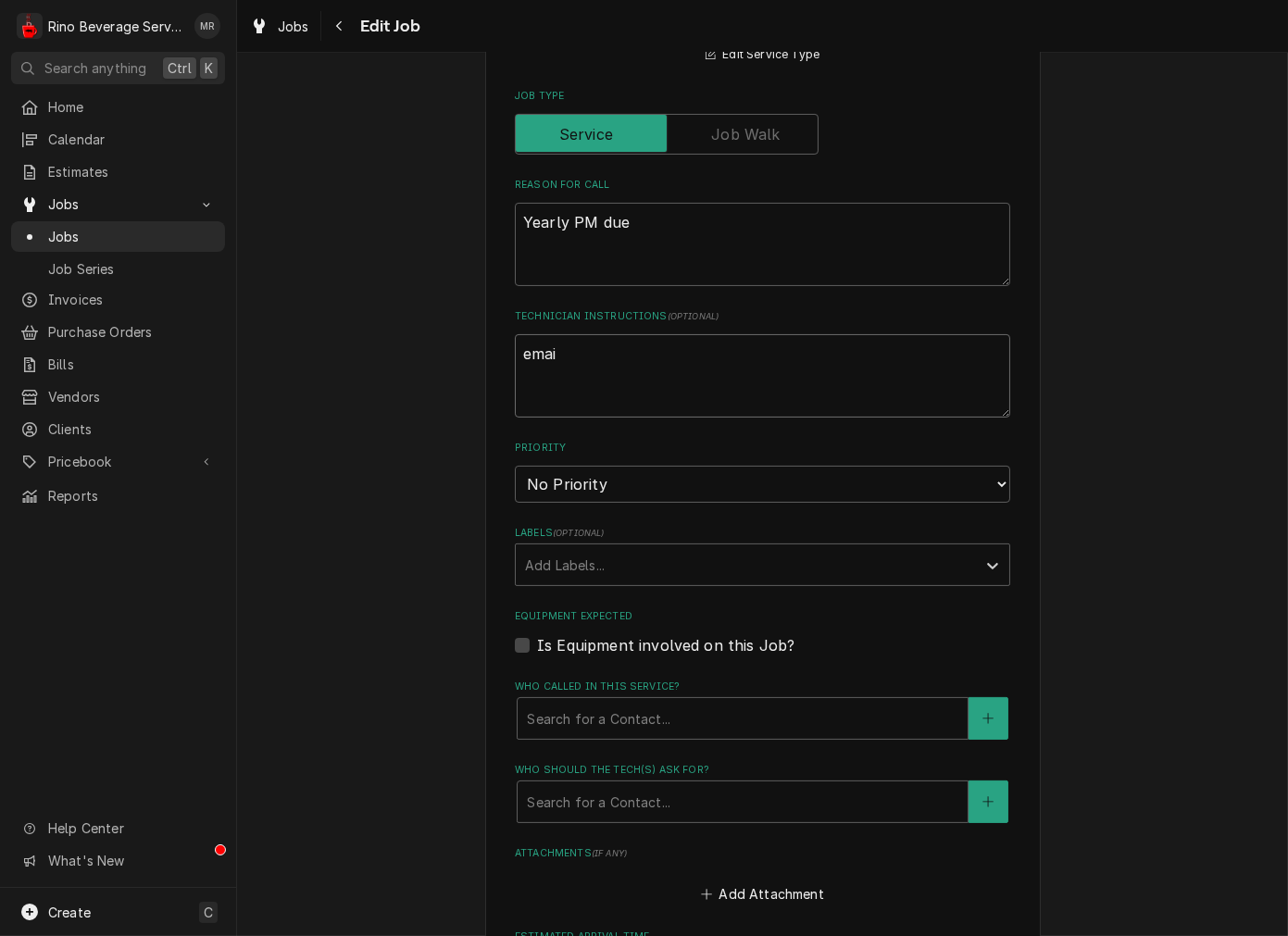type on "x" 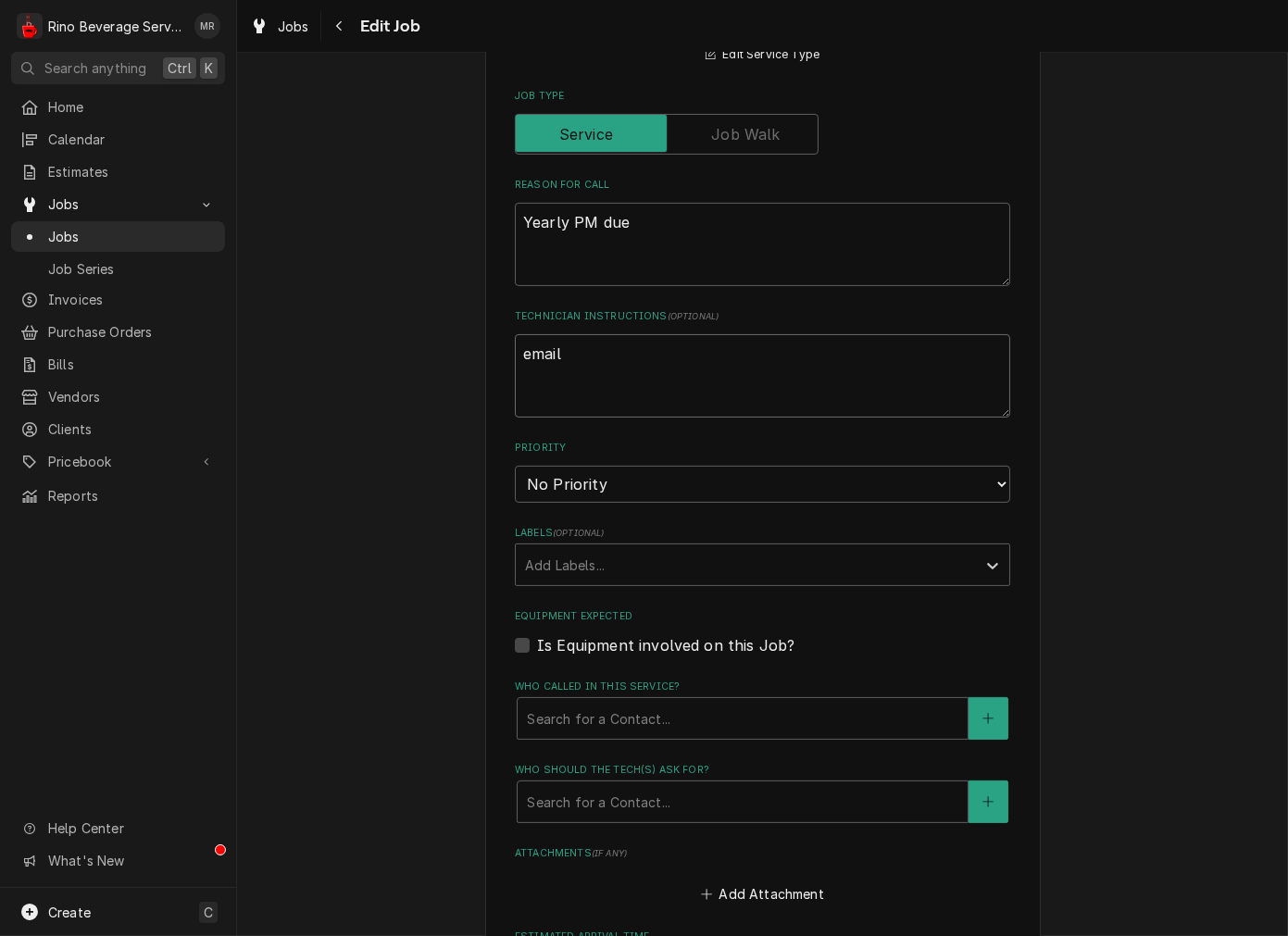 type on "emaile" 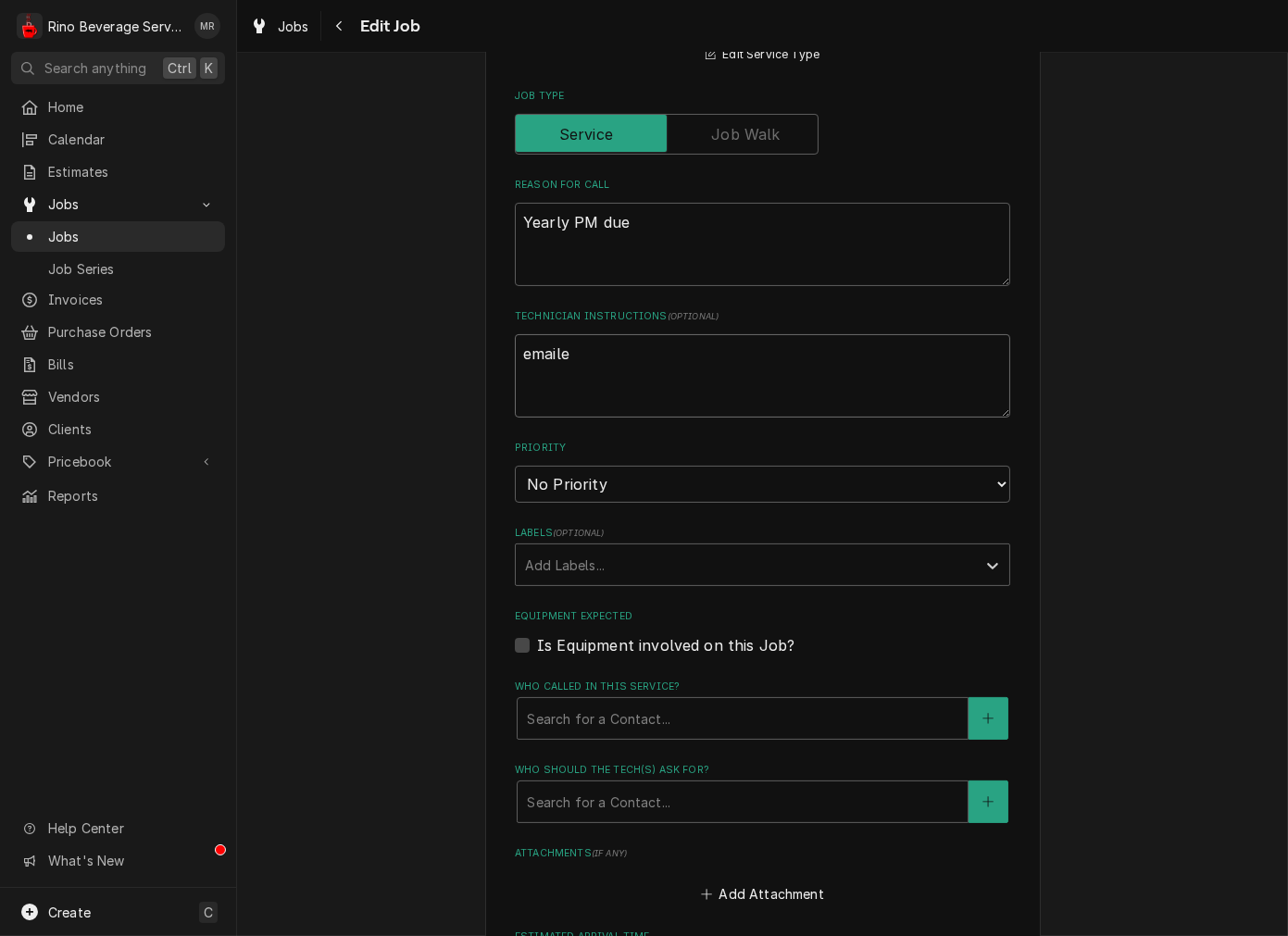 type on "x" 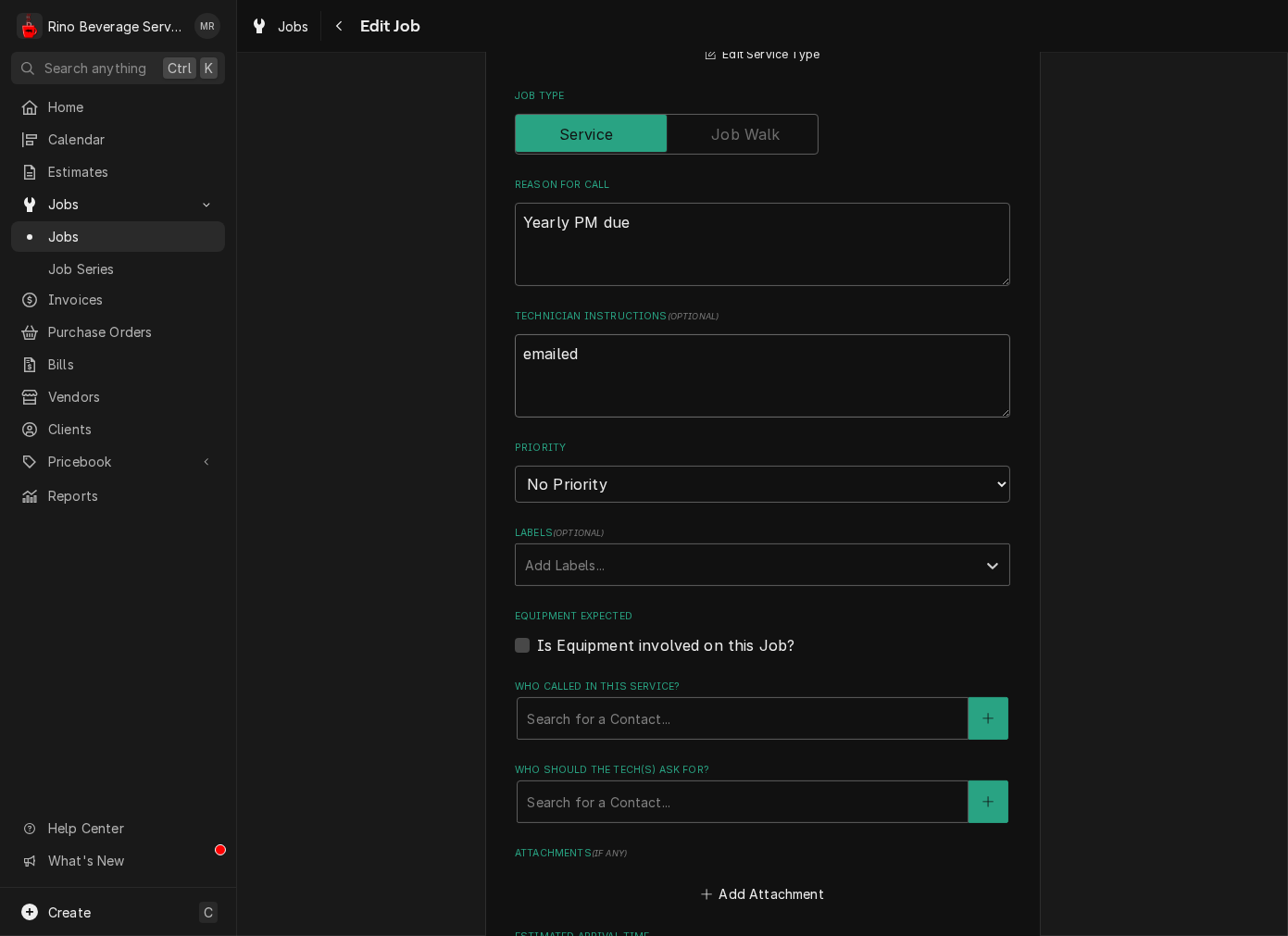 type on "x" 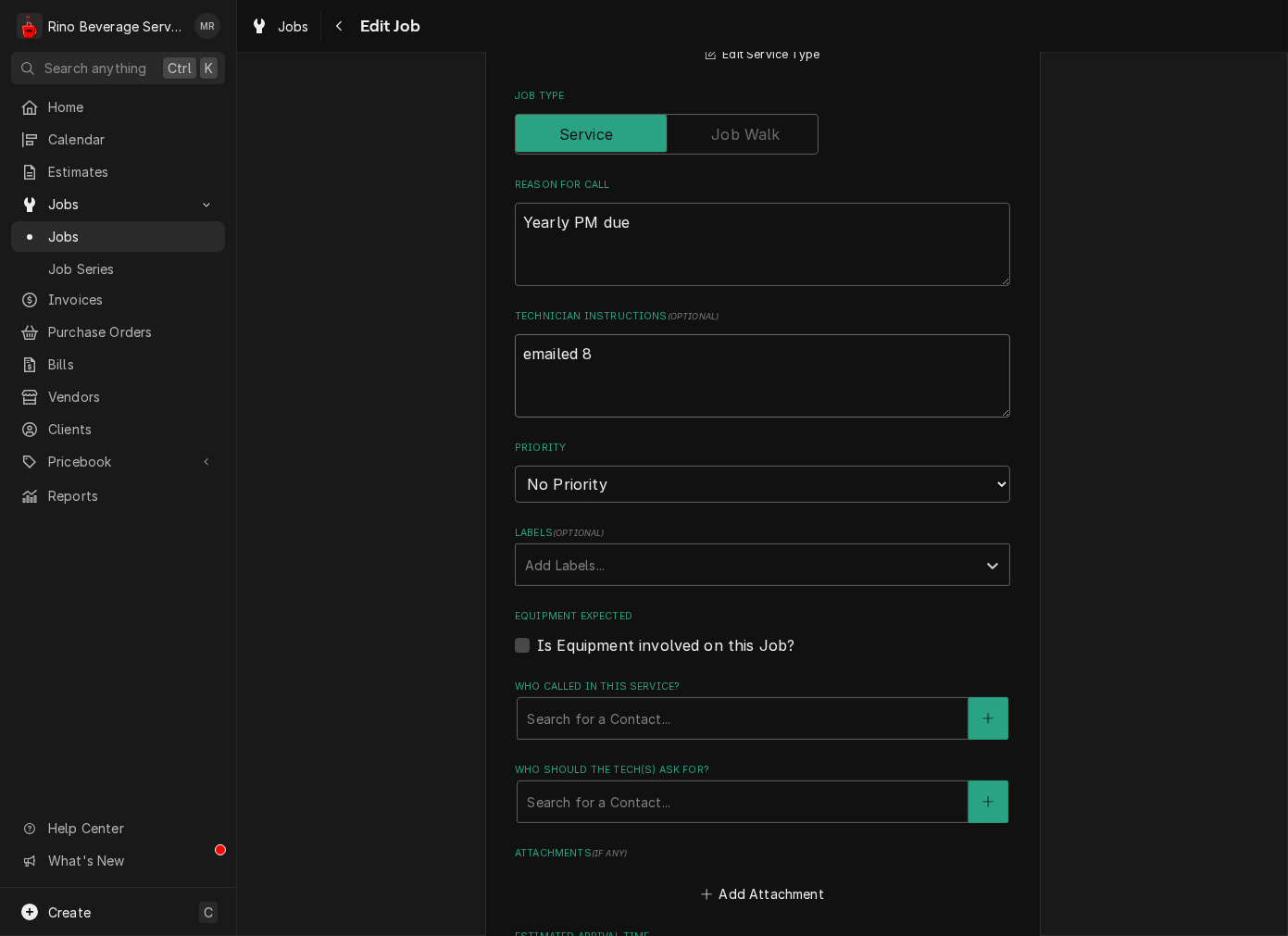 type on "x" 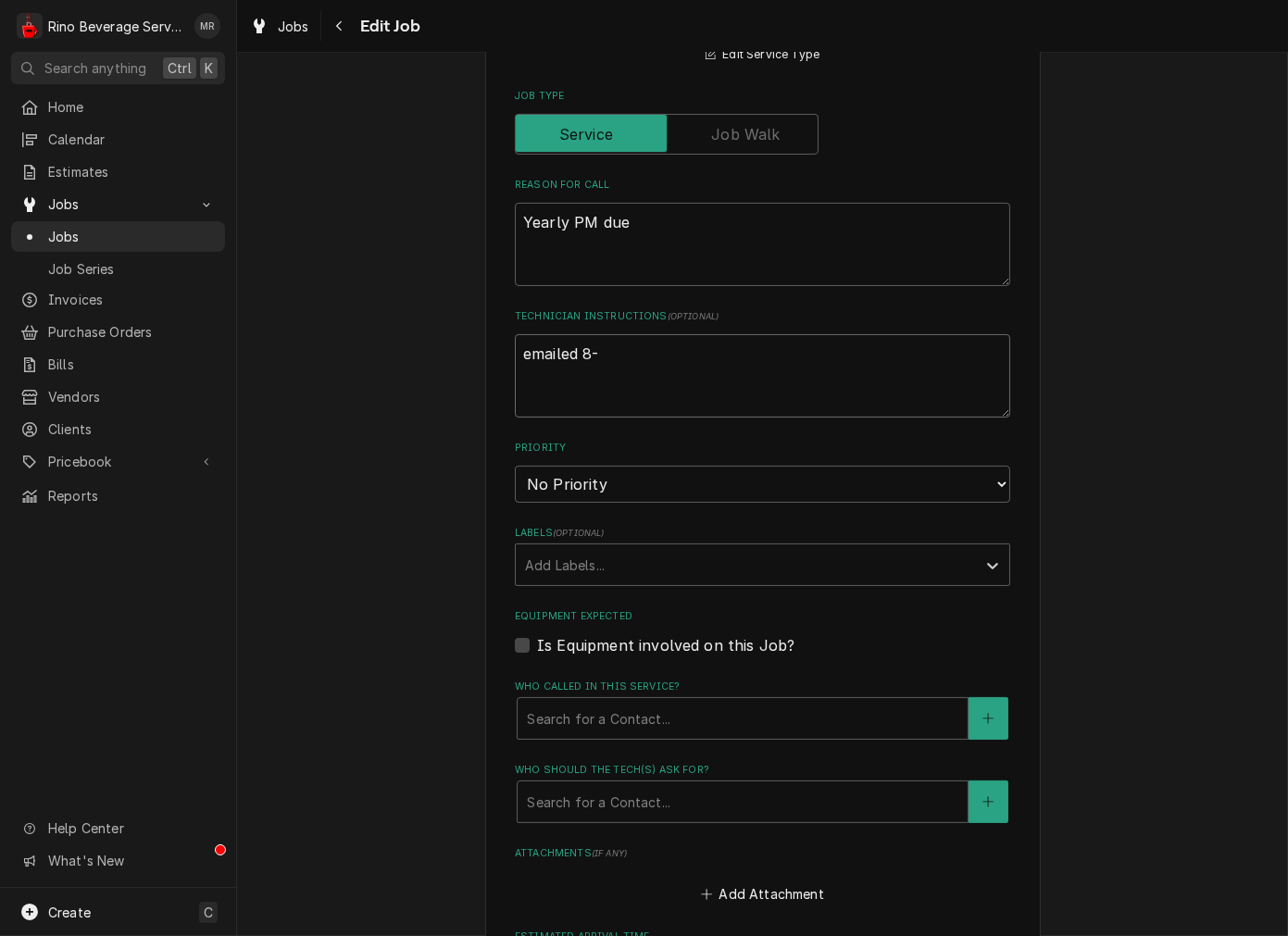 type on "x" 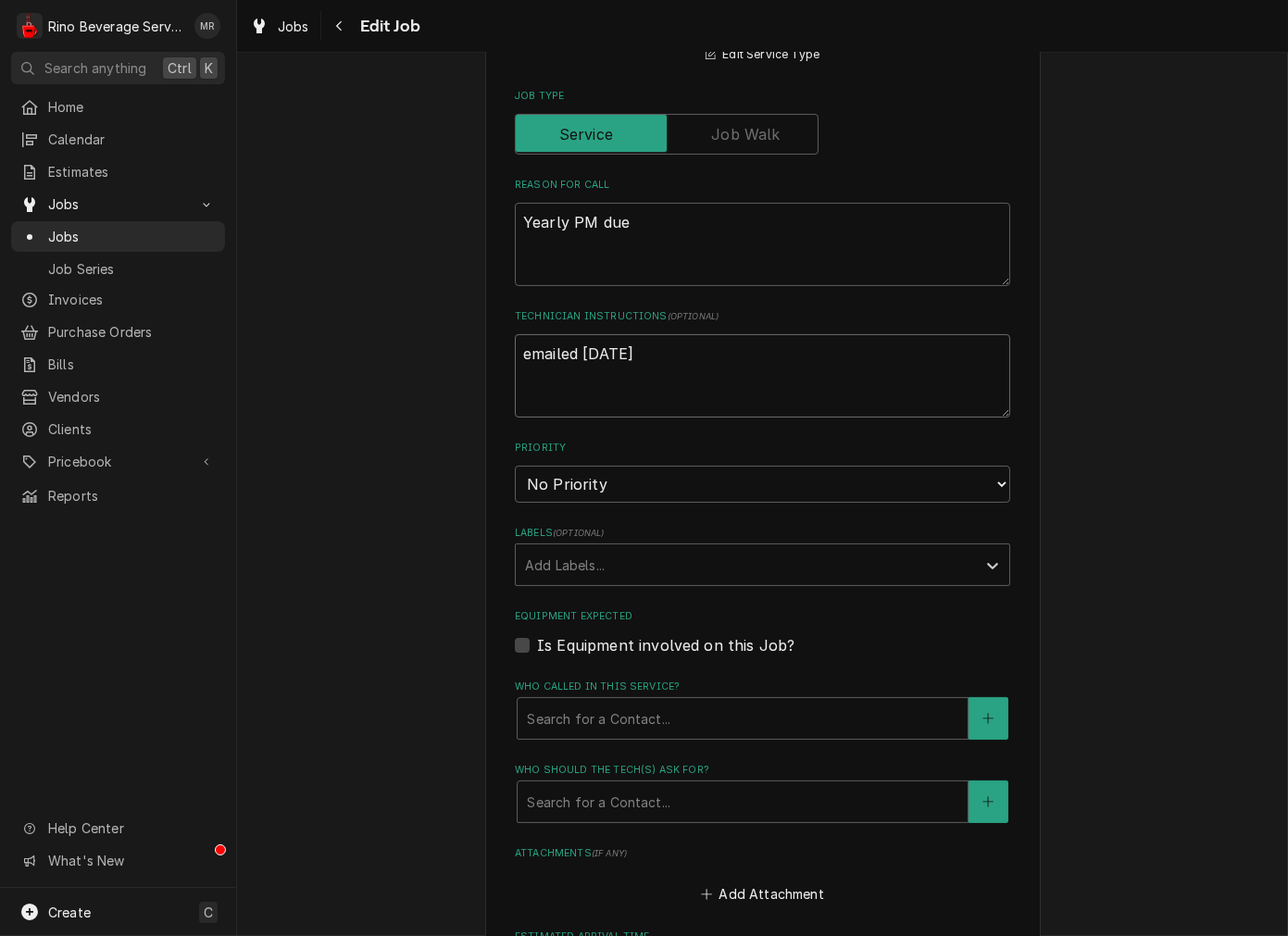 type on "x" 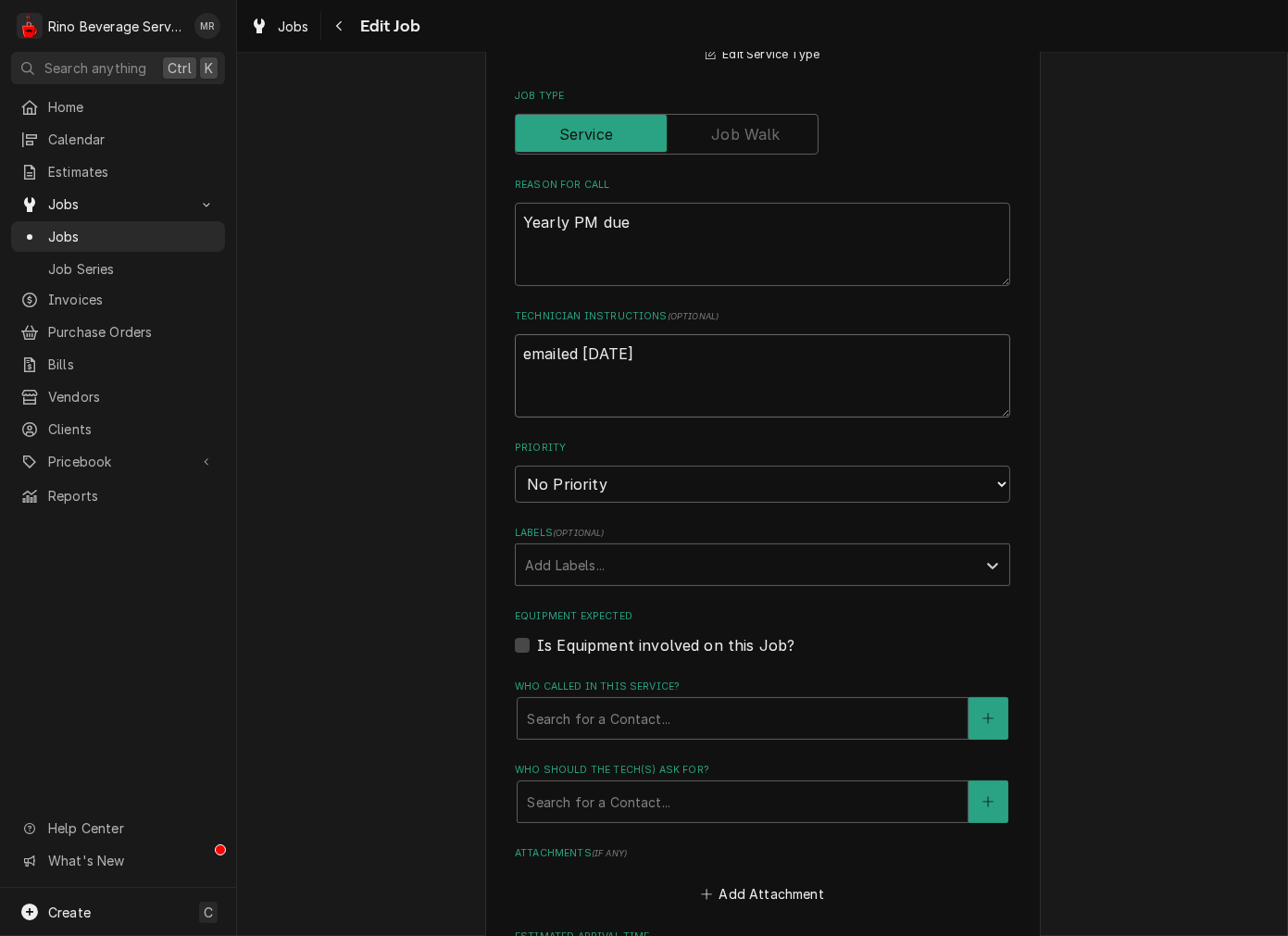 scroll, scrollTop: 769, scrollLeft: 0, axis: vertical 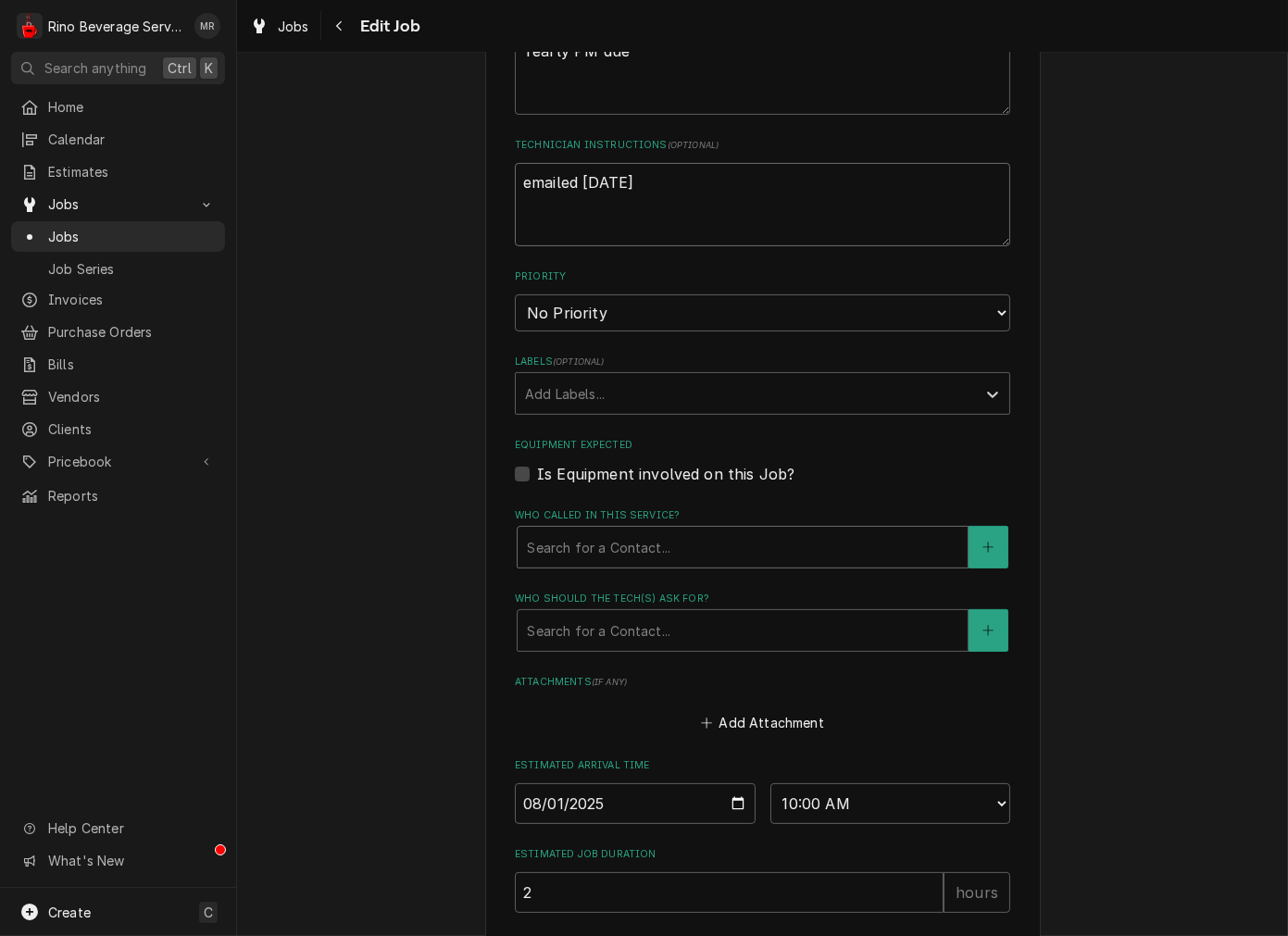 type on "emailed 8-1" 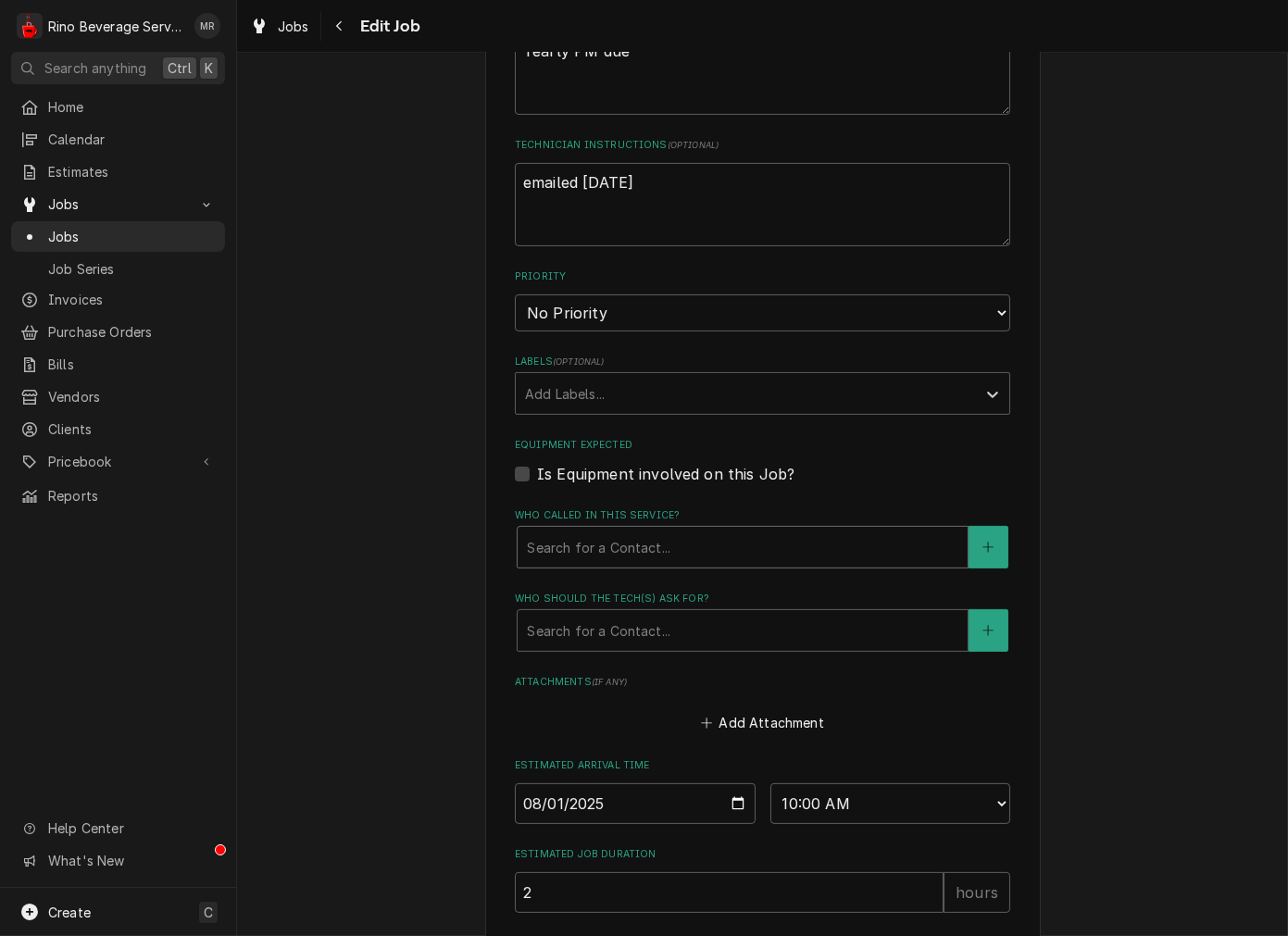 click at bounding box center [743, 547] 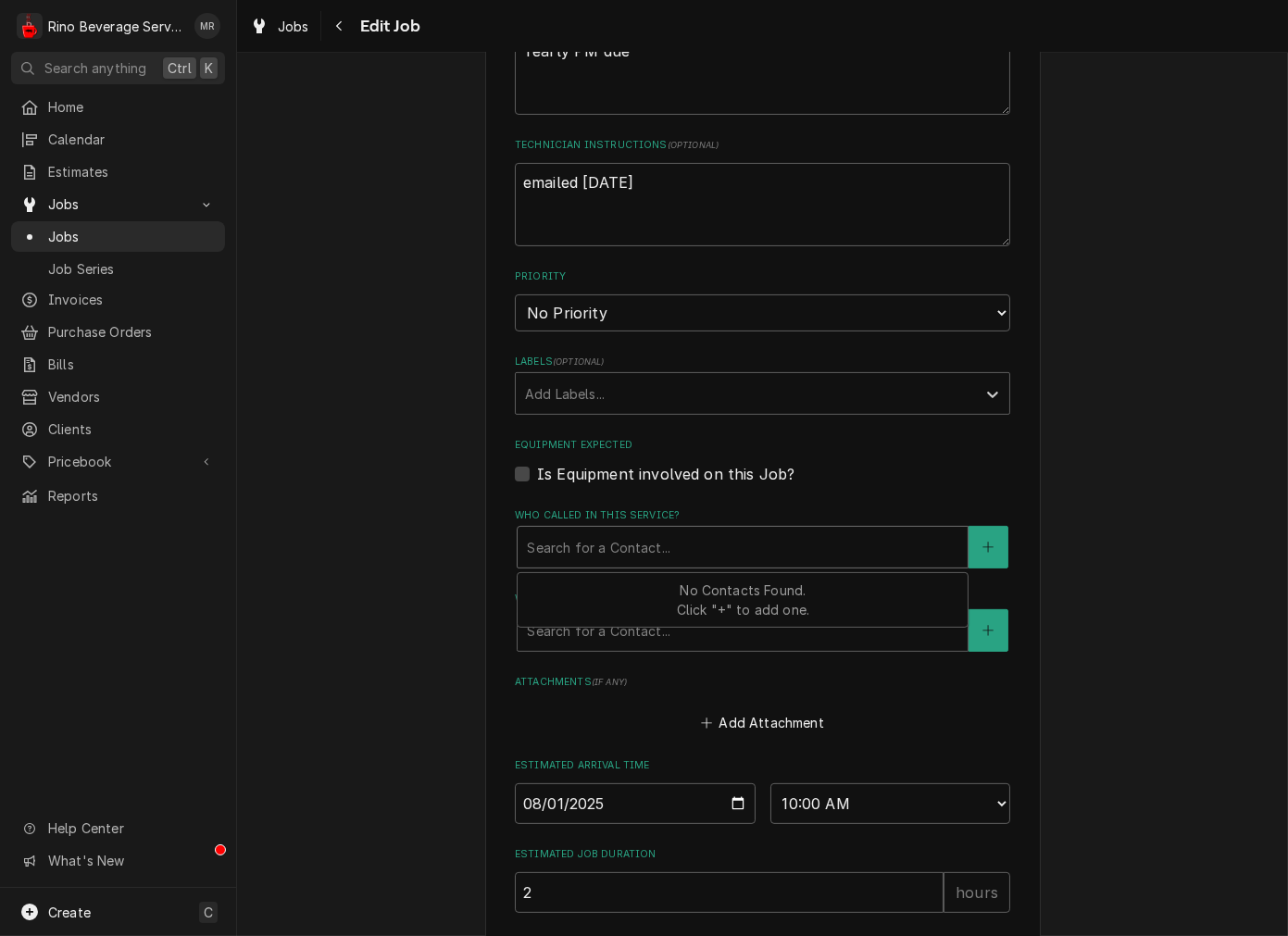 click at bounding box center [743, 547] 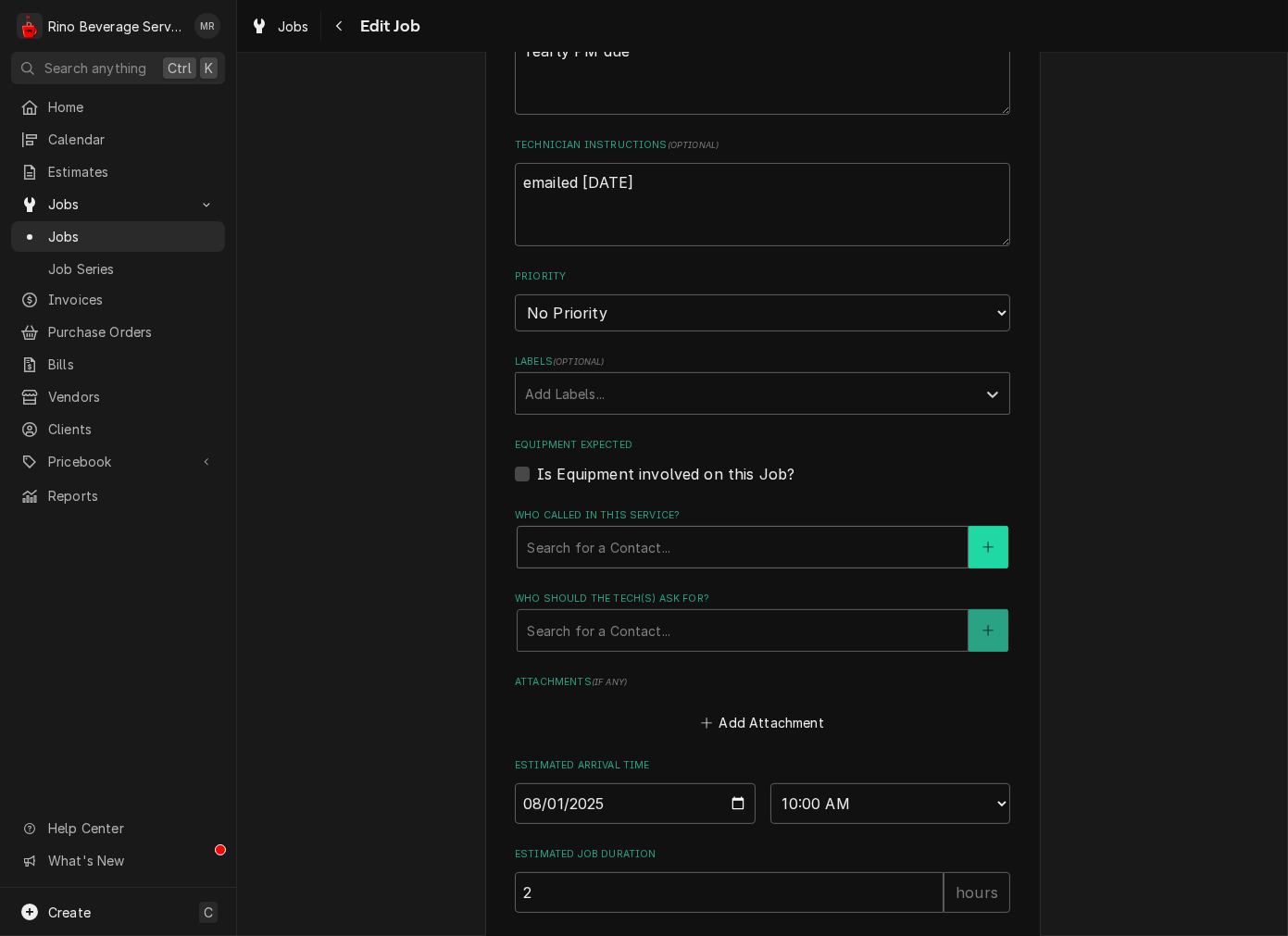 click at bounding box center (988, 547) 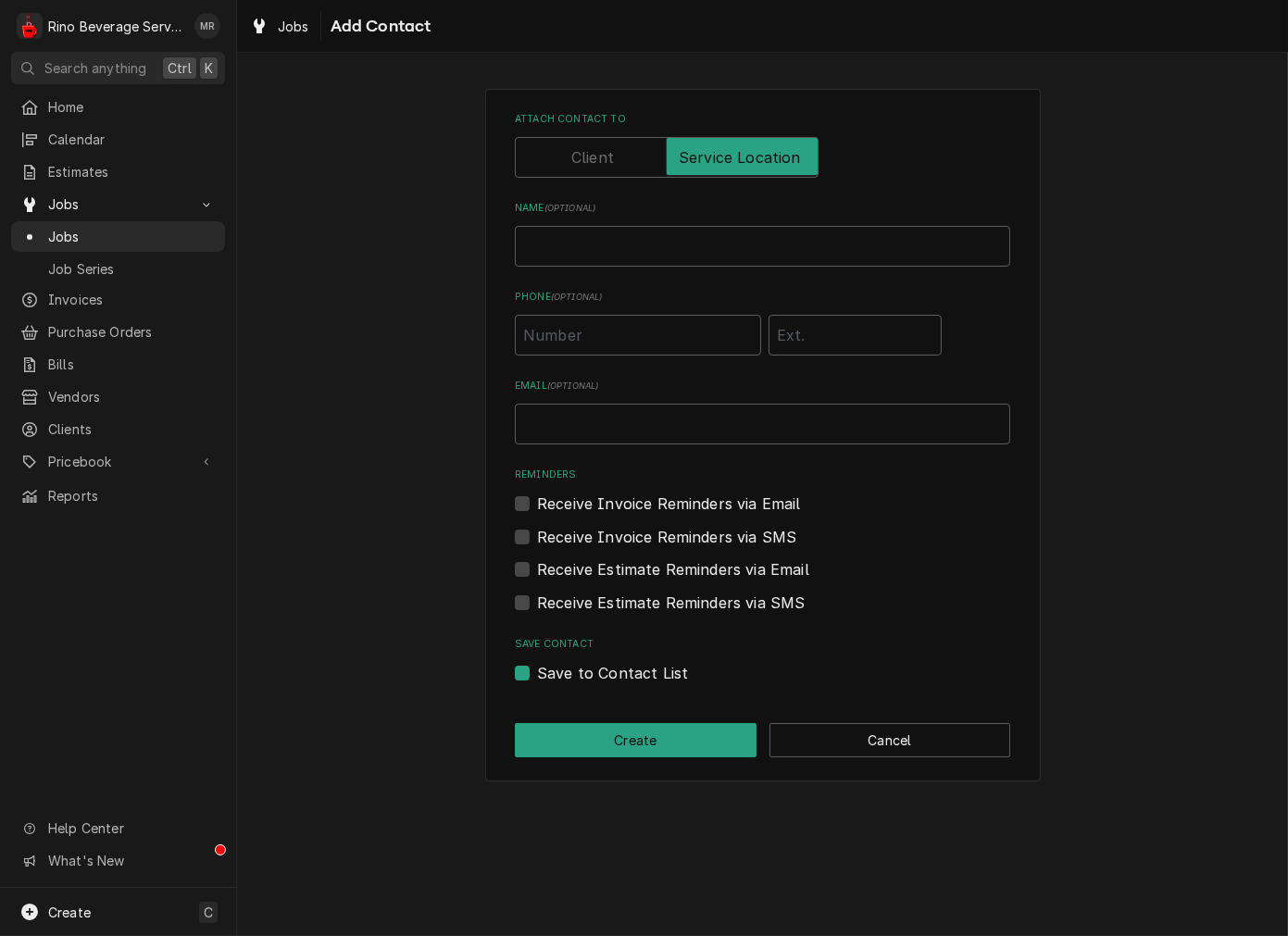 scroll, scrollTop: 0, scrollLeft: 0, axis: both 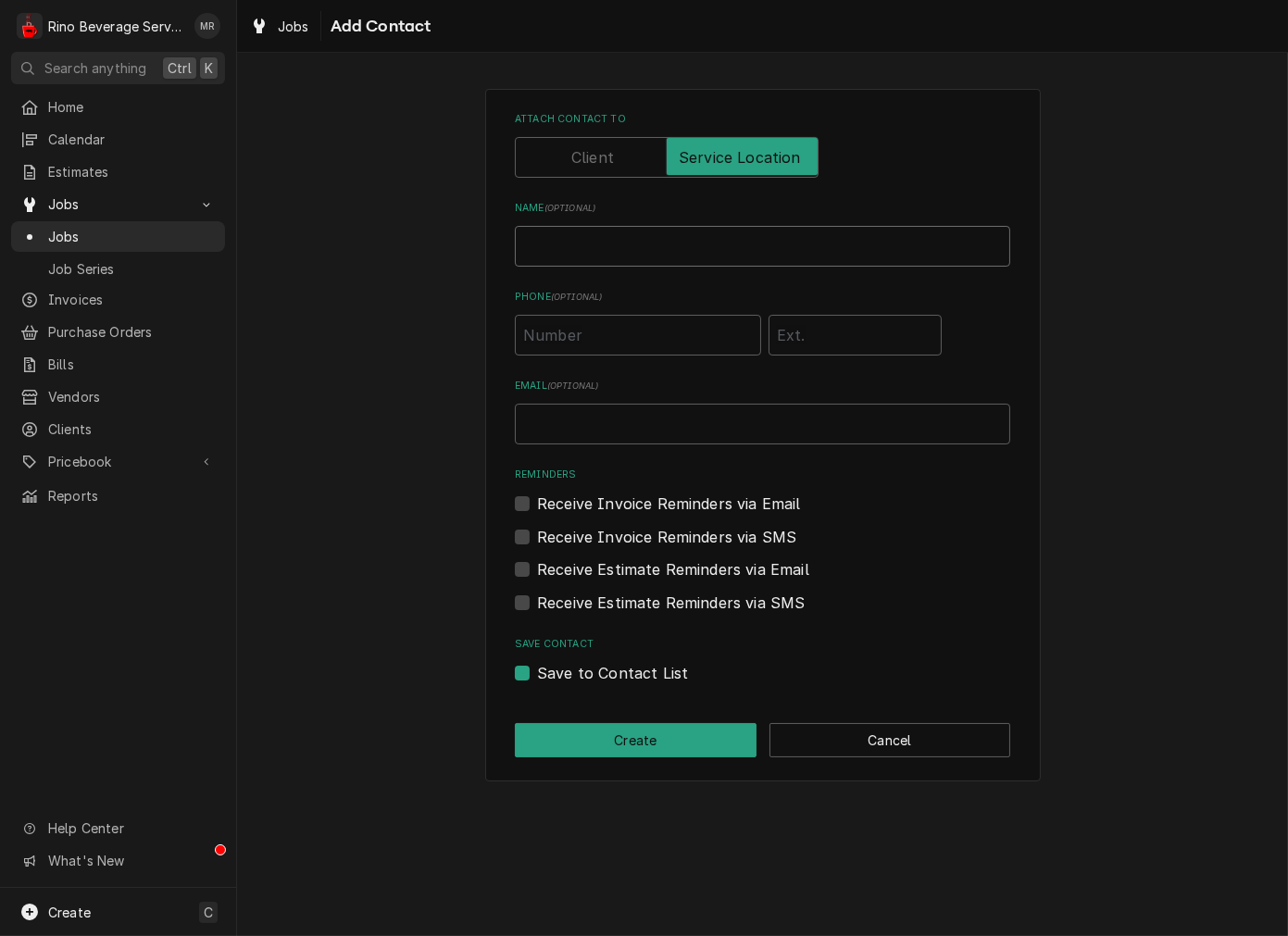 click on "Name  ( optional )" at bounding box center (762, 246) 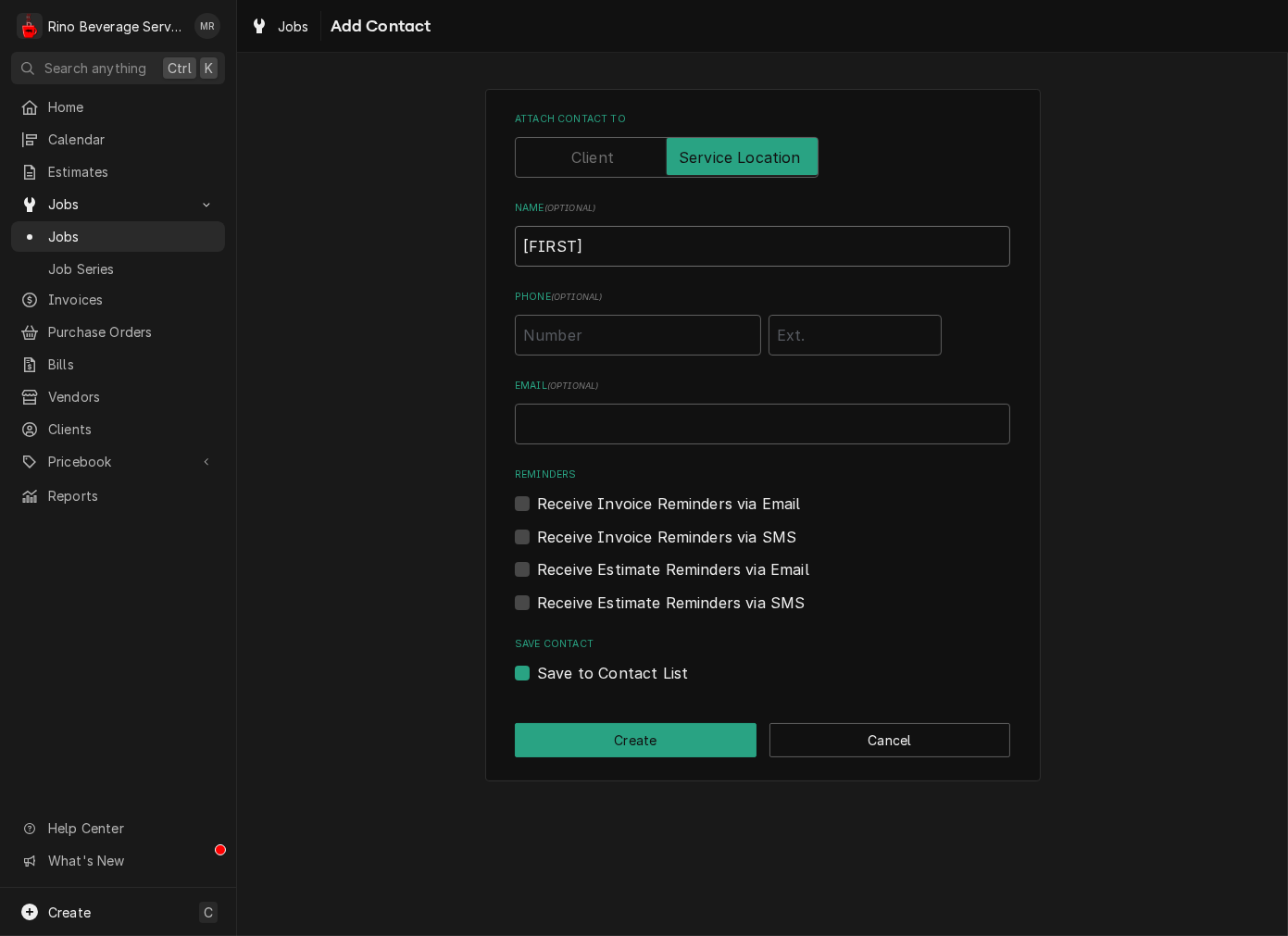 type on "Dana" 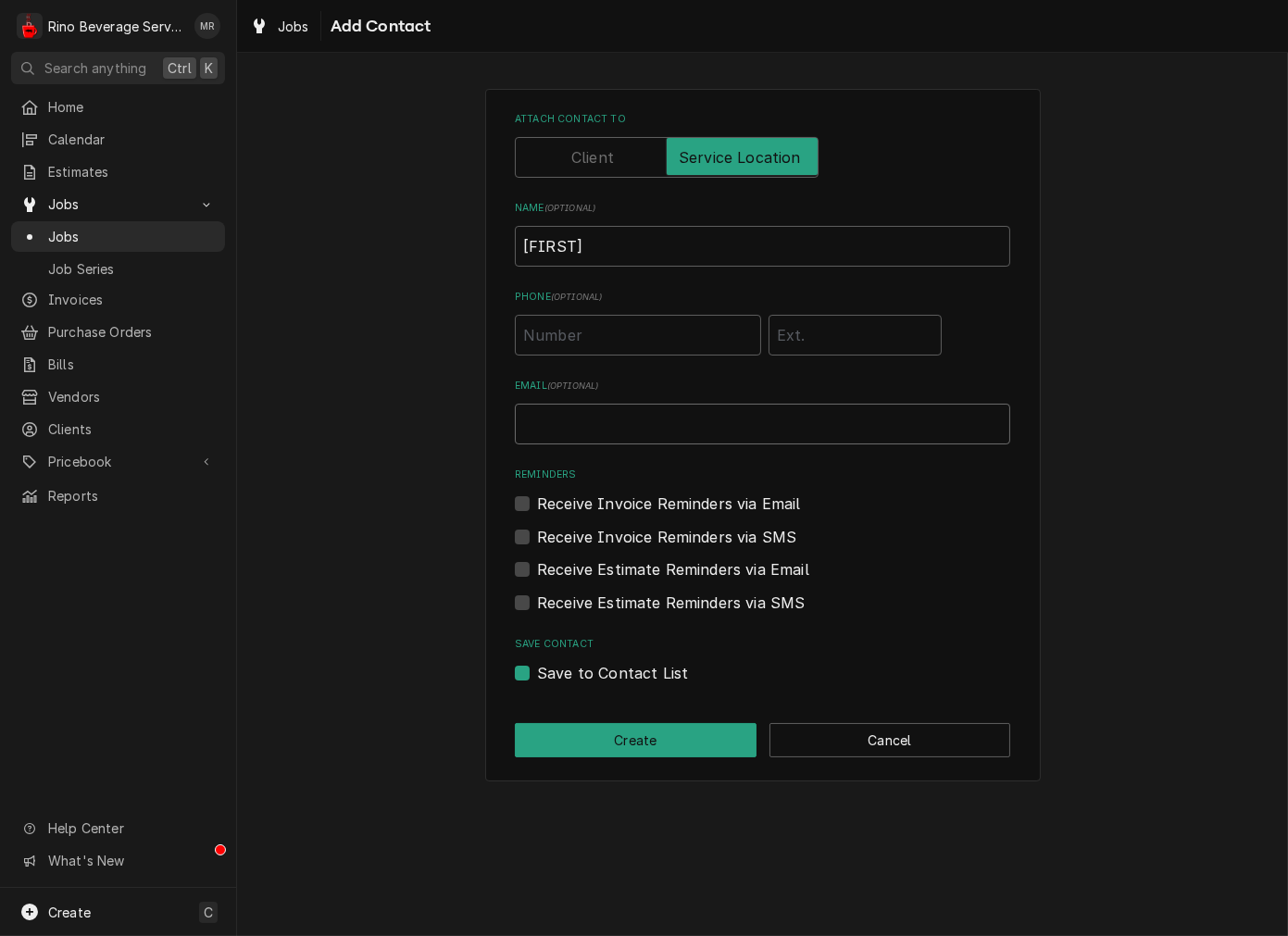 paste on "Washington Township RecPlex" 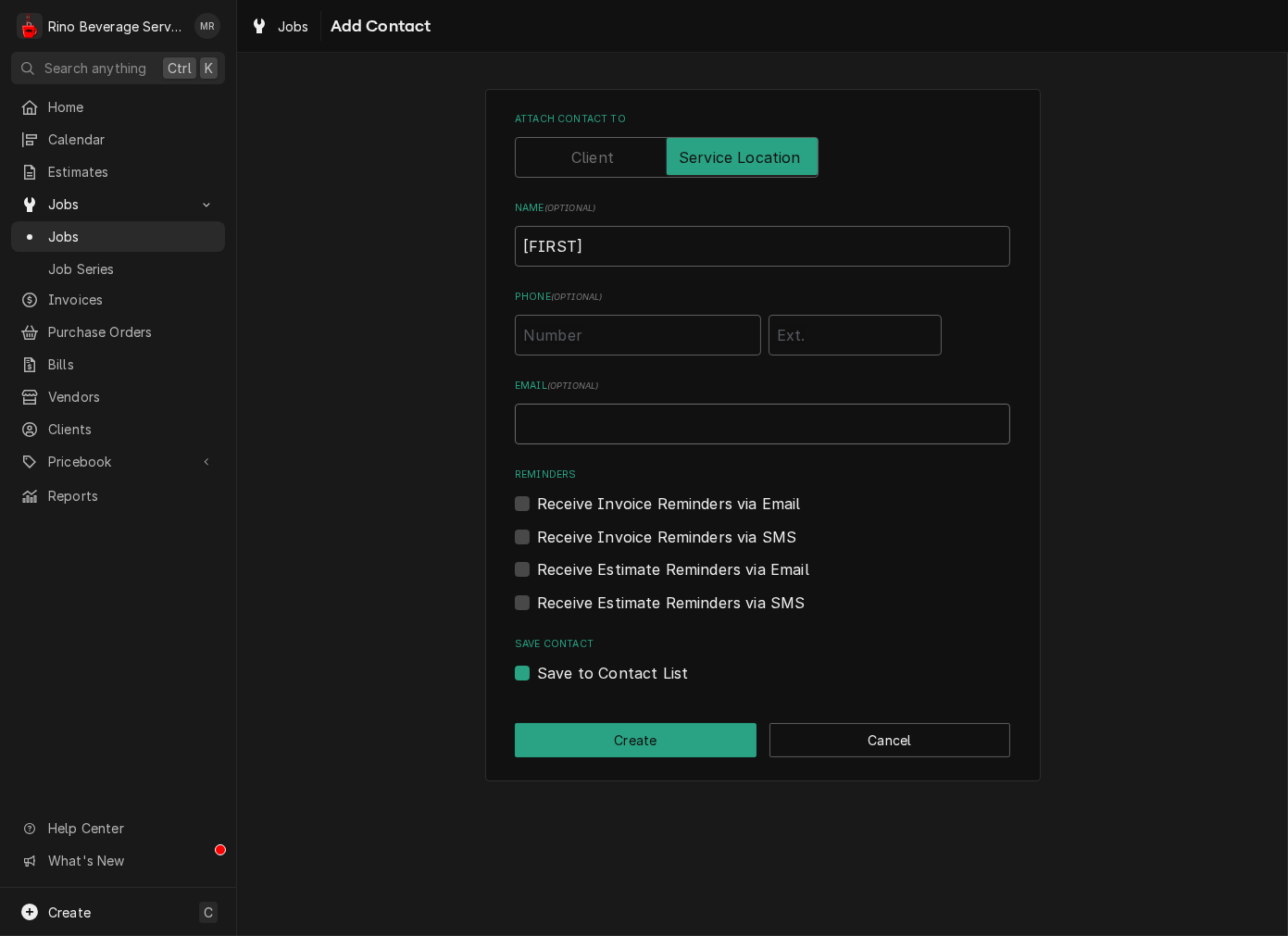 type on "Washington Township RecPlex" 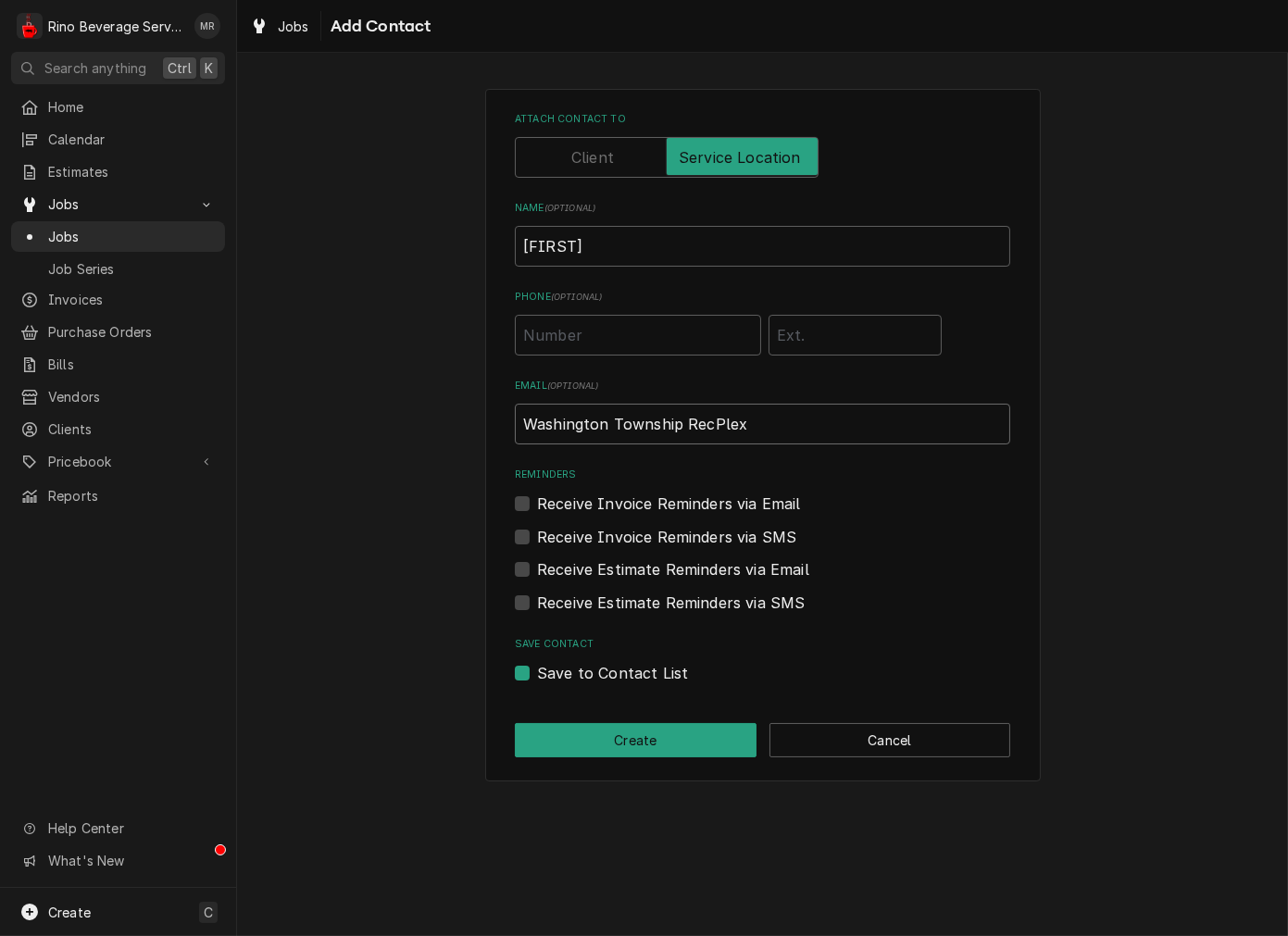 drag, startPoint x: 587, startPoint y: 431, endPoint x: -1107, endPoint y: 465, distance: 1694.341 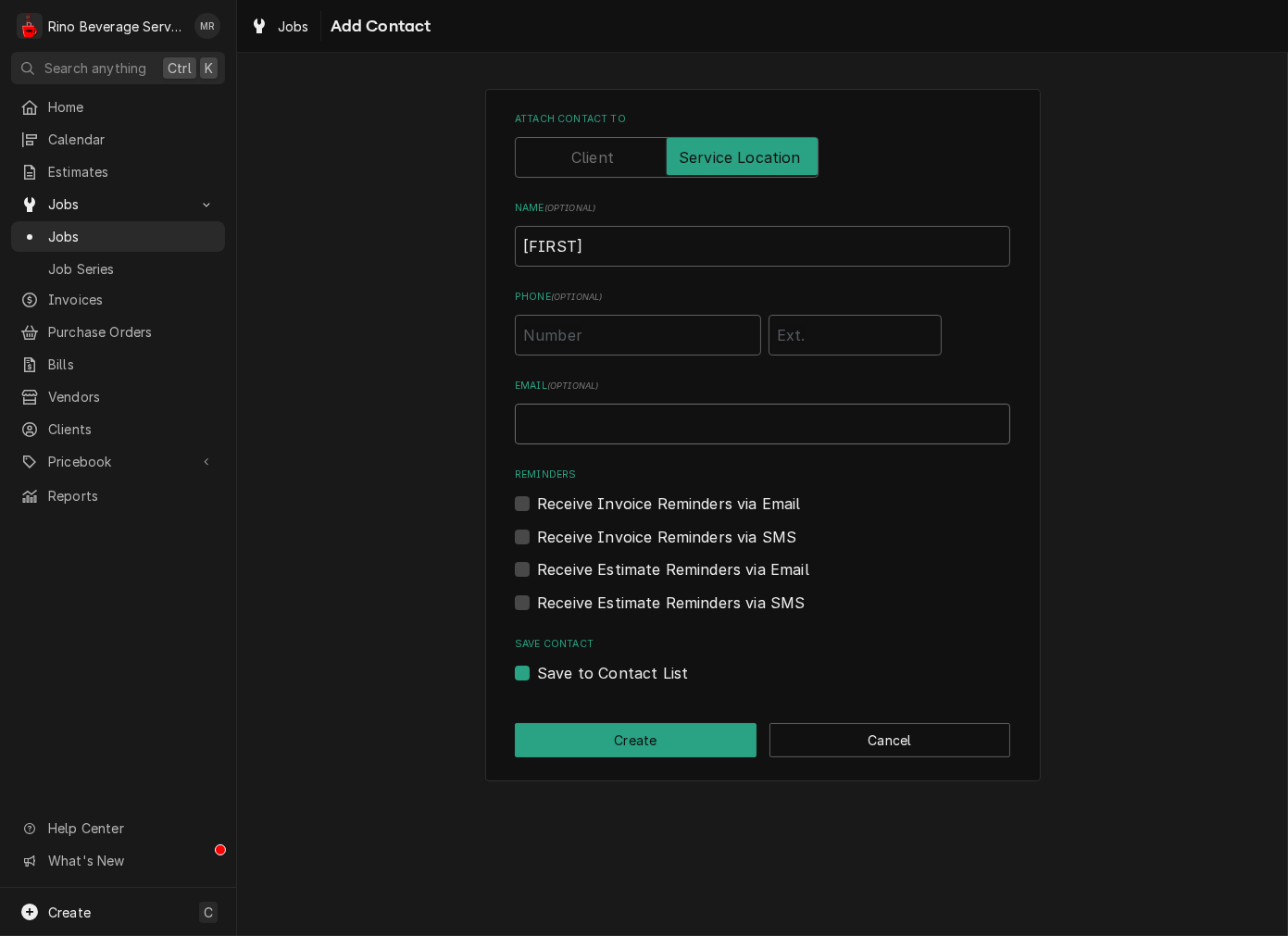click on "Email  ( optional )" at bounding box center [762, 424] 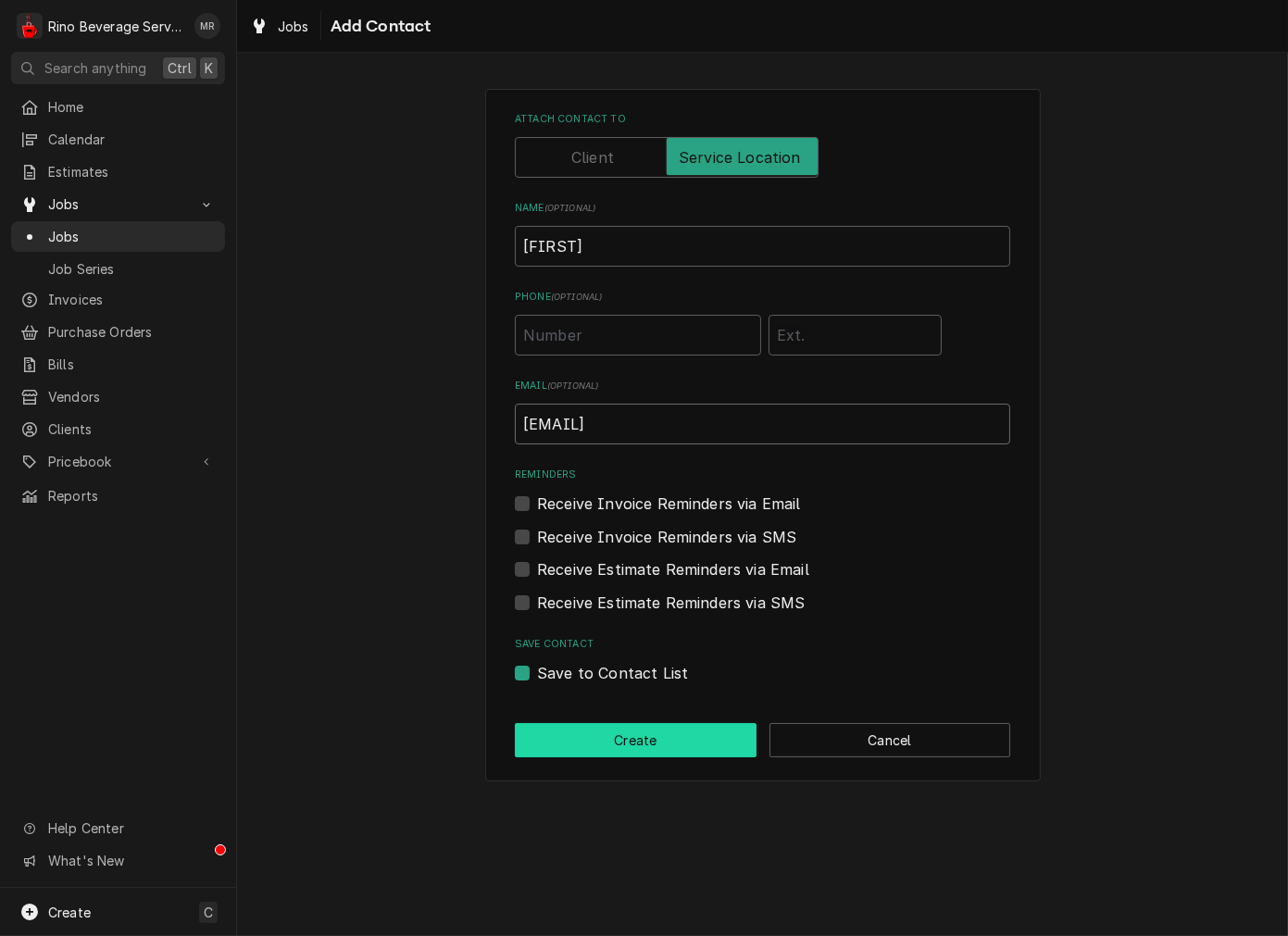 type on "dana.frost@washingtontwp.org" 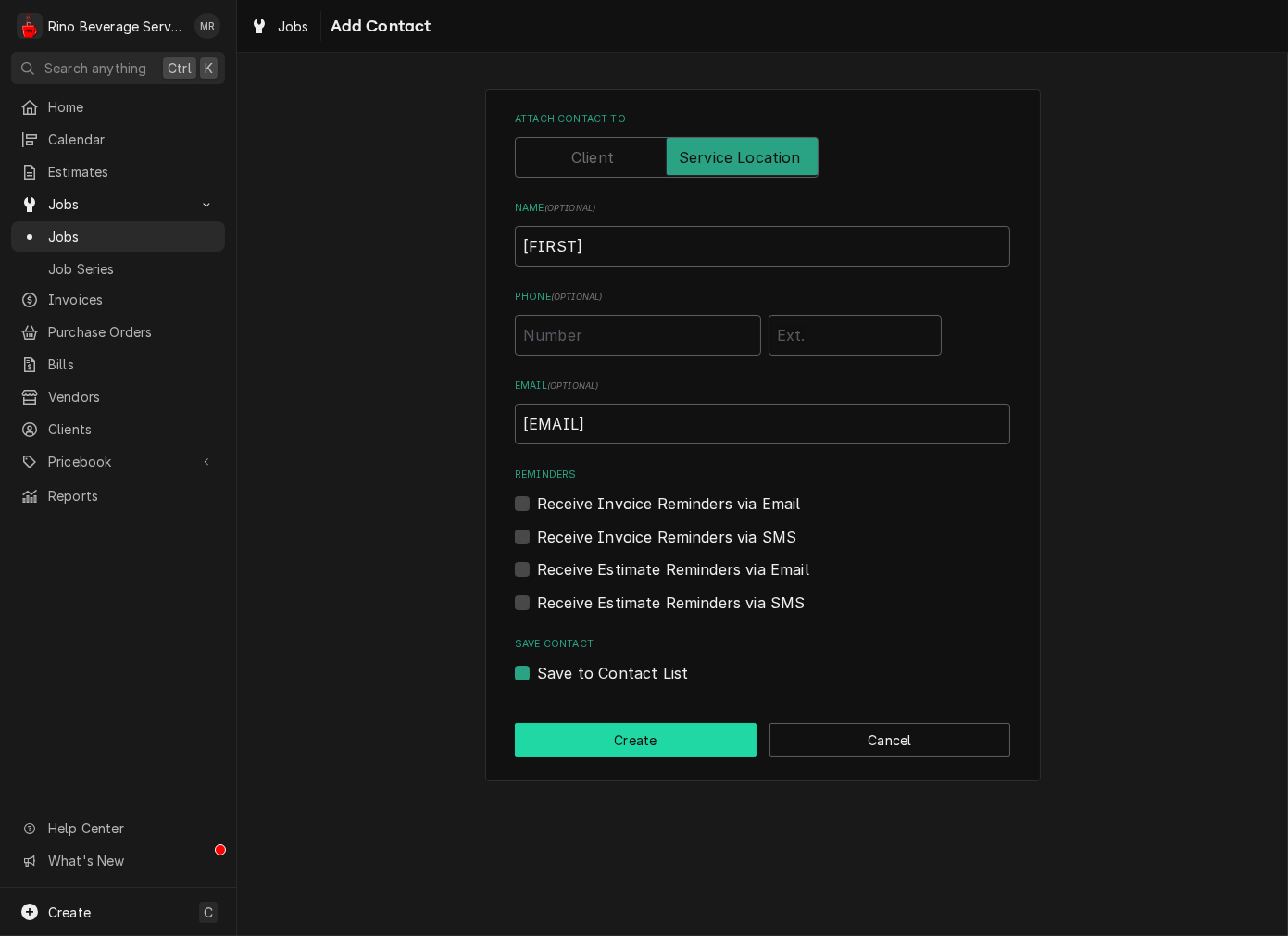 click on "Create" at bounding box center (635, 740) 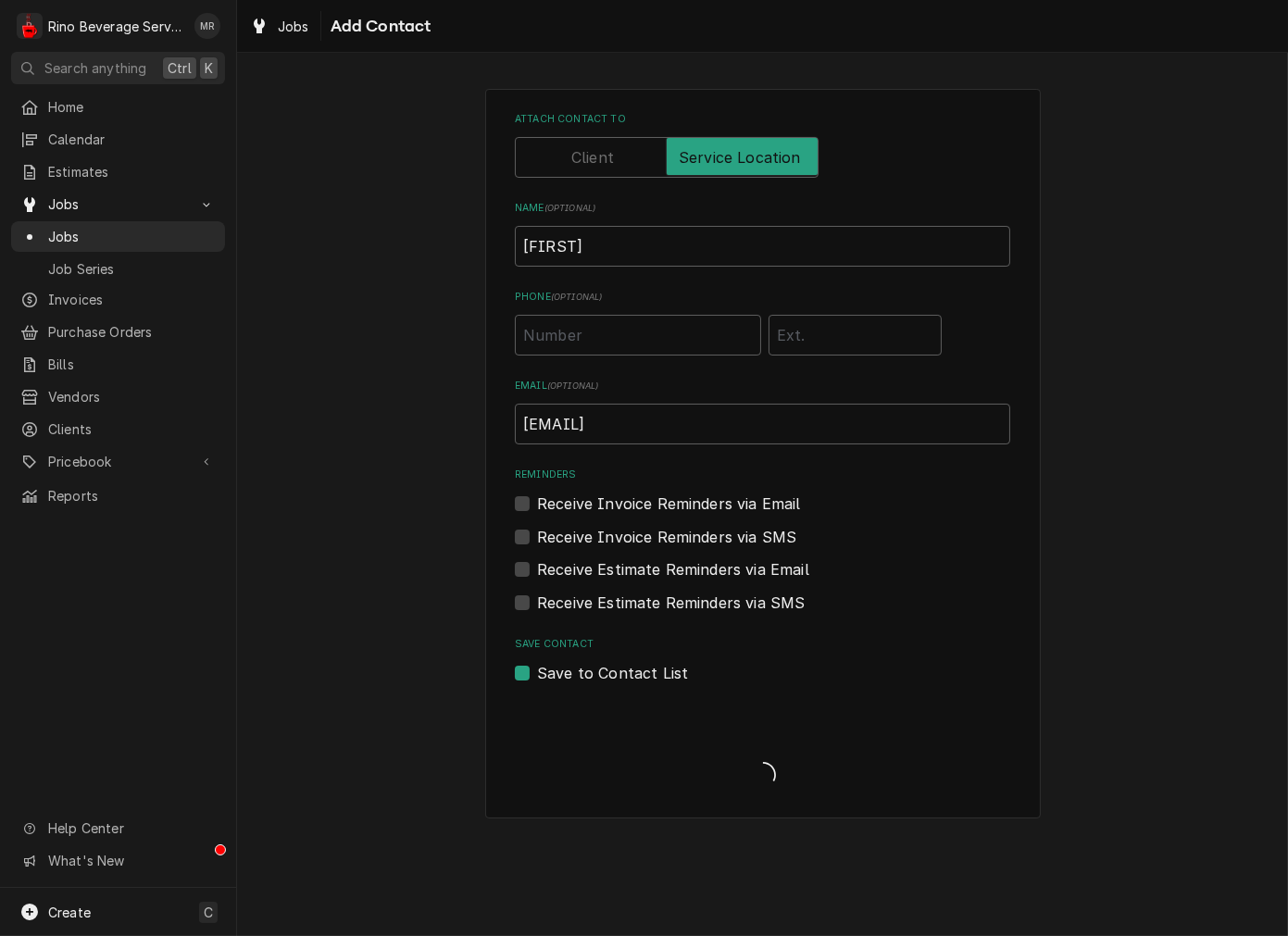 scroll, scrollTop: 769, scrollLeft: 0, axis: vertical 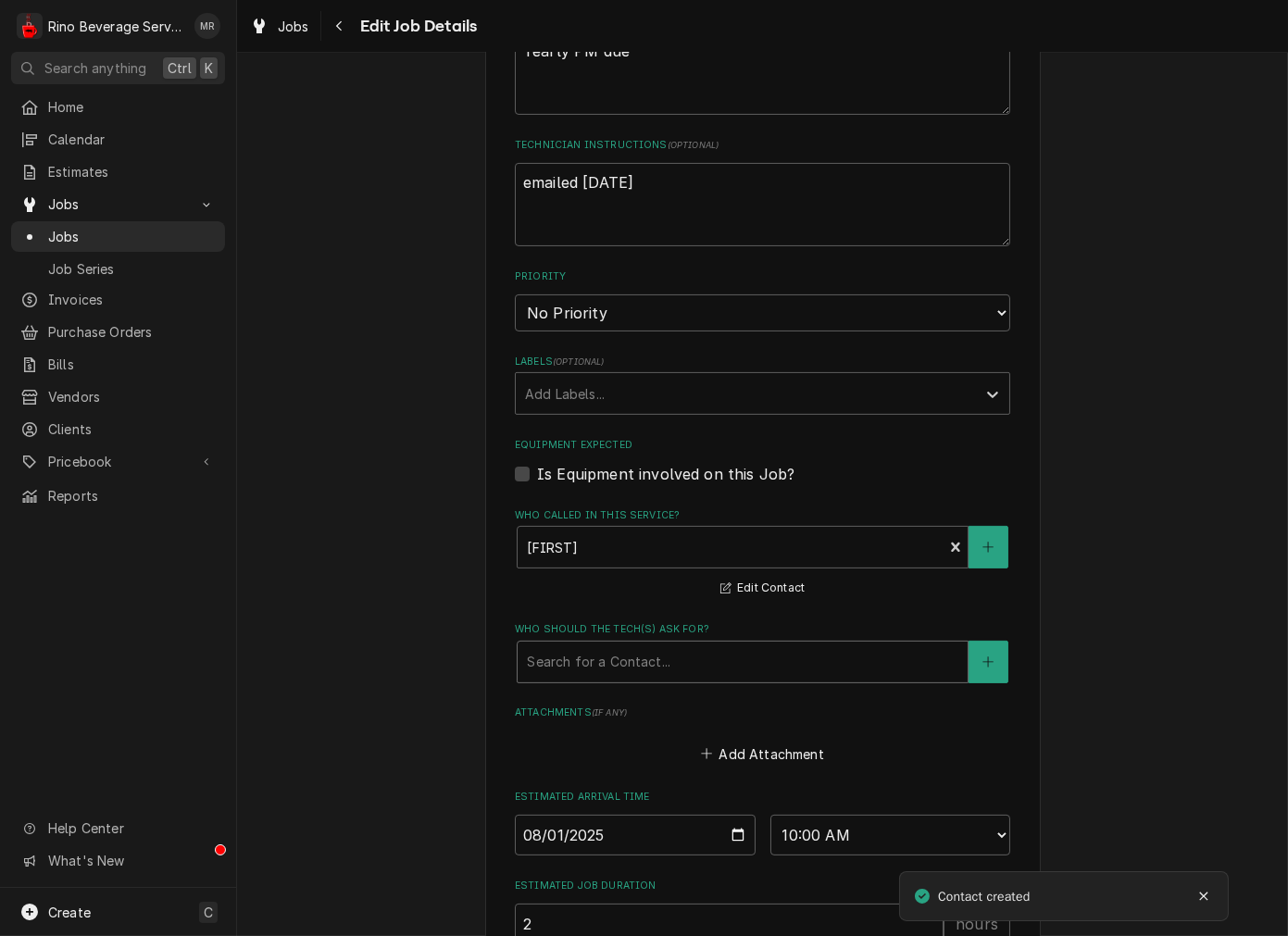 click at bounding box center [743, 662] 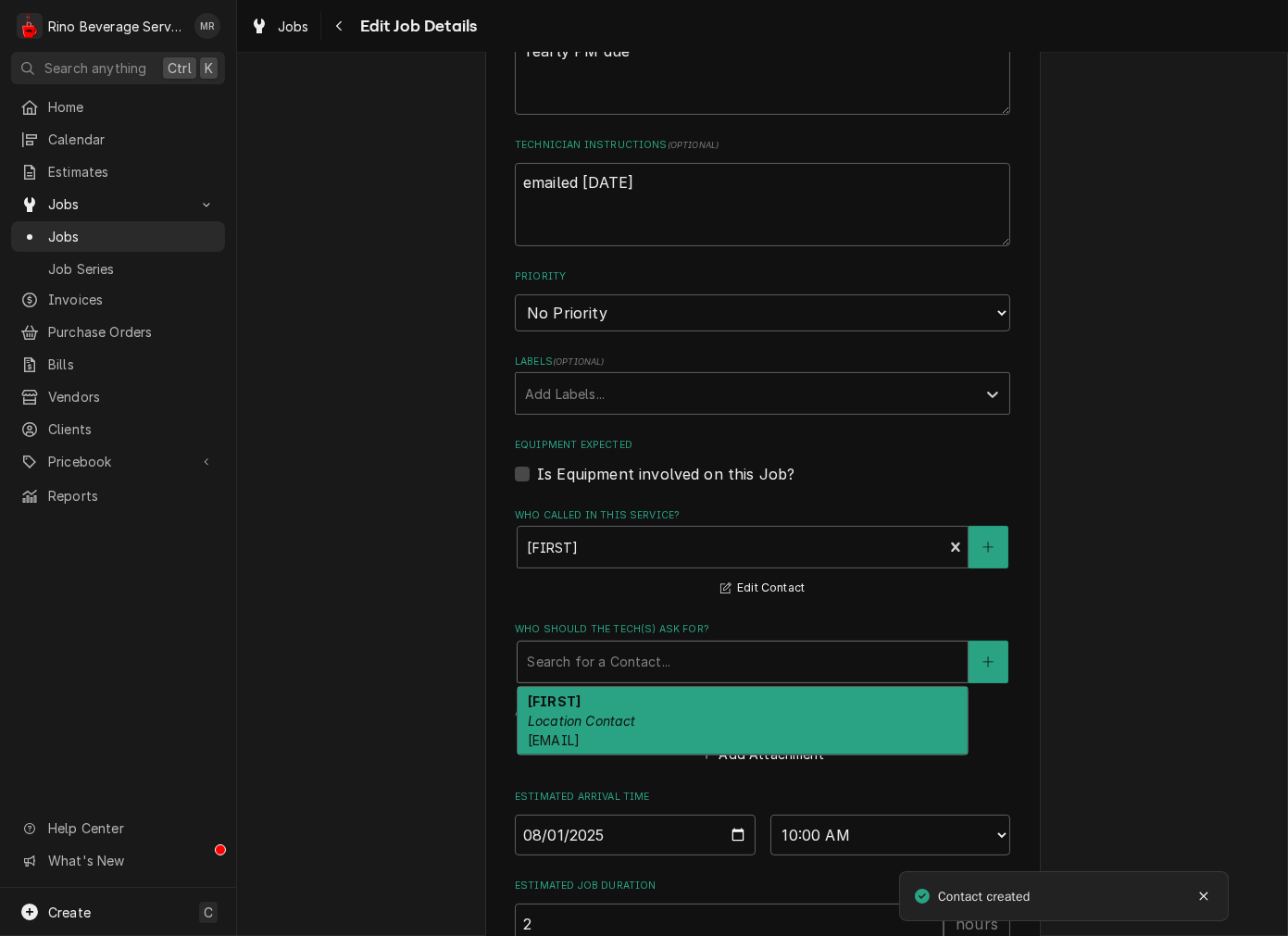 click on "Location Contact" at bounding box center [581, 720] 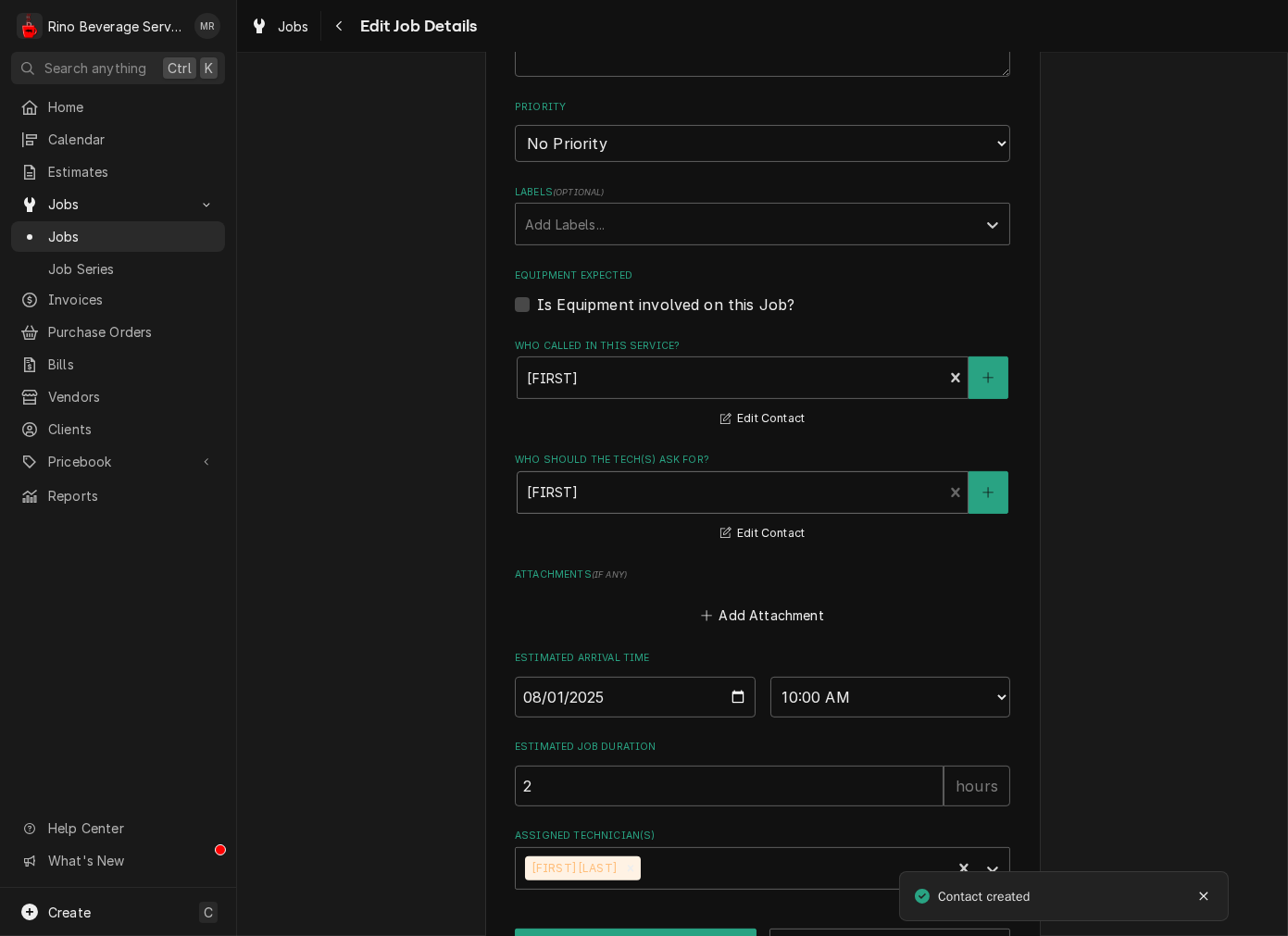 scroll, scrollTop: 1003, scrollLeft: 0, axis: vertical 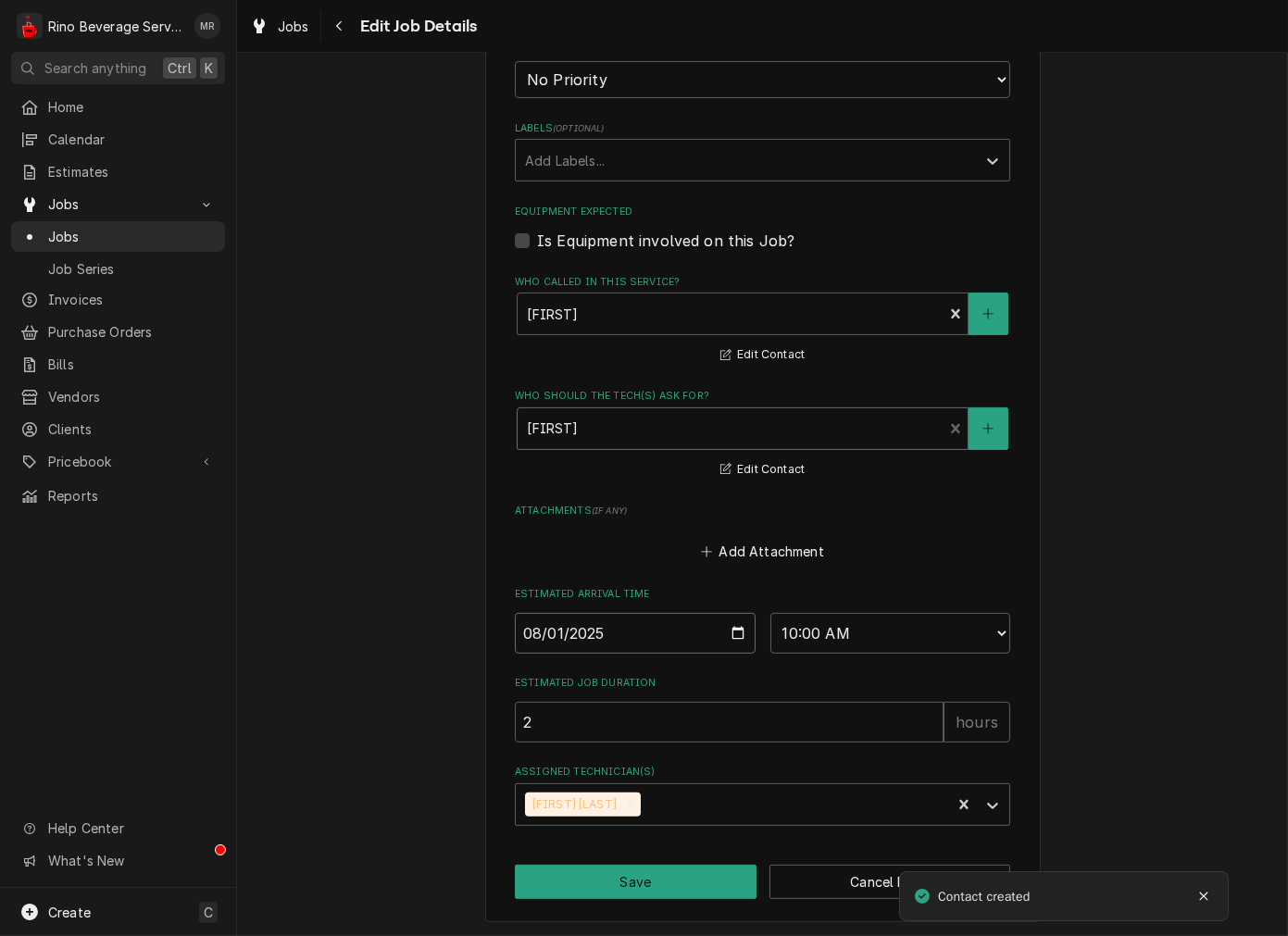 click on "2025-08-01" at bounding box center (635, 633) 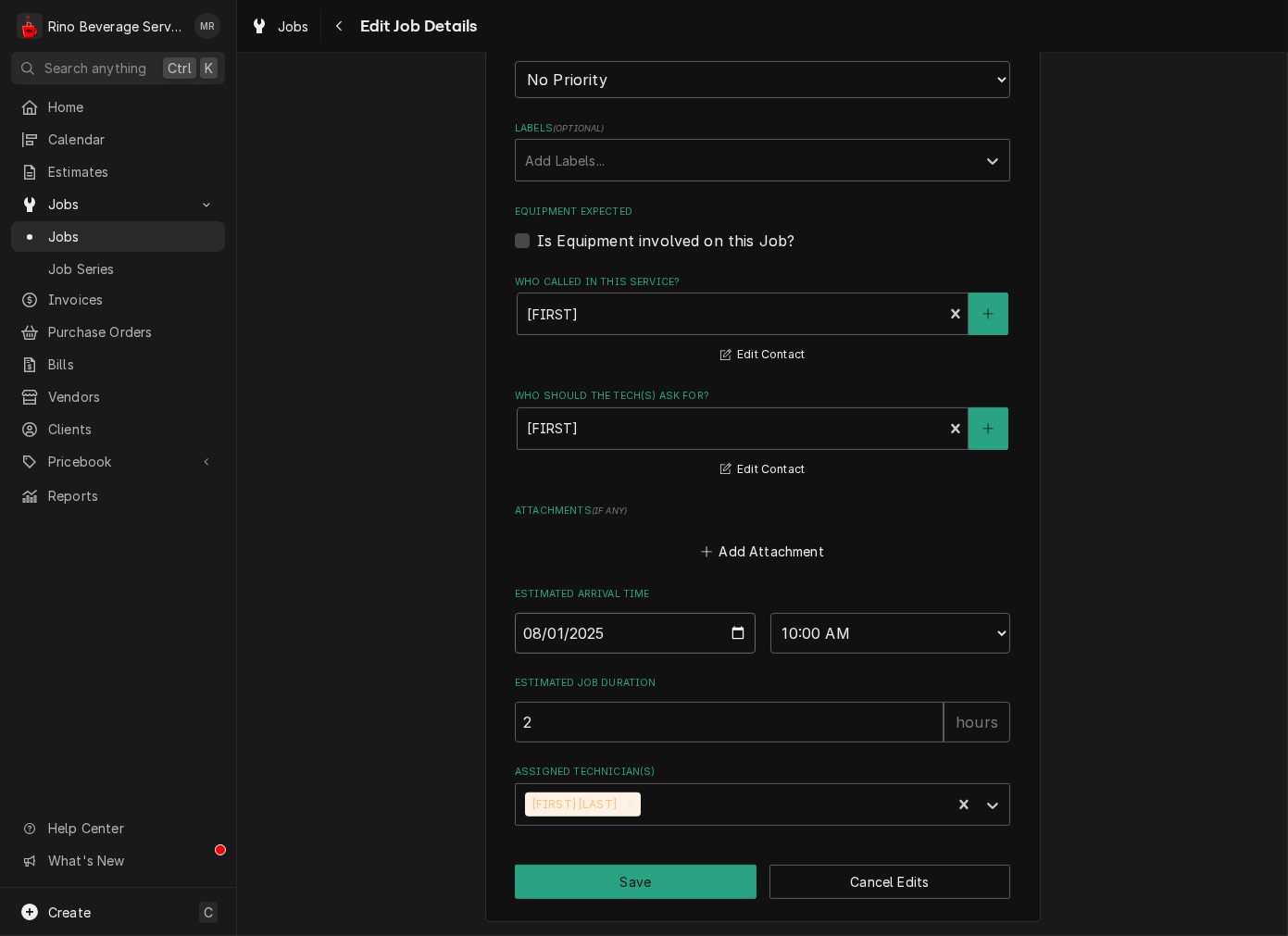 type on "2025-08-27" 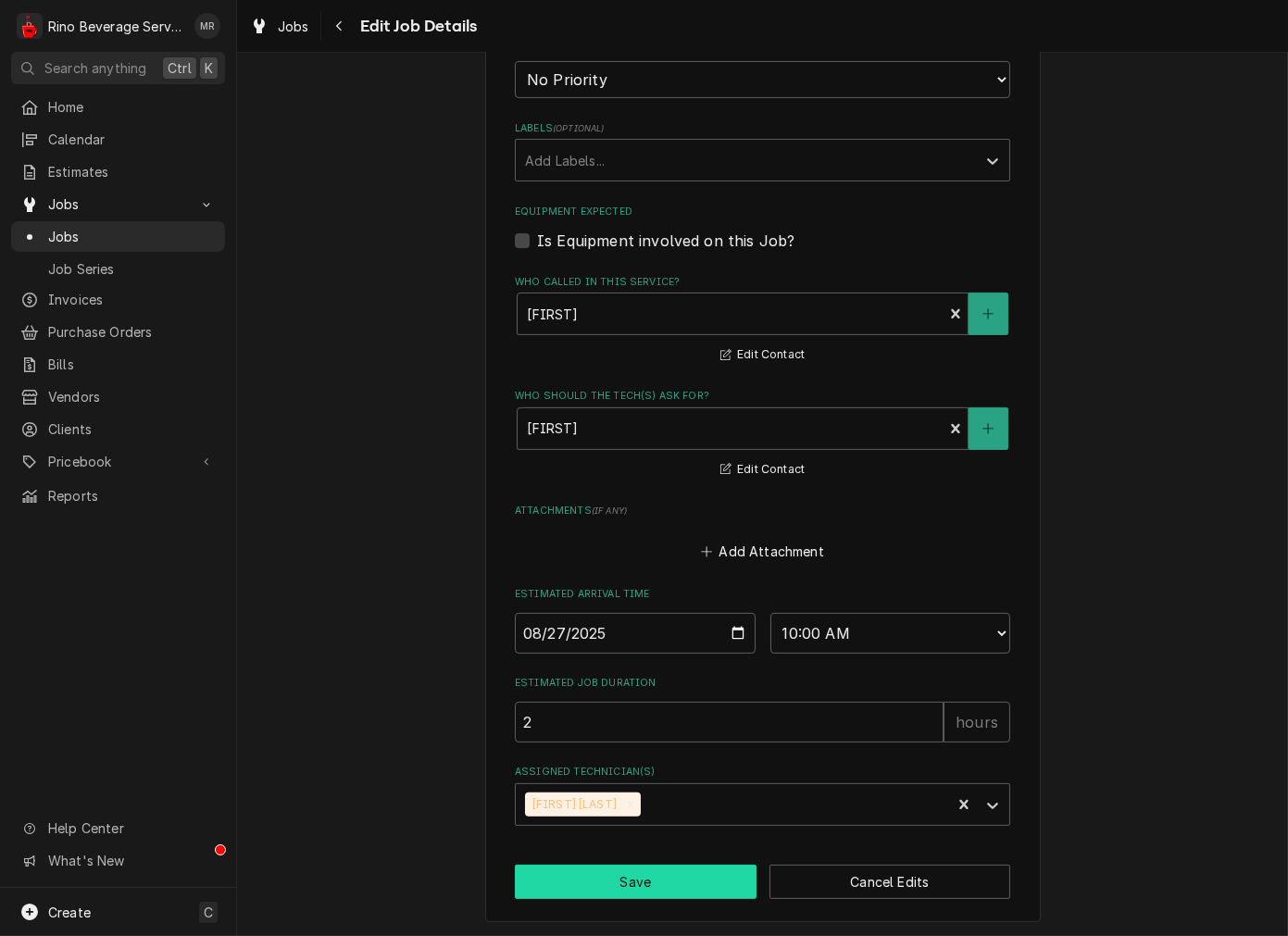 click on "Save" at bounding box center [635, 881] 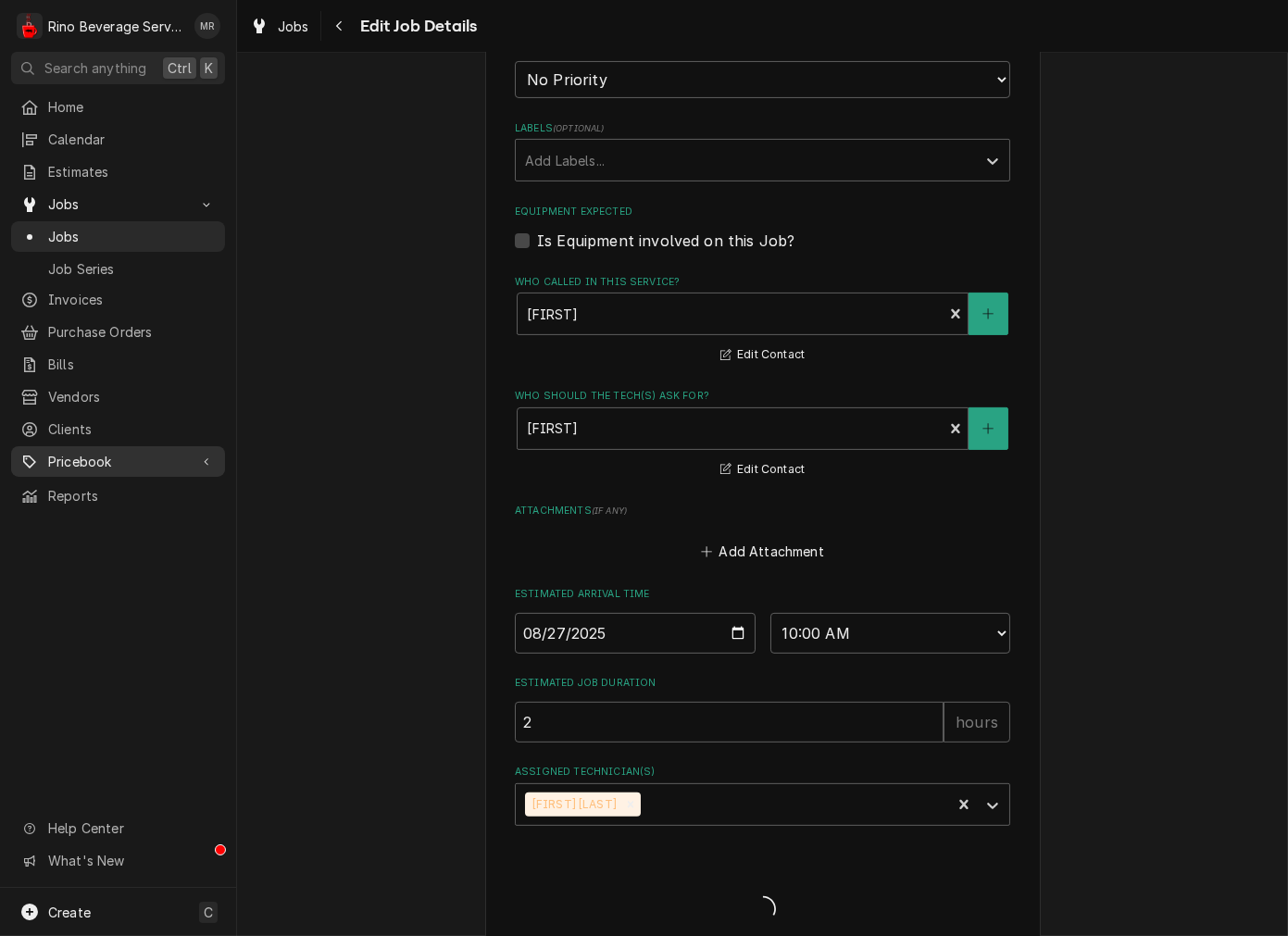 type on "x" 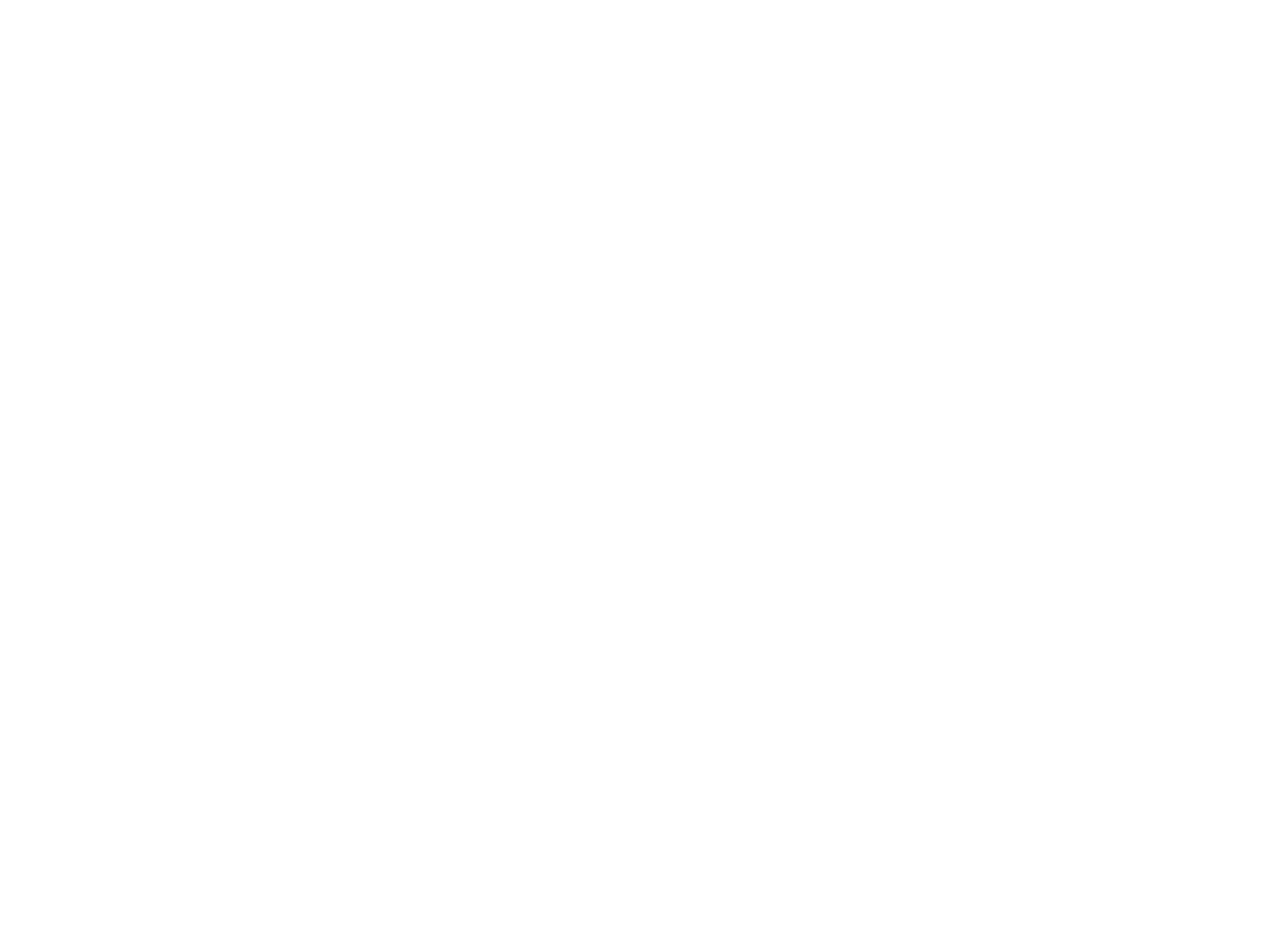 scroll, scrollTop: 0, scrollLeft: 0, axis: both 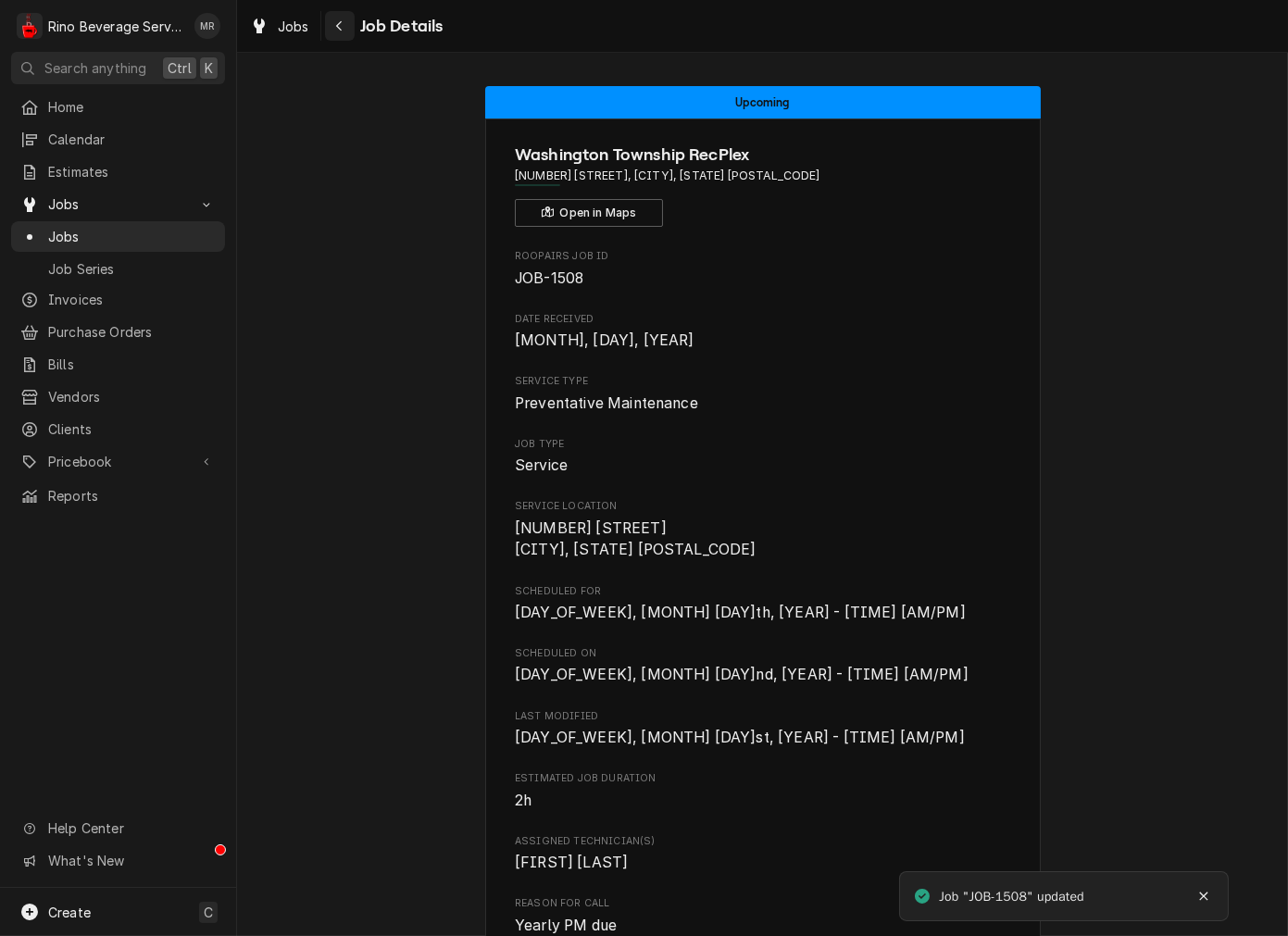 click at bounding box center (340, 26) 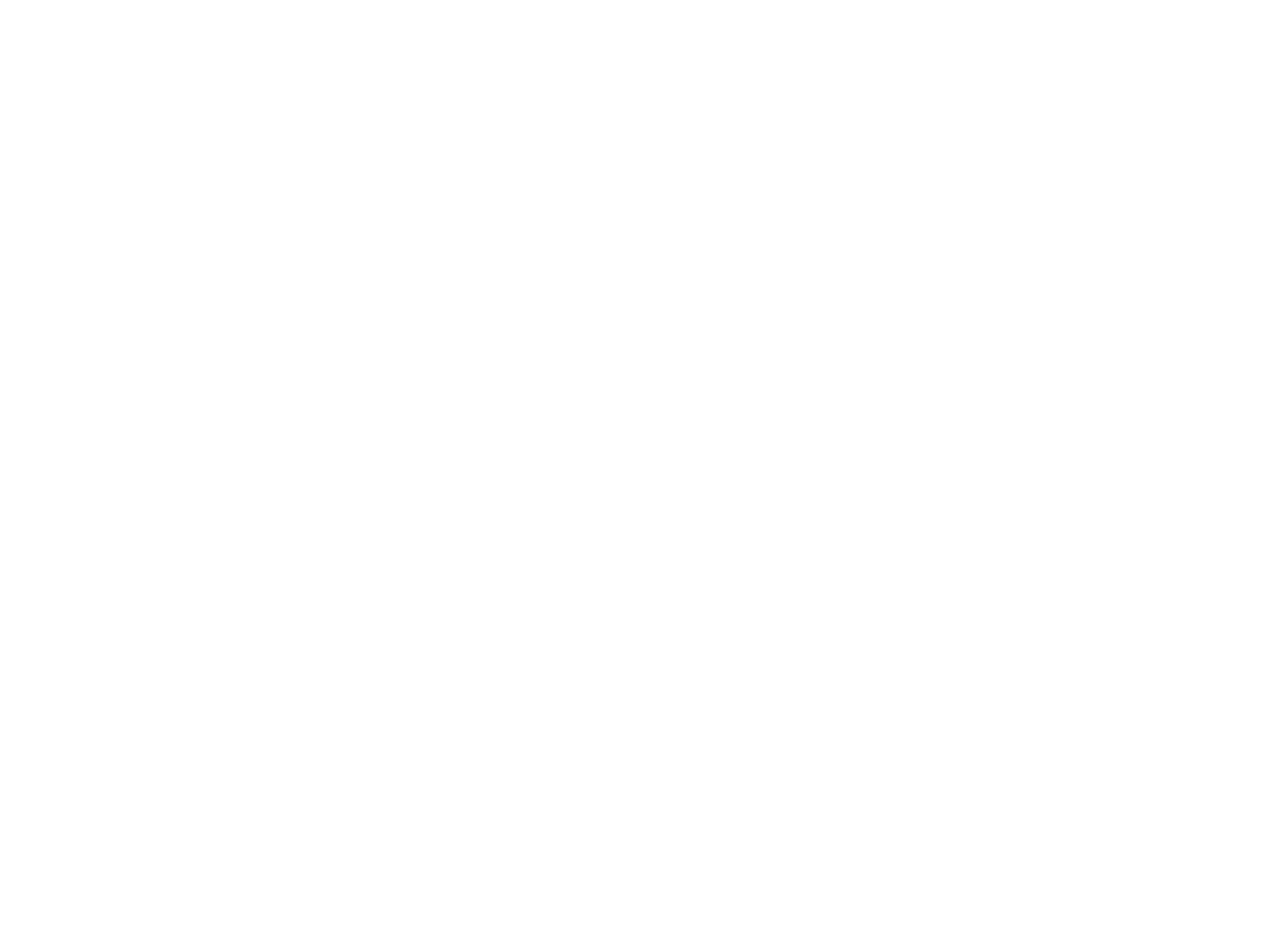 scroll, scrollTop: 0, scrollLeft: 0, axis: both 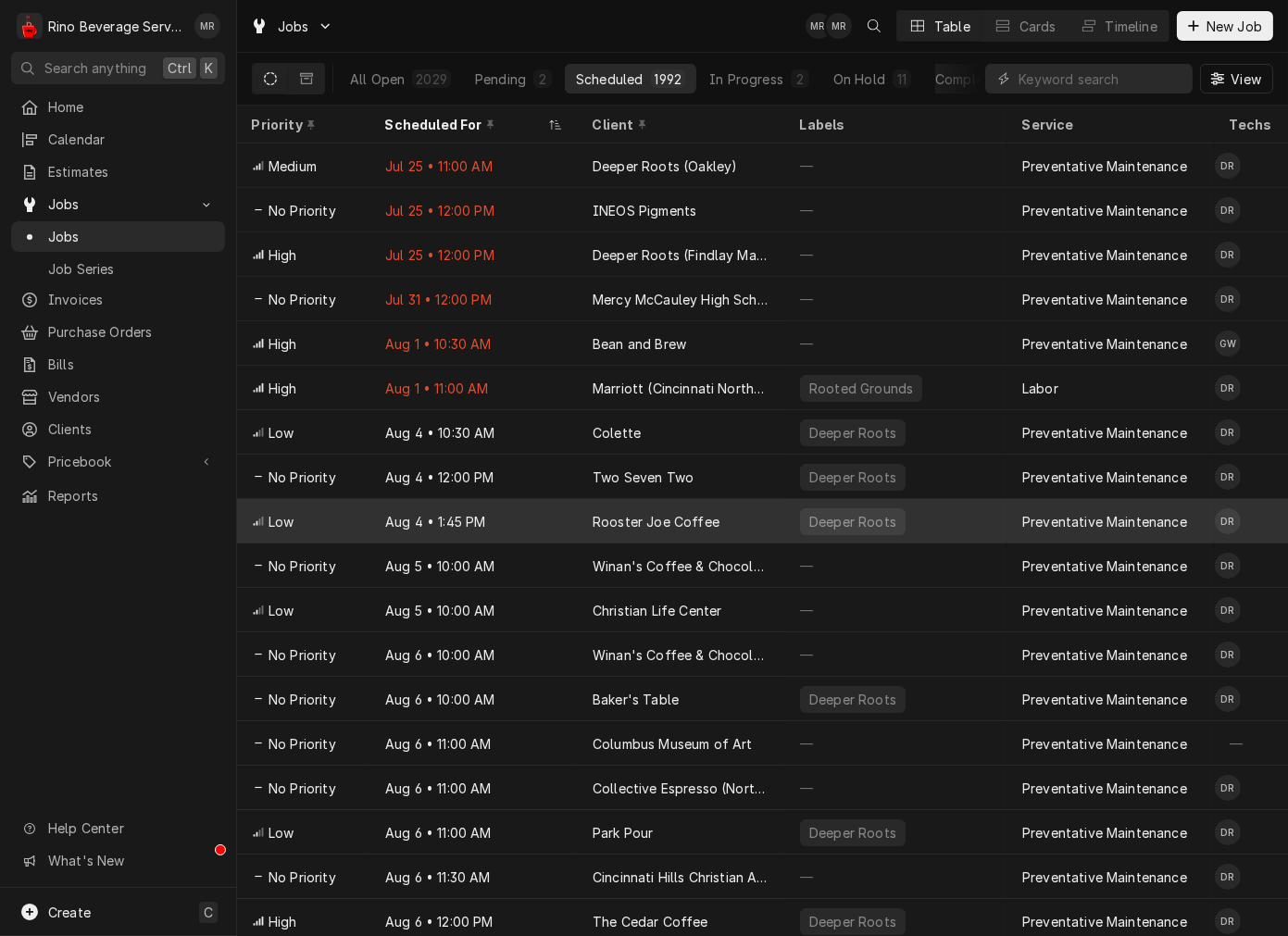 click on "Rooster Joe Coffee" at bounding box center [656, 521] 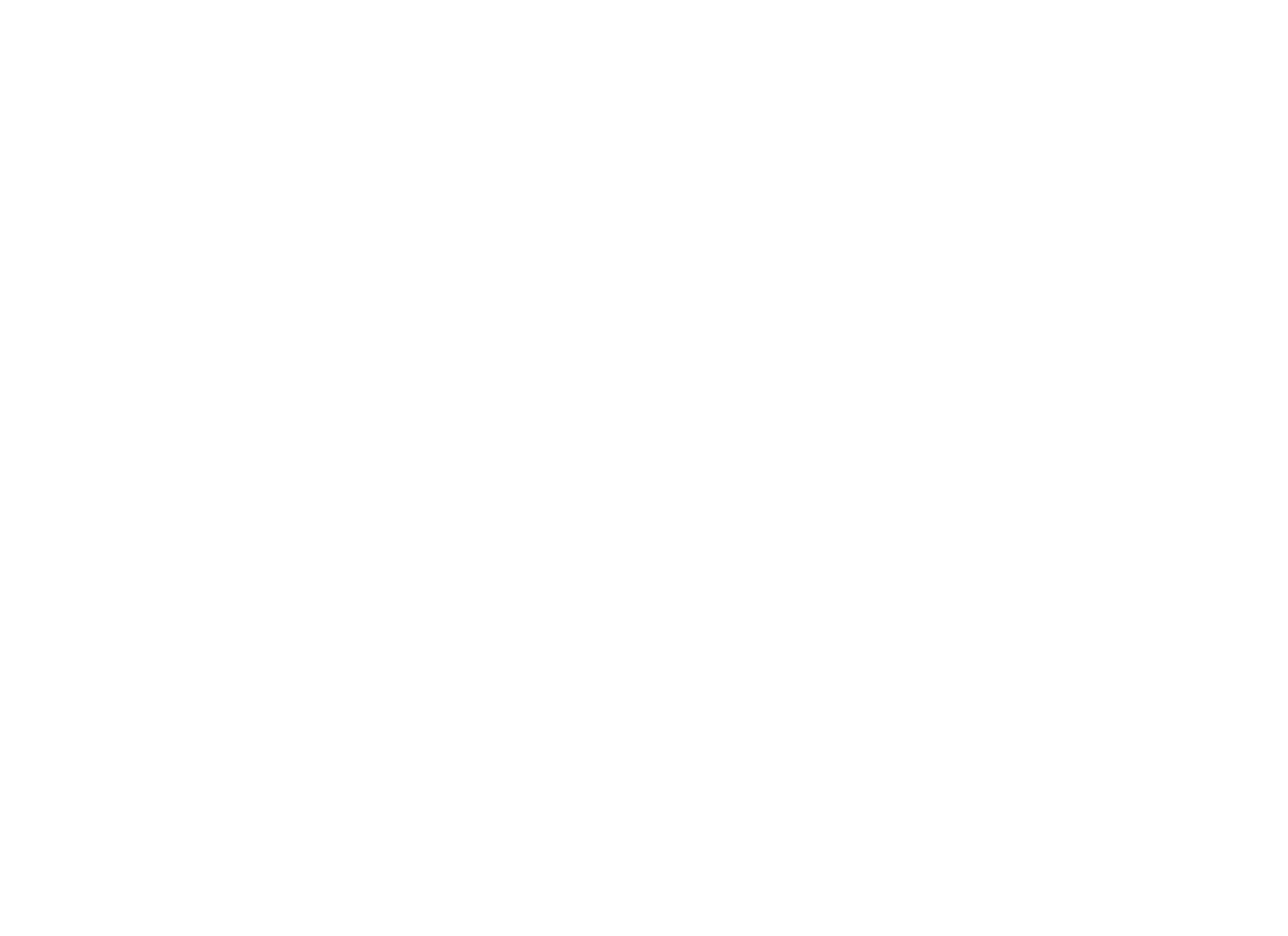 scroll, scrollTop: 0, scrollLeft: 0, axis: both 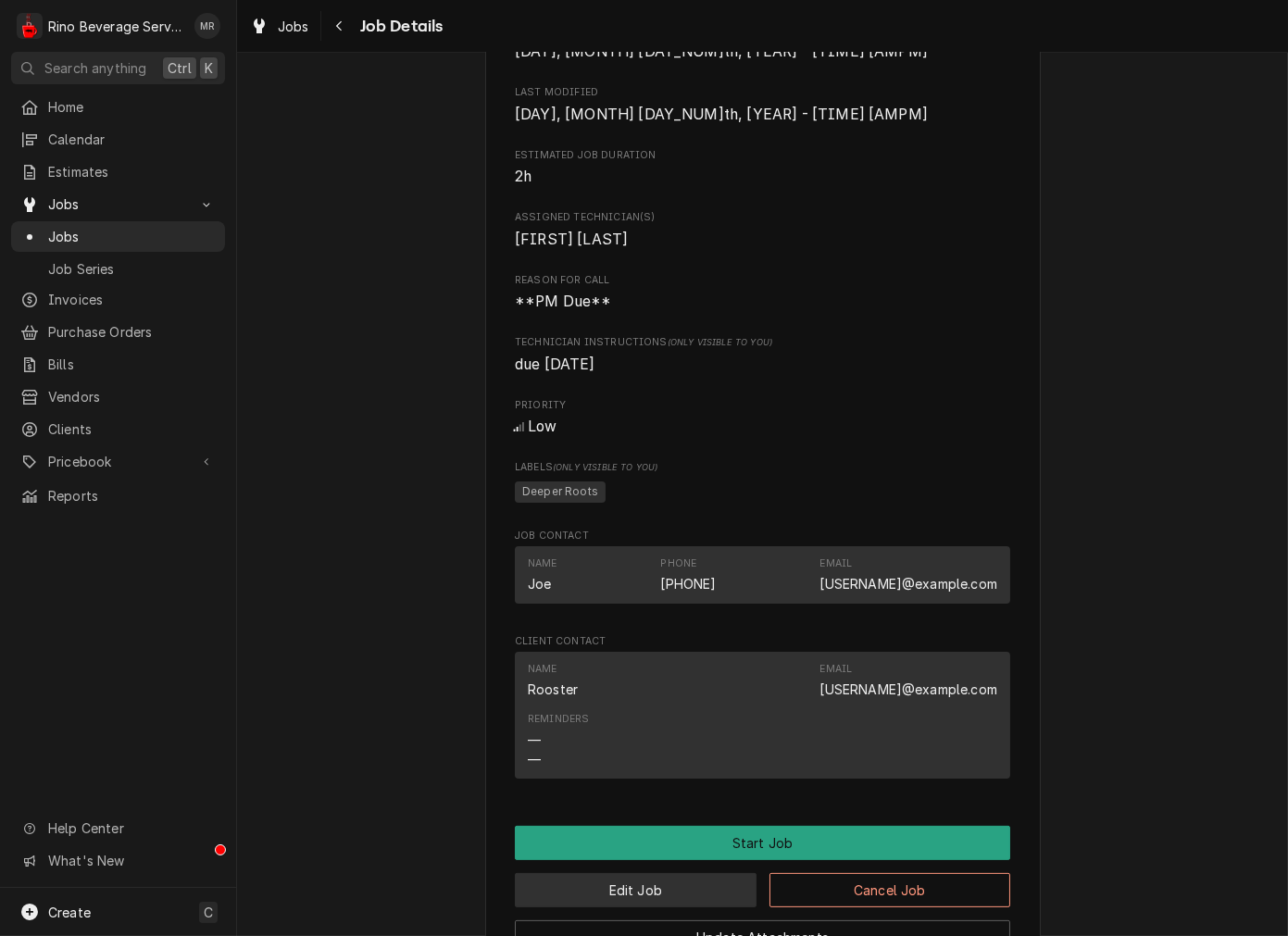 click on "Edit Job" at bounding box center (635, 890) 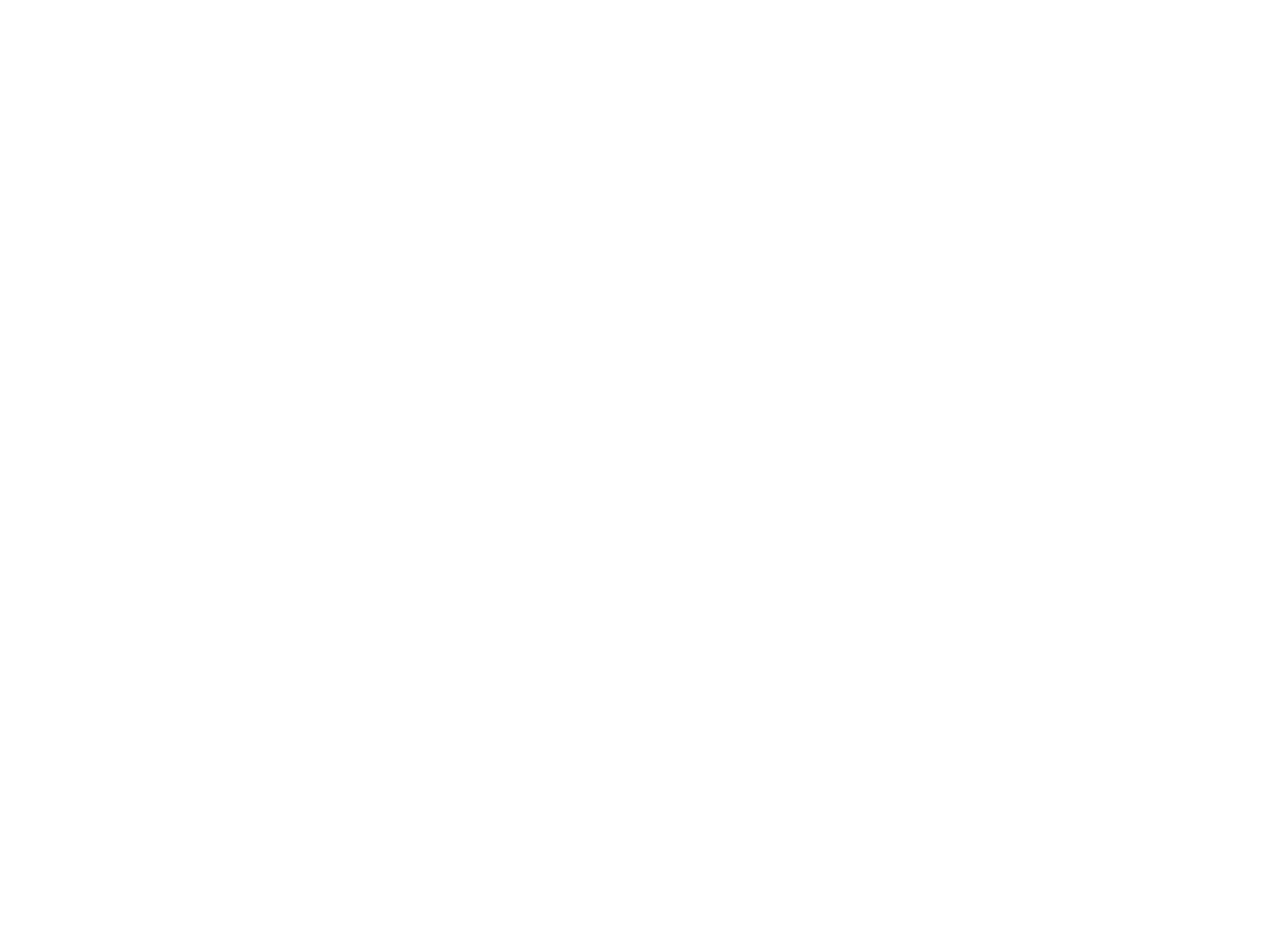 scroll, scrollTop: 0, scrollLeft: 0, axis: both 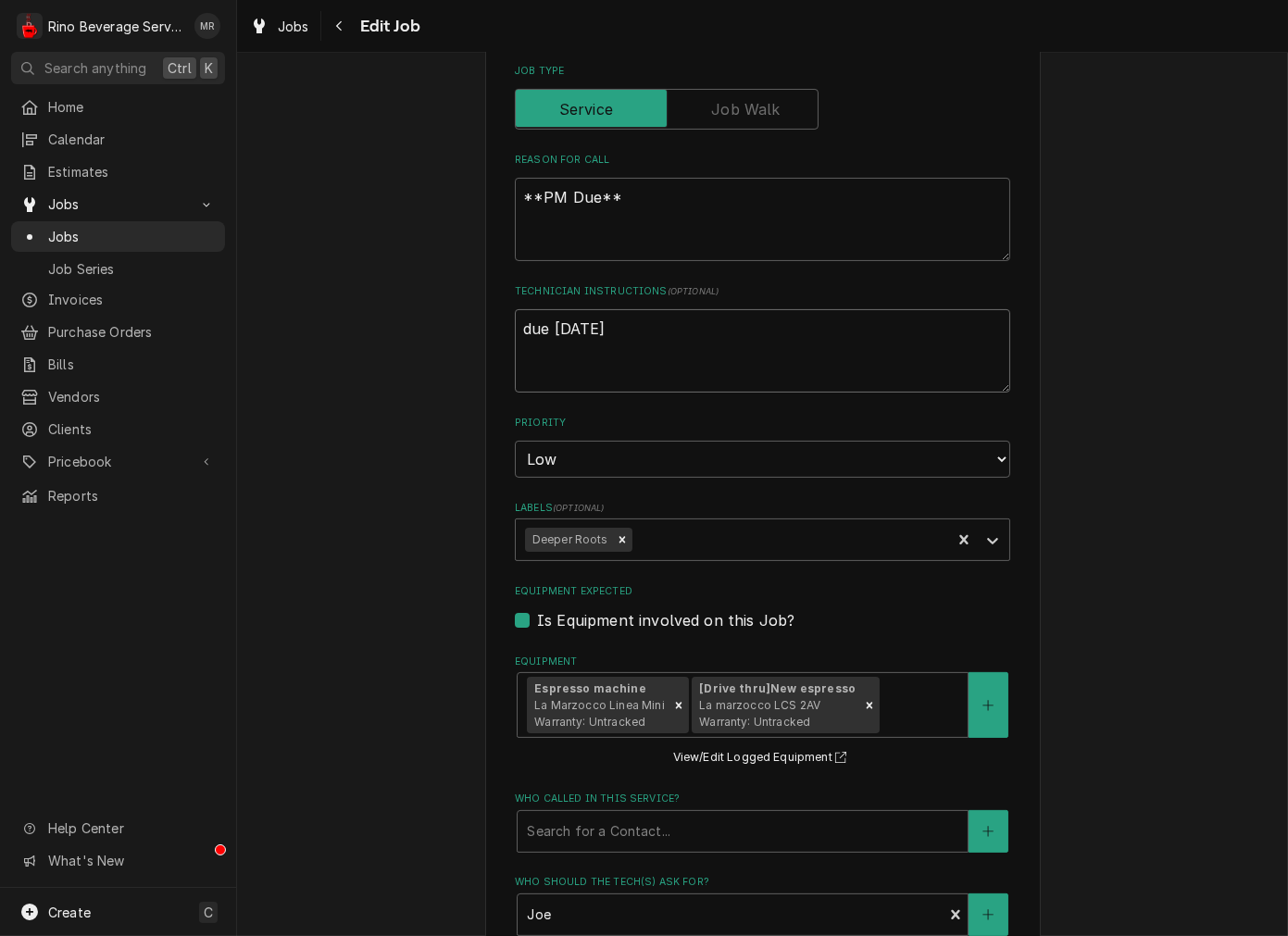 drag, startPoint x: 669, startPoint y: 336, endPoint x: -321, endPoint y: 330, distance: 990.018 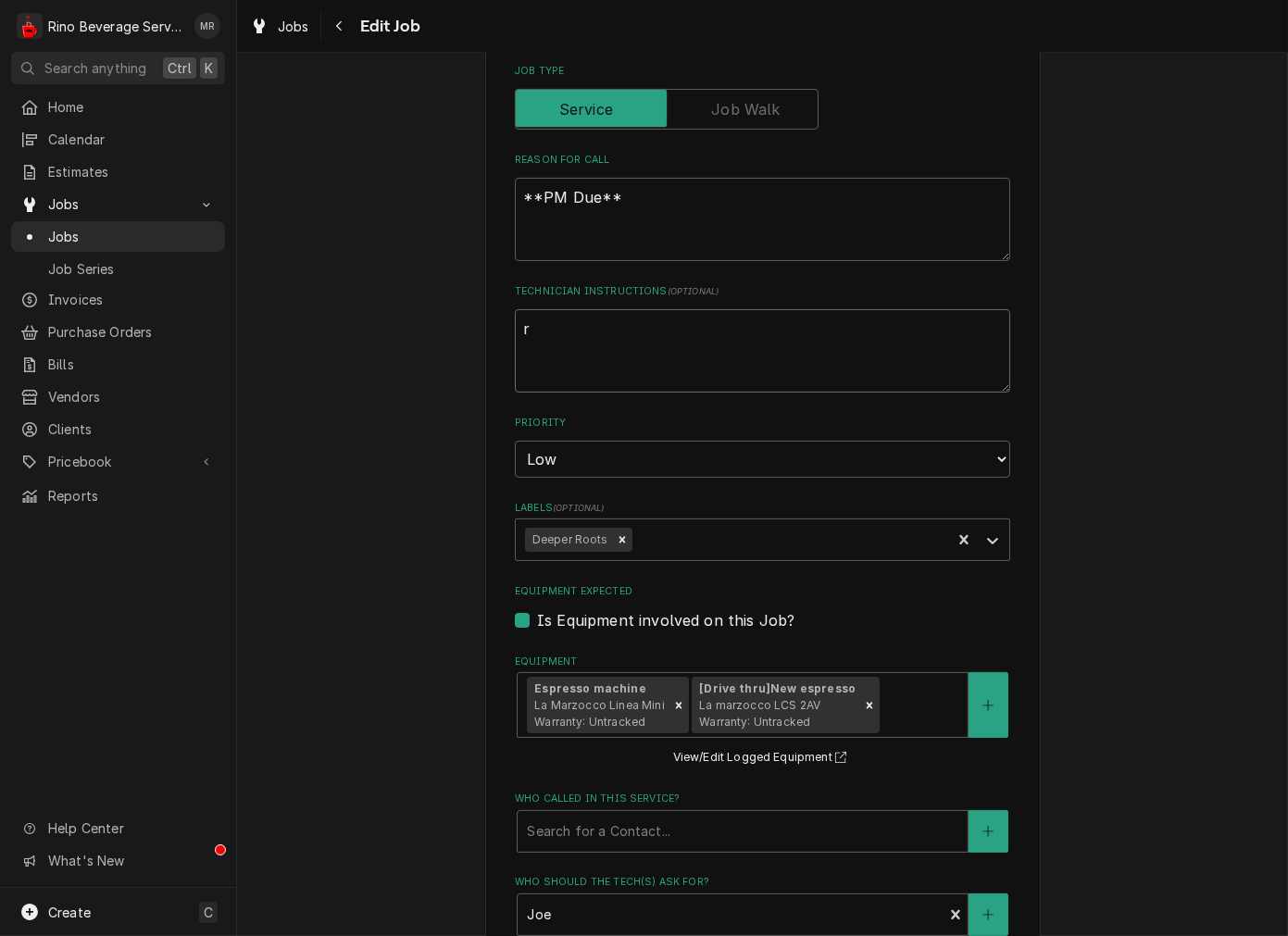 type on "x" 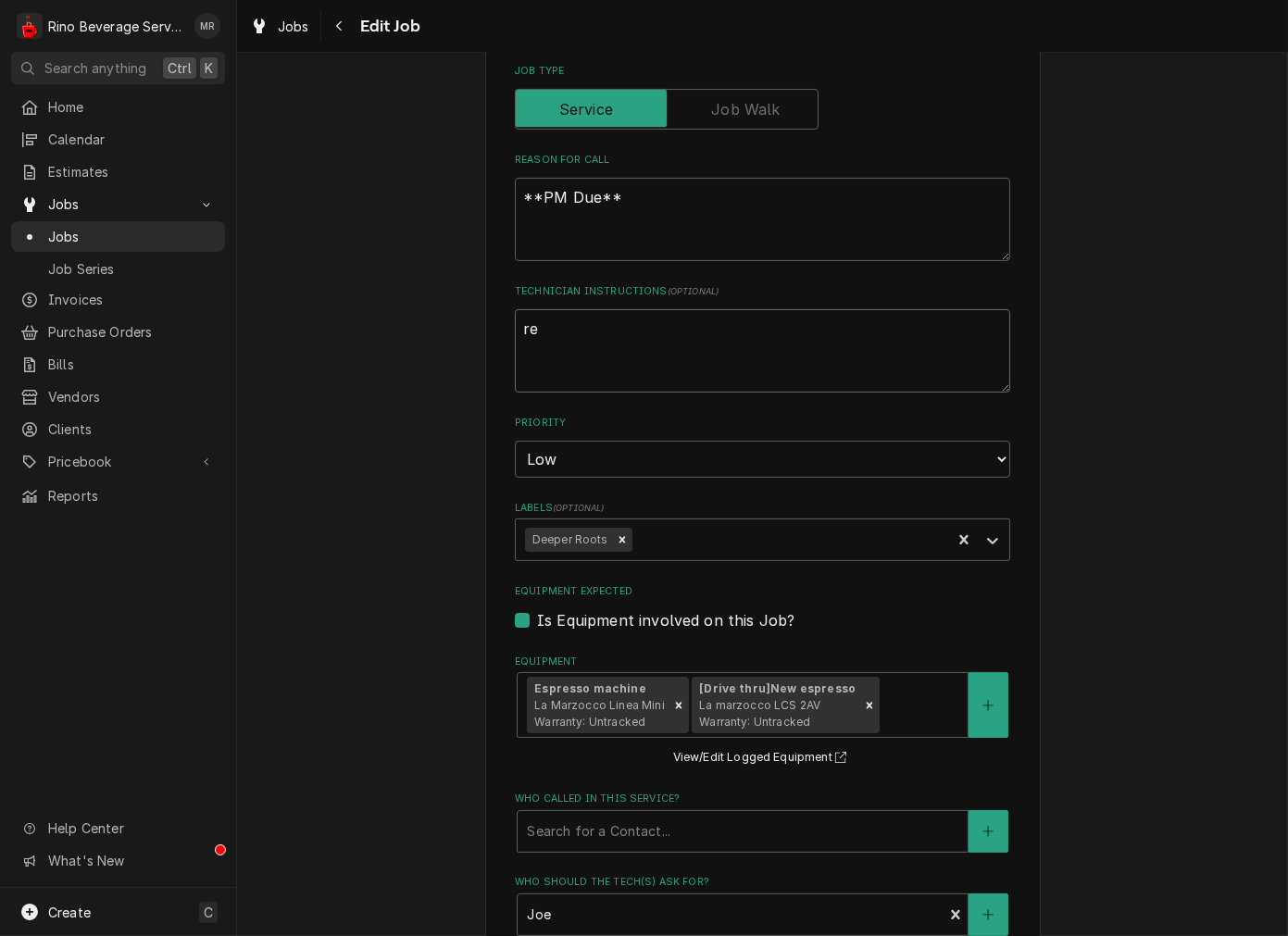 type on "x" 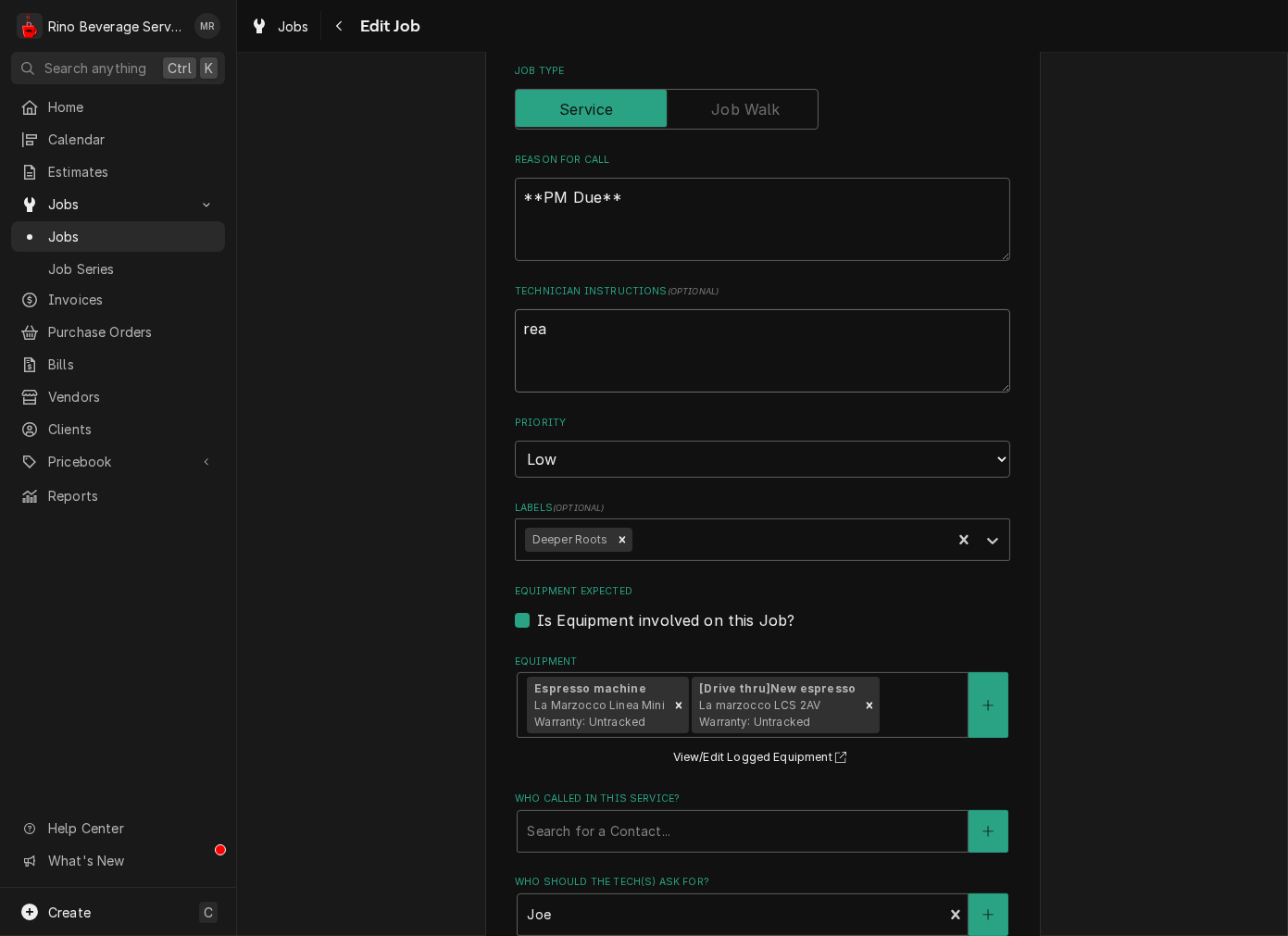 type on "x" 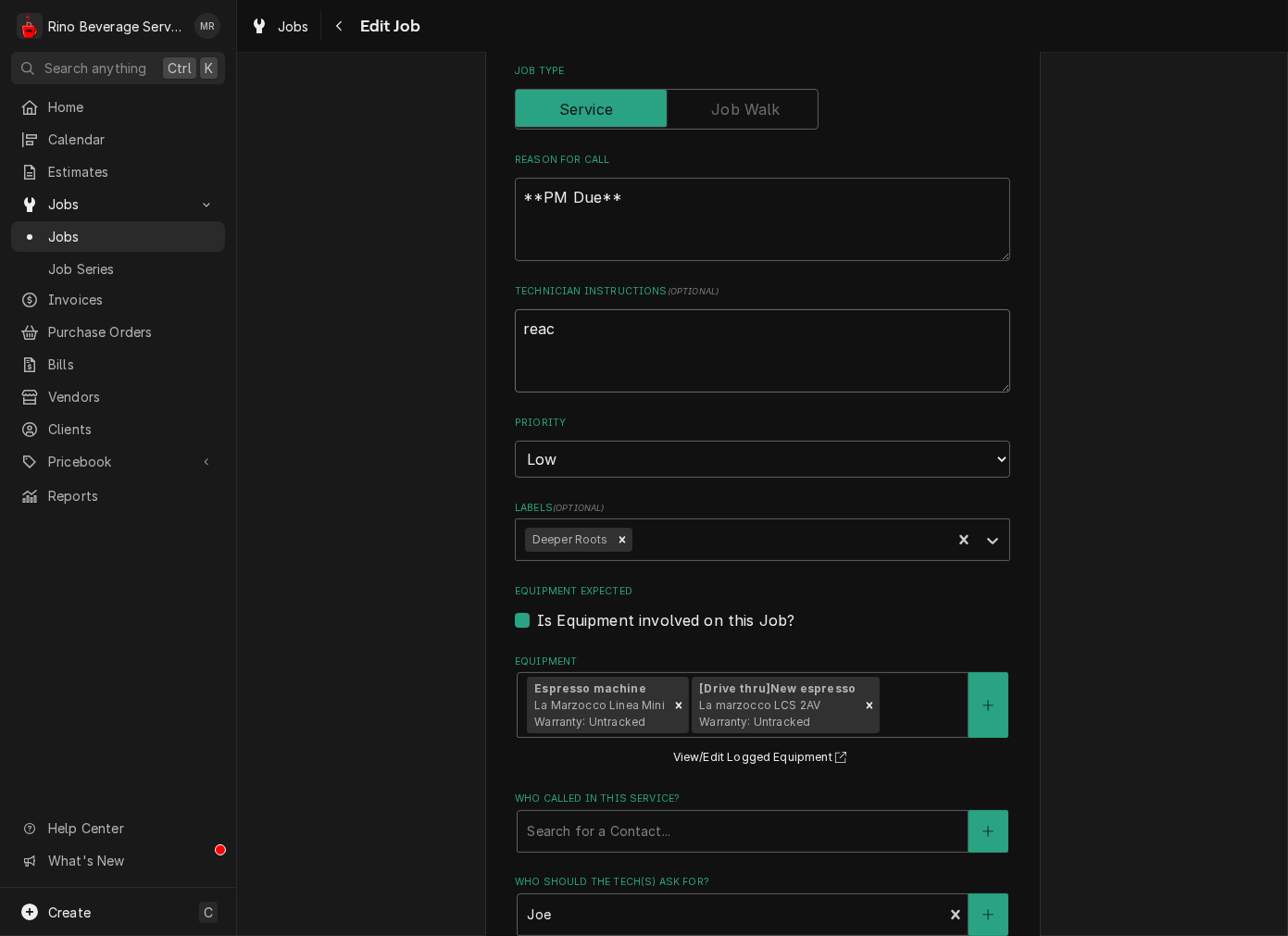 type on "x" 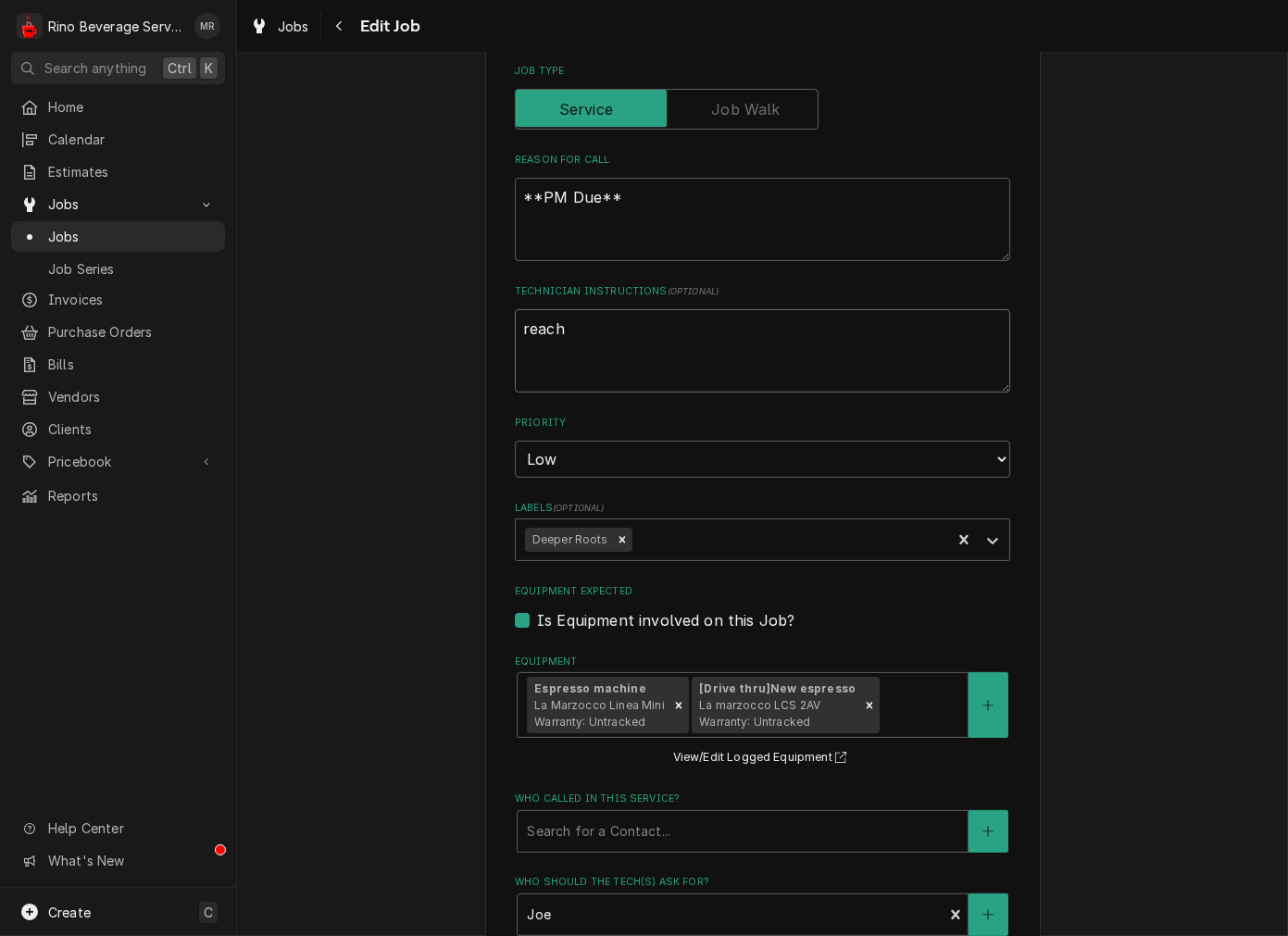 type on "x" 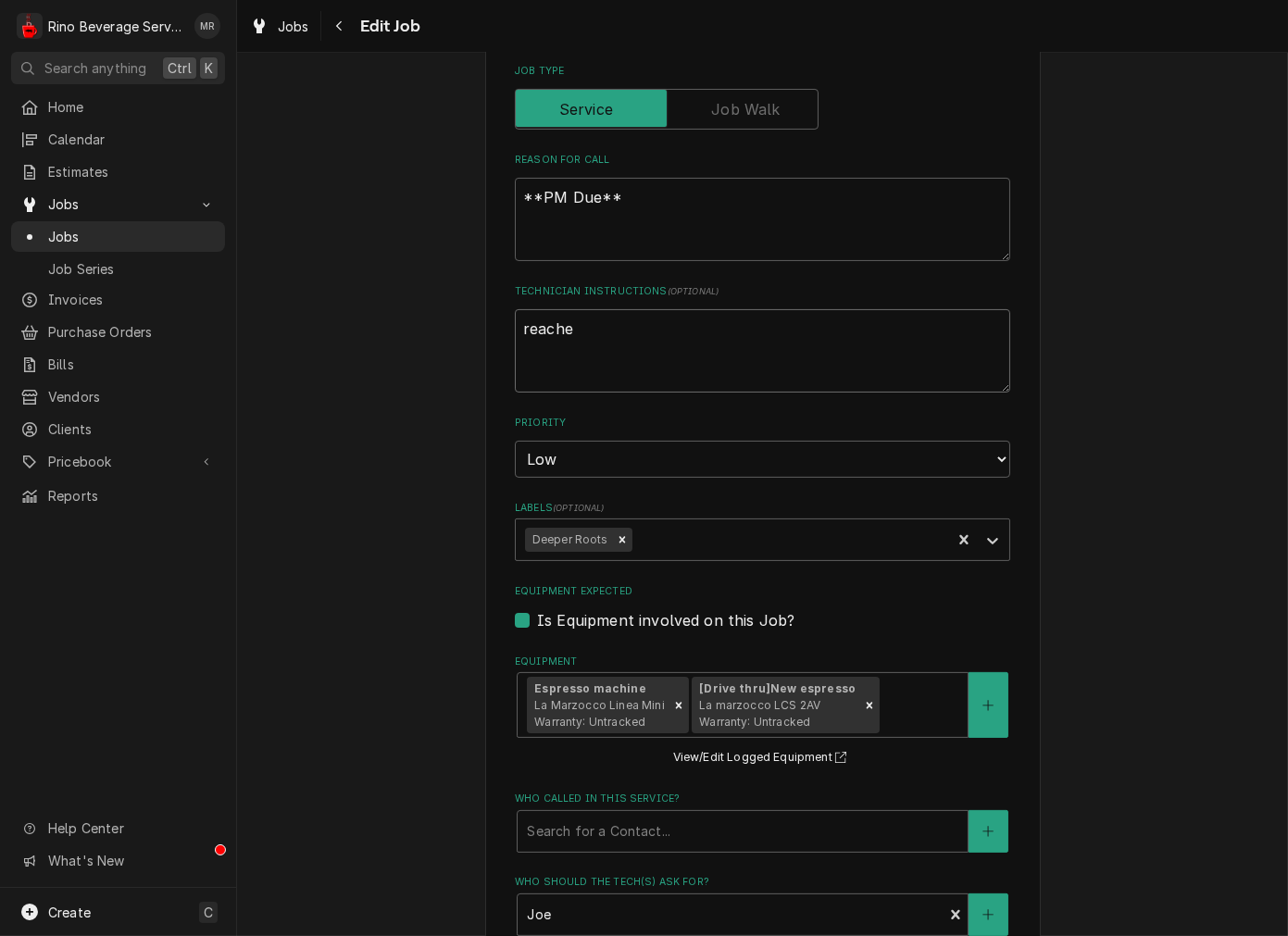 type on "x" 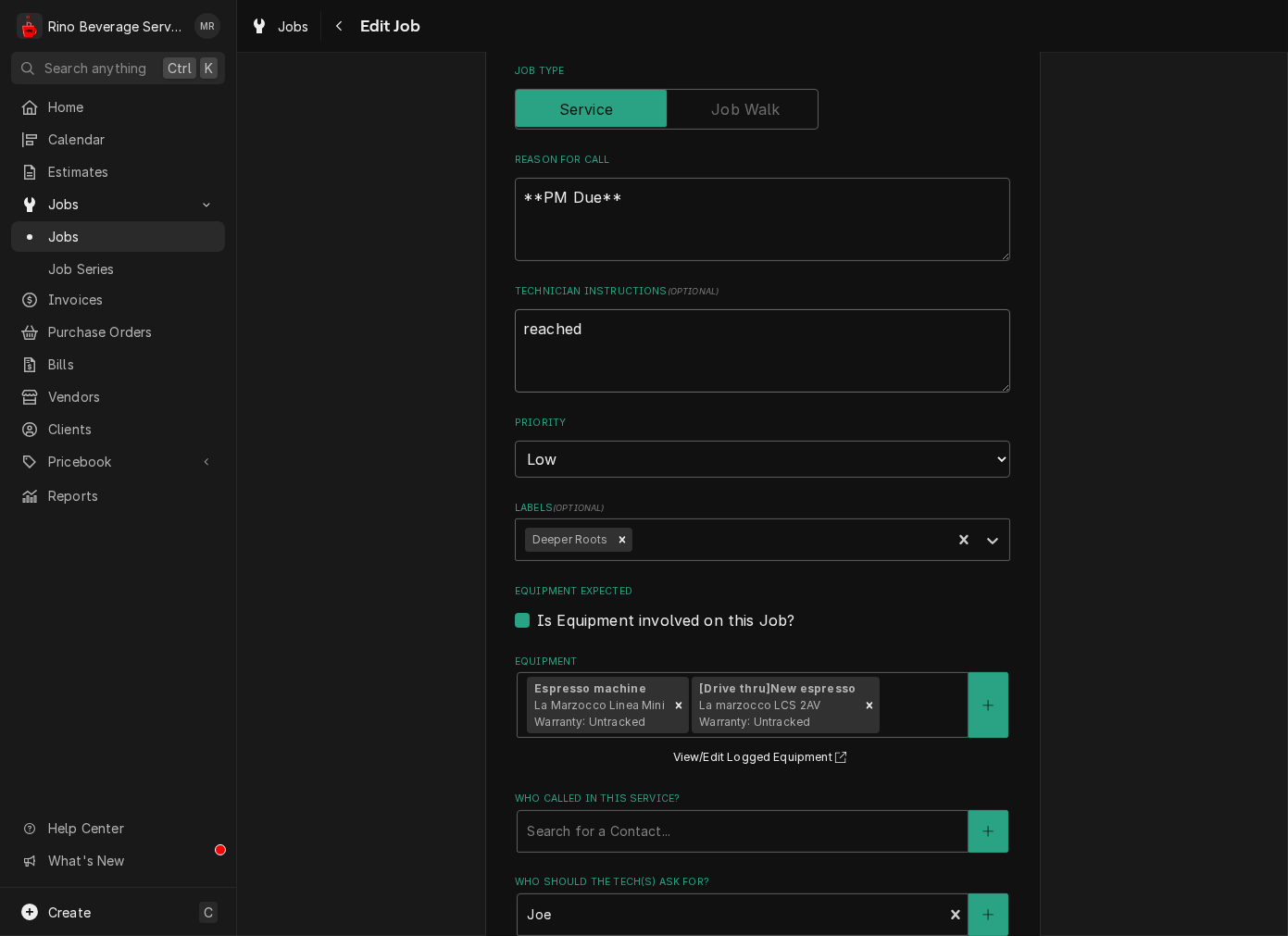 type on "x" 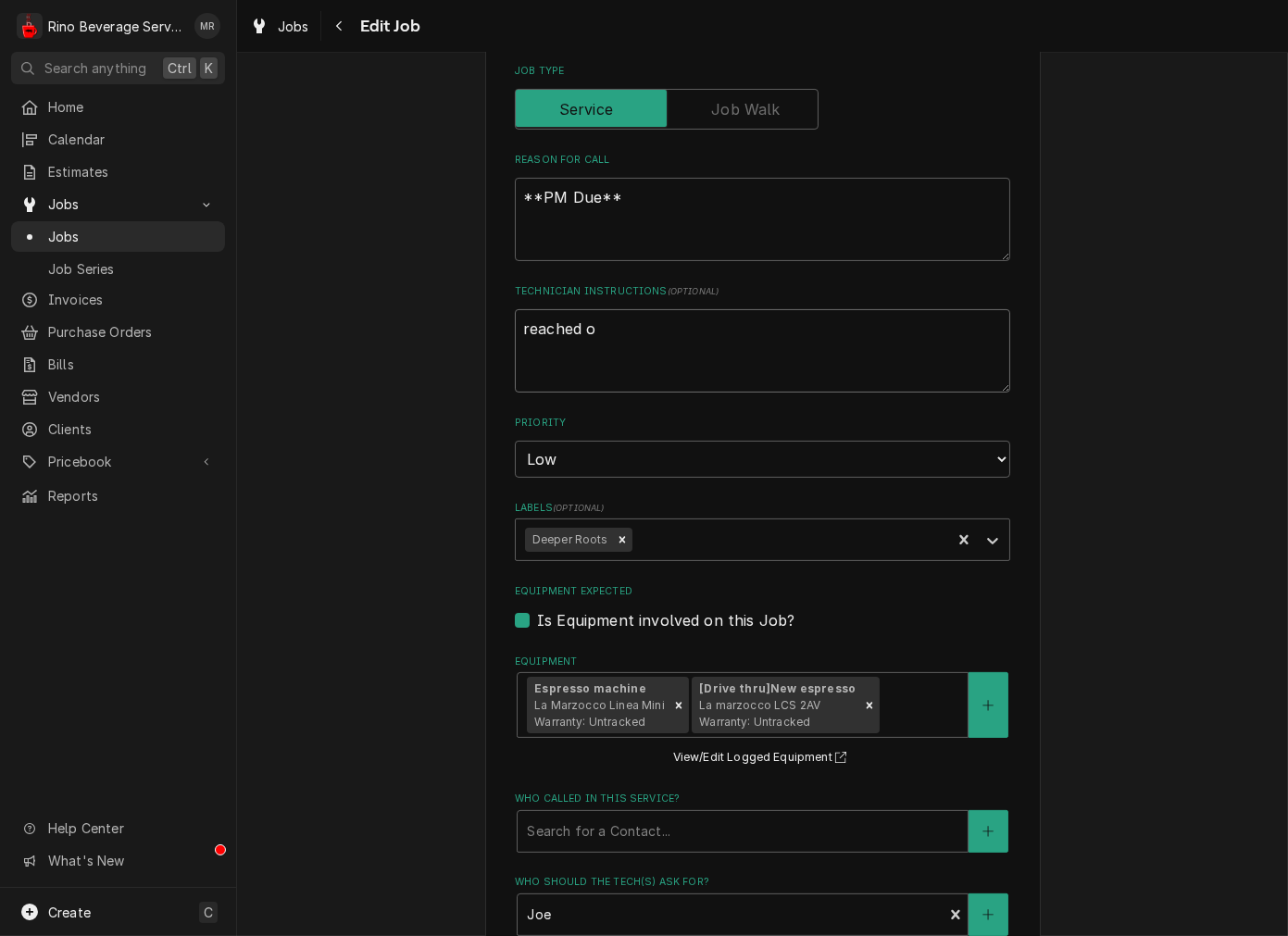 type on "x" 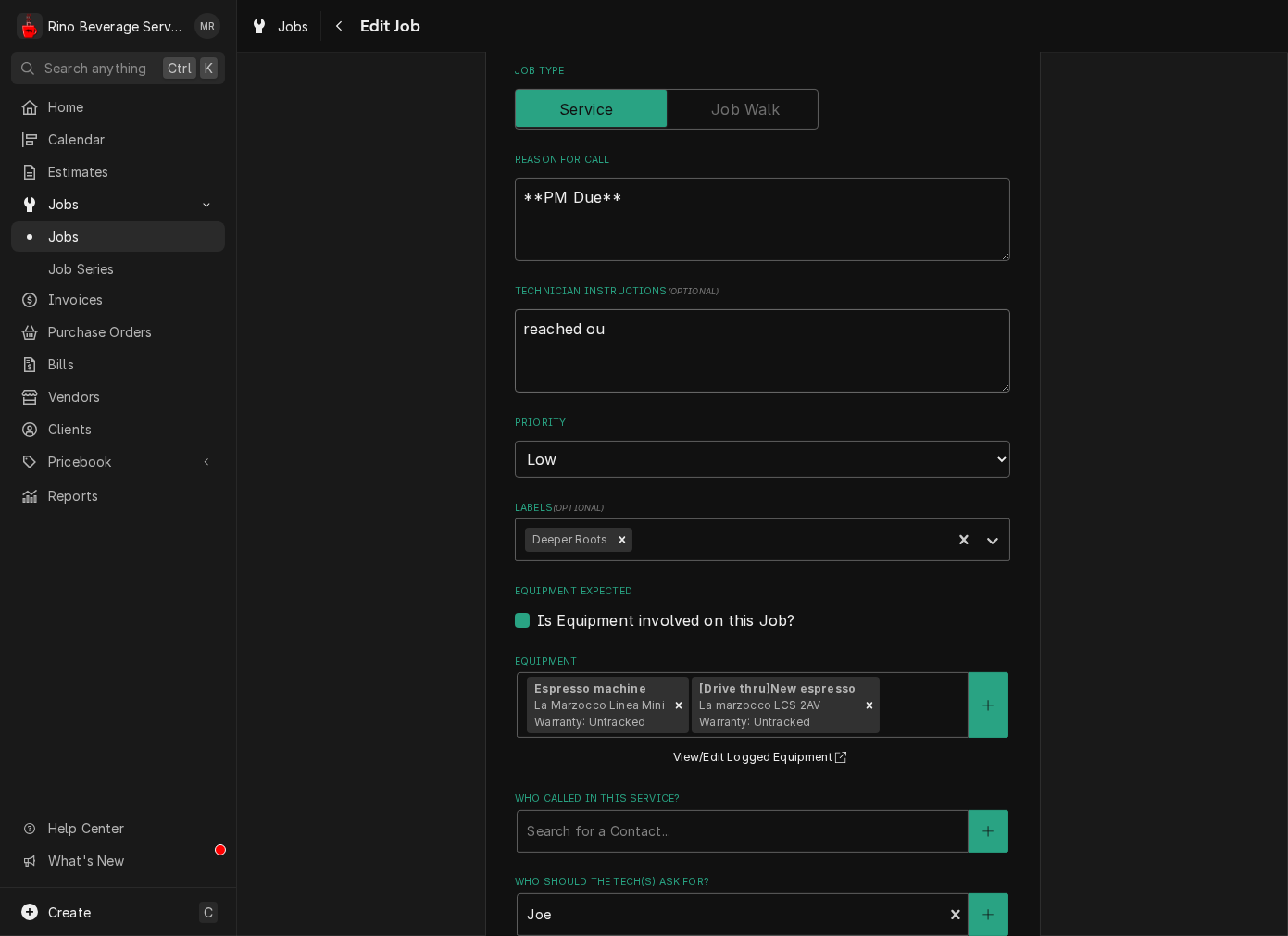 type on "x" 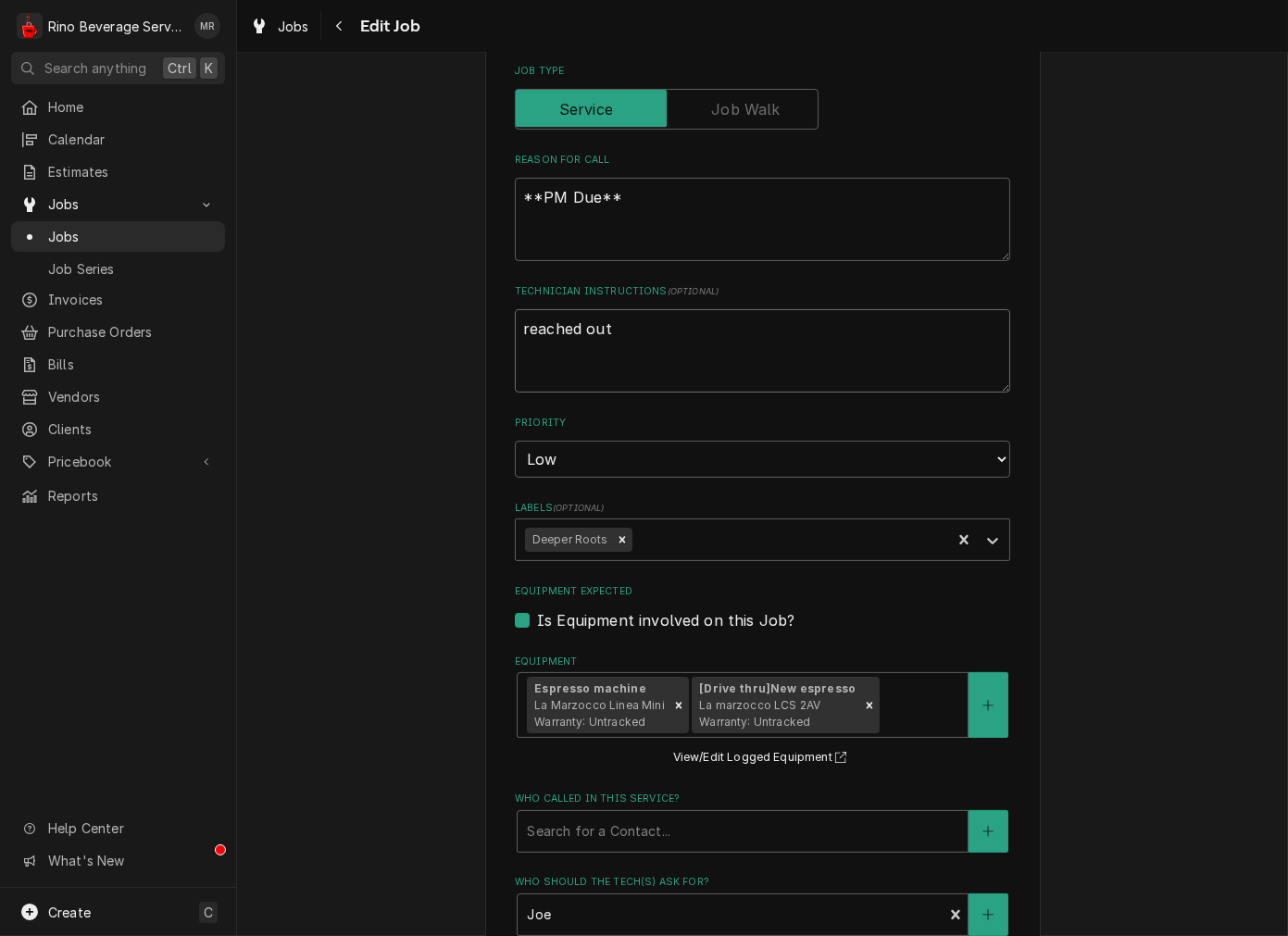 type on "x" 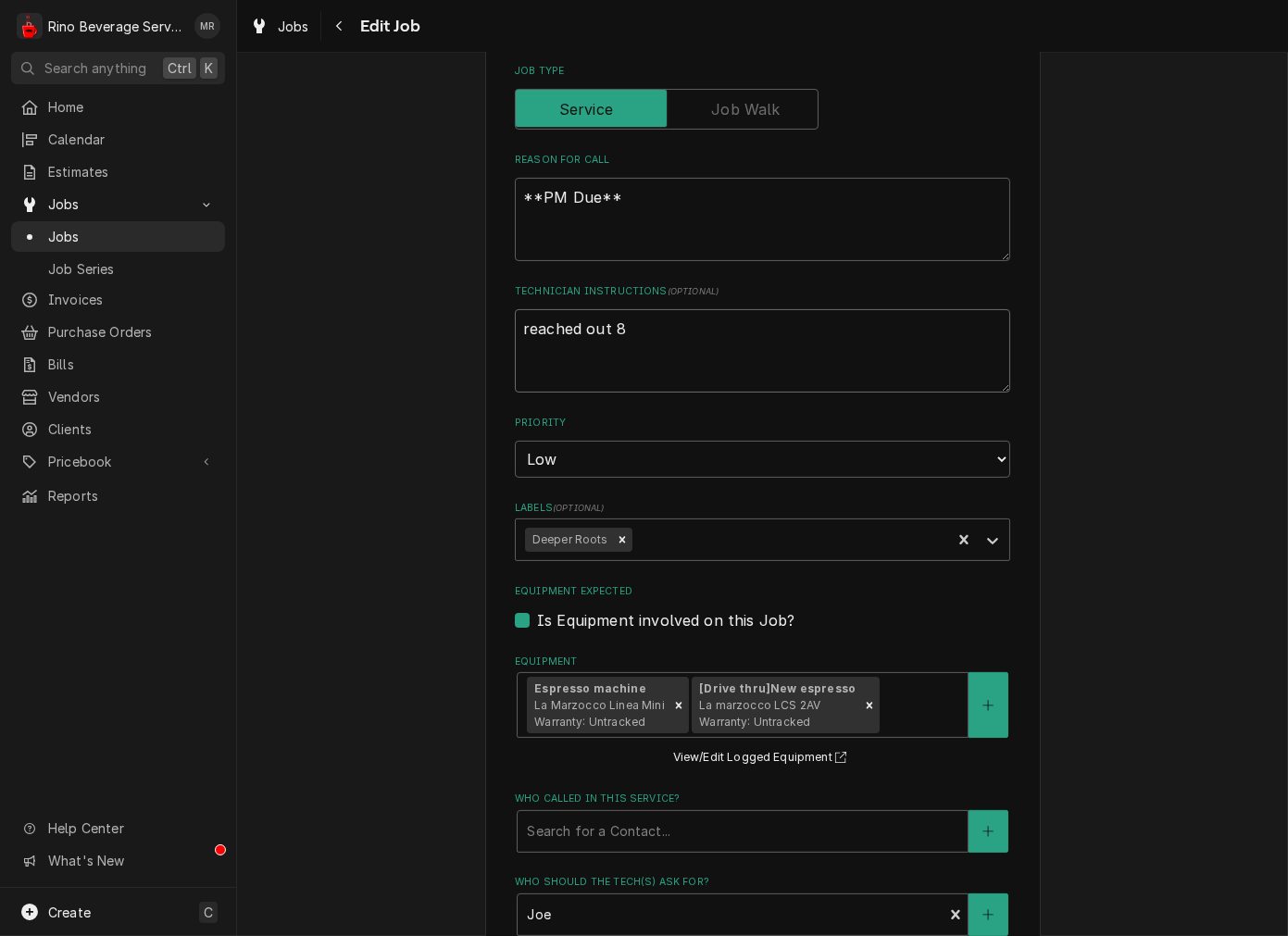 type on "x" 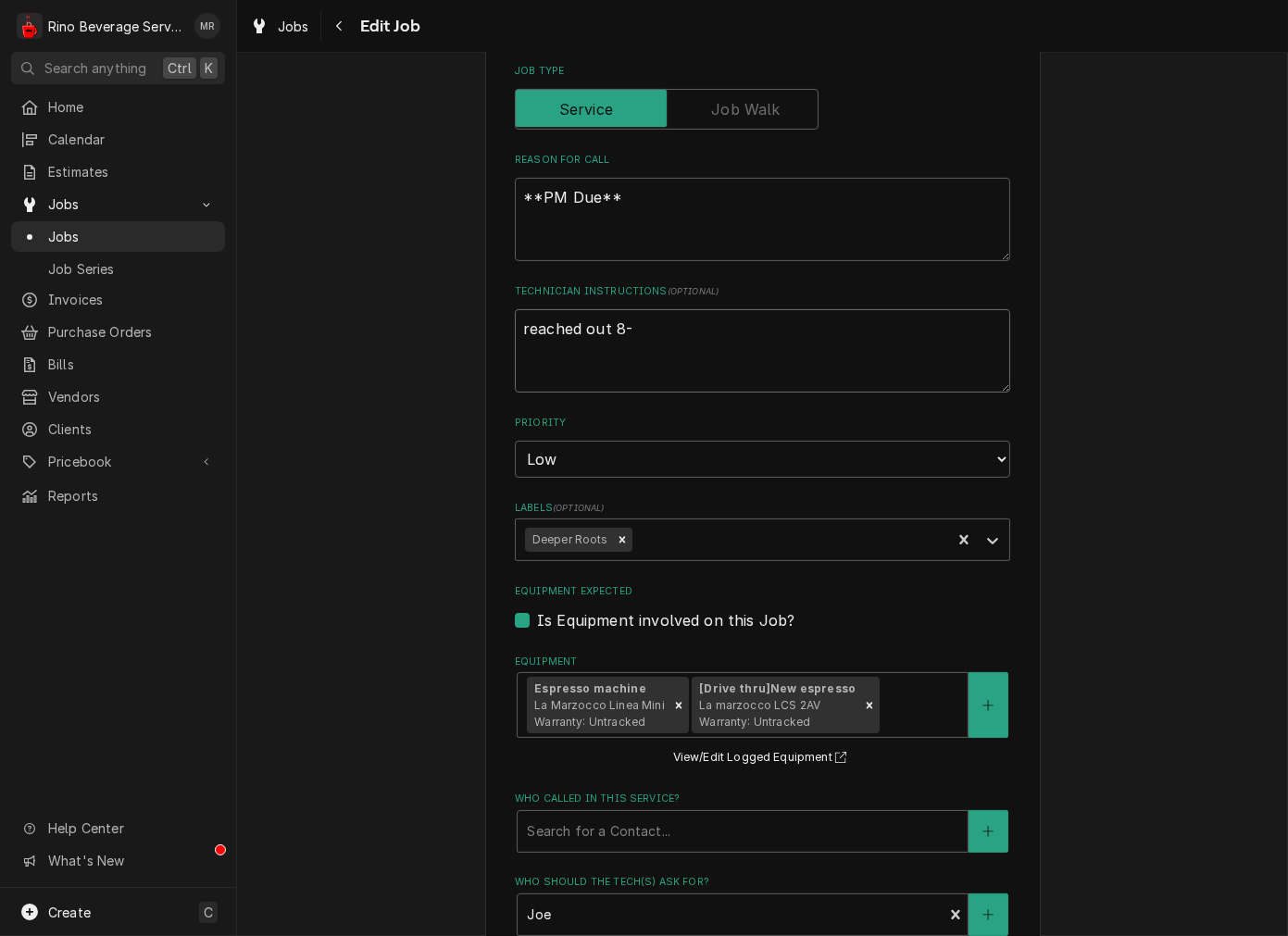 type on "x" 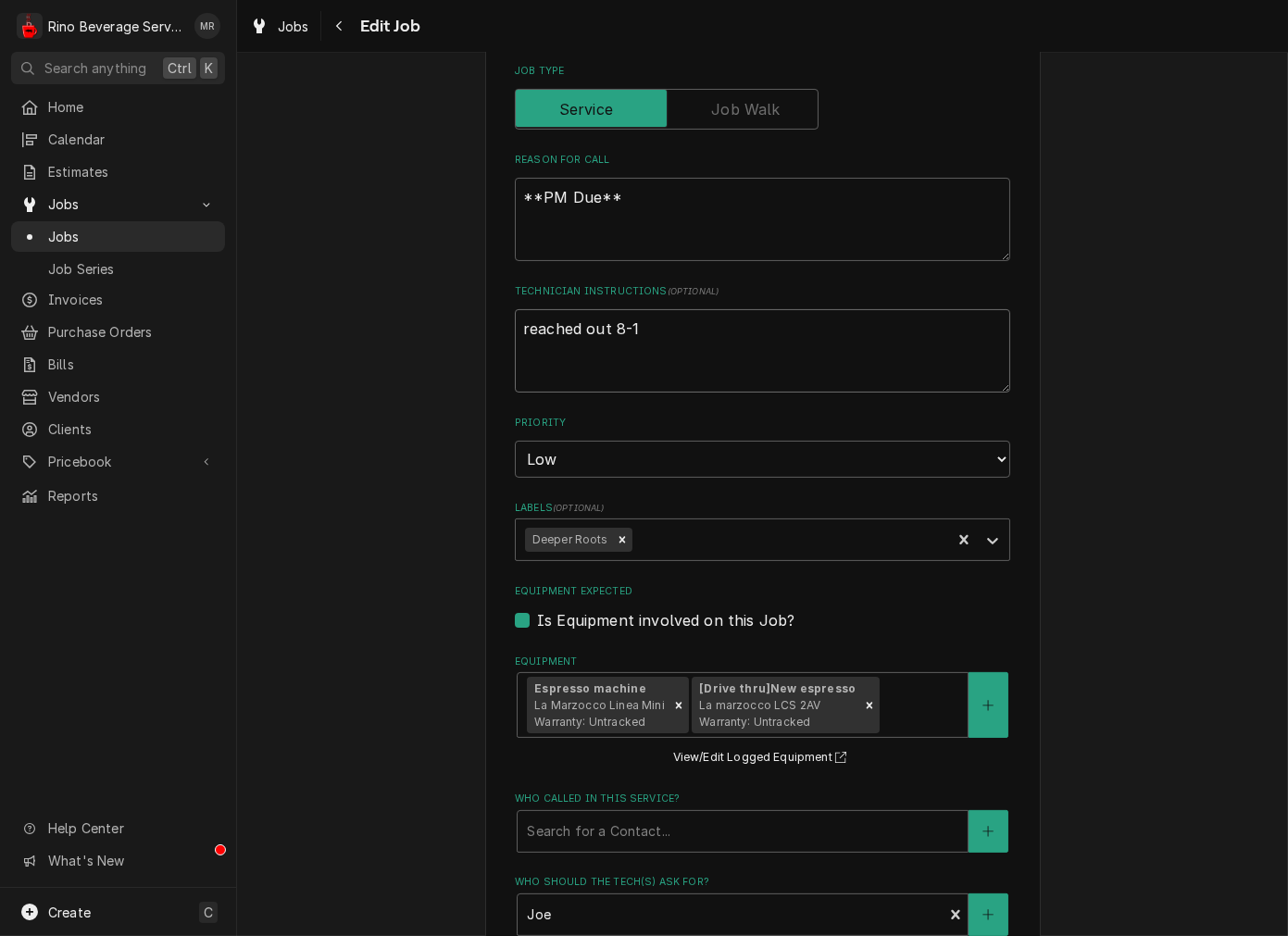 type on "x" 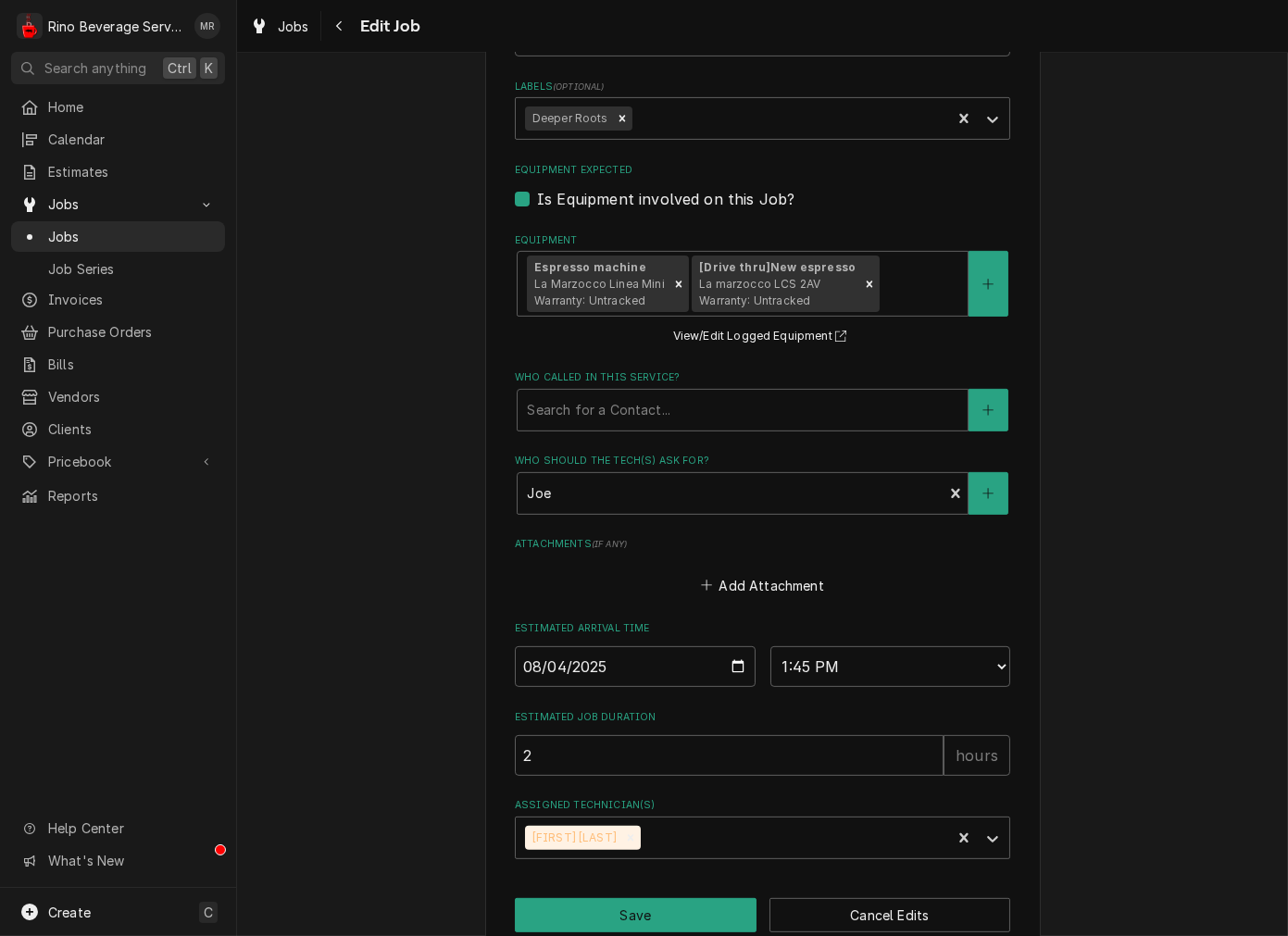 scroll, scrollTop: 1142, scrollLeft: 0, axis: vertical 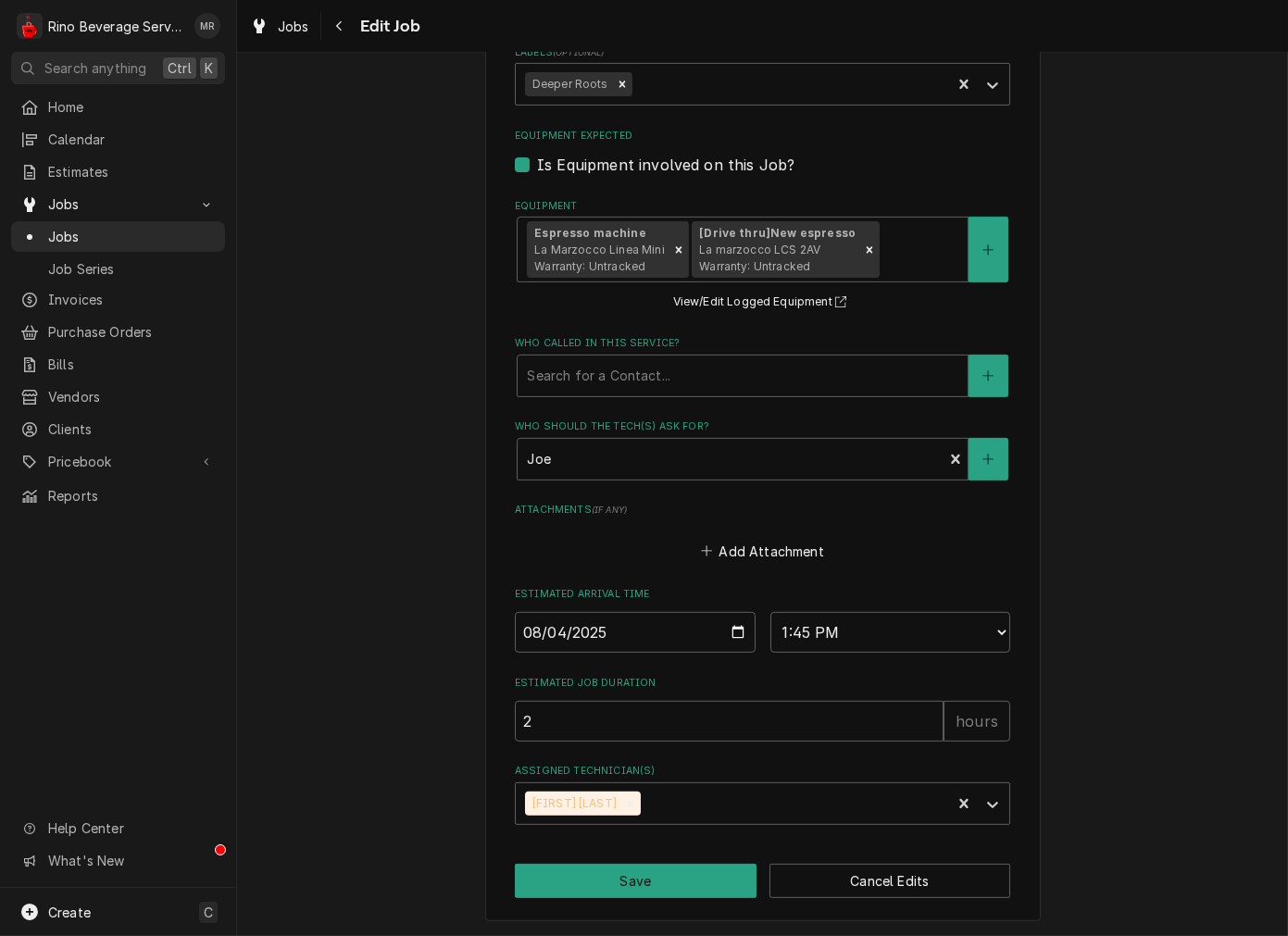 type on "reached out 8-1" 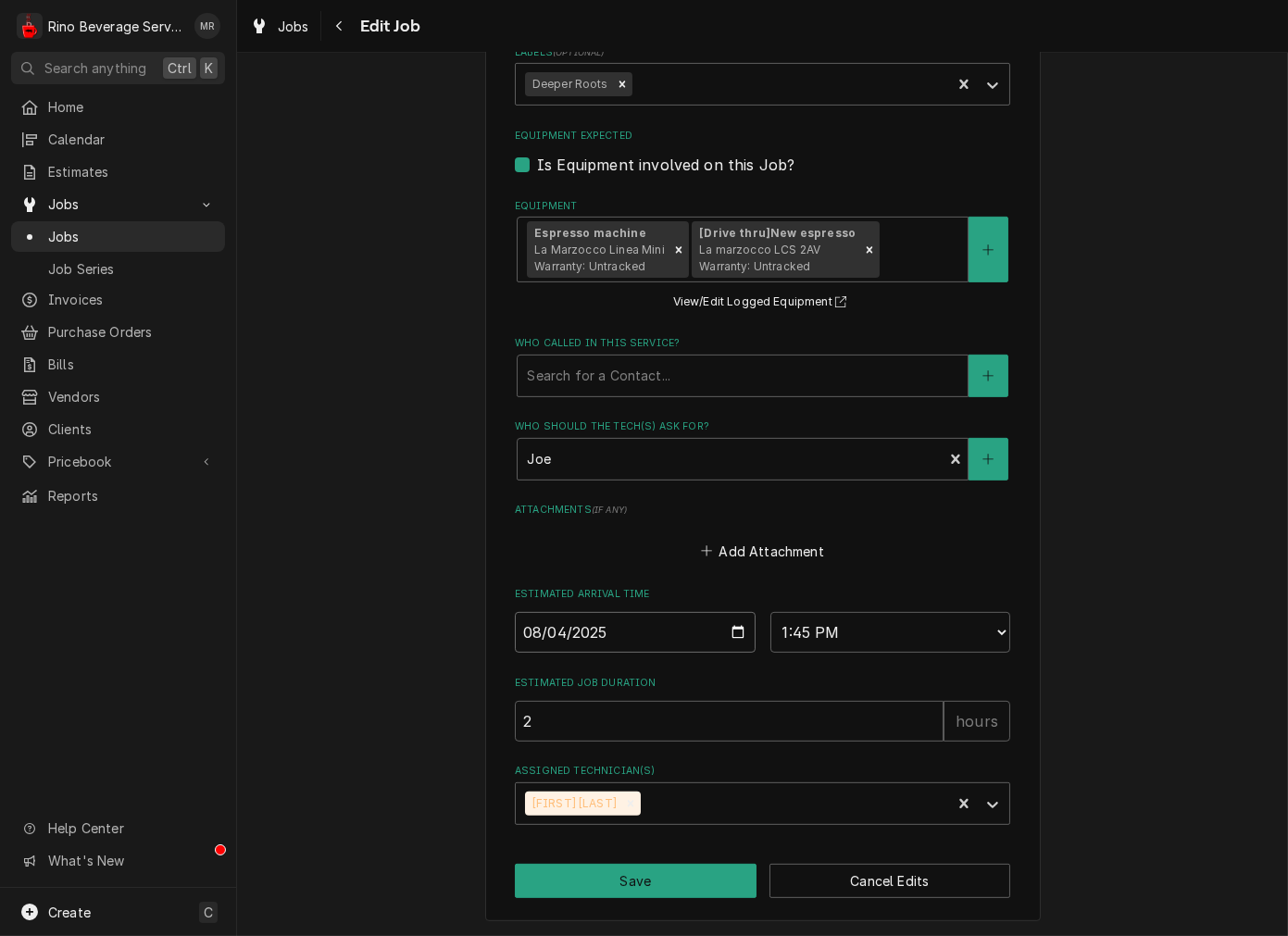 click on "2025-08-04" at bounding box center [635, 632] 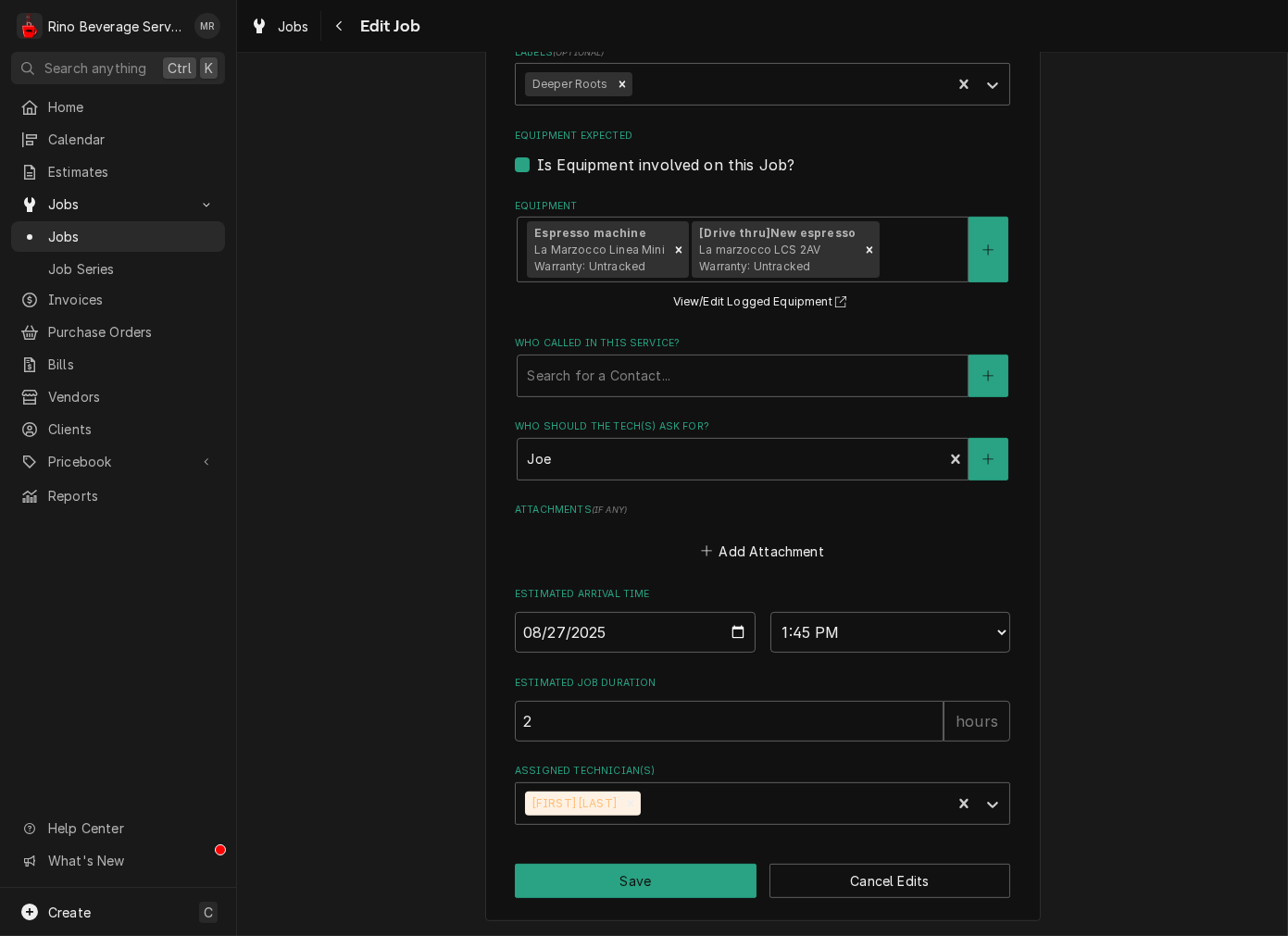 click on "Use the fields below to edit this job: Client Details Client Rooster Joe Coffee Edit Client Client Notes Deeper Roots Service Location 300 W Sycamore St, Coldwater, OH 45828 Edit Service Location Job Details Date Received 2024-12-19 Service Type Preventative Maintenance Edit Service Type Job Type Reason For Call **PM Due** Technician Instructions  ( optional ) reached out 8-1 Priority No Priority Urgent High Medium Low Labels  ( optional ) Deeper Roots Equipment Expected Is Equipment involved on this Job? Equipment Espresso machine La Marzocco Linea Mini Warranty: Untracked [Drive thru]  New espresso La marzocco LCS 2AV Warranty: Untracked View/Edit Logged Equipment    Who called in this service? Search for a Contact... Who should the tech(s) ask for? Joe  Contact (419) 852-0194 joe@roosterjoecoffee.com Attachments  ( if any ) Add Attachment Estimated Arrival Time 2025-08-27 AM / PM 6:00 AM 6:15 AM 6:30 AM 6:45 AM 7:00 AM 7:15 AM 7:30 AM 7:45 AM 8:00 AM 8:15 AM 8:30 AM 8:45 AM 9:00 AM 9:15 AM 9:30 AM 9:45 AM" at bounding box center (763, -66) 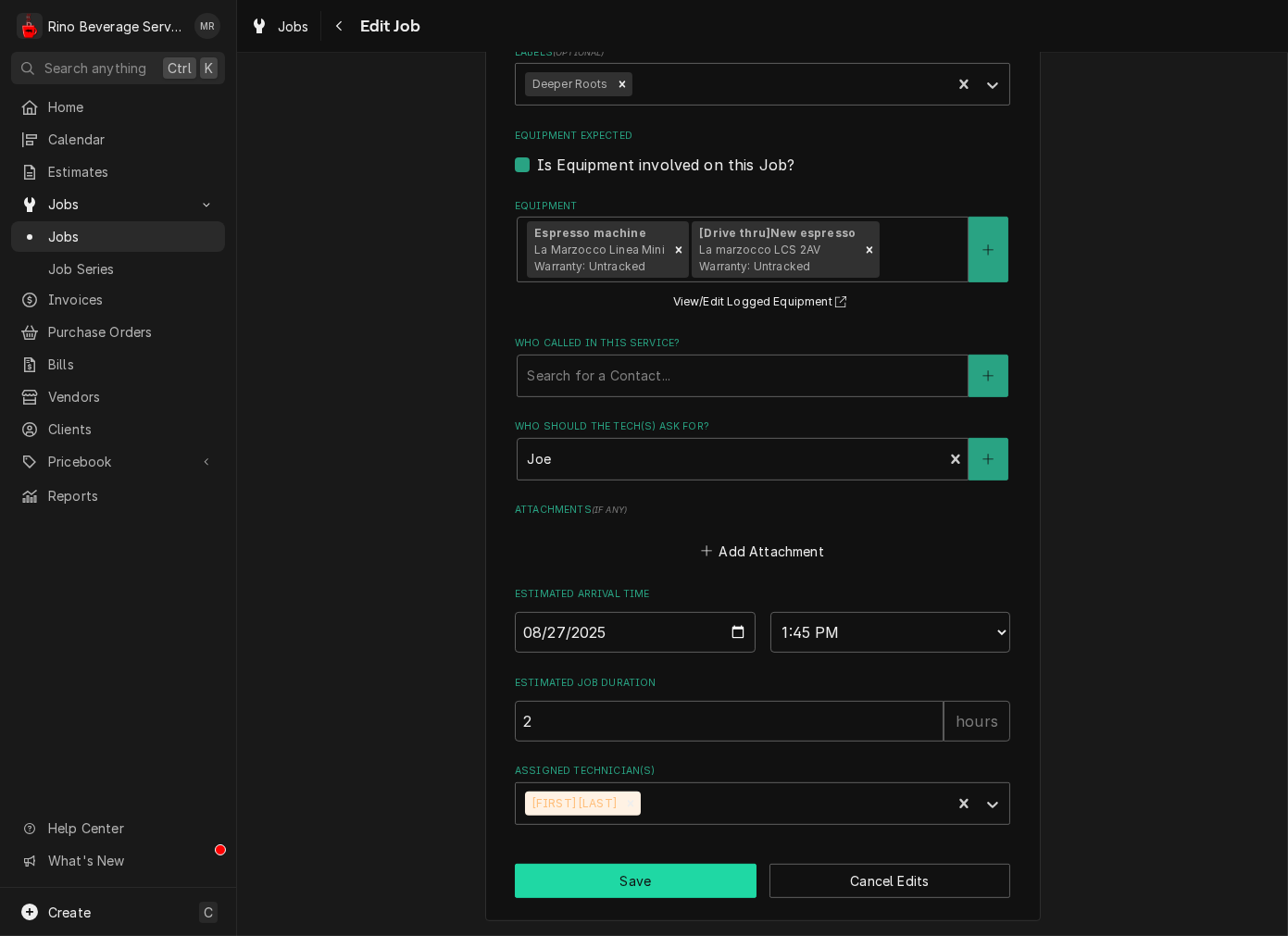 click on "Save" at bounding box center (635, 880) 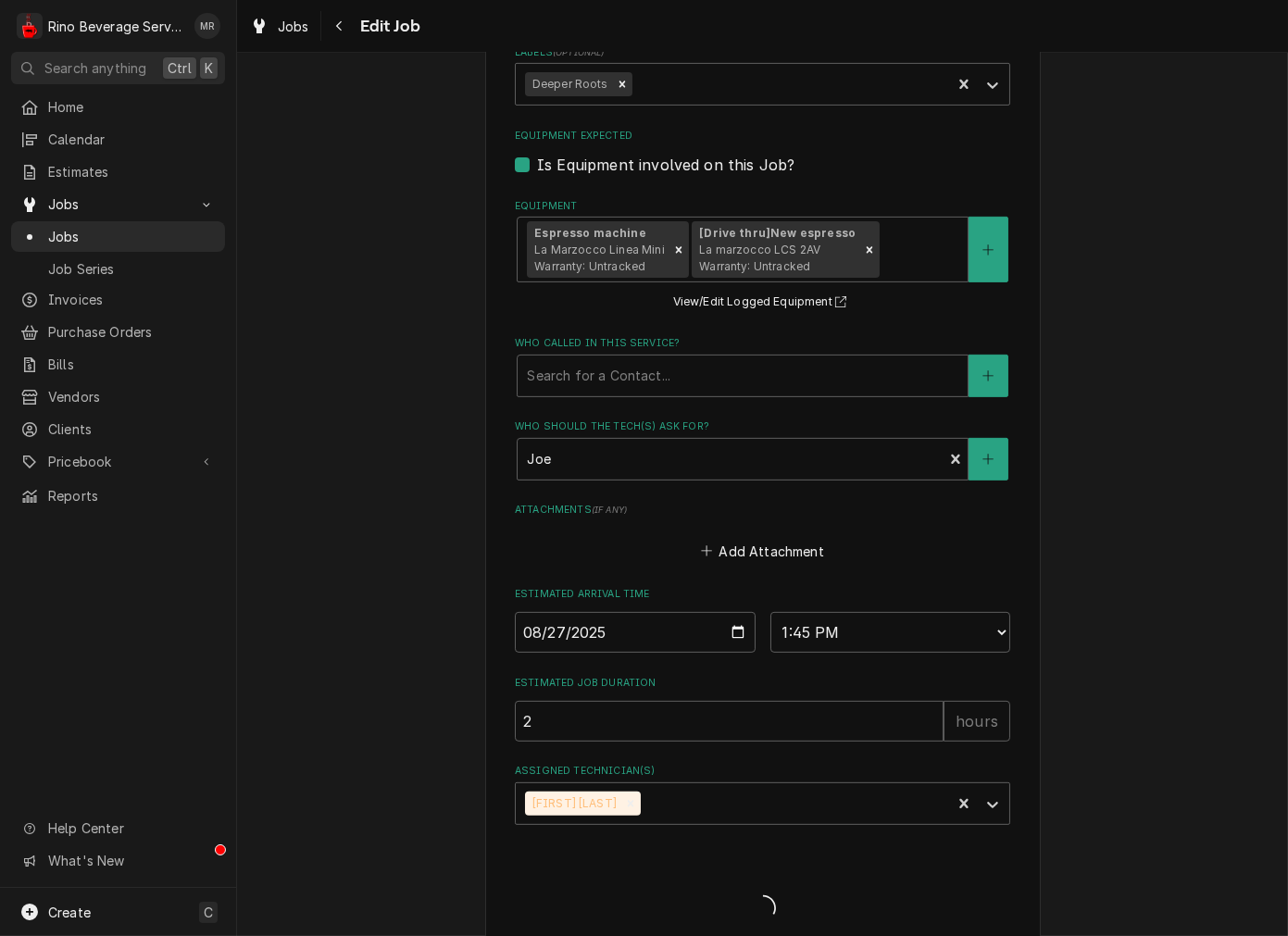 type on "x" 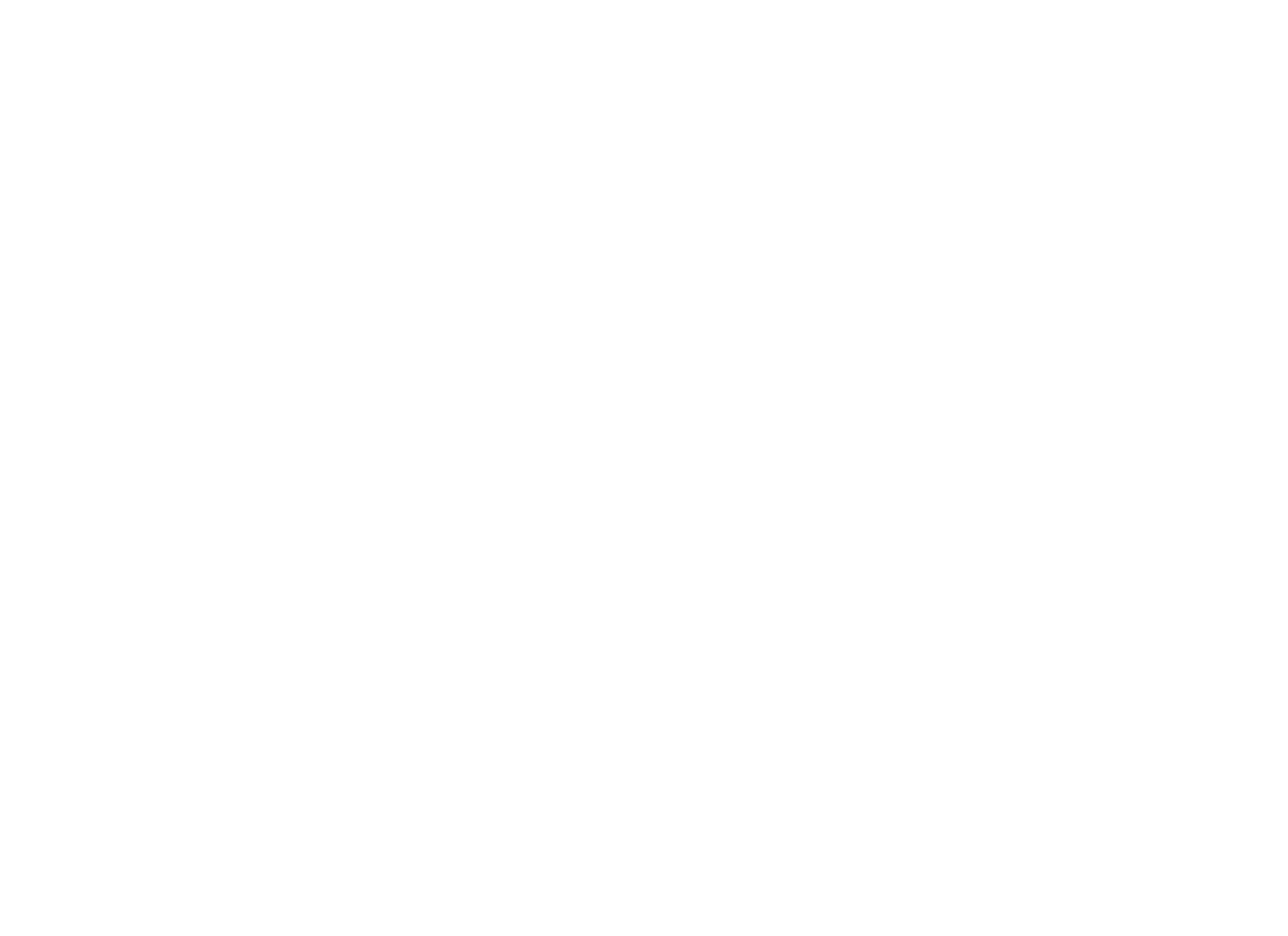 scroll, scrollTop: 0, scrollLeft: 0, axis: both 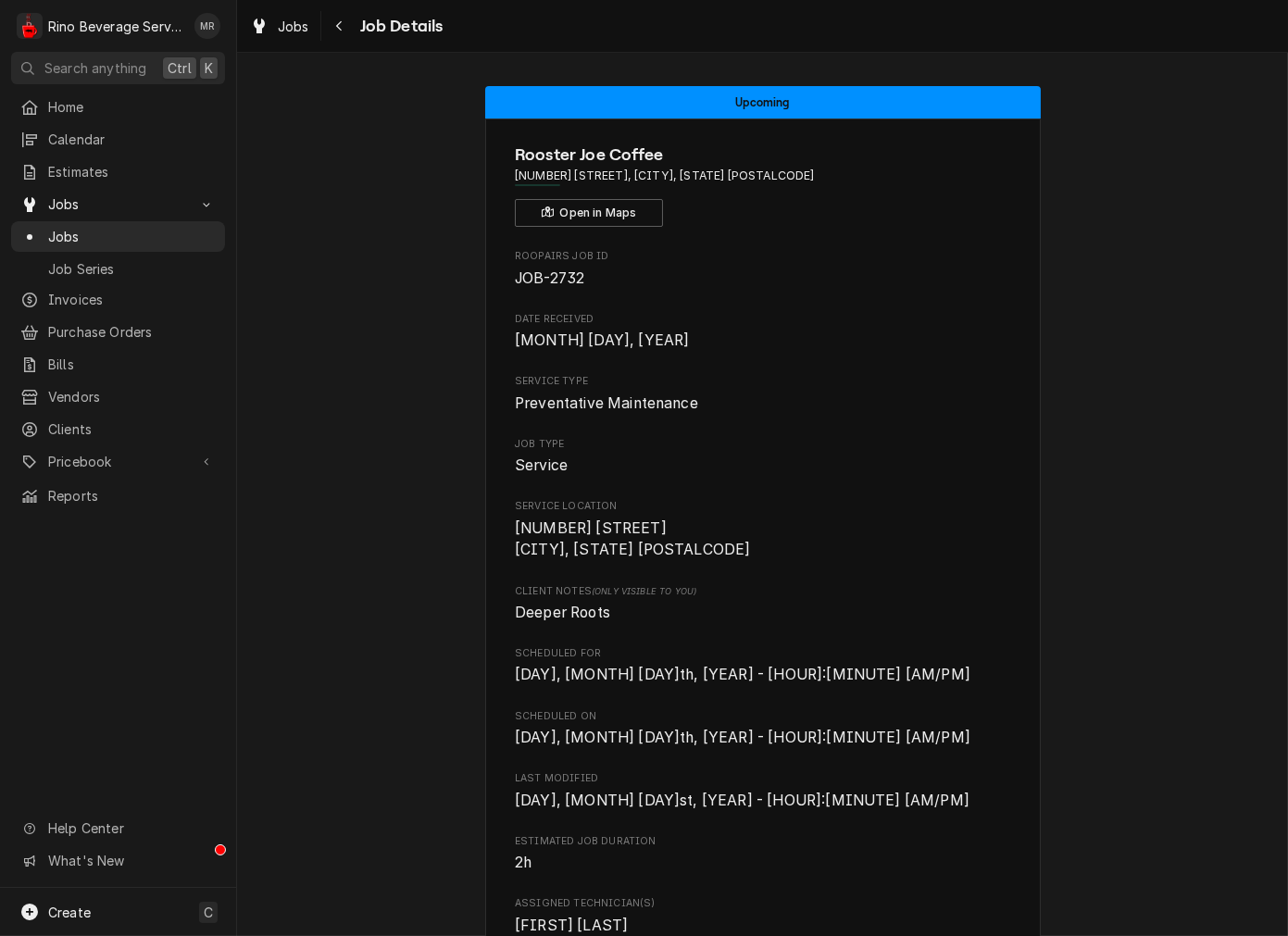 drag, startPoint x: 338, startPoint y: 29, endPoint x: 374, endPoint y: 56, distance: 45 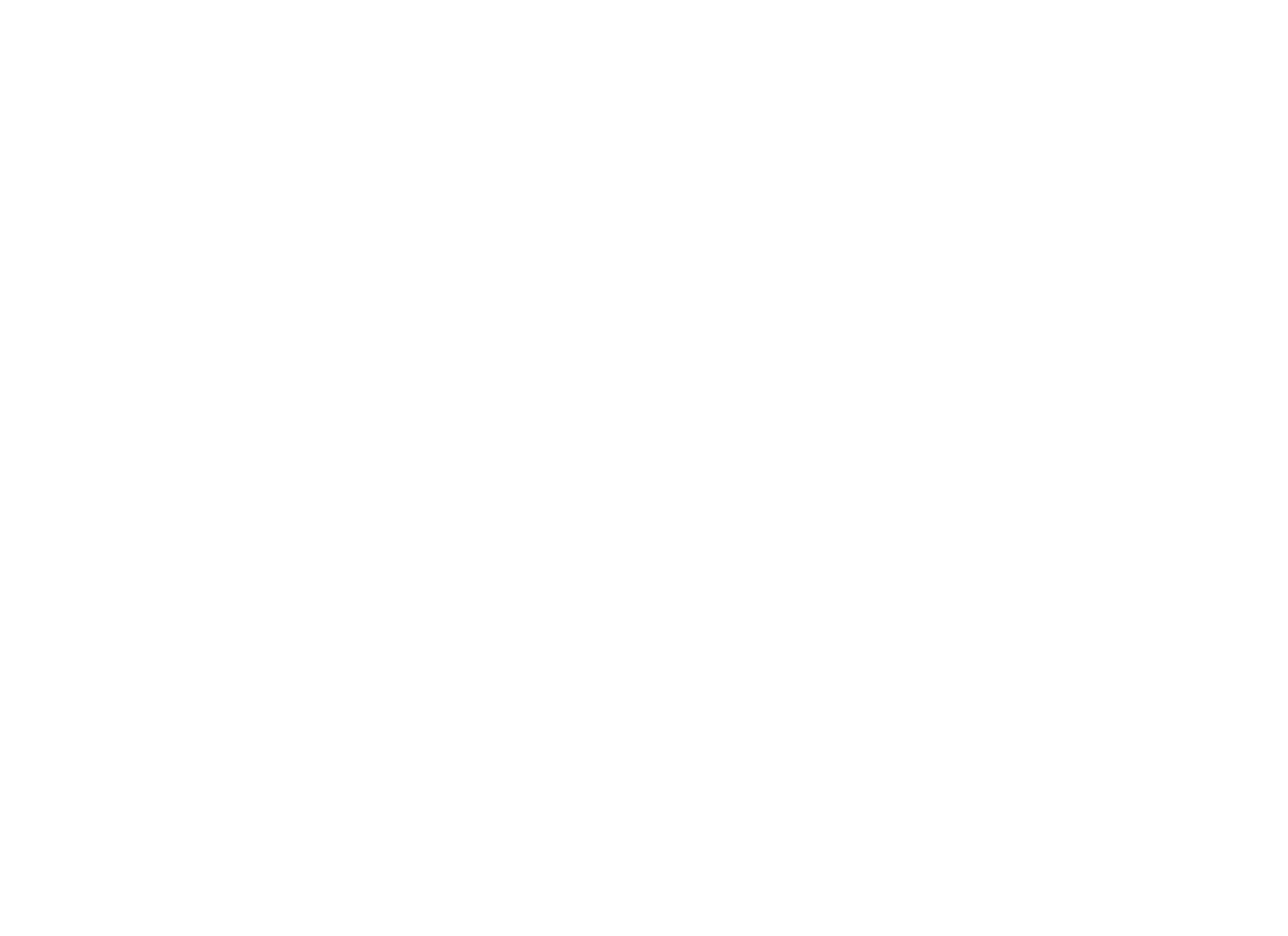 scroll, scrollTop: 0, scrollLeft: 0, axis: both 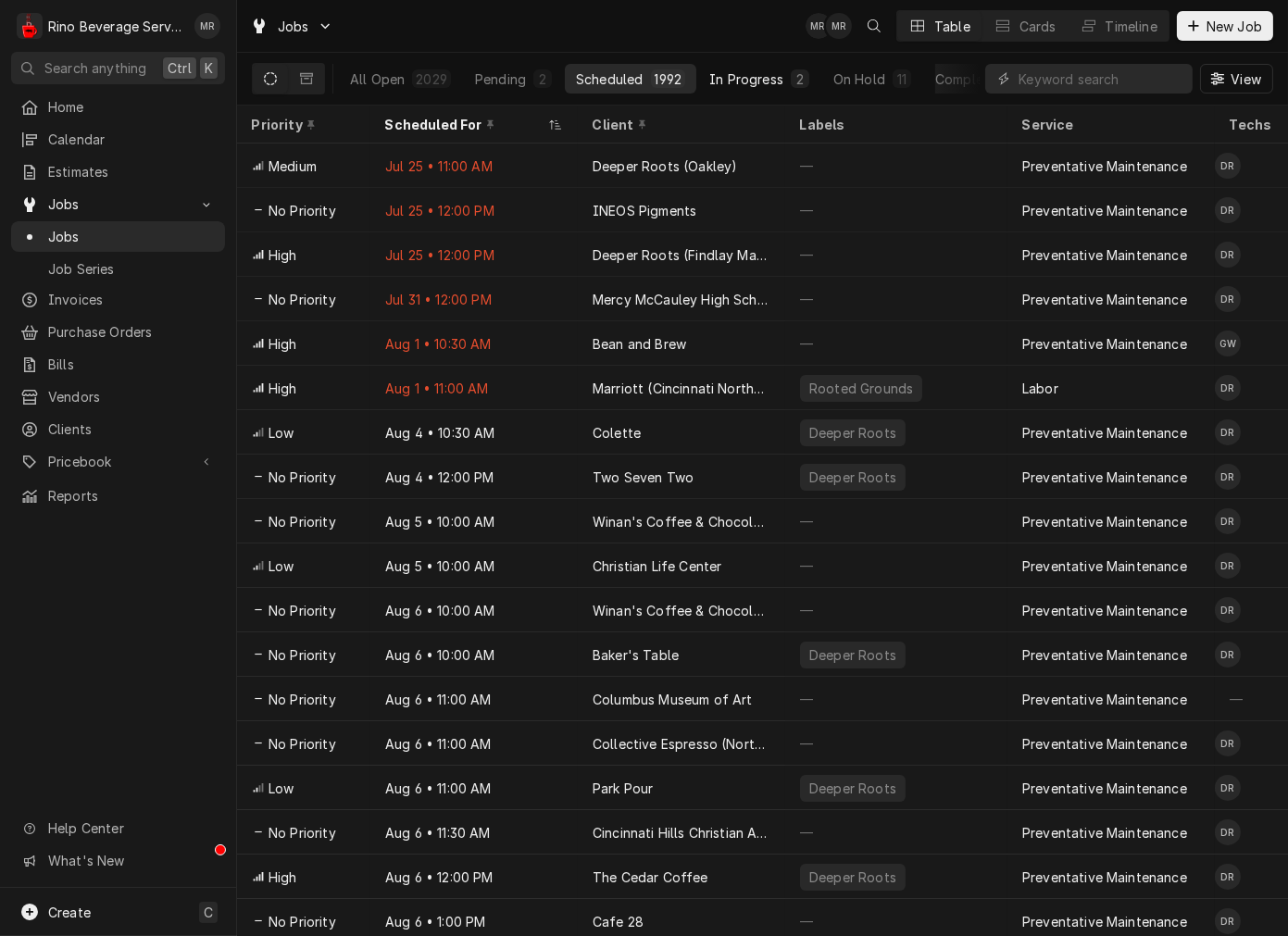click on "In Progress" at bounding box center (746, 79) 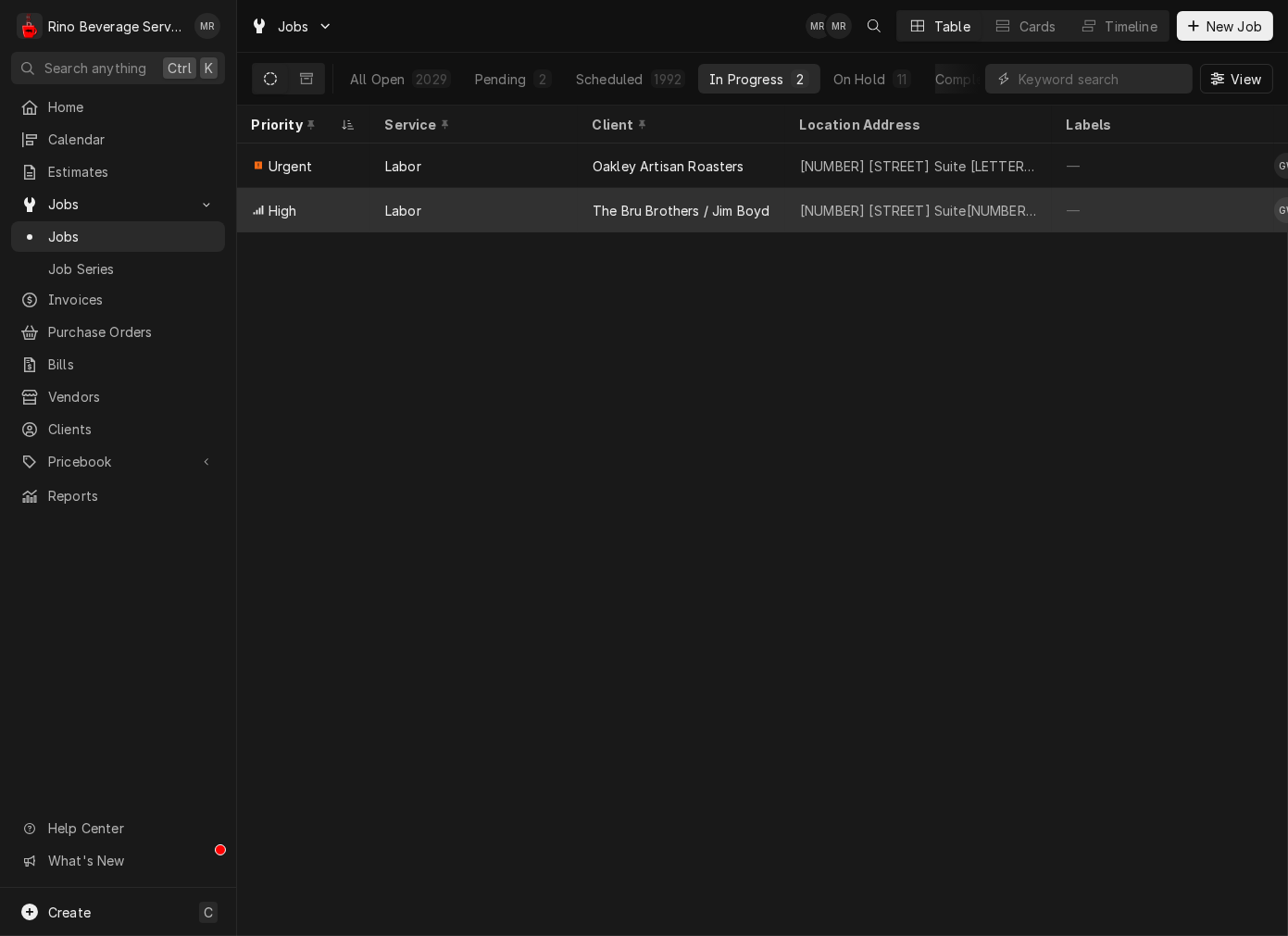 click on "The Bru Brothers / Jim Boyd" at bounding box center [681, 210] 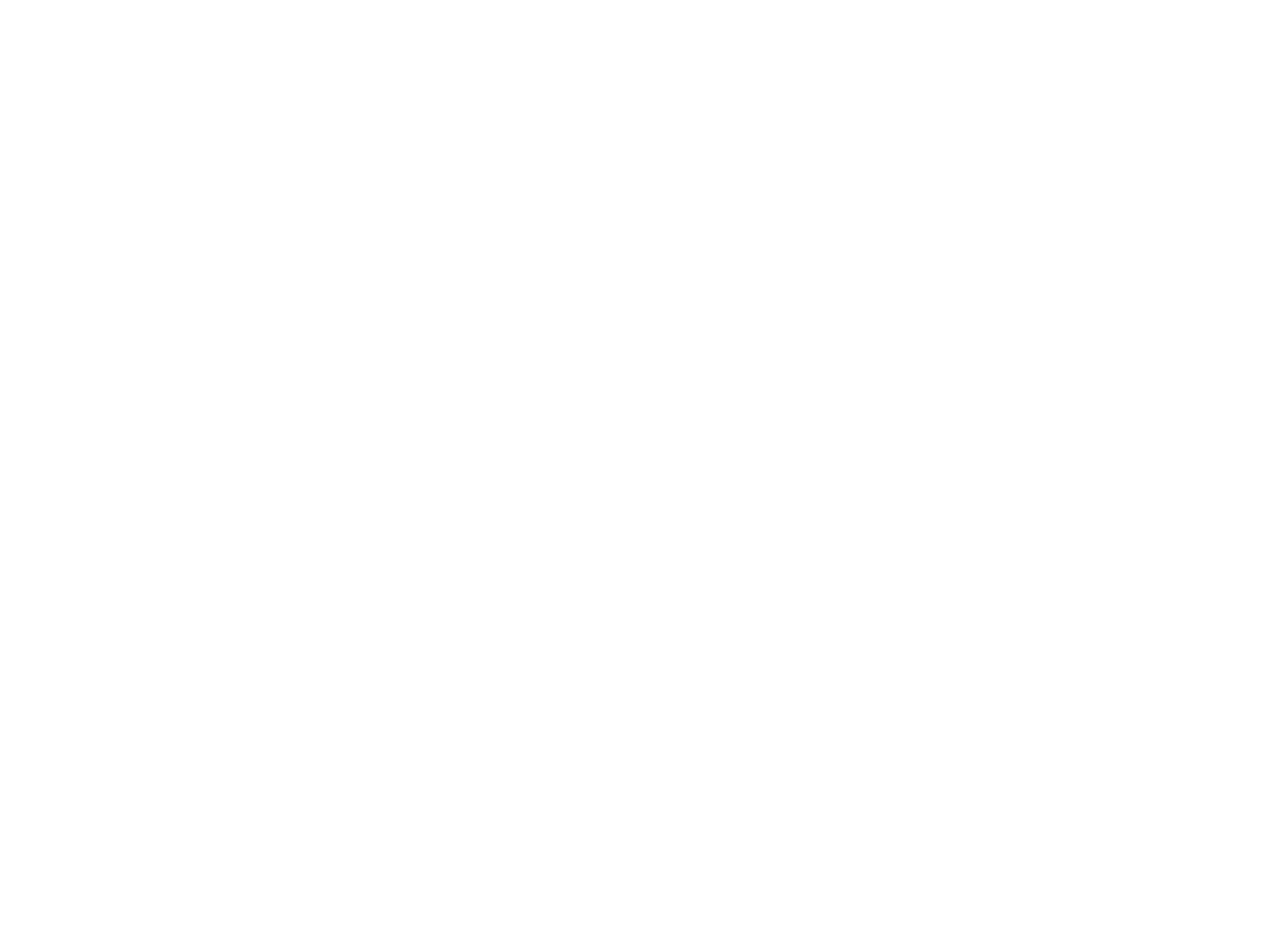 scroll, scrollTop: 0, scrollLeft: 0, axis: both 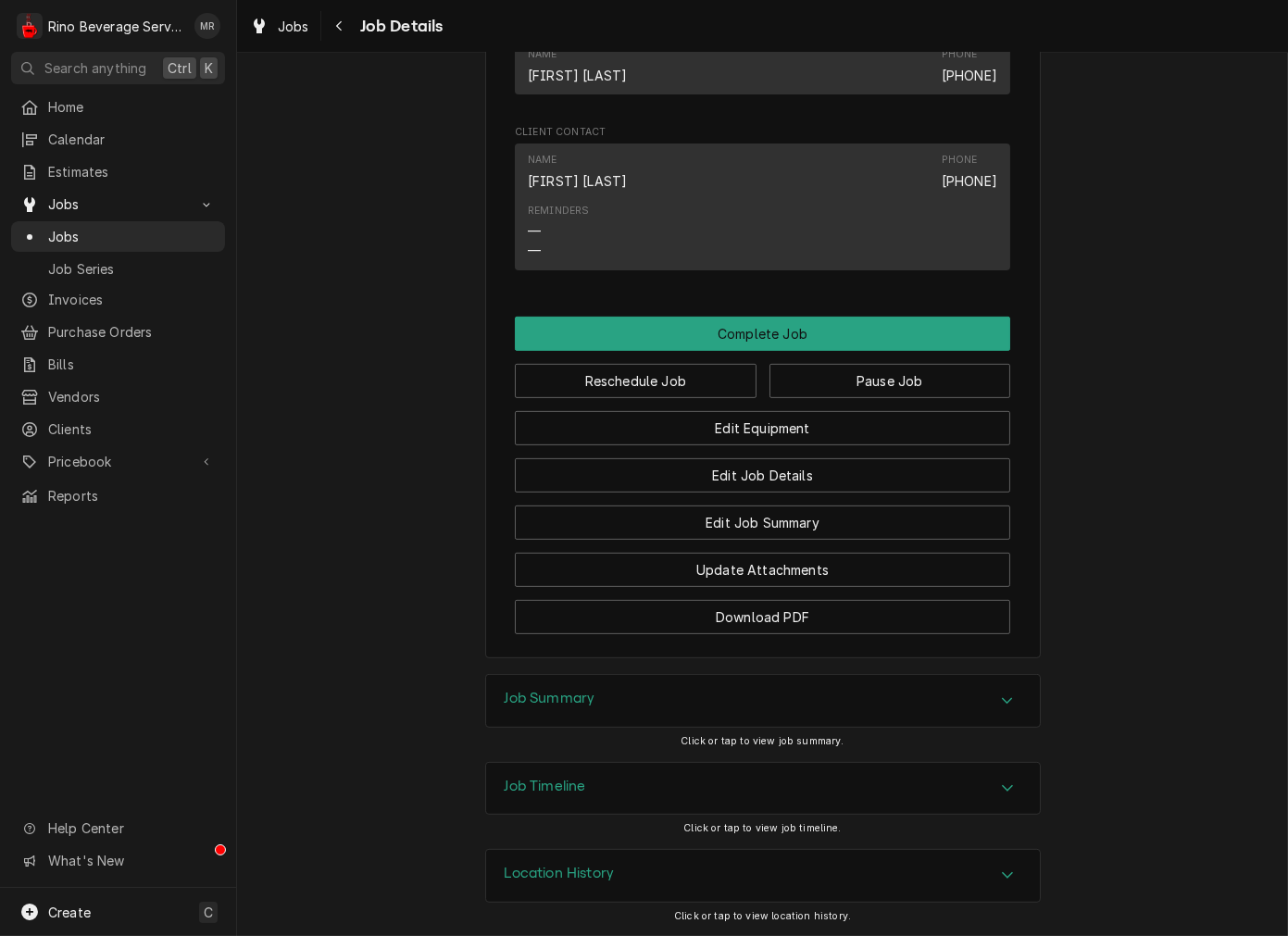drag, startPoint x: 623, startPoint y: 704, endPoint x: 633, endPoint y: 702, distance: 10.19804 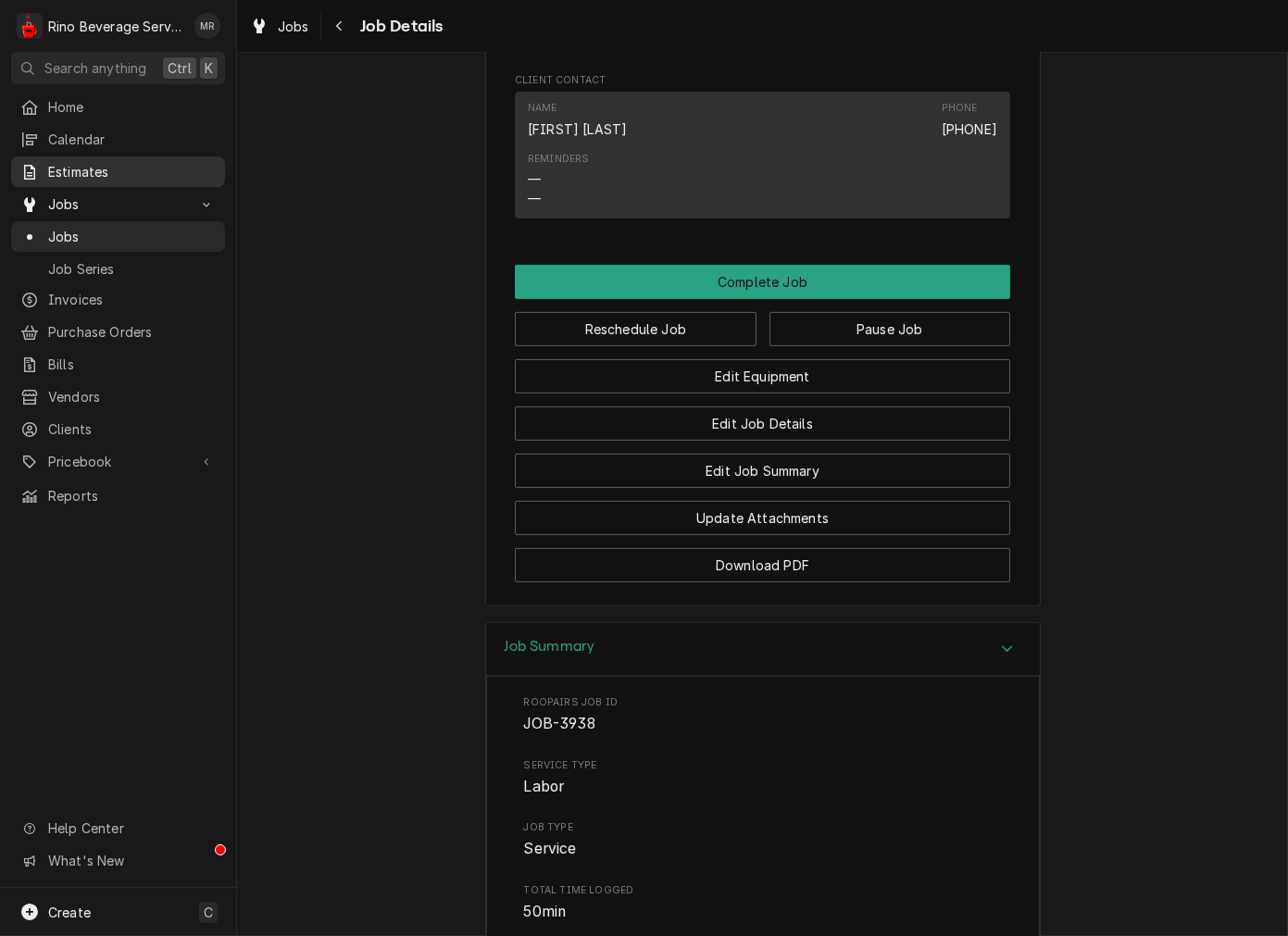 scroll, scrollTop: 996, scrollLeft: 0, axis: vertical 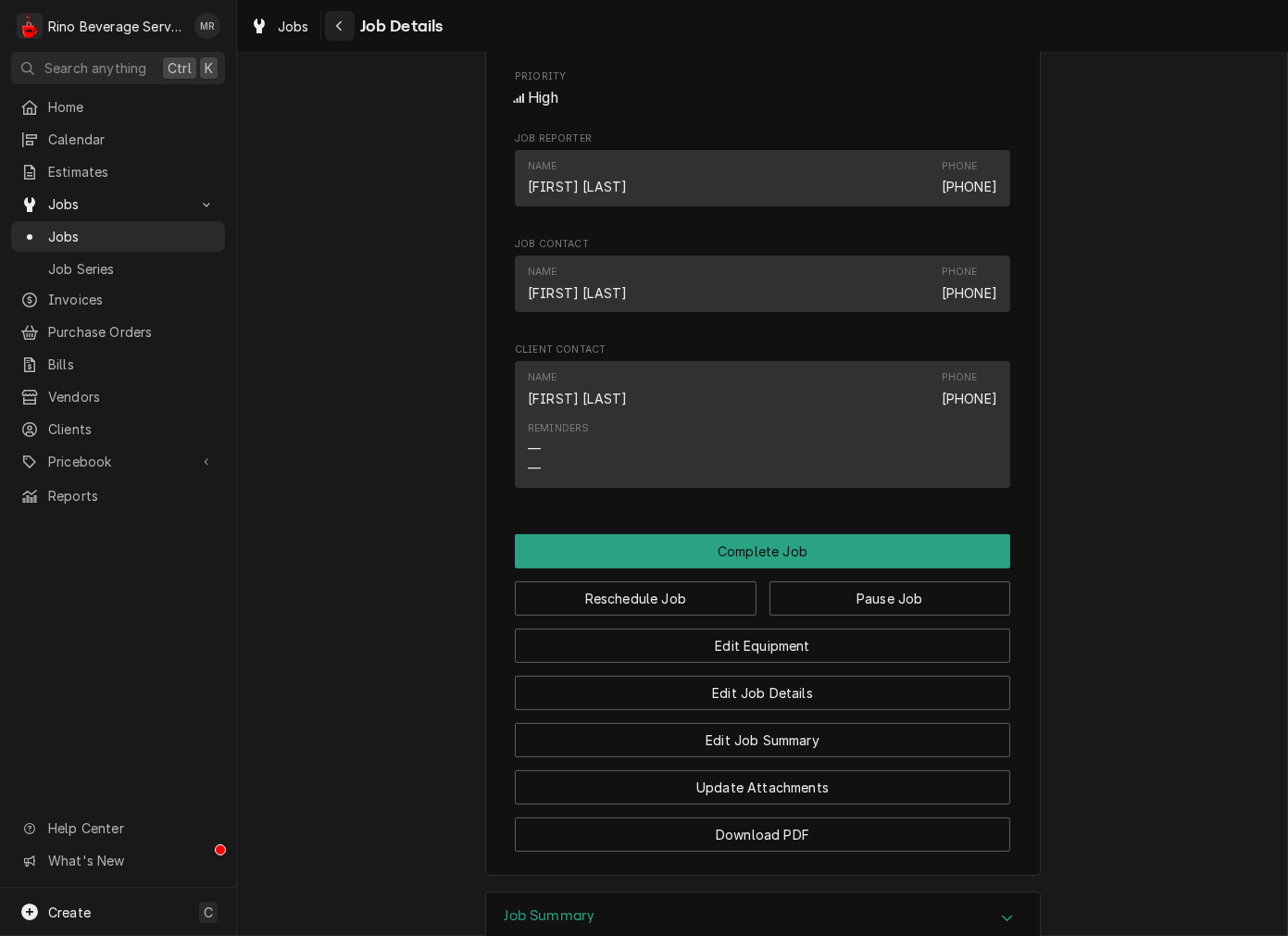 click at bounding box center (340, 26) 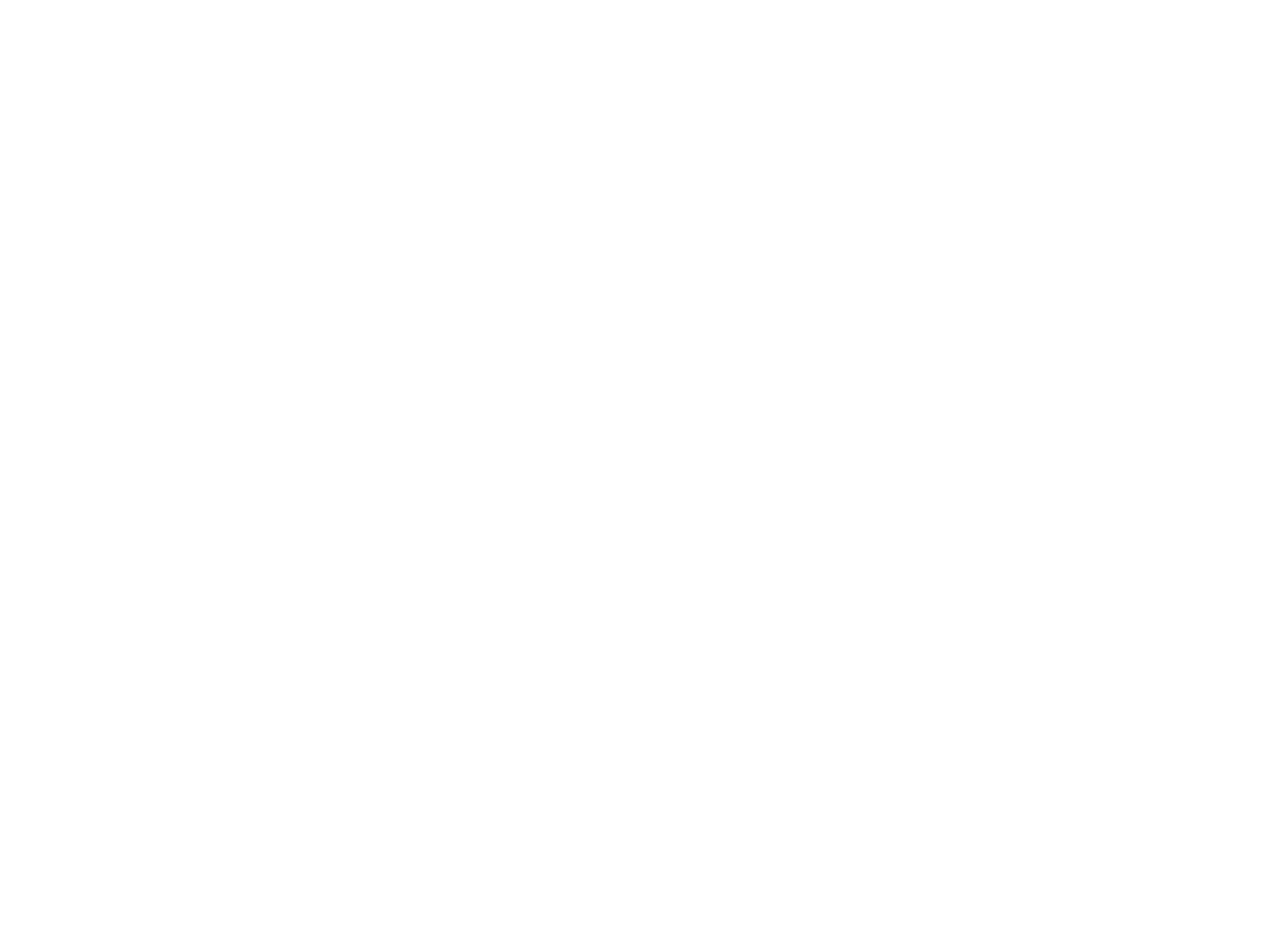 scroll, scrollTop: 0, scrollLeft: 0, axis: both 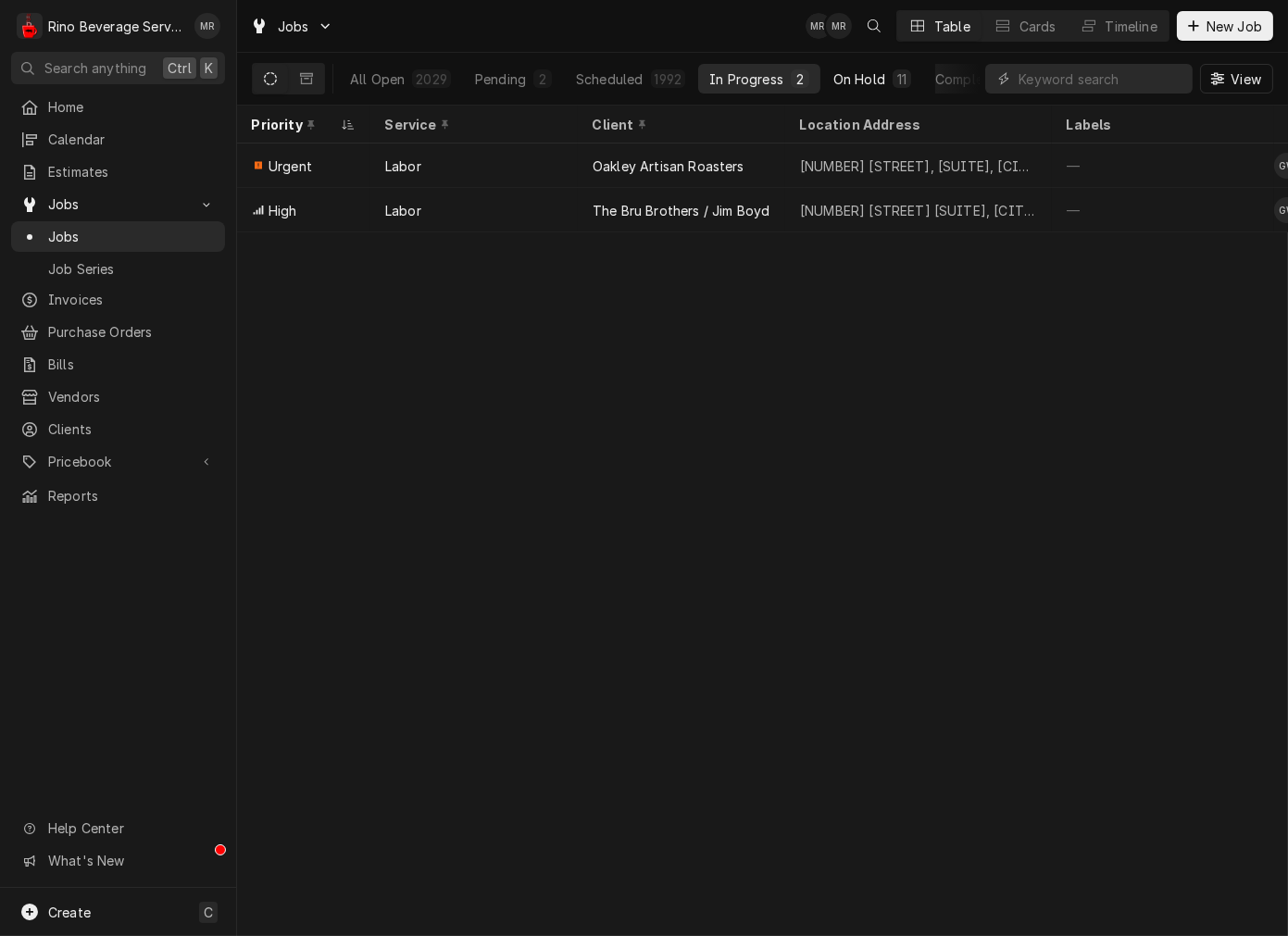 click on "On Hold 11" at bounding box center (872, 79) 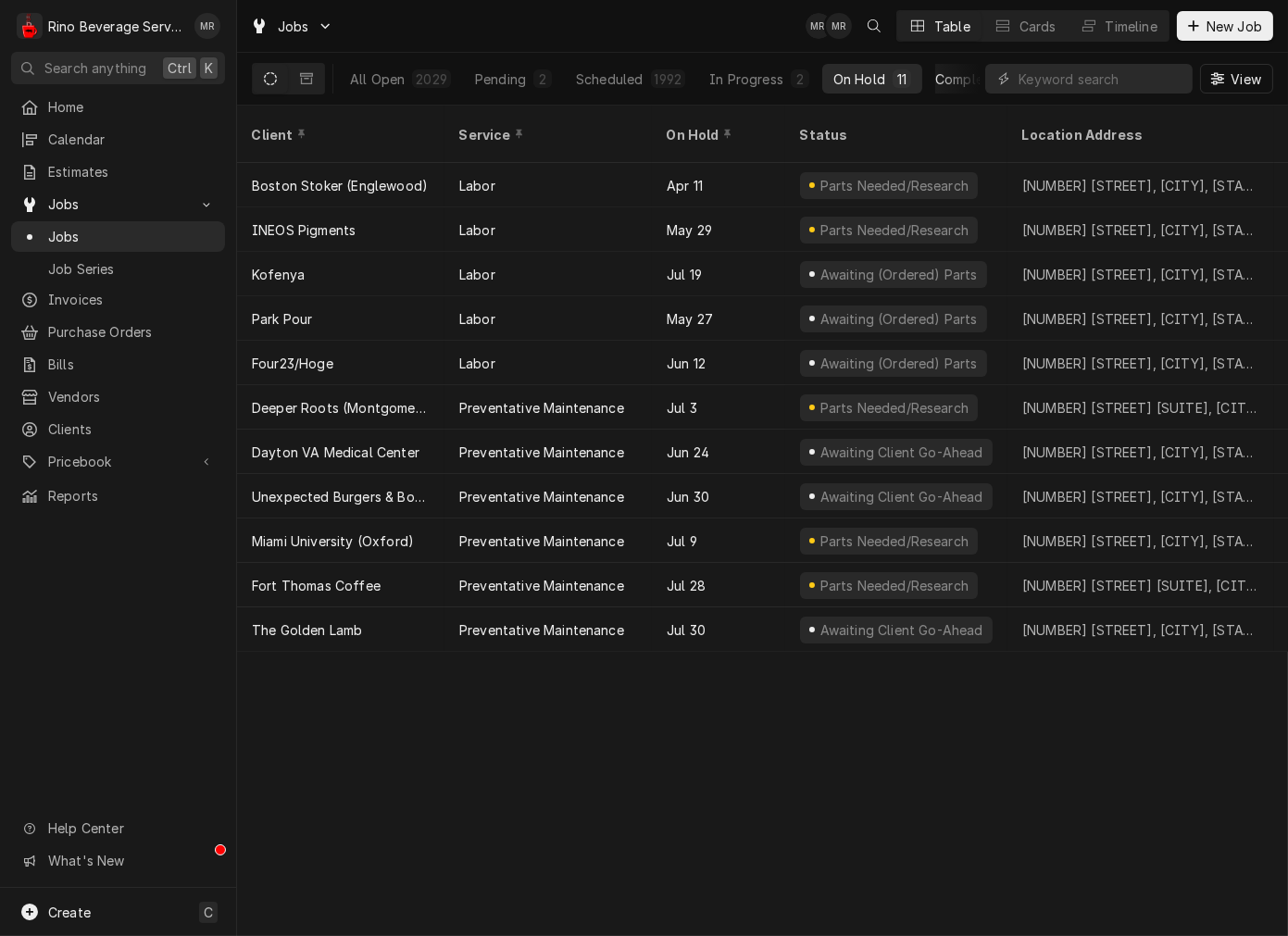 click on "Completed" at bounding box center (969, 79) 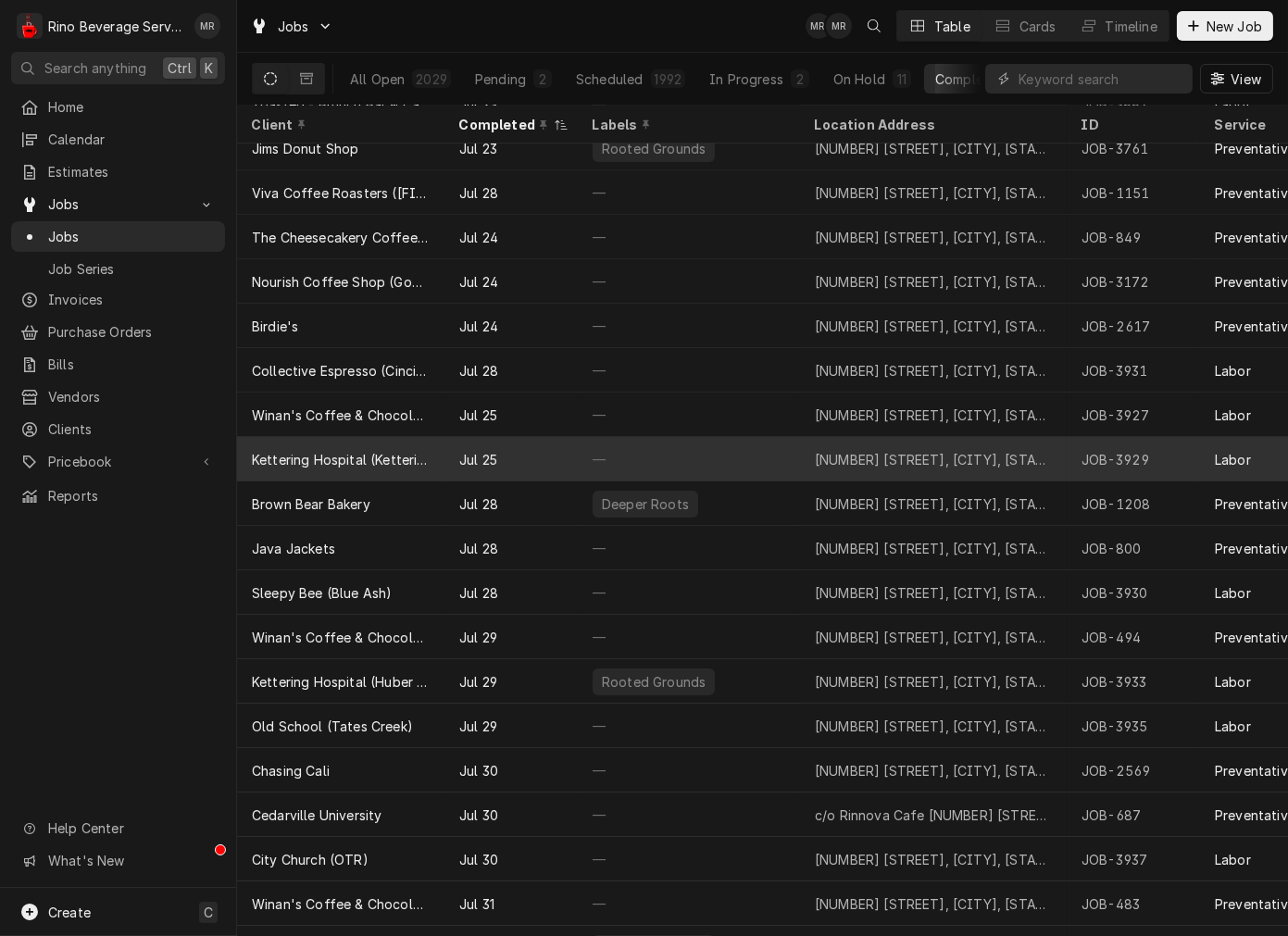 scroll, scrollTop: 0, scrollLeft: 0, axis: both 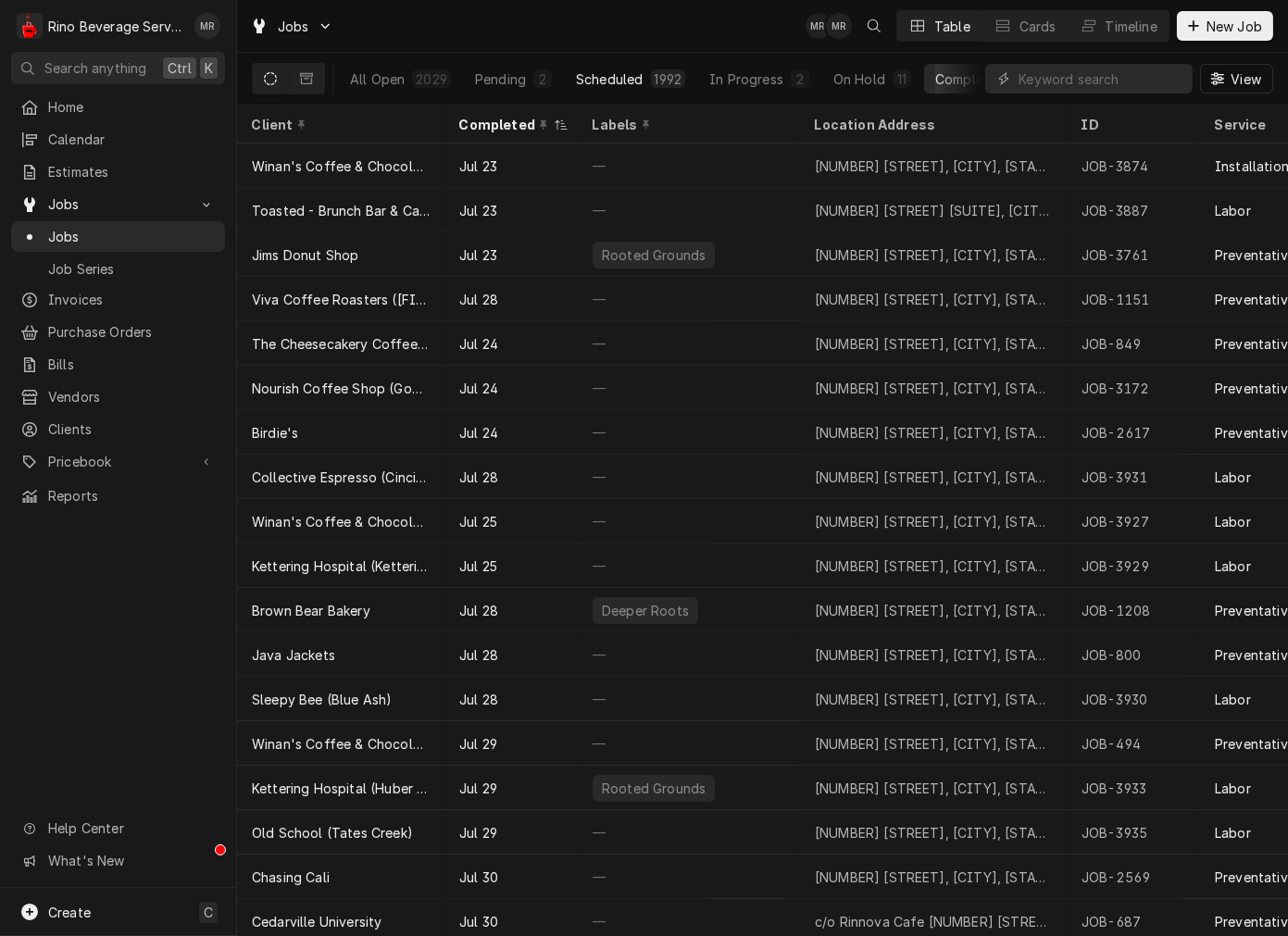 click on "Scheduled" at bounding box center (609, 79) 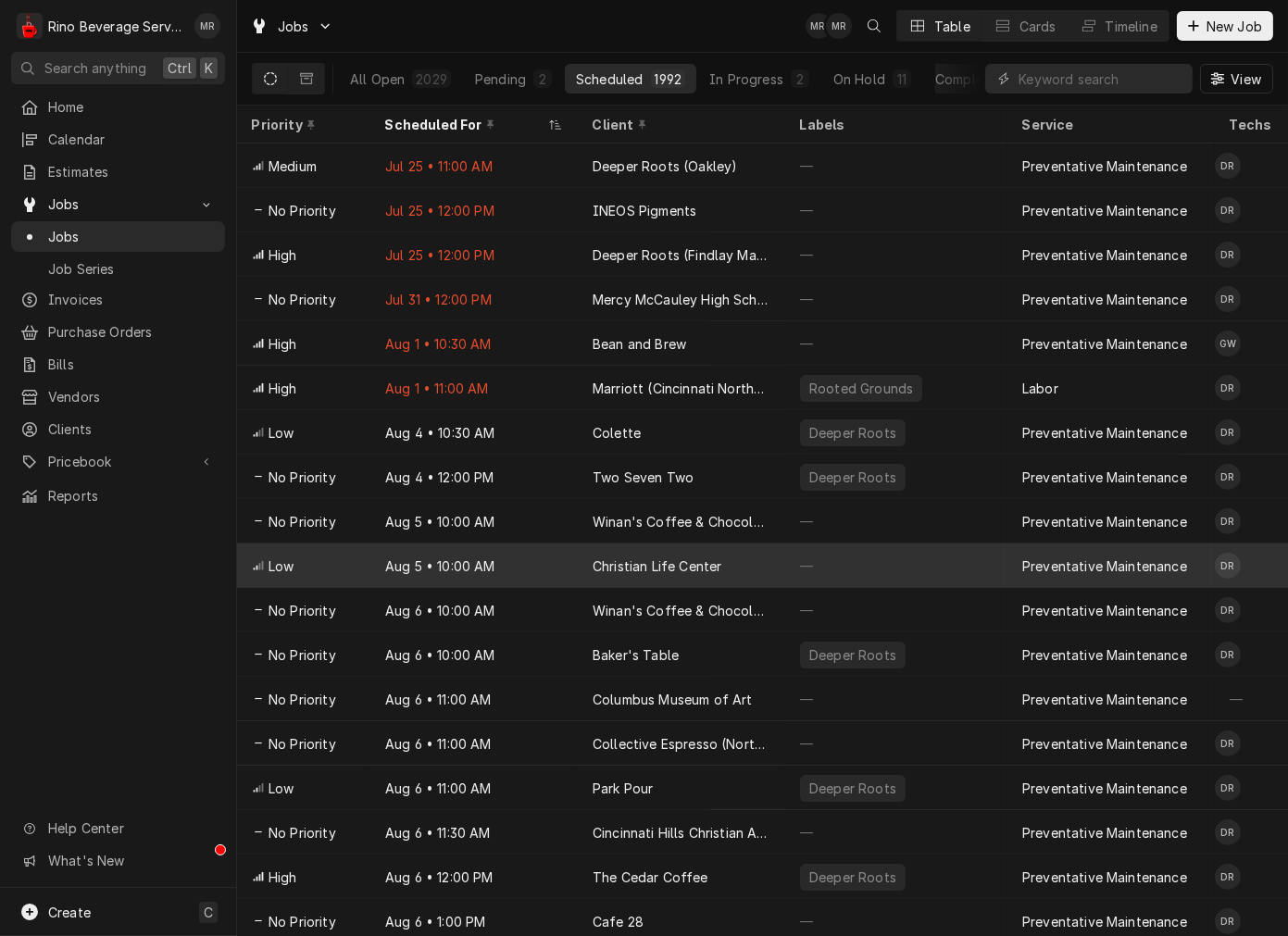 click on "Christian Life Center" at bounding box center (682, 566) 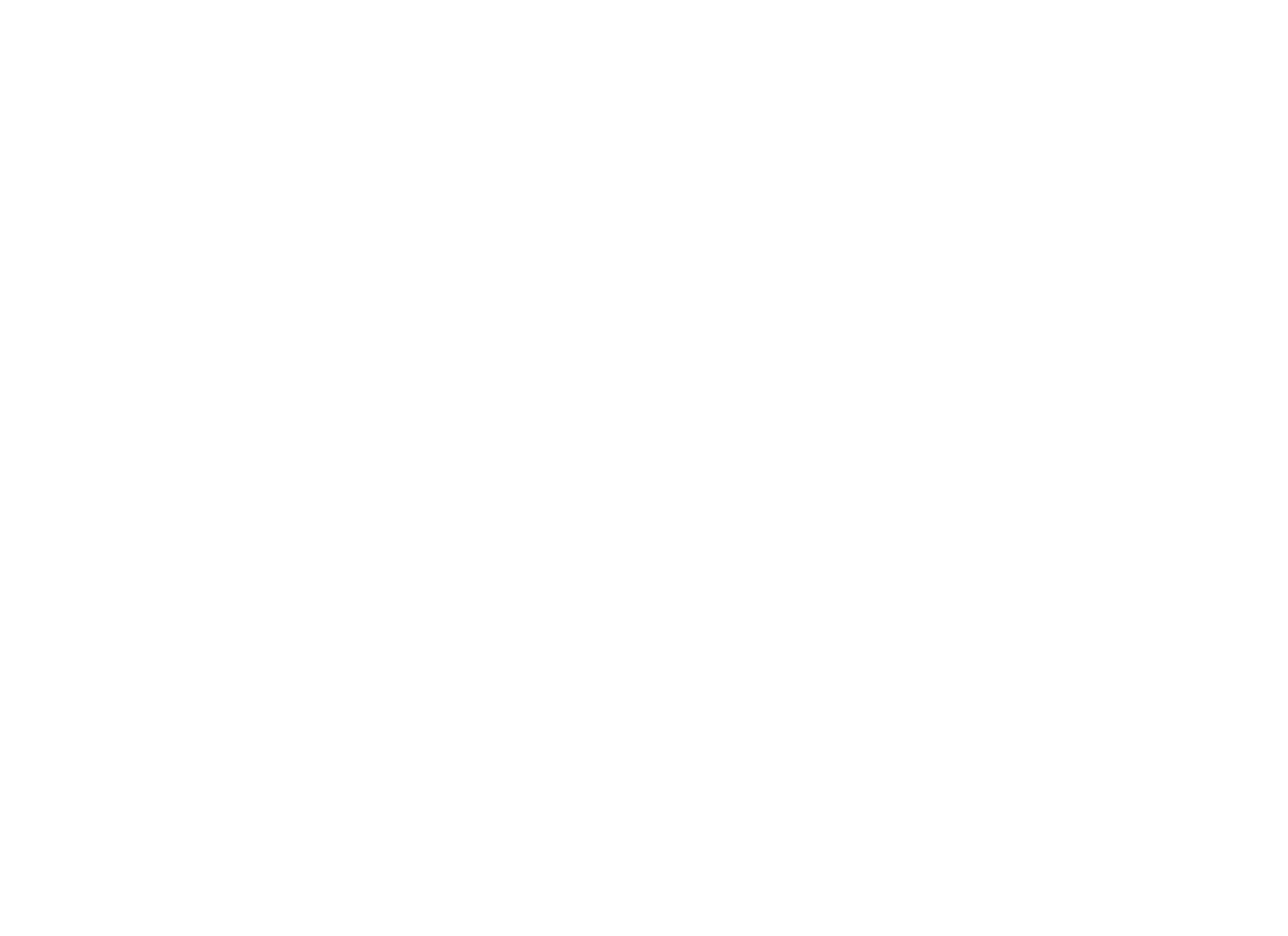 scroll, scrollTop: 0, scrollLeft: 0, axis: both 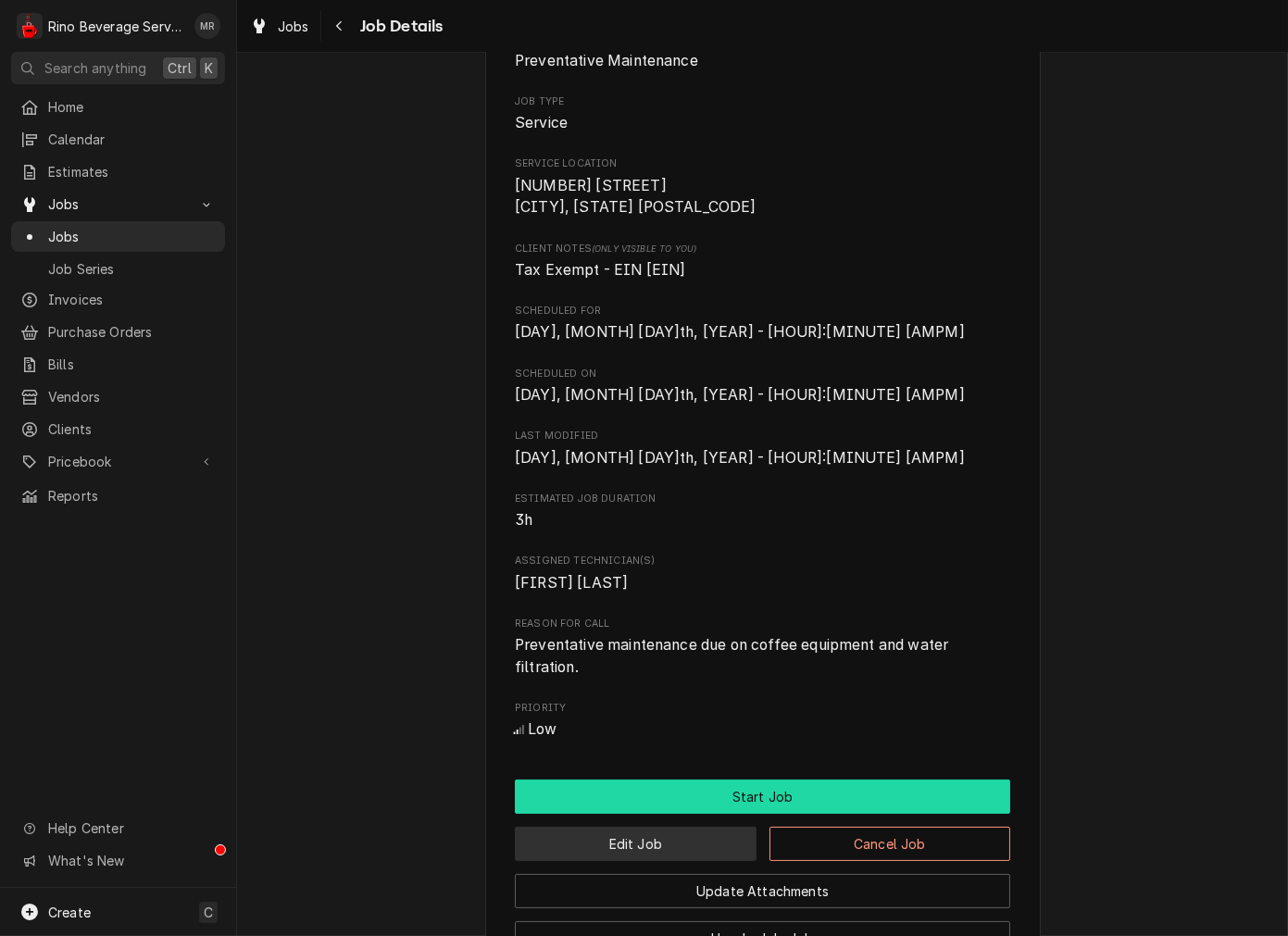 drag, startPoint x: 670, startPoint y: 831, endPoint x: 662, endPoint y: 803, distance: 29.12044 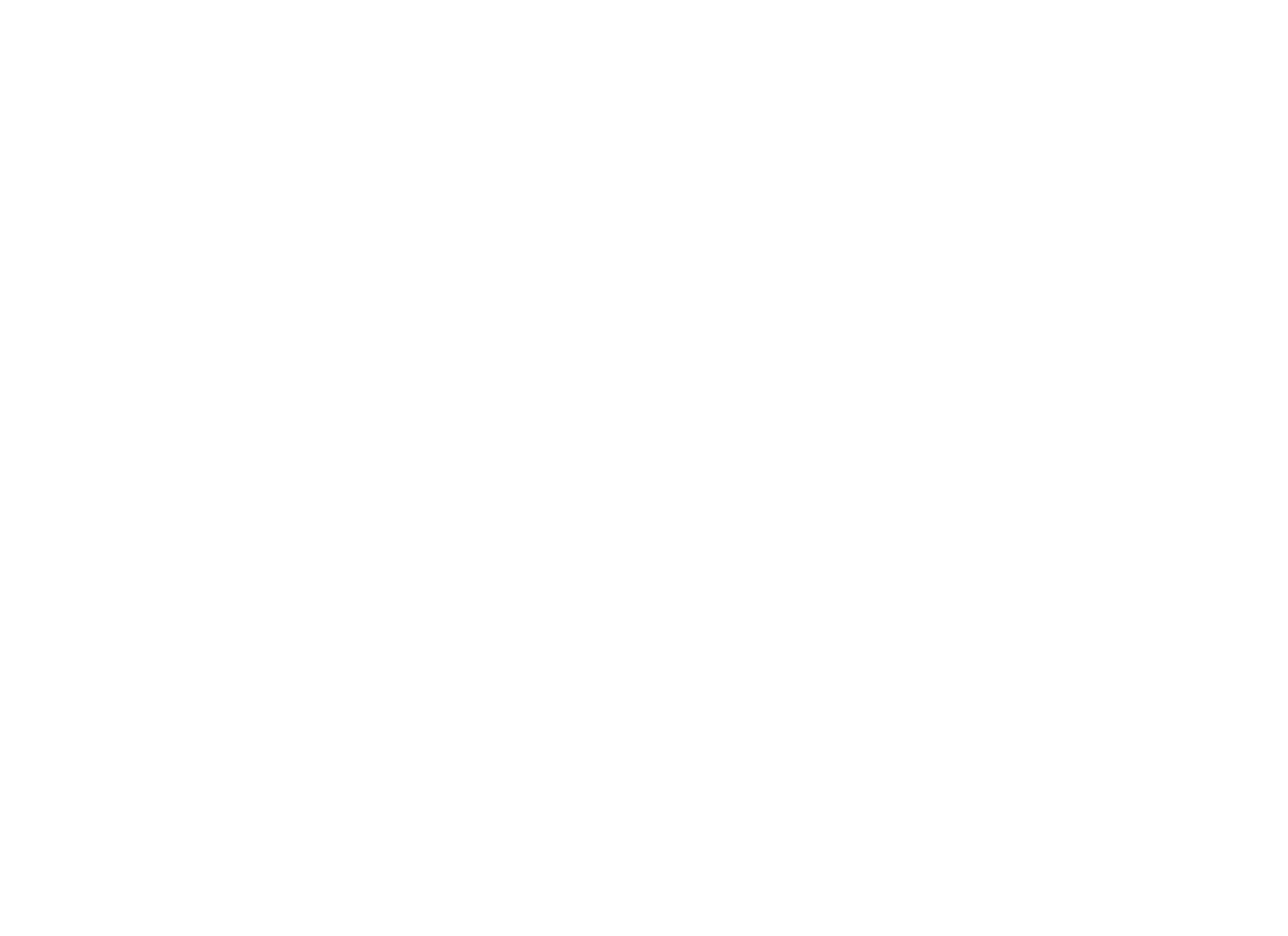 scroll, scrollTop: 0, scrollLeft: 0, axis: both 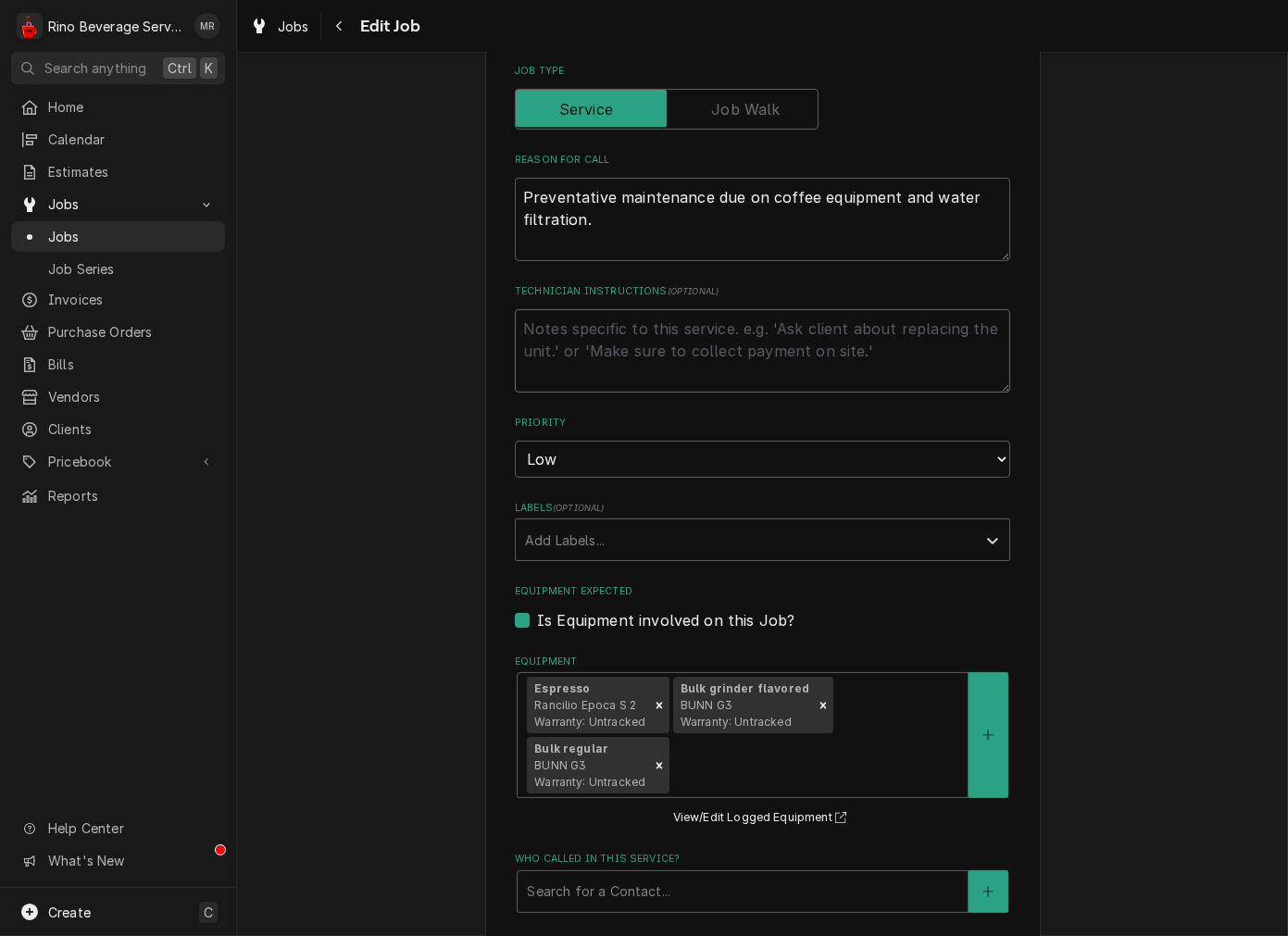 click on "Technician Instructions  ( optional )" at bounding box center (762, 351) 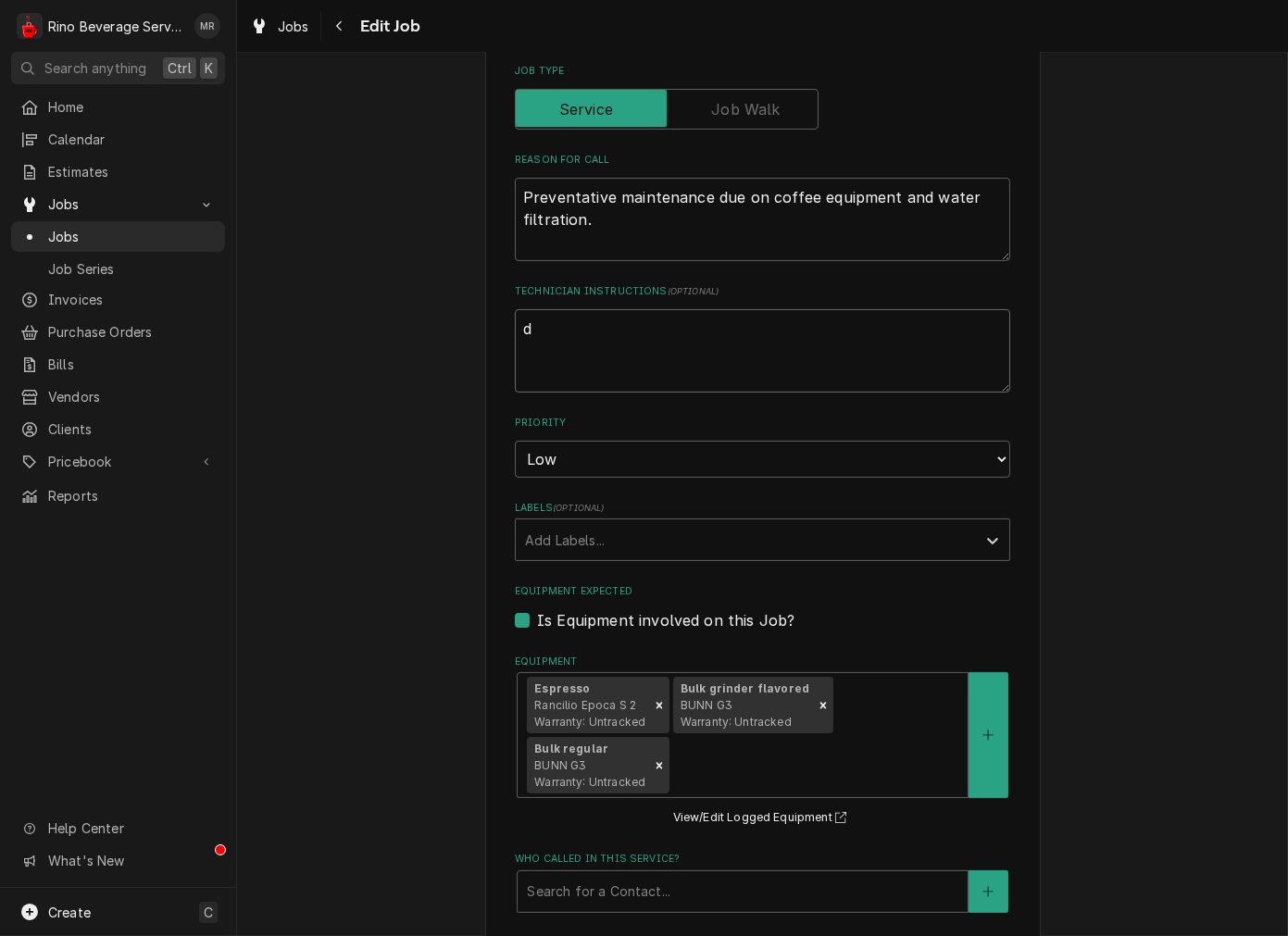 type on "x" 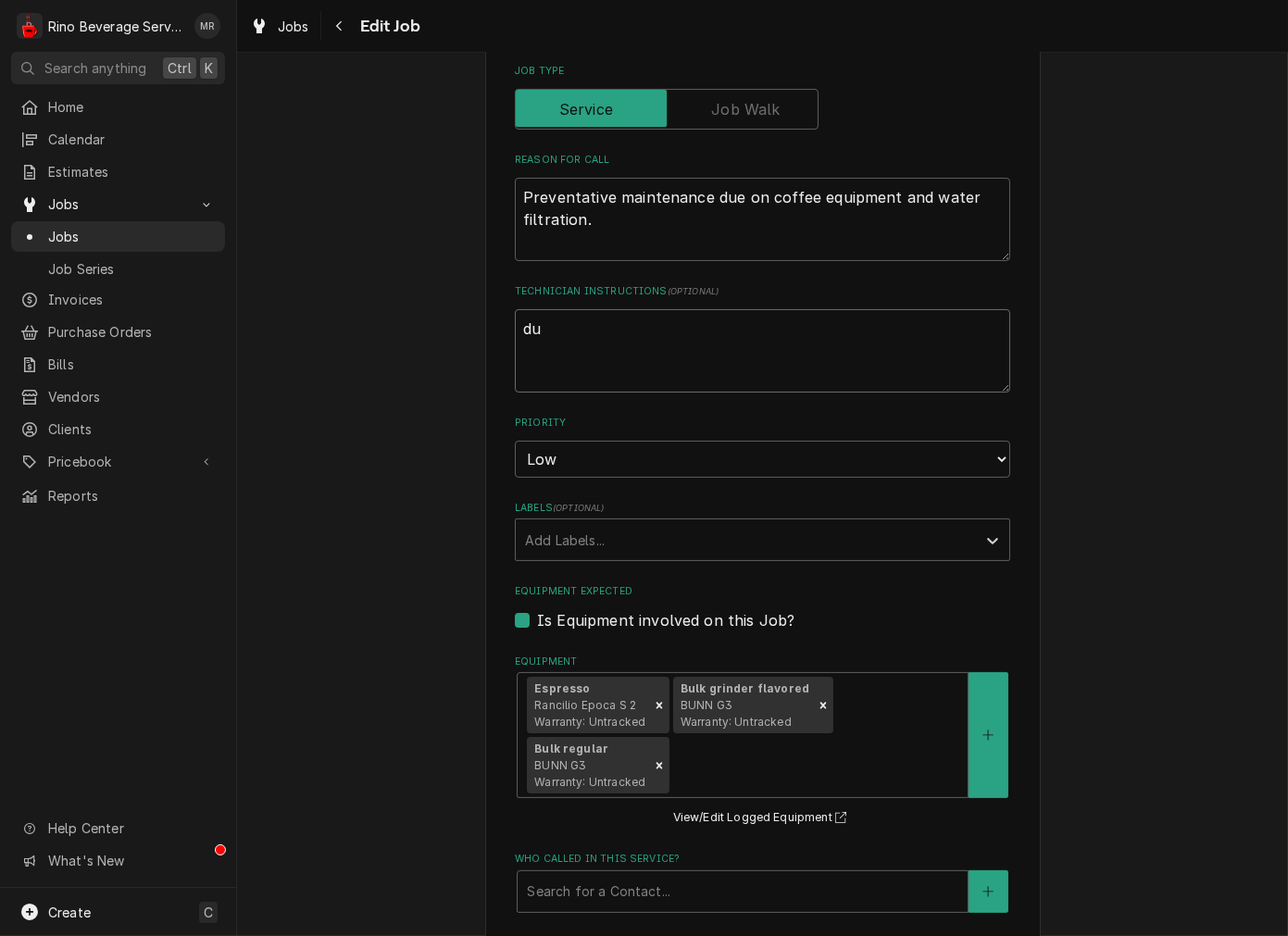 type on "x" 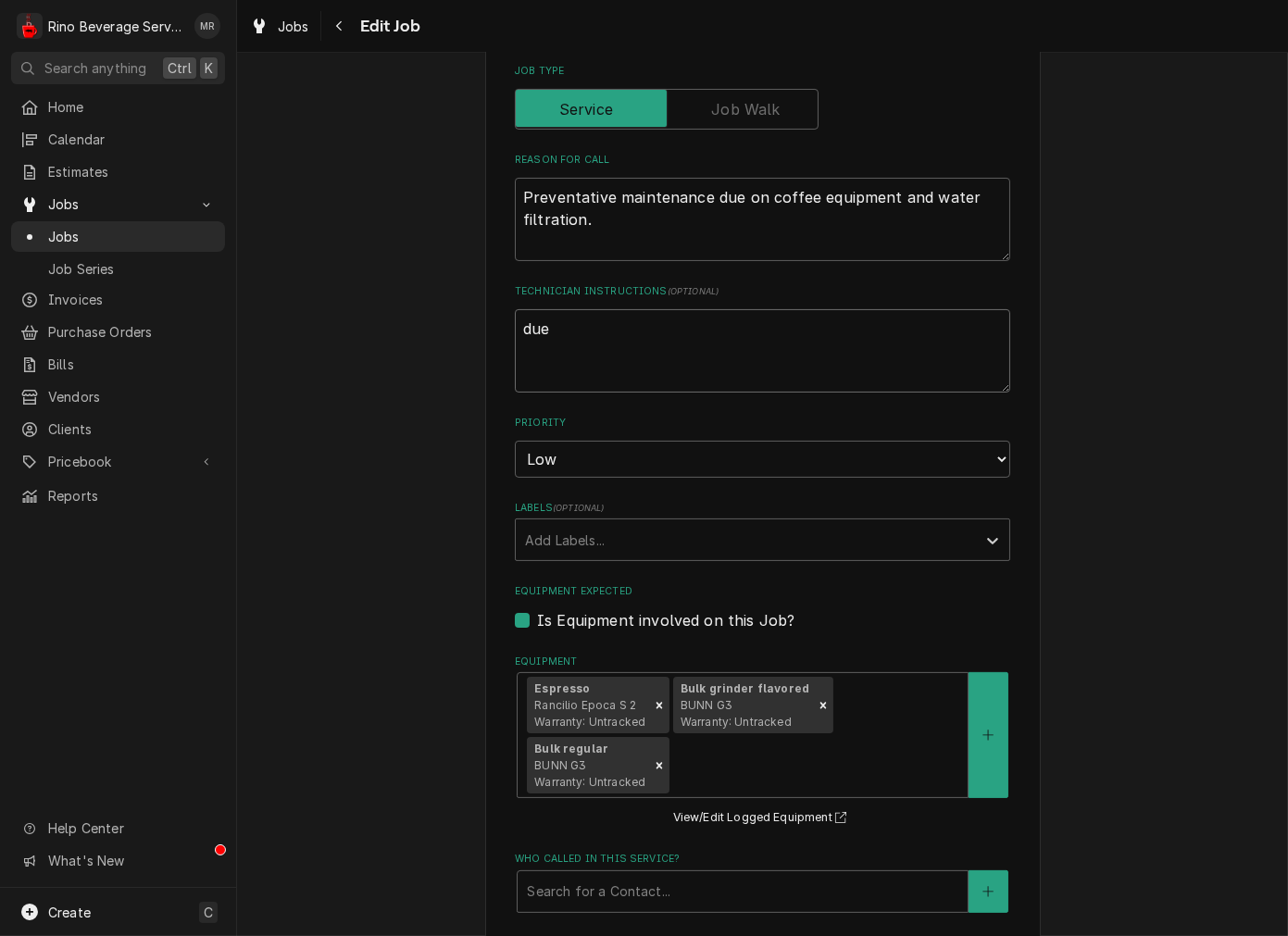 type on "x" 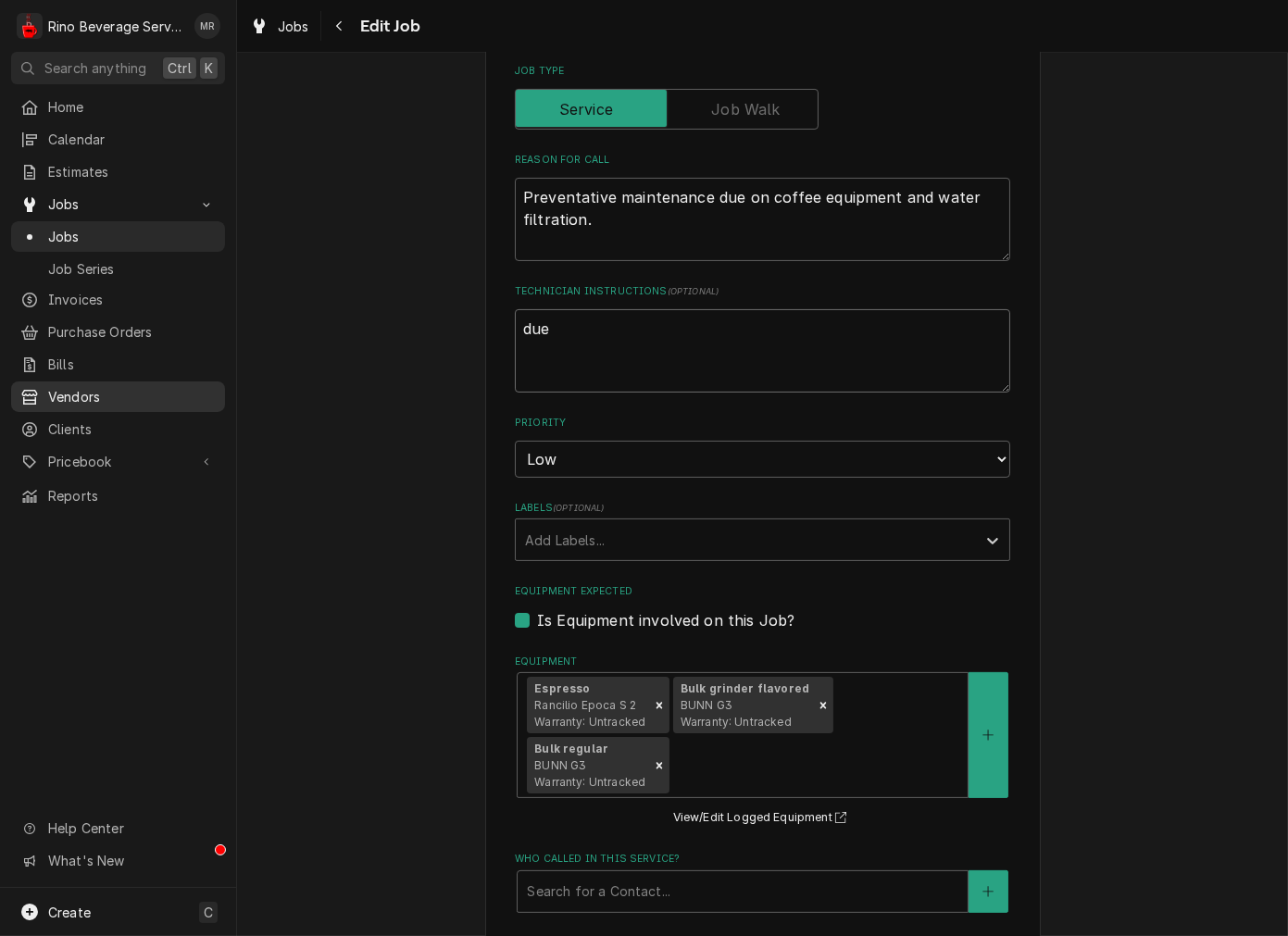 type on "due" 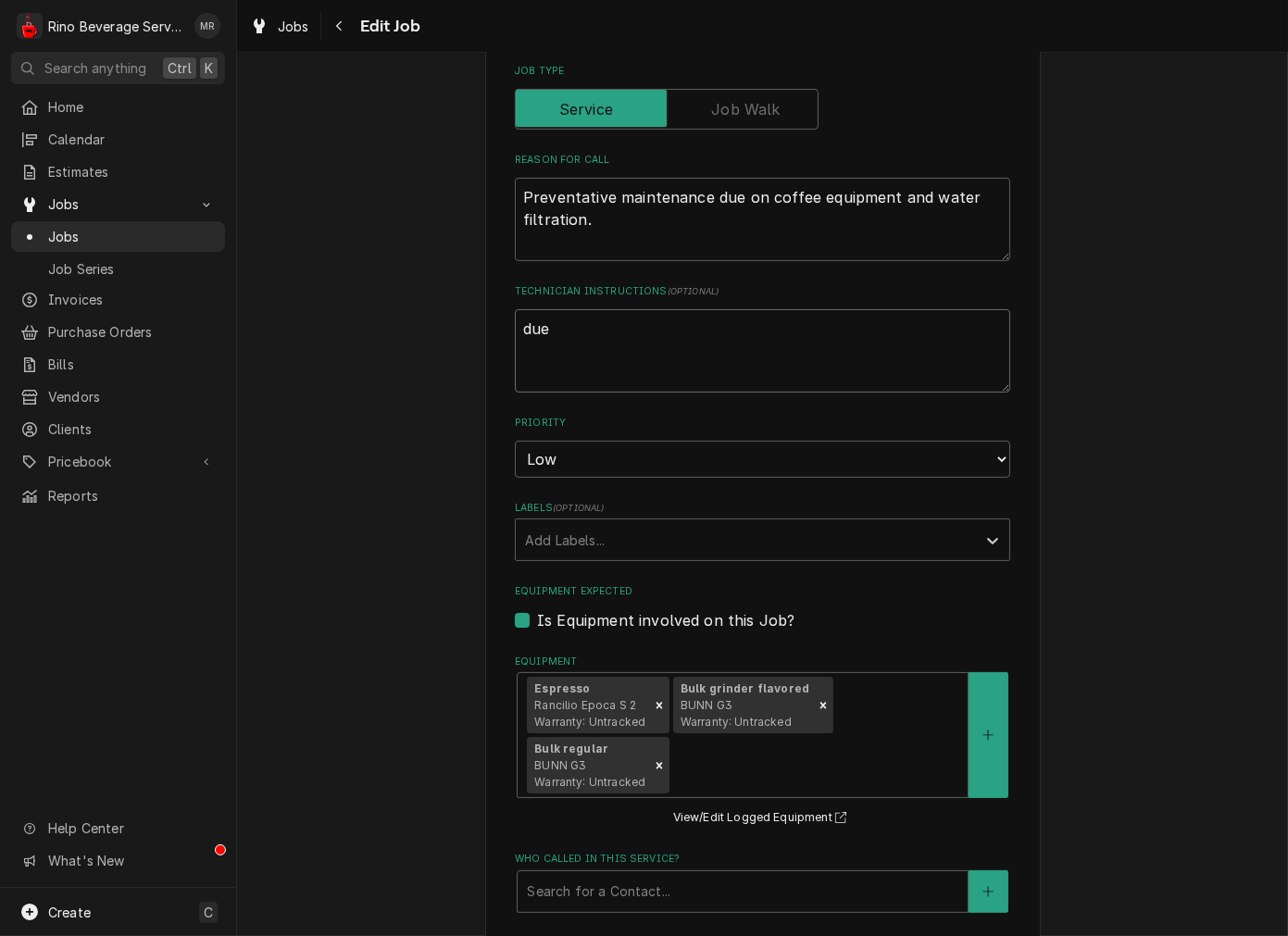click on "due" at bounding box center [762, 351] 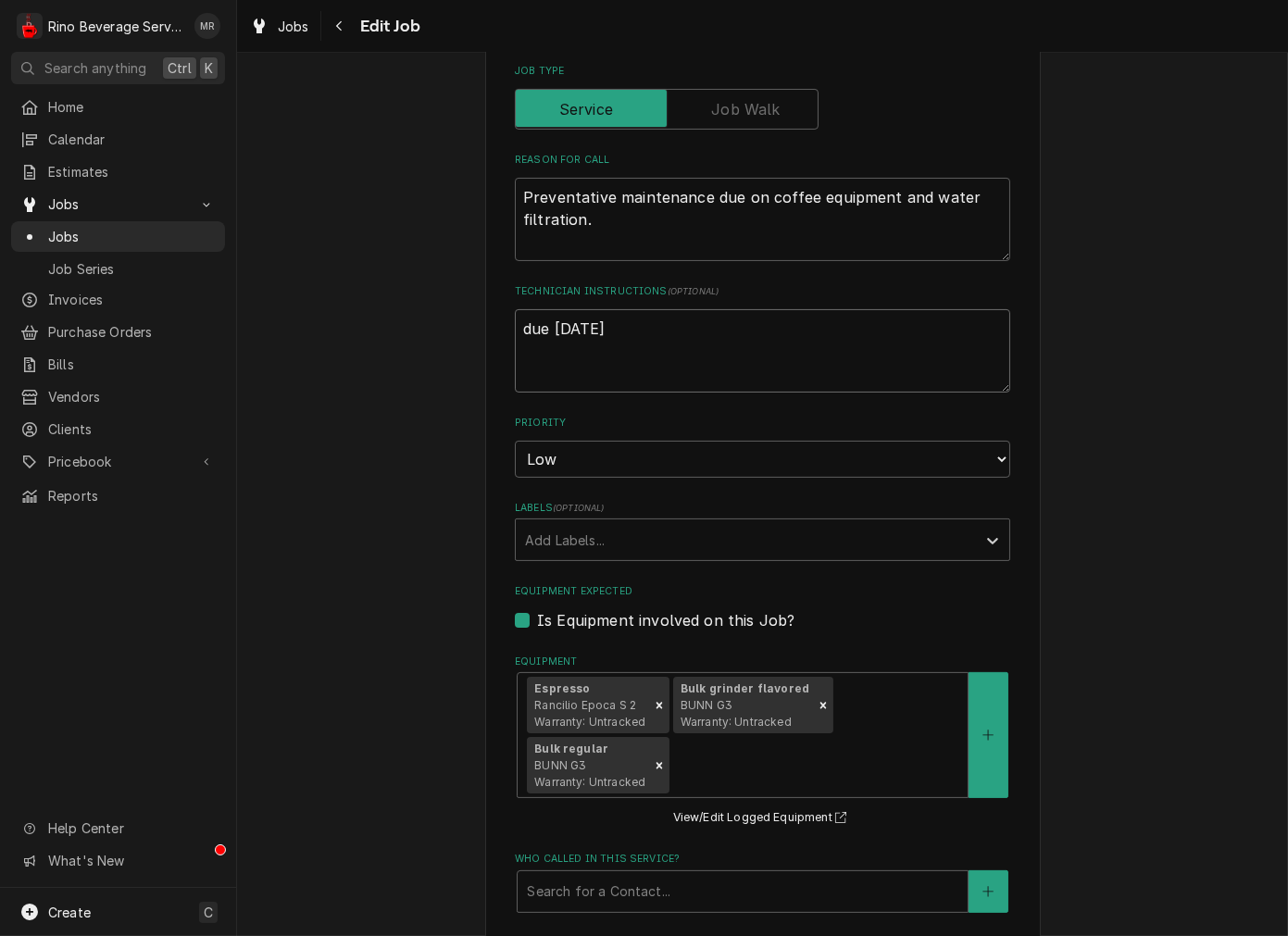 type on "x" 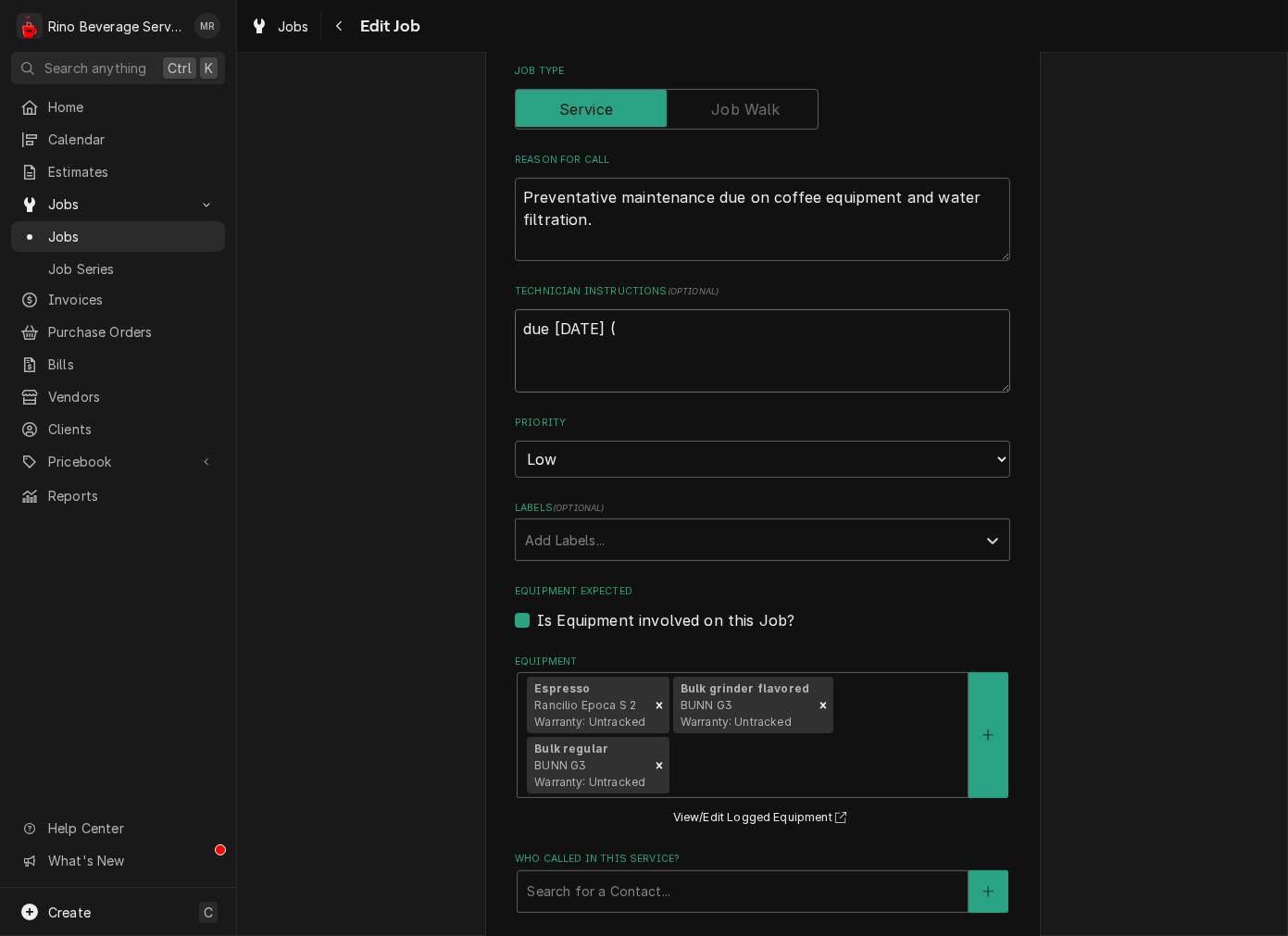 type on "x" 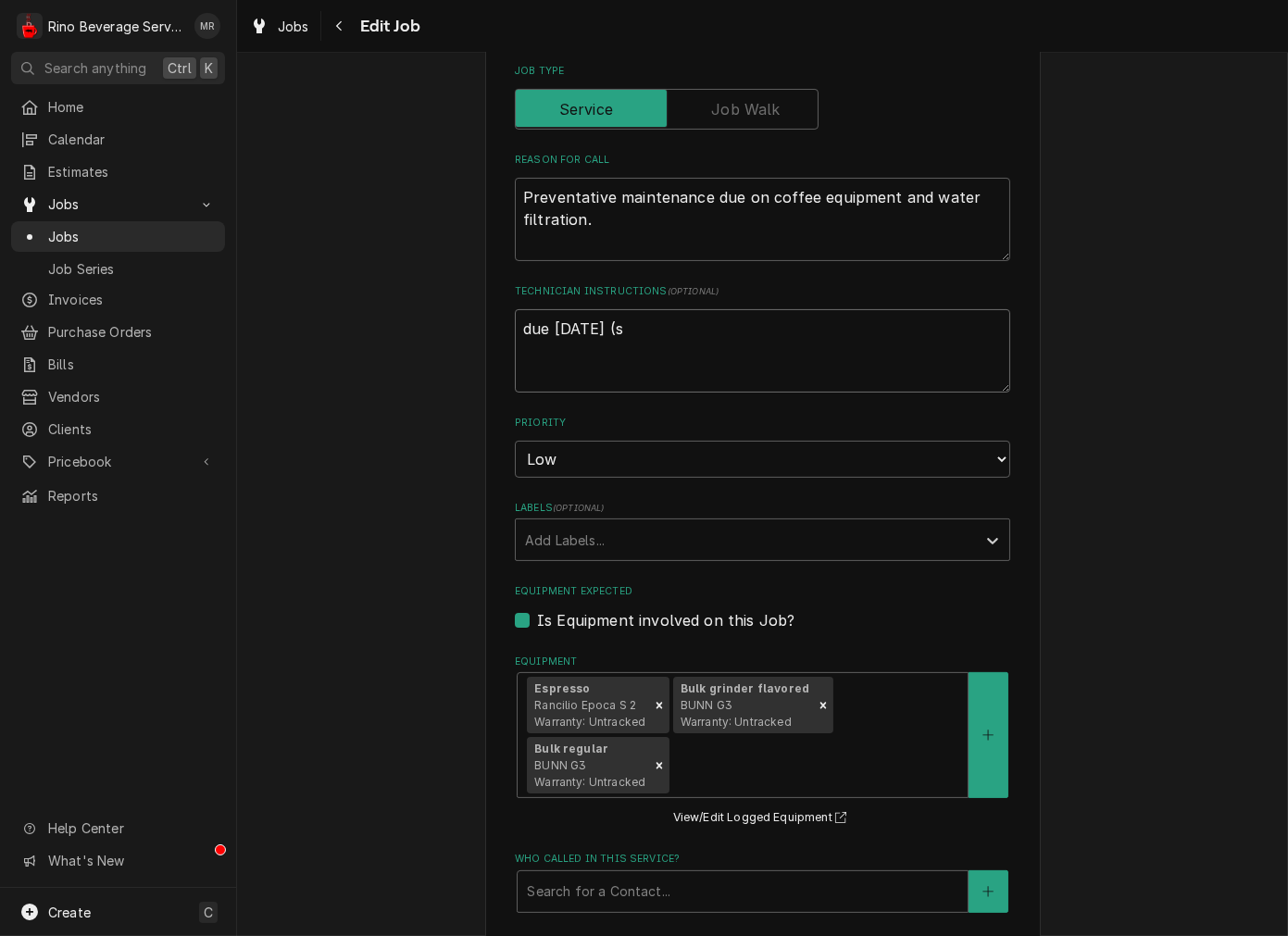 type on "x" 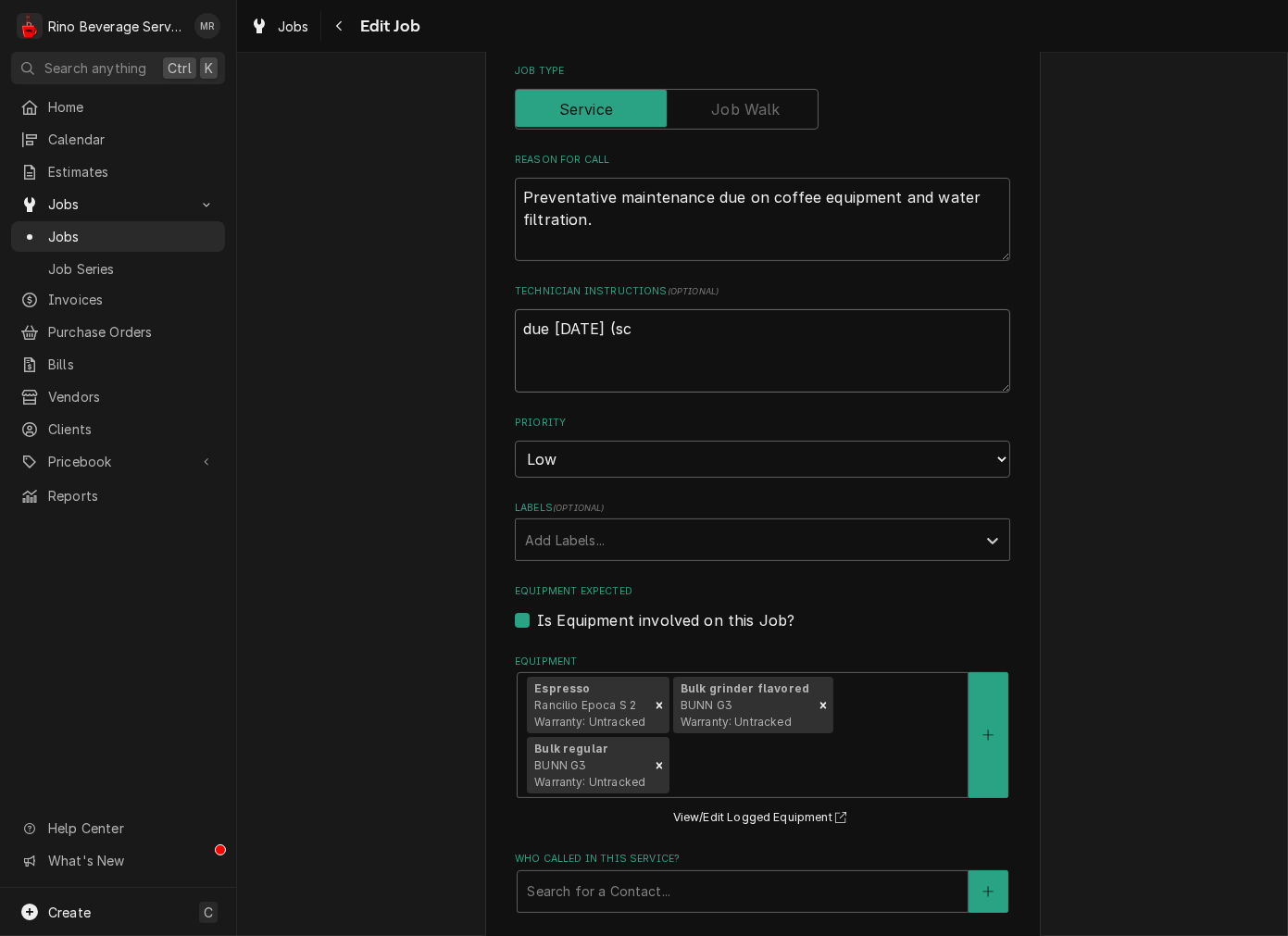 type on "x" 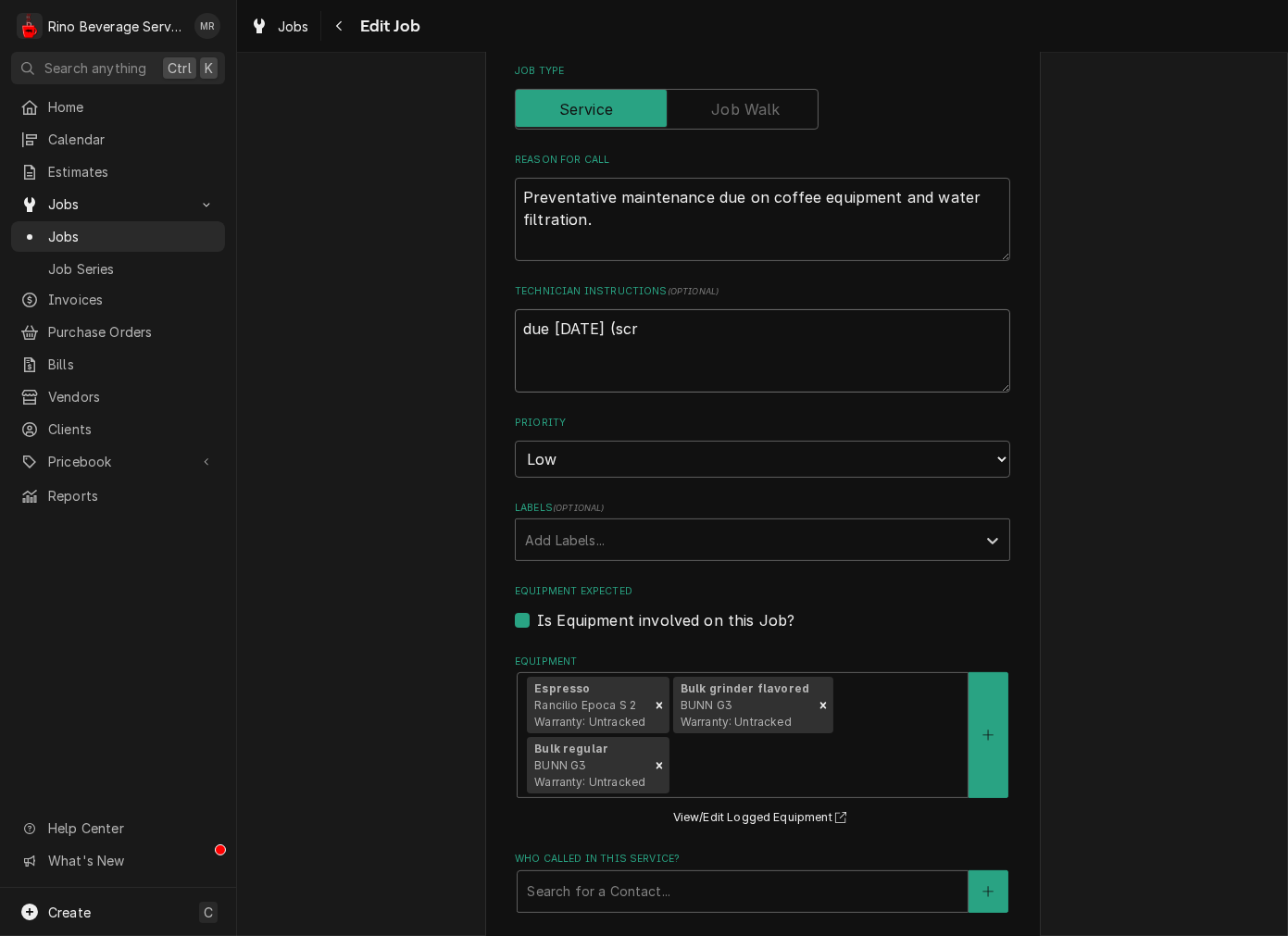 type on "x" 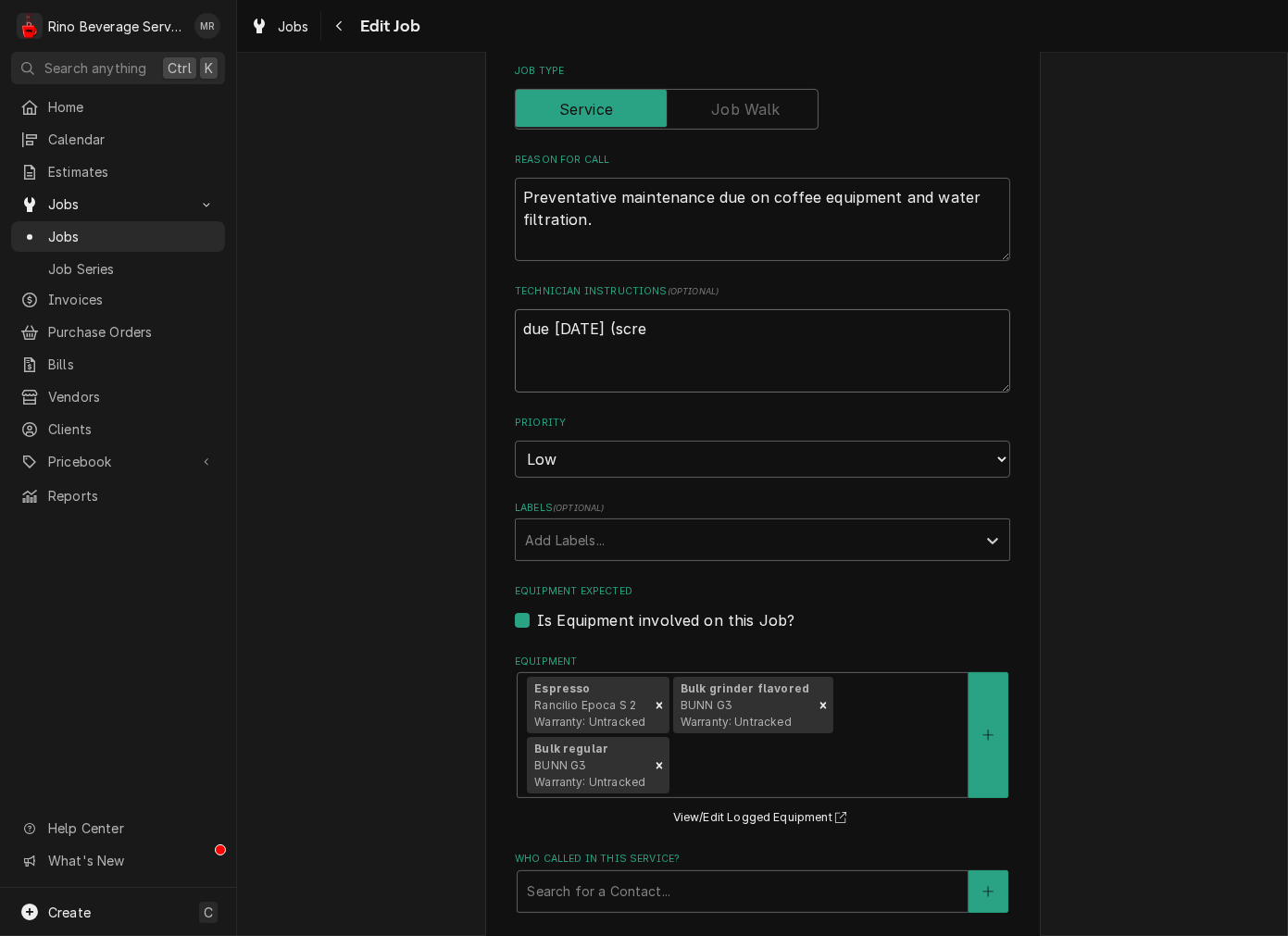 type on "x" 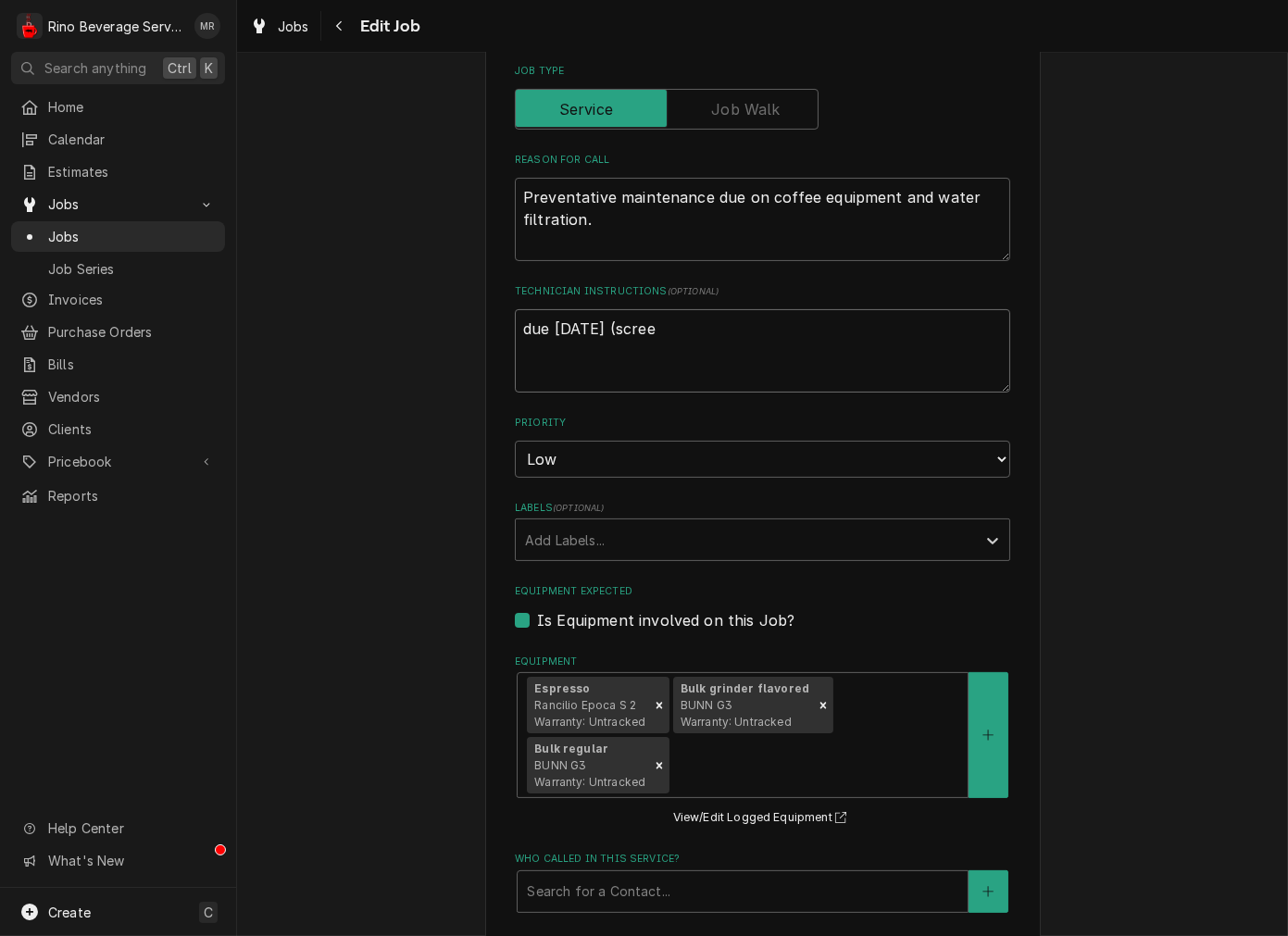 type on "x" 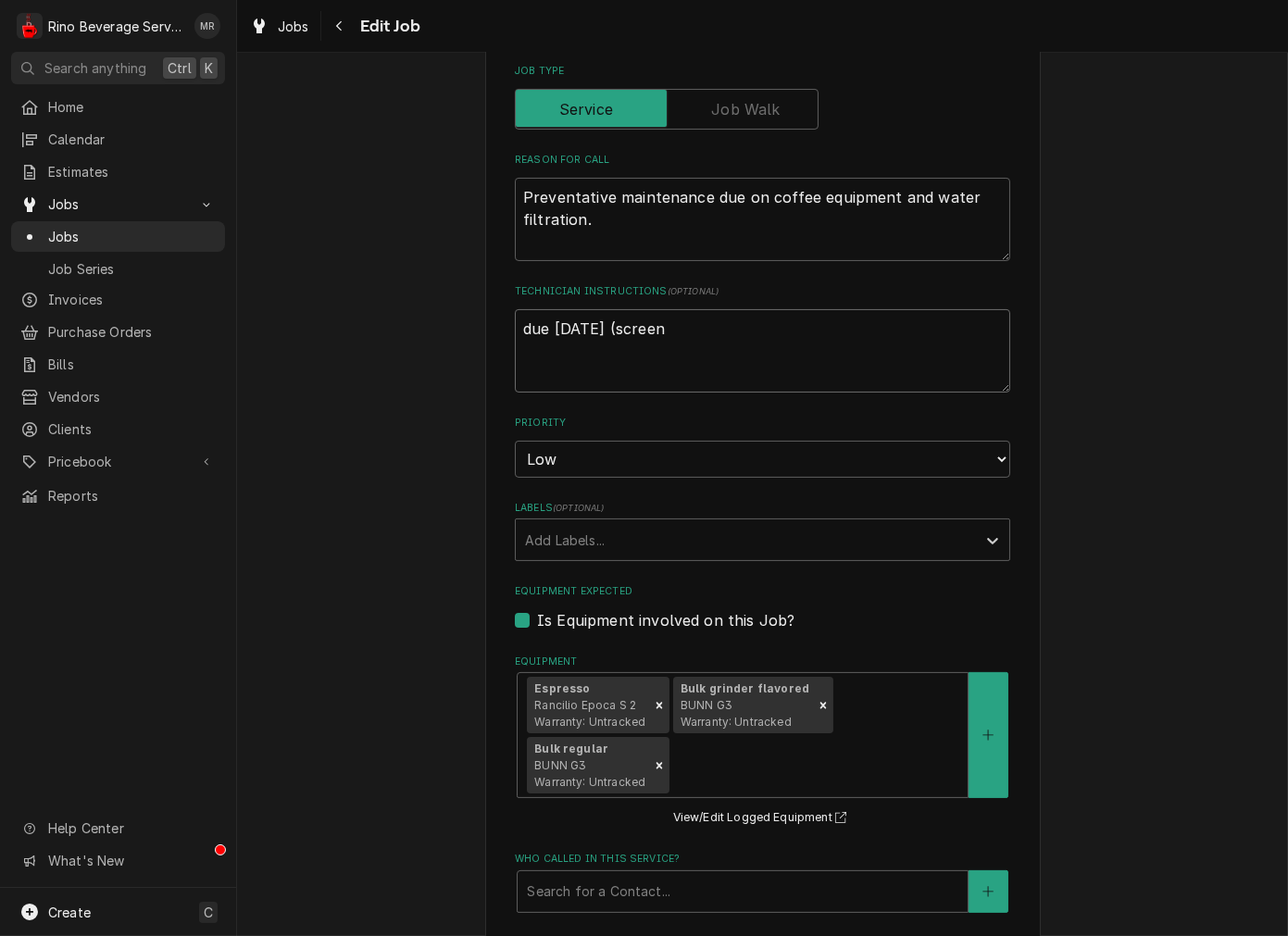 type on "x" 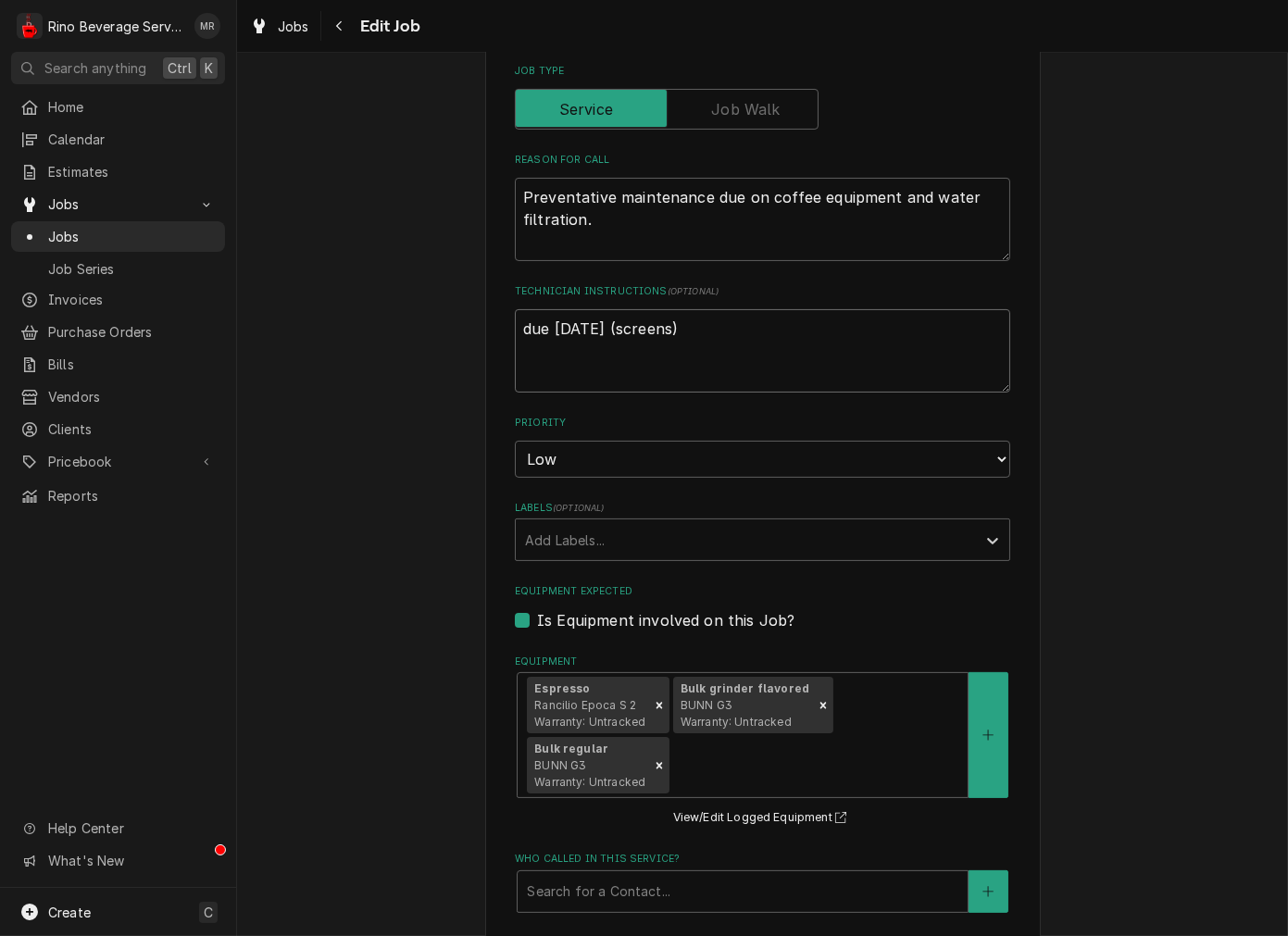 type on "x" 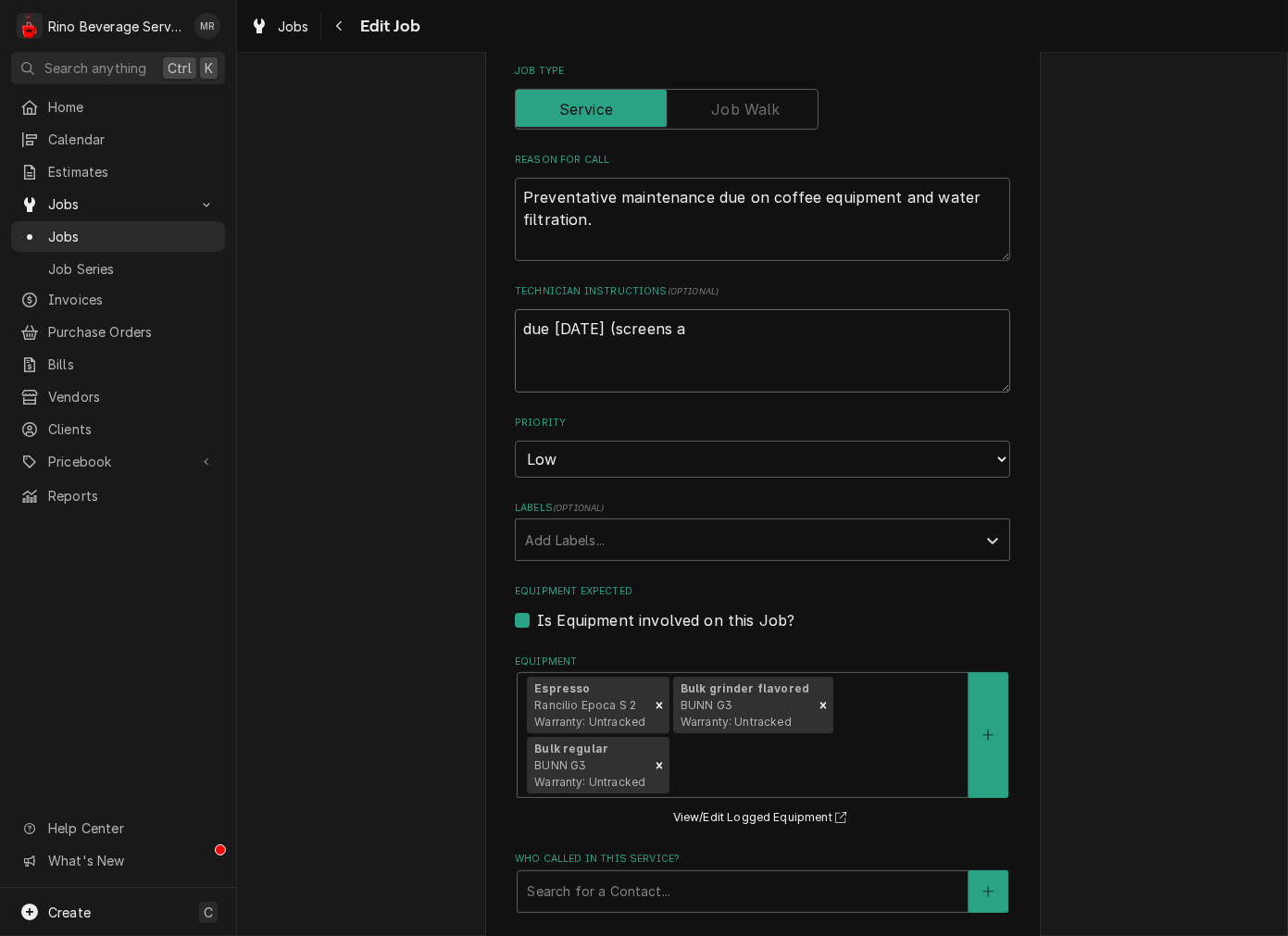 type on "x" 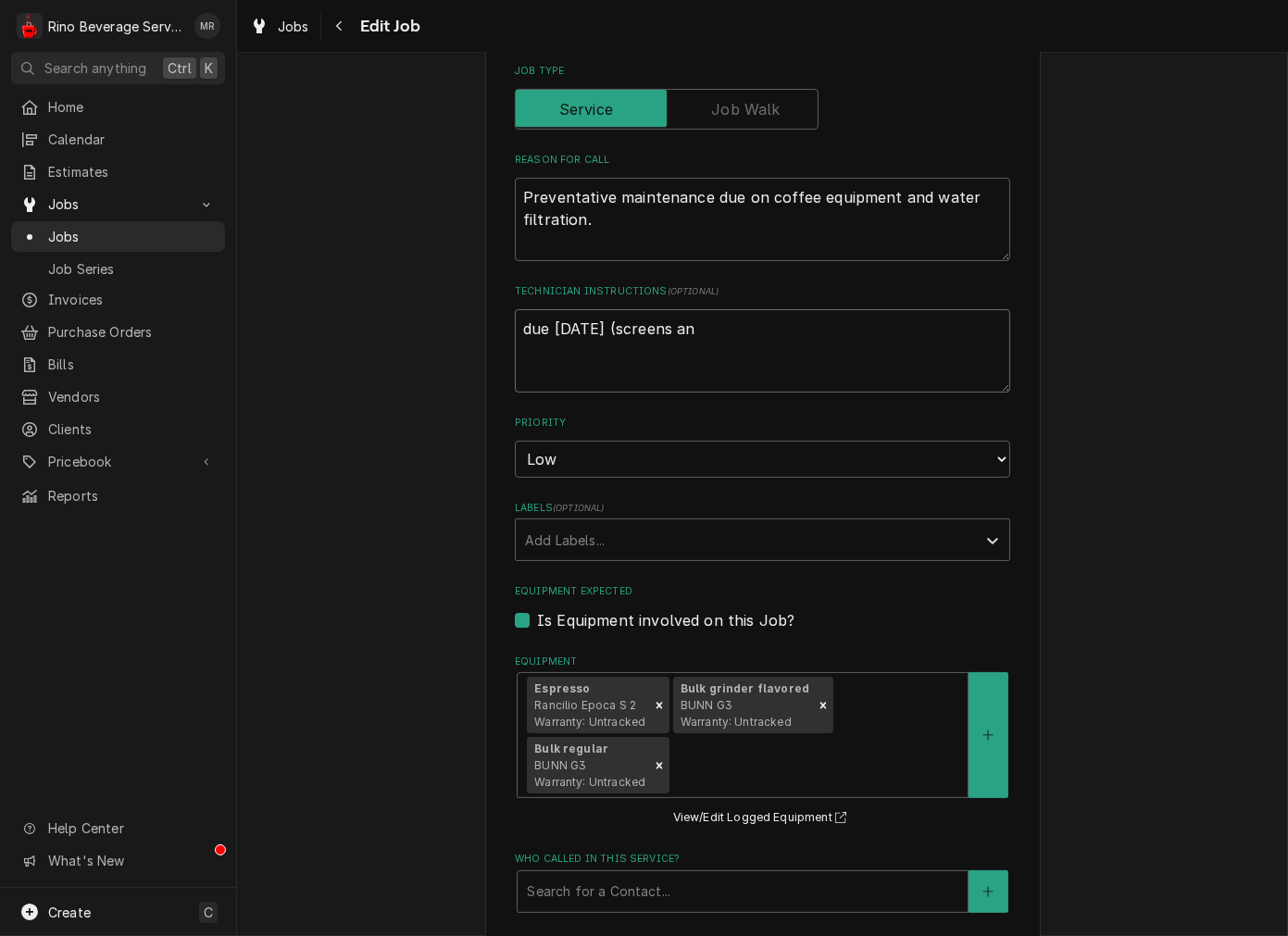 type on "x" 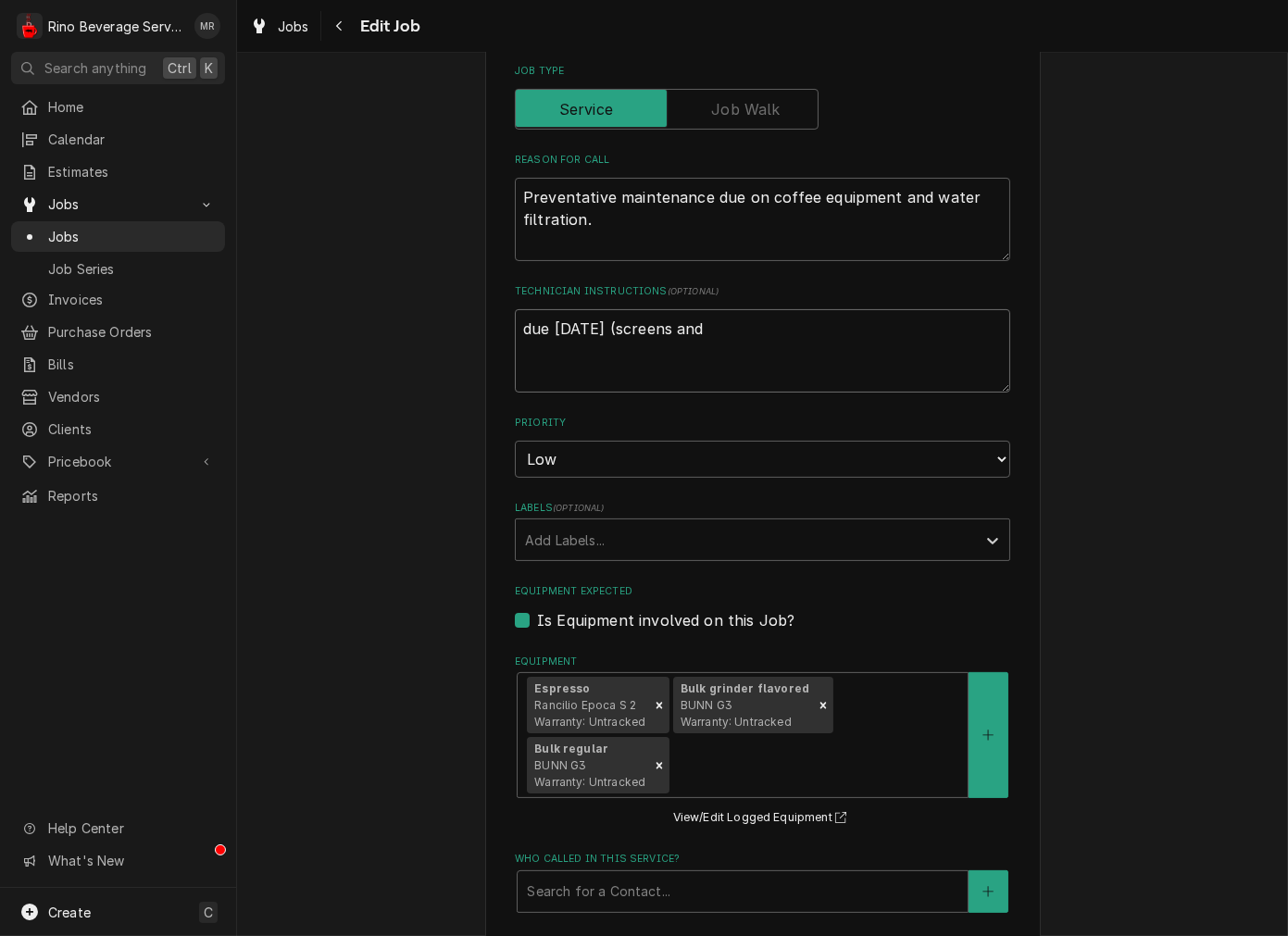 type on "x" 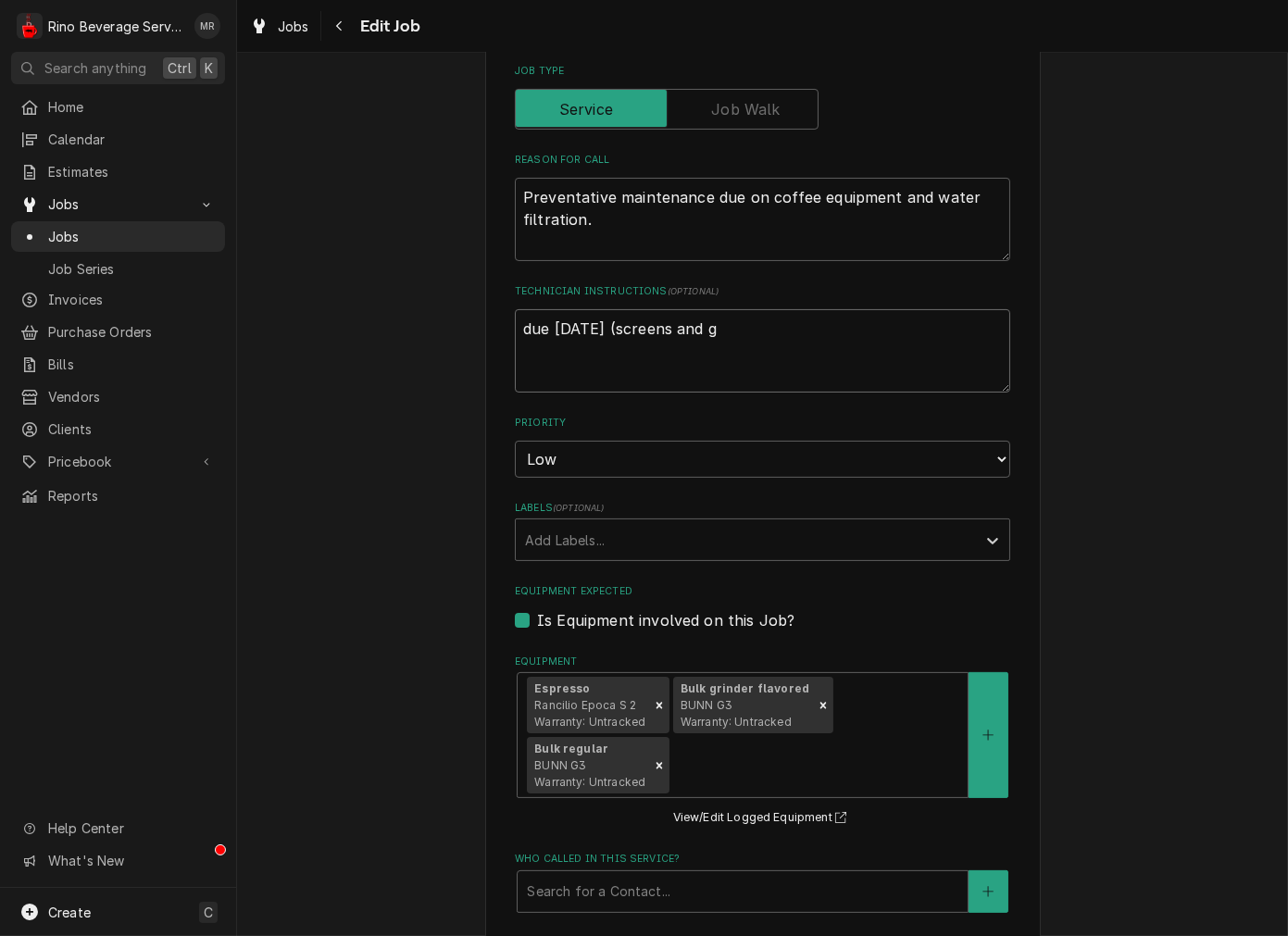 type on "x" 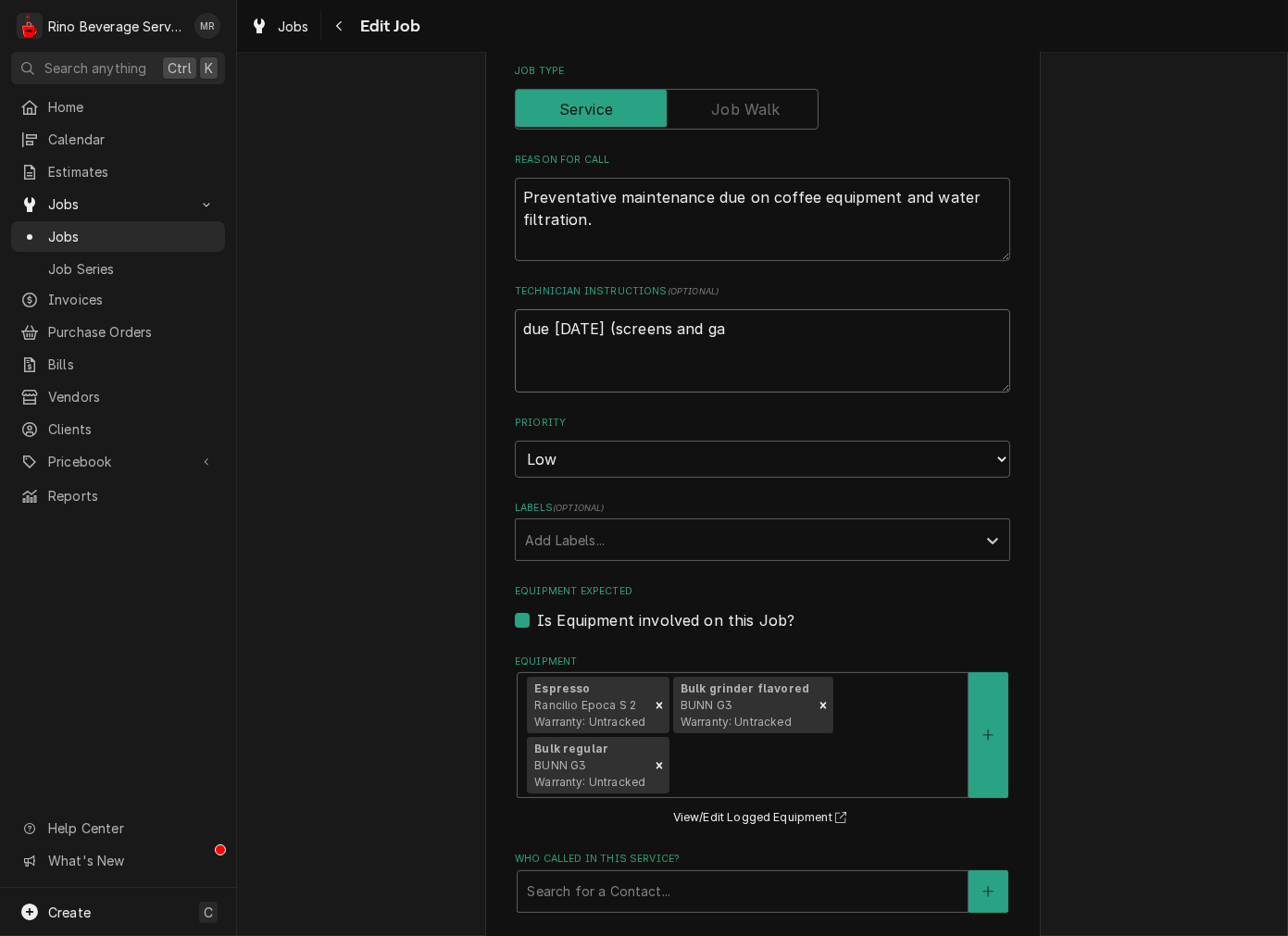 type on "x" 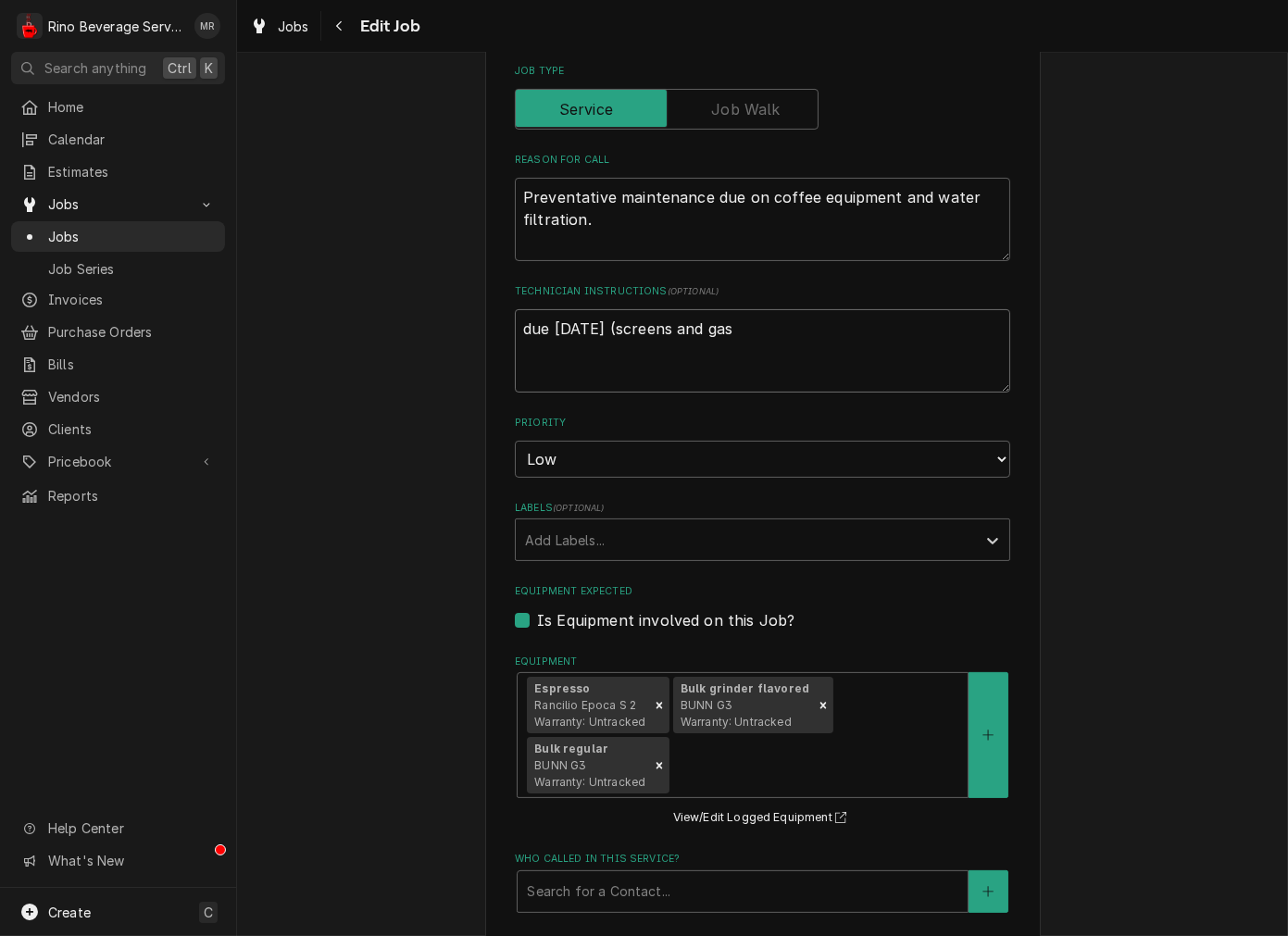 type on "due 8-26 (screens and gask" 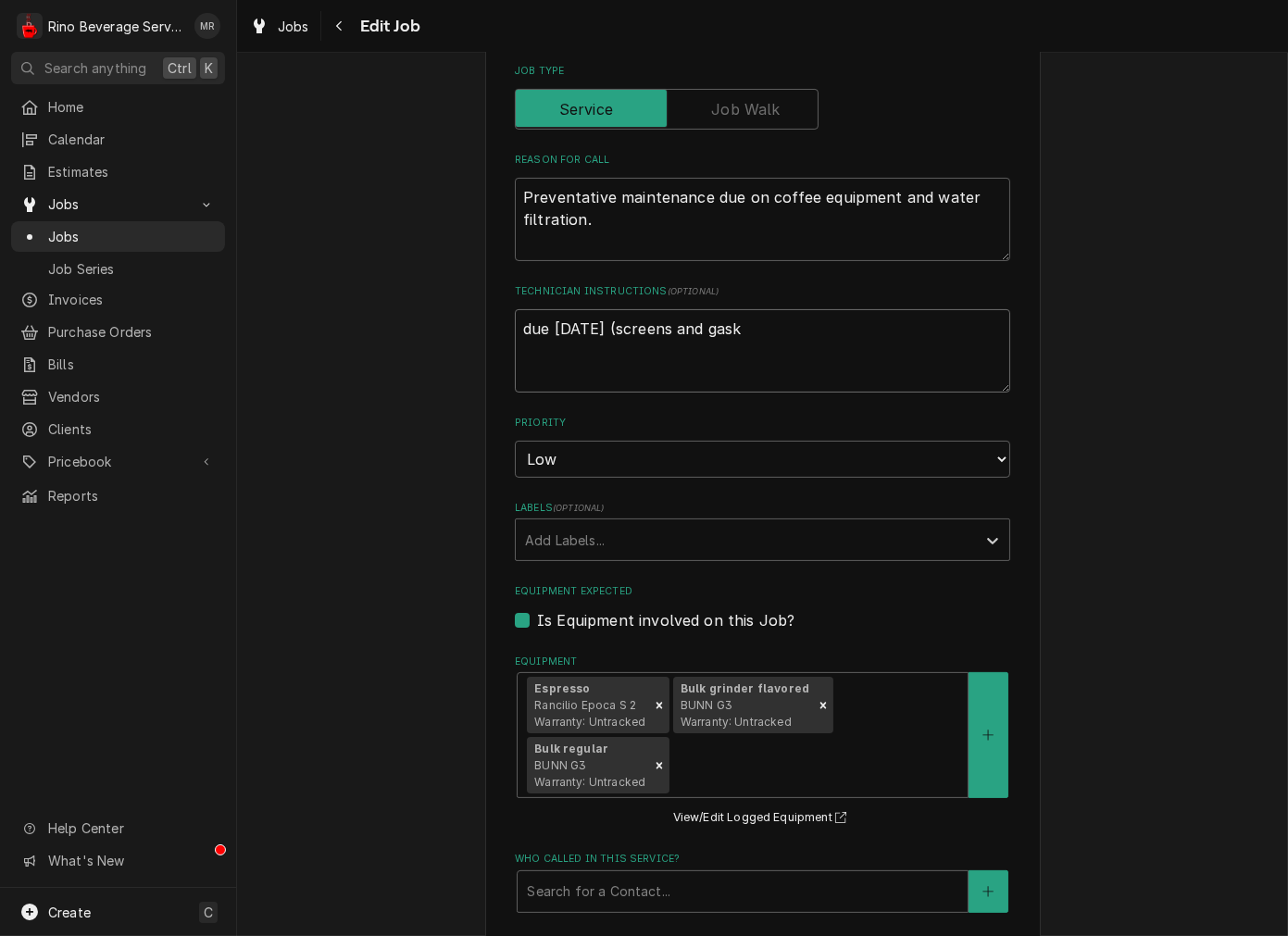 type on "x" 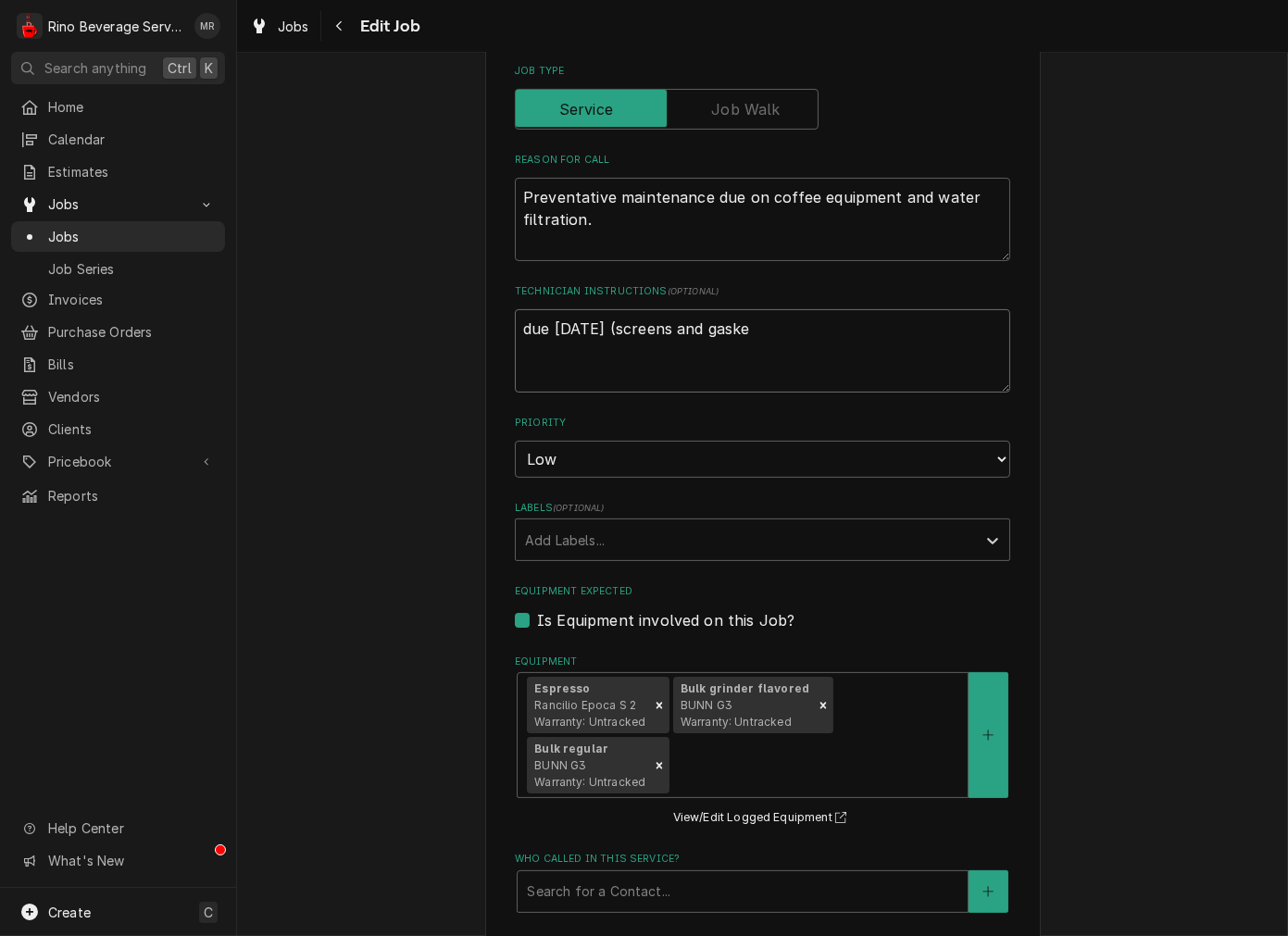 type on "x" 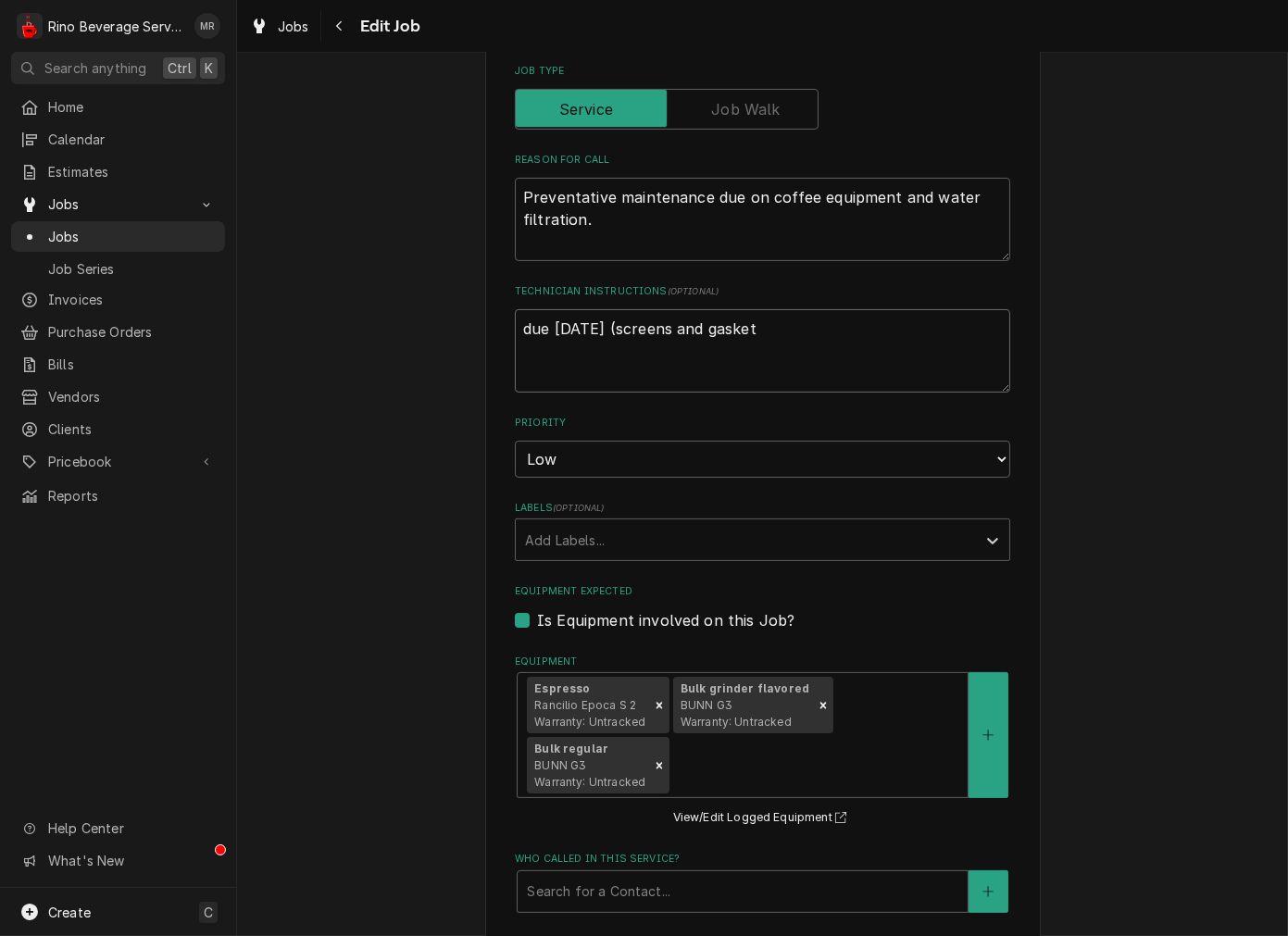 type on "x" 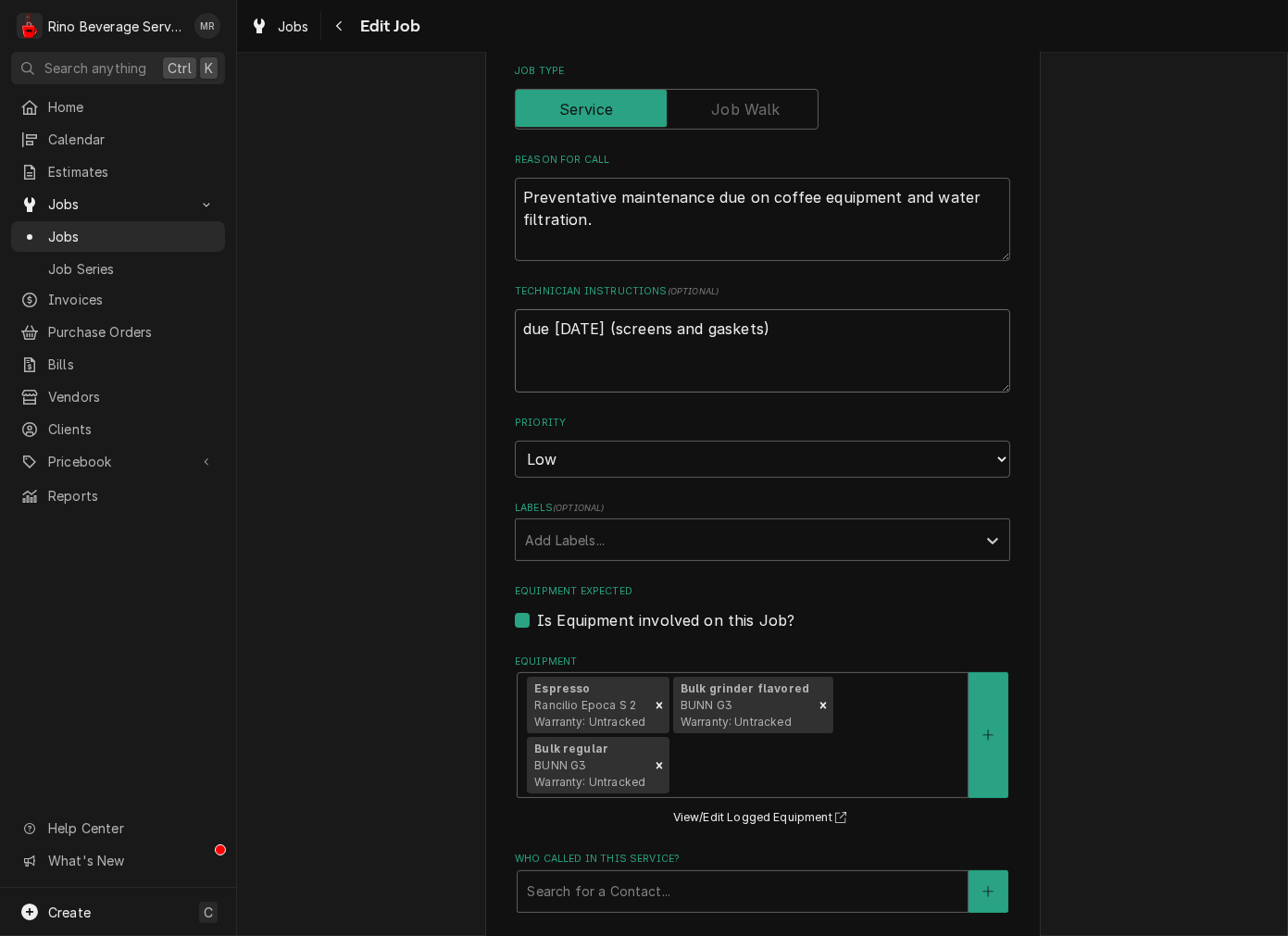 type on "x" 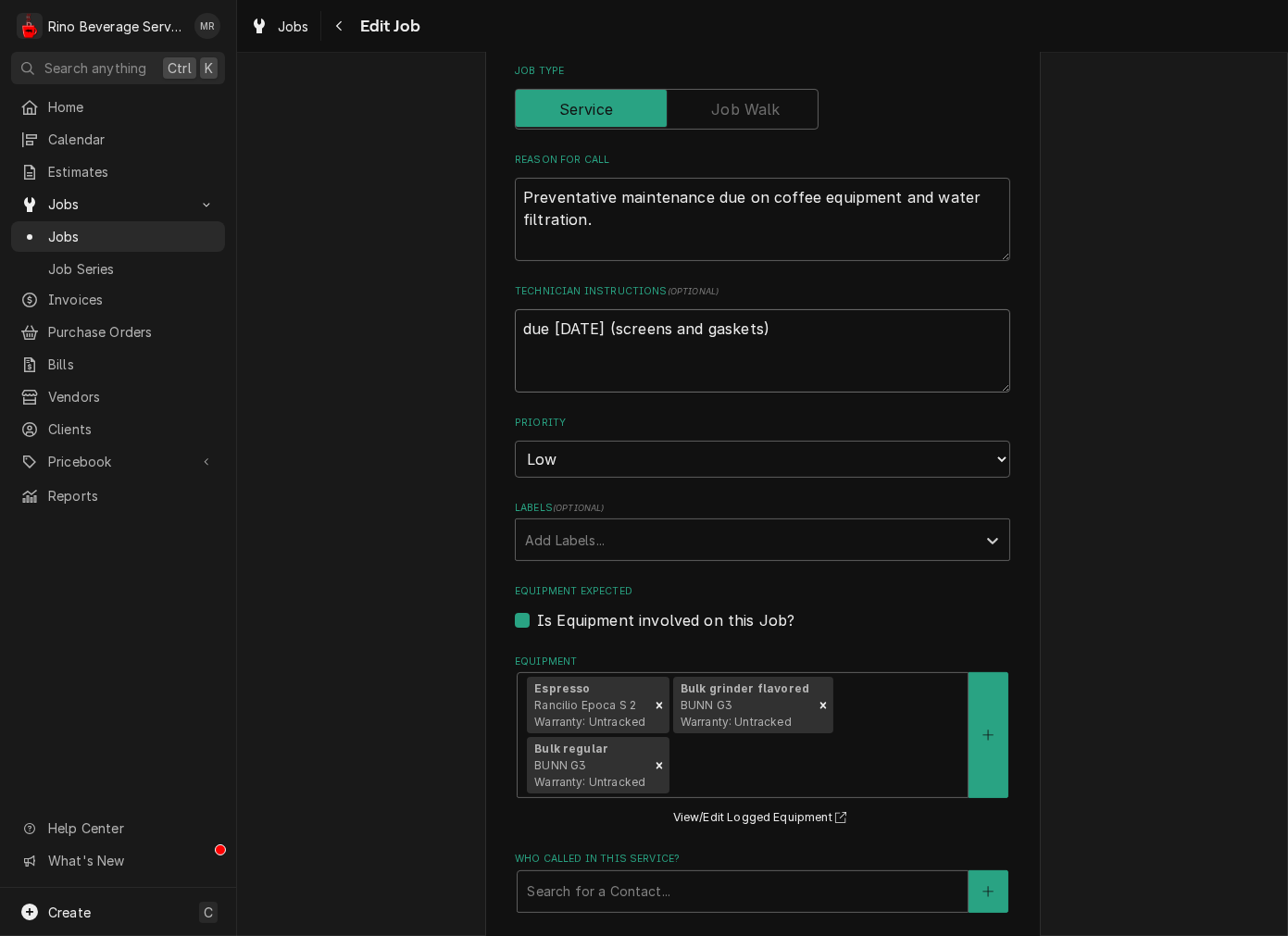type on "x" 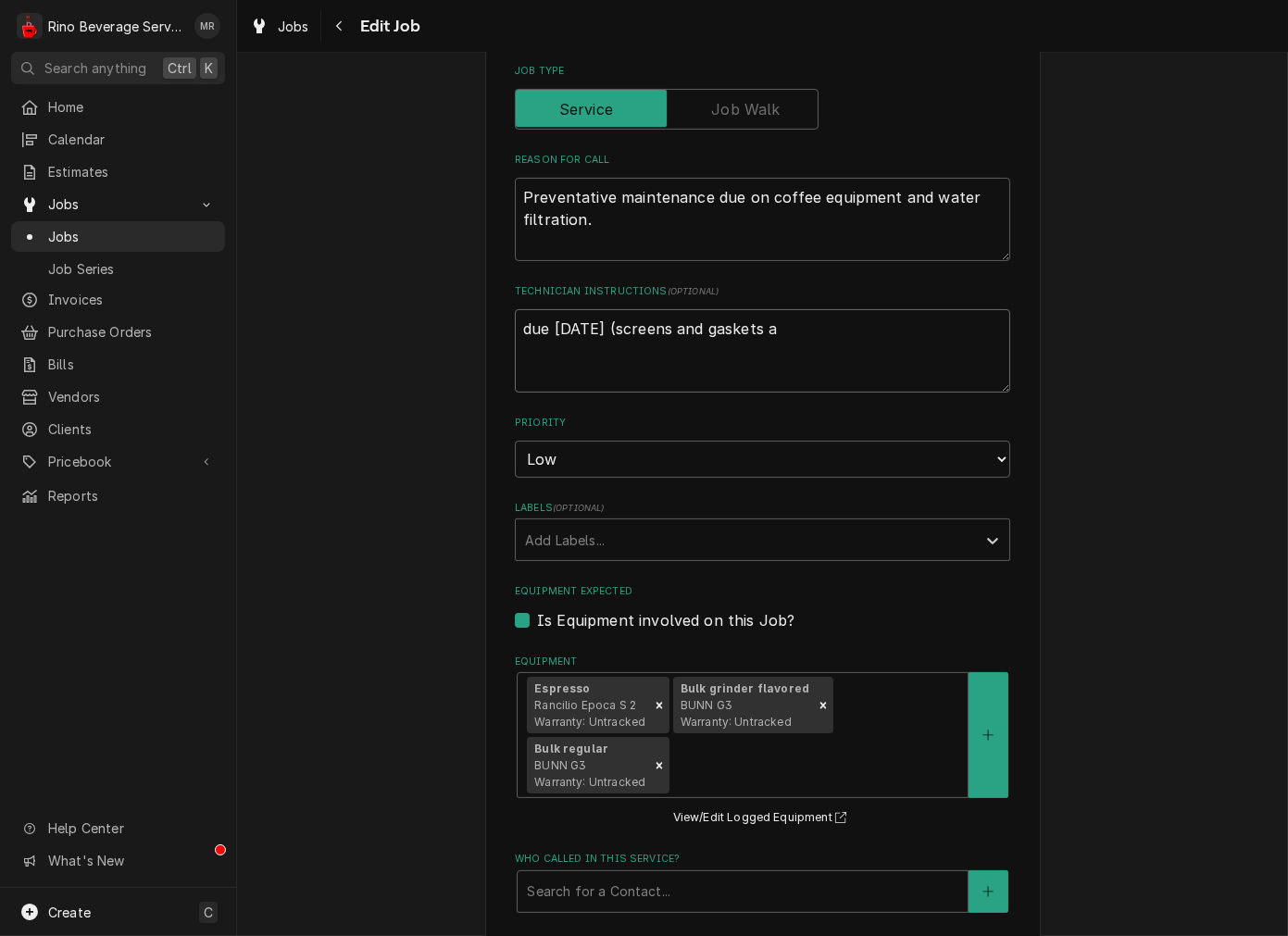 type on "x" 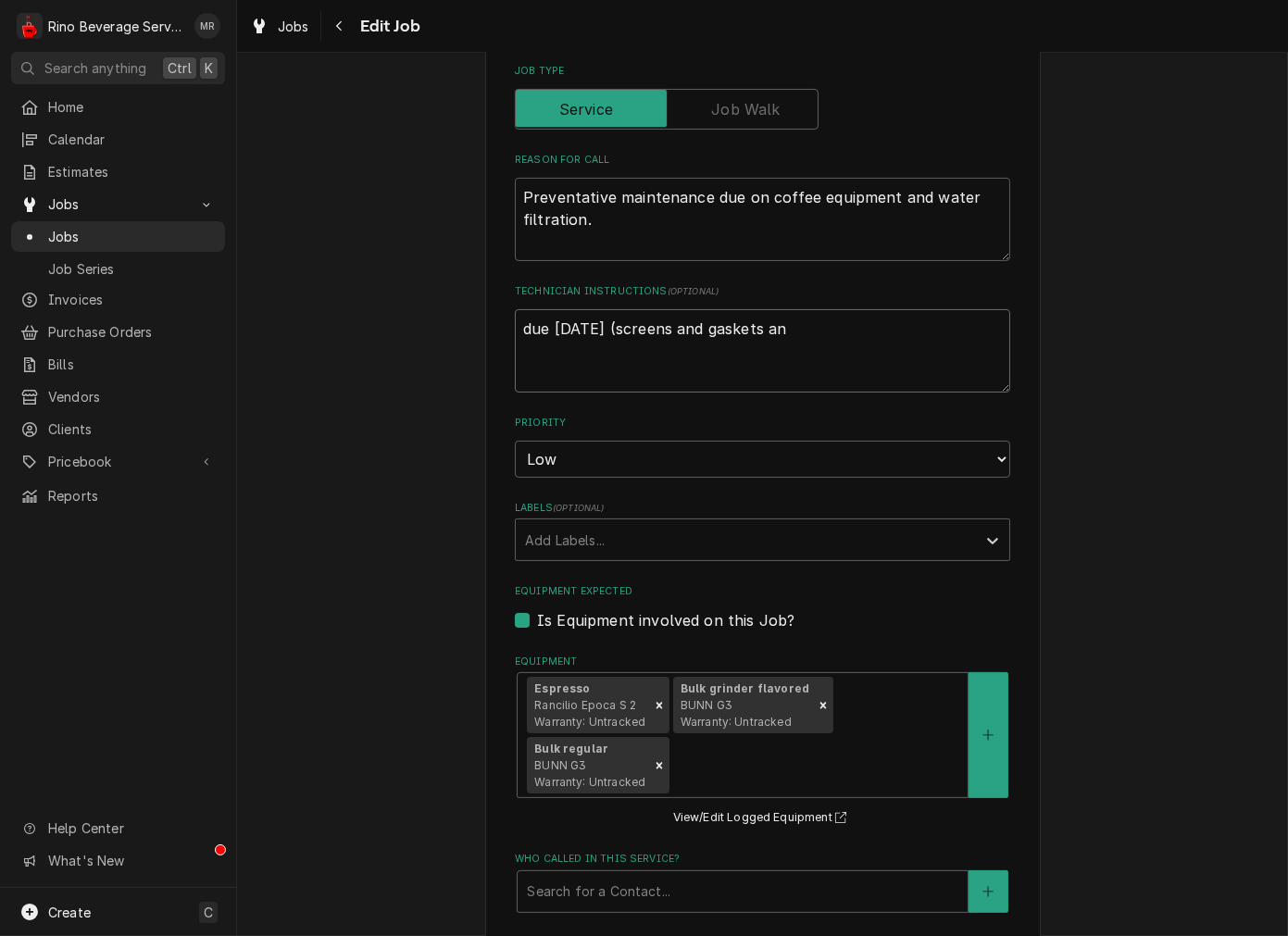 type on "due 8-26 (screens and gaskets and" 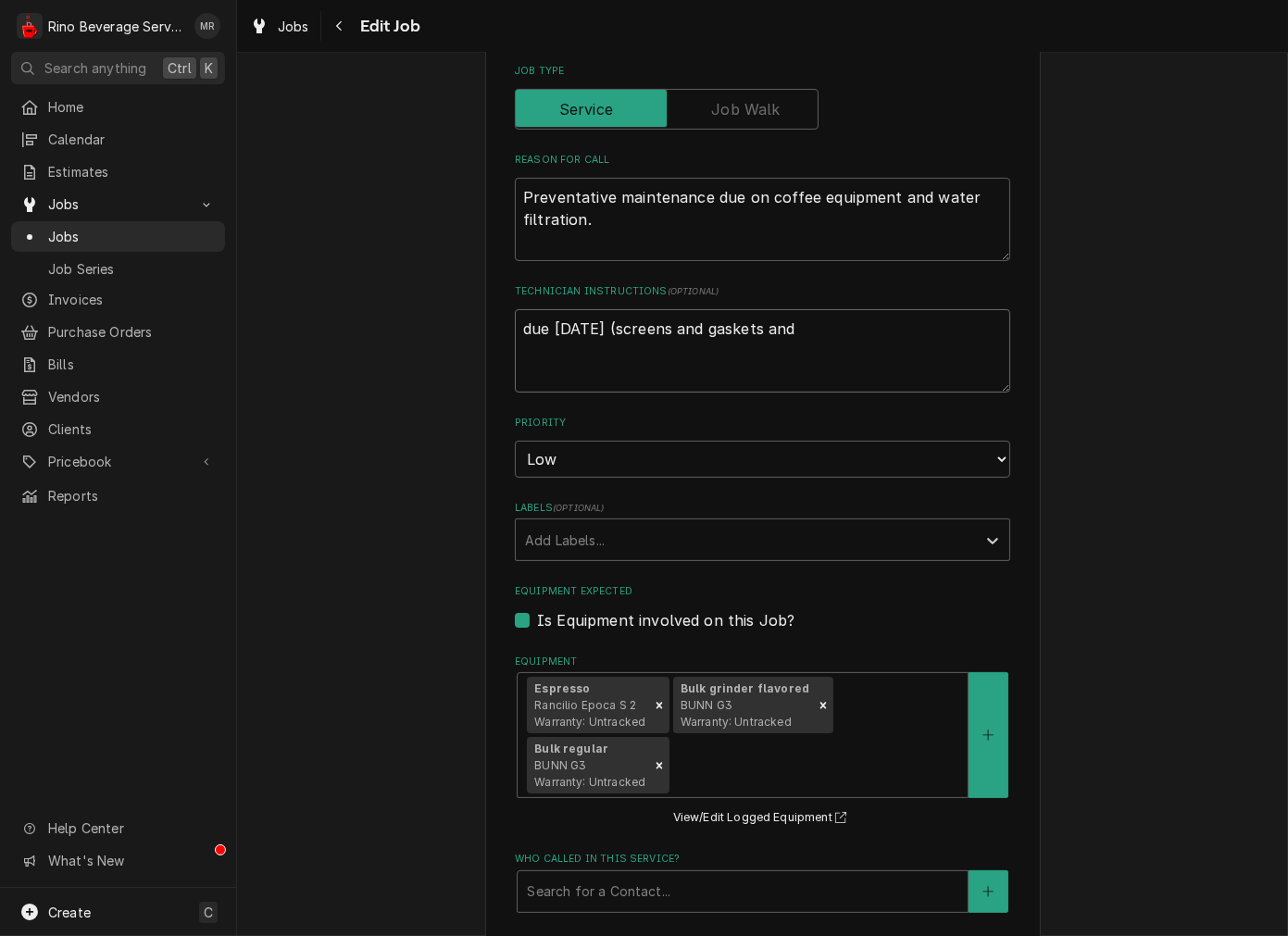 type on "x" 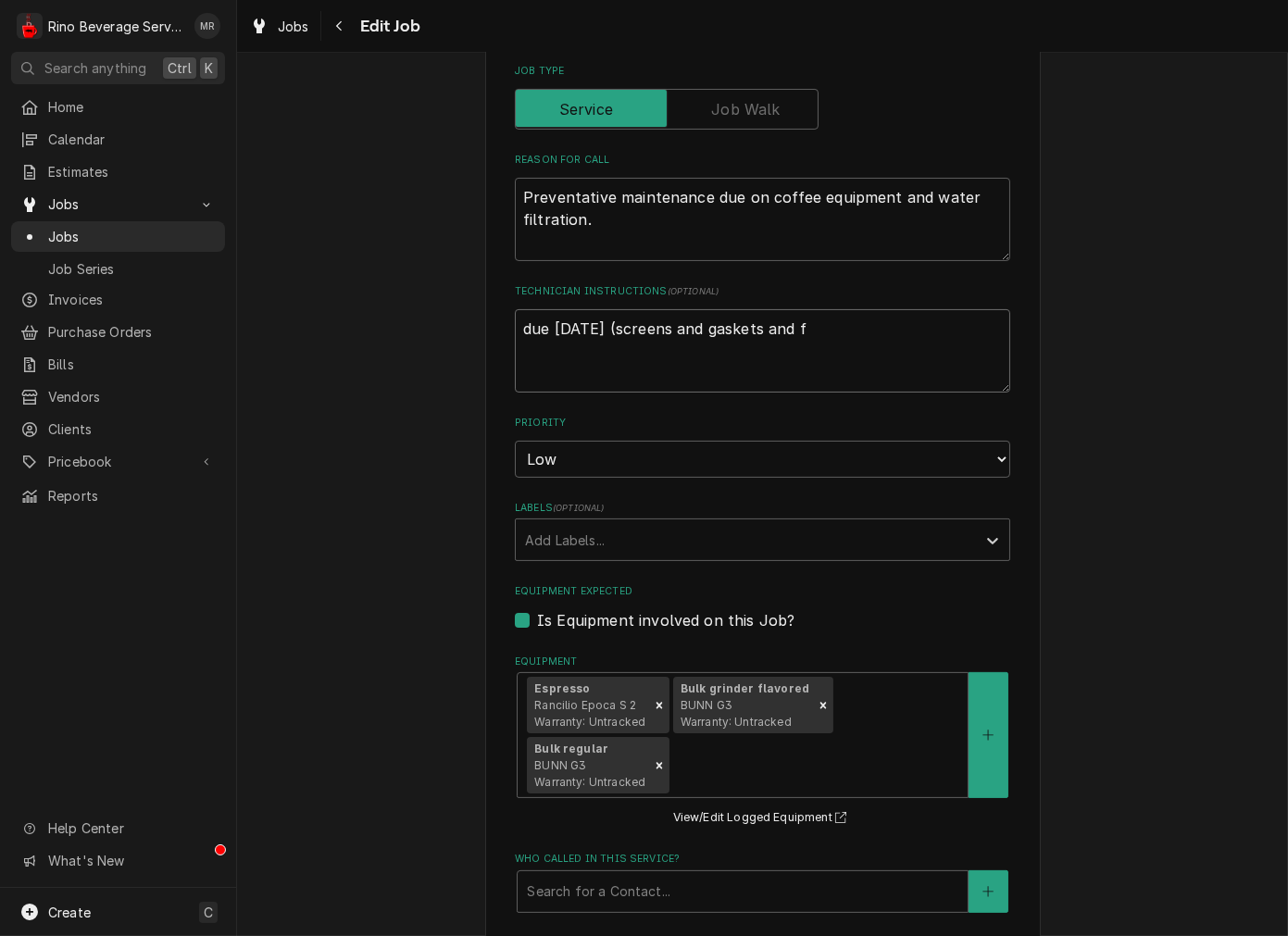 type on "x" 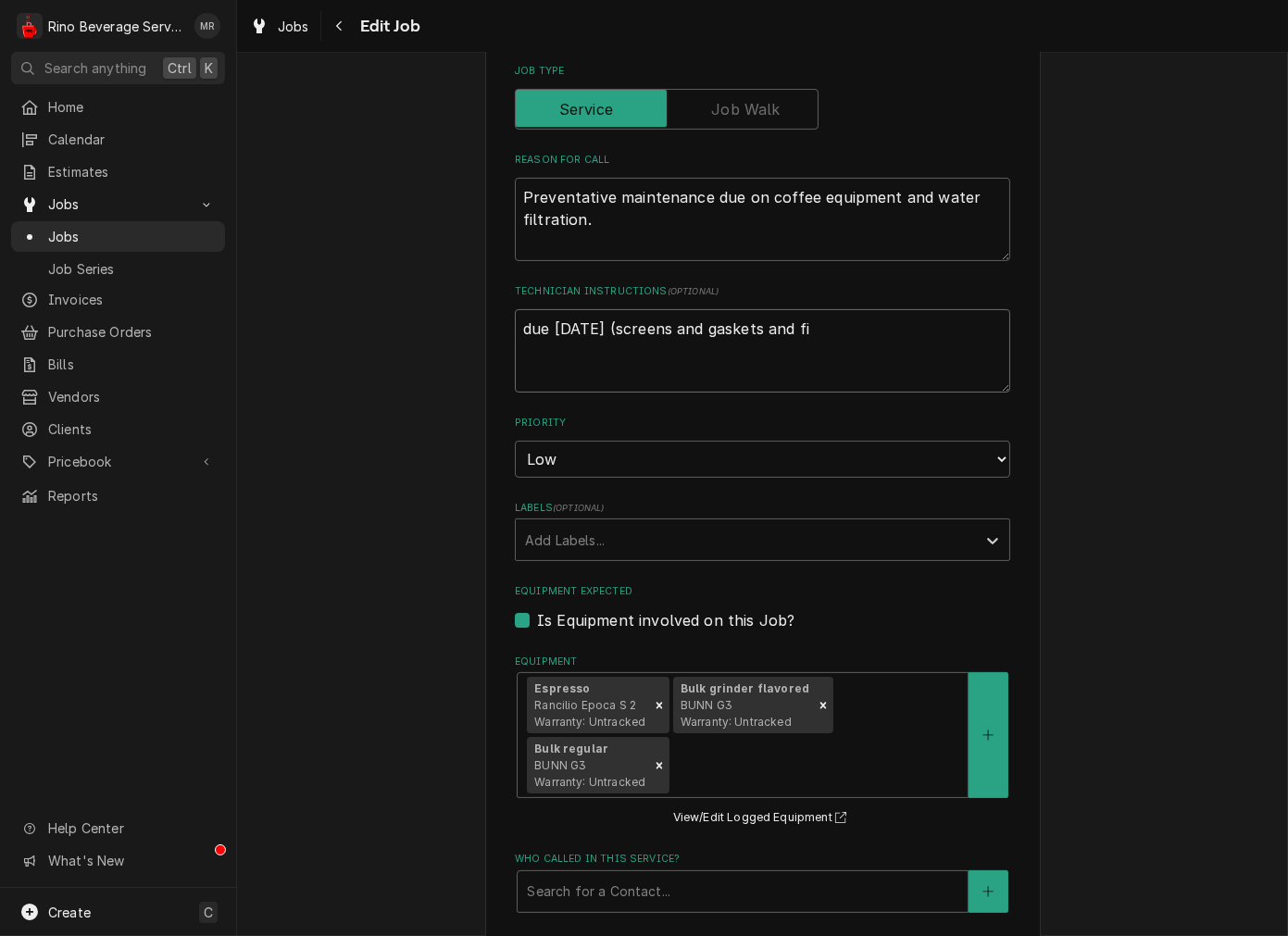 type on "x" 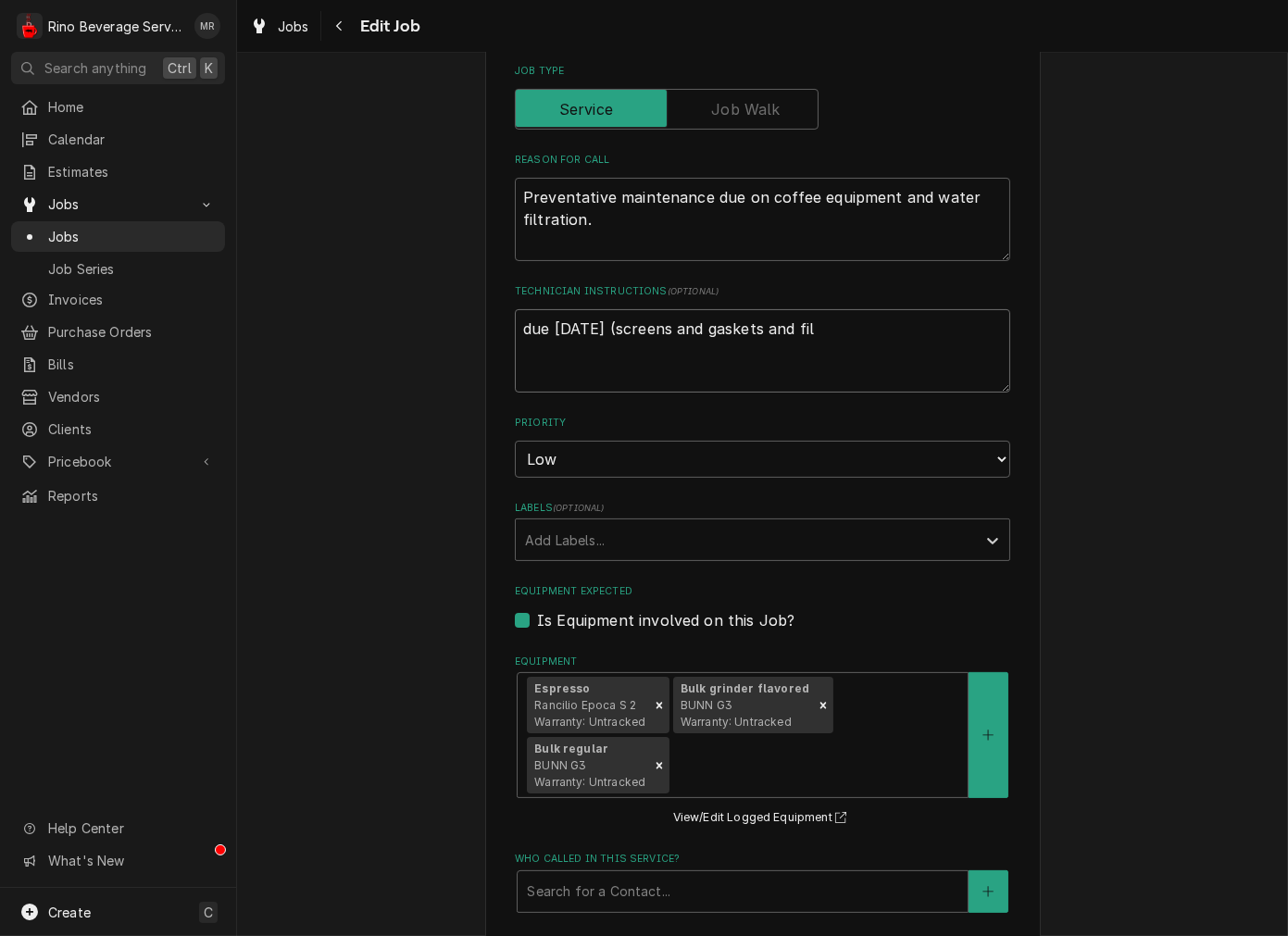 type on "x" 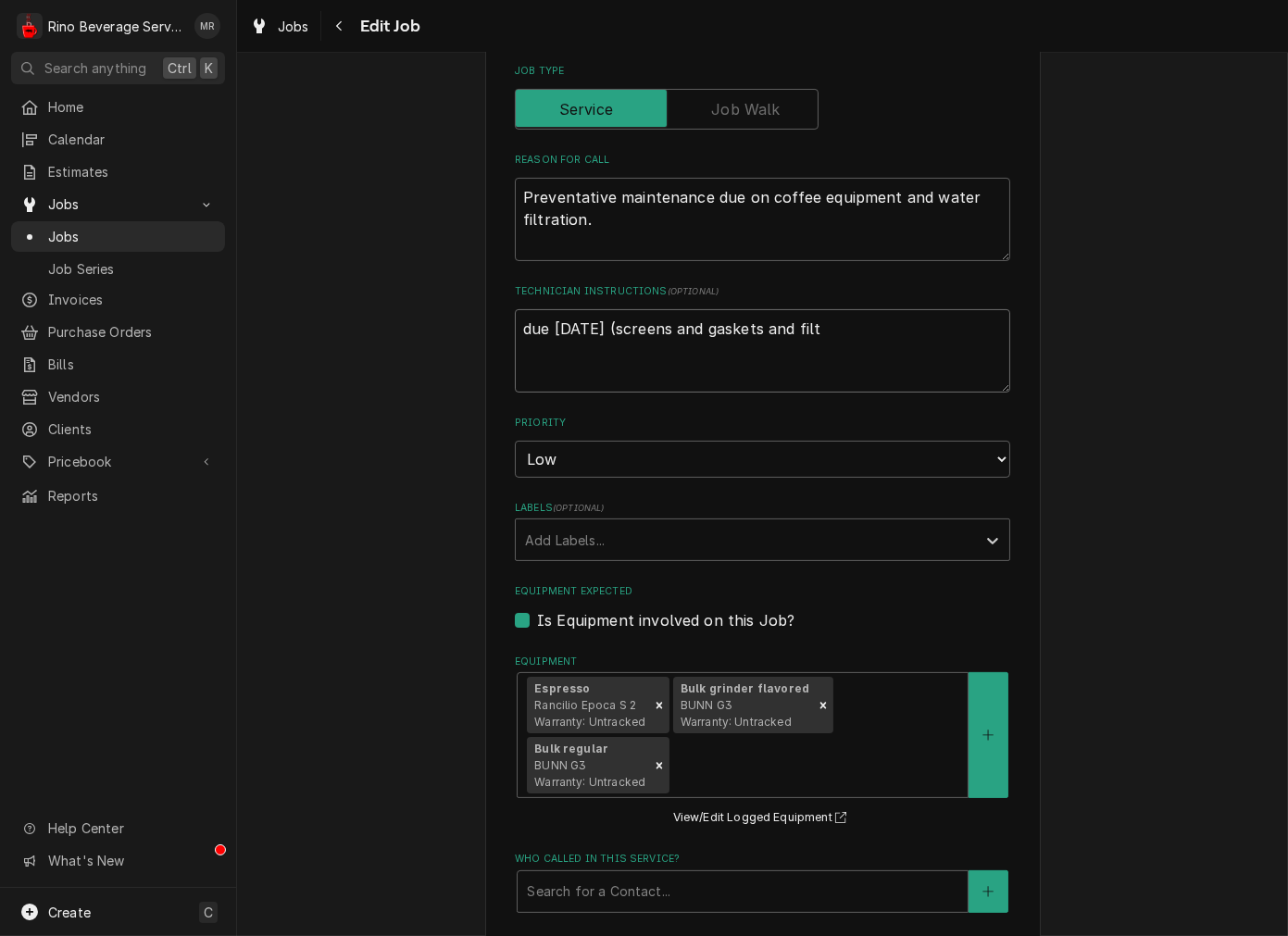 type on "x" 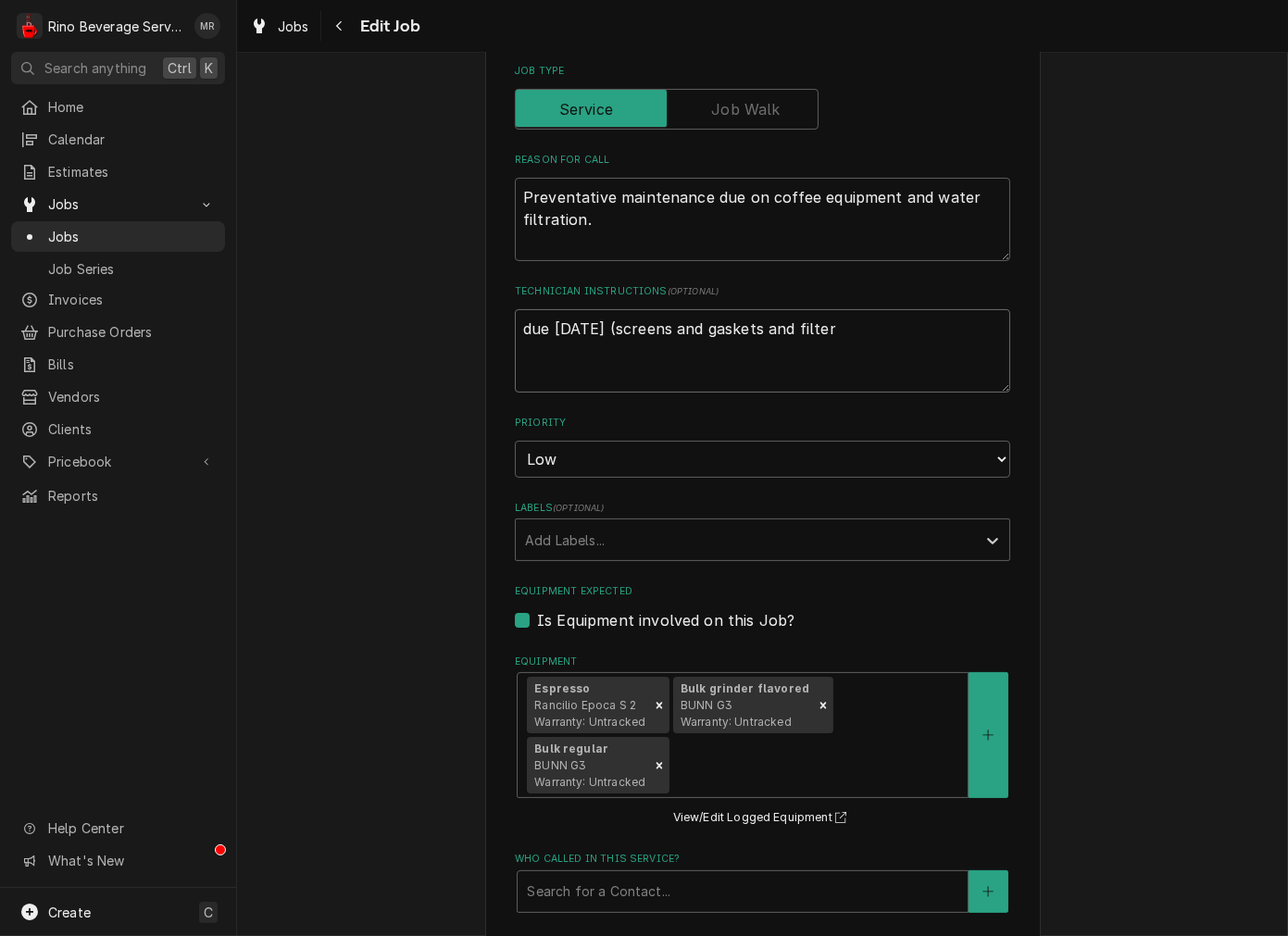 type on "x" 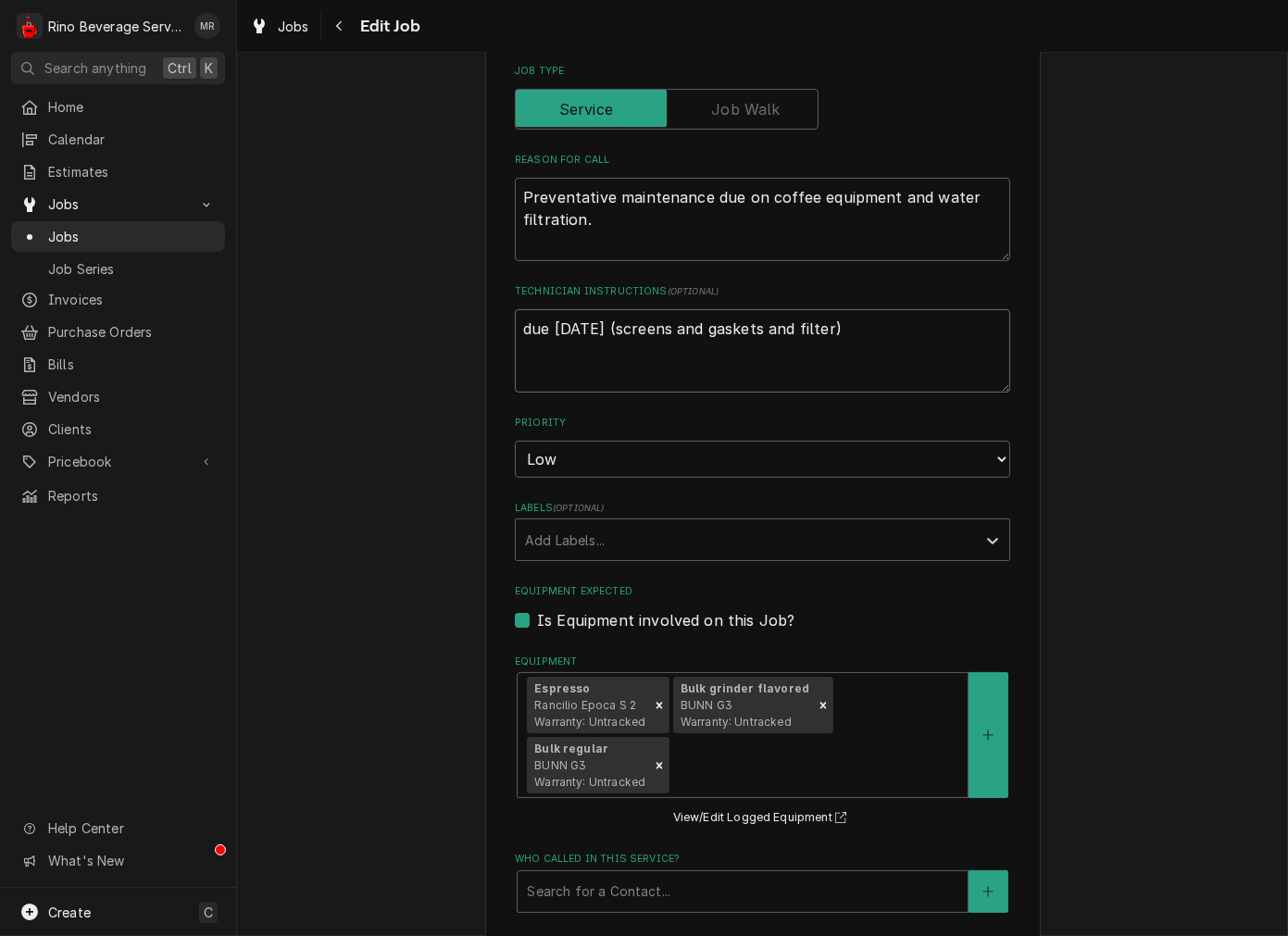 type on "x" 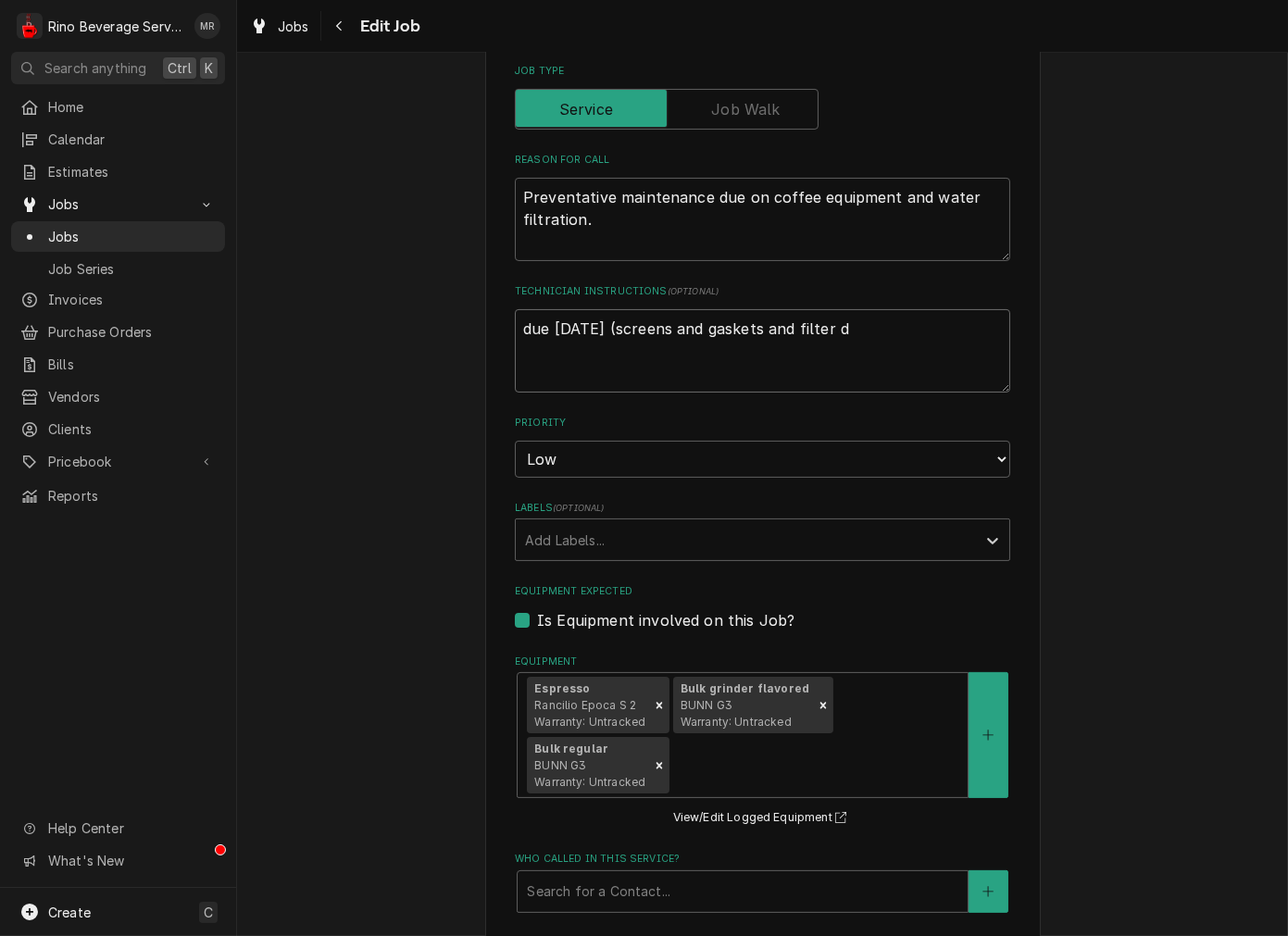 type on "x" 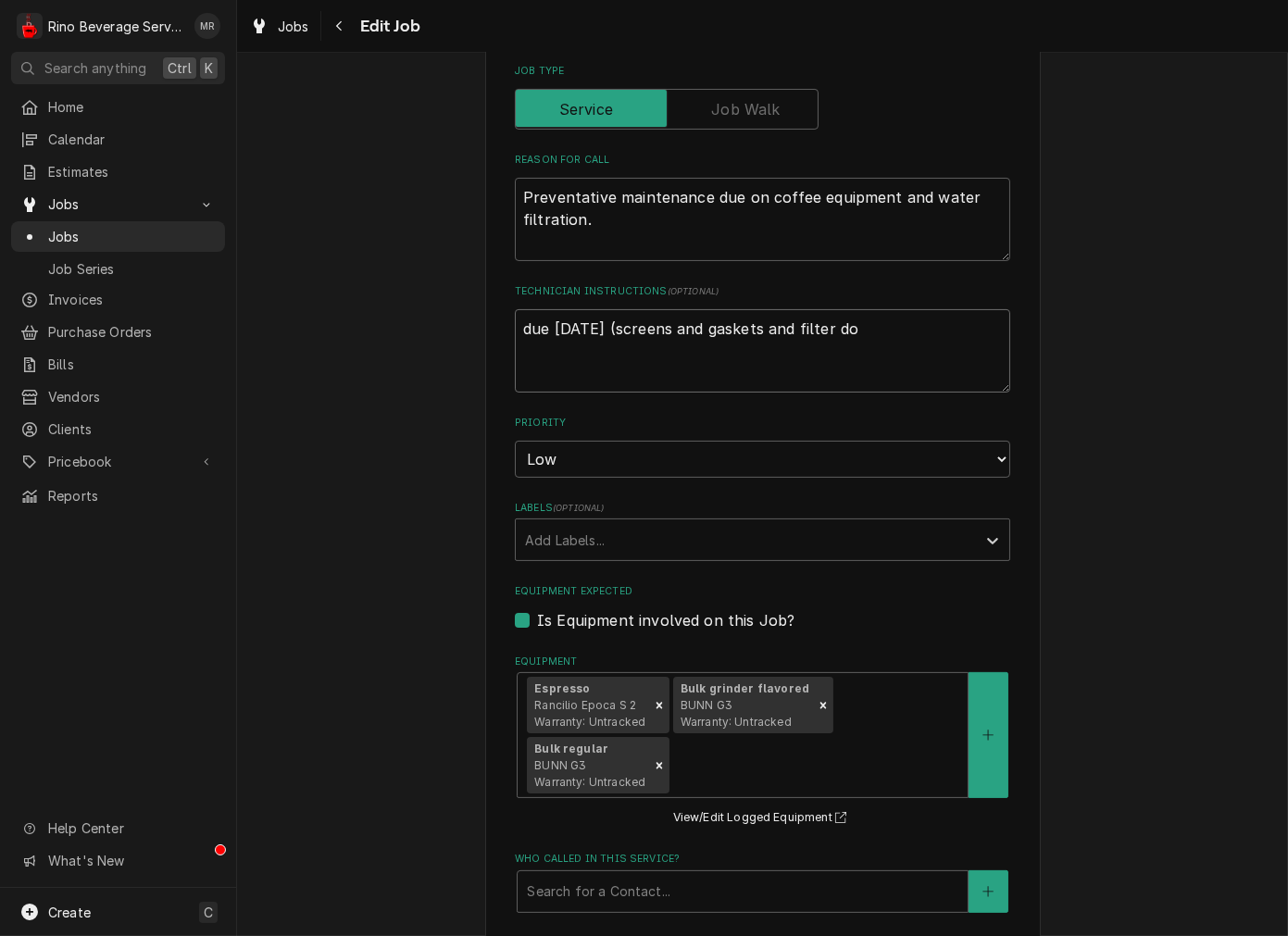 type on "x" 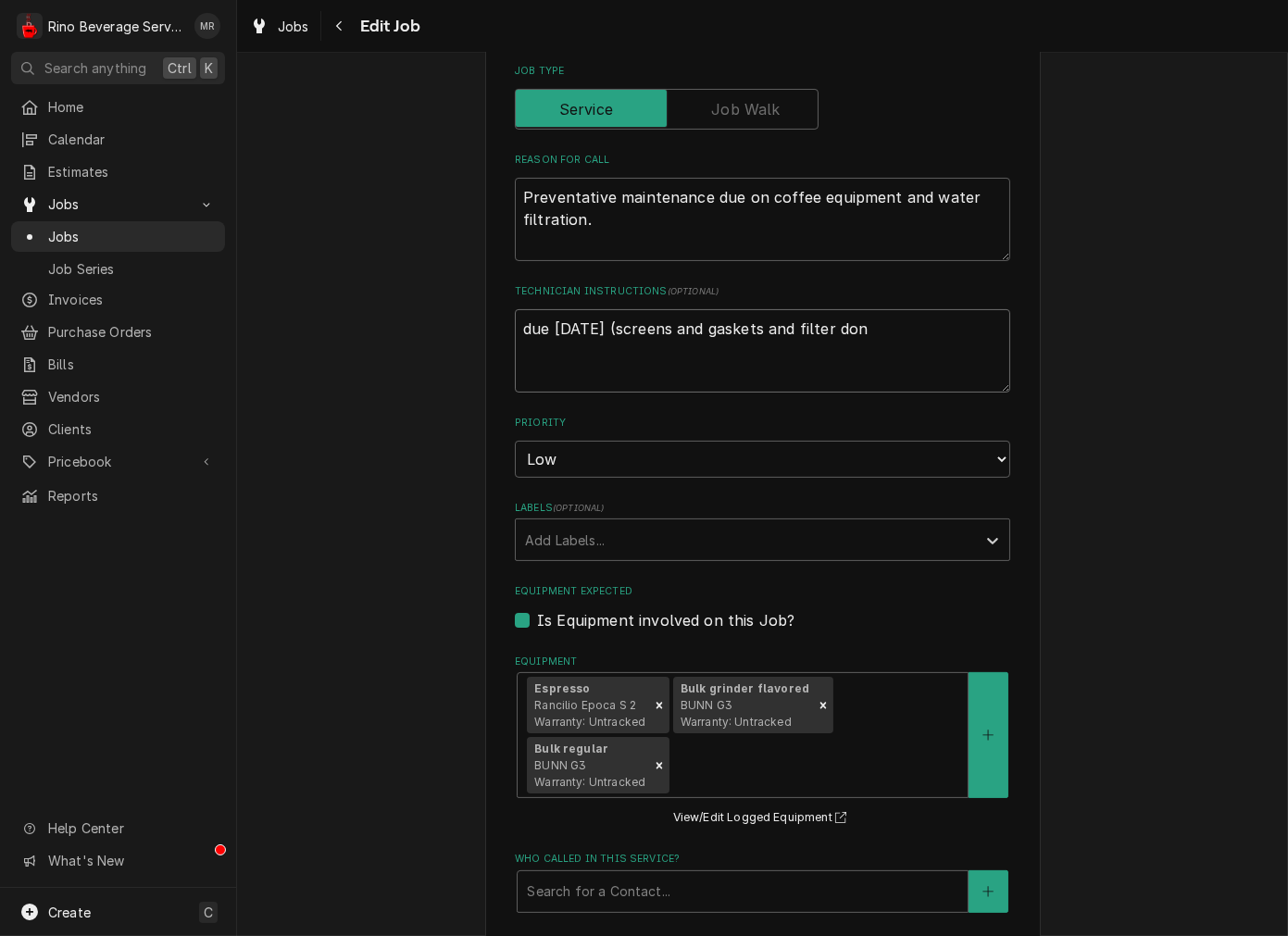 type on "x" 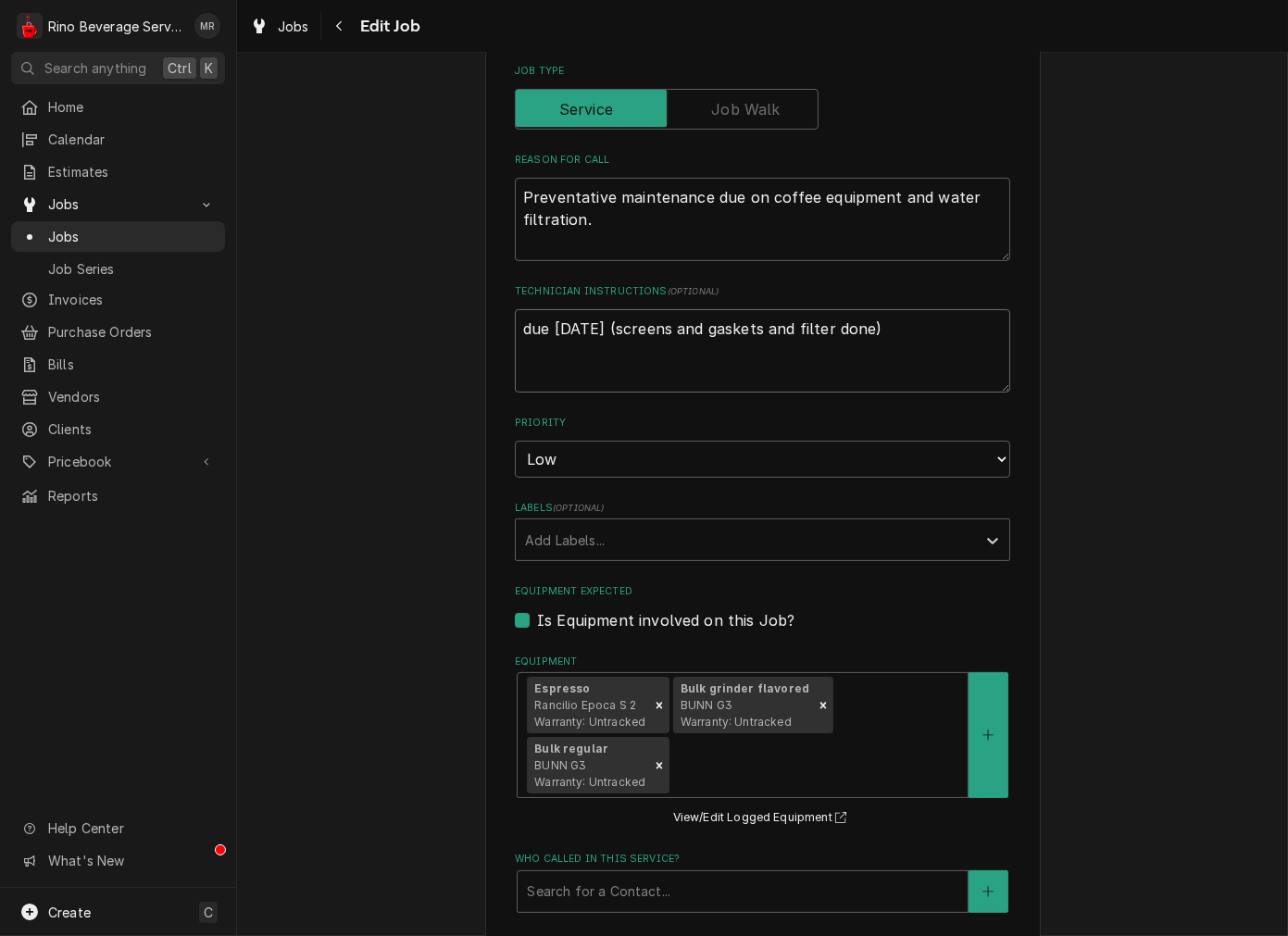 type on "x" 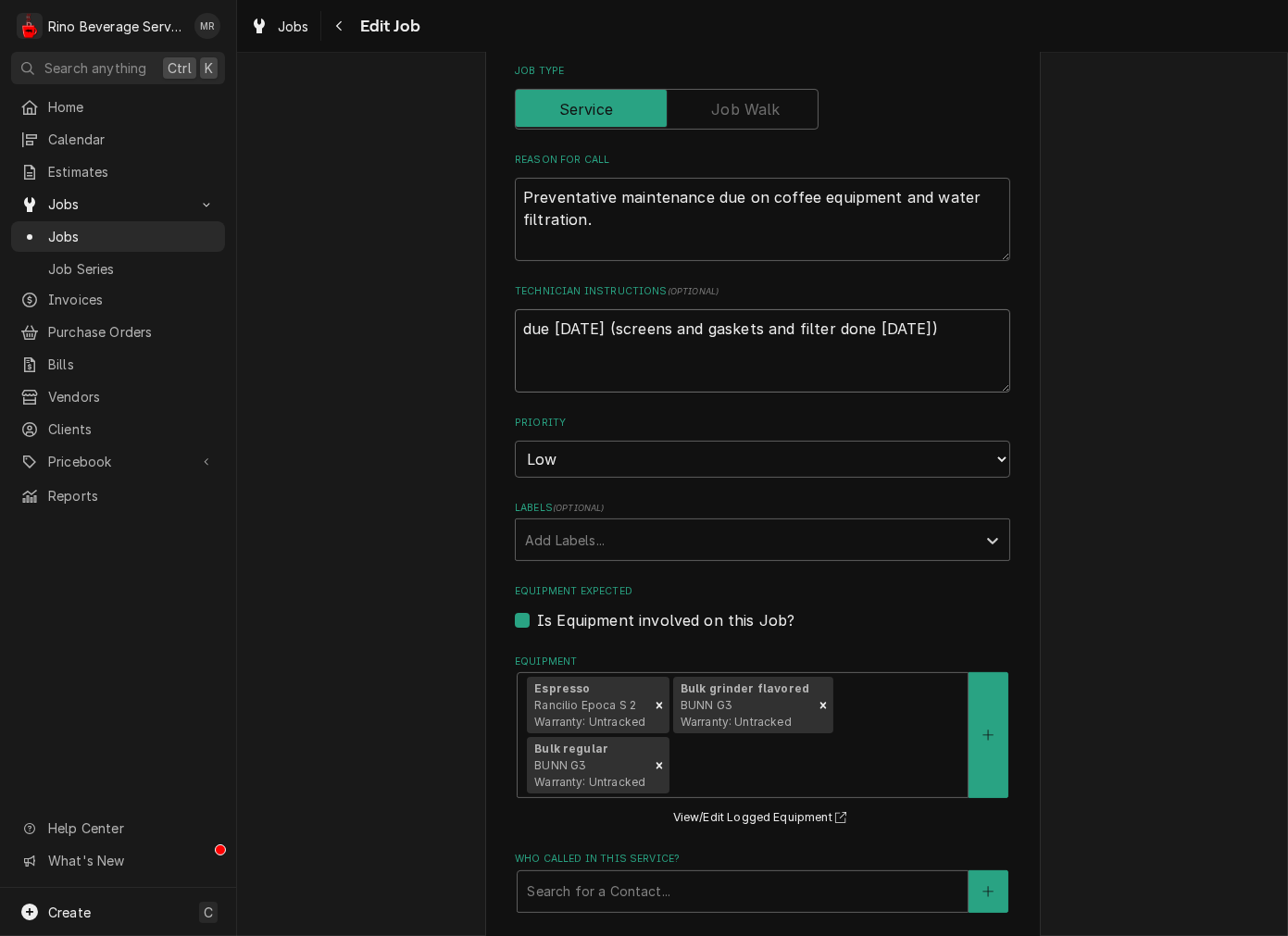 type on "x" 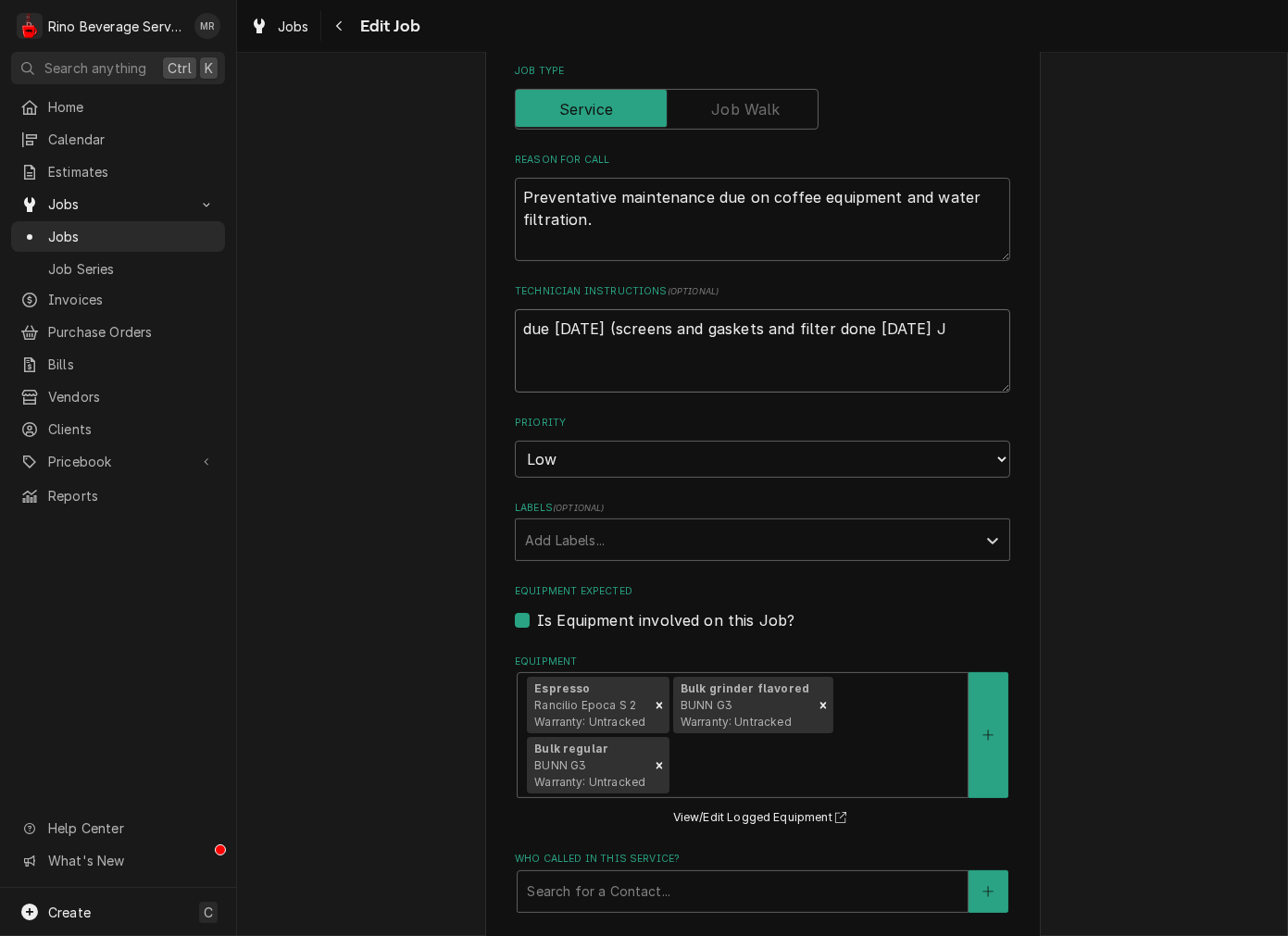 type on "x" 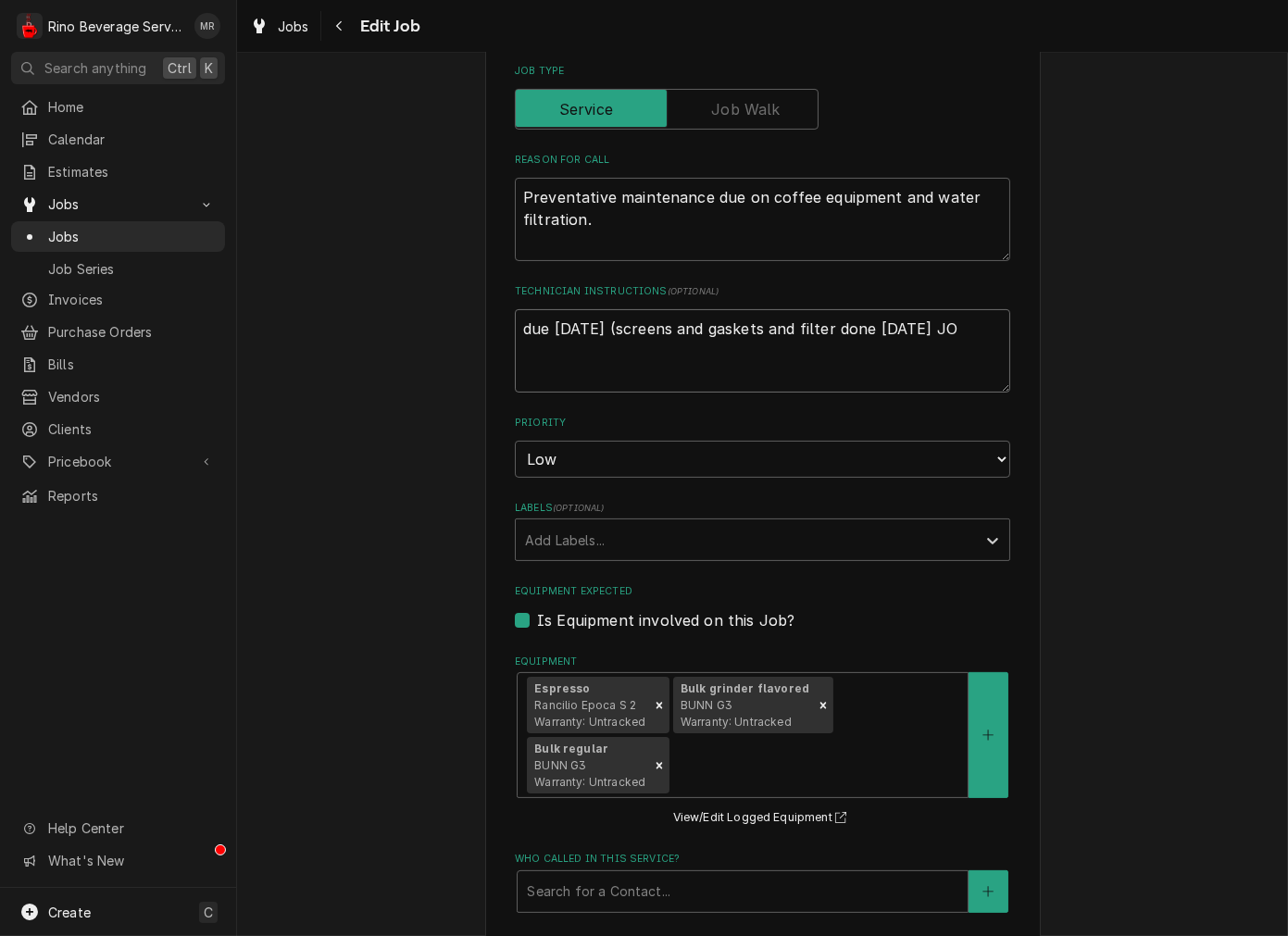 type on "x" 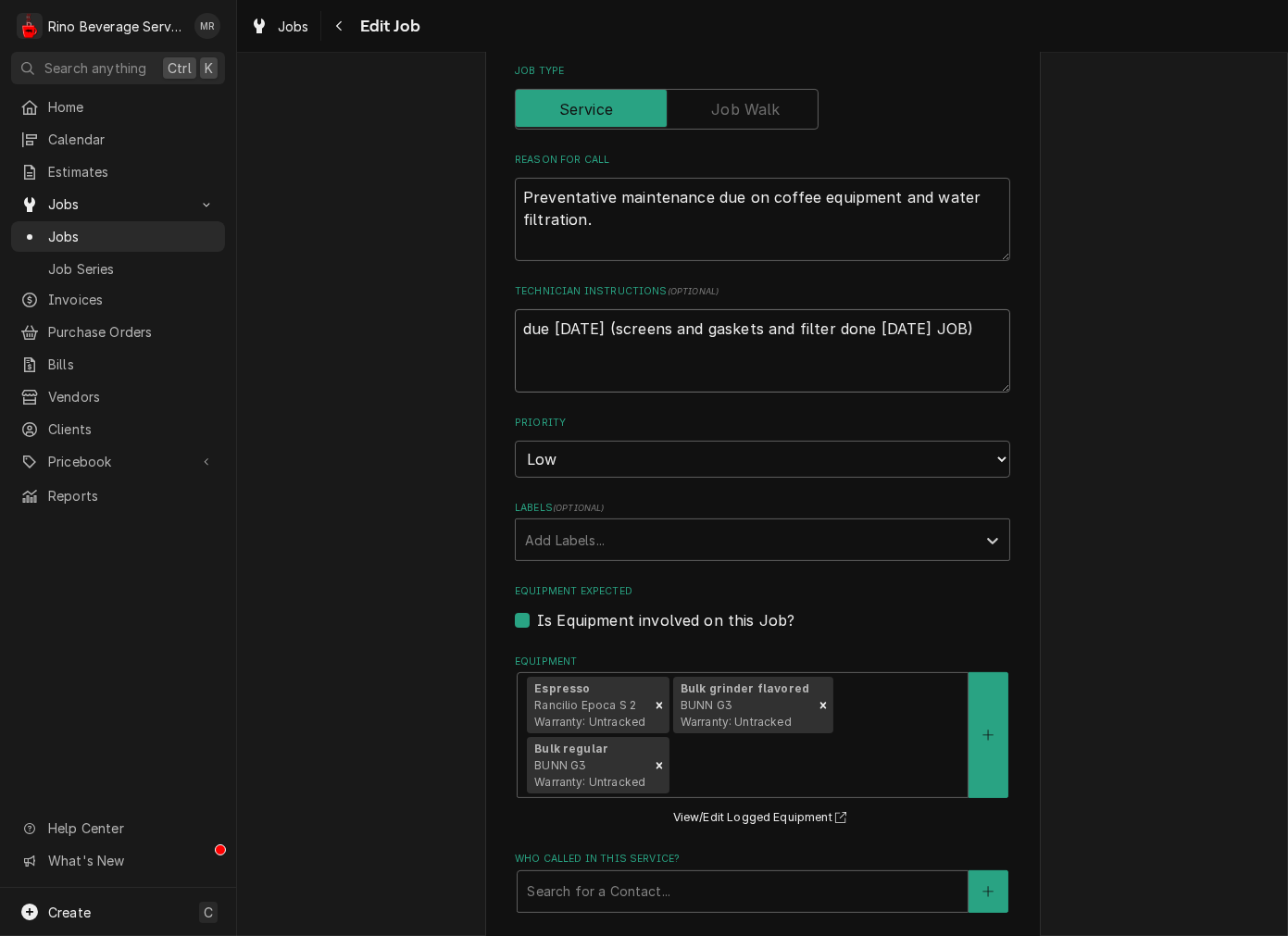 type on "x" 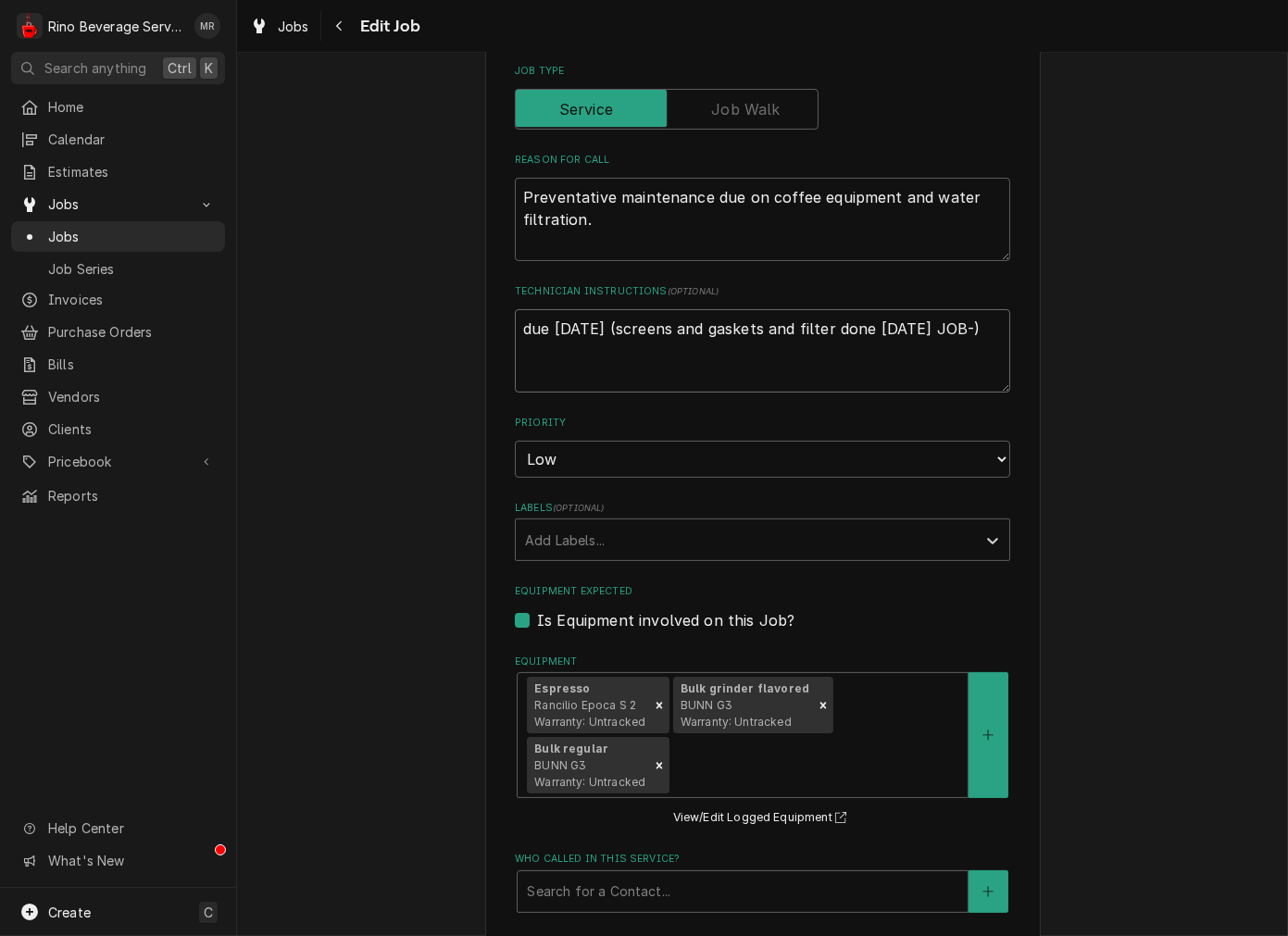 type on "x" 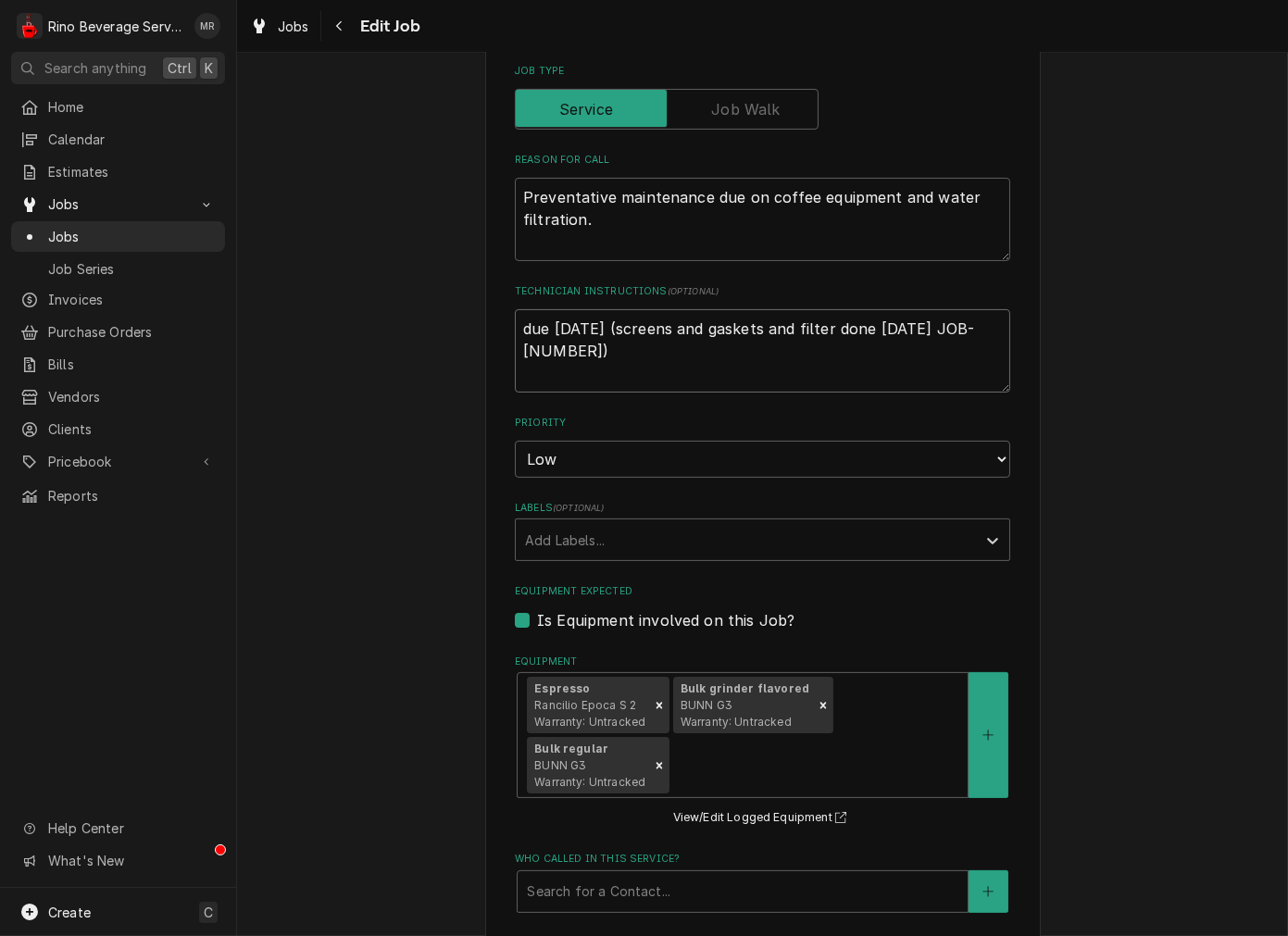 type on "x" 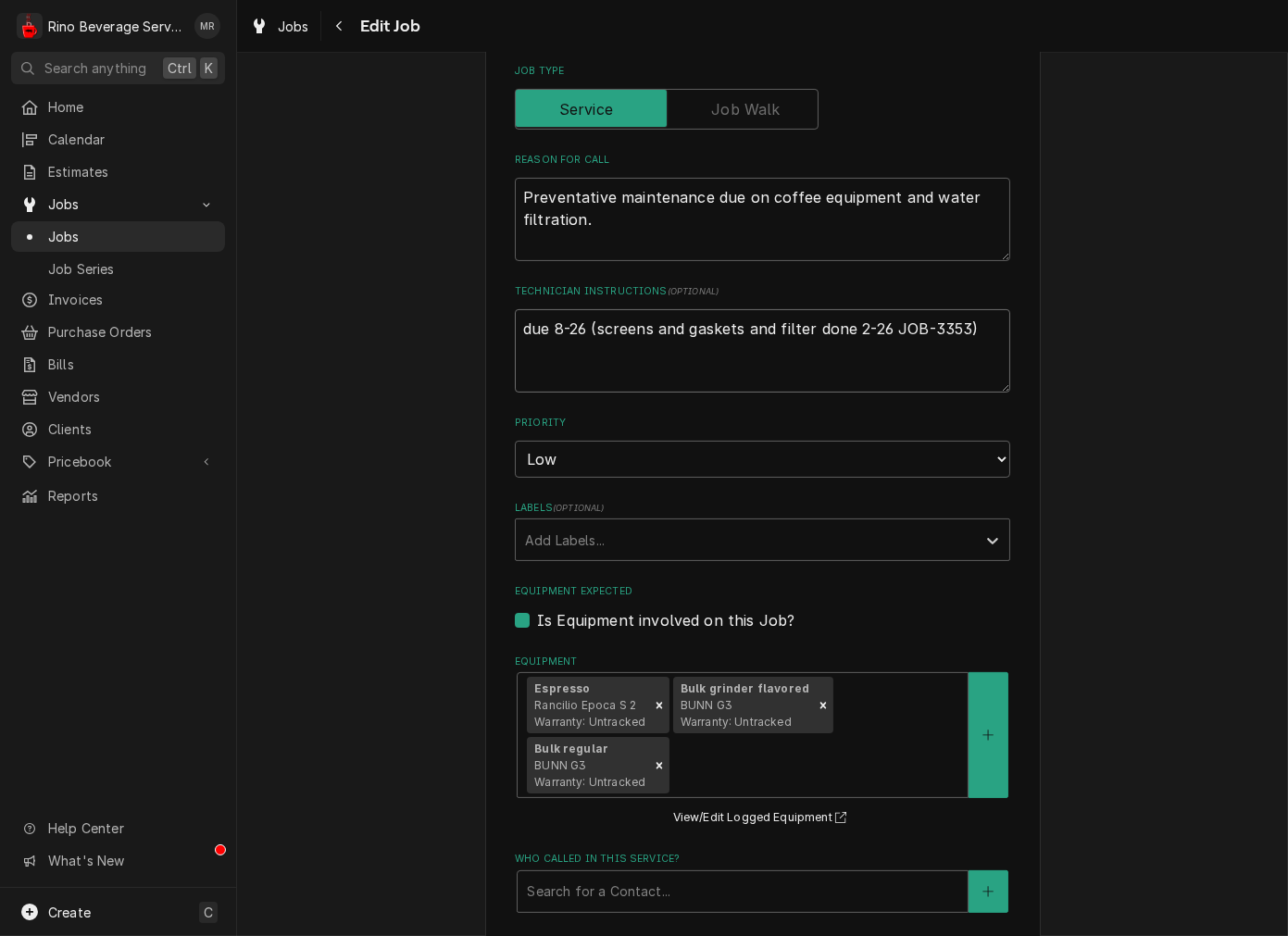 type on "x" 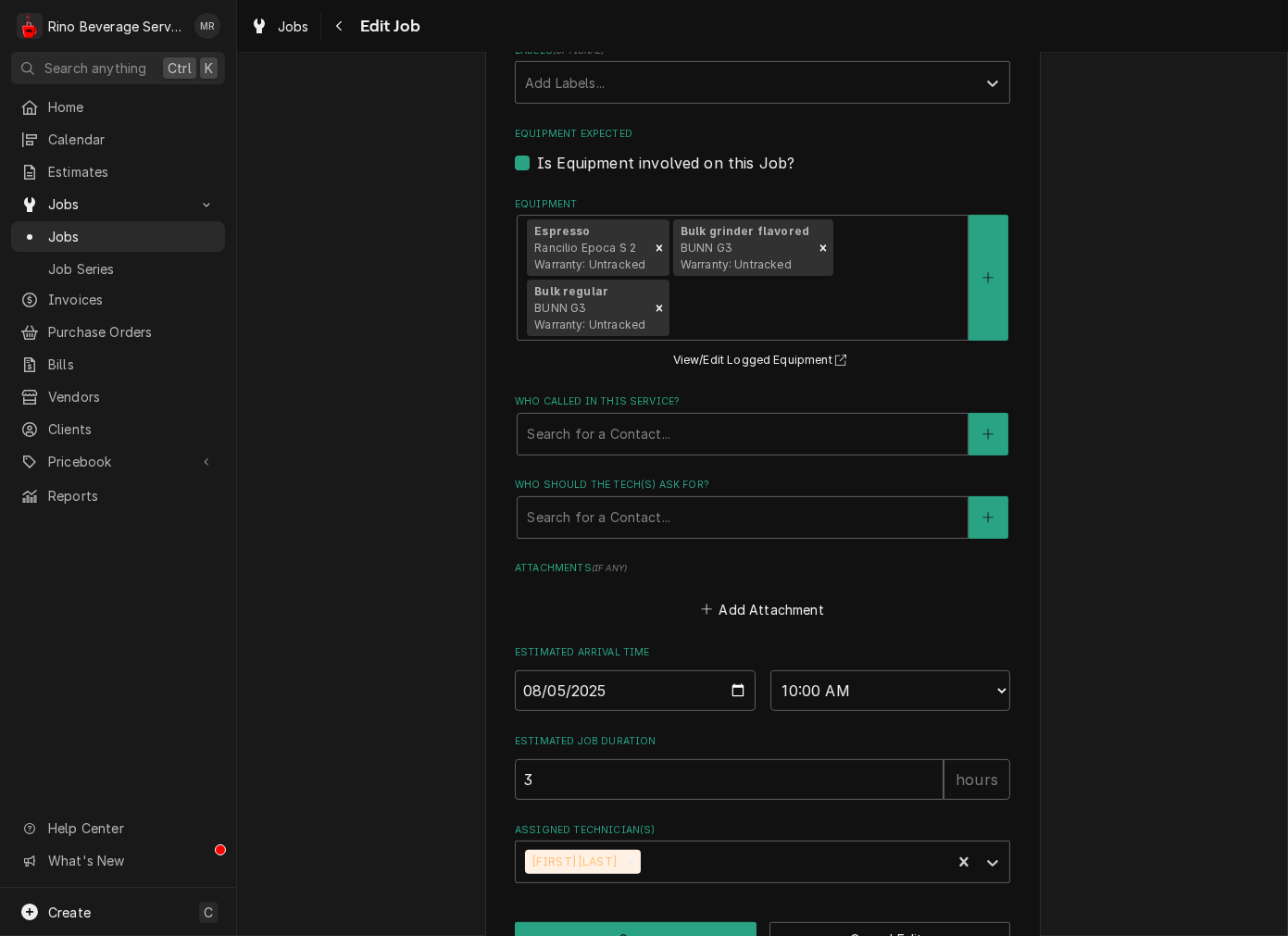 scroll, scrollTop: 1200, scrollLeft: 0, axis: vertical 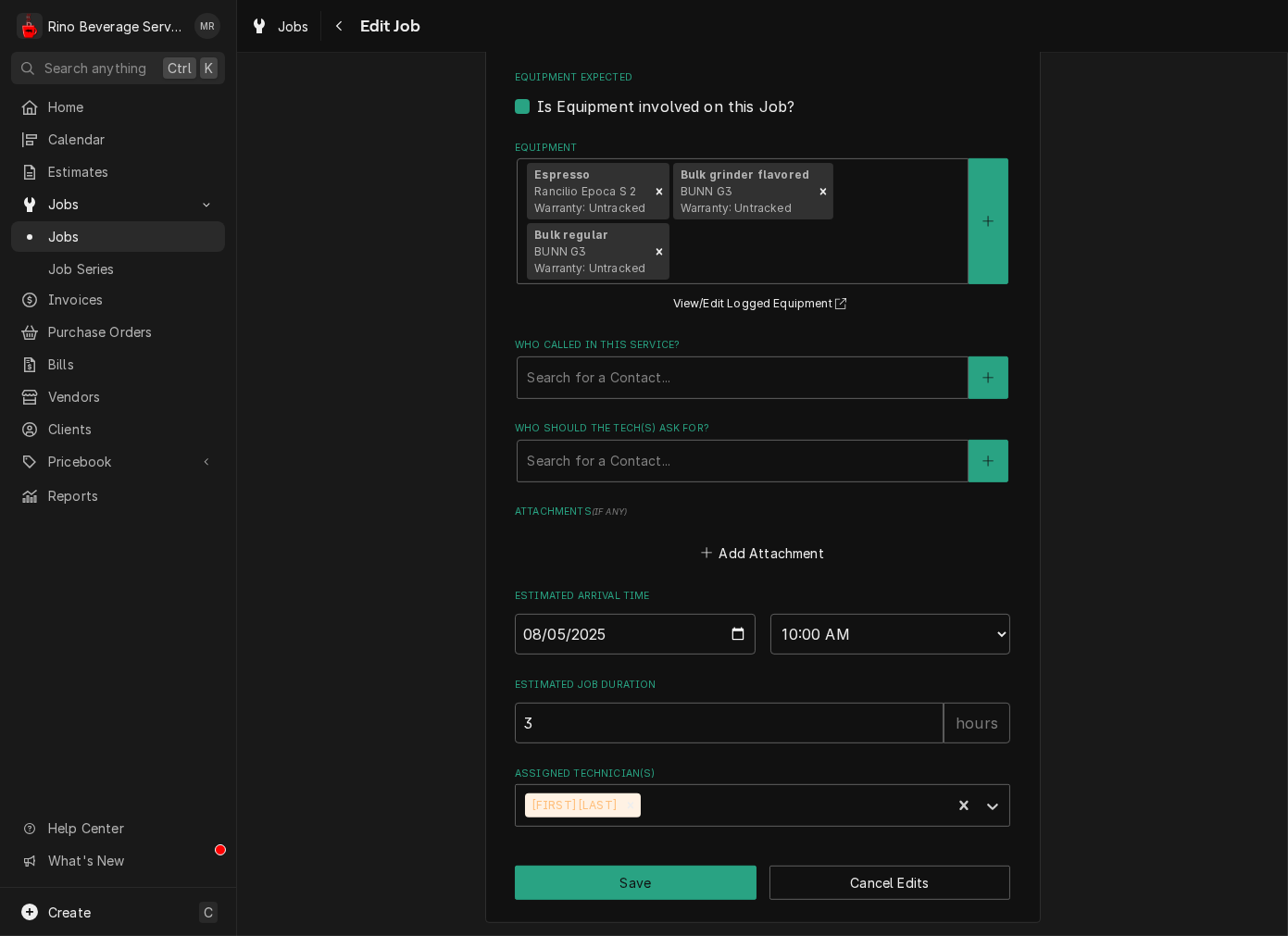 type on "due 8-26 (screens and gaskets and filter done 2-26 JOB-3353)" 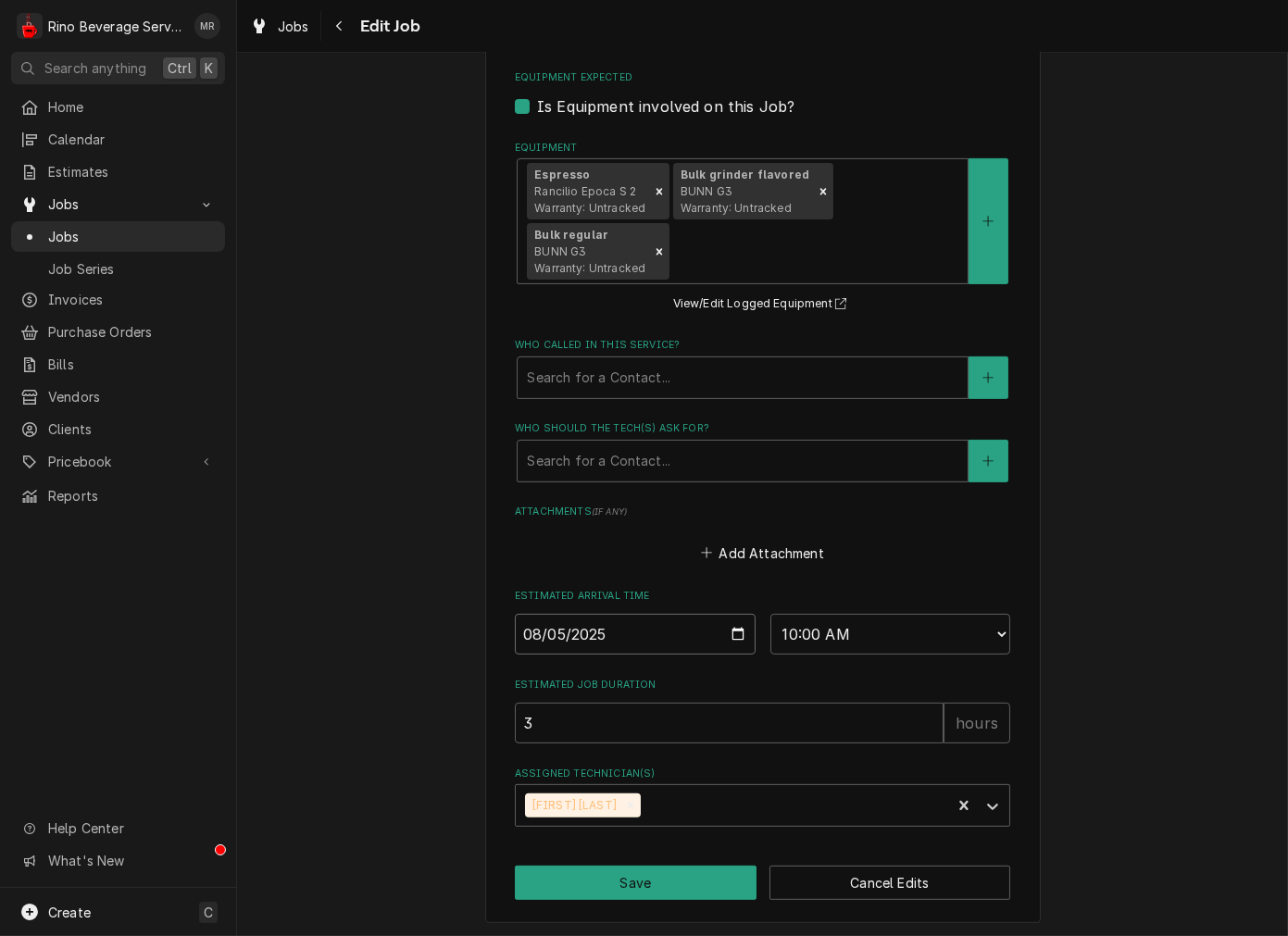 click on "2025-08-05" at bounding box center [635, 634] 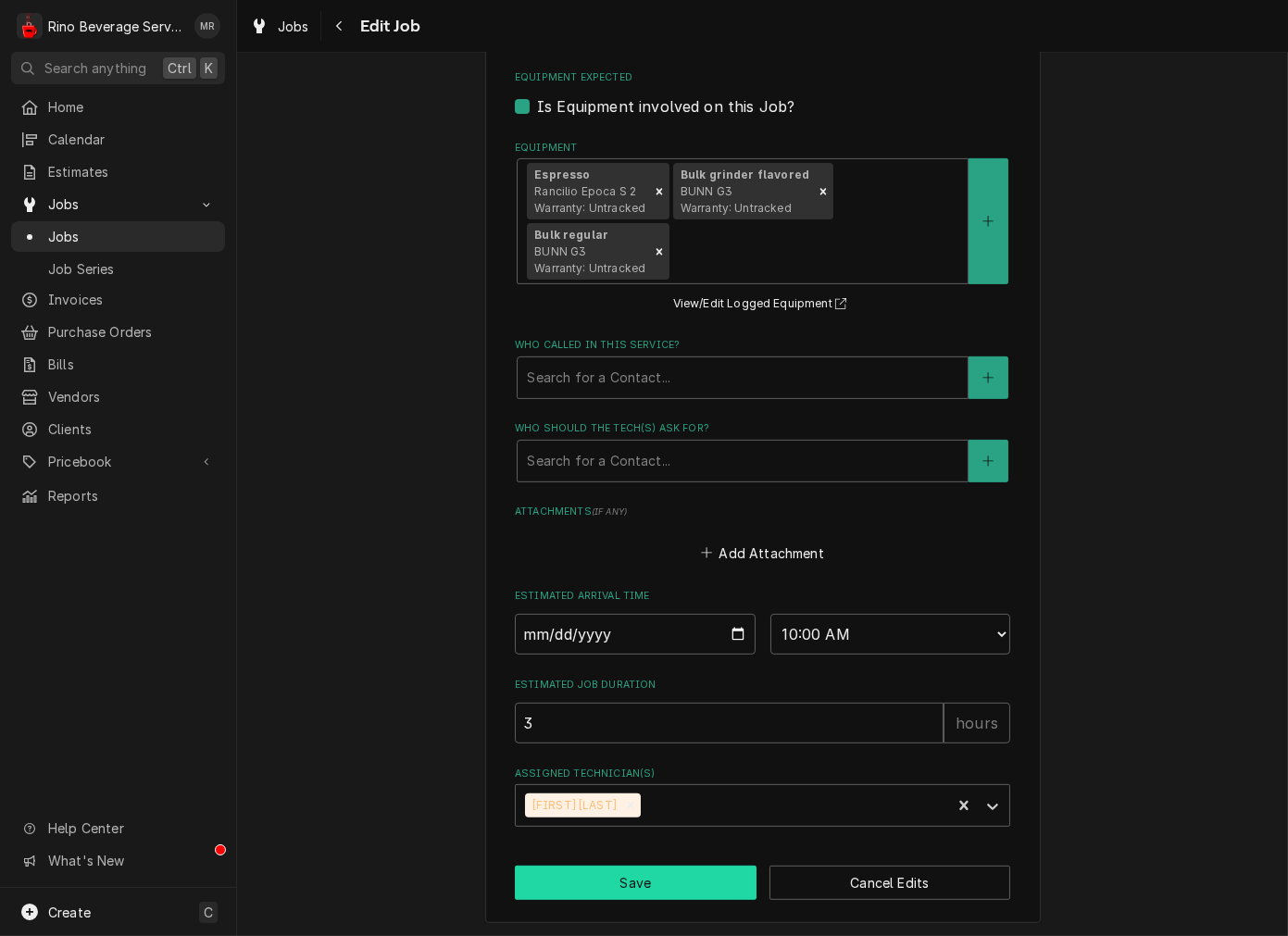 click on "Save" at bounding box center (635, 882) 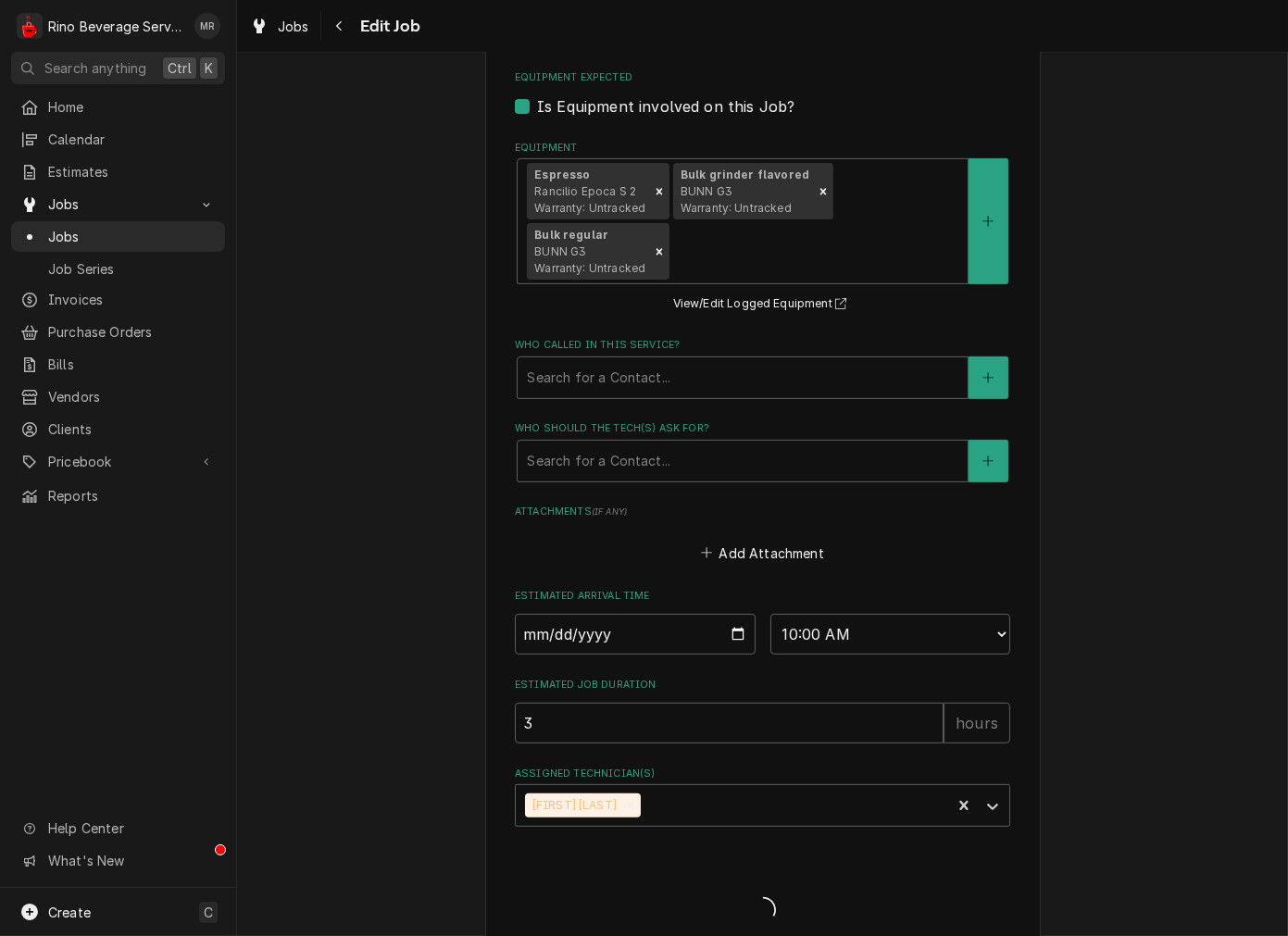 type on "x" 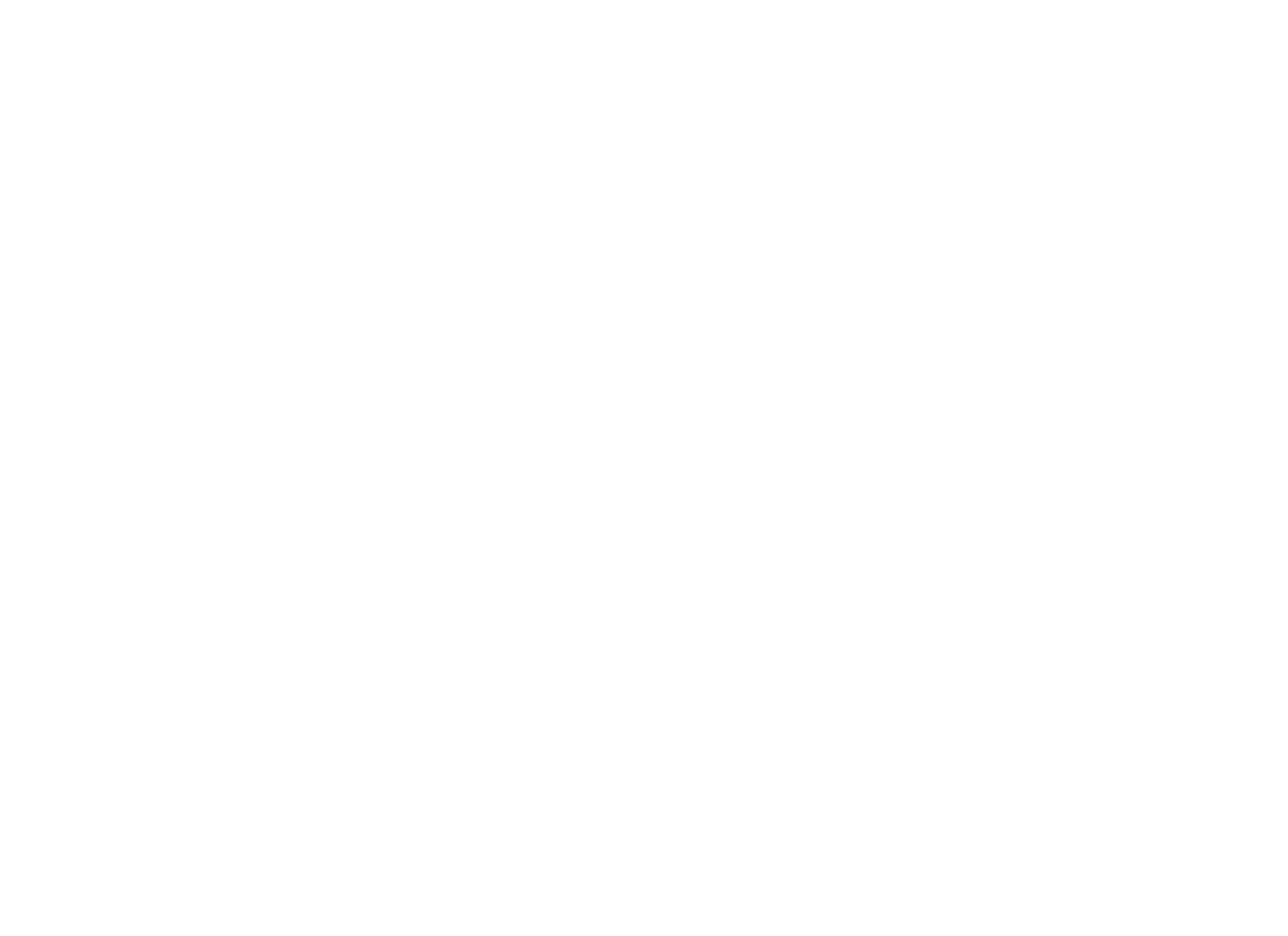 scroll, scrollTop: 0, scrollLeft: 0, axis: both 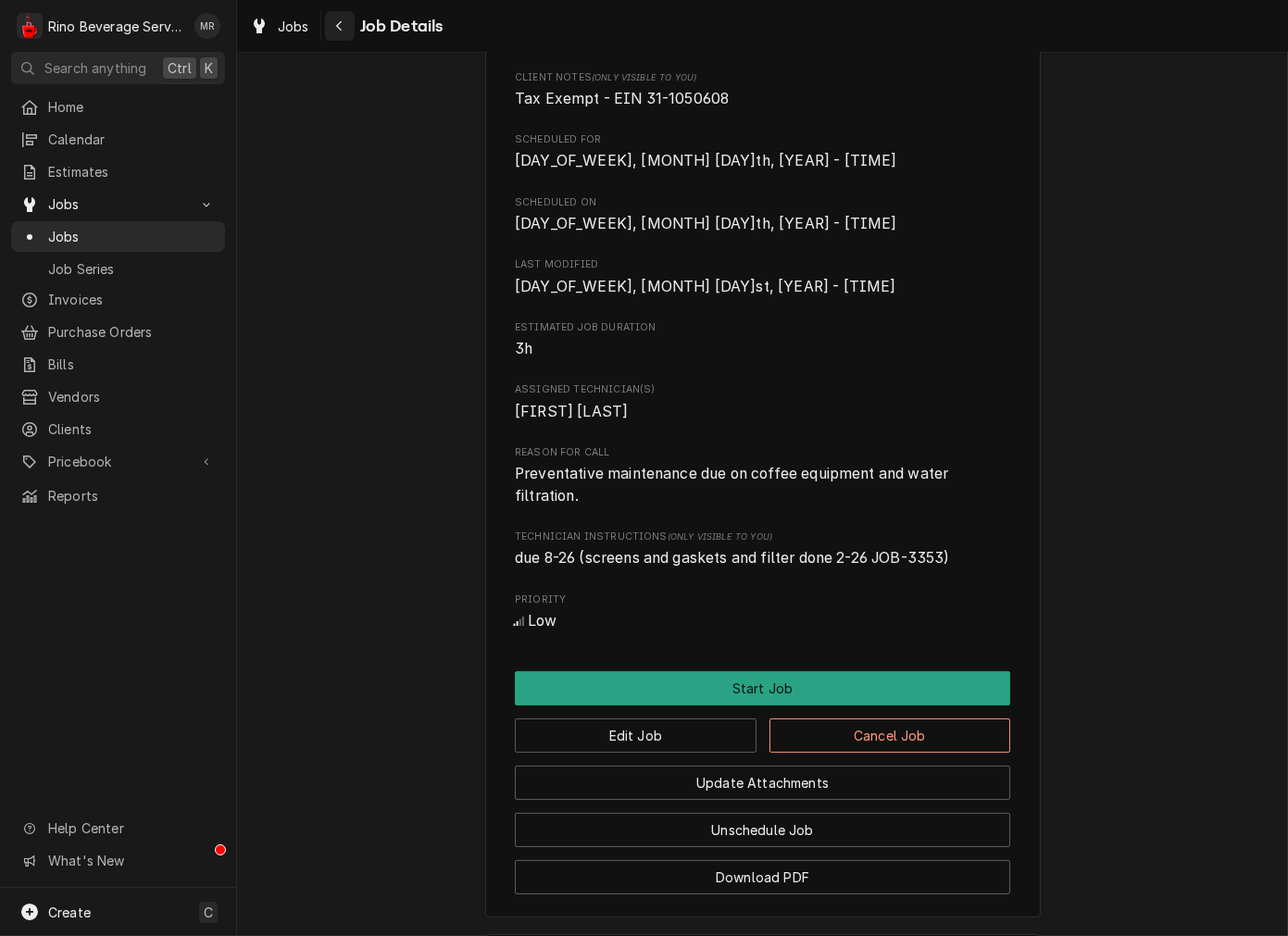 click at bounding box center [340, 26] 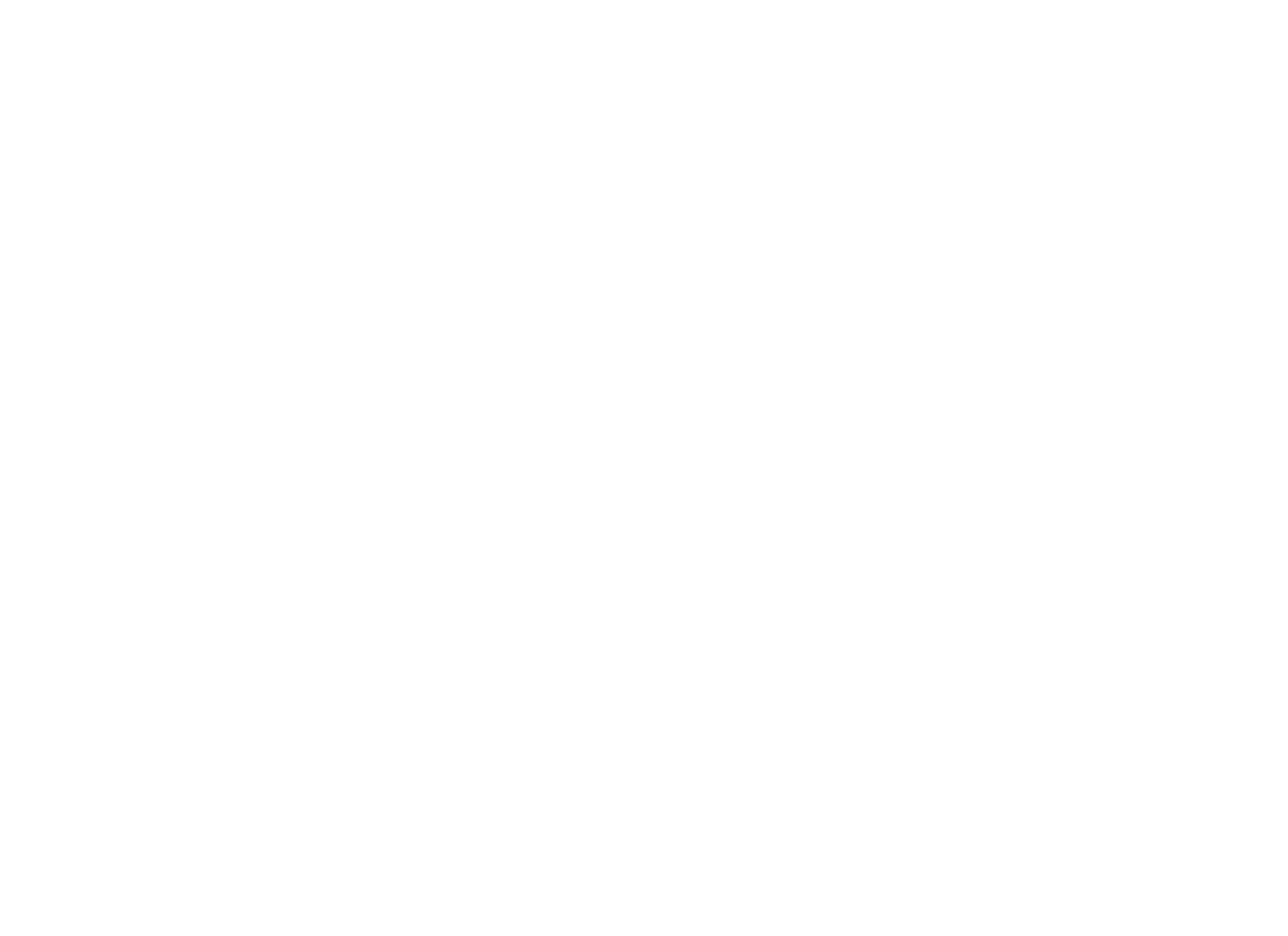 scroll, scrollTop: 0, scrollLeft: 0, axis: both 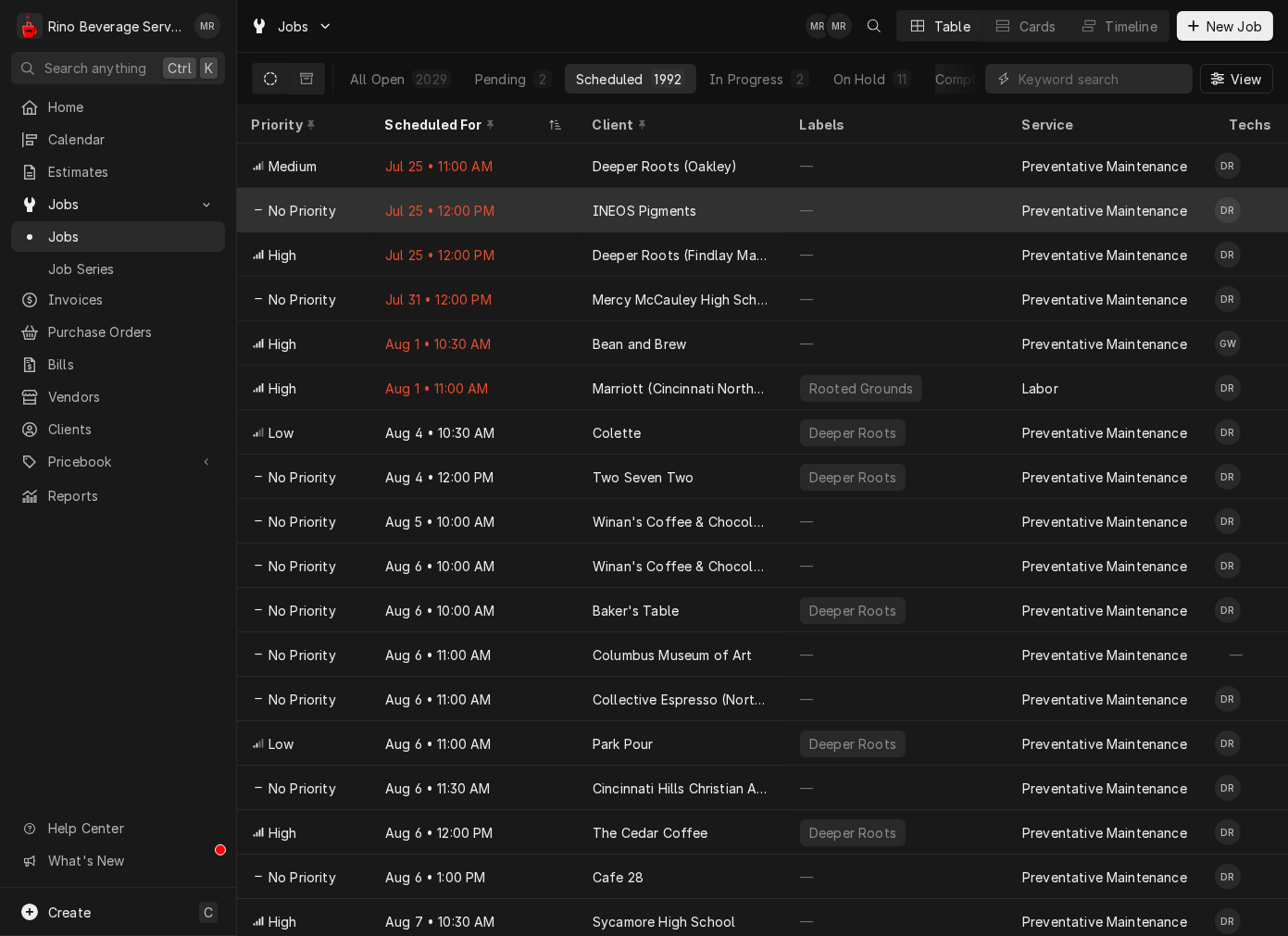 drag, startPoint x: 567, startPoint y: 218, endPoint x: 596, endPoint y: 215, distance: 29.154759 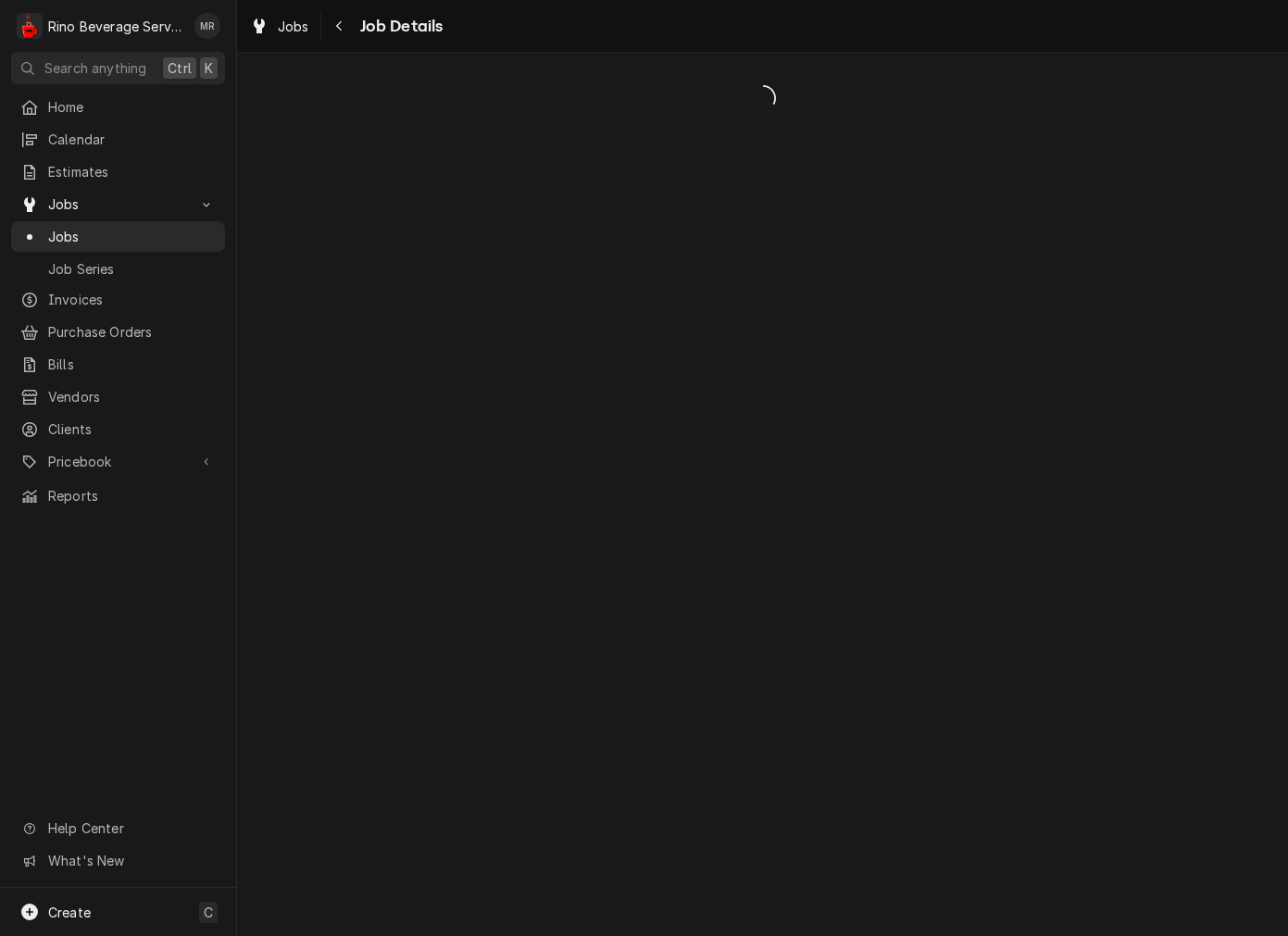 scroll, scrollTop: 0, scrollLeft: 0, axis: both 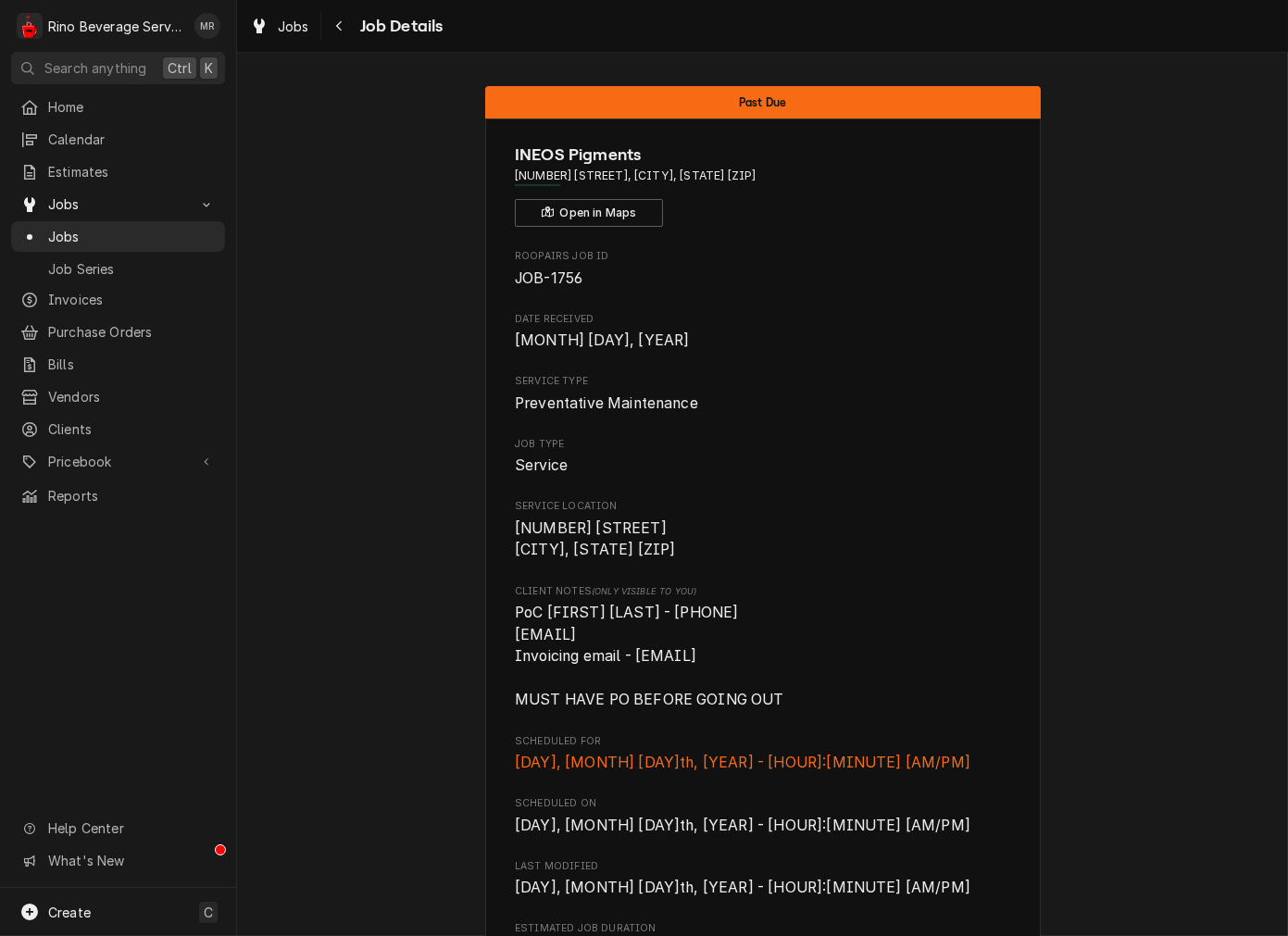 drag, startPoint x: 346, startPoint y: 23, endPoint x: 598, endPoint y: 103, distance: 264.3936 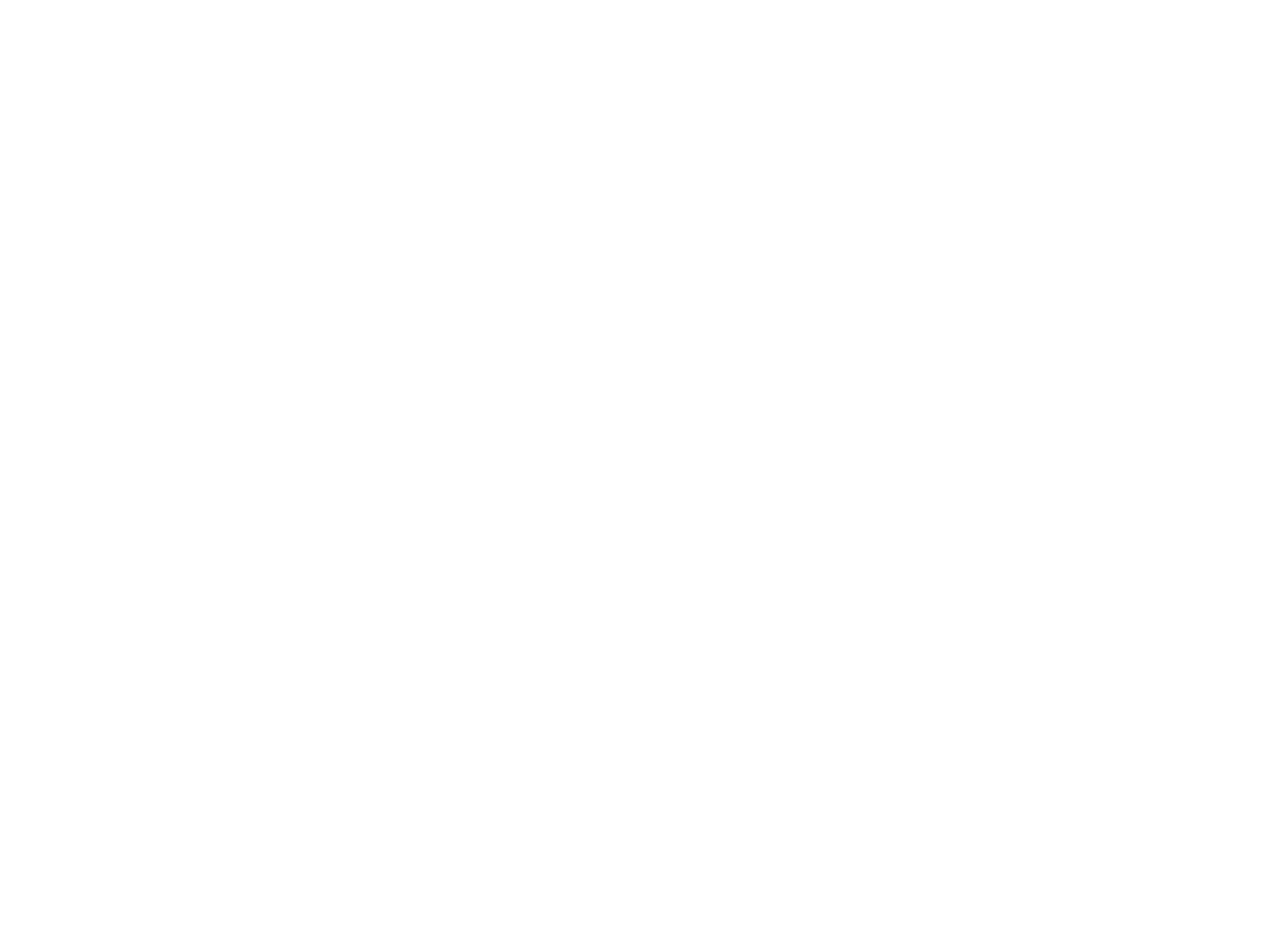 scroll, scrollTop: 0, scrollLeft: 0, axis: both 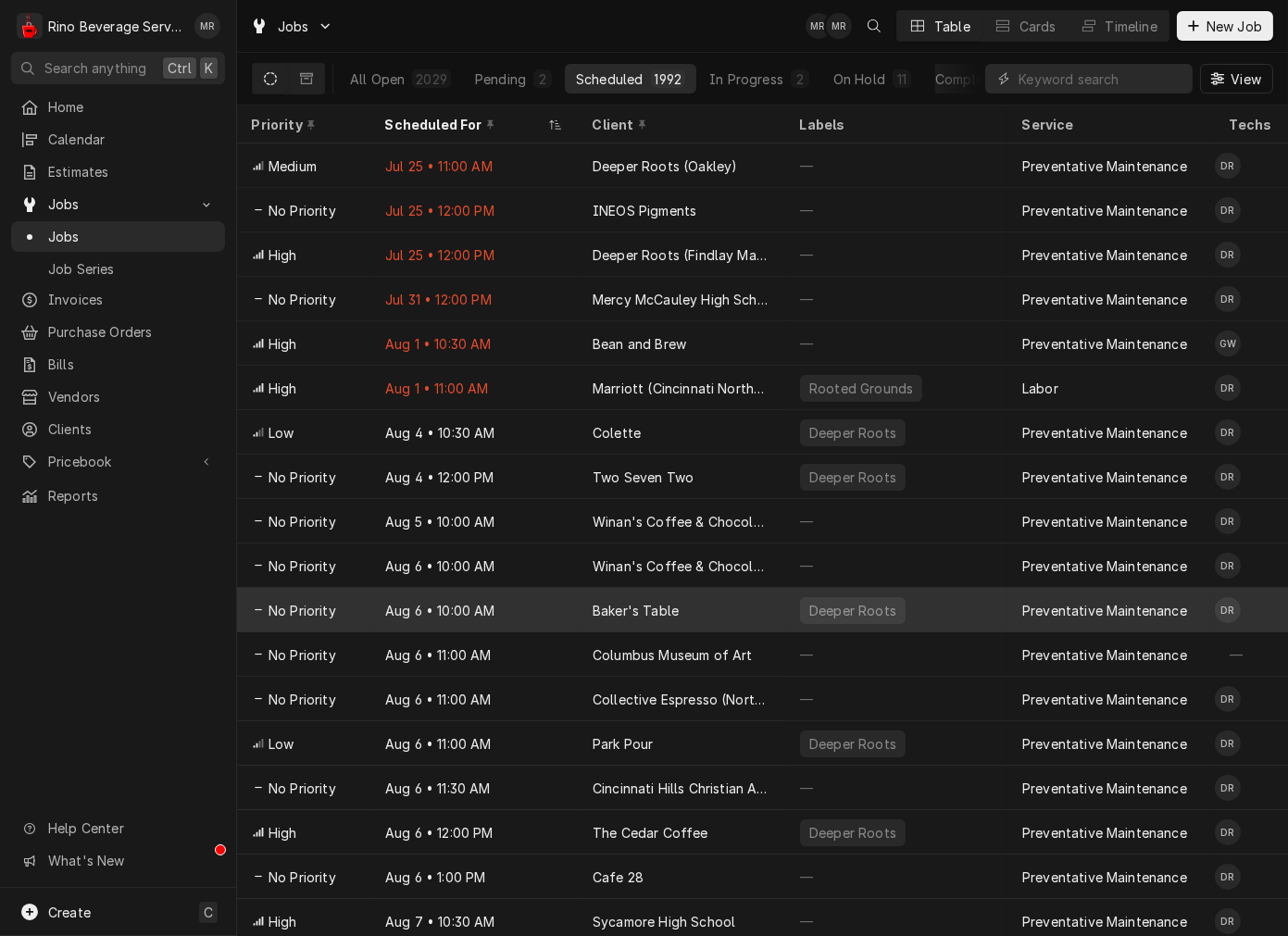 click on "Baker's Table" at bounding box center [682, 610] 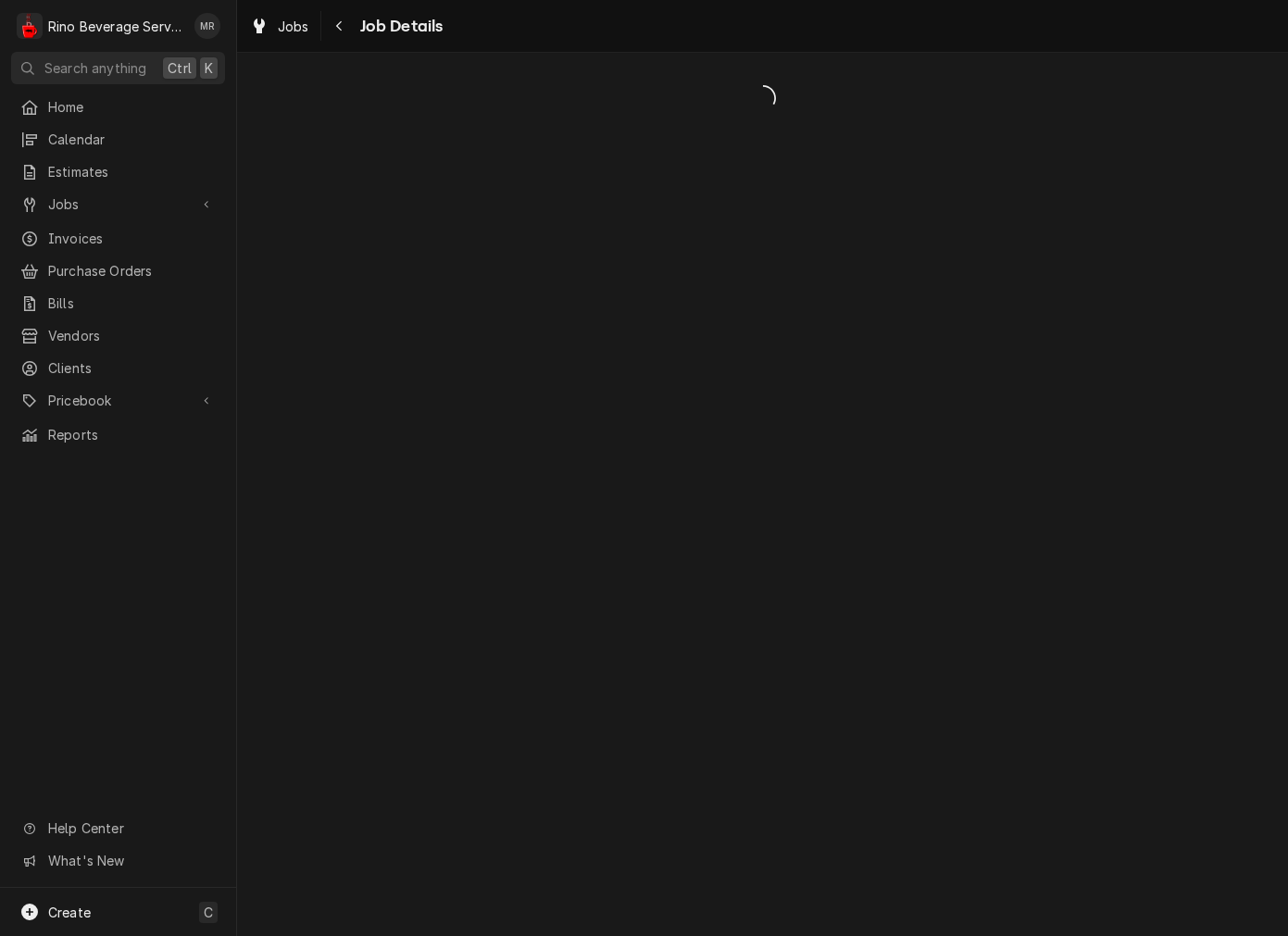scroll, scrollTop: 0, scrollLeft: 0, axis: both 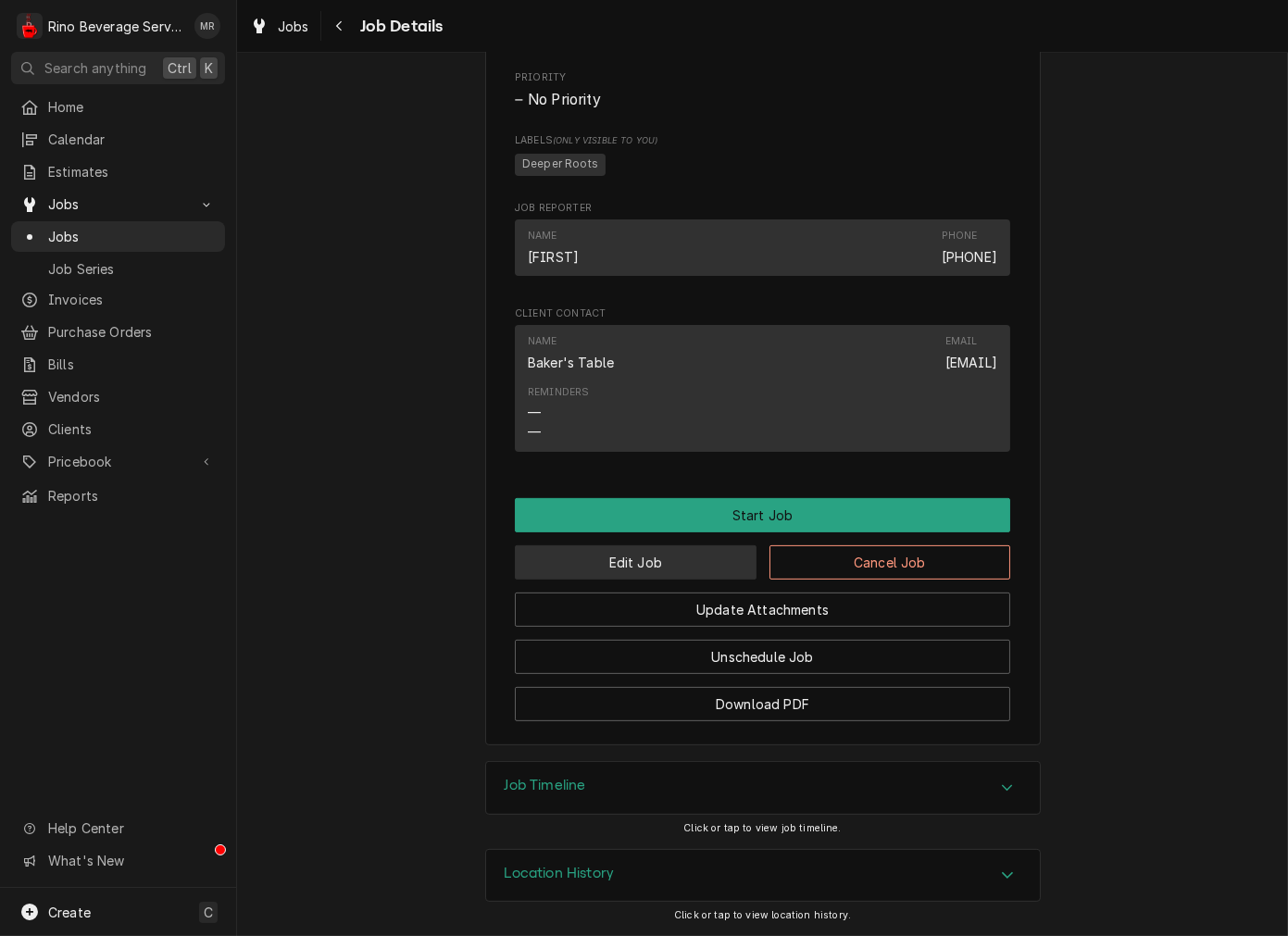 drag, startPoint x: 615, startPoint y: 554, endPoint x: 639, endPoint y: 378, distance: 177.62883 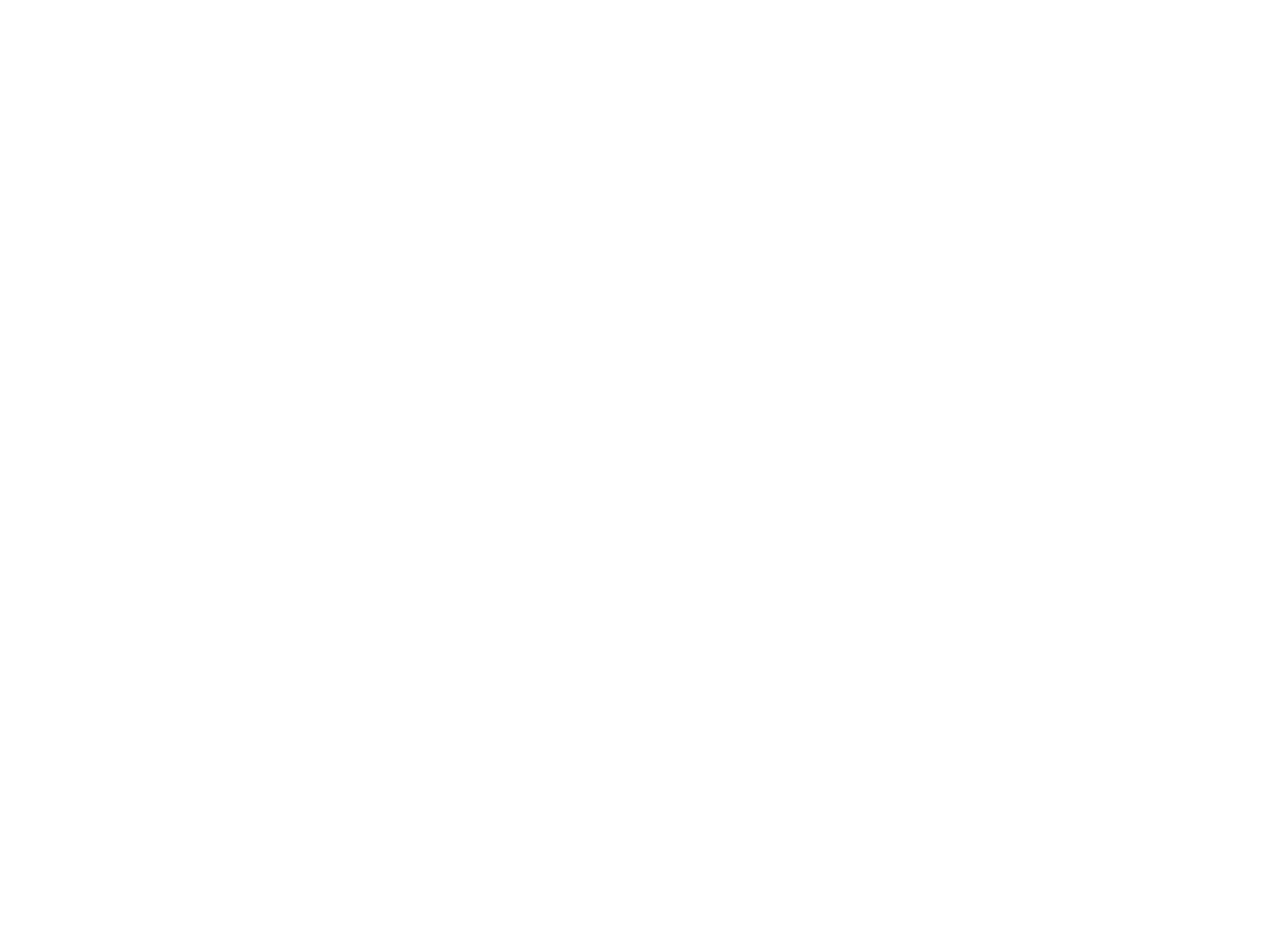 scroll, scrollTop: 0, scrollLeft: 0, axis: both 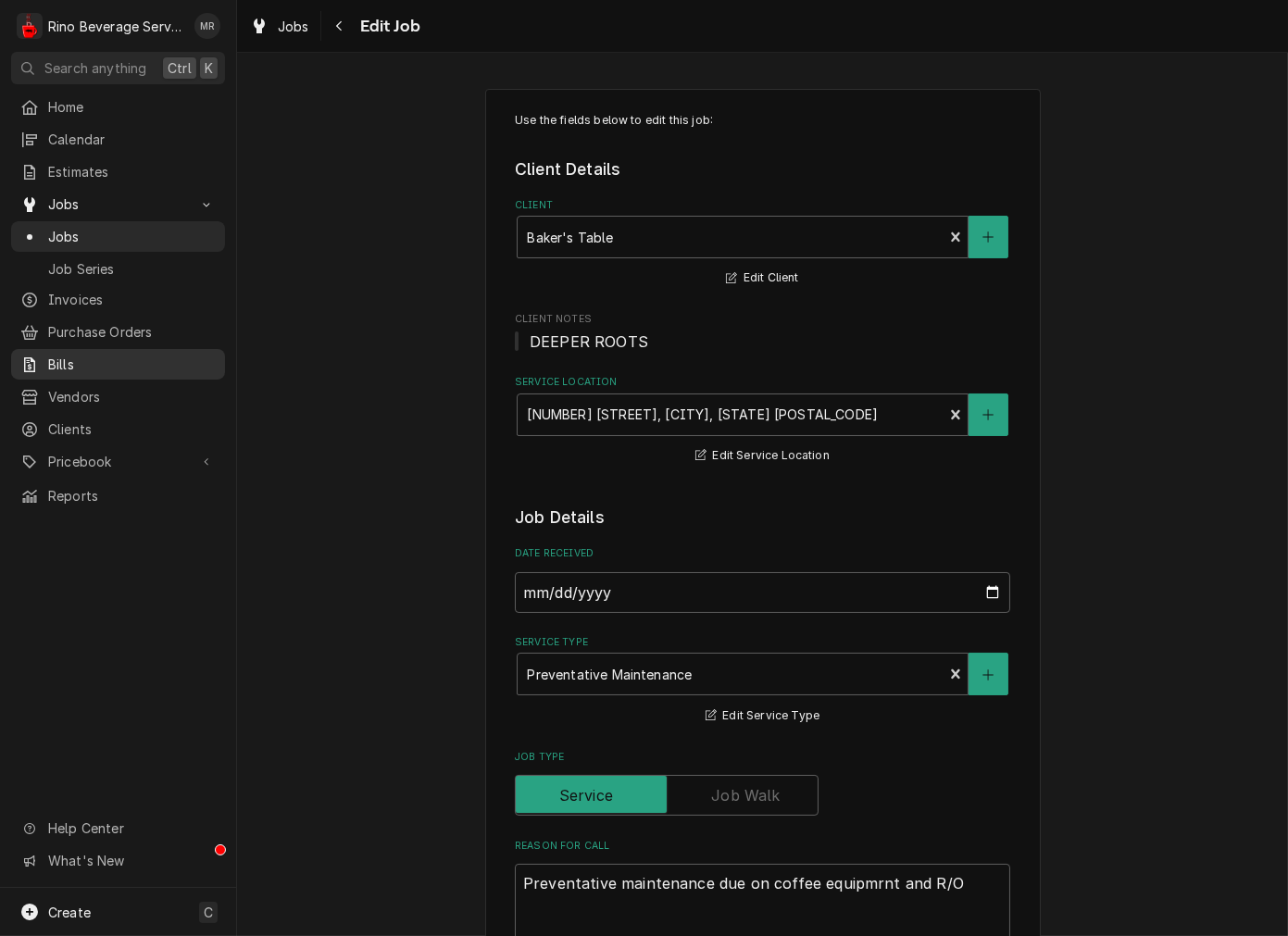 type on "x" 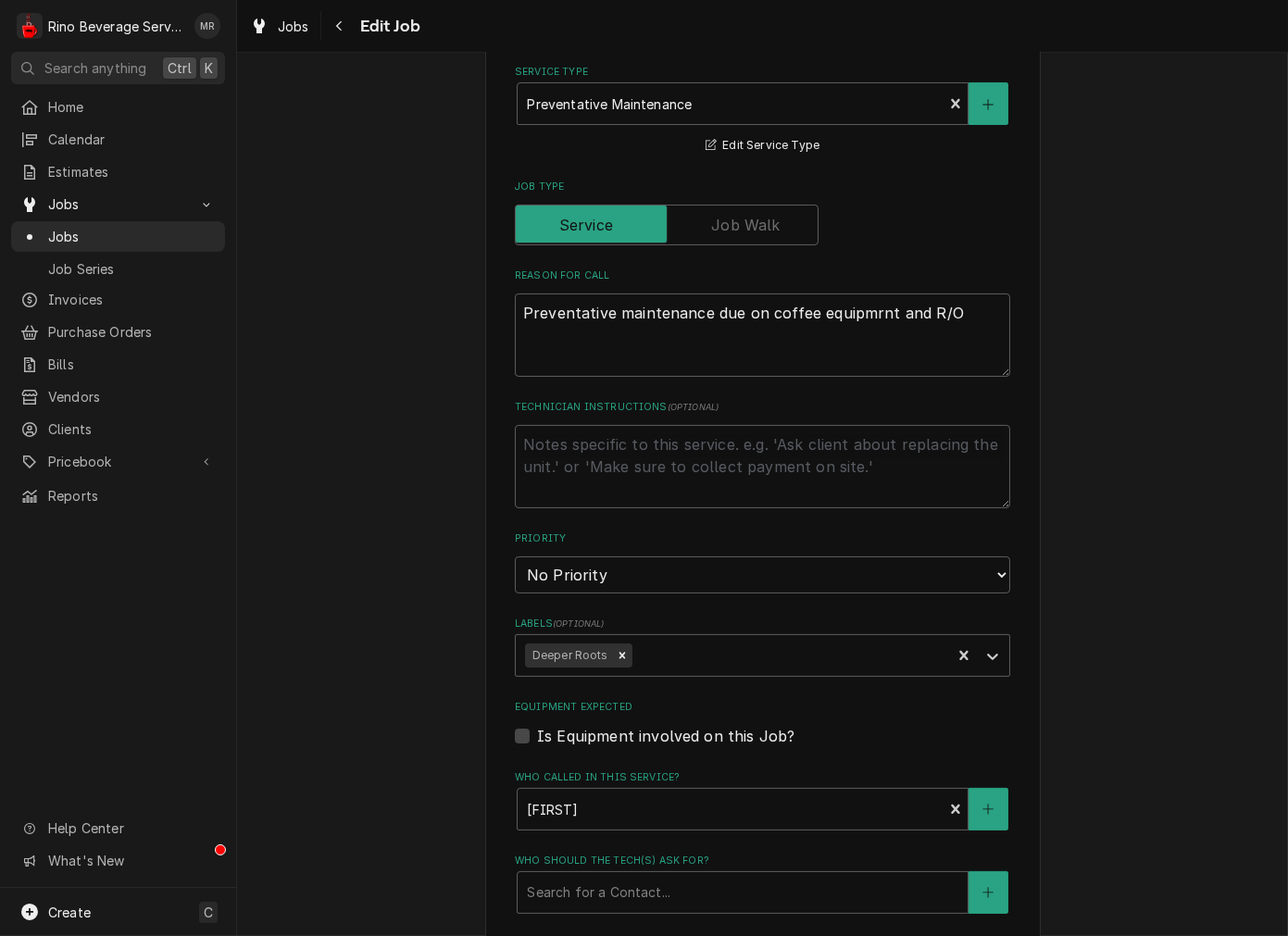 scroll, scrollTop: 1004, scrollLeft: 0, axis: vertical 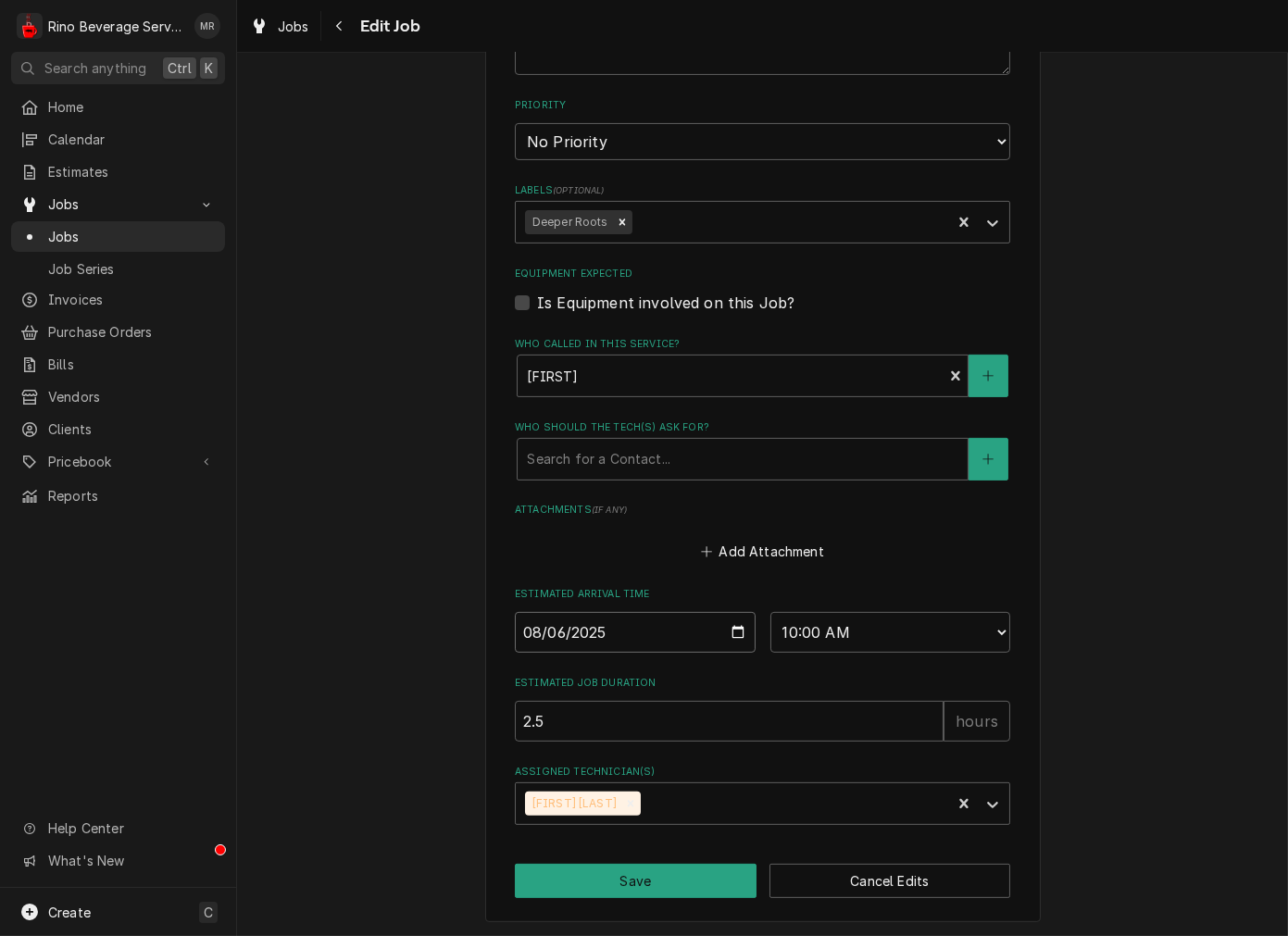 click on "2025-08-06" at bounding box center (635, 632) 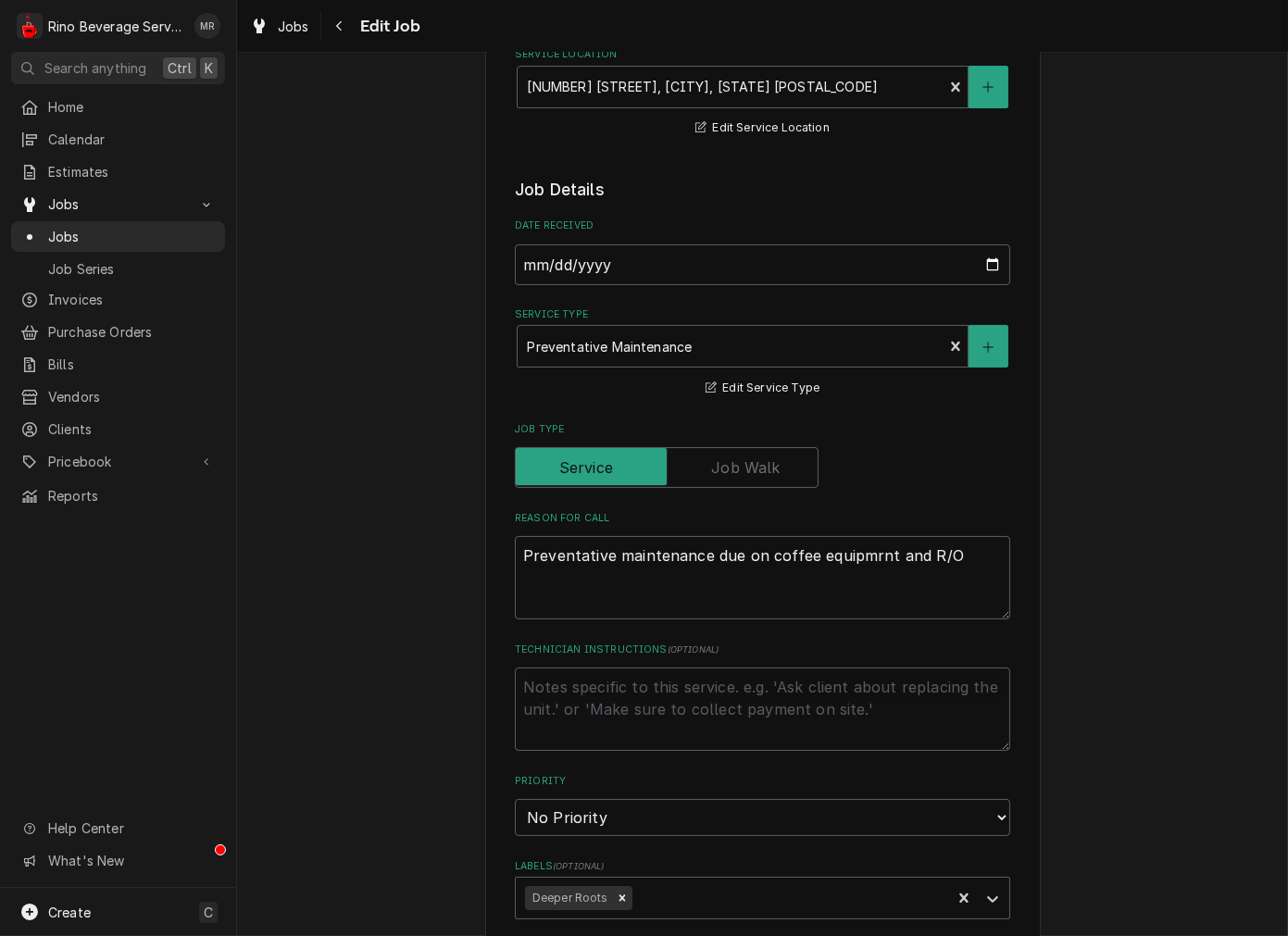 type on "x" 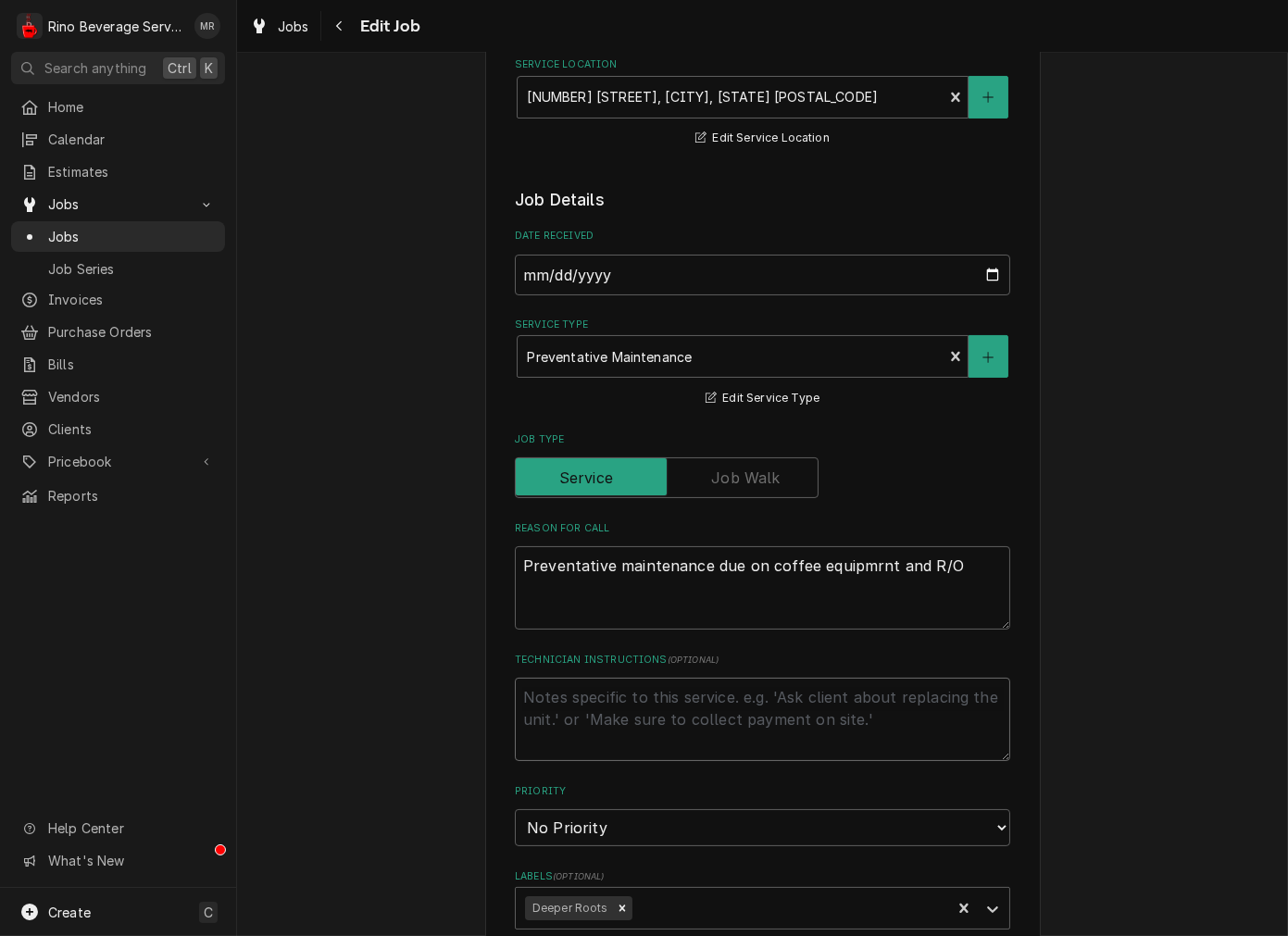 click on "Technician Instructions  ( optional )" at bounding box center [762, 719] 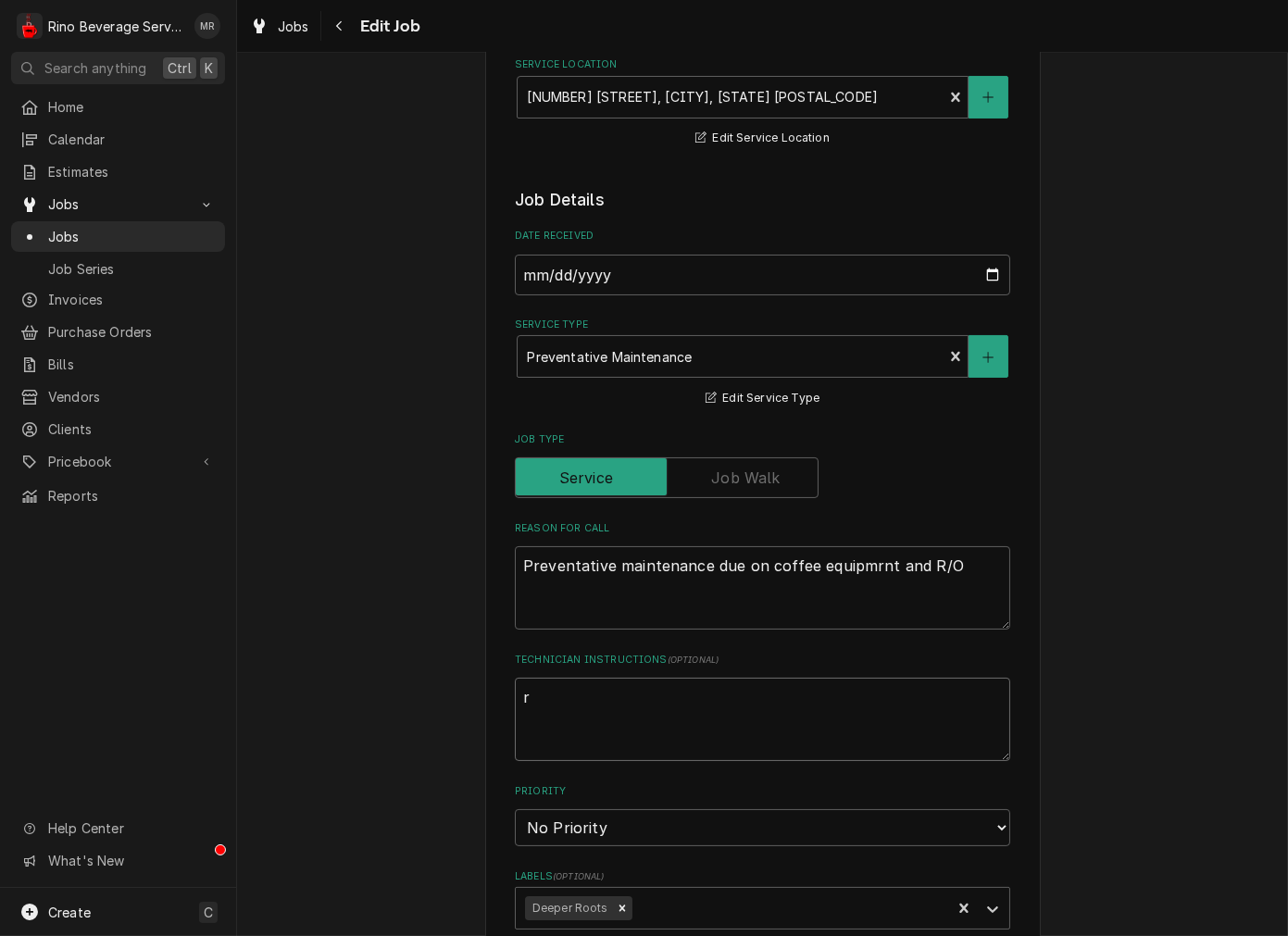 type on "x" 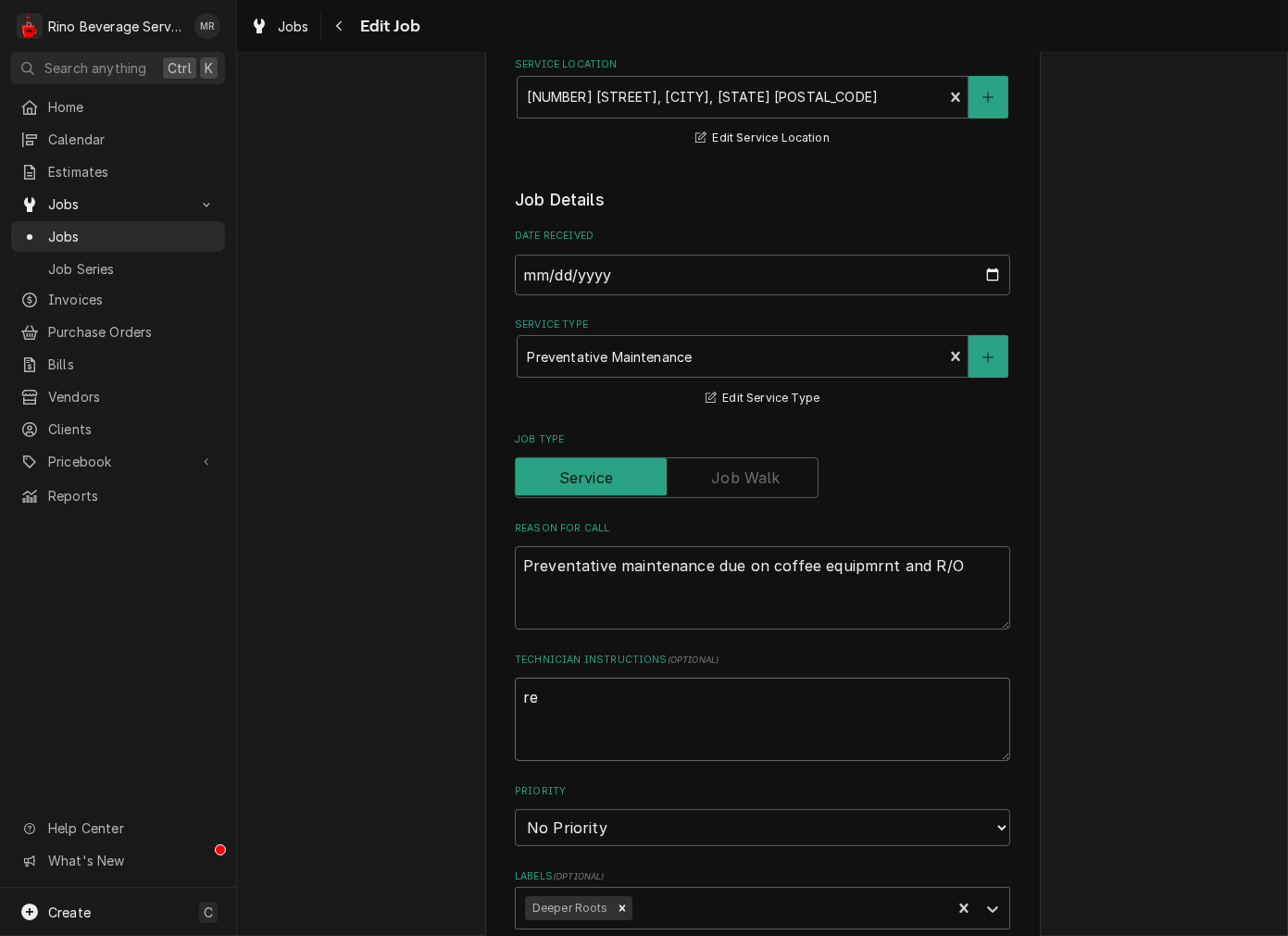 type on "rea" 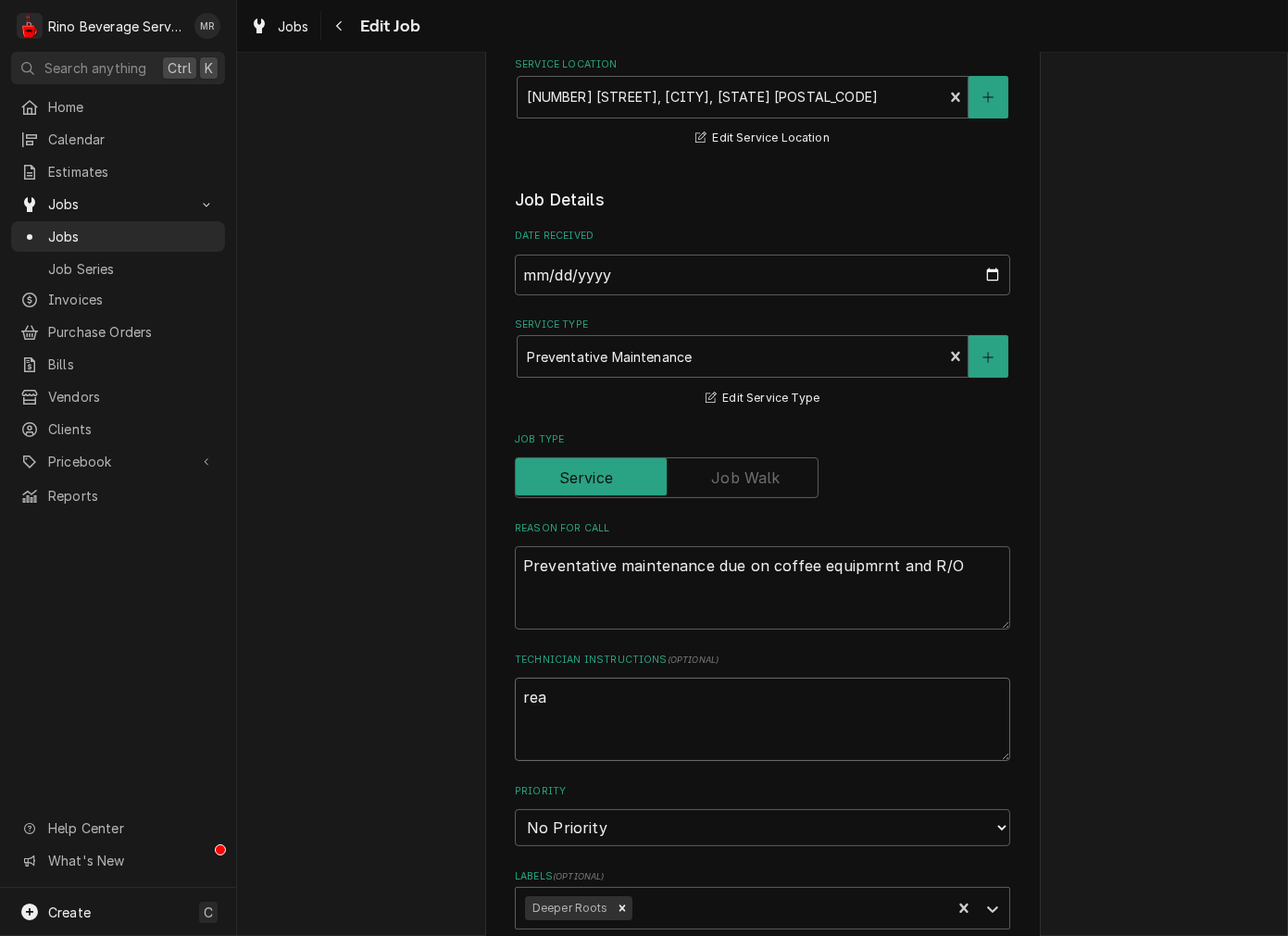 type on "x" 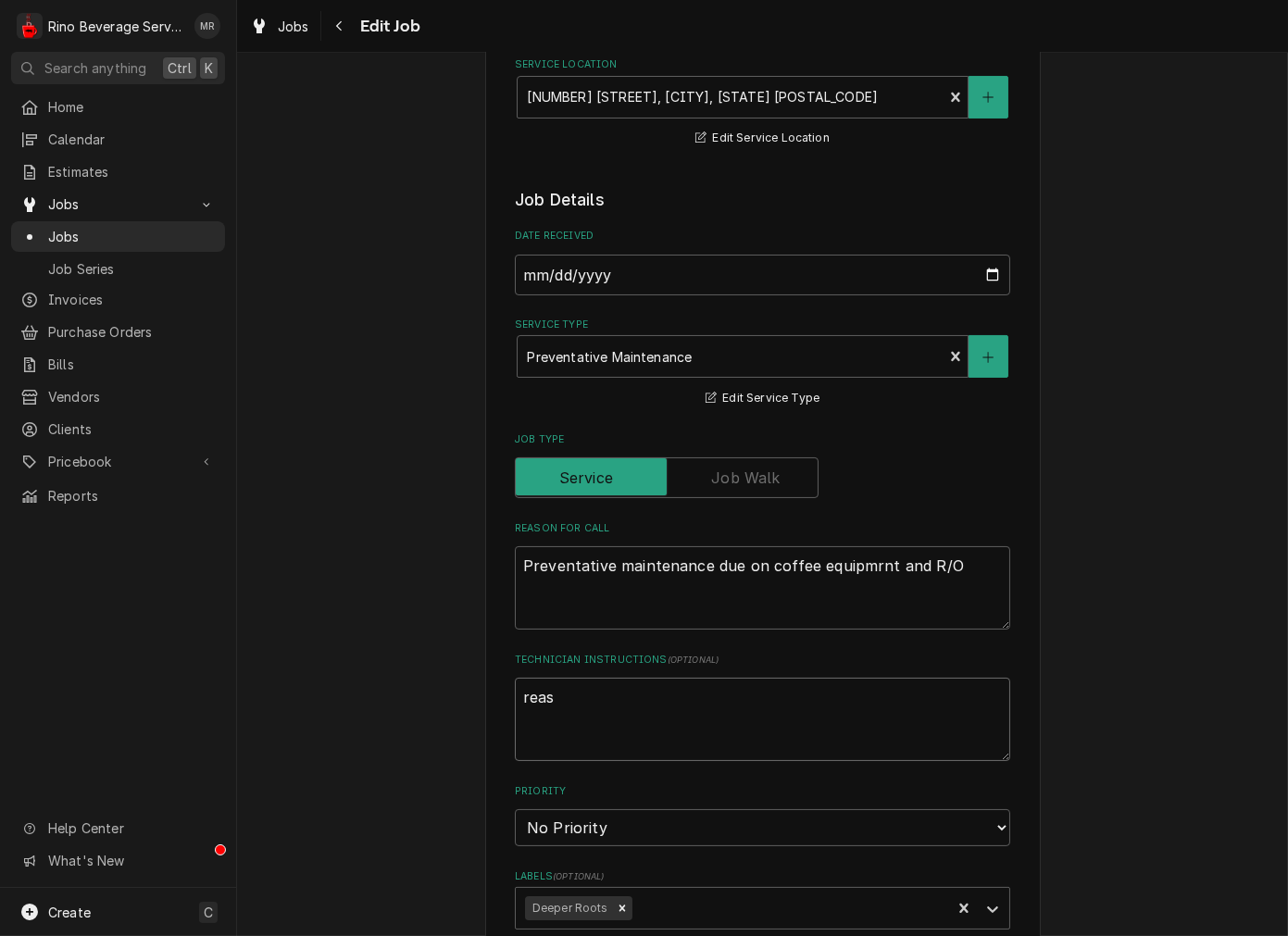 type on "x" 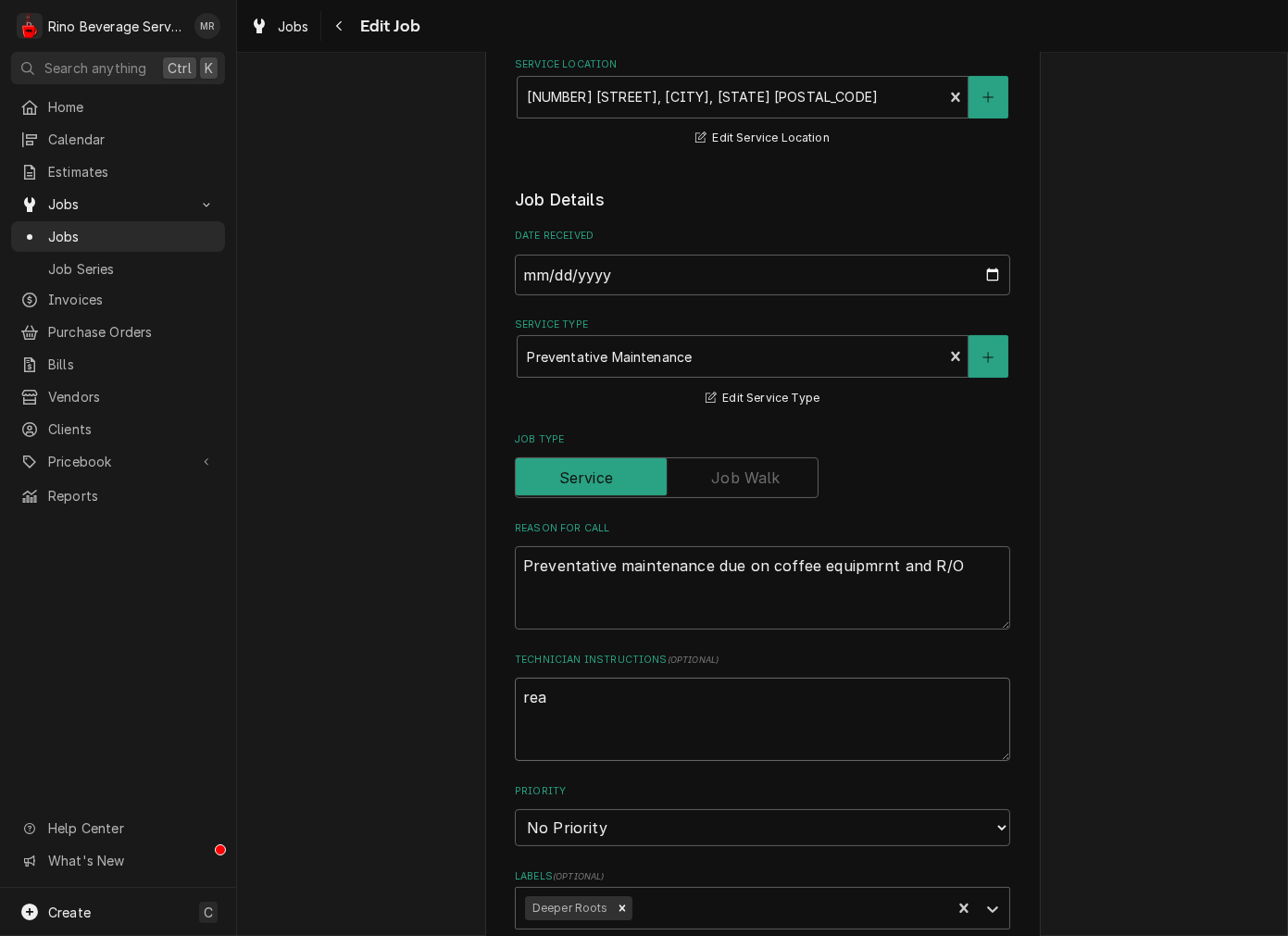 type on "x" 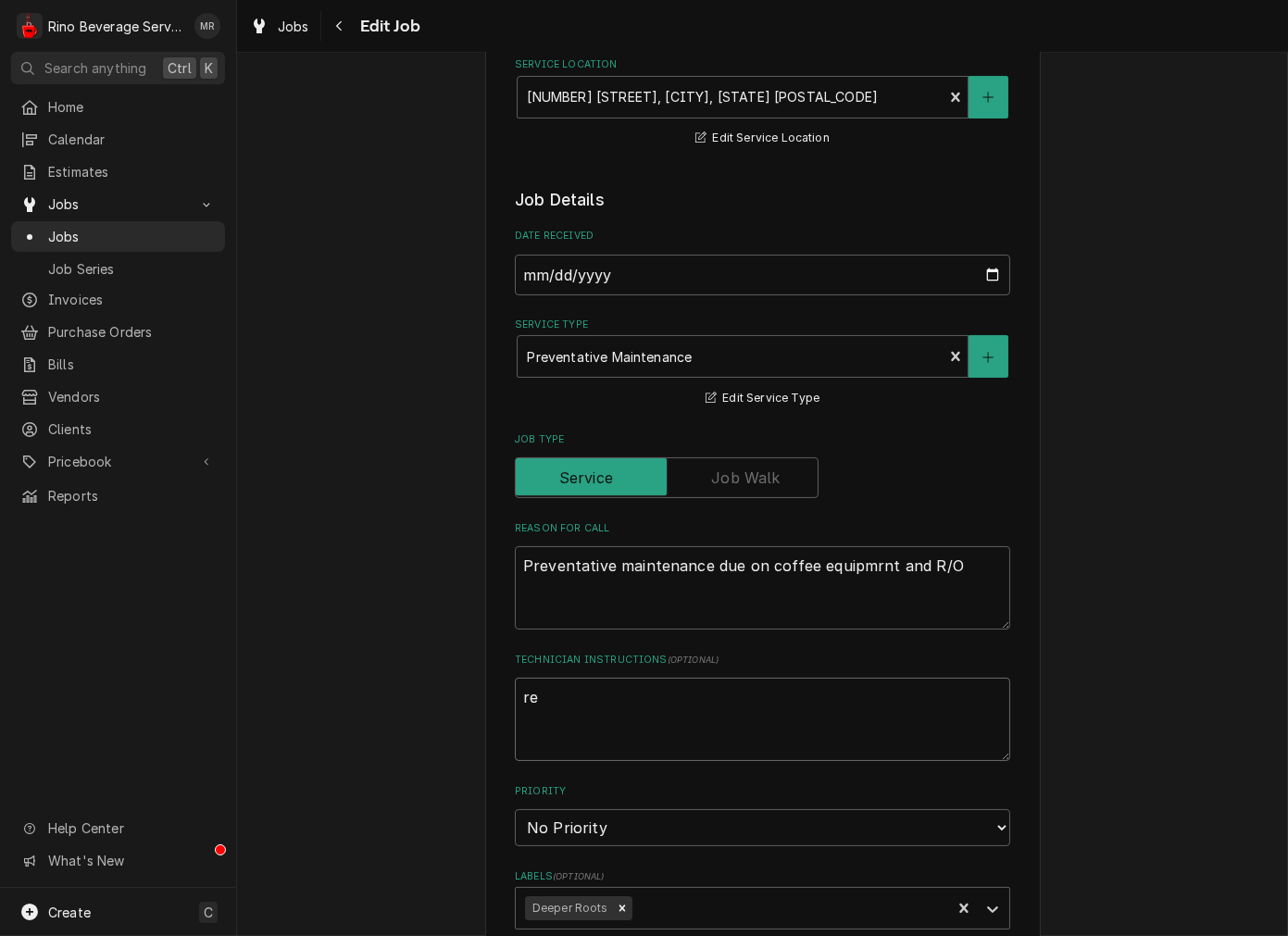 type on "x" 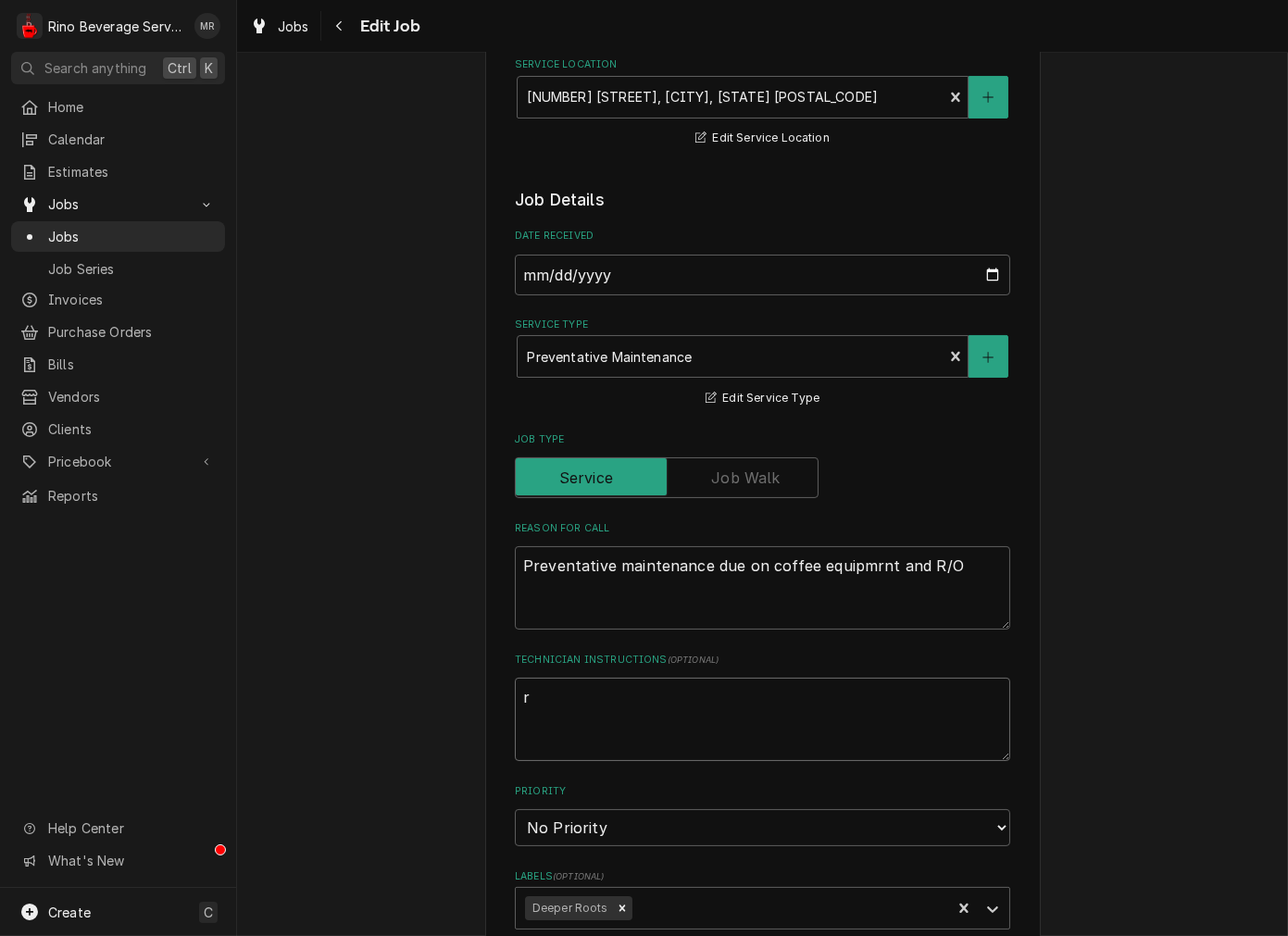 type on "x" 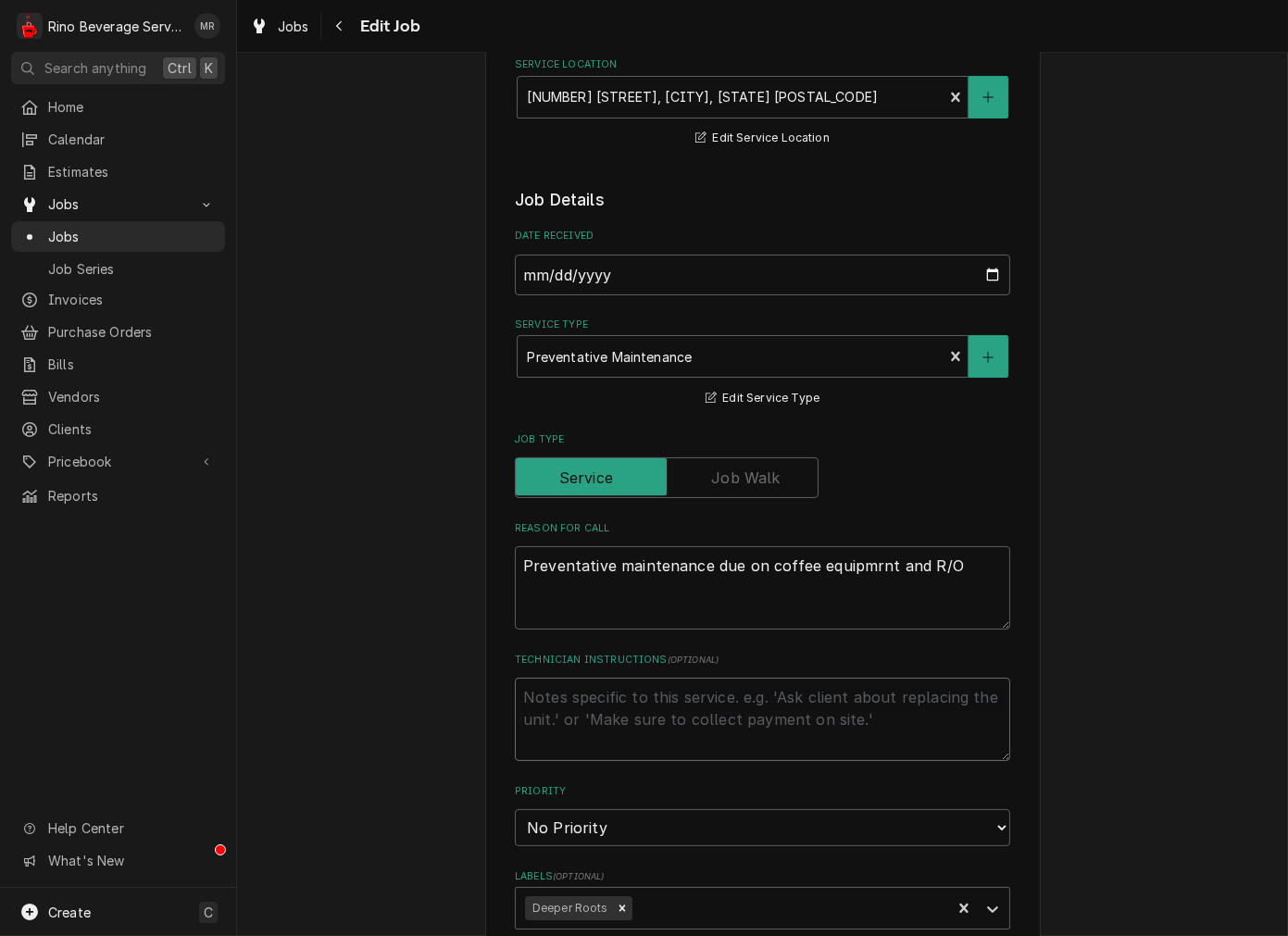 type on "x" 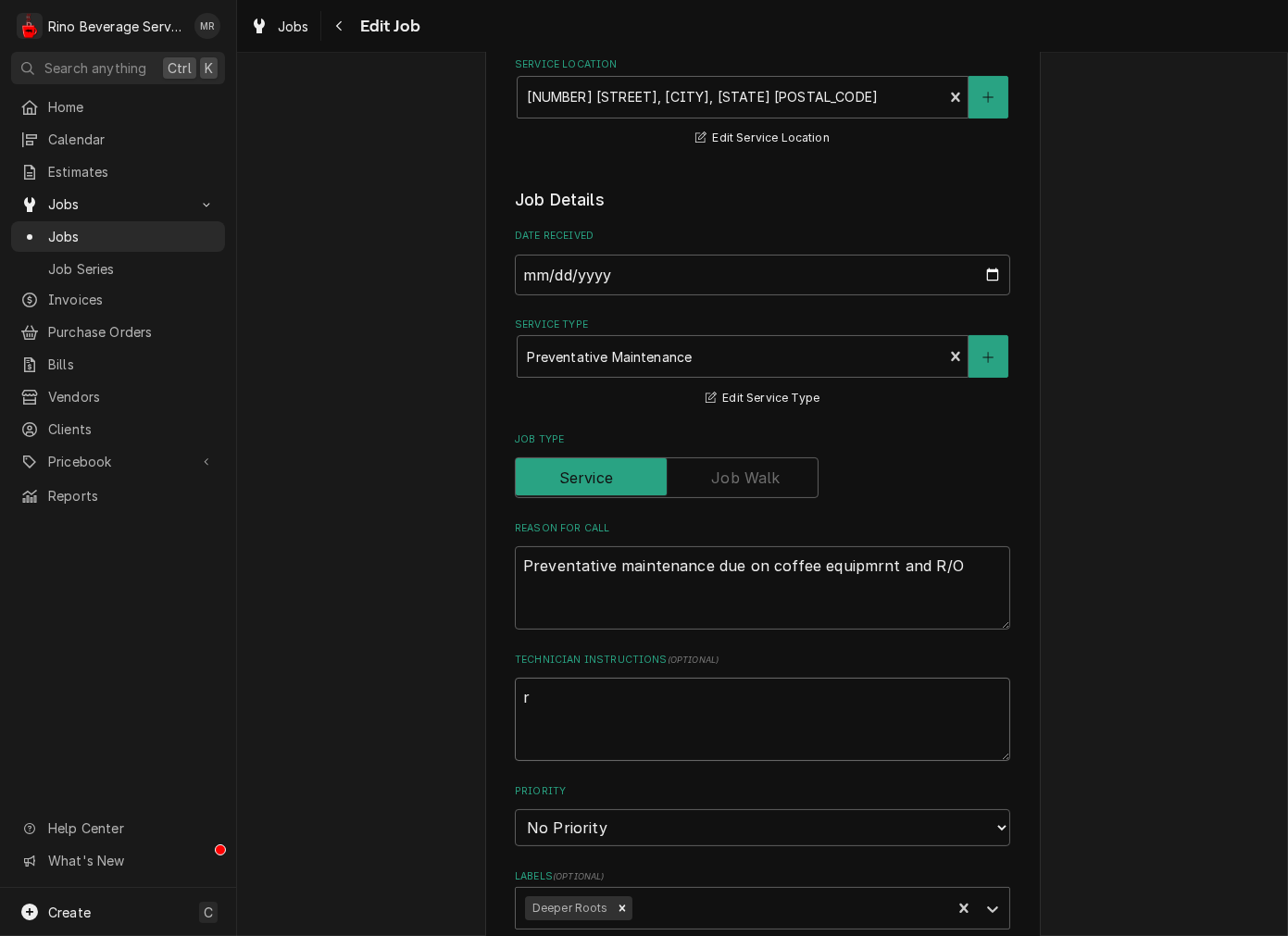 type on "x" 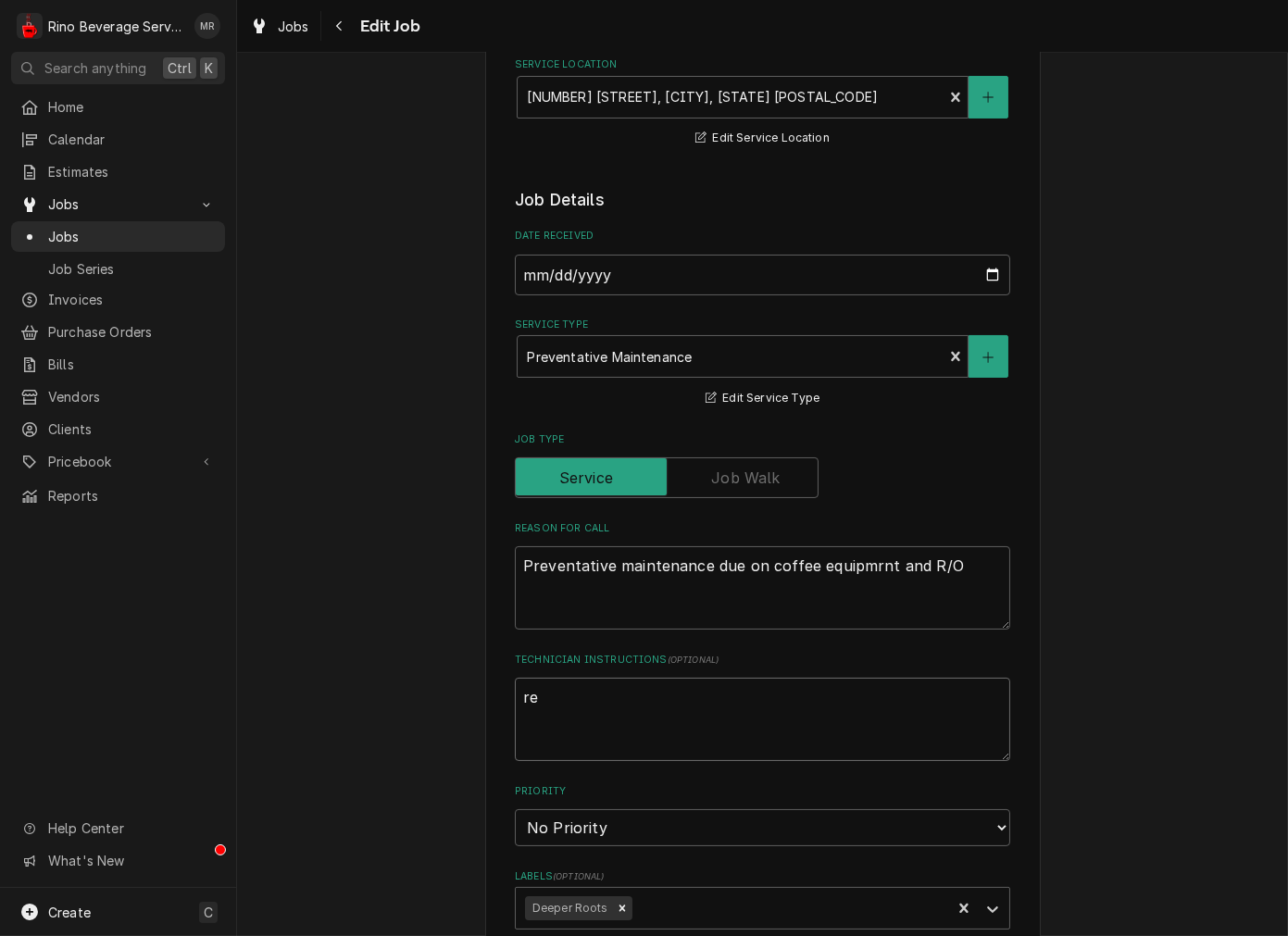 type on "x" 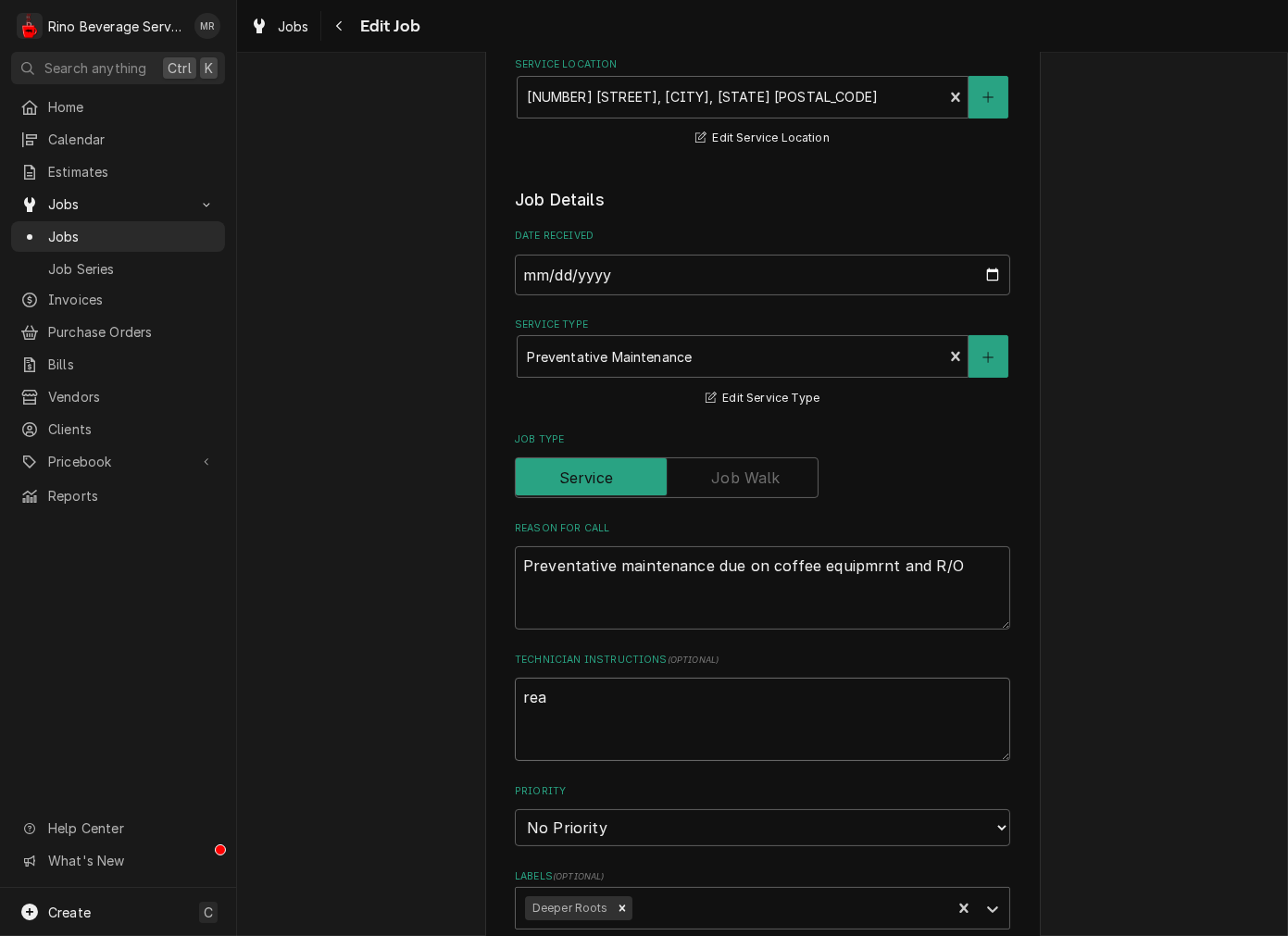 type on "x" 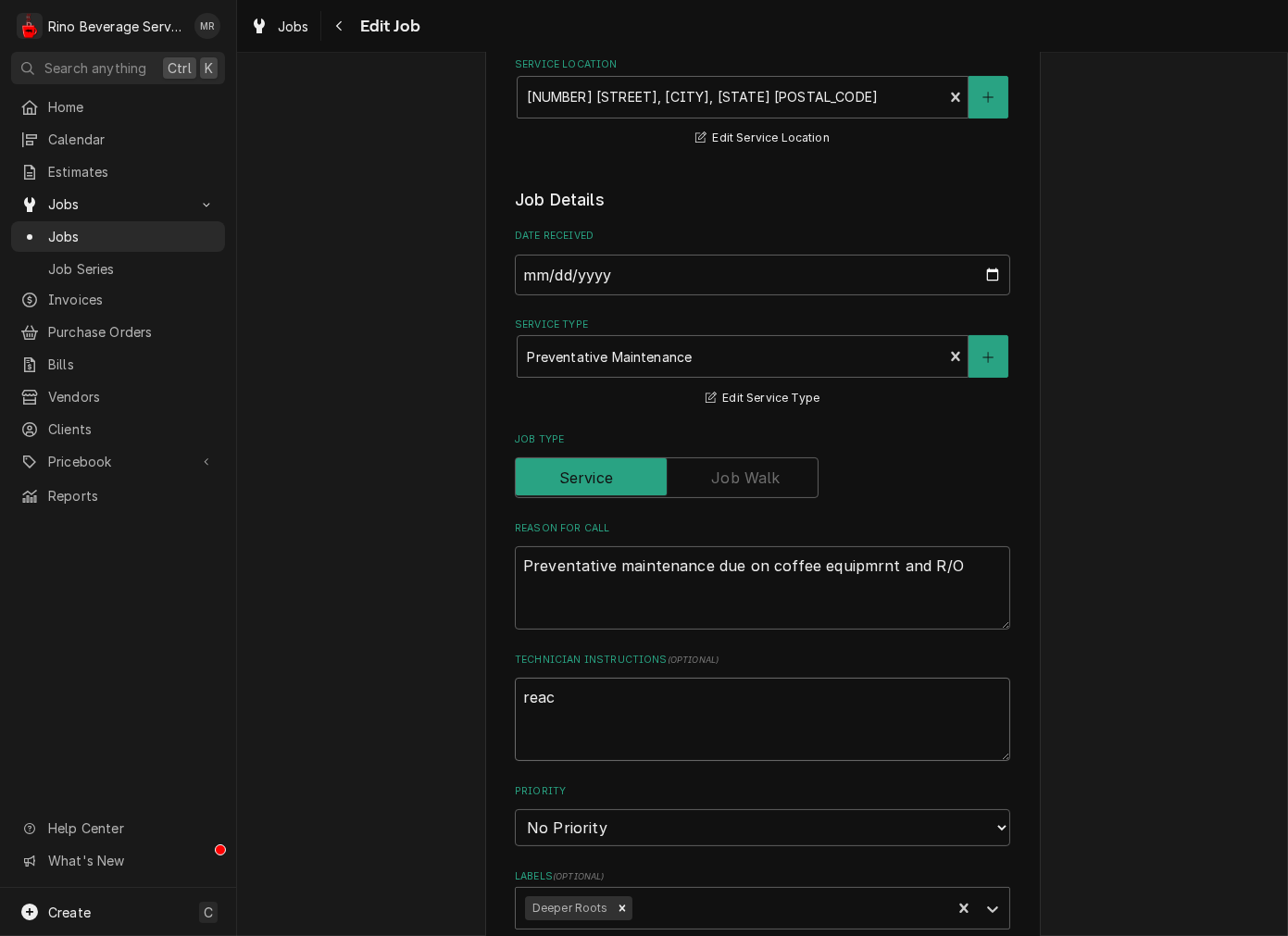 type on "reach" 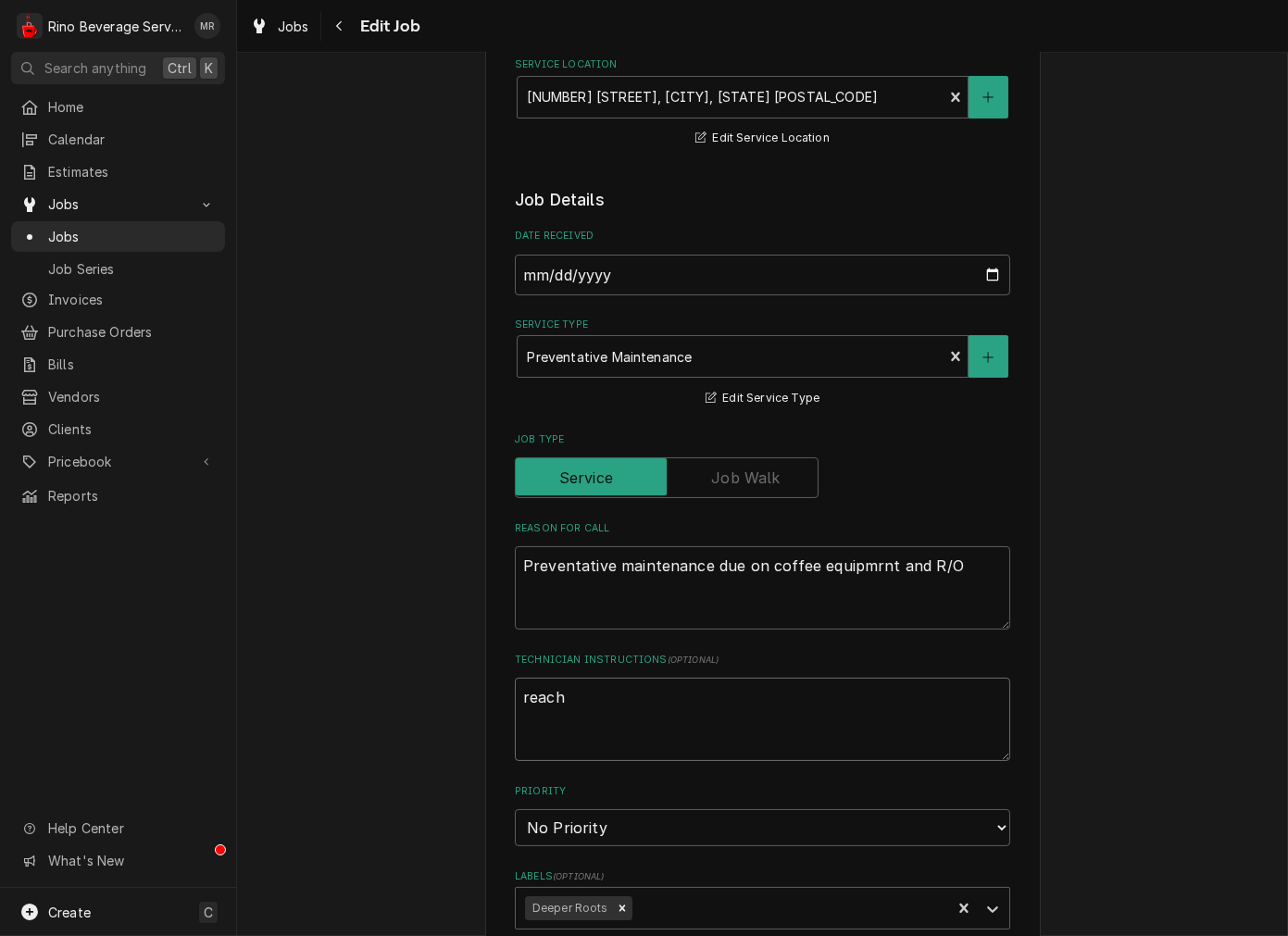 type on "x" 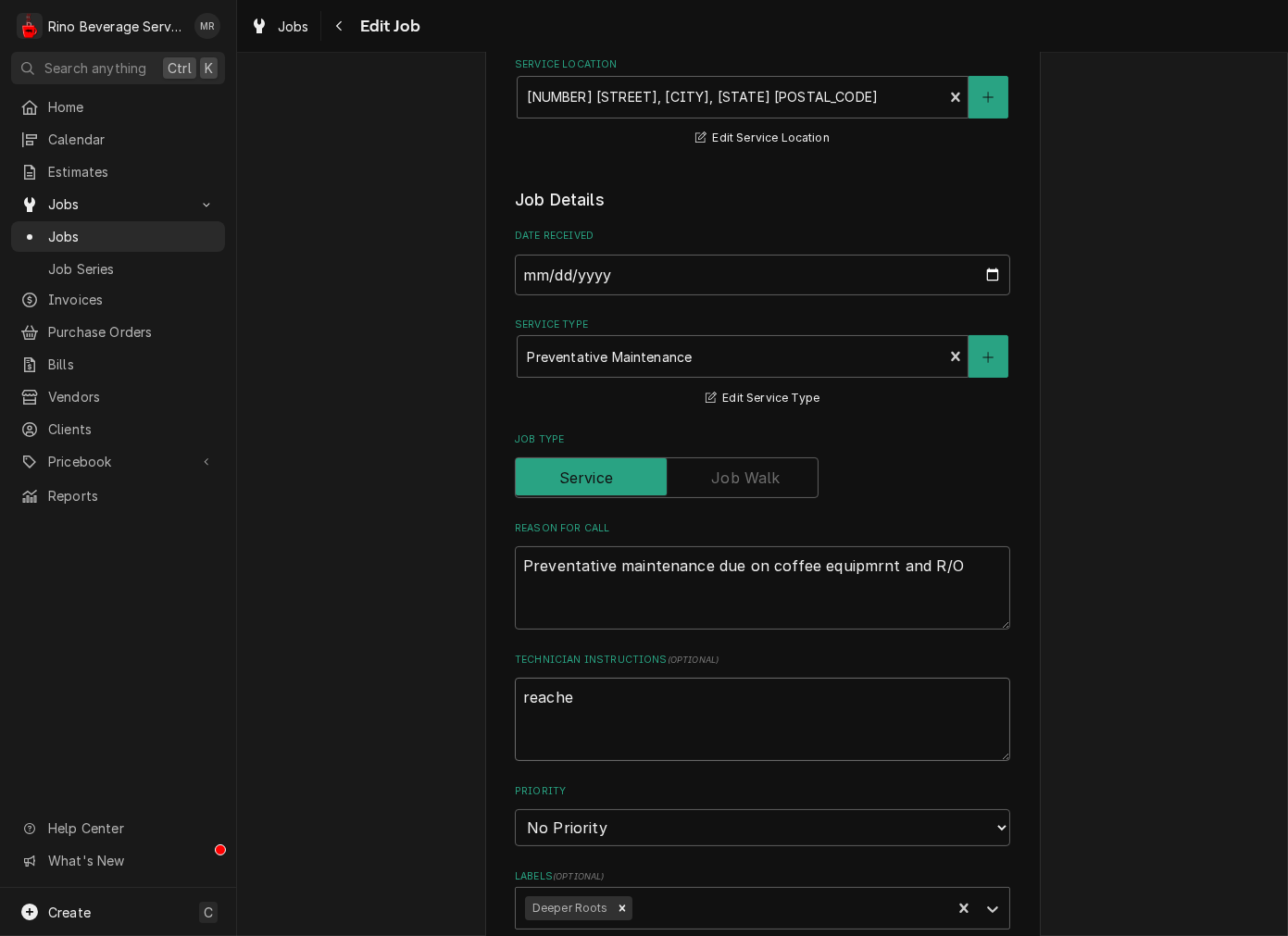 type on "x" 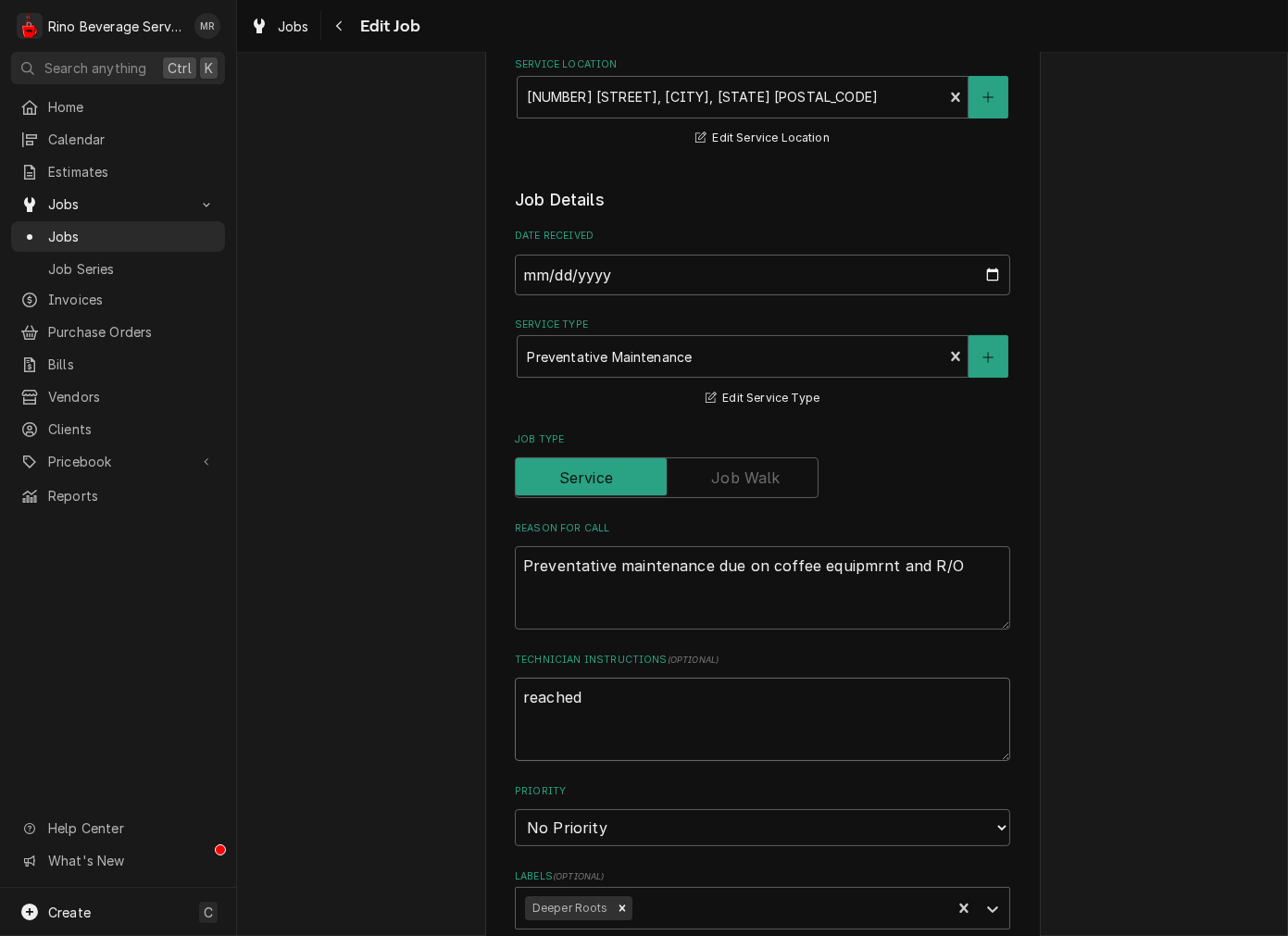 type on "x" 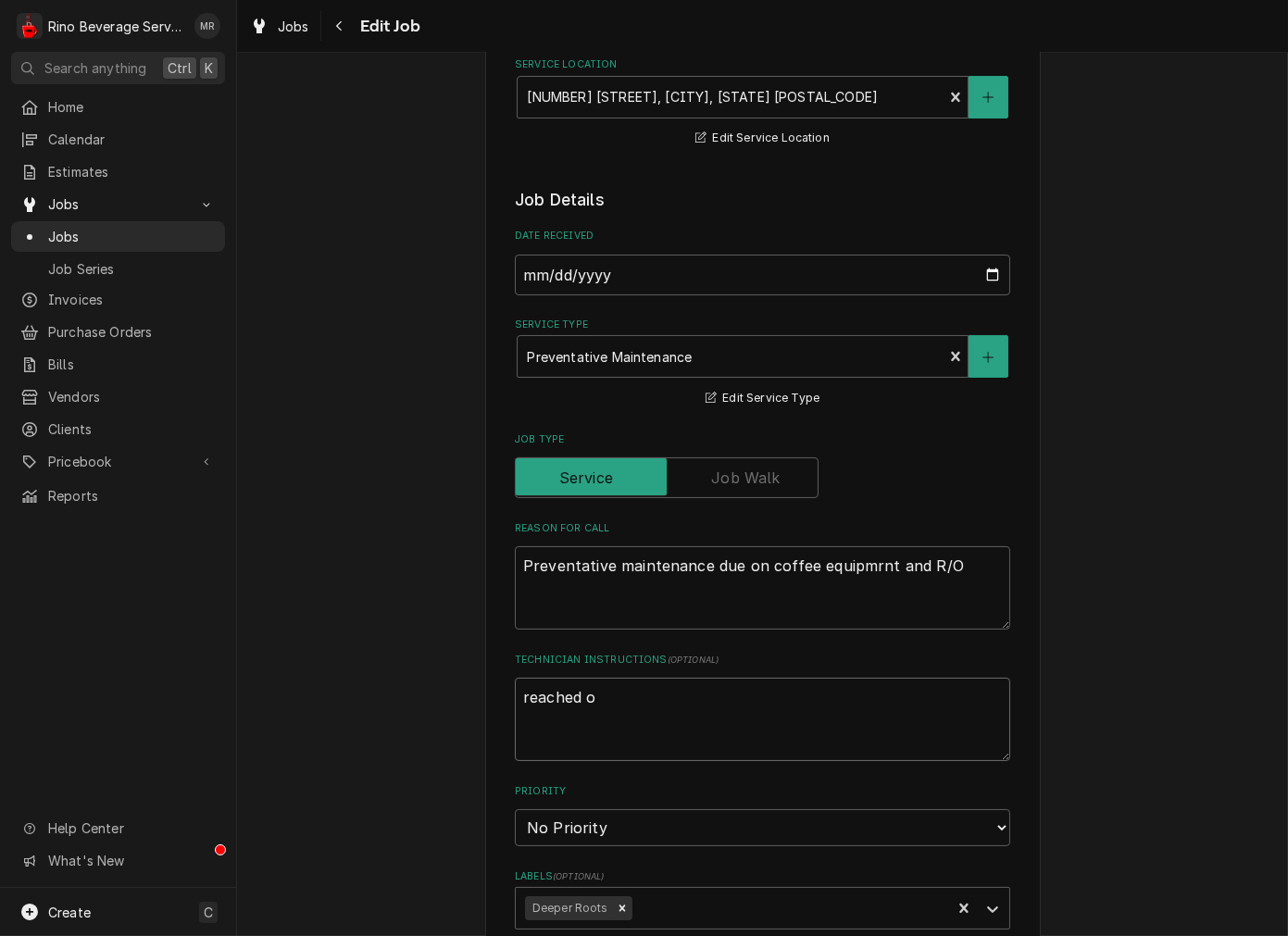 type on "x" 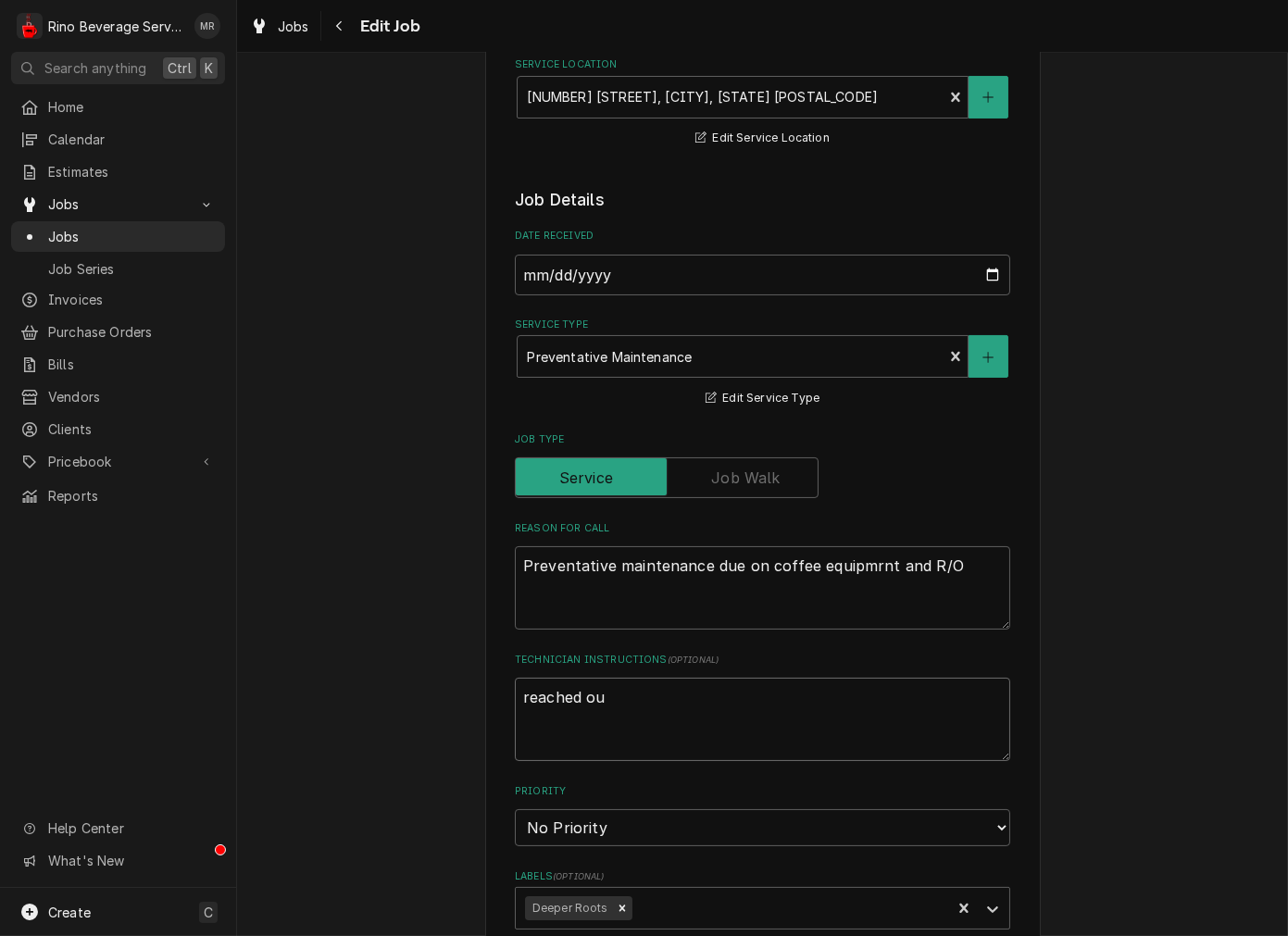 type on "x" 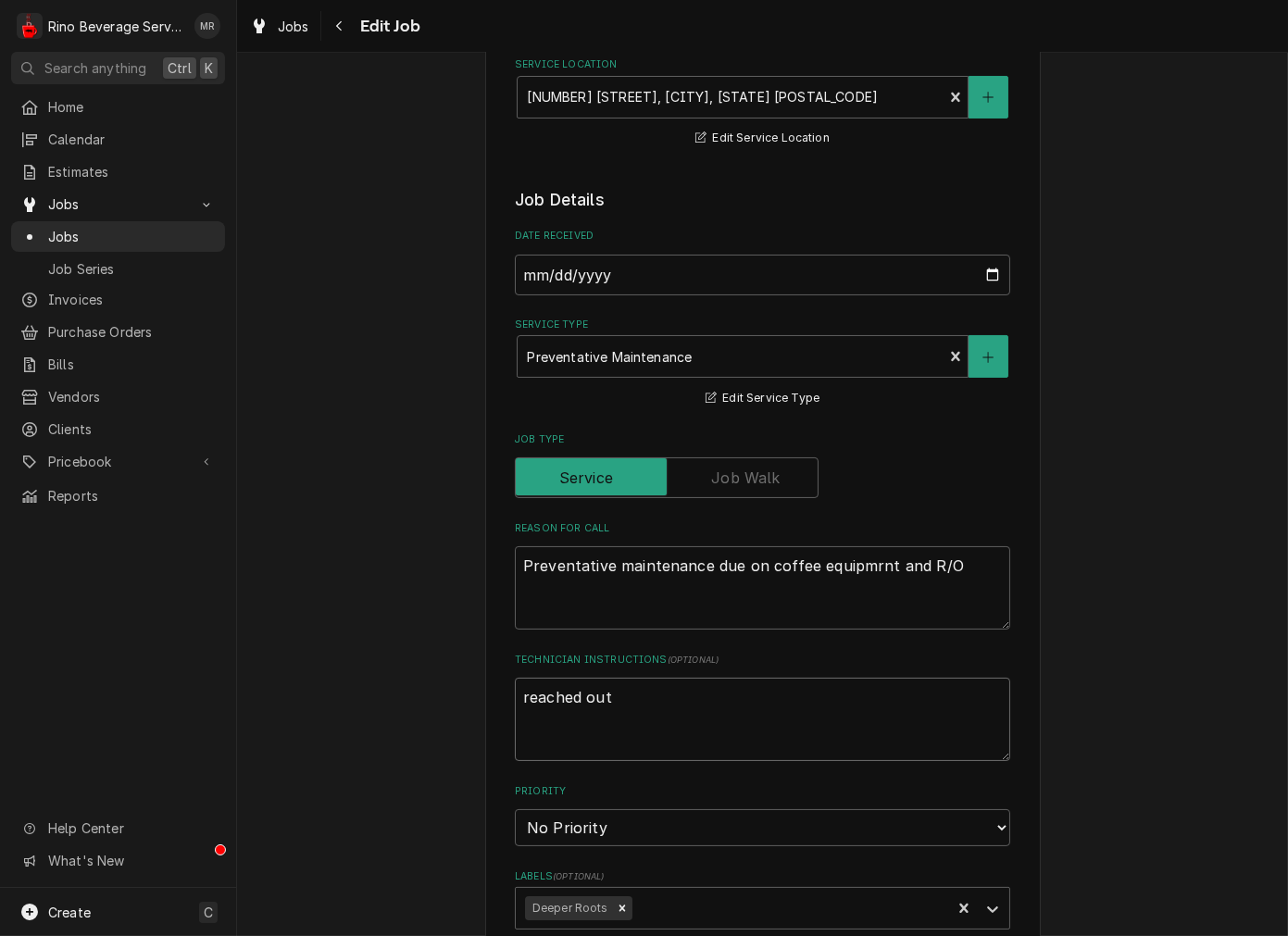 type on "x" 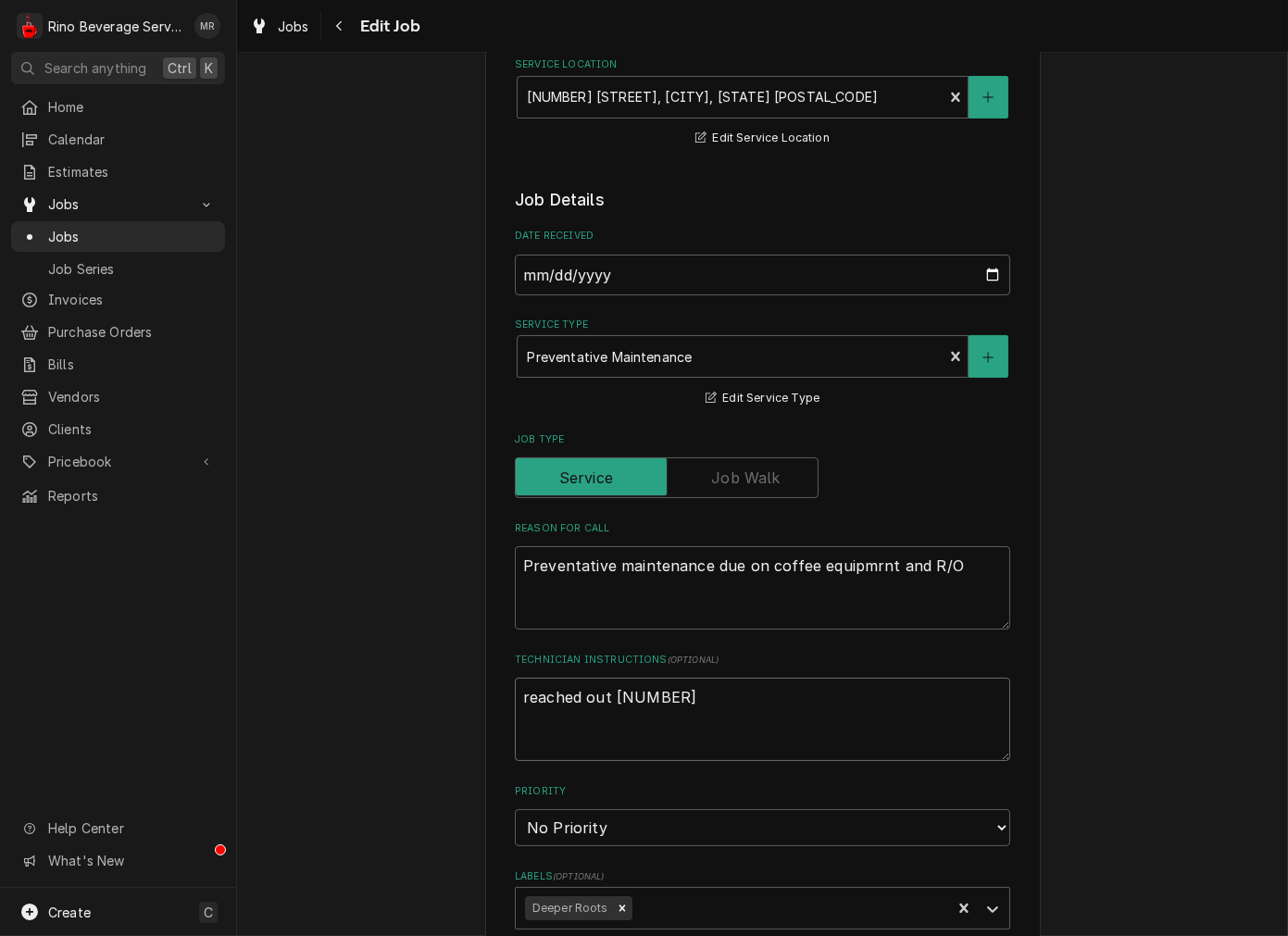 type on "x" 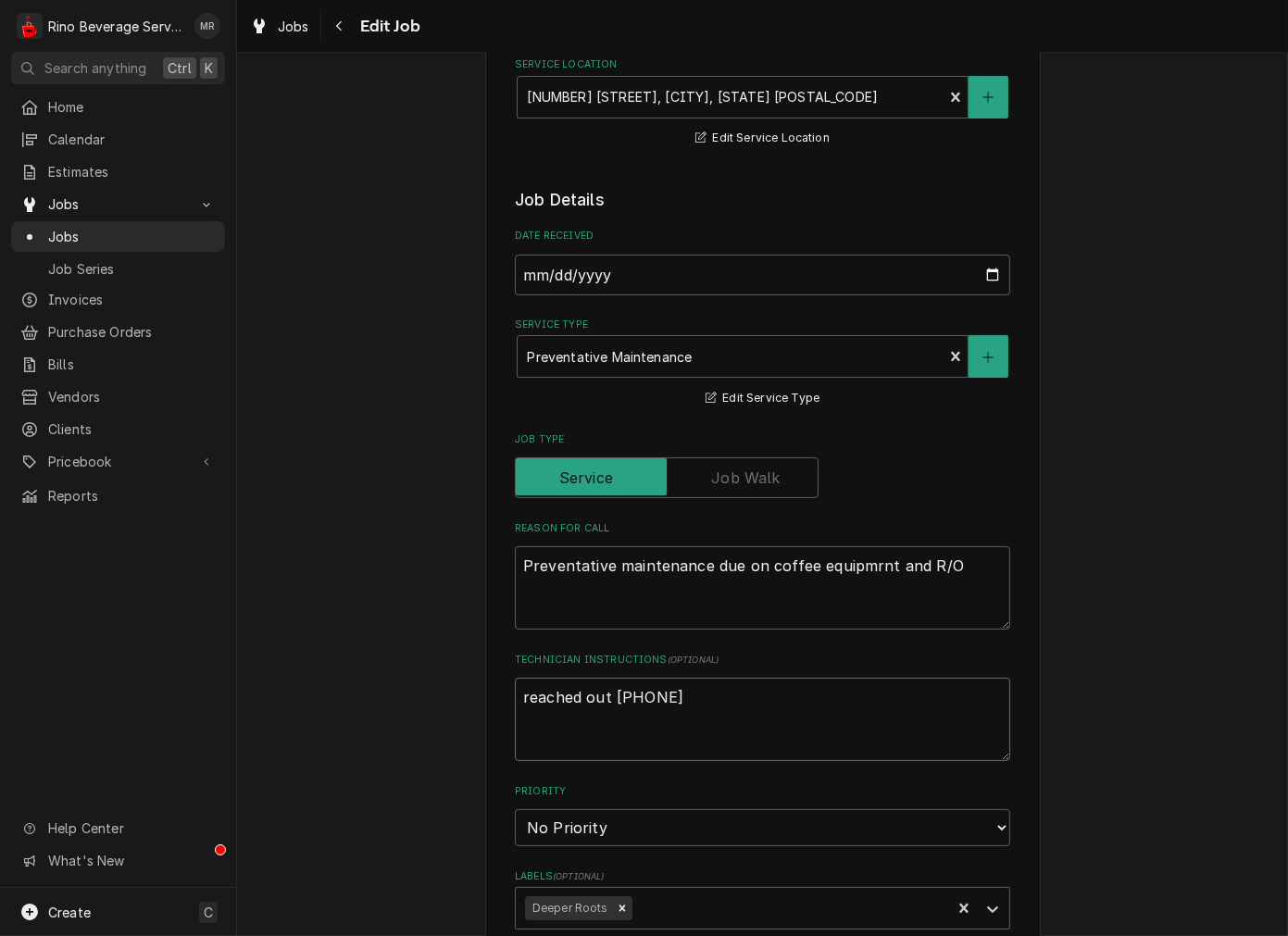 type on "x" 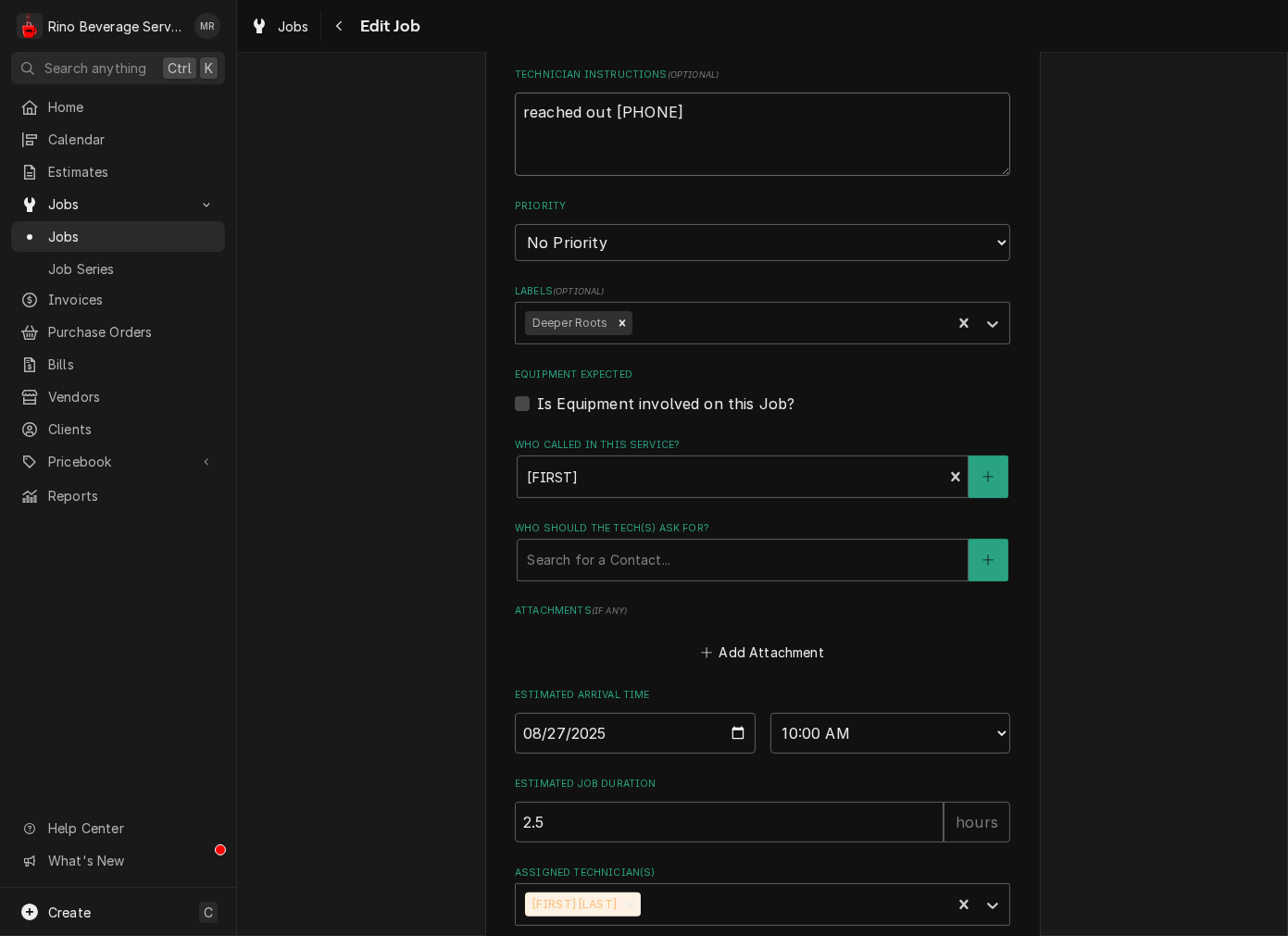 scroll, scrollTop: 1004, scrollLeft: 0, axis: vertical 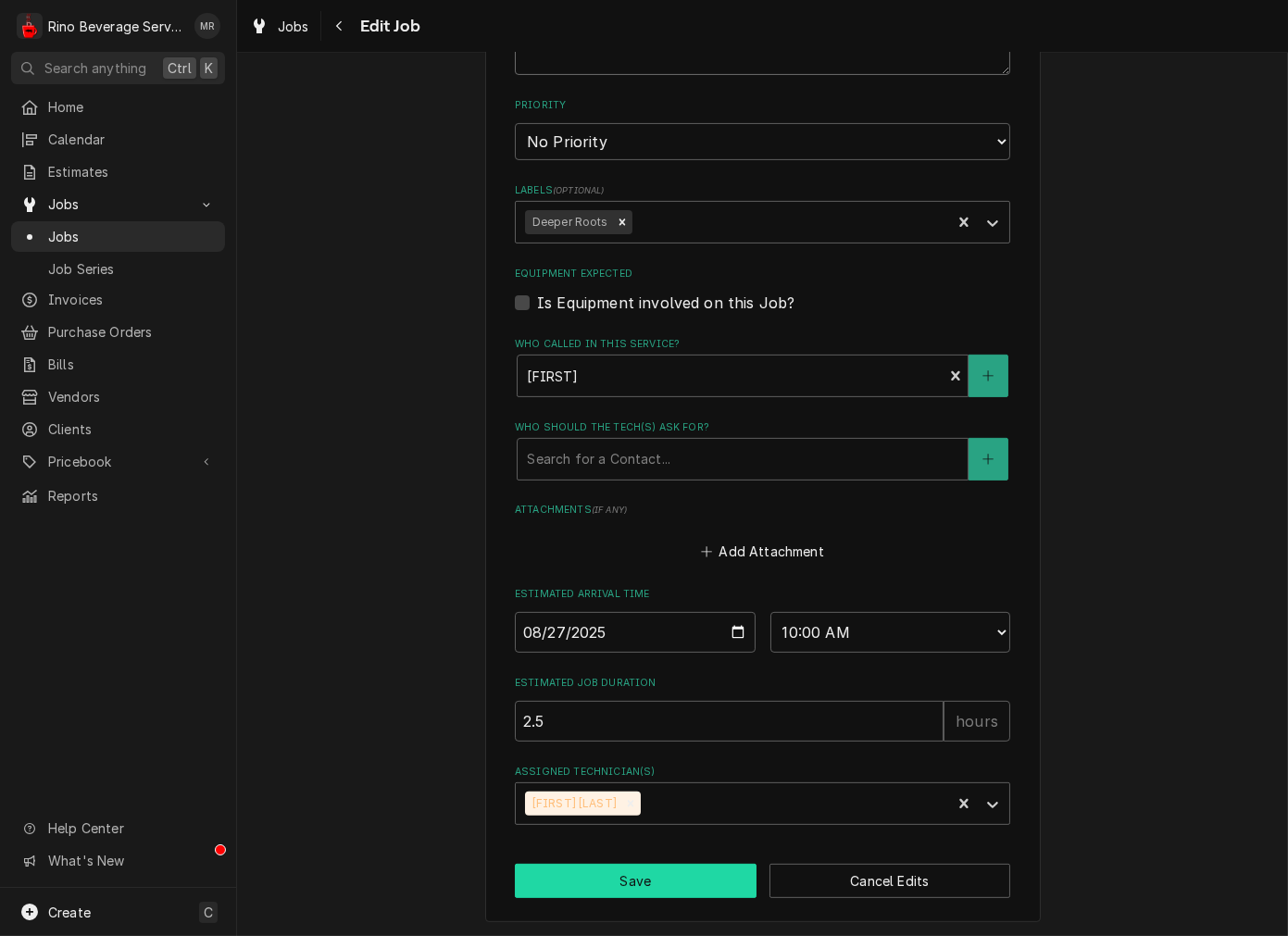 type on "reached out 7-24" 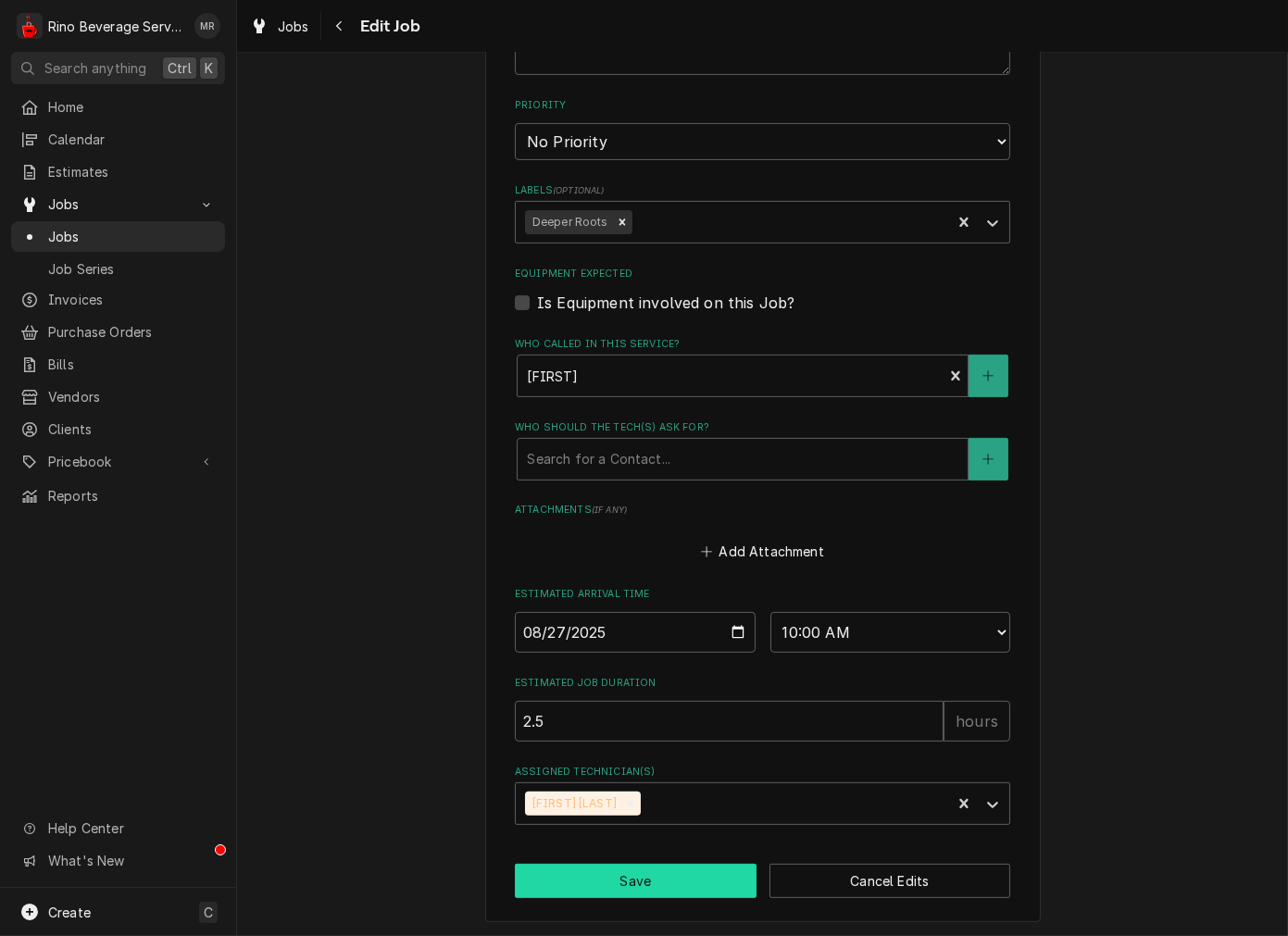click on "Save" at bounding box center [635, 880] 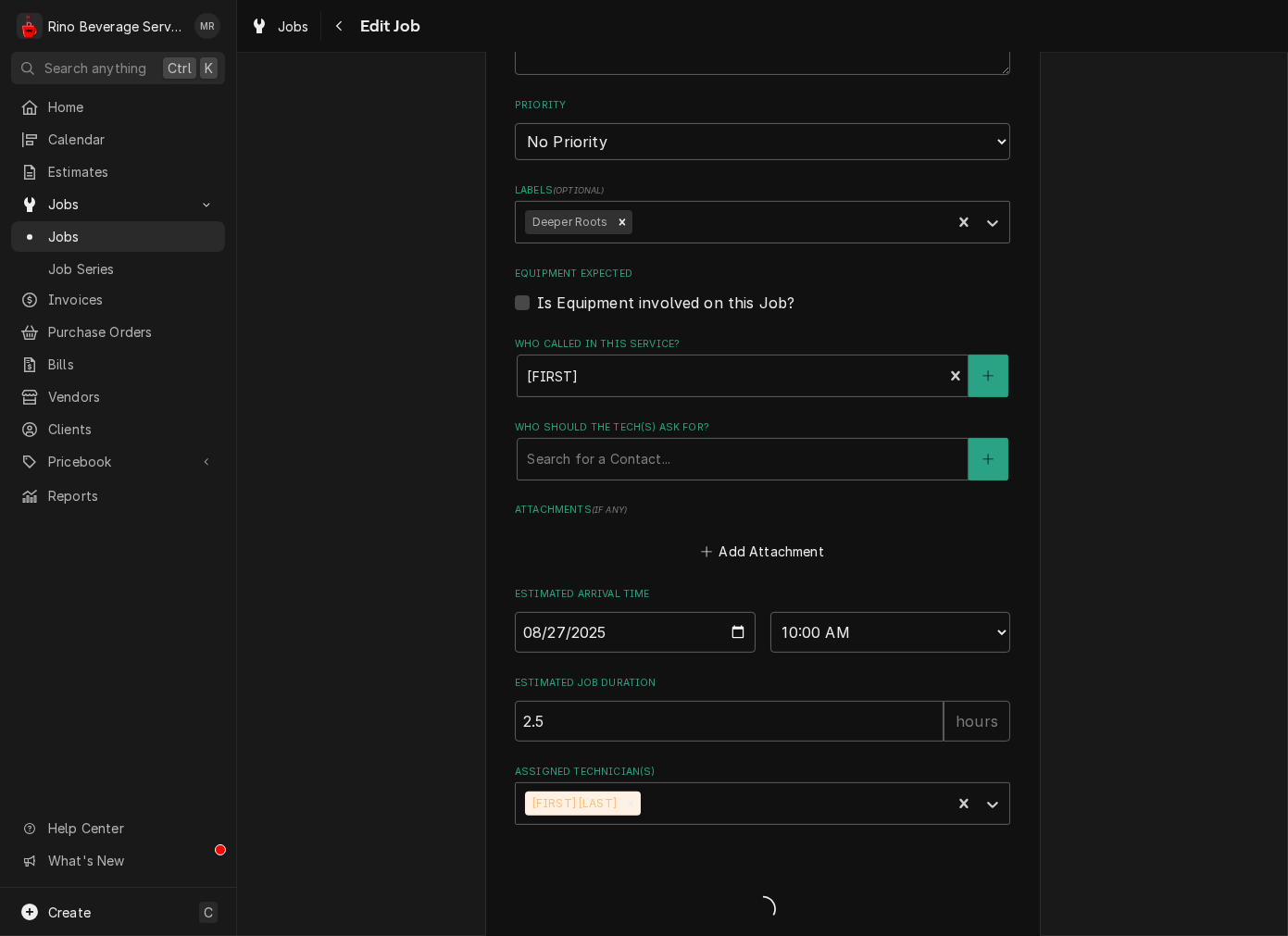 type on "x" 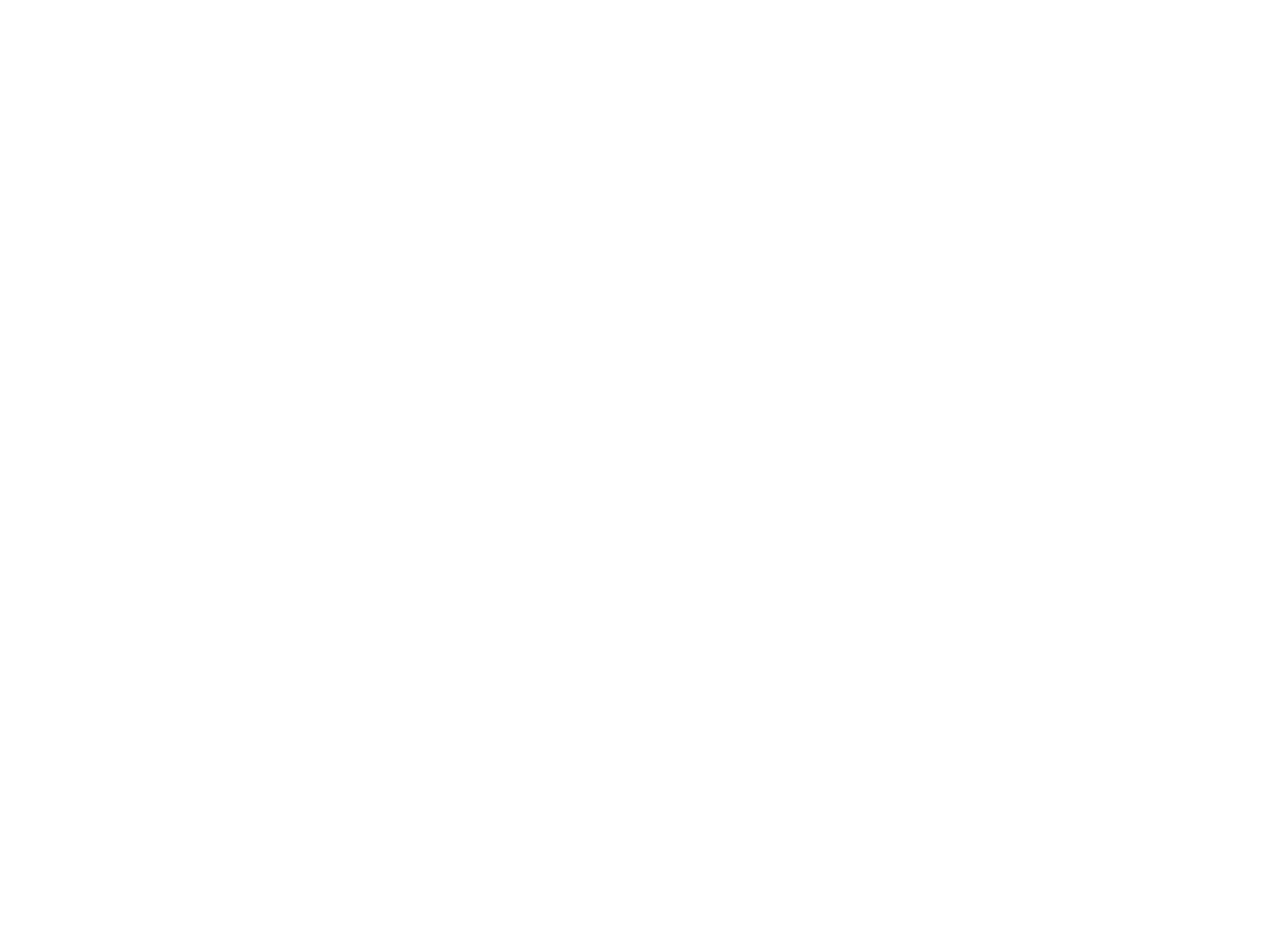 scroll, scrollTop: 0, scrollLeft: 0, axis: both 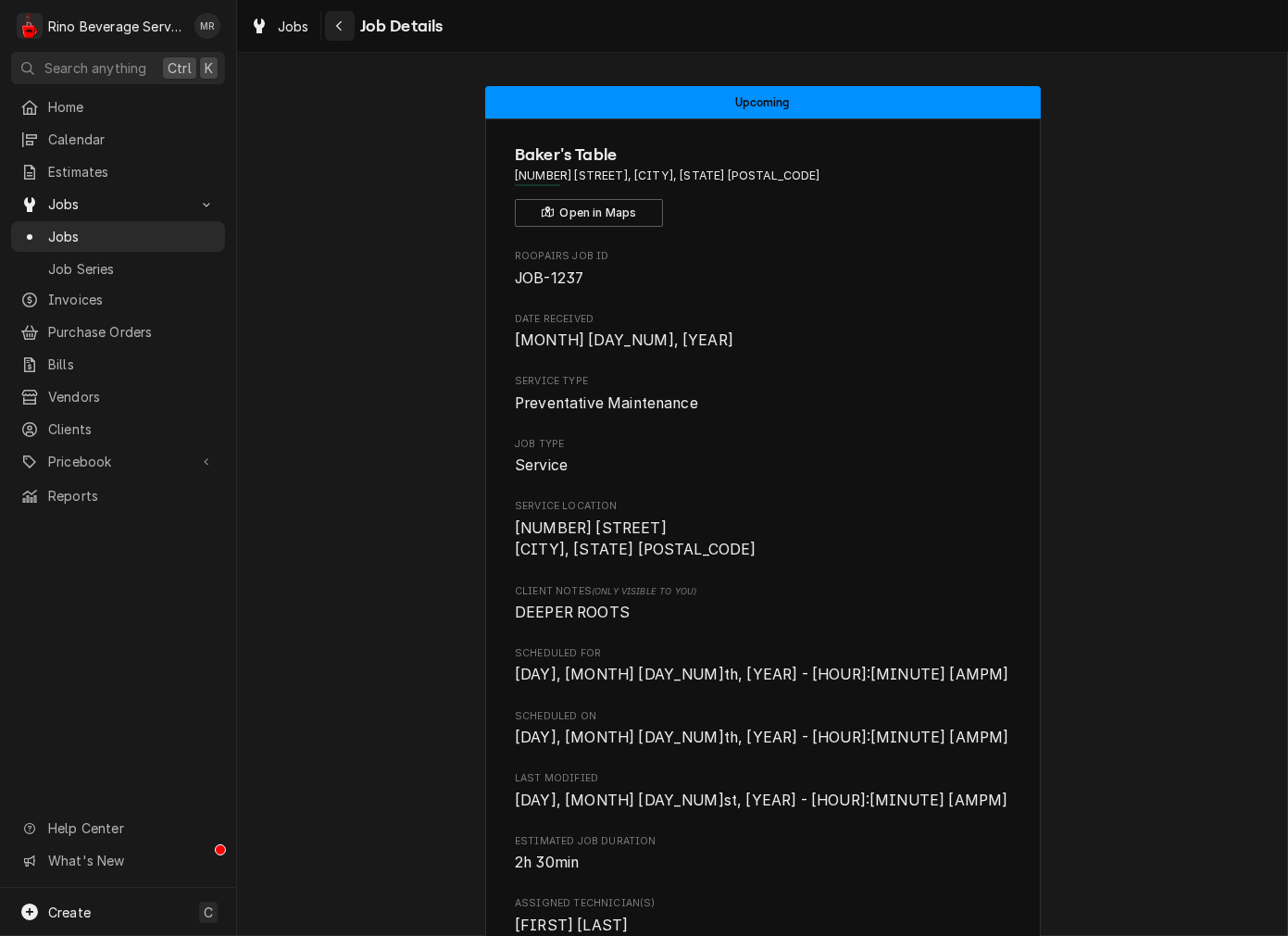 click 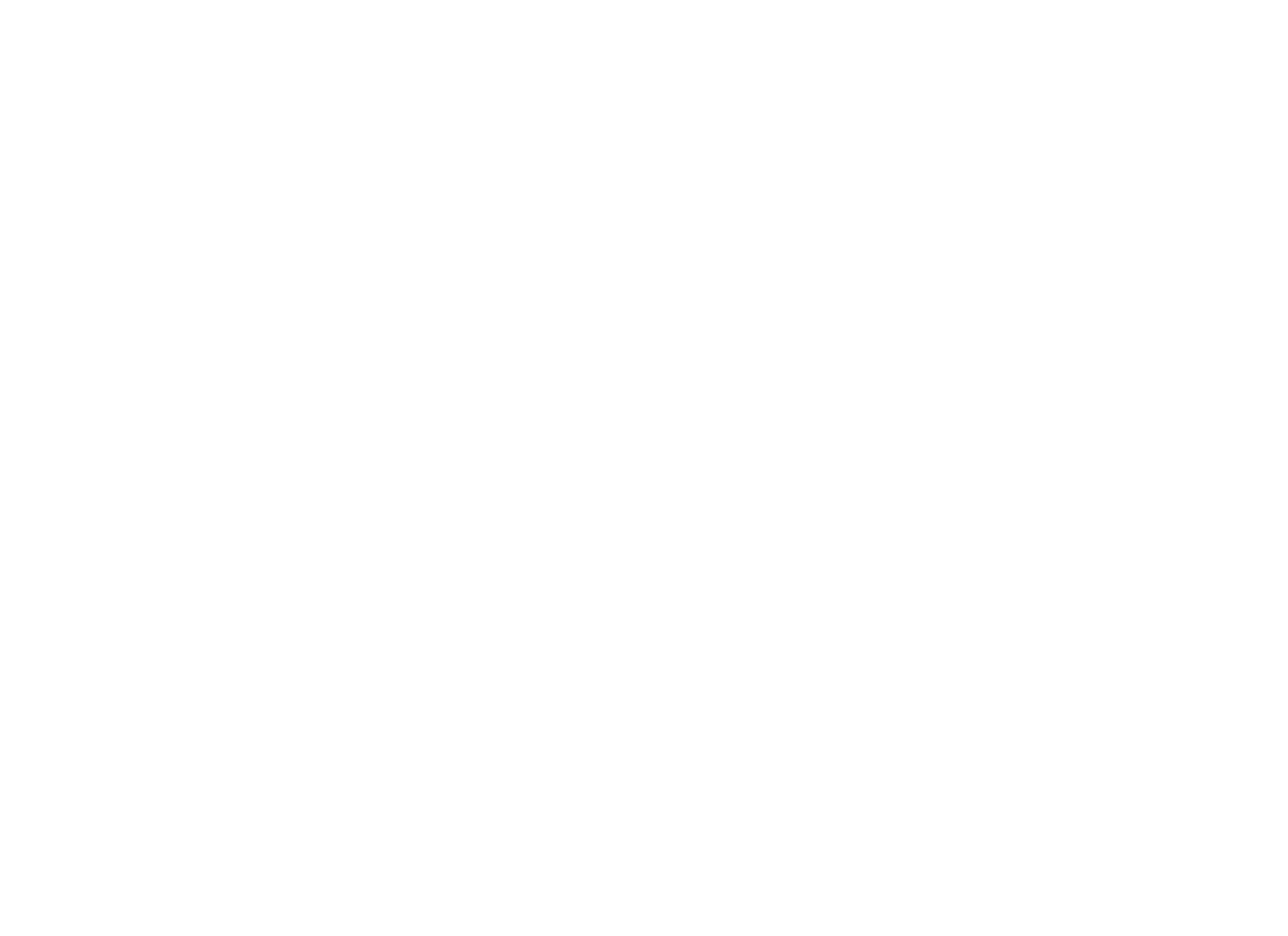scroll, scrollTop: 0, scrollLeft: 0, axis: both 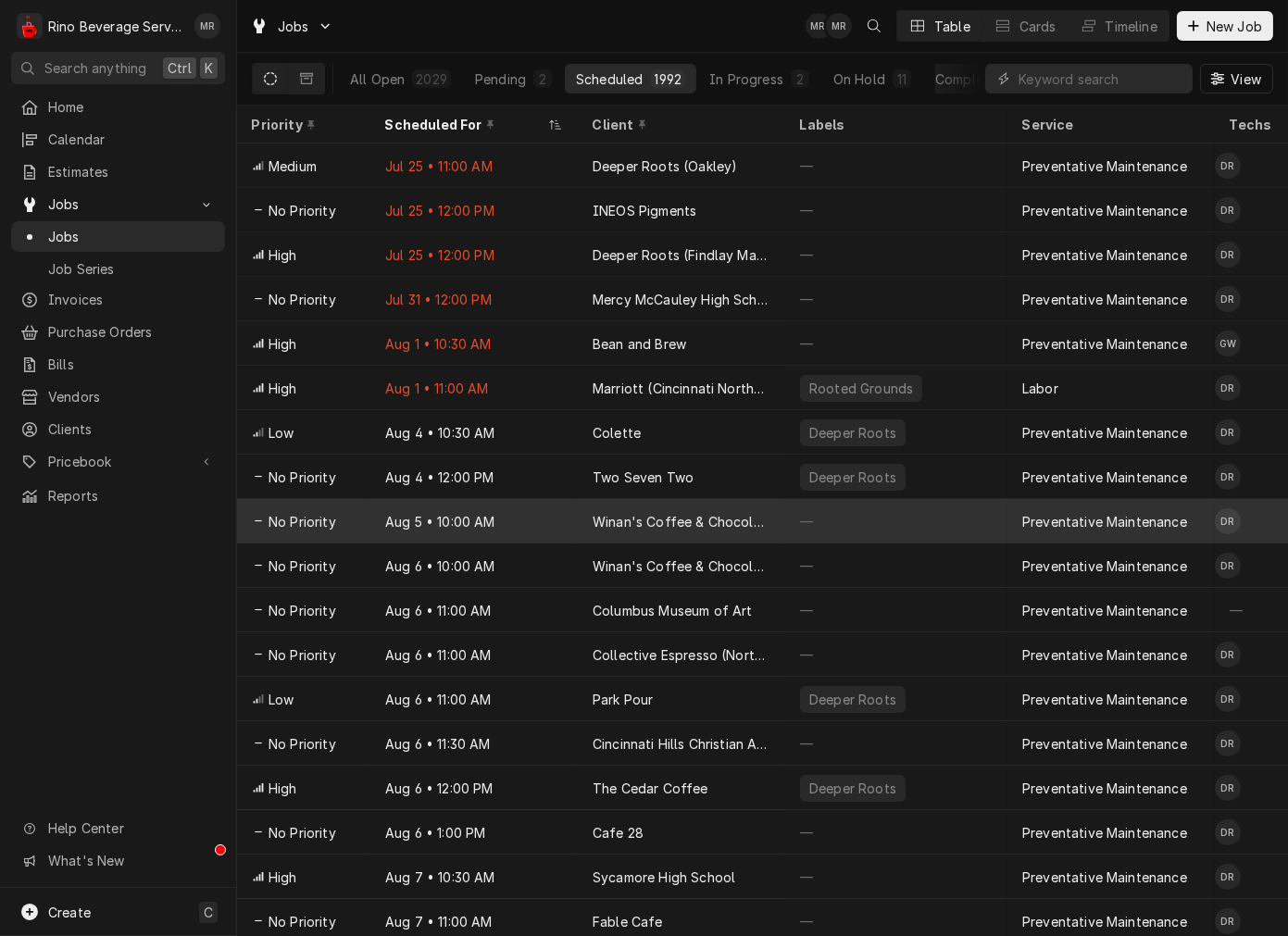 click on "Winan's Coffee & Chocolate (Looney Rd)" at bounding box center [682, 521] 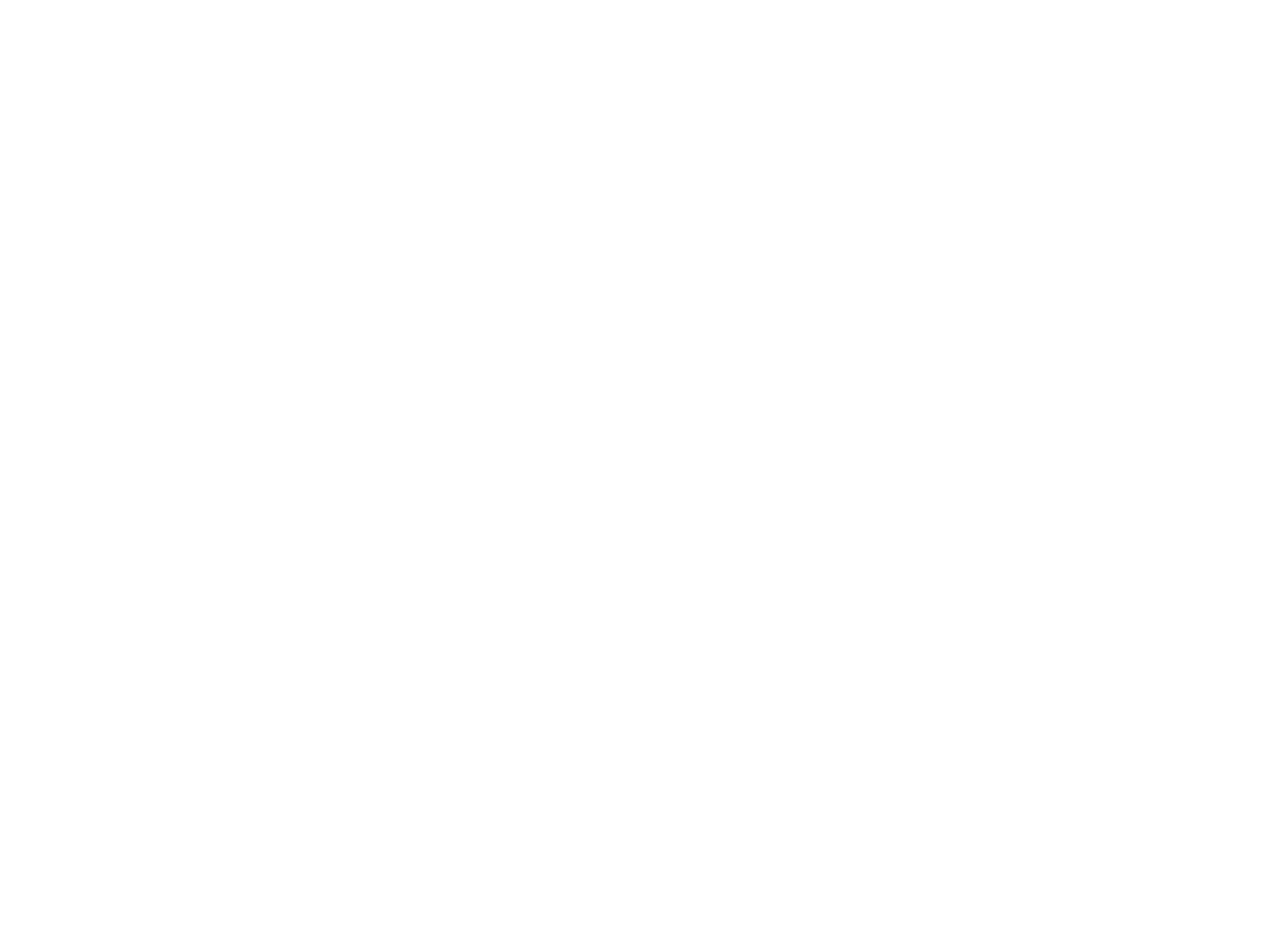 scroll, scrollTop: 0, scrollLeft: 0, axis: both 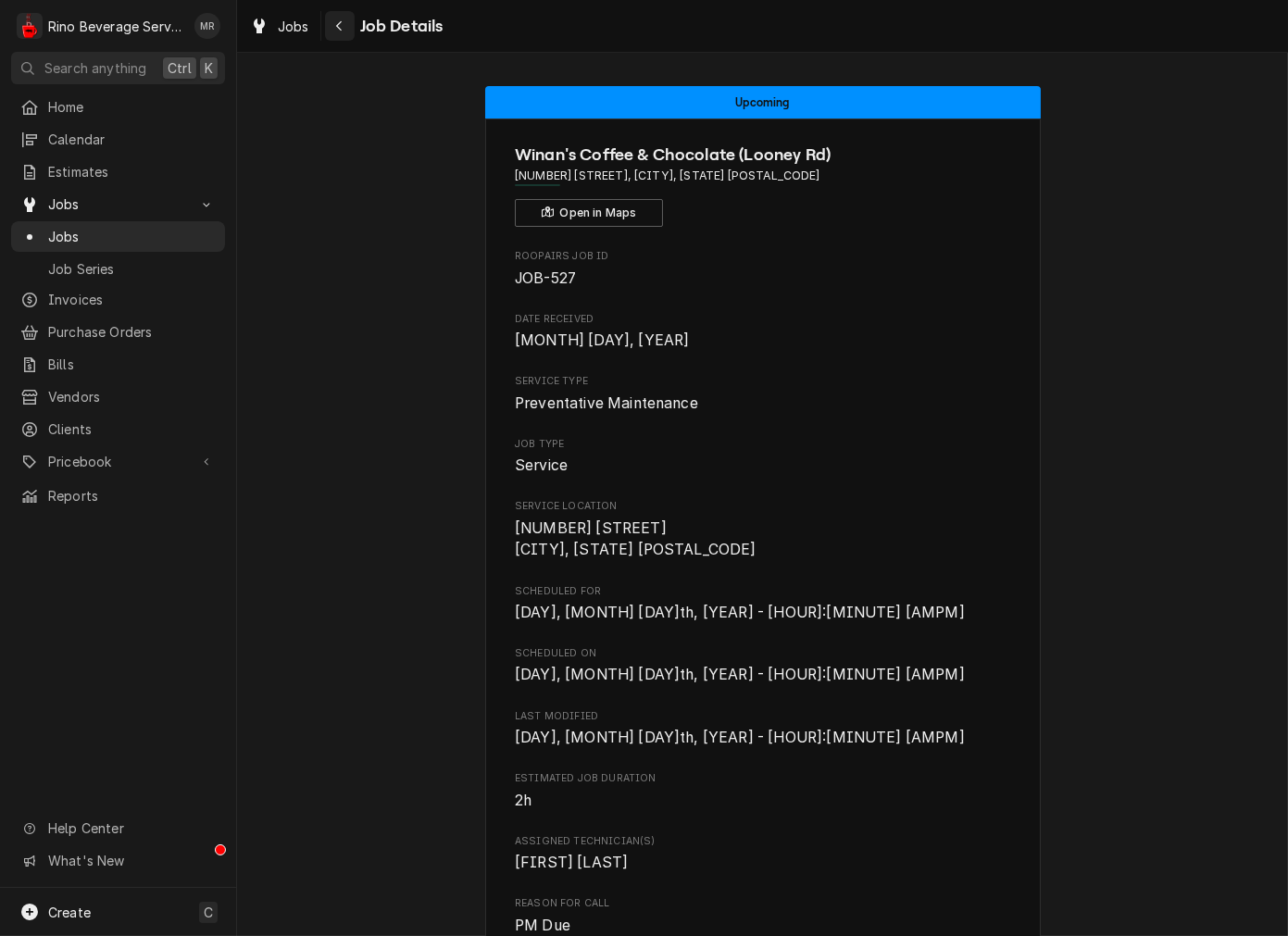 click at bounding box center [340, 26] 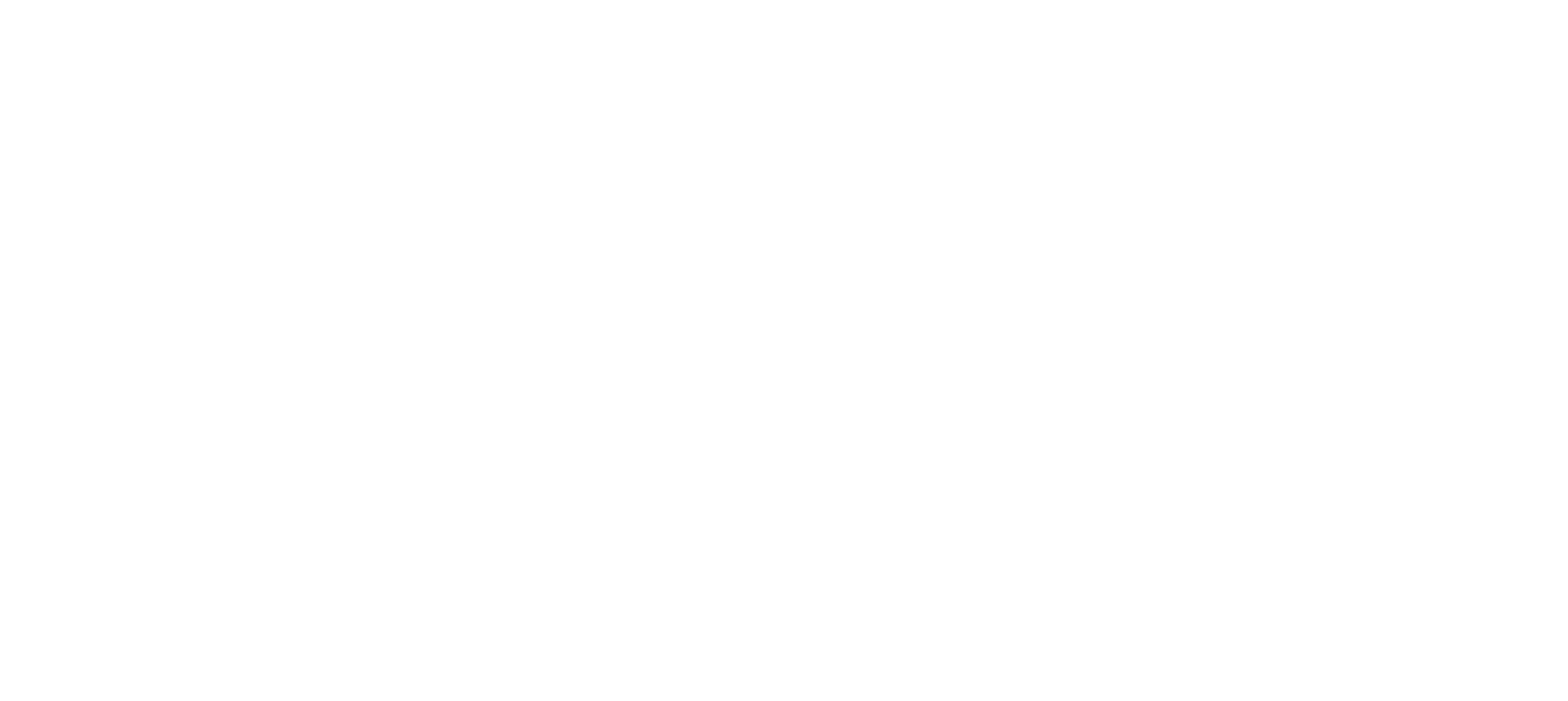 scroll, scrollTop: 0, scrollLeft: 0, axis: both 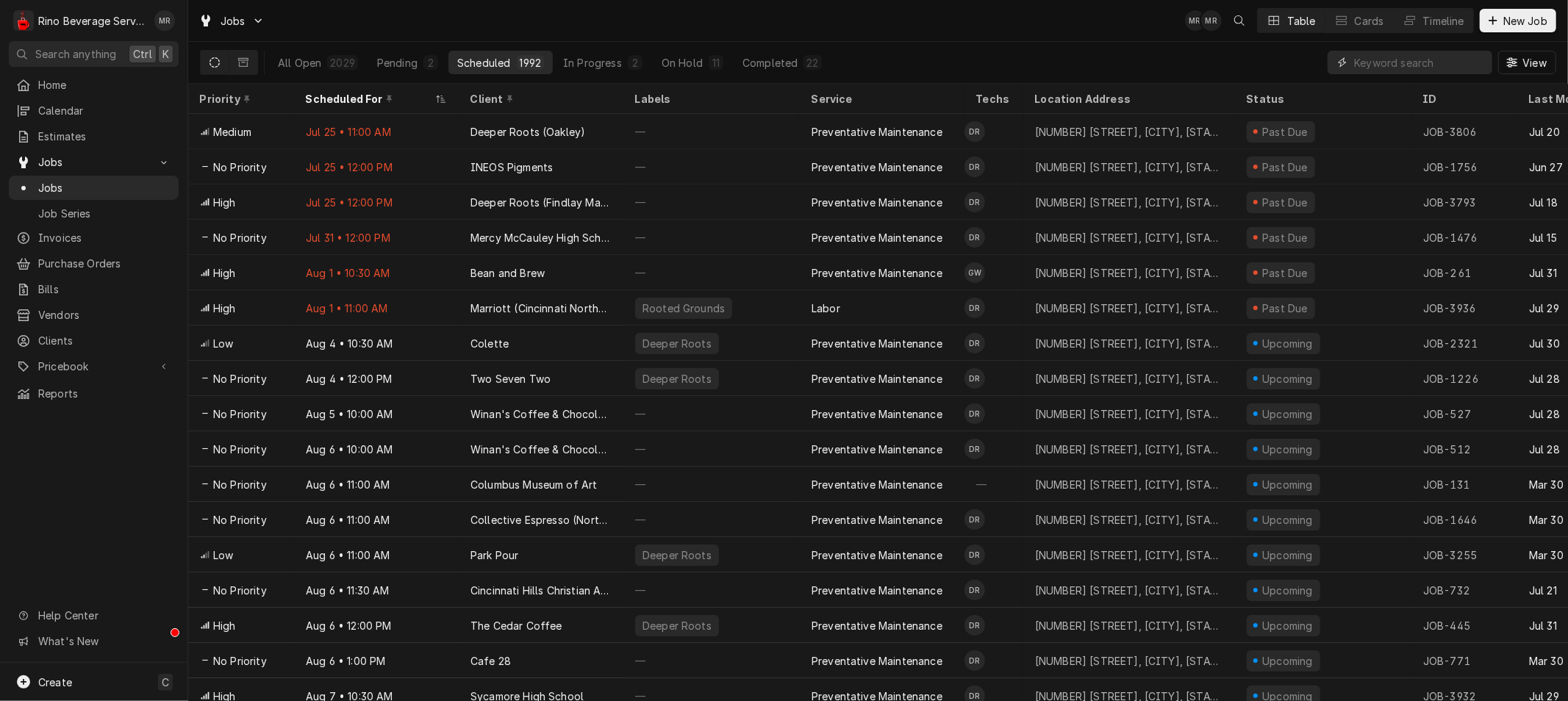 click at bounding box center (1420, 62) 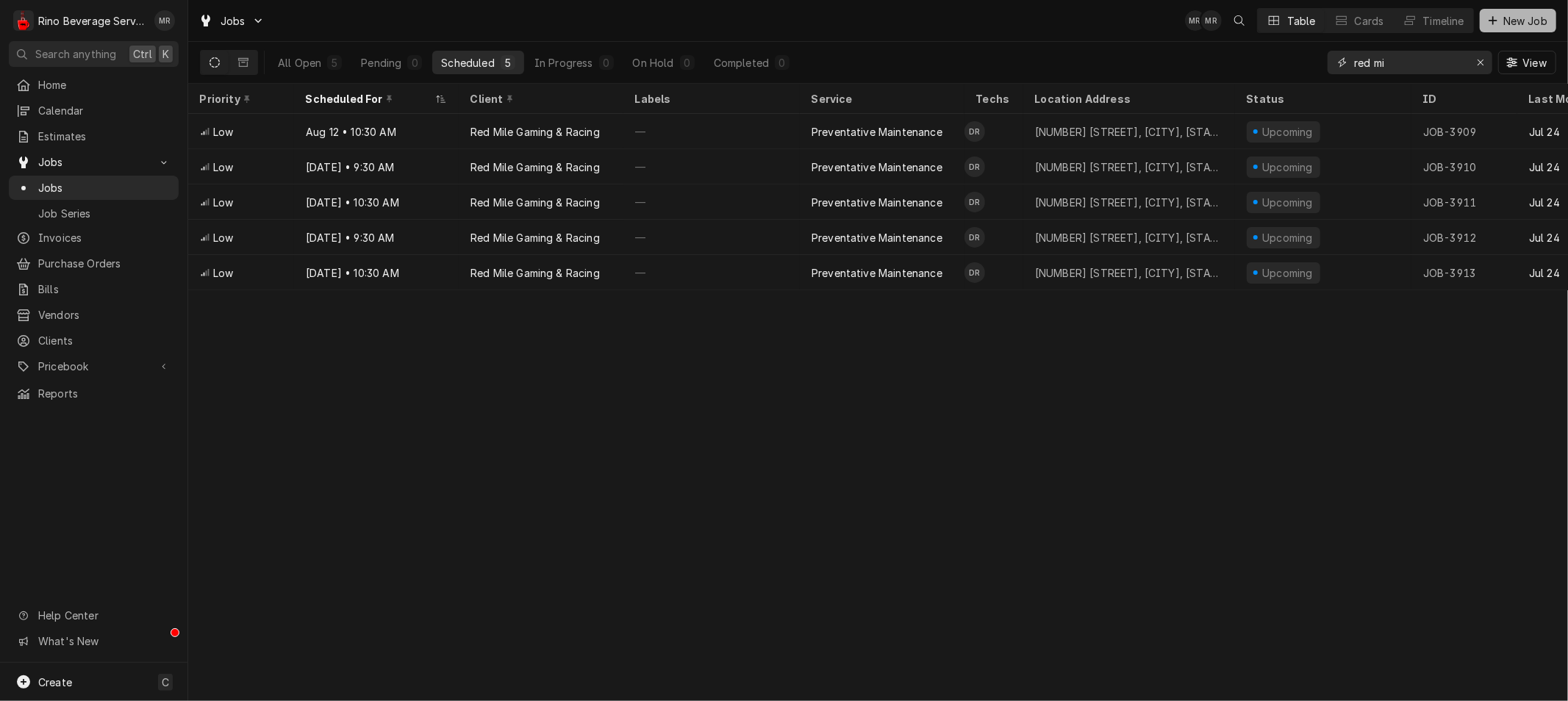 type on "red mi" 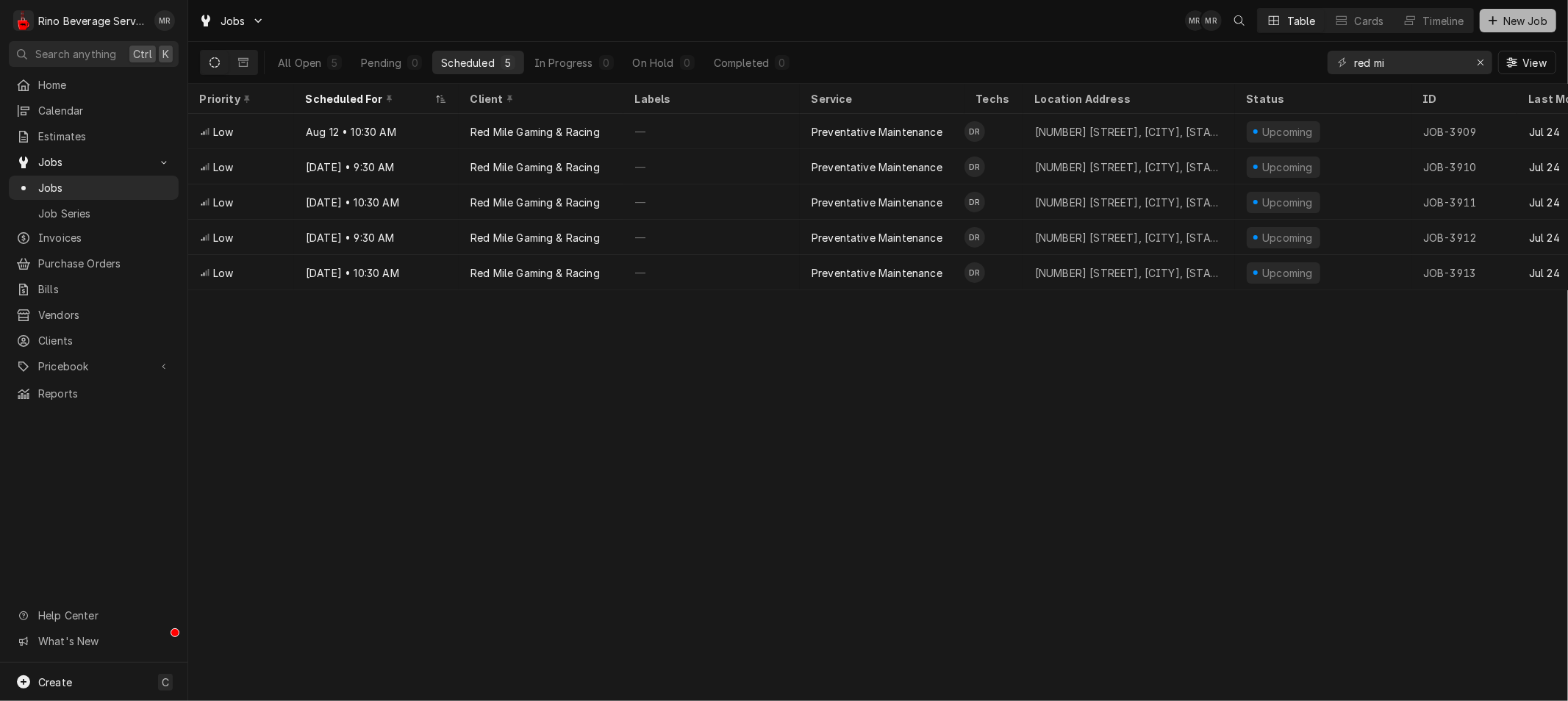 click 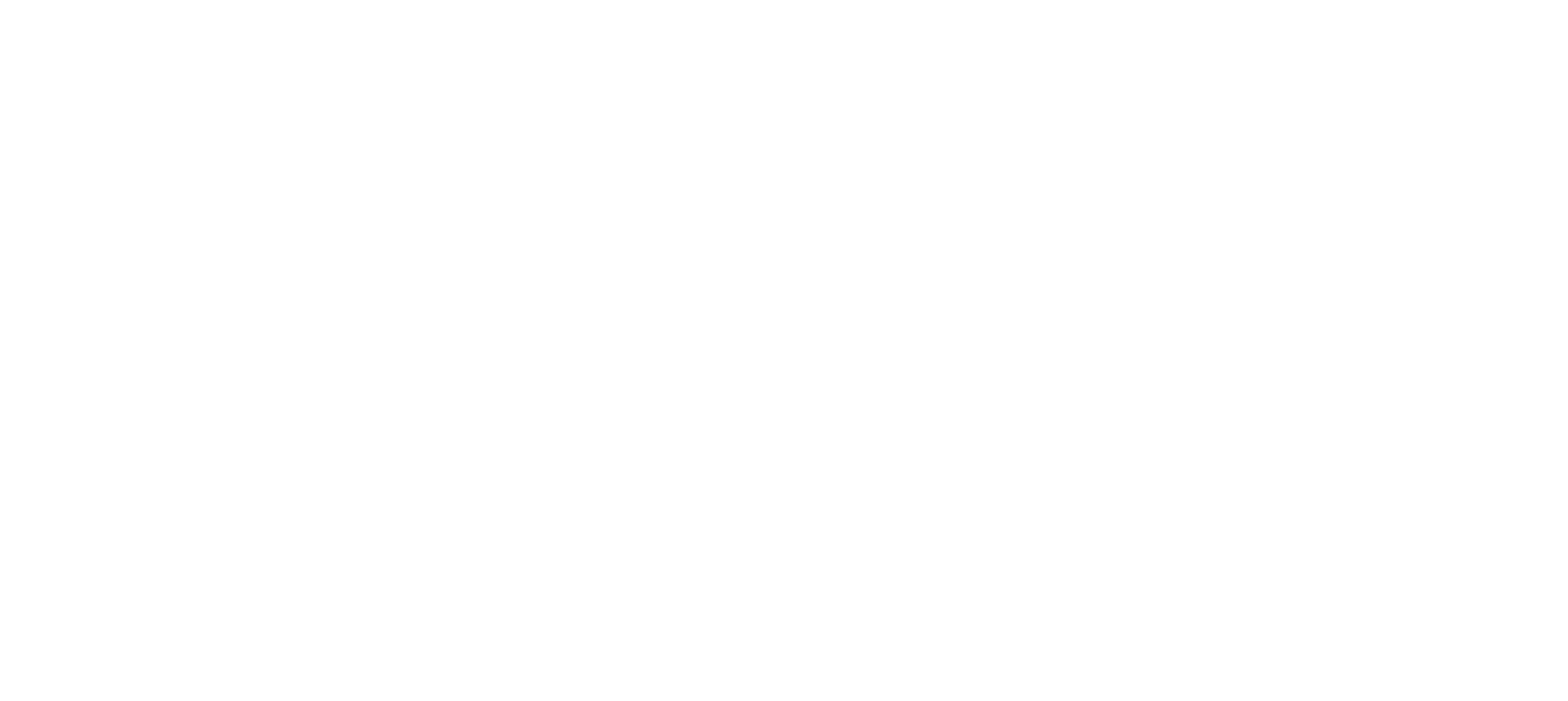 scroll, scrollTop: 0, scrollLeft: 0, axis: both 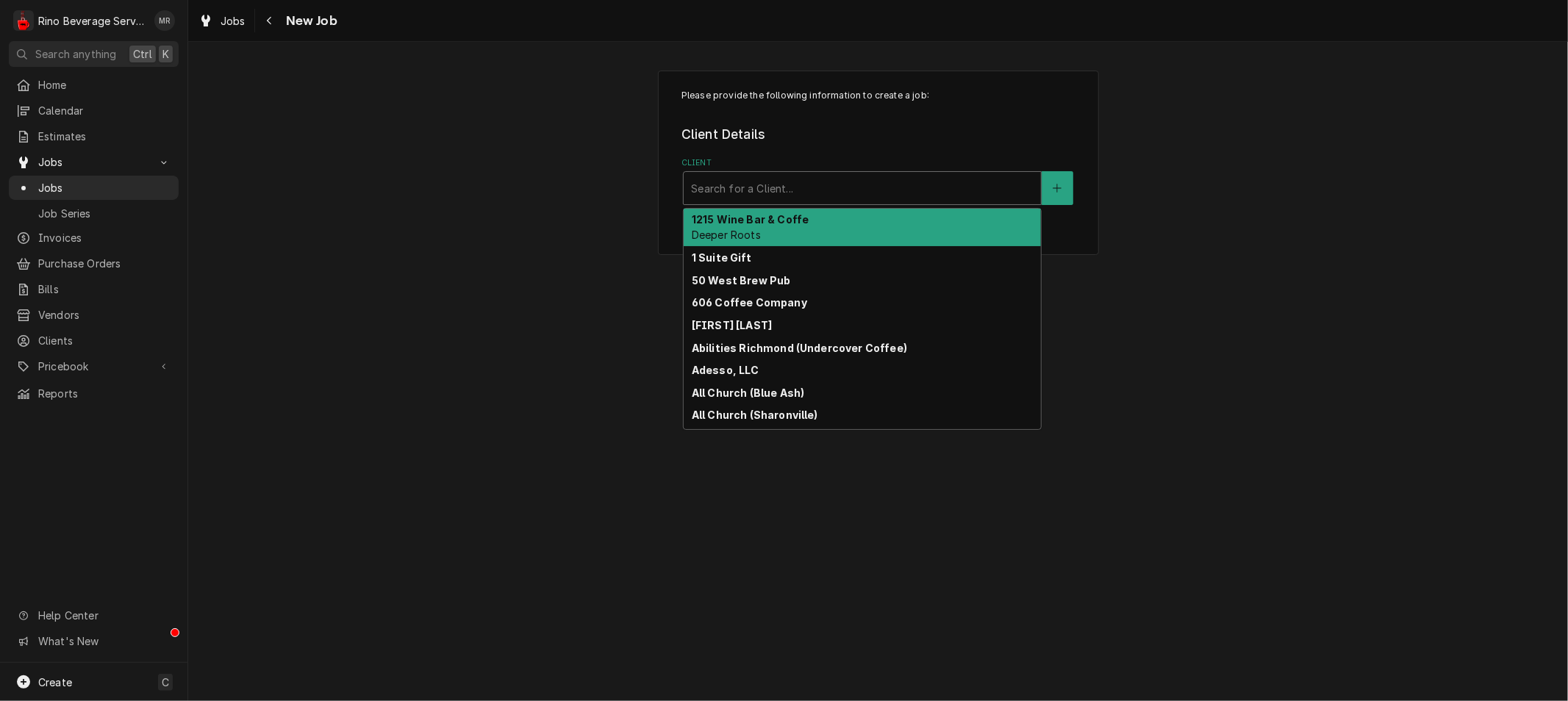 click at bounding box center [862, 188] 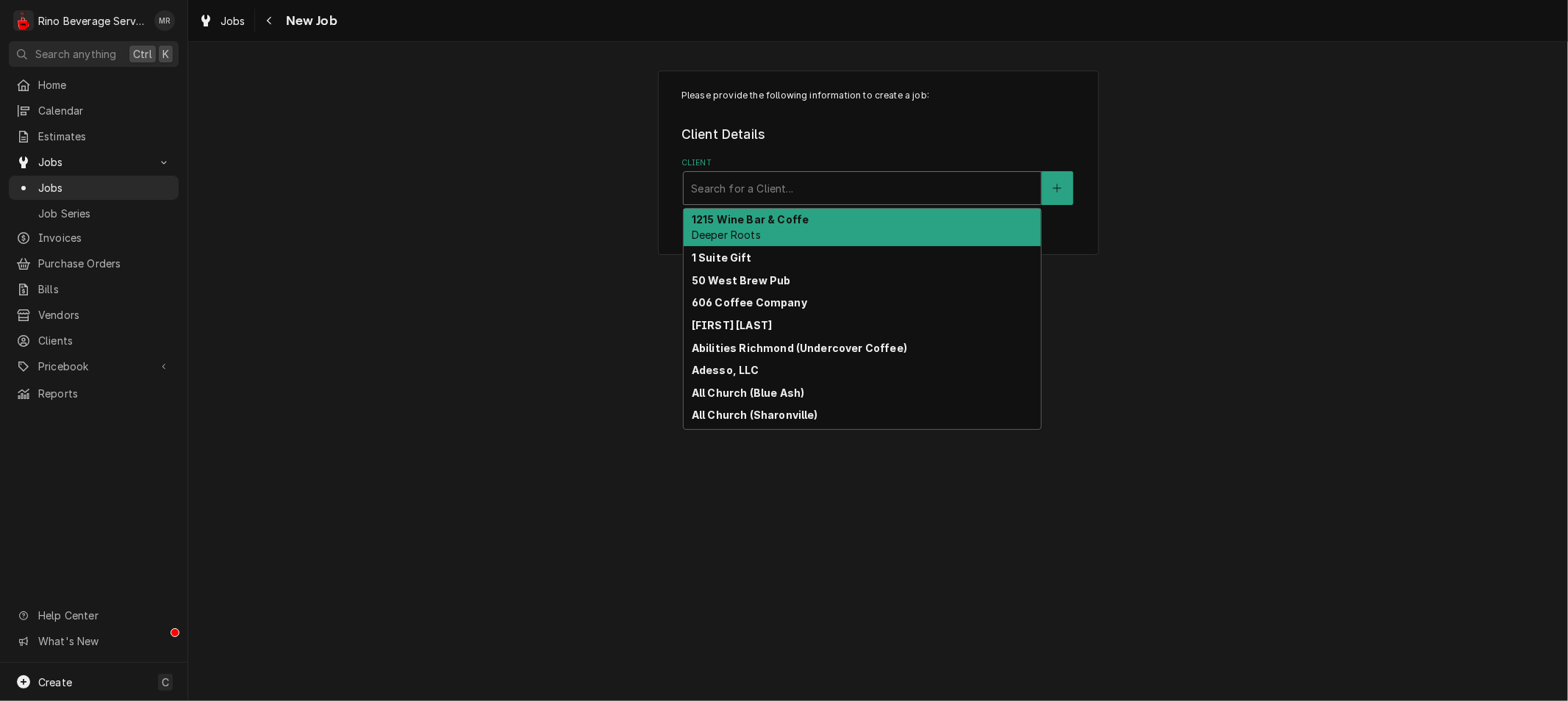 click on "1215 Wine Bar & Coffe Deeper Roots" at bounding box center (862, 228) 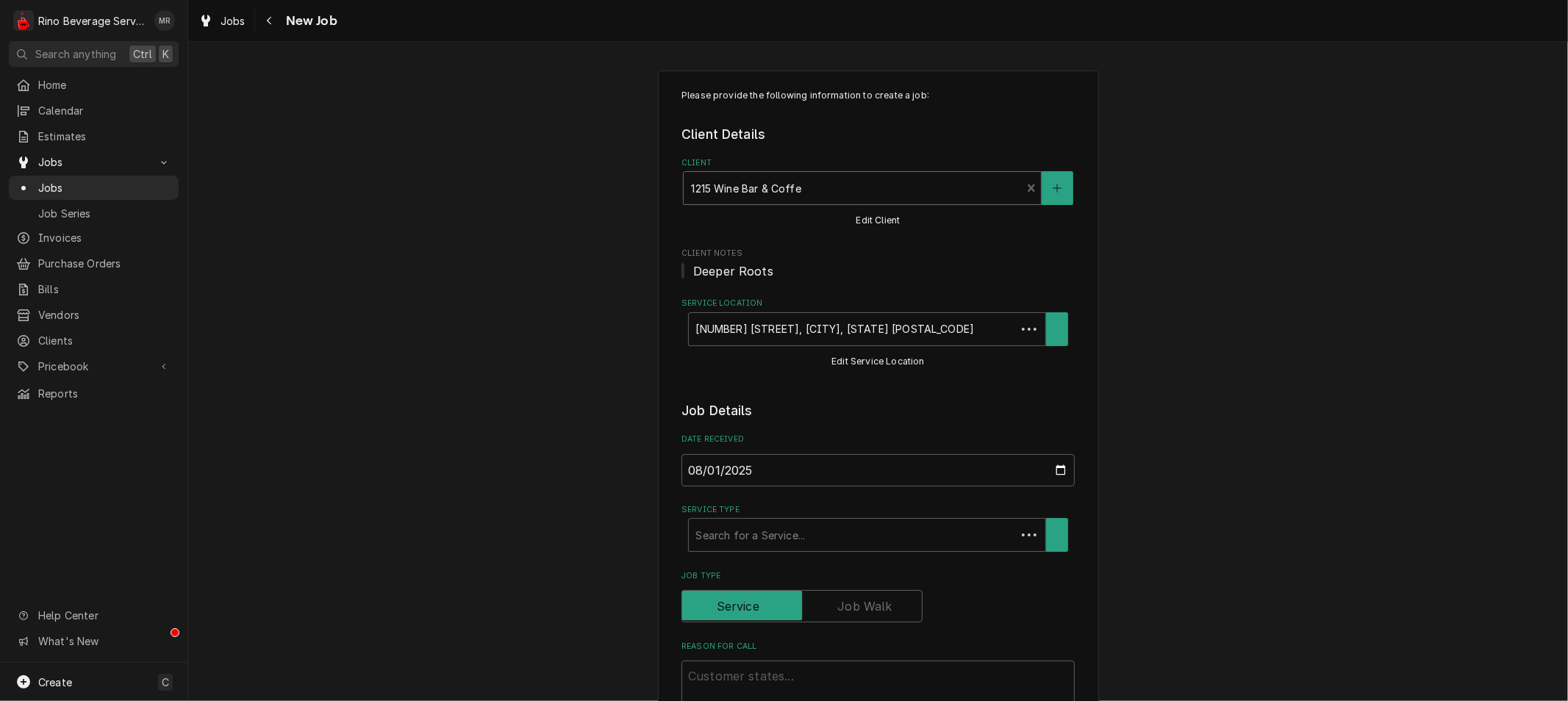 type on "x" 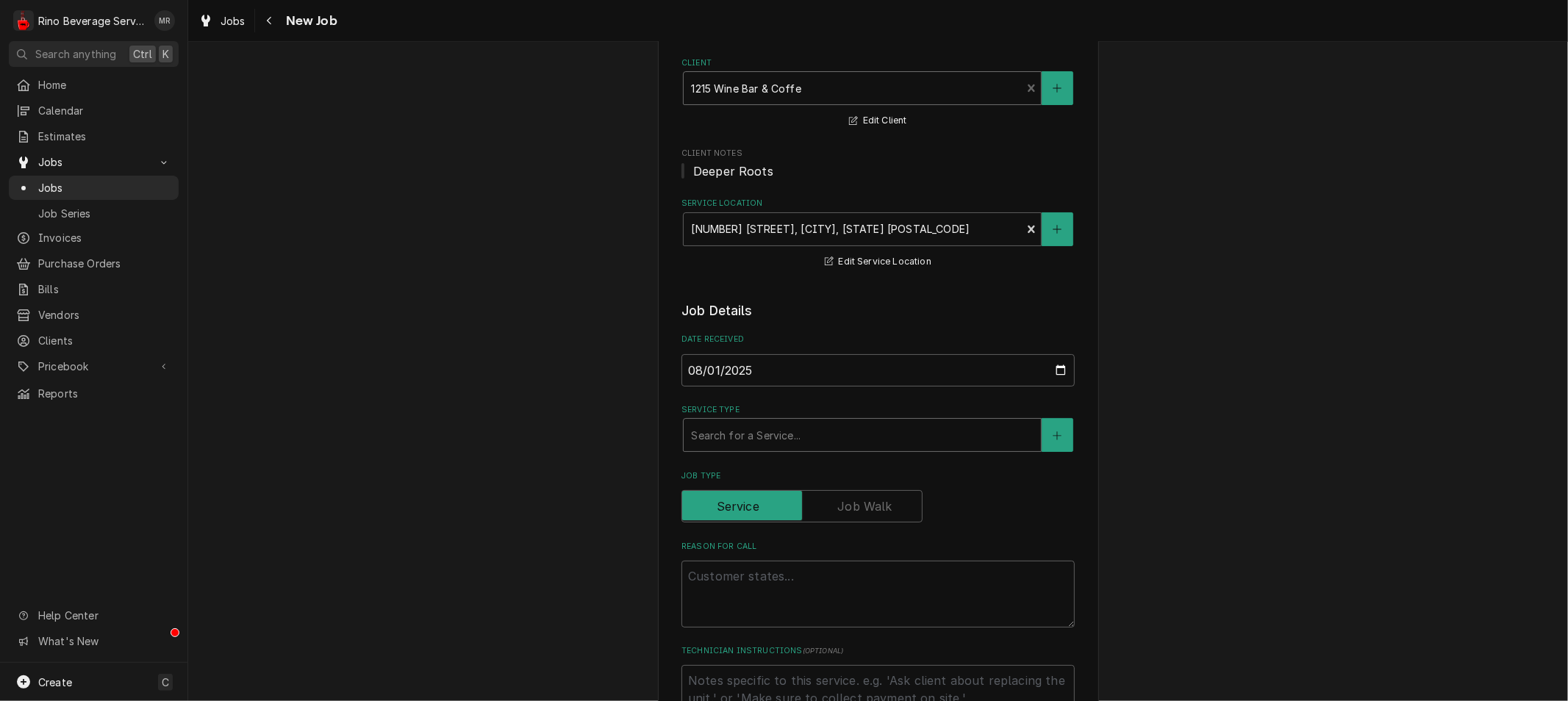 scroll, scrollTop: 136, scrollLeft: 0, axis: vertical 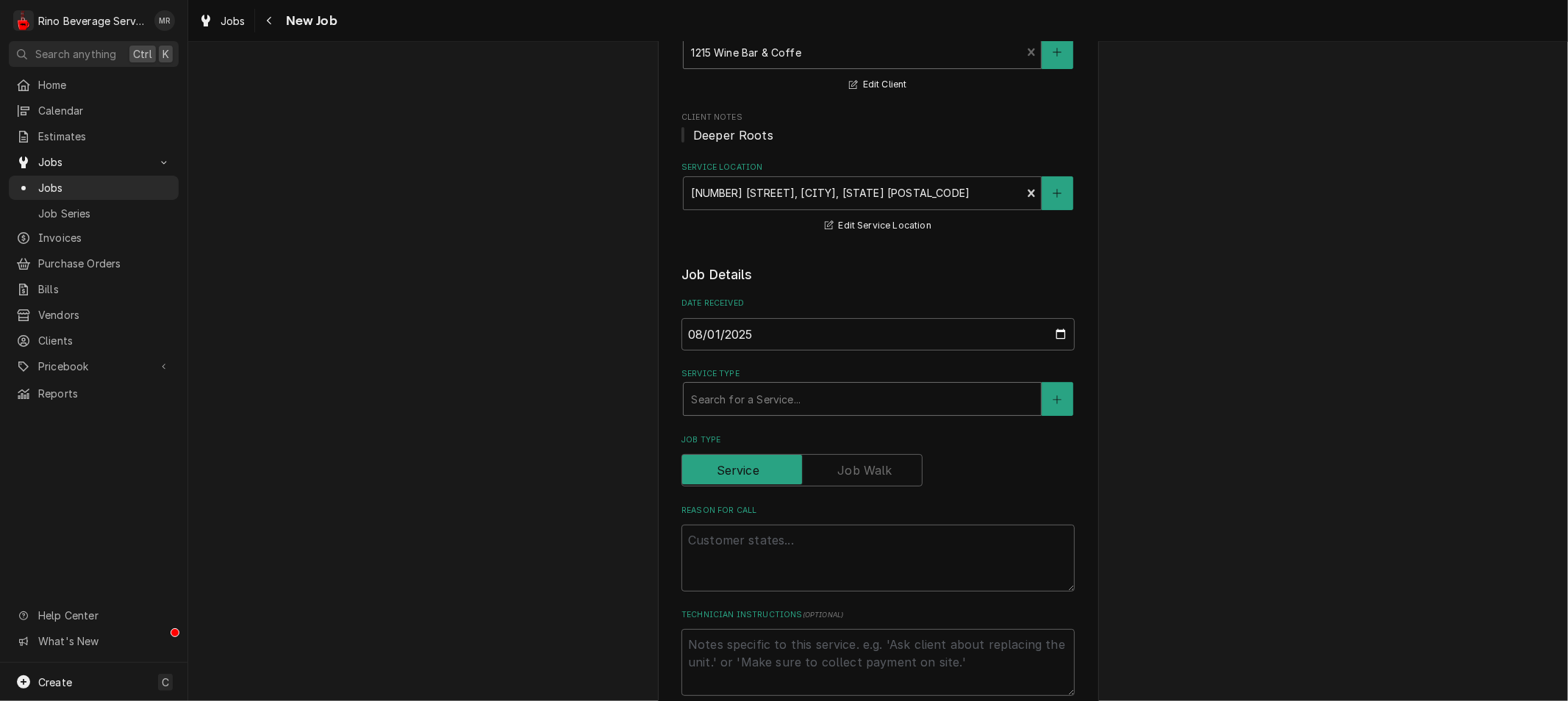 click at bounding box center (862, 399) 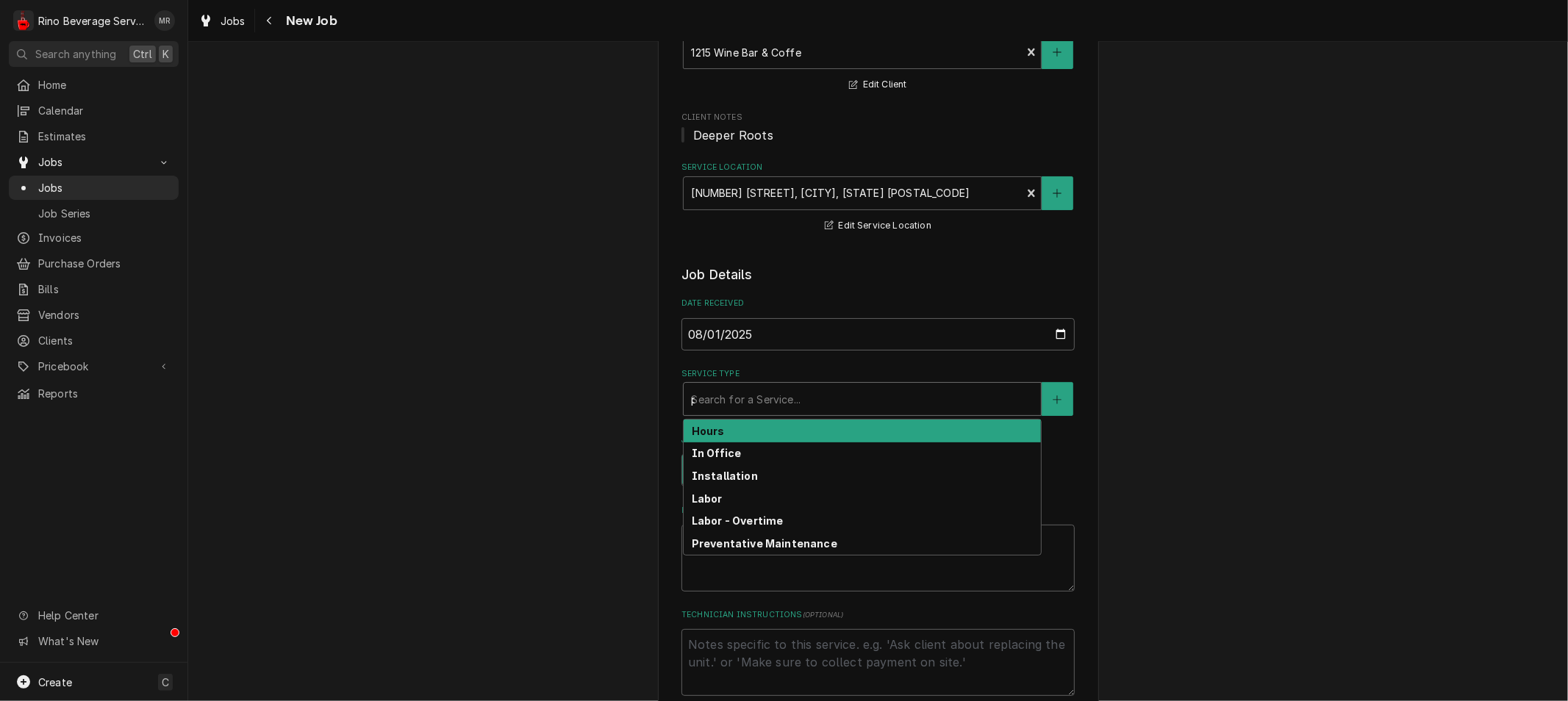 type on "pr" 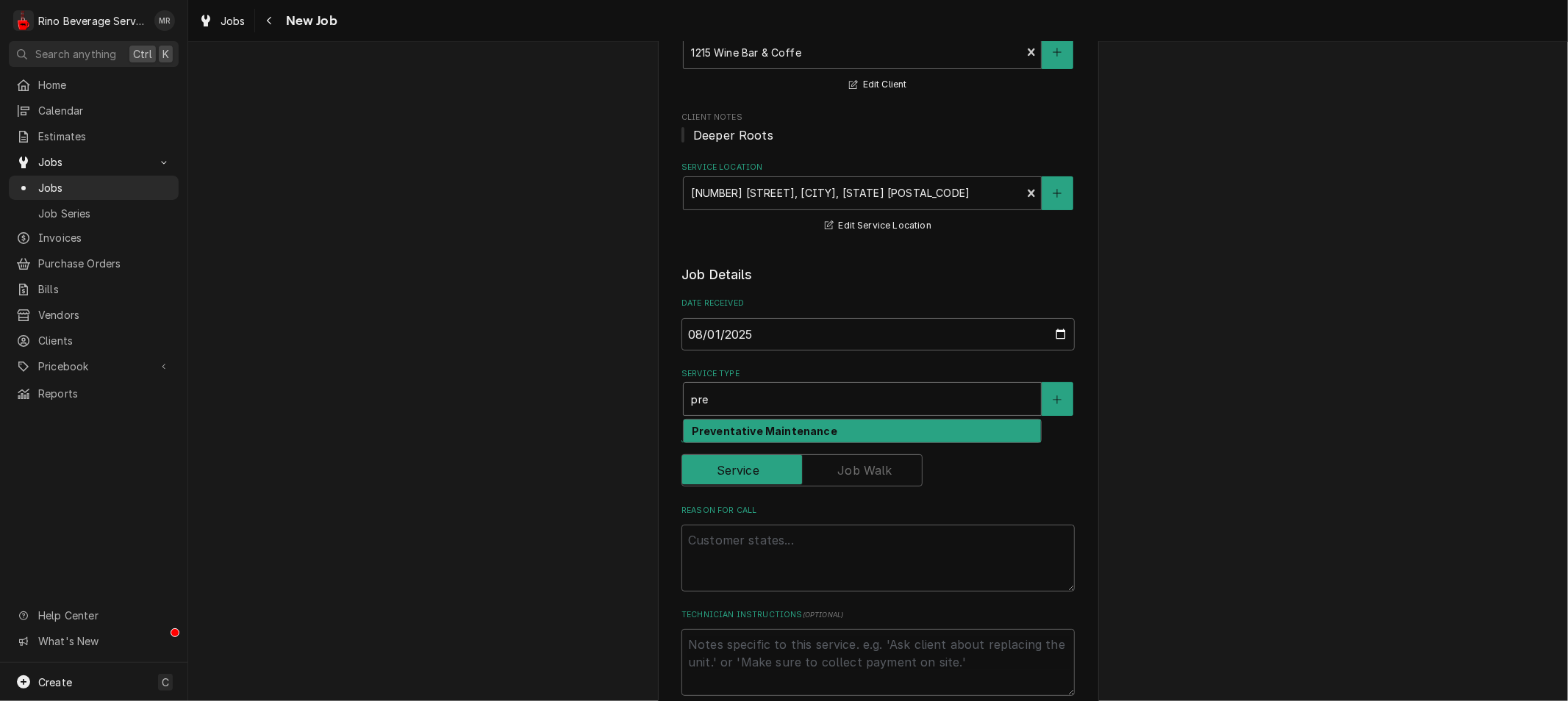 click on "Preventative Maintenance" at bounding box center [765, 431] 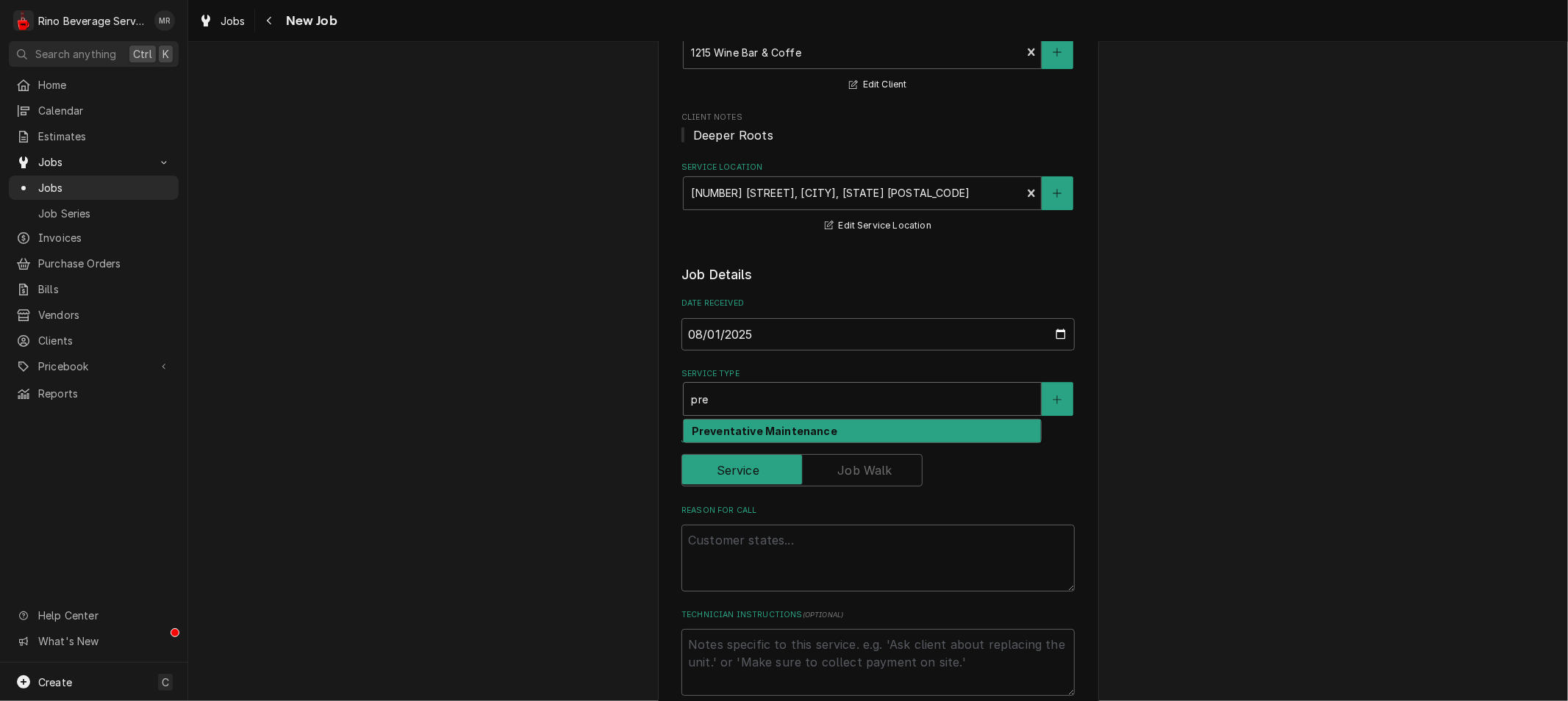 type 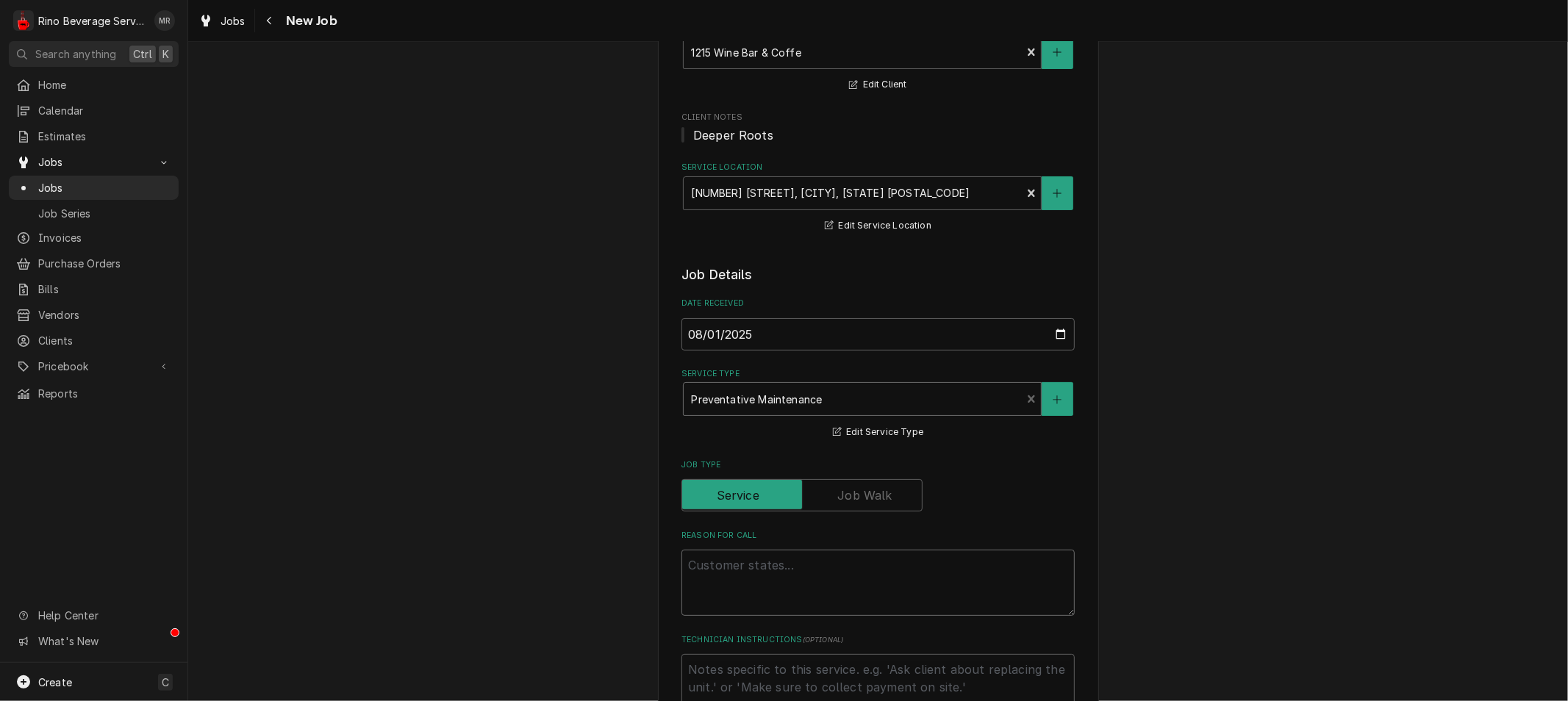 click on "Reason For Call" at bounding box center [878, 583] 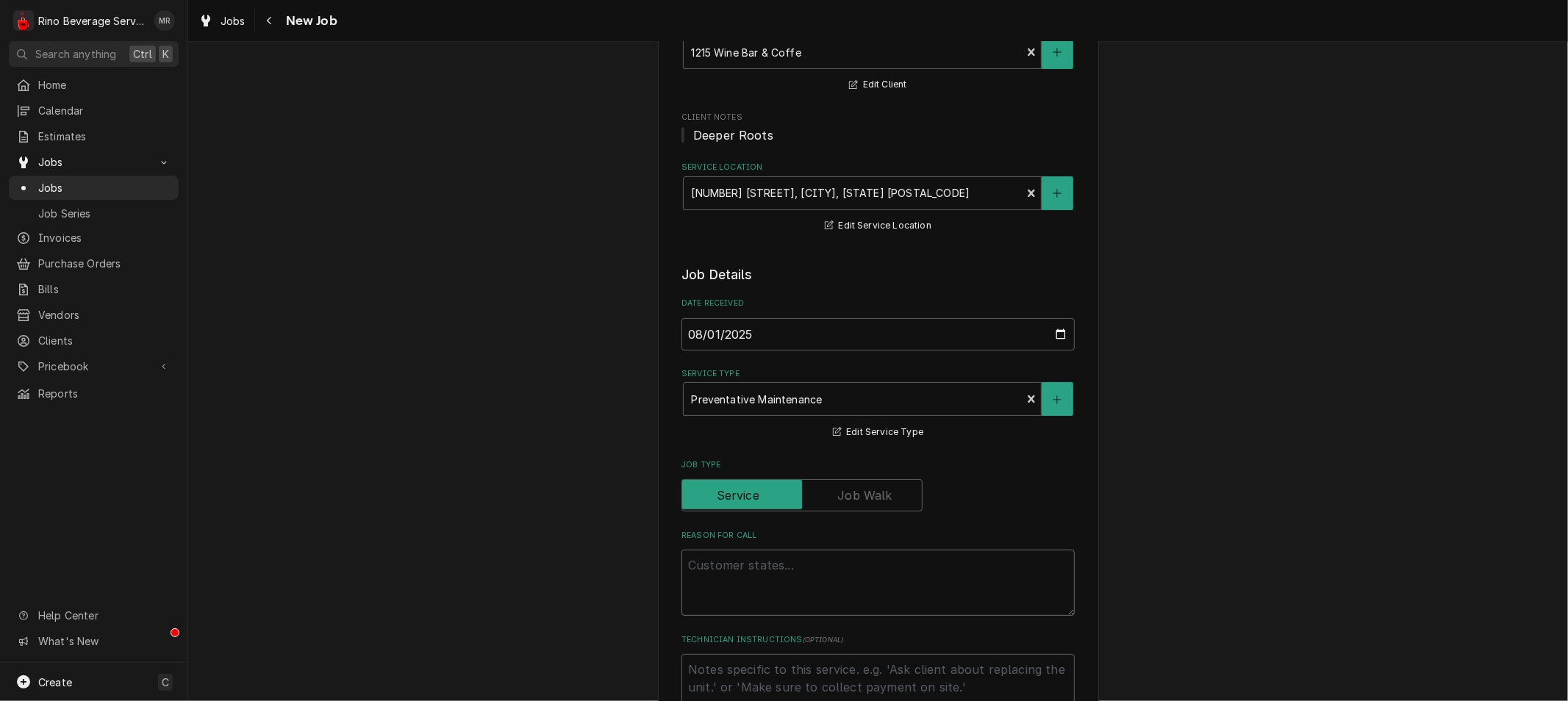 type on "x" 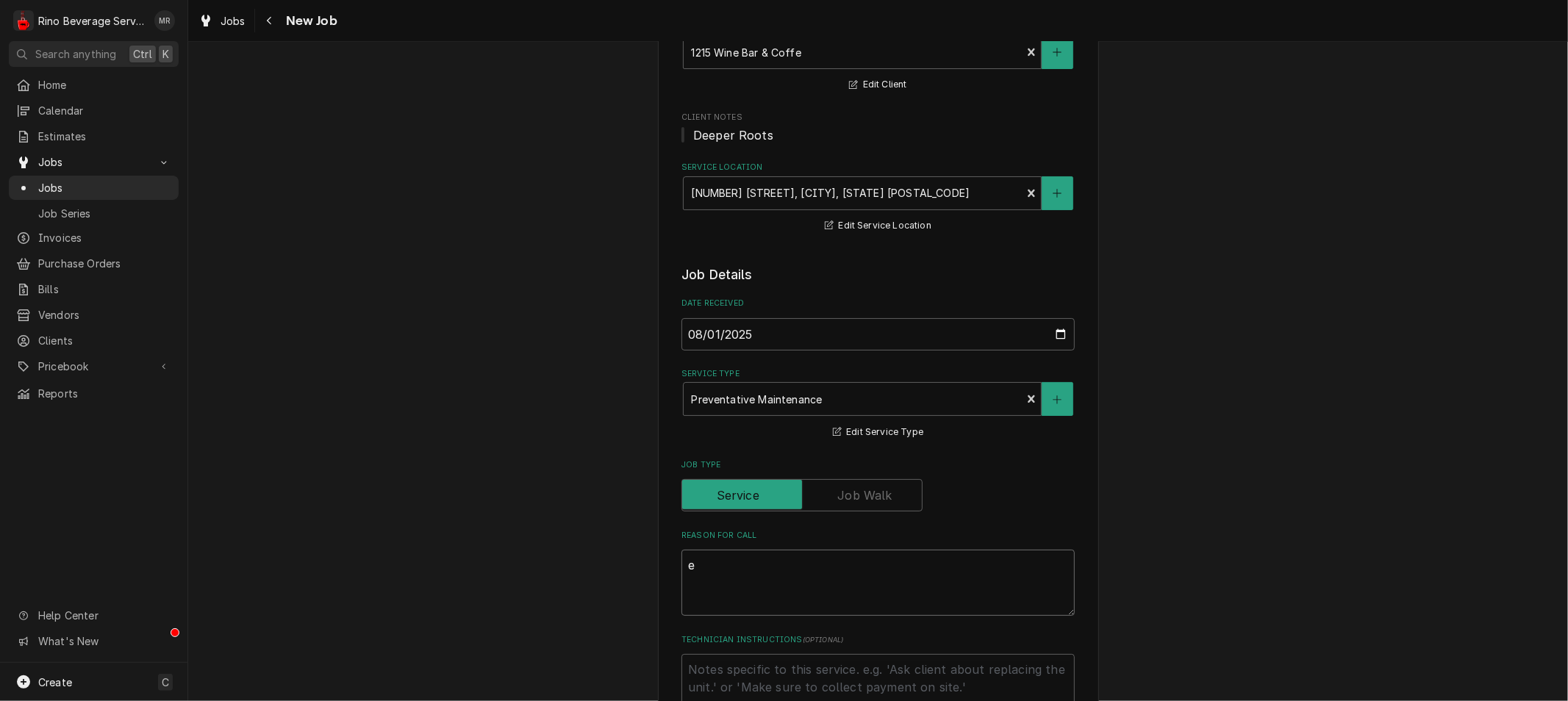 type on "x" 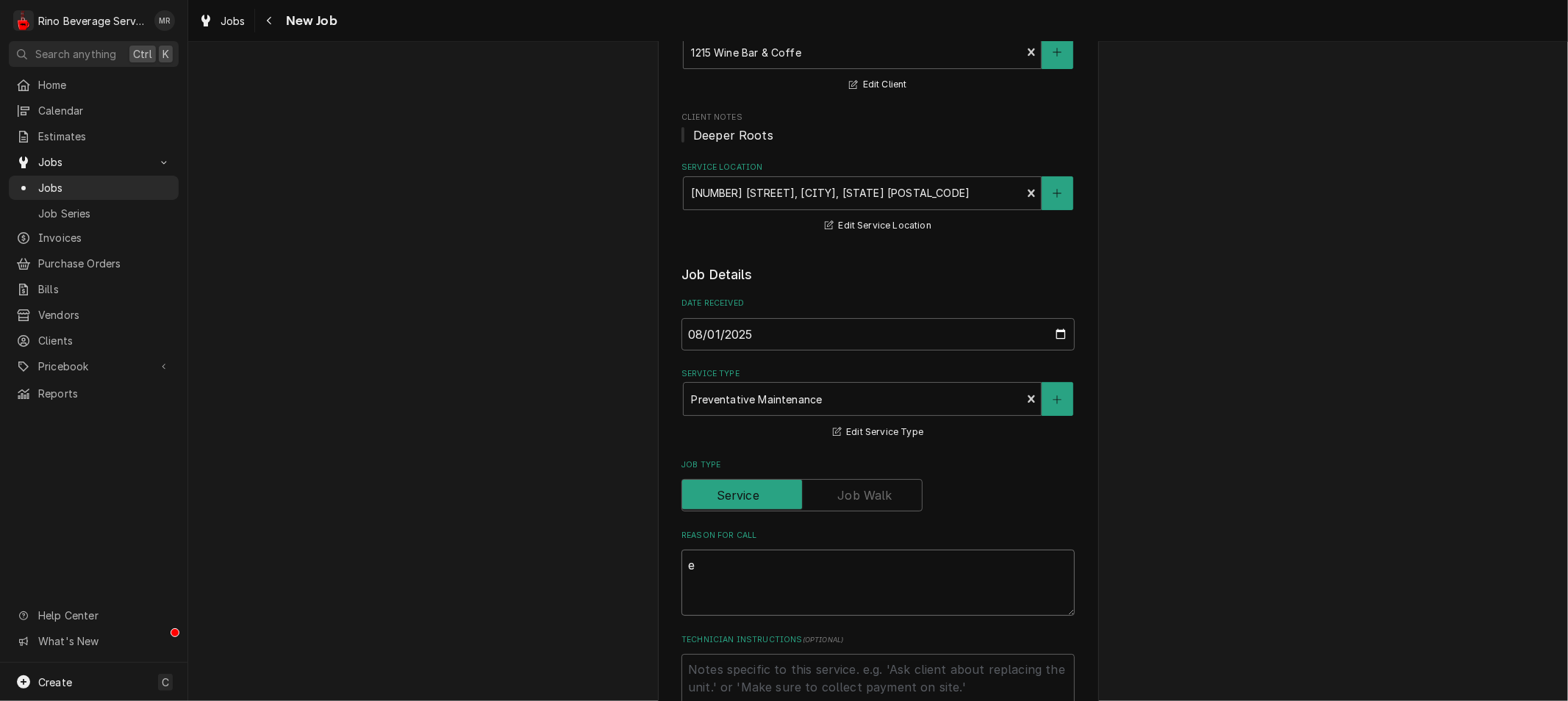 type 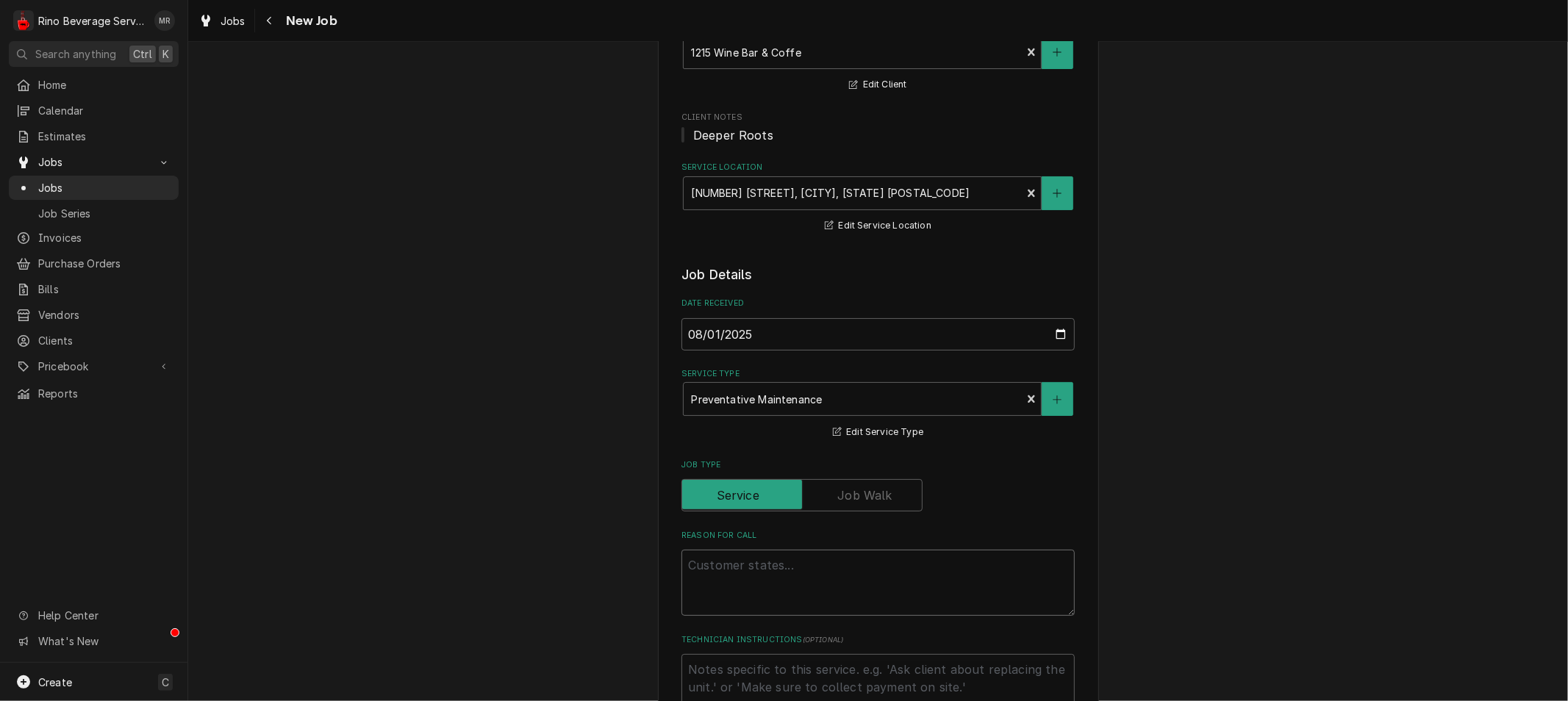 type on "x" 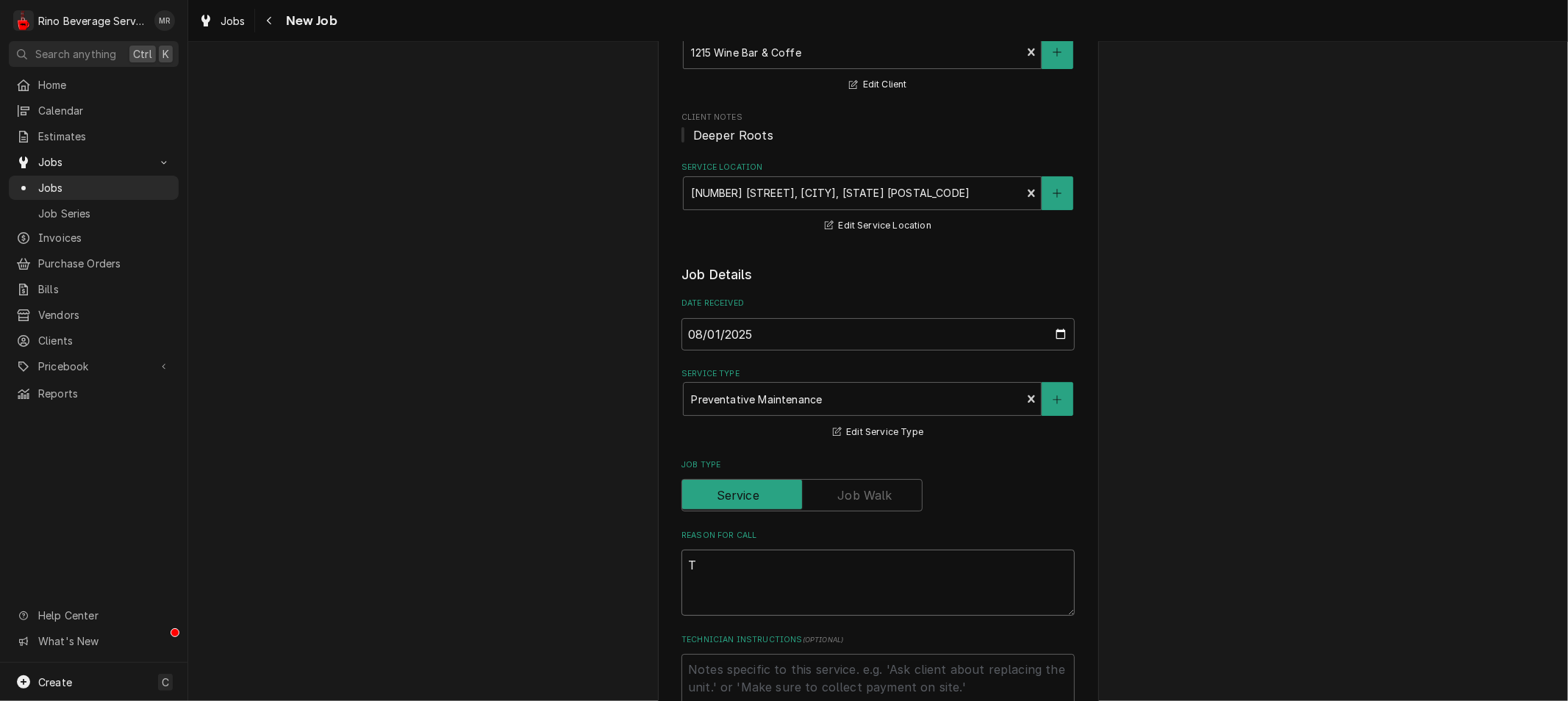 type on "x" 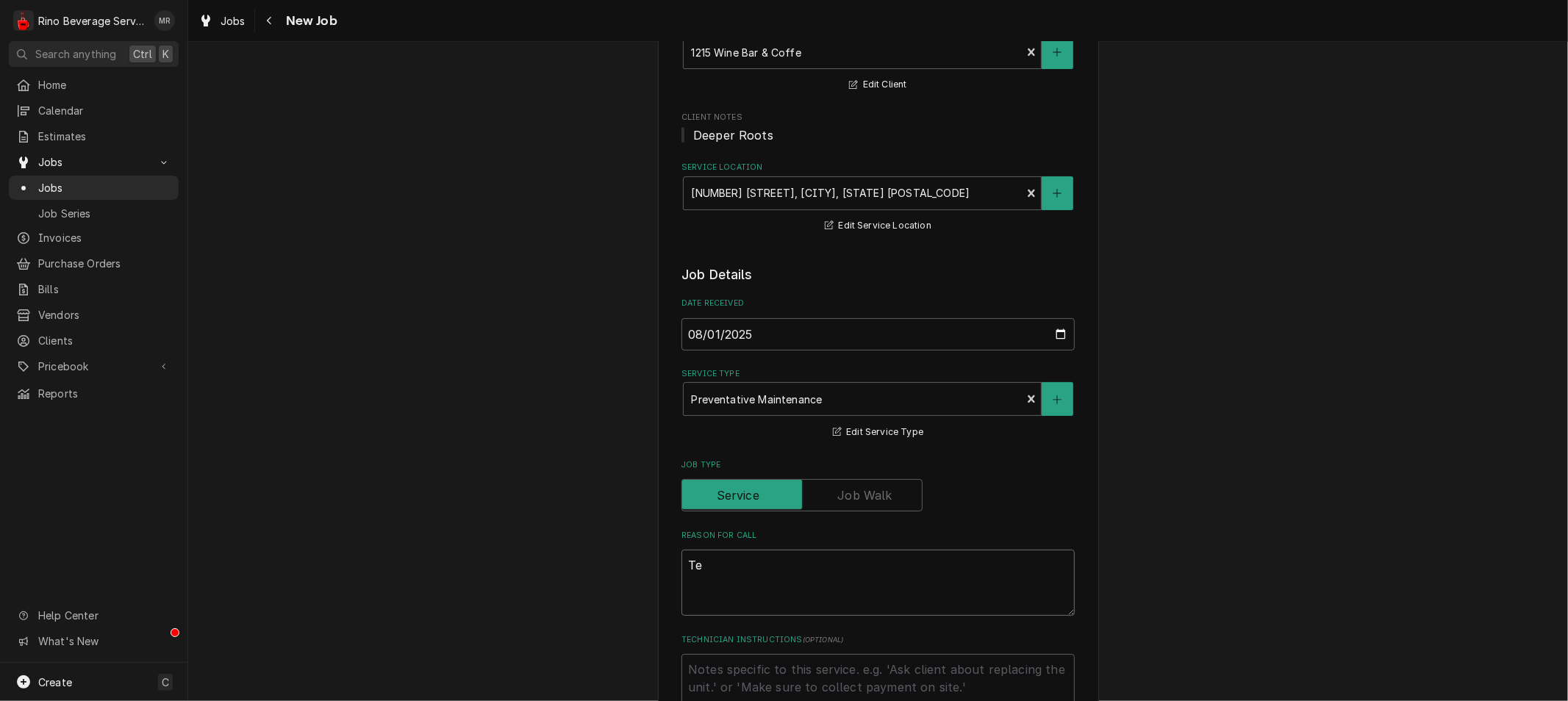type on "x" 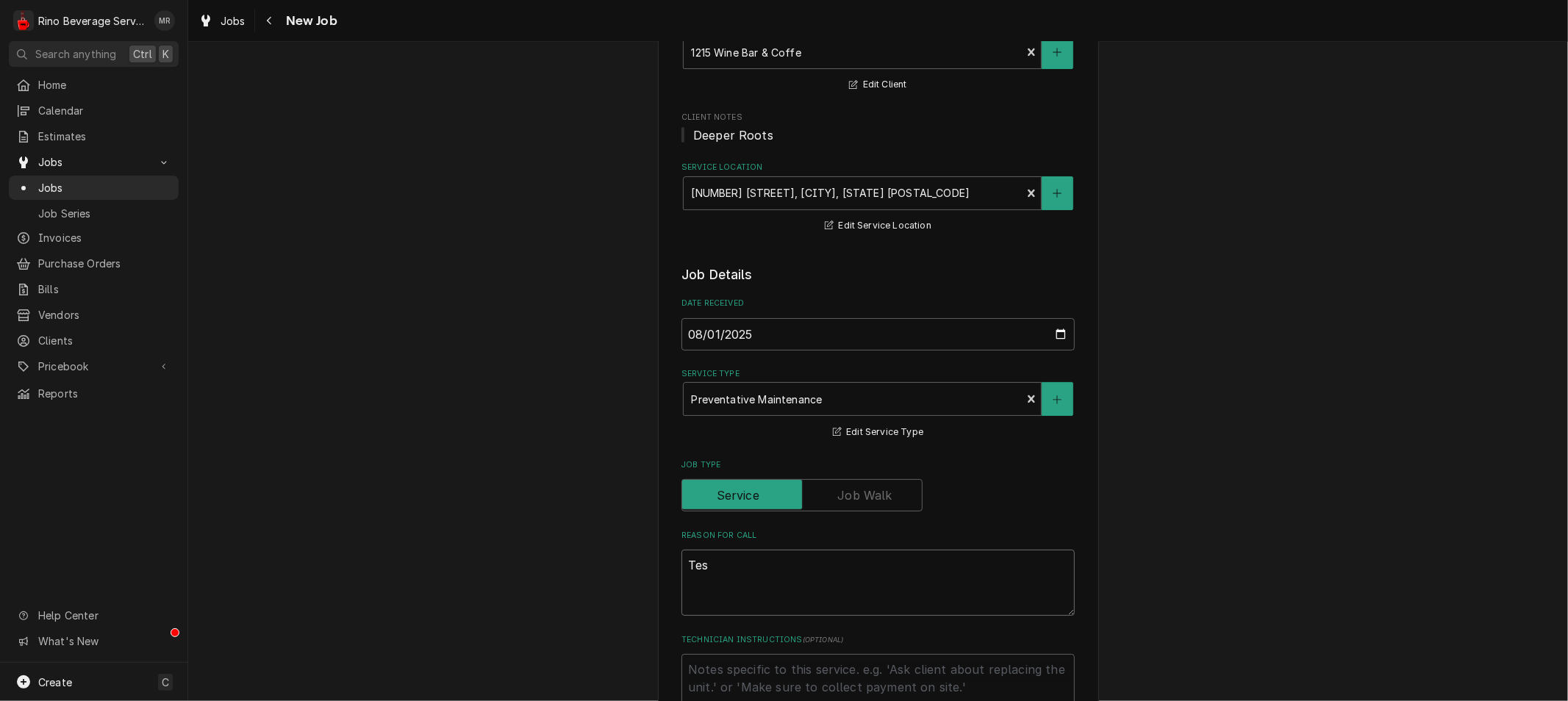 type on "x" 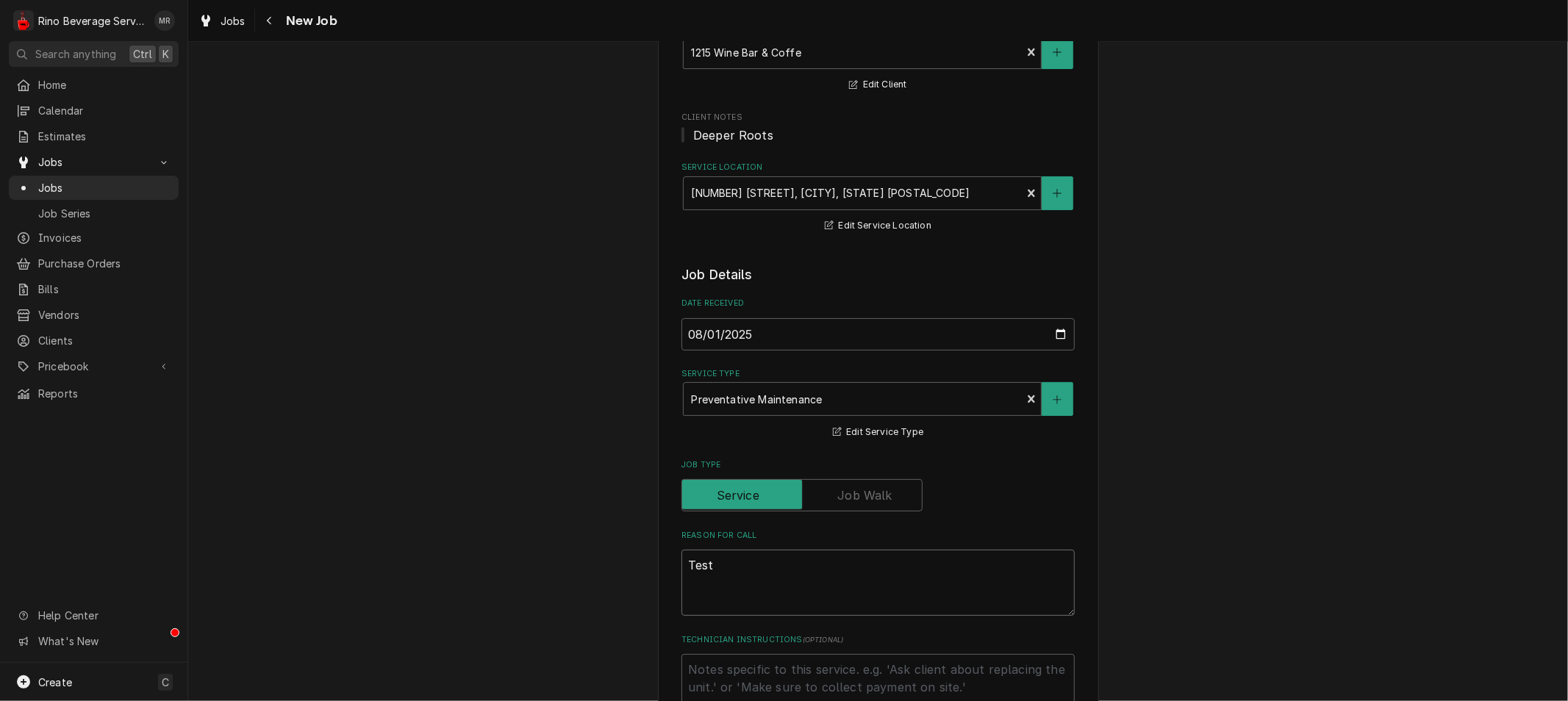 type on "x" 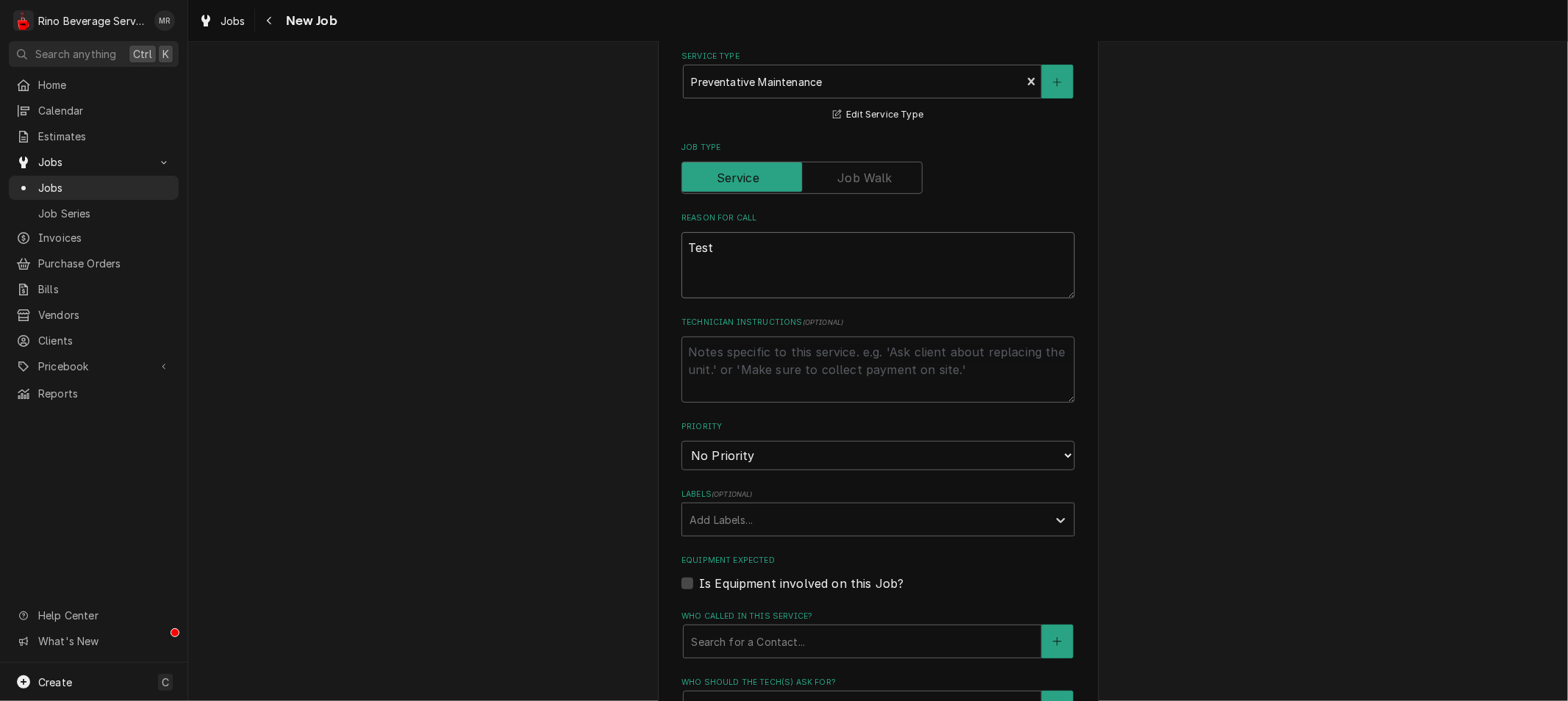 scroll, scrollTop: 680, scrollLeft: 0, axis: vertical 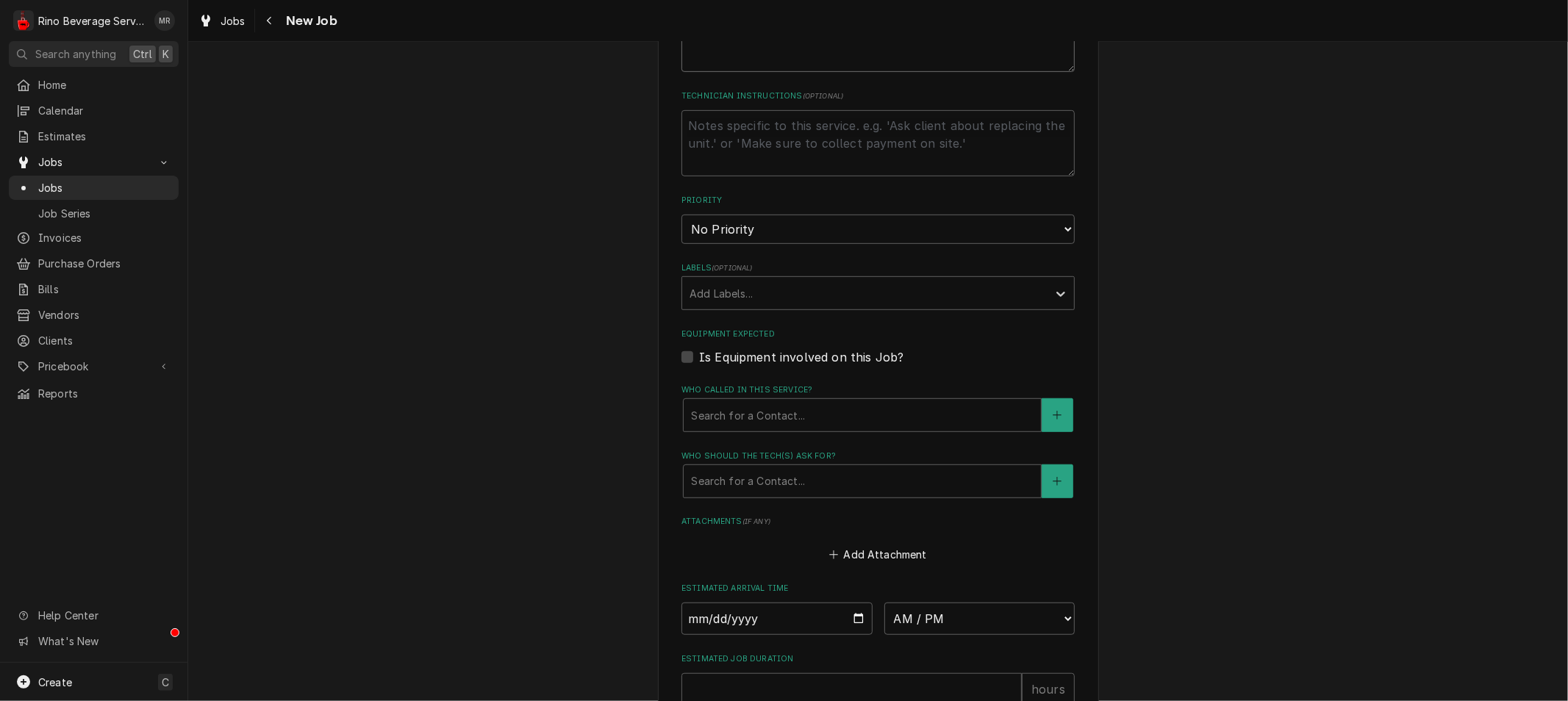 type on "Test" 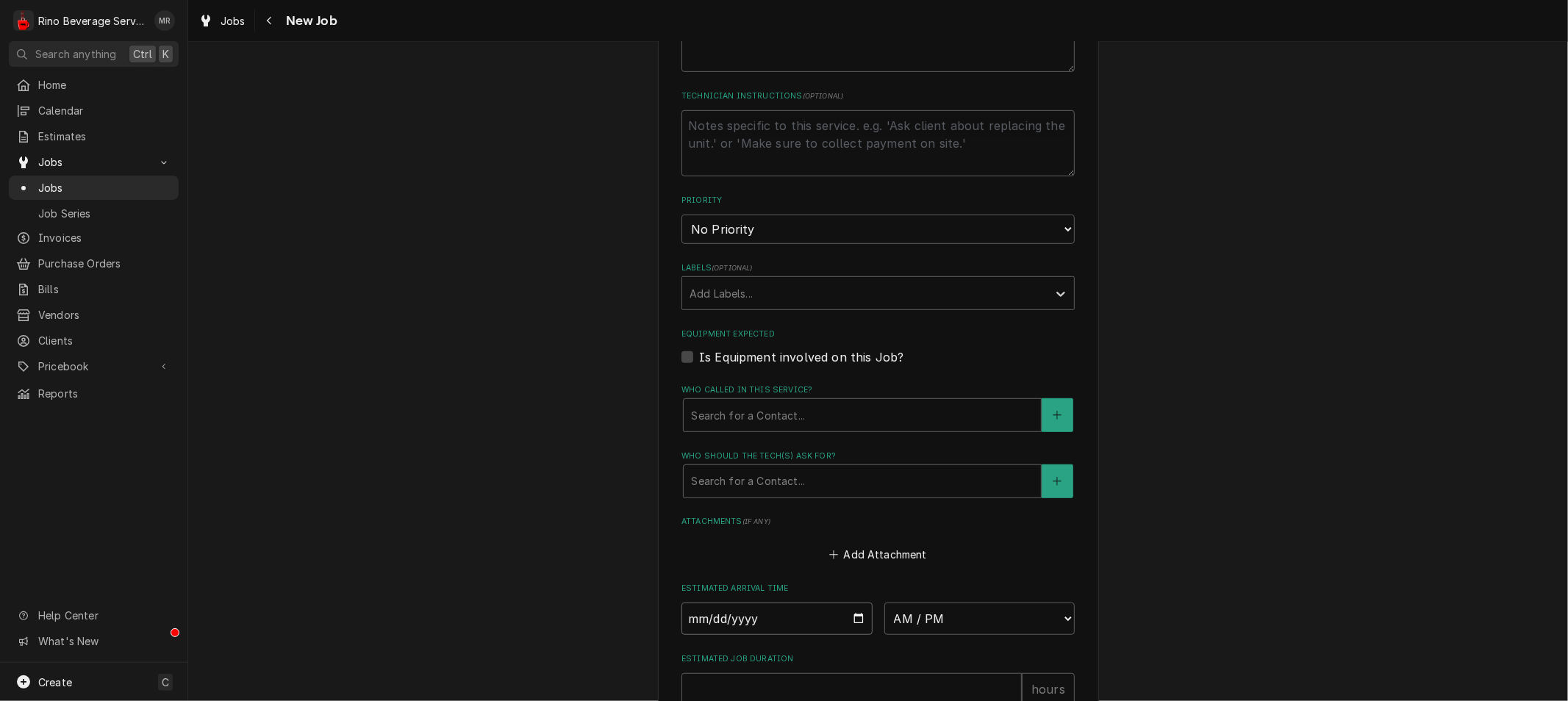 click at bounding box center (777, 619) 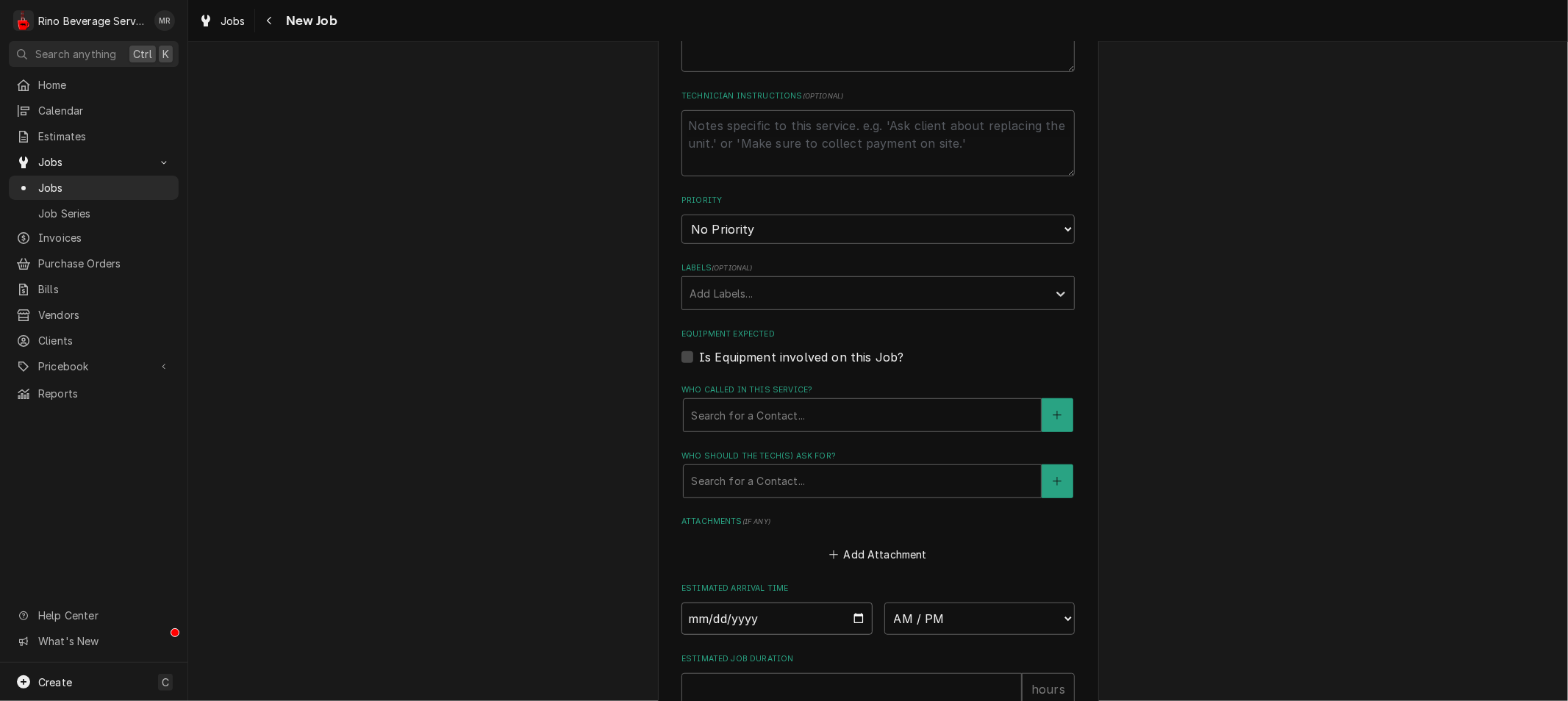 type on "x" 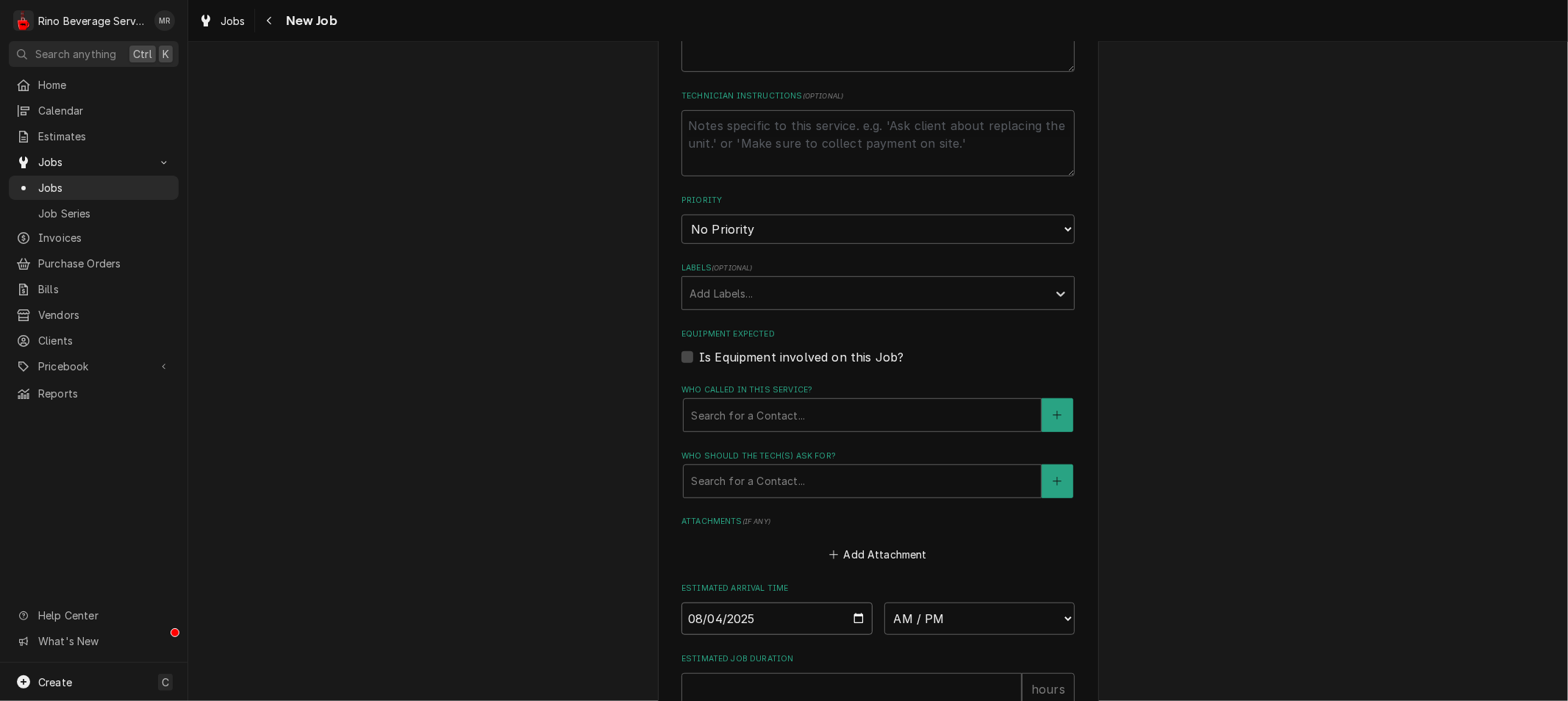 type on "2025-08-04" 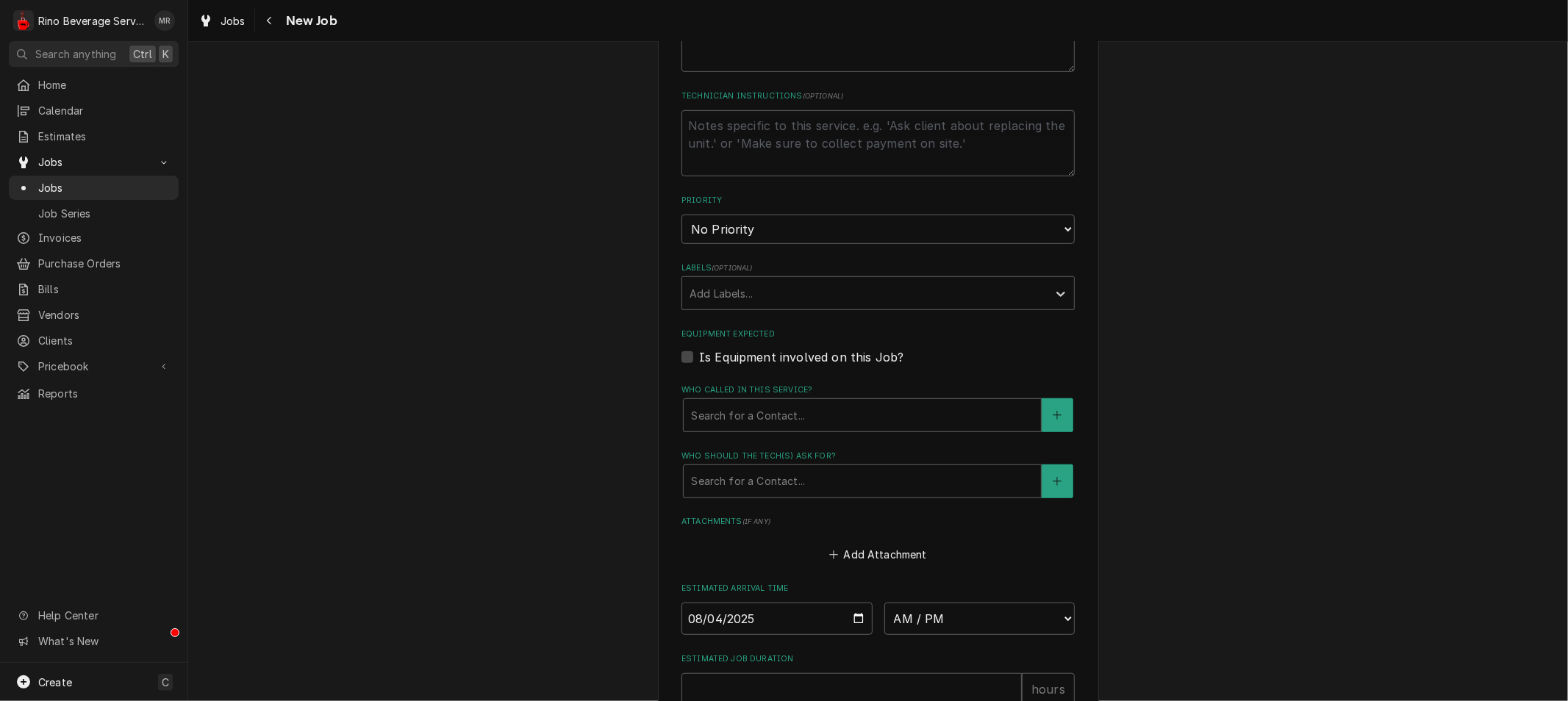 click on "Add Attachment" at bounding box center [878, 550] 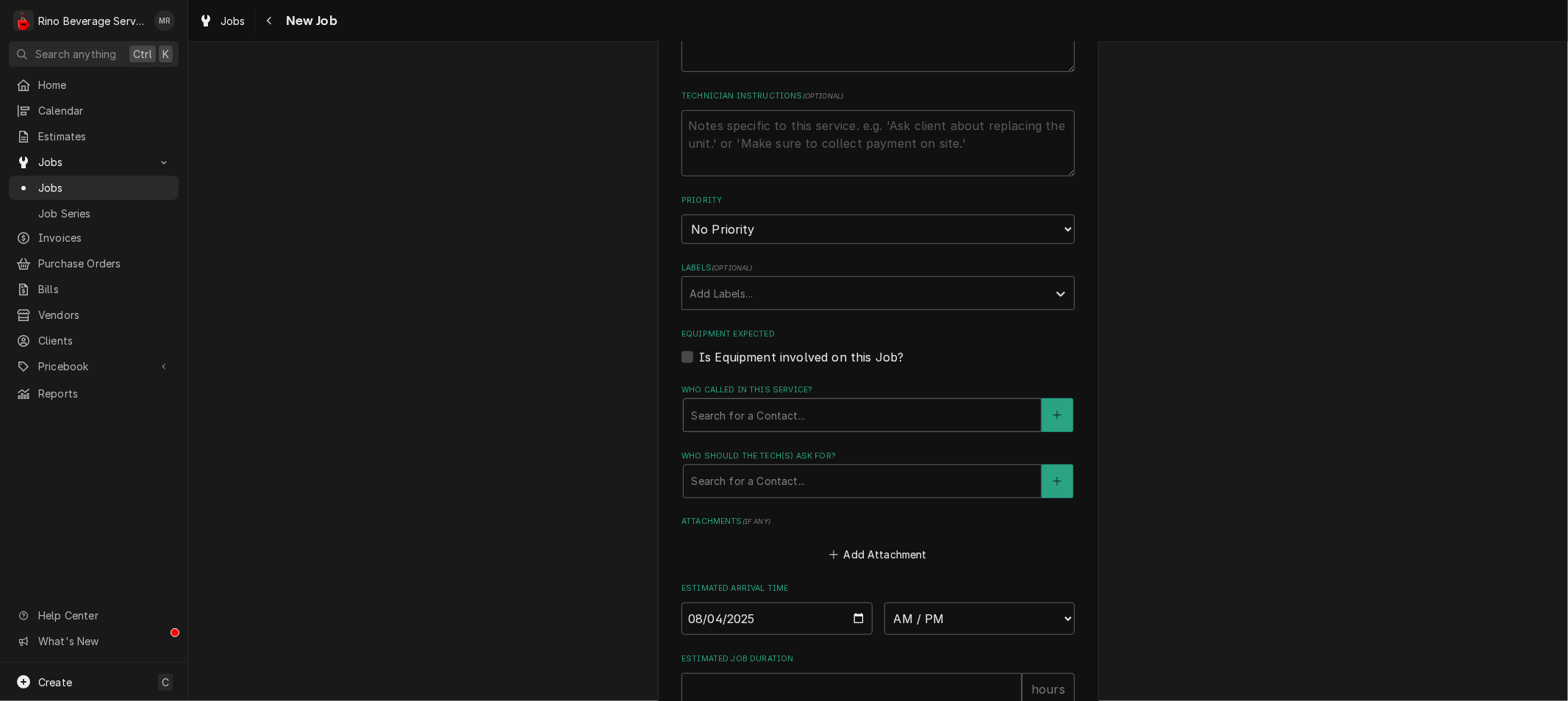 drag, startPoint x: 745, startPoint y: 392, endPoint x: 748, endPoint y: 403, distance: 11.40175 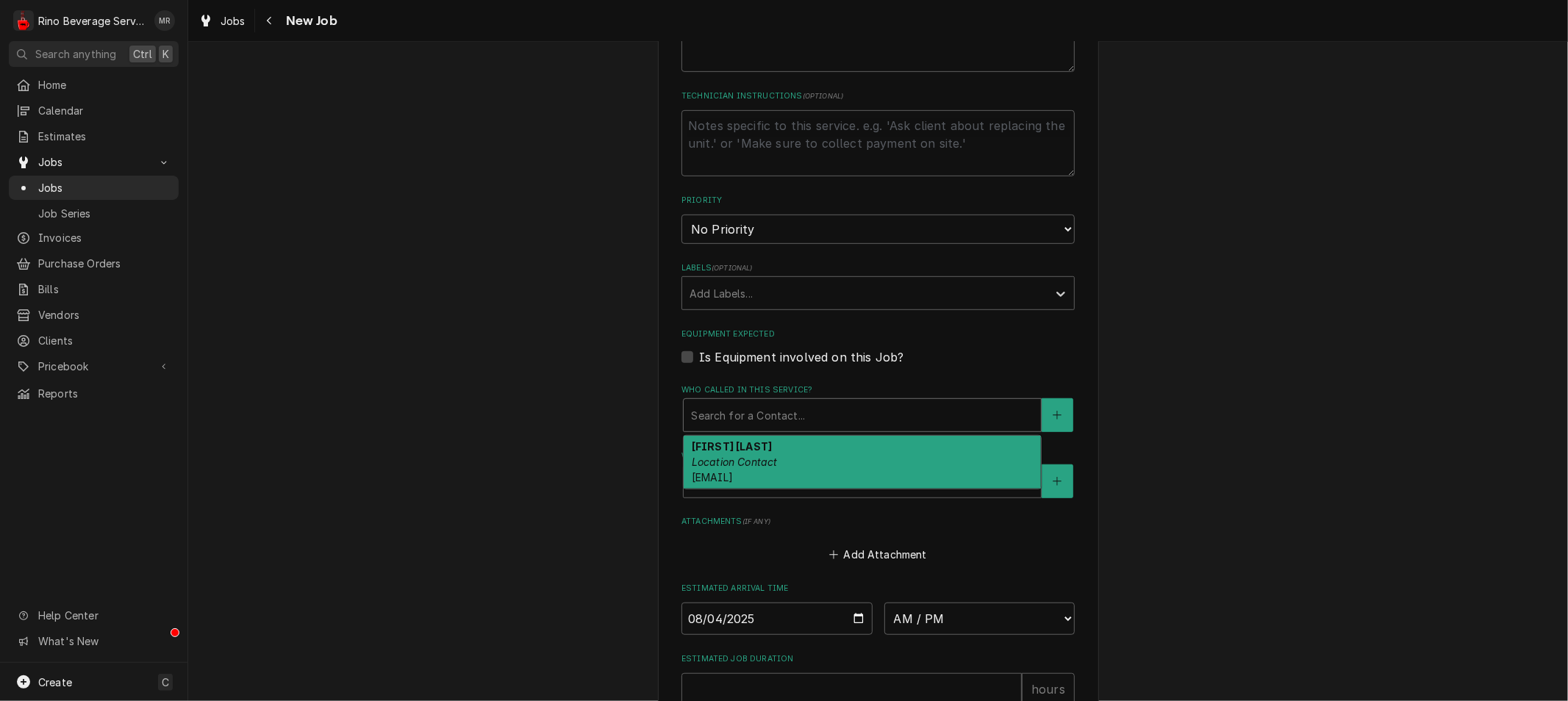 click on "Emily Michael Location Contact emily@1215vine.com" at bounding box center (862, 462) 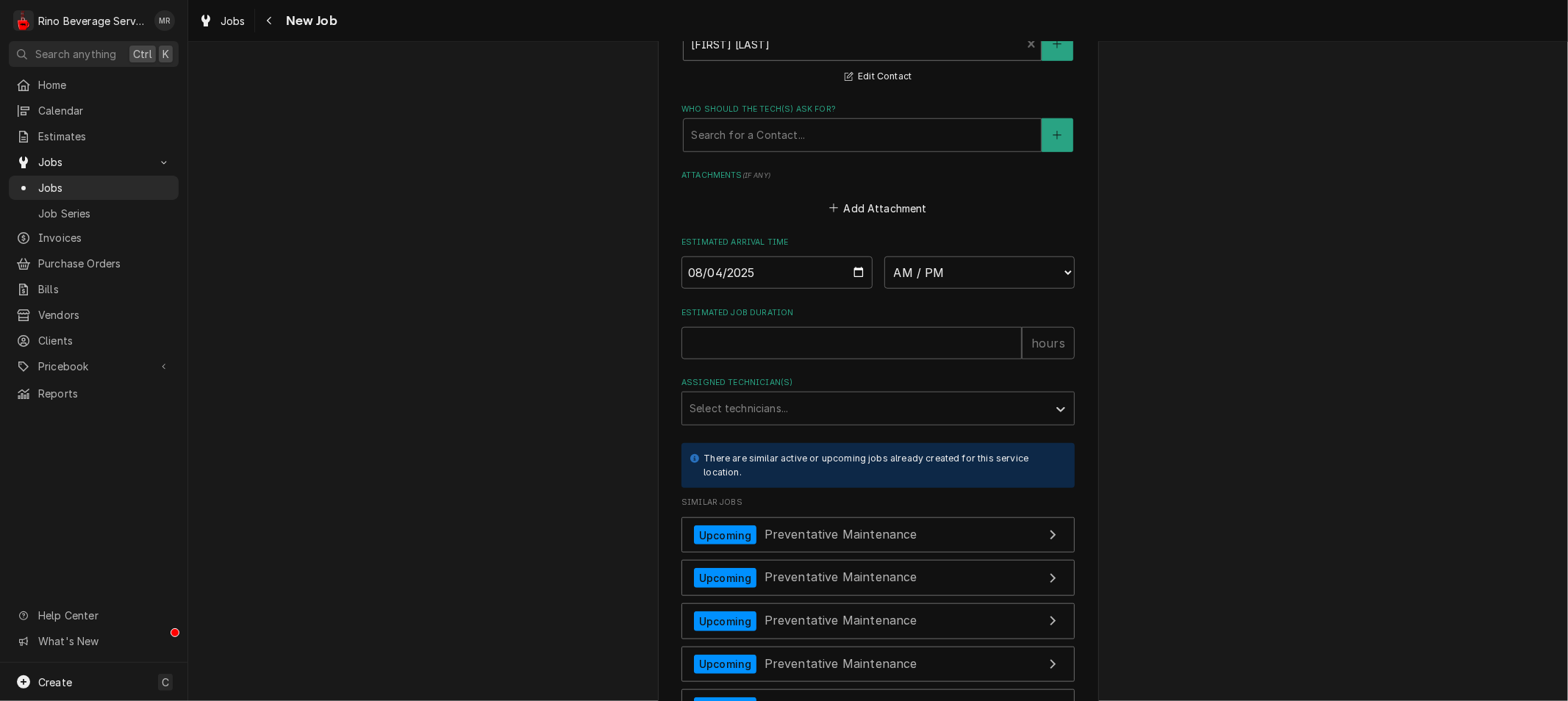 scroll, scrollTop: 1088, scrollLeft: 0, axis: vertical 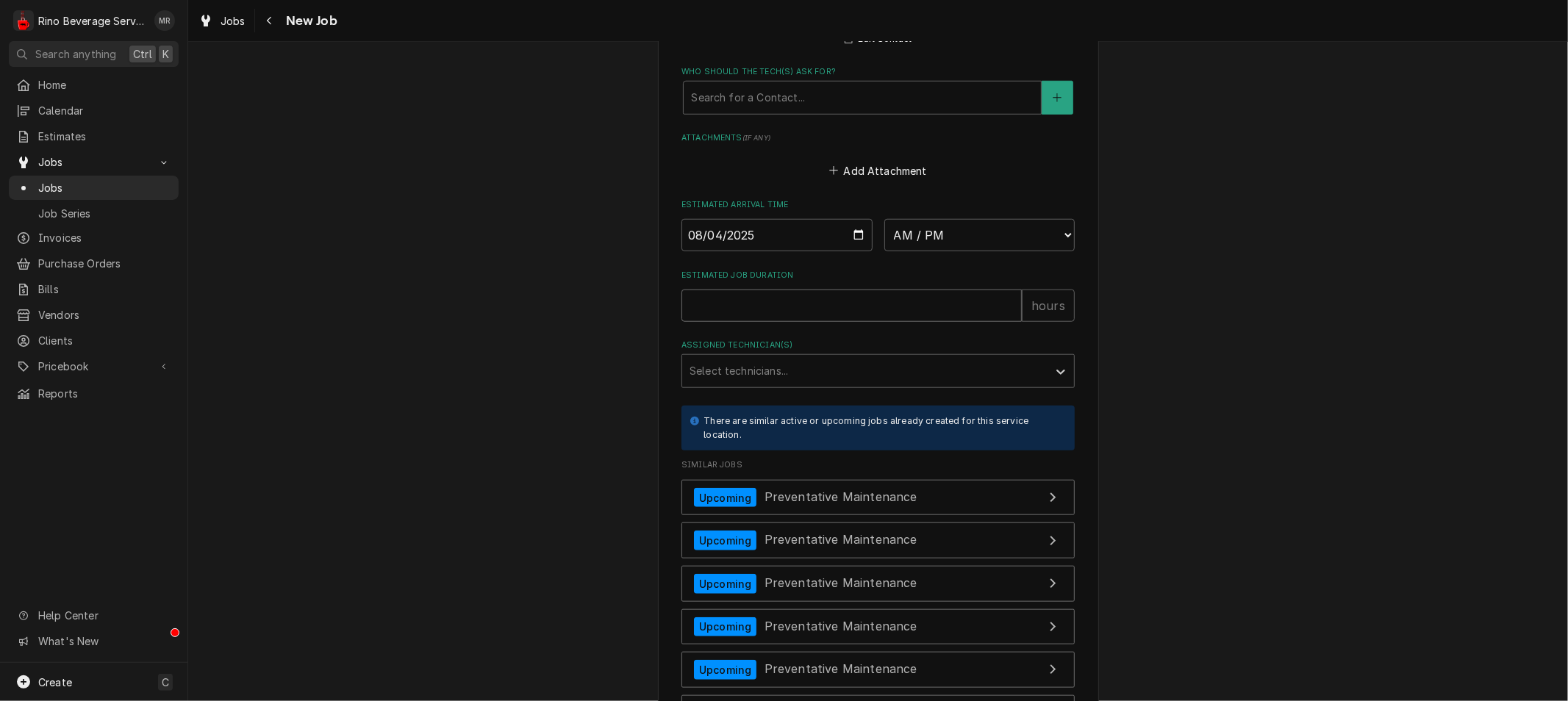 click on "Estimated Job Duration" at bounding box center [851, 306] 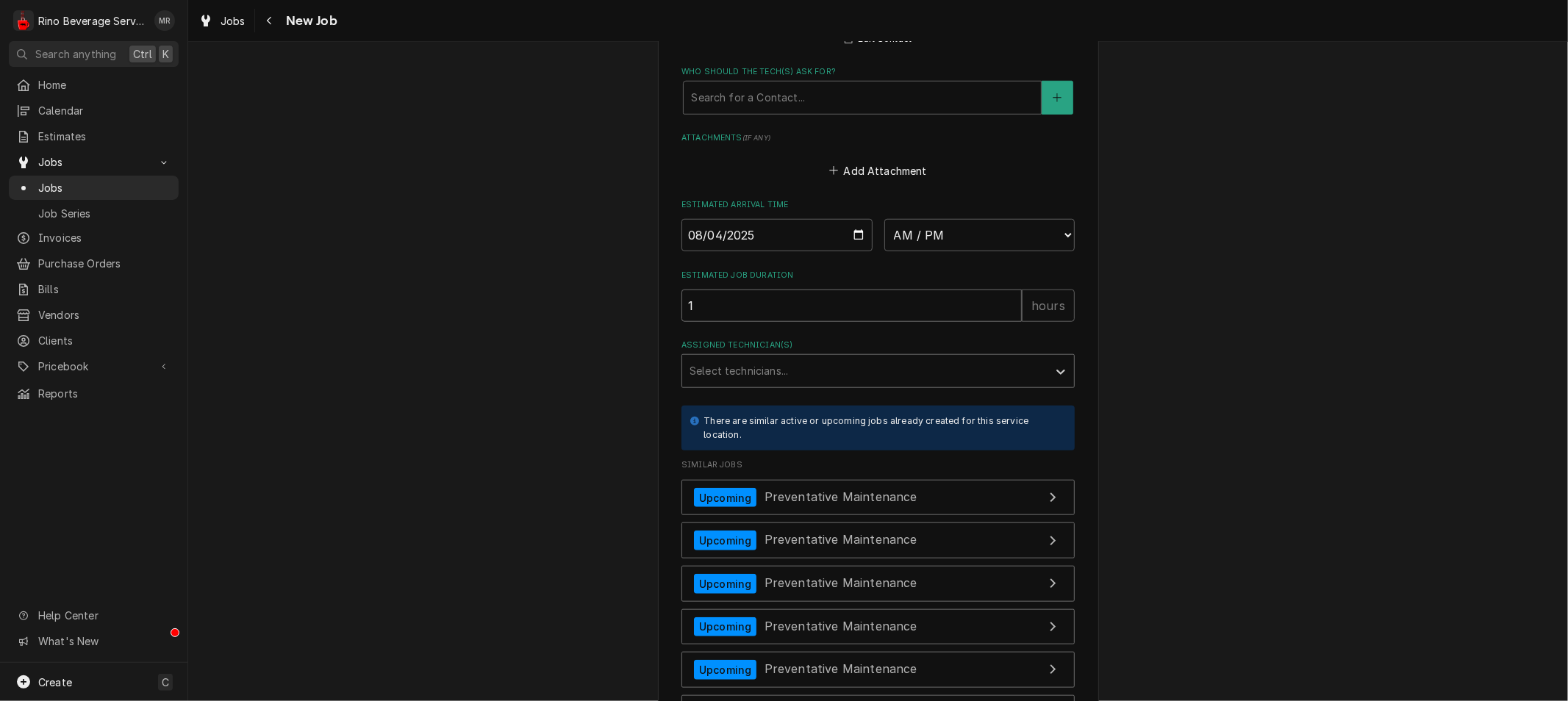 type on "x" 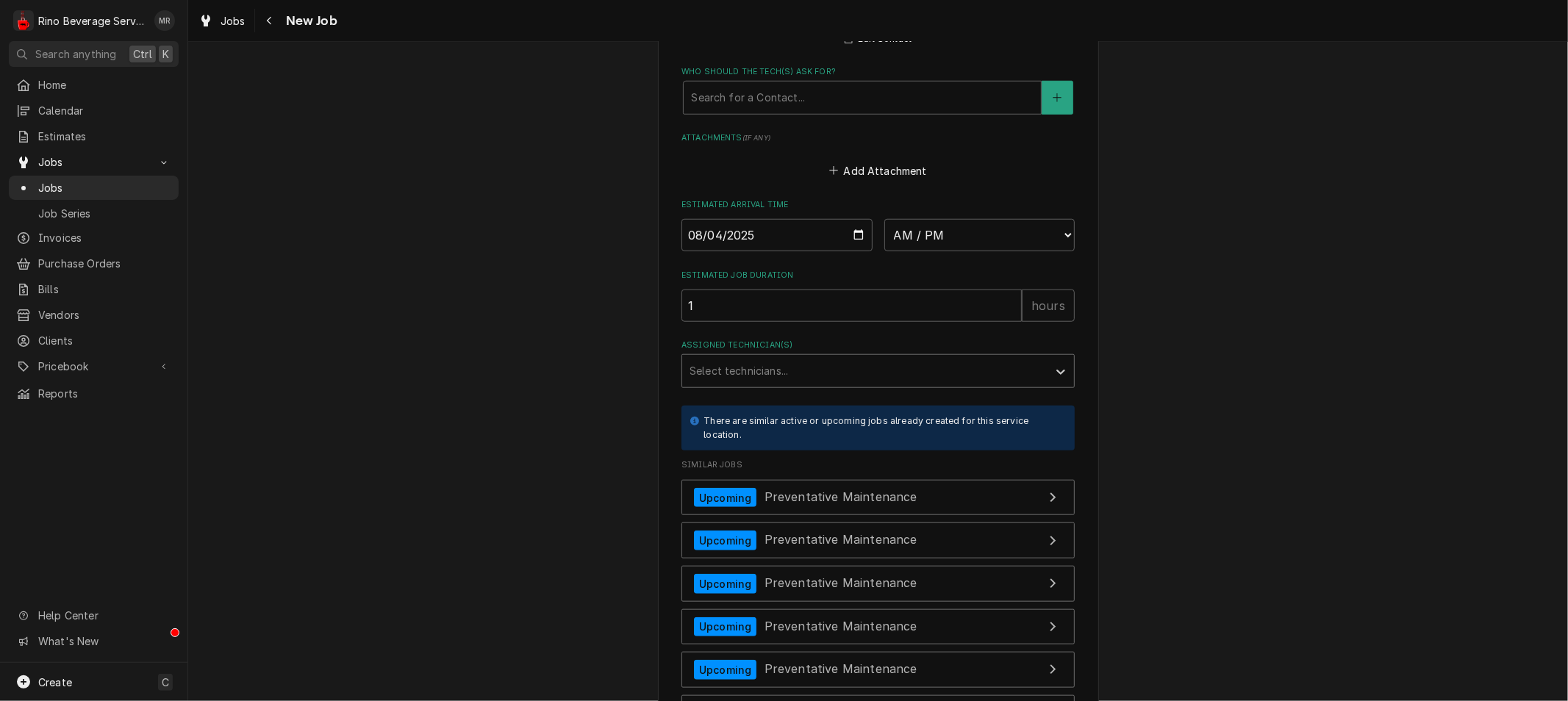 click at bounding box center (864, 371) 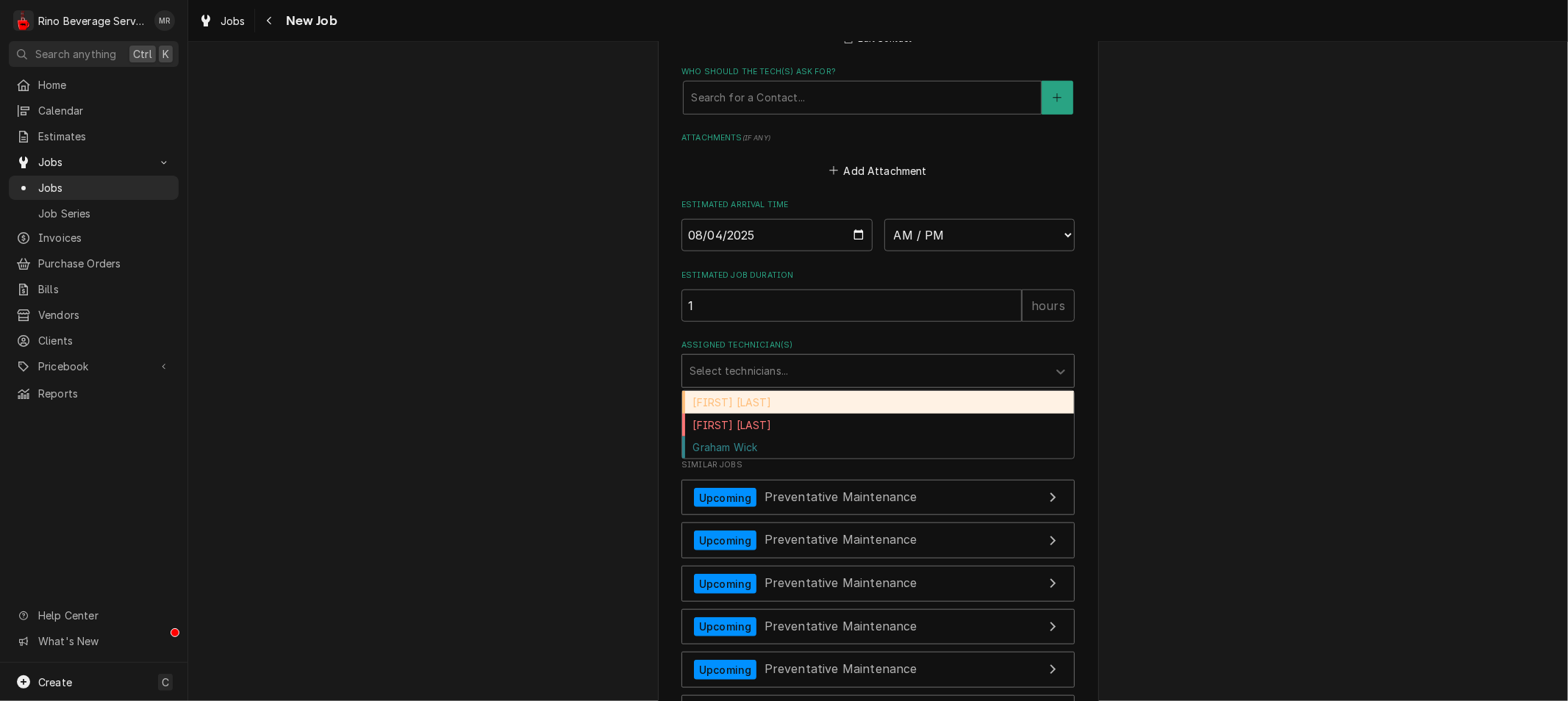 click on "[FIRST] [LAST]" at bounding box center (878, 402) 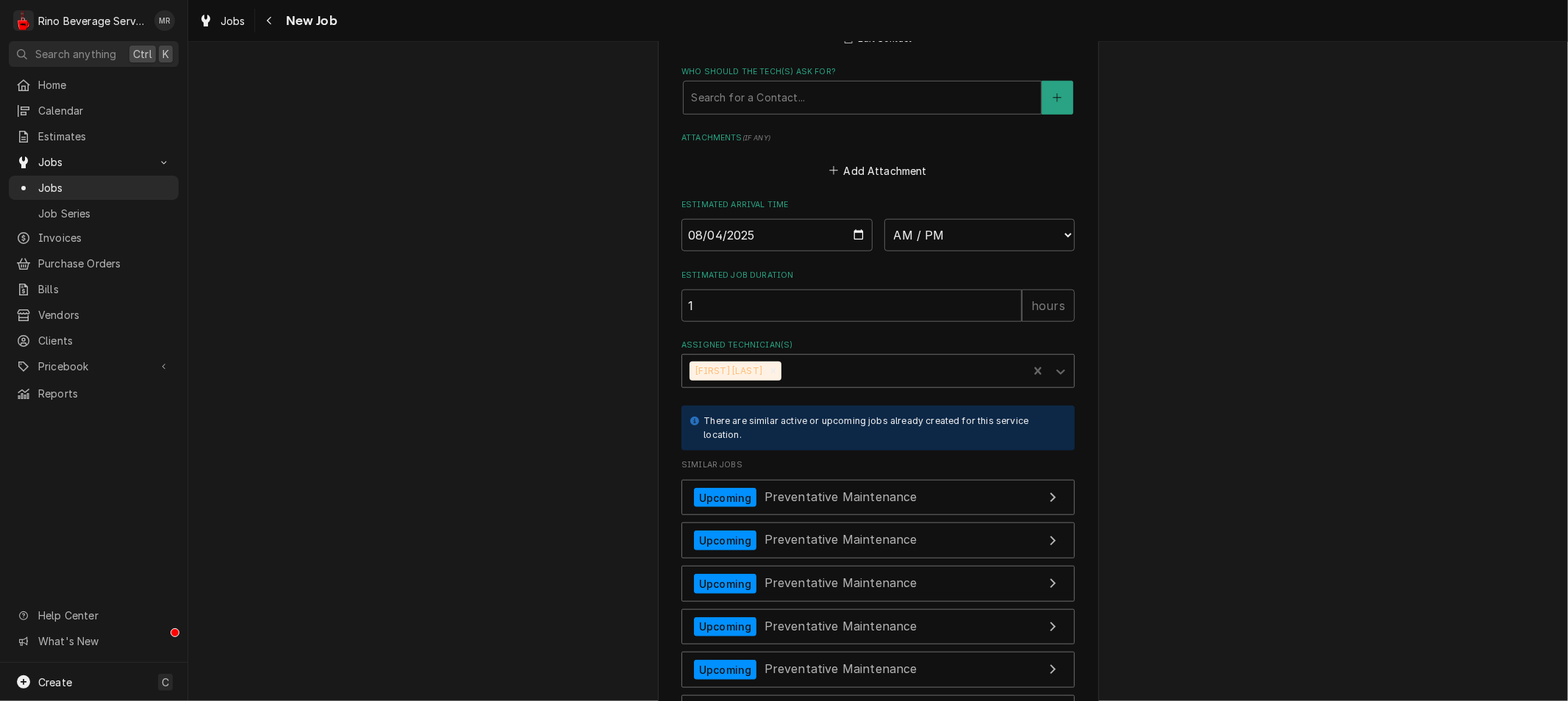 scroll, scrollTop: 952, scrollLeft: 0, axis: vertical 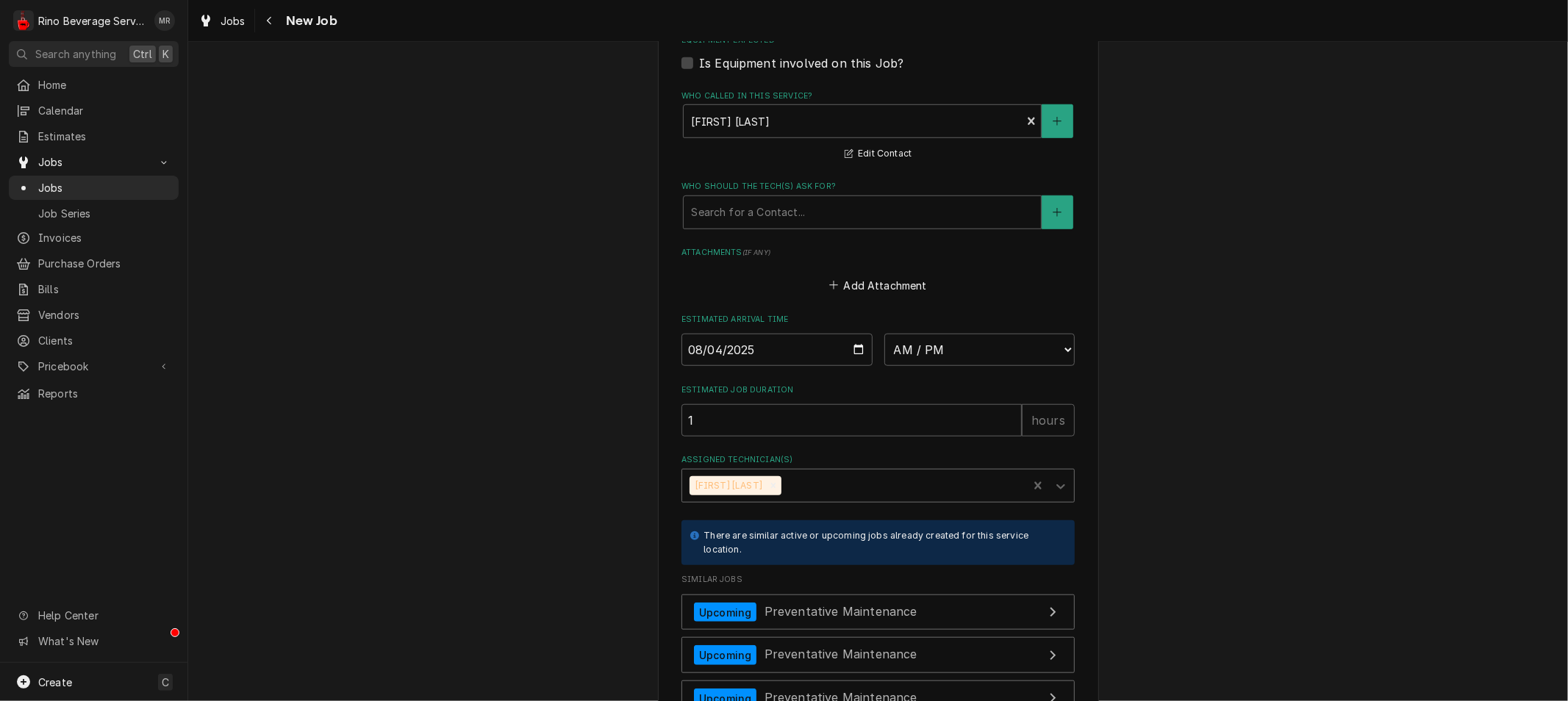type on "x" 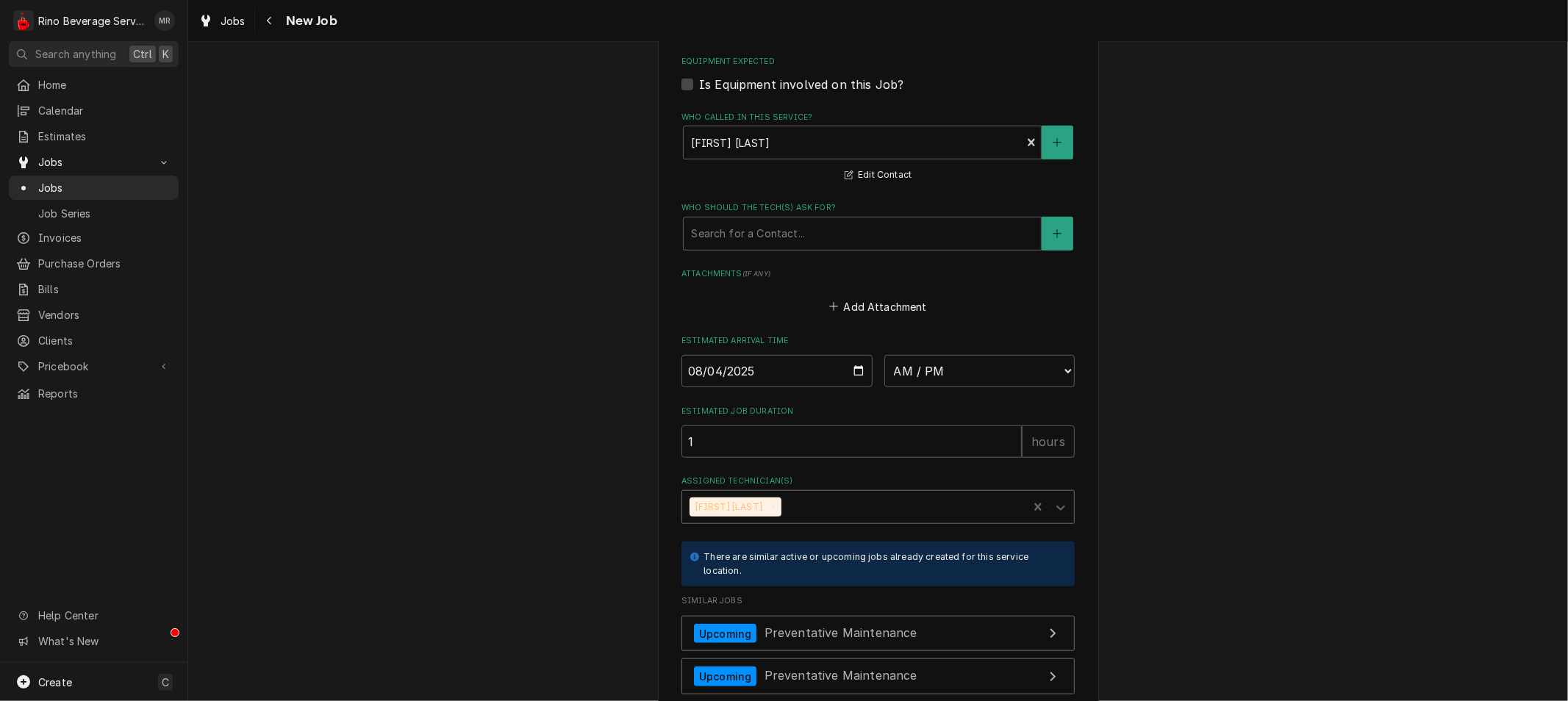 click on "Job Details Date Received 2025-08-01 Service Type Preventative Maintenance Edit Service Type Job Type Reason For Call Test  Technician Instructions  ( optional ) Priority No Priority Urgent High Medium Low Labels  ( optional ) Add Labels... Equipment Expected Is Equipment involved on this Job? Who called in this service? Emily Michael Location Contact emily@1215vine.com Edit Contact Who should the tech(s) ask for? Search for a Contact... Attachments  ( if any ) Add Attachment Estimated Arrival Time 2025-08-04 AM / PM 6:00 AM 6:15 AM 6:30 AM 6:45 AM 7:00 AM 7:15 AM 7:30 AM 7:45 AM 8:00 AM 8:15 AM 8:30 AM 8:45 AM 9:00 AM 9:15 AM 9:30 AM 9:45 AM 10:00 AM 10:15 AM 10:30 AM 10:45 AM 11:00 AM 11:15 AM 11:30 AM 11:45 AM 12:00 PM 12:15 PM 12:30 PM 12:45 PM 1:00 PM 1:15 PM 1:30 PM 1:45 PM 2:00 PM 2:15 PM 2:30 PM 2:45 PM 3:00 PM 3:15 PM 3:30 PM 3:45 PM 4:00 PM 4:15 PM 4:30 PM 4:45 PM 5:00 PM 5:15 PM 5:30 PM 5:45 PM 6:00 PM 6:15 PM 6:30 PM 6:45 PM 7:00 PM 7:15 PM 7:30 PM 7:45 PM 8:00 PM 8:15 PM 8:30 PM 8:45 PM 9:00 PM 1" at bounding box center (878, 226) 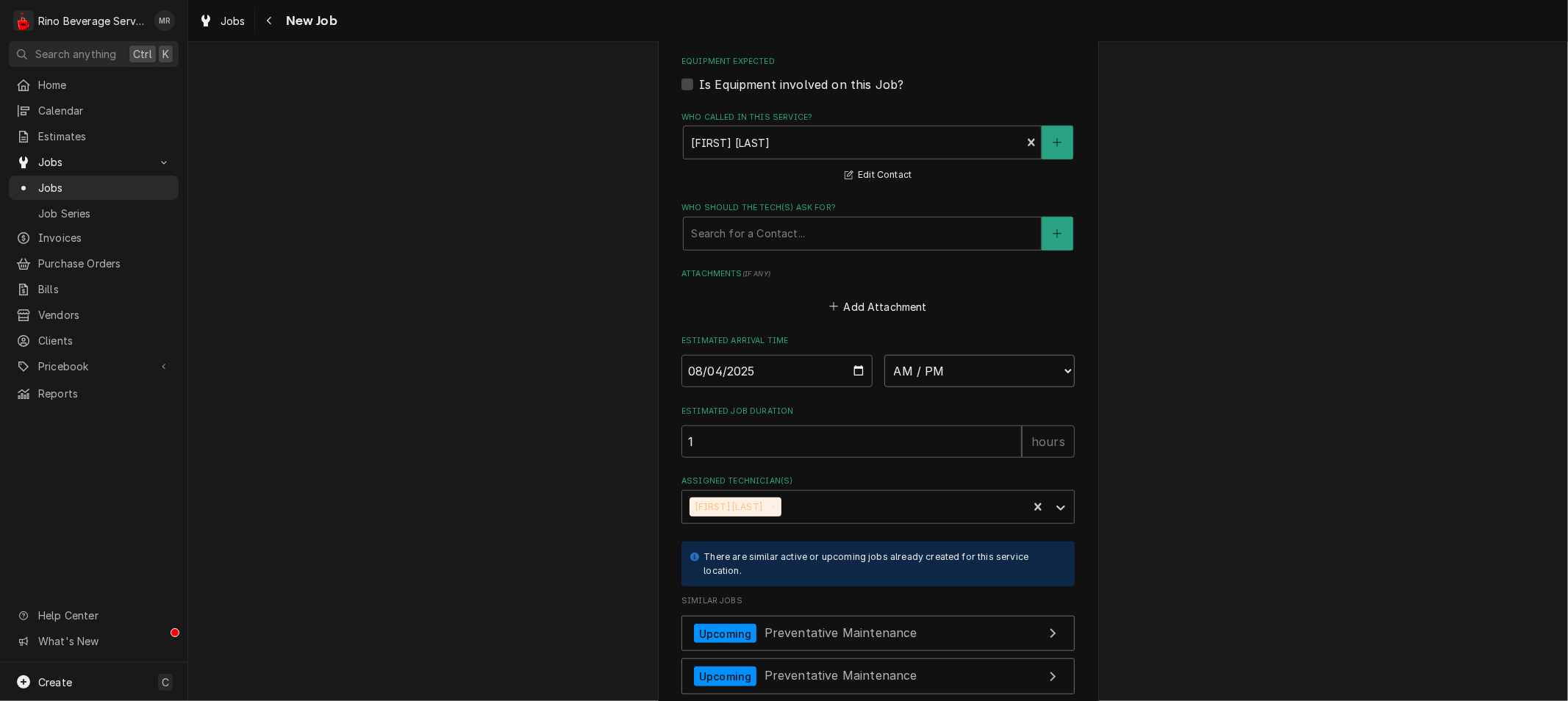drag, startPoint x: 937, startPoint y: 370, endPoint x: 937, endPoint y: 383, distance: 13 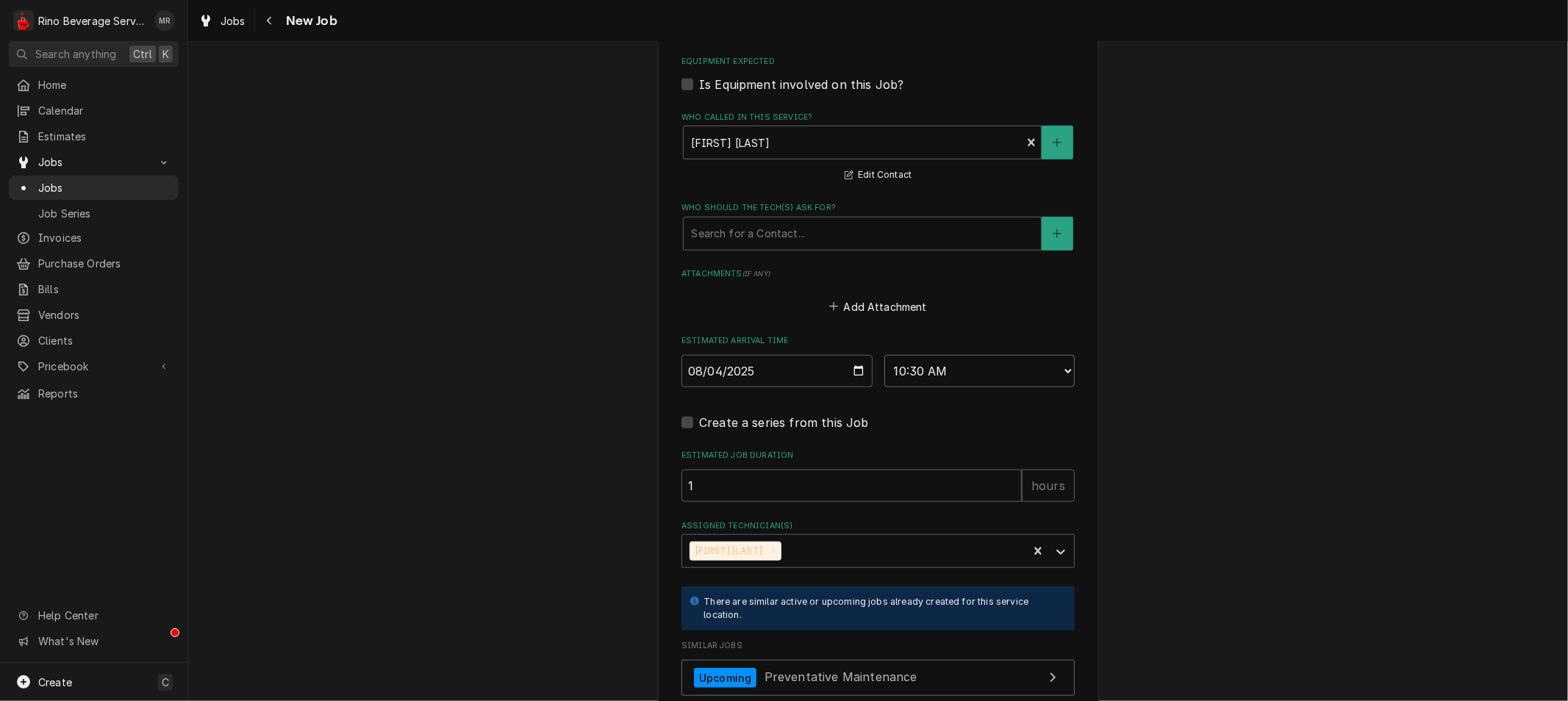 type on "x" 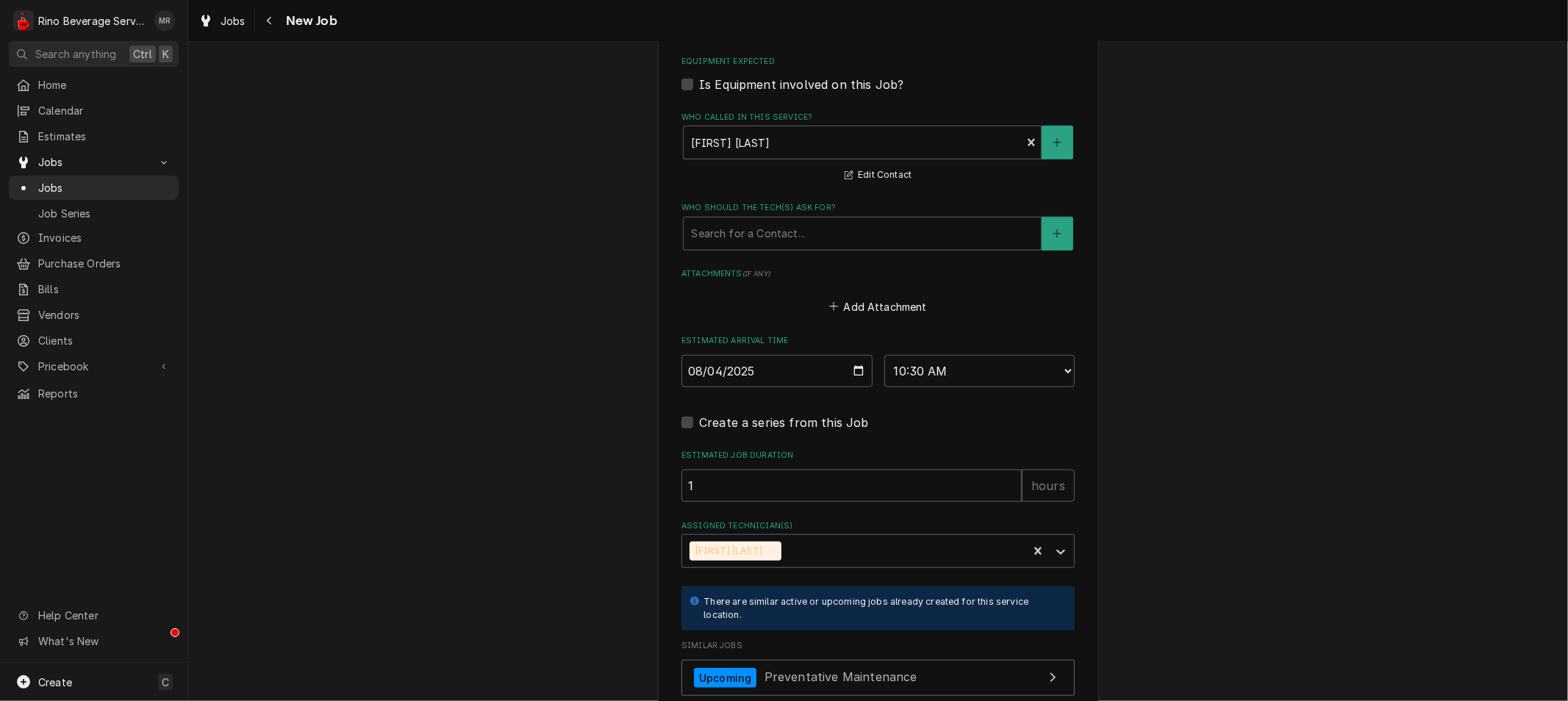 drag, startPoint x: 770, startPoint y: 423, endPoint x: 767, endPoint y: 434, distance: 11.401754 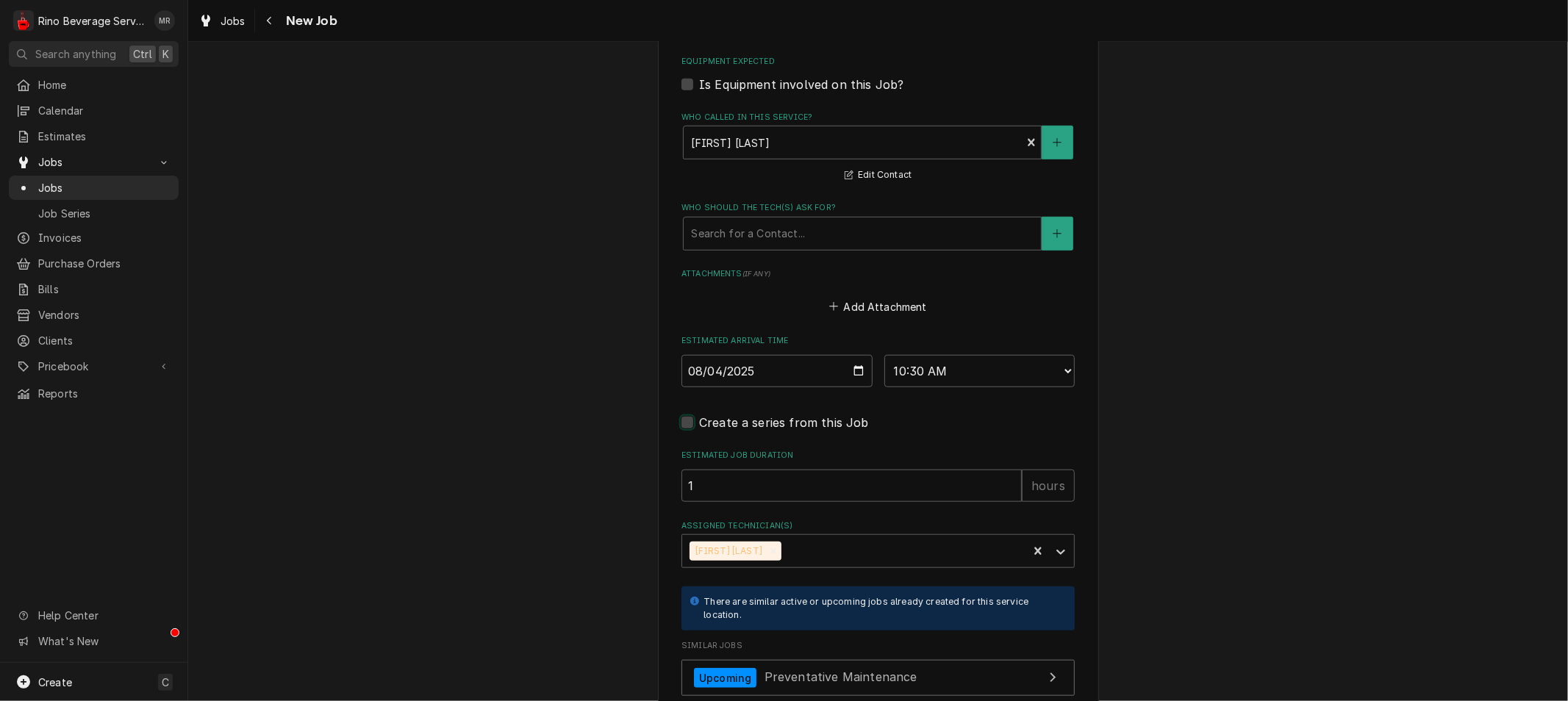 click at bounding box center (895, 430) 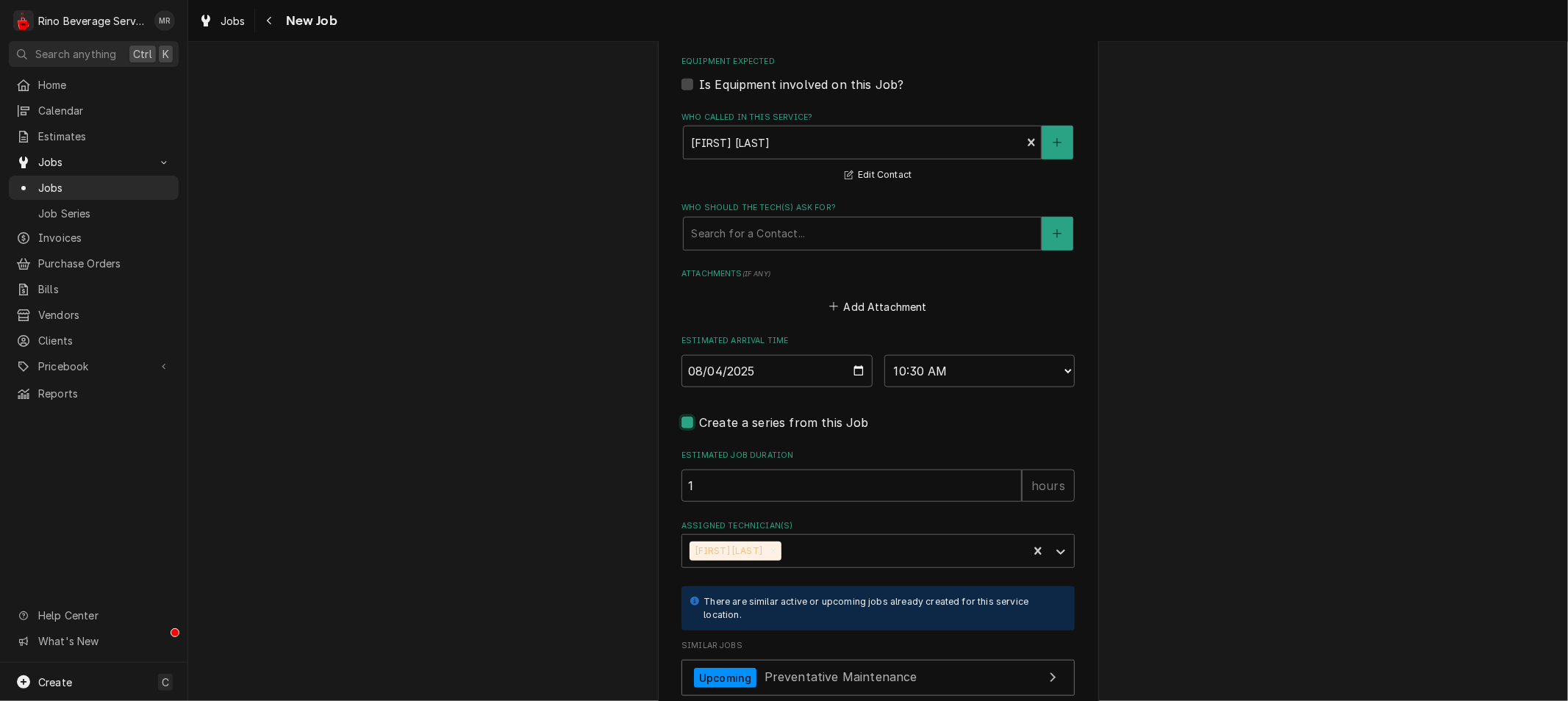 checkbox on "true" 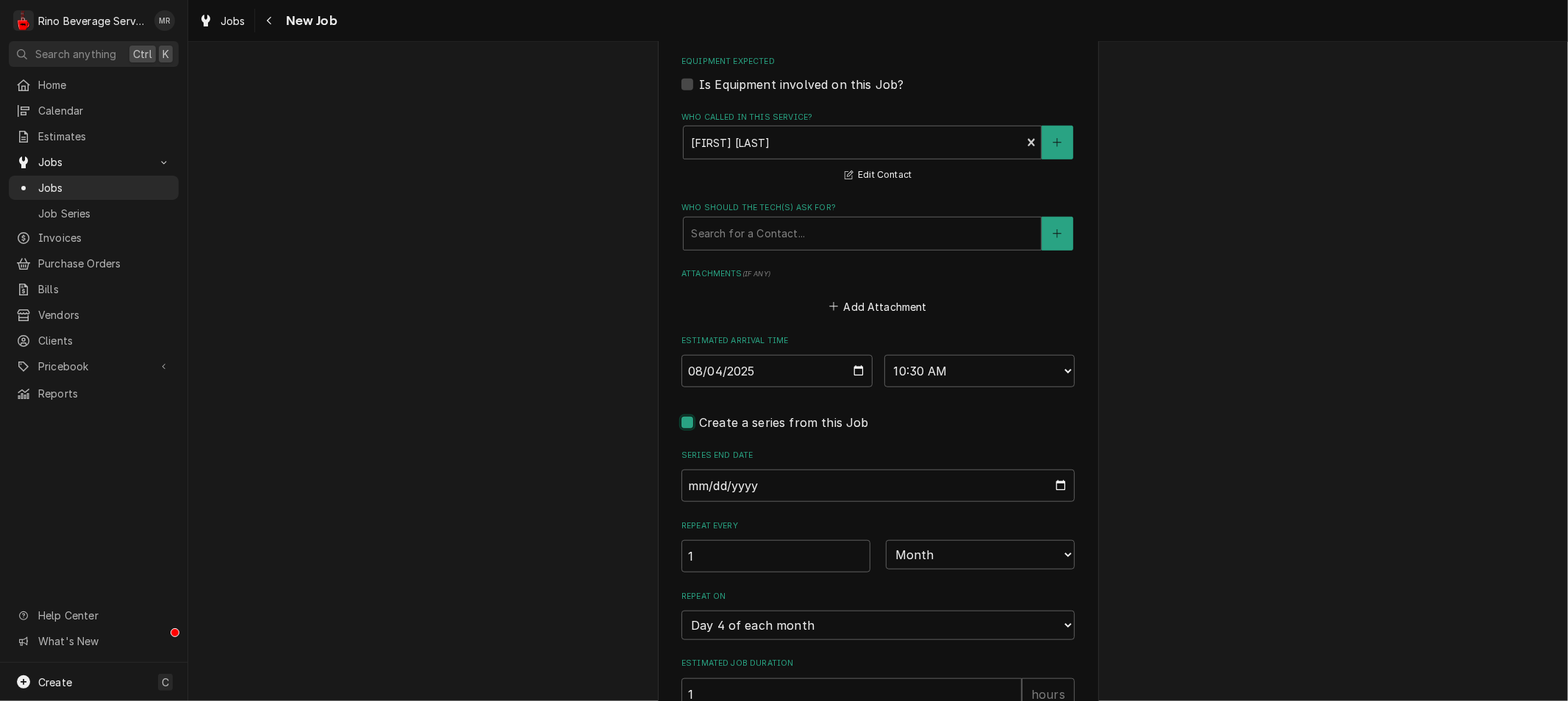 type on "x" 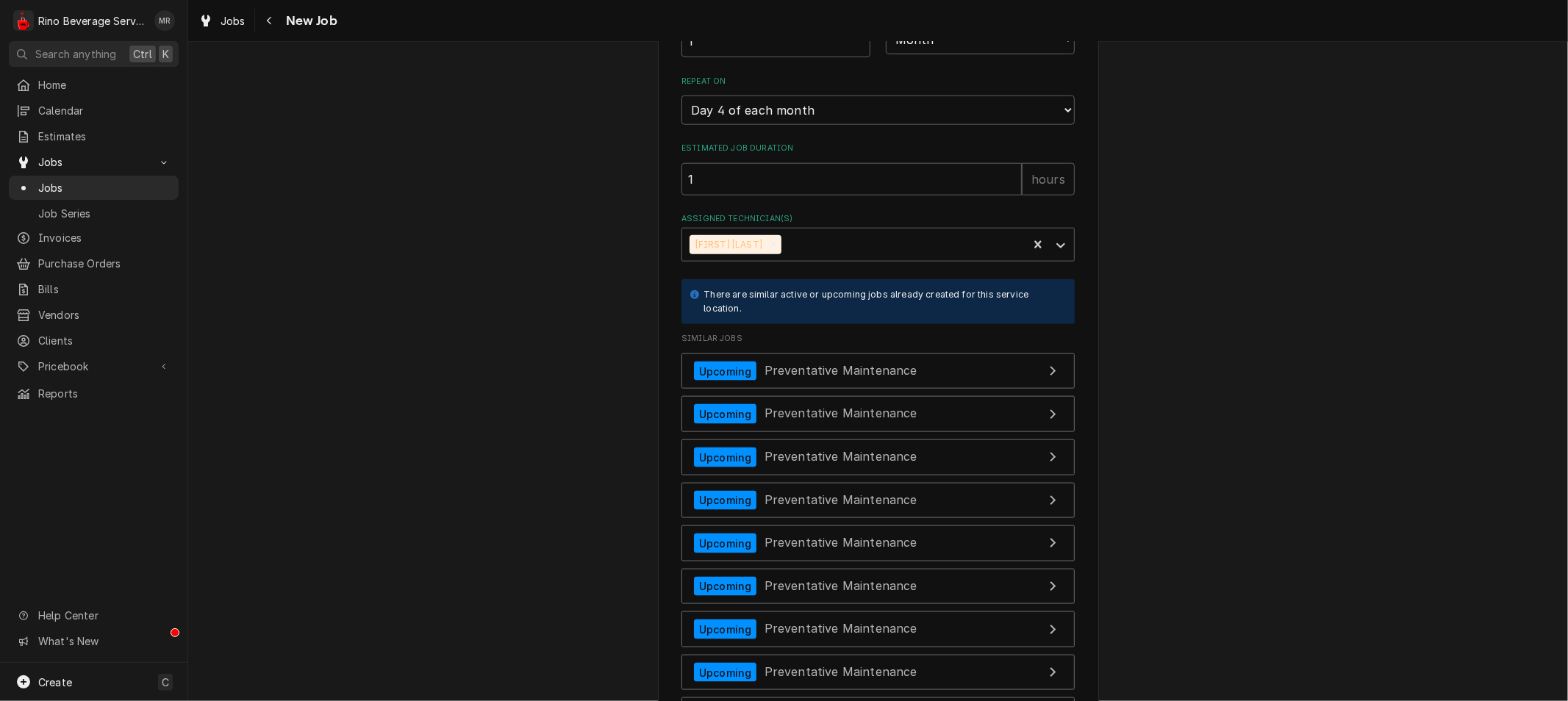 scroll, scrollTop: 1224, scrollLeft: 0, axis: vertical 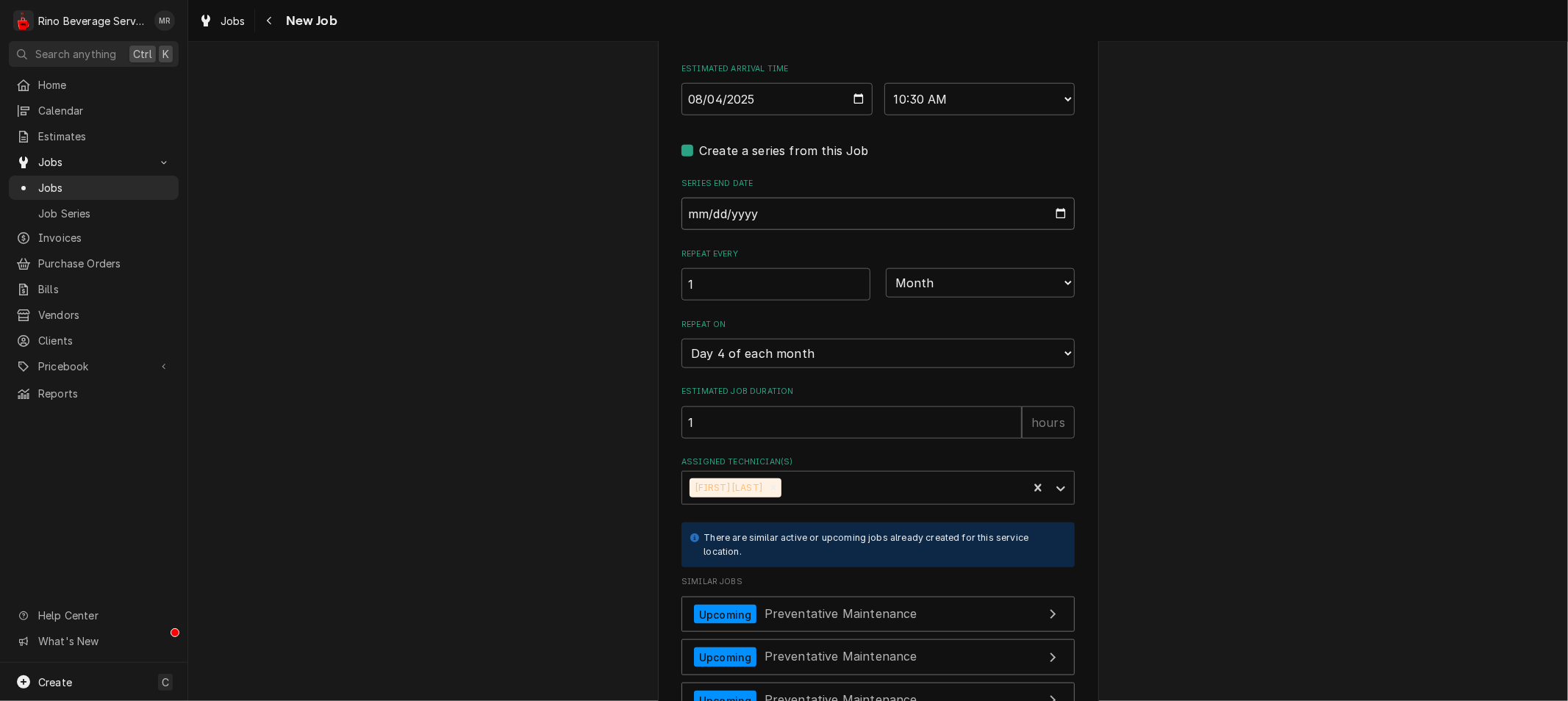 click on "Series End Date" at bounding box center [878, 214] 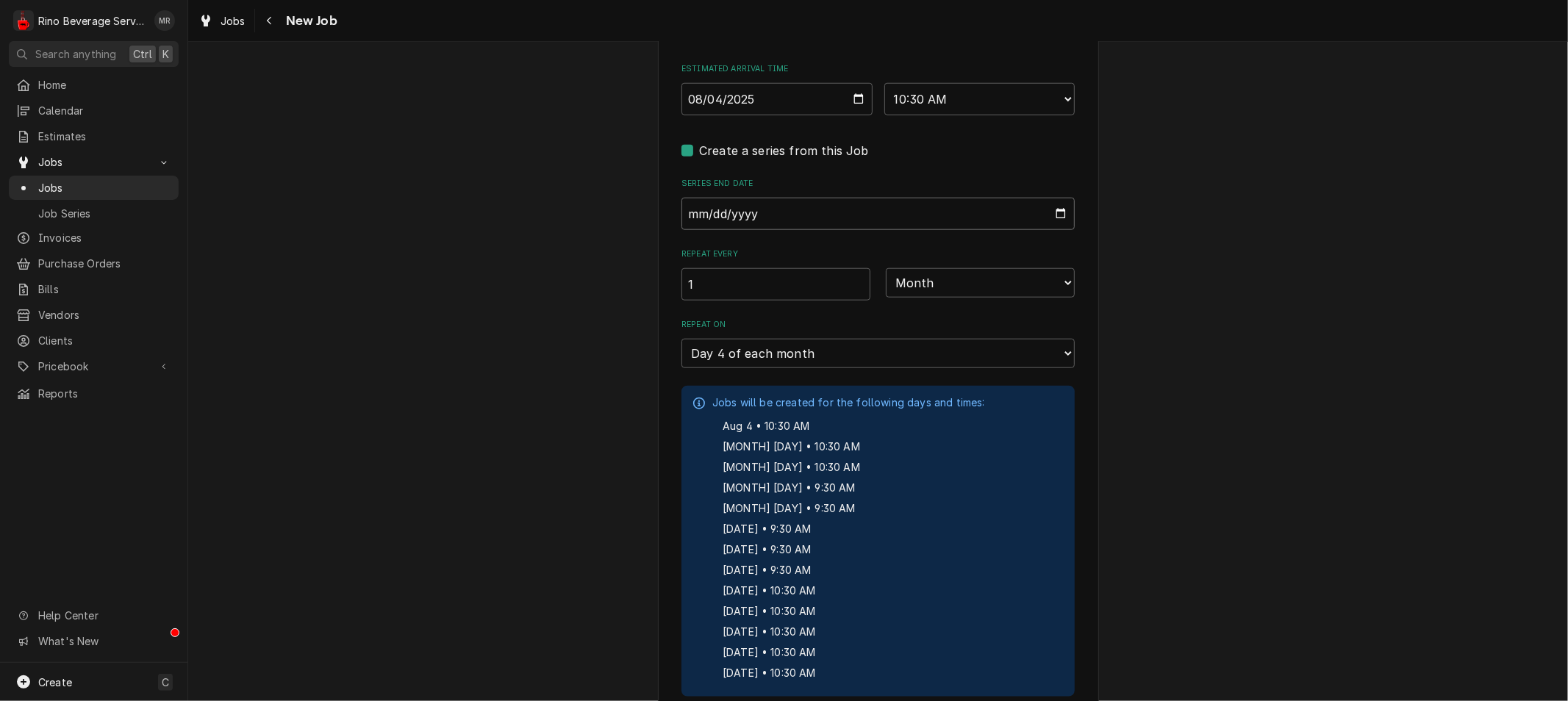 type on "x" 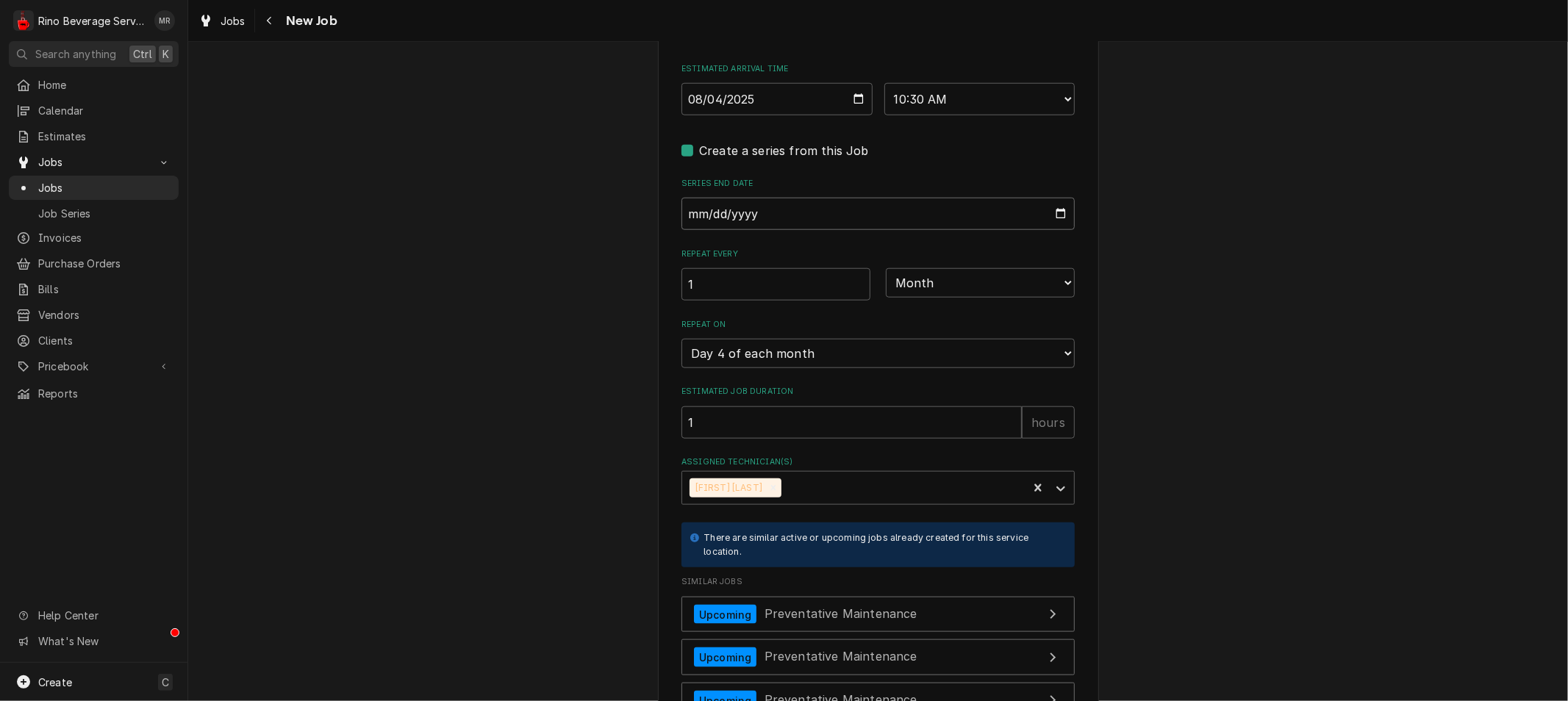 type on "x" 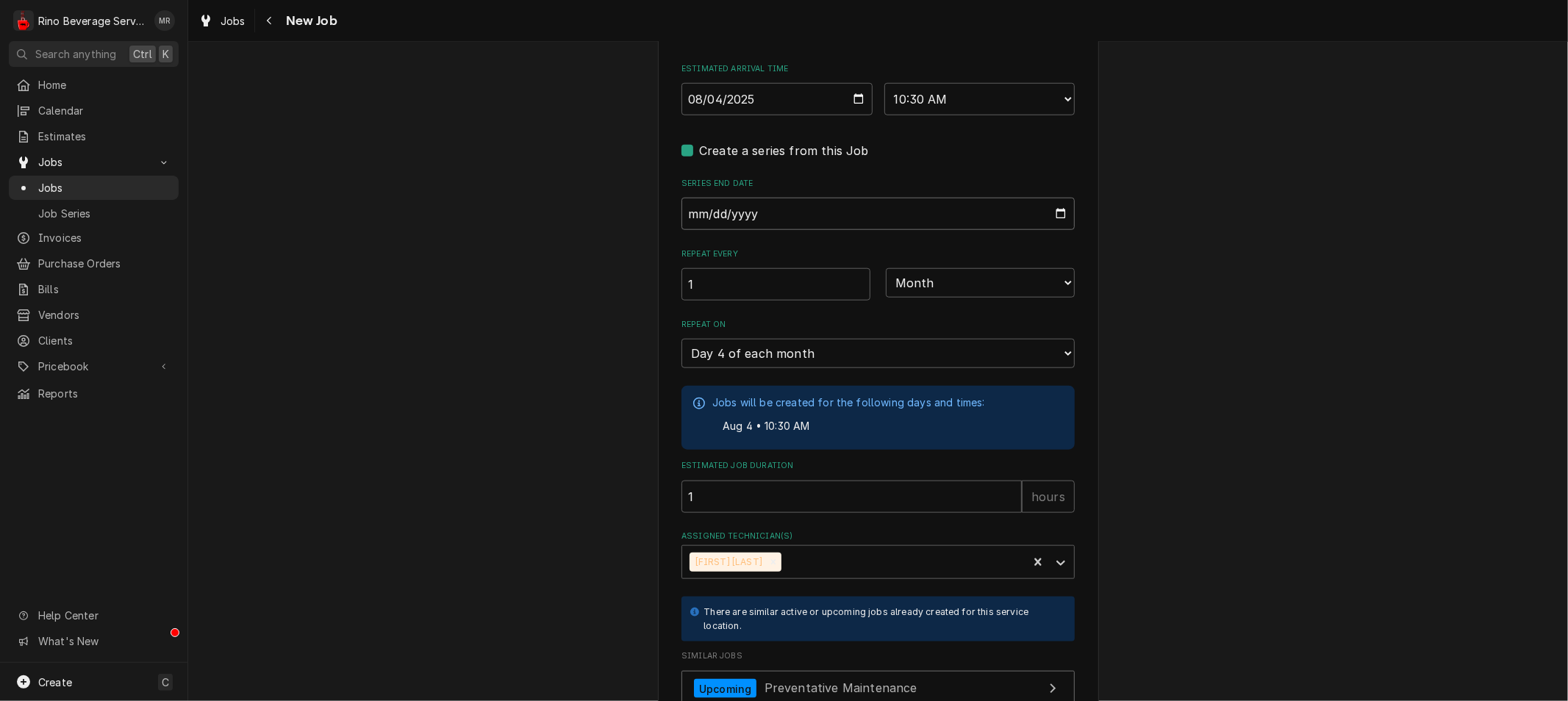 type on "0203-09-01" 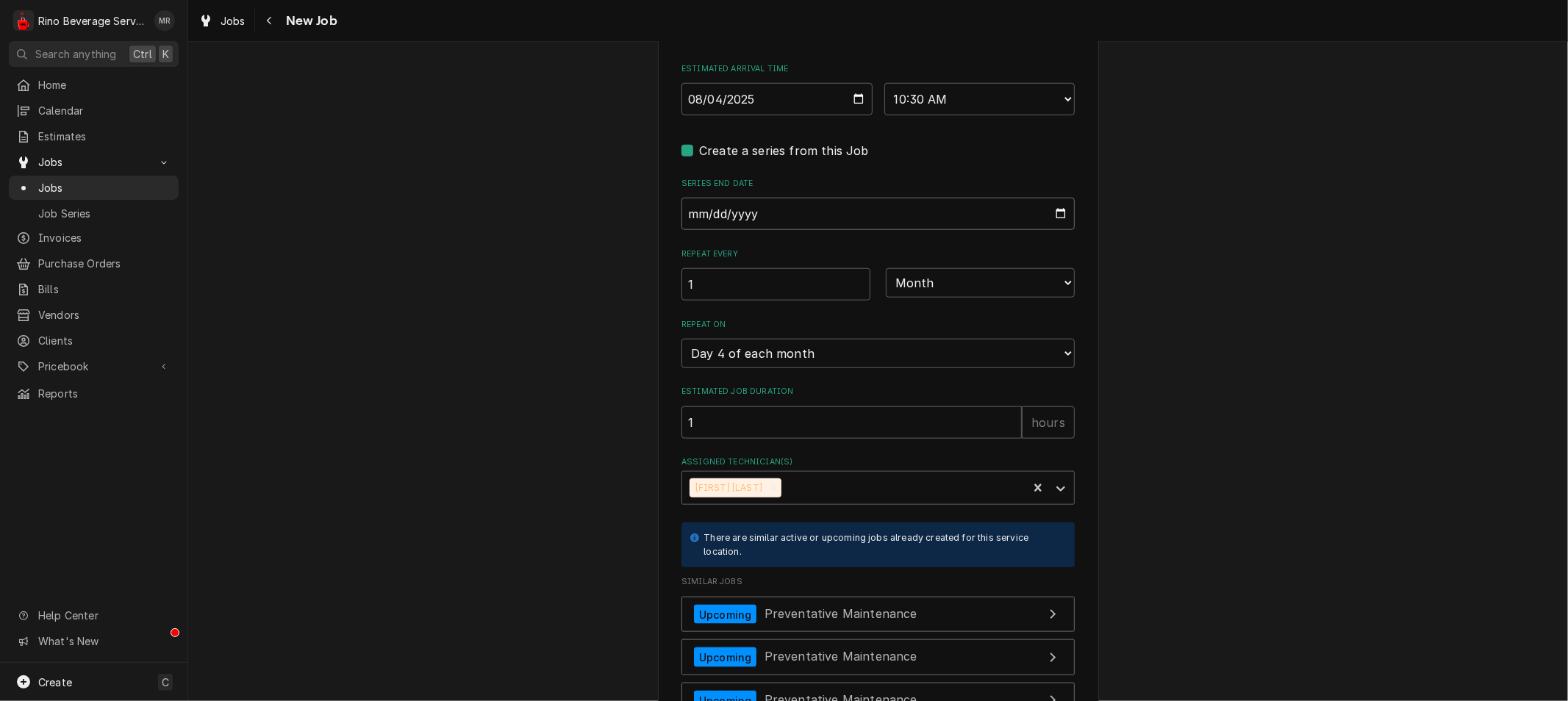 type on "2030-09-01" 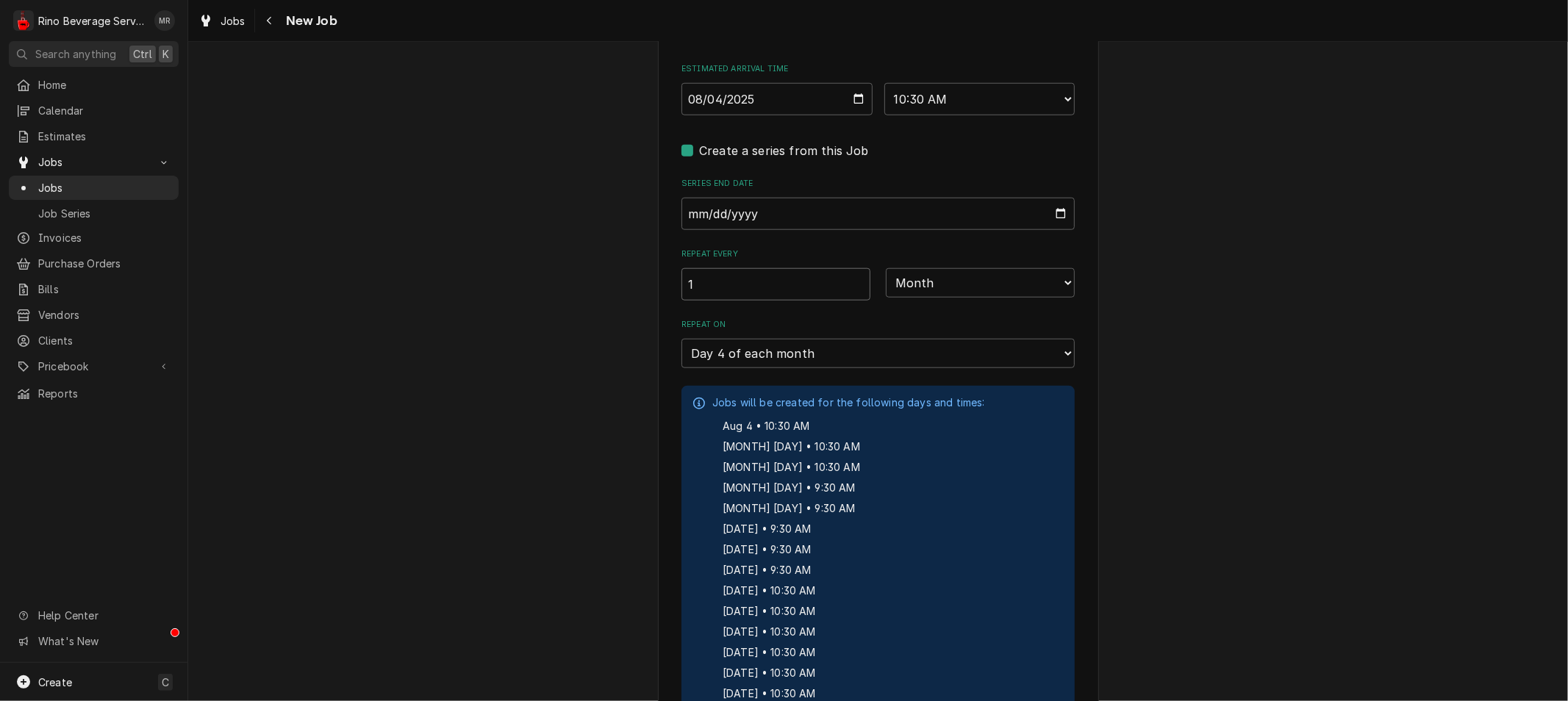 drag, startPoint x: 730, startPoint y: 284, endPoint x: 273, endPoint y: 284, distance: 457 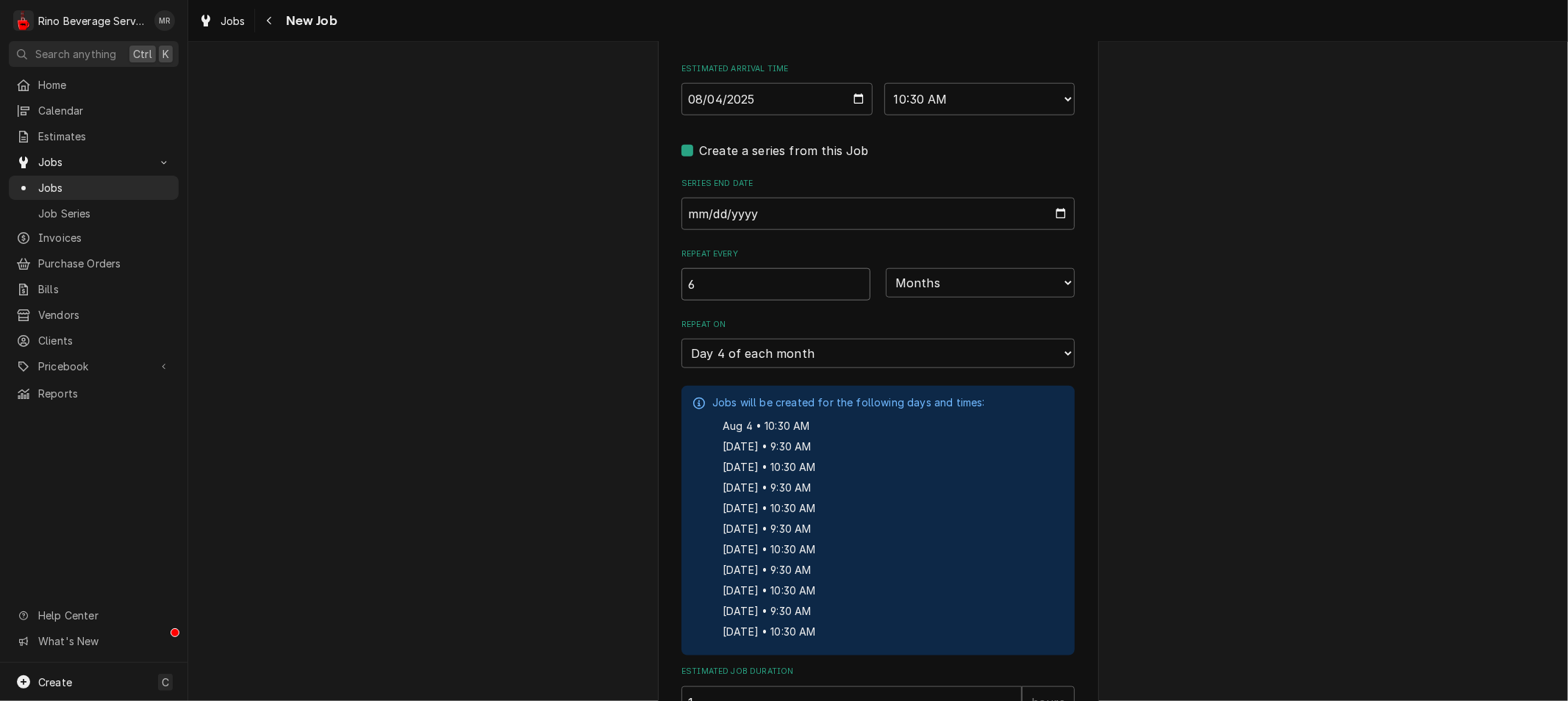 type on "x" 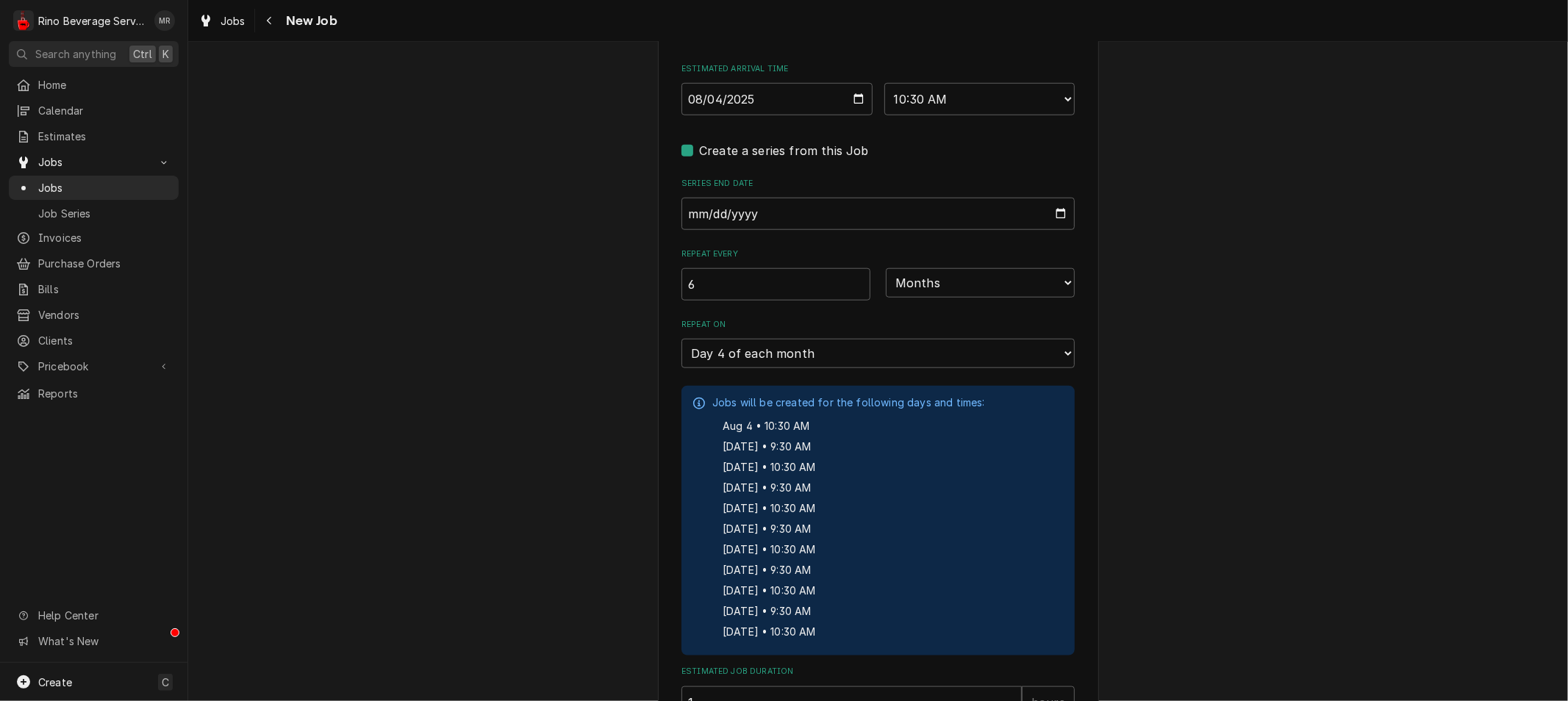 click on "Please provide the following information to create a job: Client Details Client 1215 Wine Bar & Coffe Deeper Roots Edit Client Client Notes Deeper Roots Service Location 1215 Vine St, Cincinnati, OH 45202 Edit Service Location Job Details Date Received 2025-08-01 Service Type Preventative Maintenance Edit Service Type Job Type Reason For Call Test  Technician Instructions  ( optional ) Priority No Priority Urgent High Medium Low Labels  ( optional ) Add Labels... Equipment Expected Is Equipment involved on this Job? Who called in this service? Emily Michael Location Contact emily@1215vine.com Edit Contact Who should the tech(s) ask for? Search for a Contact... Attachments  ( if any ) Add Attachment Estimated Arrival Time 2025-08-04 AM / PM 6:00 AM 6:15 AM 6:30 AM 6:45 AM 7:00 AM 7:15 AM 7:30 AM 7:45 AM 8:00 AM 8:15 AM 8:30 AM 8:45 AM 9:00 AM 9:15 AM 9:30 AM 9:45 AM 10:00 AM 10:15 AM 10:30 AM 10:45 AM 11:00 AM 11:15 AM 11:30 AM 11:45 AM 12:00 PM 12:15 PM 12:30 PM 12:45 PM 1:00 PM 1:15 PM 1:30 PM 1:45 PM 6" at bounding box center [878, 112] 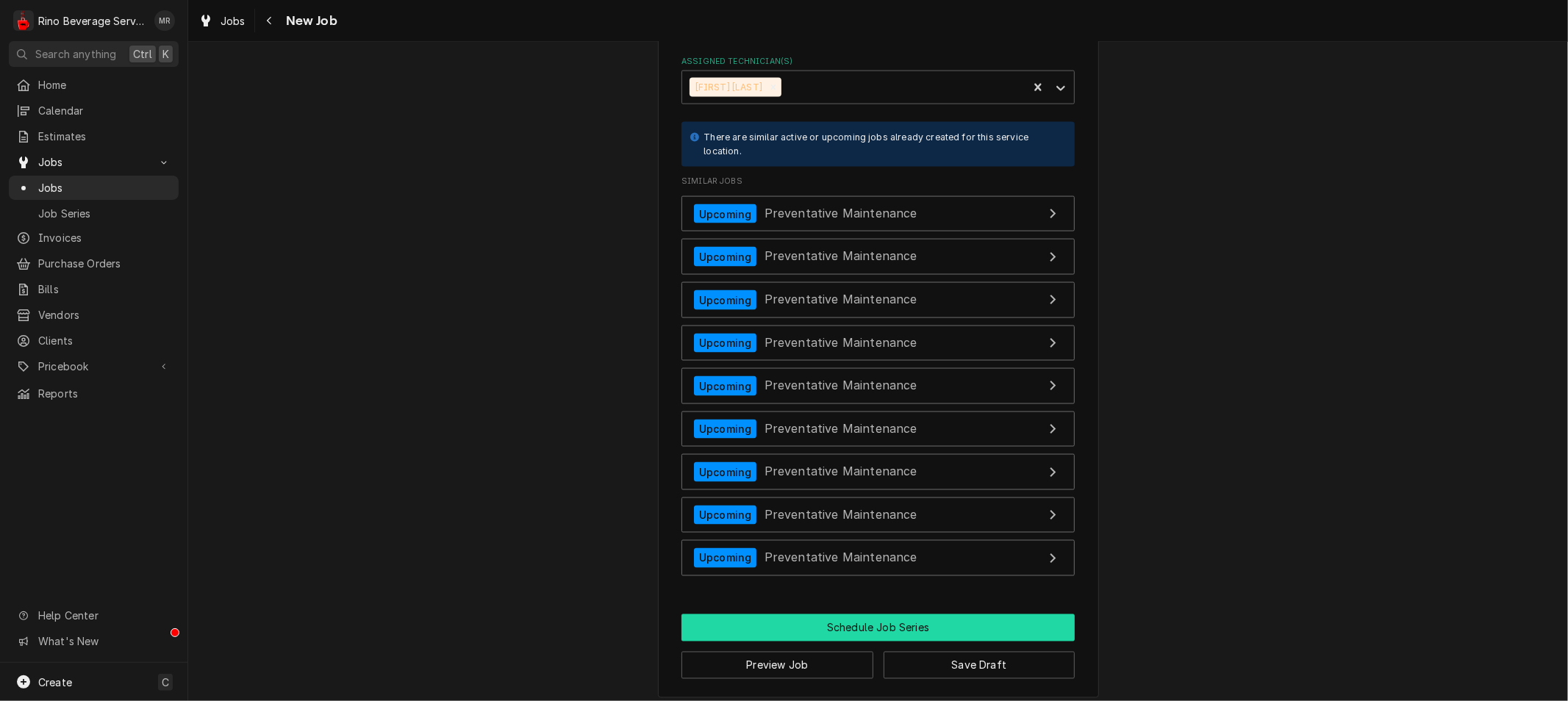 scroll, scrollTop: 1906, scrollLeft: 0, axis: vertical 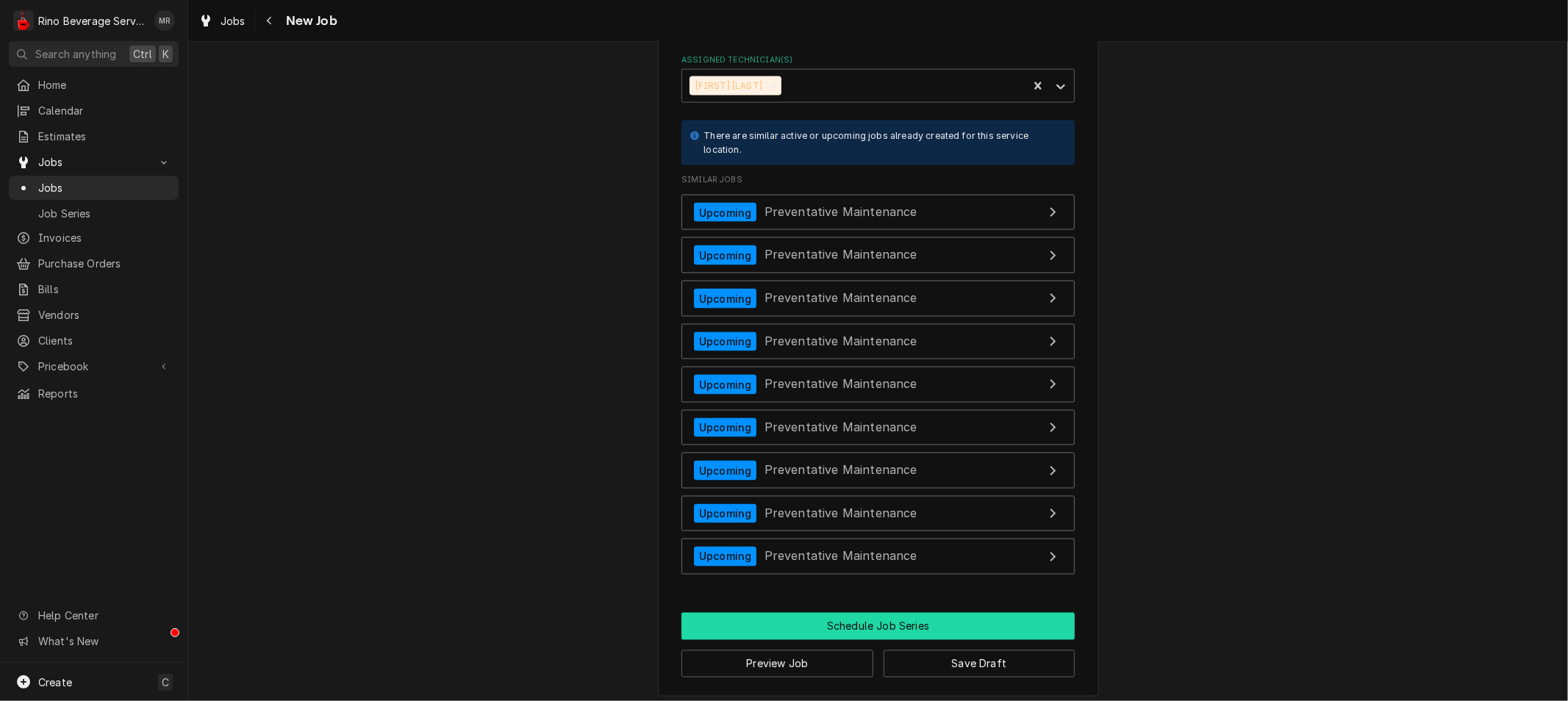 click on "Schedule Job Series" at bounding box center [878, 626] 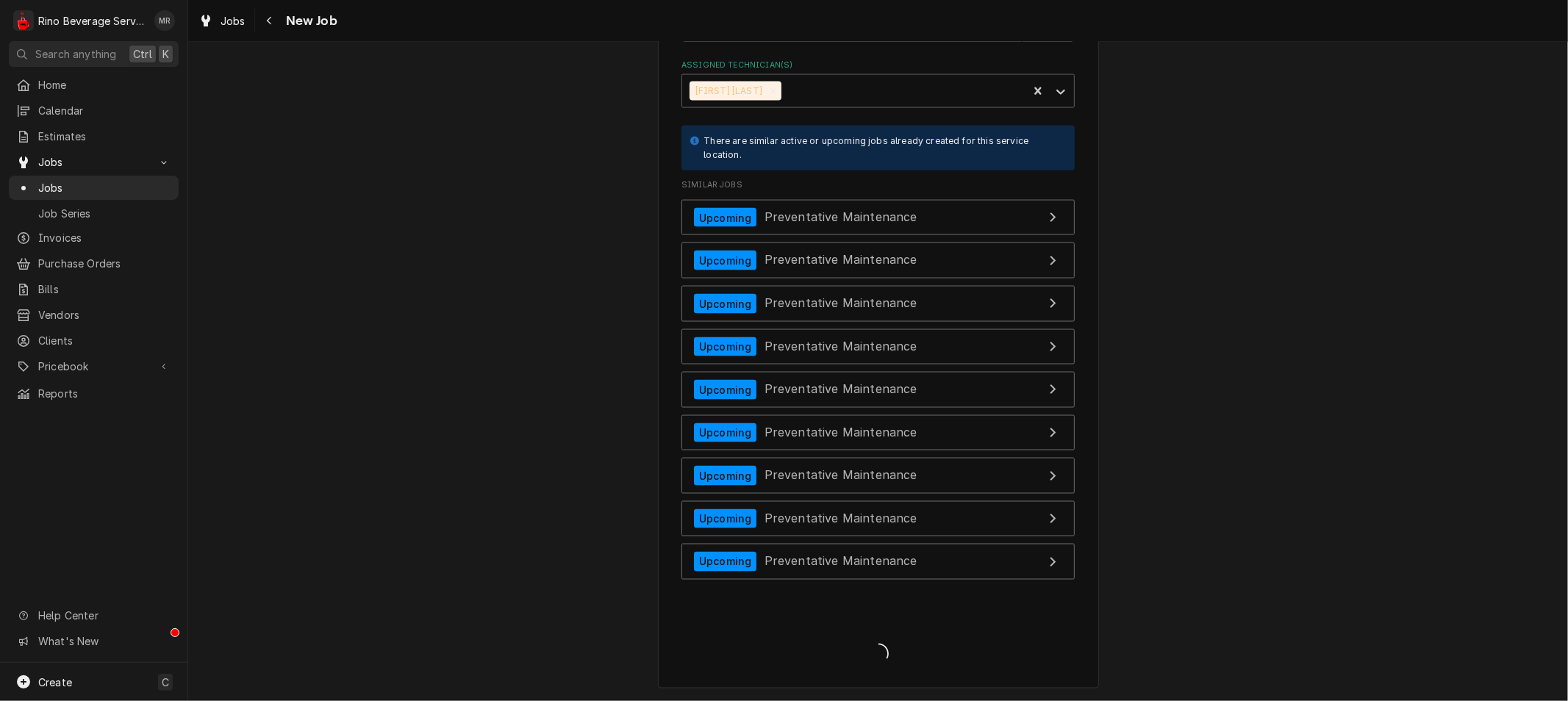 scroll, scrollTop: 1892, scrollLeft: 0, axis: vertical 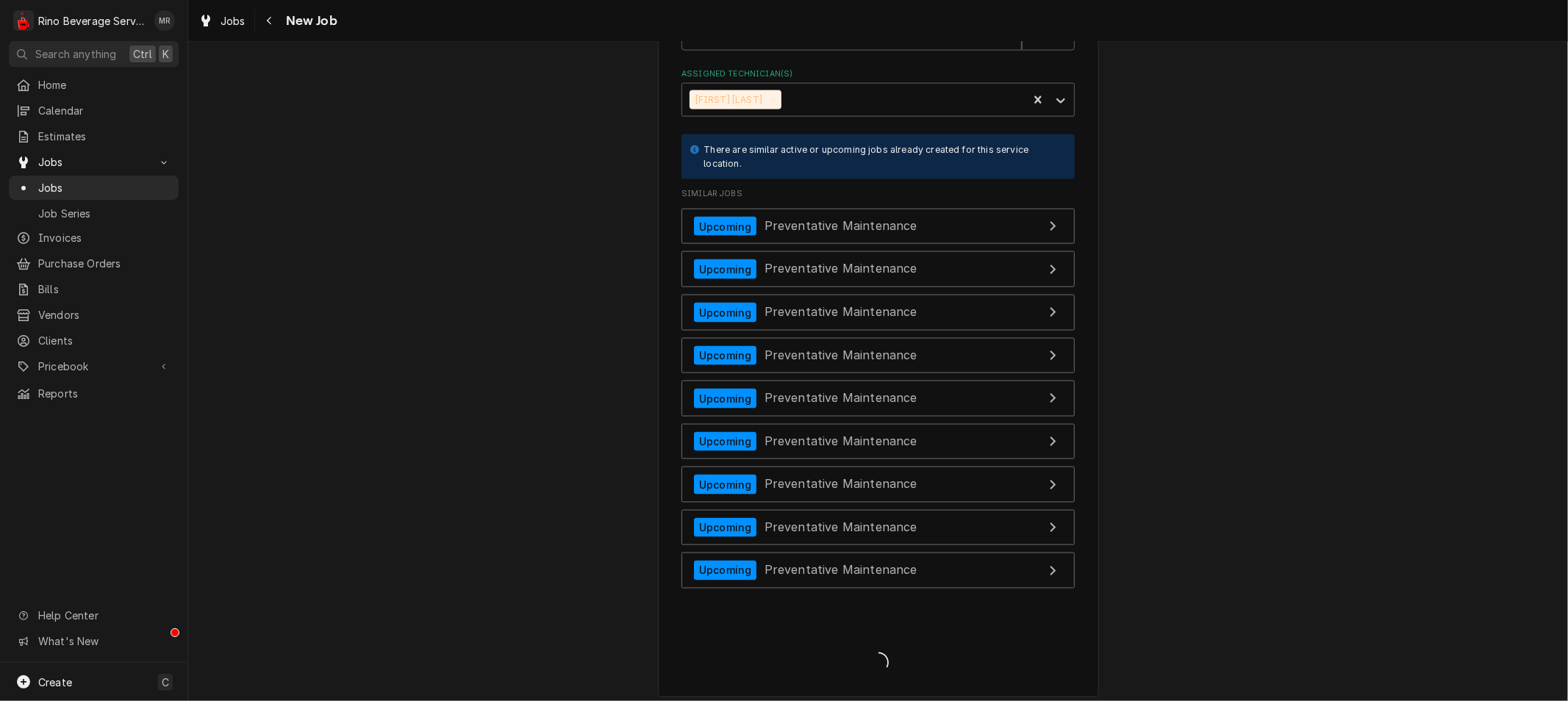 type on "x" 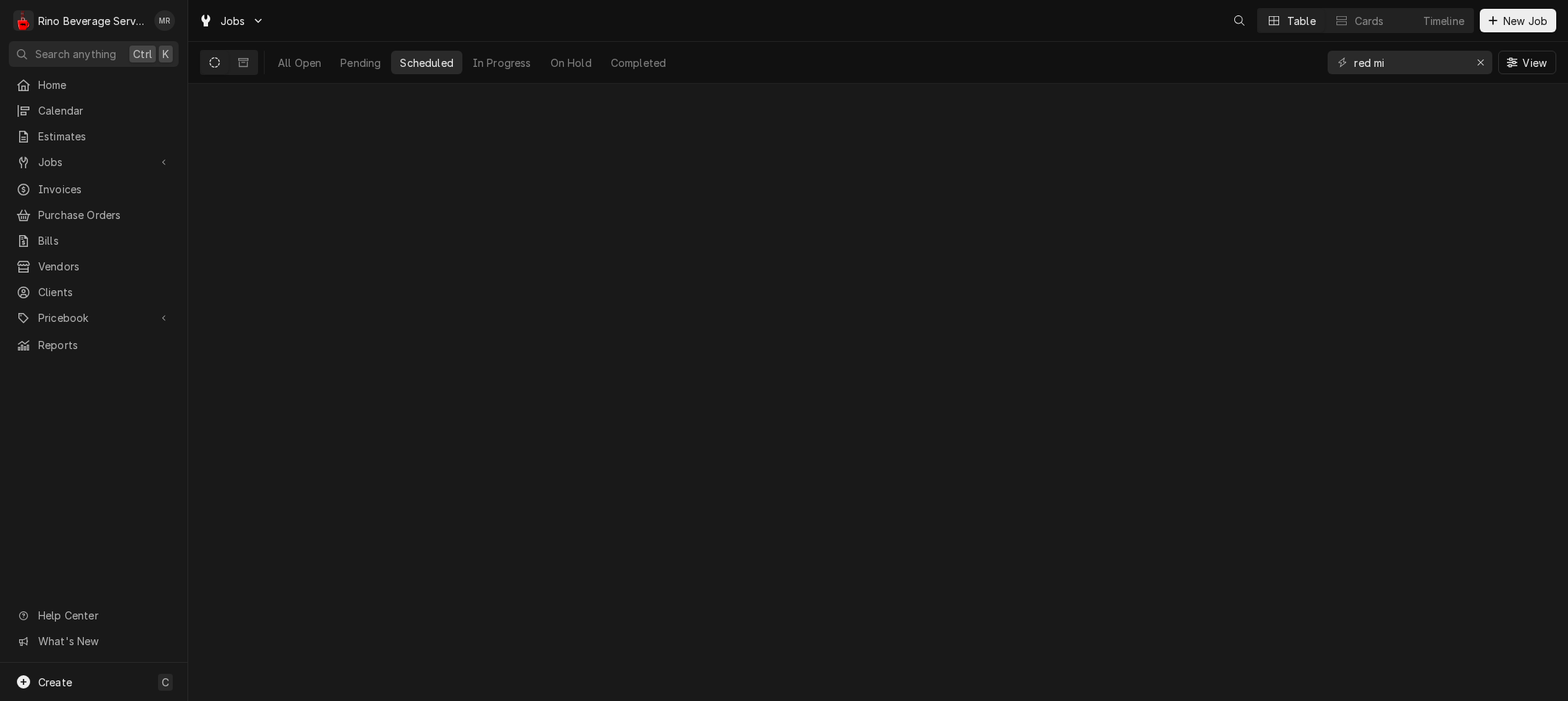 scroll, scrollTop: 0, scrollLeft: 0, axis: both 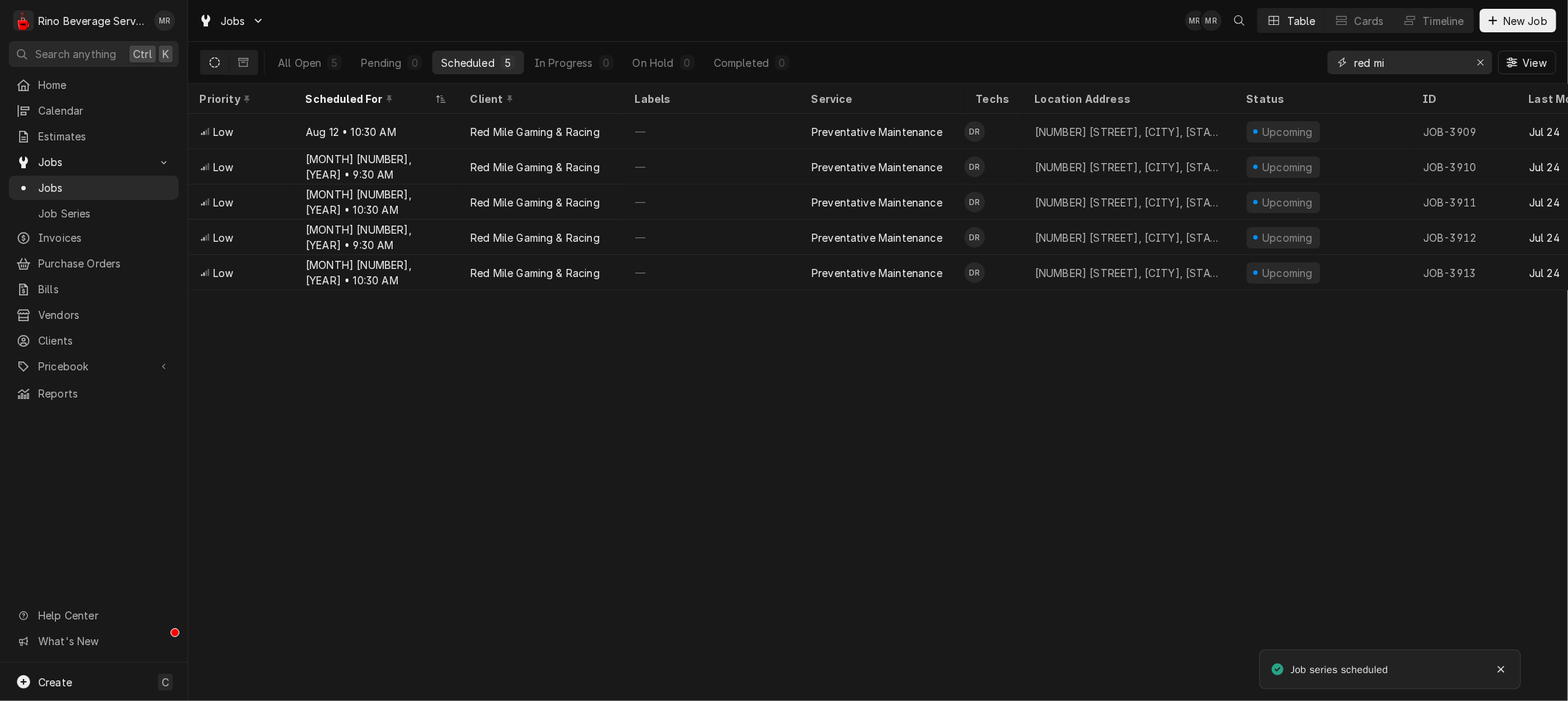 drag, startPoint x: 1395, startPoint y: 54, endPoint x: 593, endPoint y: 17, distance: 802.853 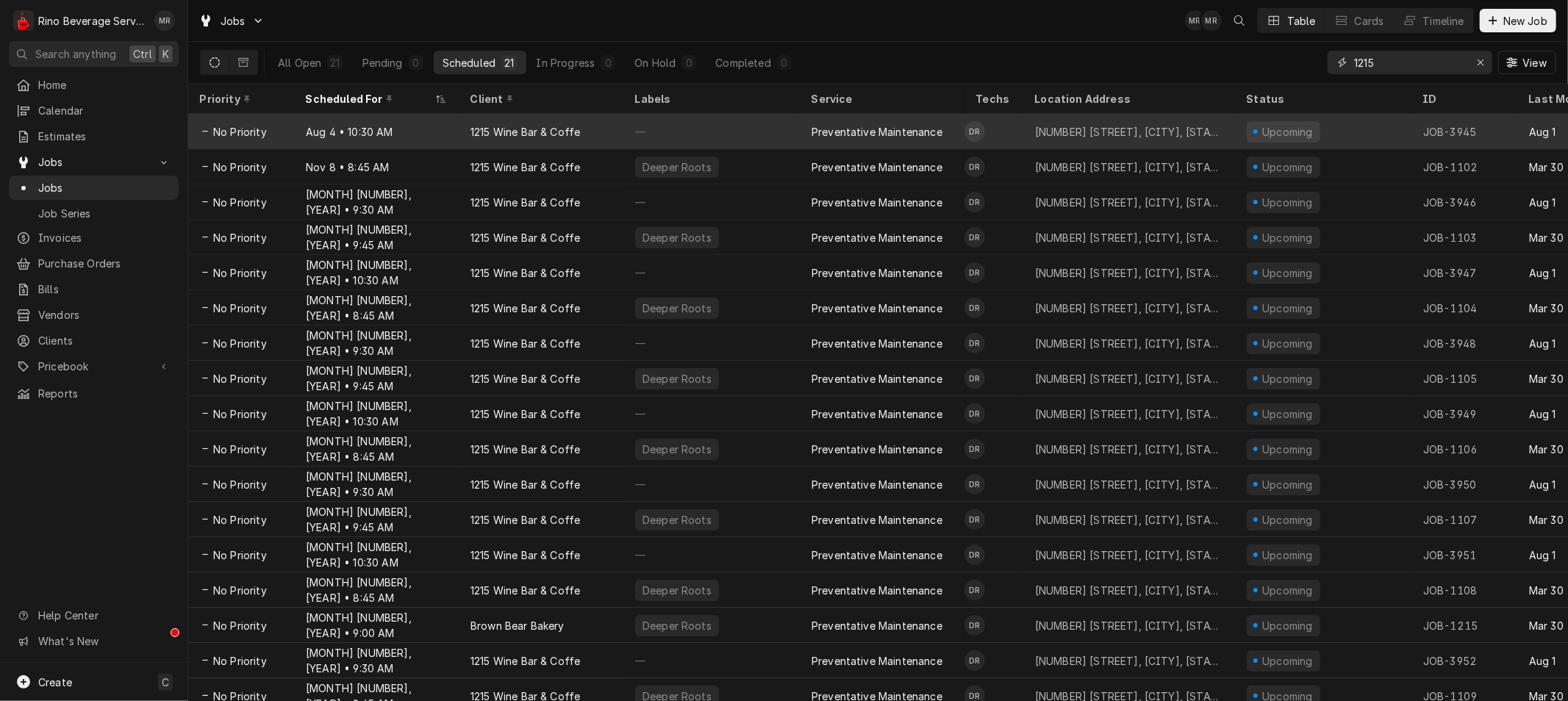 type on "1215" 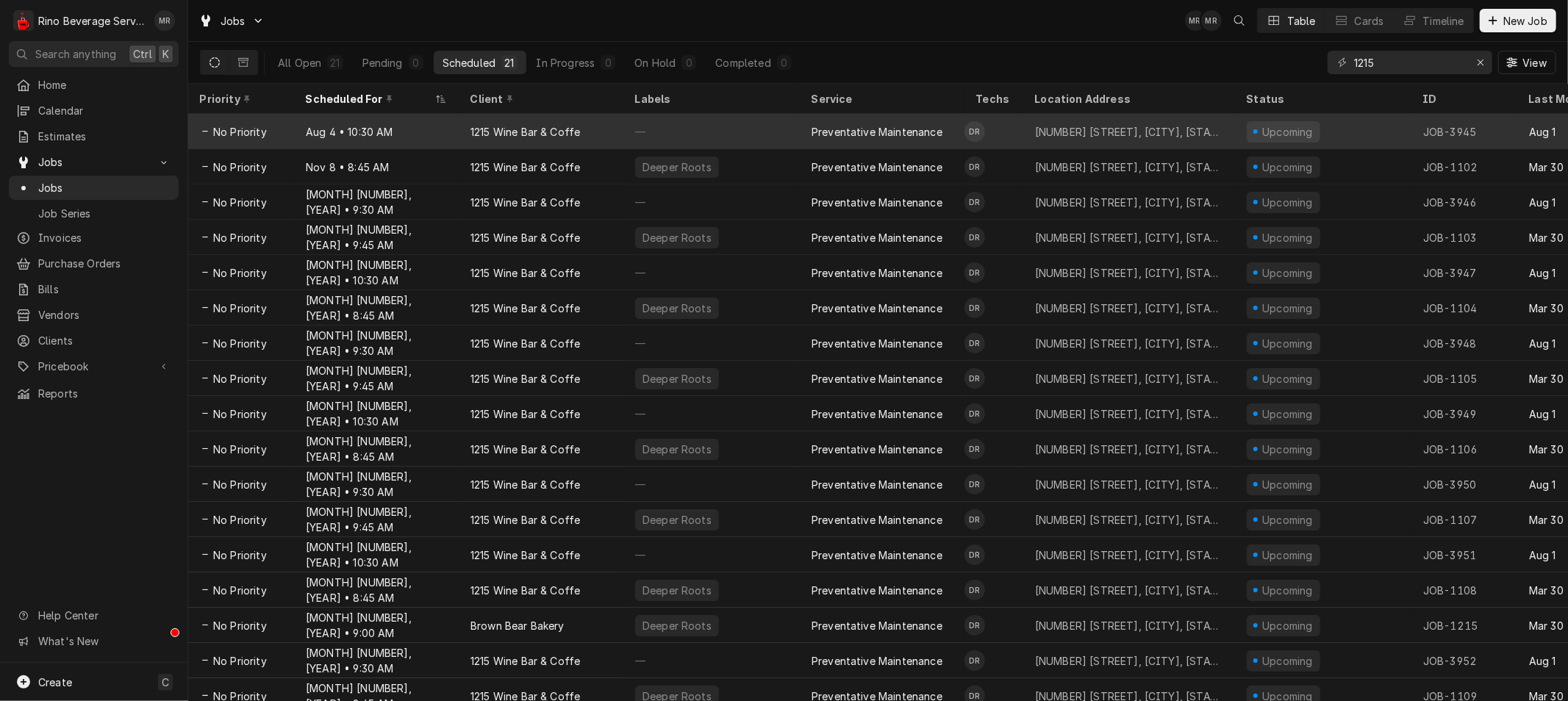 click on "Aug 4   • 10:30 AM" at bounding box center [376, 132] 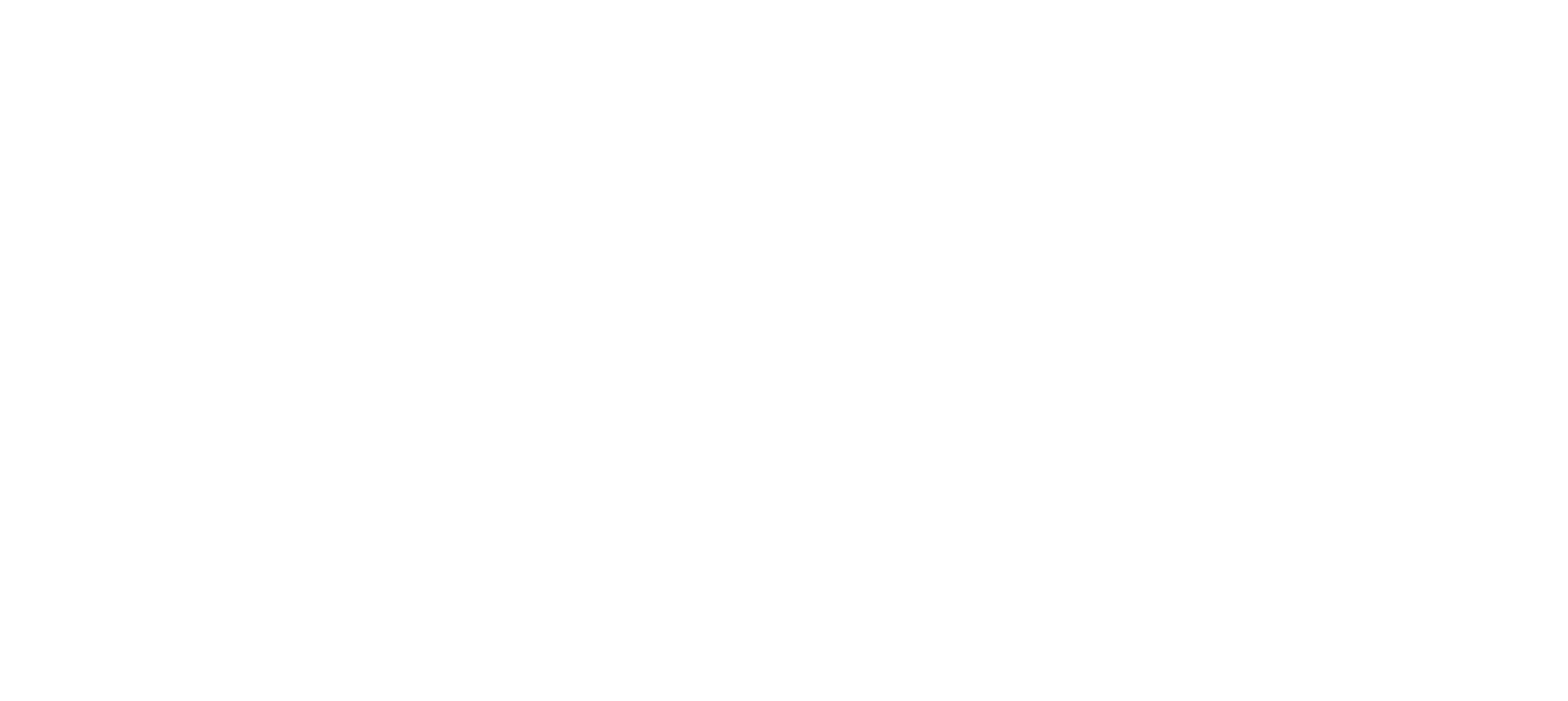 scroll, scrollTop: 0, scrollLeft: 0, axis: both 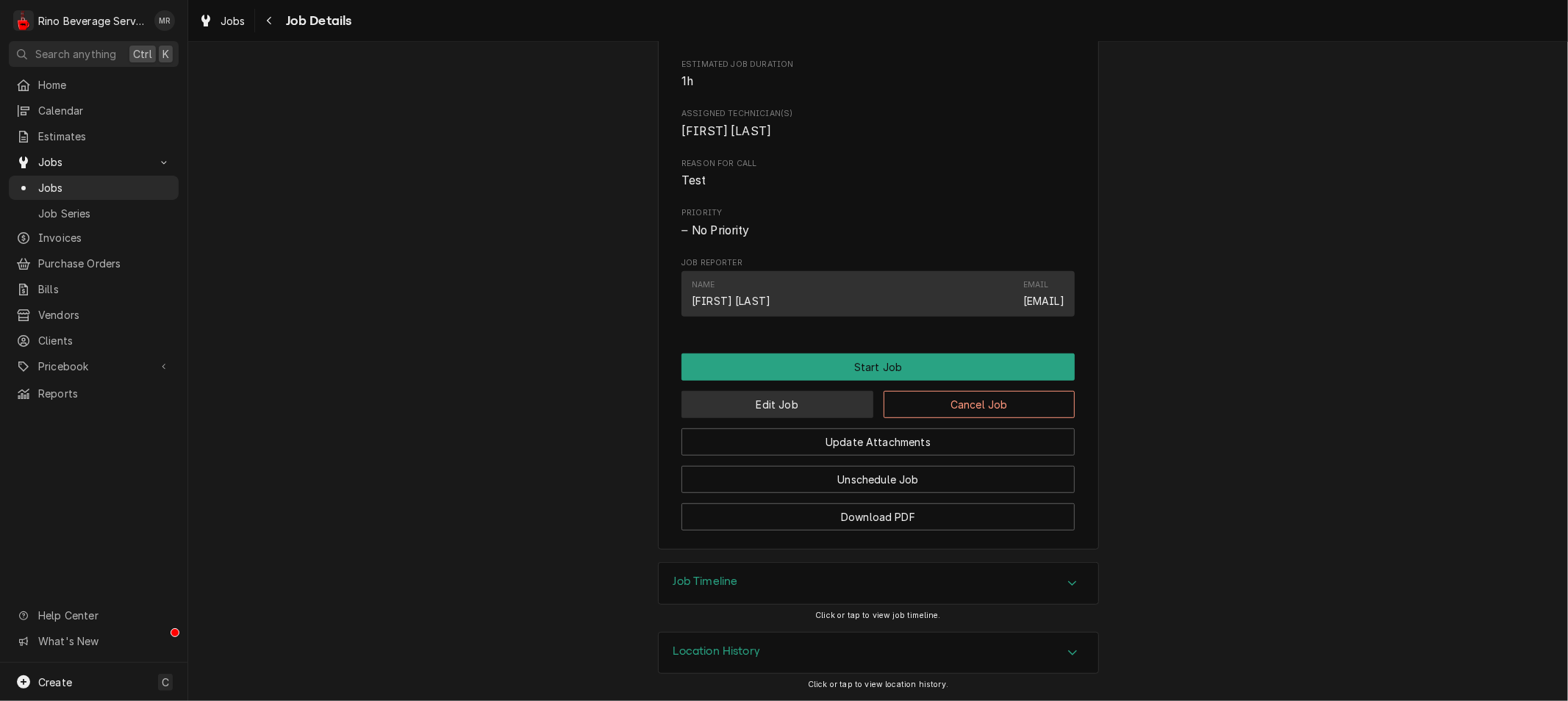 click on "Edit Job" at bounding box center [777, 404] 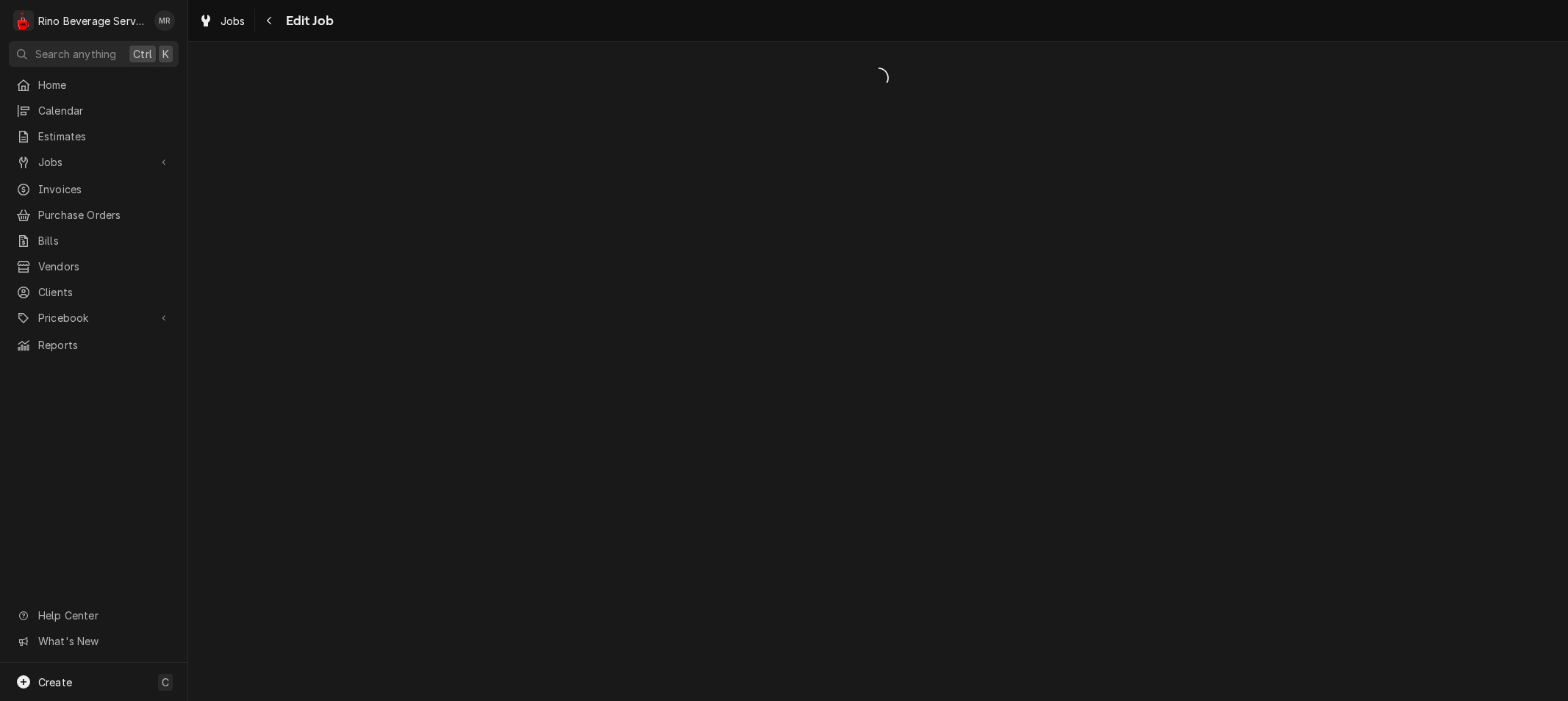 scroll, scrollTop: 0, scrollLeft: 0, axis: both 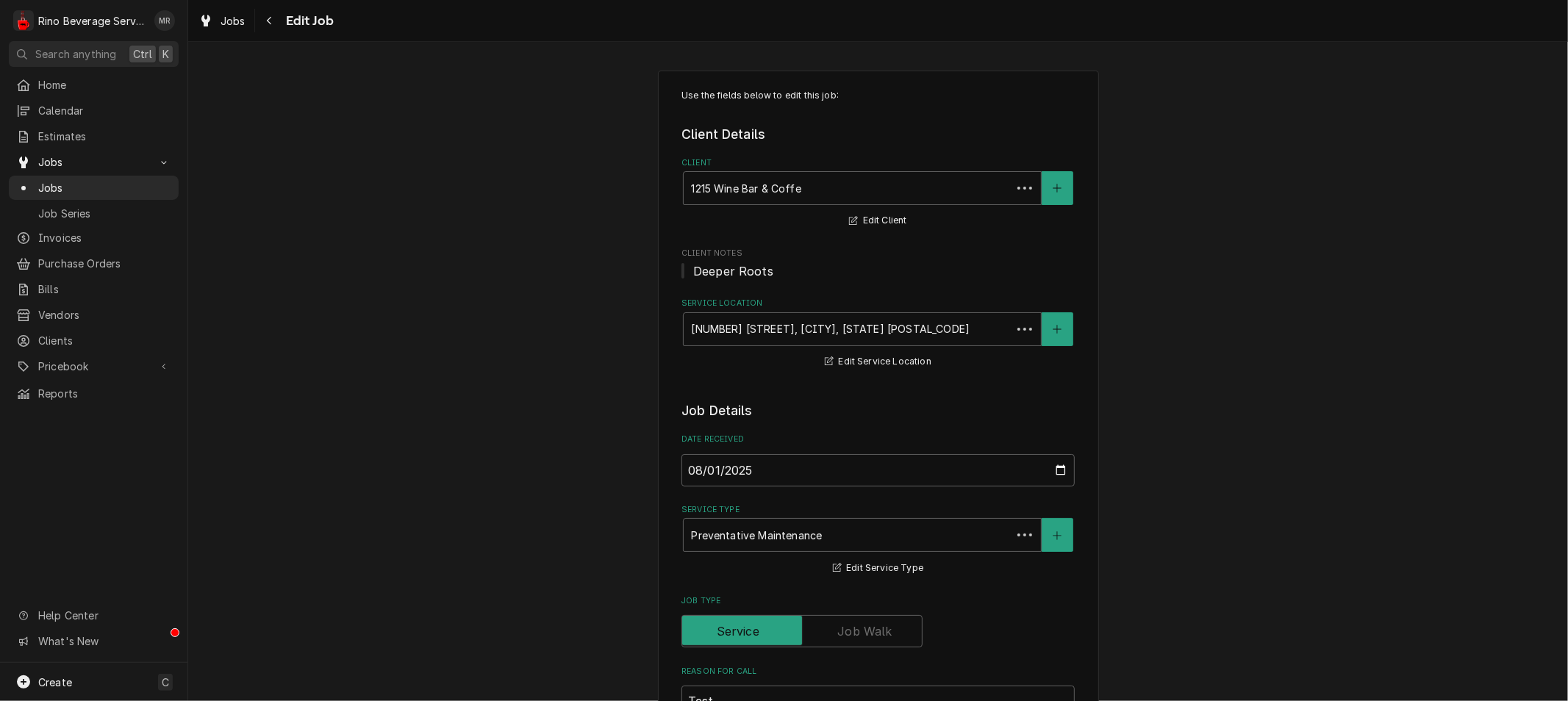 type on "x" 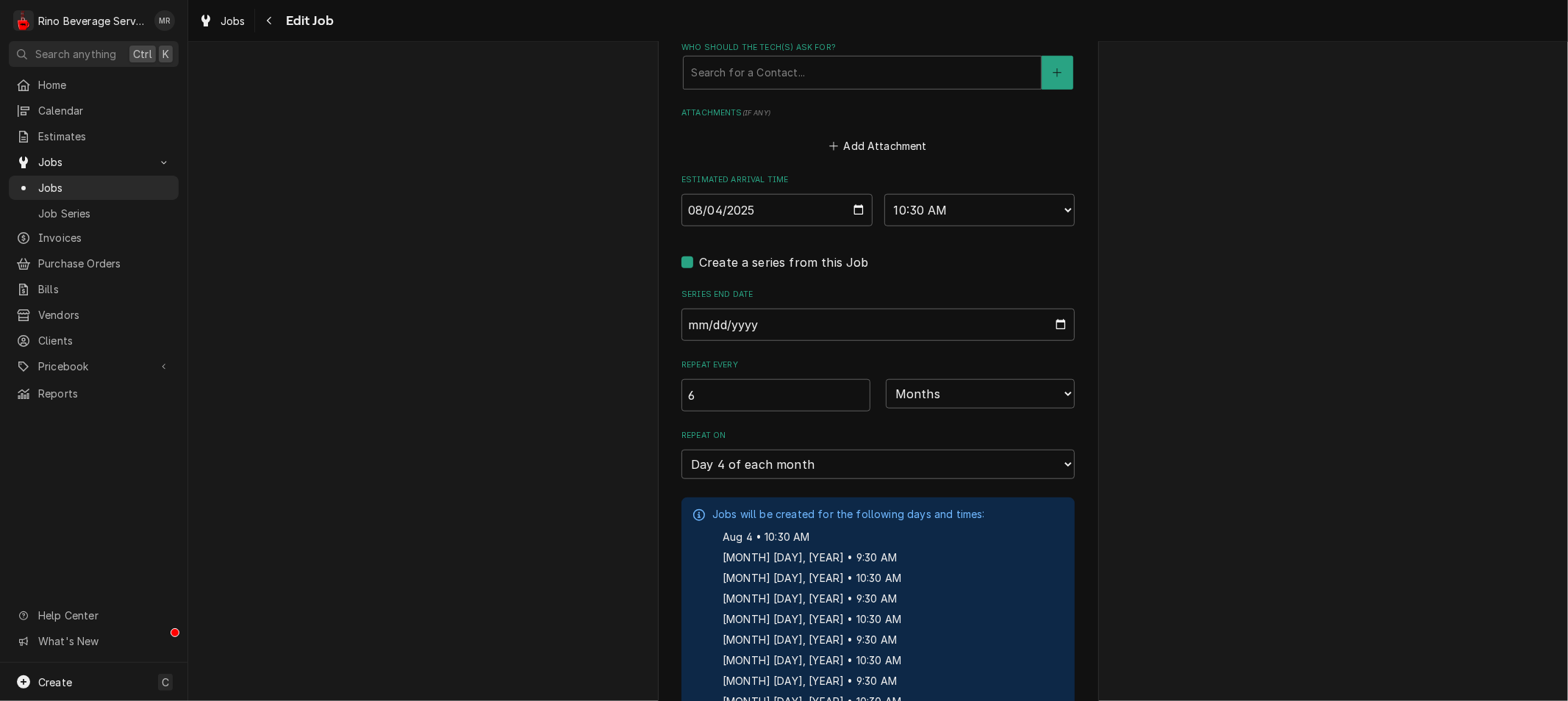 scroll, scrollTop: 1224, scrollLeft: 0, axis: vertical 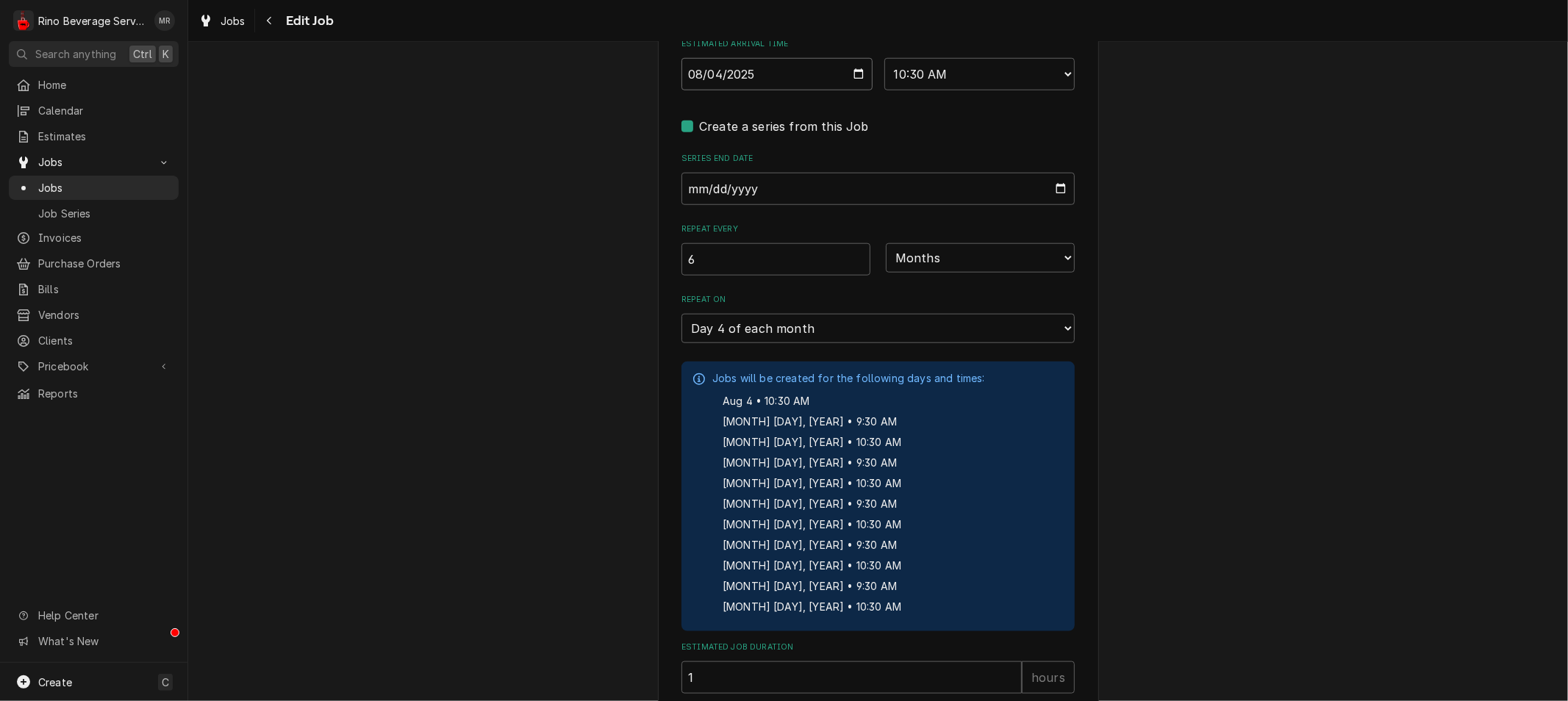 click on "2025-08-04" at bounding box center [777, 74] 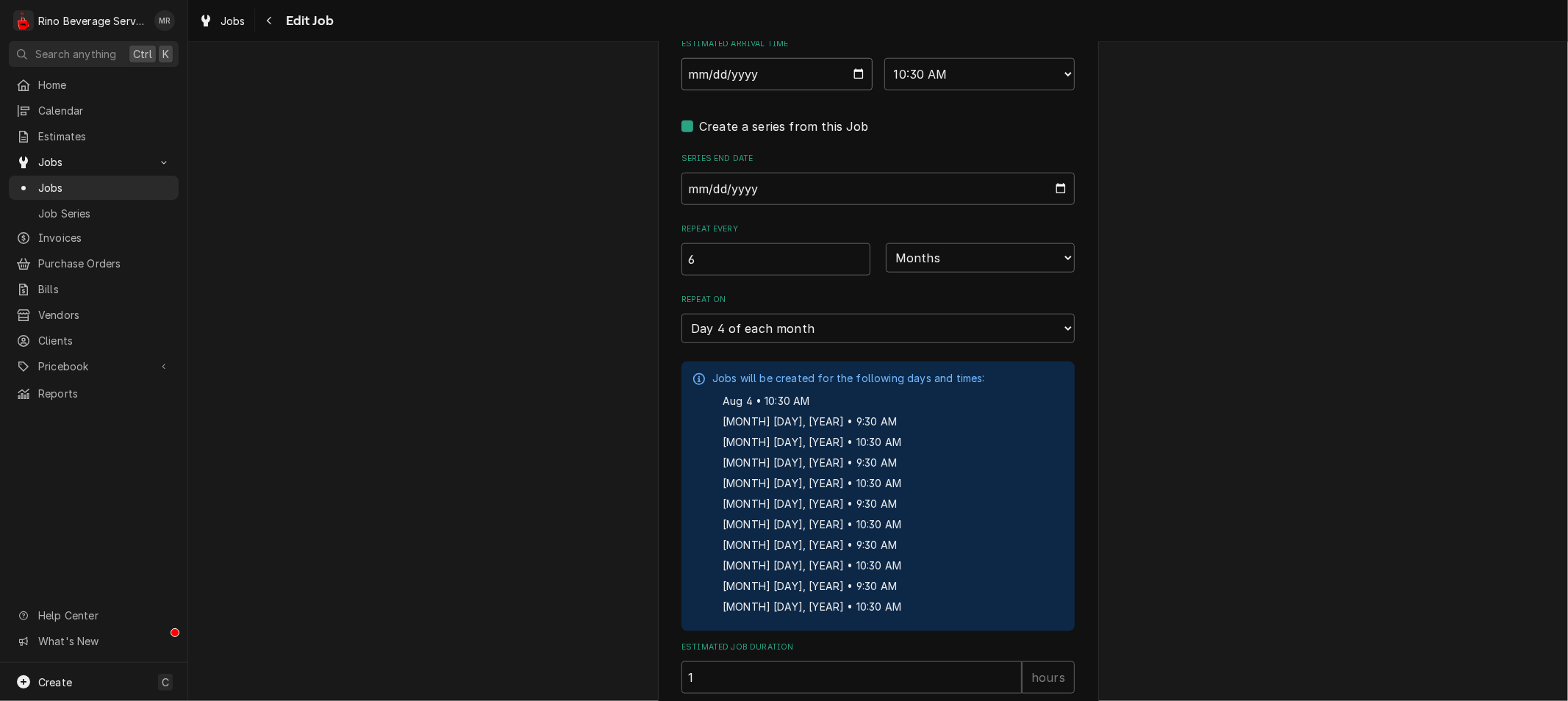 scroll, scrollTop: 1044, scrollLeft: 0, axis: vertical 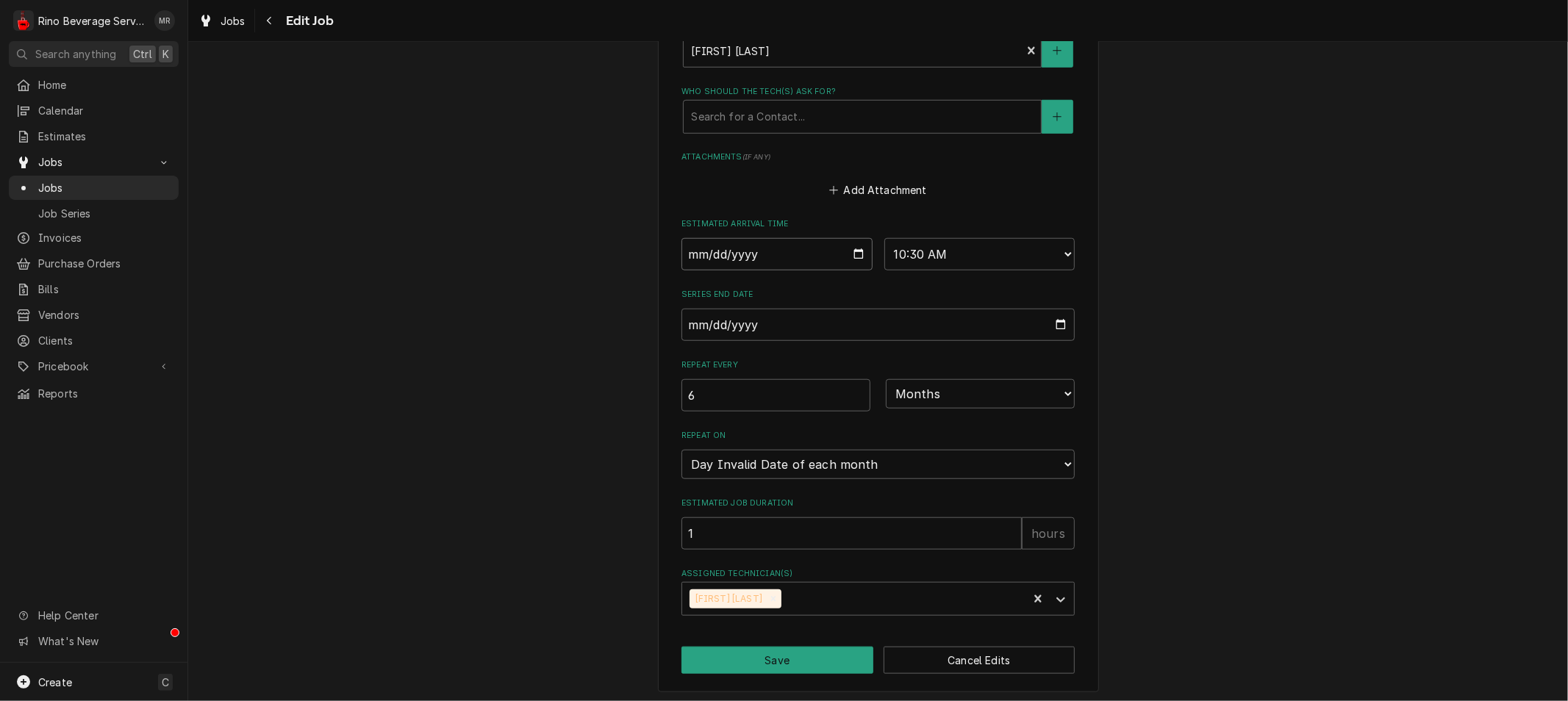 type on "x" 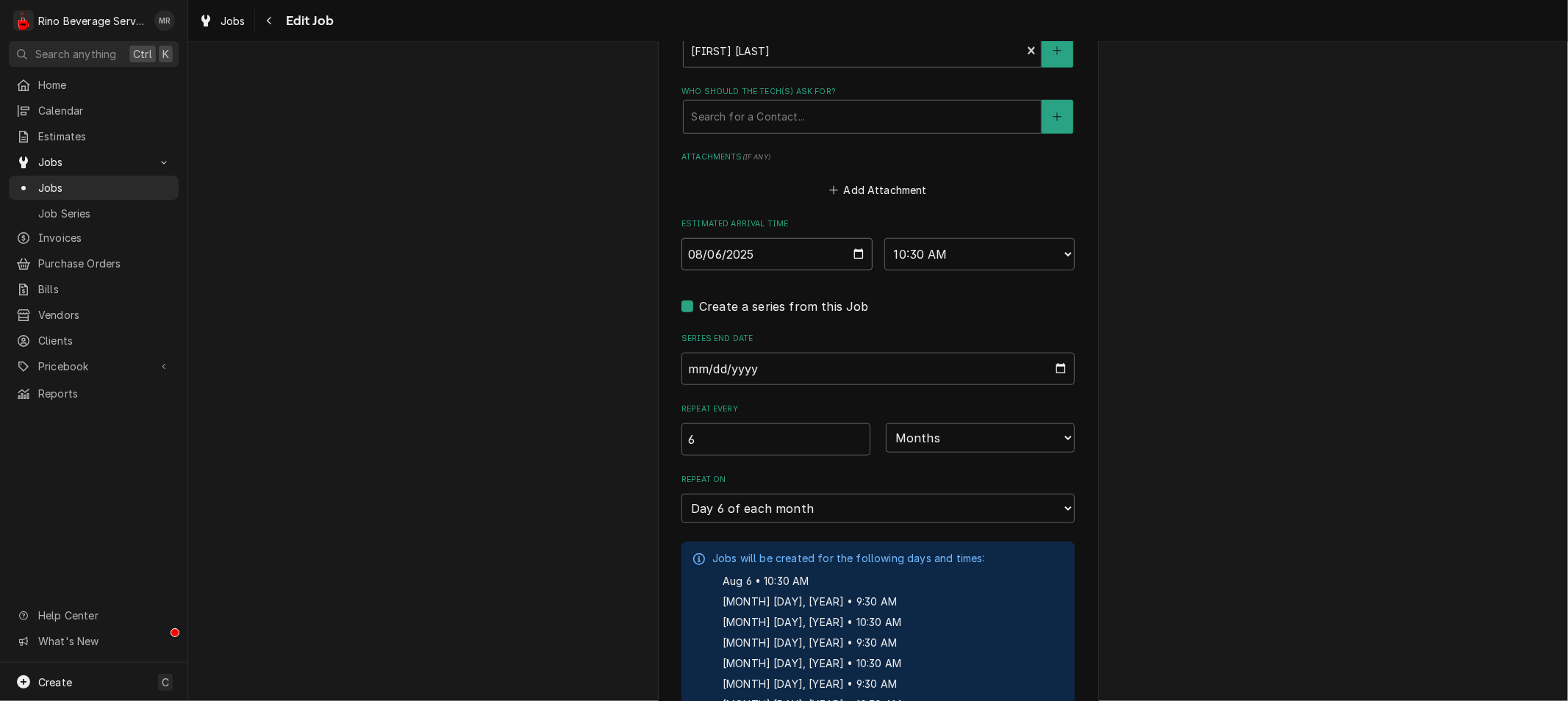 type on "x" 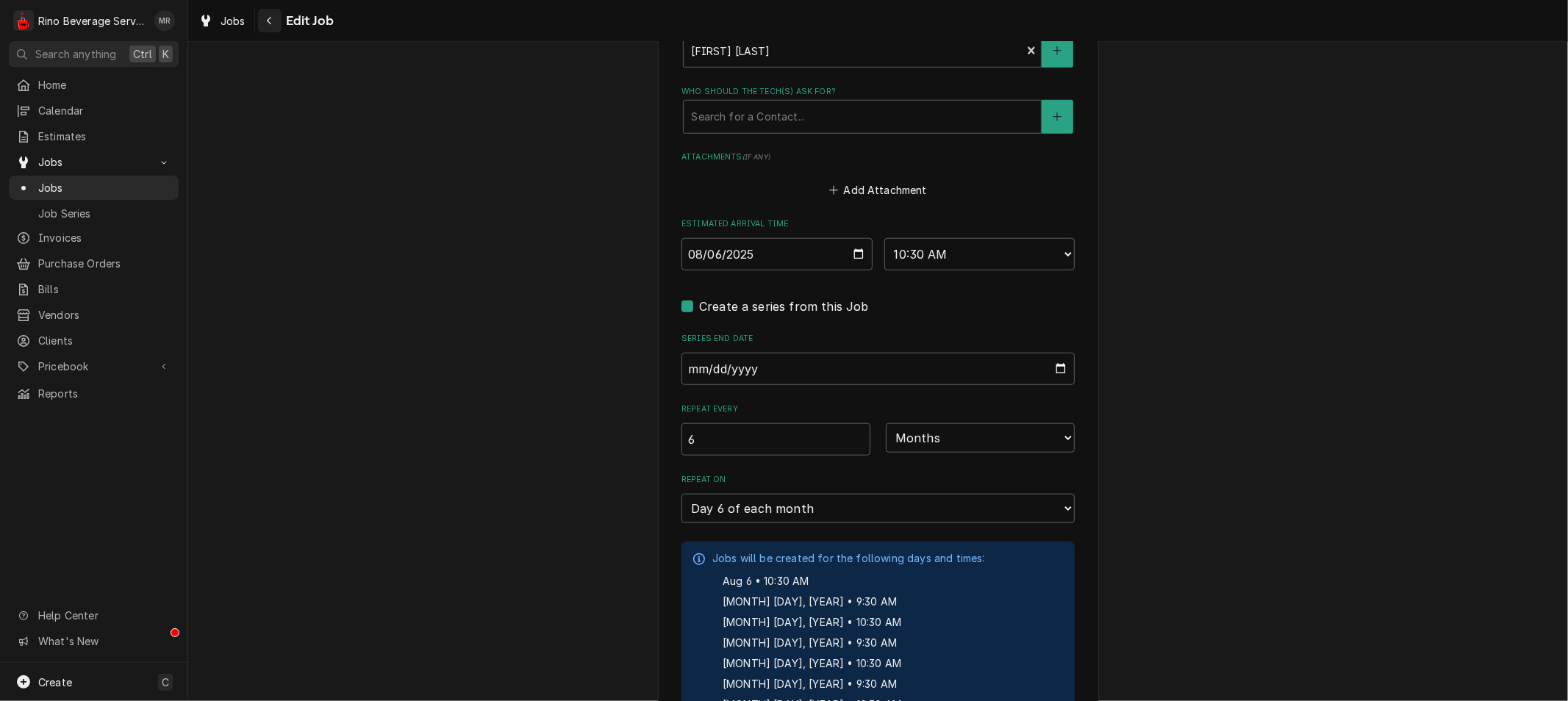 click at bounding box center [270, 21] 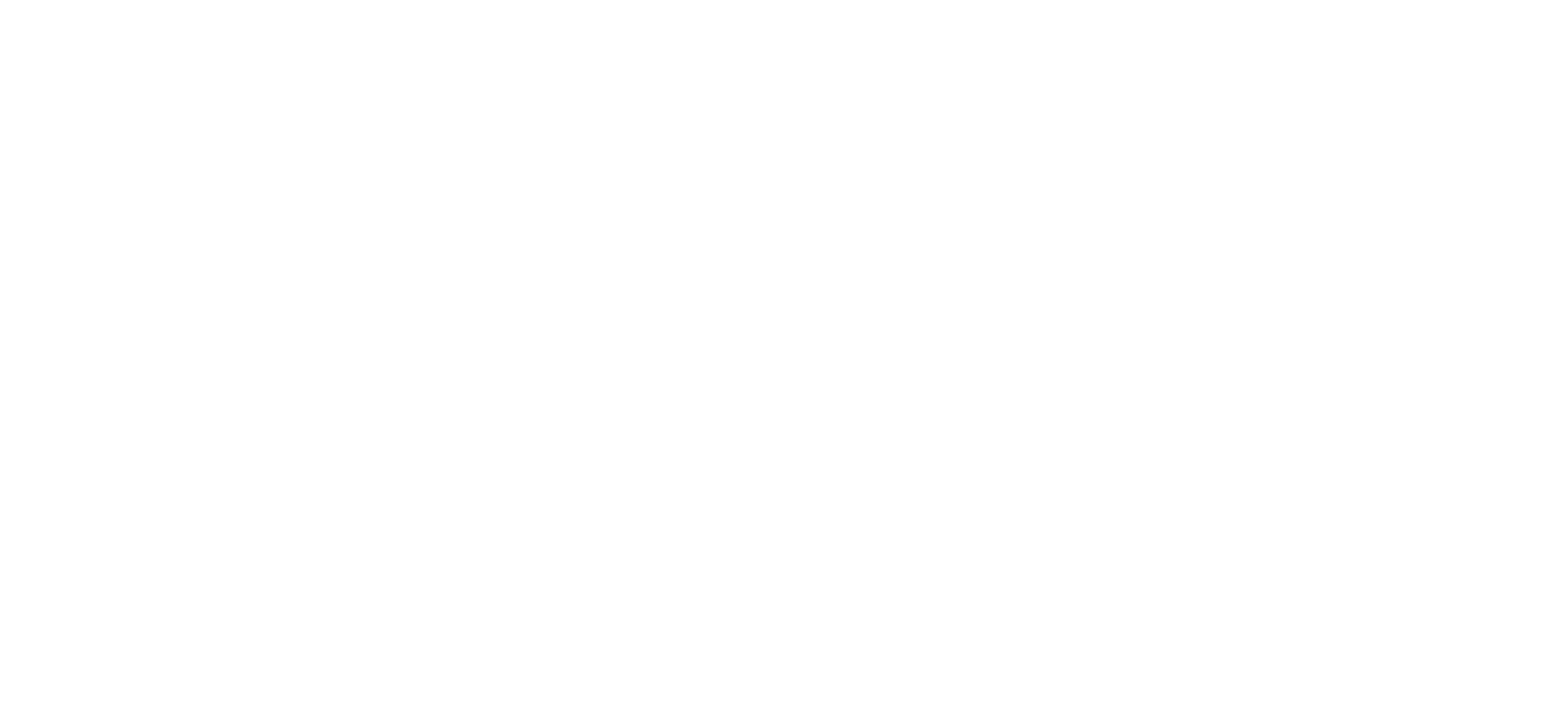 scroll, scrollTop: 0, scrollLeft: 0, axis: both 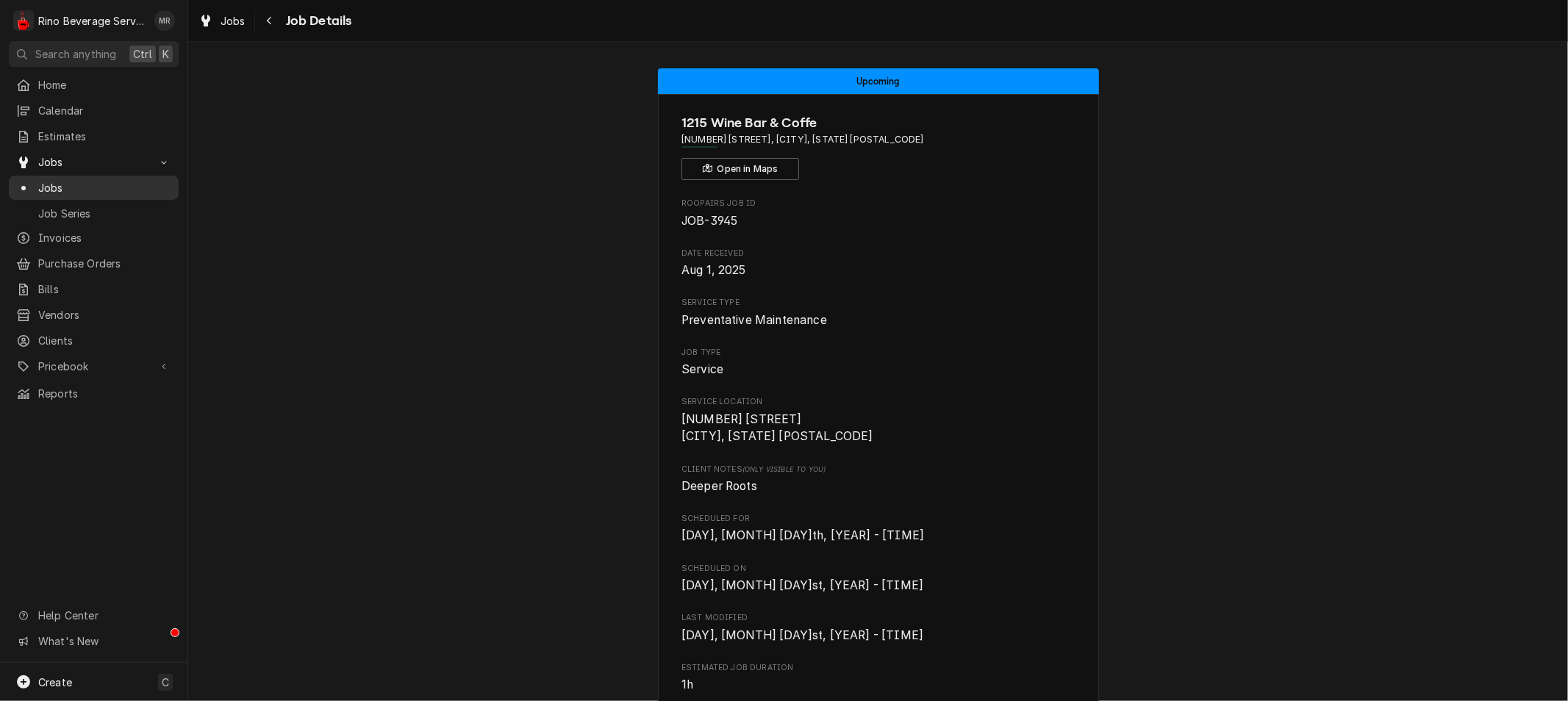click on "Jobs" at bounding box center [104, 187] 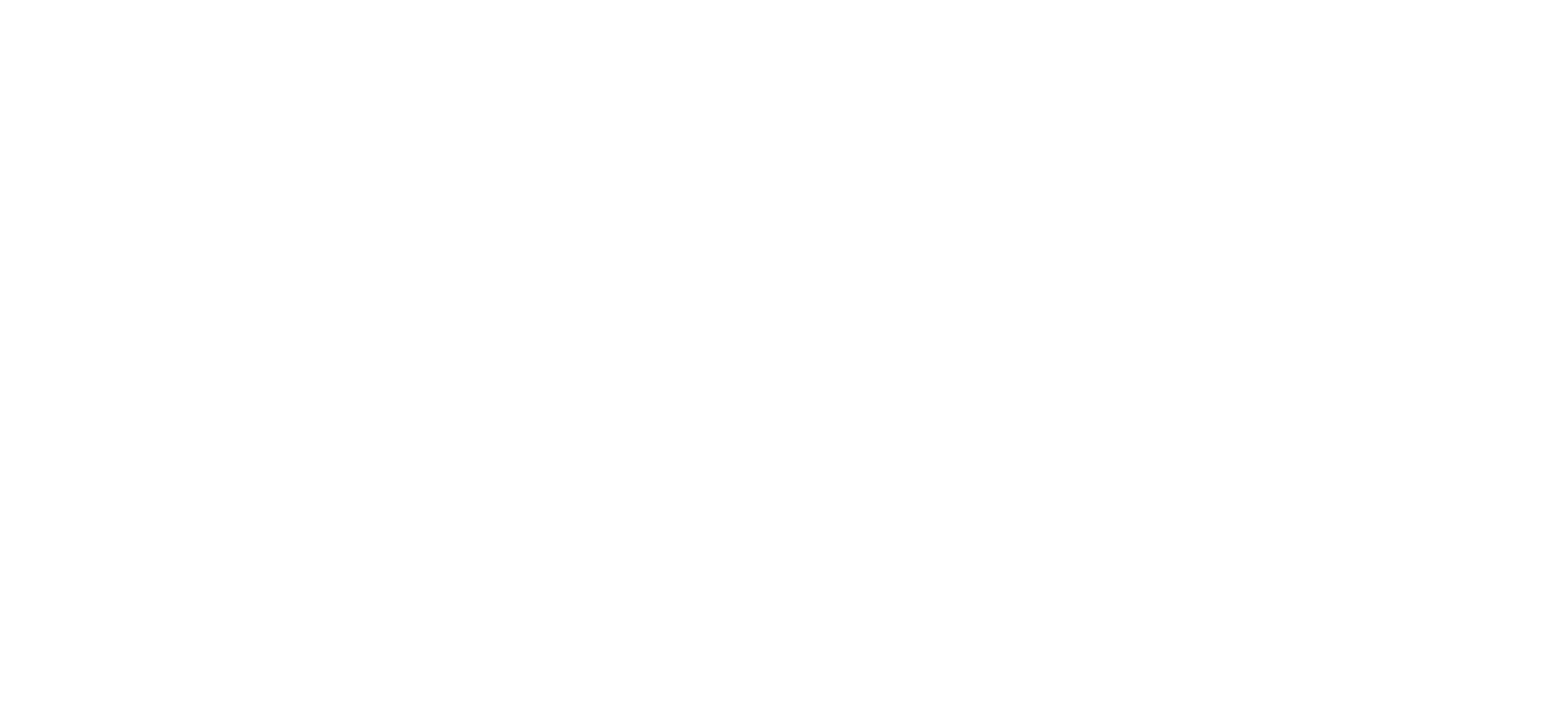 scroll, scrollTop: 0, scrollLeft: 0, axis: both 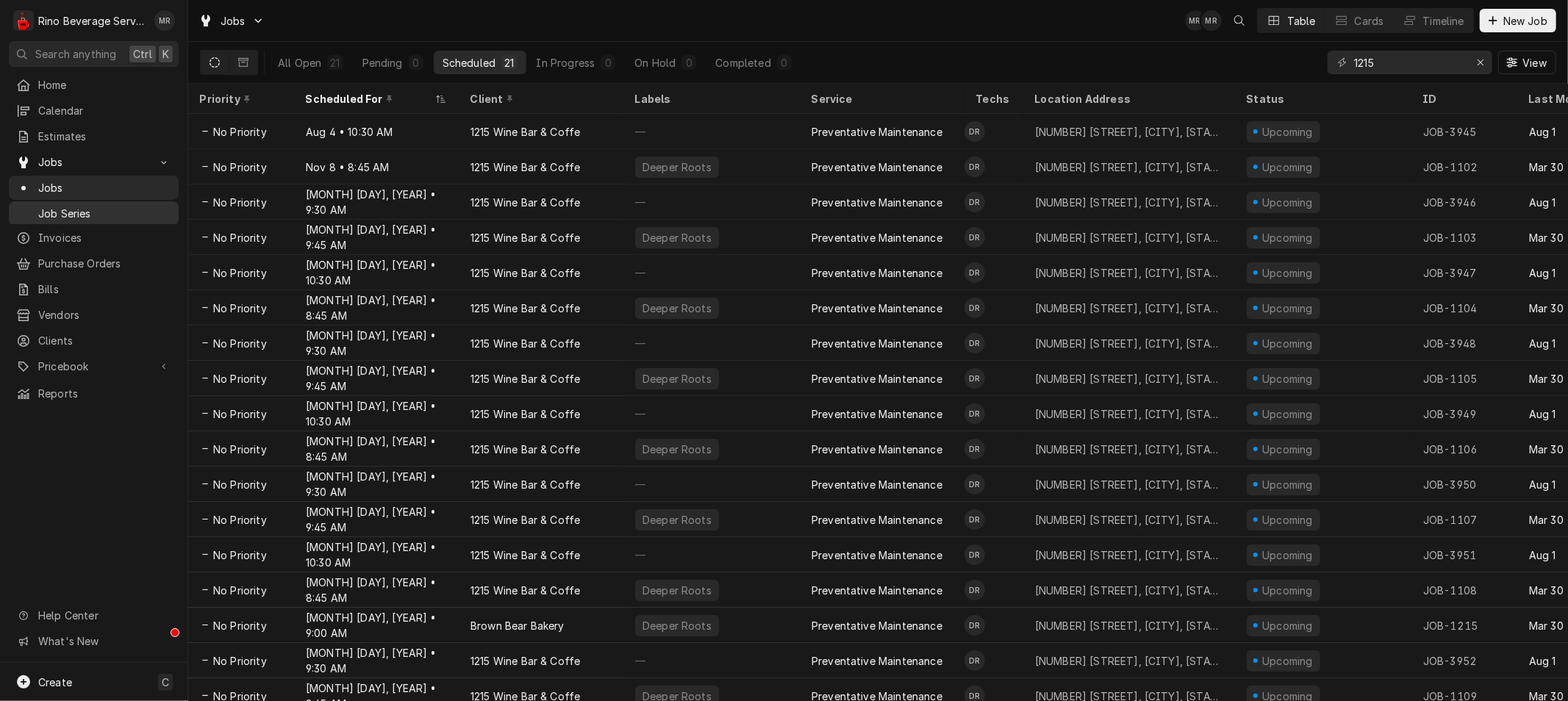 click on "Job Series" at bounding box center (104, 213) 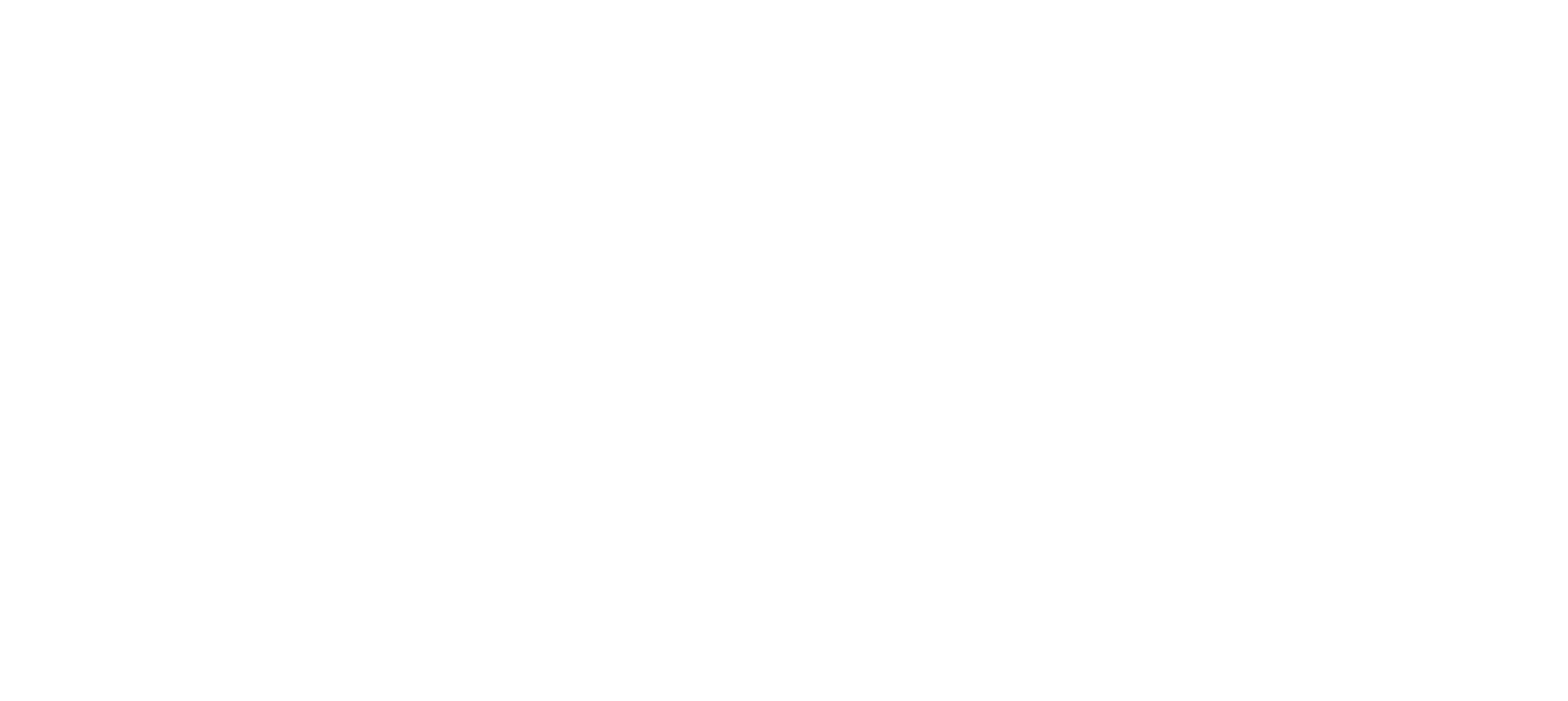 scroll, scrollTop: 0, scrollLeft: 0, axis: both 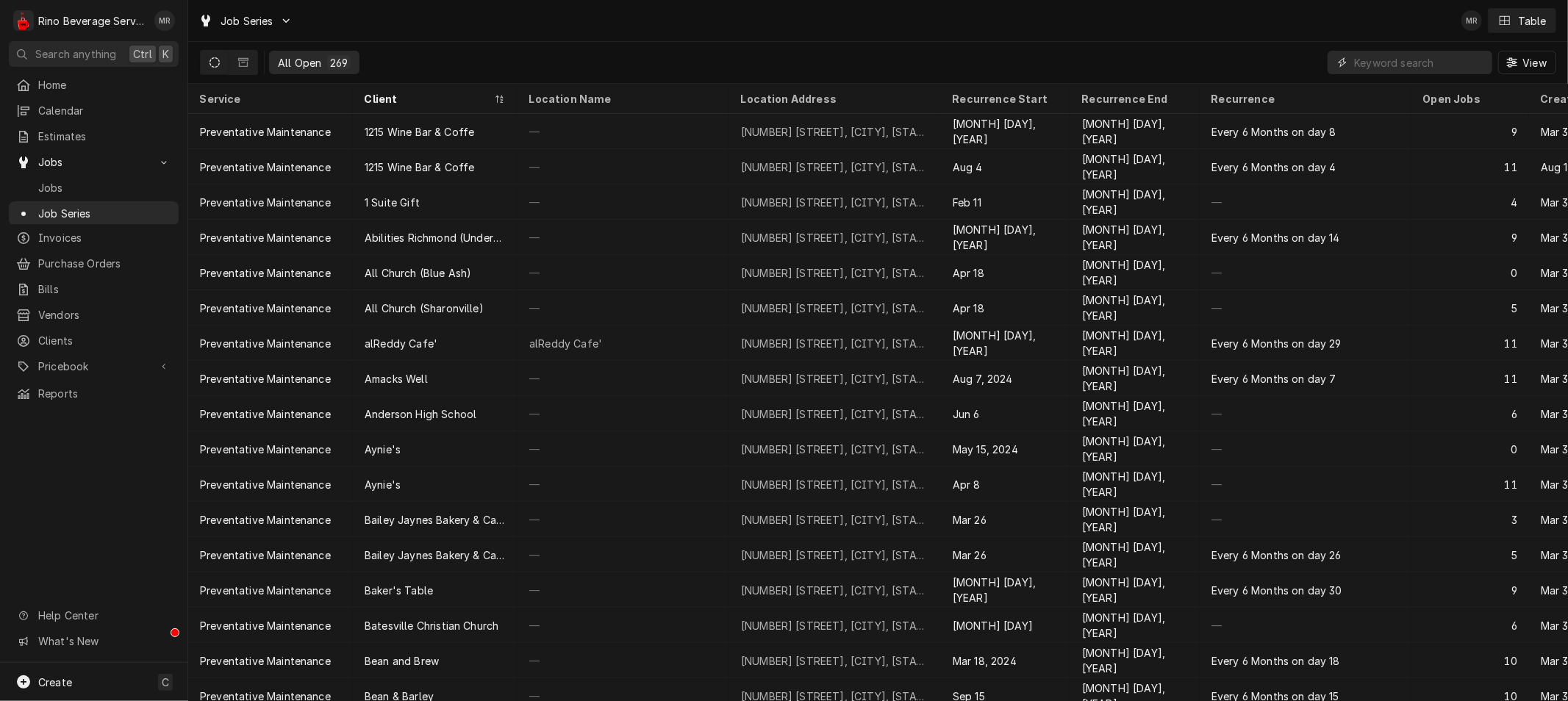 click at bounding box center [1420, 62] 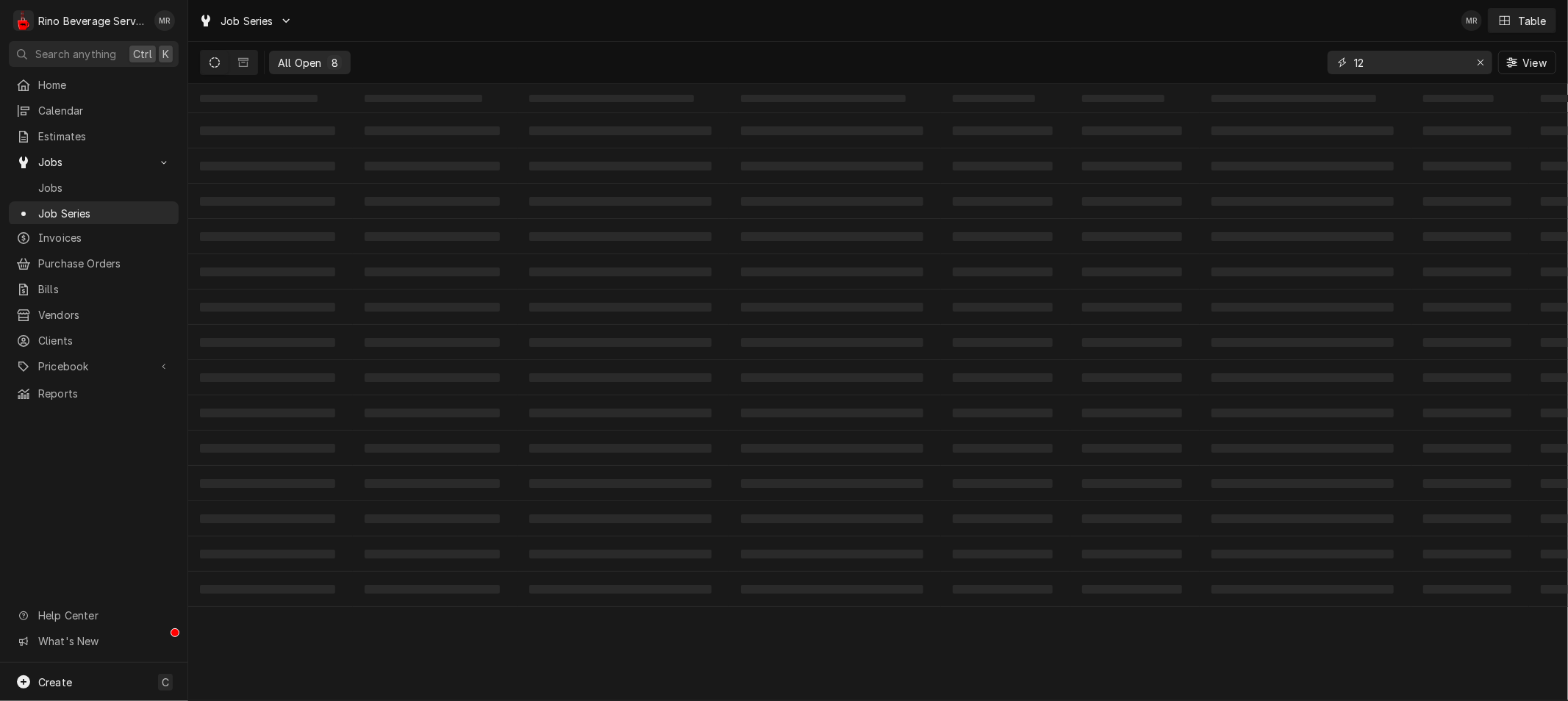 type on "1" 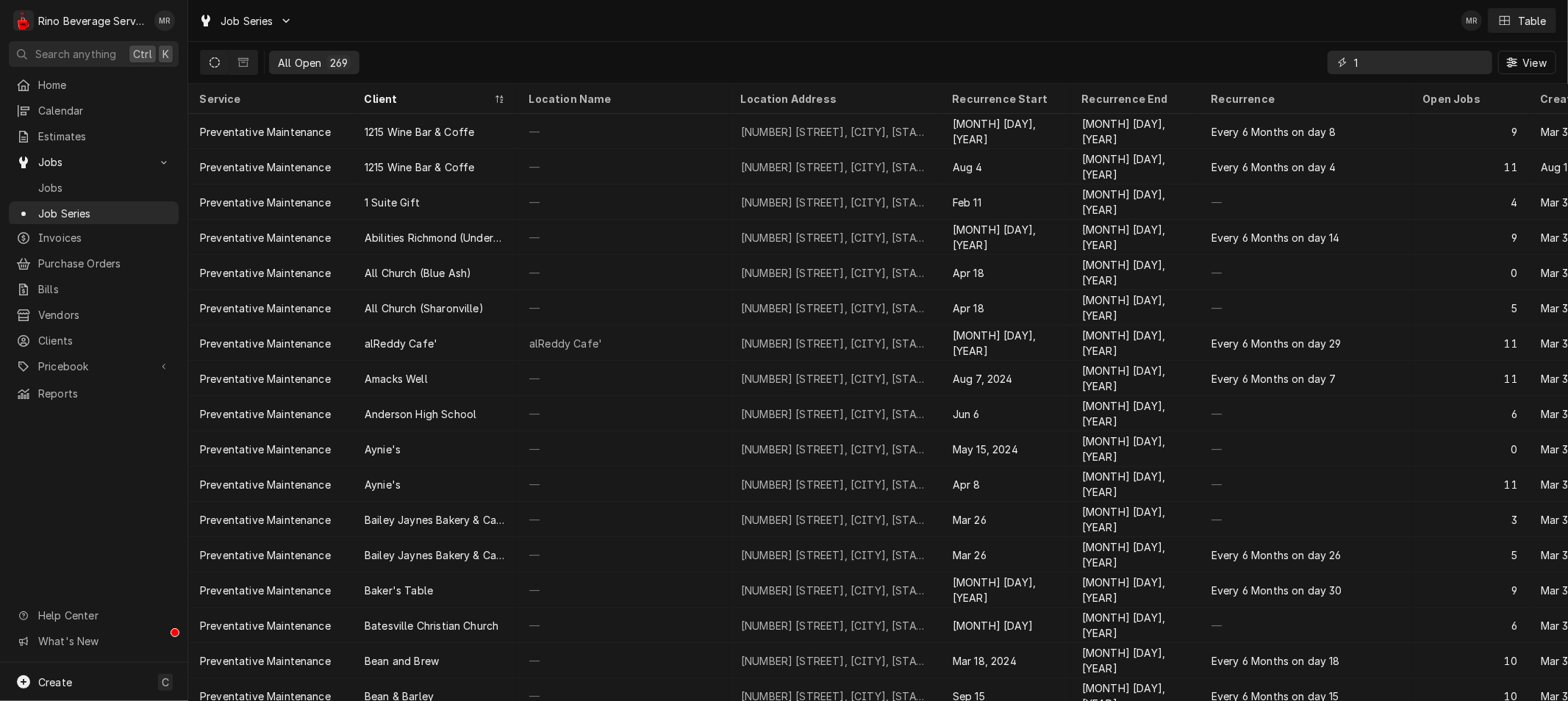 type 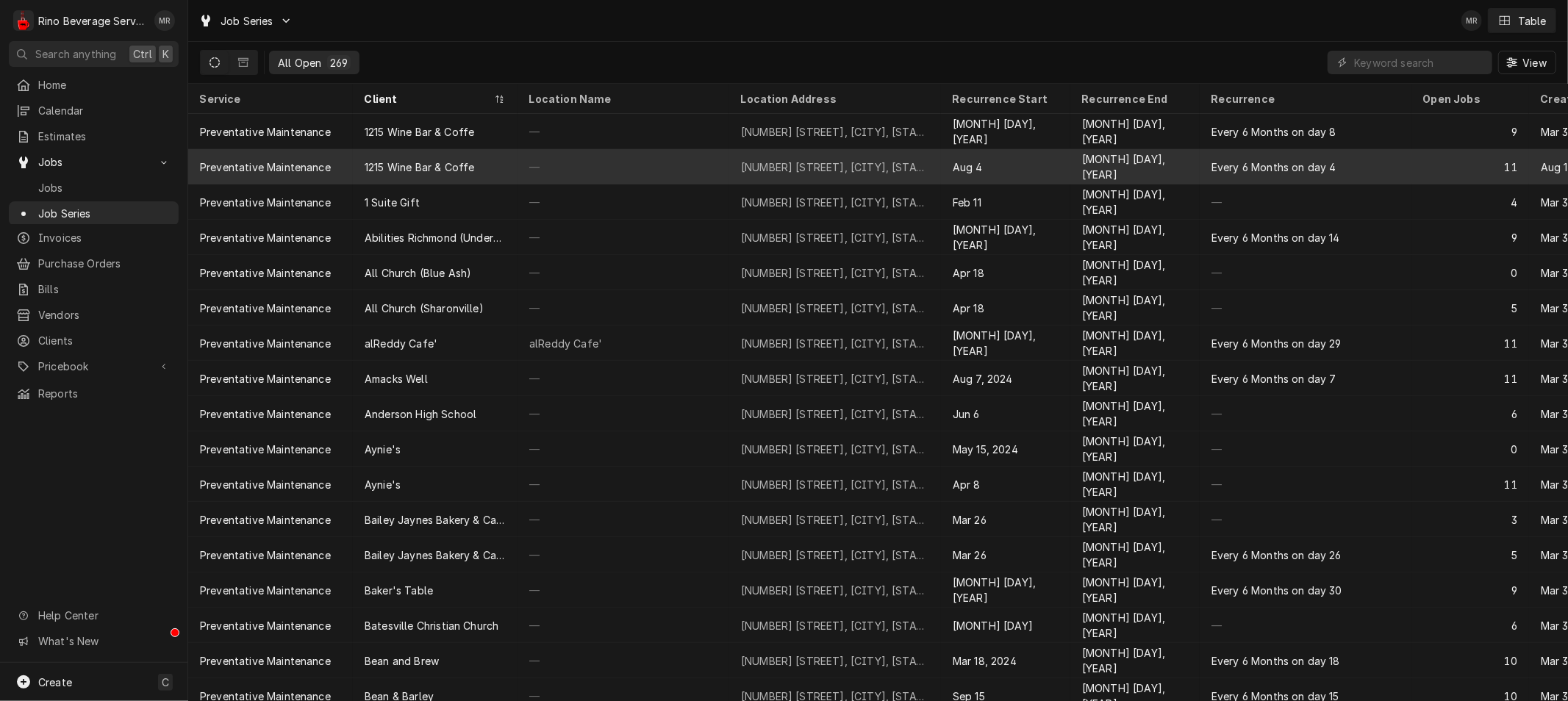 click on "[NUMBER] [STREET], [CITY], [STATE] [POSTAL_CODE]" at bounding box center [835, 167] 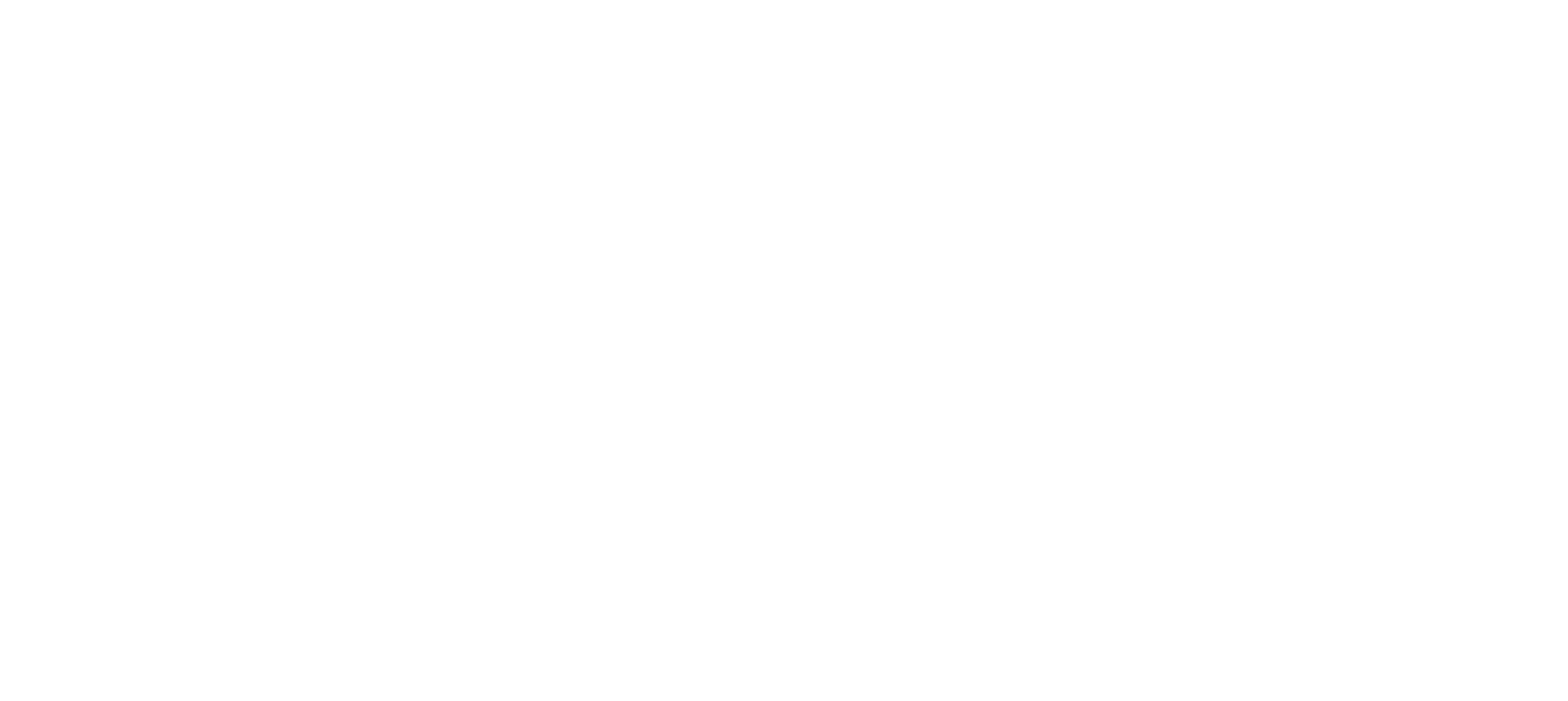 scroll, scrollTop: 0, scrollLeft: 0, axis: both 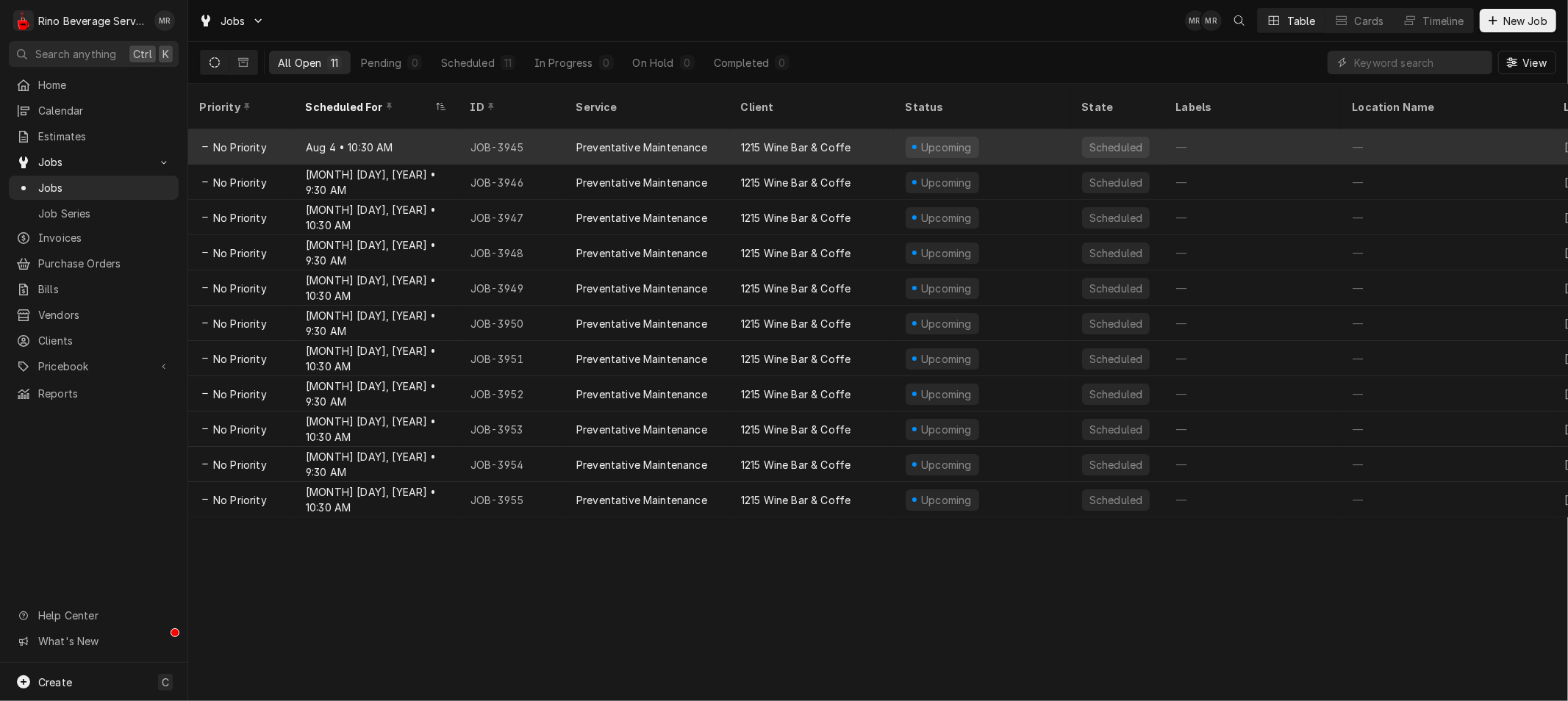 click on "[MONTH] [DAY]   • [TIME]" at bounding box center [376, 147] 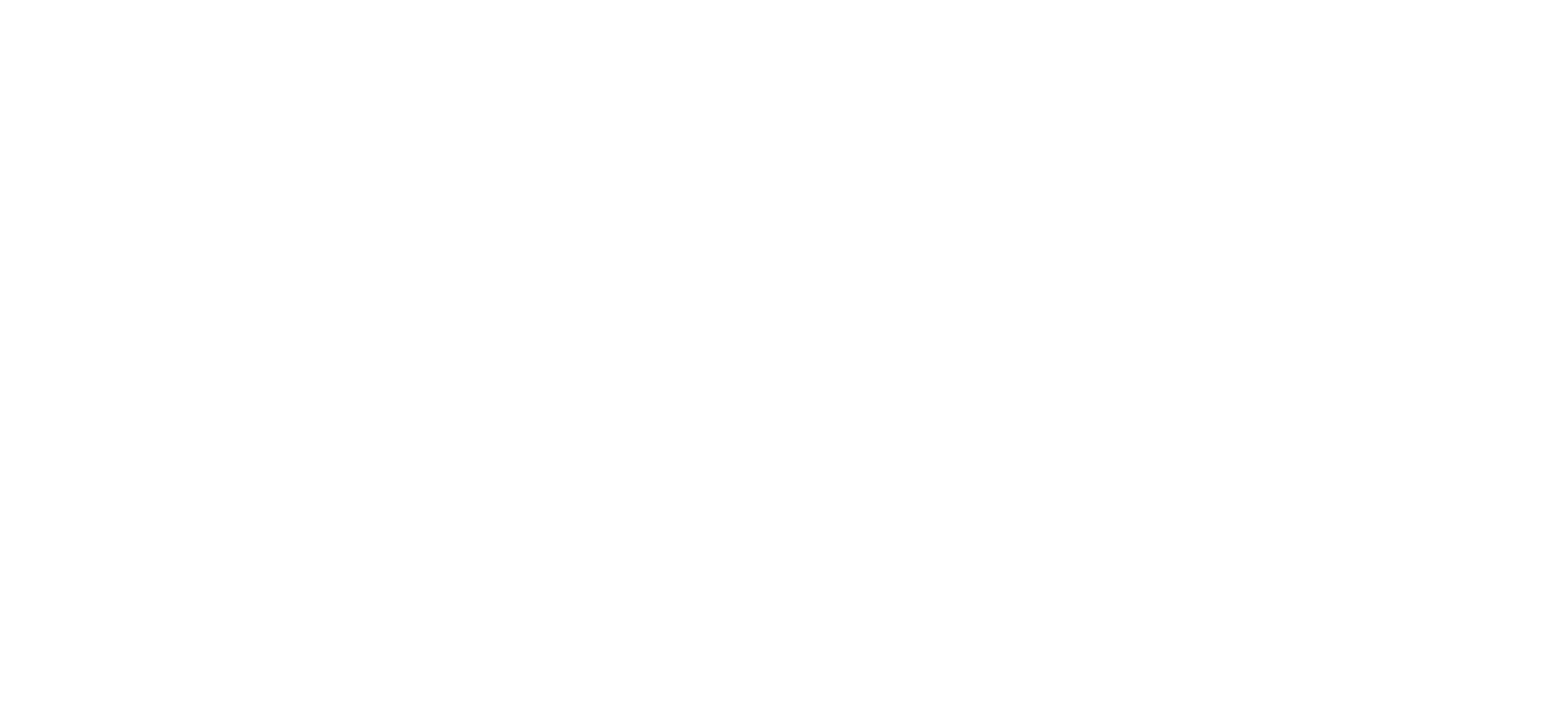 scroll, scrollTop: 0, scrollLeft: 0, axis: both 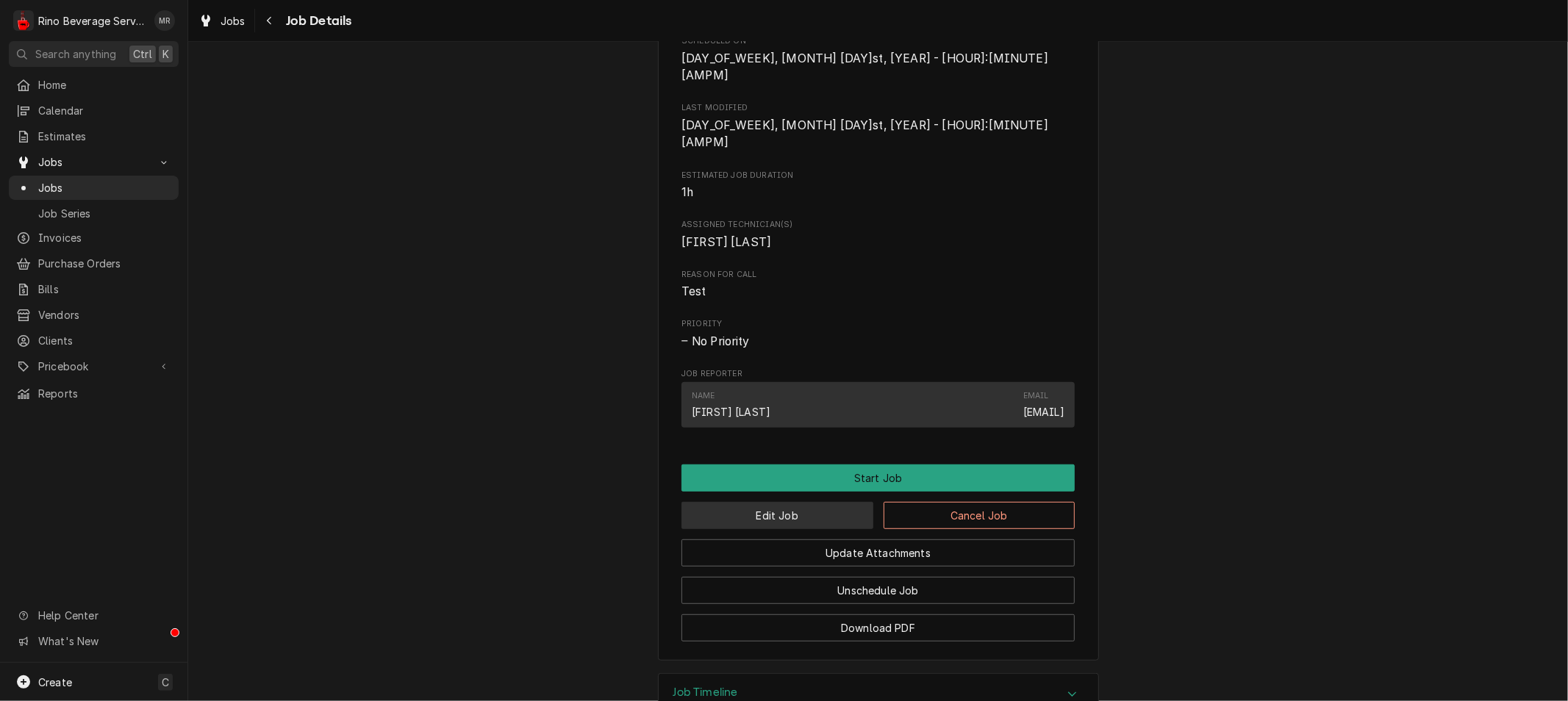 click on "Edit Job" at bounding box center (777, 515) 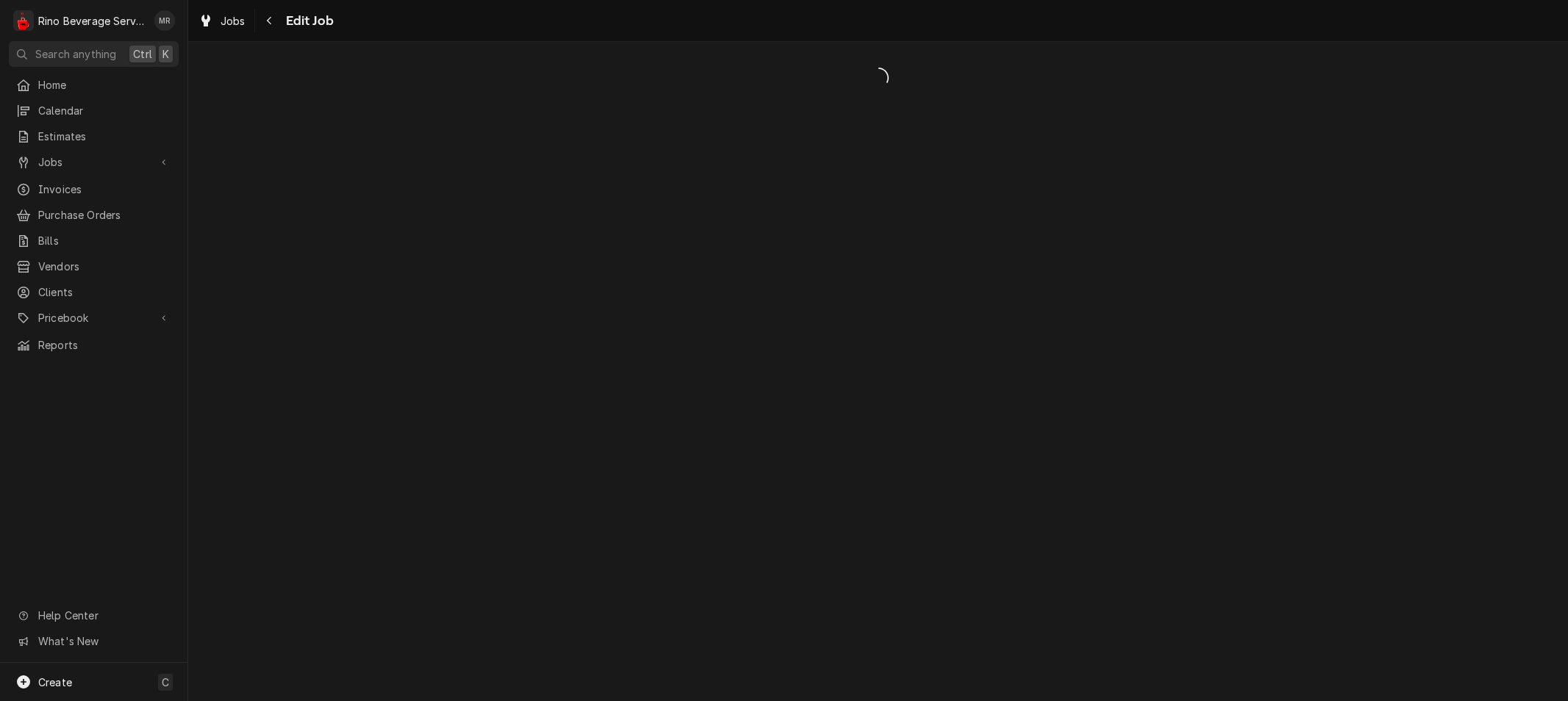 scroll, scrollTop: 0, scrollLeft: 0, axis: both 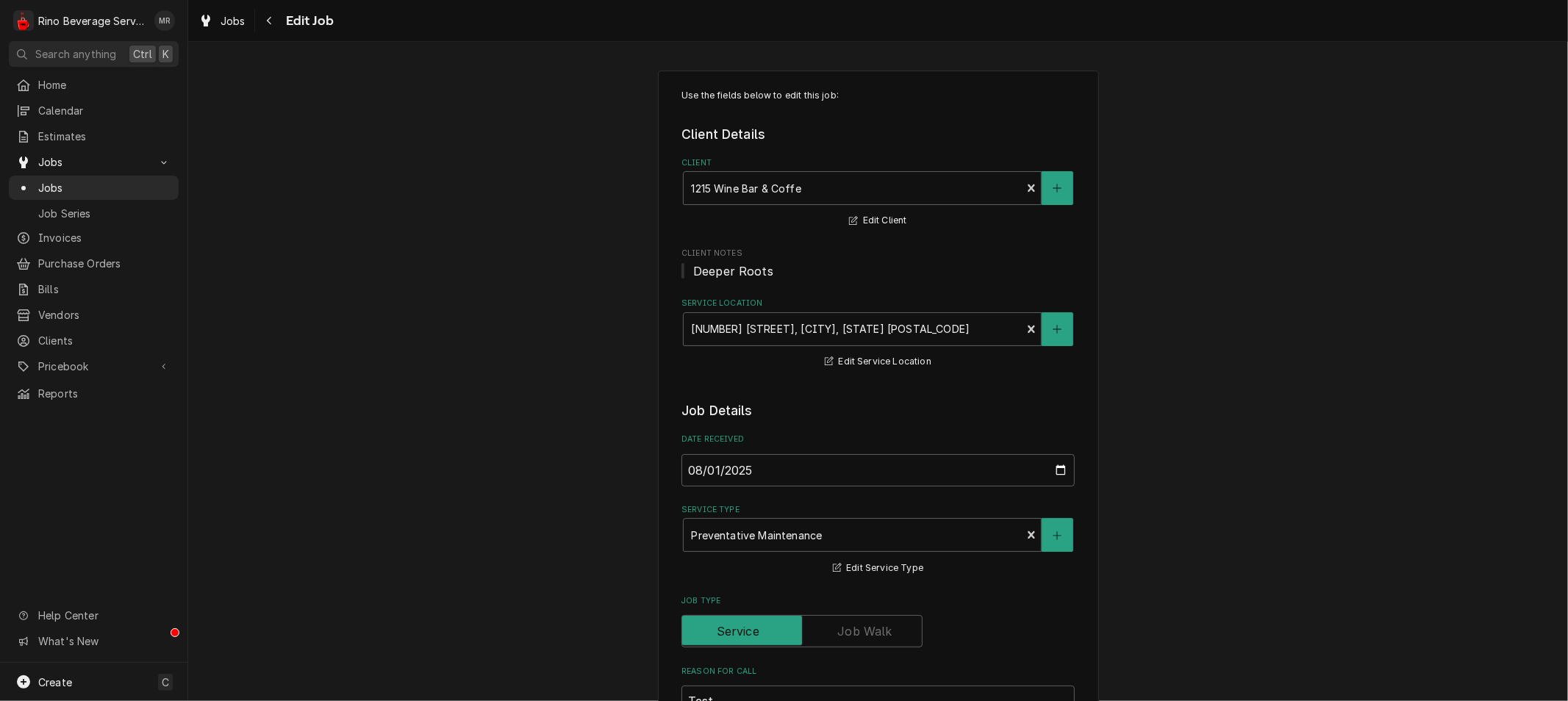 type on "x" 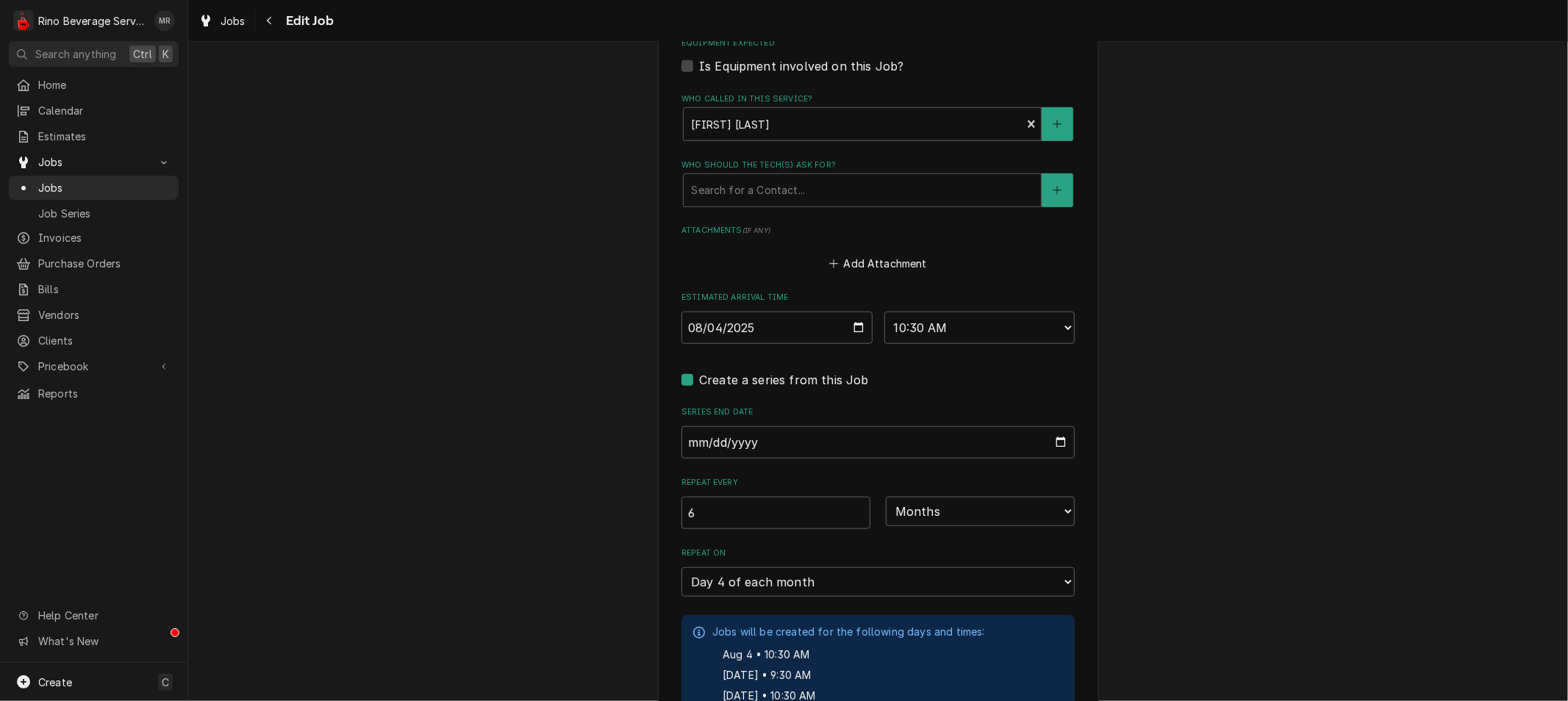 scroll, scrollTop: 1088, scrollLeft: 0, axis: vertical 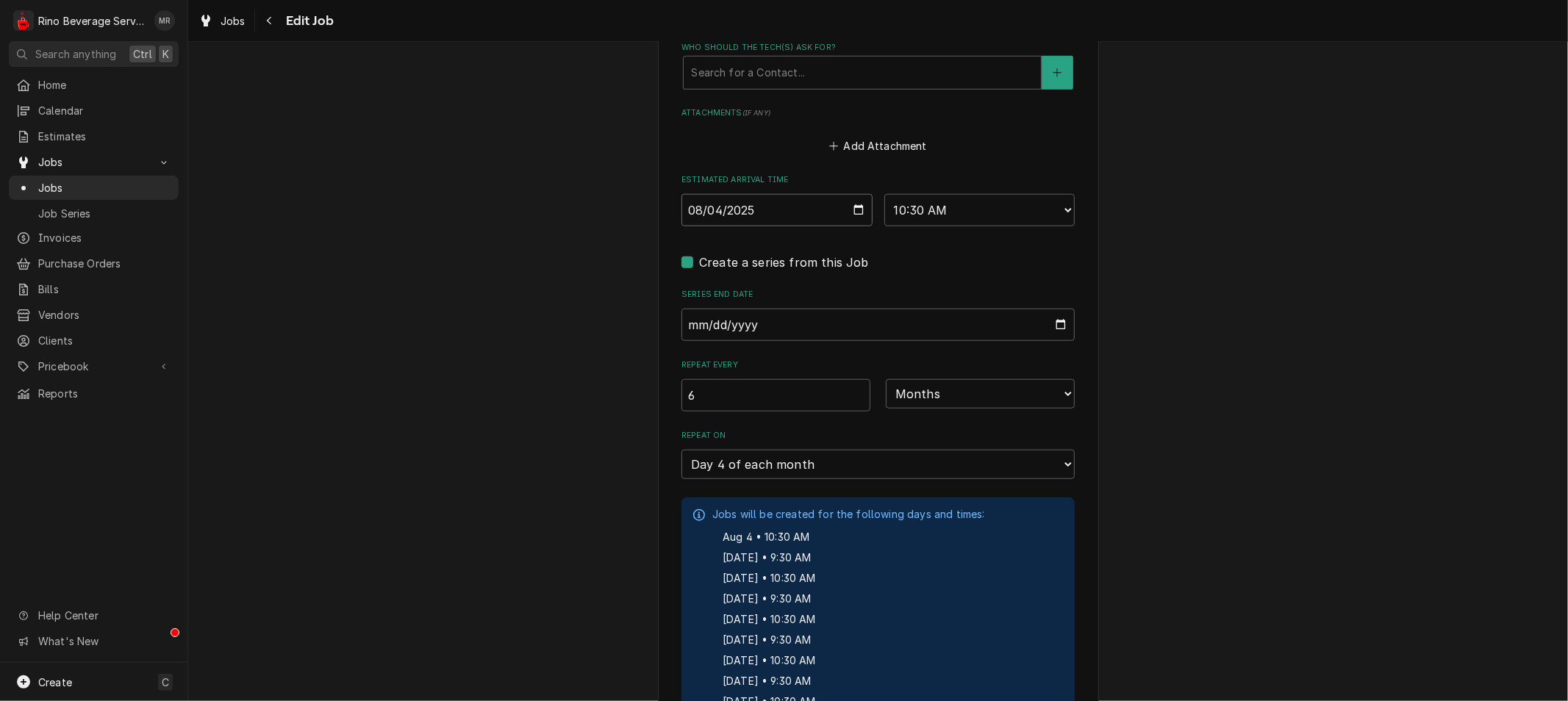 click on "2025-08-04" at bounding box center [777, 210] 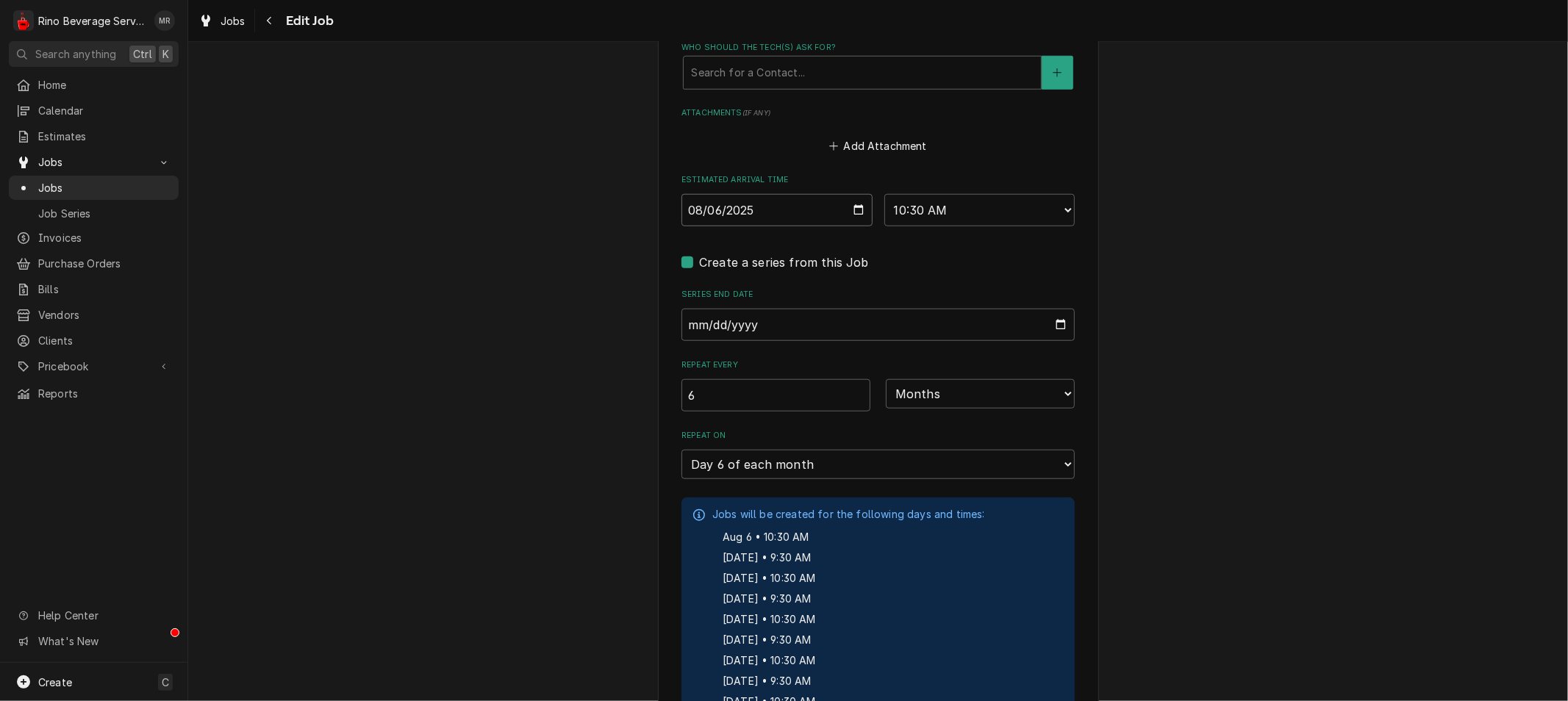 type on "x" 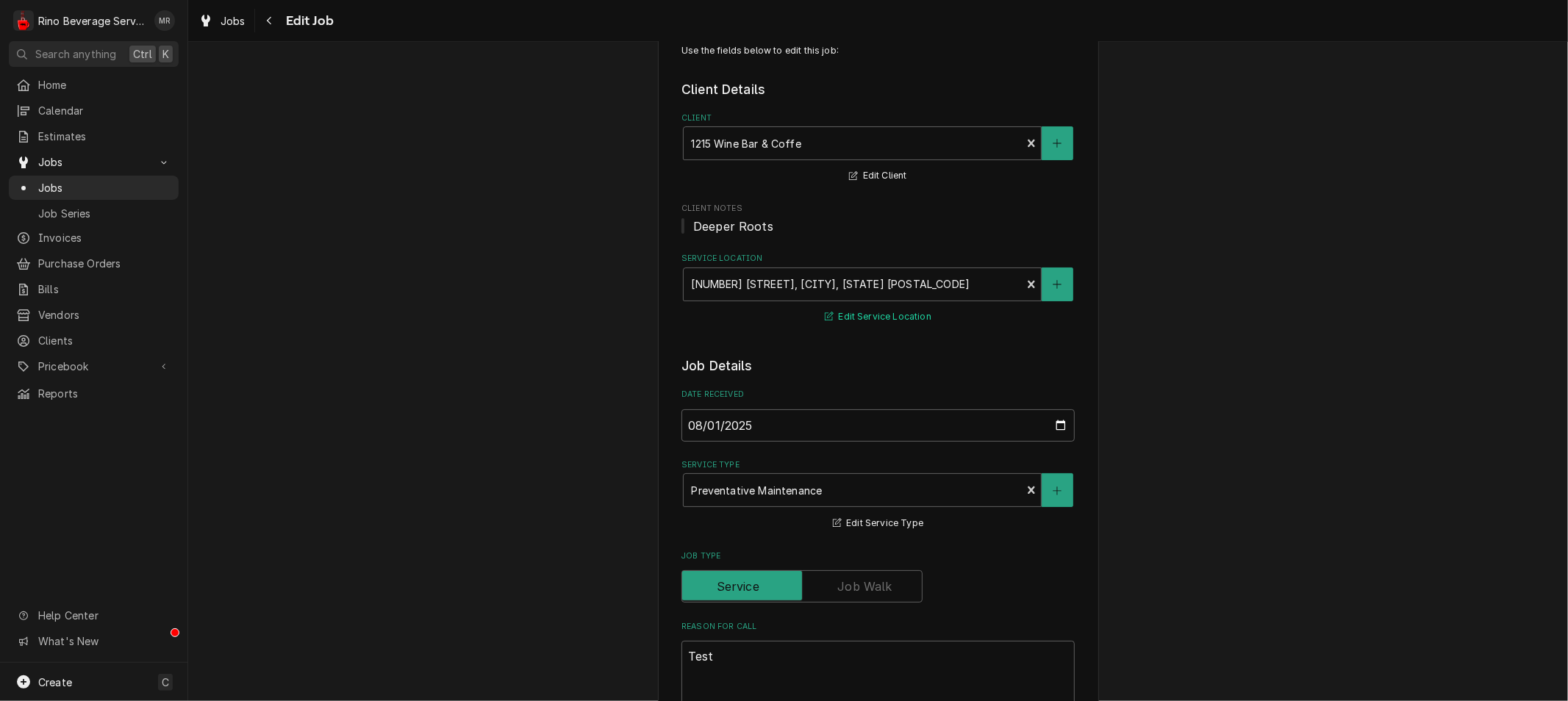 scroll, scrollTop: 0, scrollLeft: 0, axis: both 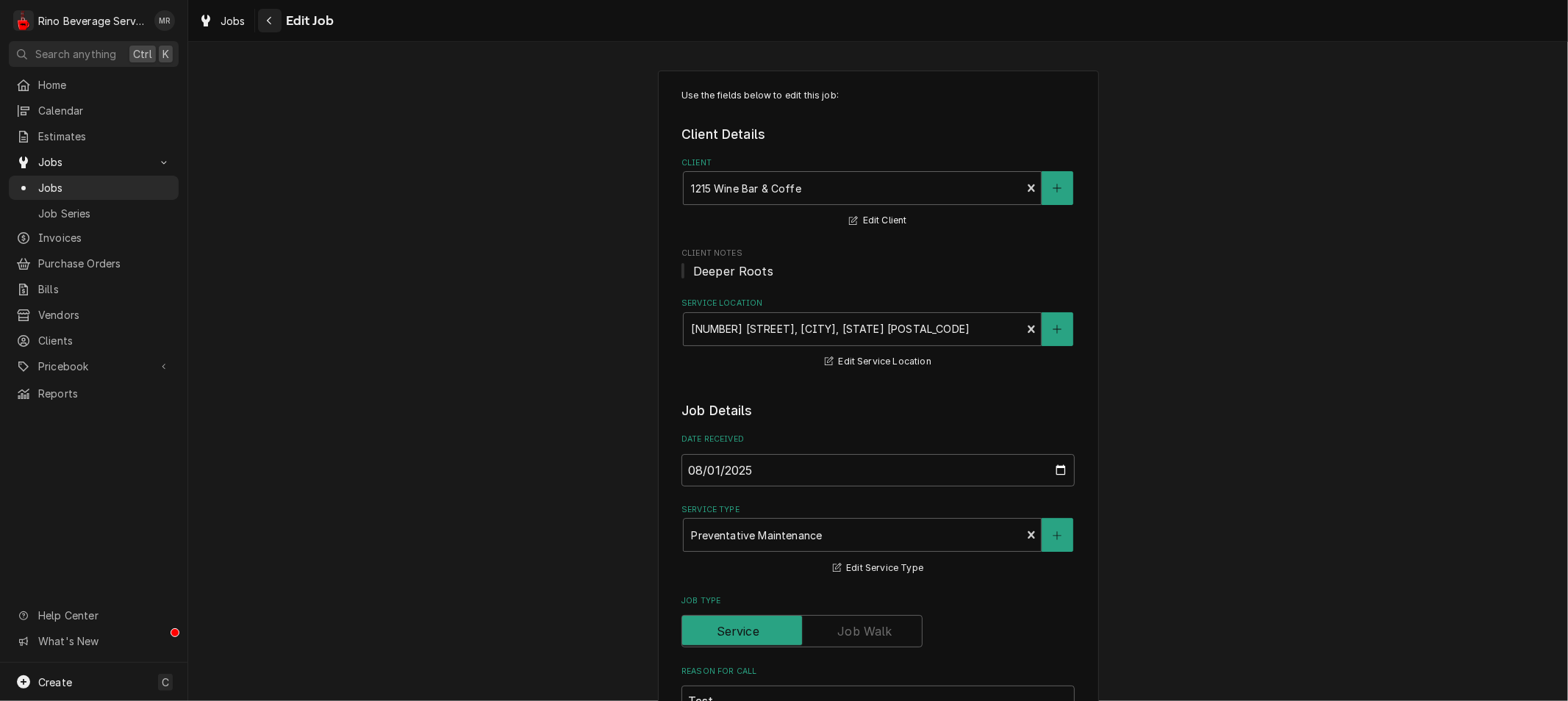 click 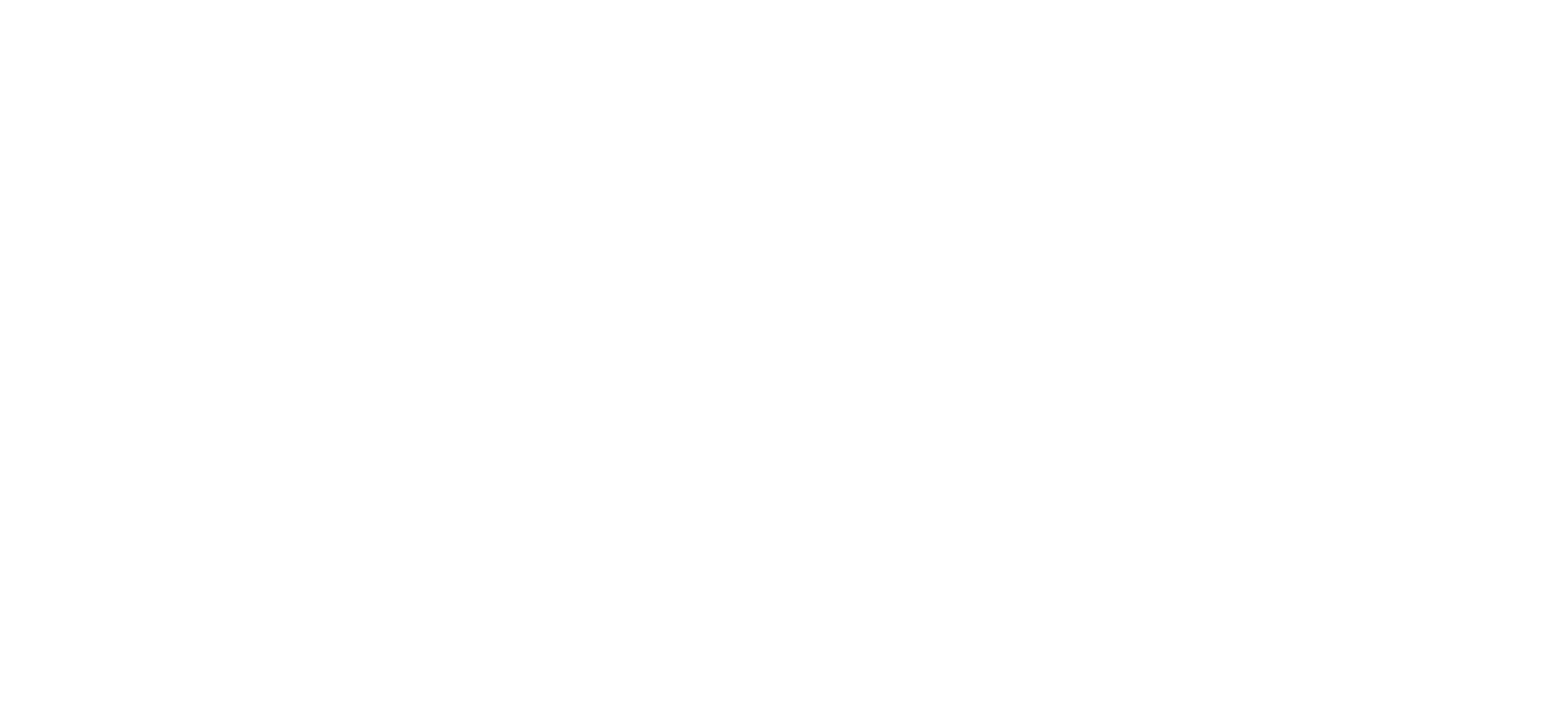 scroll, scrollTop: 0, scrollLeft: 0, axis: both 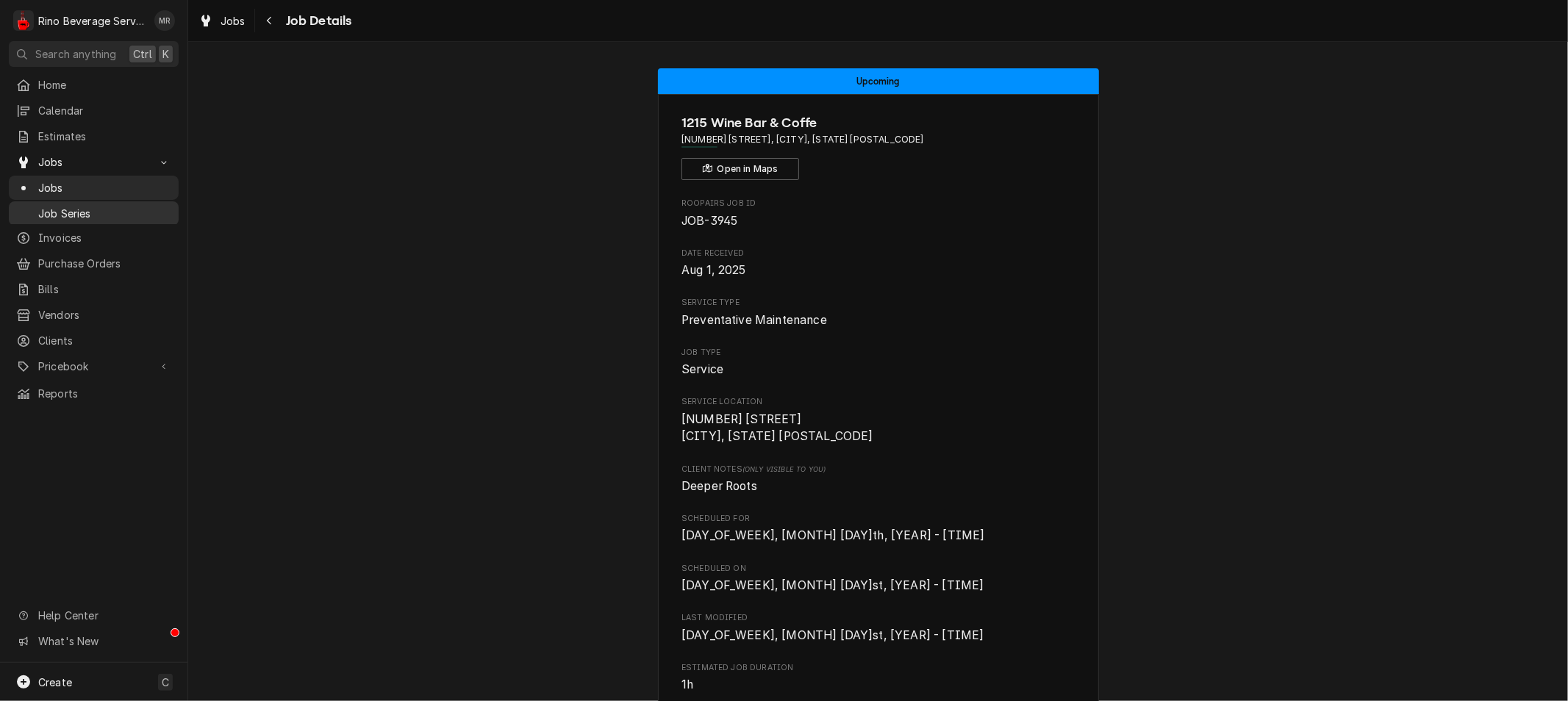 click on "Job Series" at bounding box center [104, 213] 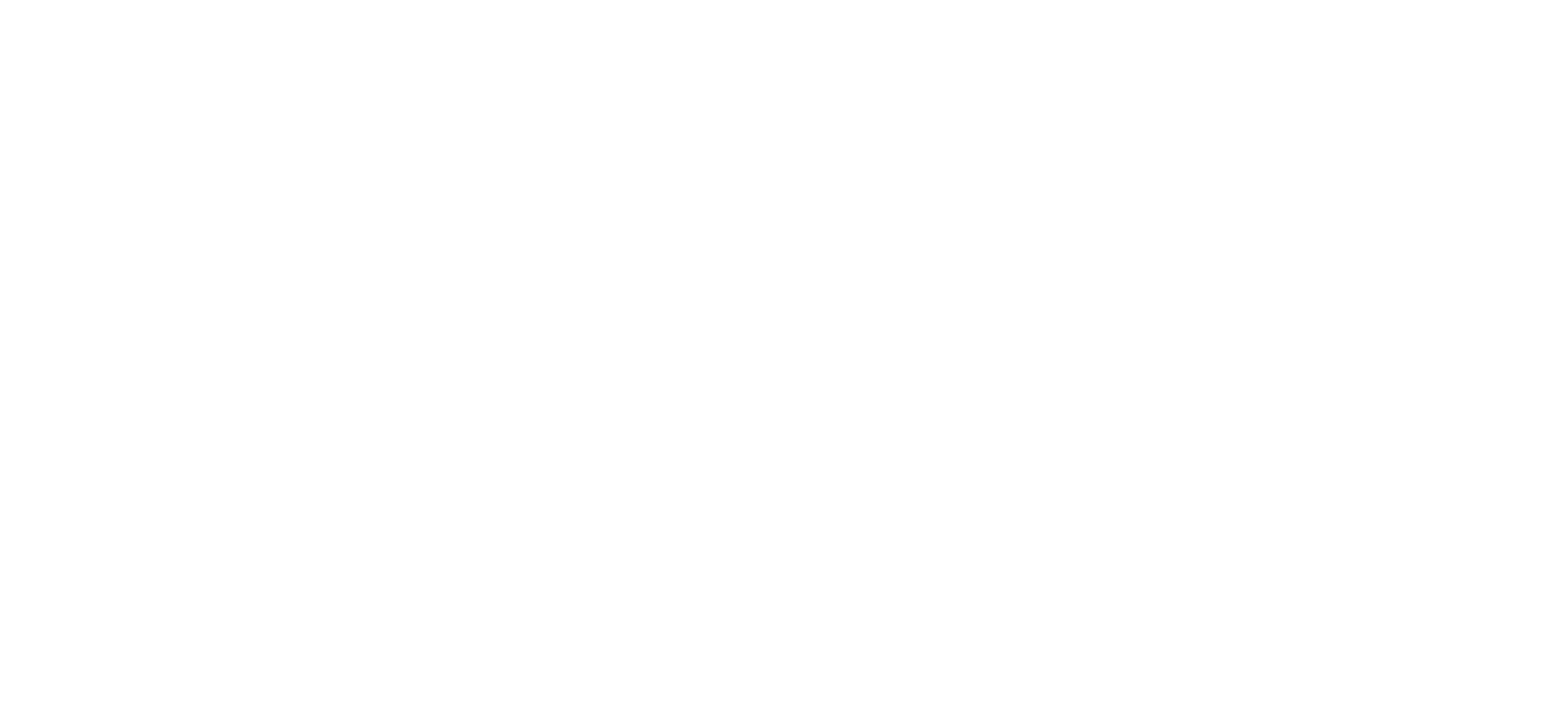 scroll, scrollTop: 0, scrollLeft: 0, axis: both 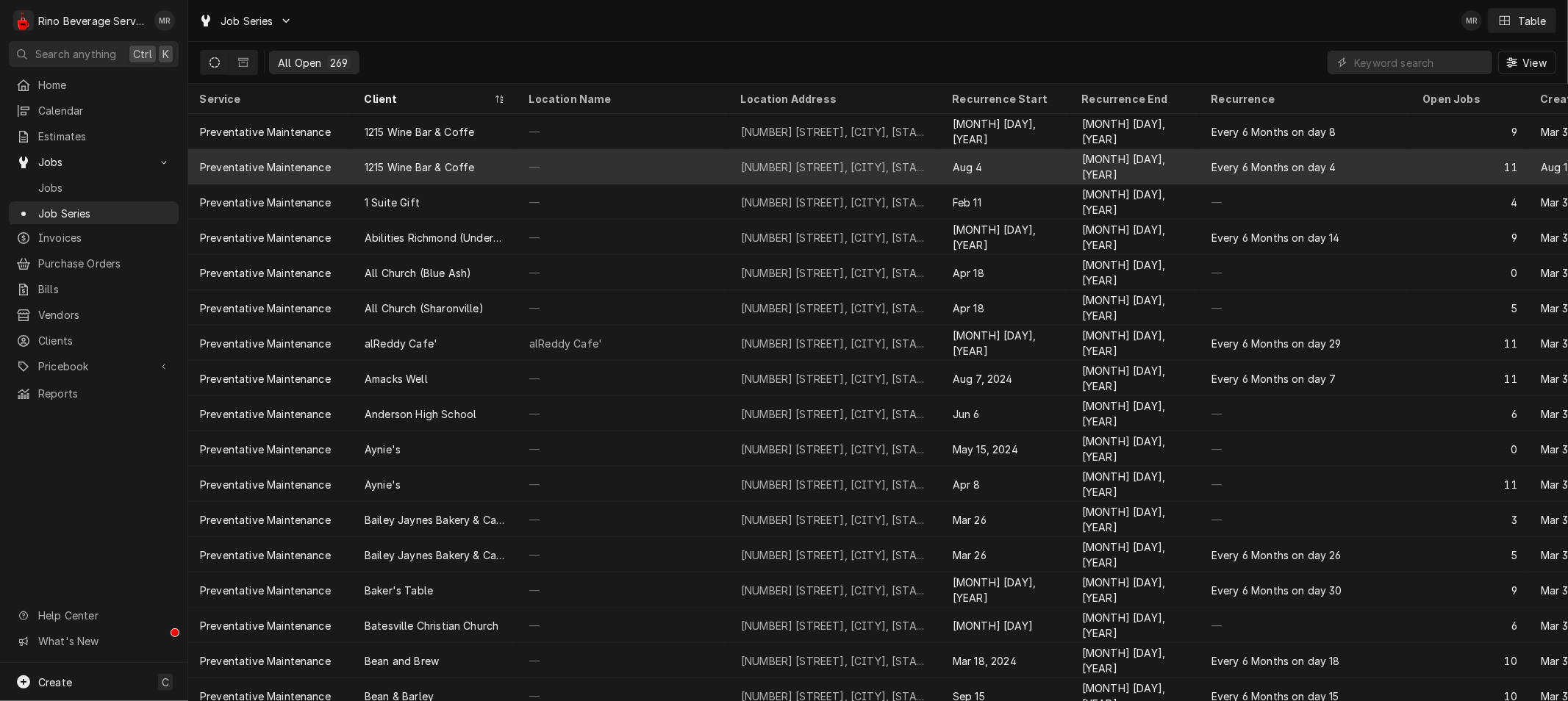click on "[NUMBER] [STREET], [CITY], [STATE] [POSTAL_CODE]" at bounding box center [835, 167] 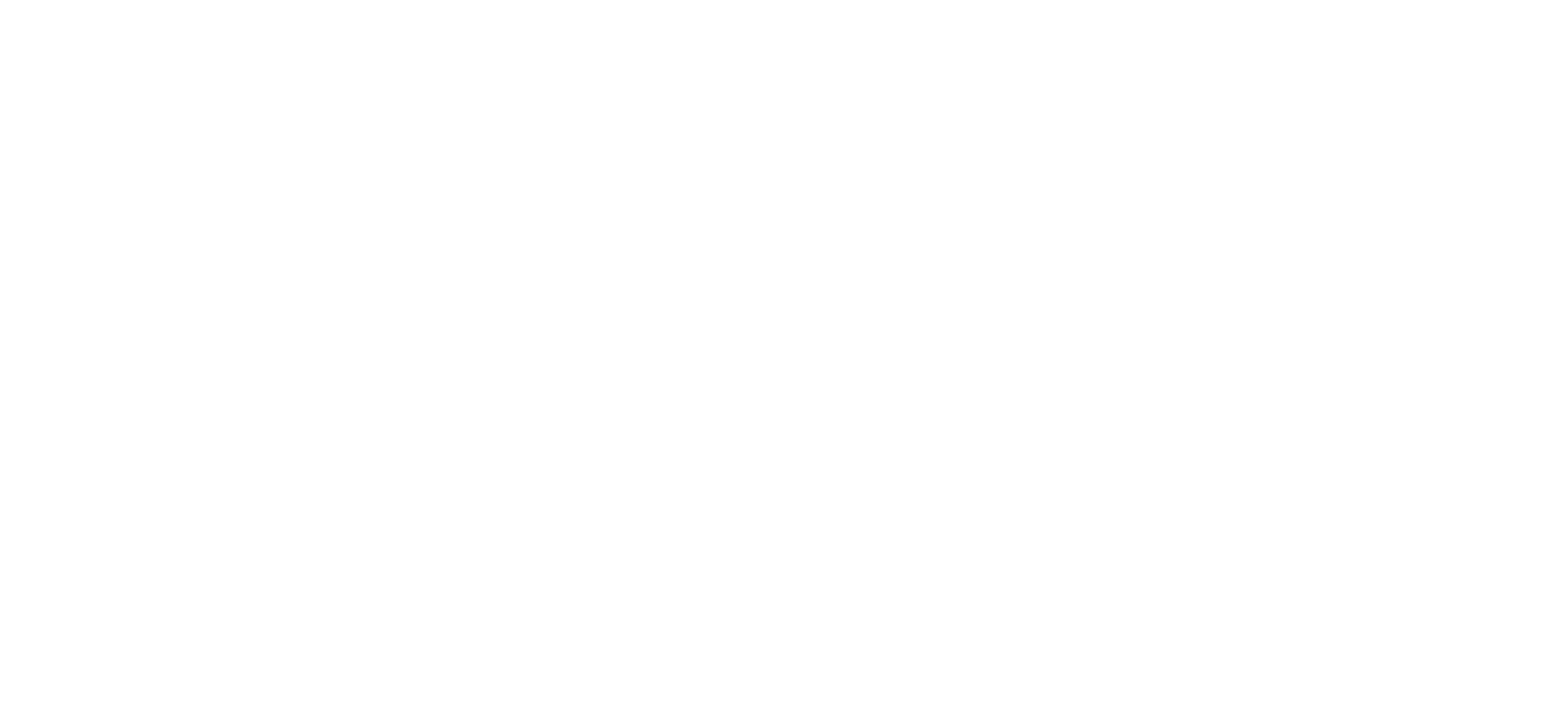 scroll, scrollTop: 0, scrollLeft: 0, axis: both 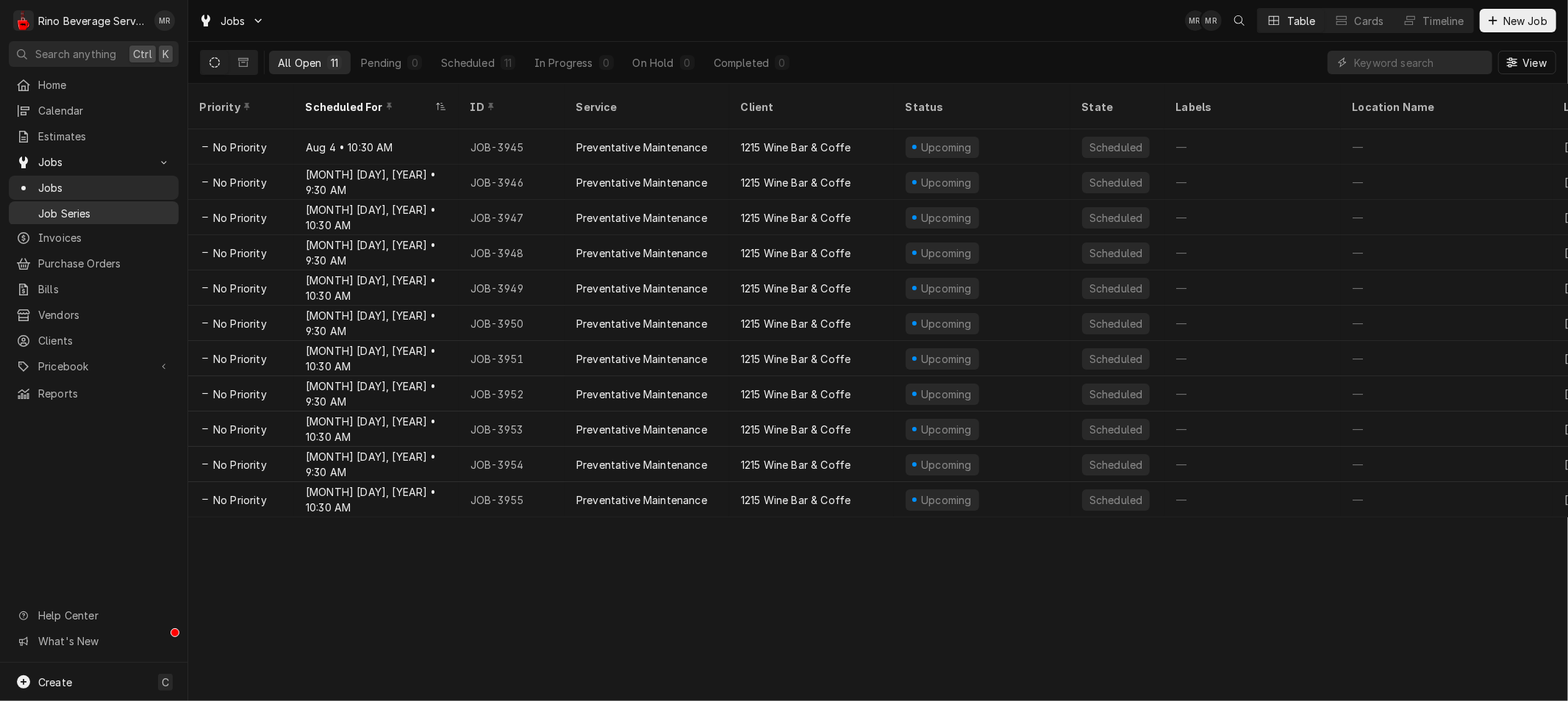 click on "Job Series" at bounding box center [93, 213] 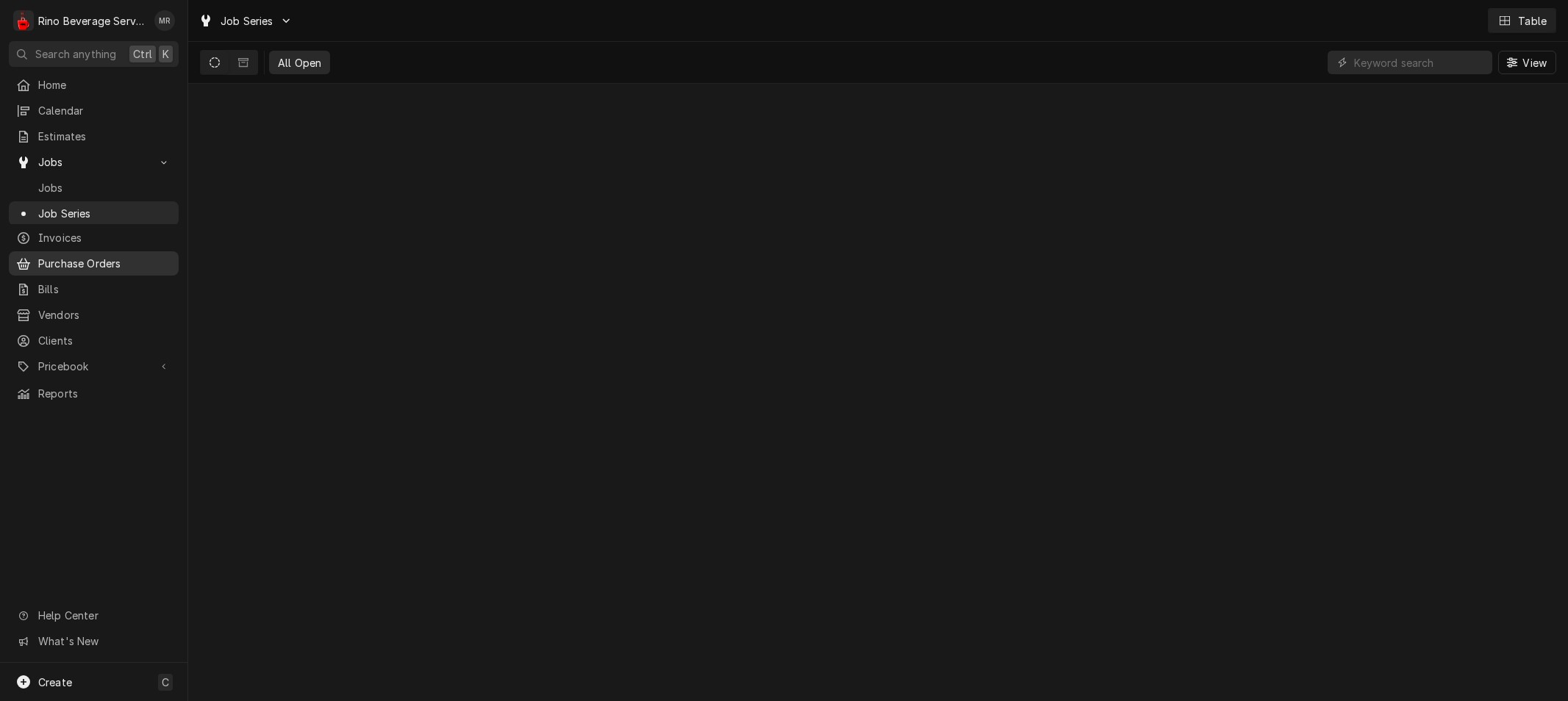 scroll, scrollTop: 0, scrollLeft: 0, axis: both 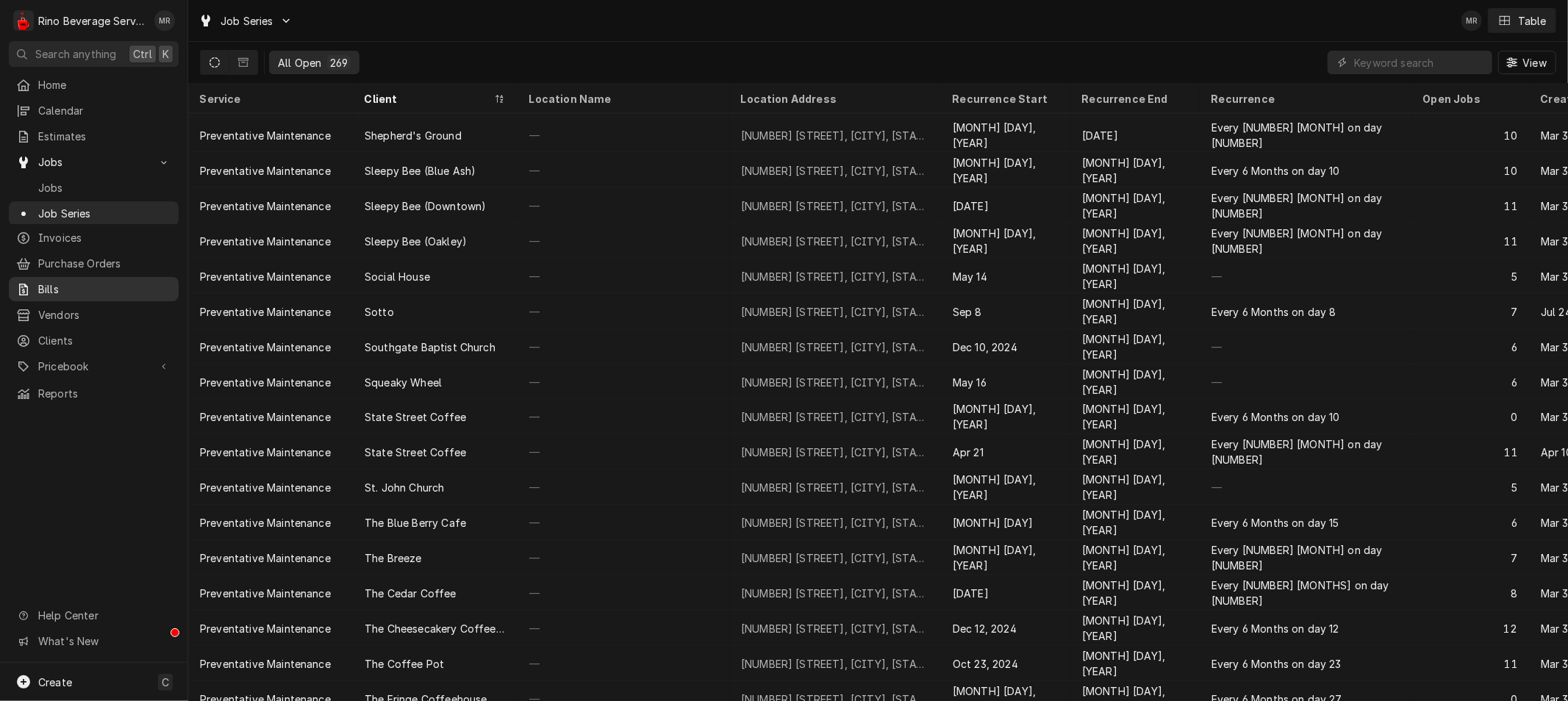 click on "Bills" at bounding box center [93, 289] 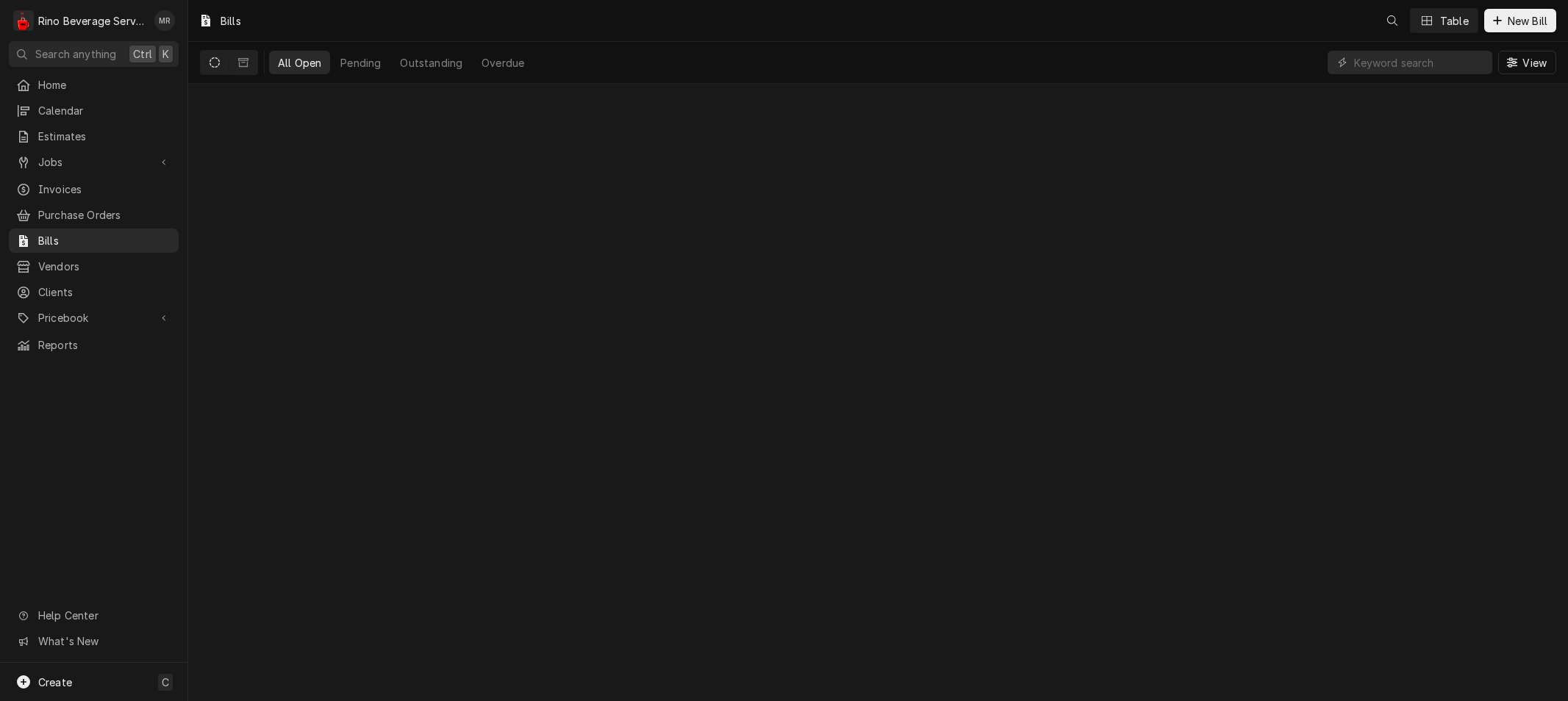 scroll, scrollTop: 0, scrollLeft: 0, axis: both 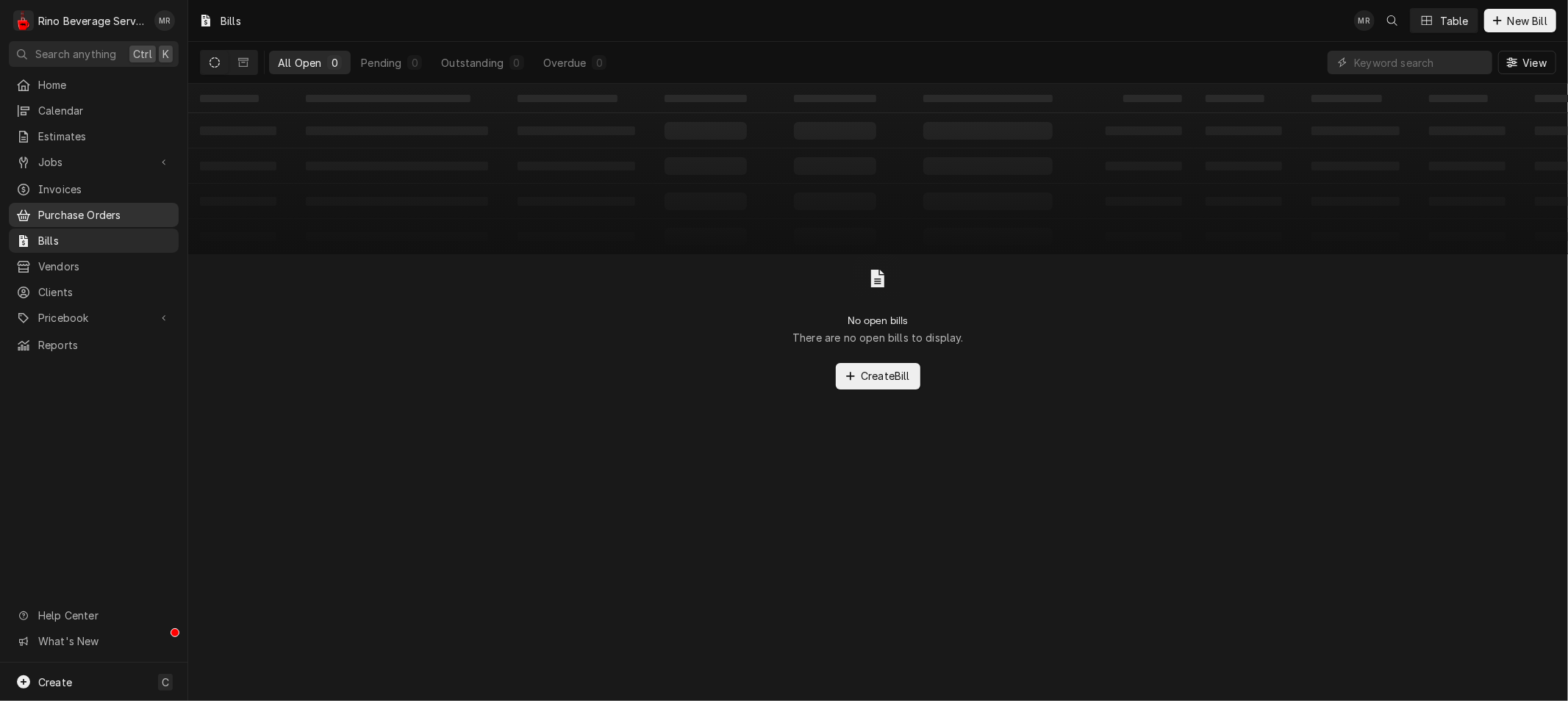 click on "Purchase Orders" at bounding box center (104, 215) 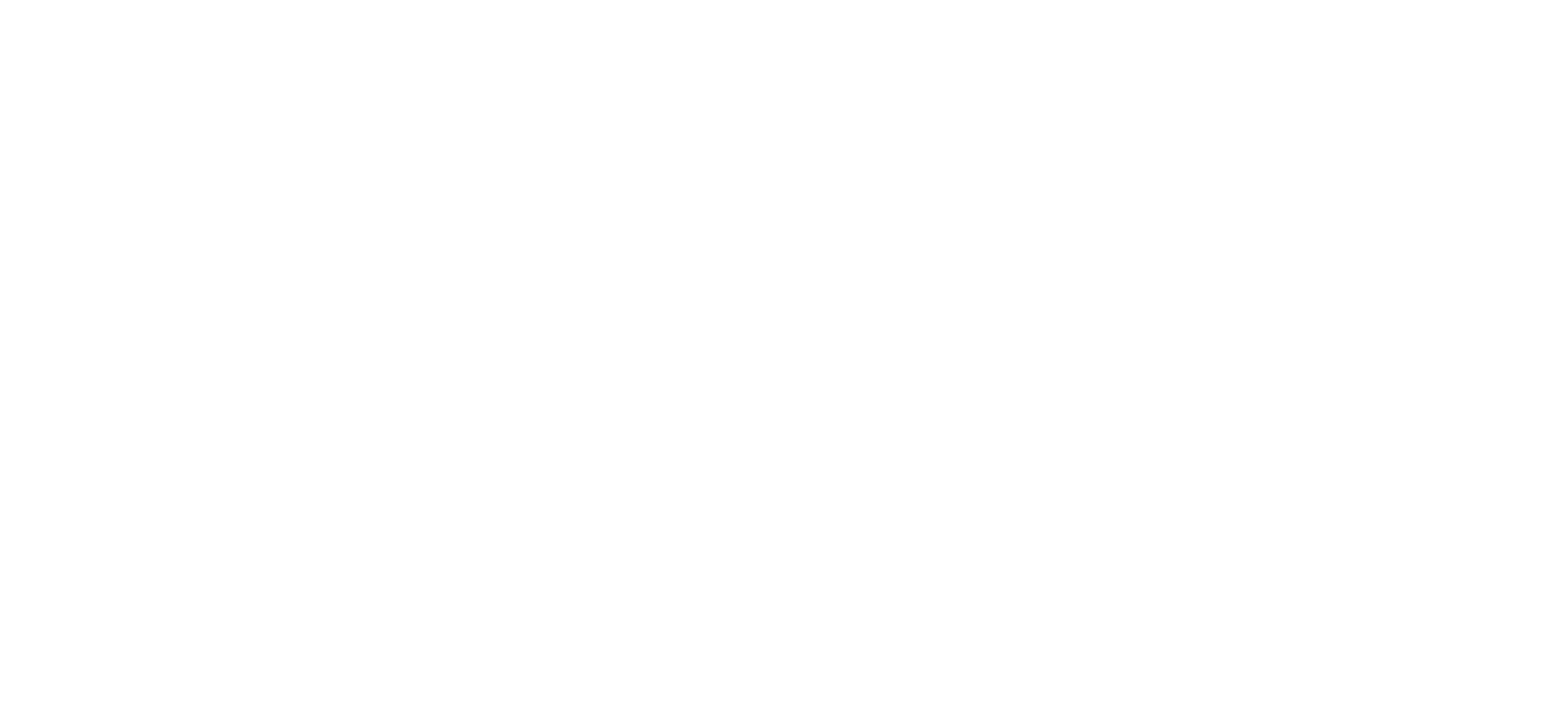 scroll, scrollTop: 0, scrollLeft: 0, axis: both 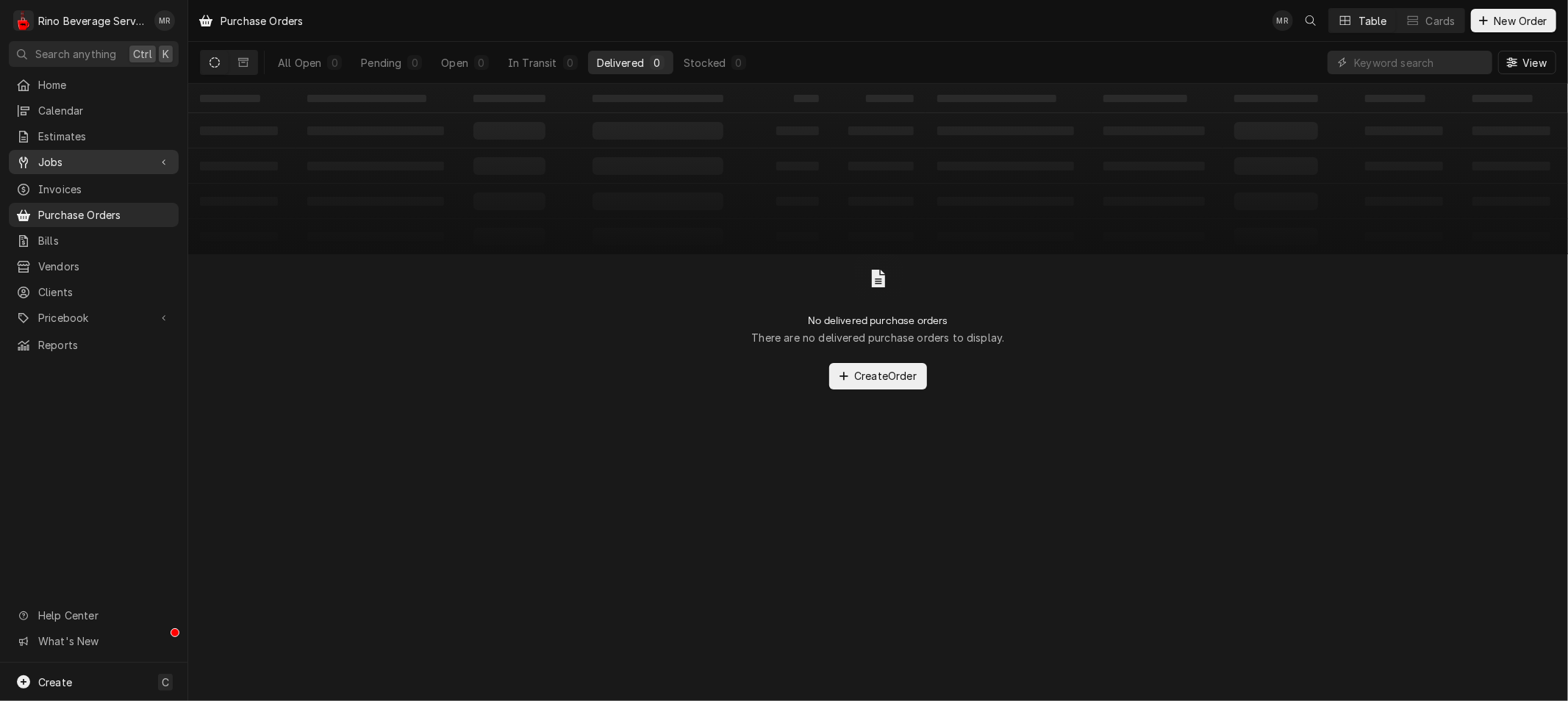 click on "Jobs" at bounding box center (93, 162) 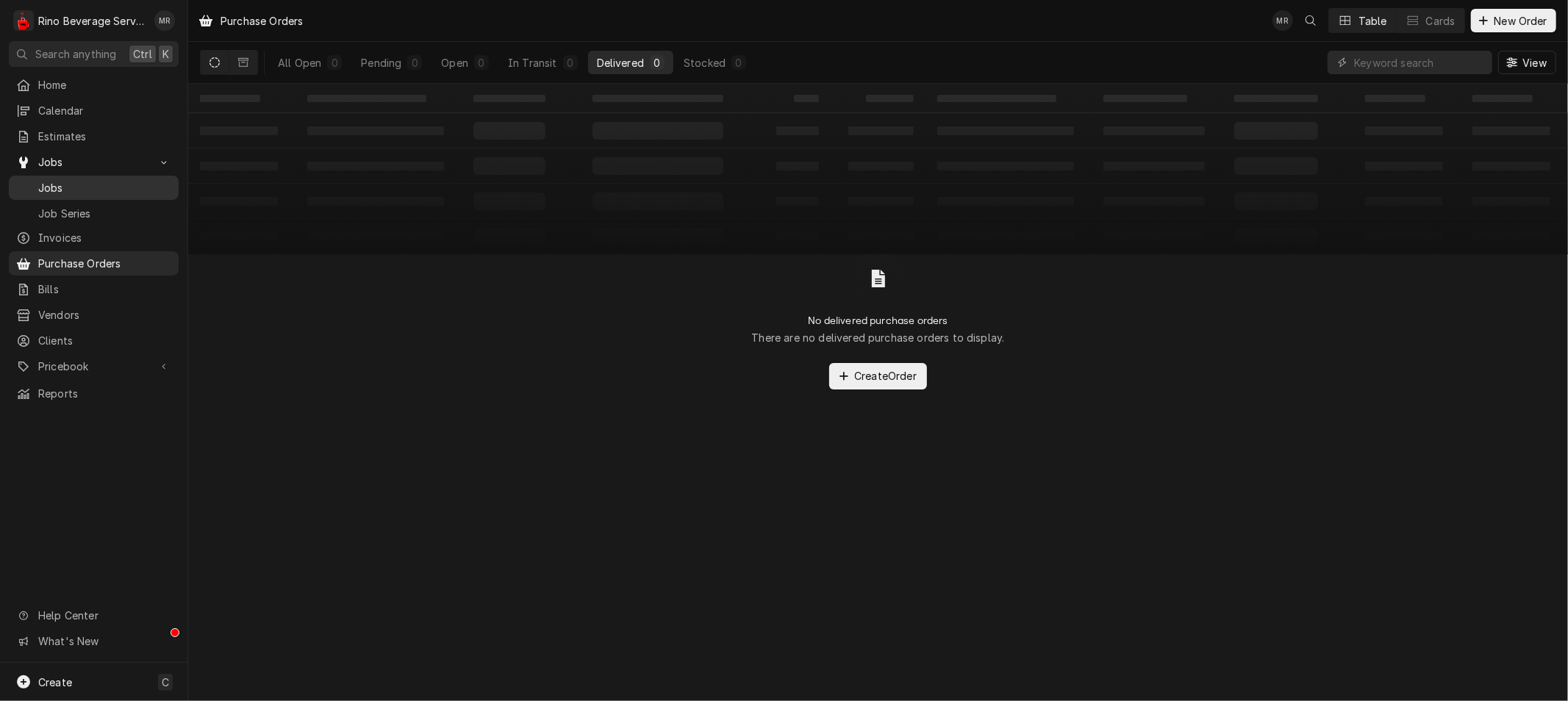 click on "Jobs" at bounding box center (104, 187) 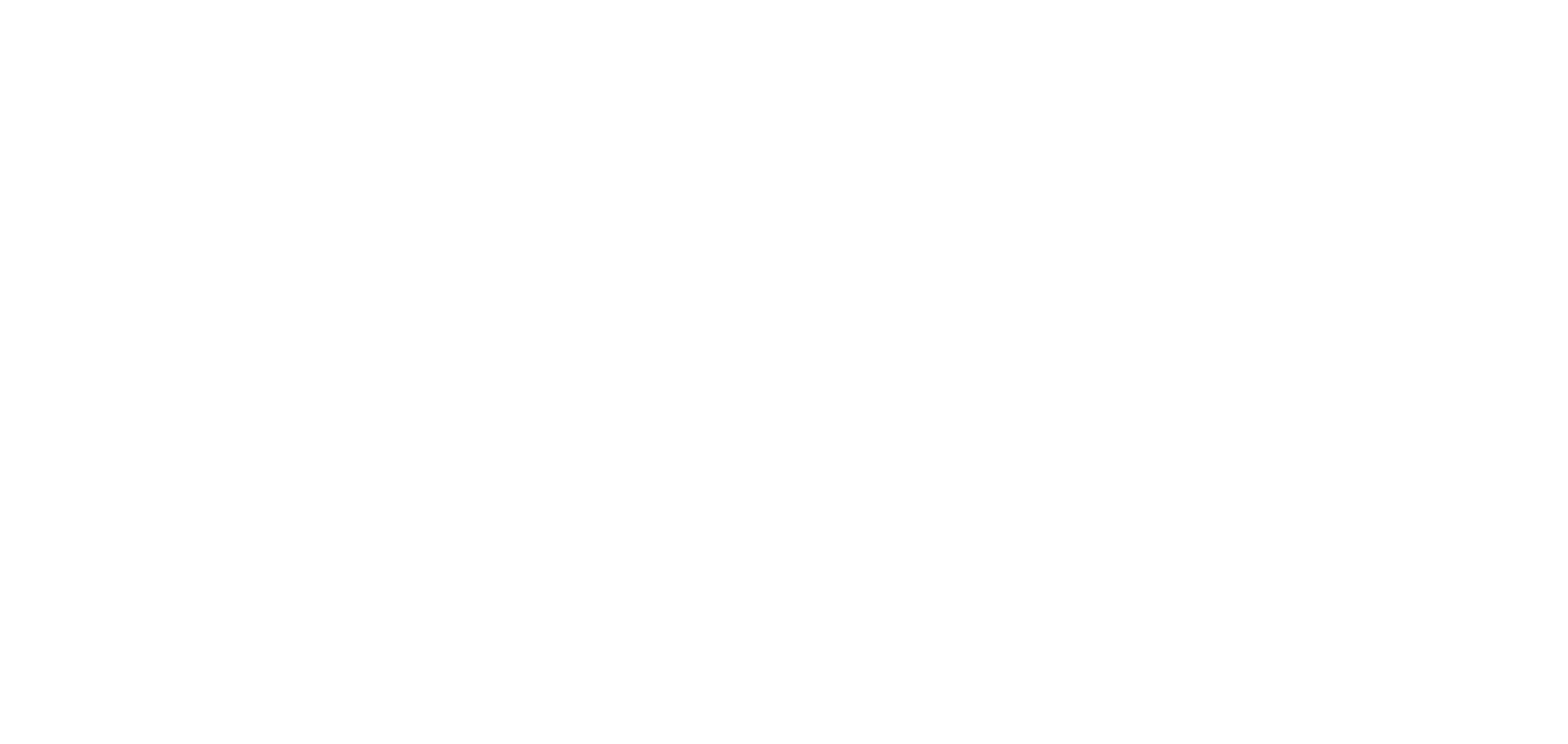 scroll, scrollTop: 0, scrollLeft: 0, axis: both 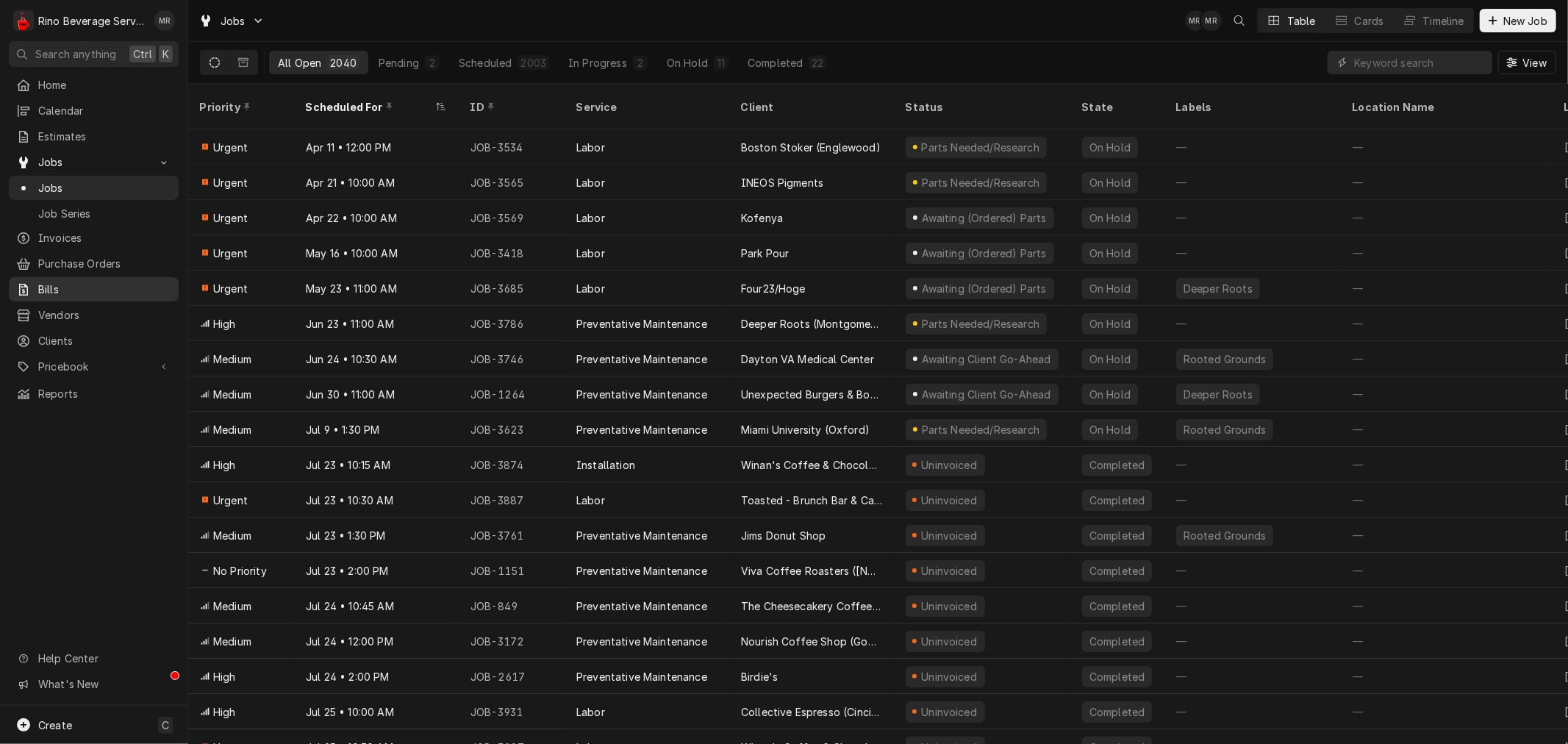 click on "Bills" at bounding box center (104, 289) 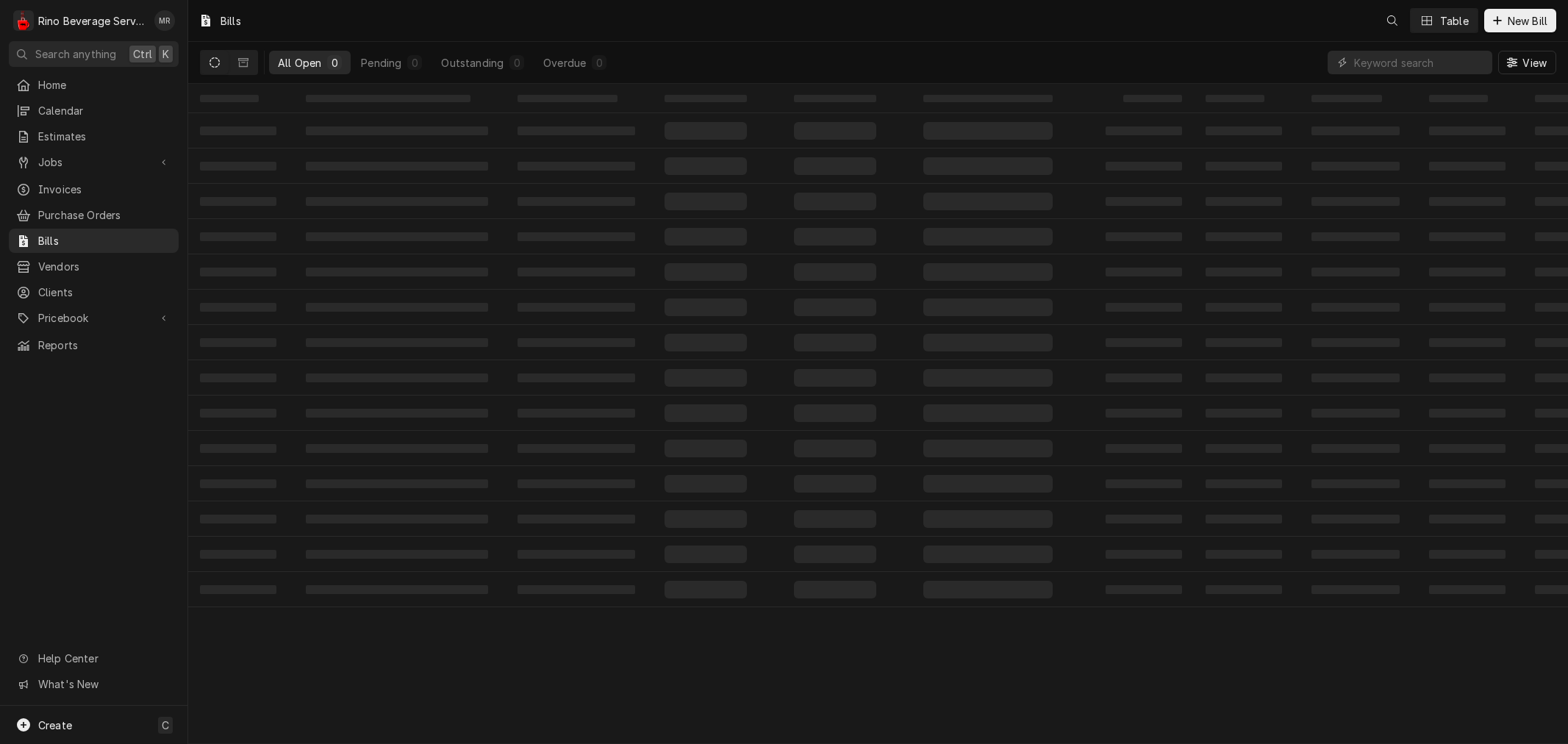 scroll, scrollTop: 0, scrollLeft: 0, axis: both 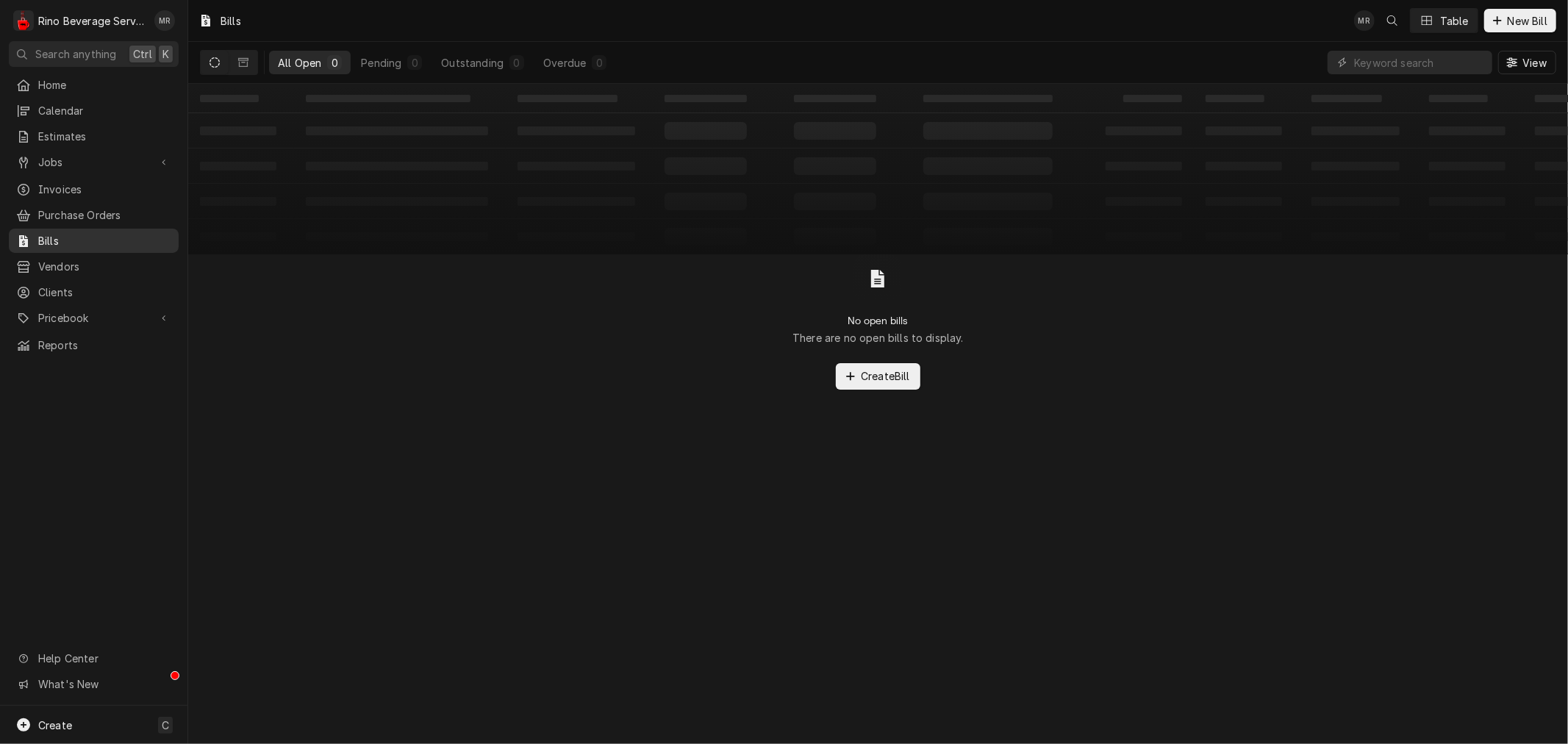click on "Bills" at bounding box center [104, 240] 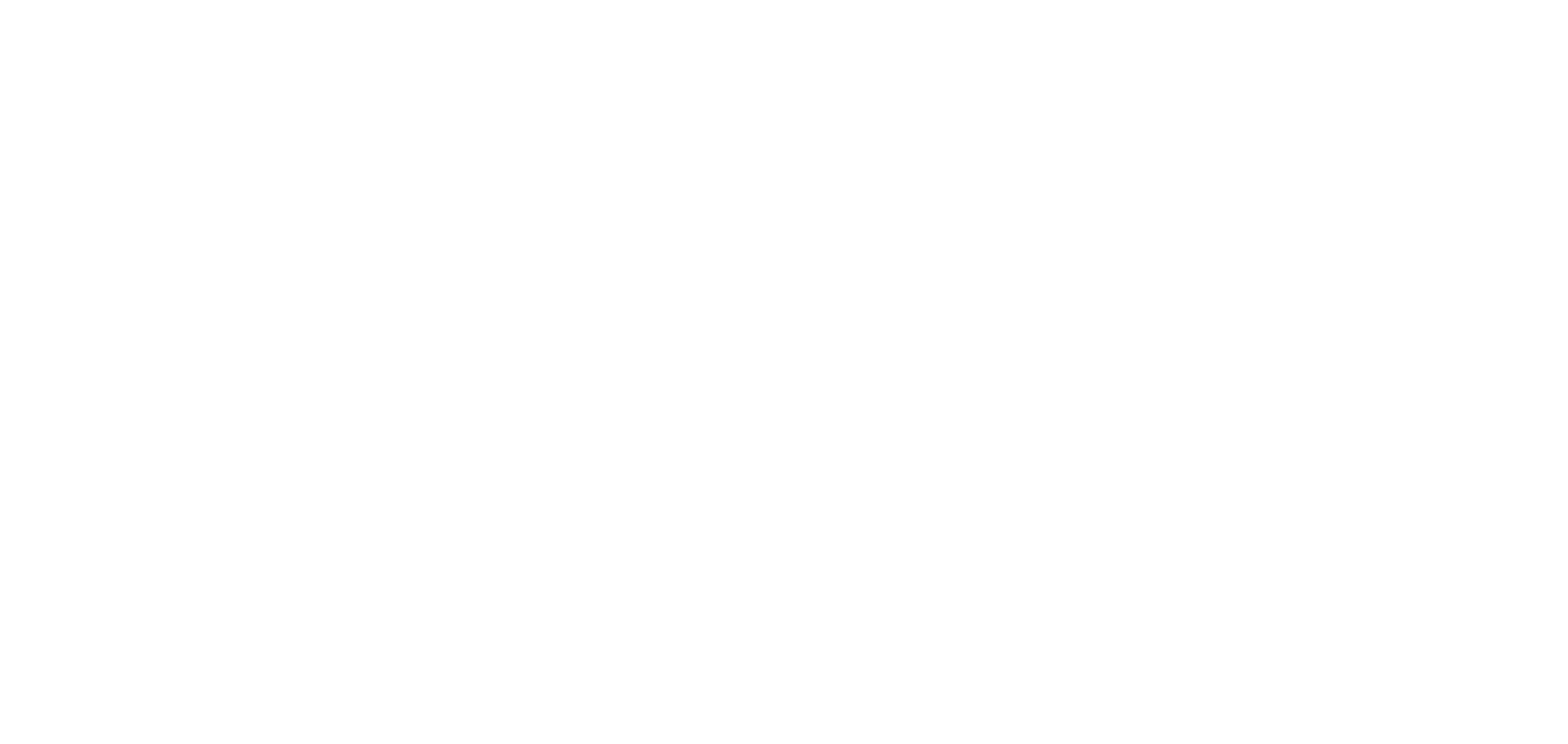 scroll, scrollTop: 0, scrollLeft: 0, axis: both 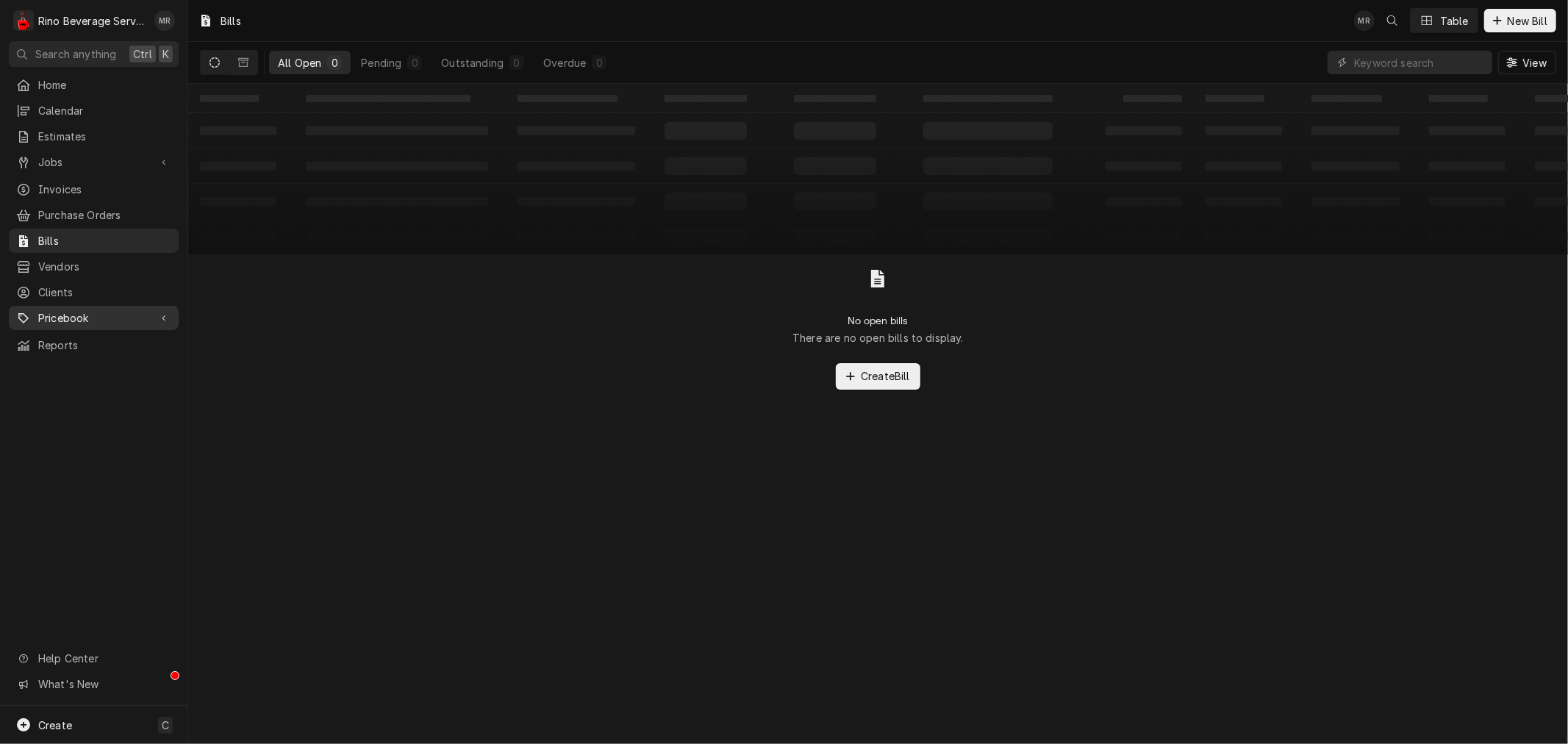 click on "Pricebook" at bounding box center [93, 318] 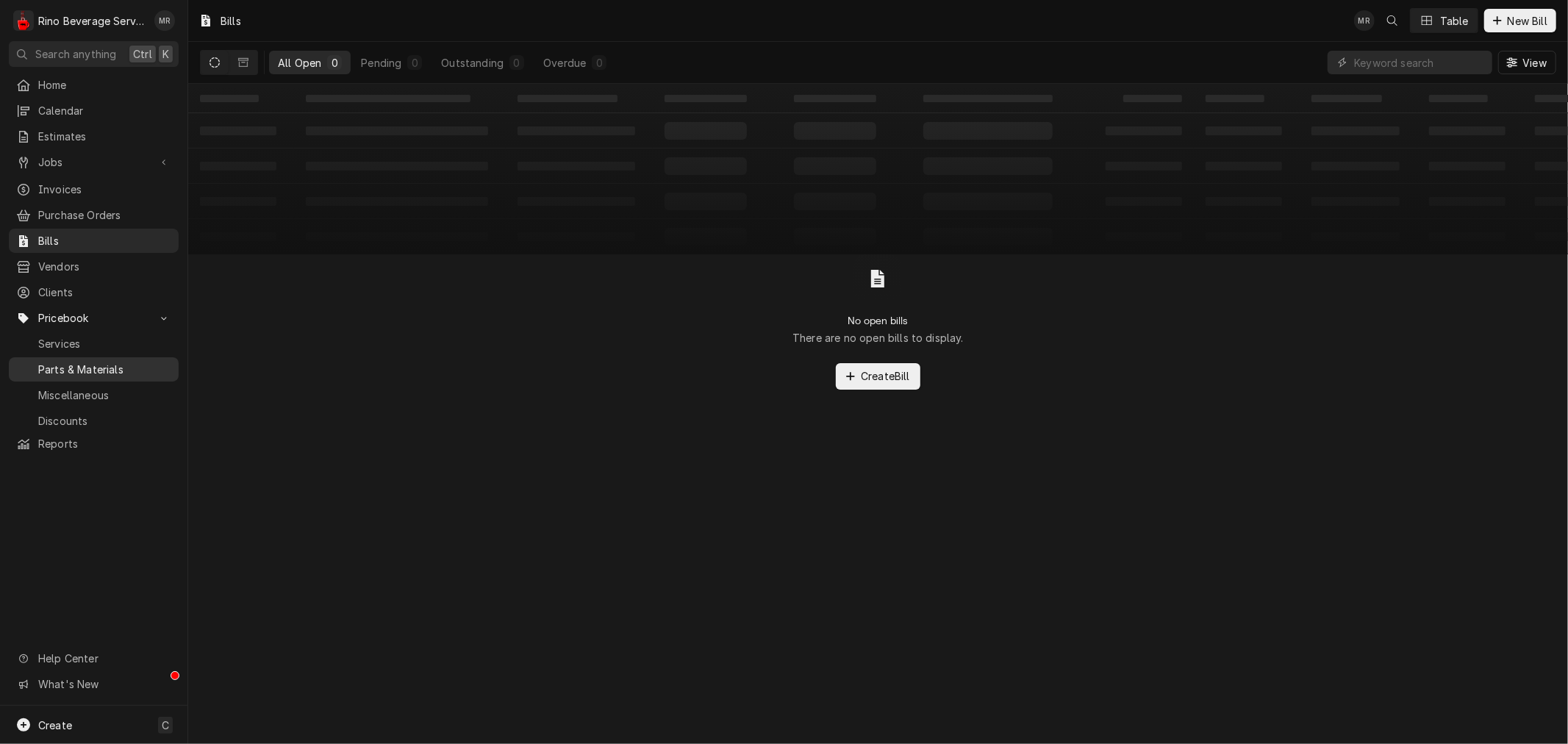 click on "Parts & Materials" at bounding box center [104, 369] 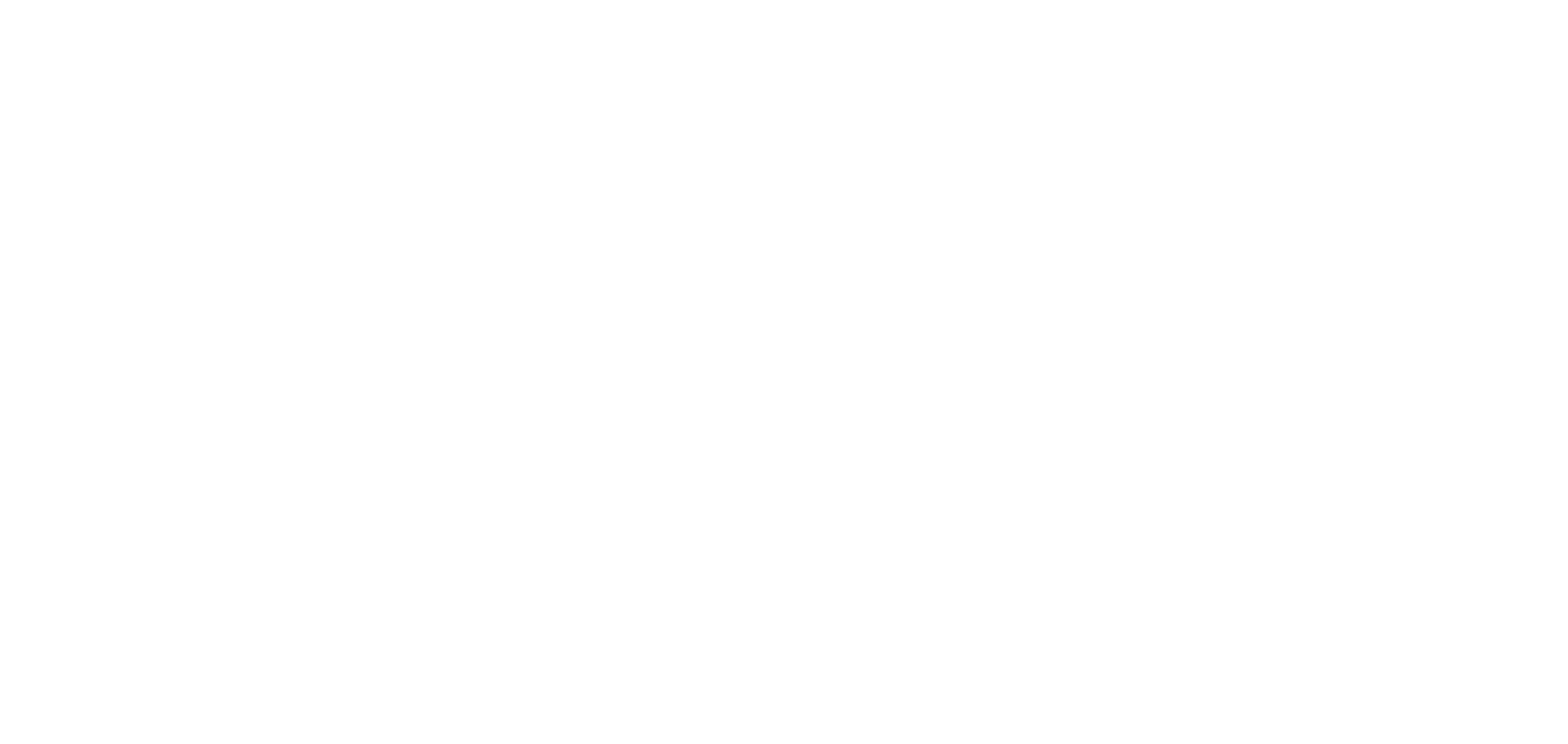 scroll, scrollTop: 0, scrollLeft: 0, axis: both 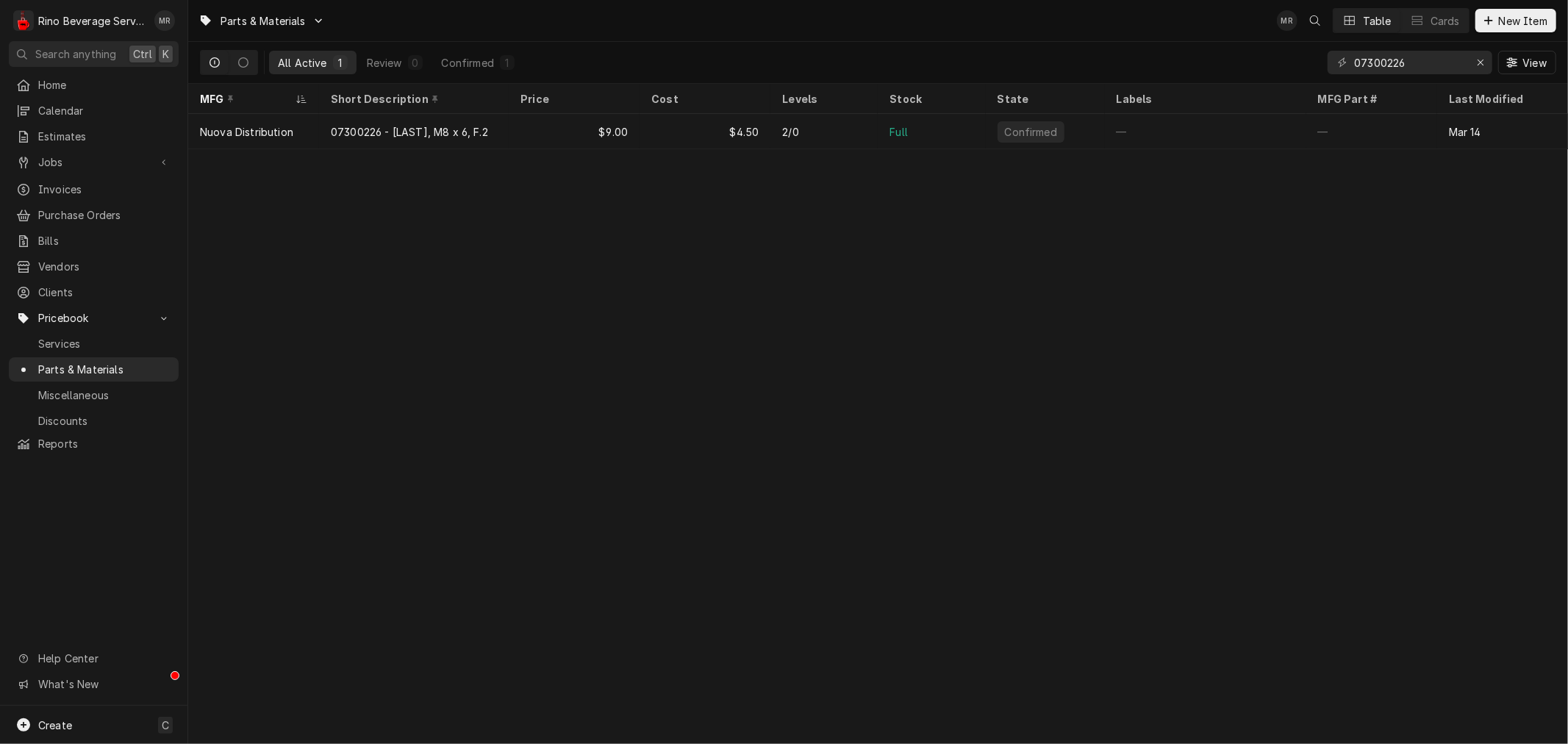 click on "Parts & Materials MR Table Cards New Item All Active 1 Review 0 Confirmed 1 07300226 View MFG Short Description Price Cost Levels Stock State Labels MFG Part # Last Modified Nuova Distribution 07300226 - [LAST], M8 x 6, F.2 $9.00 $4.50 2/0 Full Confirmed — — Mar 14" at bounding box center [878, 372] 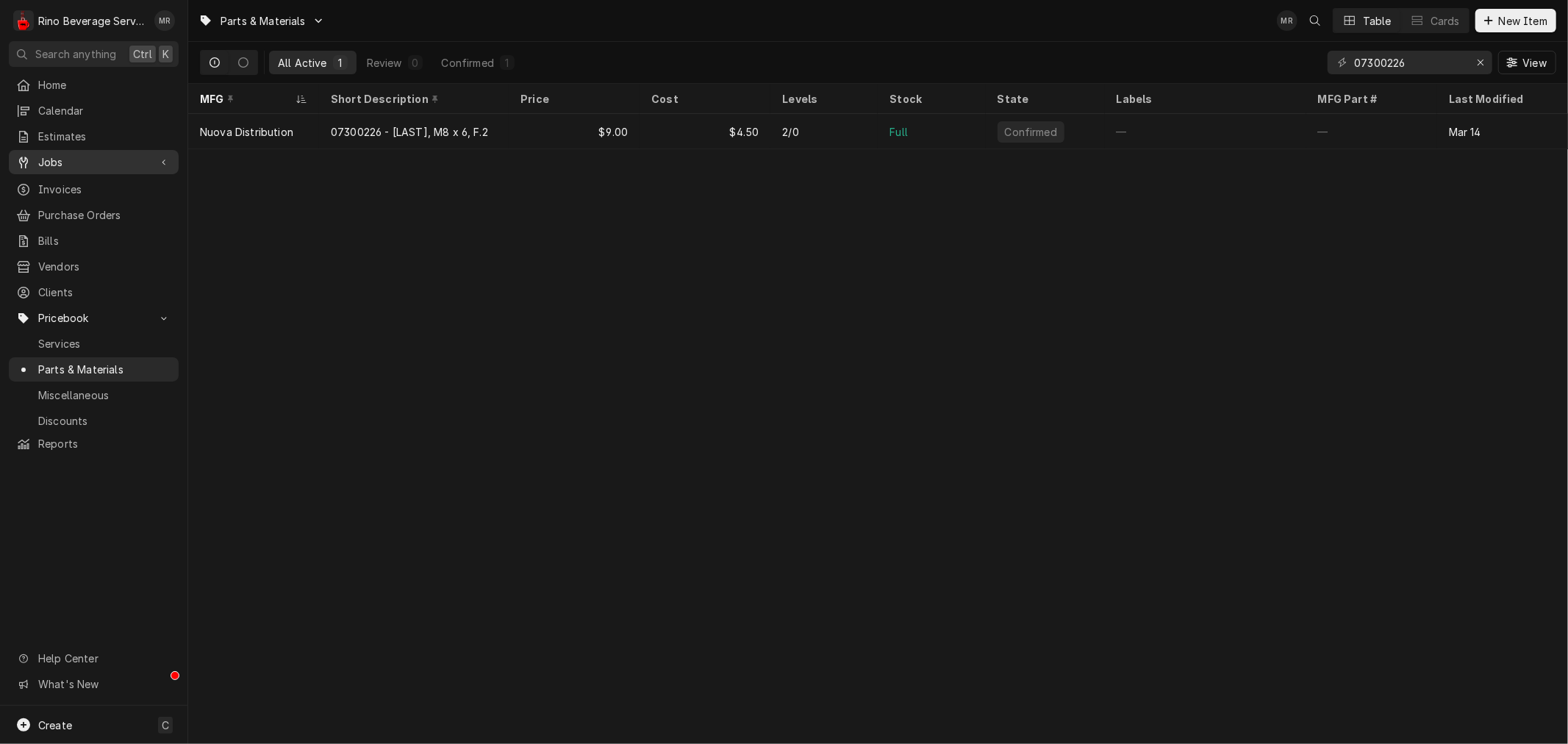 click on "Jobs" at bounding box center (93, 162) 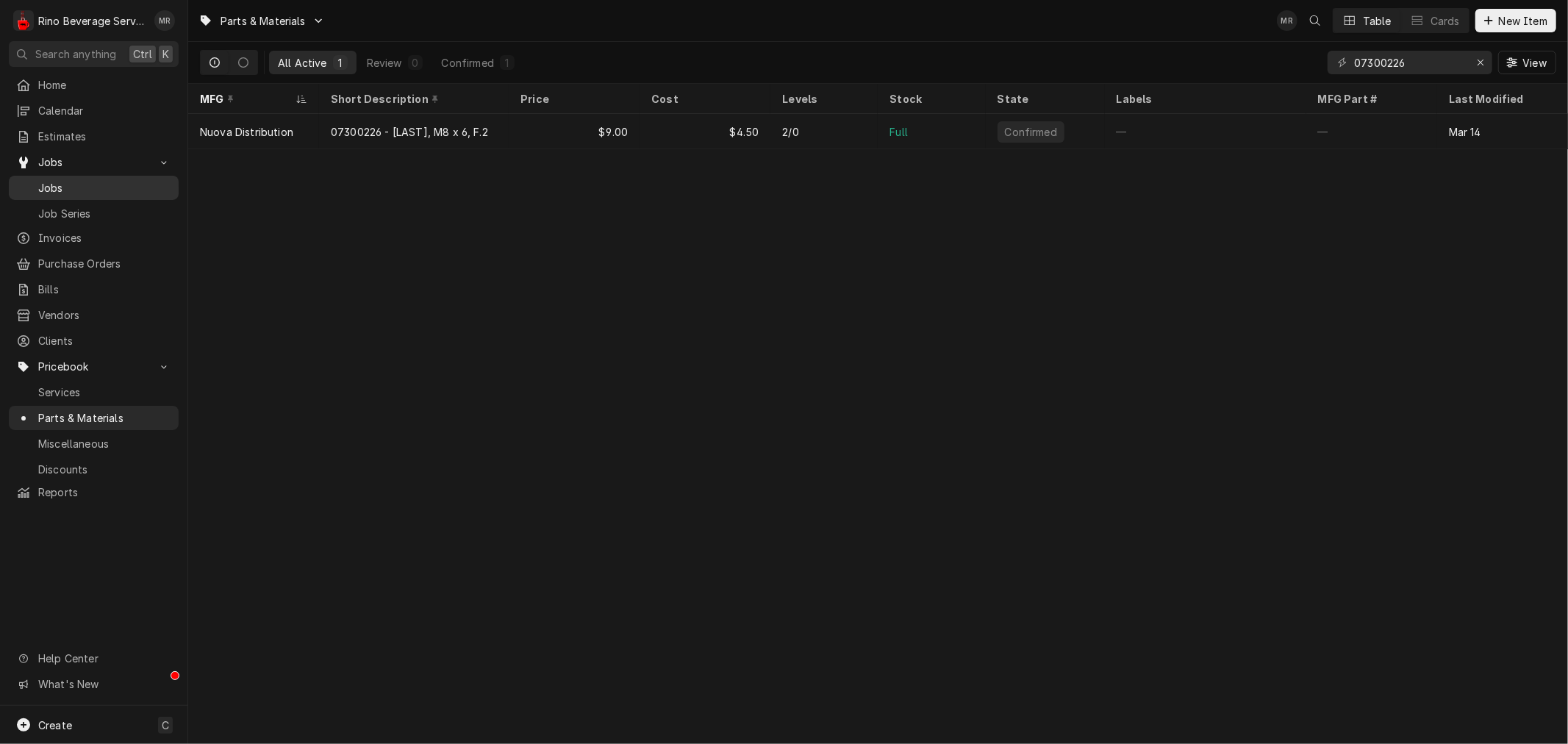 click on "Jobs" at bounding box center (93, 187) 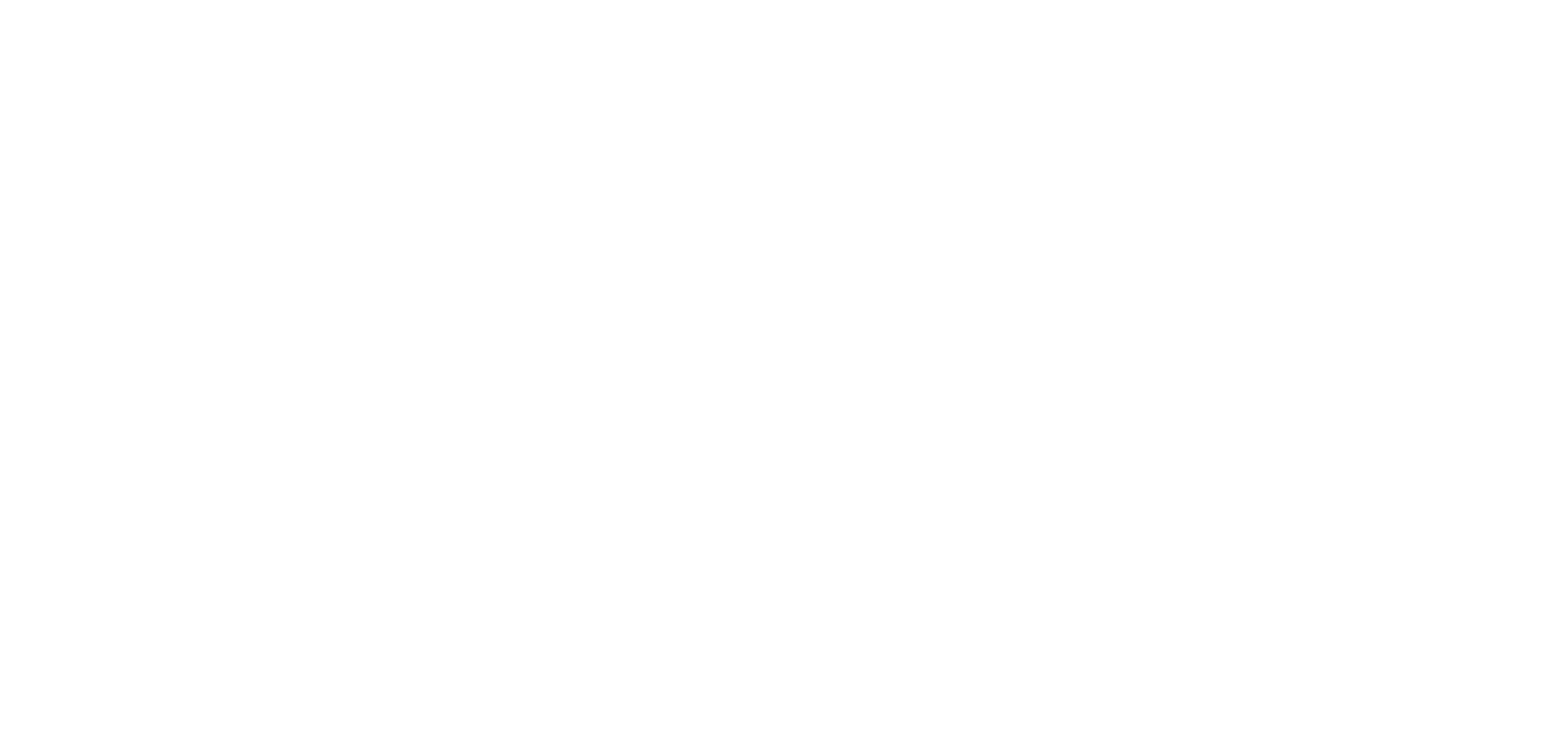 scroll, scrollTop: 0, scrollLeft: 0, axis: both 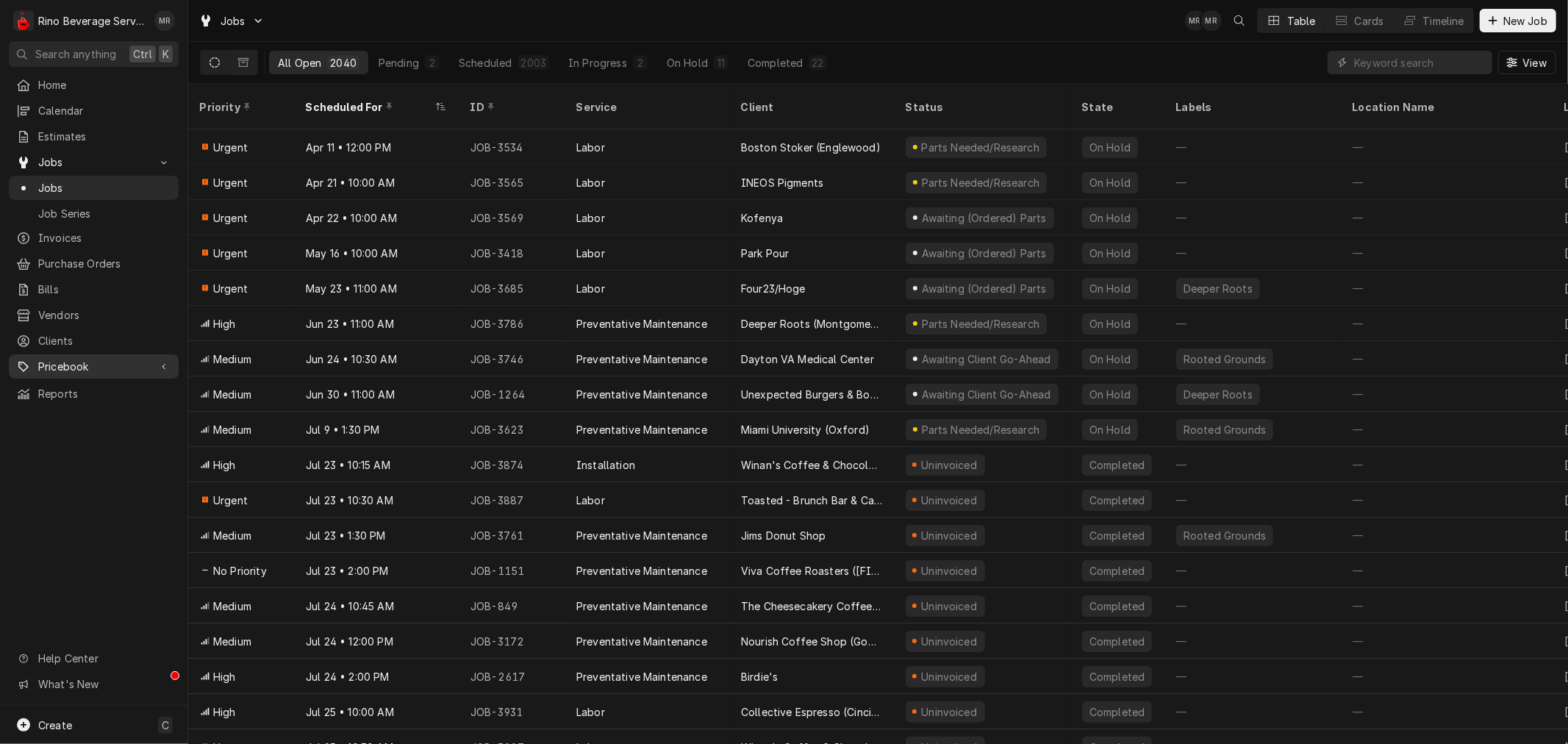 click on "Pricebook" at bounding box center (93, 366) 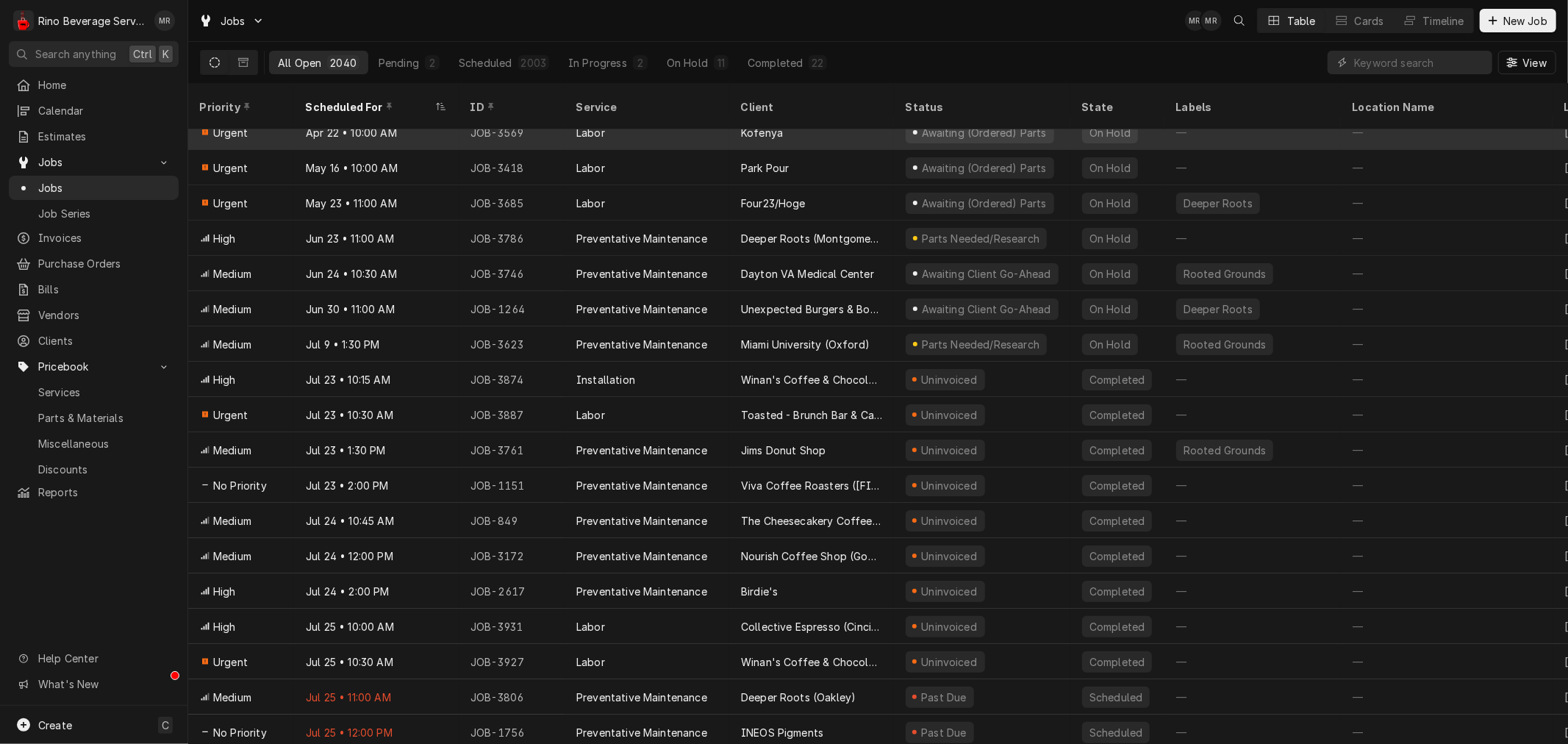 scroll, scrollTop: 0, scrollLeft: 0, axis: both 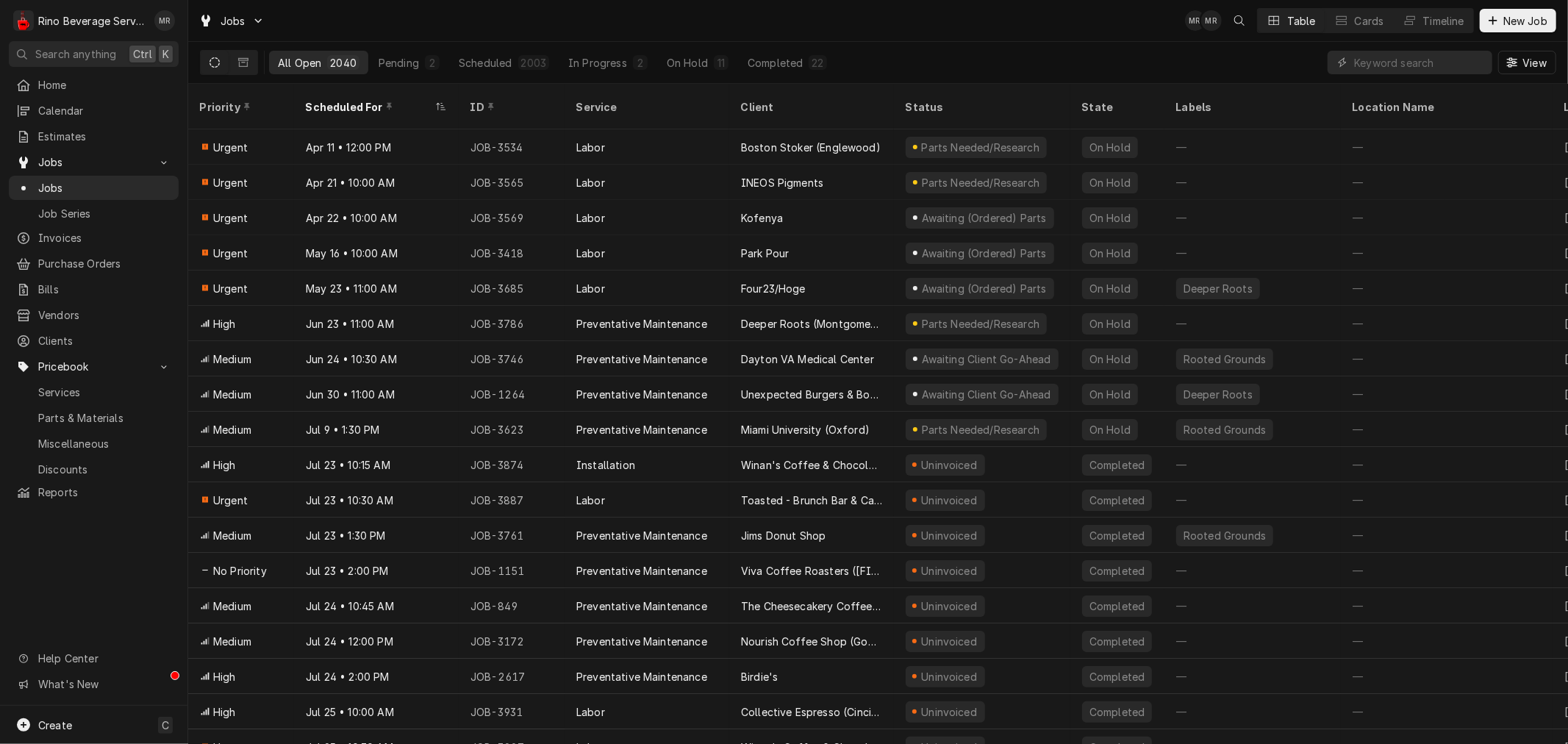 click on "All Open 2040 Pending 2 Scheduled 2003 In Progress 2 On Hold 11 Completed 22" at bounding box center (552, 62) 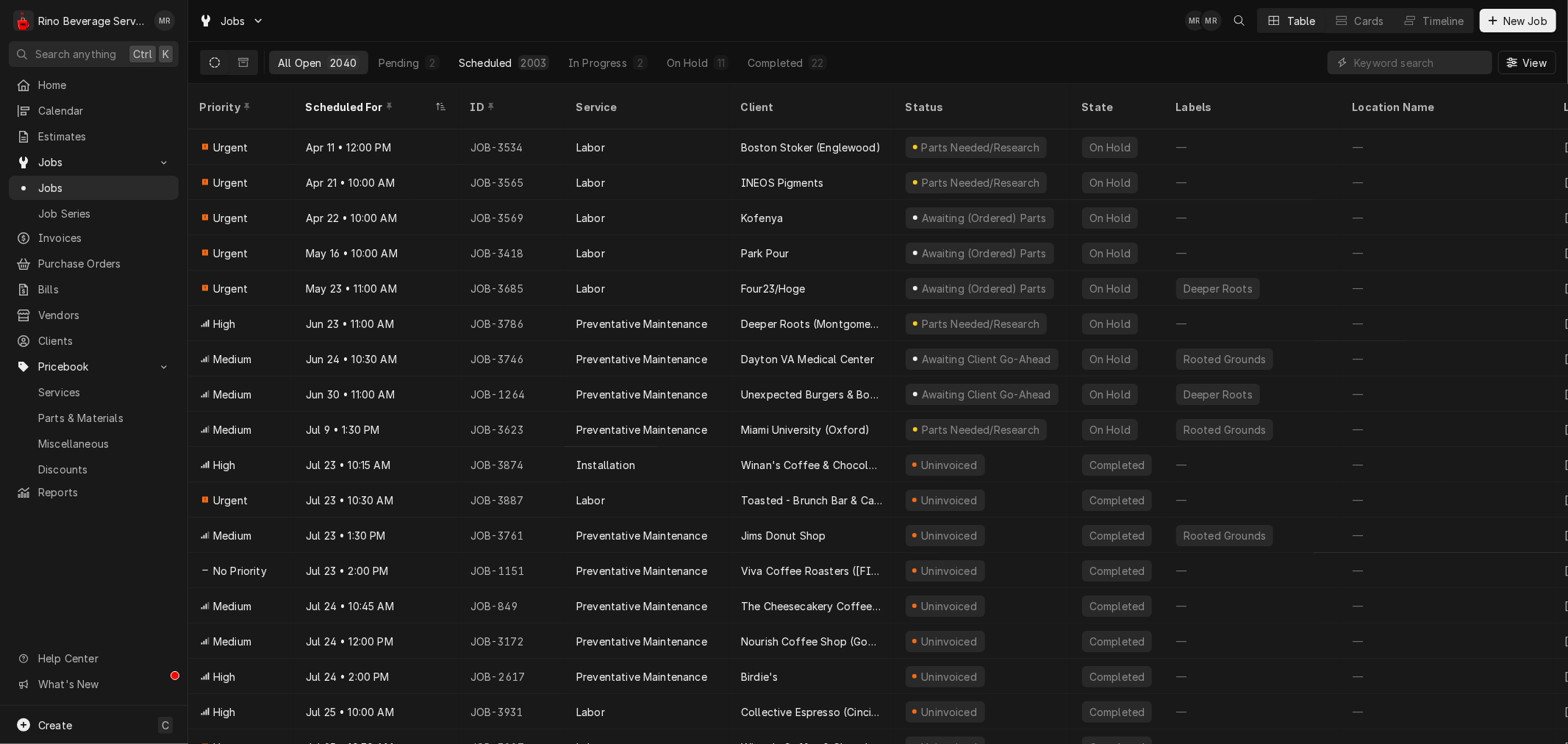 click on "Scheduled 2003" at bounding box center (504, 62) 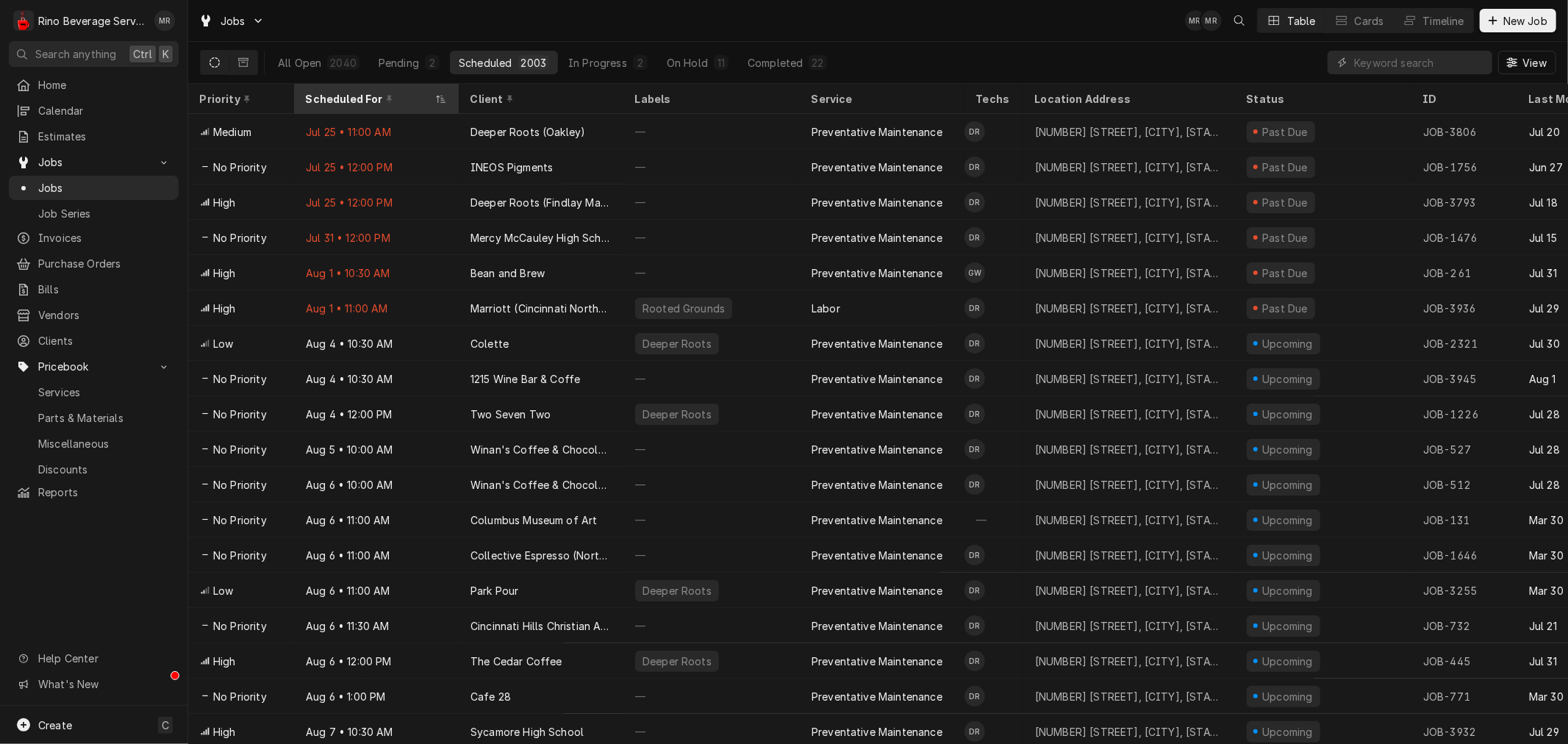 click on "Scheduled For" at bounding box center [369, 99] 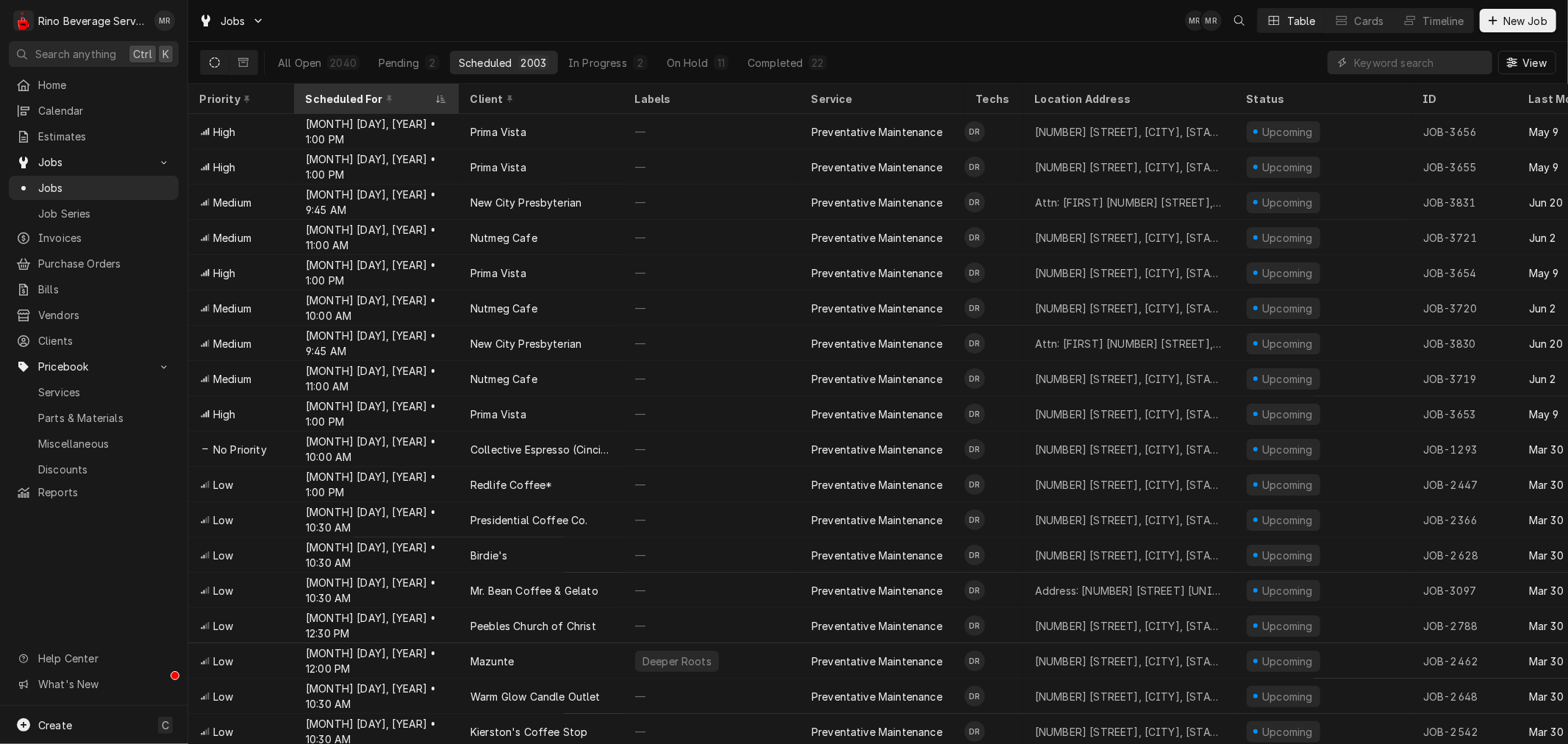drag, startPoint x: 360, startPoint y: 96, endPoint x: 407, endPoint y: 110, distance: 49.040799 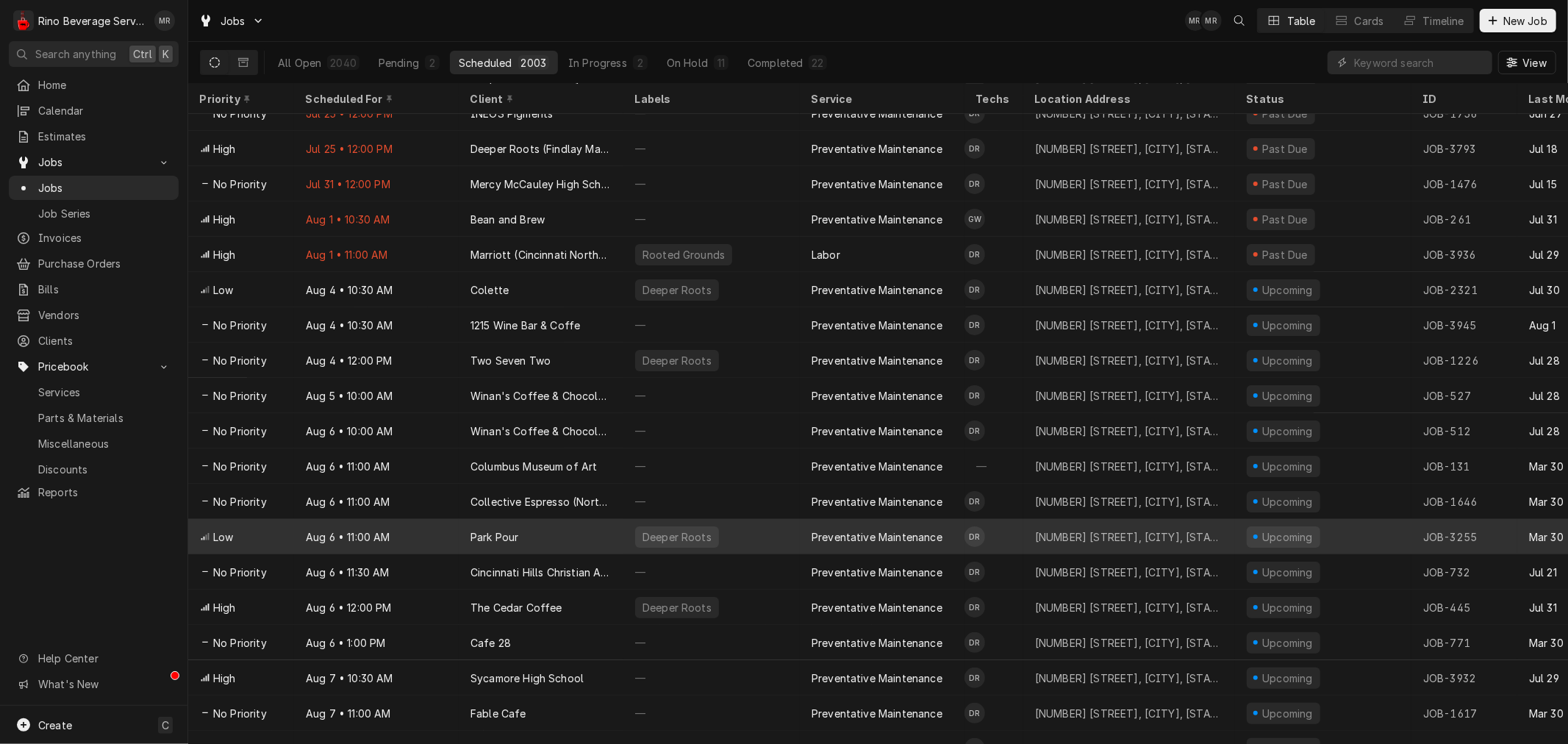scroll, scrollTop: 0, scrollLeft: 0, axis: both 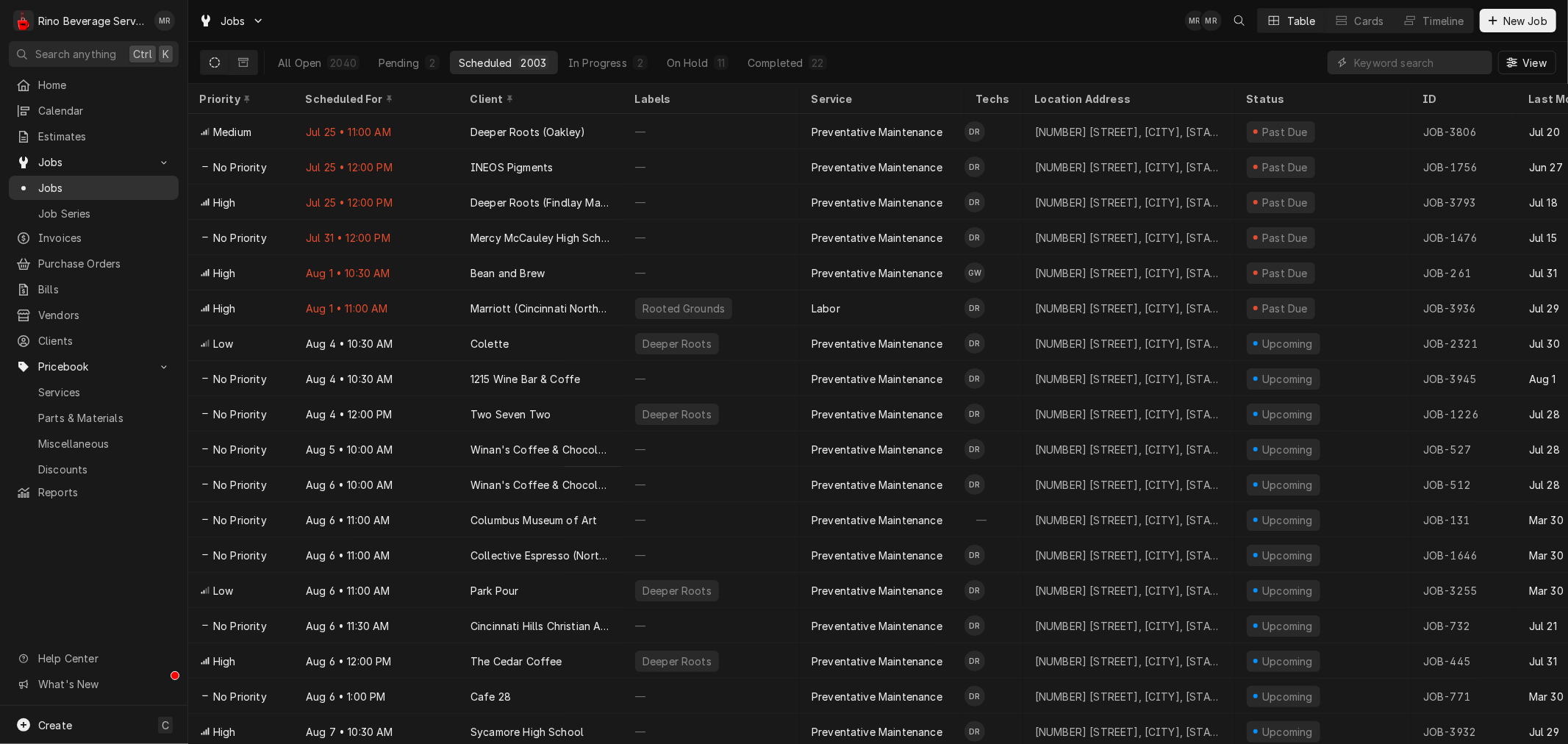 click on "Jobs" at bounding box center [104, 187] 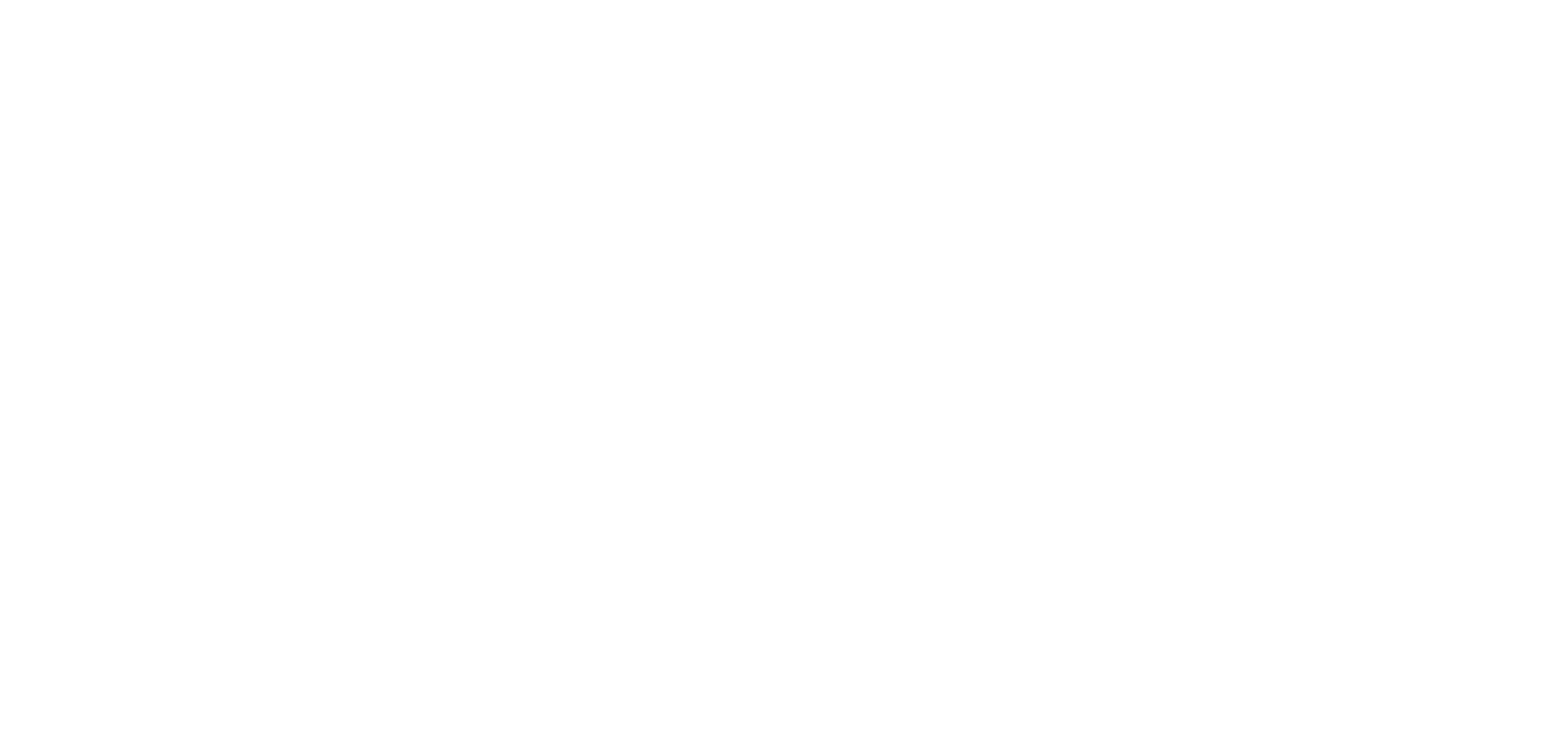 scroll, scrollTop: 0, scrollLeft: 0, axis: both 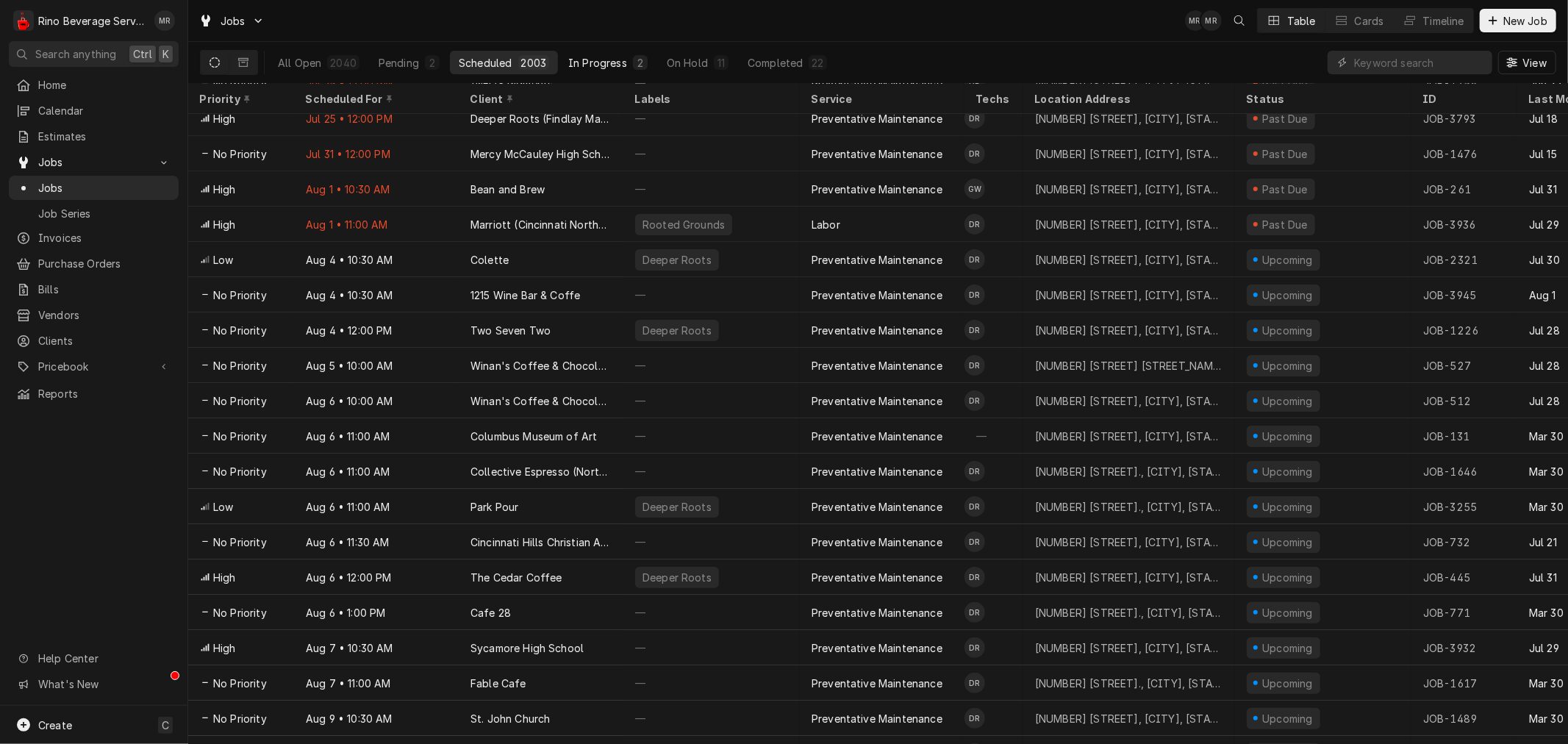 drag, startPoint x: 599, startPoint y: 59, endPoint x: 620, endPoint y: 67, distance: 22.472205 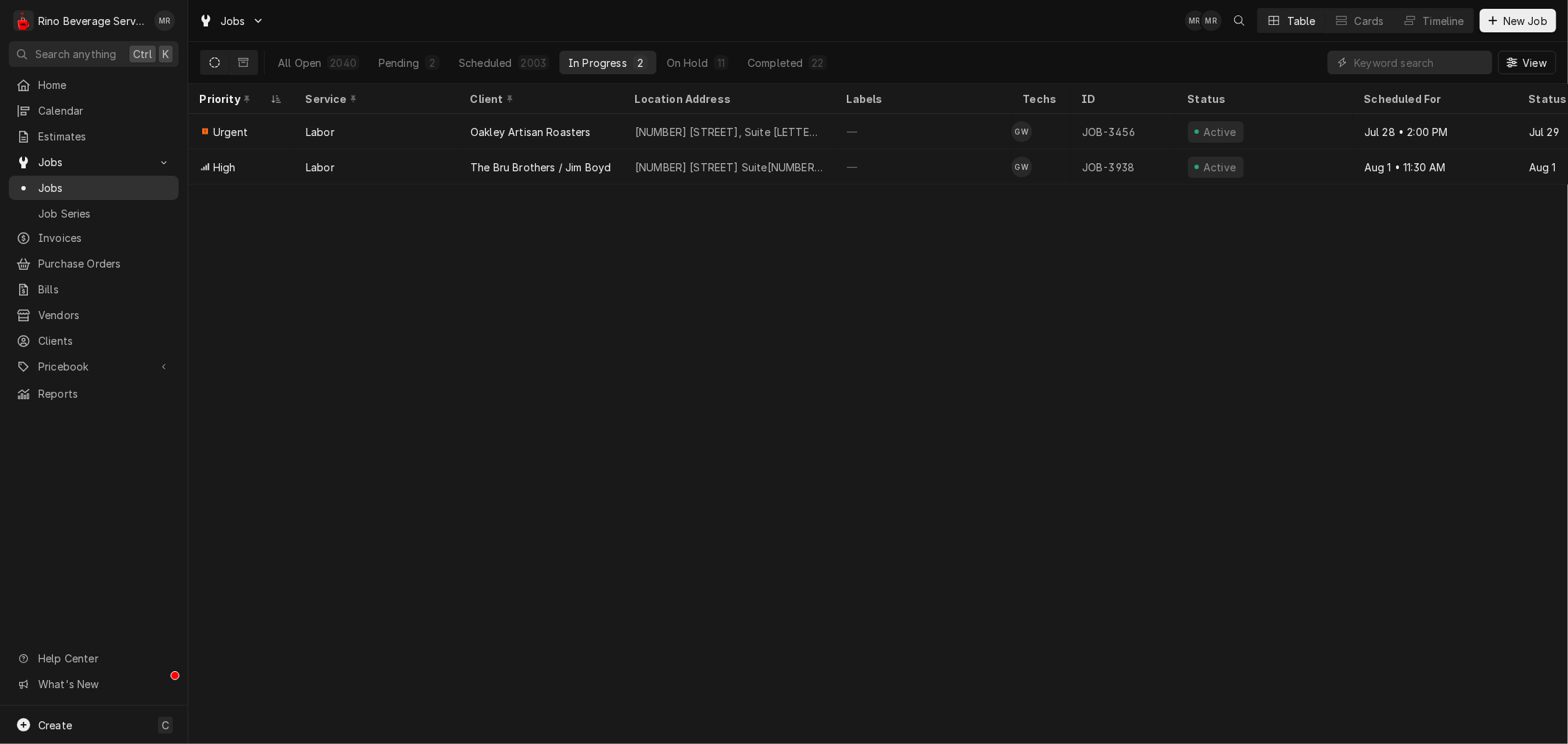 click on "Jobs" at bounding box center (104, 187) 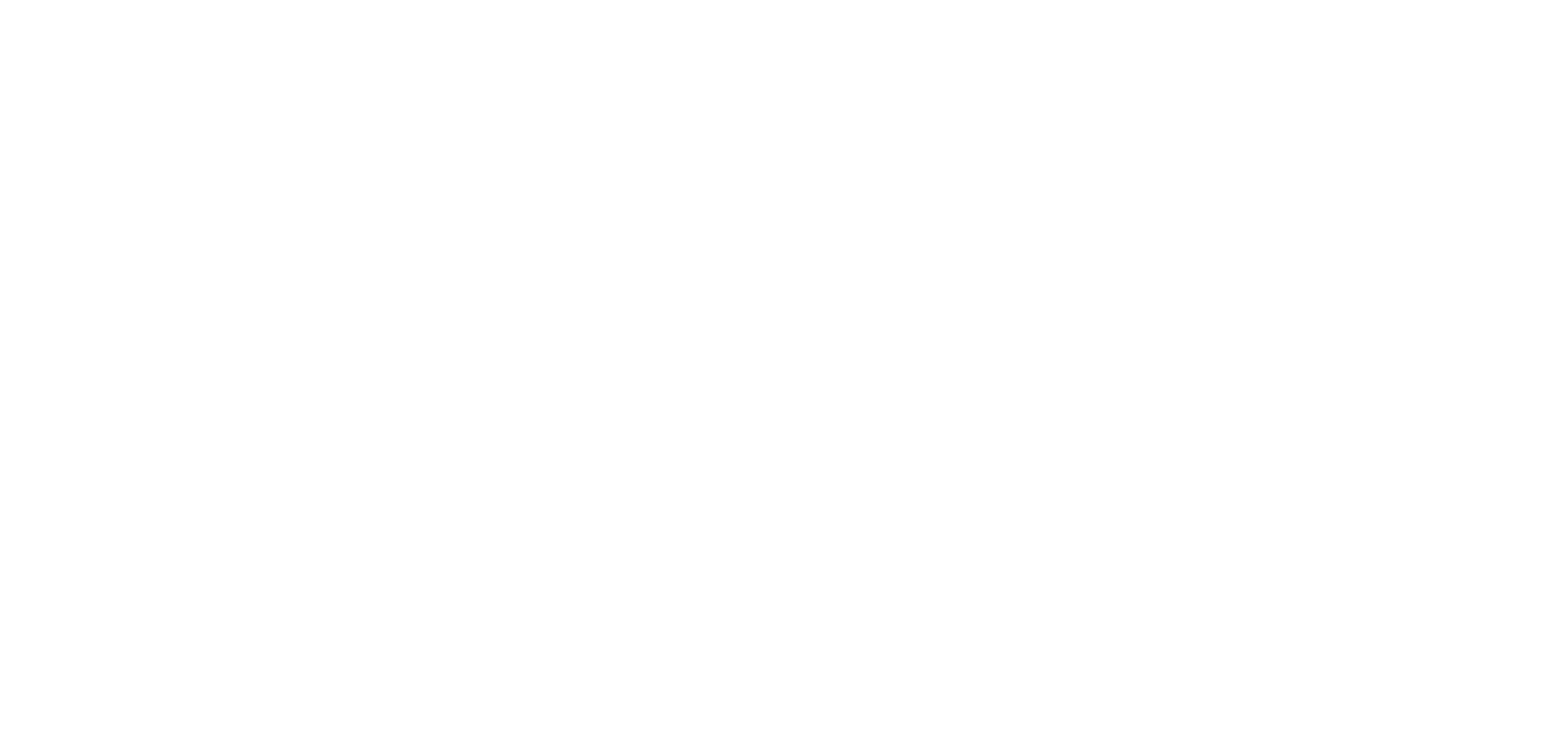 scroll, scrollTop: 0, scrollLeft: 0, axis: both 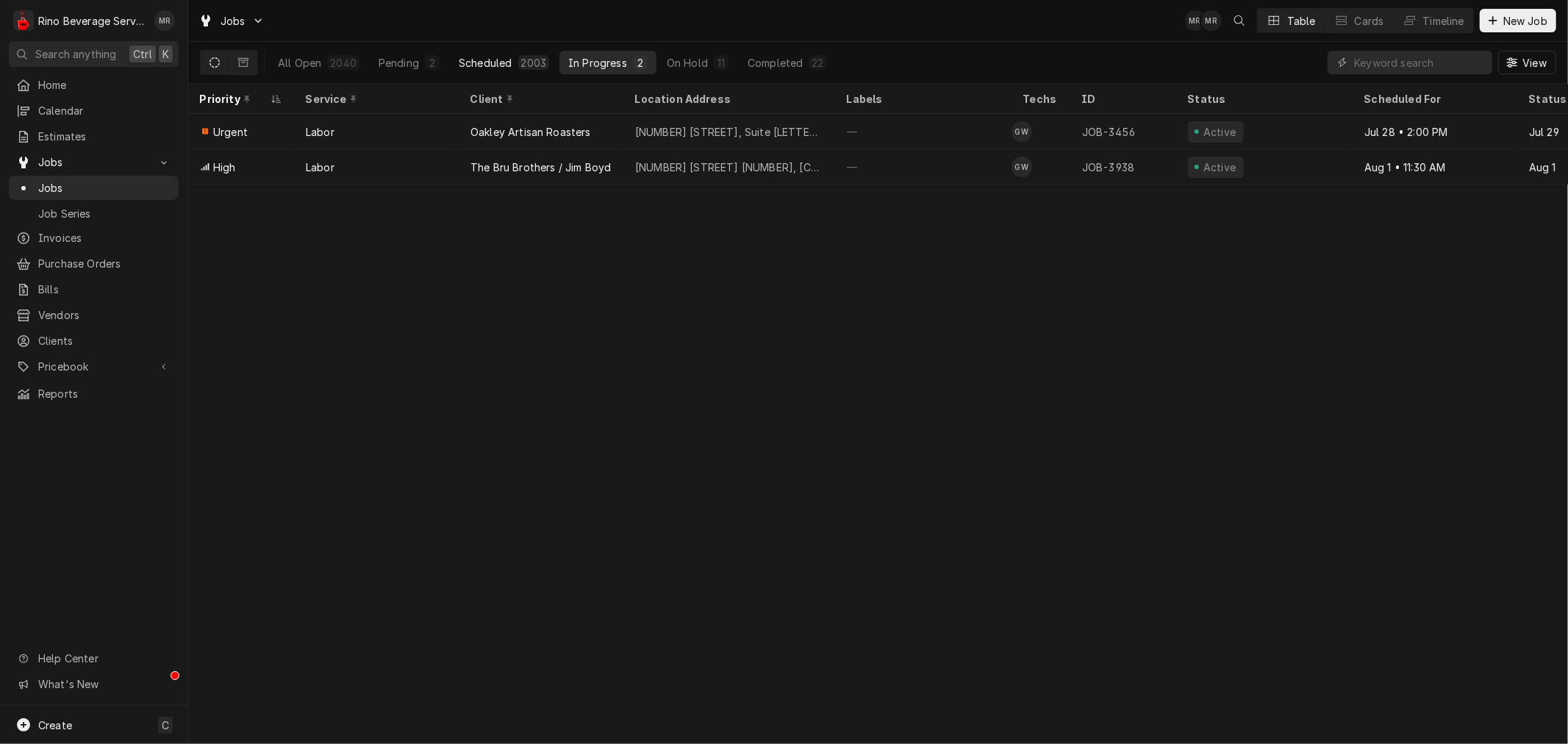 click on "Scheduled" at bounding box center (485, 62) 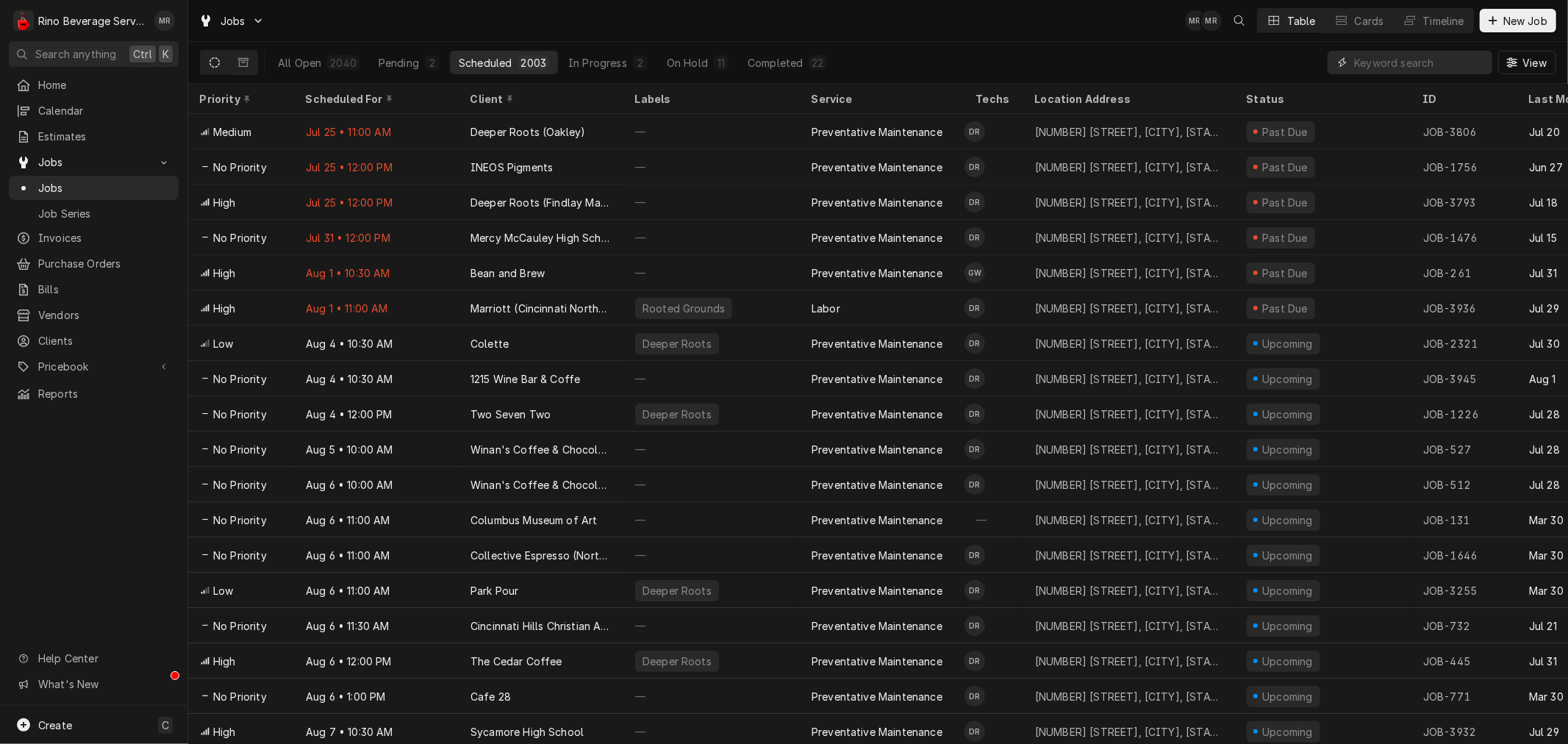 click at bounding box center [1420, 62] 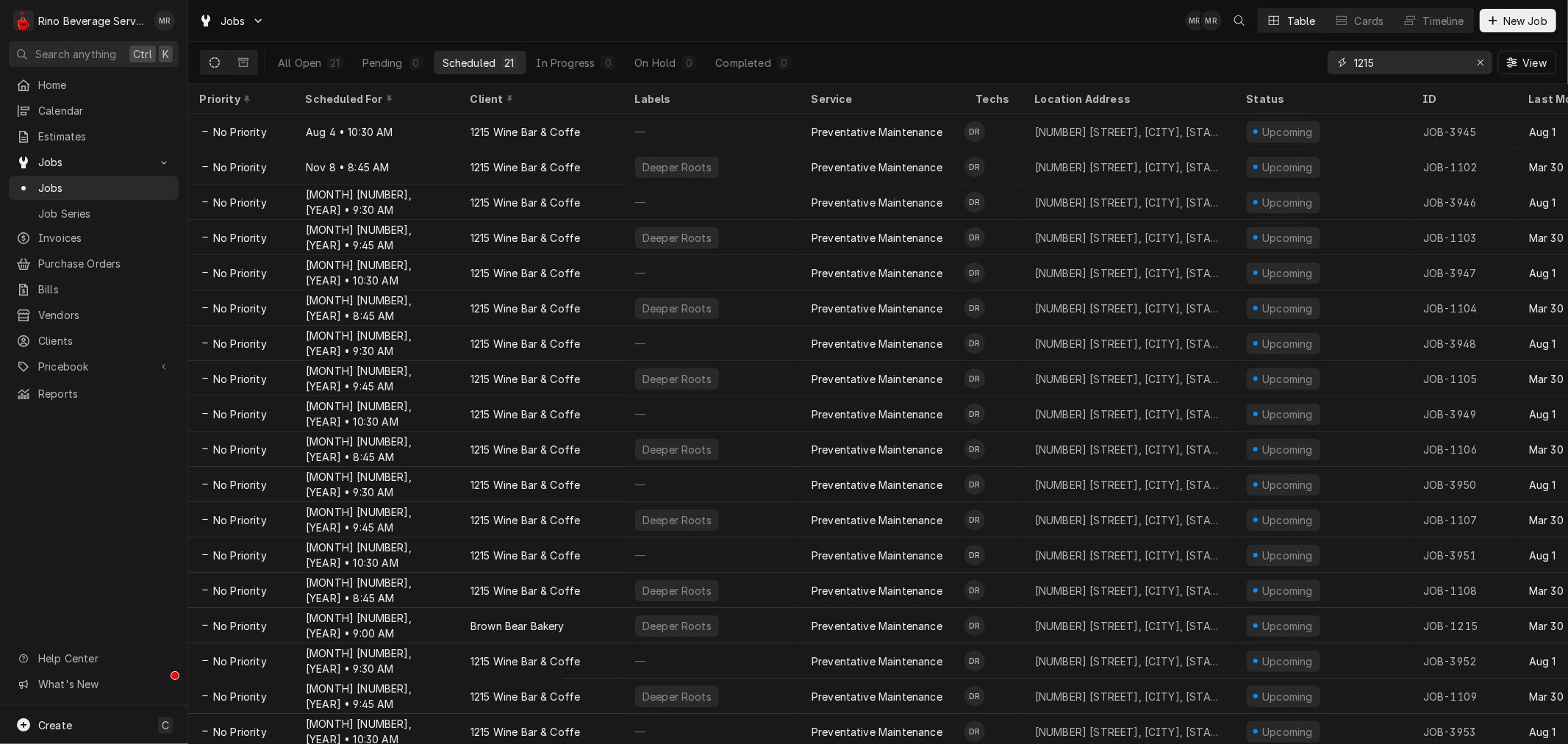 type on "1215" 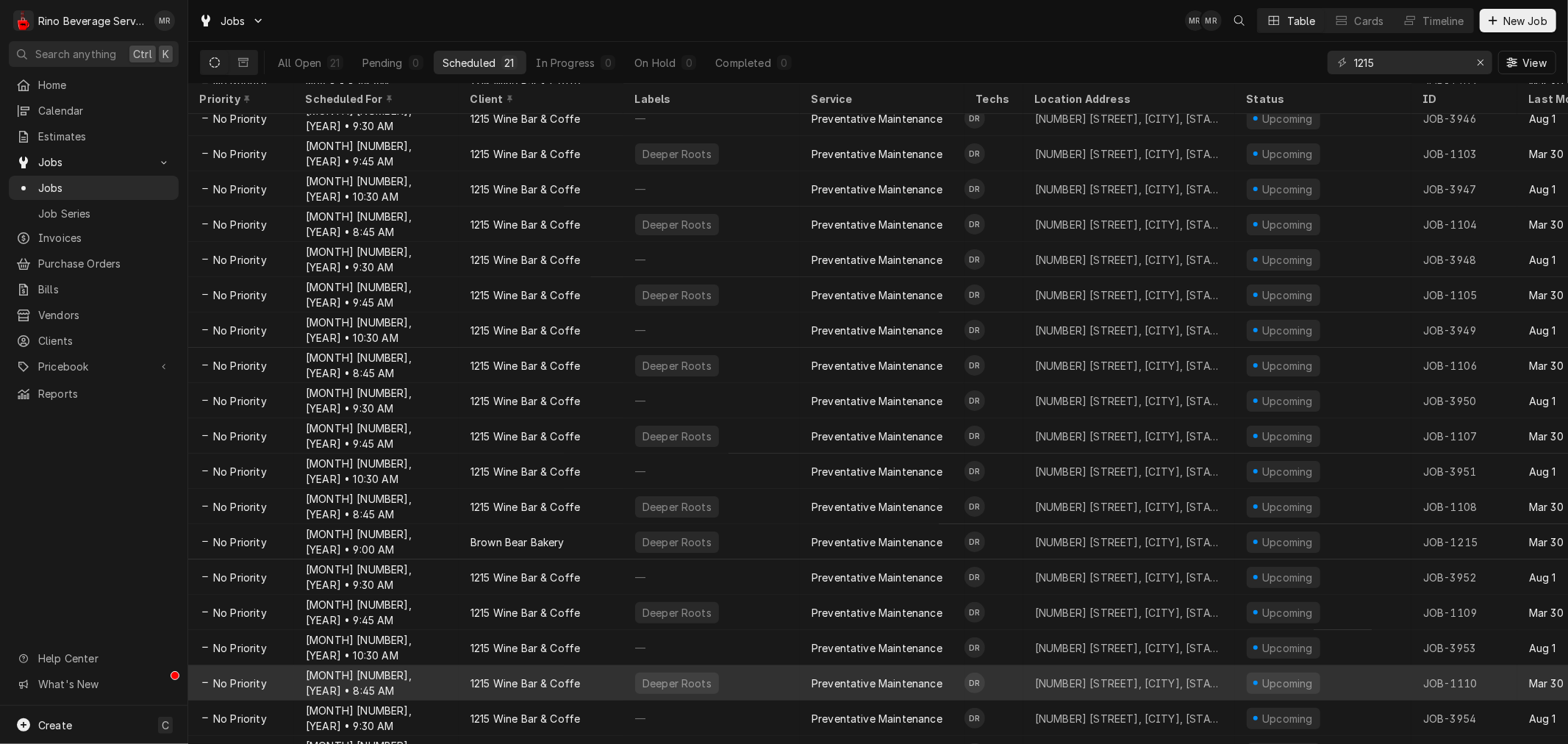 scroll, scrollTop: 119, scrollLeft: 0, axis: vertical 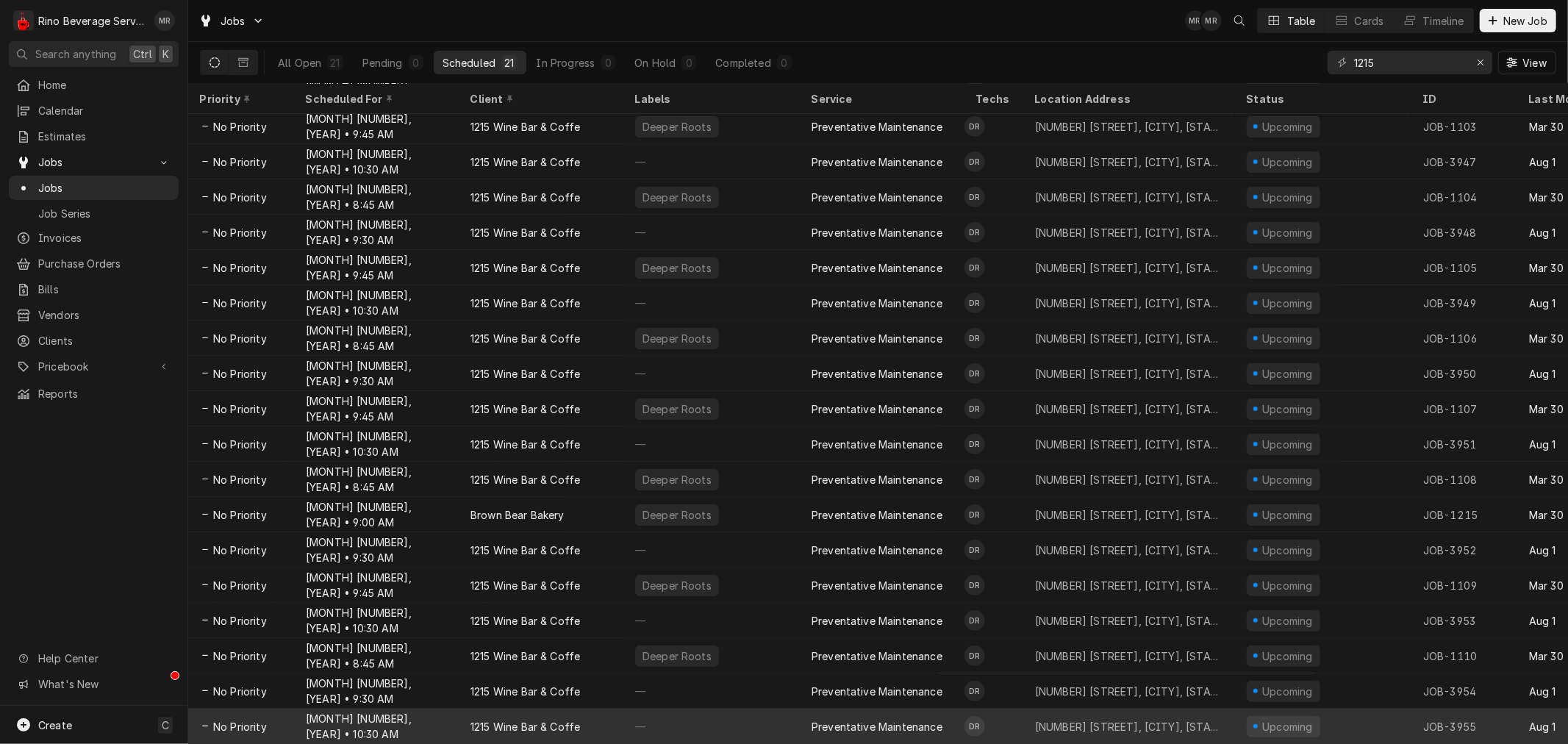 click on "Aug 4, 2030   • 10:30 AM" at bounding box center (376, 726) 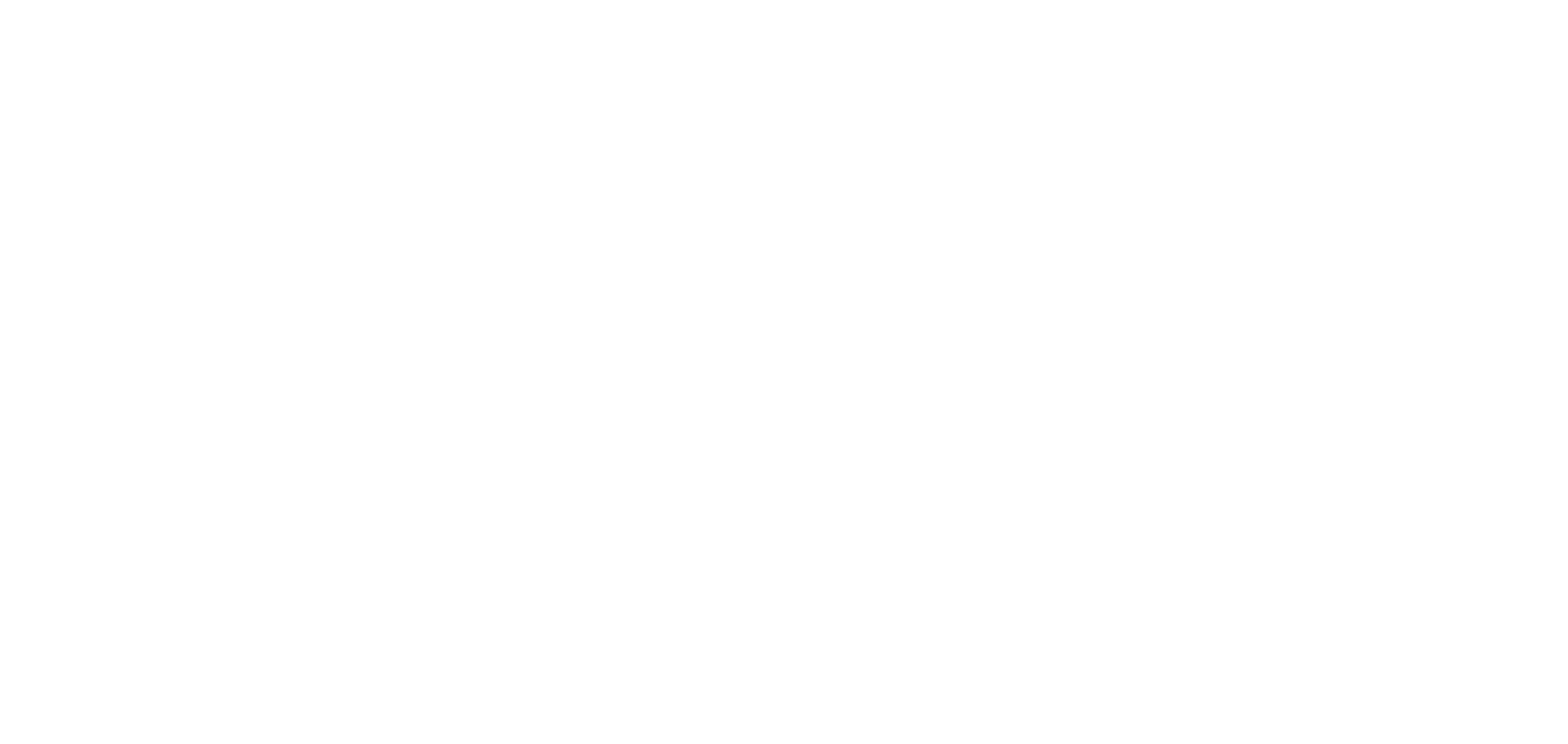 scroll, scrollTop: 0, scrollLeft: 0, axis: both 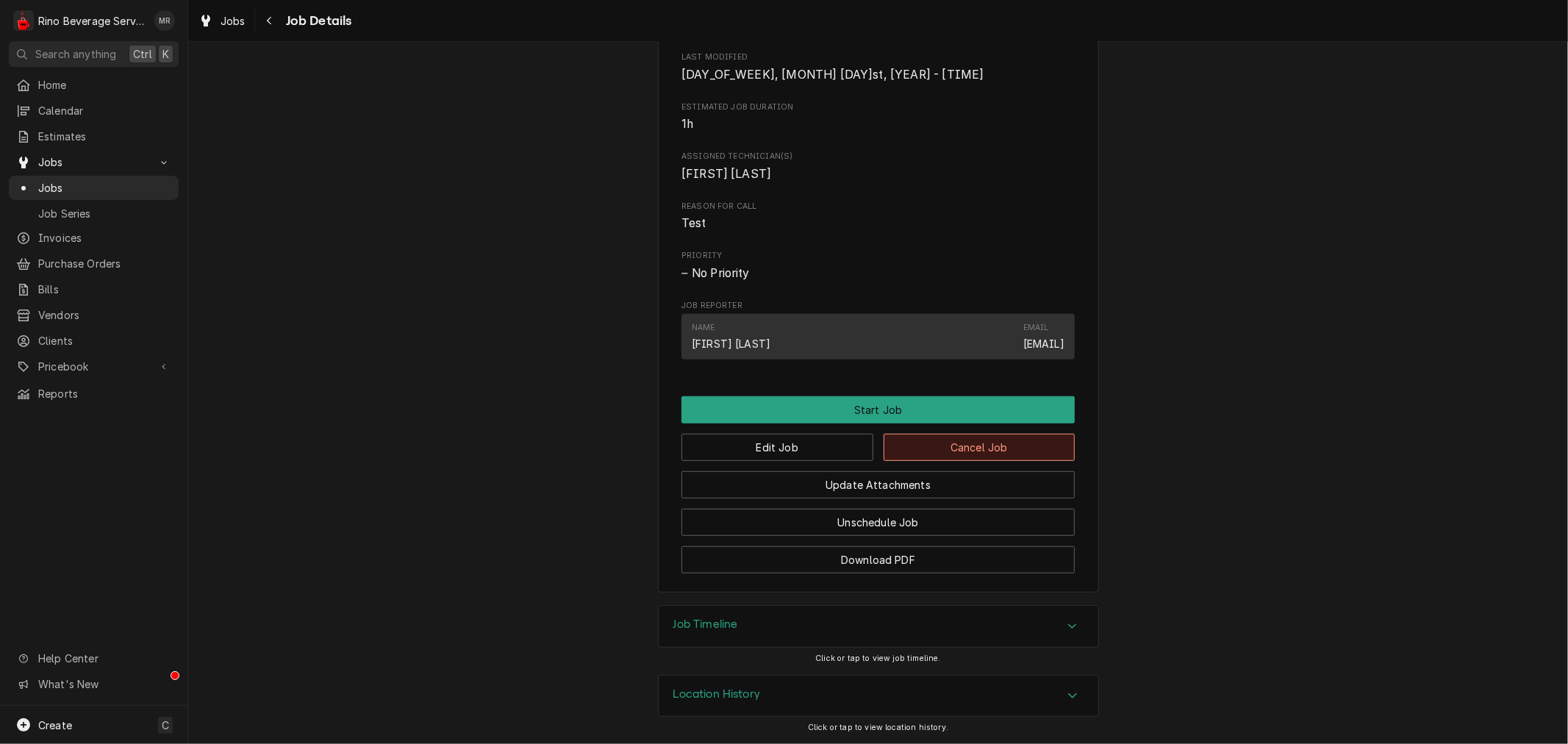 click on "Cancel Job" at bounding box center (979, 447) 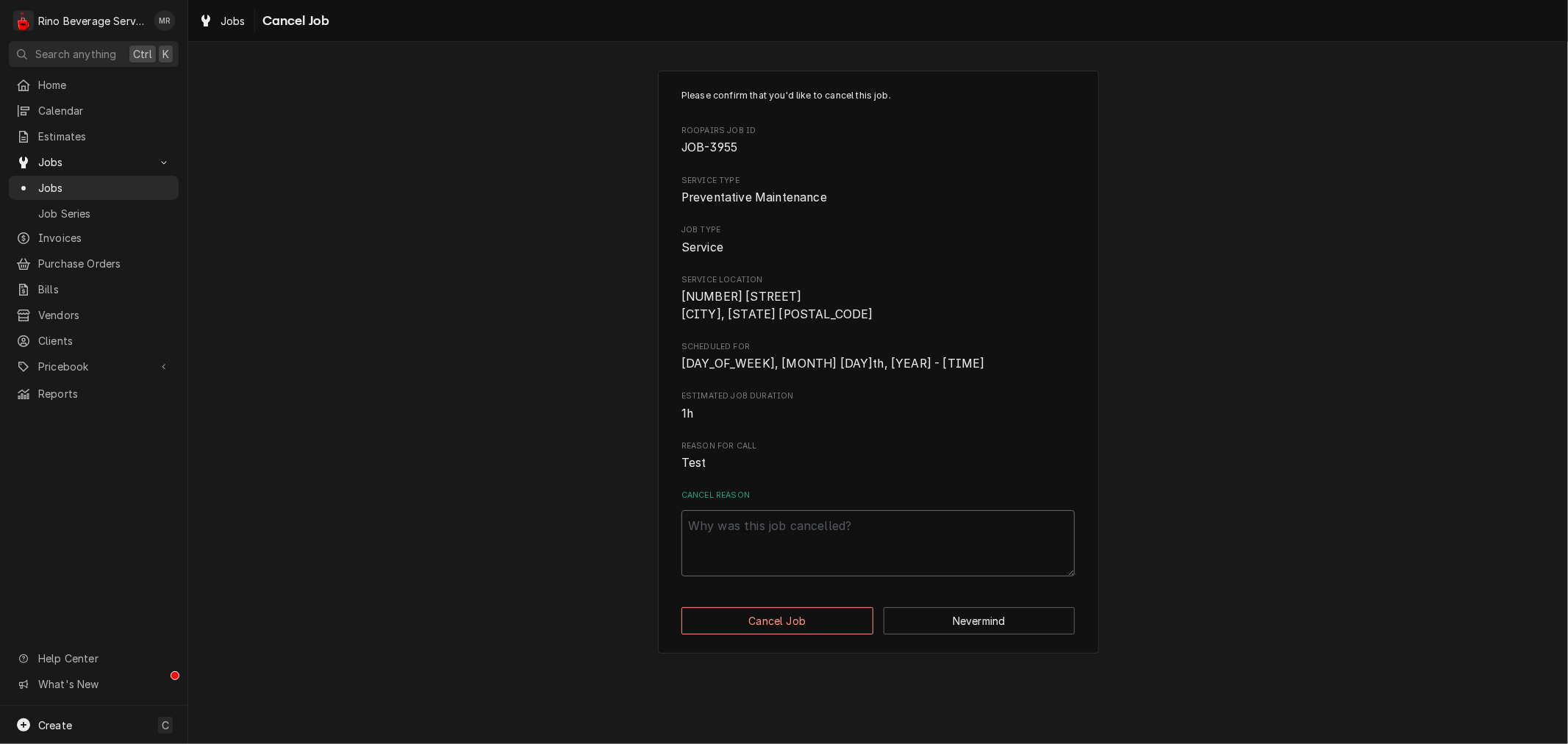 click on "Cancel Reason" at bounding box center [878, 543] 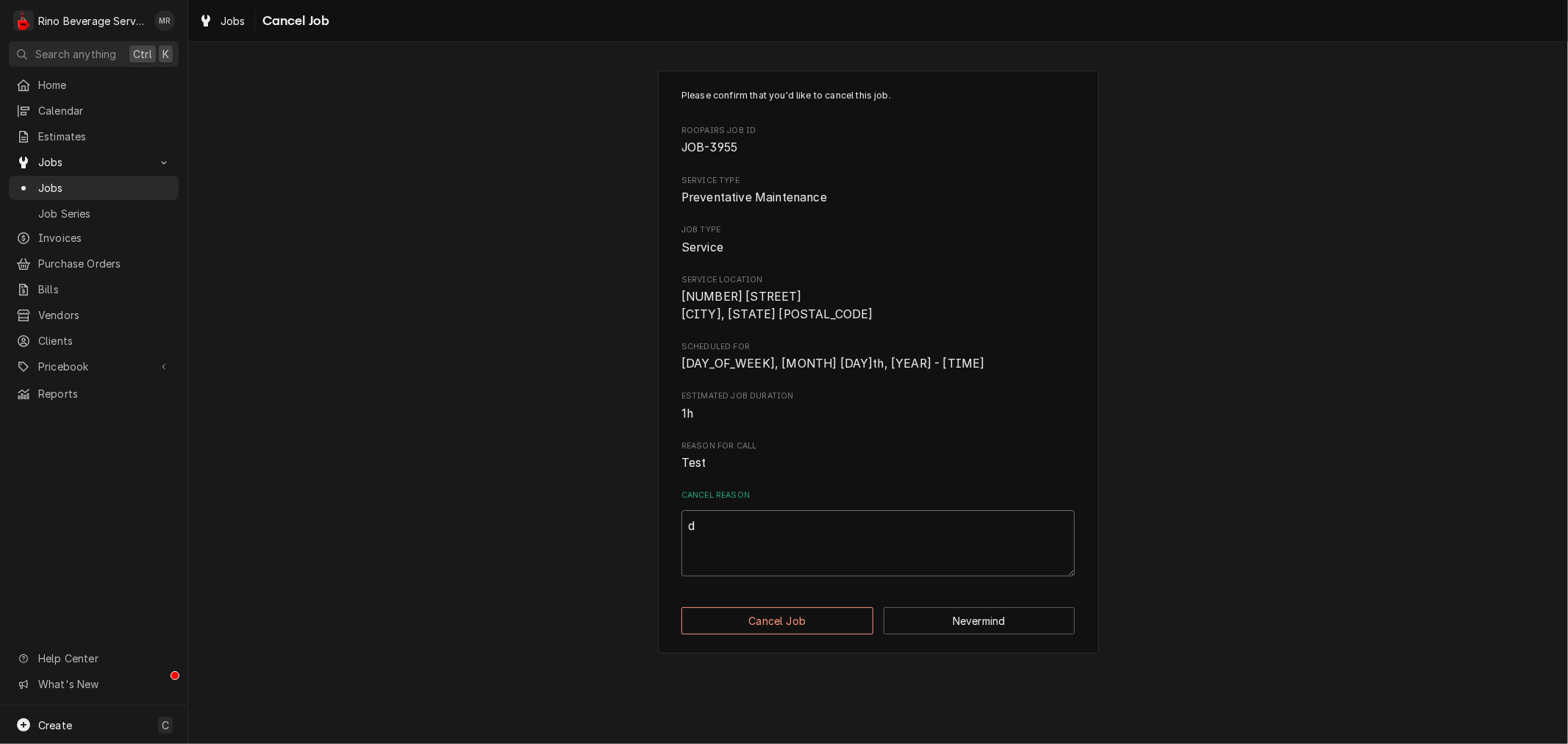 type on "x" 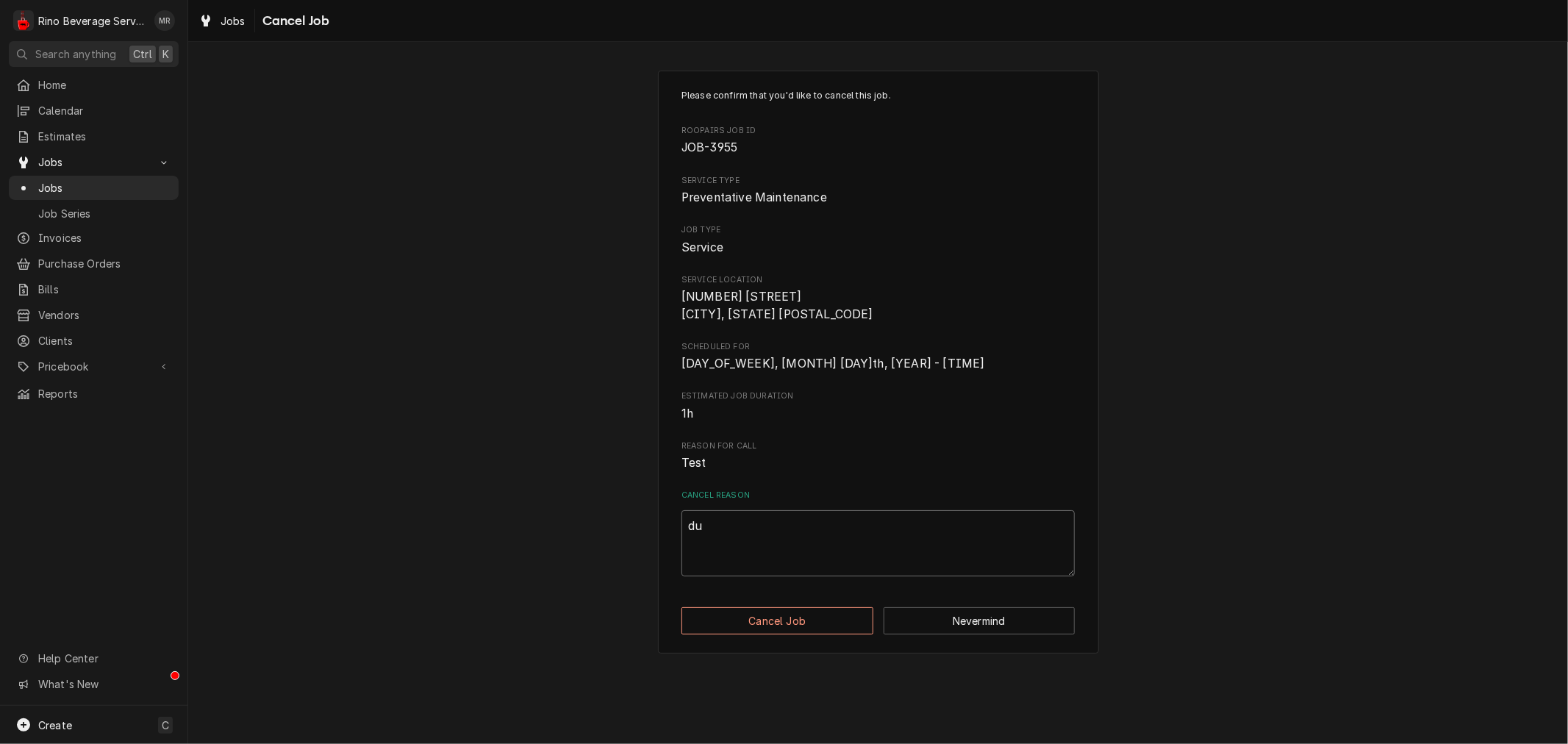 type on "x" 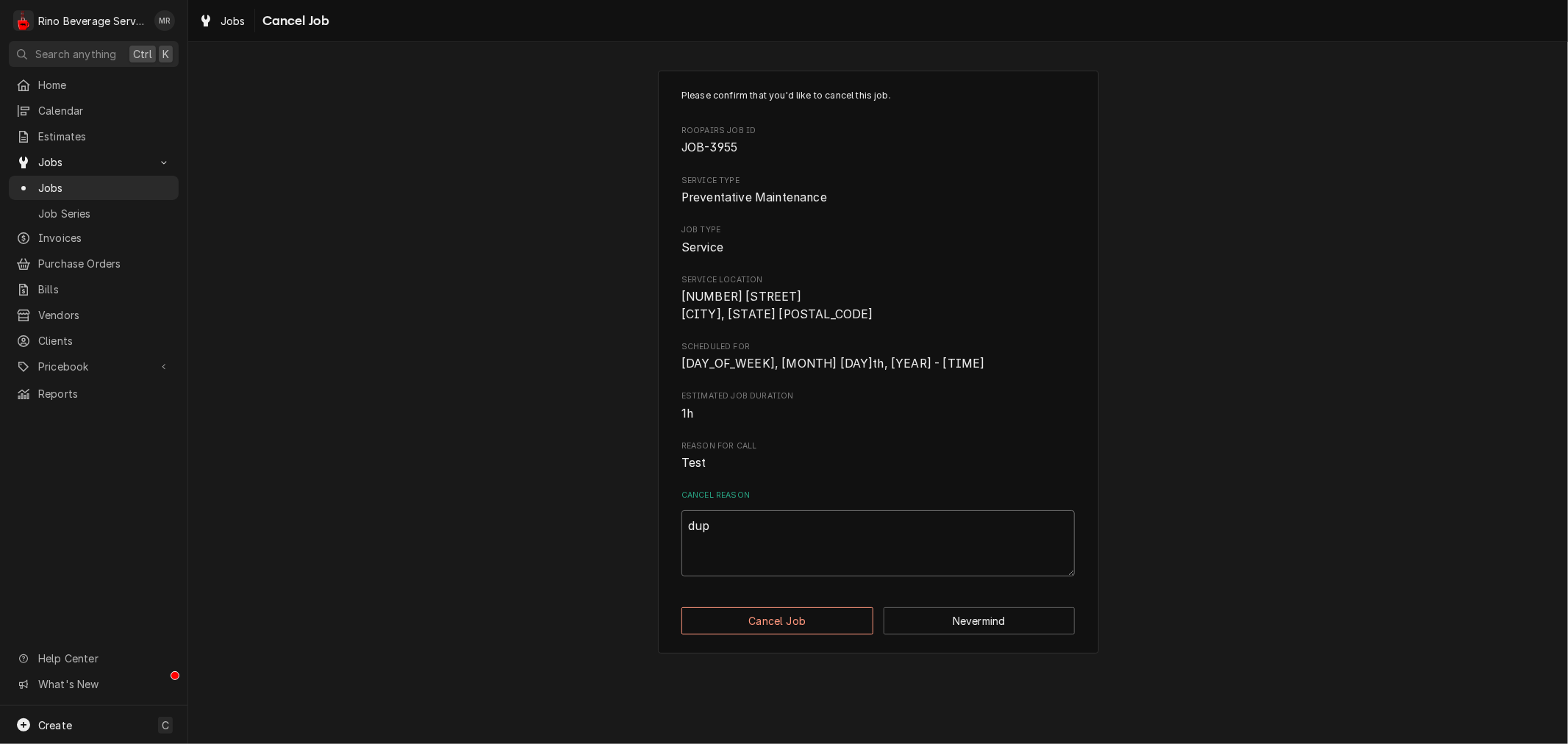 type on "x" 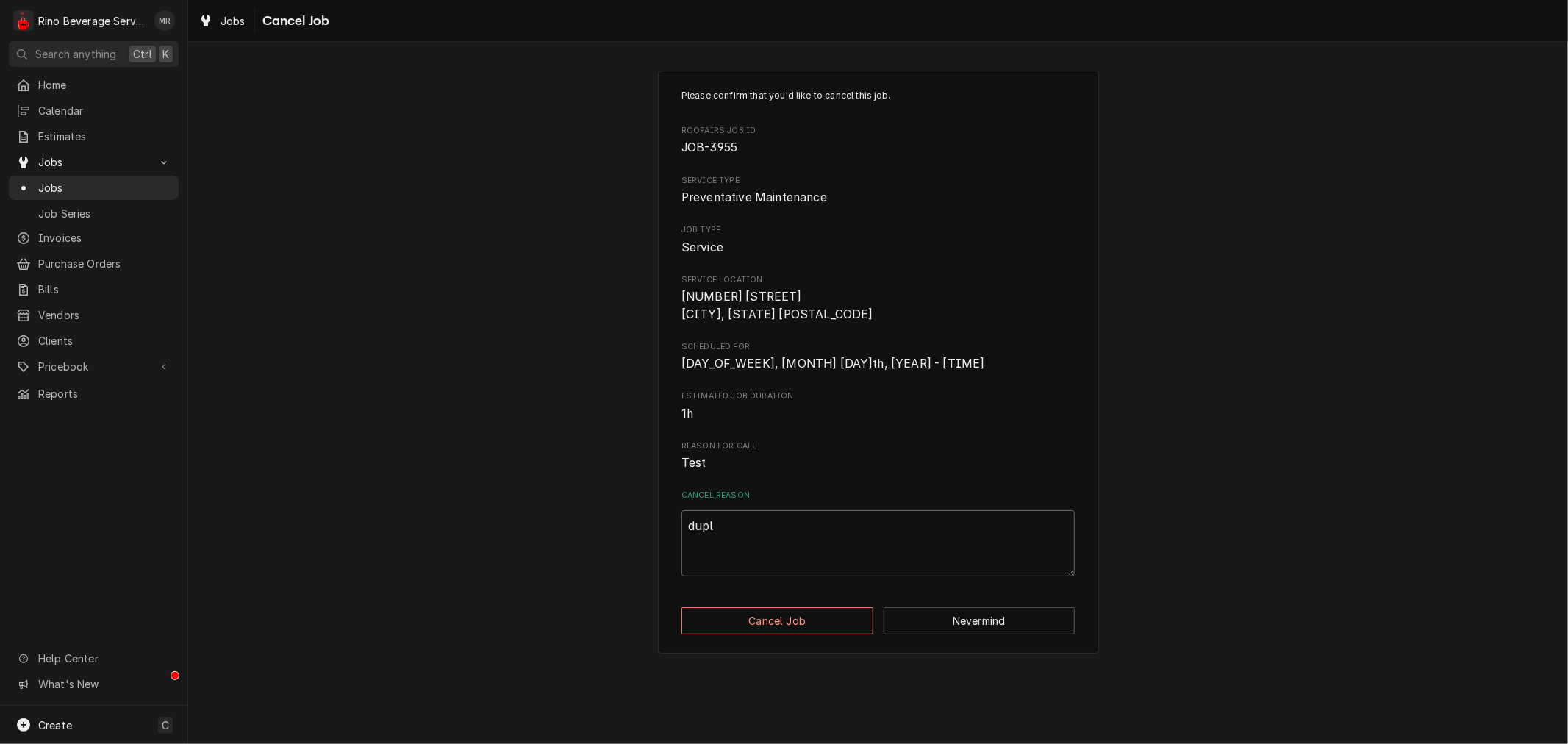 type on "x" 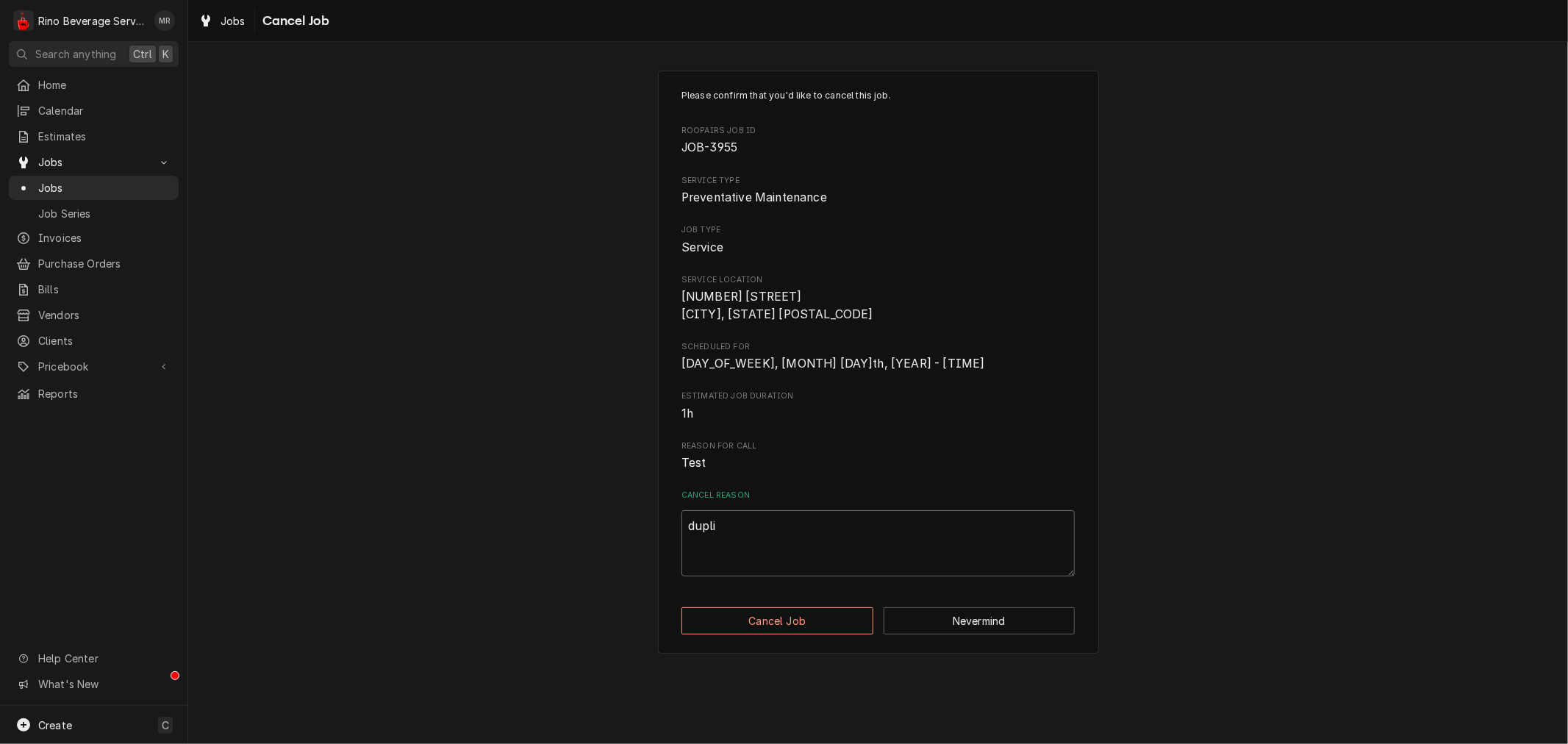 type on "x" 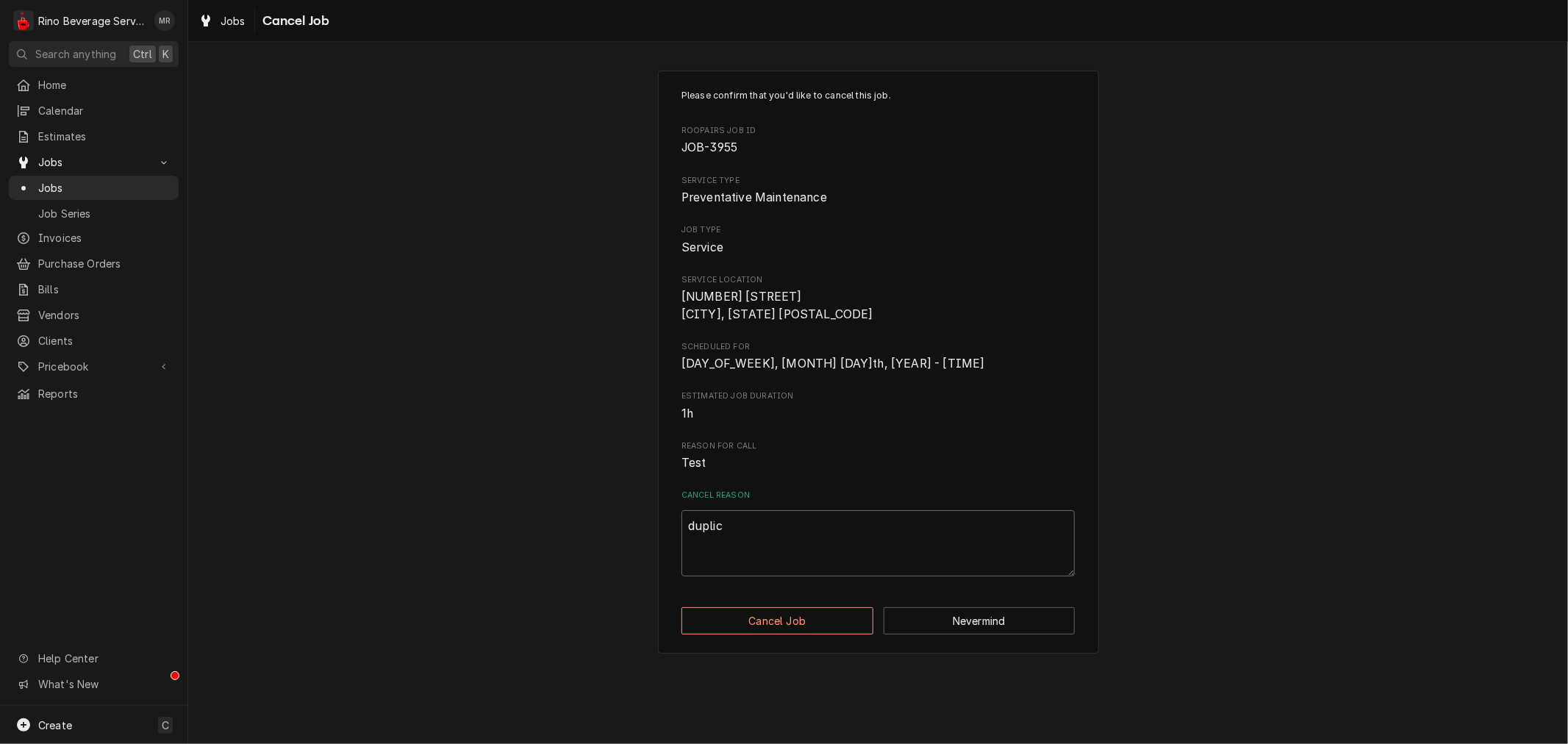 type on "x" 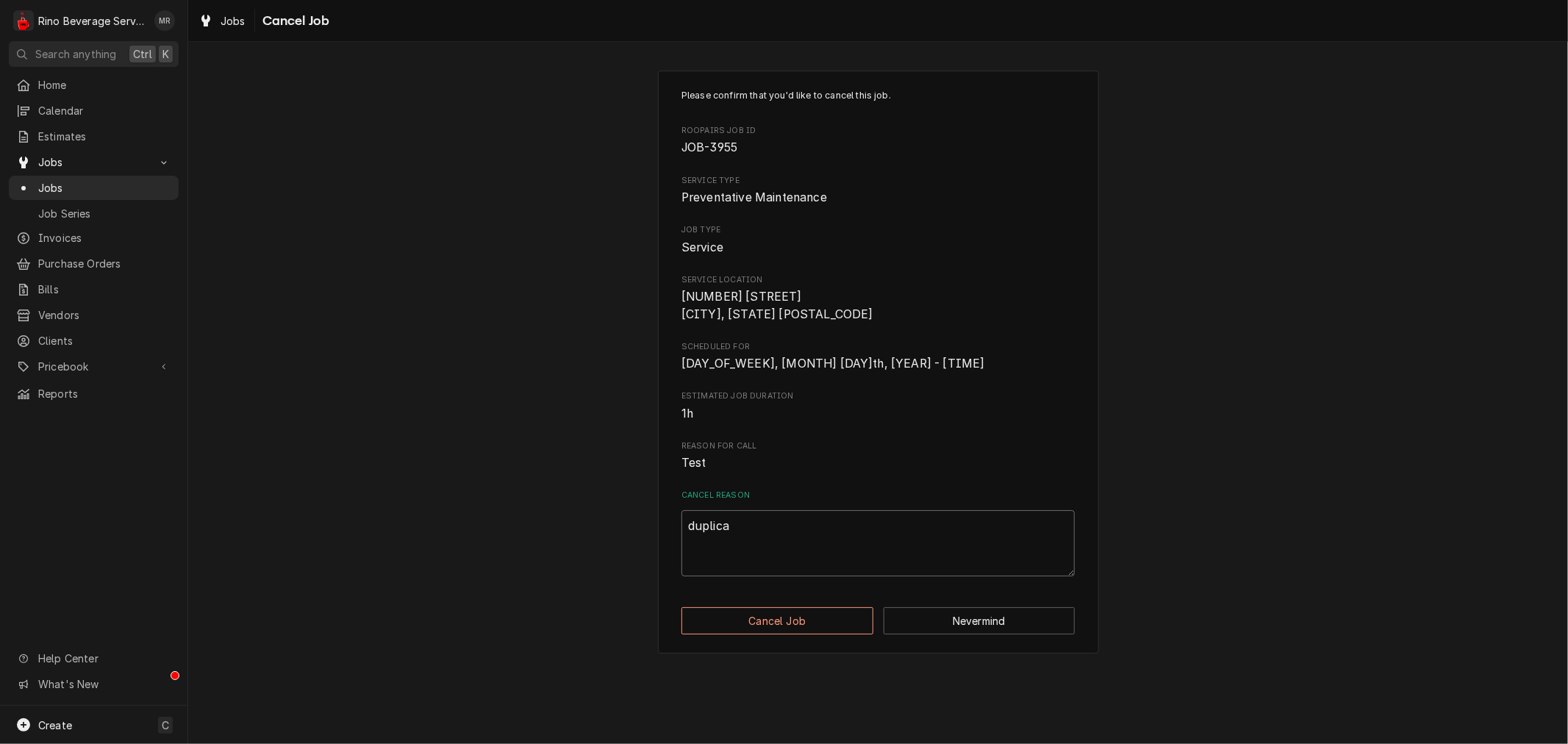 type on "x" 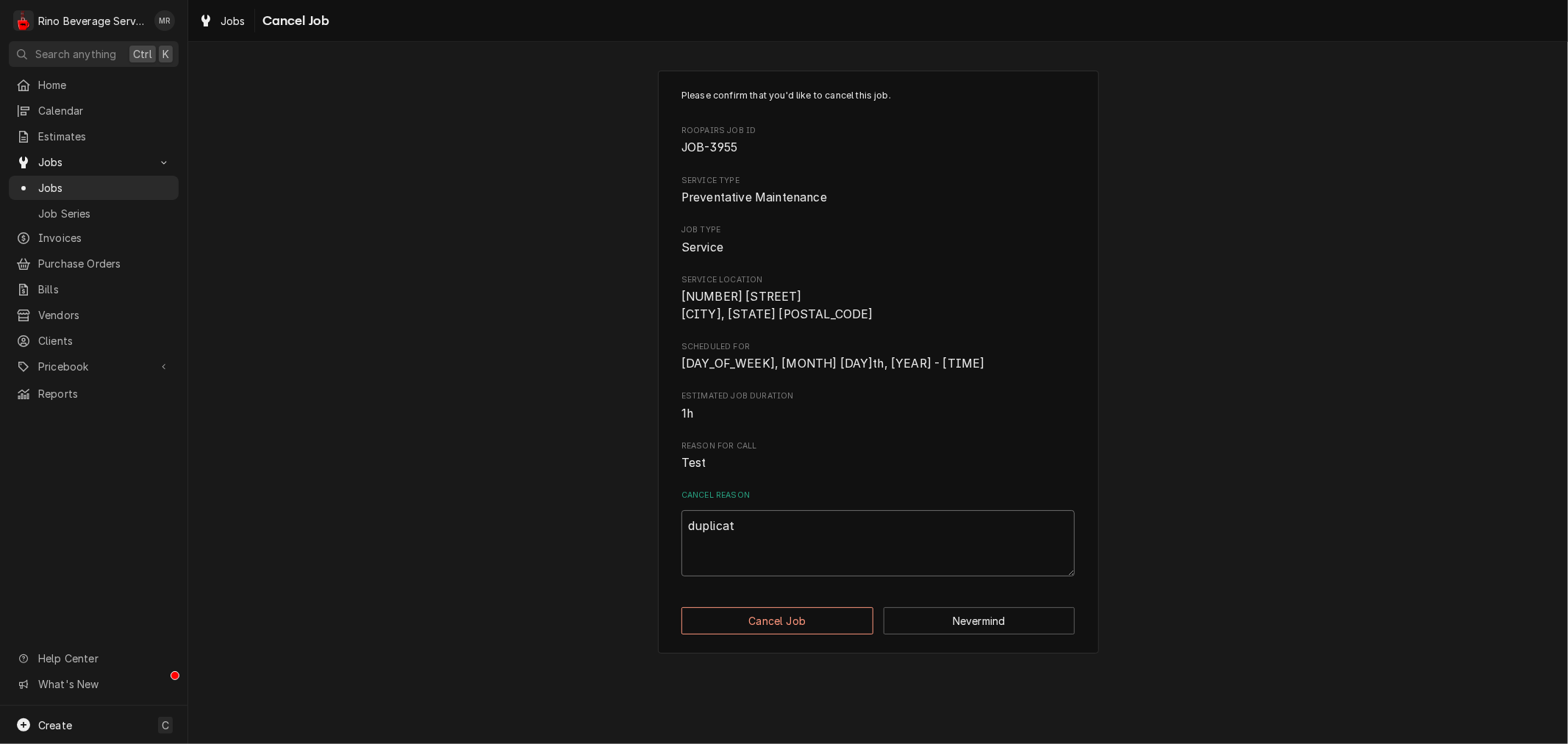 type on "x" 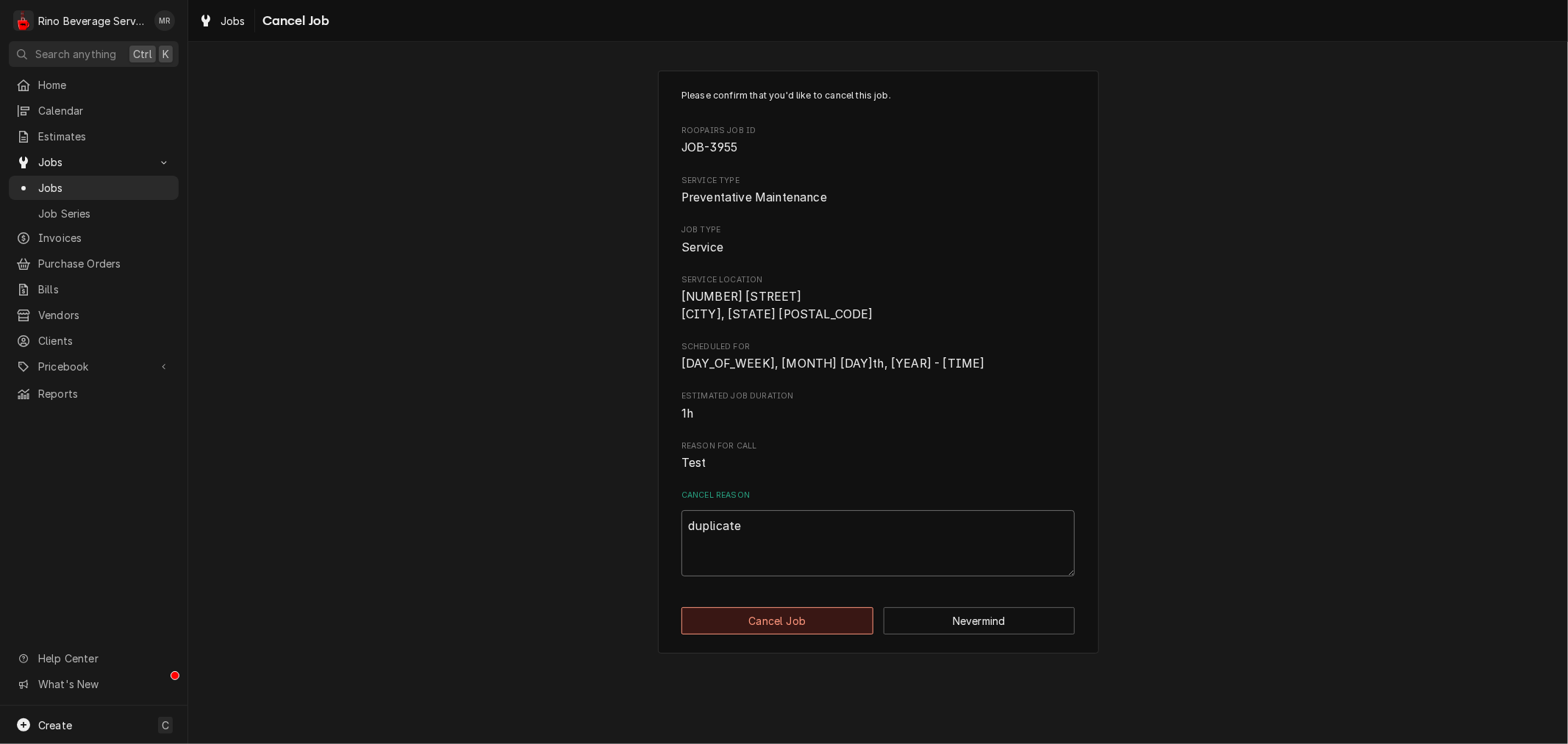type on "duplicate" 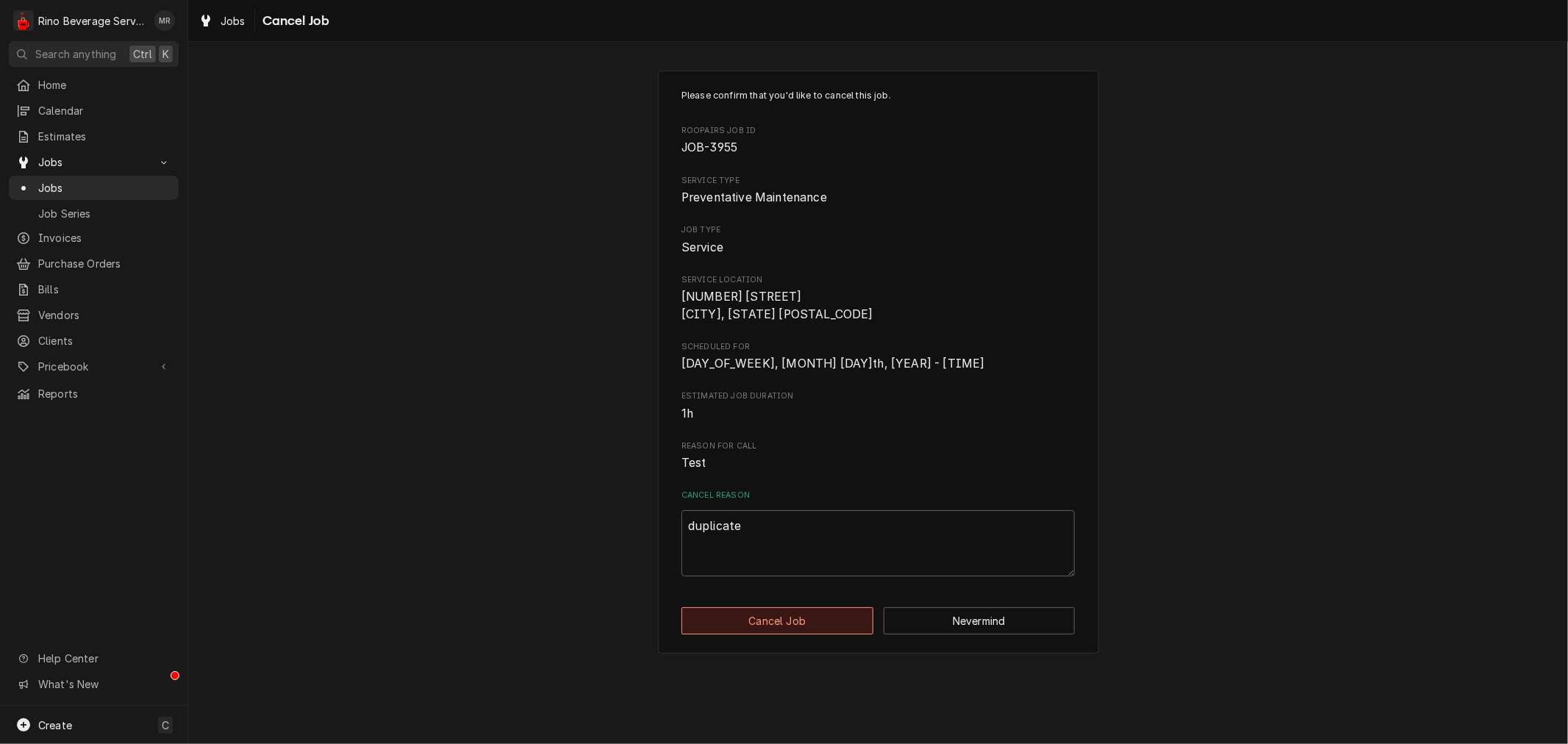 click on "Cancel Job" at bounding box center (777, 620) 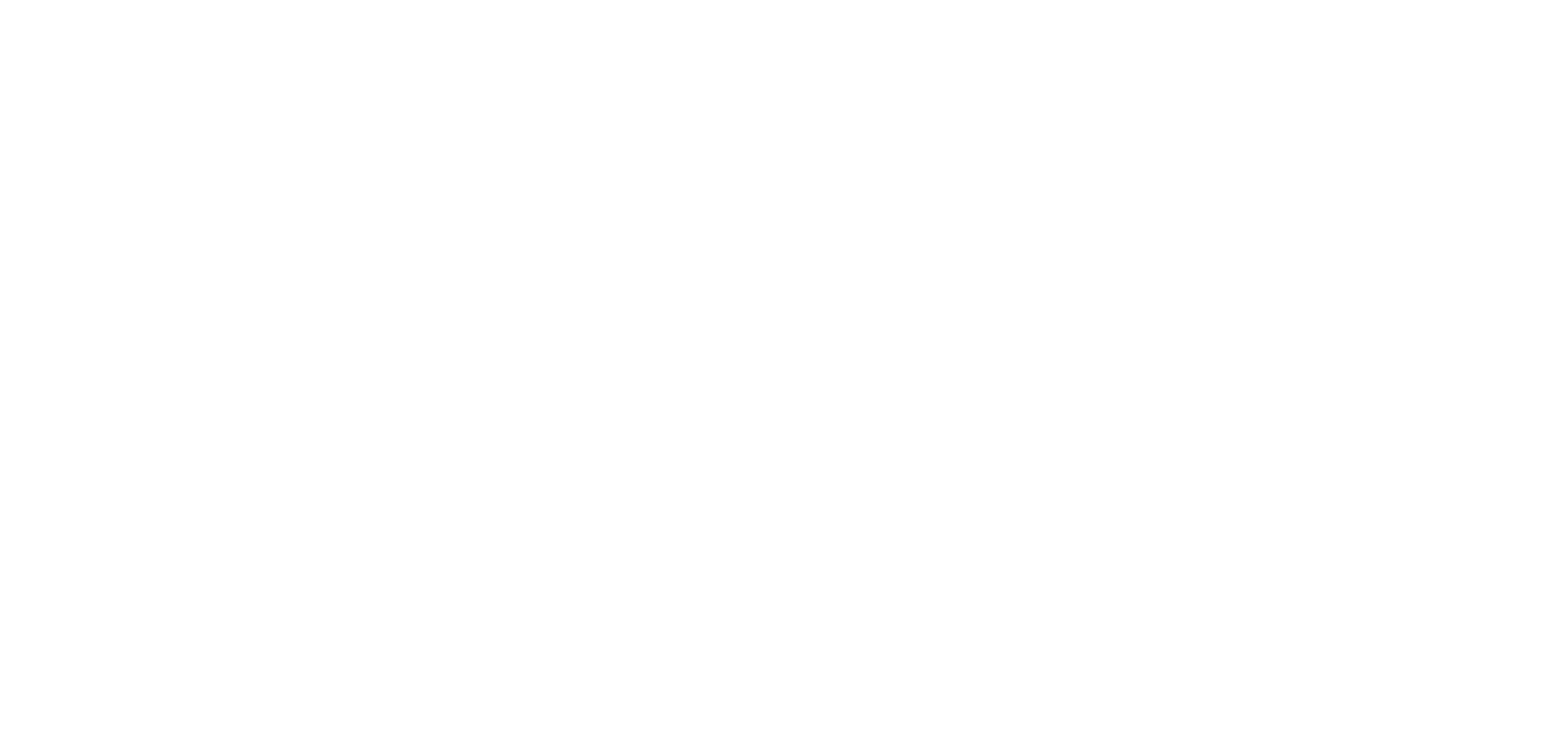 scroll, scrollTop: 0, scrollLeft: 0, axis: both 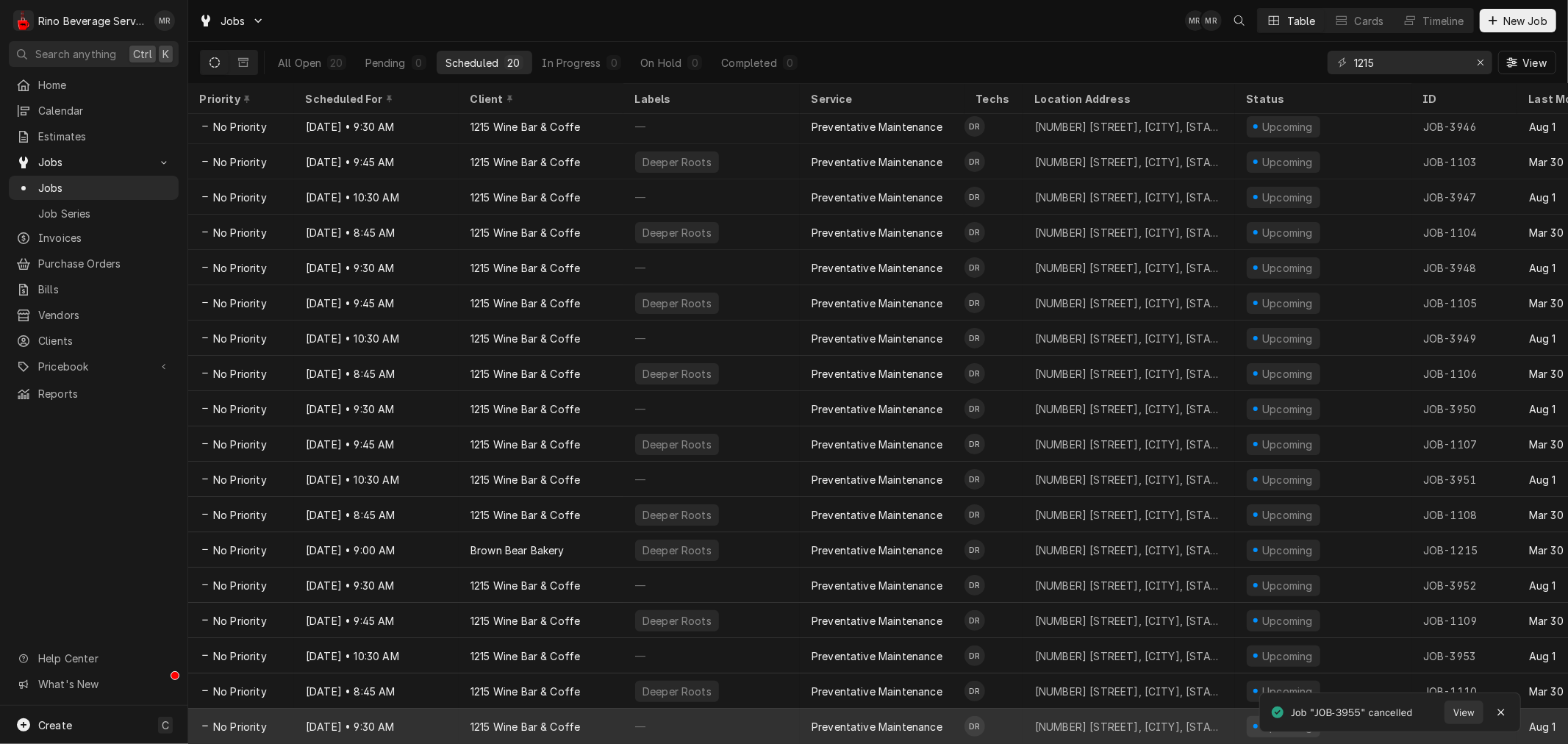 click on "1215 Wine Bar & Coffe" at bounding box center [541, 726] 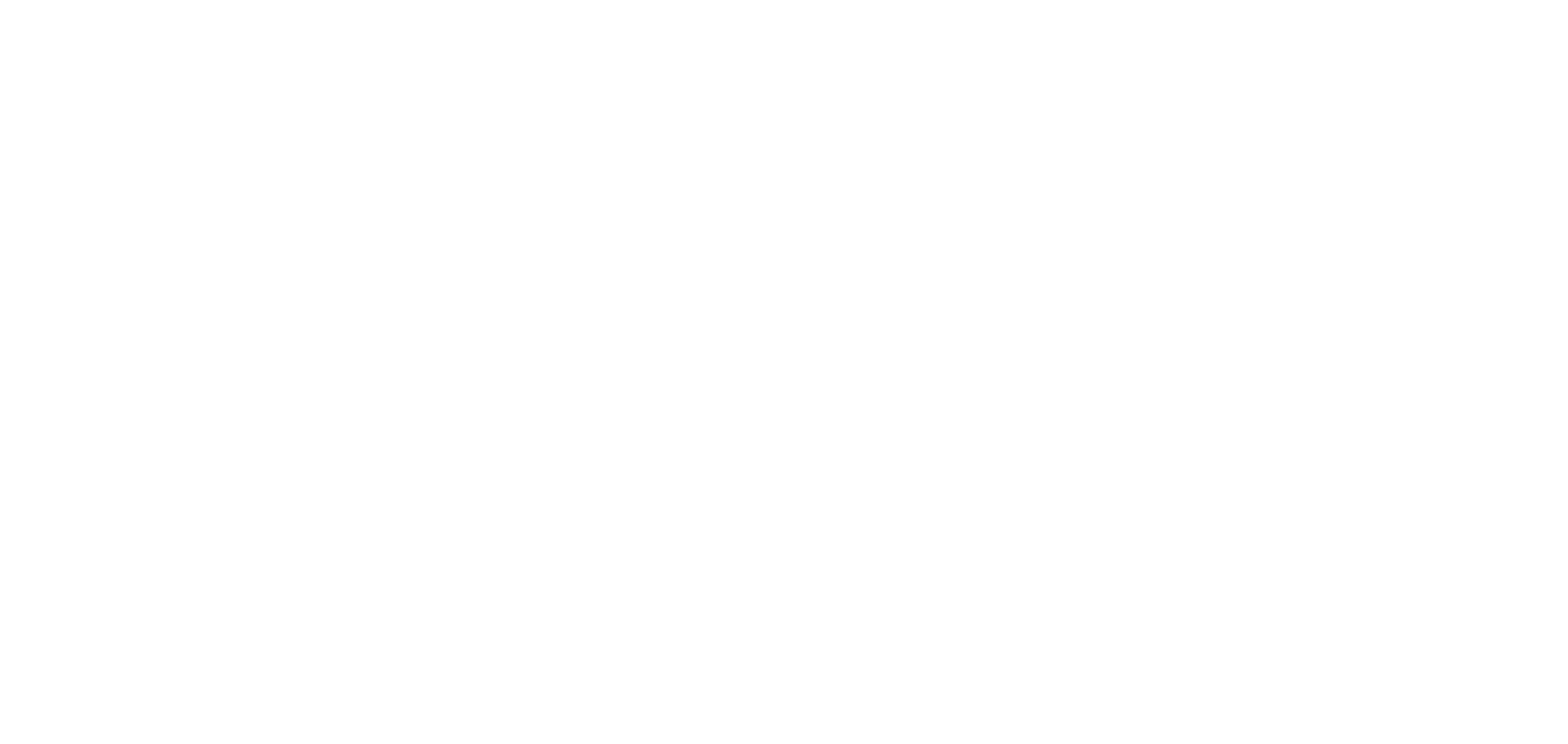 scroll, scrollTop: 0, scrollLeft: 0, axis: both 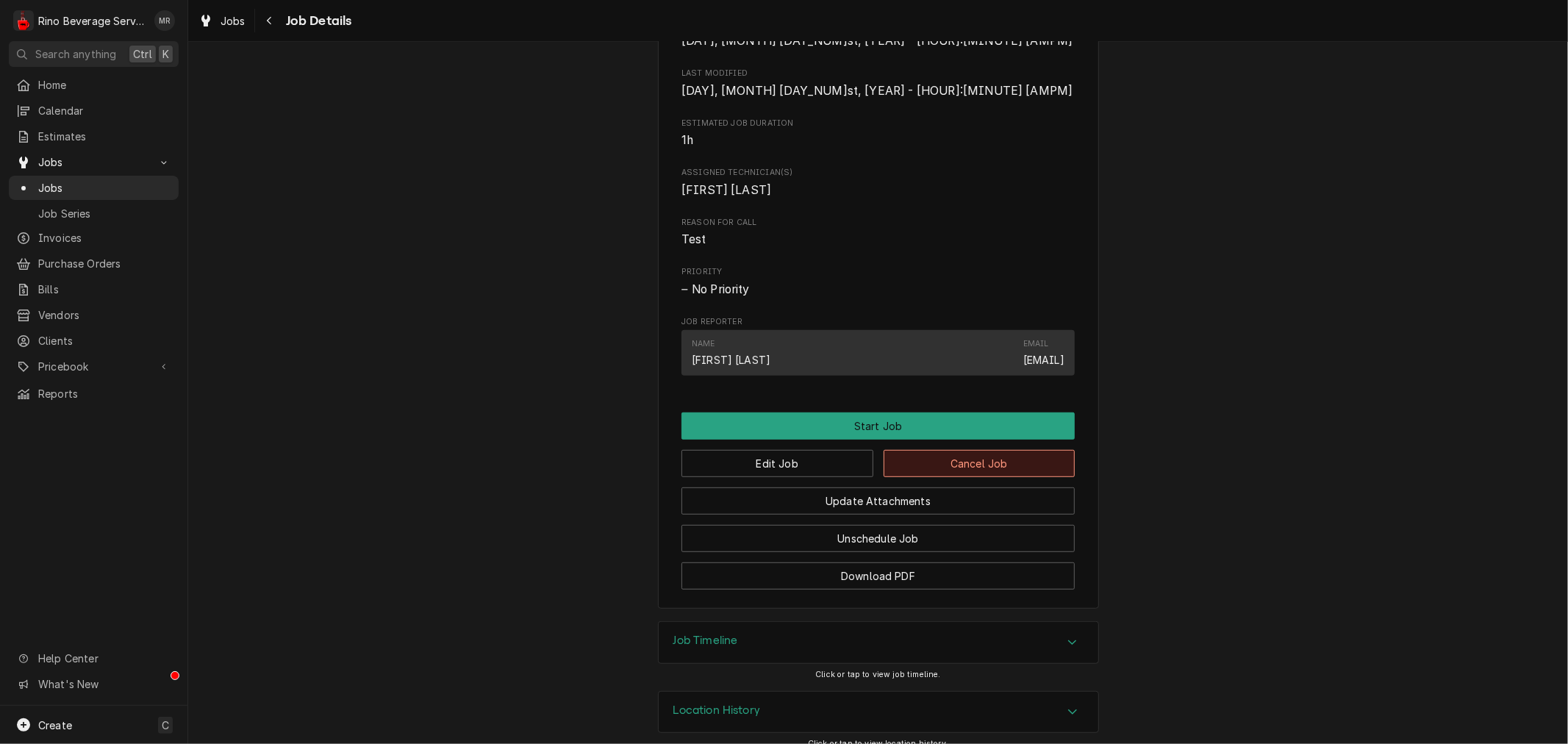 click on "Cancel Job" at bounding box center [979, 463] 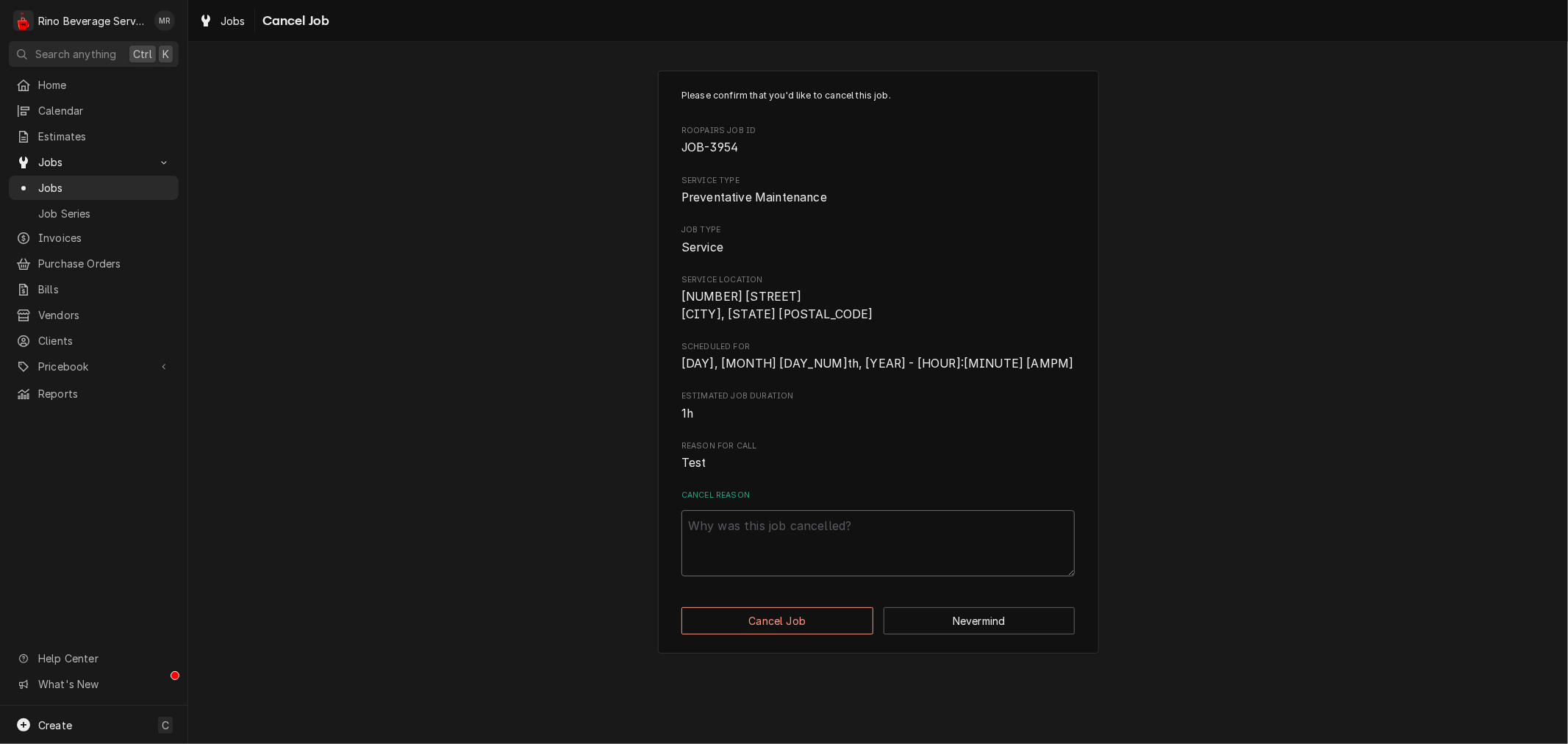 drag, startPoint x: 812, startPoint y: 539, endPoint x: 806, endPoint y: 517, distance: 22.80351 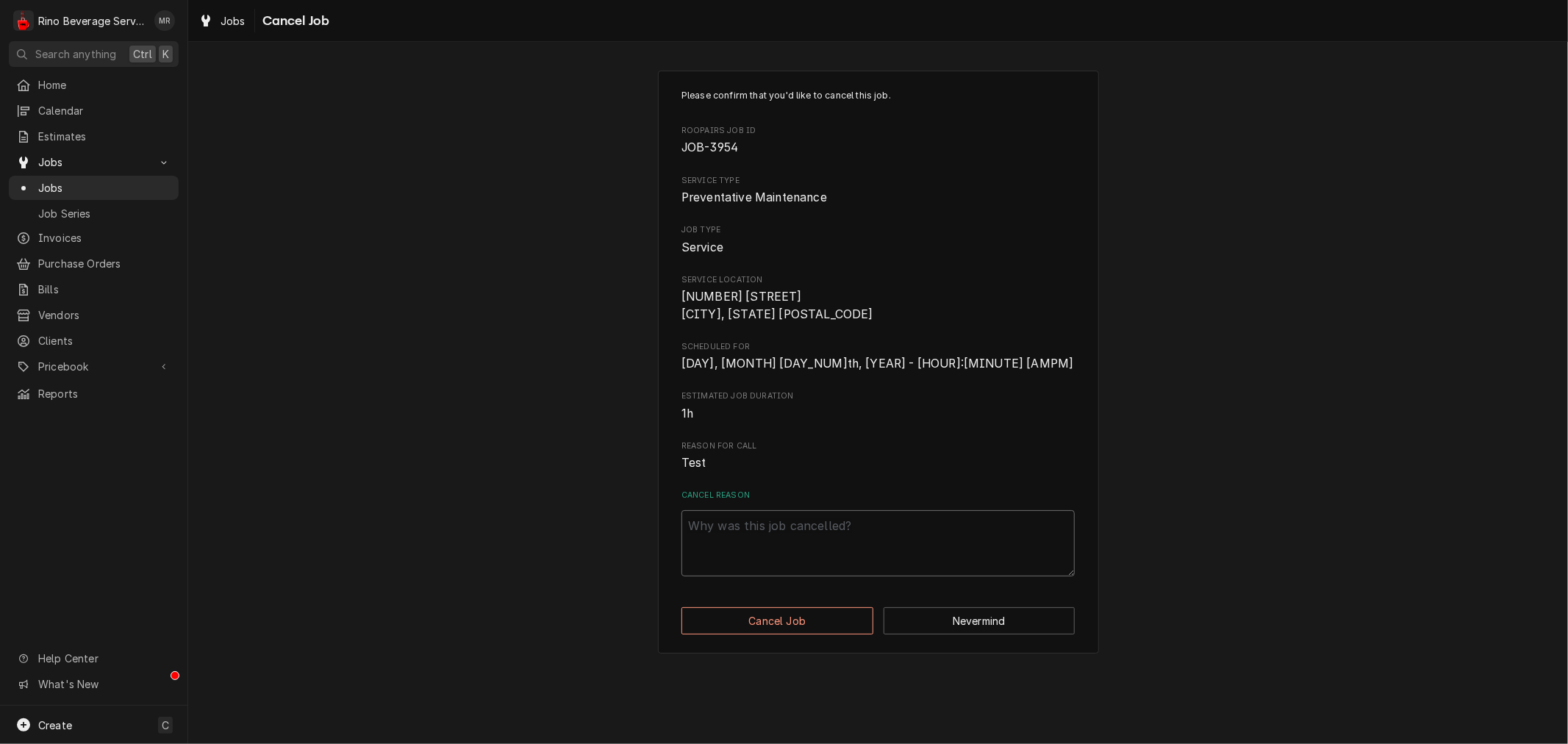 click on "Cancel Reason" at bounding box center (878, 543) 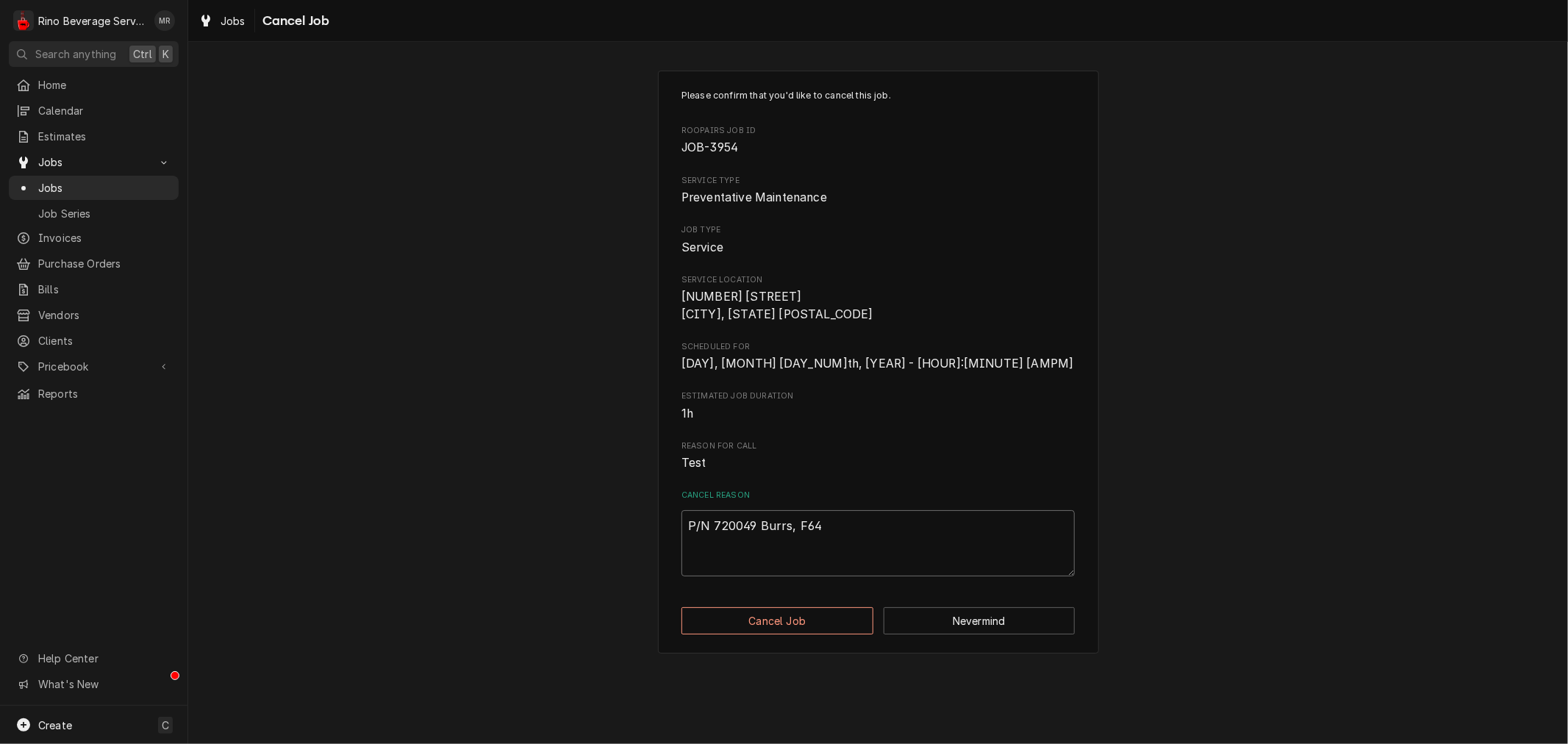 type on "x" 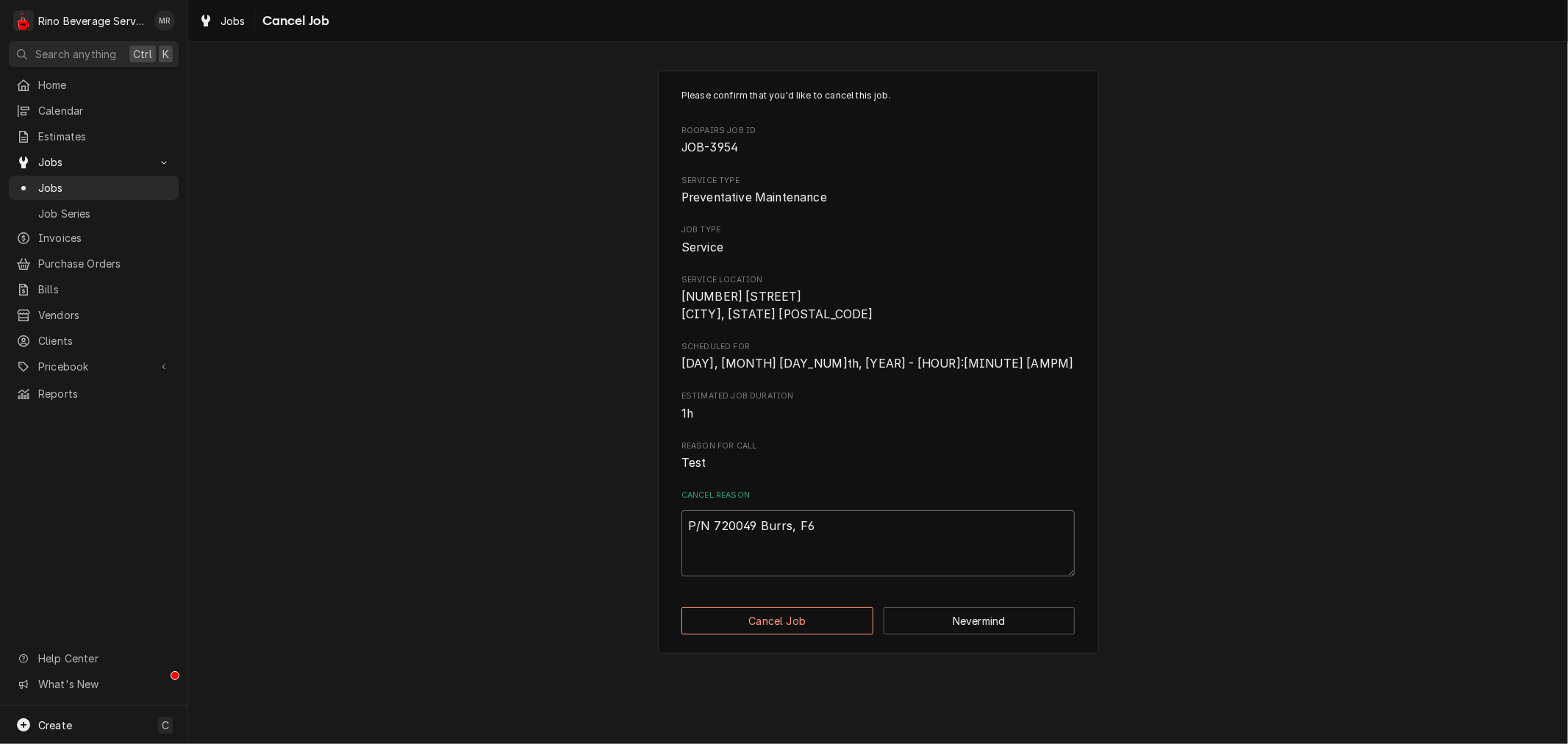 type on "x" 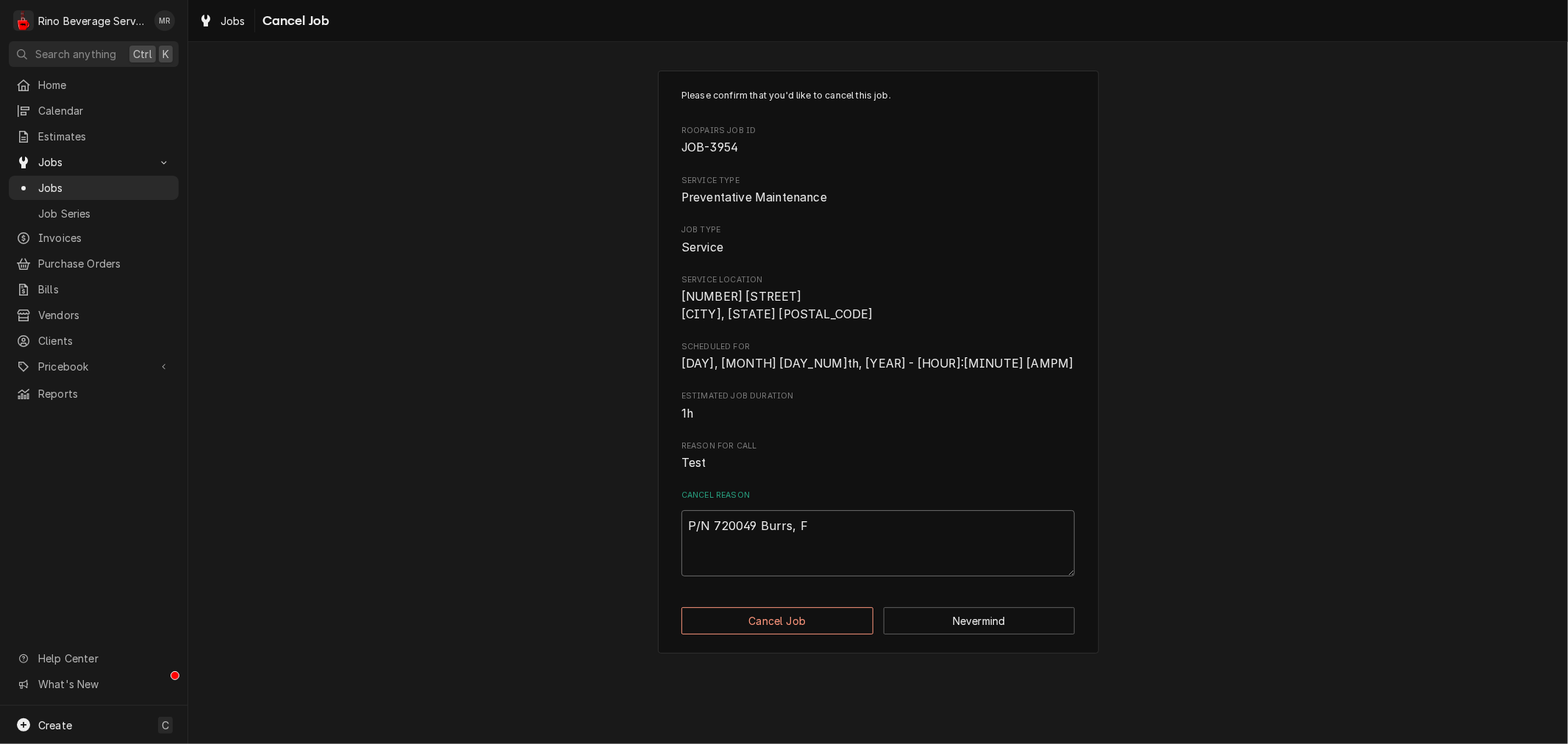 type on "x" 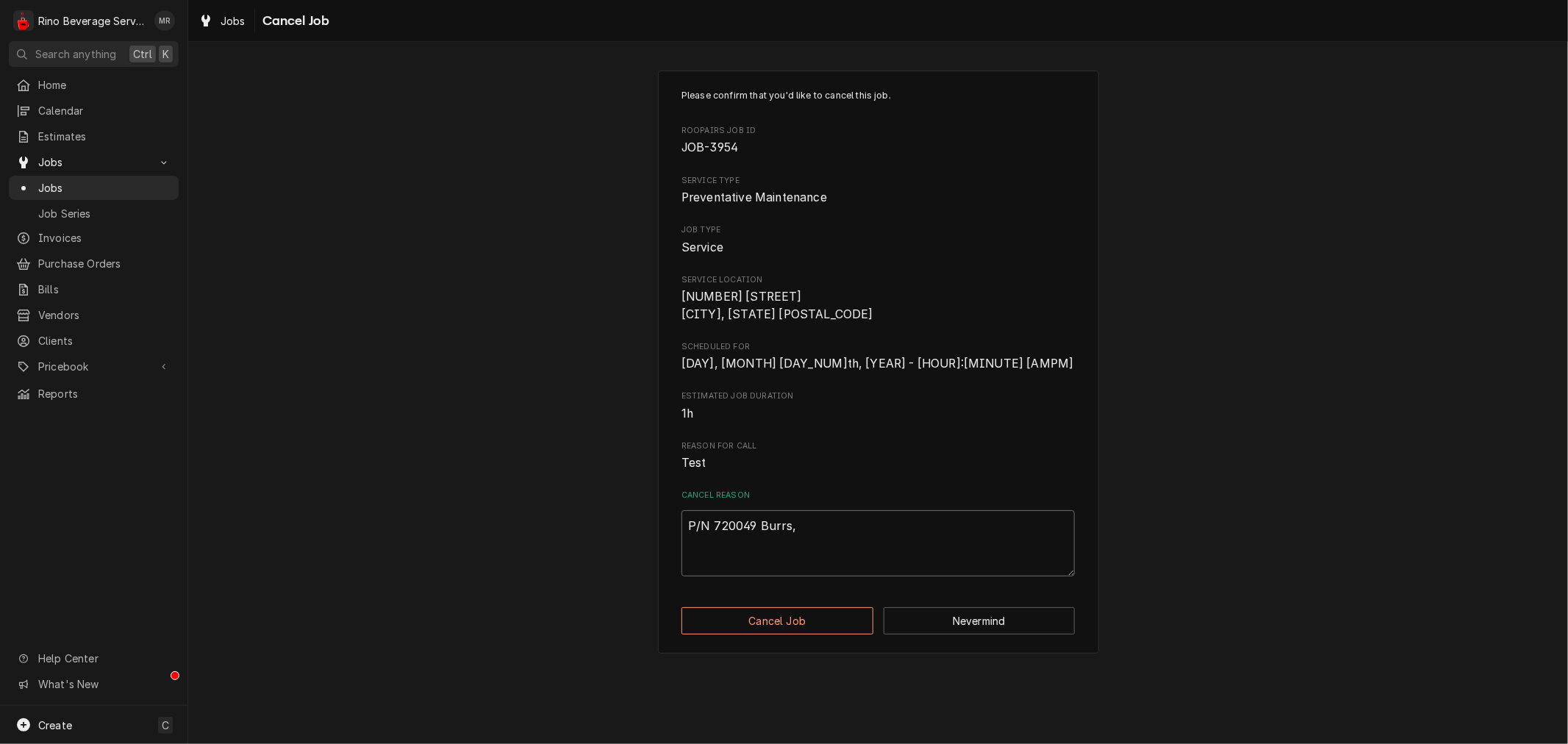 type on "x" 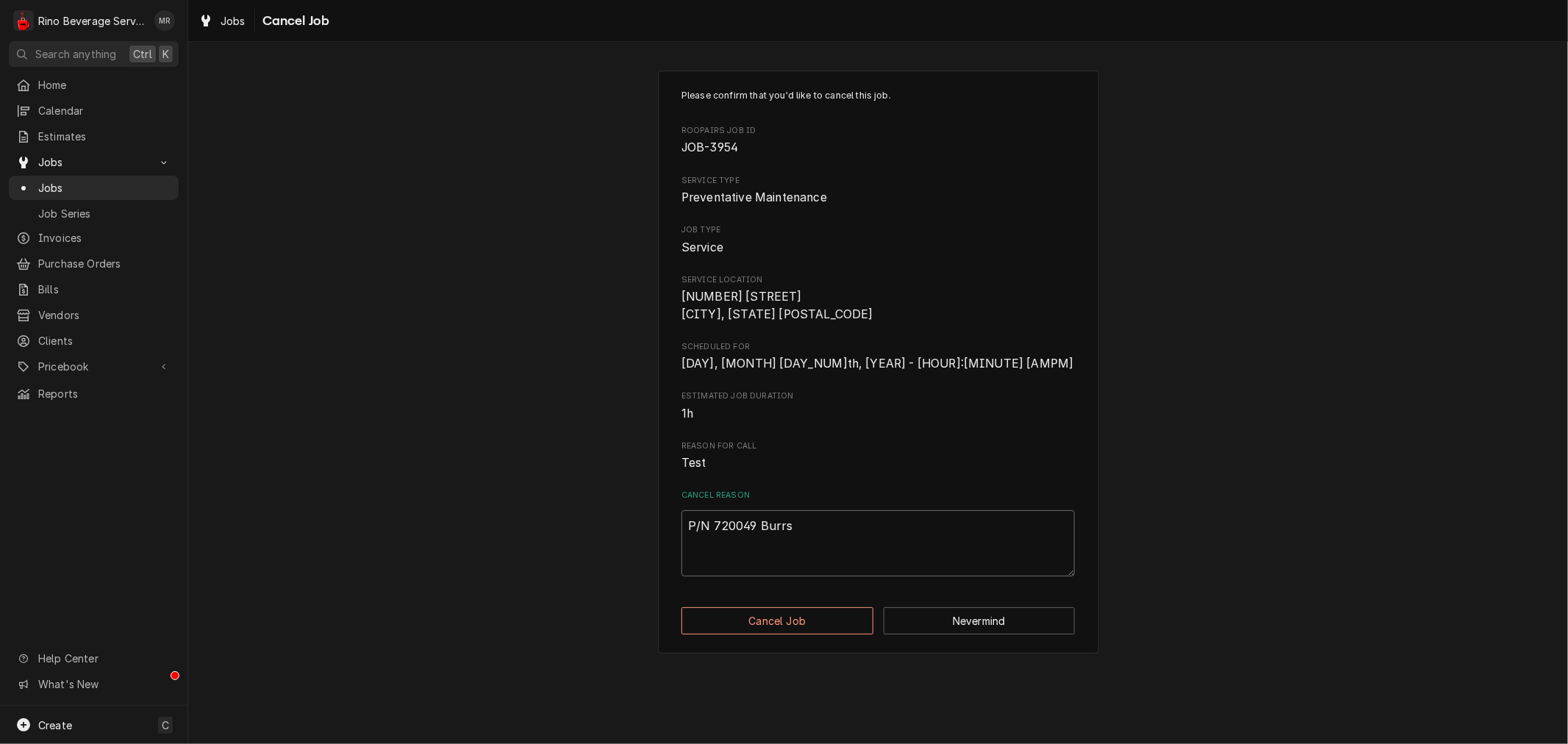 type on "x" 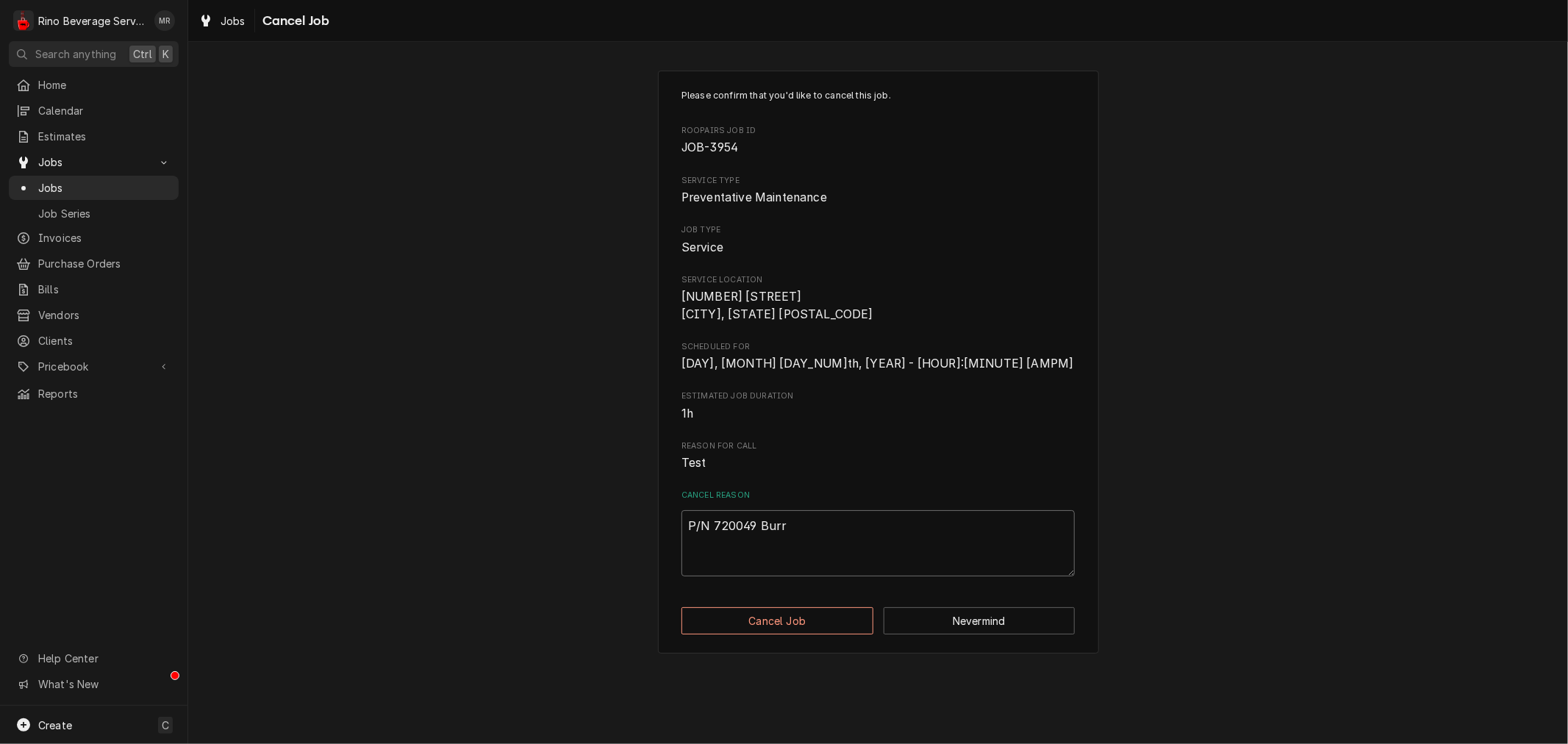 type on "x" 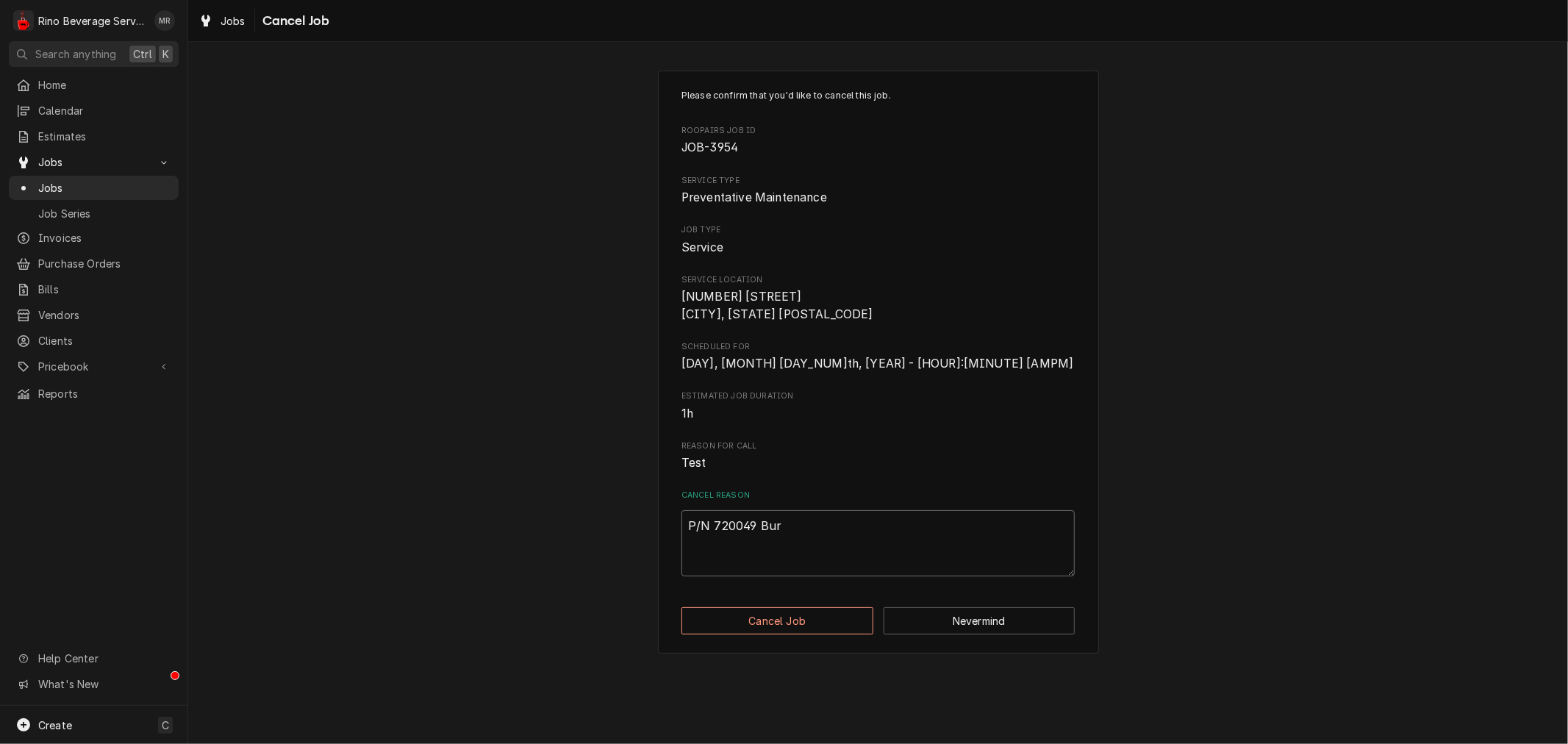 type on "x" 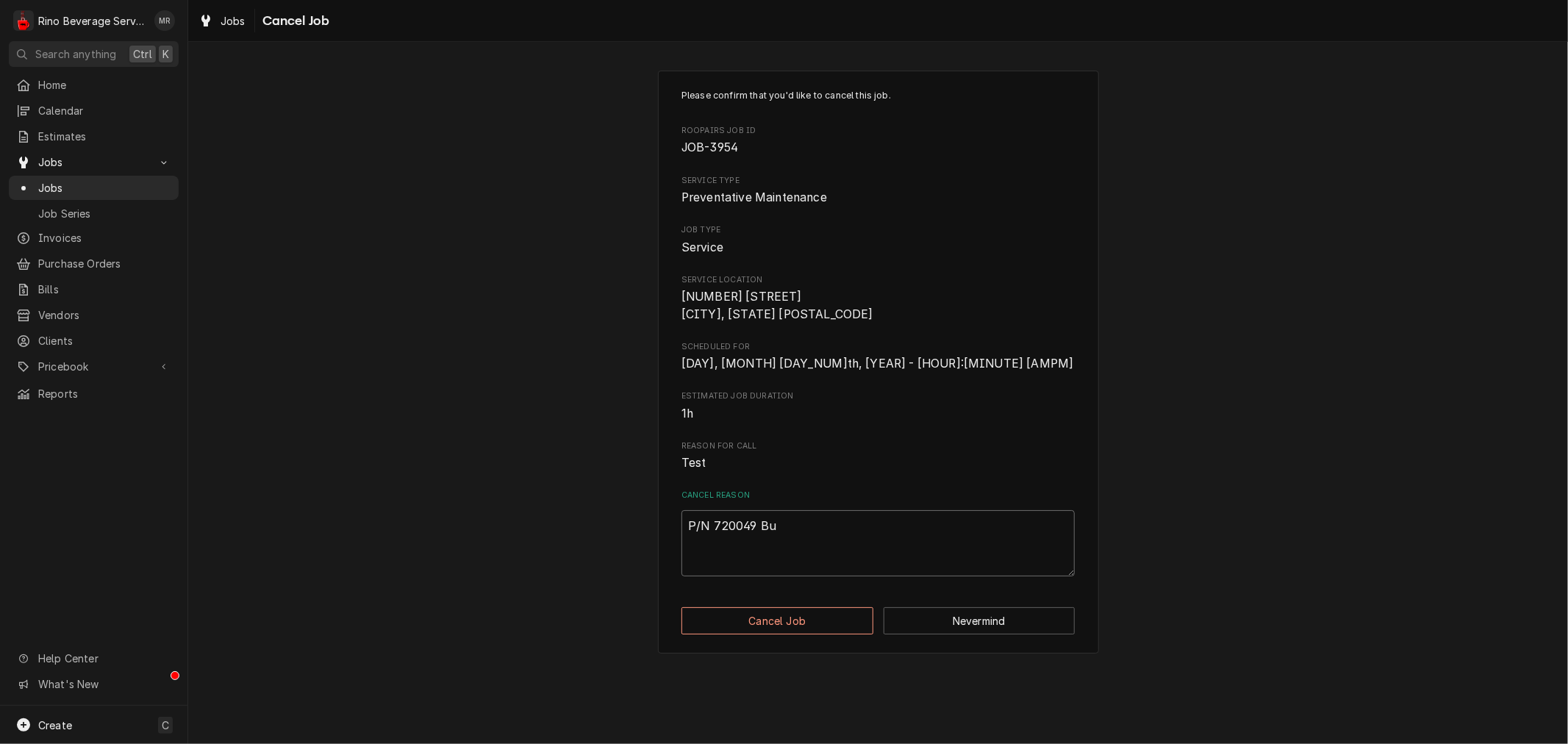 type on "x" 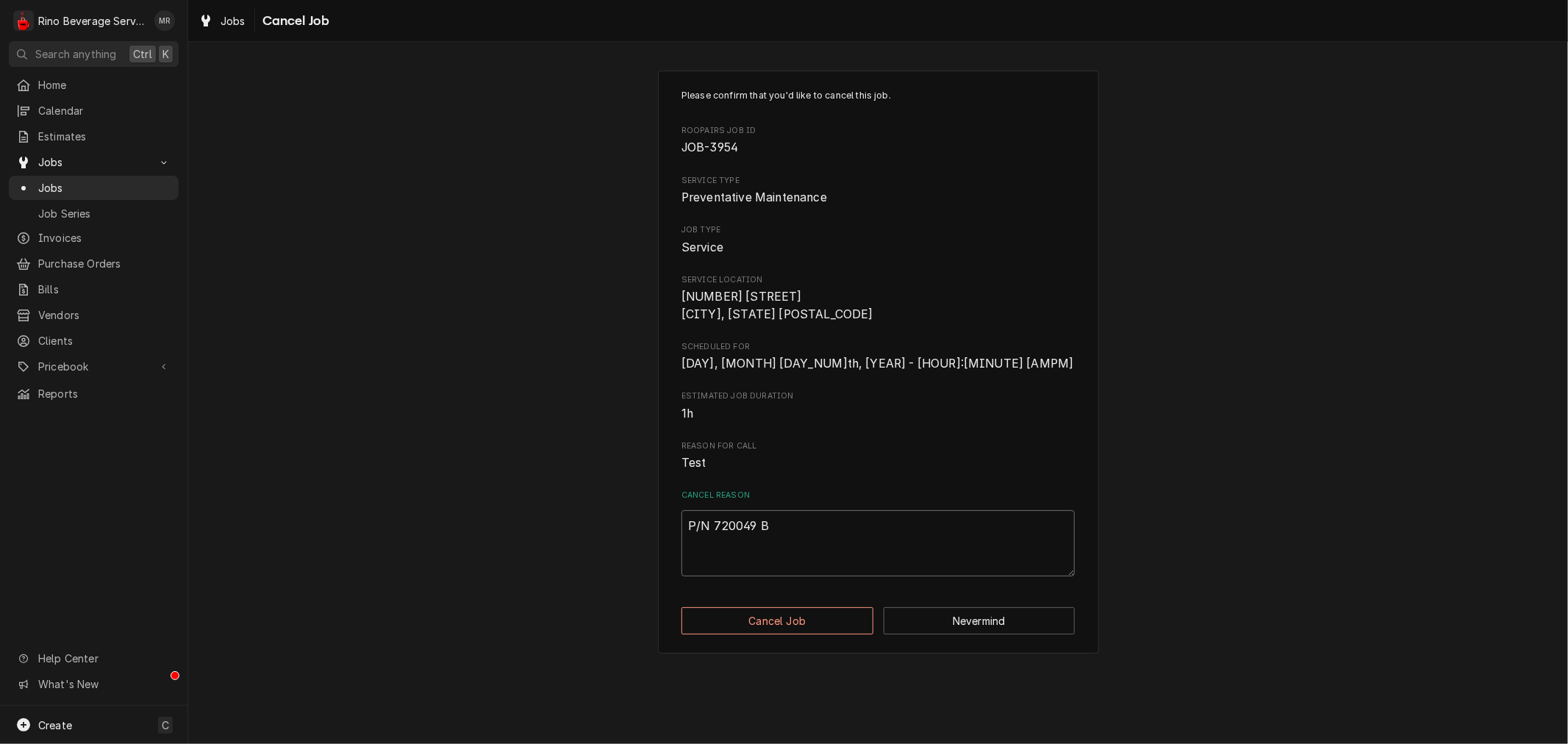 type on "x" 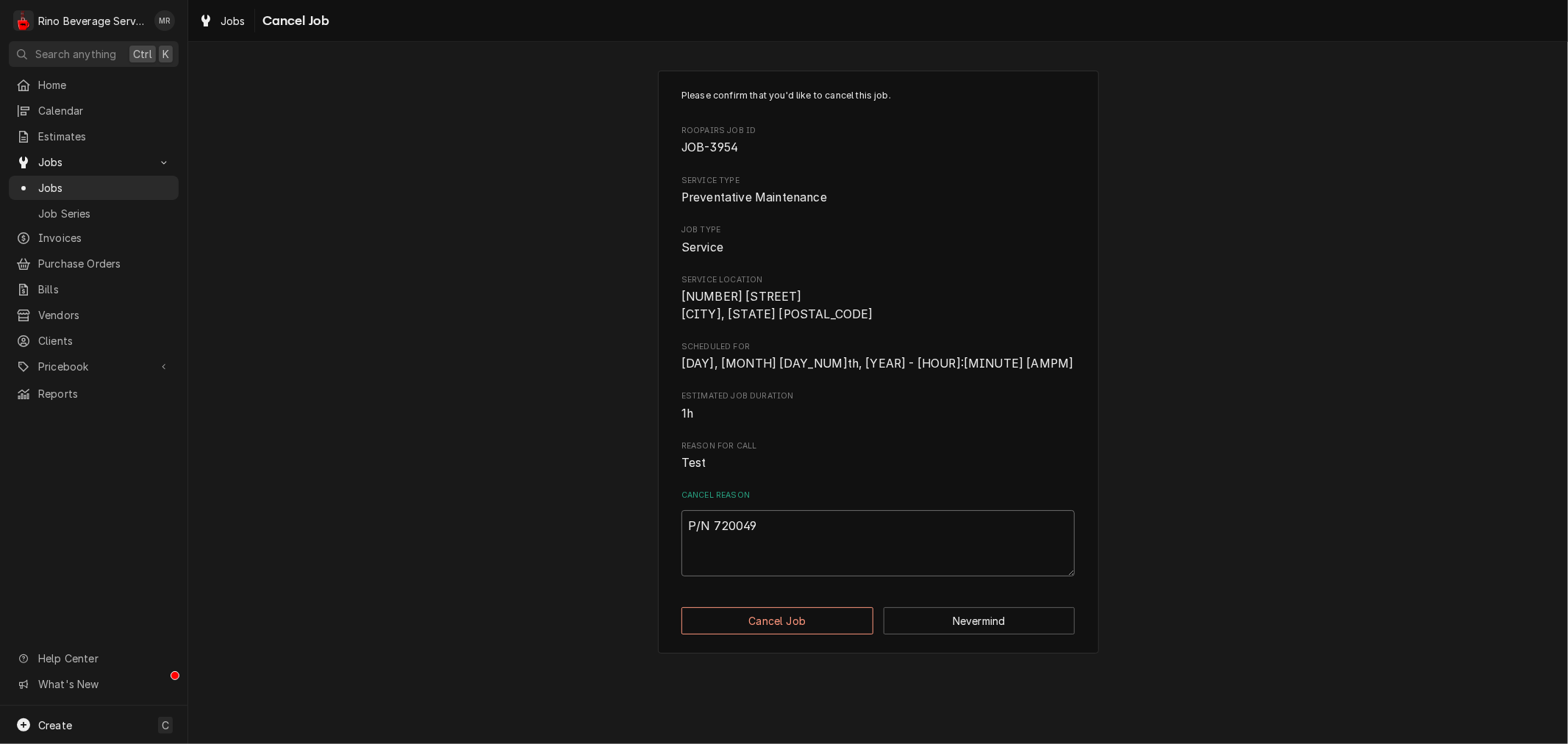 type on "x" 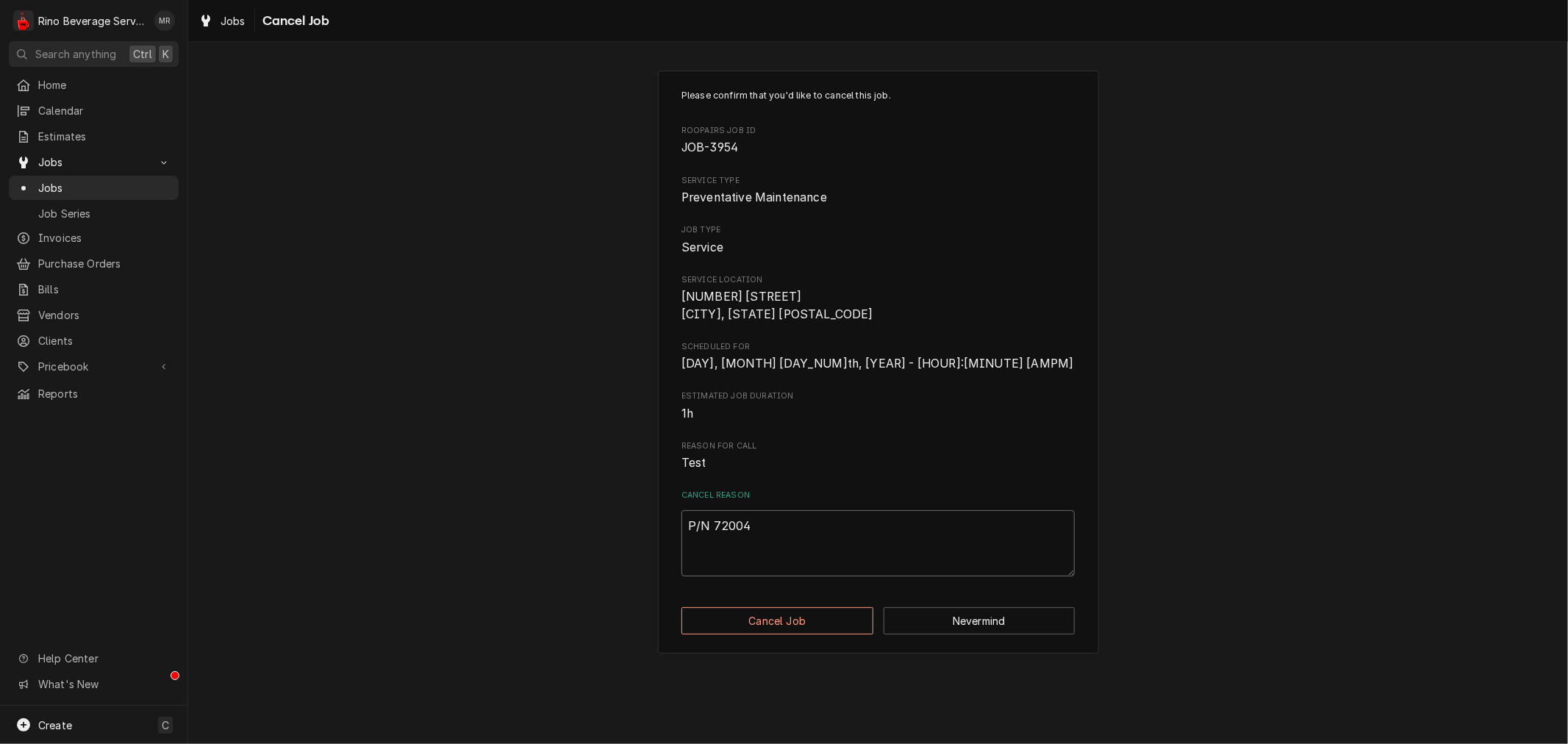 type on "x" 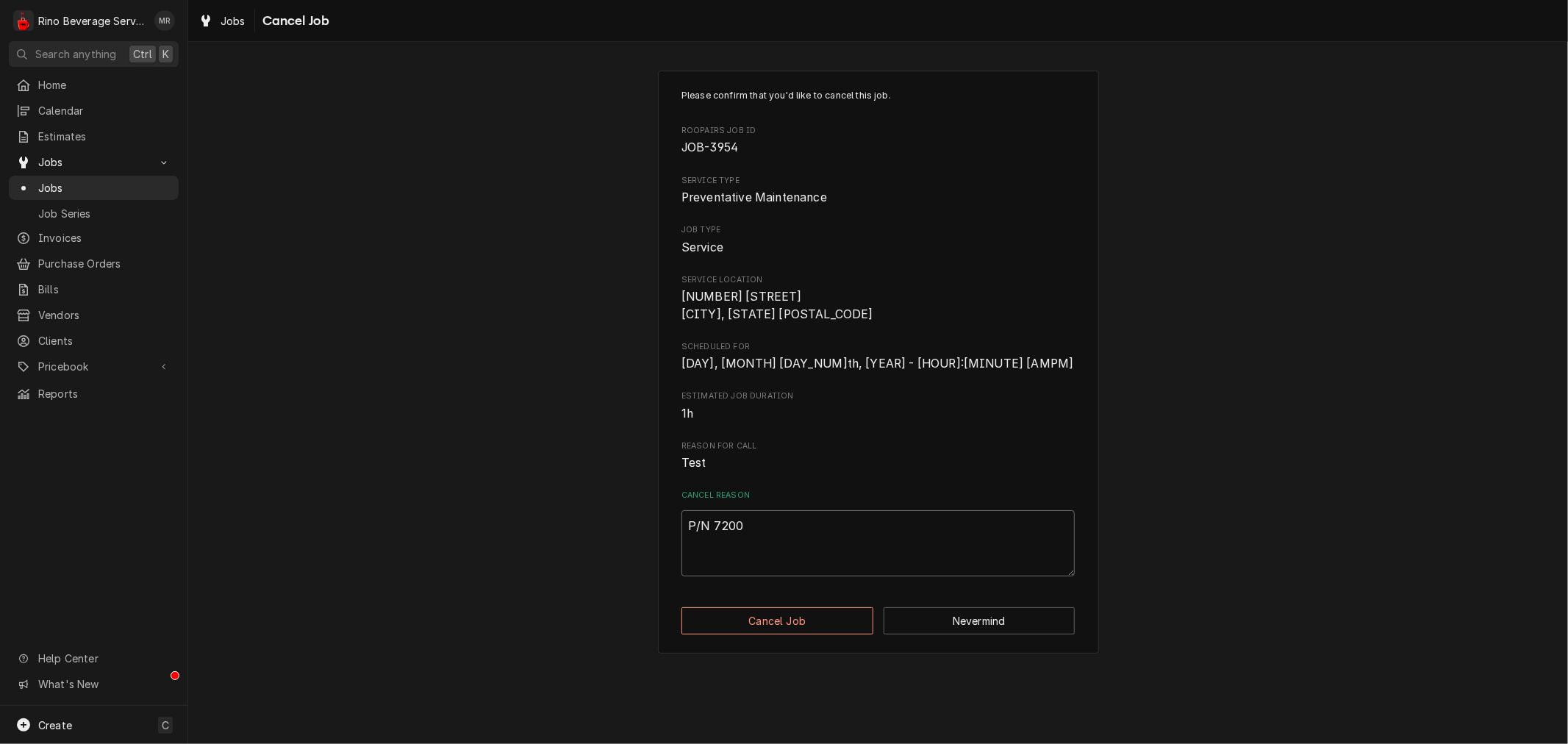 type on "x" 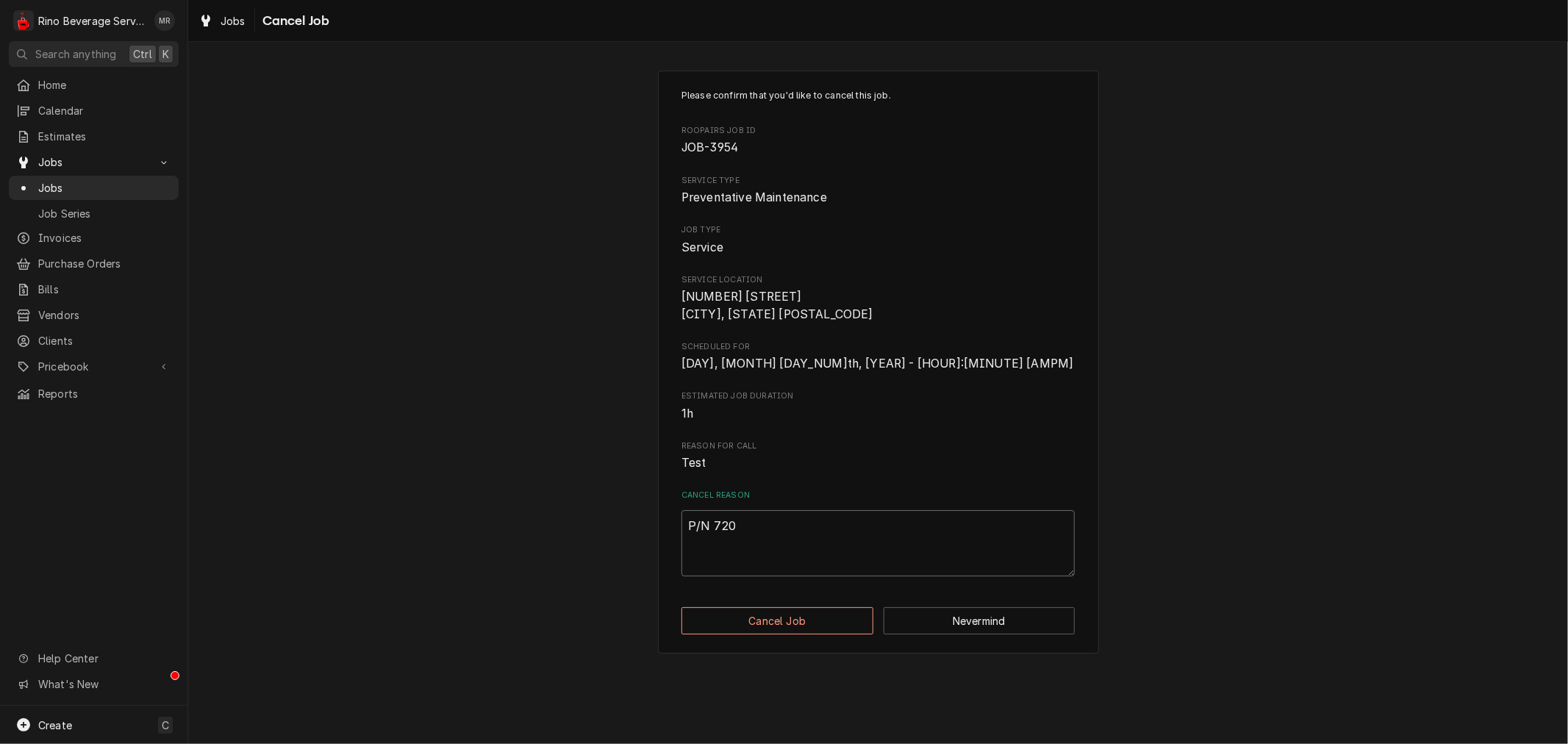 type on "x" 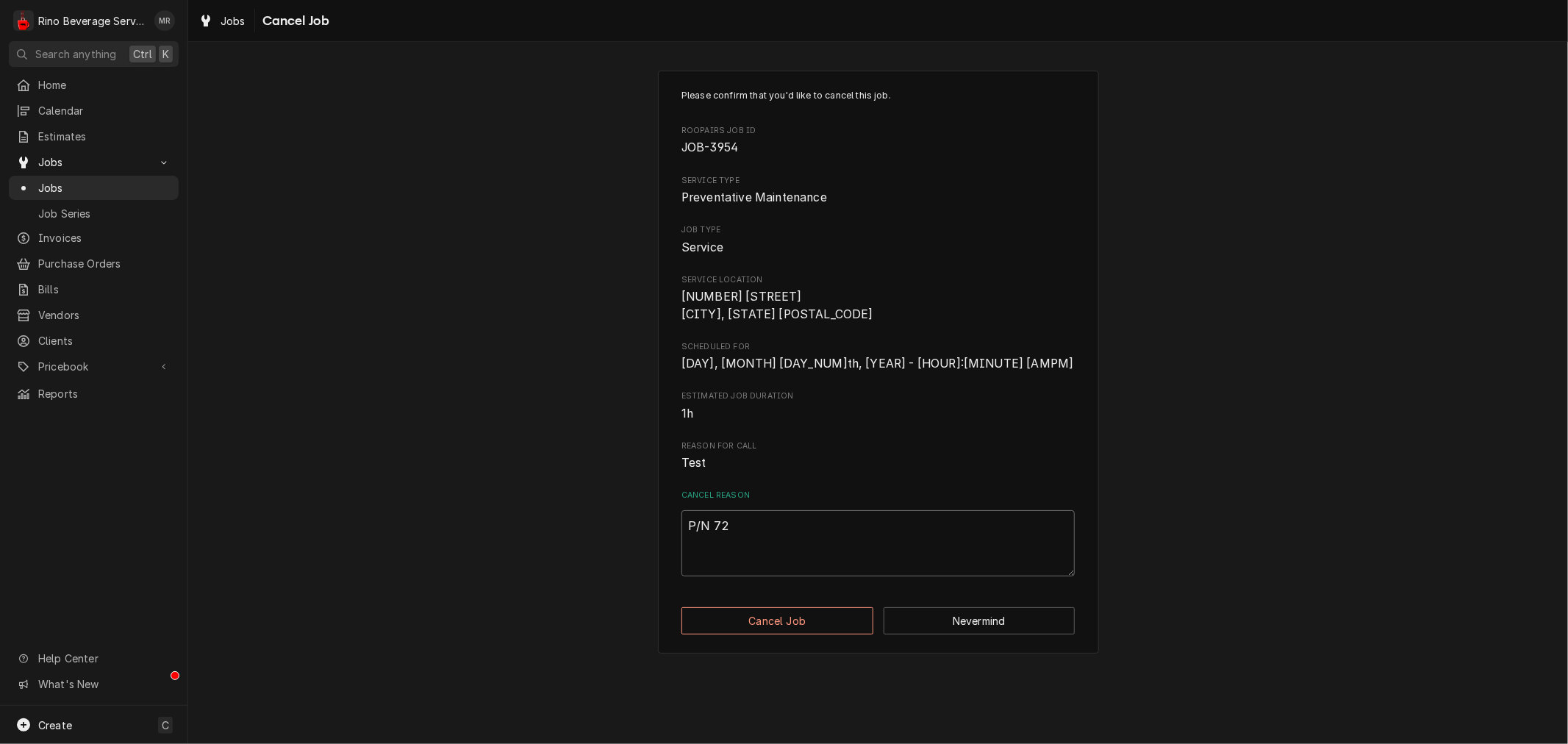 type on "x" 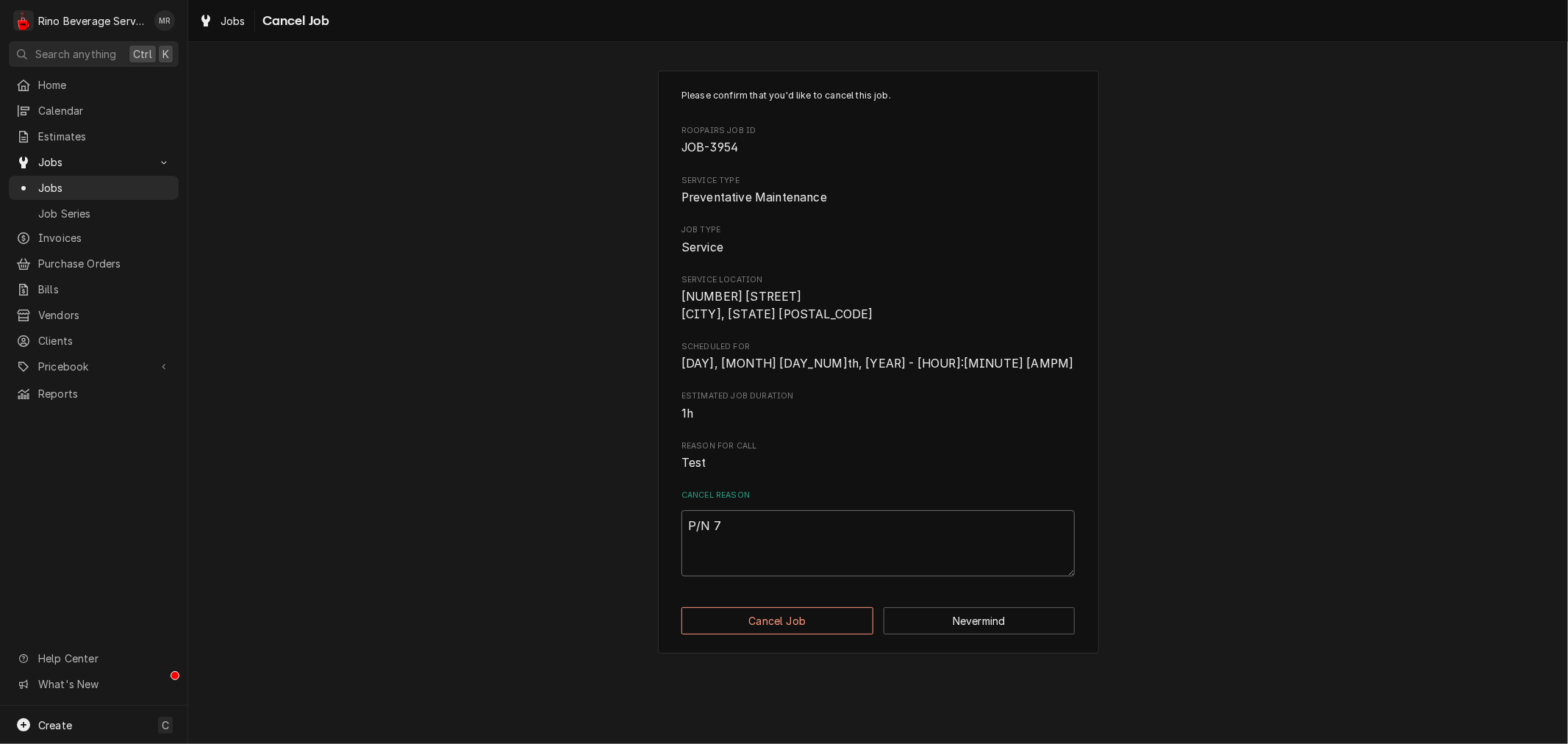 type on "x" 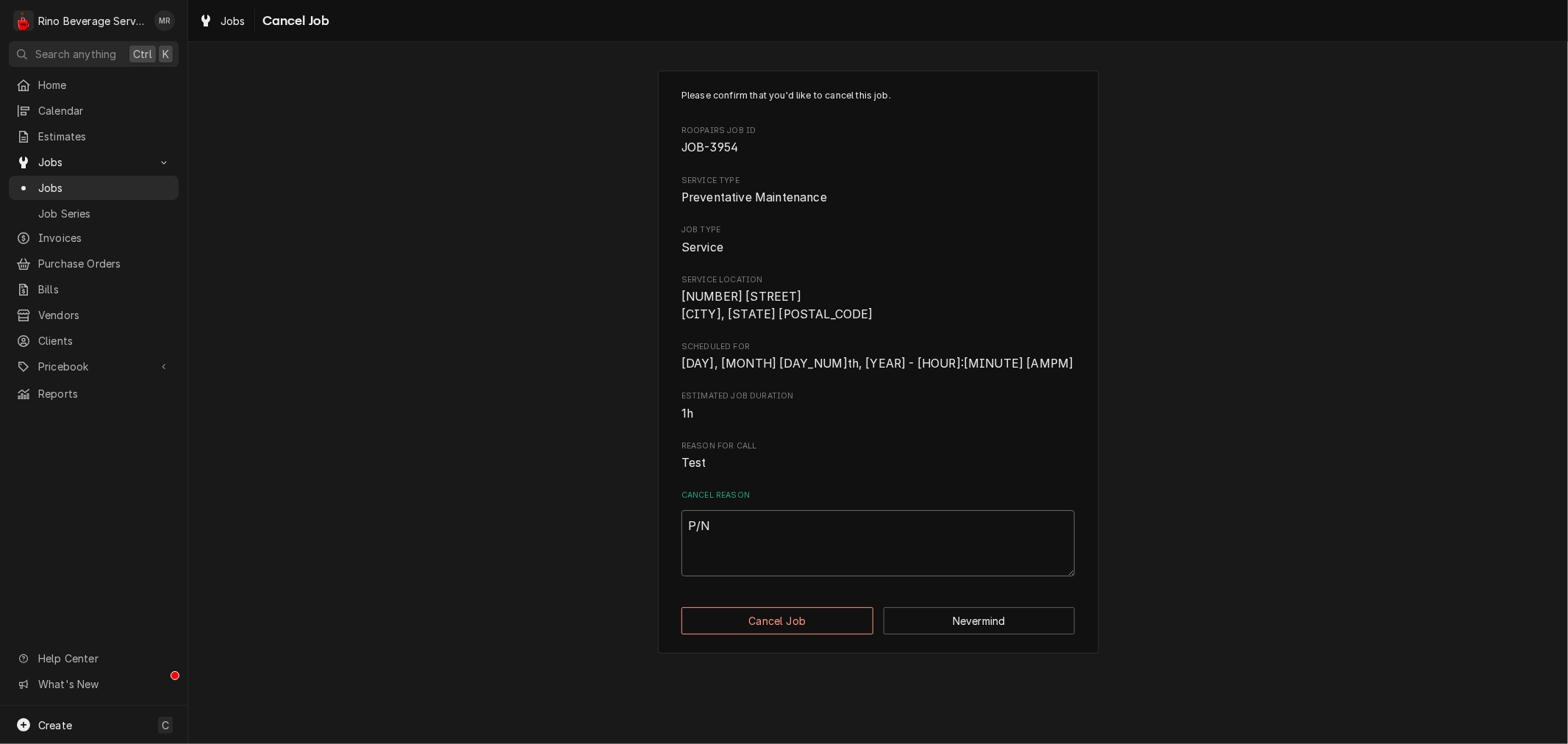 type on "x" 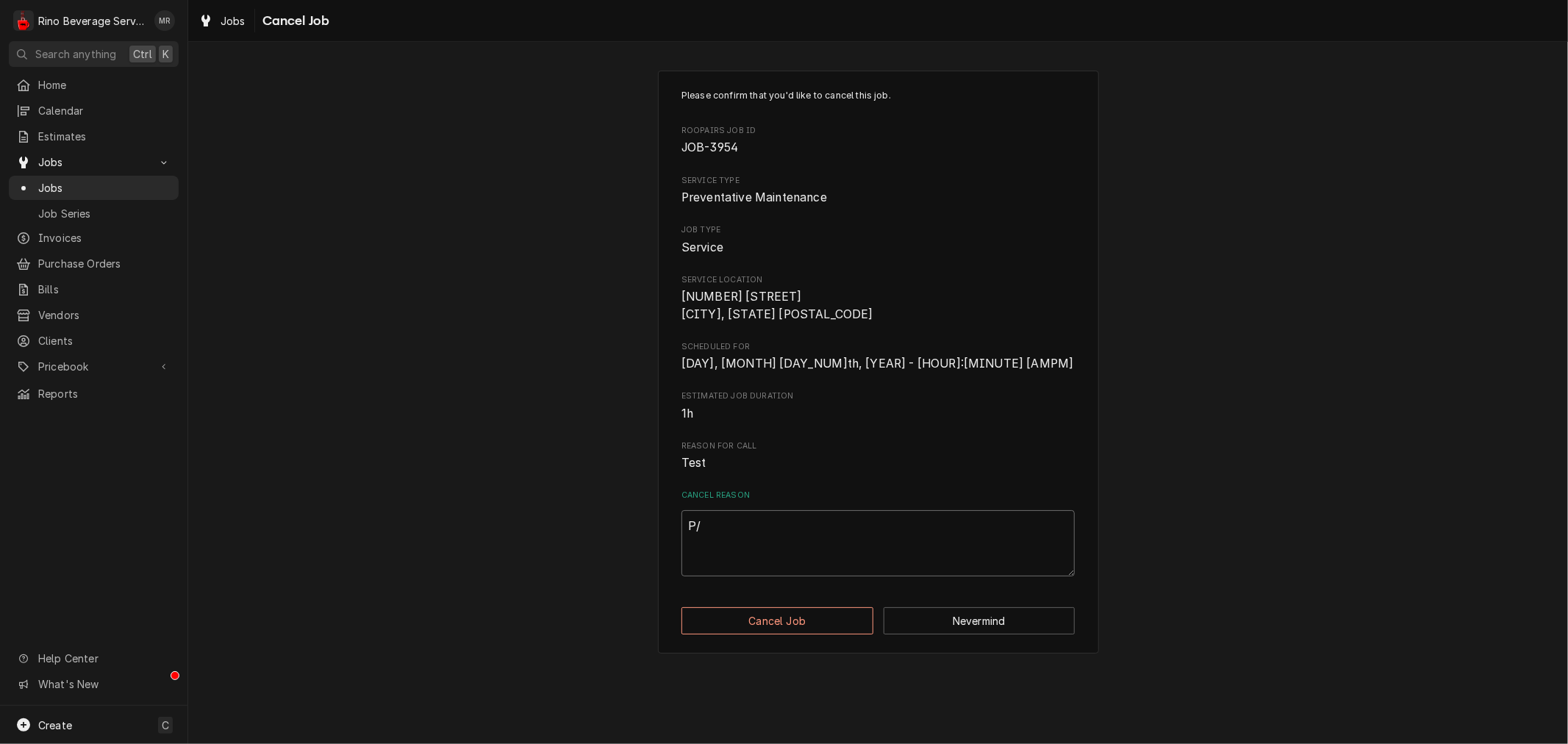 type on "x" 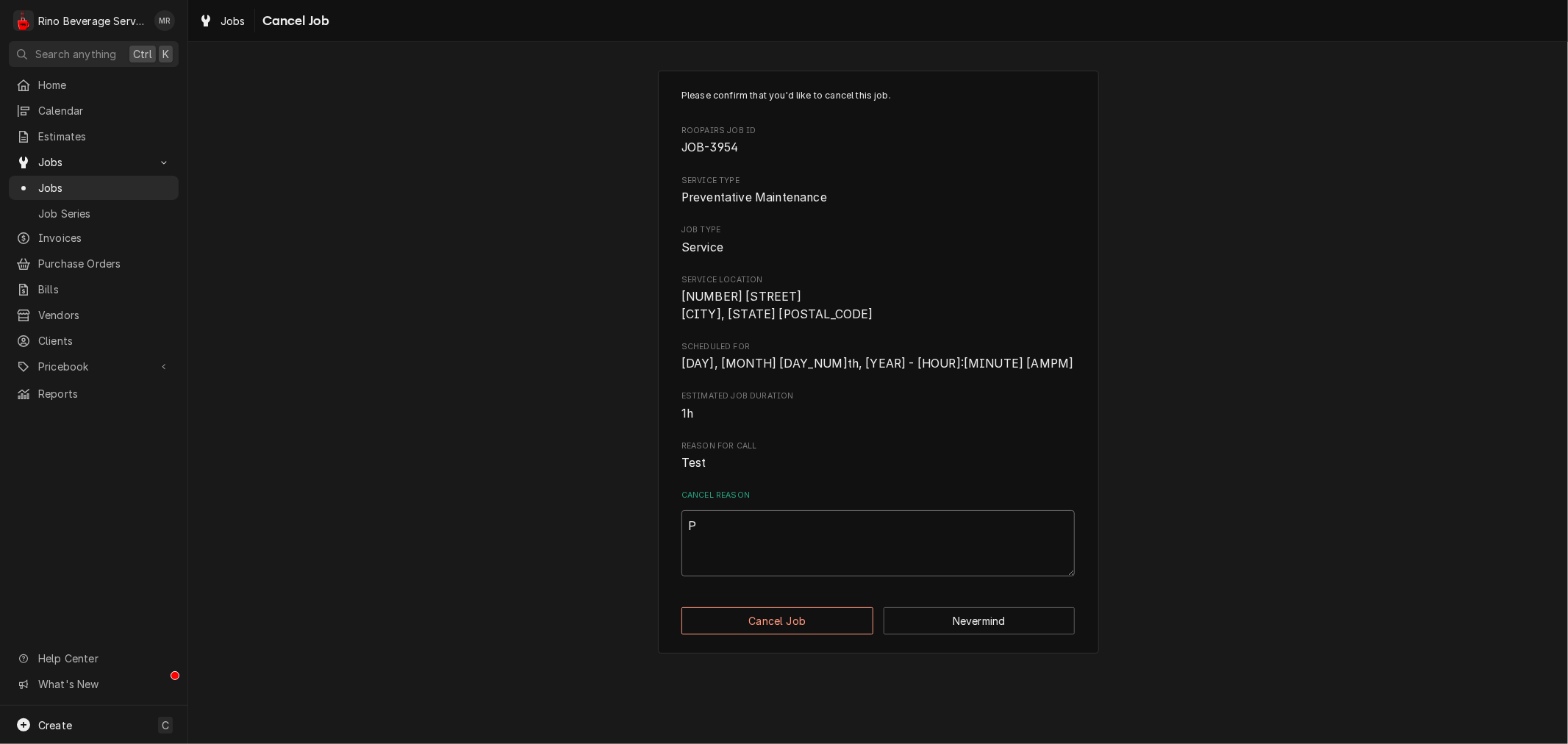 type on "x" 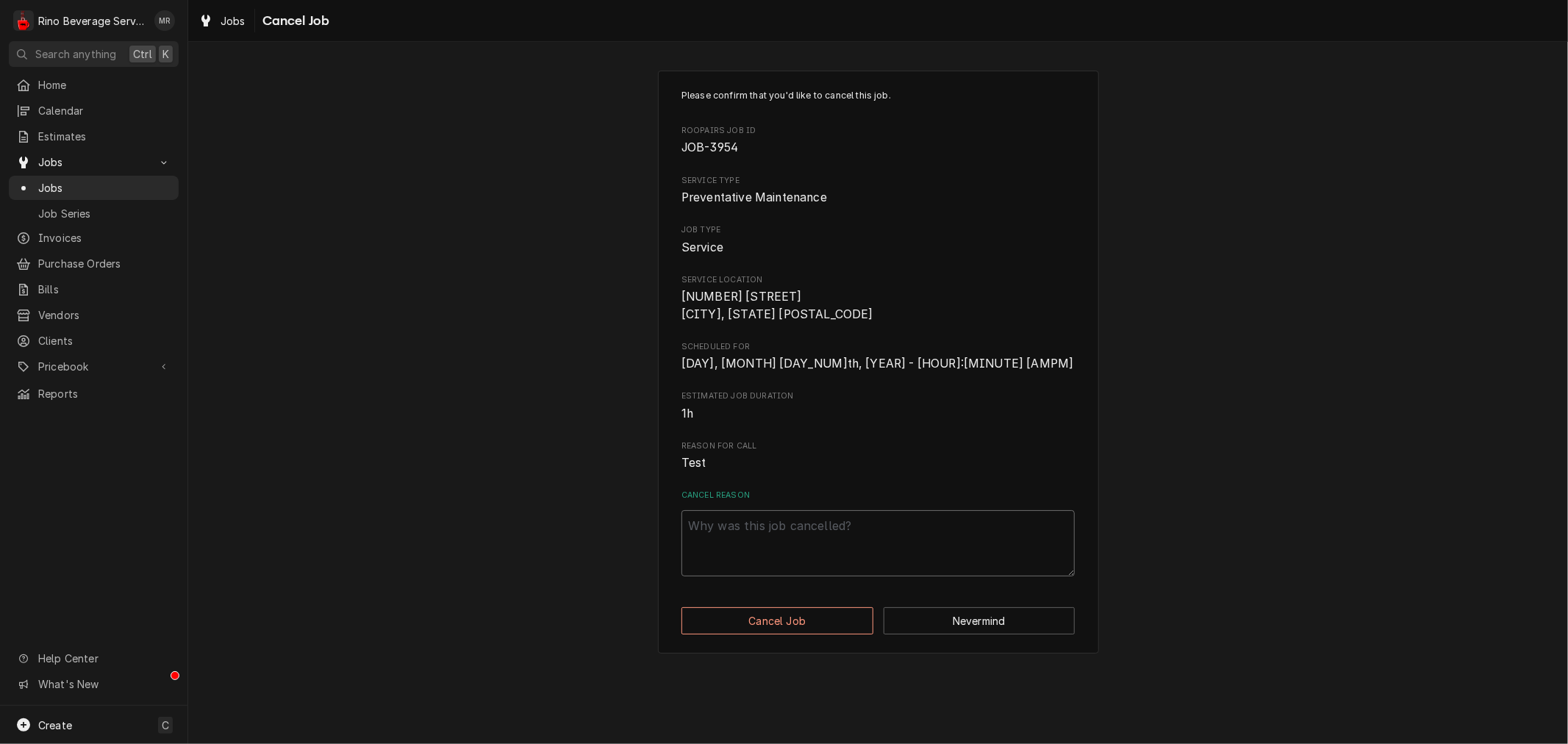 type on "x" 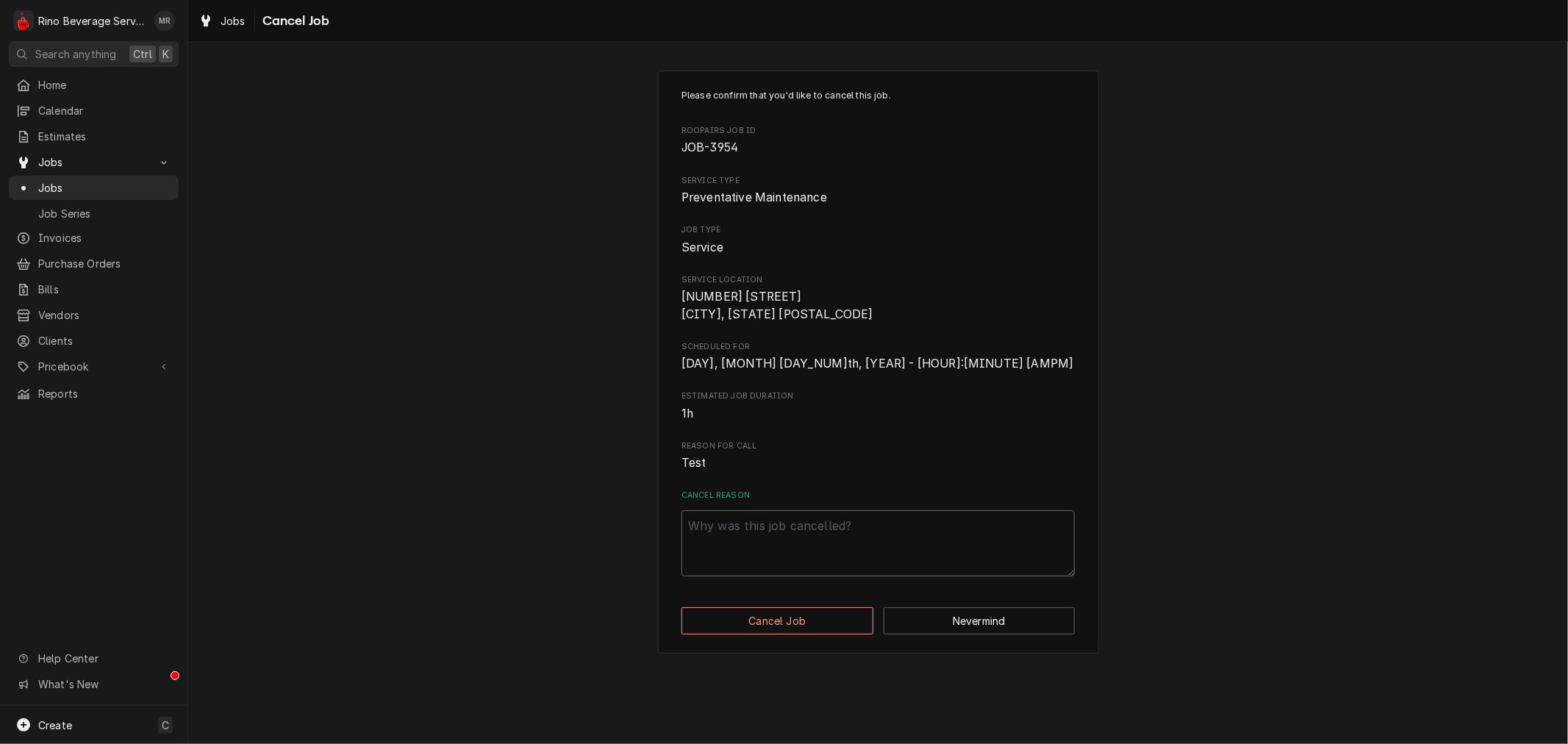 type on "d" 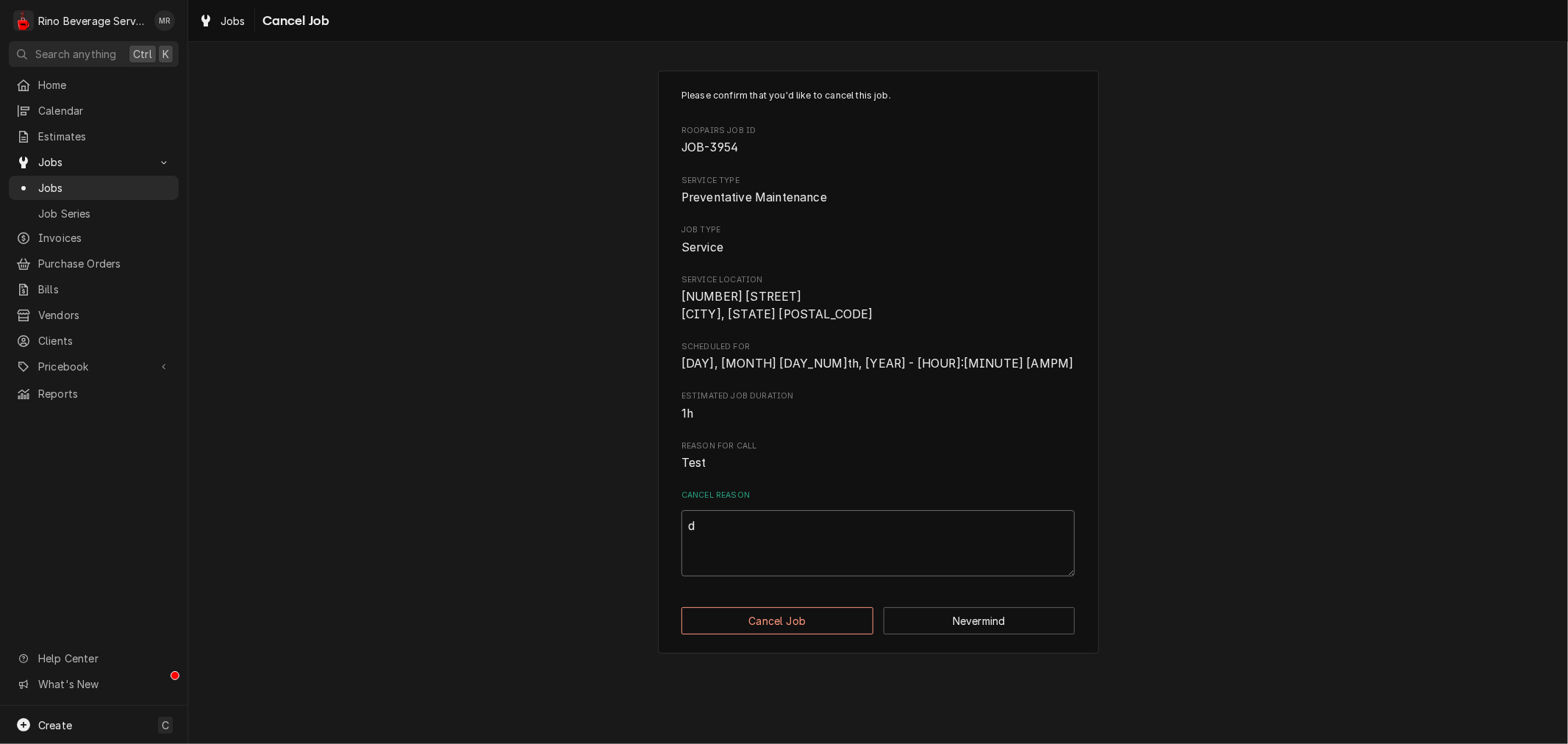 type on "x" 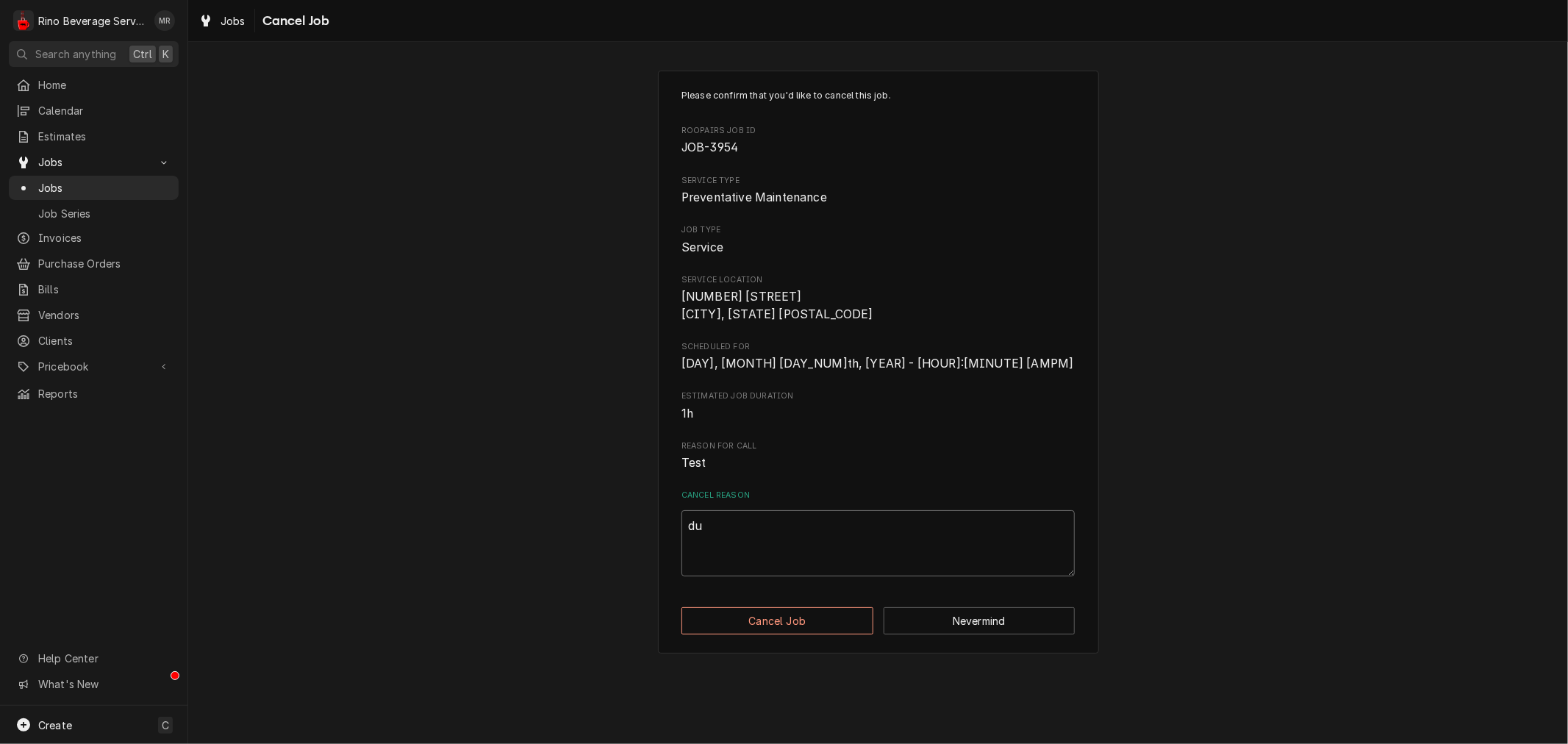 type on "x" 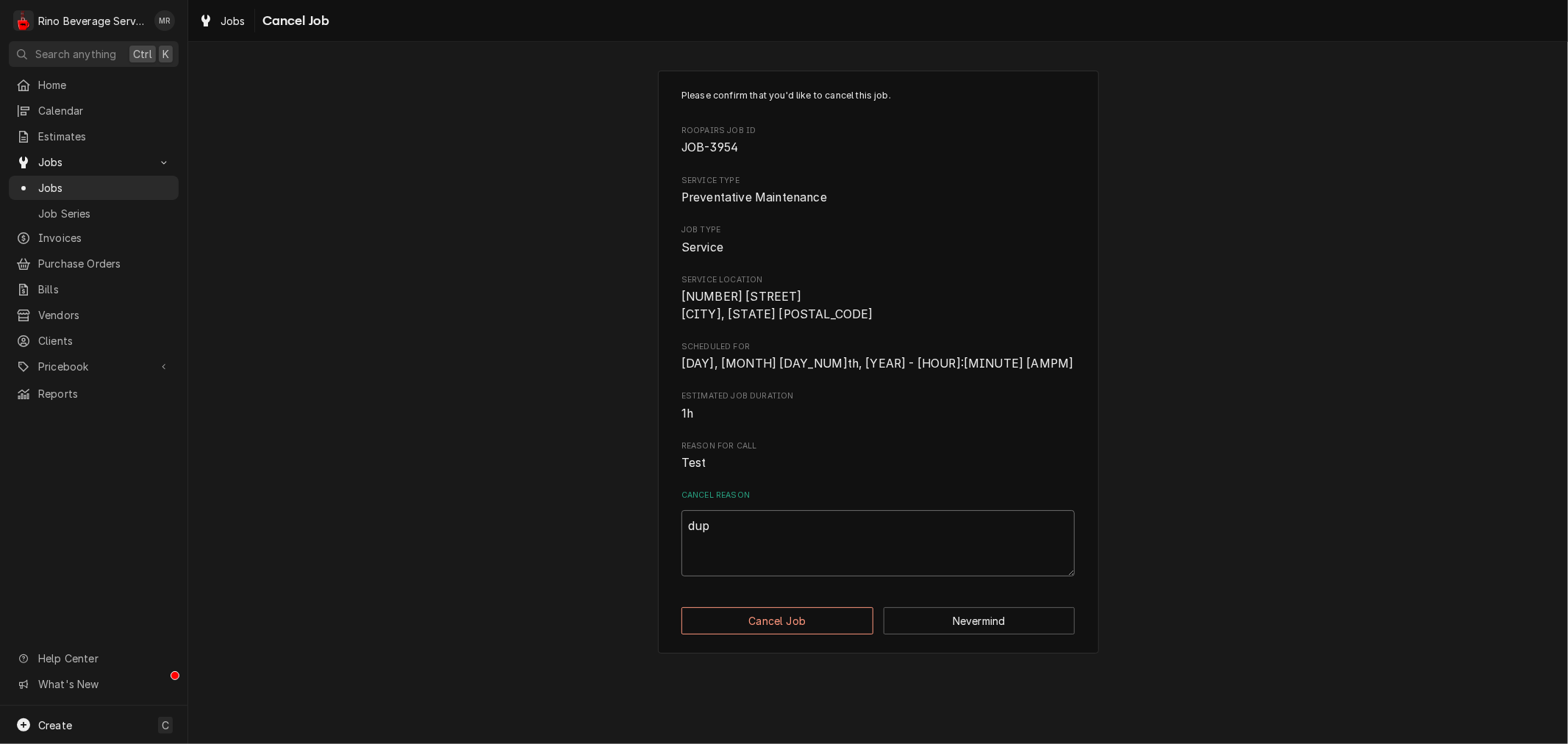type on "x" 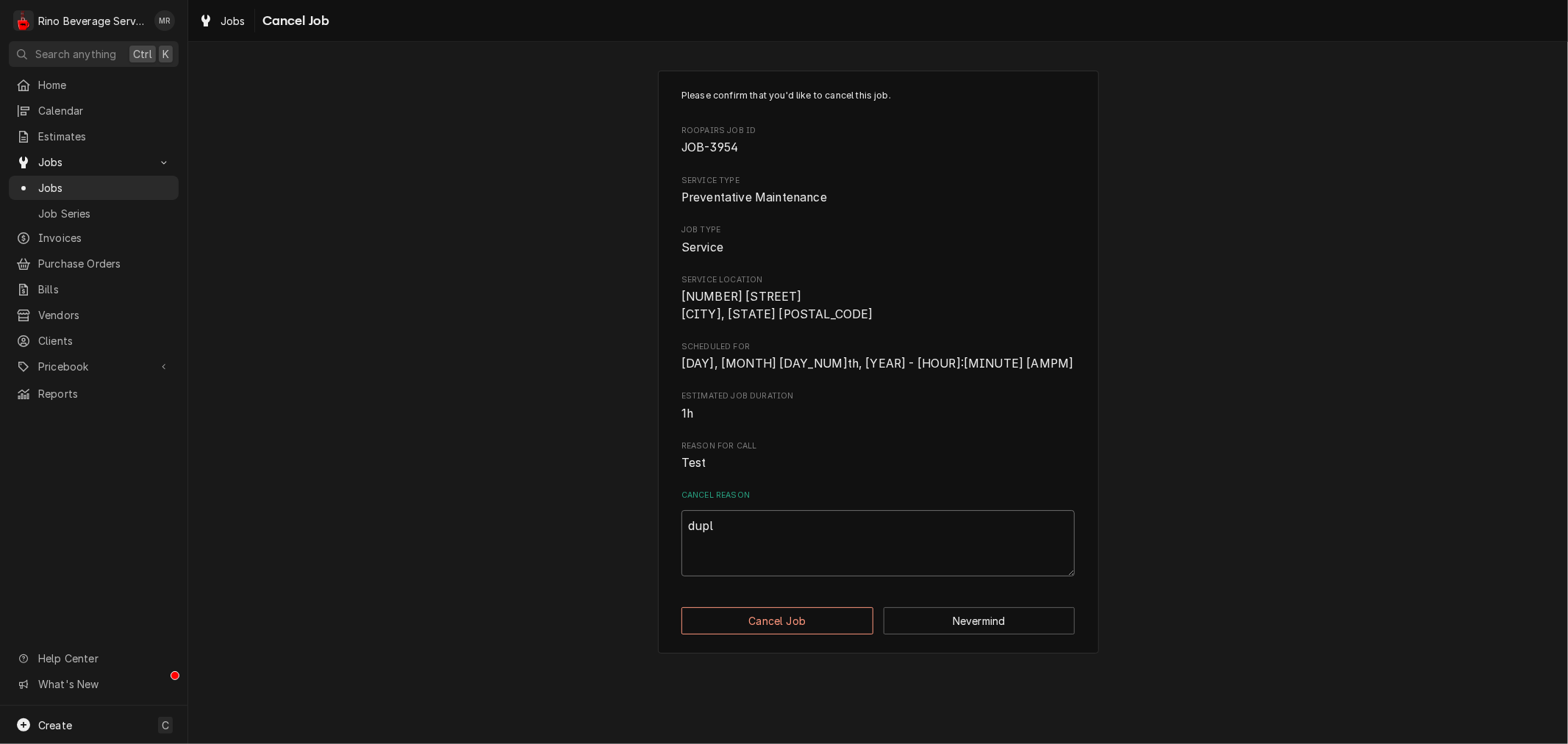 type on "x" 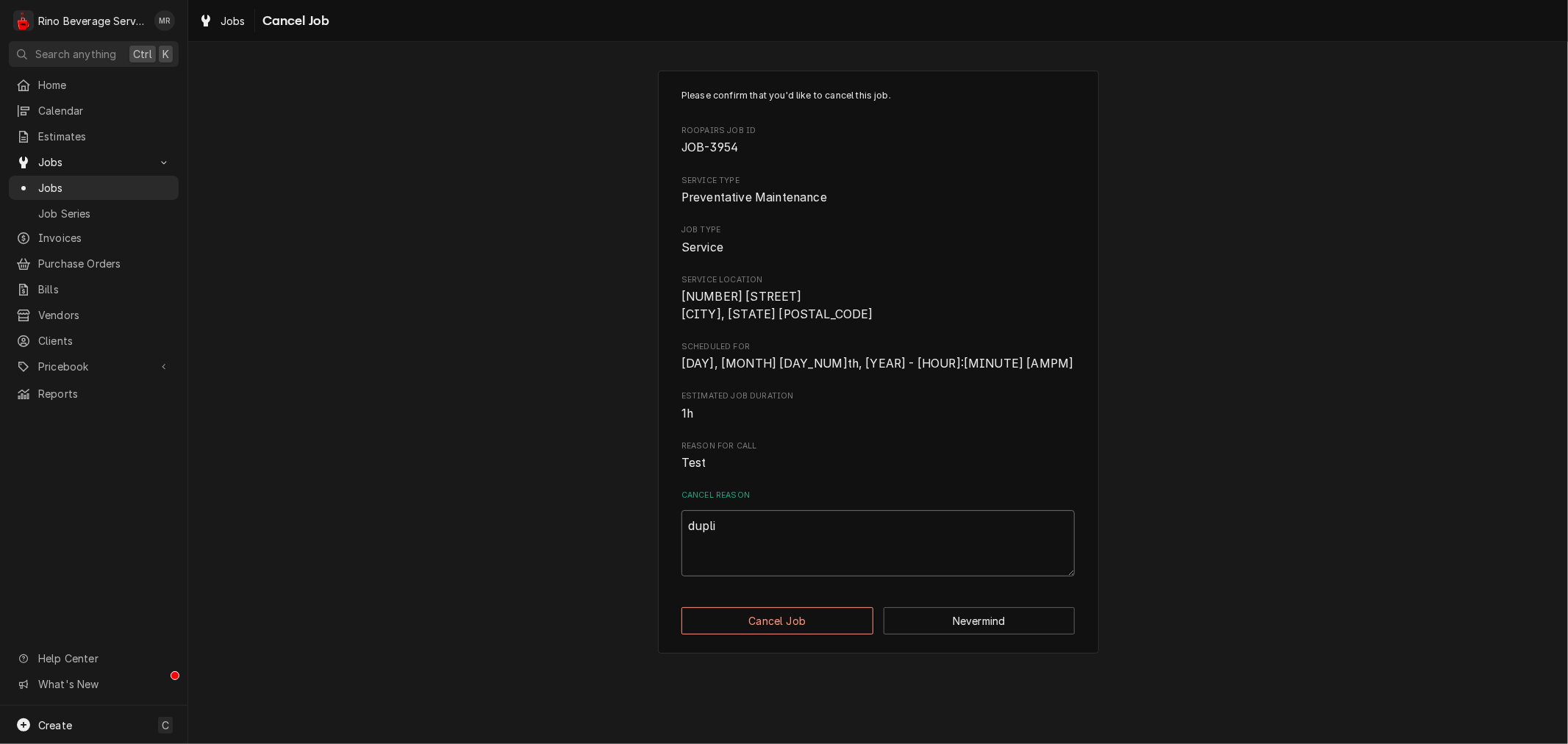 type on "x" 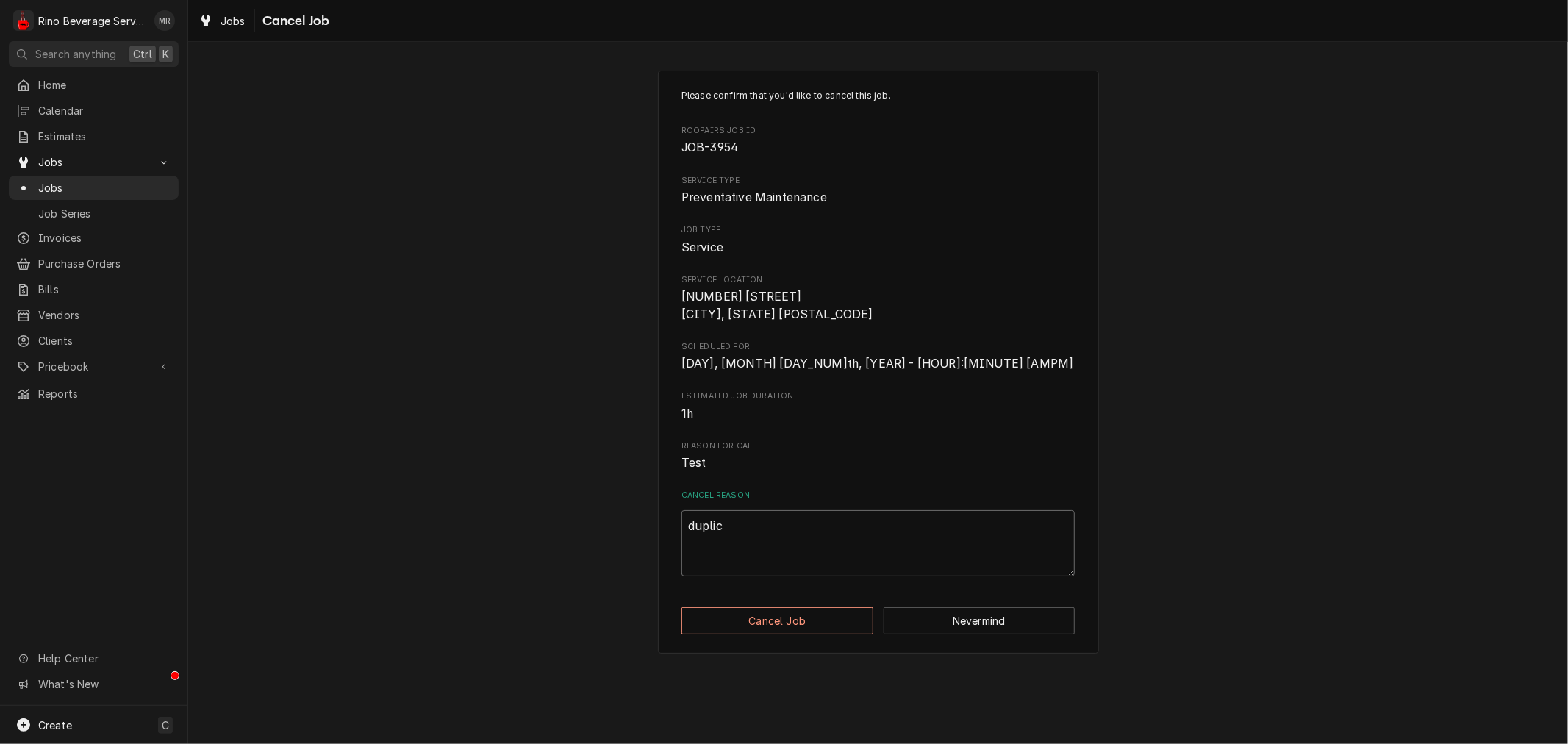 type on "x" 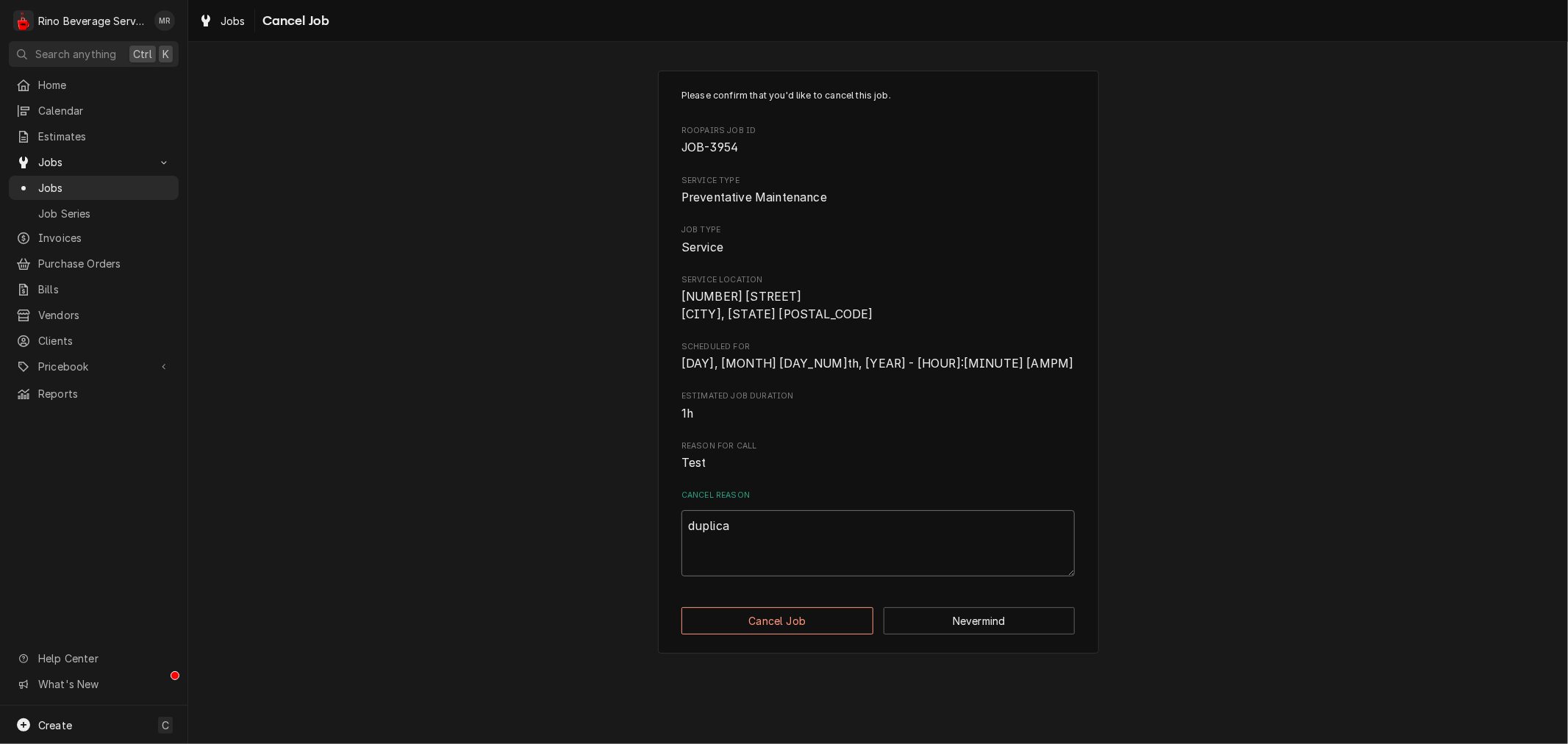 type on "x" 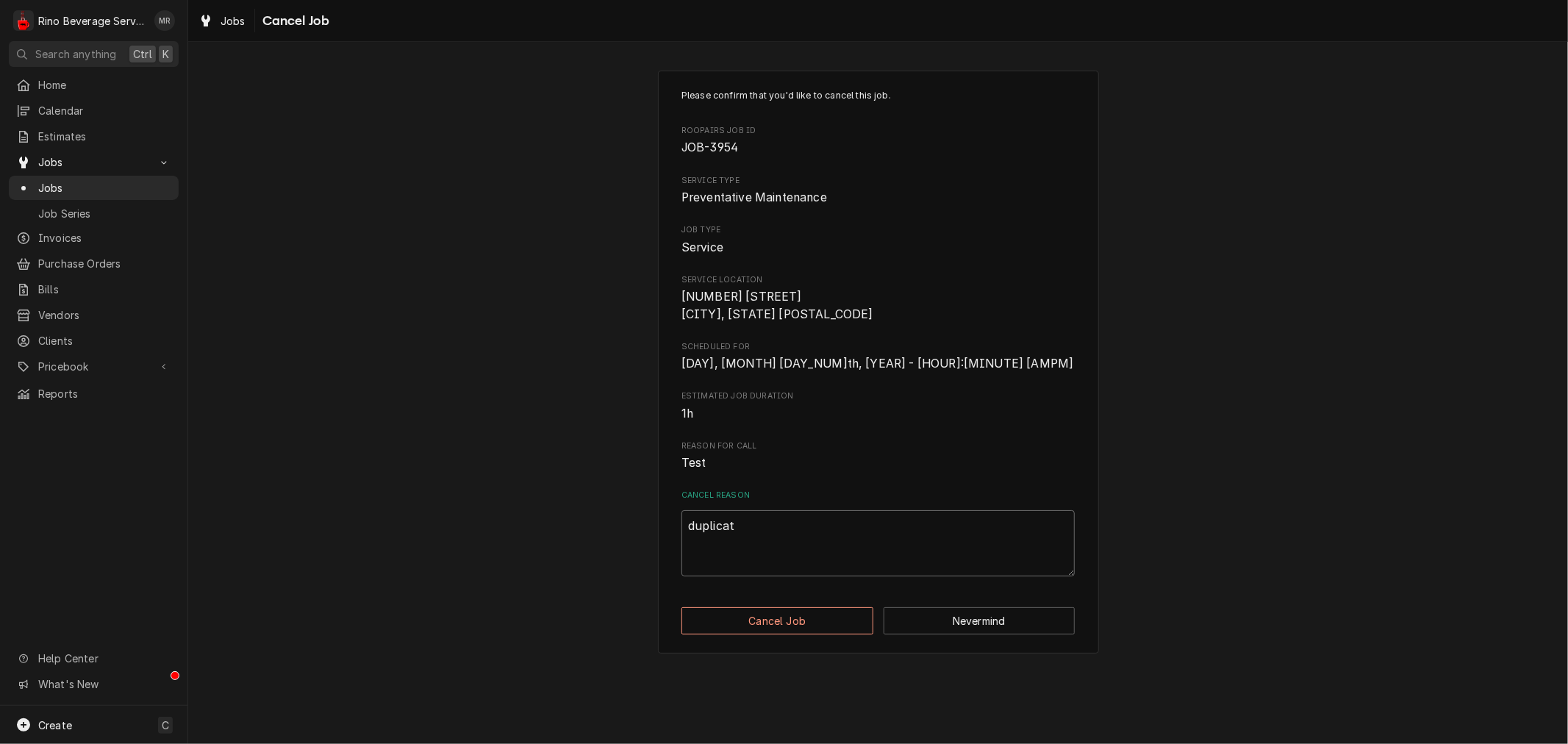 type on "x" 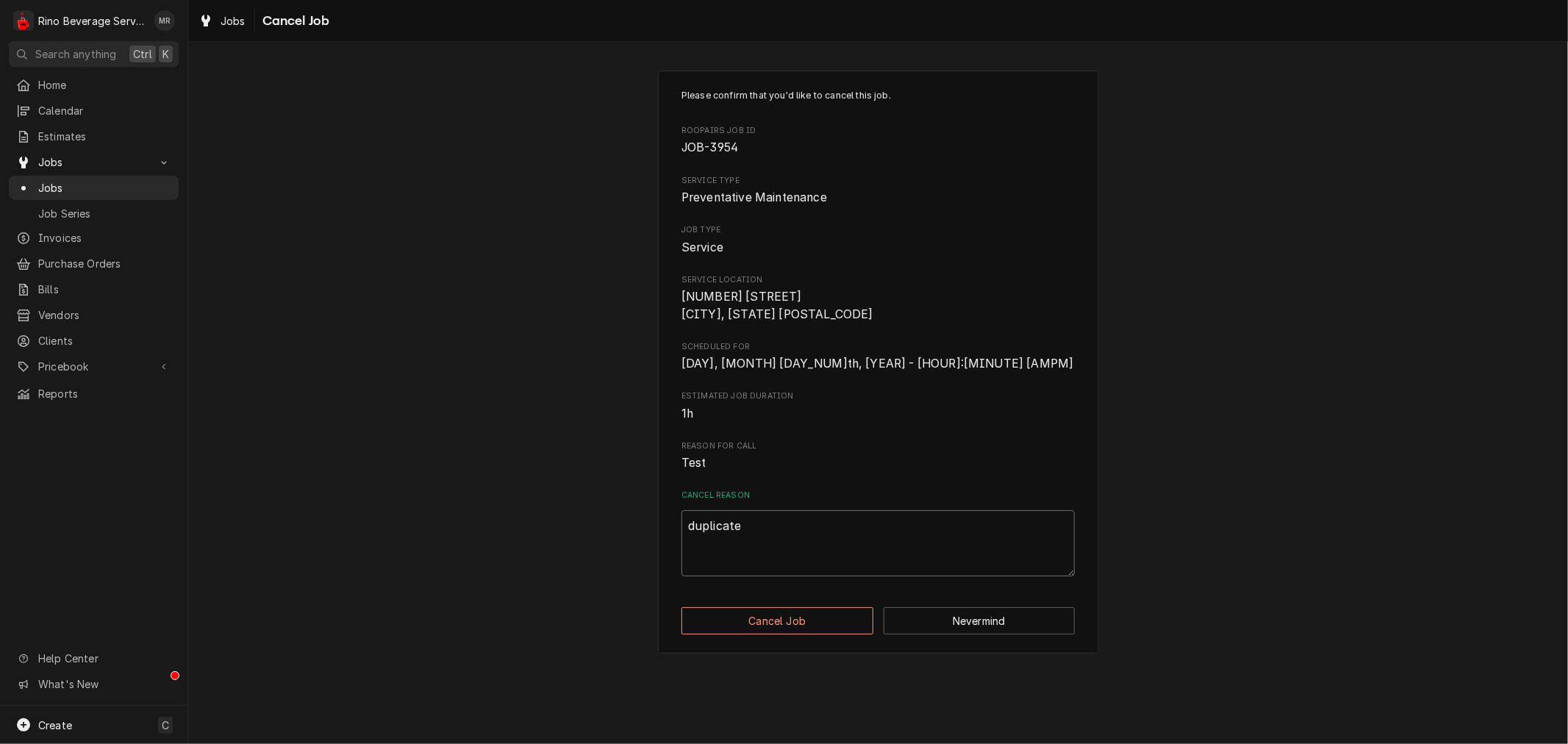 type on "x" 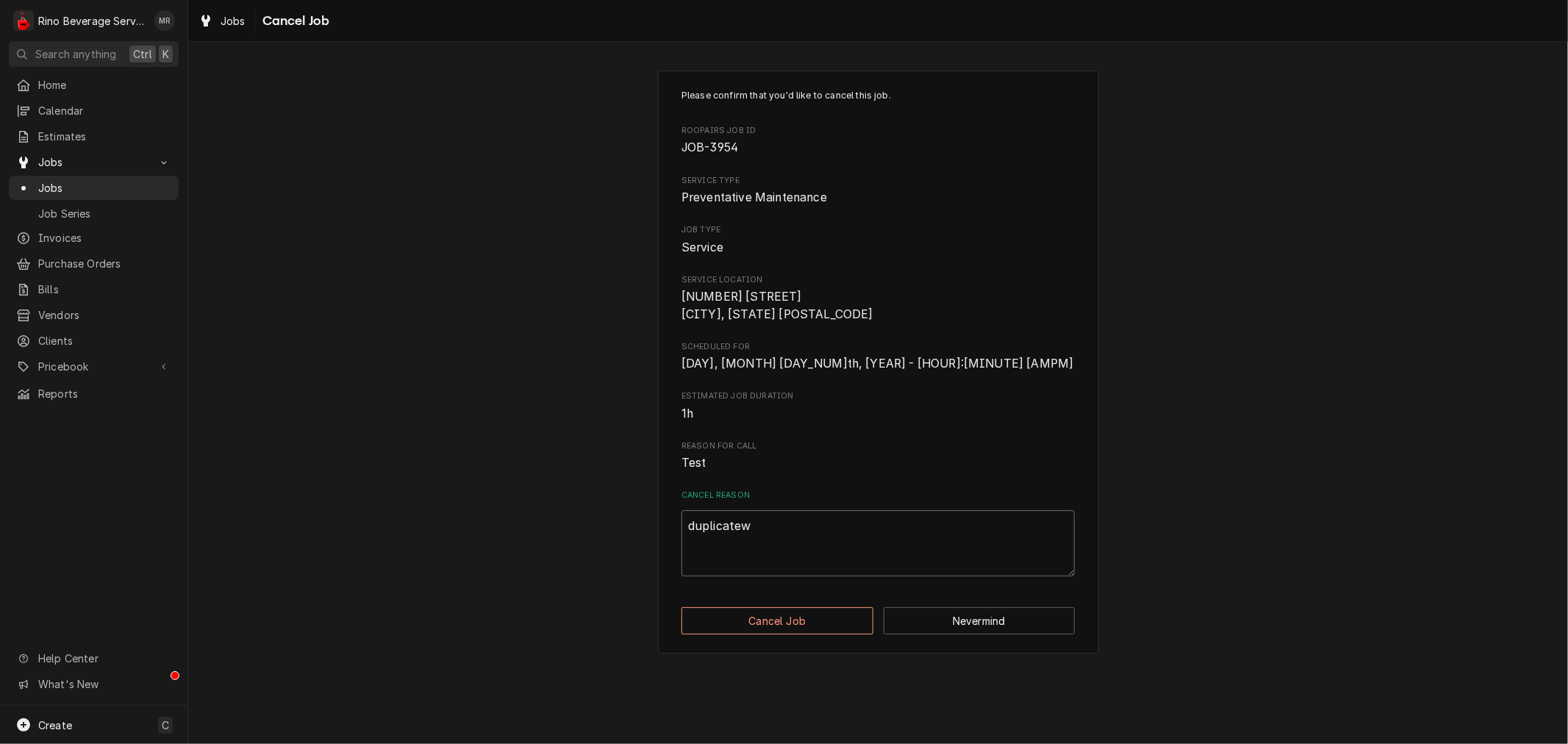 type on "x" 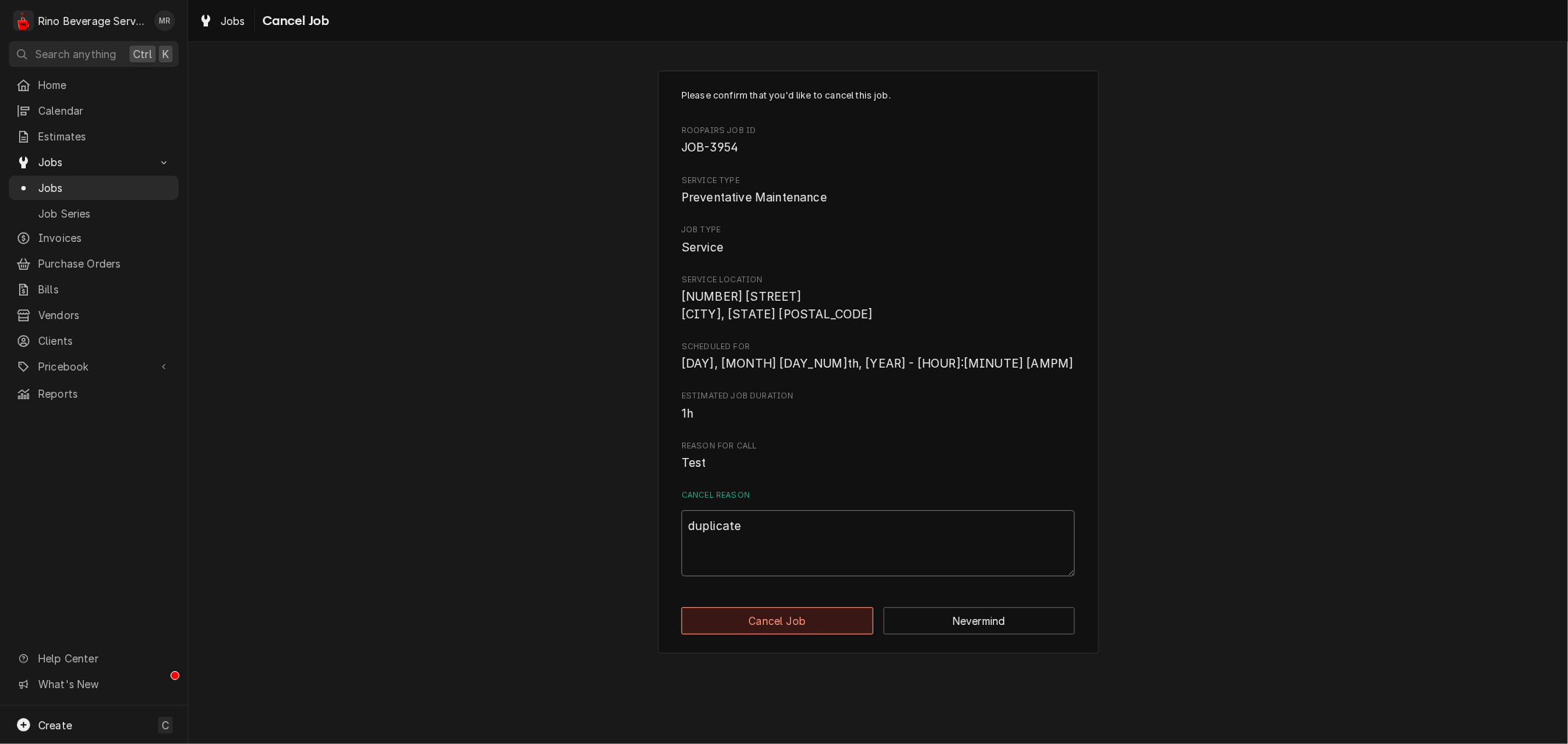 type on "duplicate" 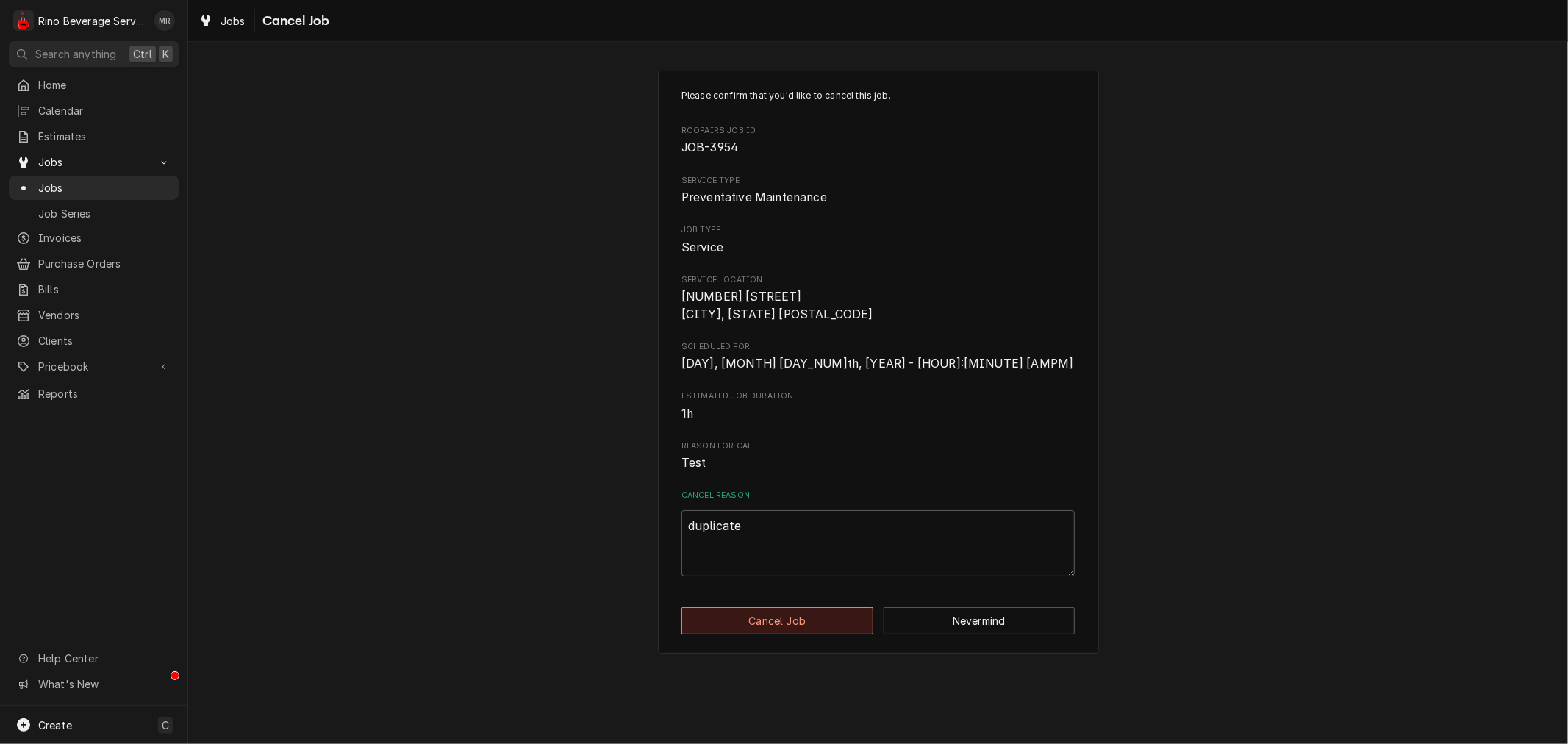 click on "Cancel Job" at bounding box center [777, 620] 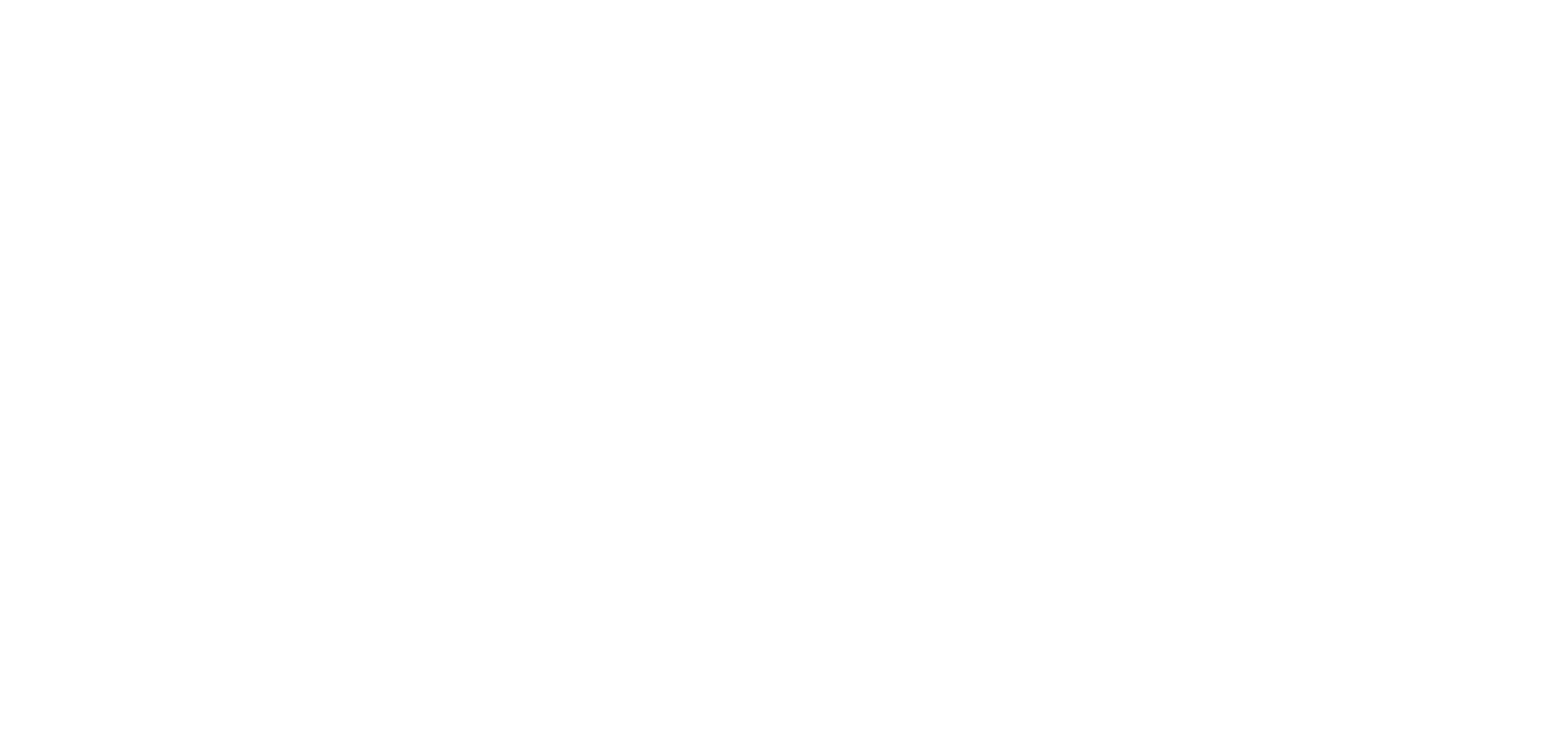 scroll, scrollTop: 0, scrollLeft: 0, axis: both 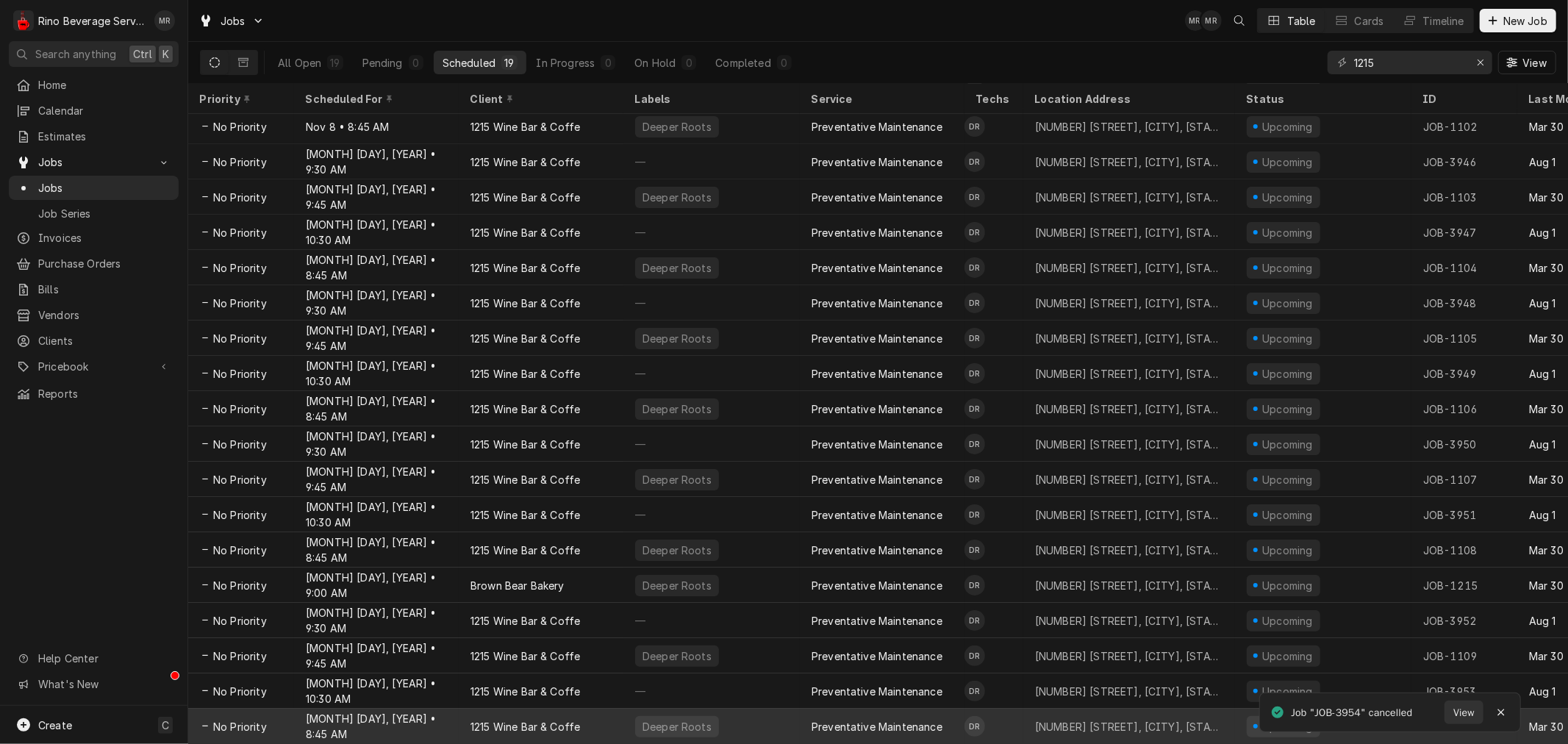 click on "[MONTH] [DAY], [YEAR]   • [TIME]" at bounding box center (376, 726) 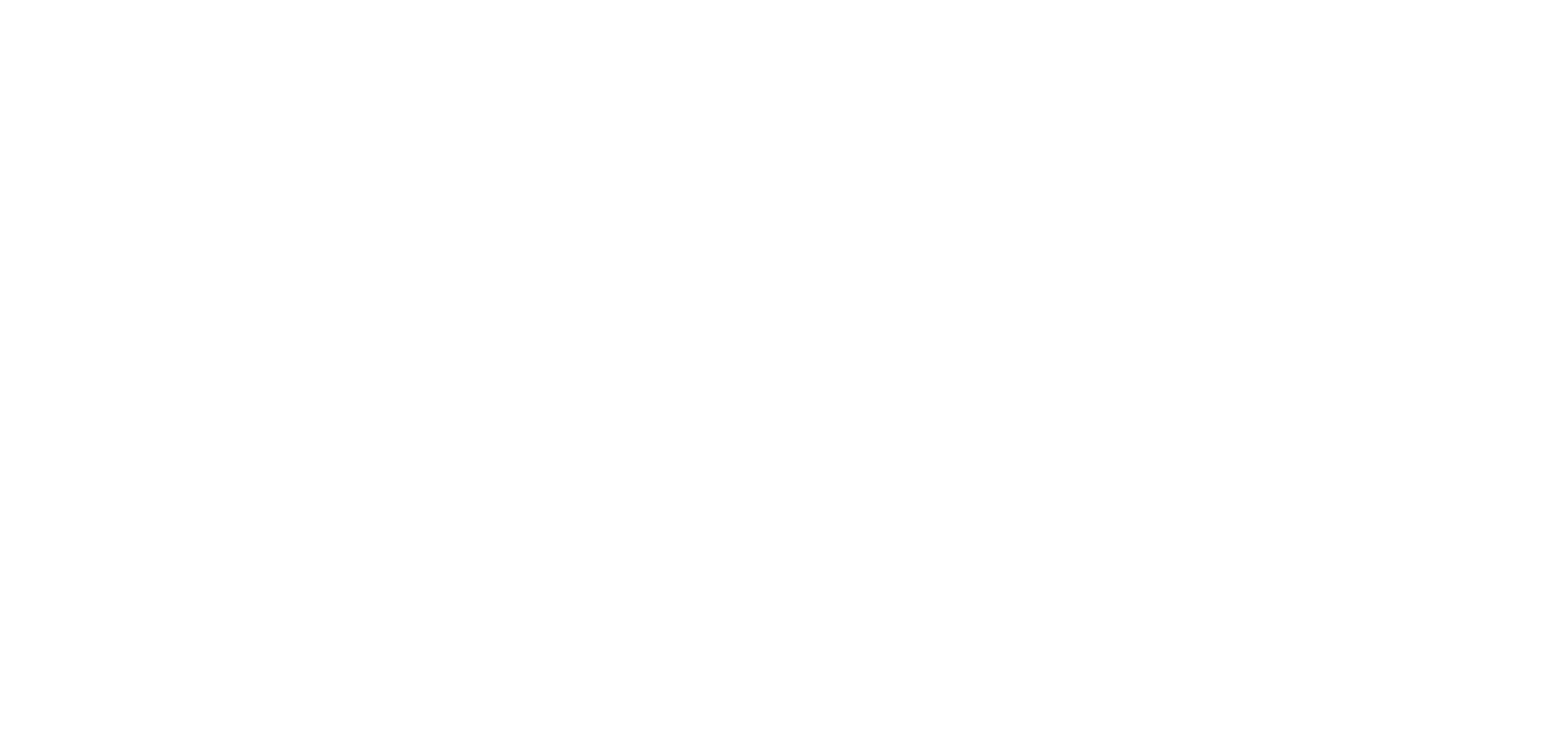 scroll, scrollTop: 0, scrollLeft: 0, axis: both 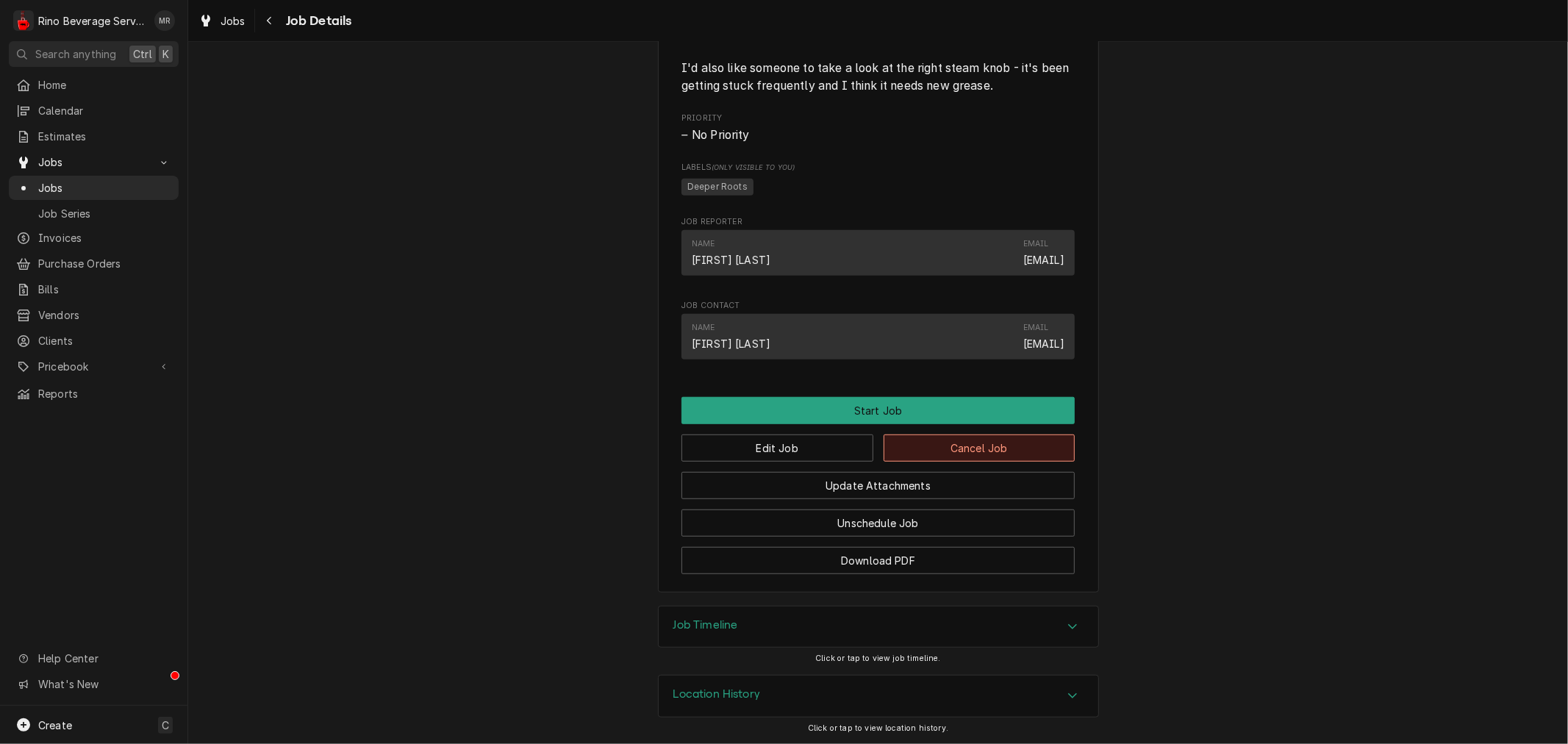 click on "Cancel Job" at bounding box center [979, 448] 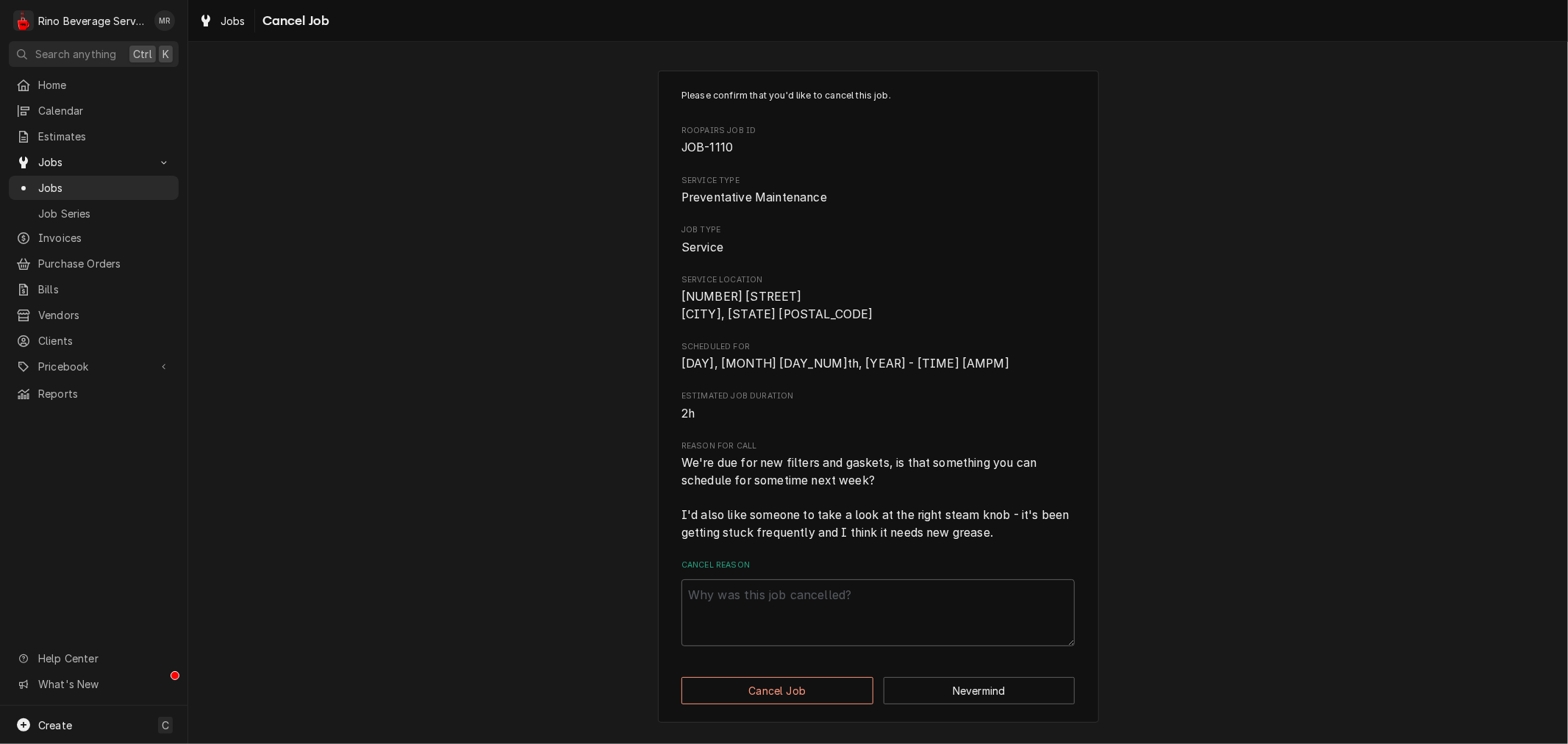 scroll, scrollTop: 0, scrollLeft: 0, axis: both 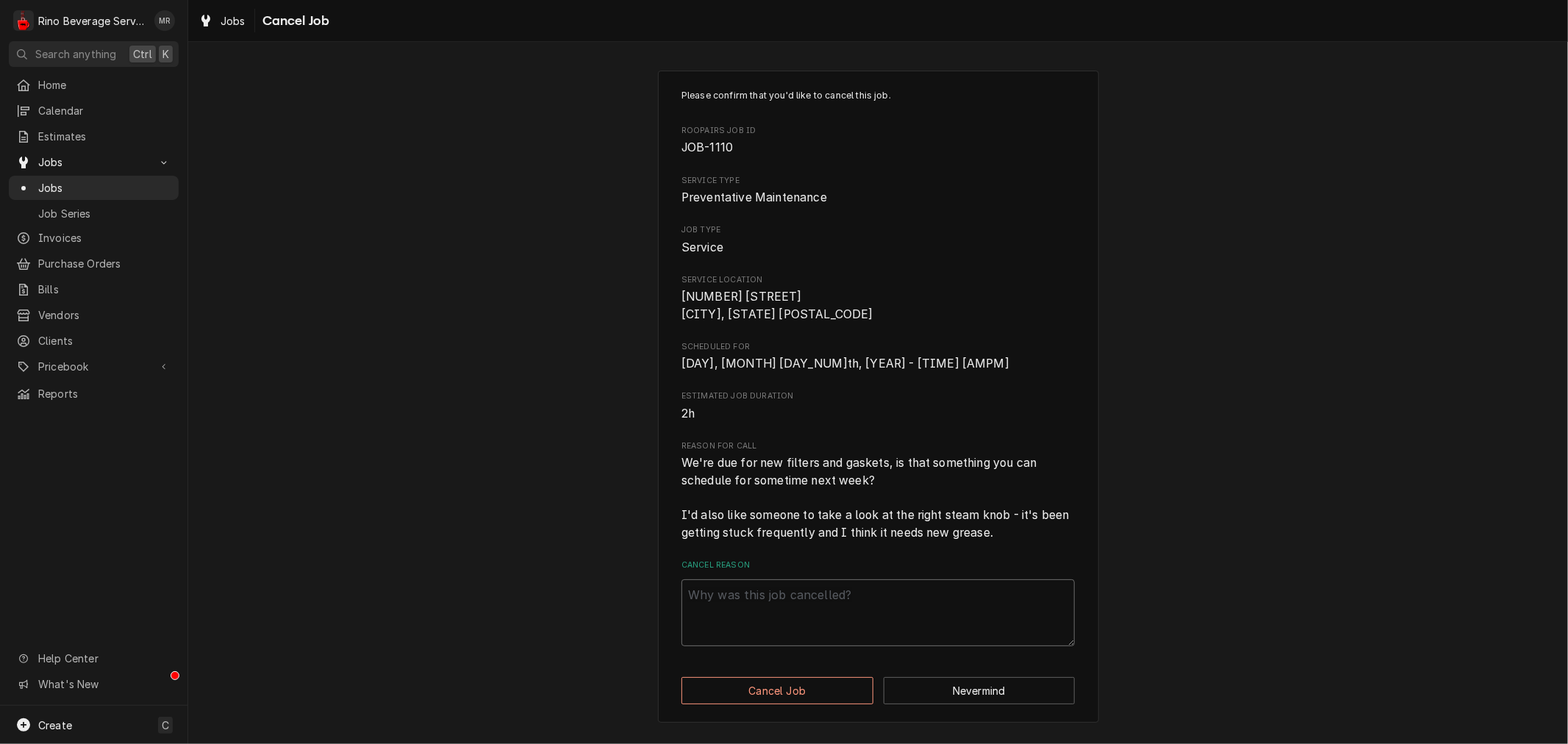 click on "Cancel Reason" at bounding box center (878, 612) 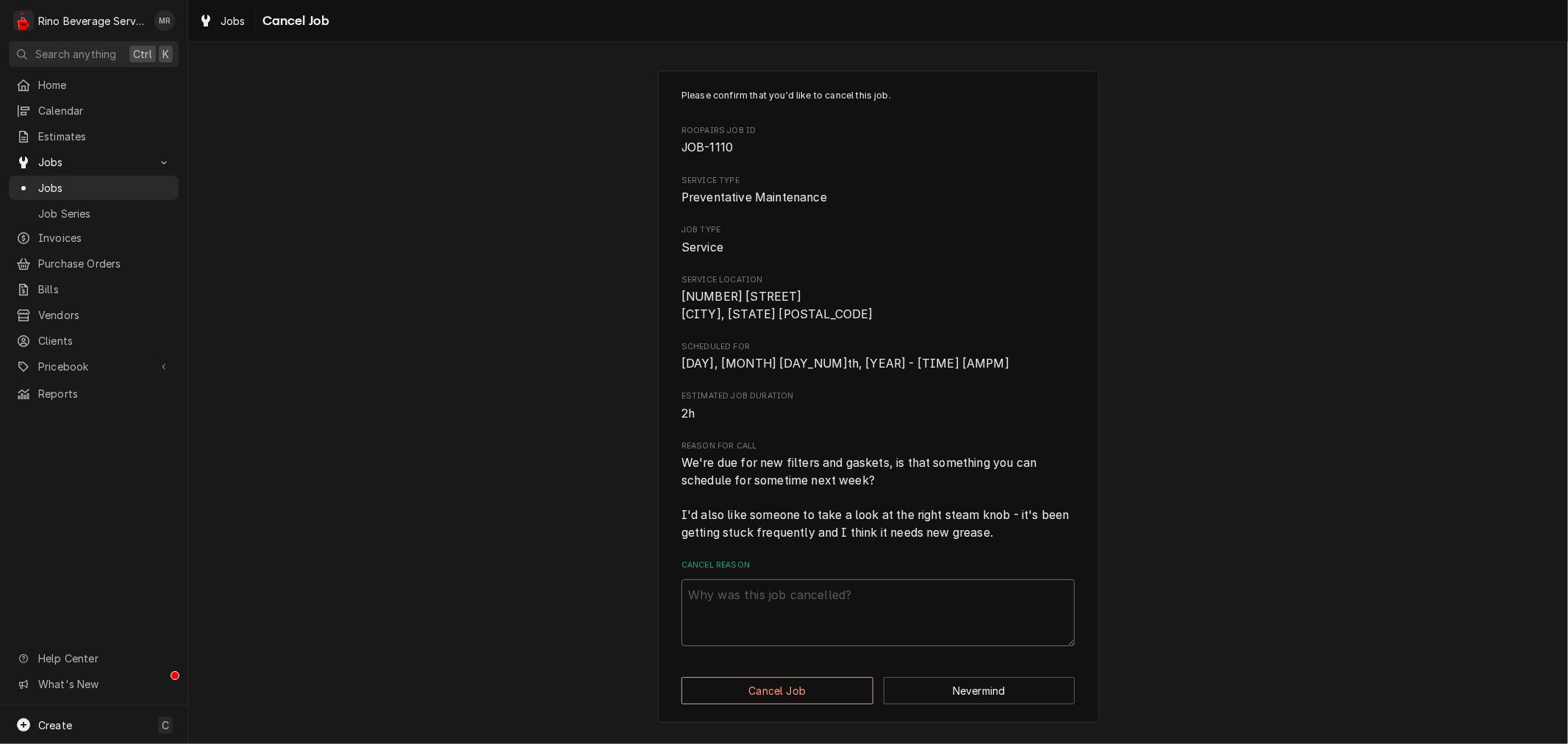 paste on "duplicate" 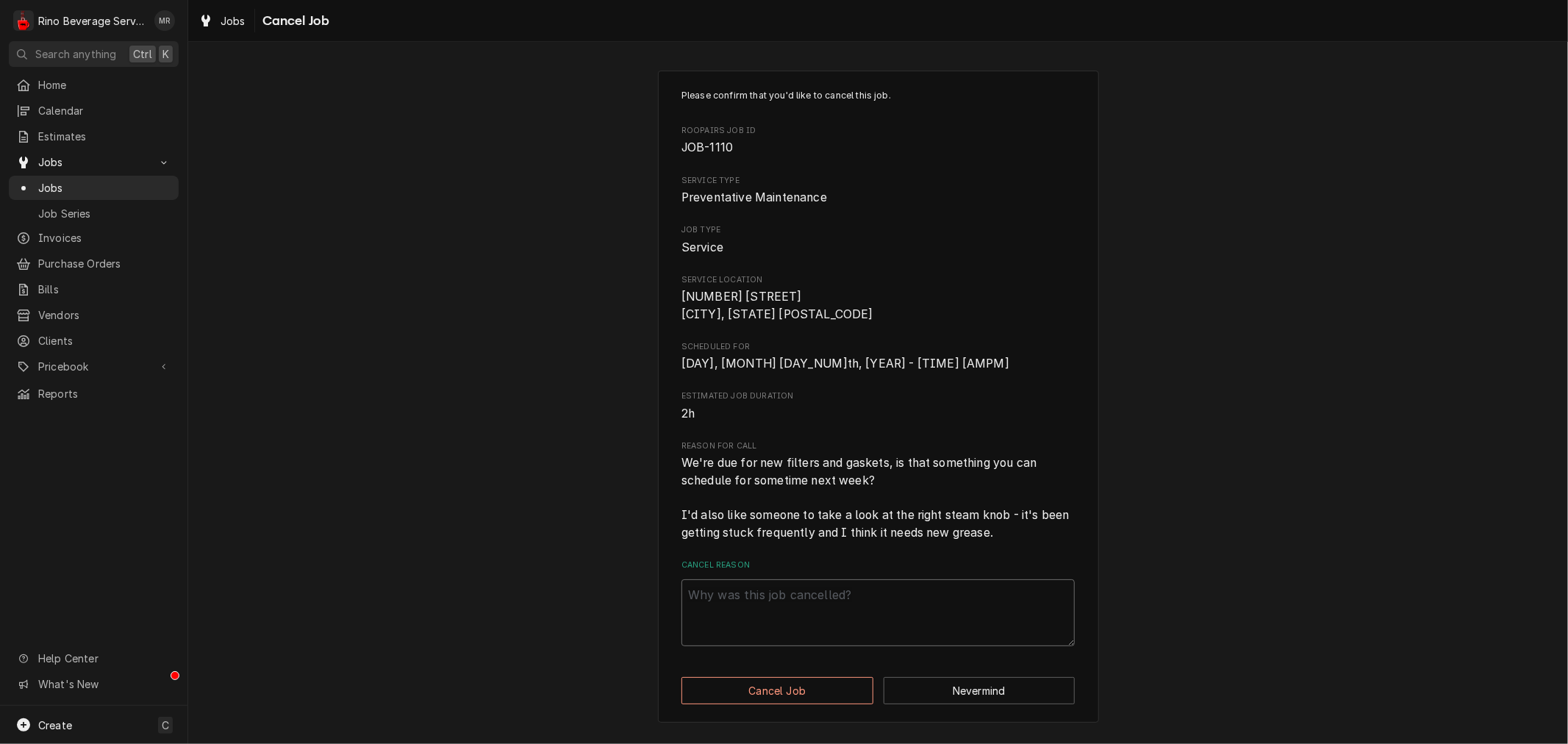 type on "x" 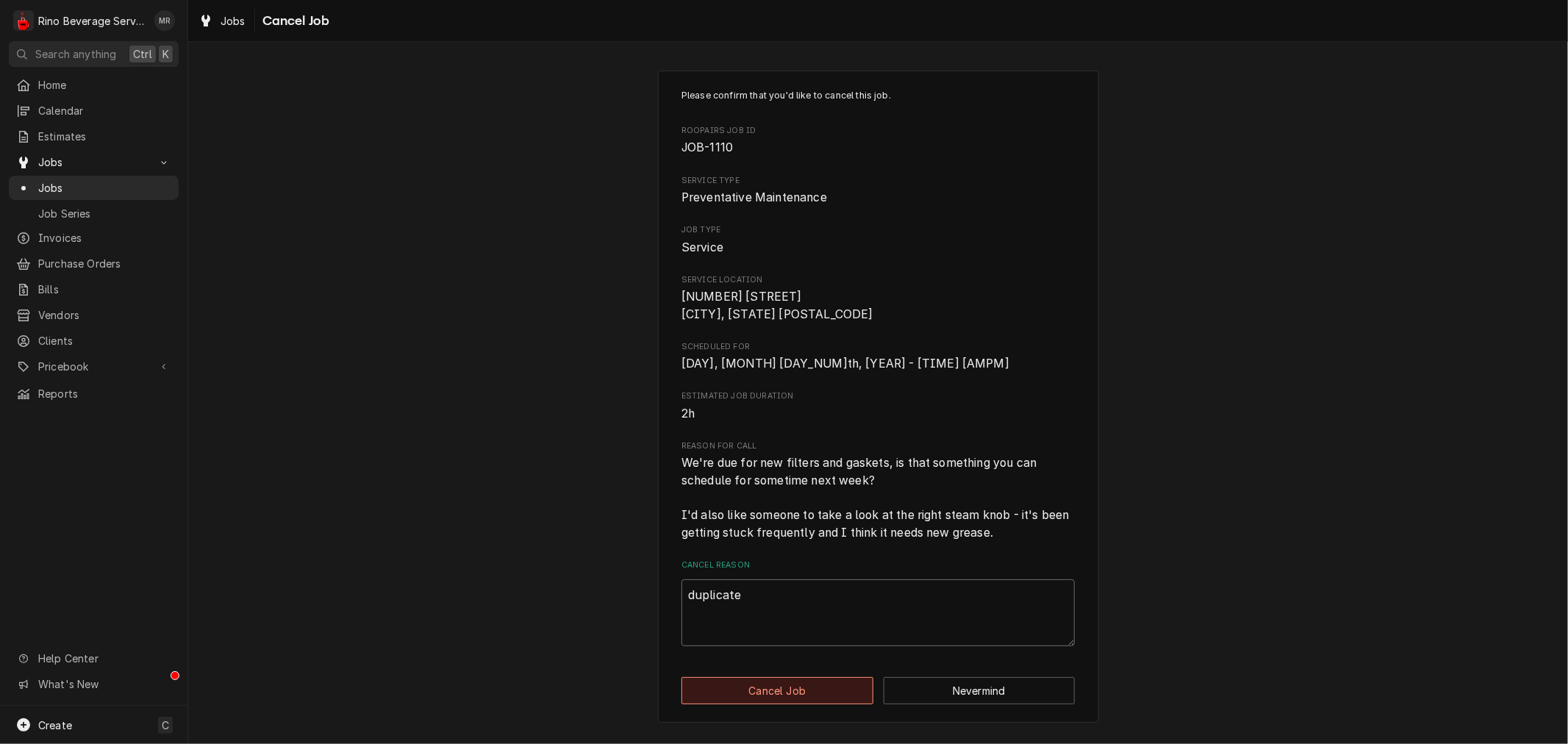 type on "duplicate" 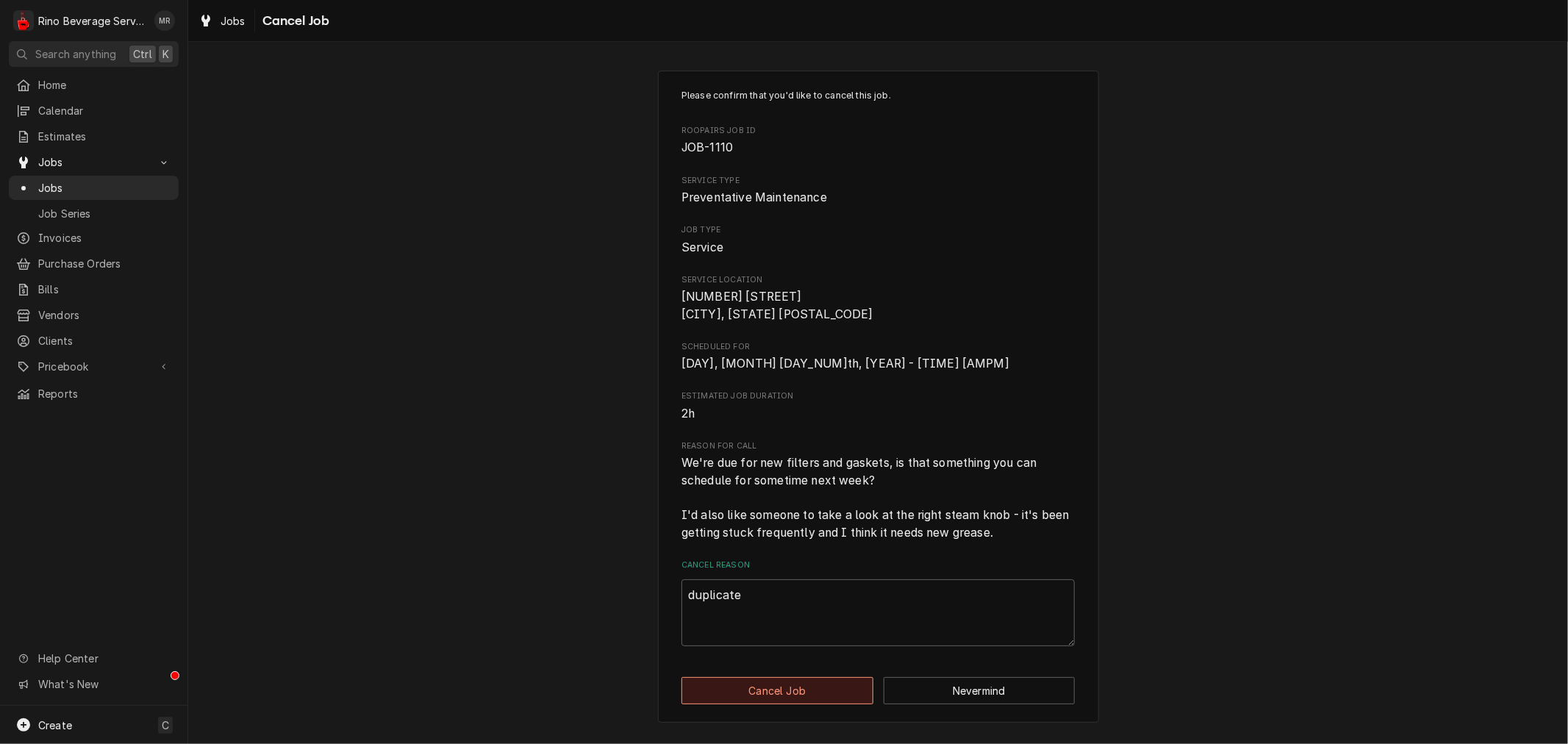 click on "Cancel Job" at bounding box center (777, 690) 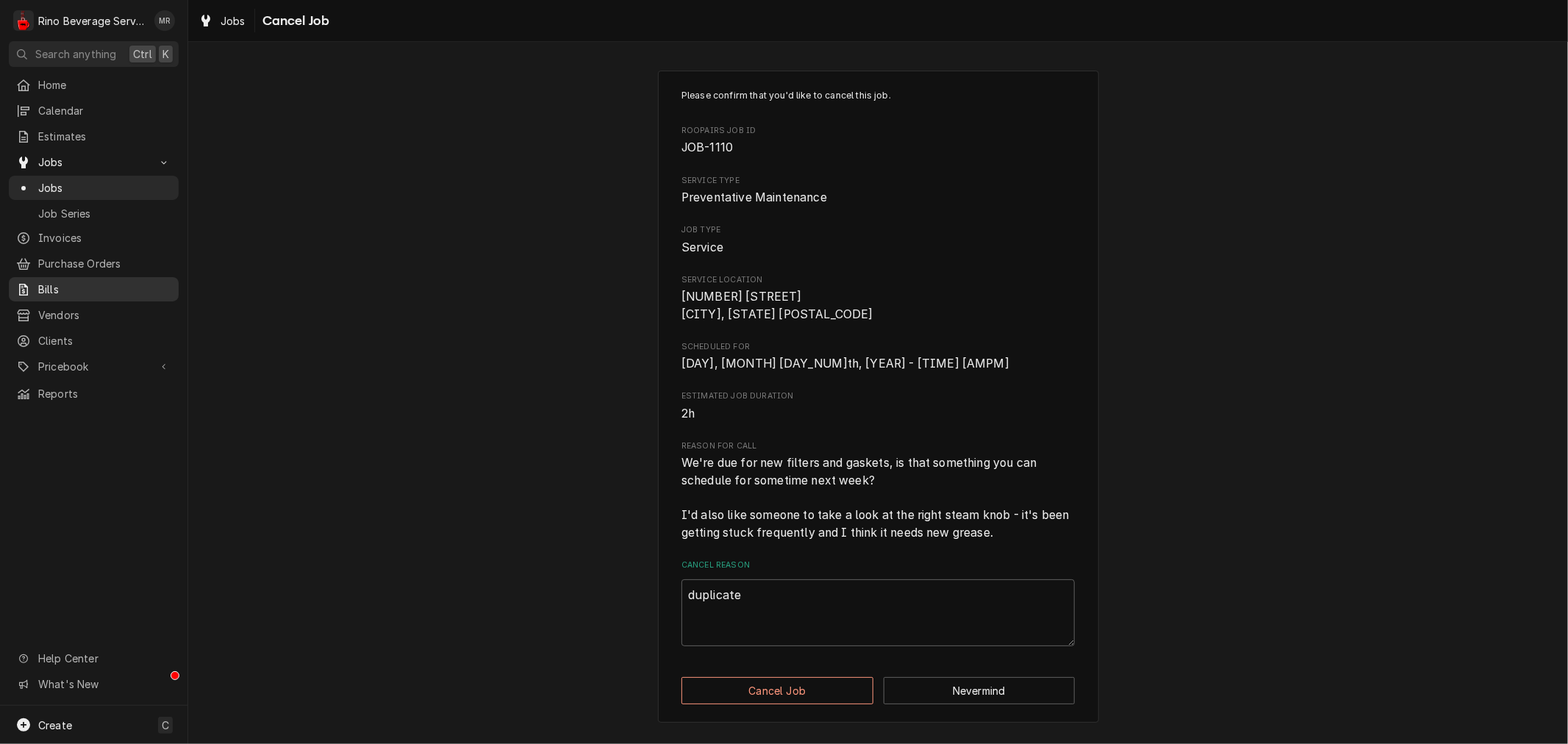 type on "x" 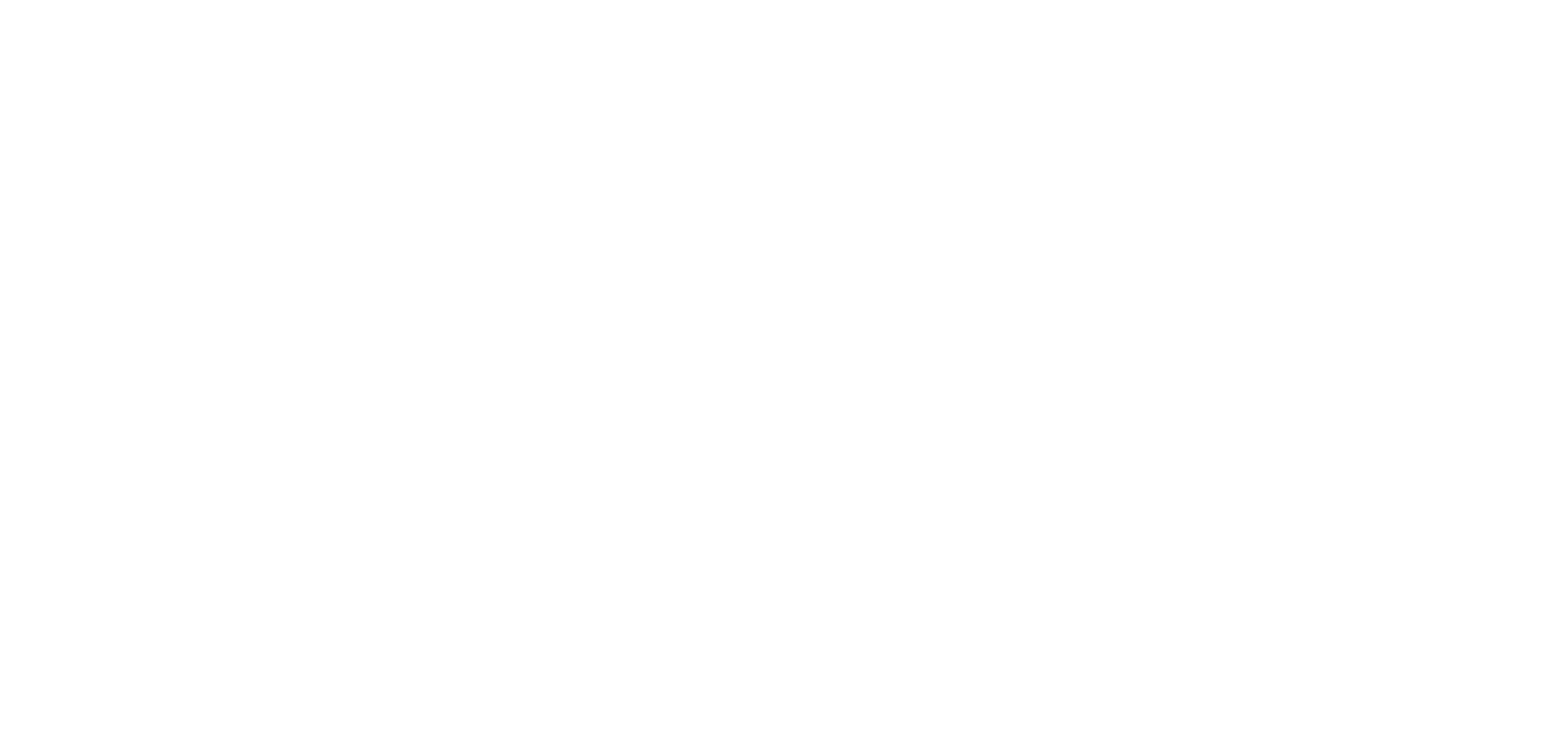 scroll, scrollTop: 0, scrollLeft: 0, axis: both 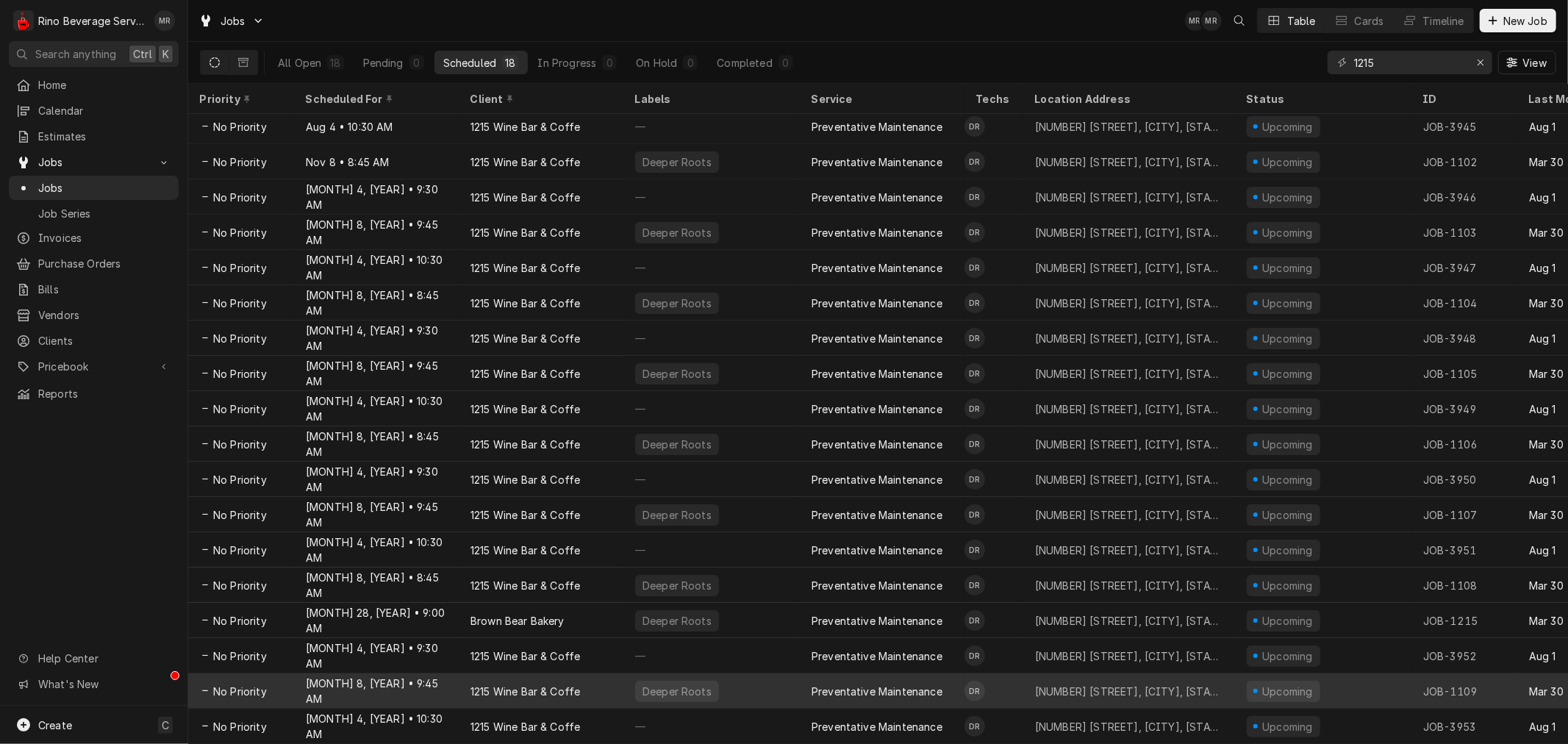 drag, startPoint x: 437, startPoint y: 721, endPoint x: 457, endPoint y: 682, distance: 43.829214 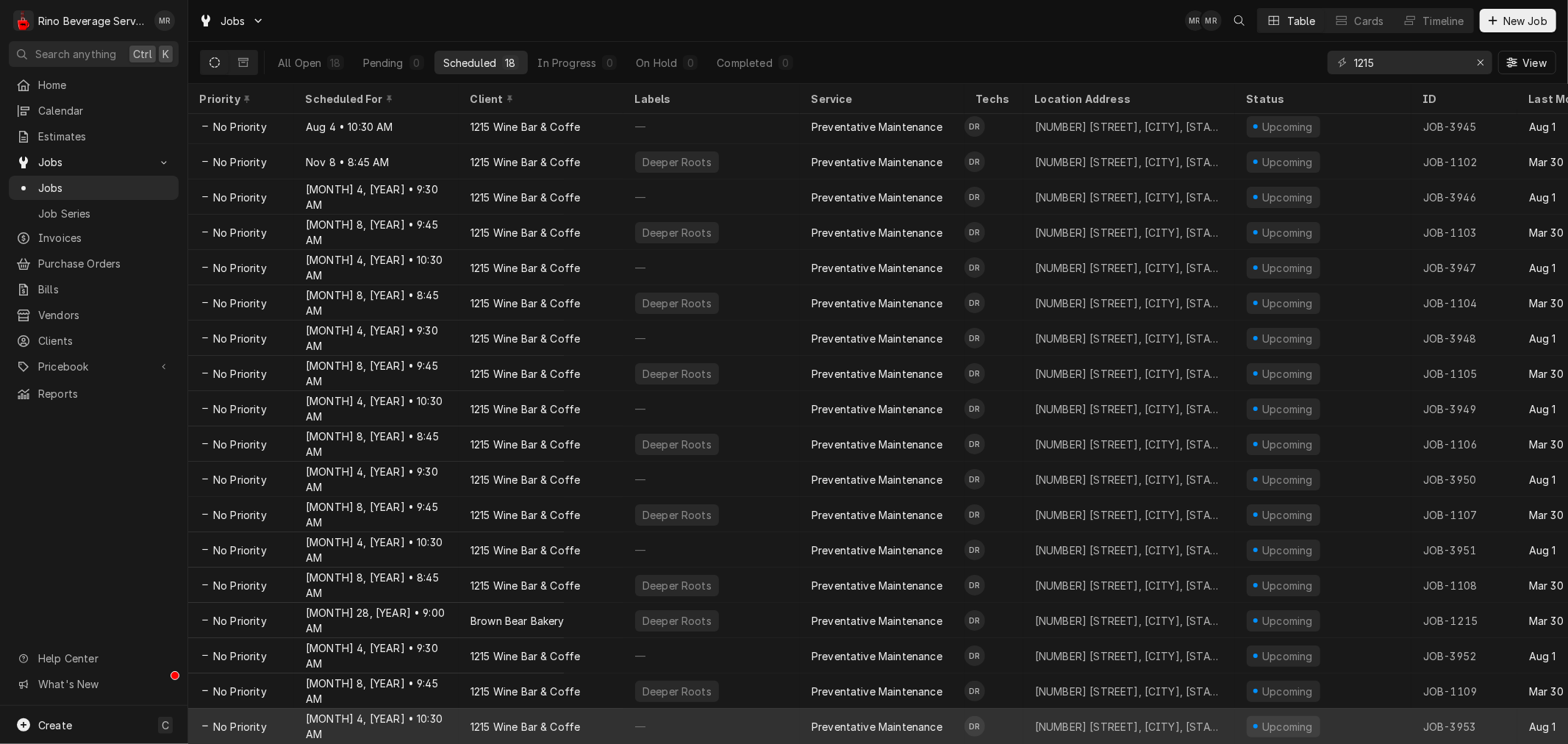 click on "1215 Wine Bar & Coffe" at bounding box center (541, 726) 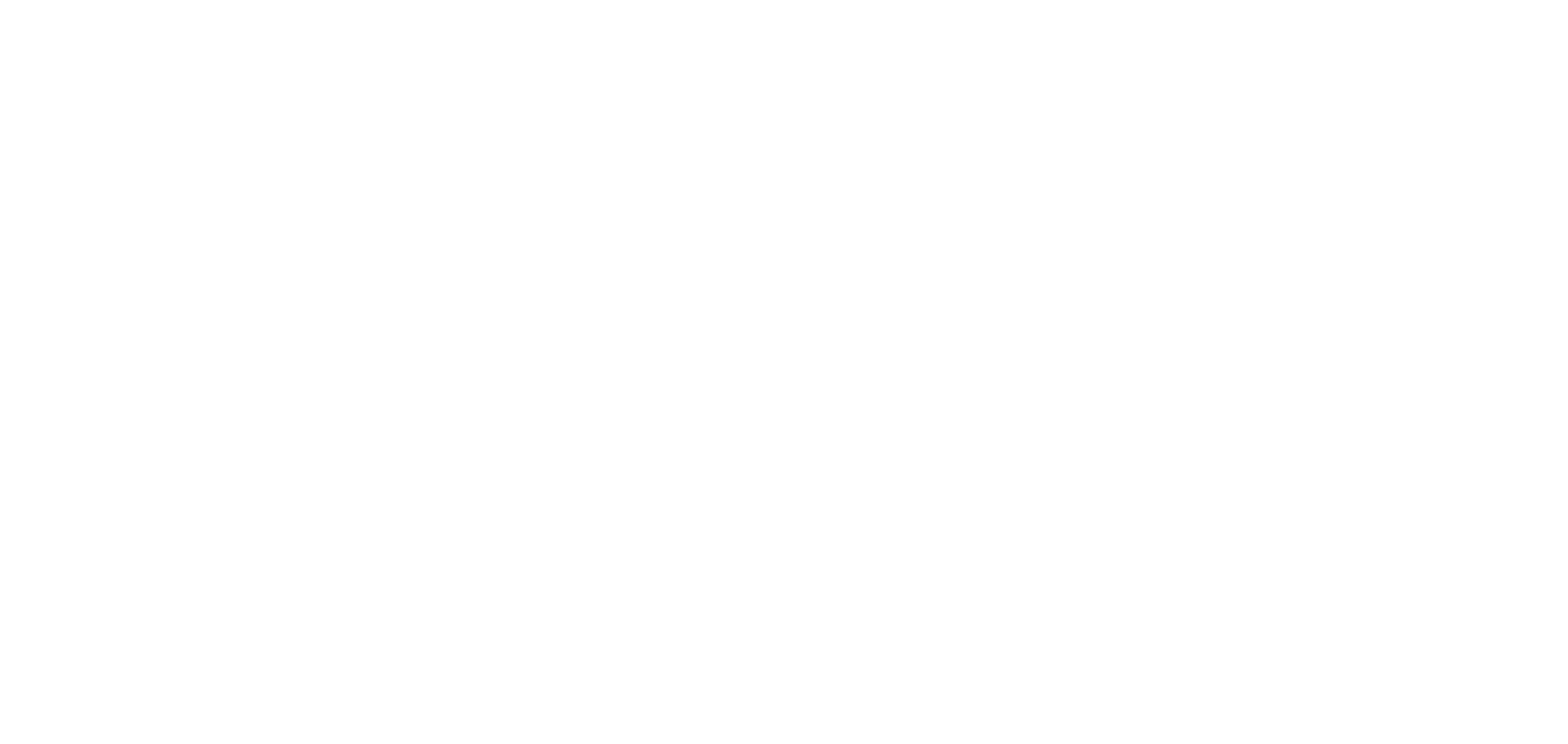 scroll, scrollTop: 0, scrollLeft: 0, axis: both 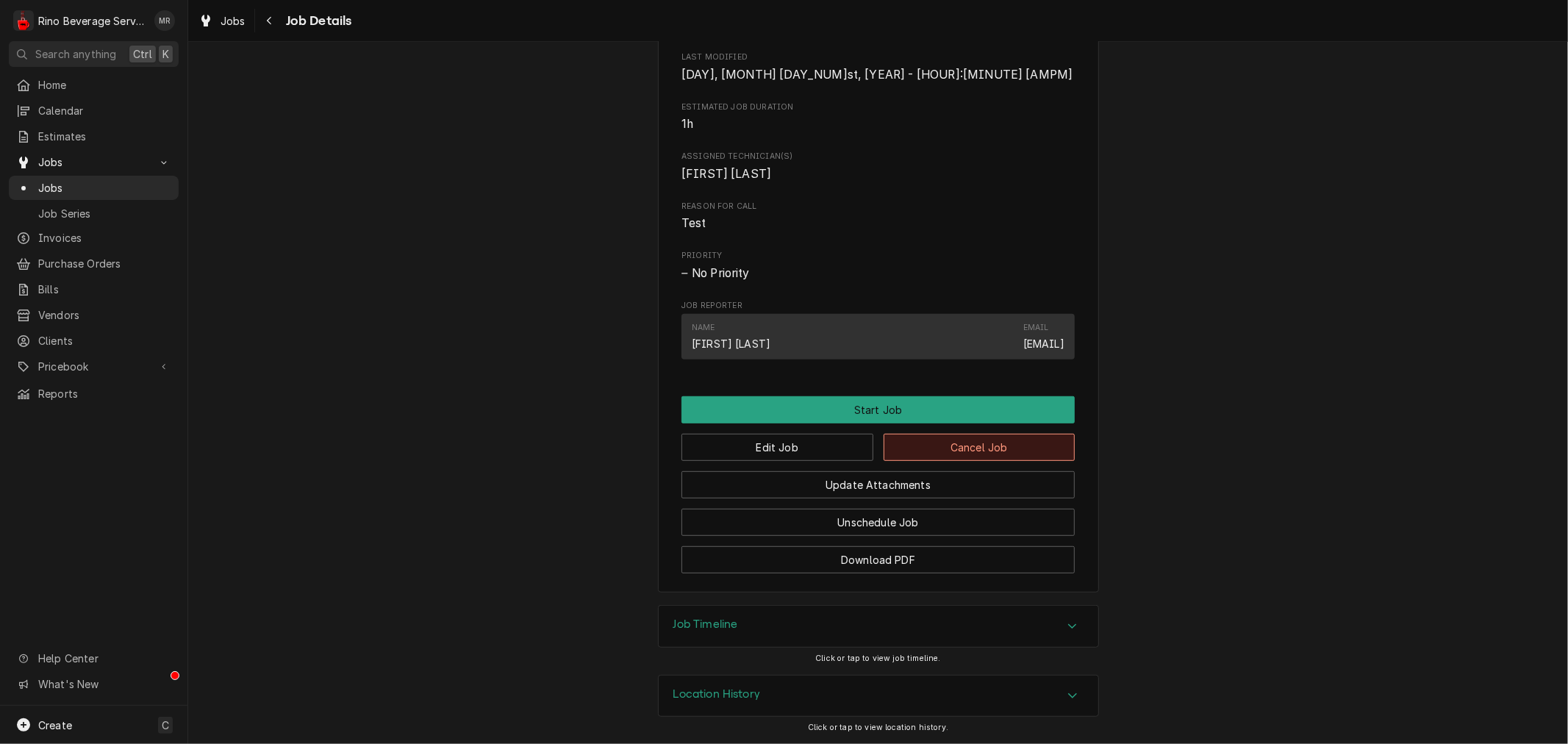 click on "Cancel Job" at bounding box center (979, 447) 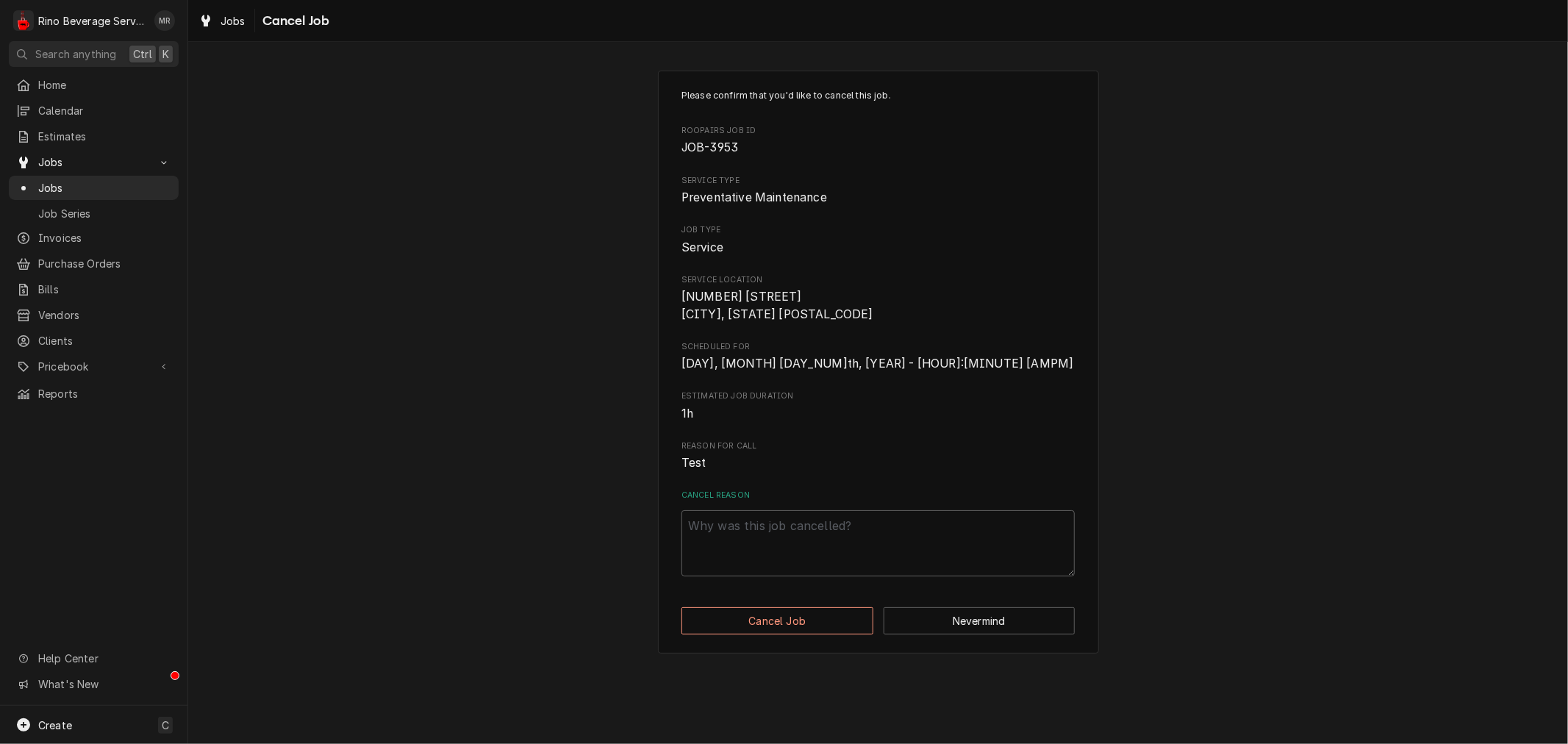 scroll, scrollTop: 0, scrollLeft: 0, axis: both 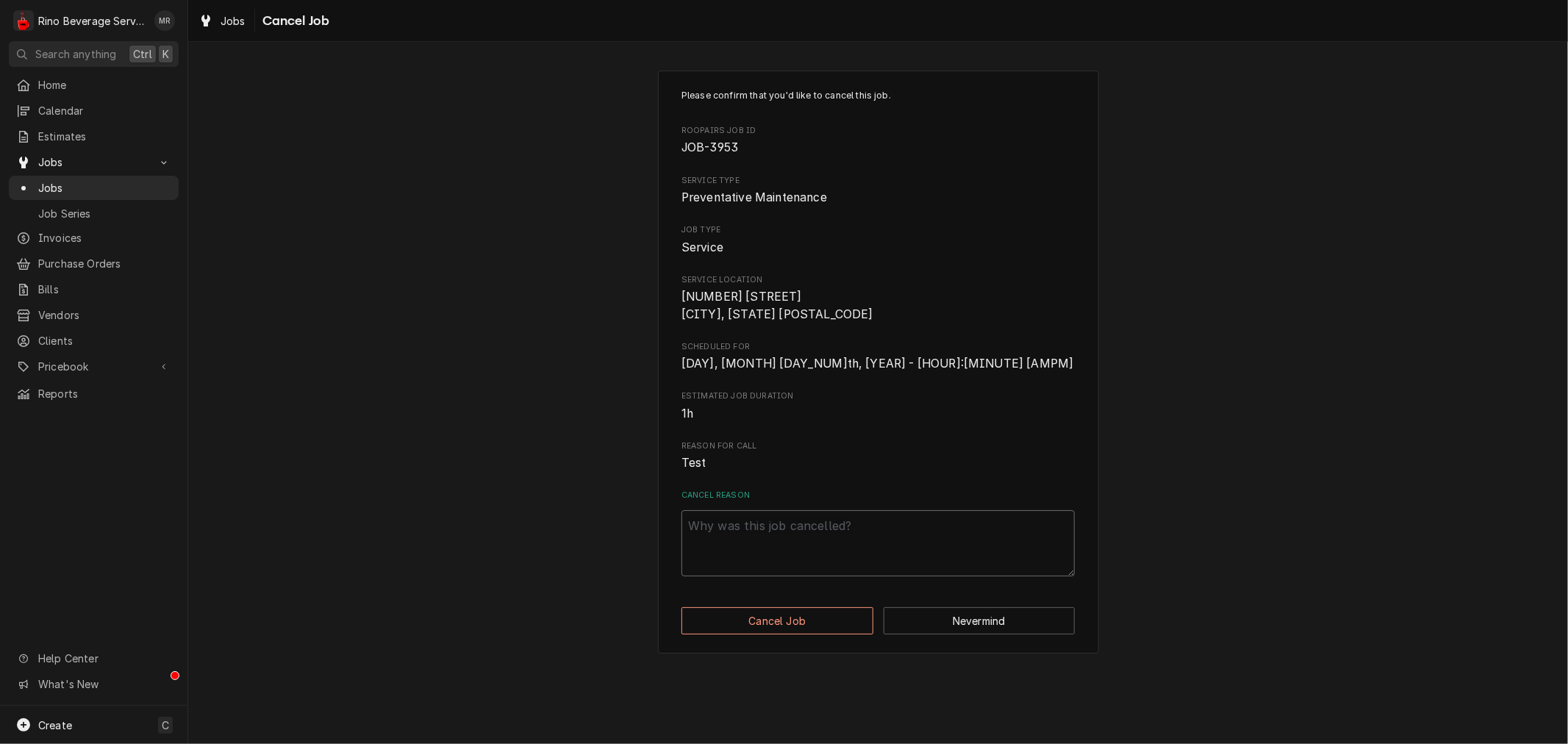 click on "Cancel Reason" at bounding box center (878, 543) 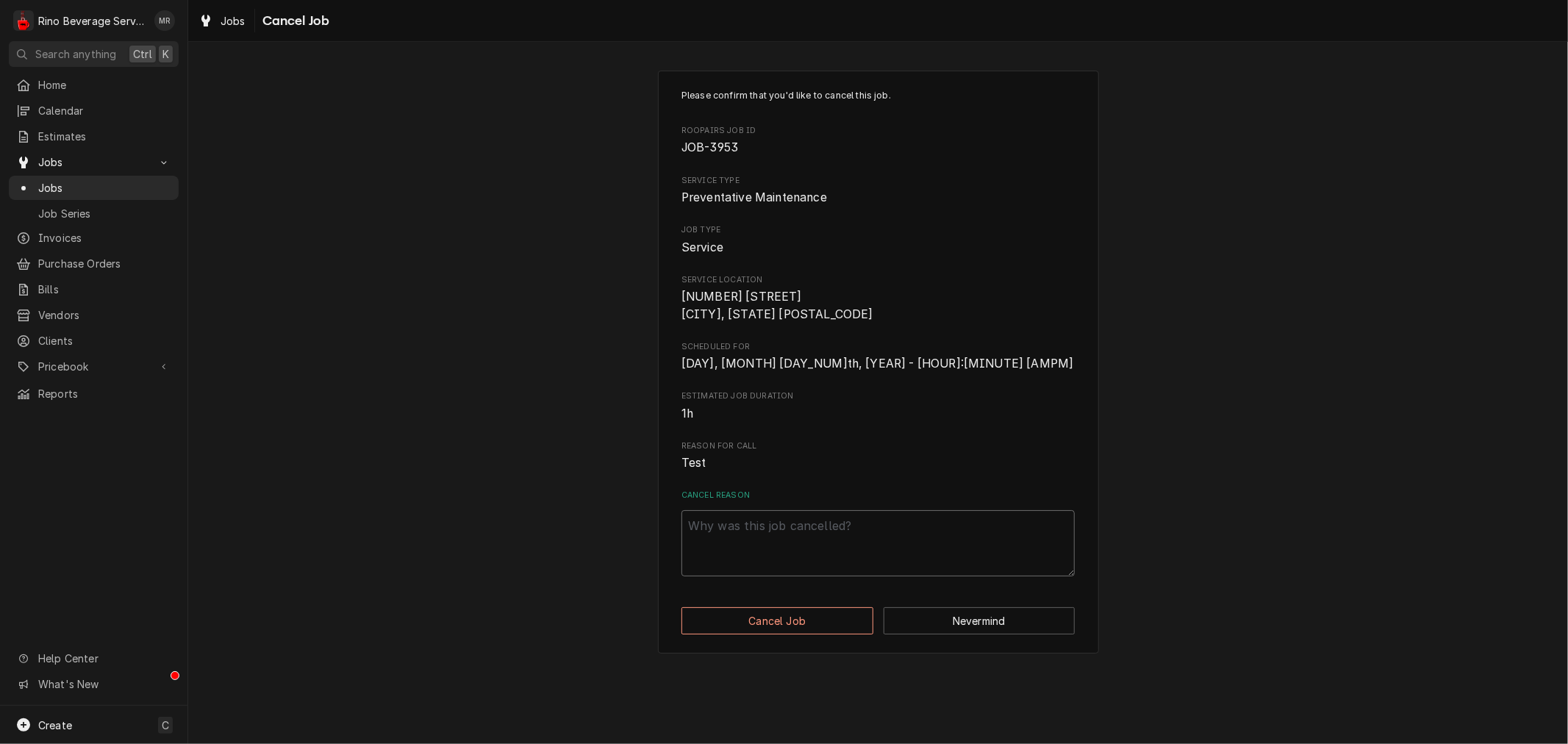 paste on "duplicate" 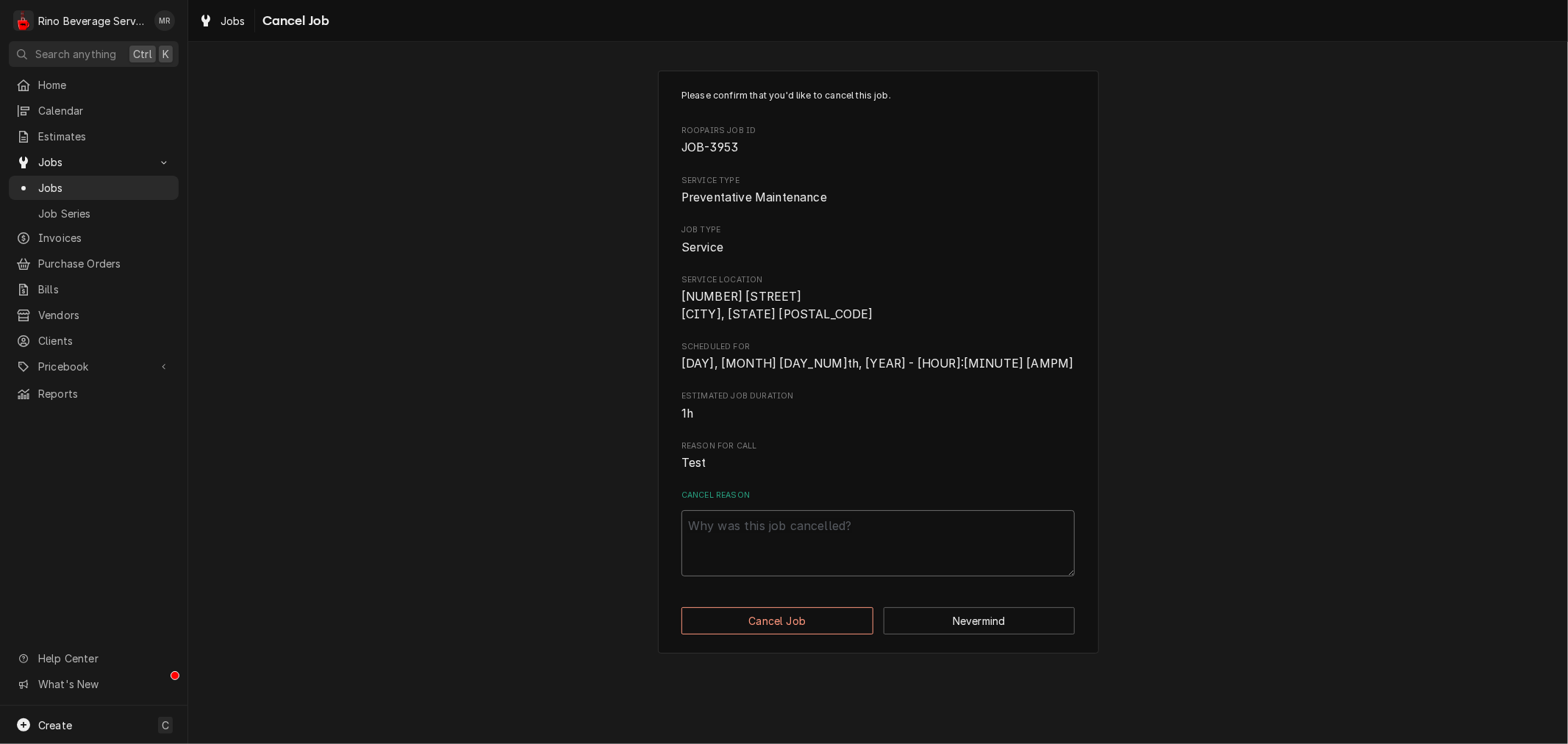 type on "x" 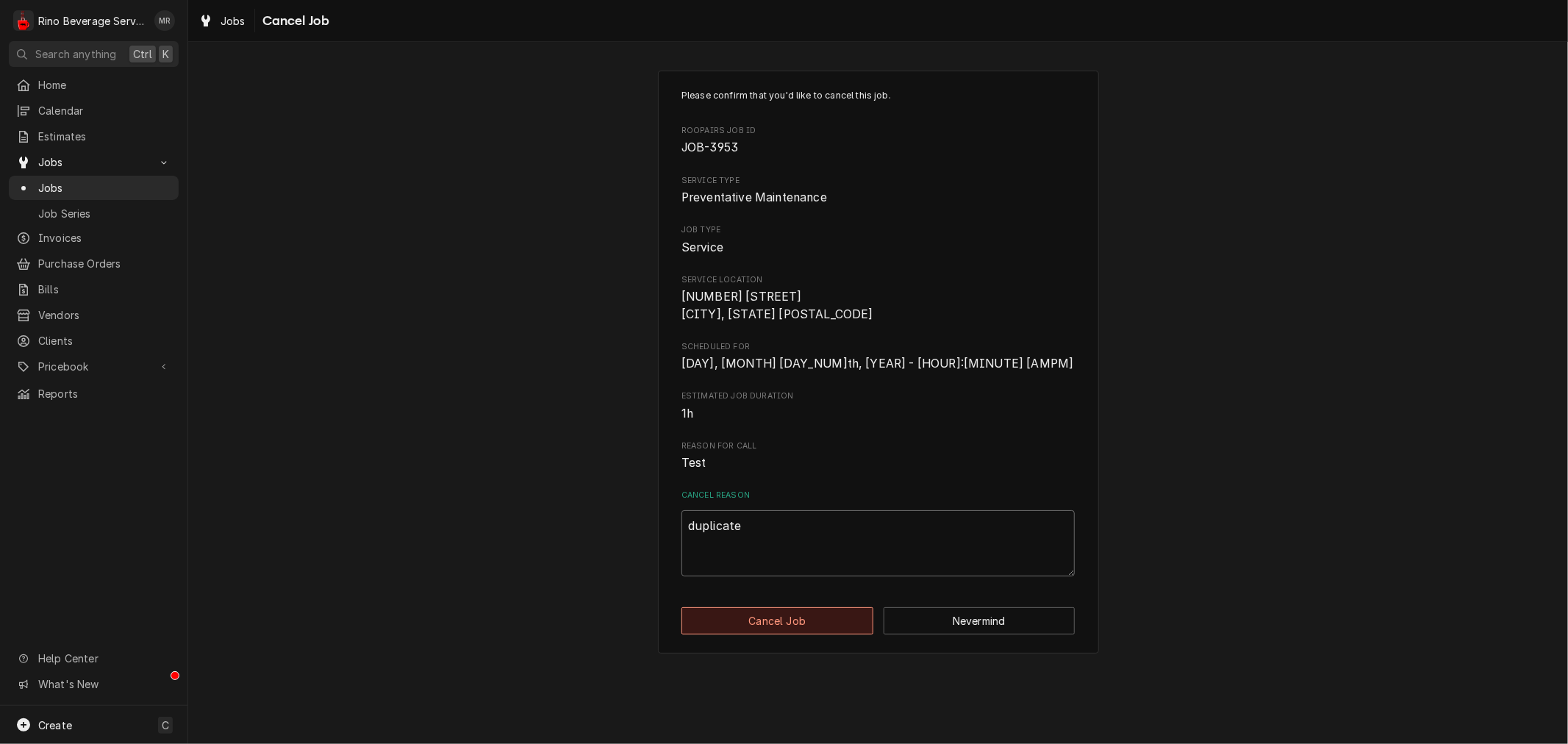 type on "duplicate" 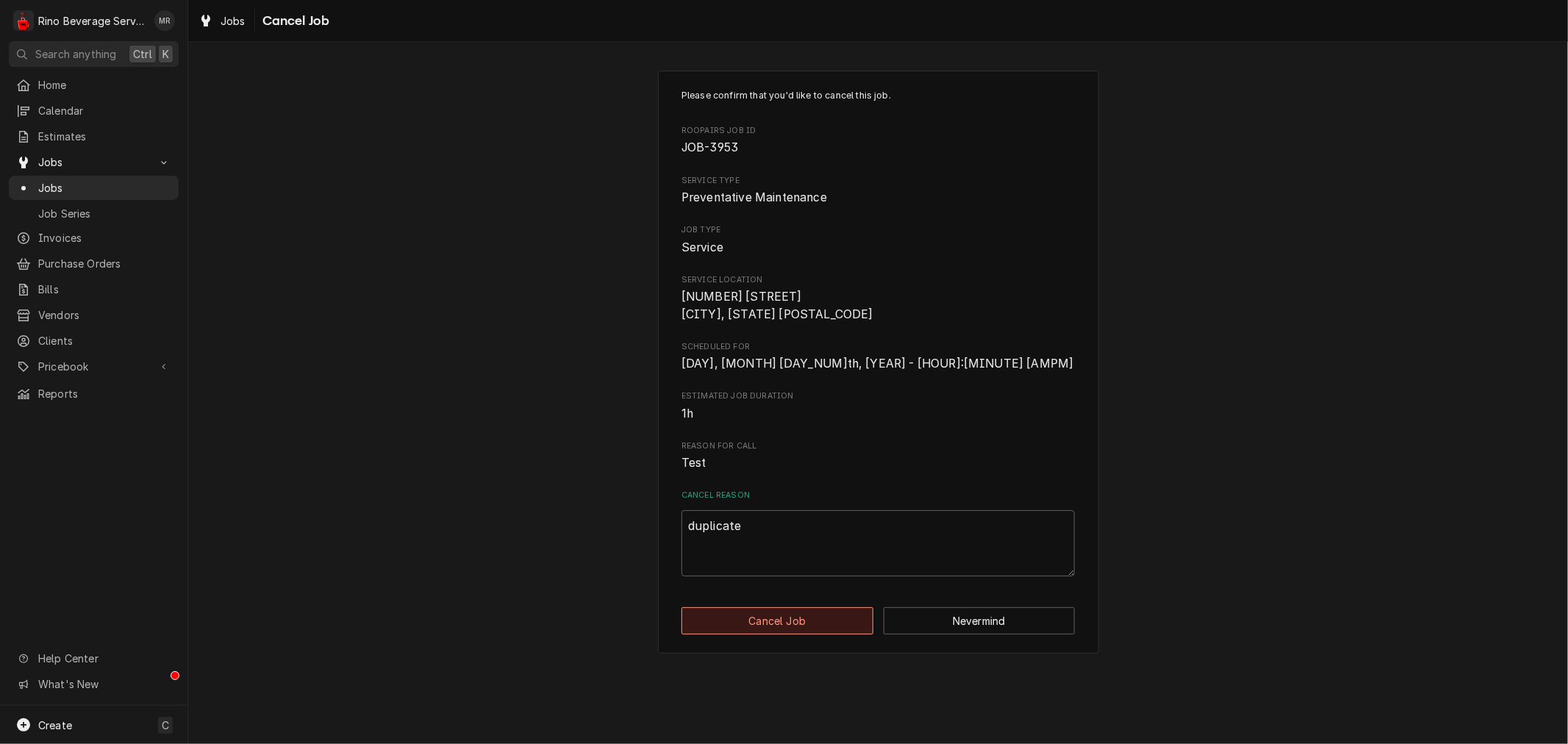 click on "Cancel Job" at bounding box center [777, 620] 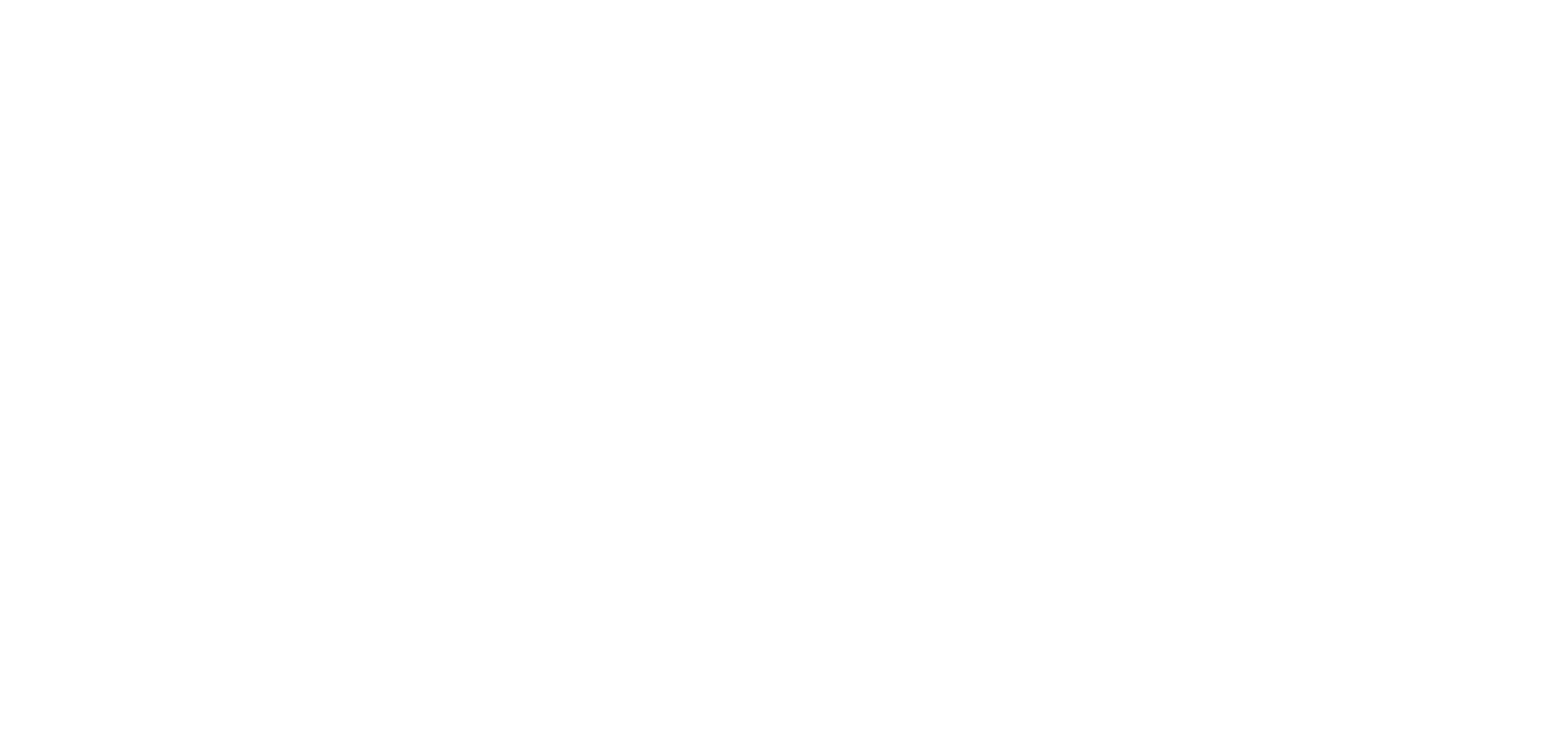 scroll, scrollTop: 0, scrollLeft: 0, axis: both 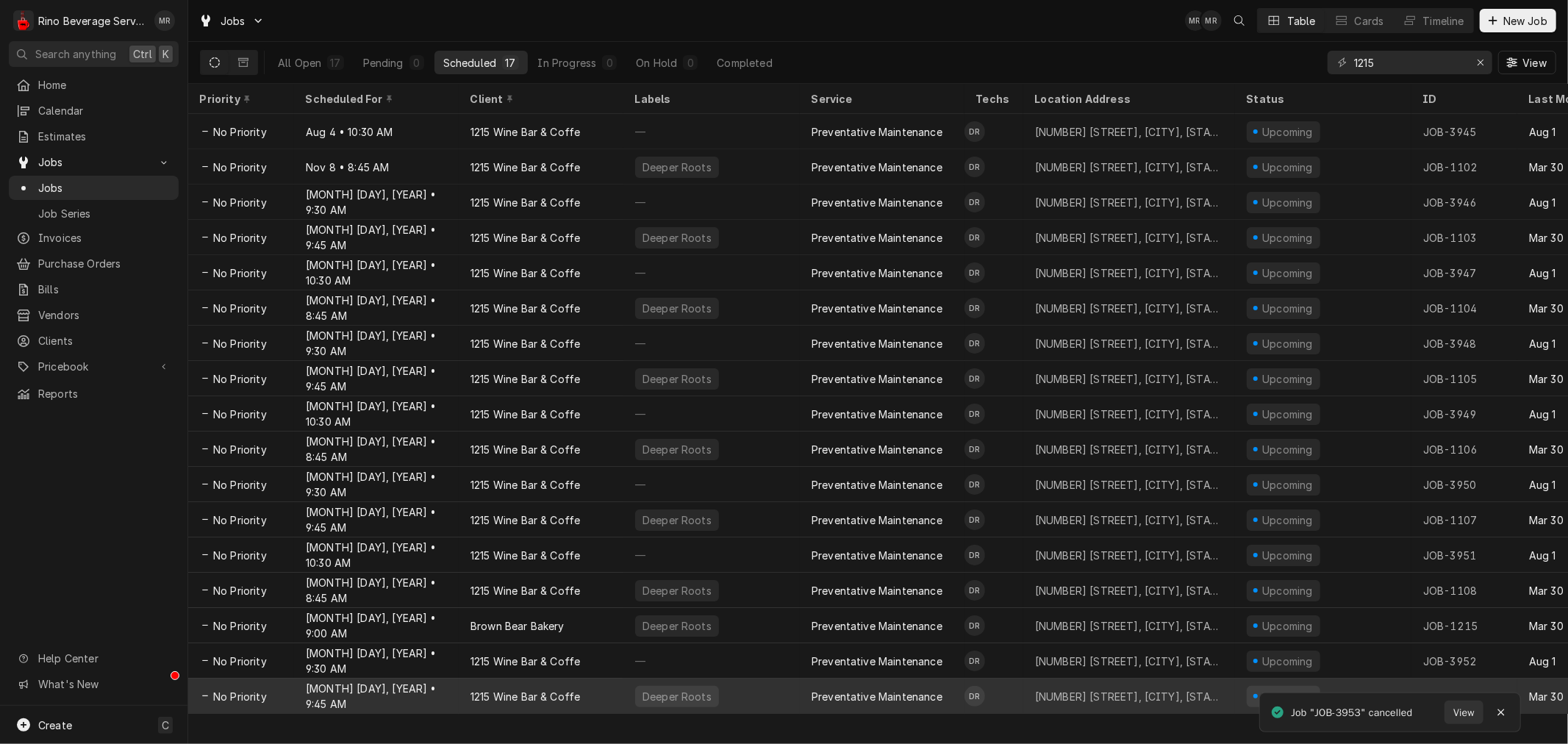 click on "May 8, 2029   • 9:45 AM" at bounding box center (376, 696) 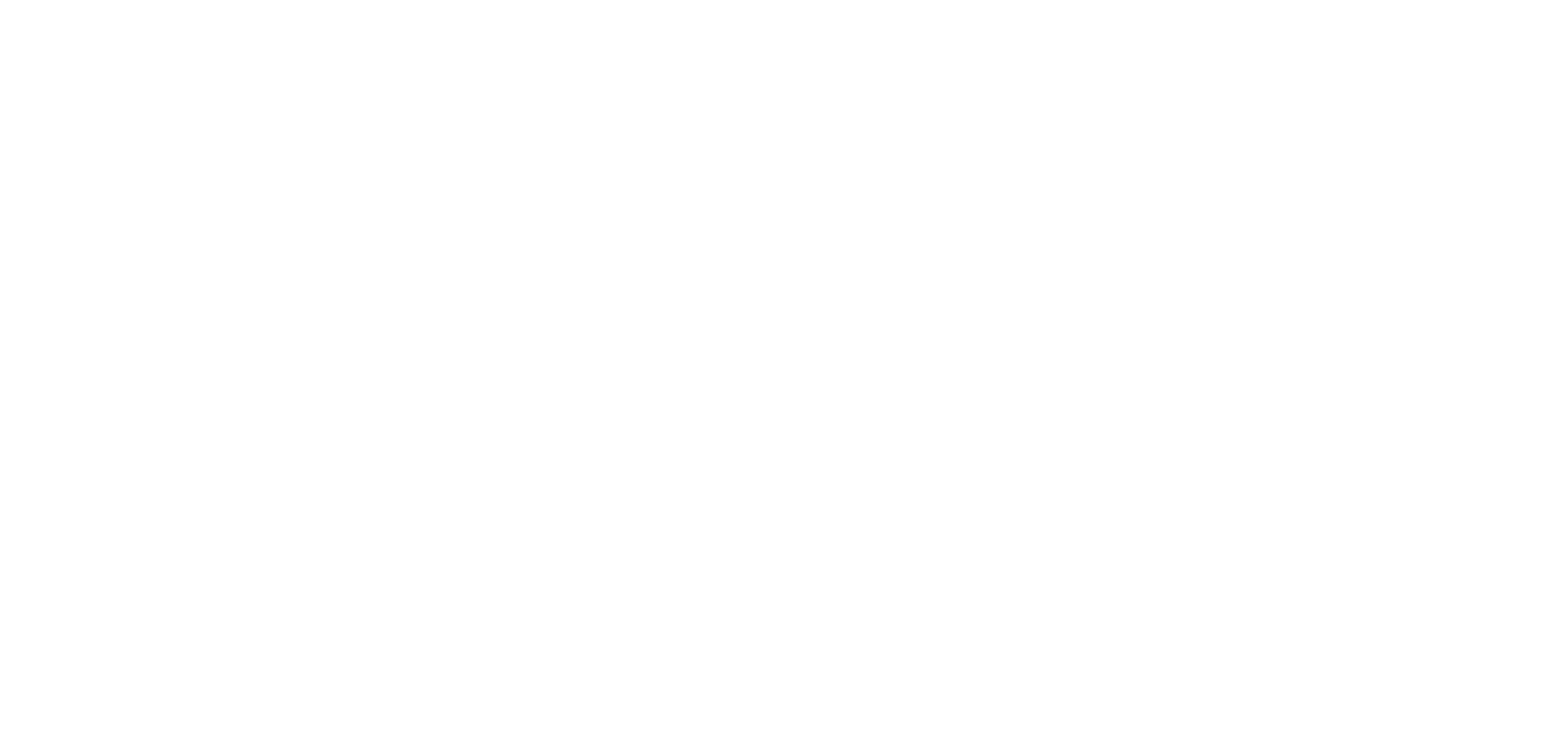 scroll, scrollTop: 0, scrollLeft: 0, axis: both 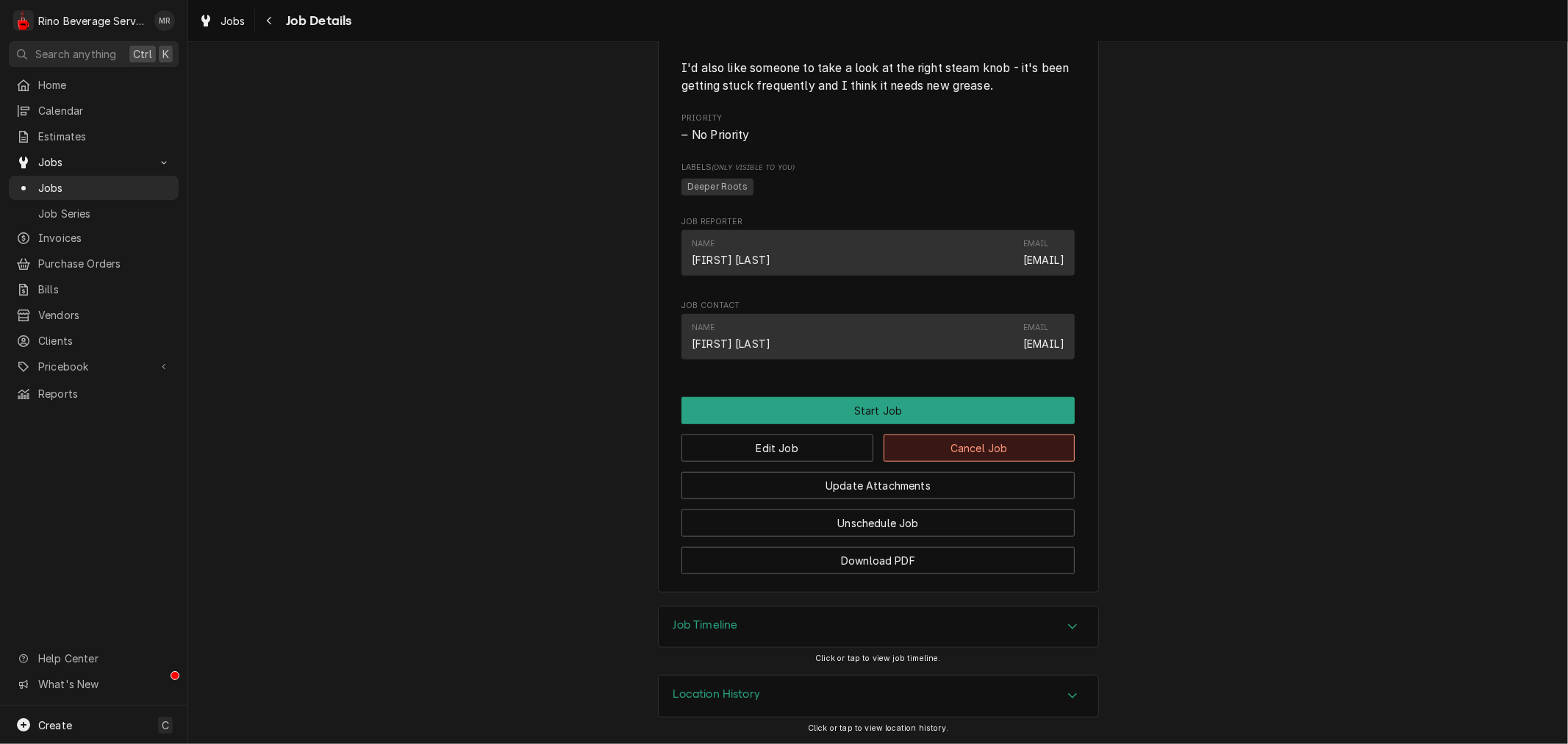 click on "Cancel Job" at bounding box center [979, 448] 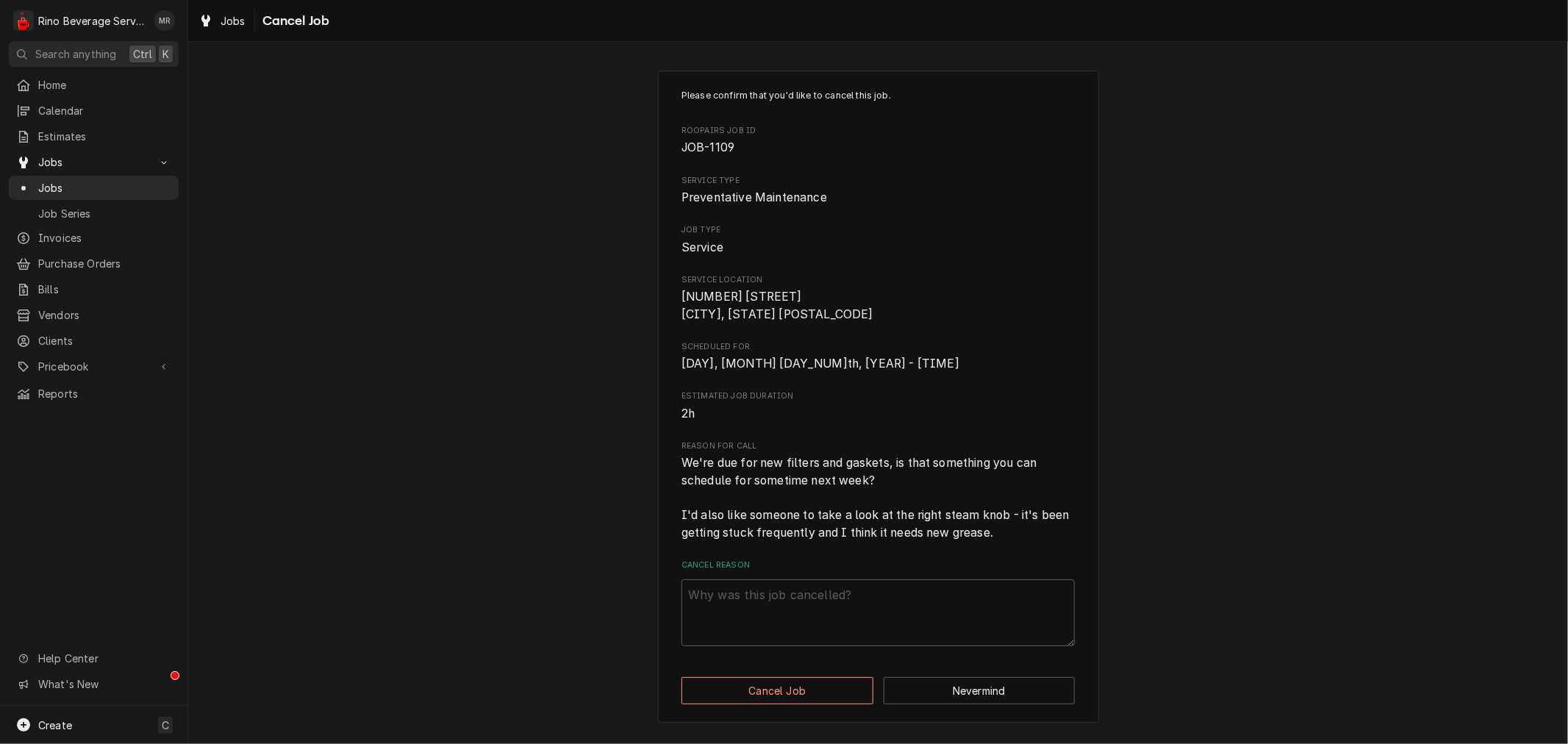 scroll, scrollTop: 0, scrollLeft: 0, axis: both 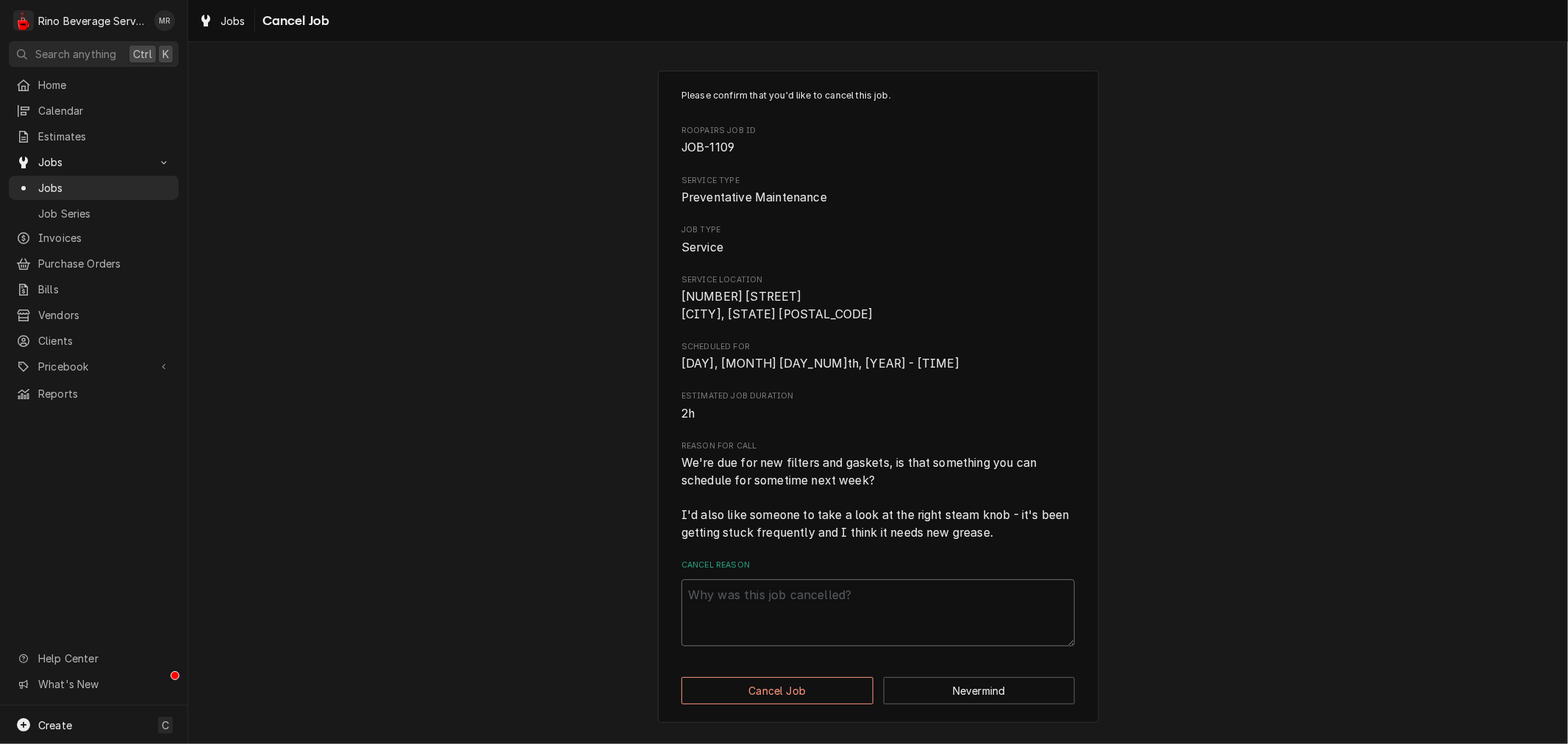 click on "Cancel Reason" at bounding box center (878, 612) 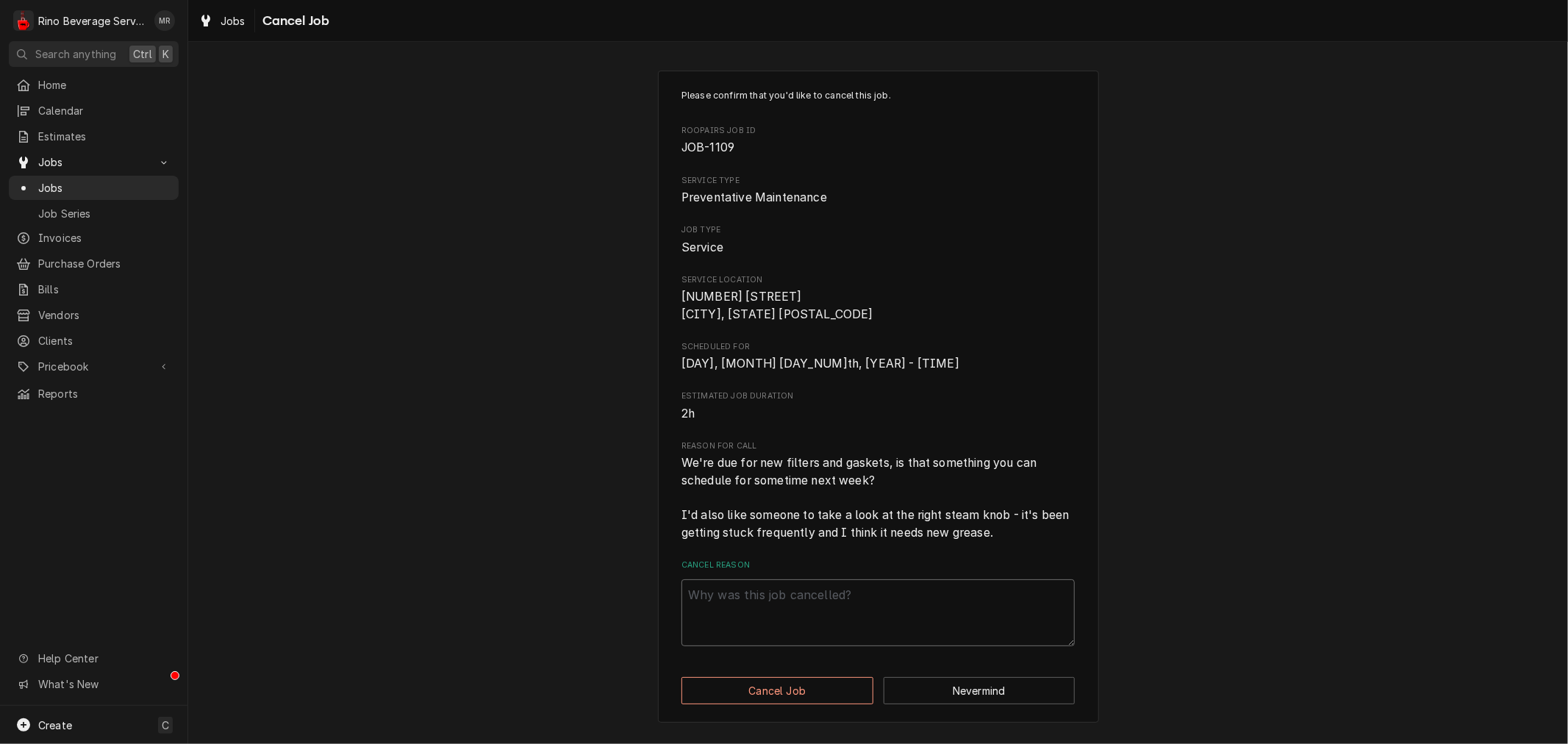 paste on "duplicate" 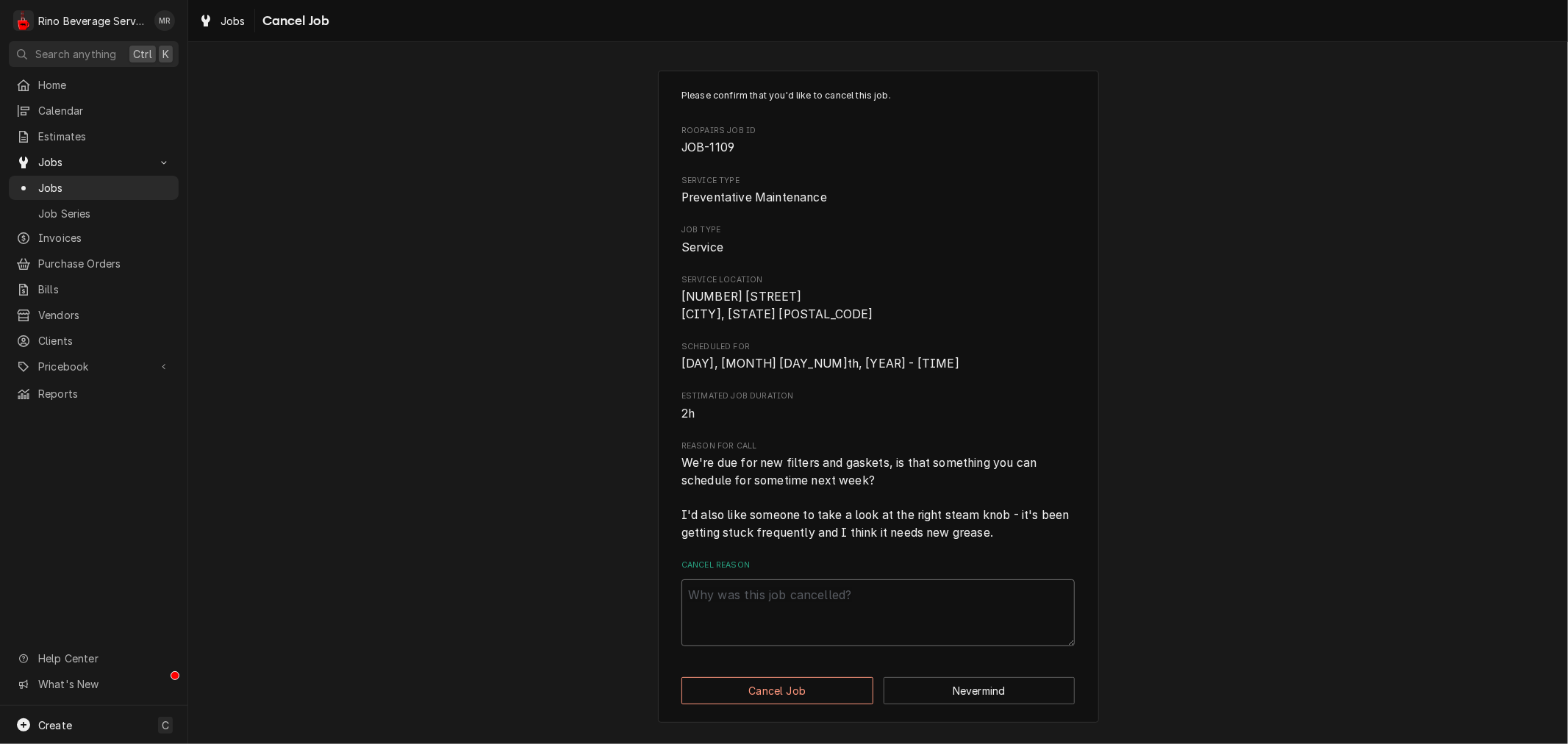 type on "x" 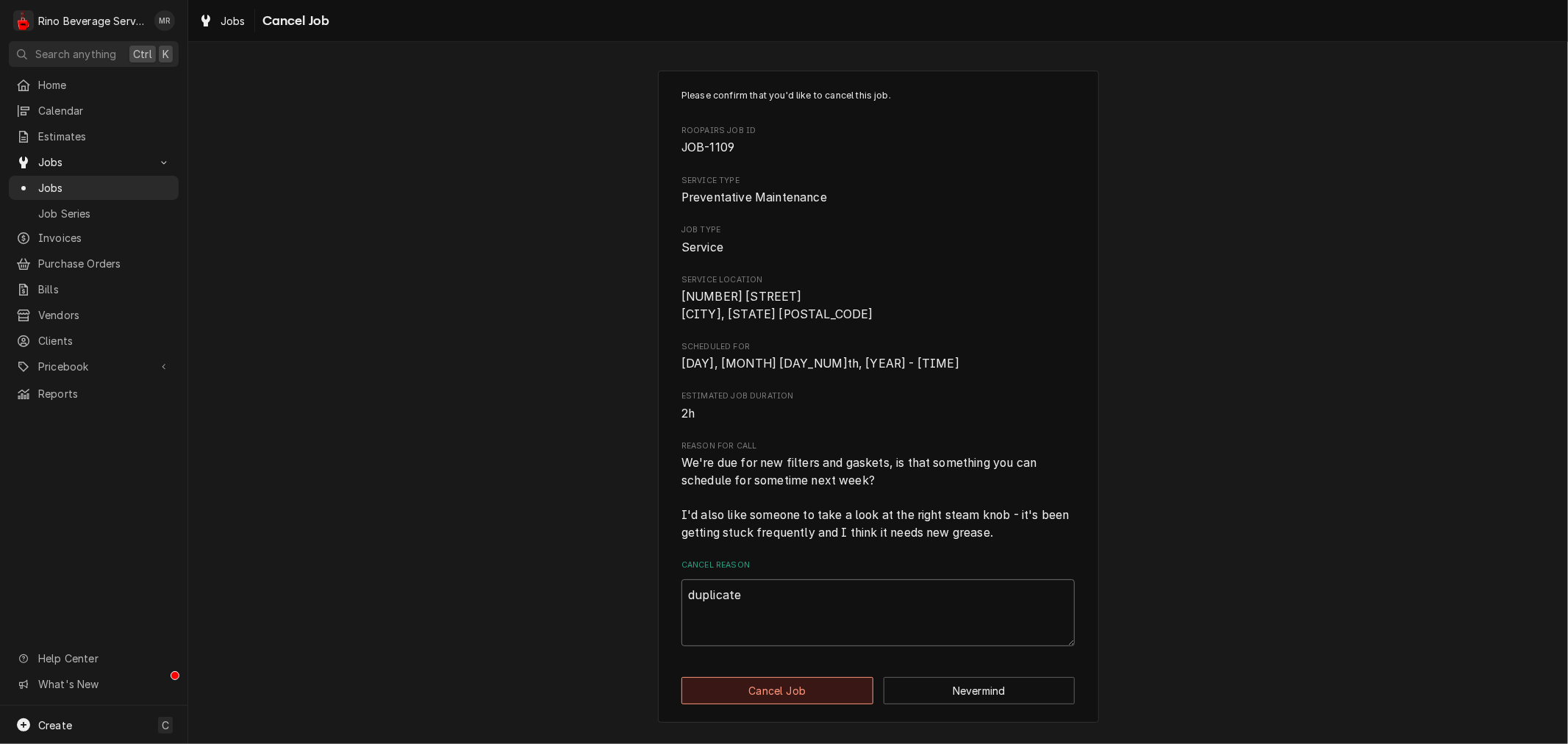 type on "duplicate" 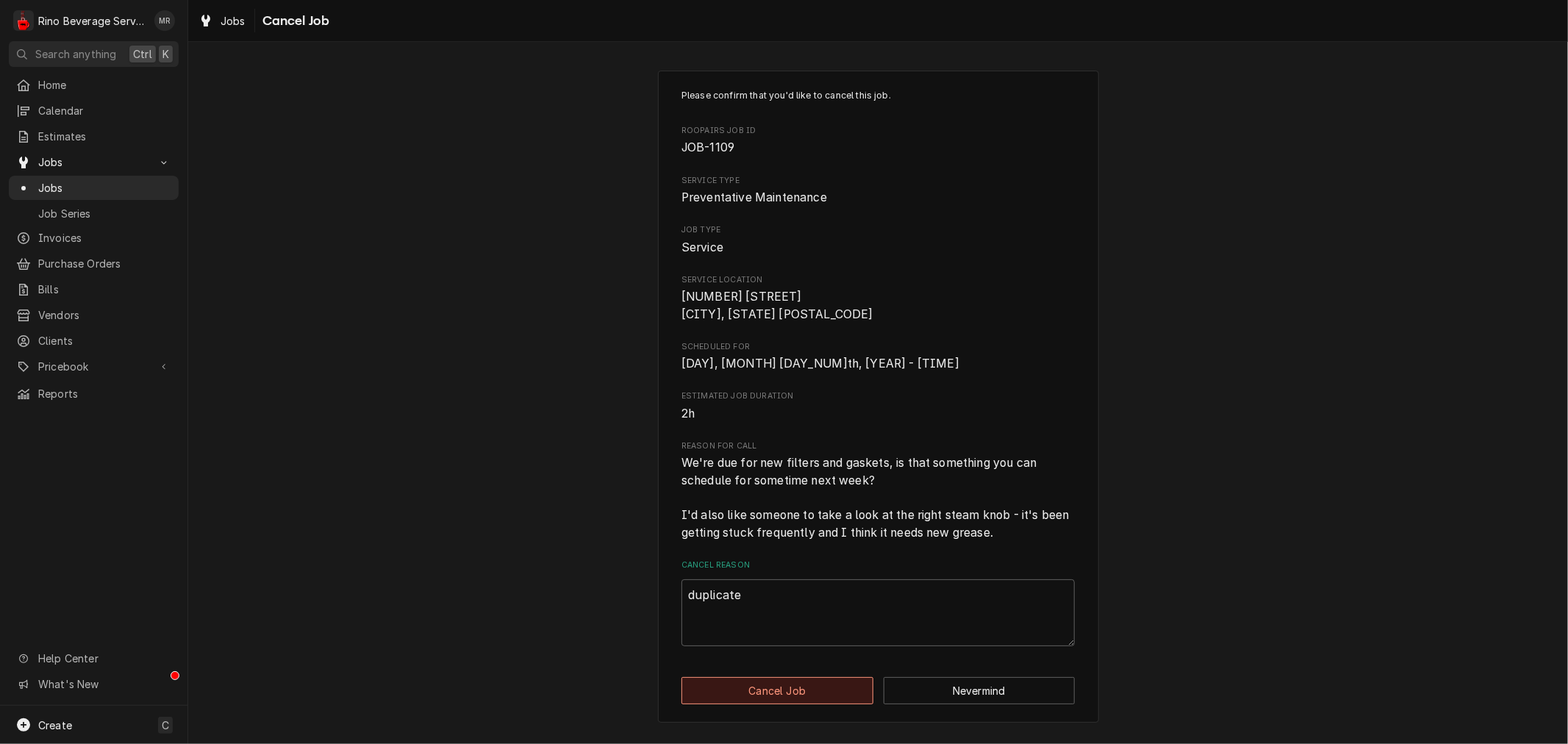 click on "Cancel Job" at bounding box center (777, 690) 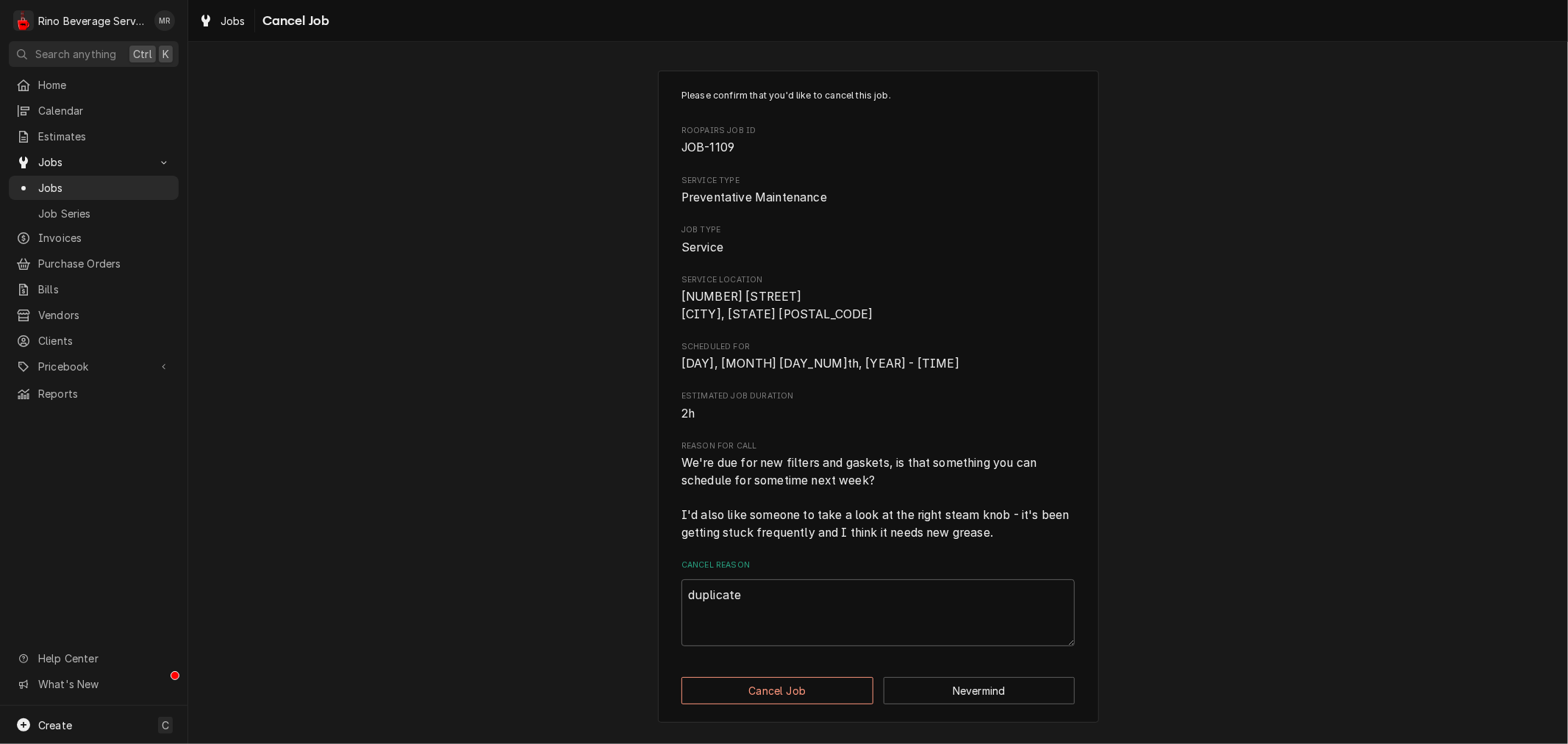 type on "x" 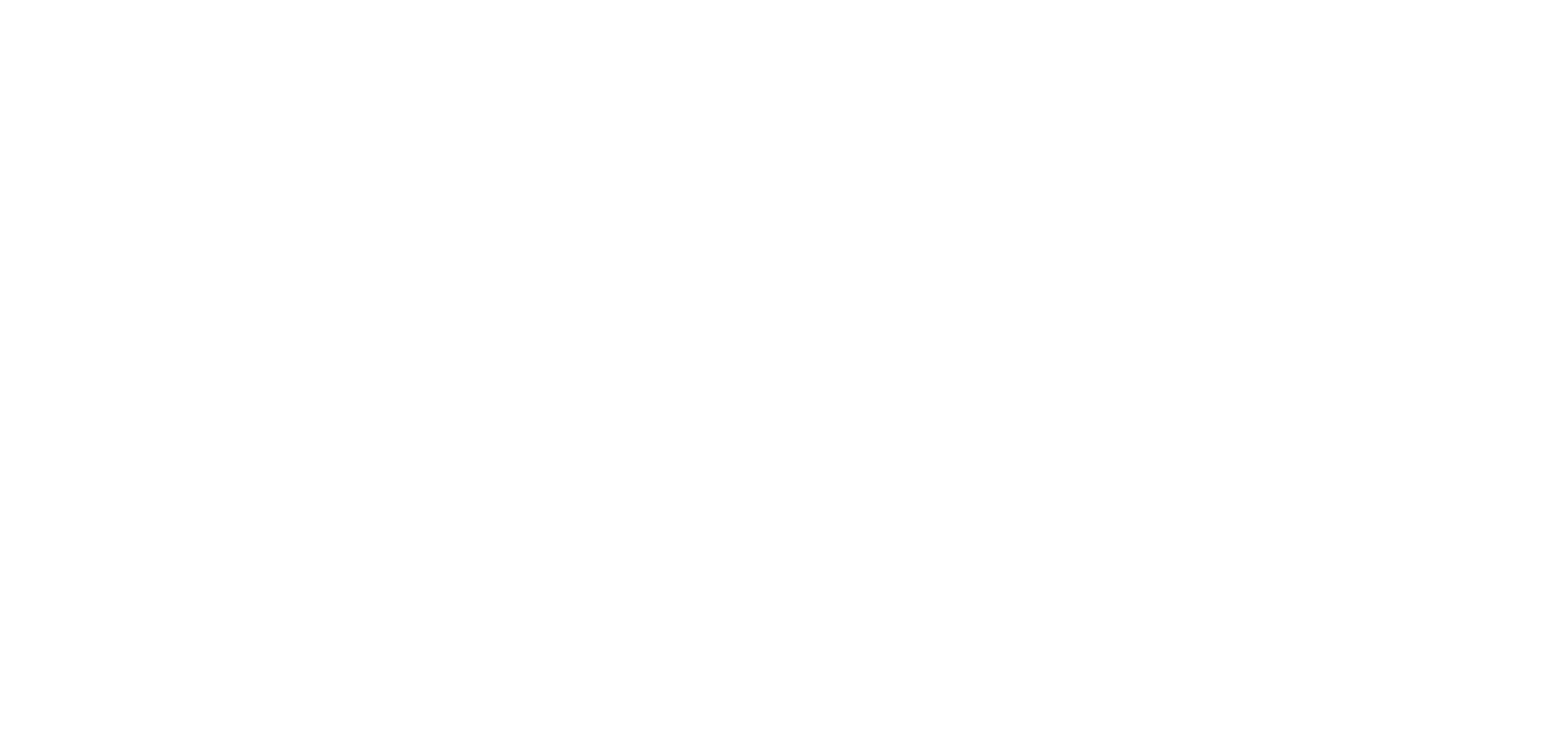 scroll, scrollTop: 0, scrollLeft: 0, axis: both 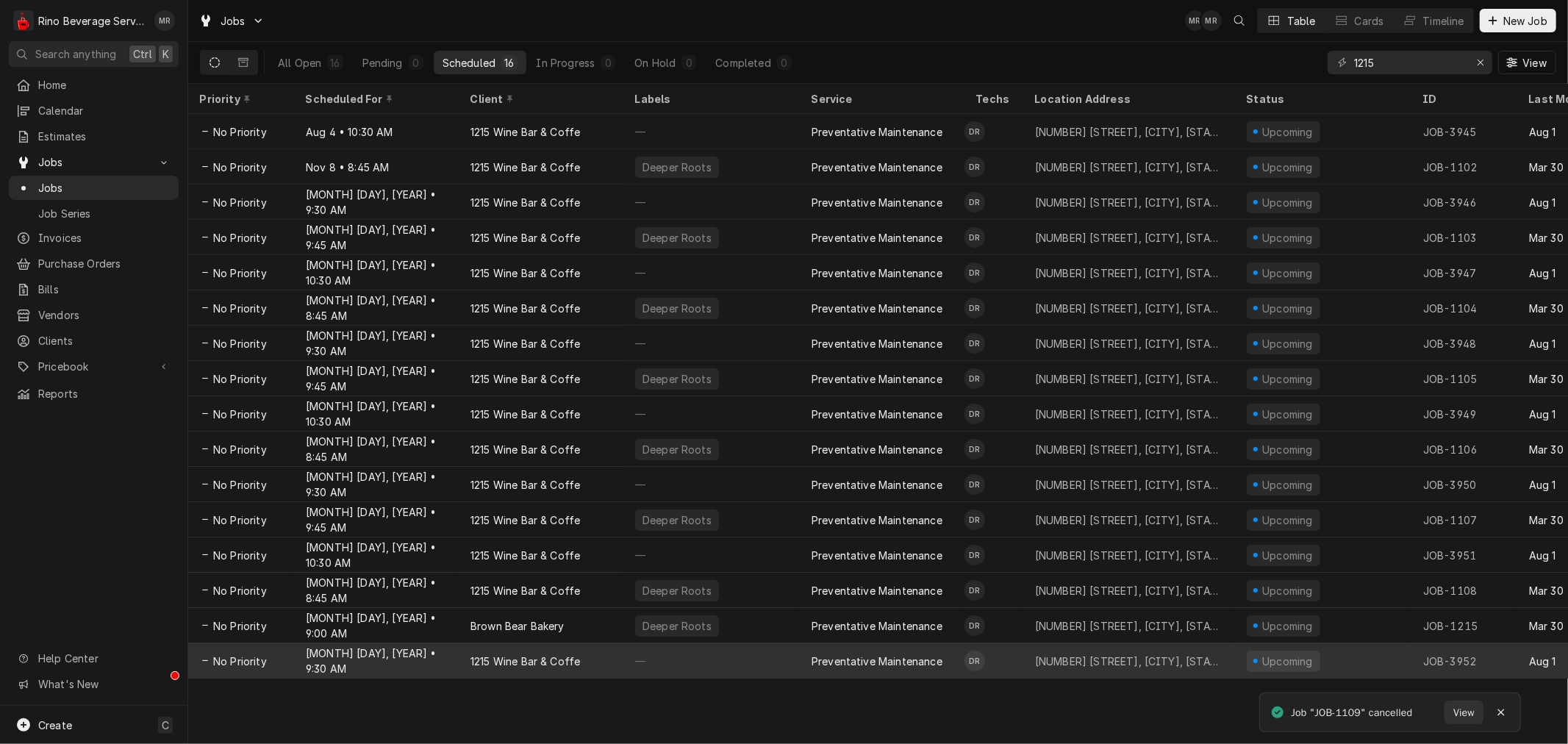 click on "1215 Wine Bar & Coffe" at bounding box center [525, 661] 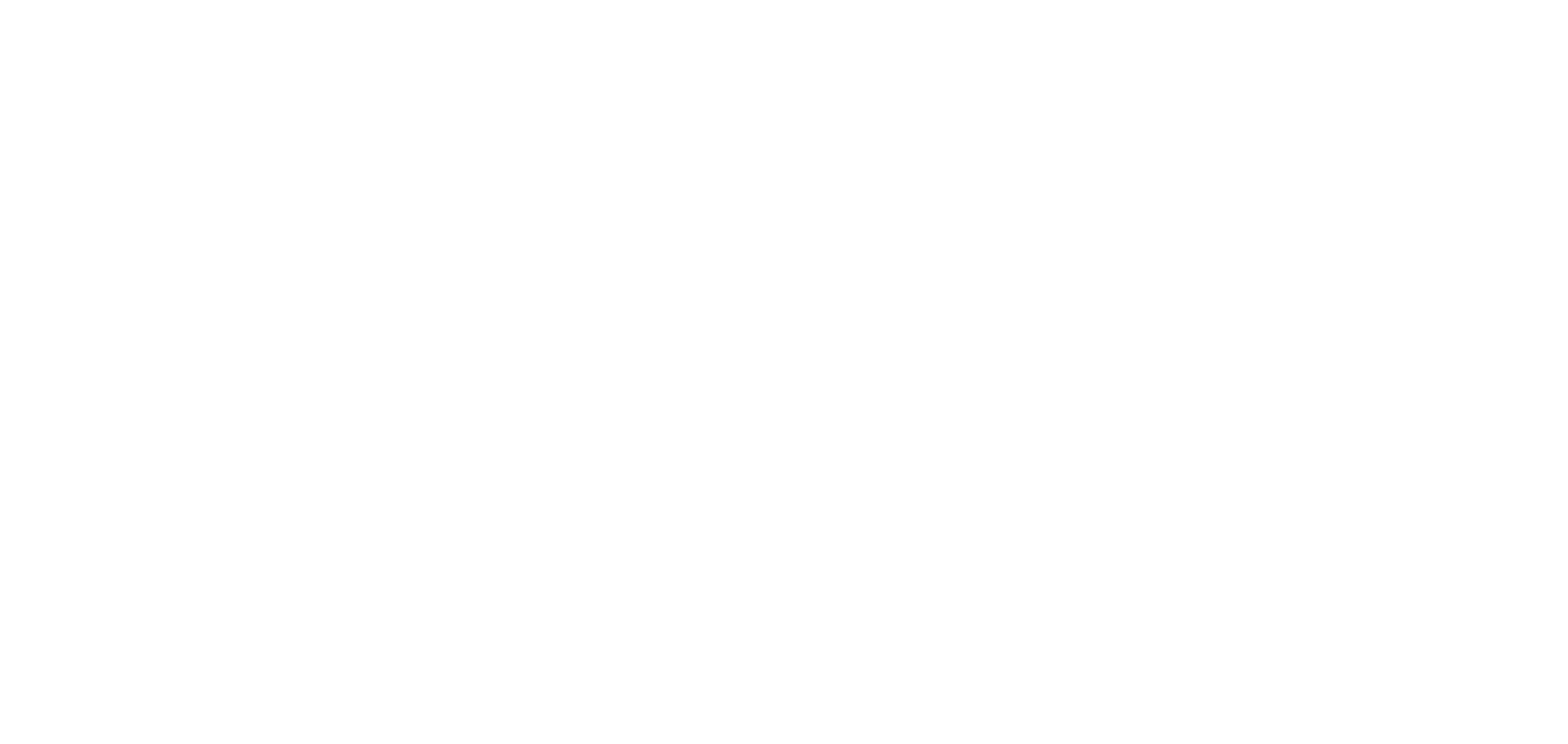 scroll, scrollTop: 0, scrollLeft: 0, axis: both 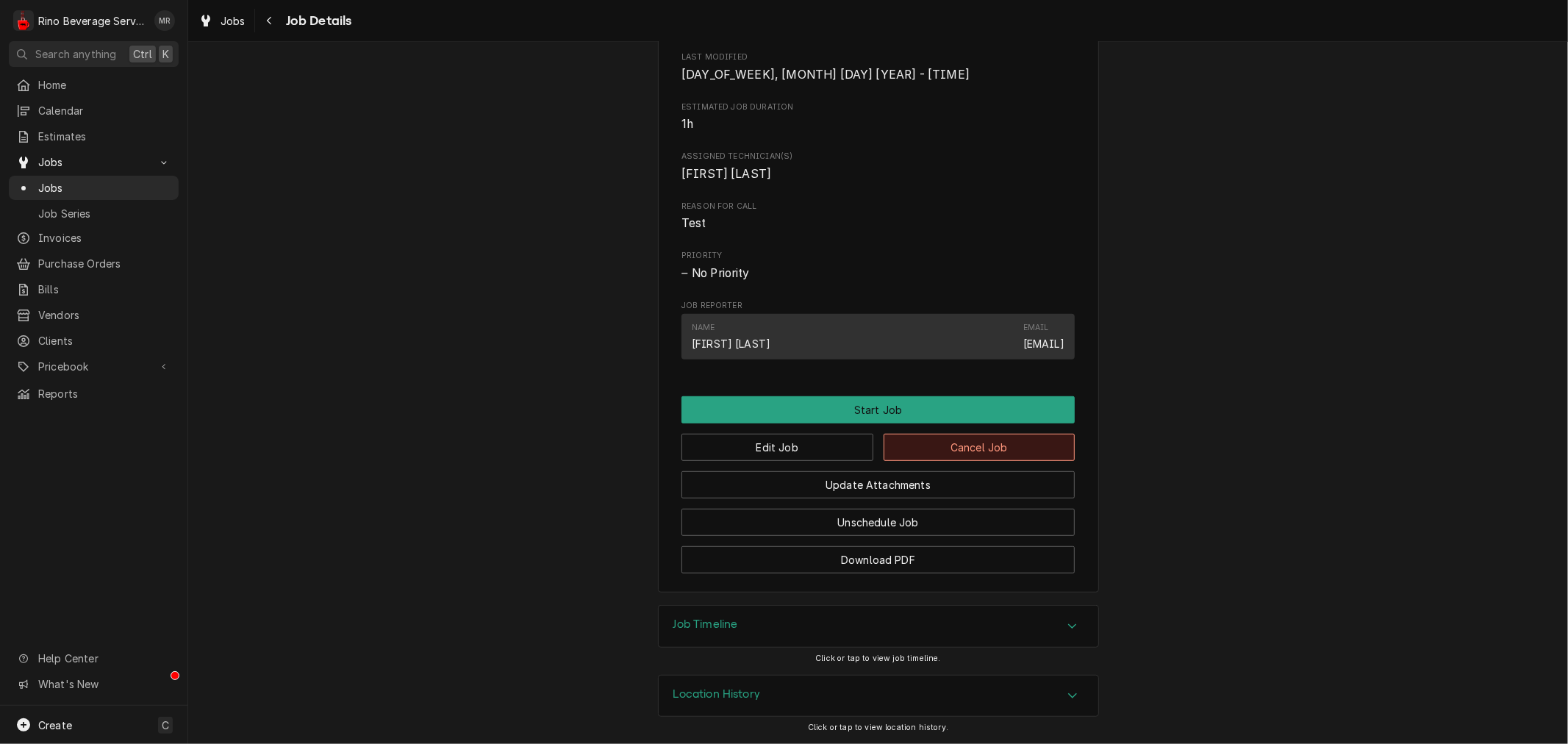 click on "Cancel Job" at bounding box center [979, 447] 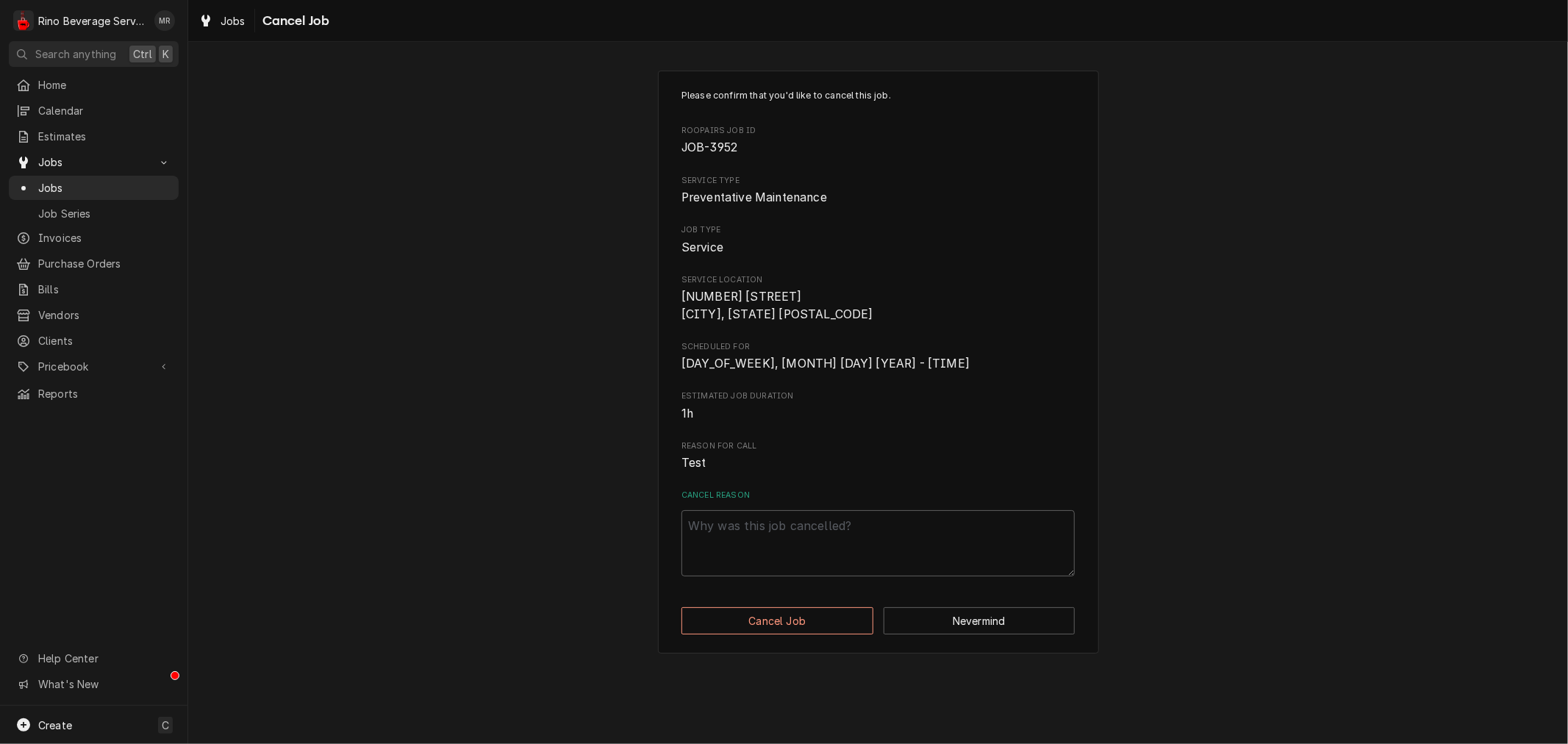 scroll, scrollTop: 0, scrollLeft: 0, axis: both 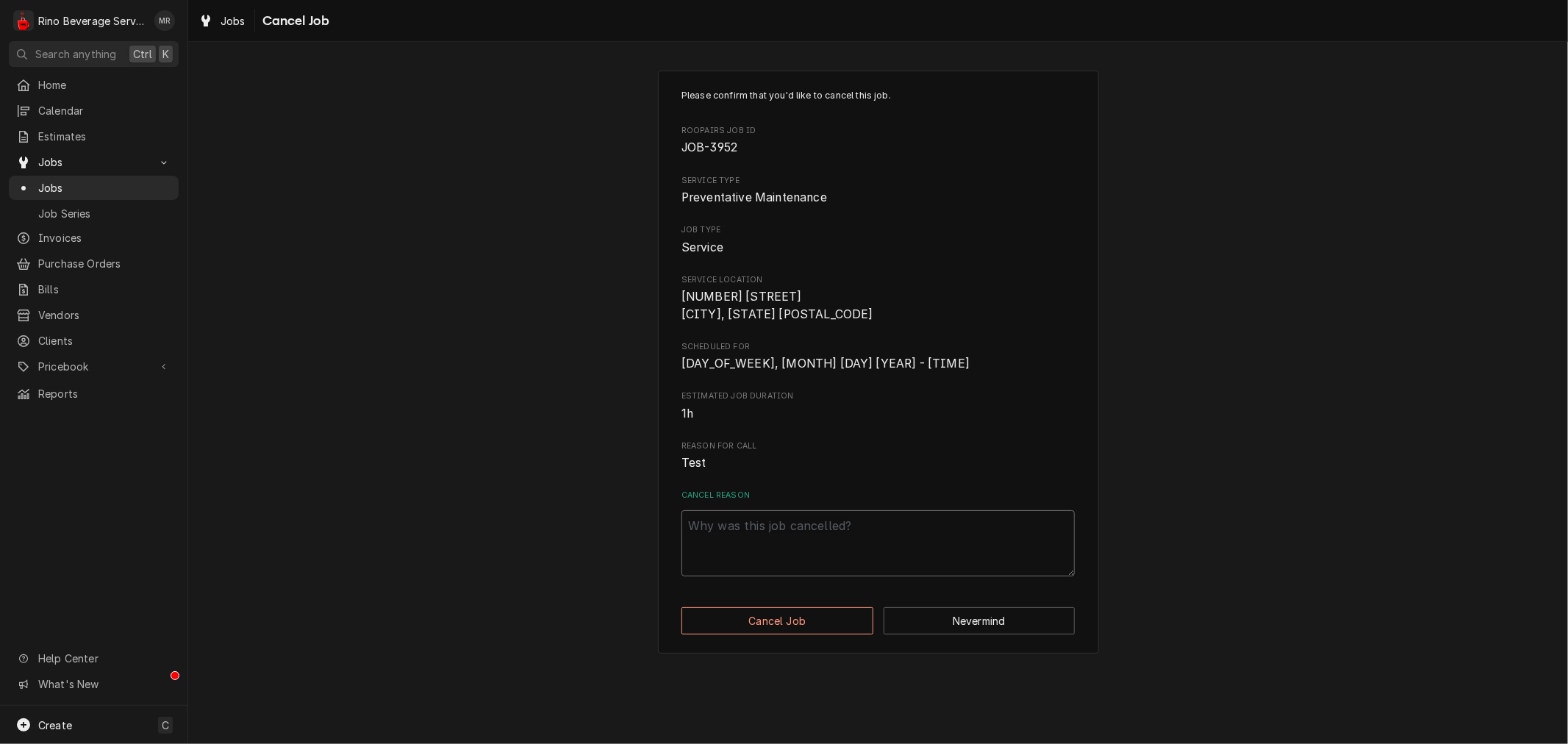 click on "Cancel Reason" at bounding box center [878, 543] 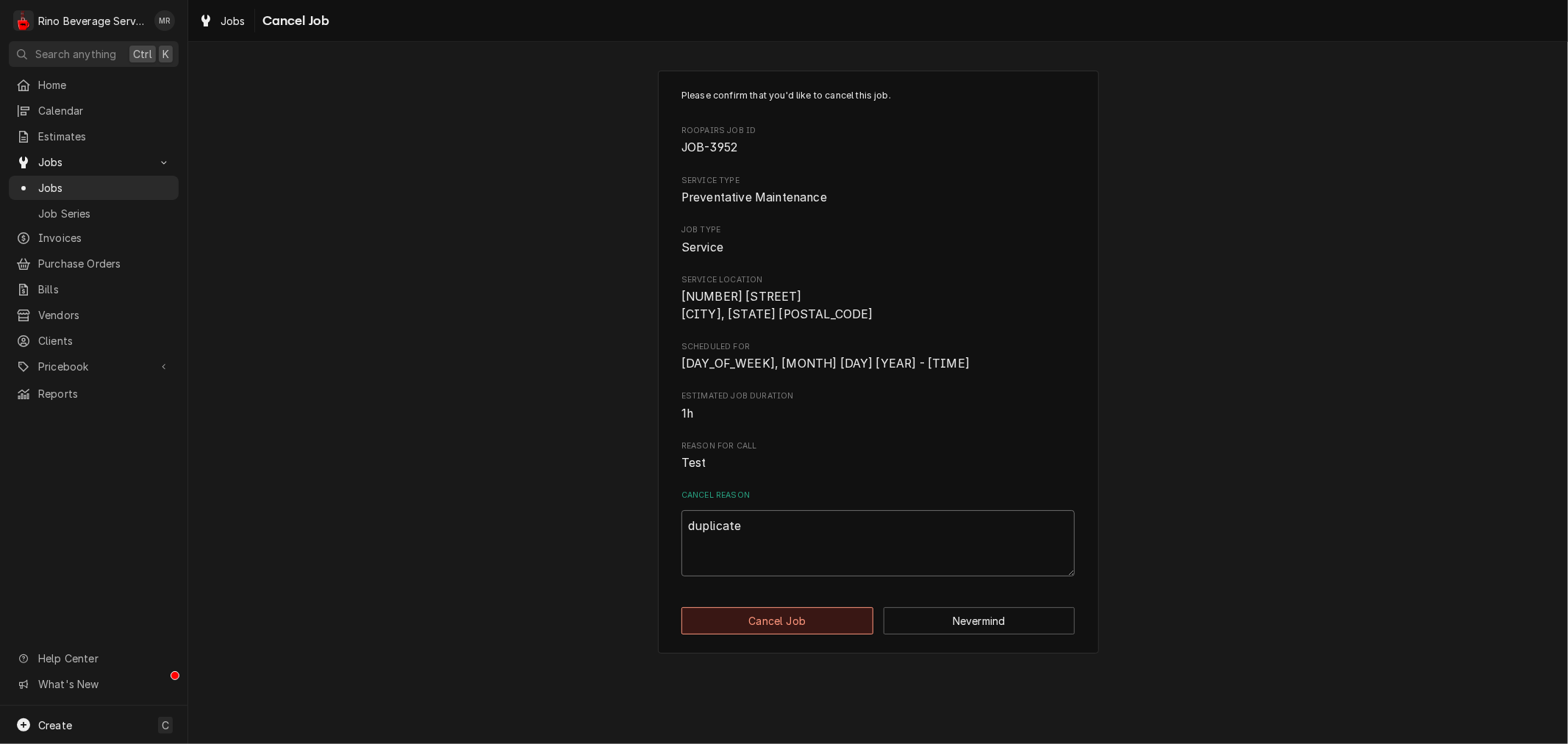 type on "duplicate" 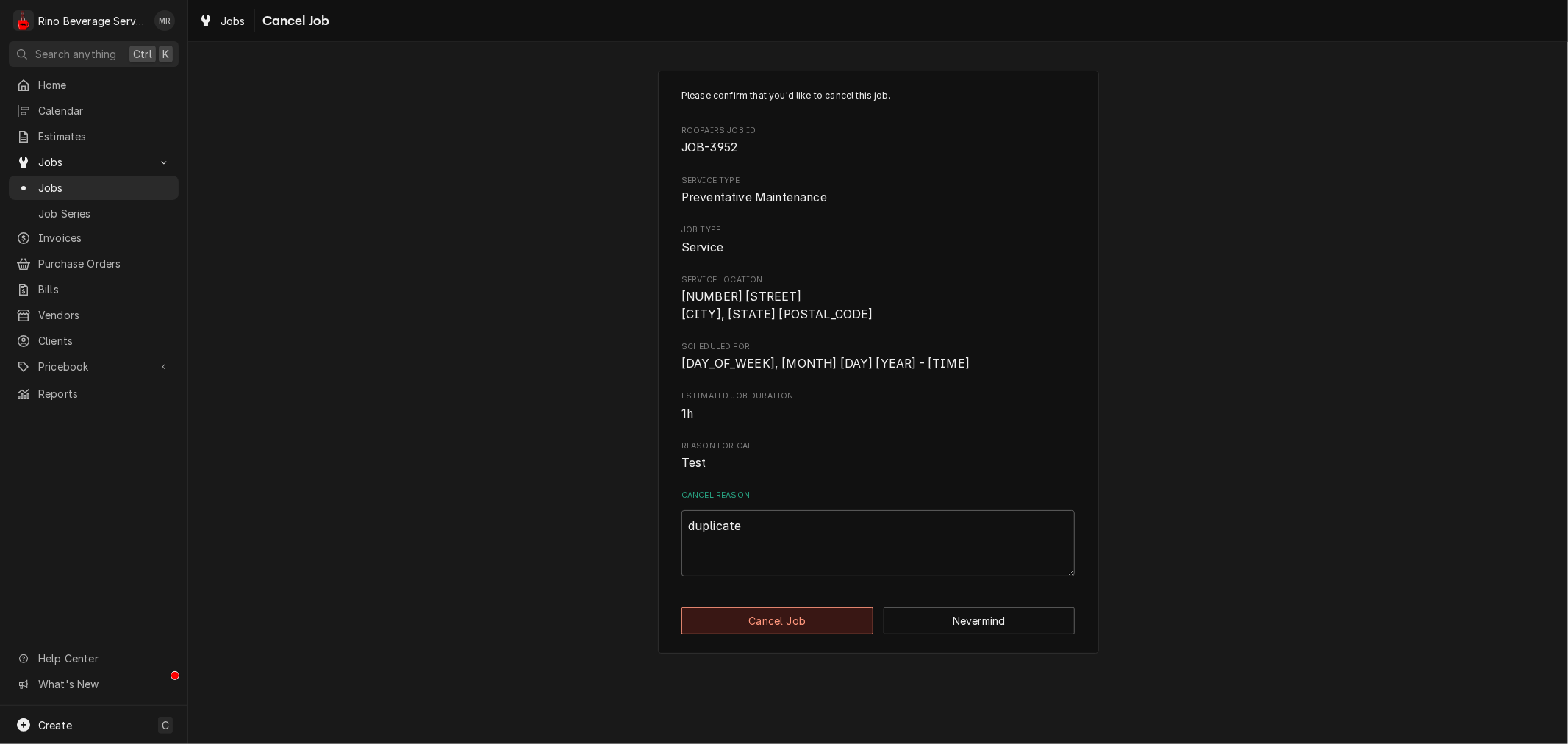 click on "Cancel Job" at bounding box center [777, 620] 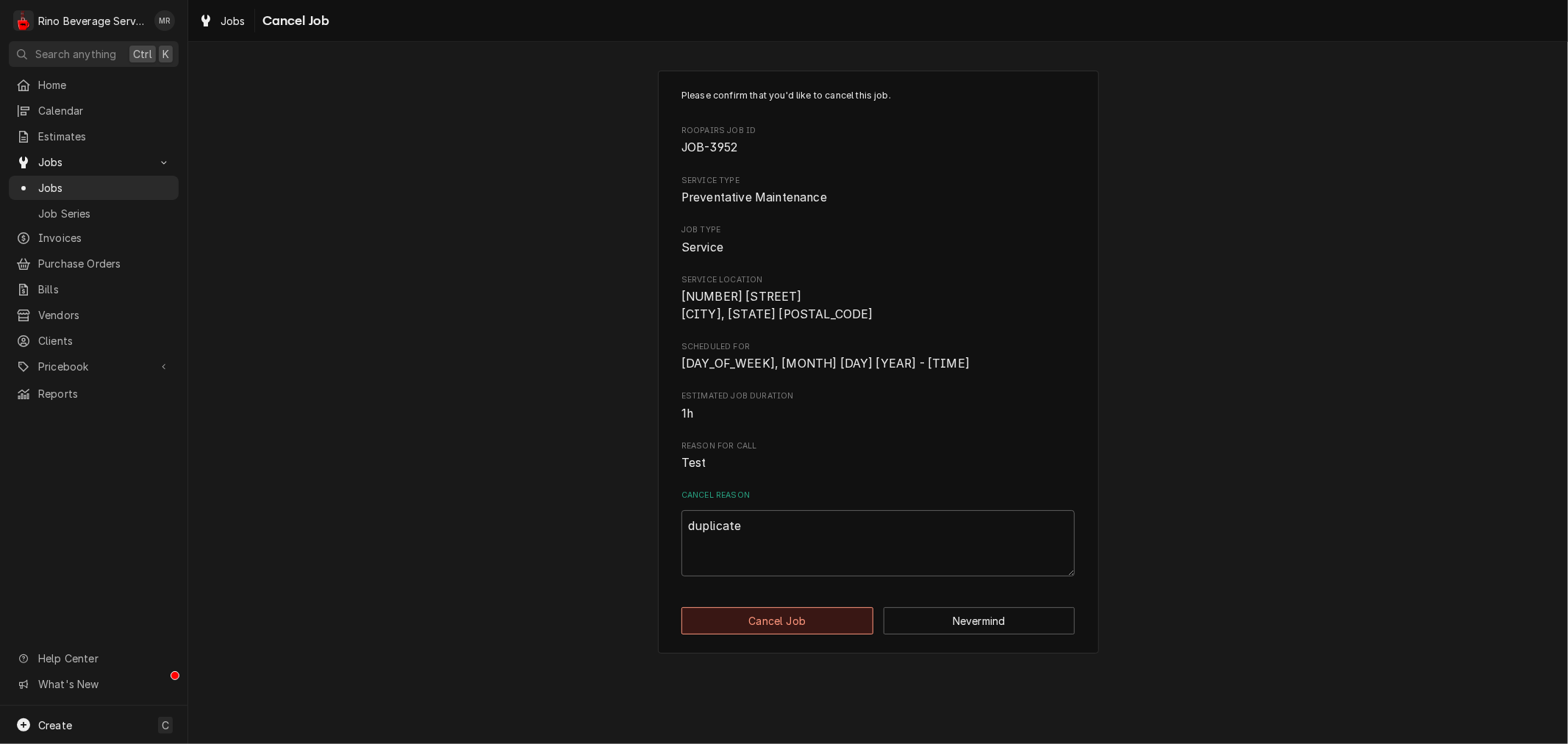 type on "x" 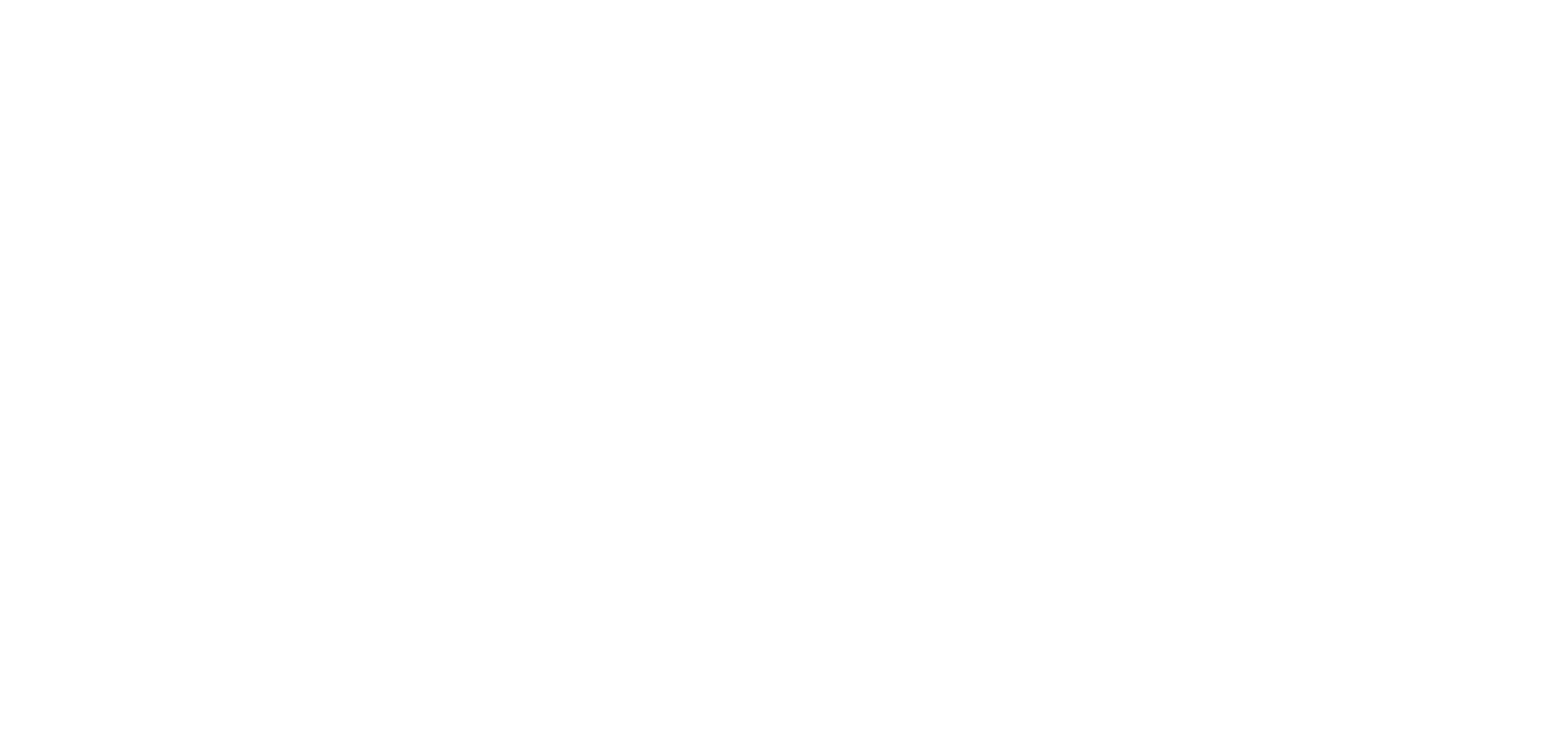 scroll, scrollTop: 0, scrollLeft: 0, axis: both 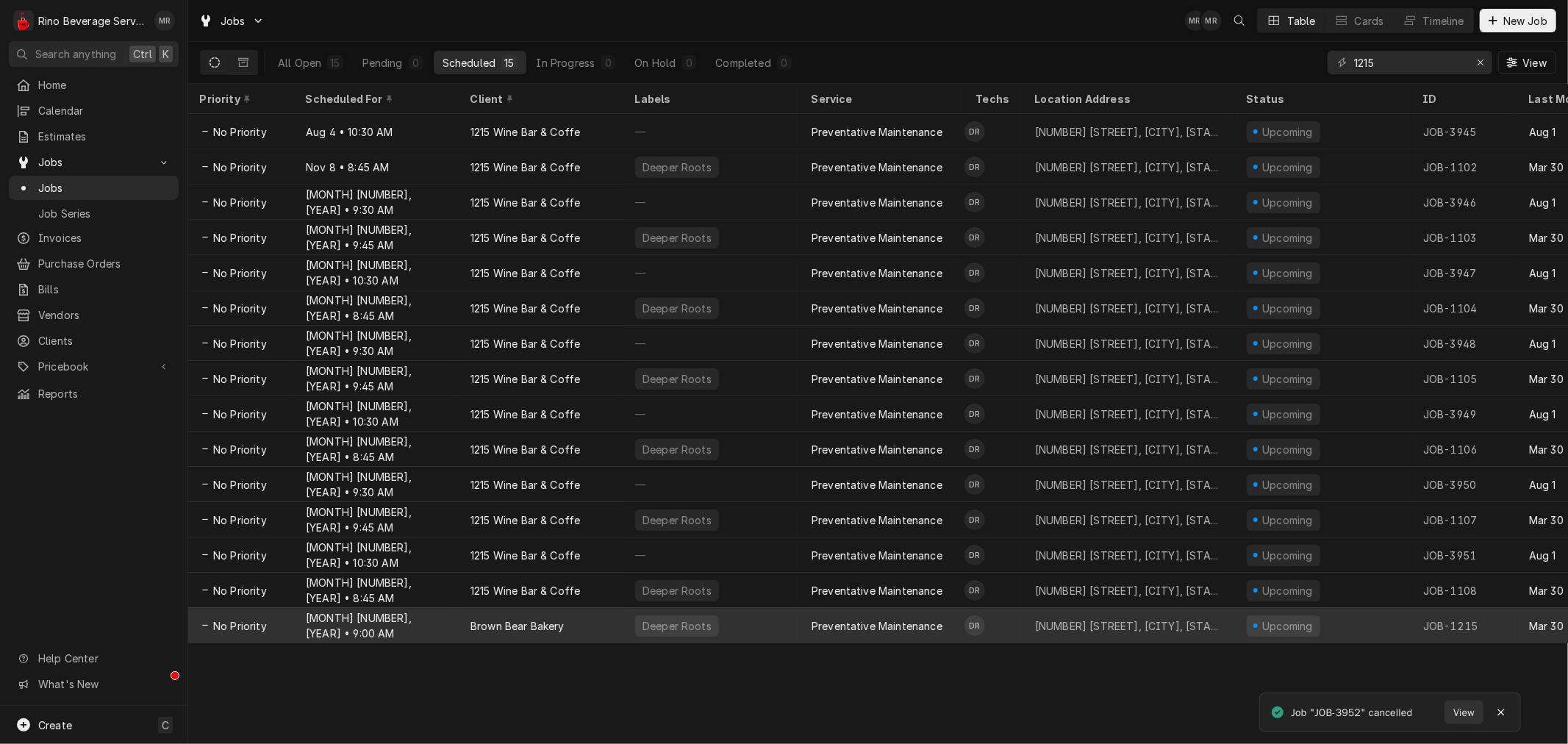 click on "Nov 28, 2028   • 9:00 AM" at bounding box center [376, 626] 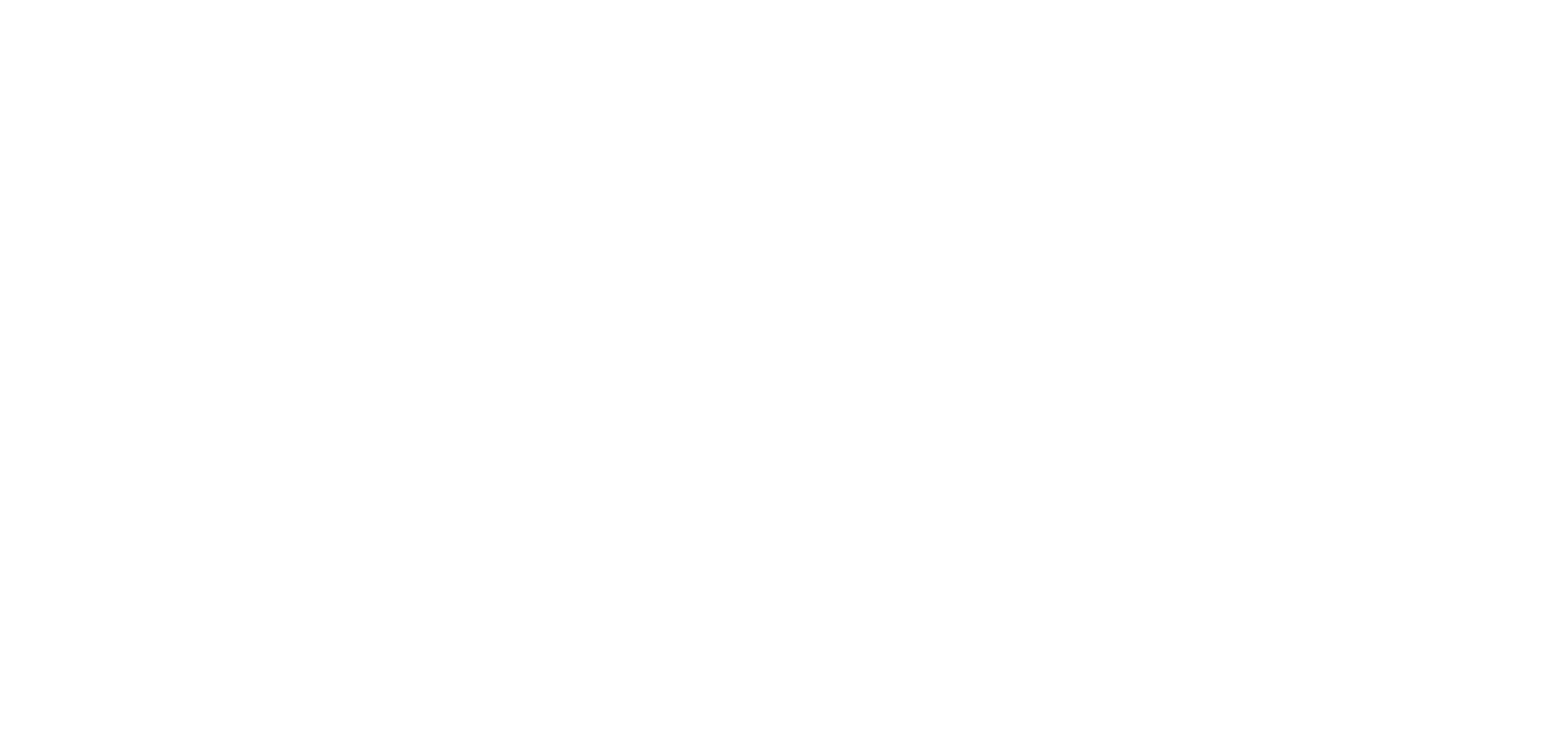 scroll, scrollTop: 0, scrollLeft: 0, axis: both 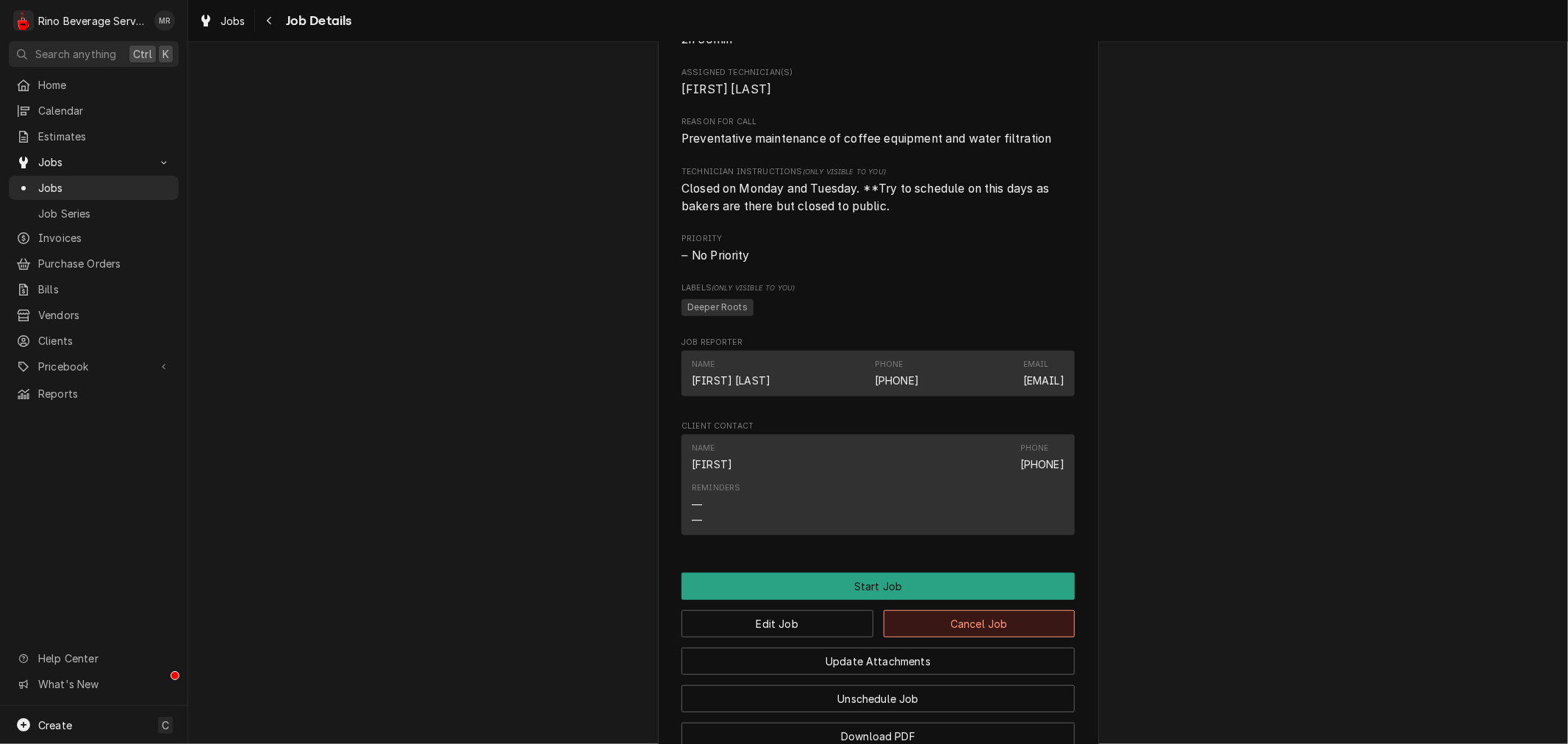click on "Cancel Job" at bounding box center [979, 623] 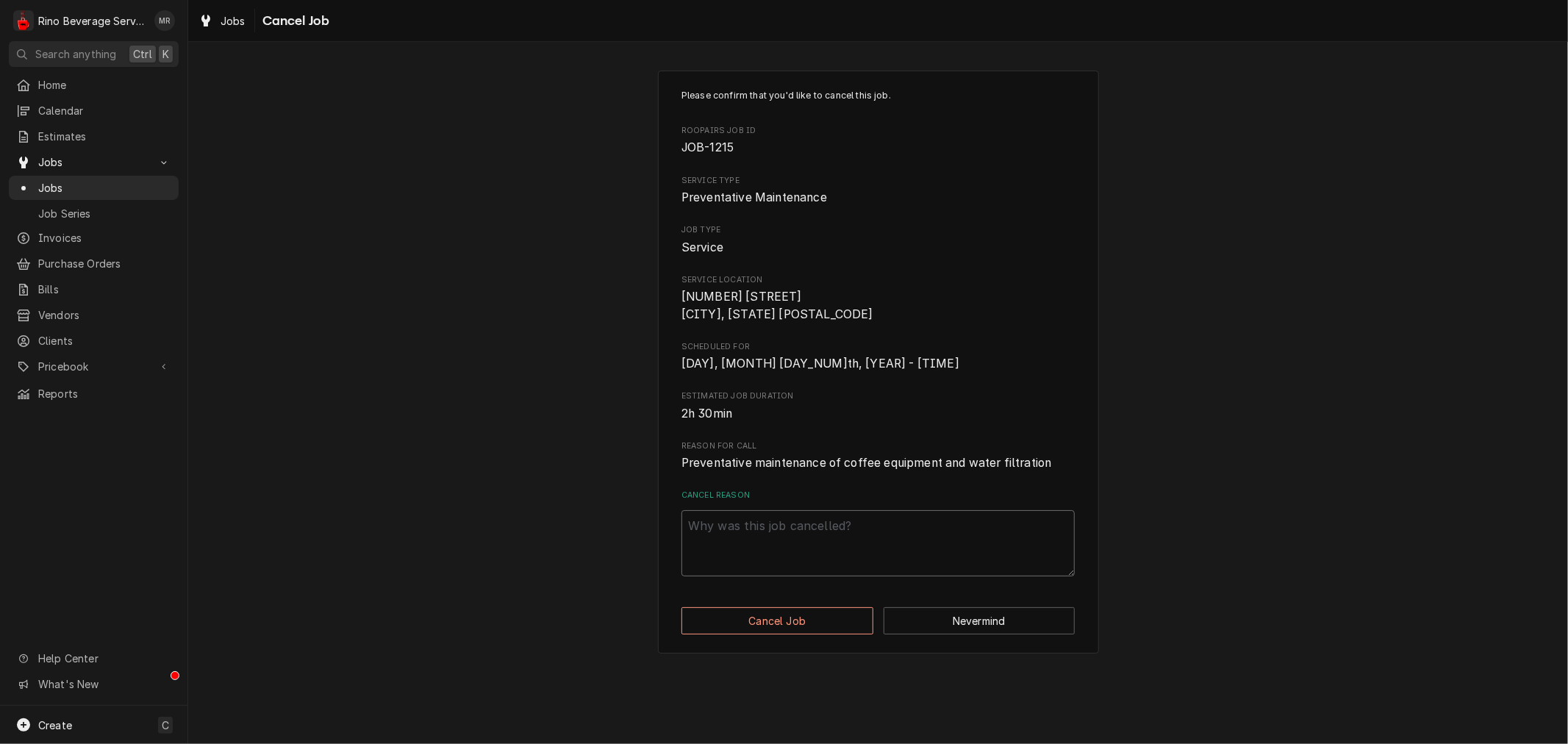 drag, startPoint x: 792, startPoint y: 568, endPoint x: 782, endPoint y: 575, distance: 12.20656 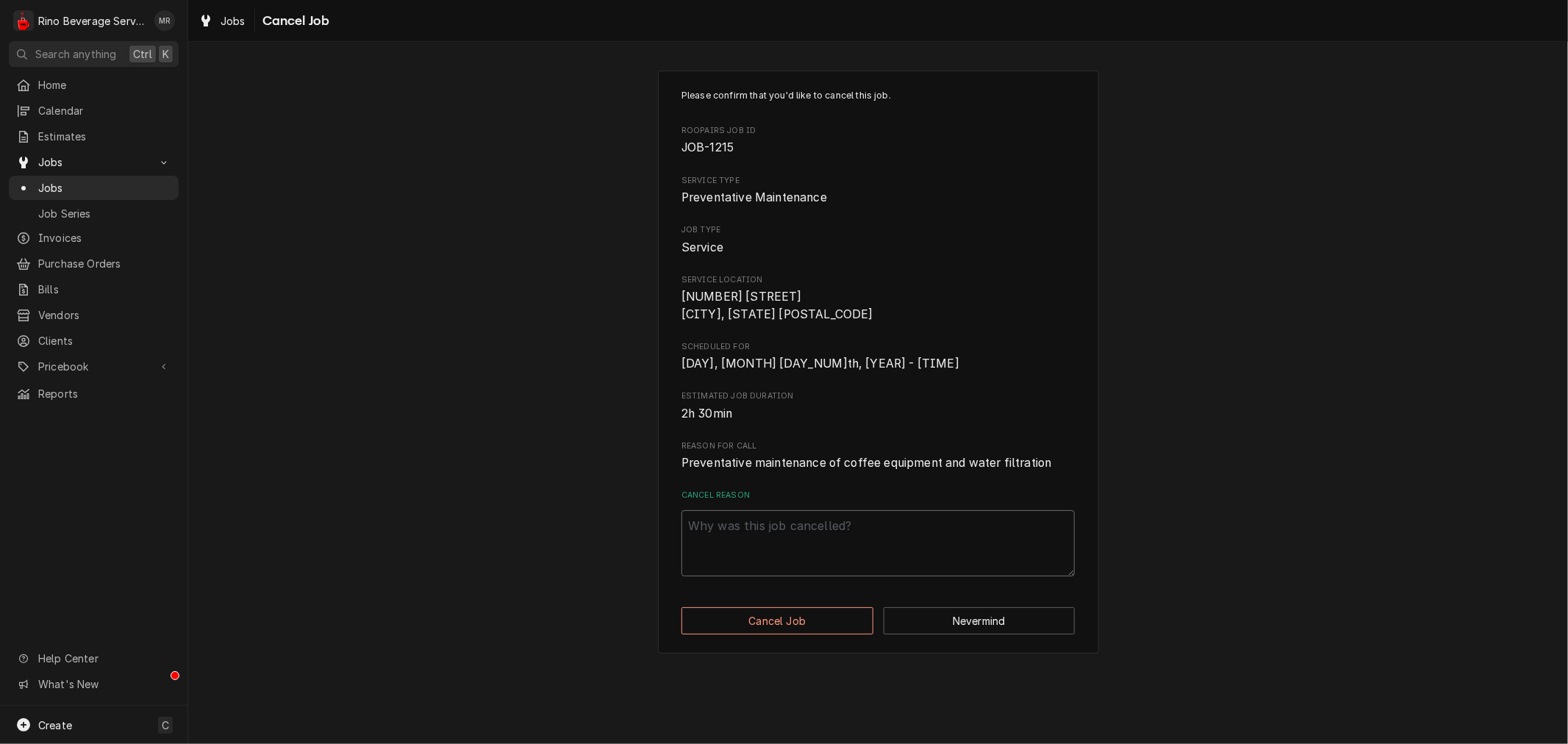 click on "Cancel Reason" at bounding box center [878, 543] 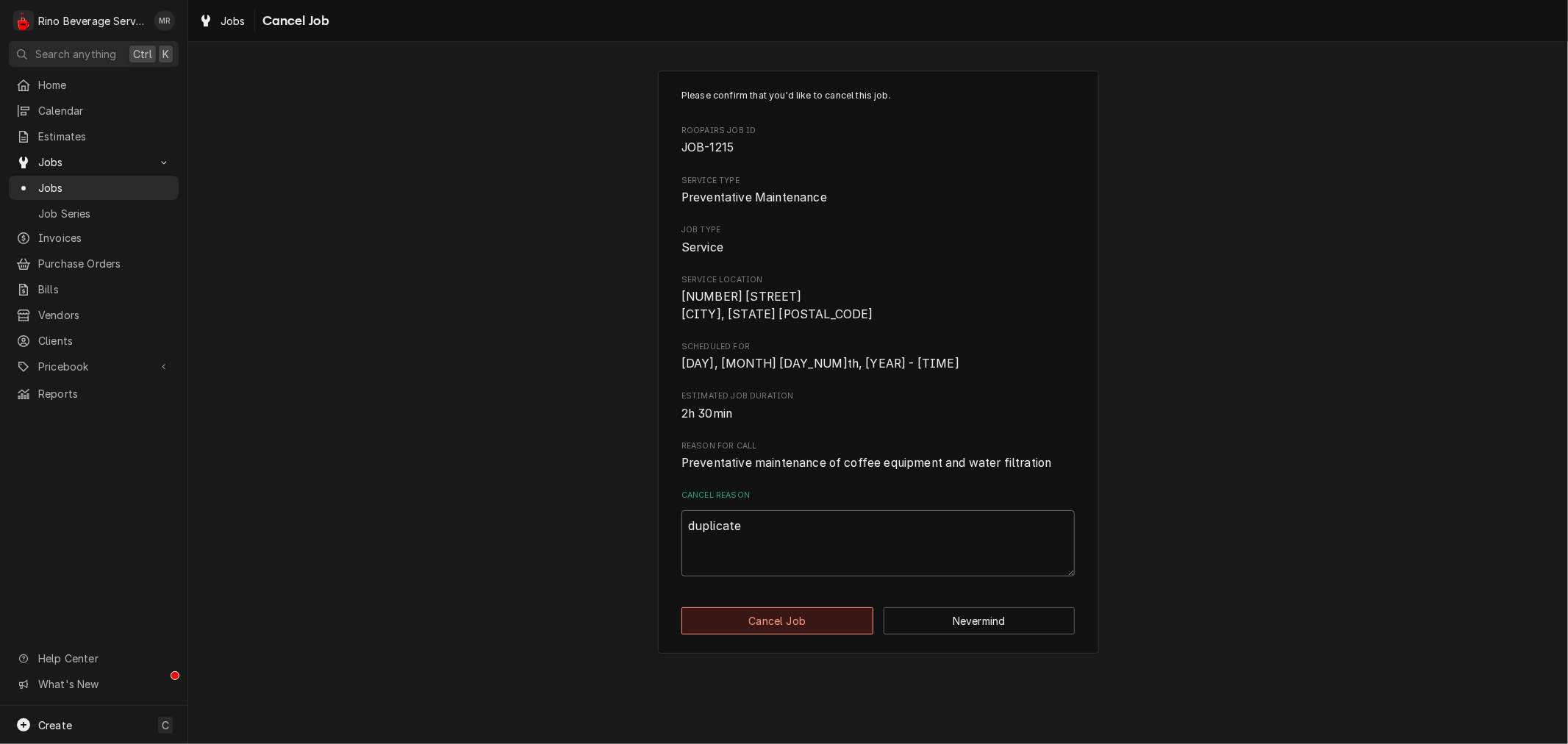 type on "duplicate" 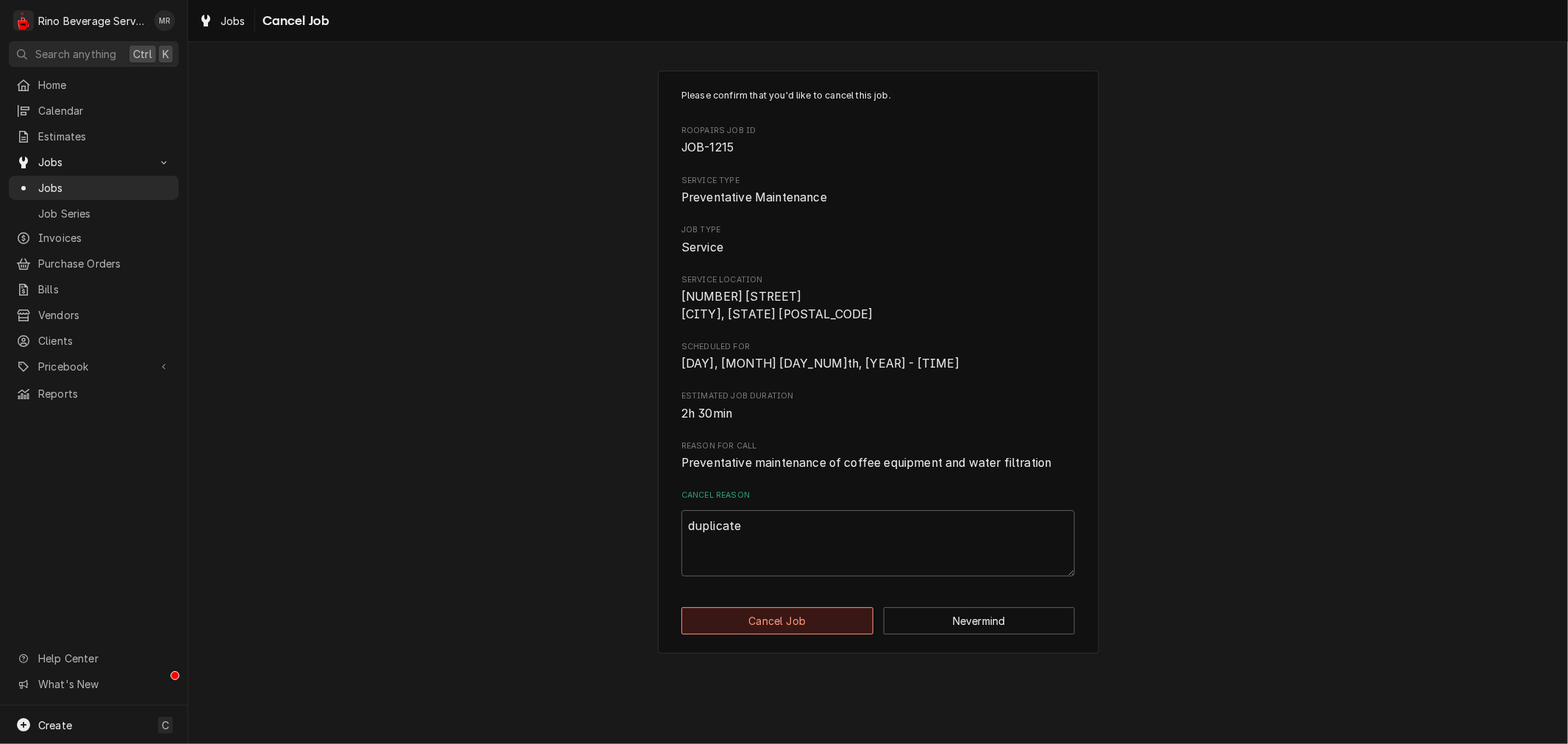 click on "Cancel Job" at bounding box center [777, 620] 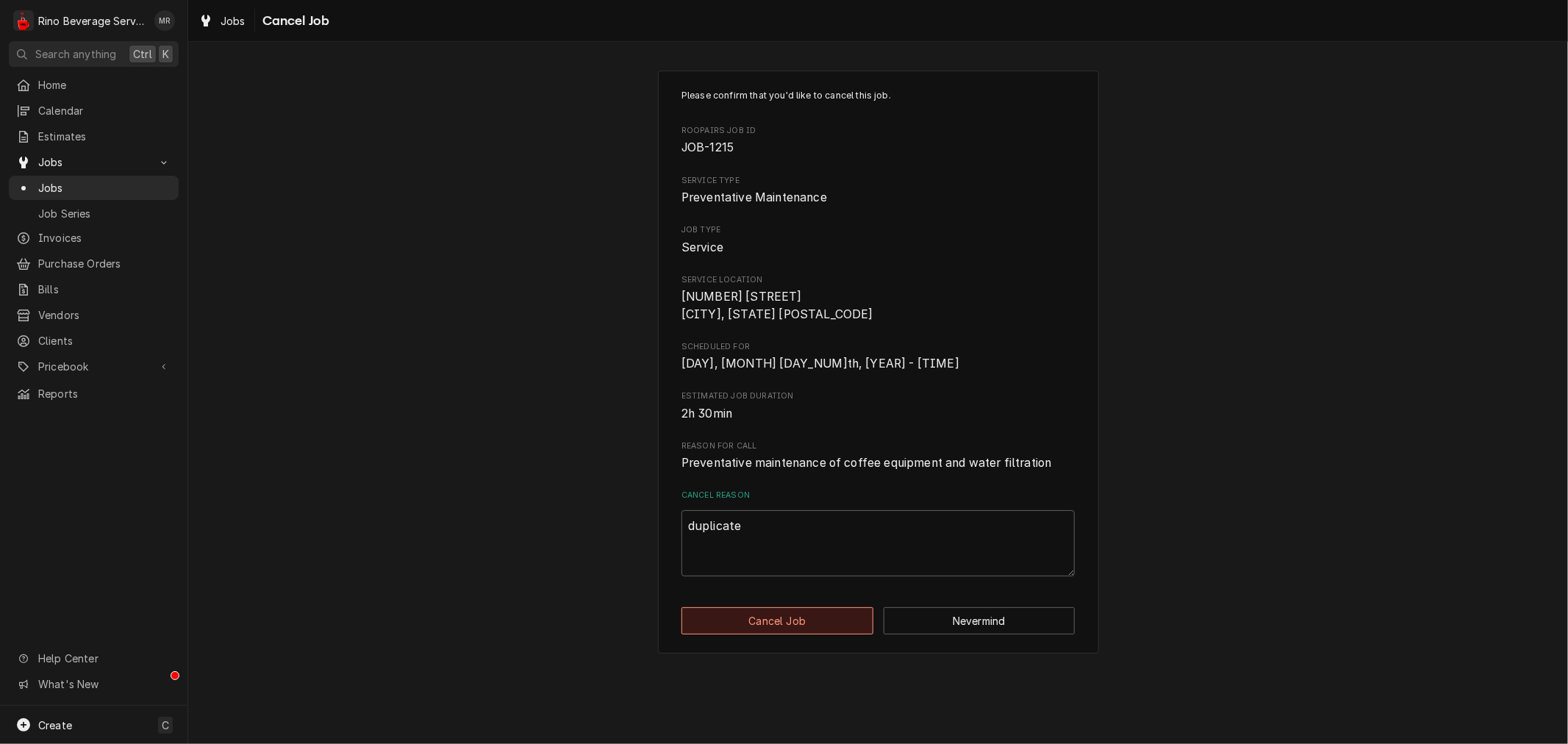 type on "x" 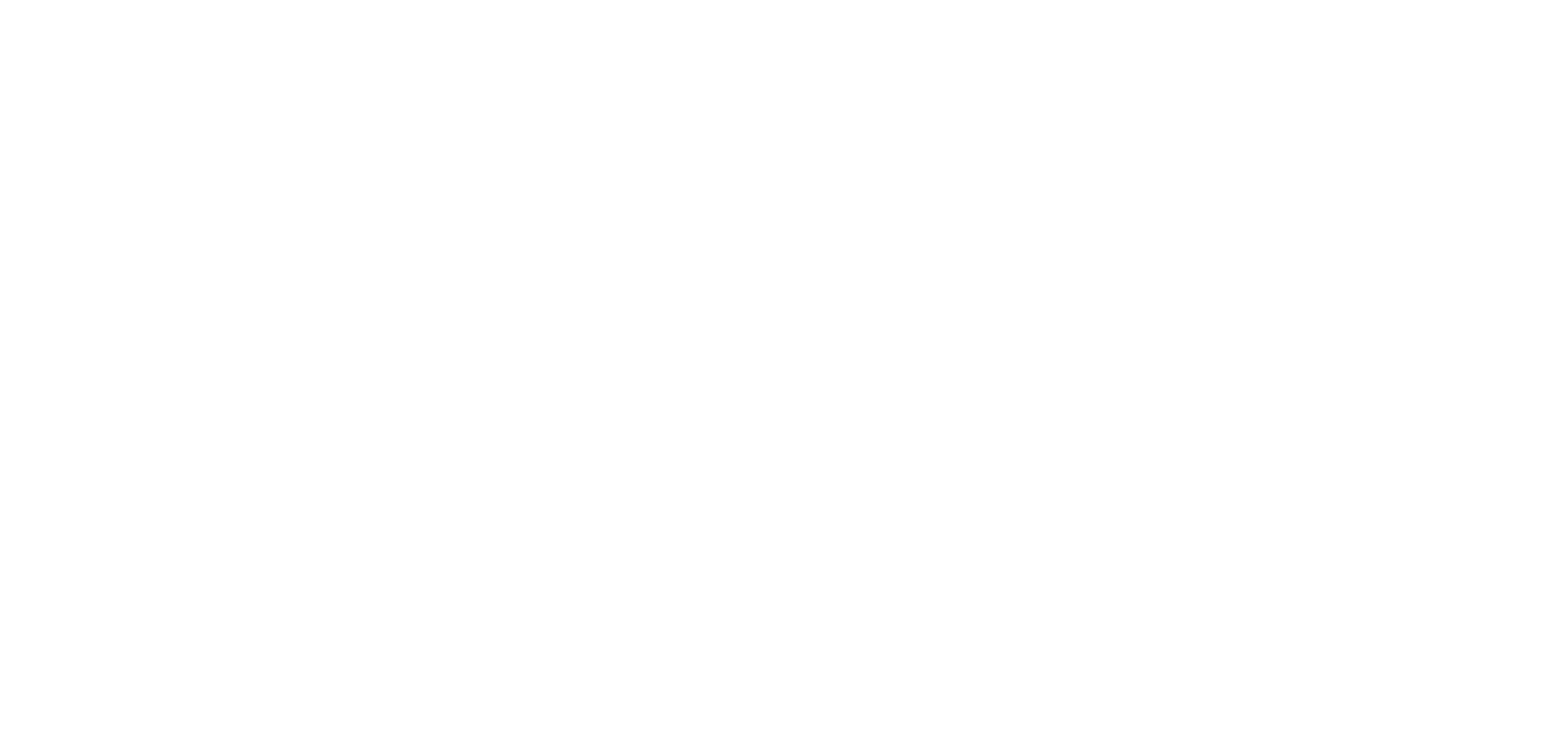 scroll, scrollTop: 0, scrollLeft: 0, axis: both 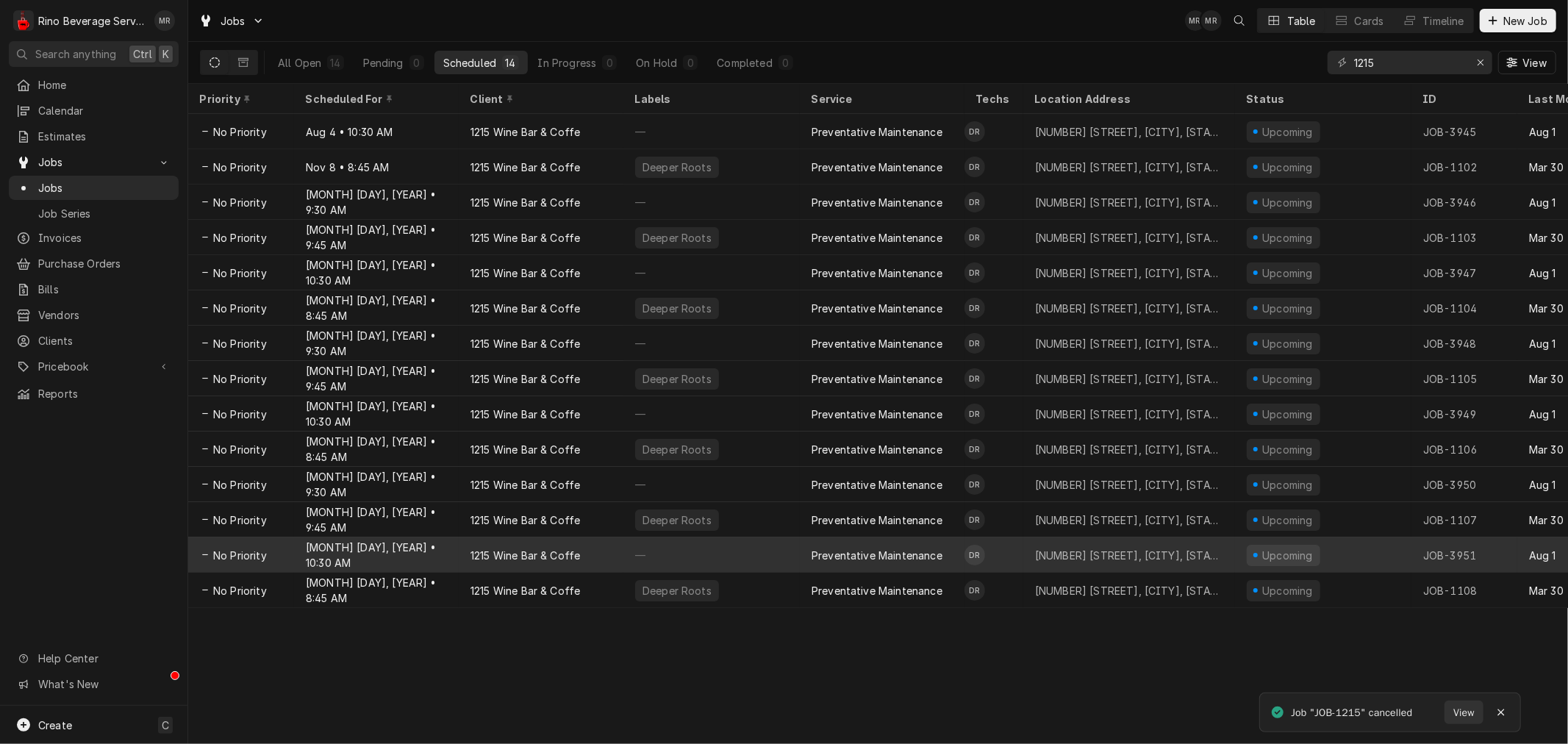 click on "—" at bounding box center (712, 555) 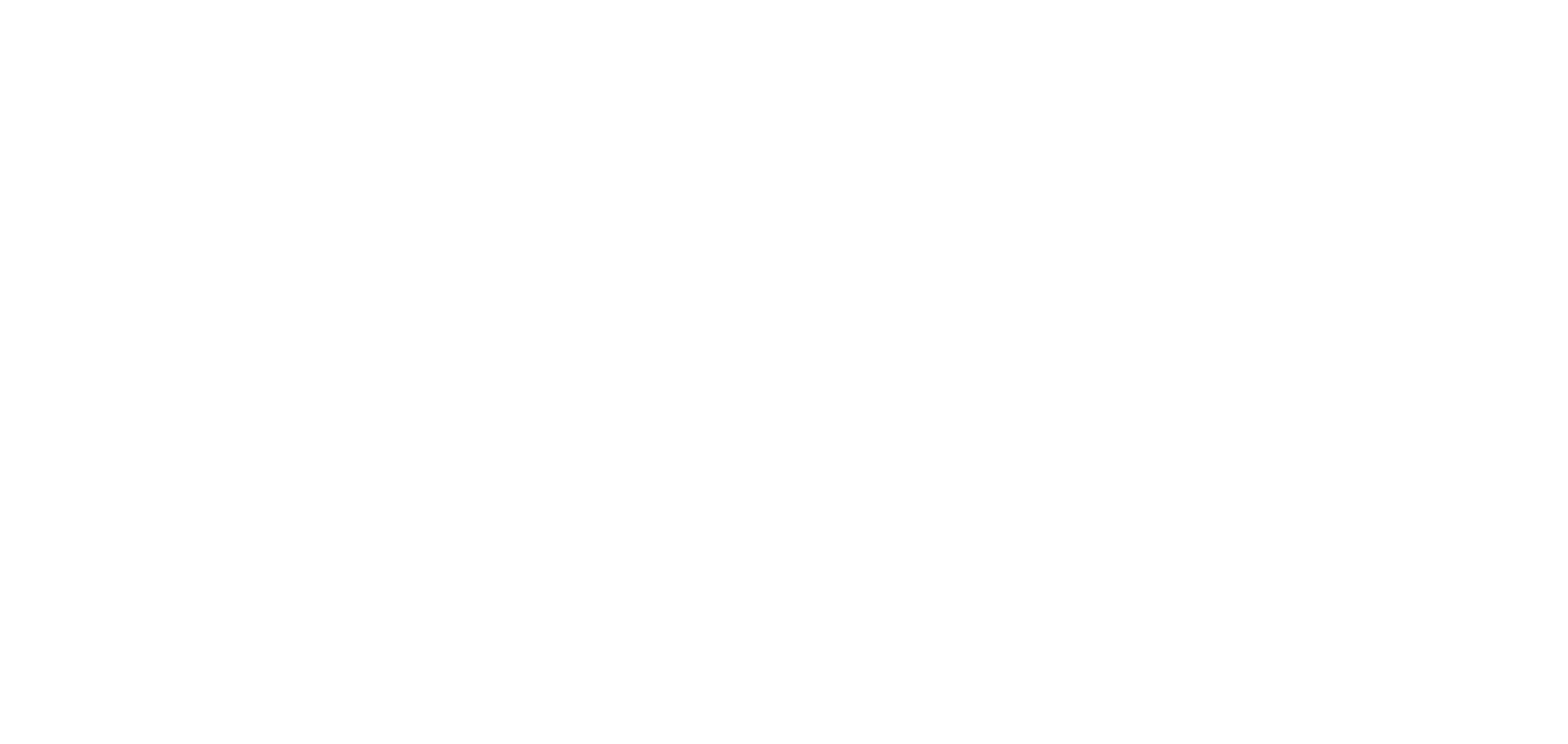 scroll, scrollTop: 0, scrollLeft: 0, axis: both 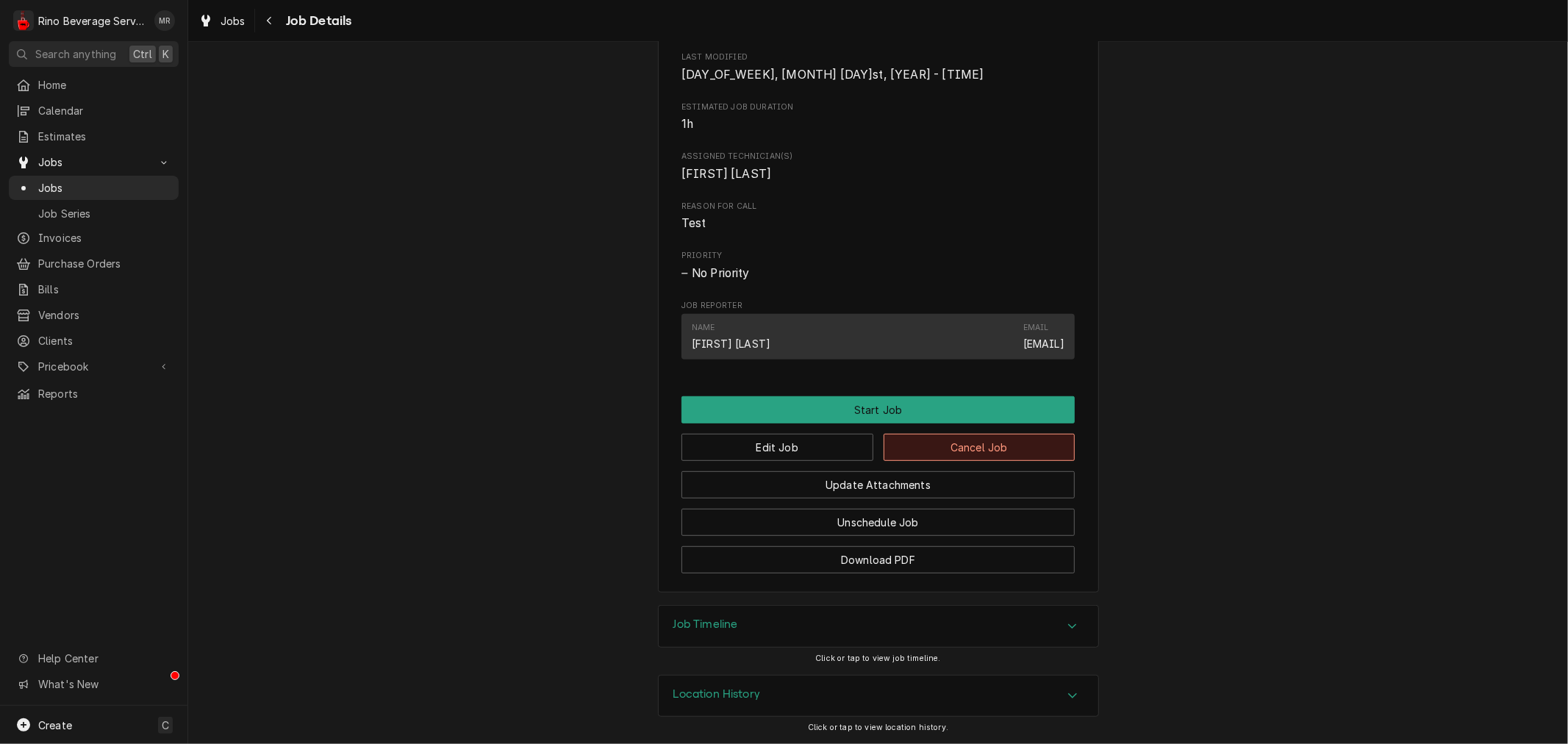 click on "Cancel Job" at bounding box center (979, 447) 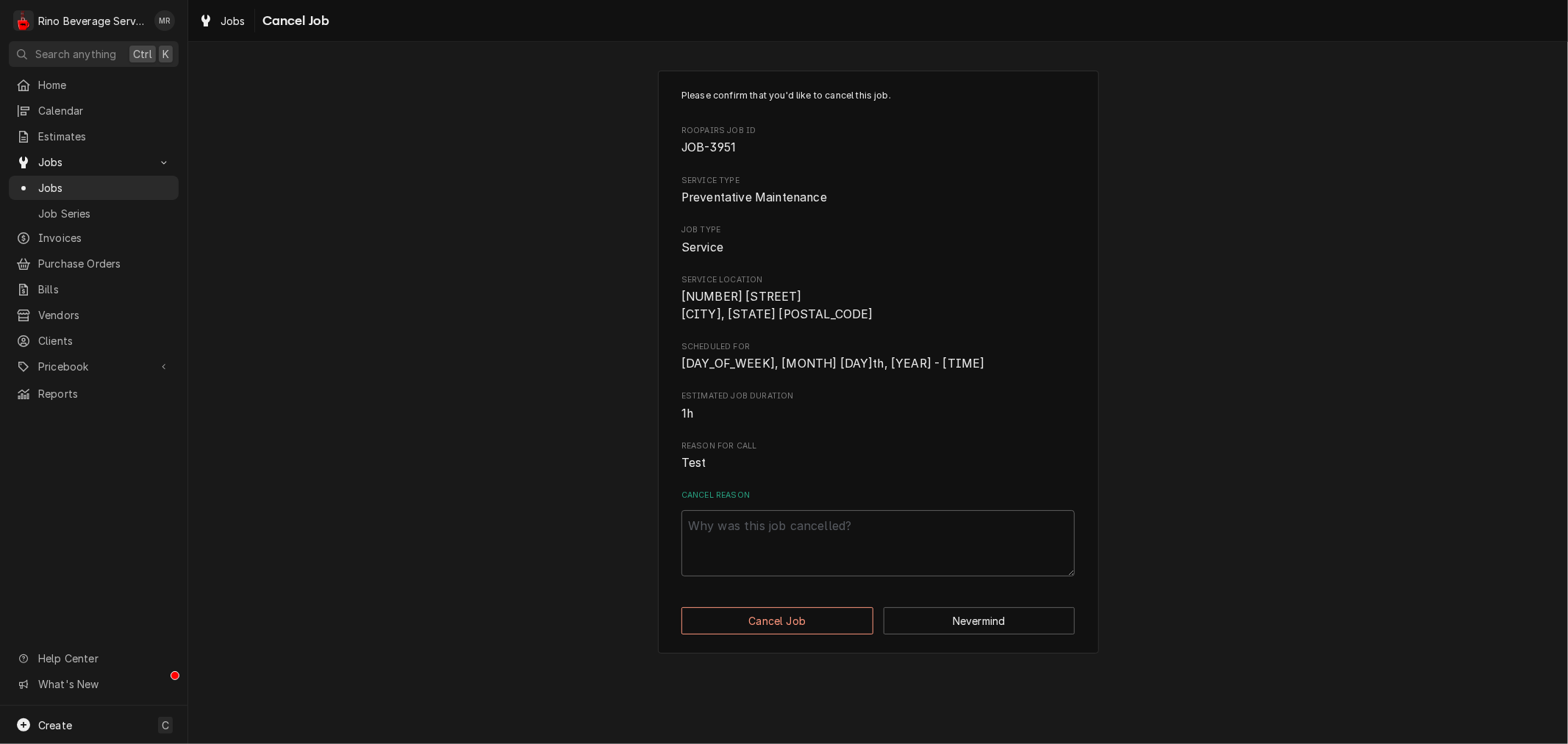 scroll, scrollTop: 0, scrollLeft: 0, axis: both 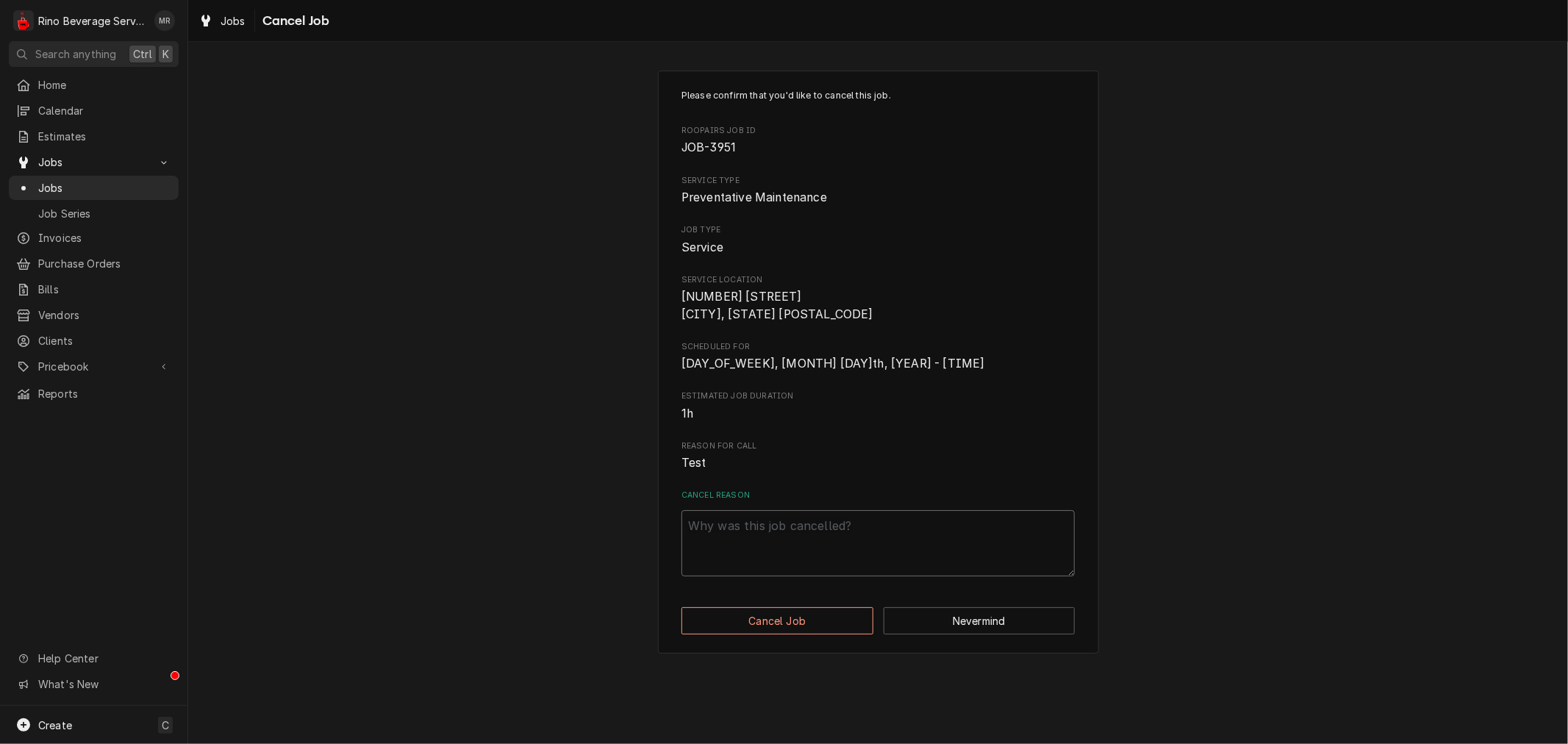 click on "Cancel Reason" at bounding box center [878, 543] 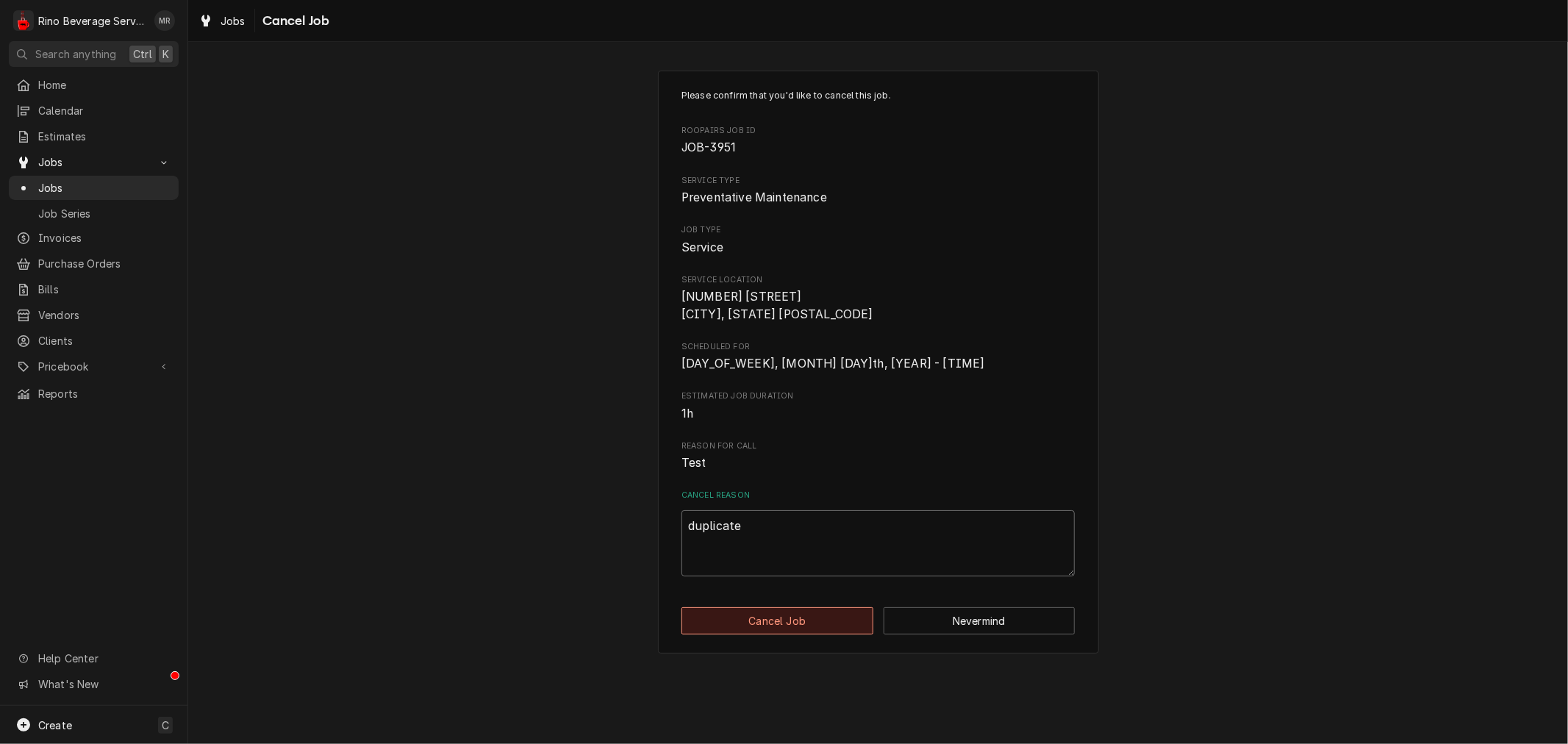 type on "duplicate" 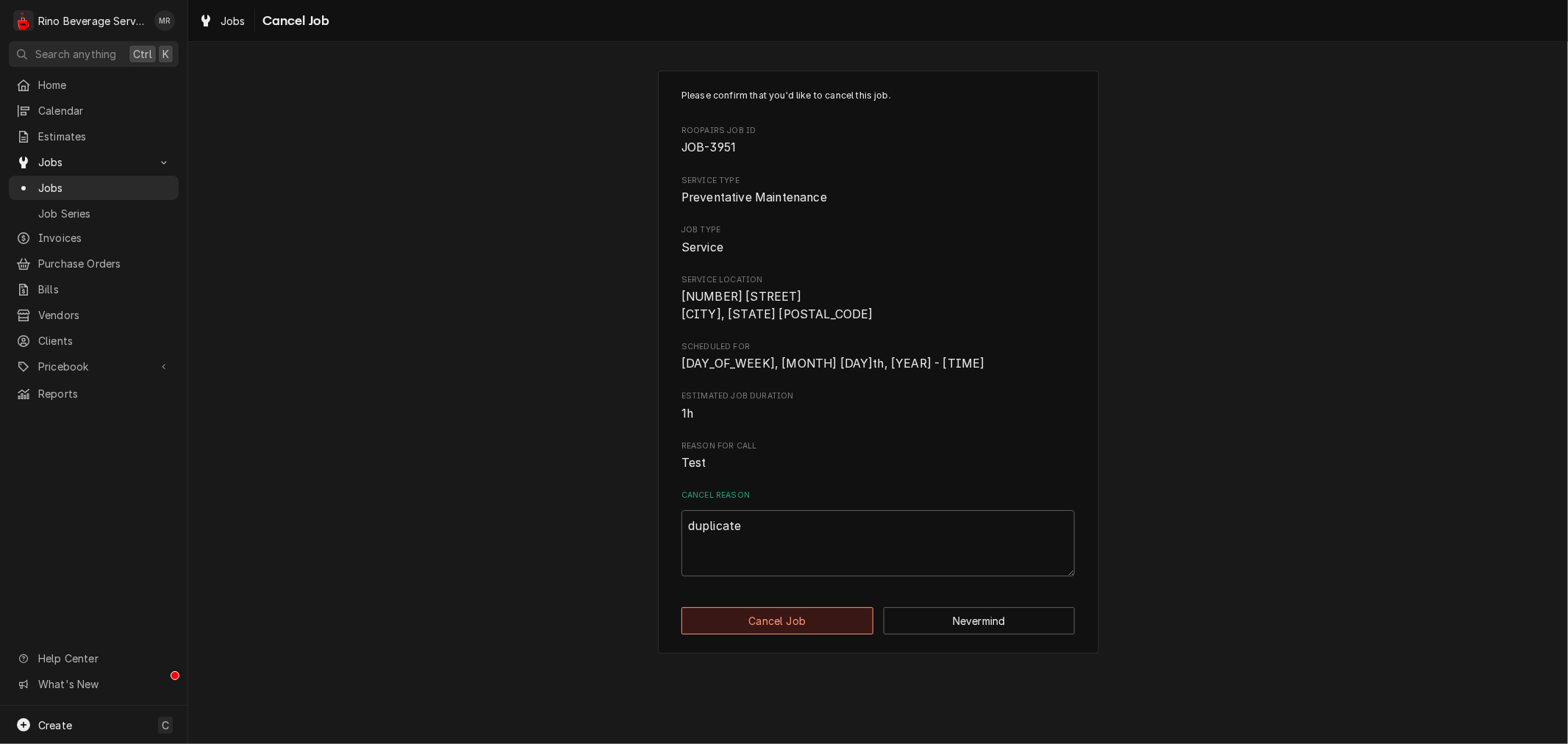click on "Cancel Job" at bounding box center (777, 620) 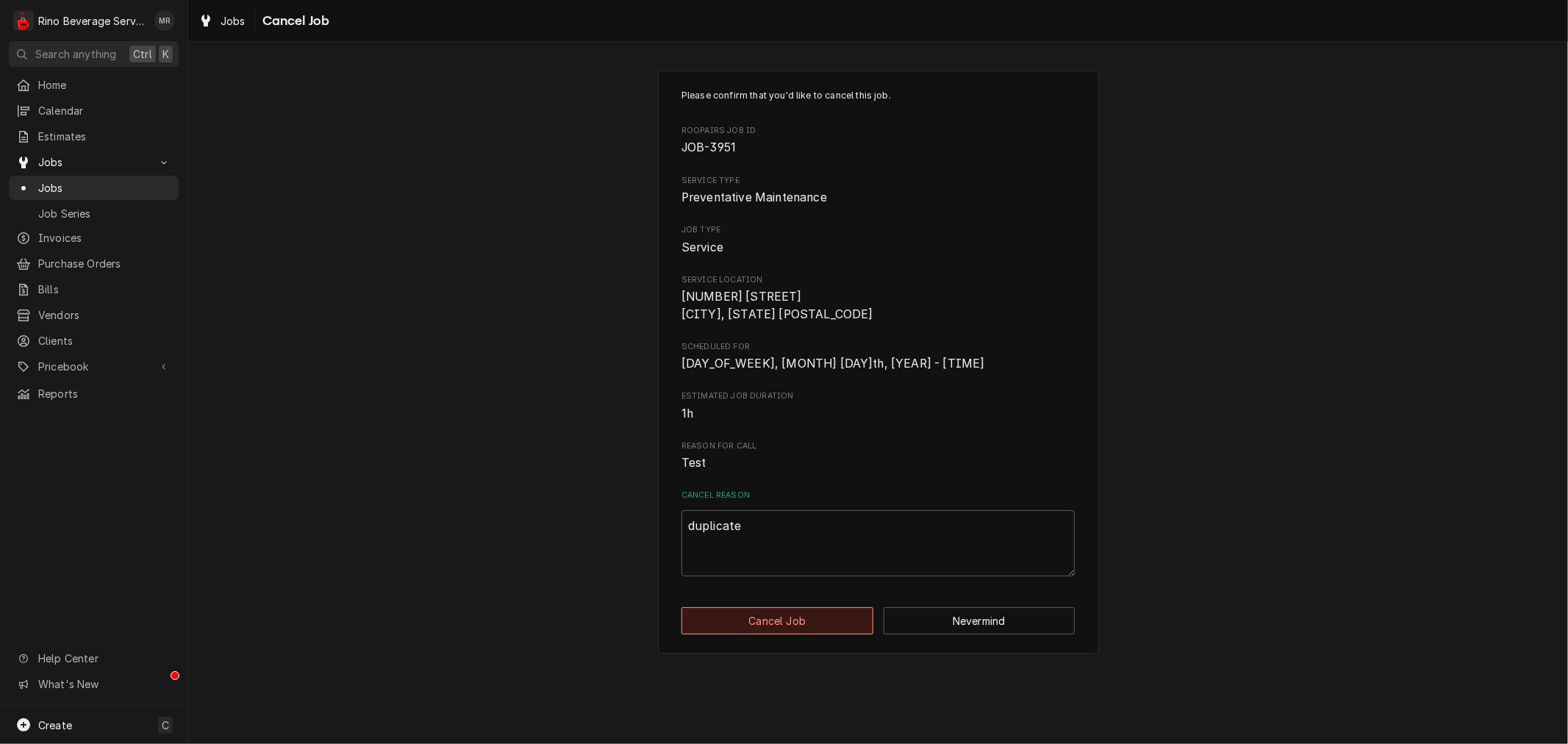 type on "x" 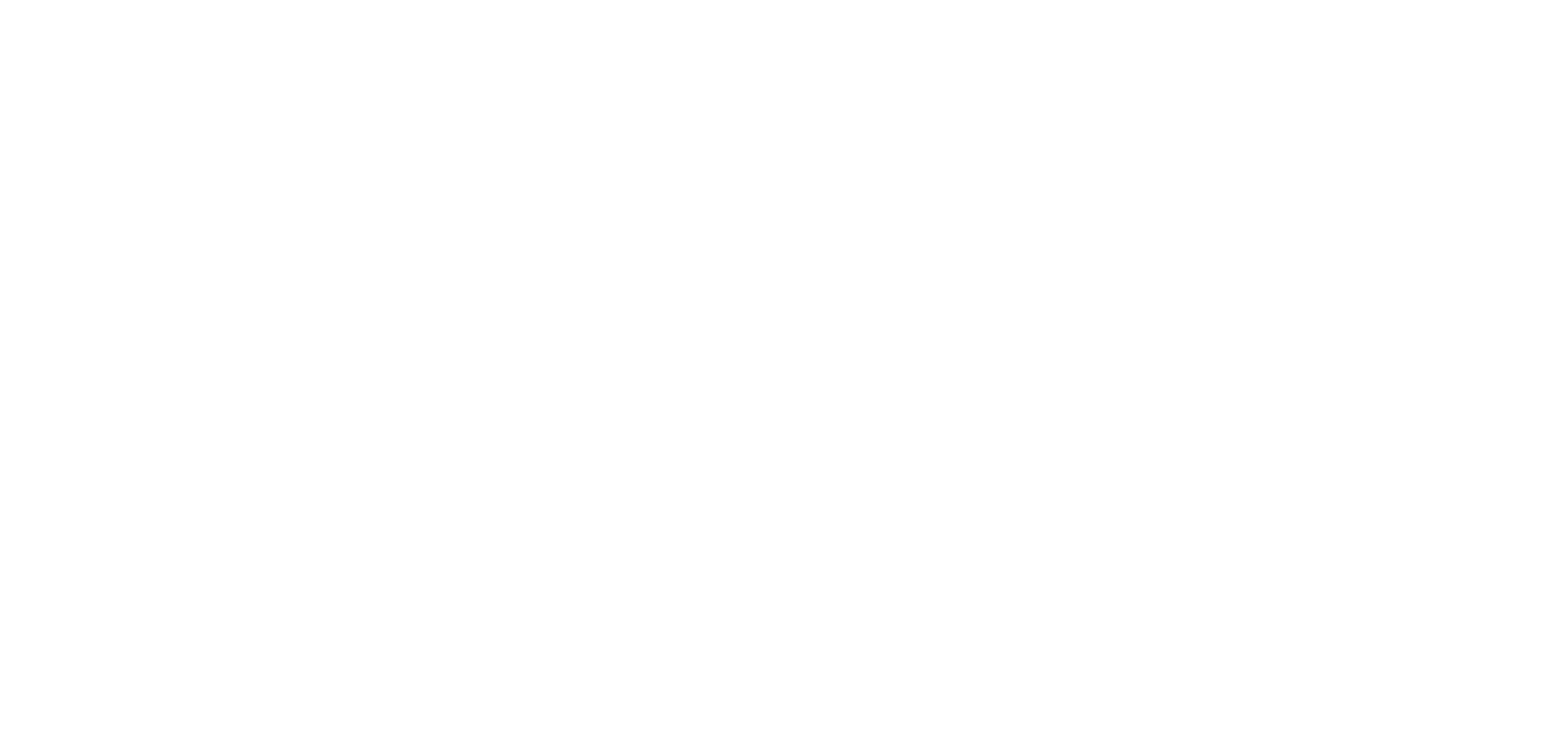 scroll, scrollTop: 0, scrollLeft: 0, axis: both 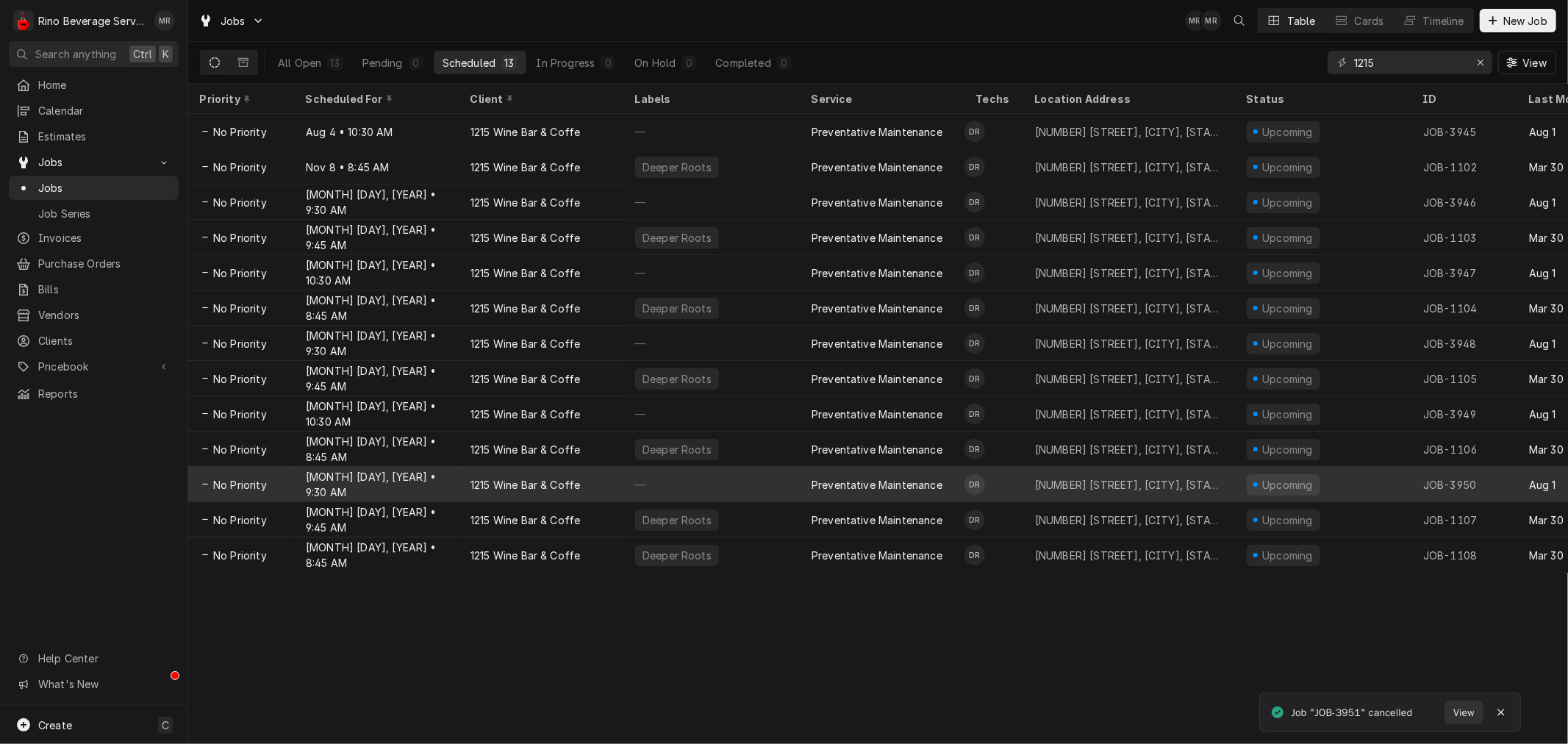 click on "—" at bounding box center [712, 484] 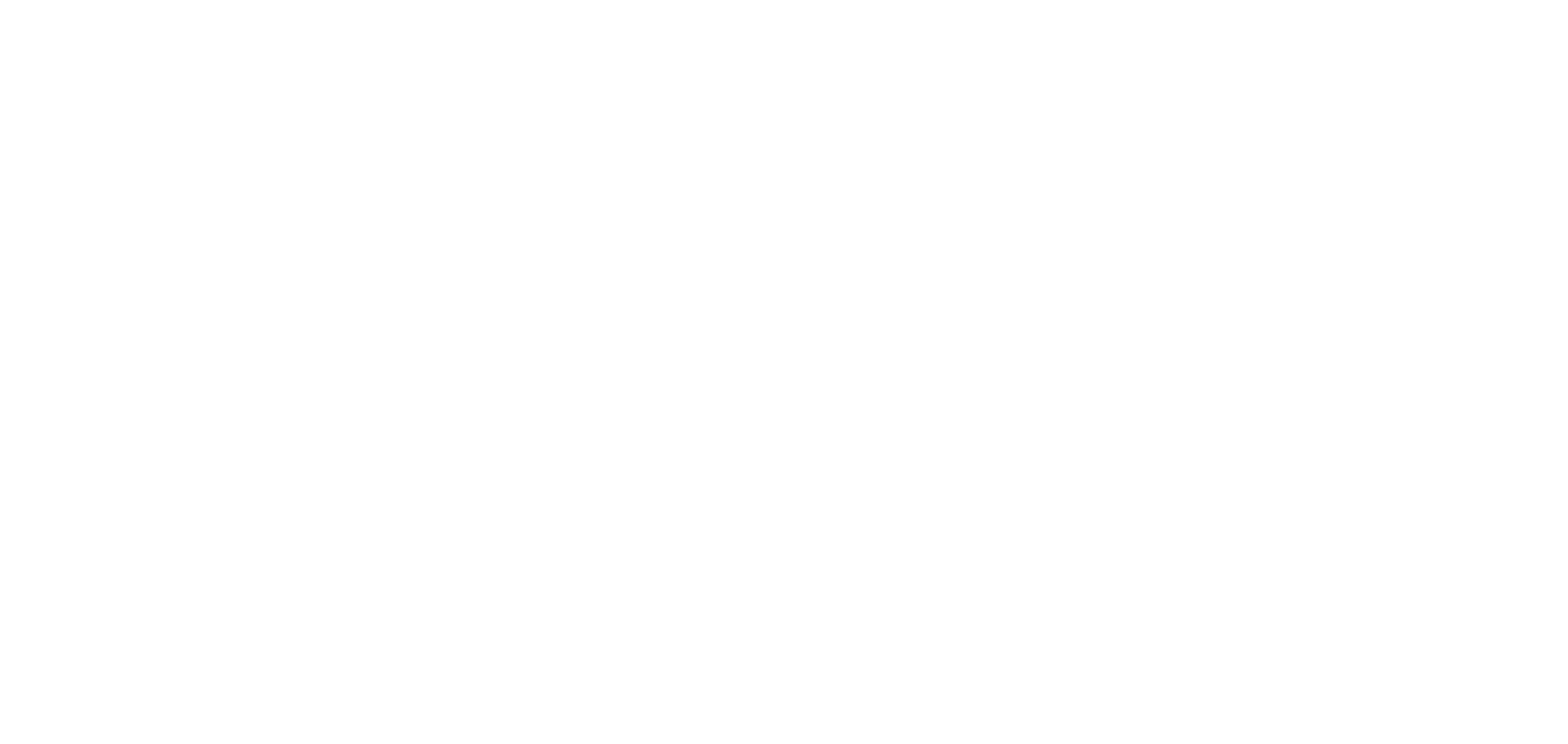 scroll, scrollTop: 0, scrollLeft: 0, axis: both 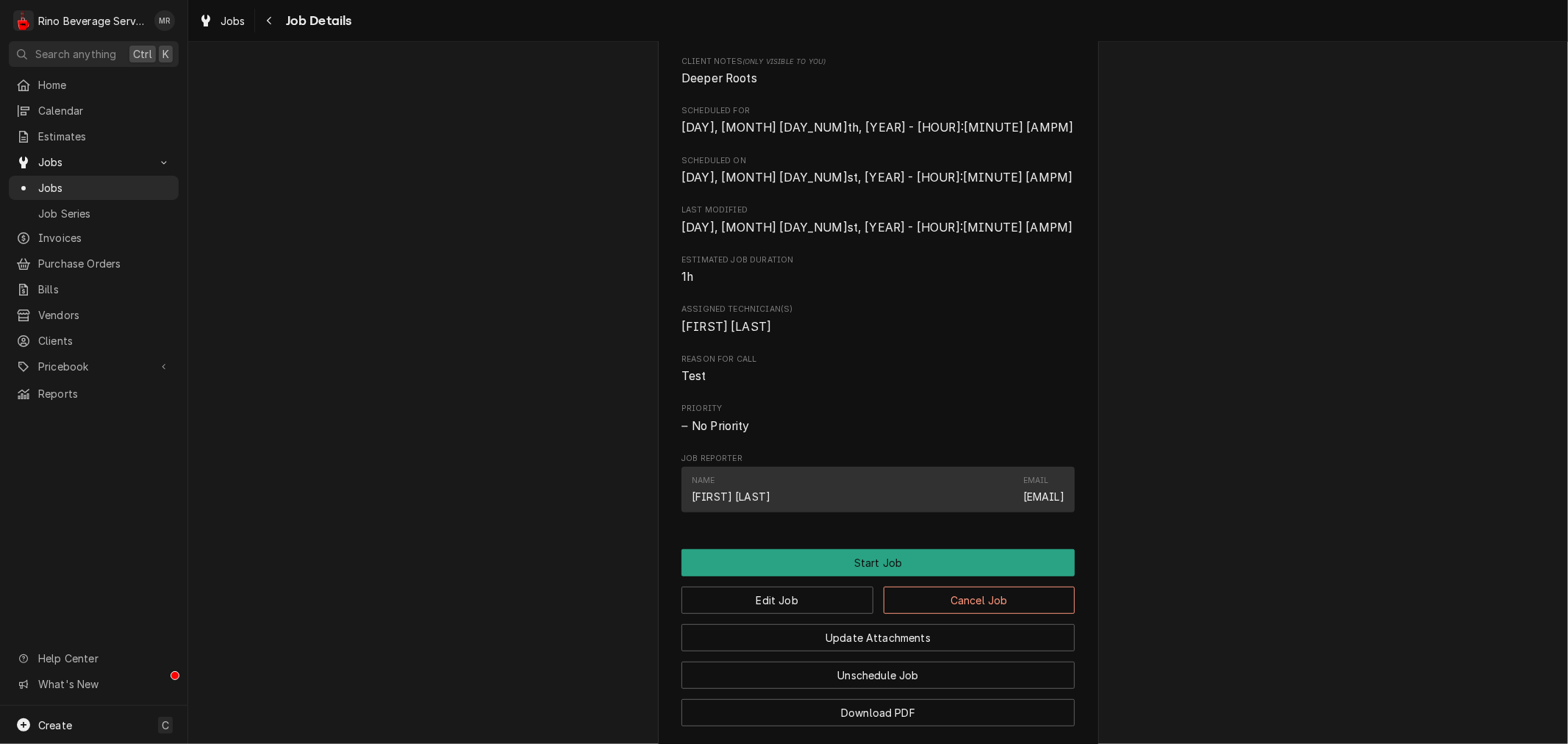 click on "Edit Job Cancel Job" at bounding box center [878, 595] 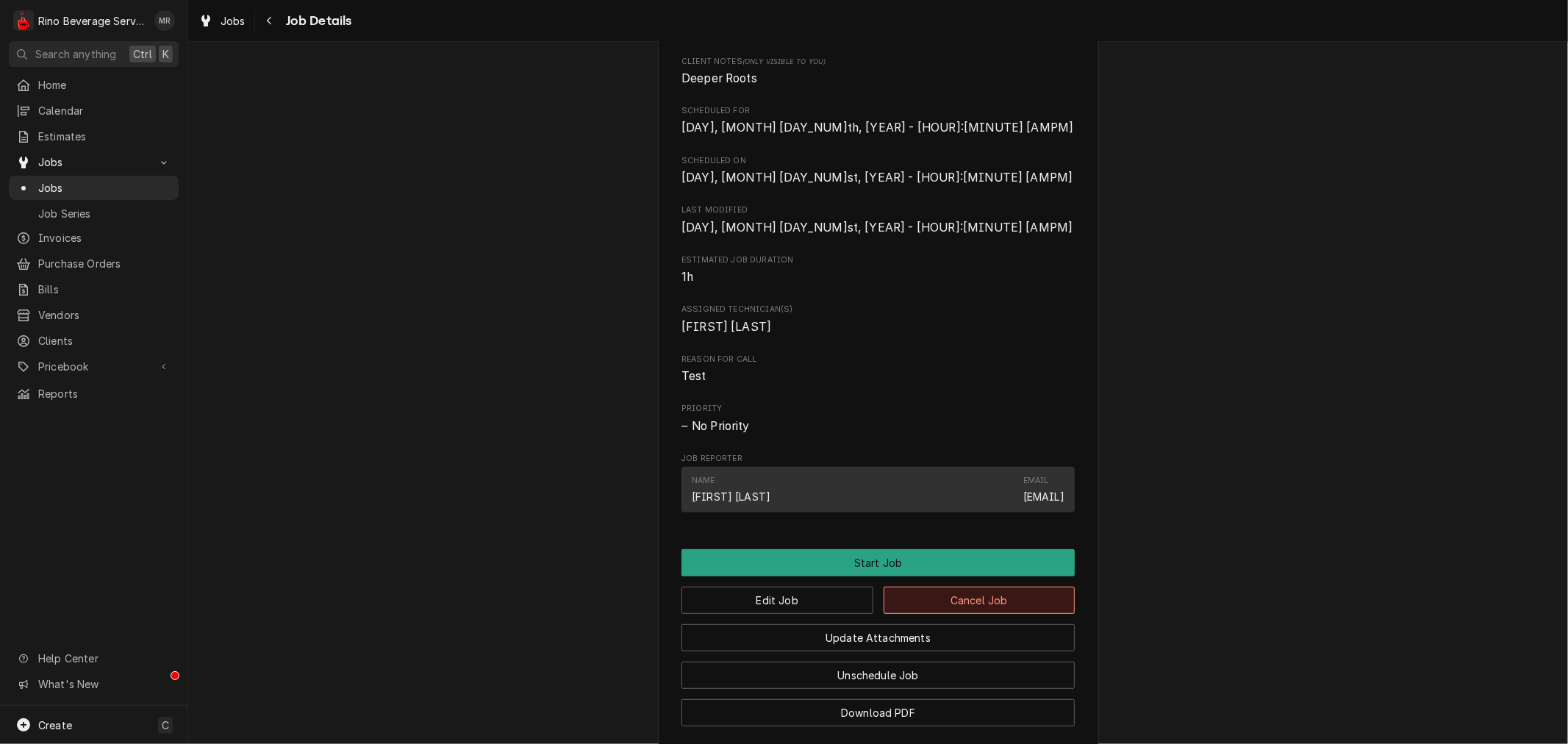 click on "Cancel Job" at bounding box center (979, 600) 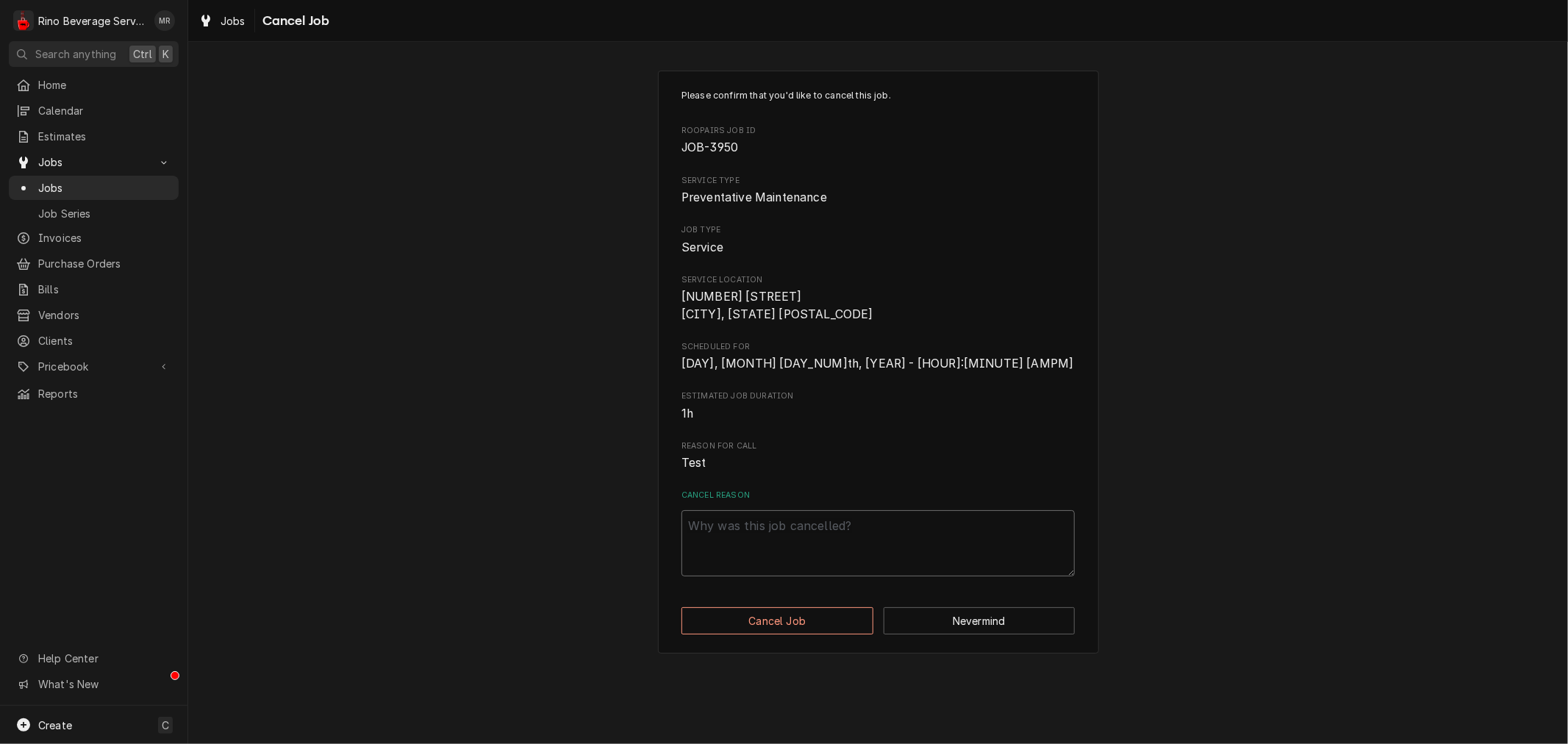 click on "Cancel Reason" at bounding box center [878, 543] 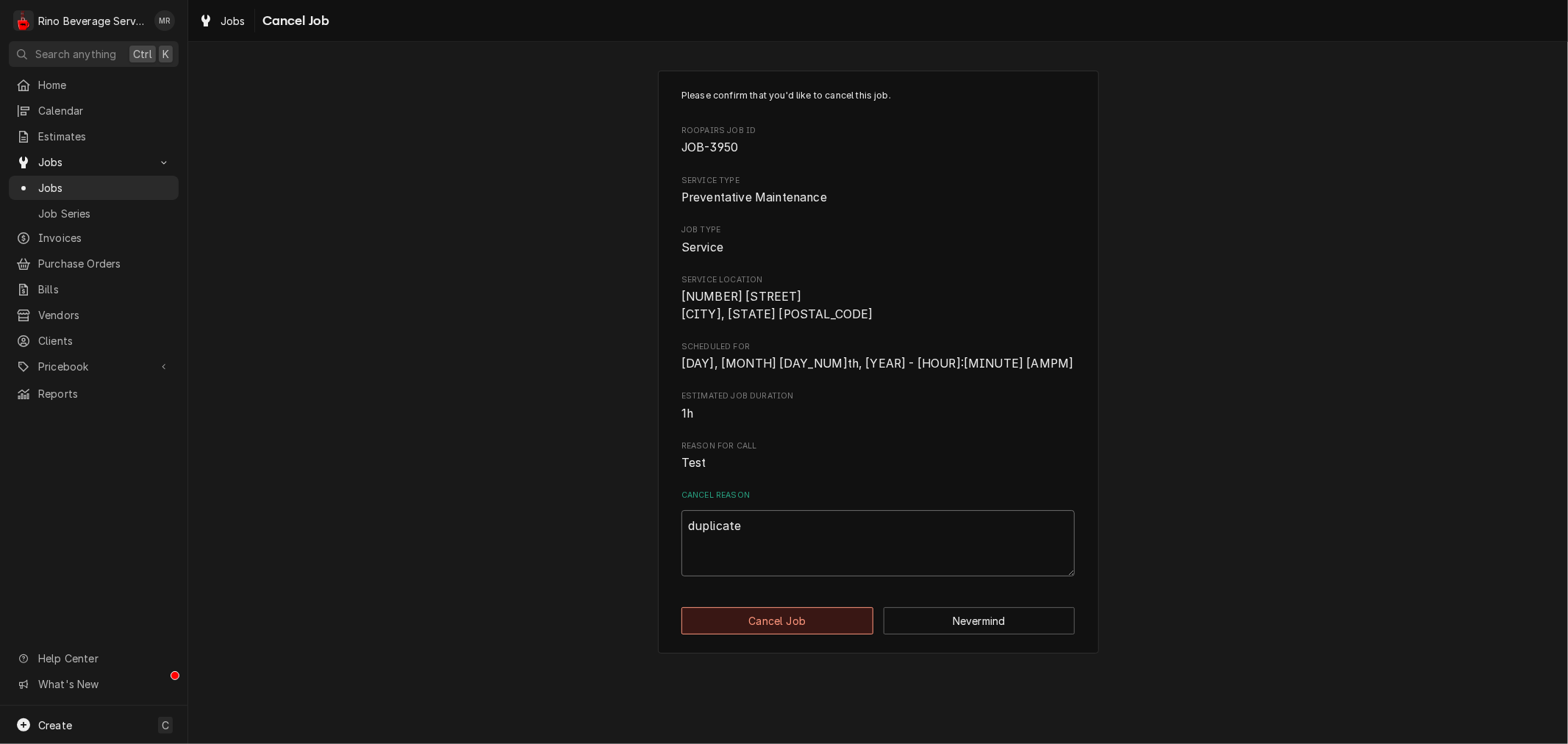 type on "duplicate" 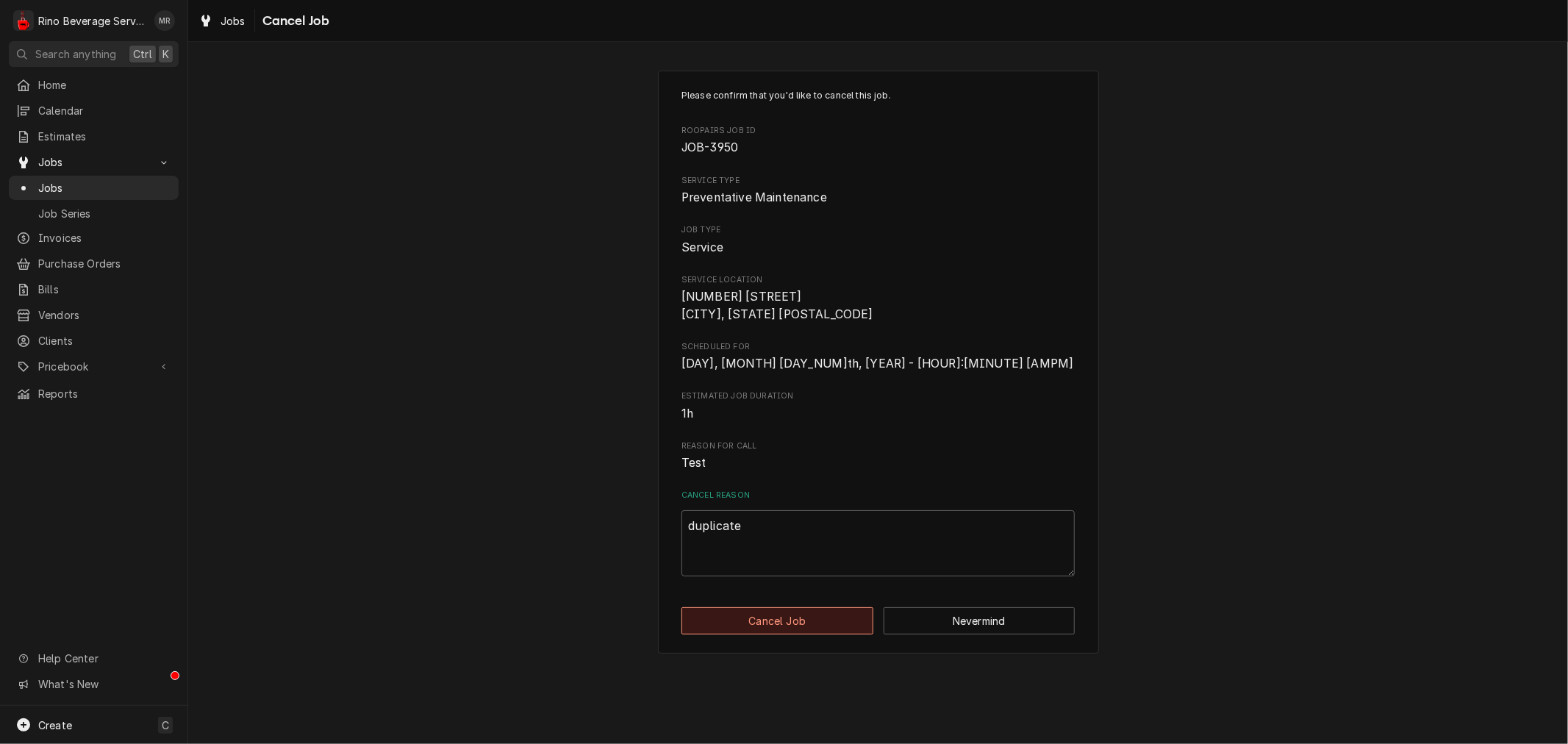 click on "Cancel Job" at bounding box center [777, 620] 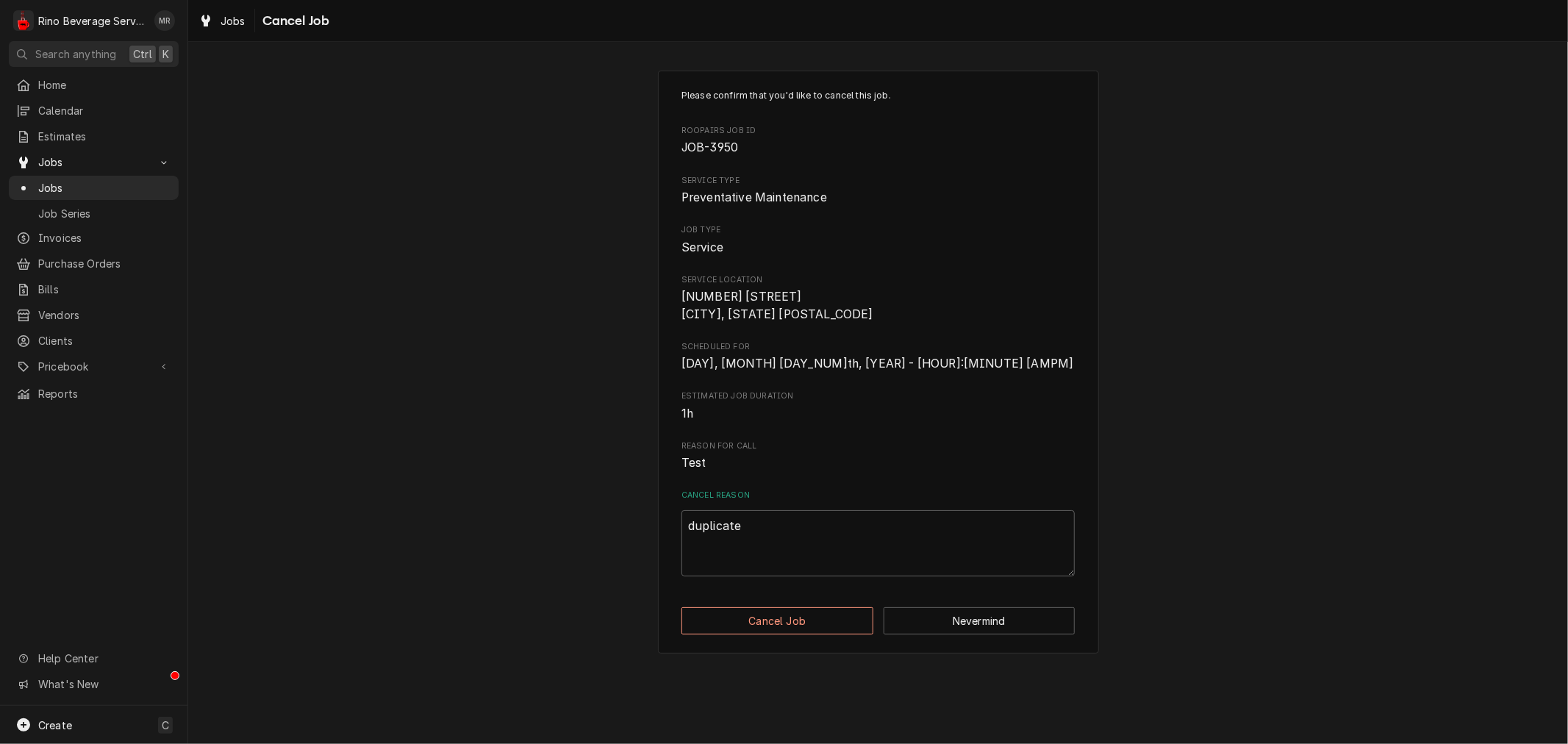 type on "x" 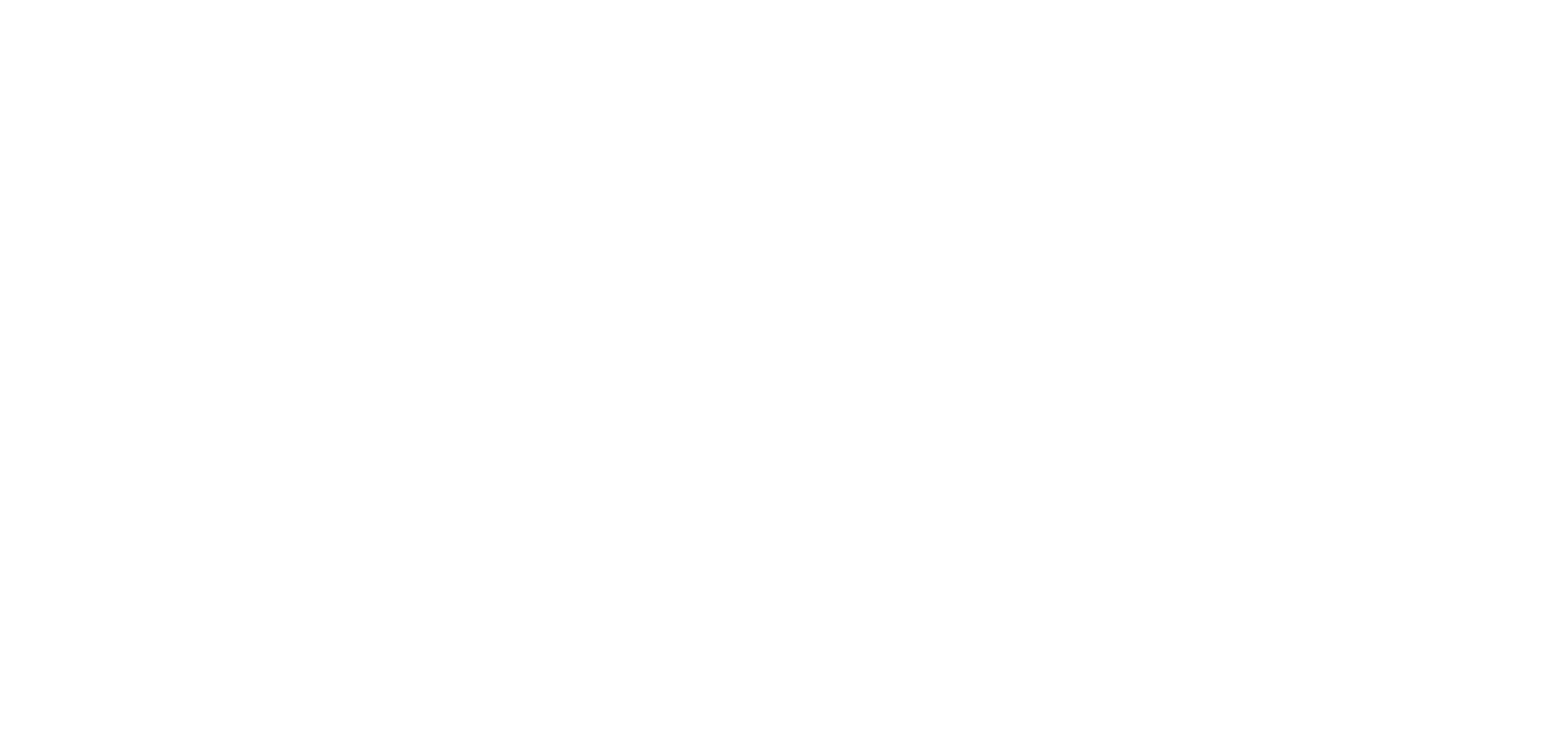 scroll, scrollTop: 0, scrollLeft: 0, axis: both 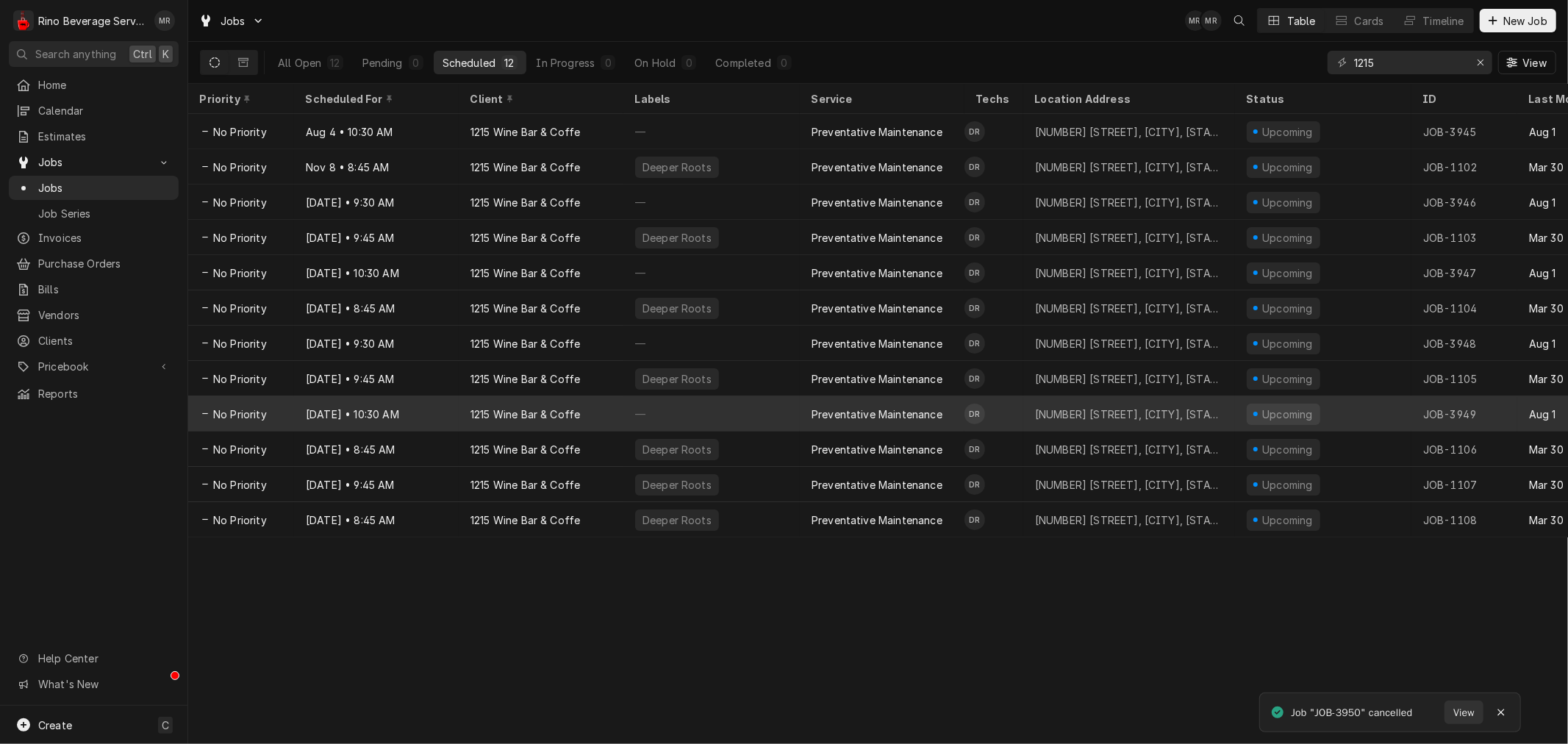 click on "1215 Wine Bar & Coffe" at bounding box center (541, 414) 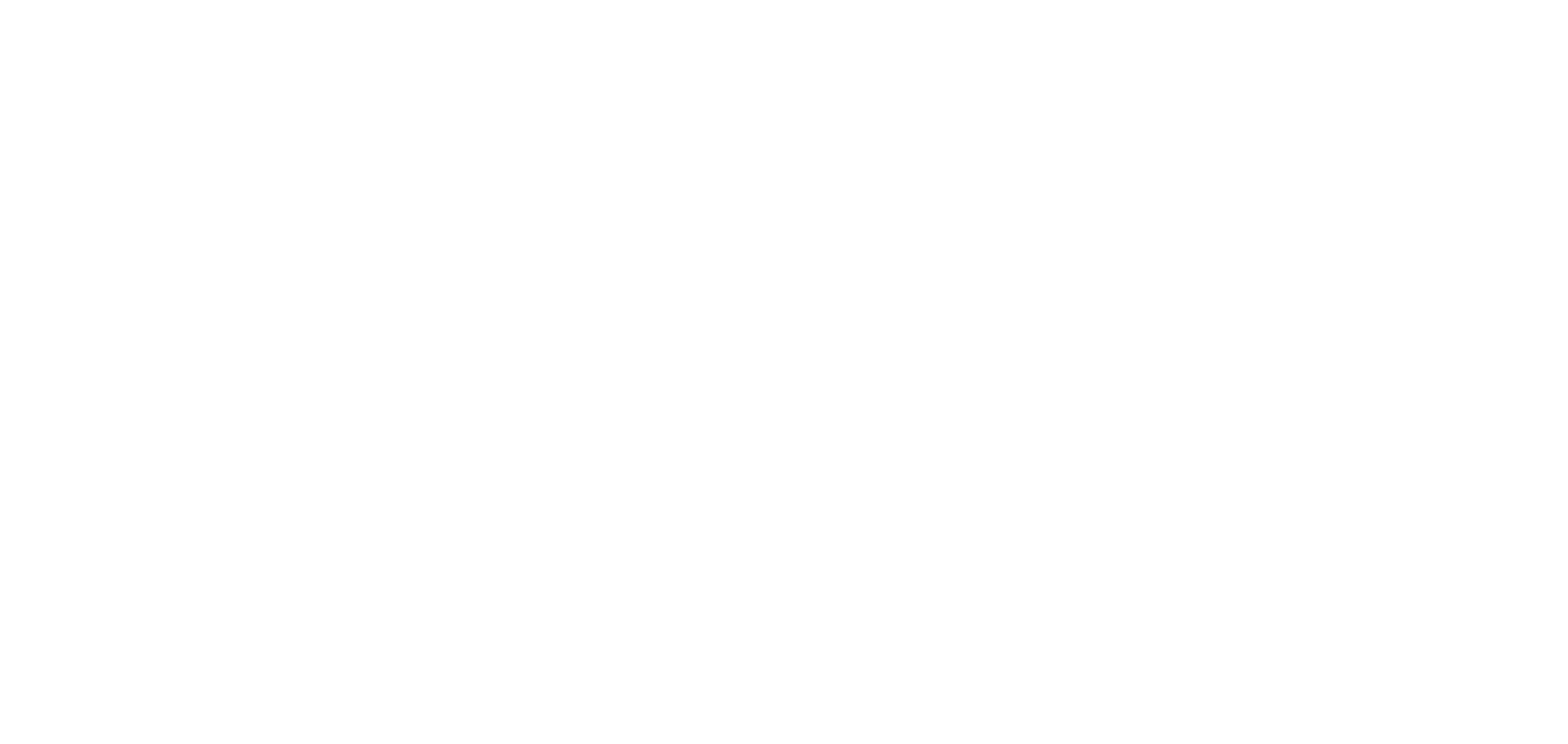 scroll, scrollTop: 0, scrollLeft: 0, axis: both 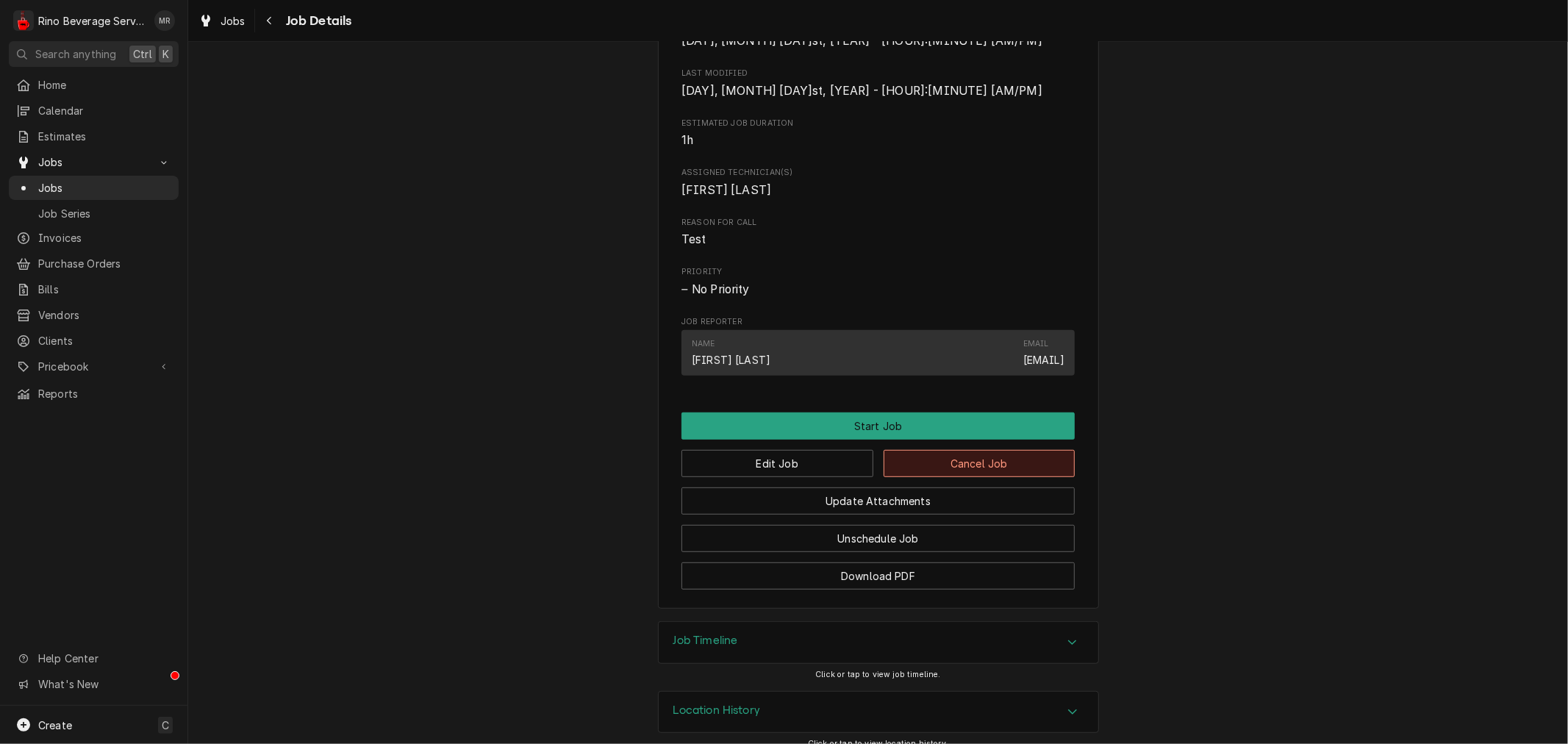 click on "Cancel Job" at bounding box center (979, 463) 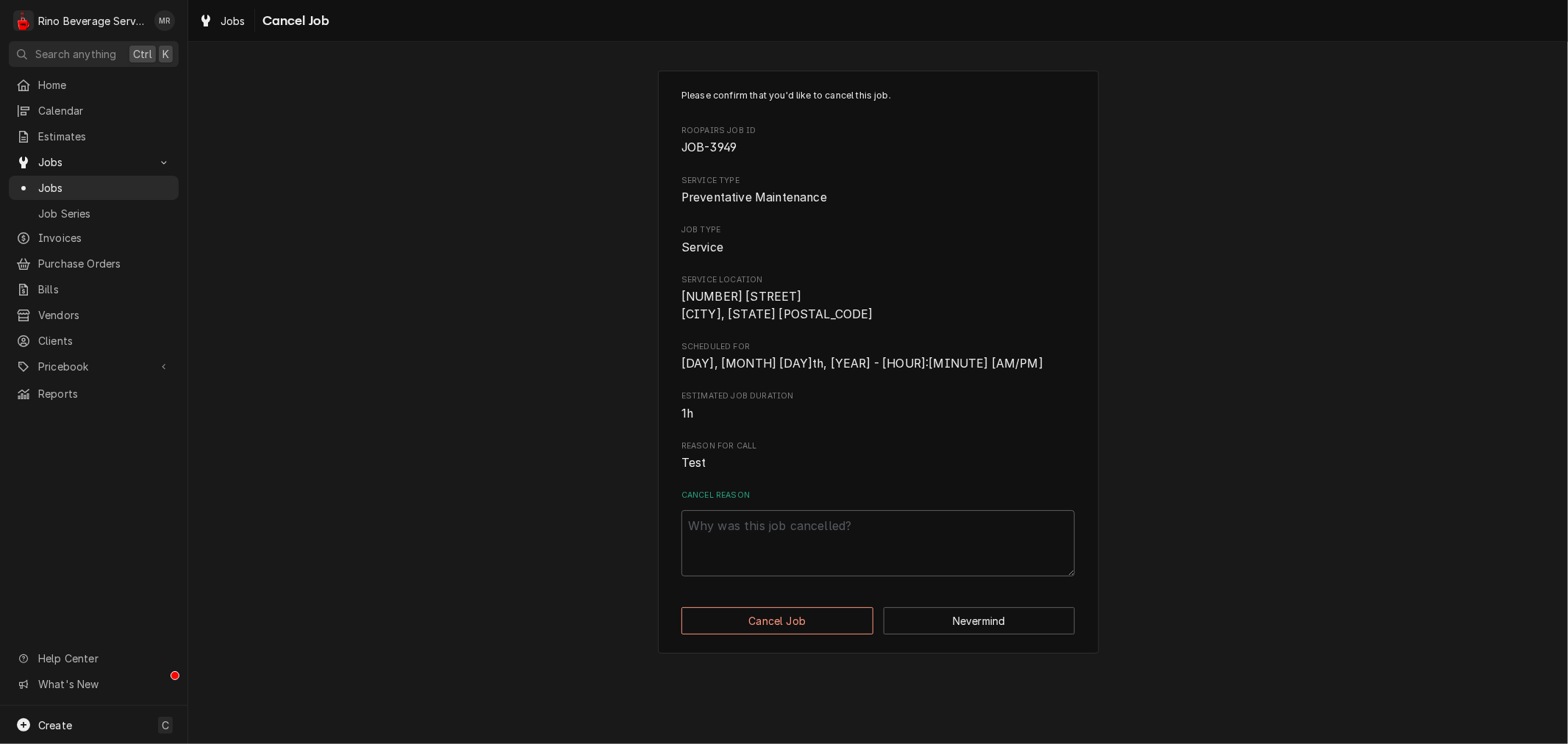 scroll, scrollTop: 0, scrollLeft: 0, axis: both 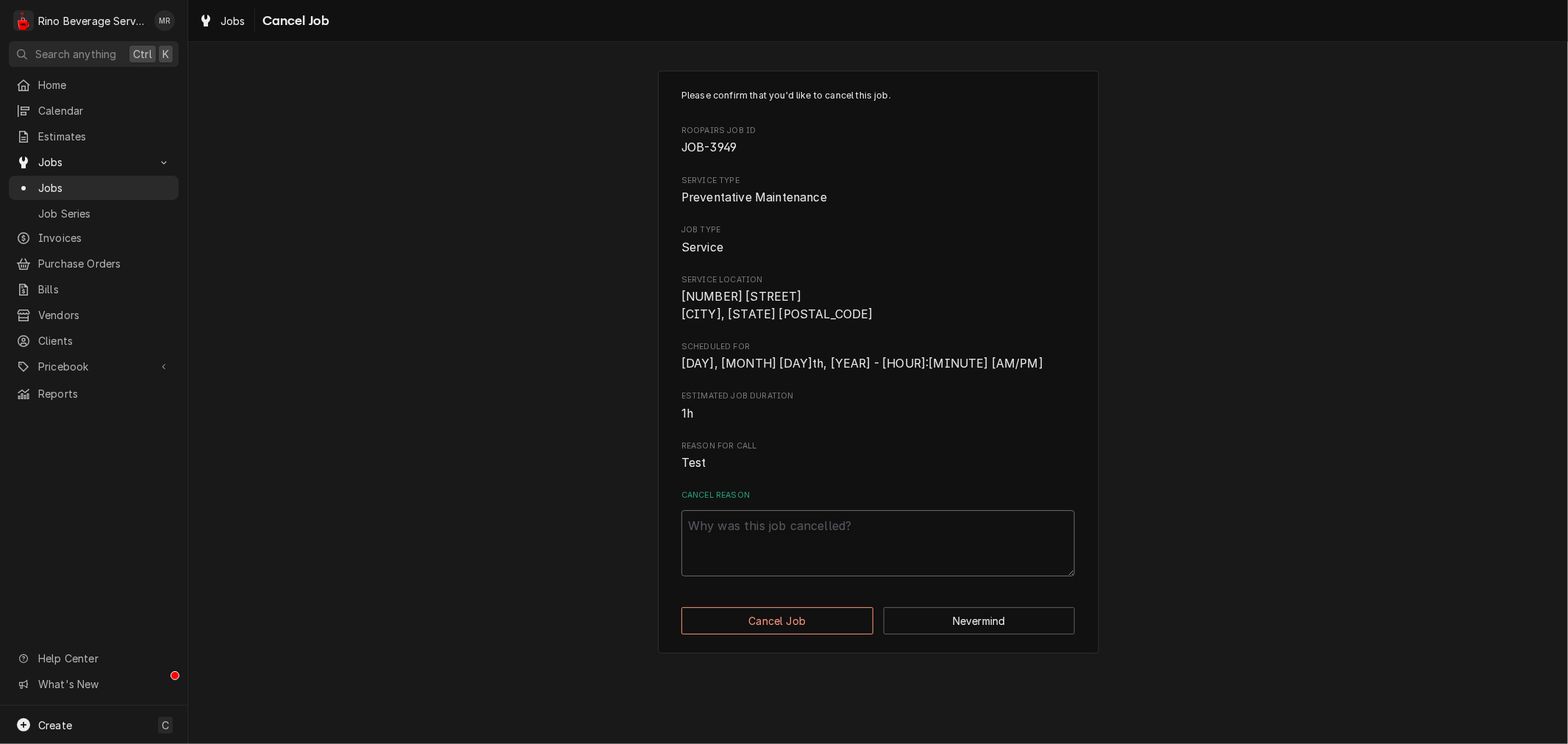 click on "Cancel Reason" at bounding box center (878, 543) 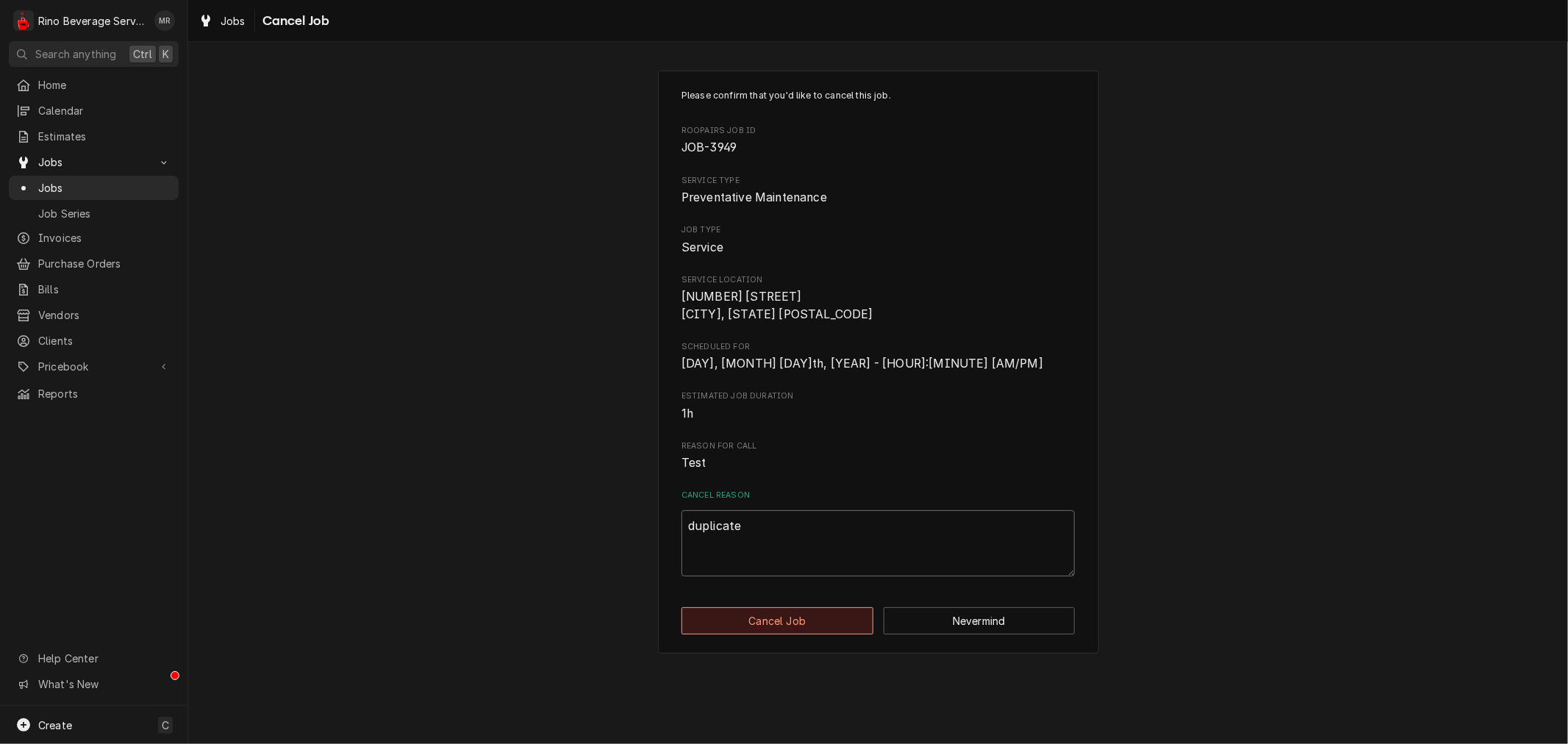 type on "duplicate" 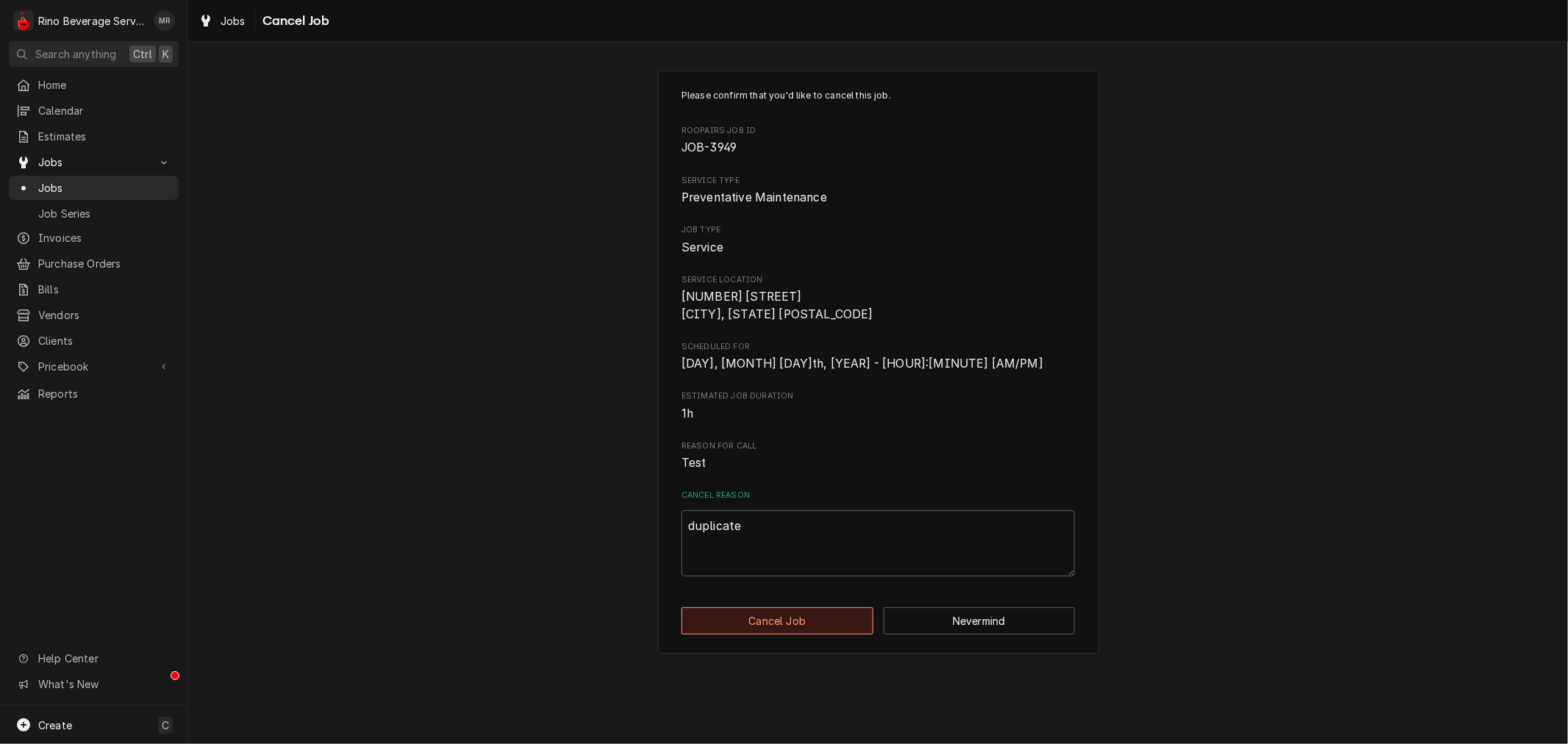 click on "Cancel Job" at bounding box center [777, 620] 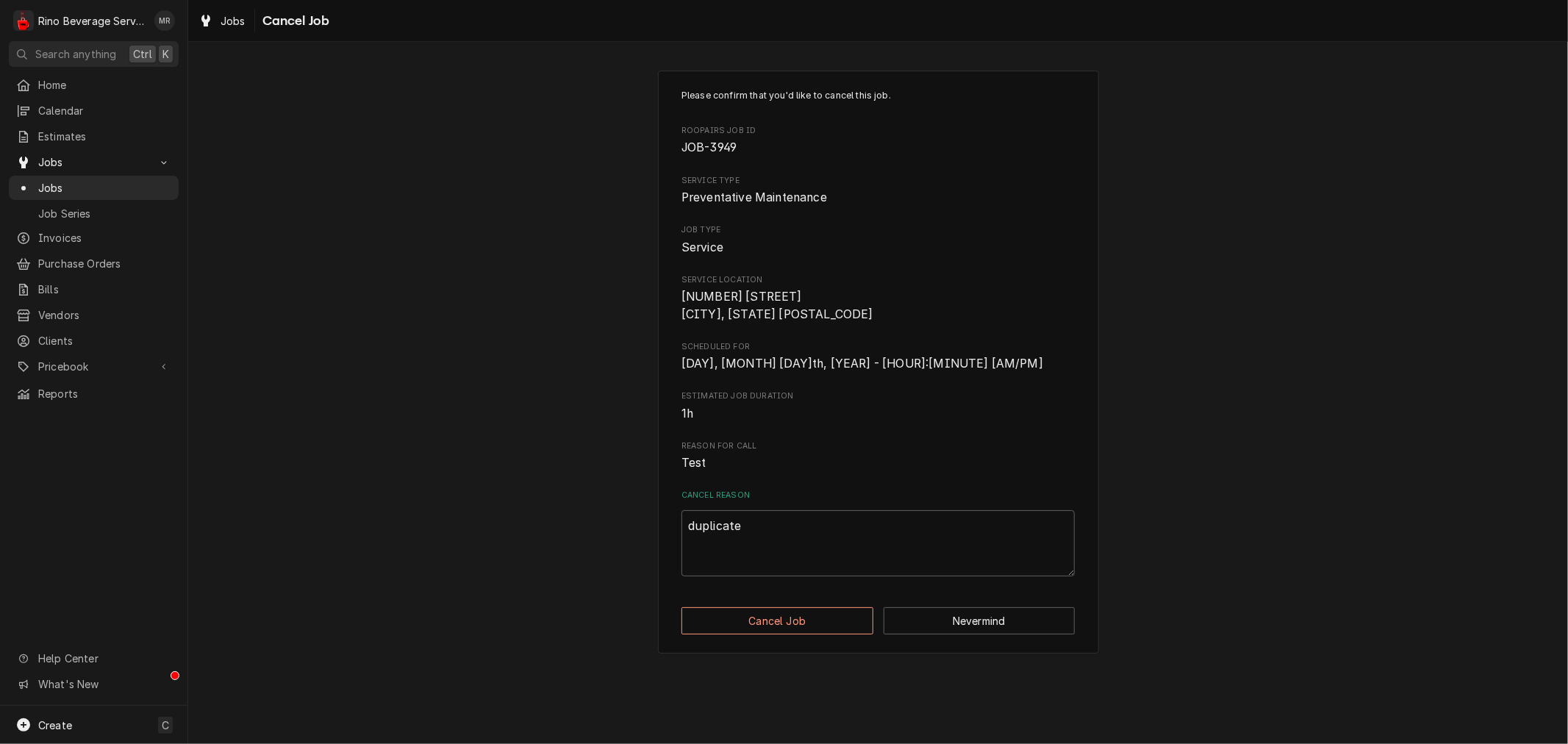type on "x" 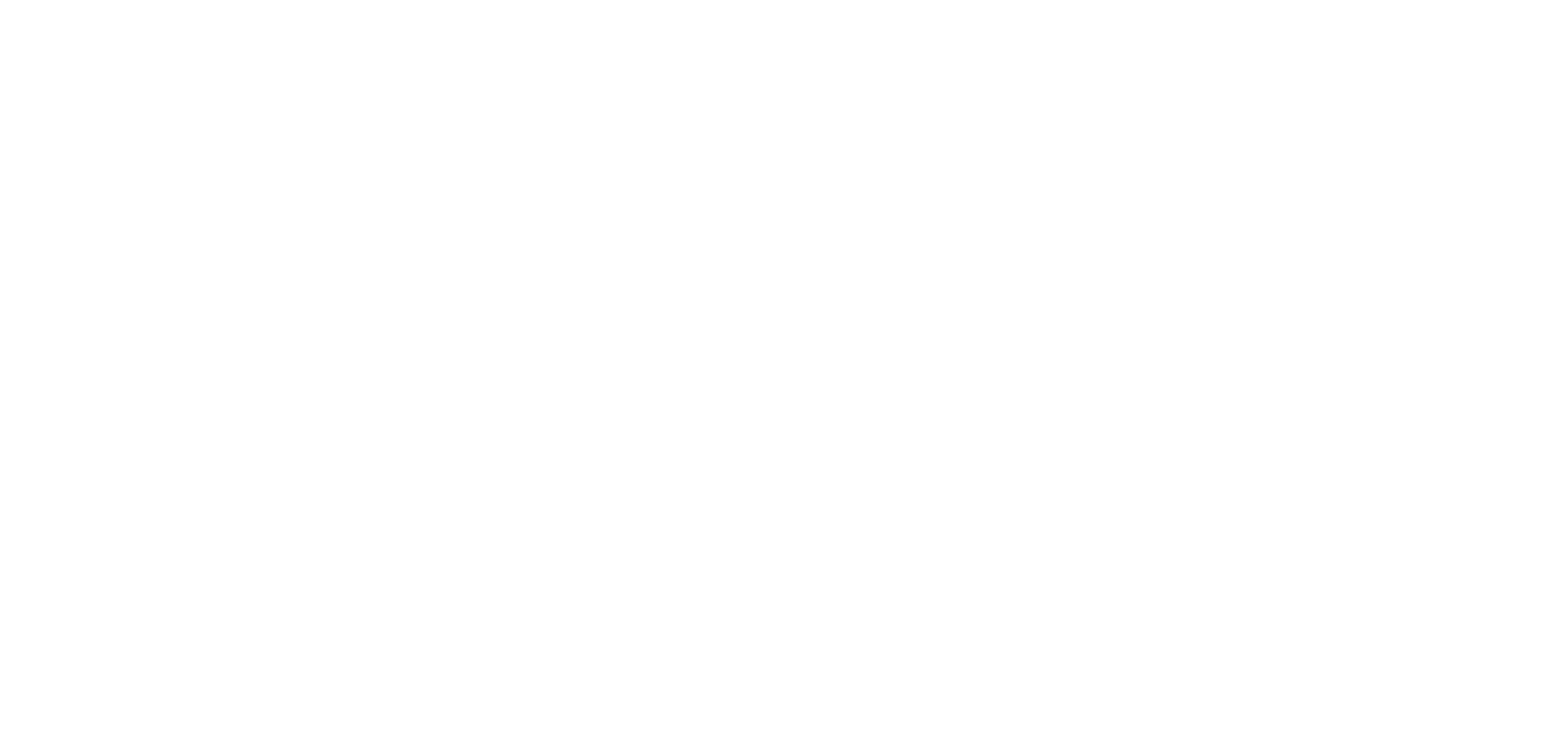 scroll, scrollTop: 0, scrollLeft: 0, axis: both 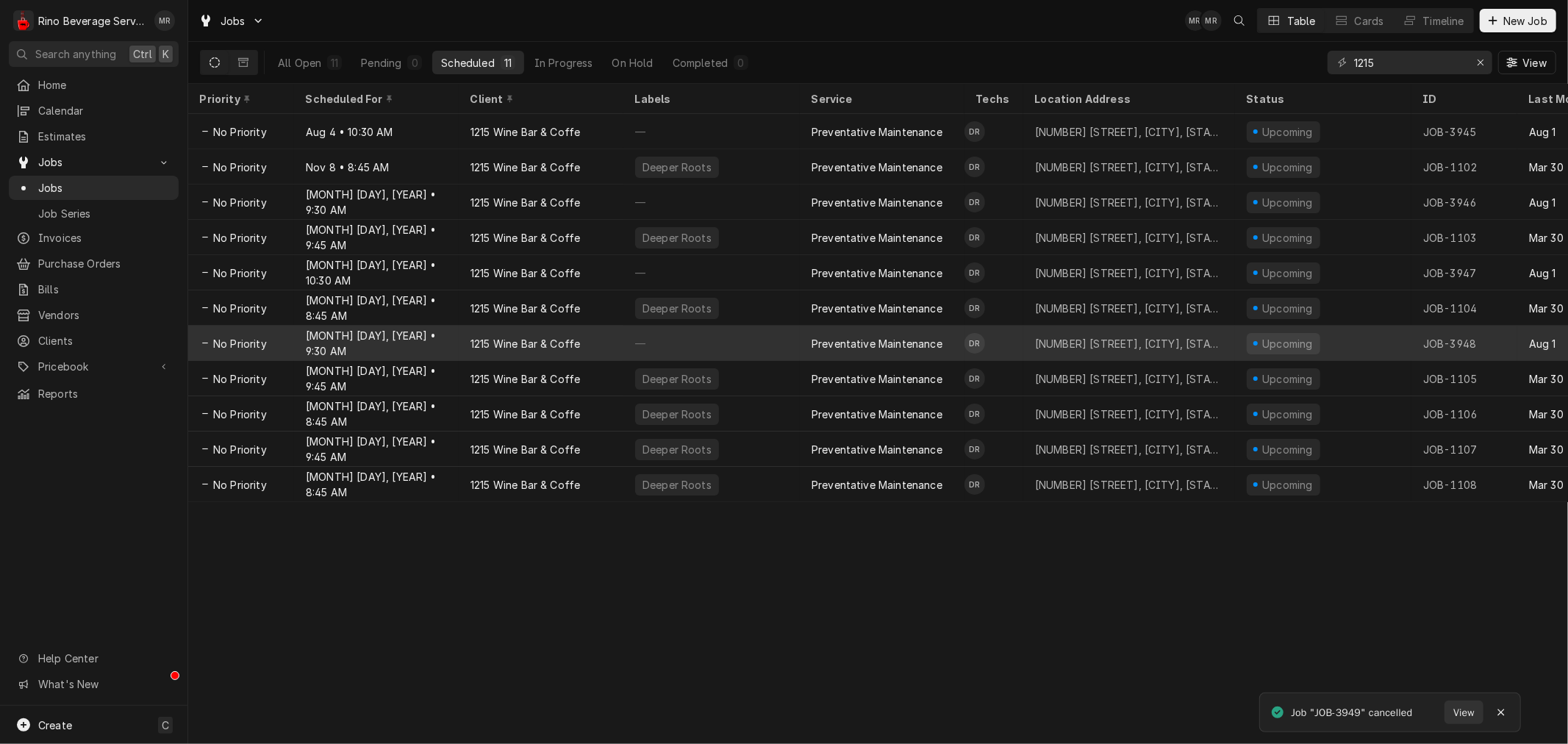 click on "1215 Wine Bar & Coffe" at bounding box center (541, 343) 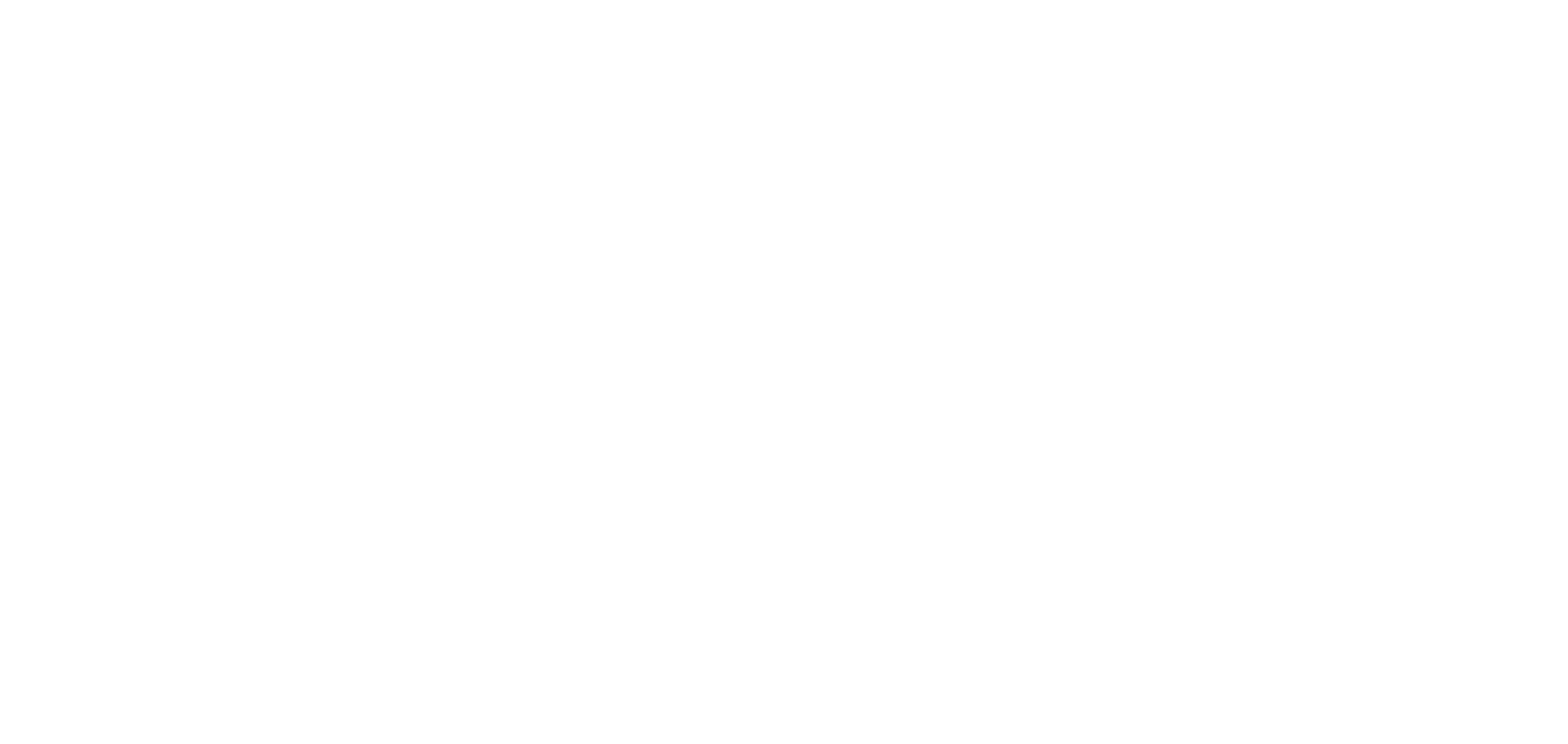 scroll, scrollTop: 0, scrollLeft: 0, axis: both 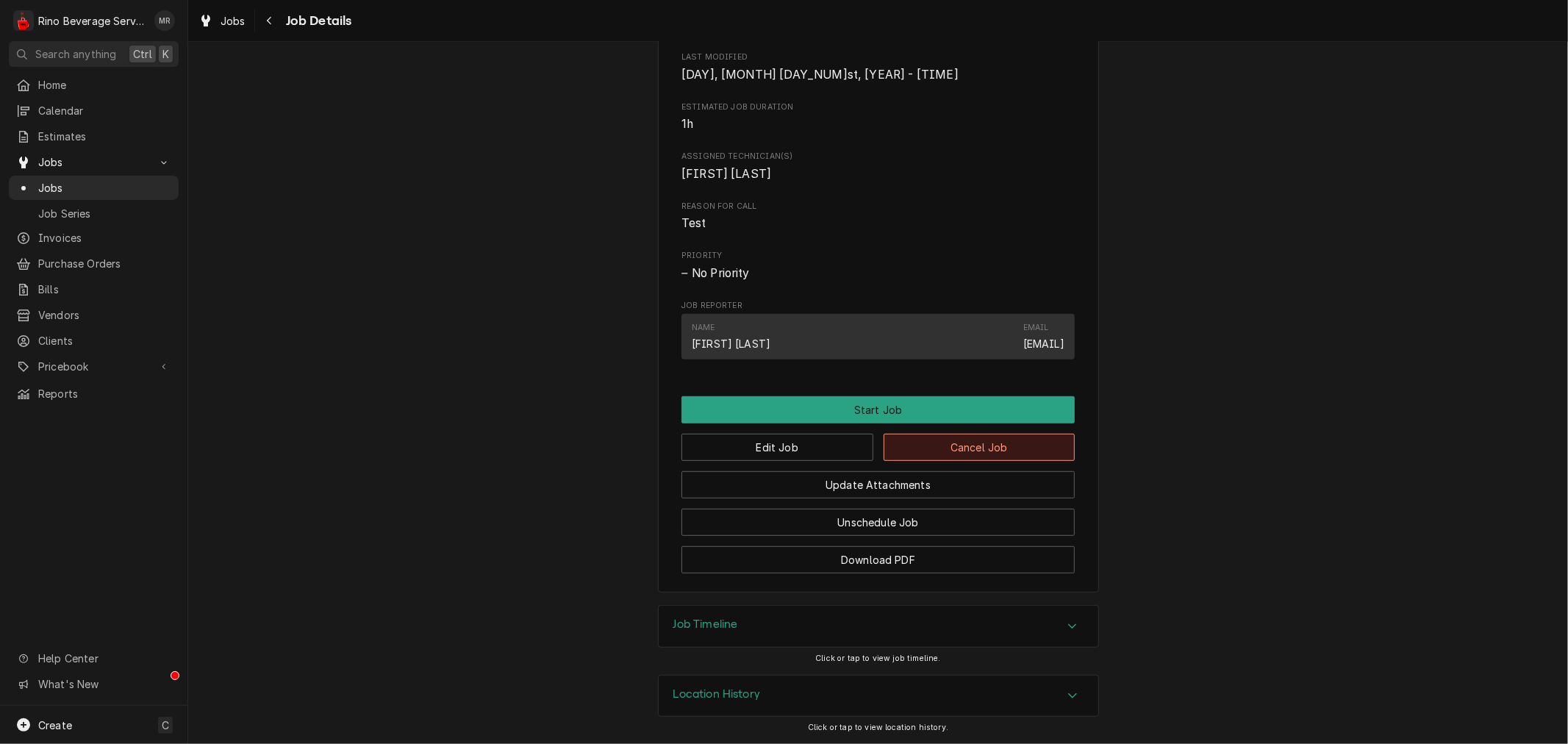 click on "Cancel Job" at bounding box center (979, 447) 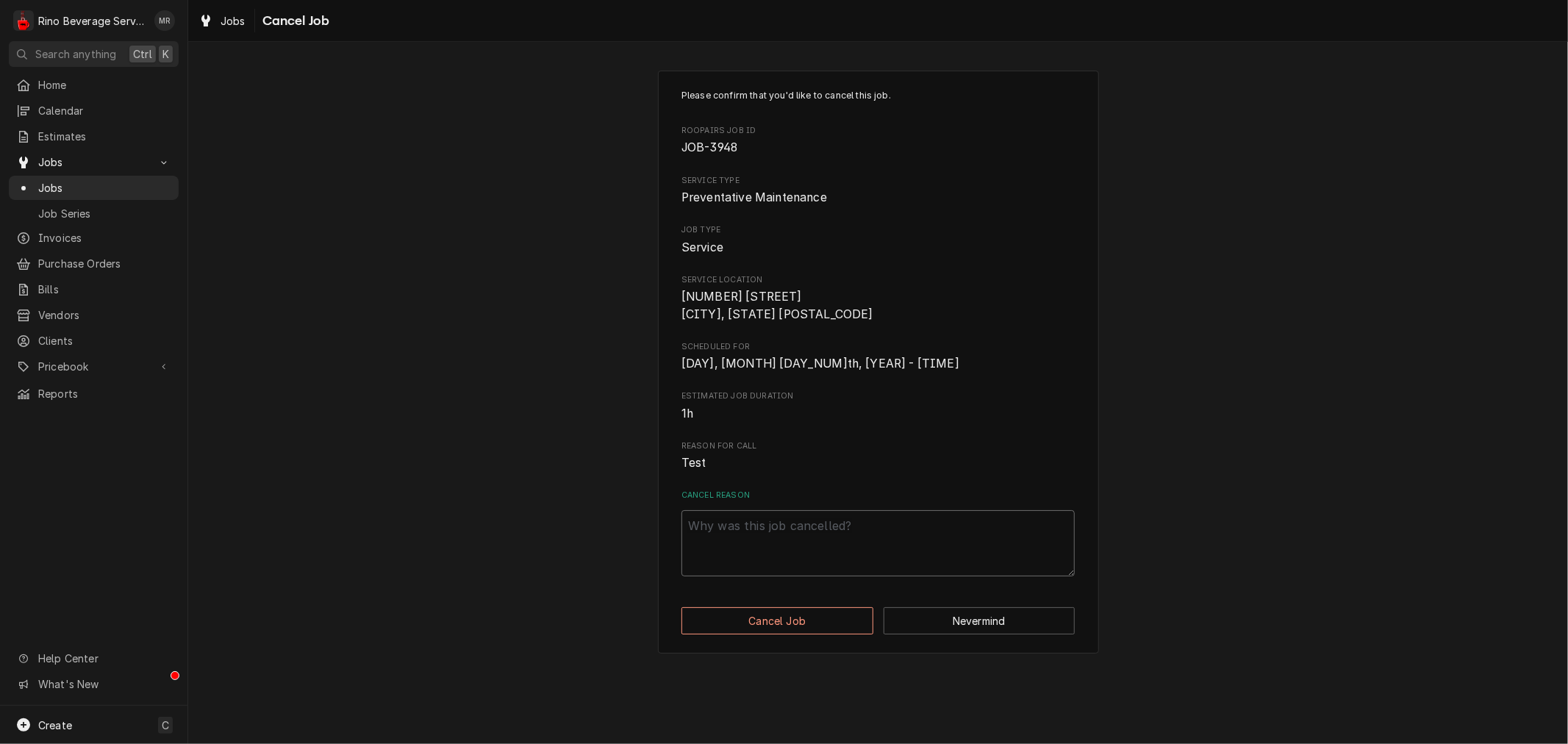 click on "Cancel Reason" at bounding box center (878, 543) 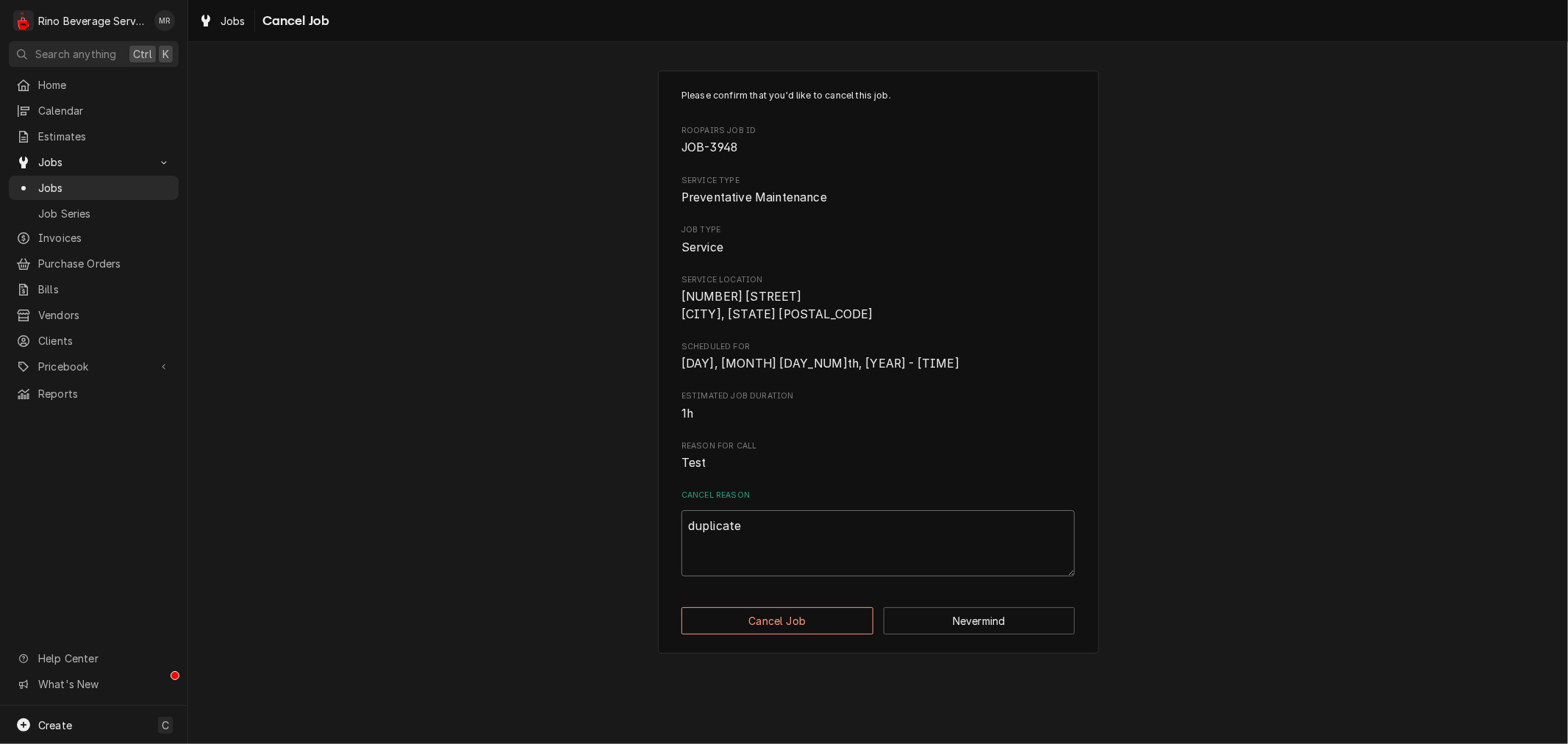 type on "x" 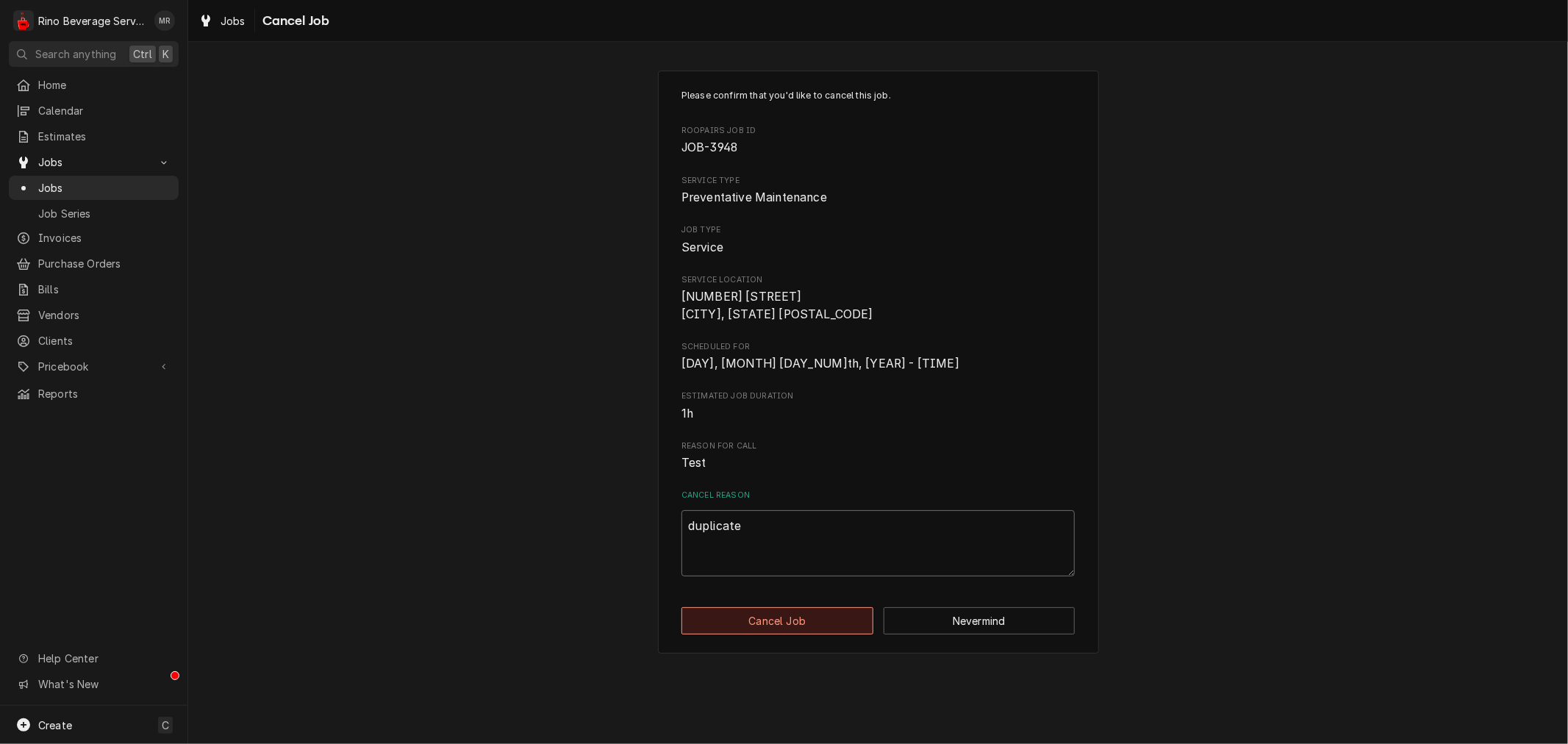 type on "duplicate" 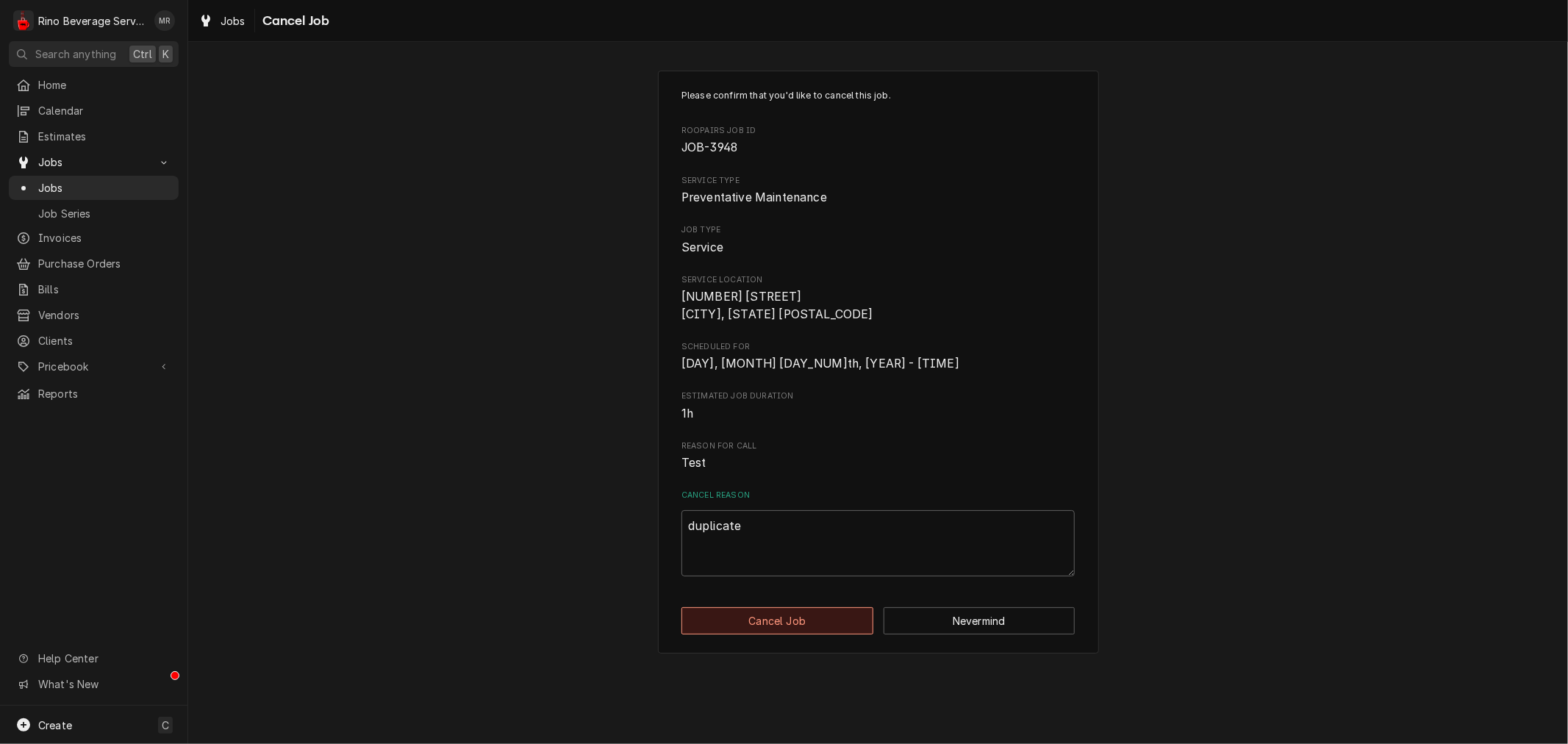 click on "Cancel Job" at bounding box center (777, 620) 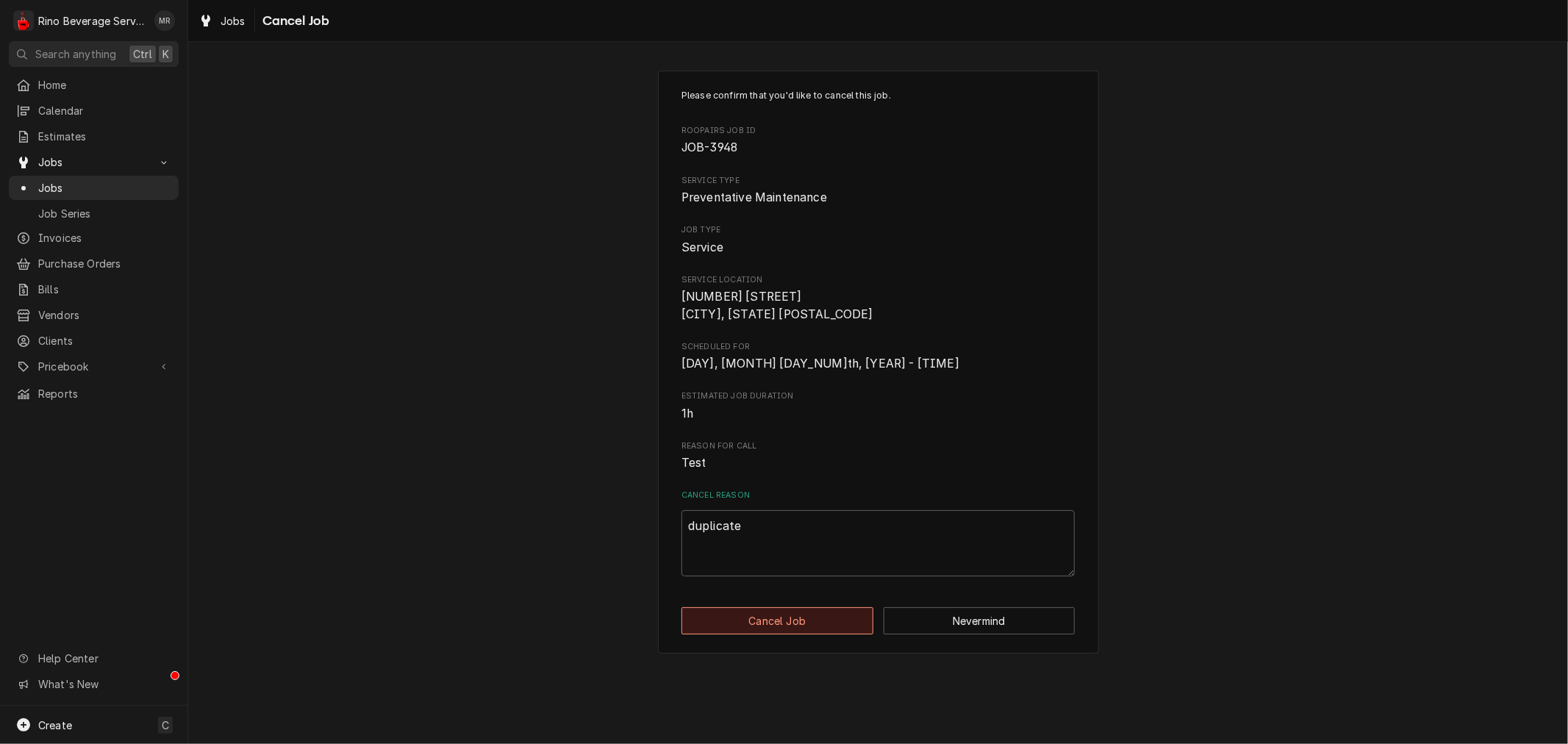 type on "x" 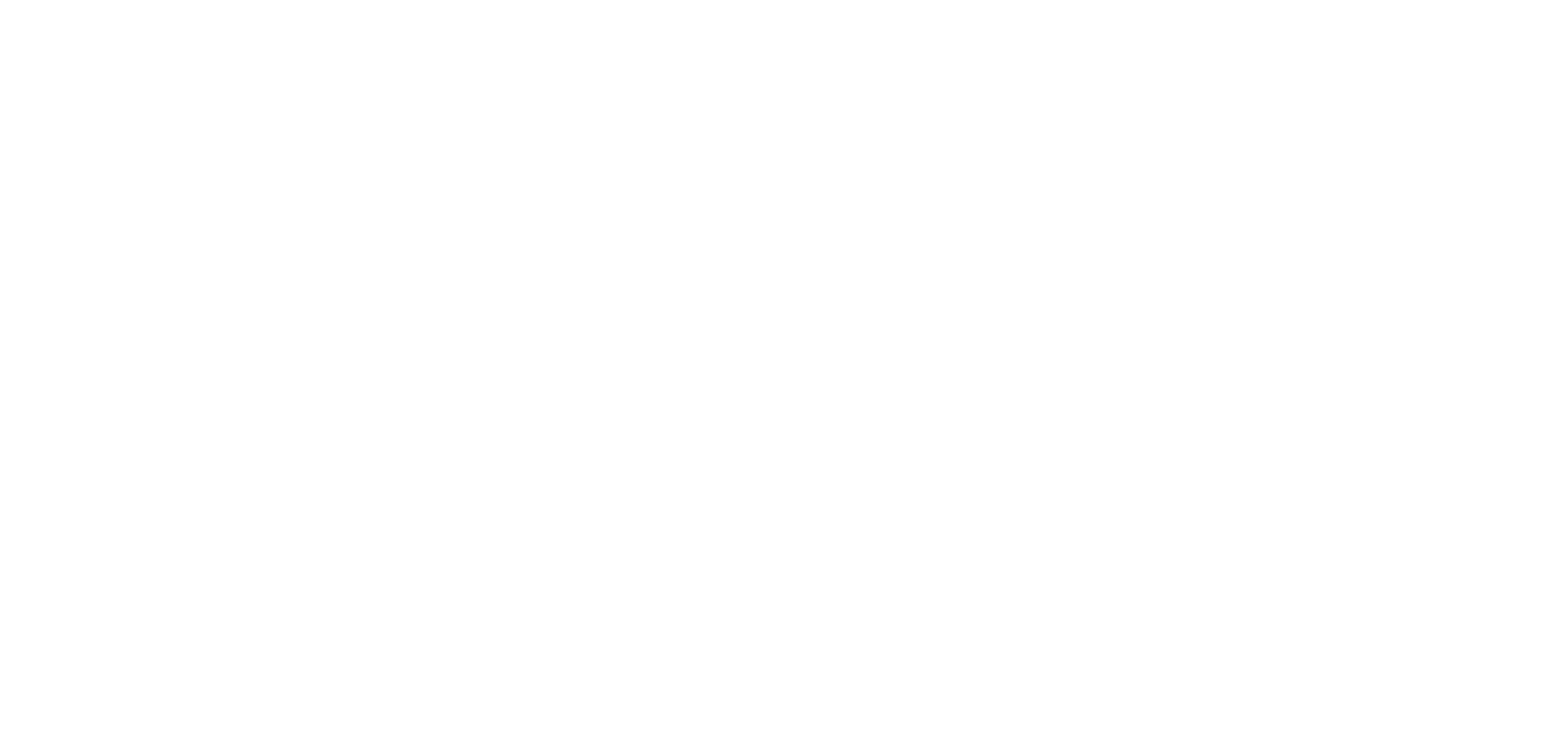 scroll, scrollTop: 0, scrollLeft: 0, axis: both 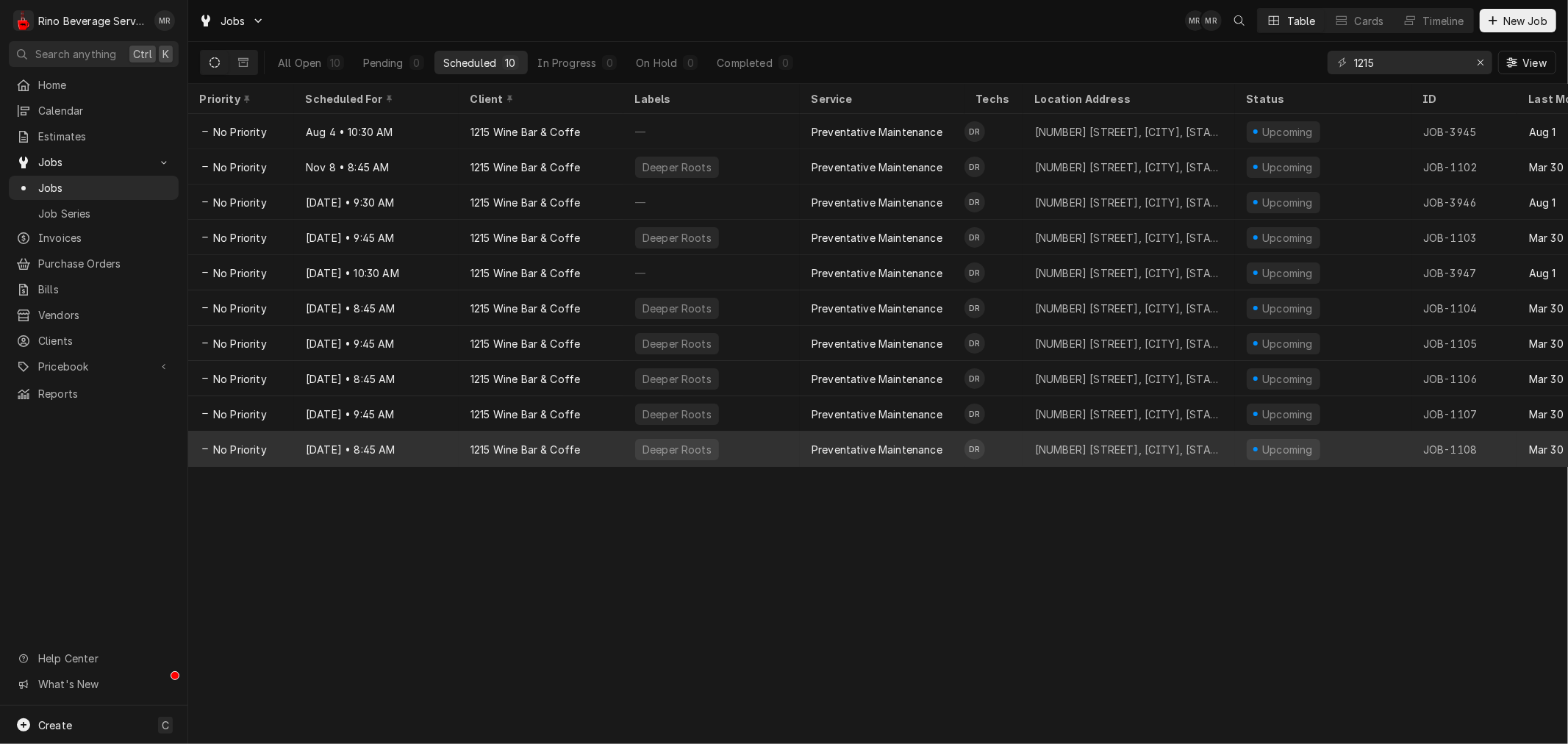 click on "[DATE]   • [TIME]" at bounding box center (376, 449) 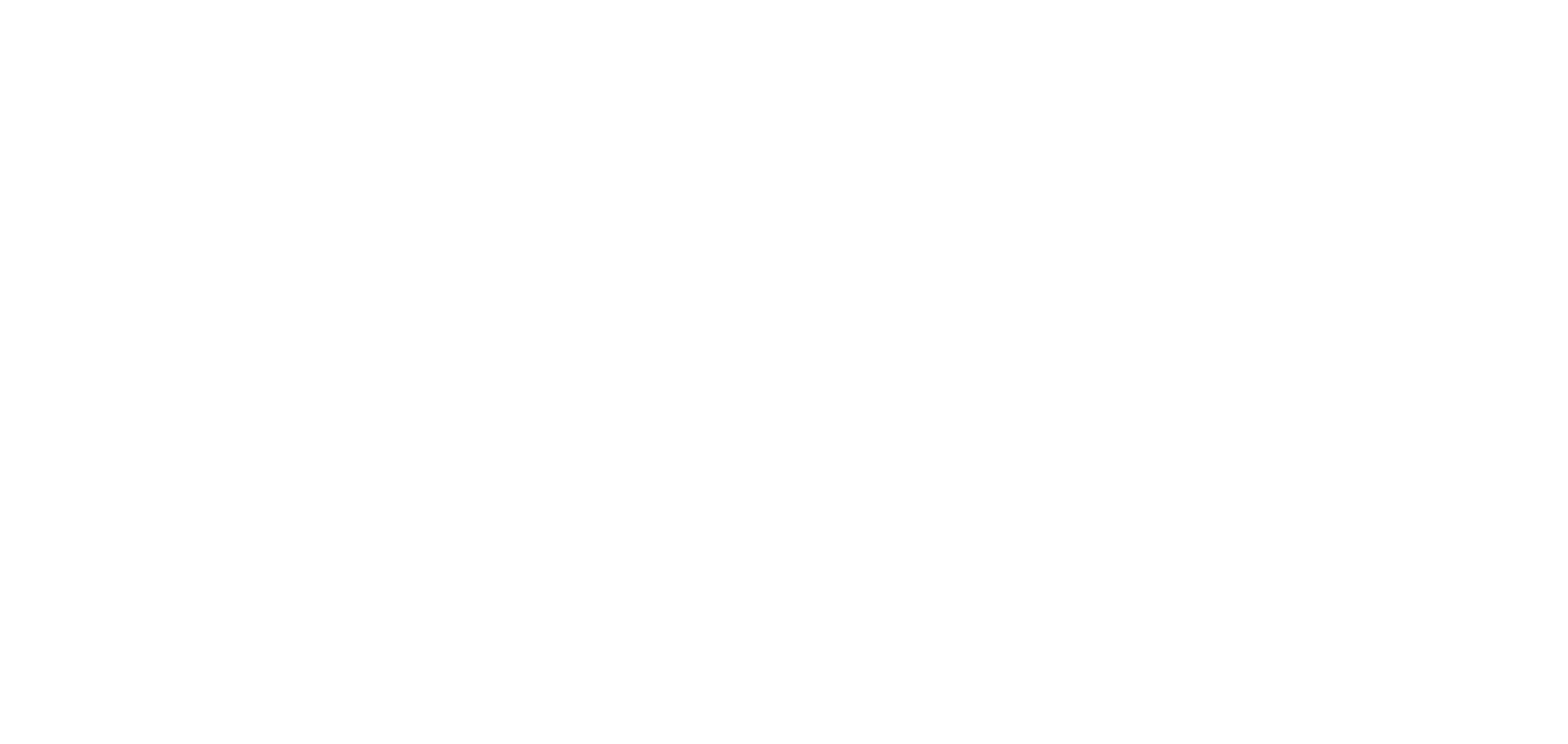 scroll, scrollTop: 0, scrollLeft: 0, axis: both 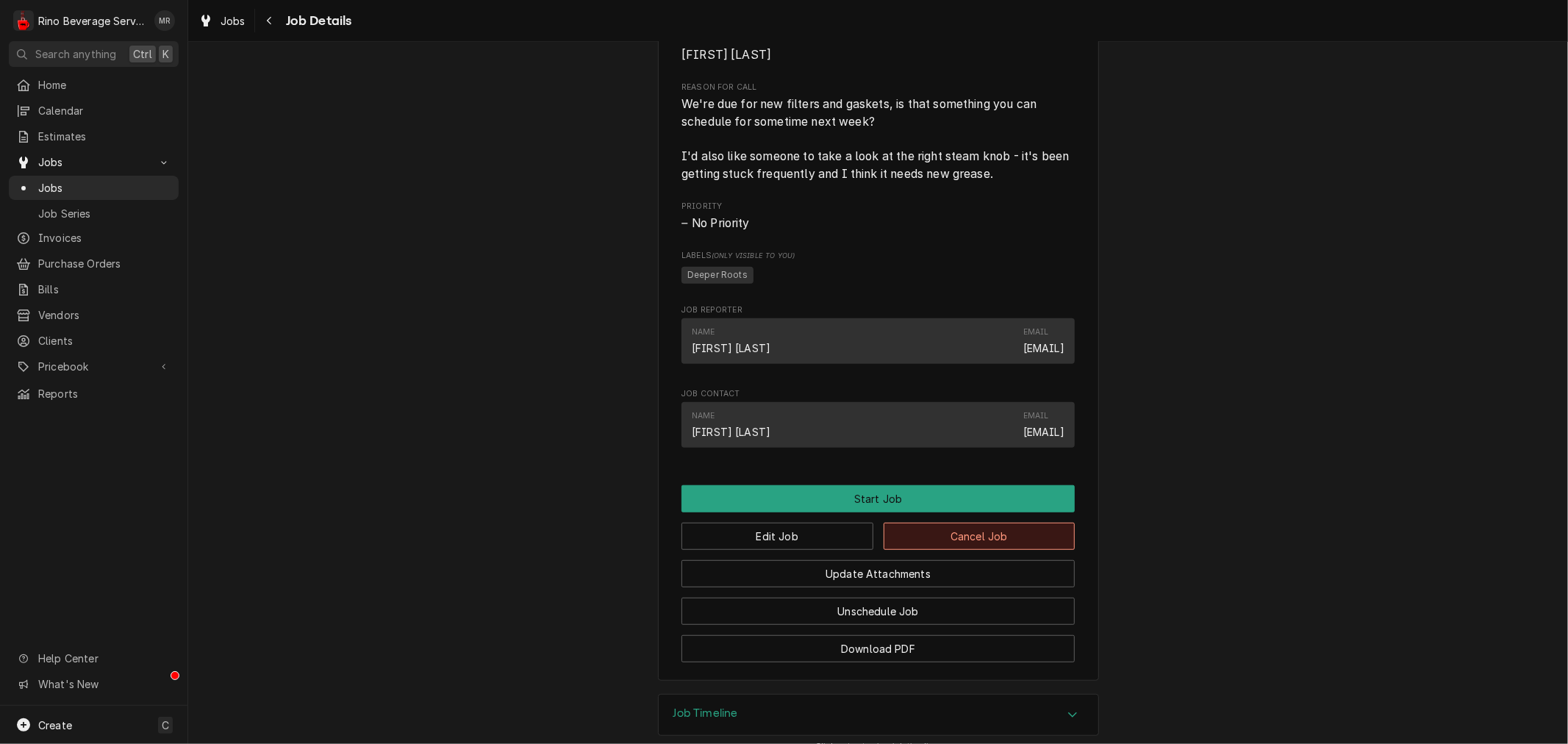 click on "Cancel Job" at bounding box center (979, 536) 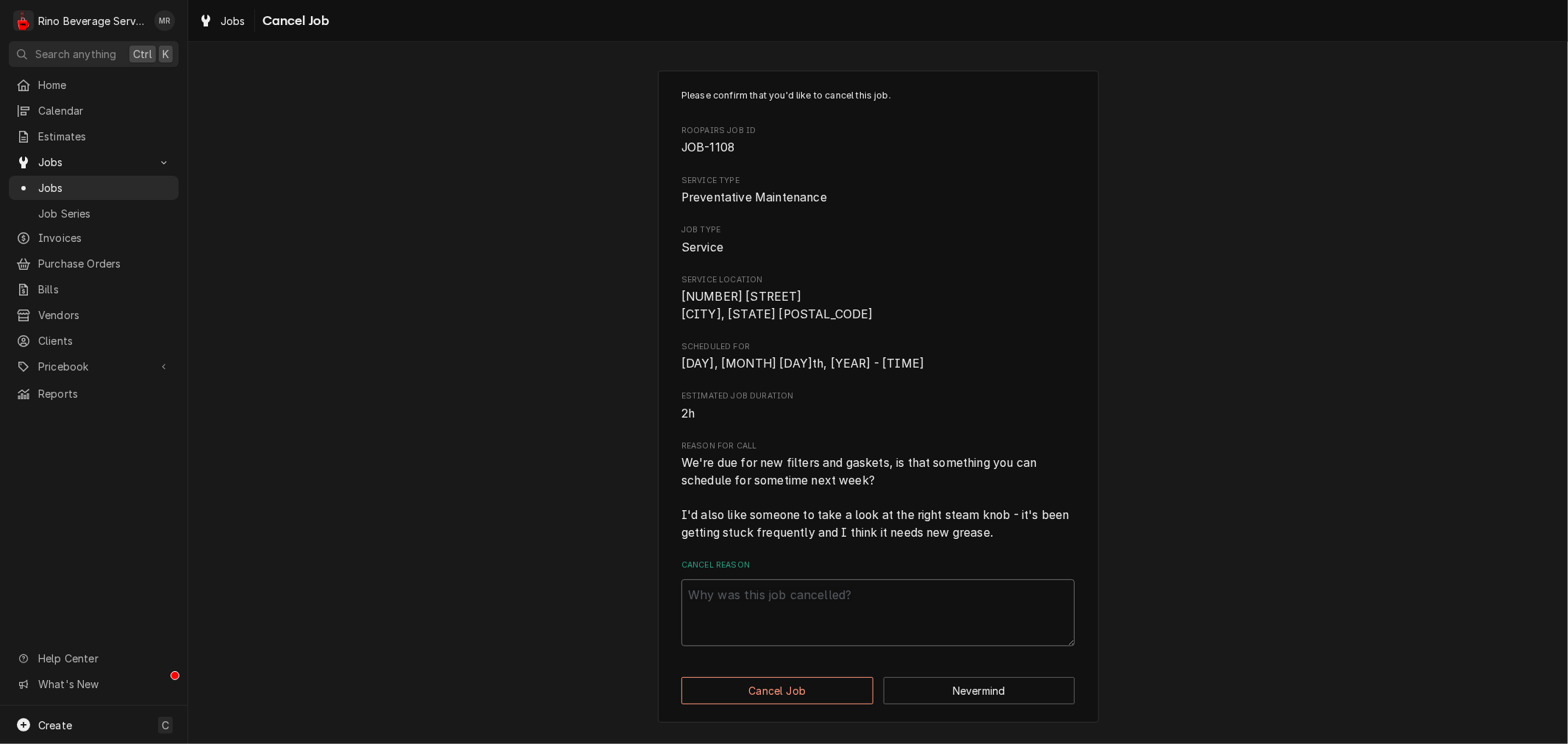 click on "Cancel Reason" at bounding box center [878, 612] 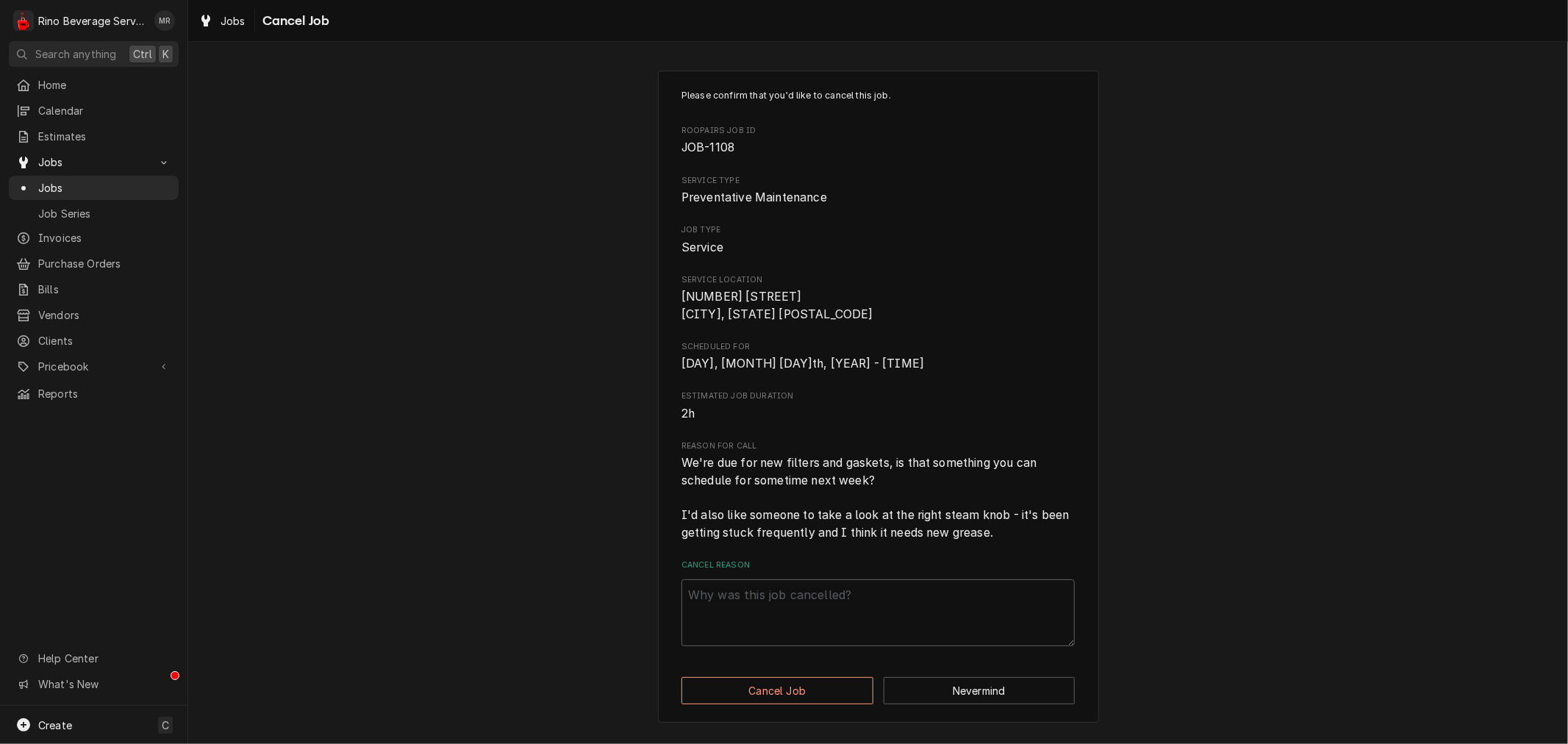 click on "Please confirm that you'd like to cancel this job. Roopairs Job ID JOB-1108 Service Type Preventative Maintenance Job Type Service Service Location 1215 Vine St
Cincinnati, OH 45202 Scheduled For Wed, Nov 8th, 2028 - 8:45 AM Estimated Job Duration 2h Reason For Call We're due for new filters and gaskets, is that something you can schedule for sometime next week?
I'd also like someone to take a look at the right steam knob - it's been getting stuck frequently and I think it needs new grease. Cancel Reason Cancel Job Nevermind" at bounding box center (878, 397) 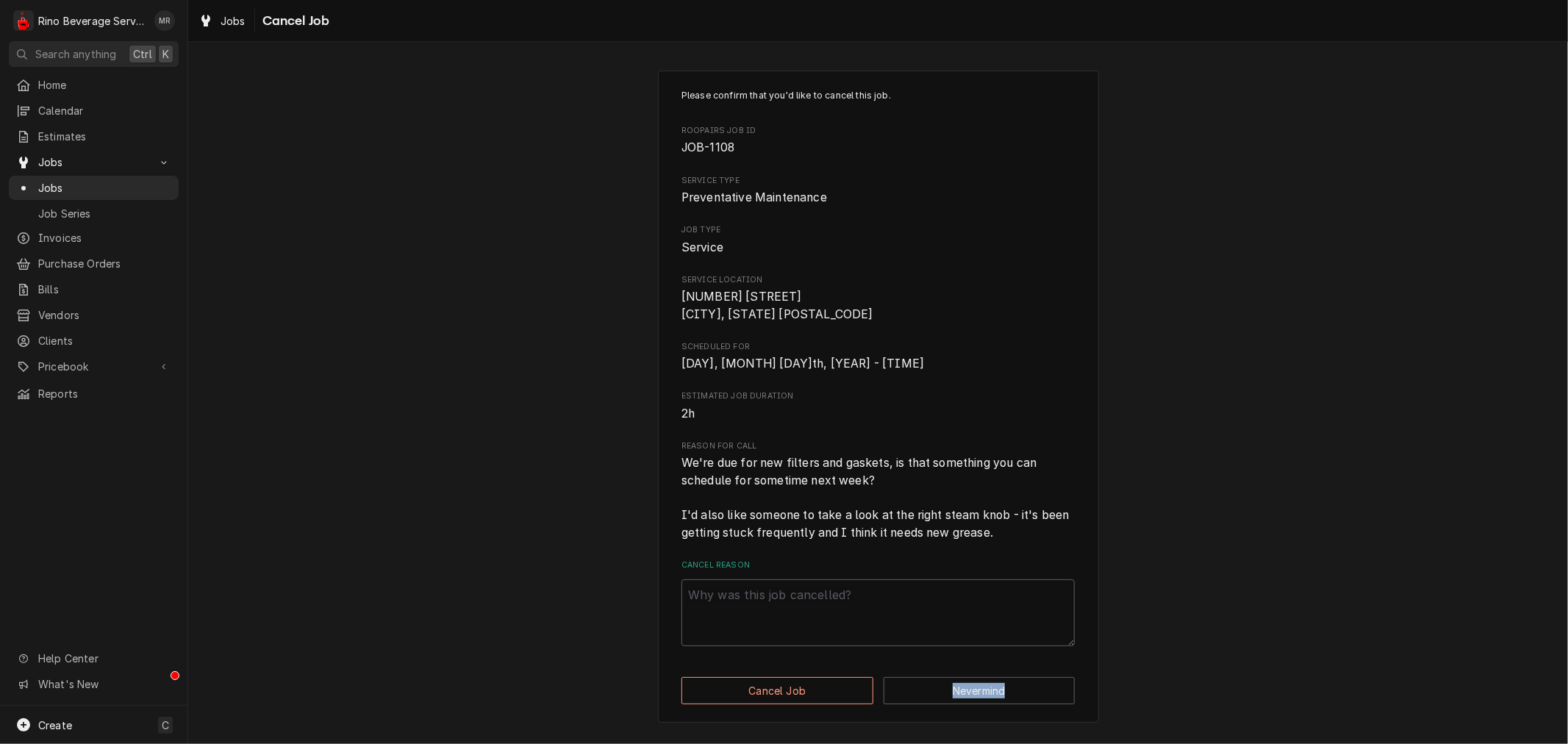click on "Please confirm that you'd like to cancel this job. Roopairs Job ID JOB-1108 Service Type Preventative Maintenance Job Type Service Service Location 1215 Vine St
Cincinnati, OH 45202 Scheduled For Wed, Nov 8th, 2028 - 8:45 AM Estimated Job Duration 2h Reason For Call We're due for new filters and gaskets, is that something you can schedule for sometime next week?
I'd also like someone to take a look at the right steam knob - it's been getting stuck frequently and I think it needs new grease. Cancel Reason Cancel Job Nevermind" at bounding box center (878, 397) 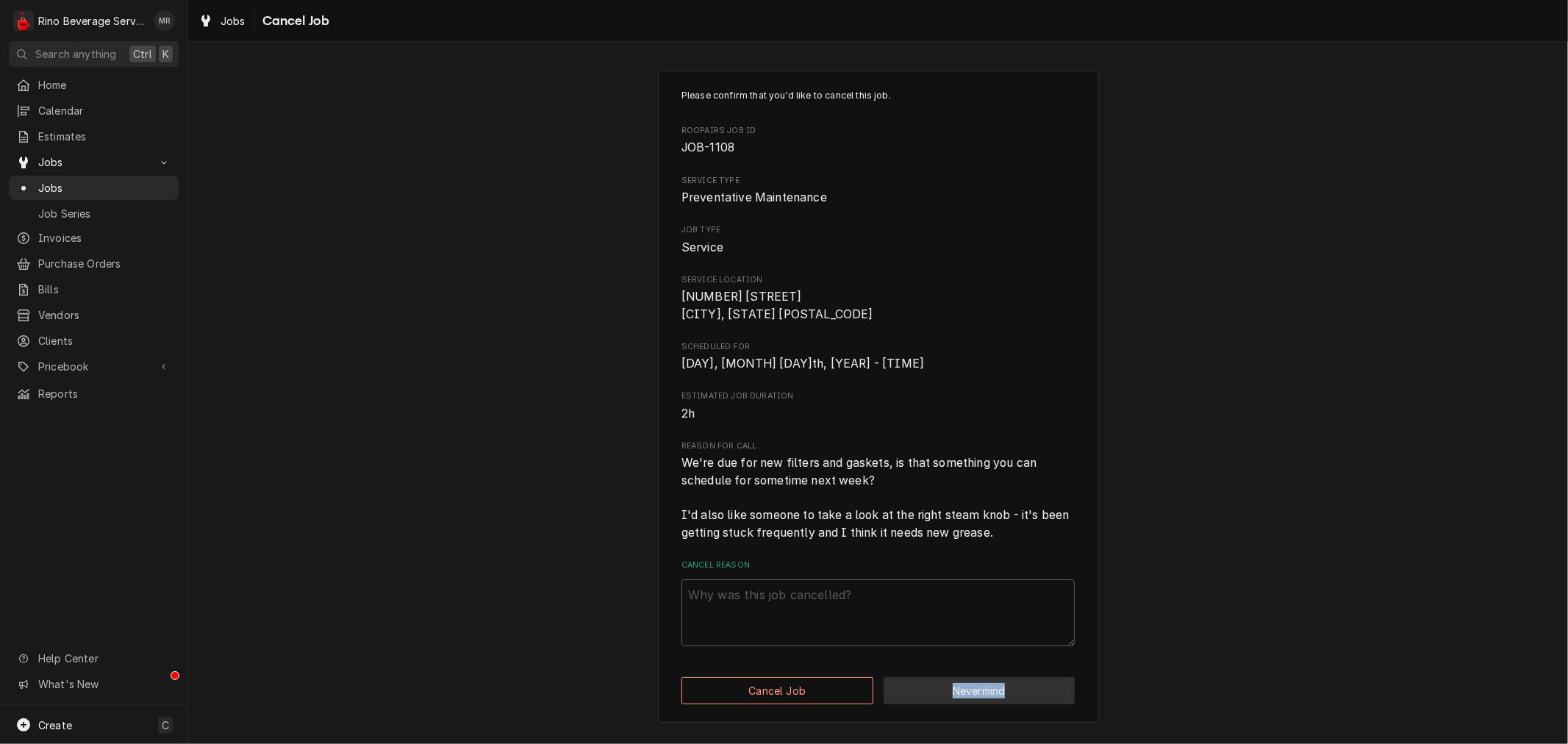 click on "Nevermind" at bounding box center [979, 690] 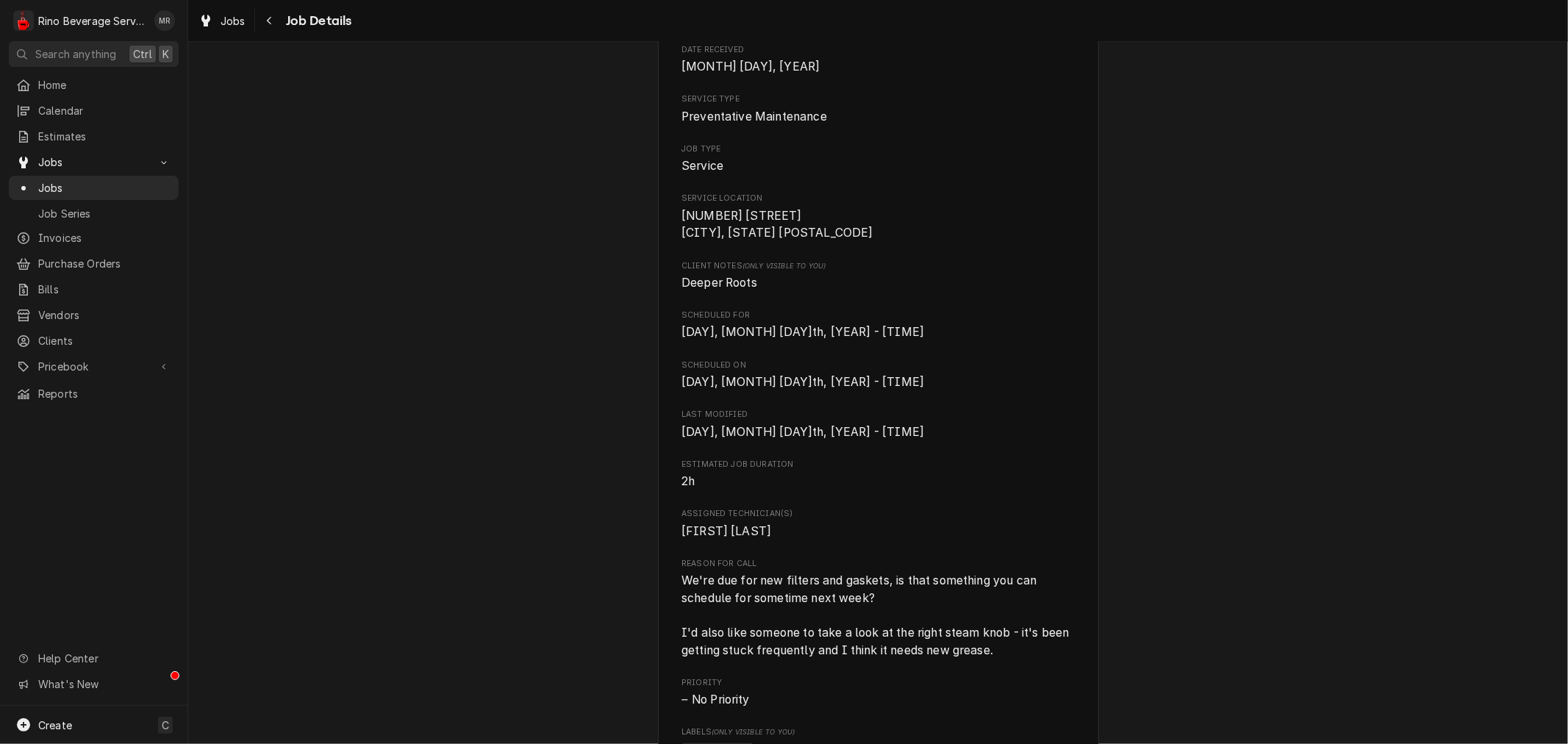 scroll, scrollTop: 0, scrollLeft: 0, axis: both 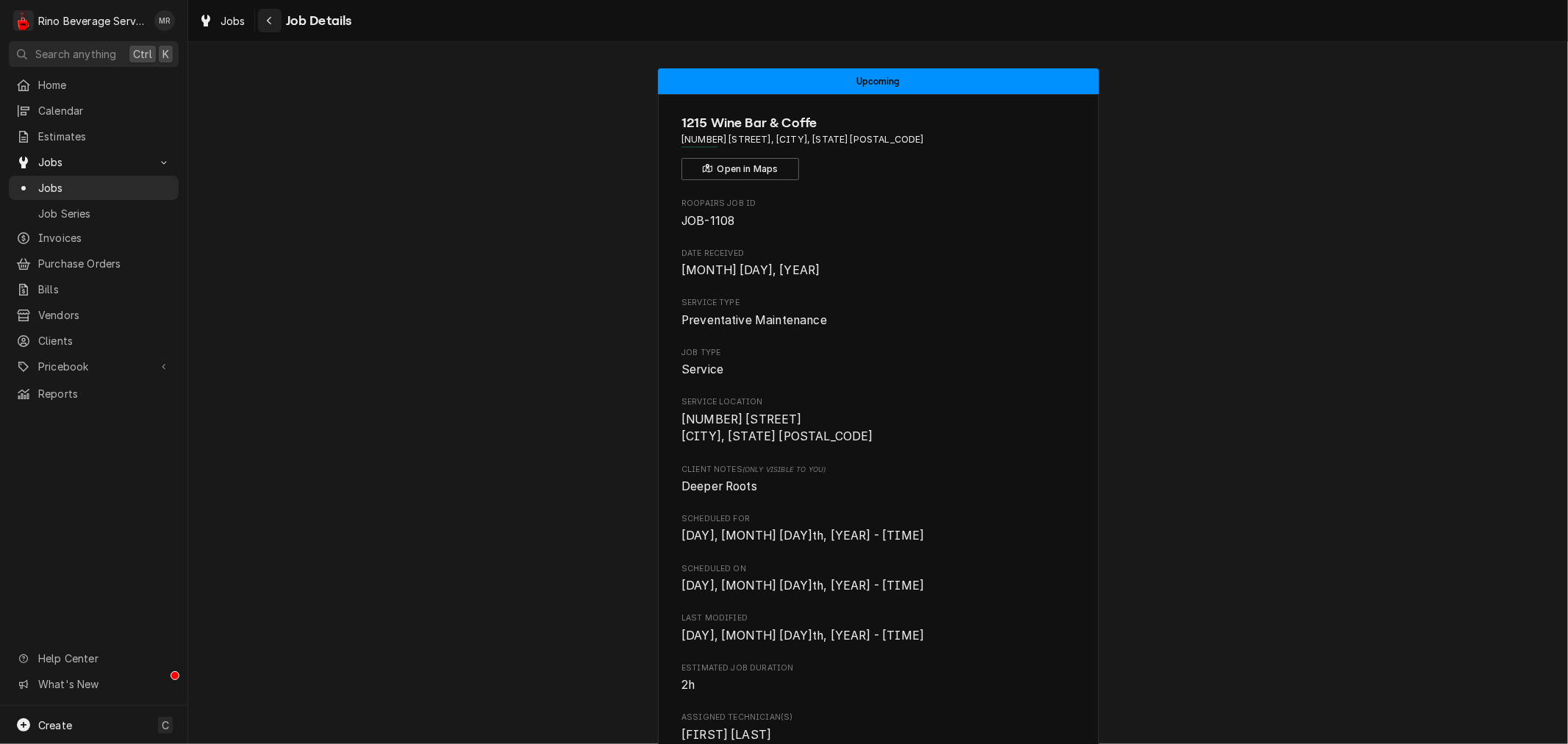click at bounding box center (270, 21) 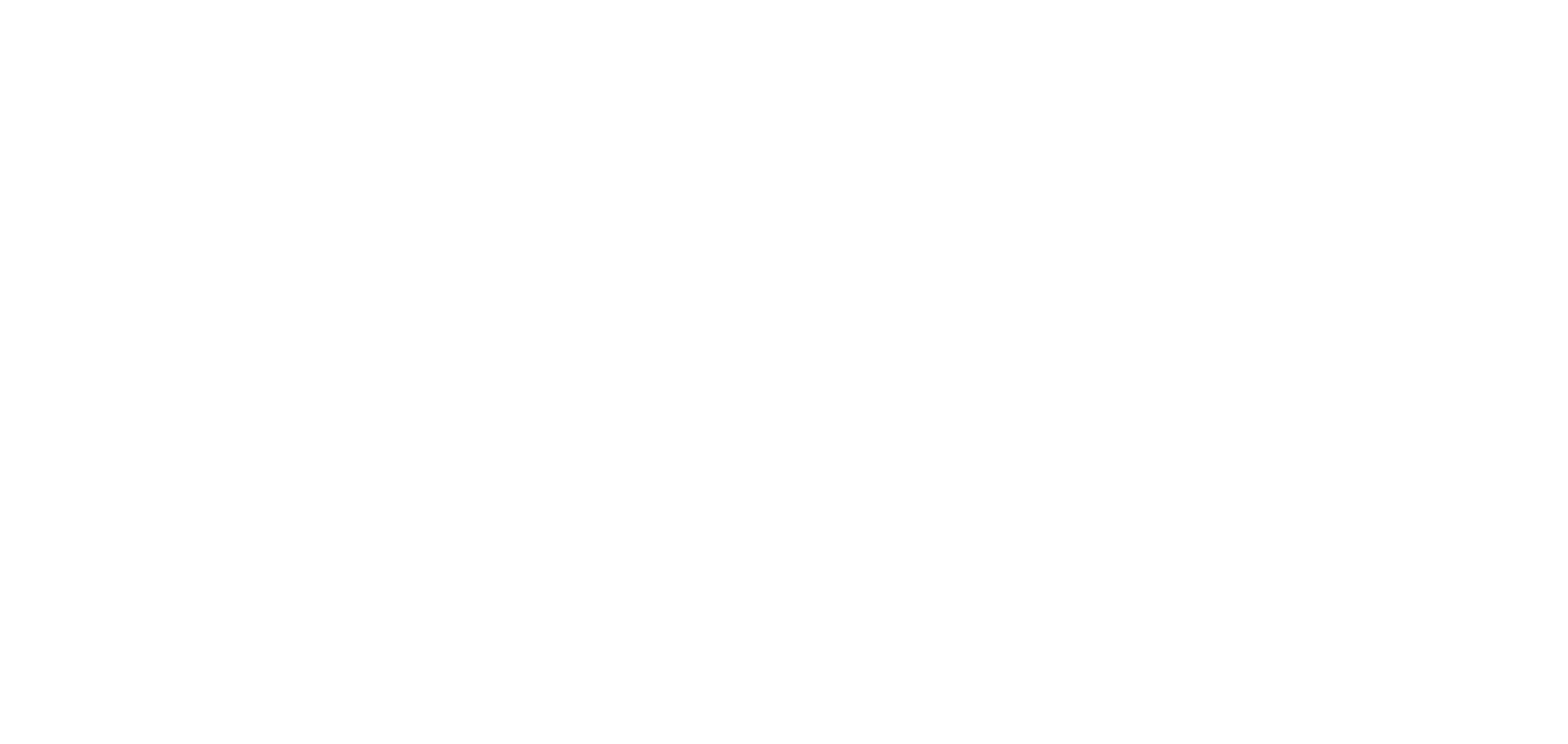 scroll, scrollTop: 0, scrollLeft: 0, axis: both 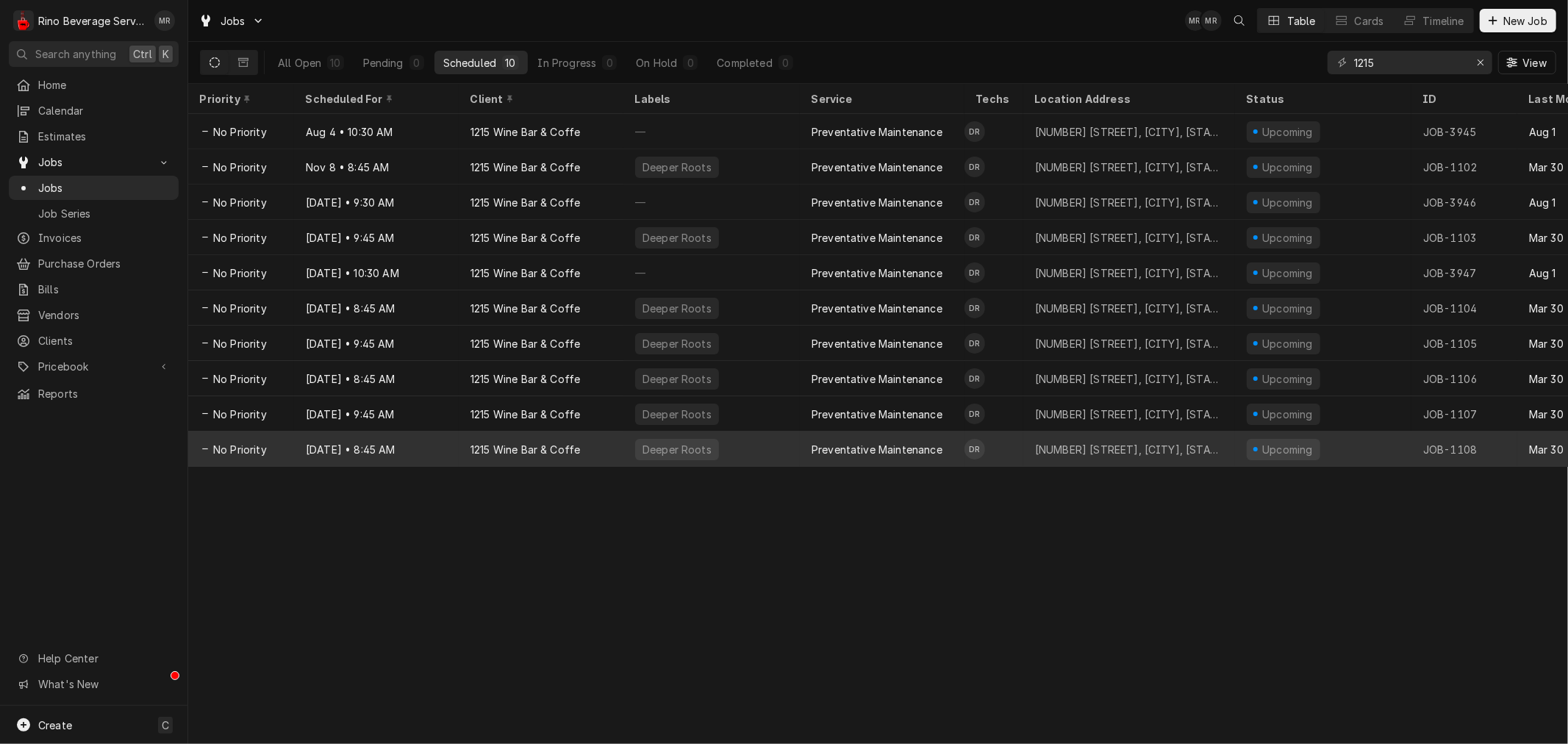 drag, startPoint x: 684, startPoint y: 265, endPoint x: 945, endPoint y: 459, distance: 325.20301 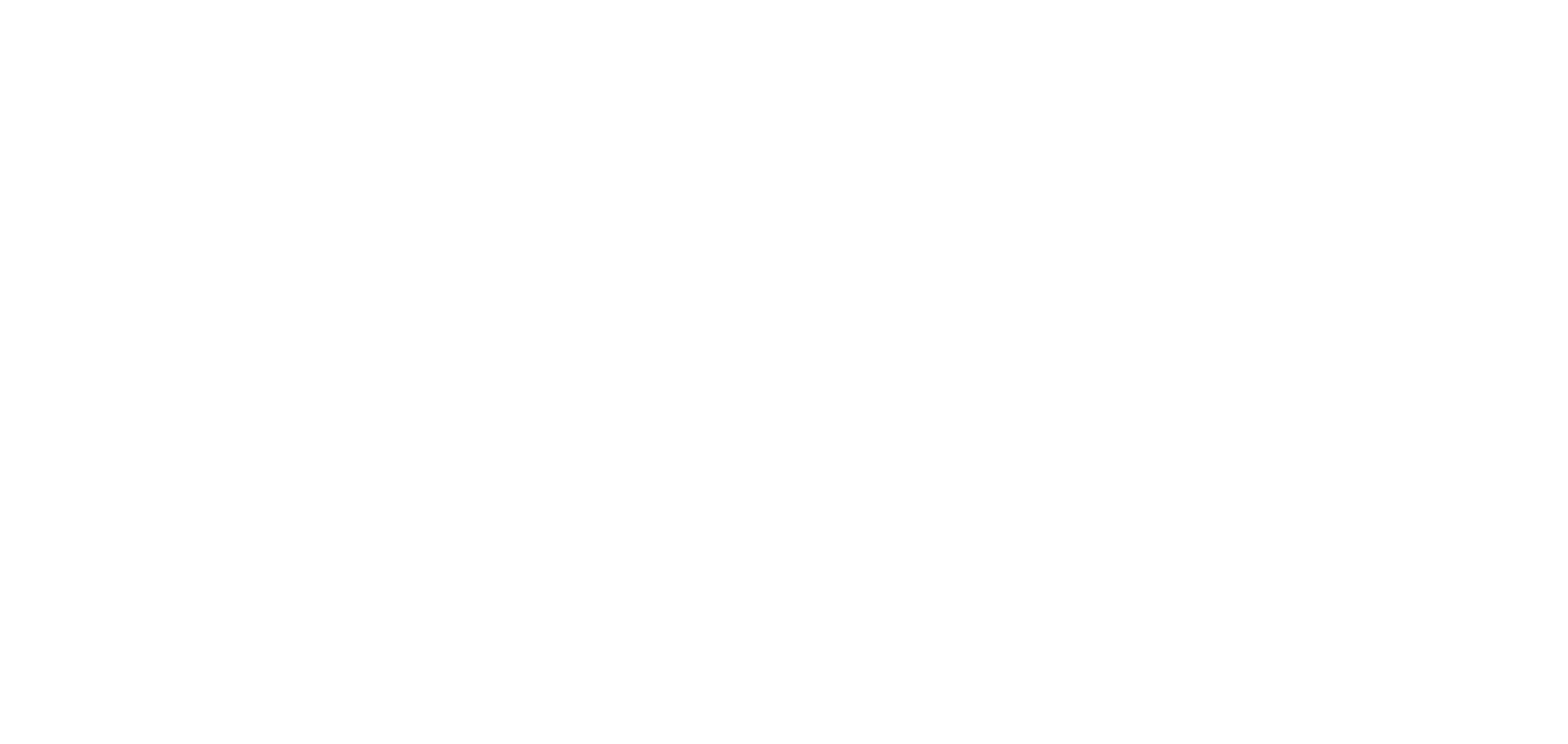 scroll, scrollTop: 0, scrollLeft: 0, axis: both 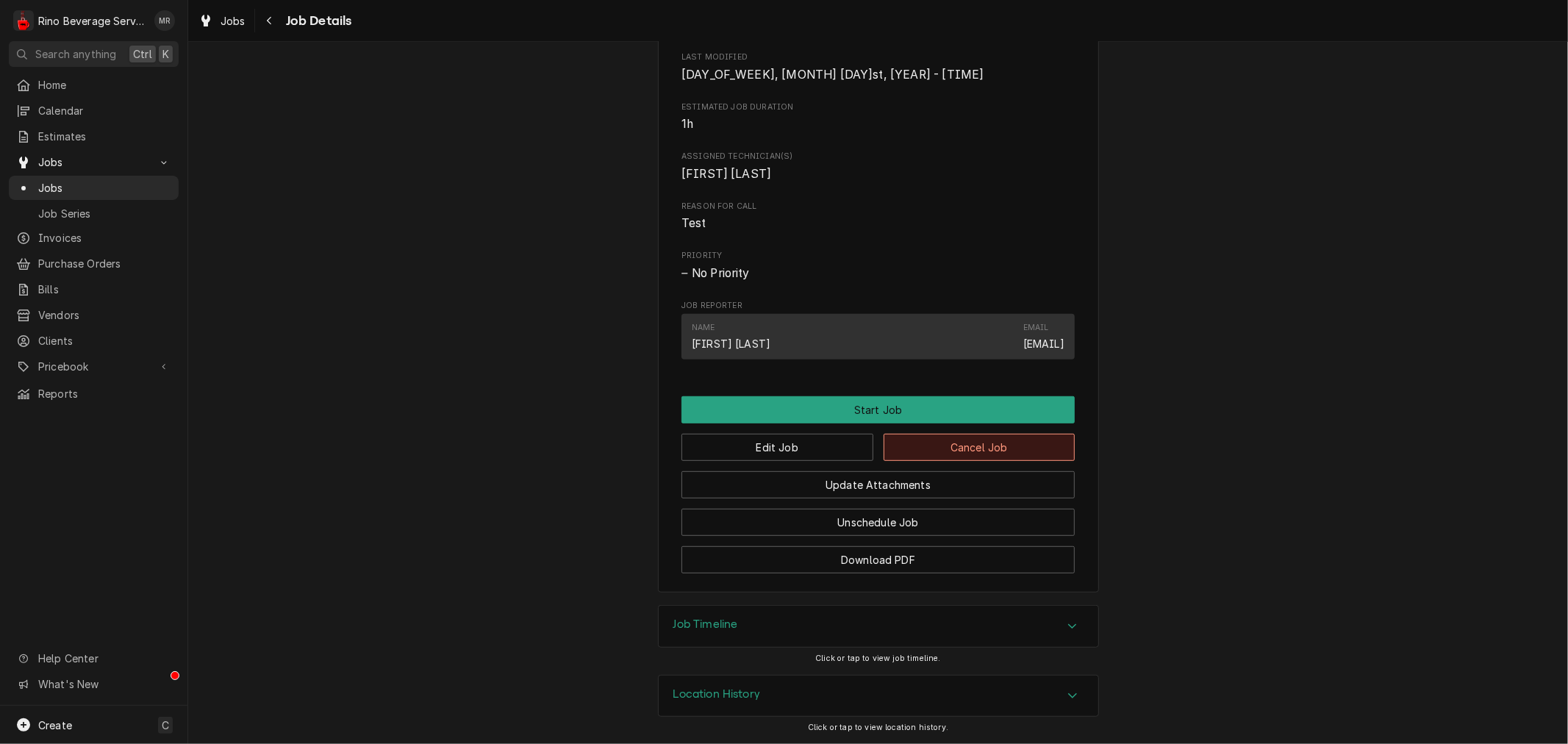 click on "Cancel Job" at bounding box center (979, 447) 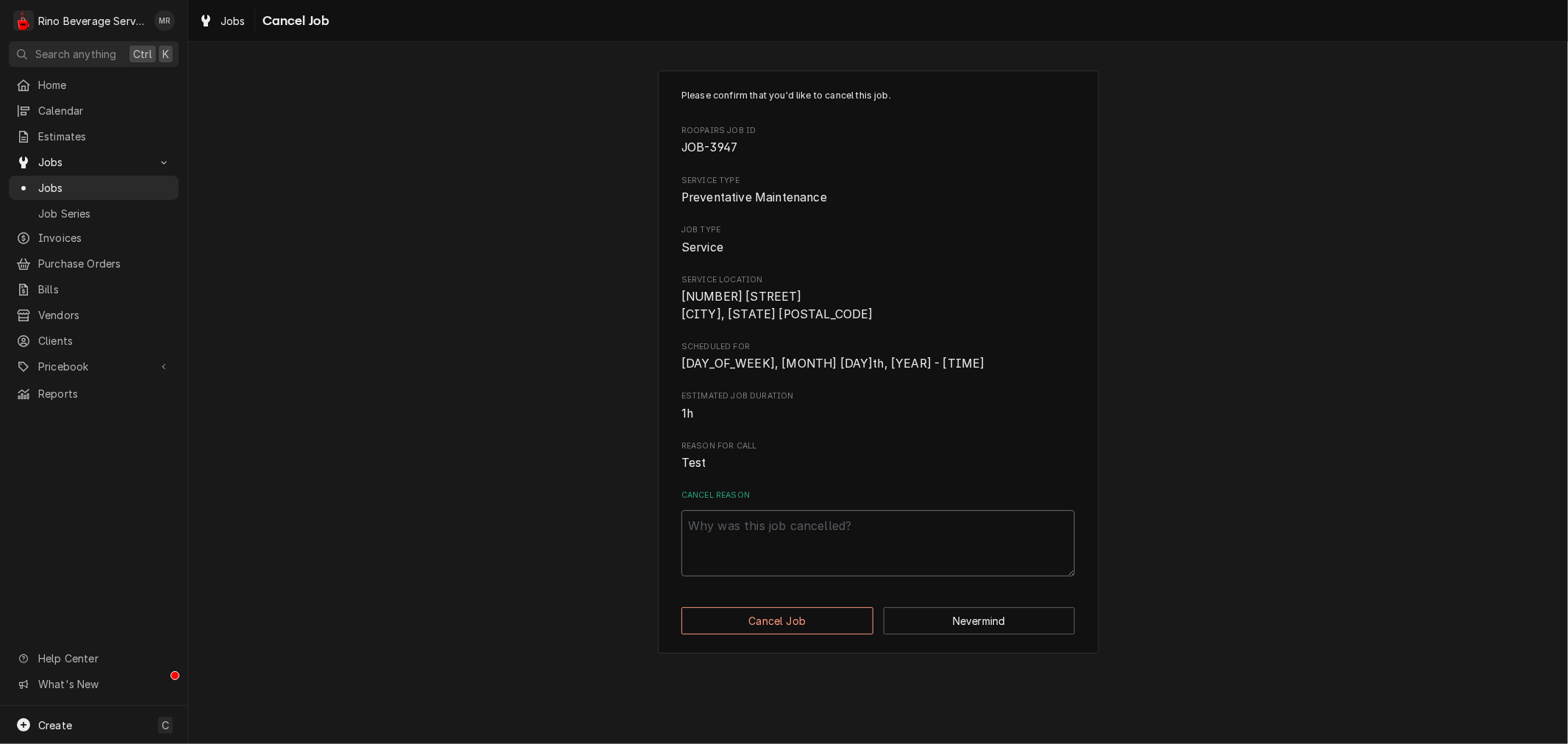 click on "Cancel Reason" at bounding box center [878, 543] 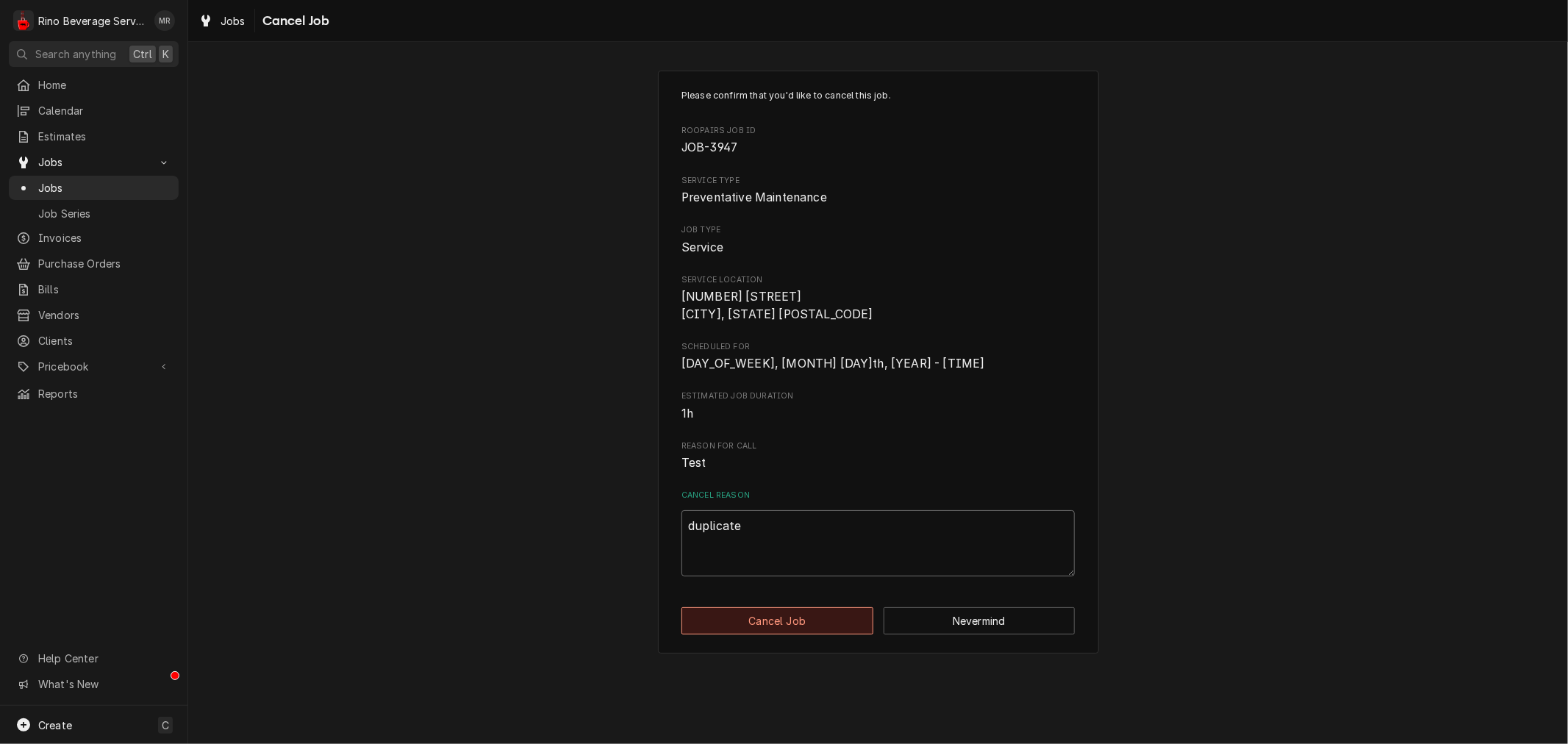 type on "duplicate" 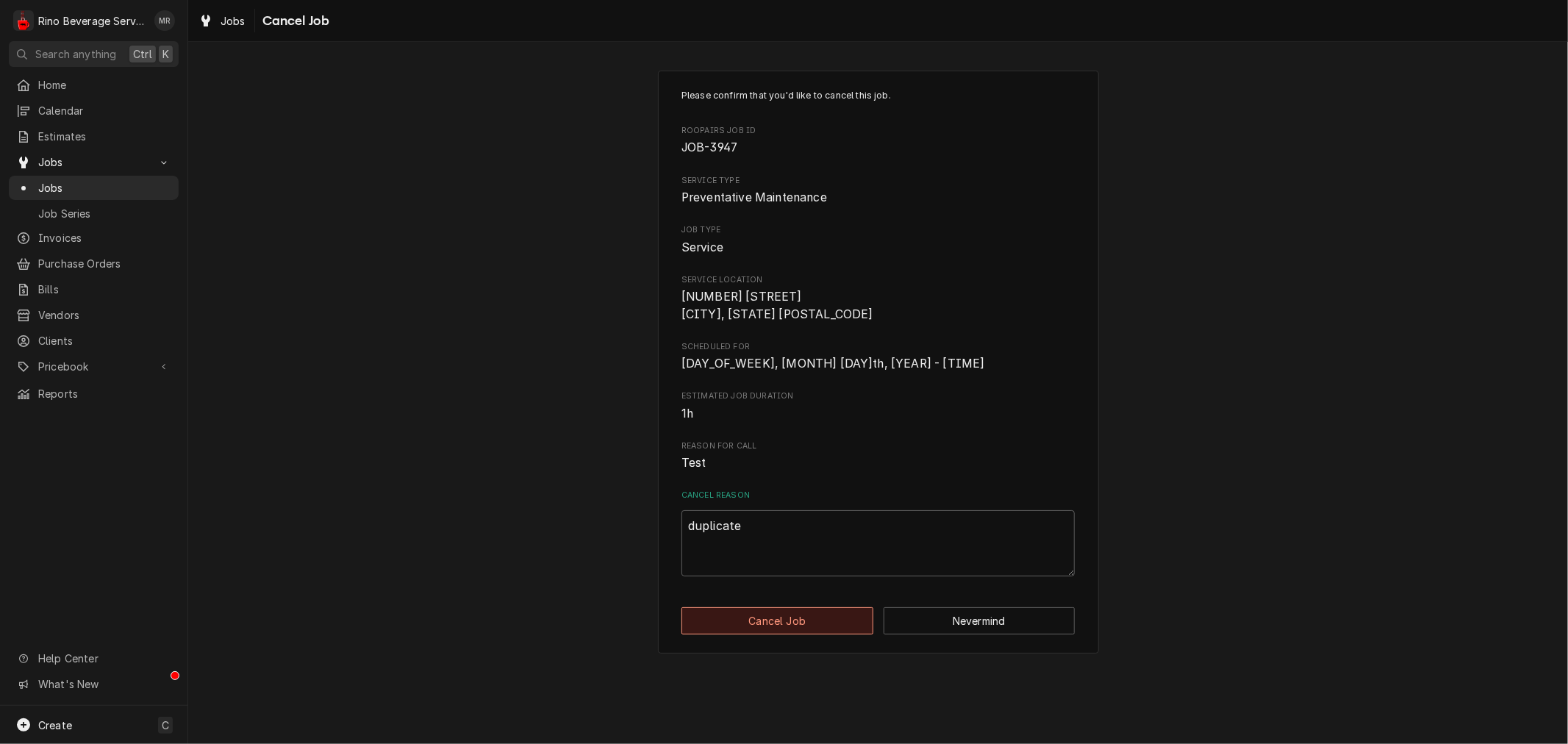 click on "Cancel Job" at bounding box center (777, 620) 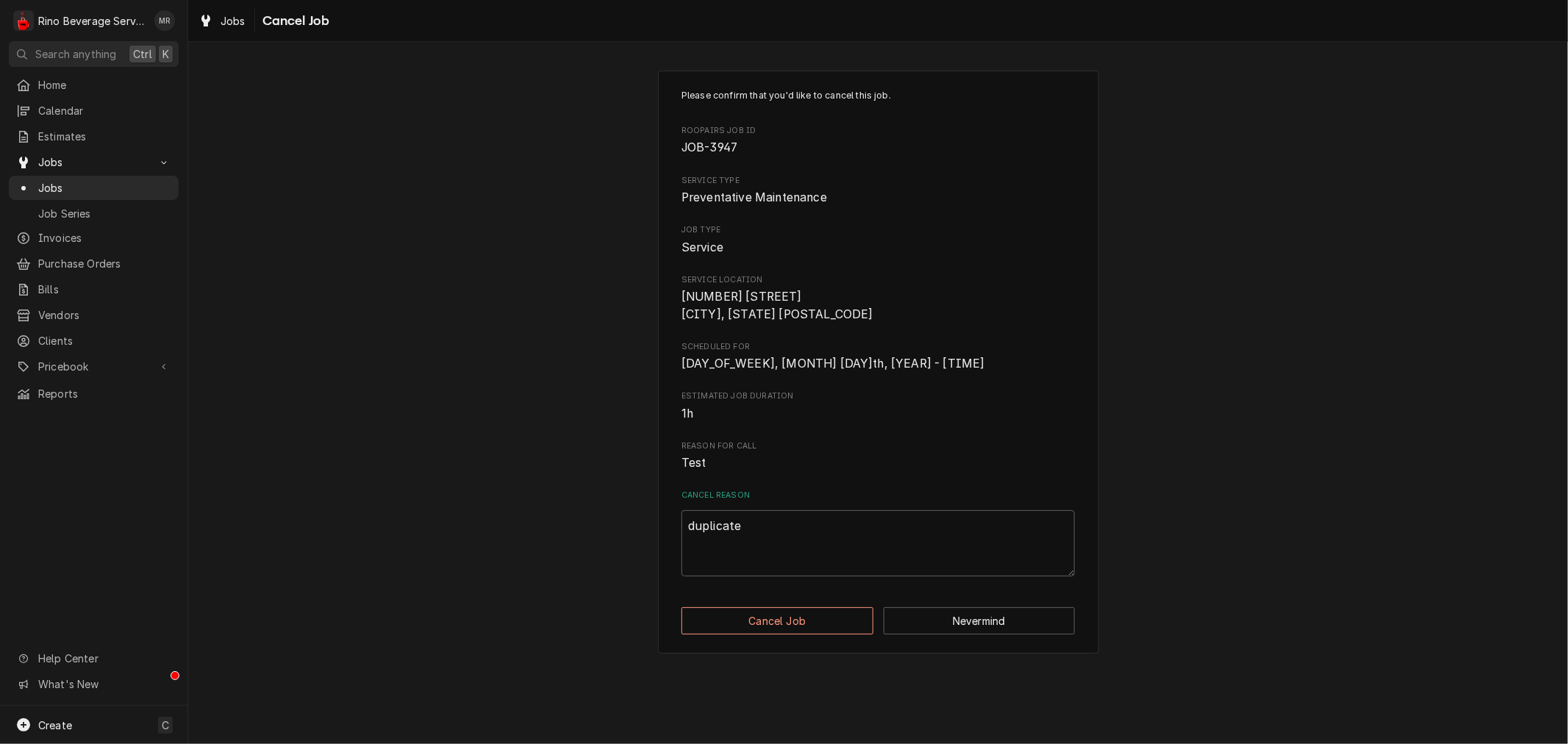 type on "x" 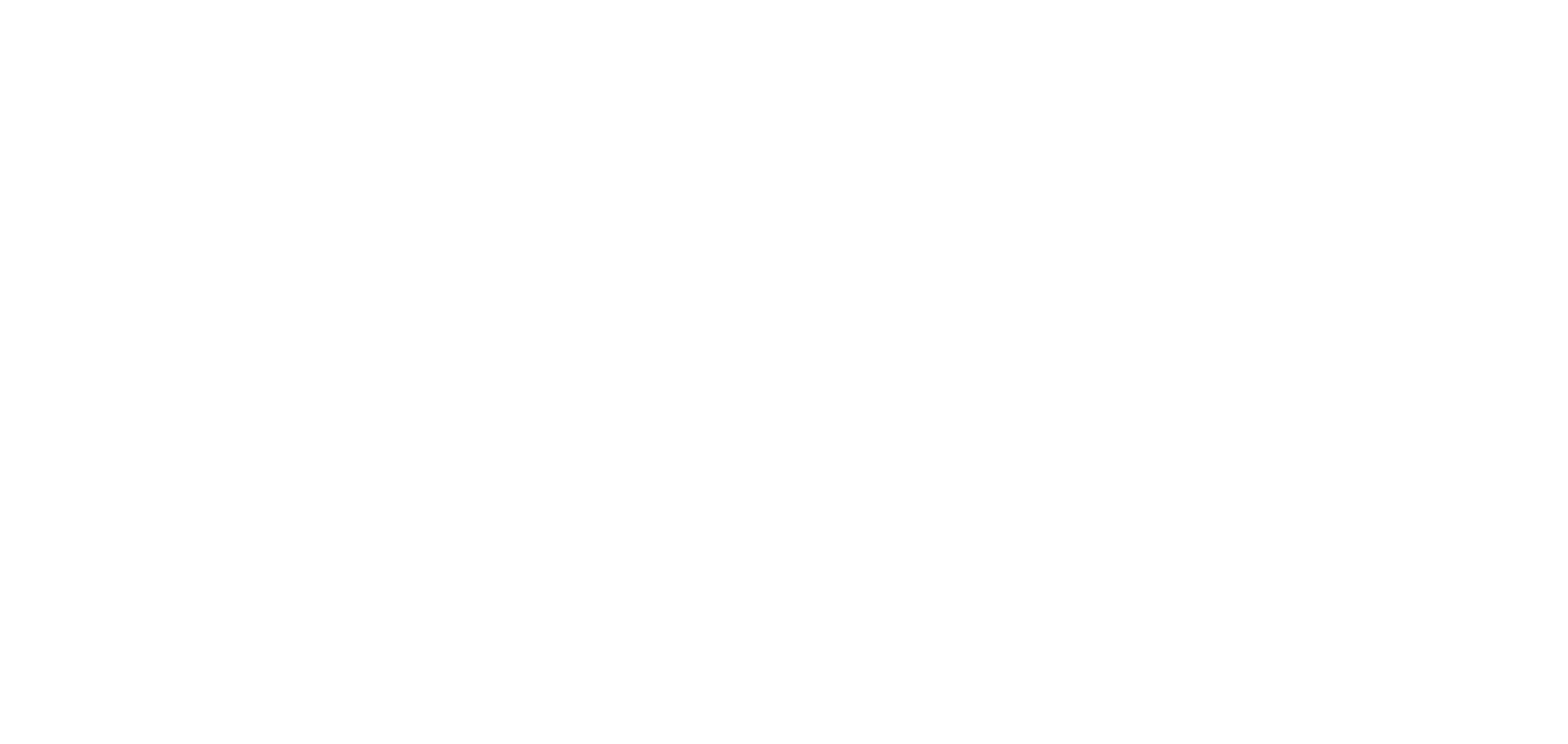 scroll, scrollTop: 0, scrollLeft: 0, axis: both 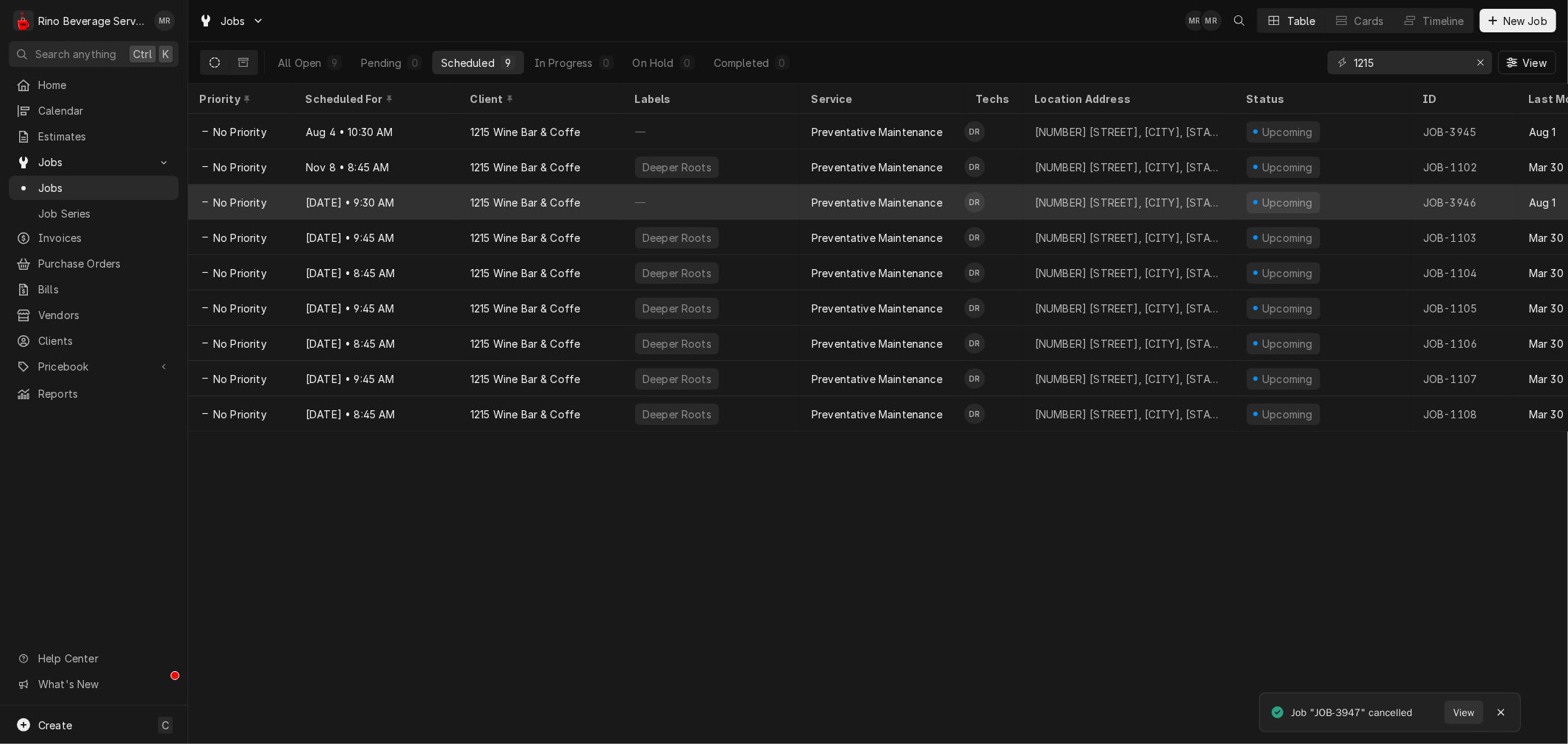 click on "1215 Wine Bar & Coffe" at bounding box center (525, 202) 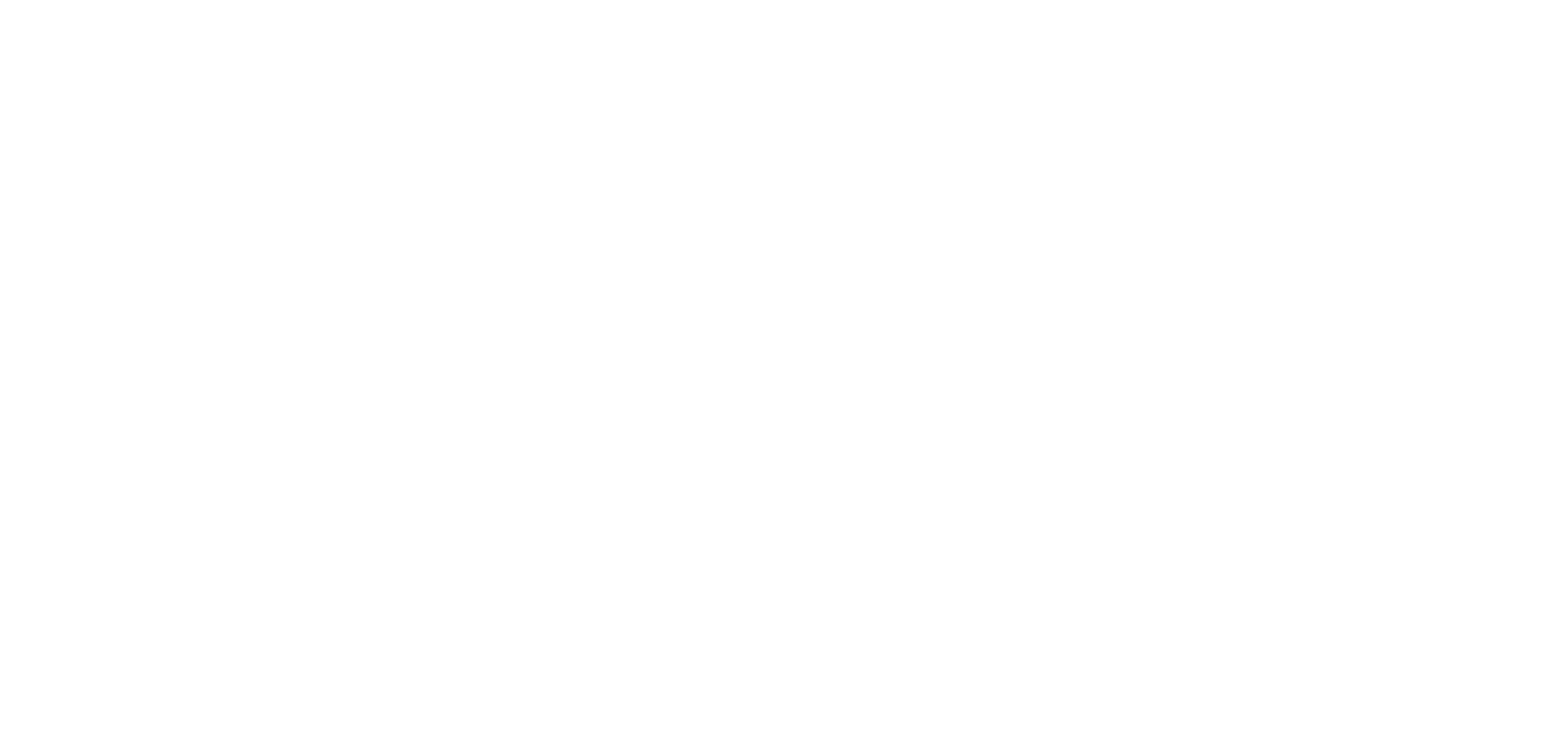 scroll, scrollTop: 0, scrollLeft: 0, axis: both 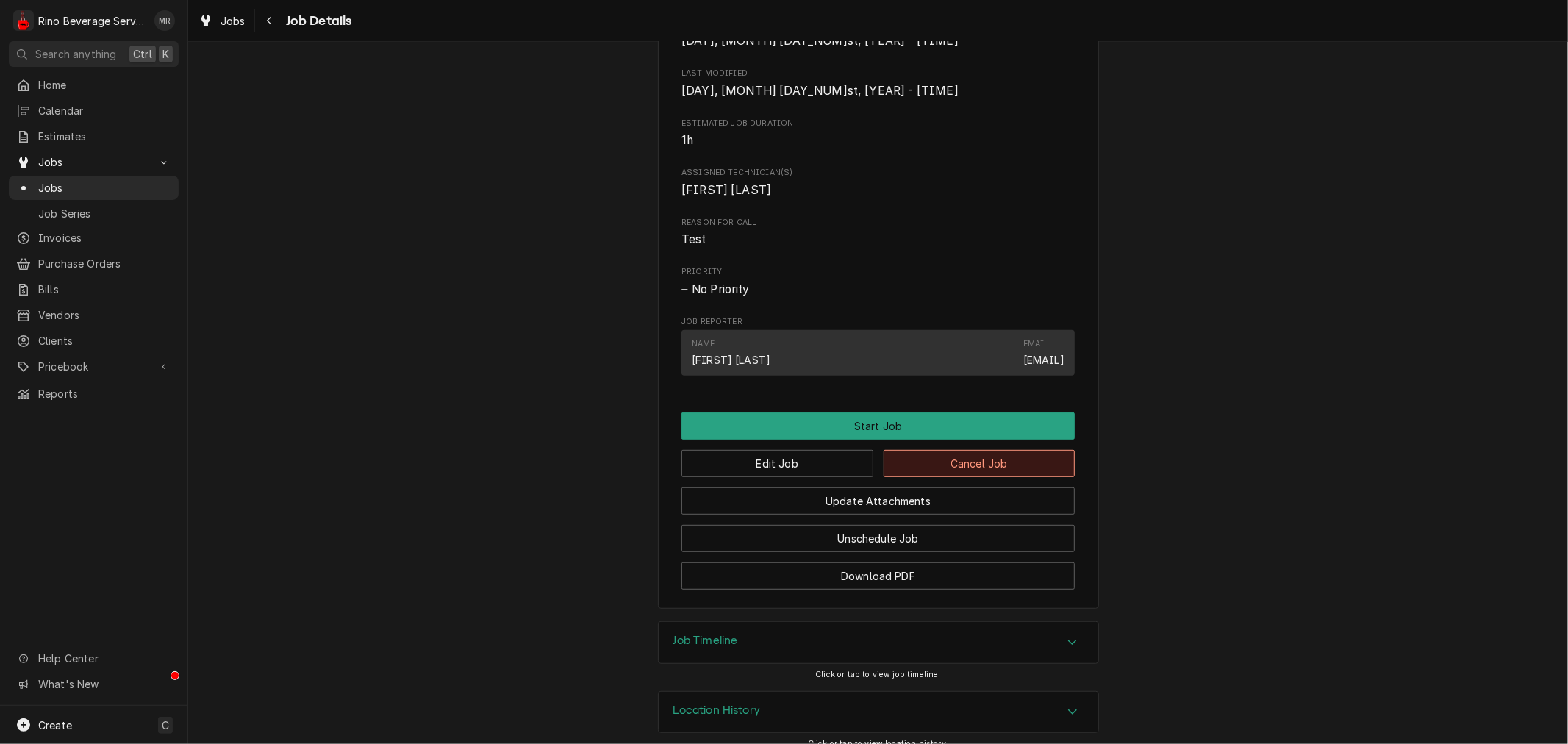 click on "Cancel Job" at bounding box center (979, 463) 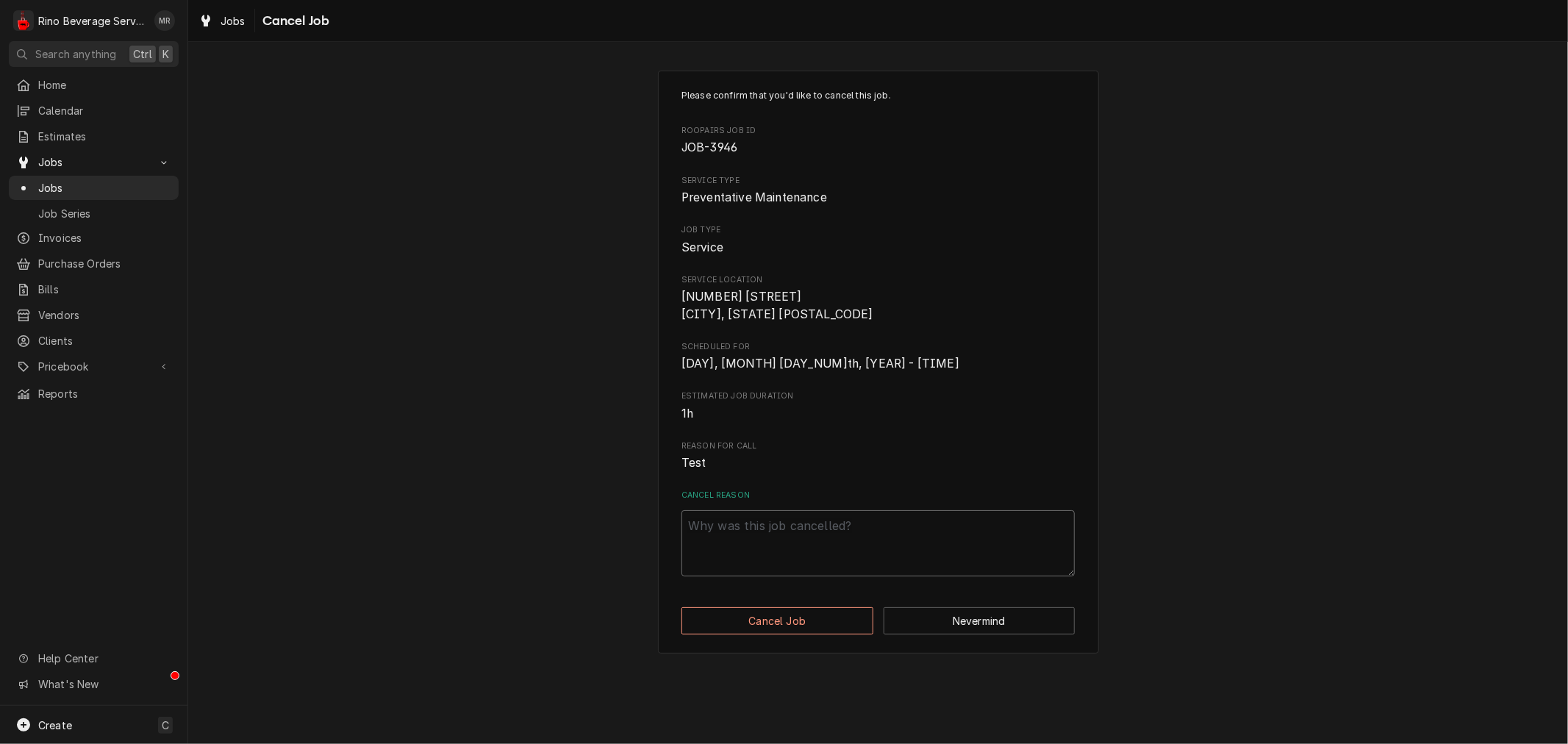 click on "Cancel Reason" at bounding box center (878, 543) 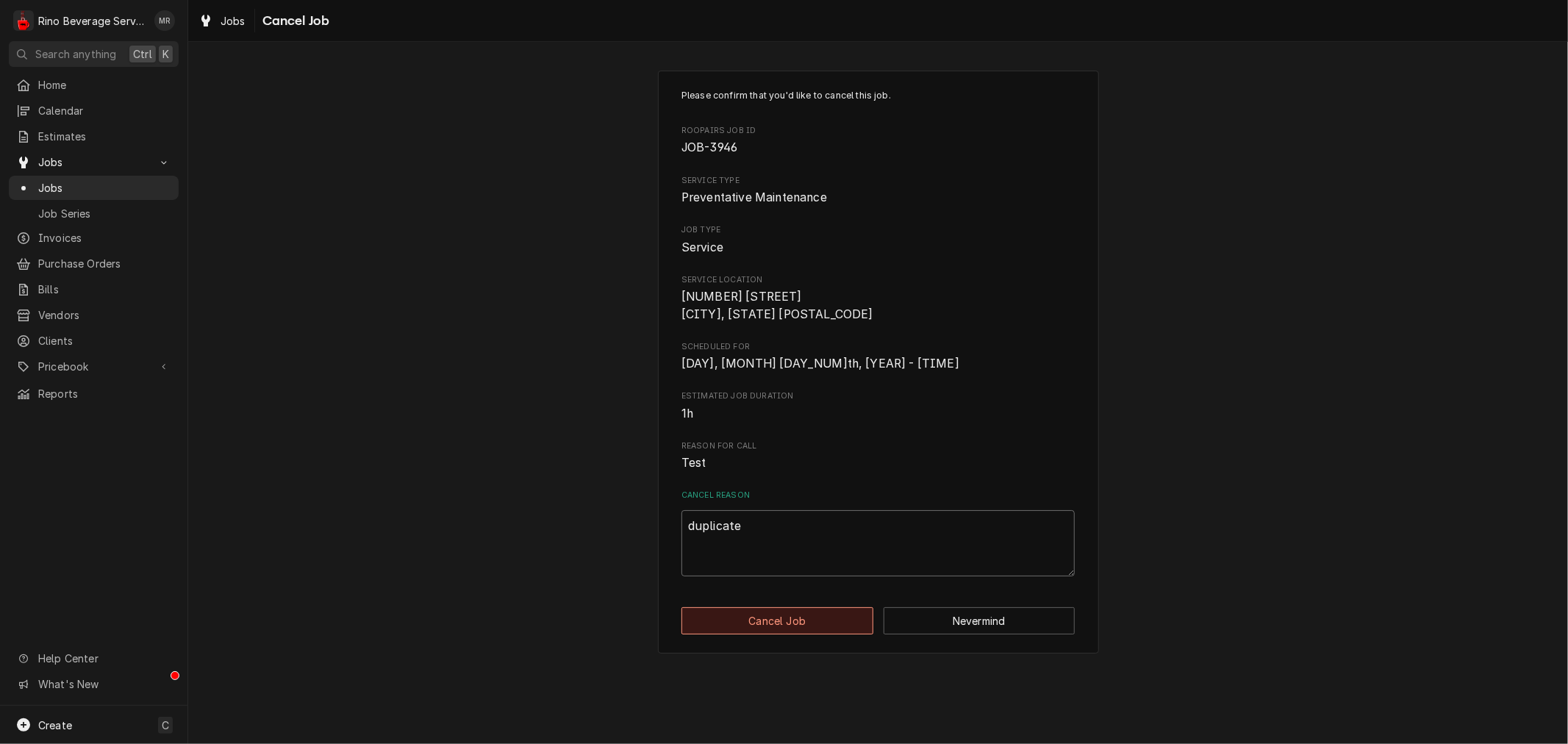 type on "duplicate" 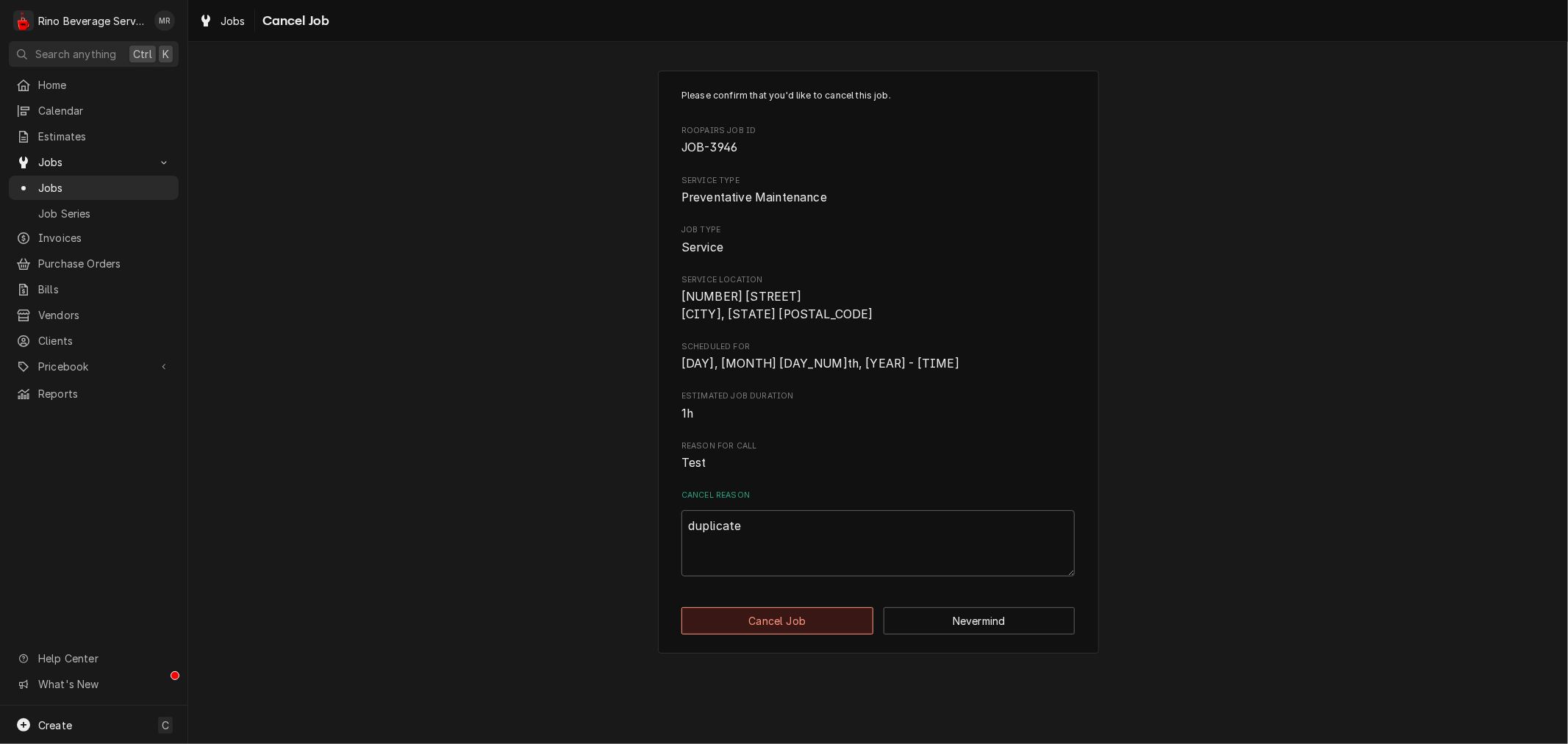 click on "Cancel Job" at bounding box center (777, 620) 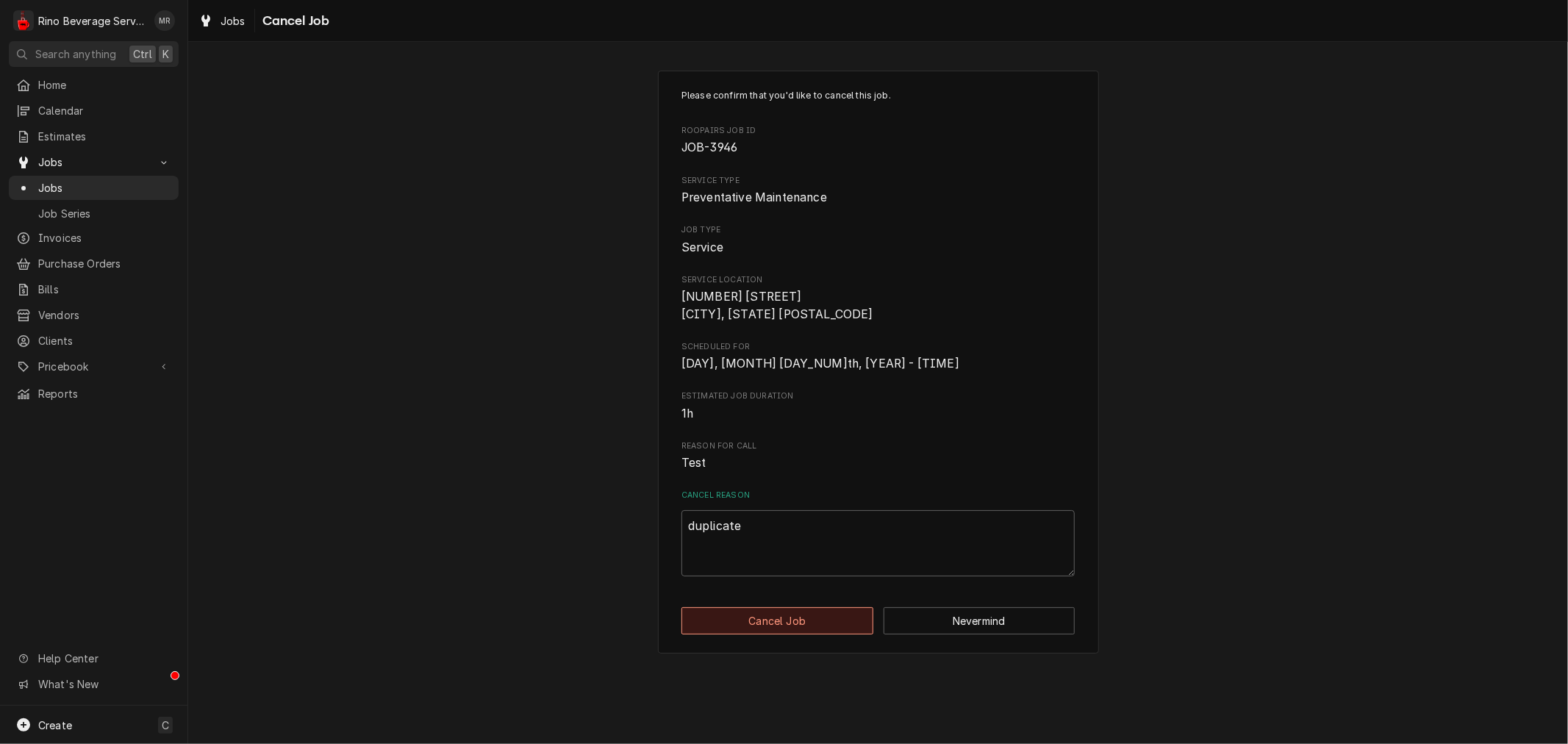 type on "x" 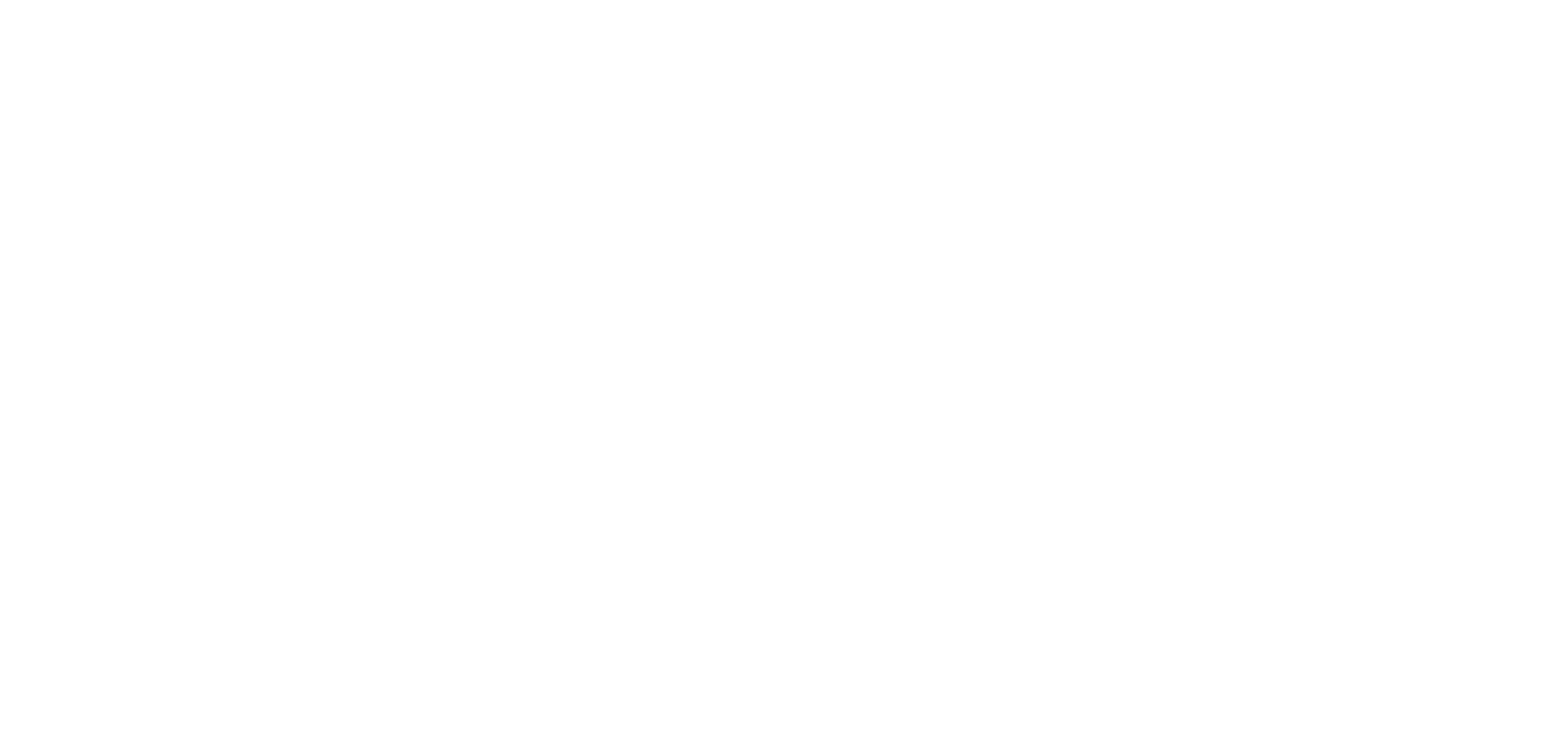 scroll, scrollTop: 0, scrollLeft: 0, axis: both 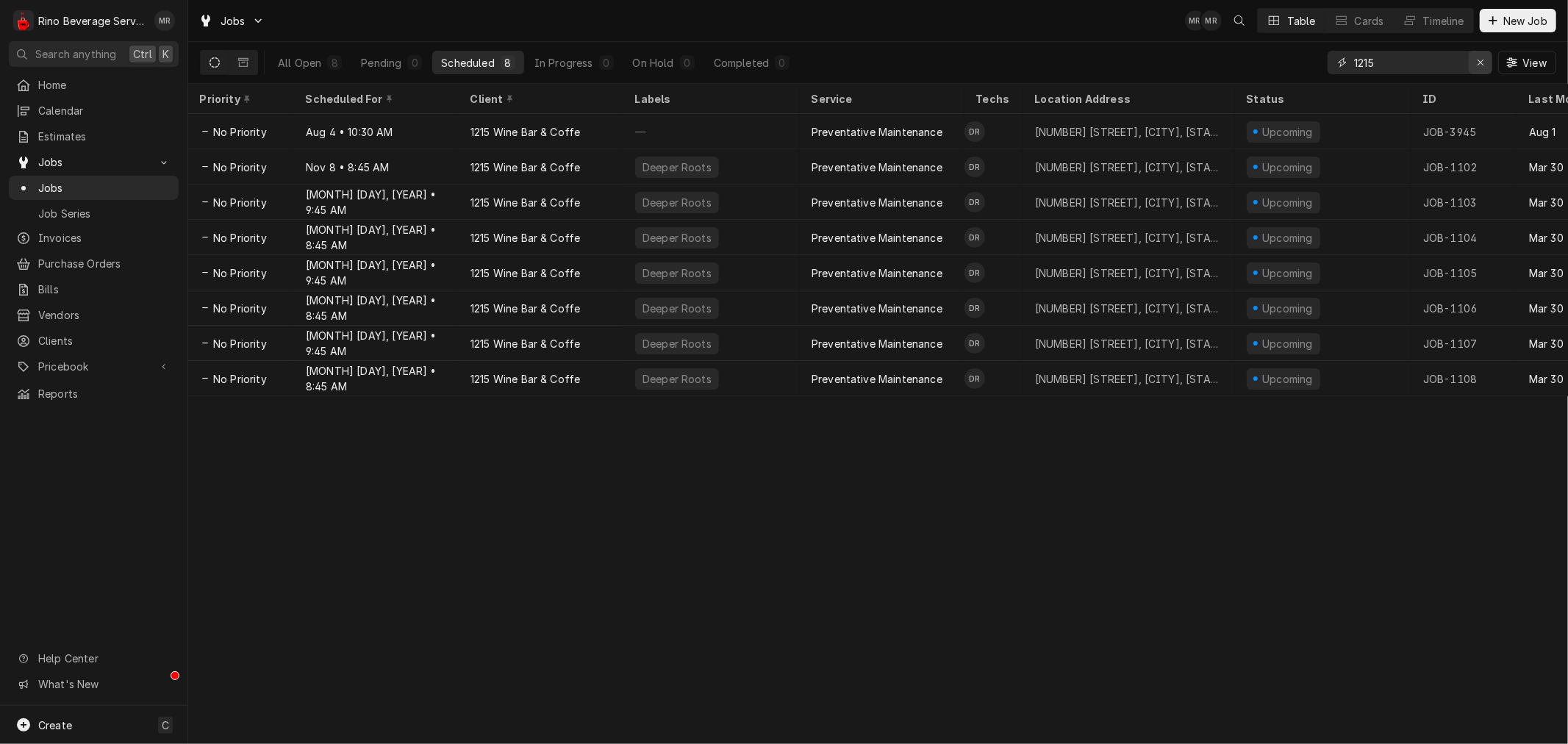click 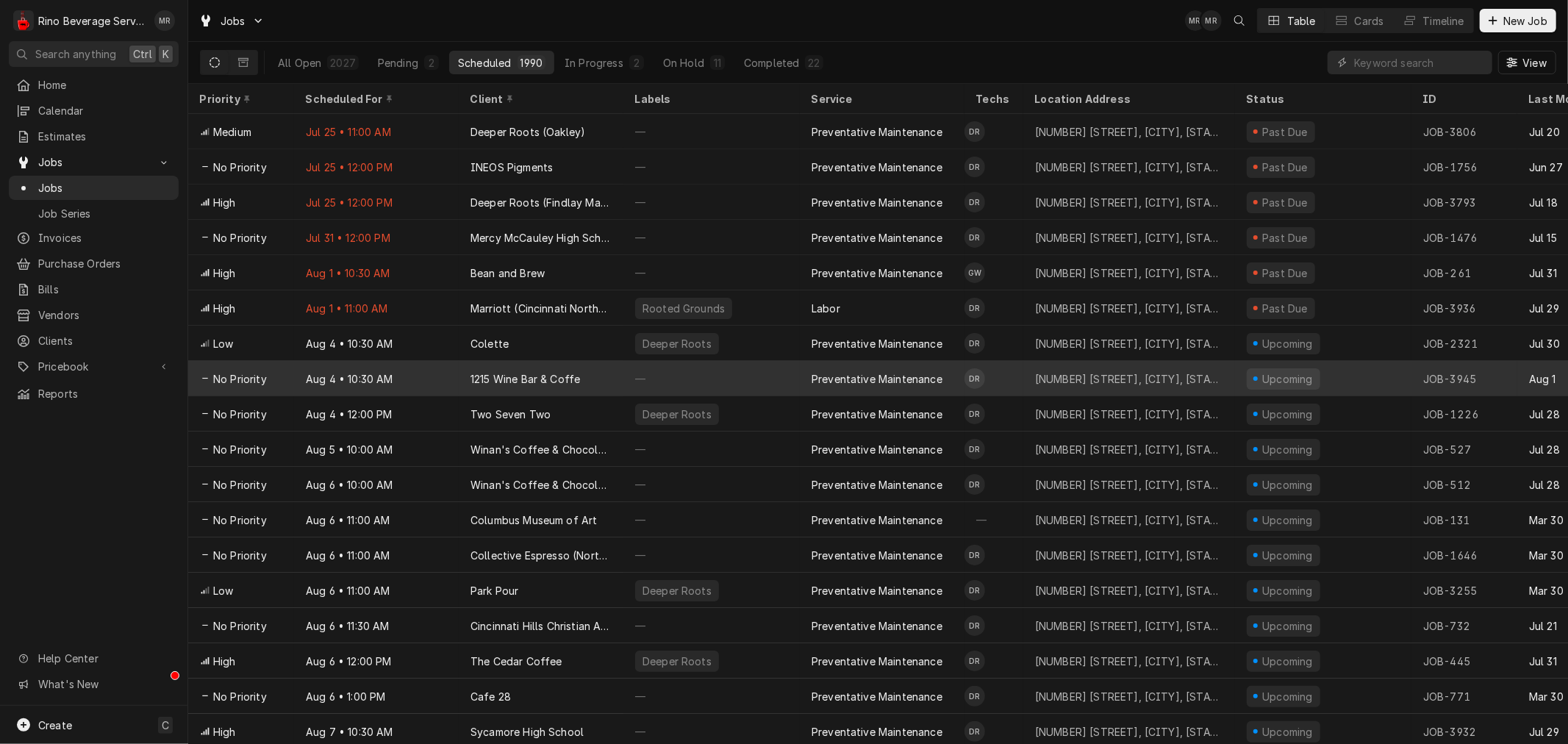 click on "1215 Wine Bar & Coffe" at bounding box center [525, 379] 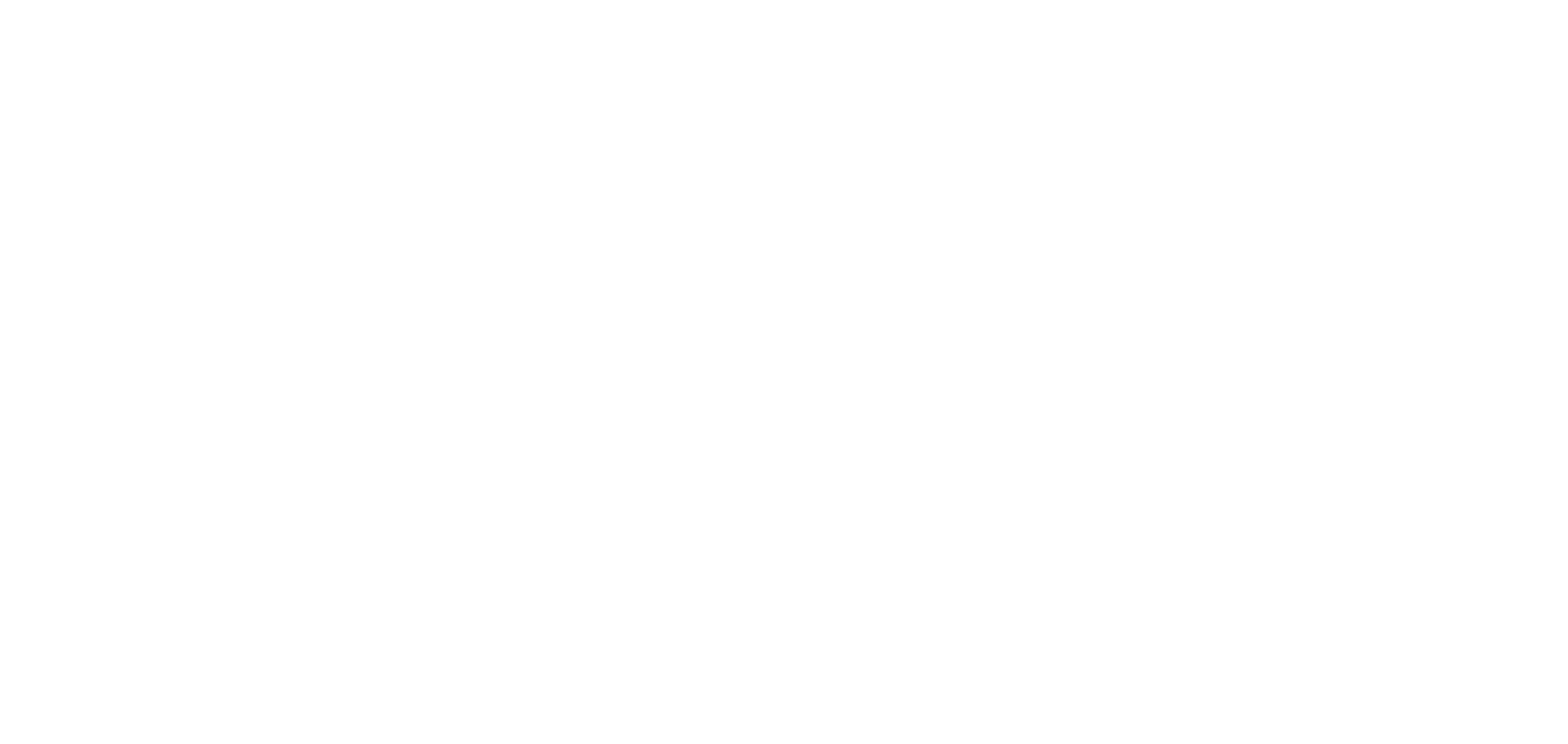 scroll, scrollTop: 0, scrollLeft: 0, axis: both 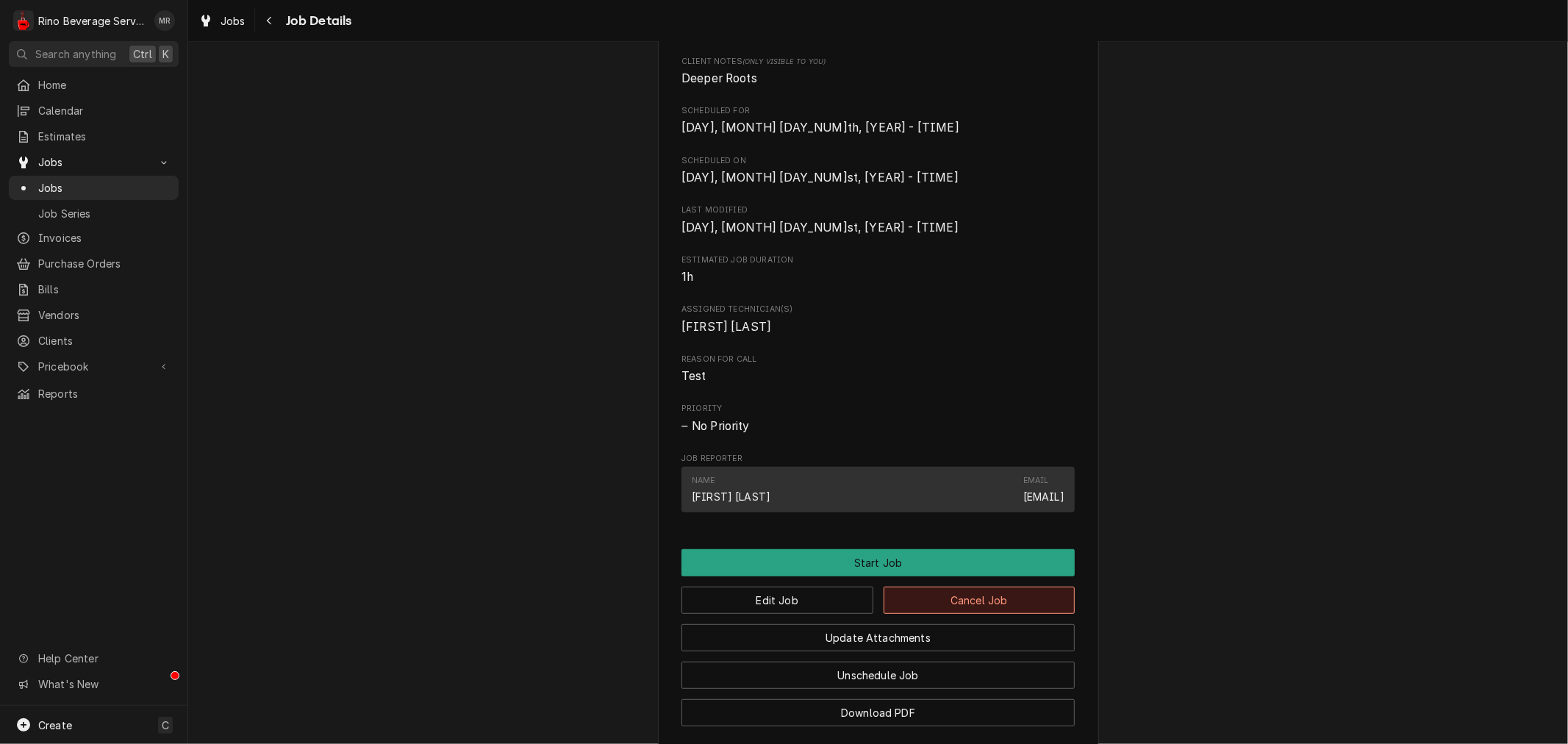 click on "Cancel Job" at bounding box center [979, 600] 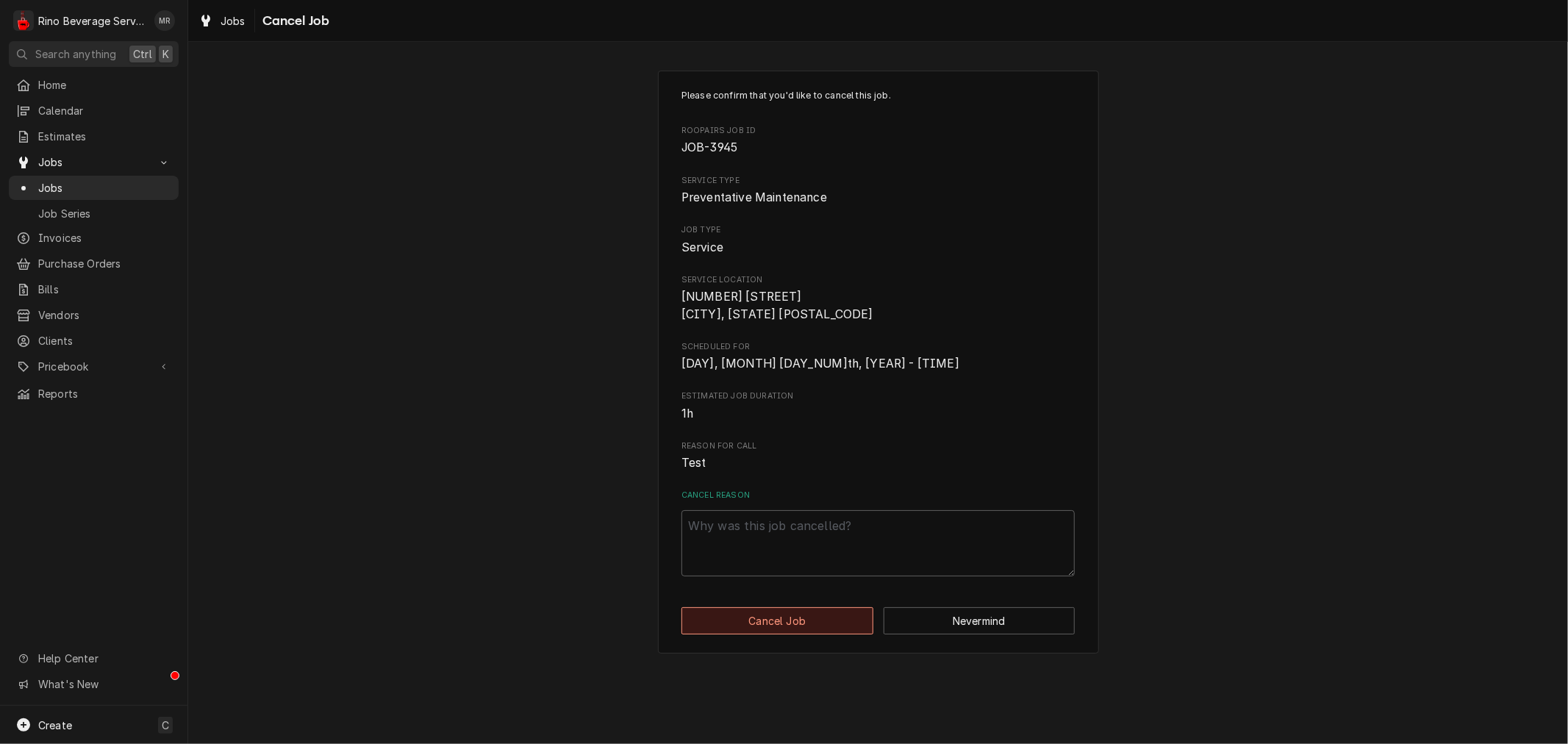 scroll, scrollTop: 0, scrollLeft: 0, axis: both 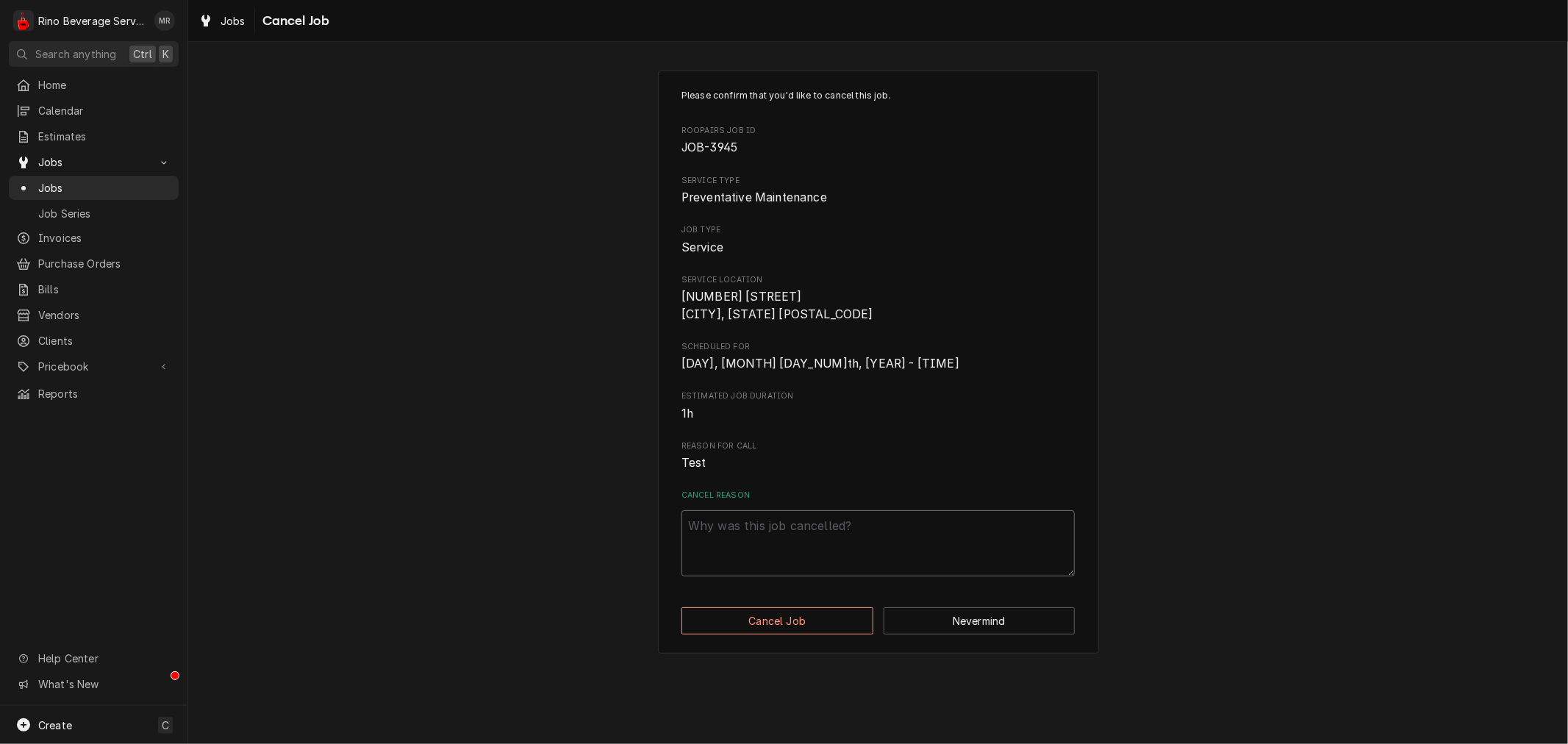 click on "Cancel Reason" at bounding box center (878, 543) 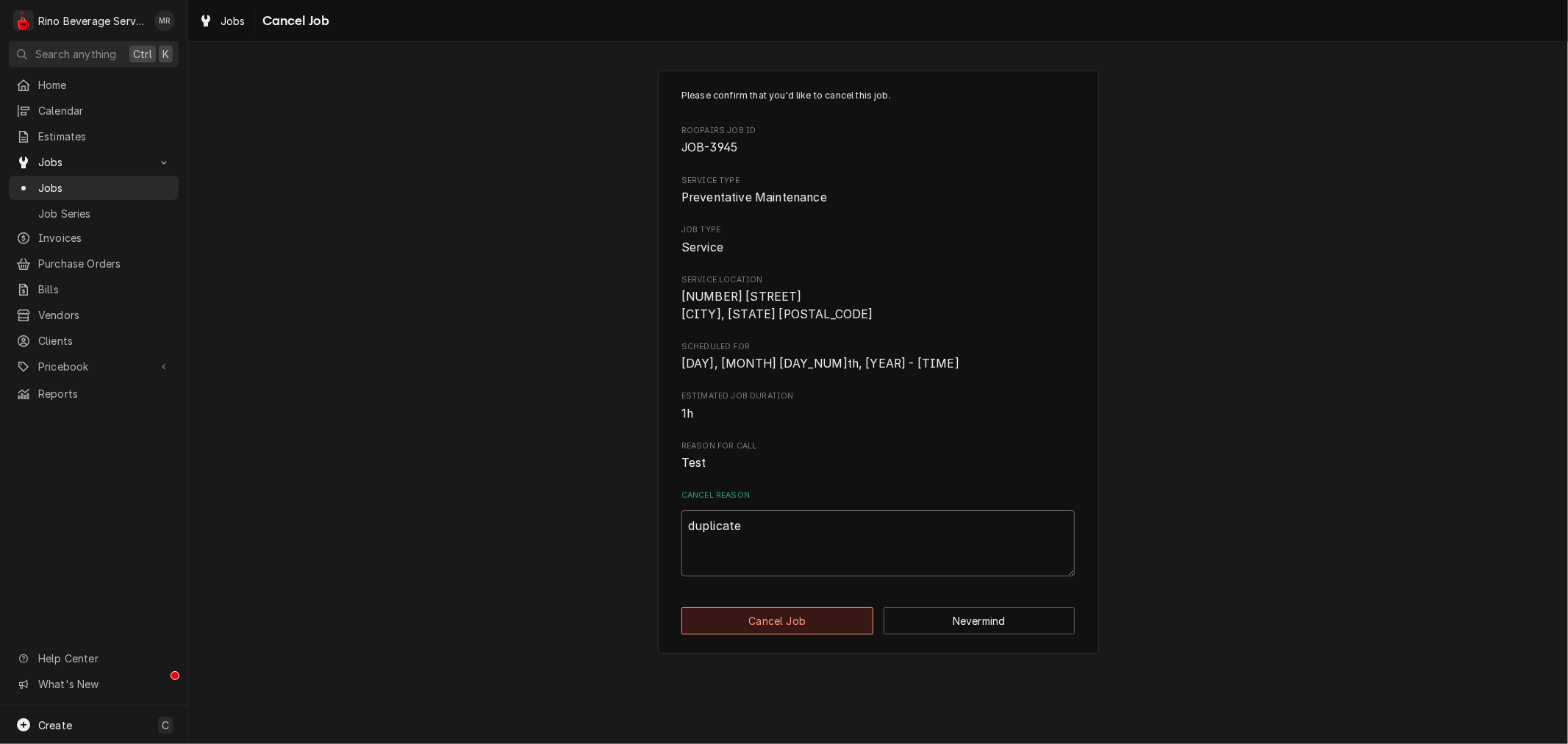 type on "duplicate" 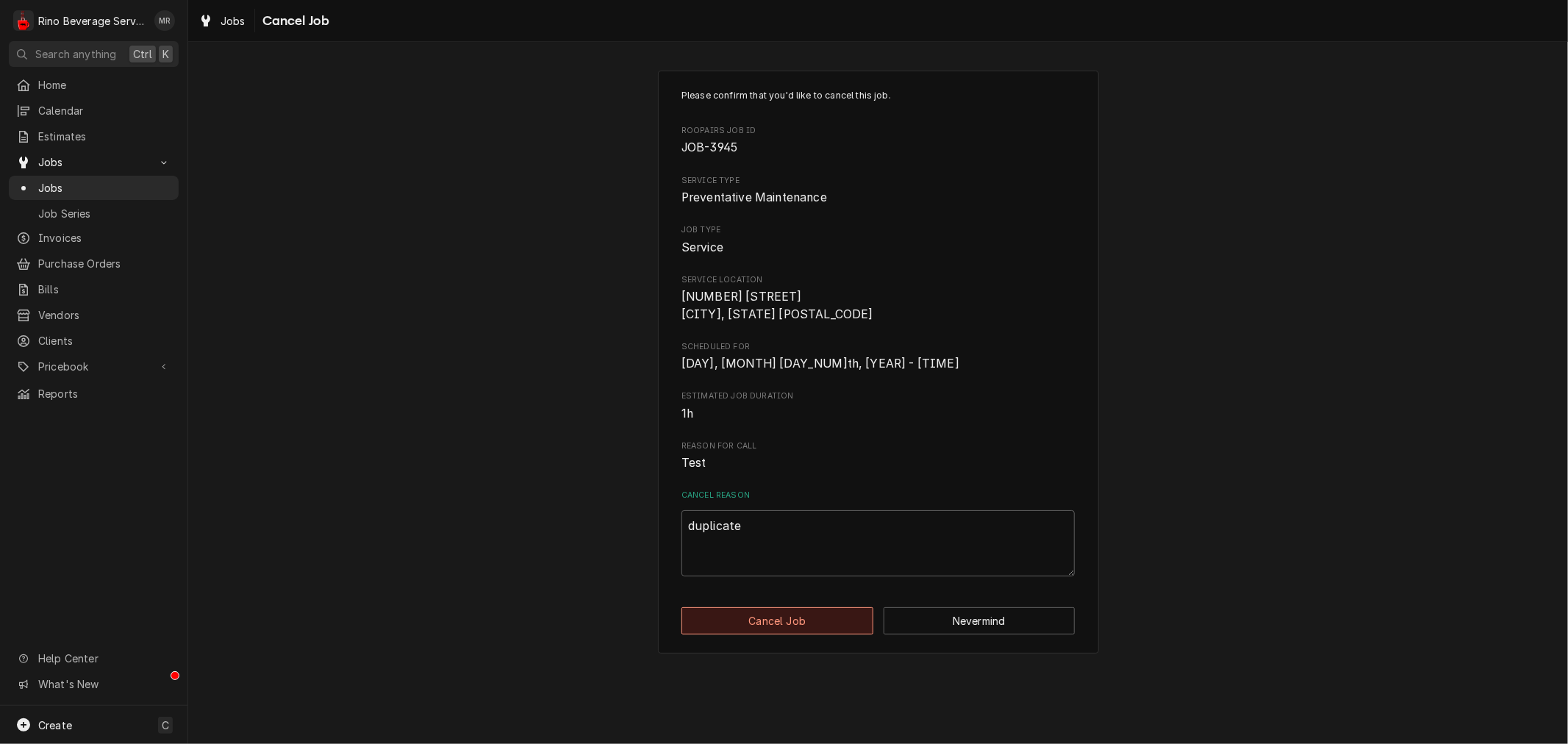 click on "Cancel Job" at bounding box center [777, 620] 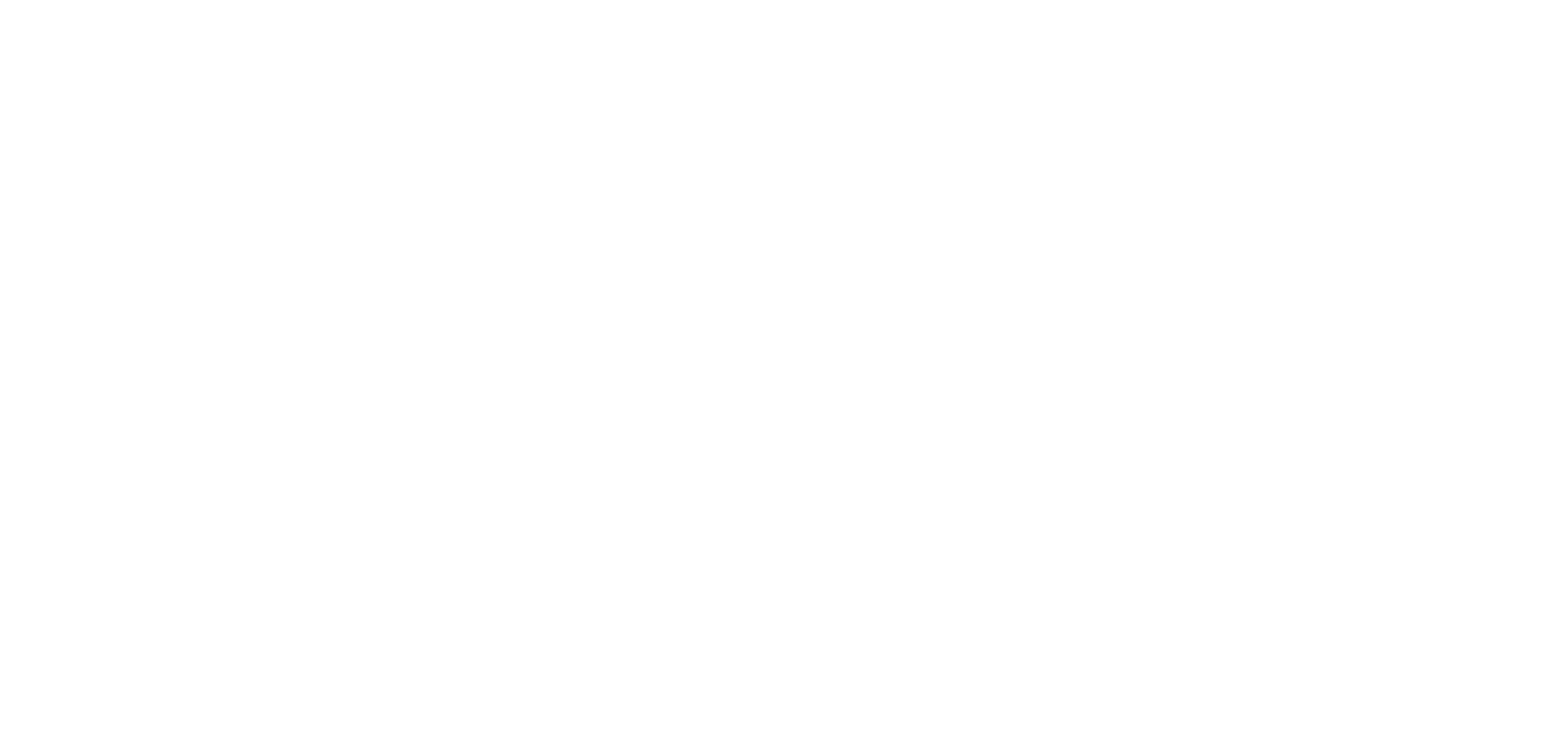 scroll, scrollTop: 0, scrollLeft: 0, axis: both 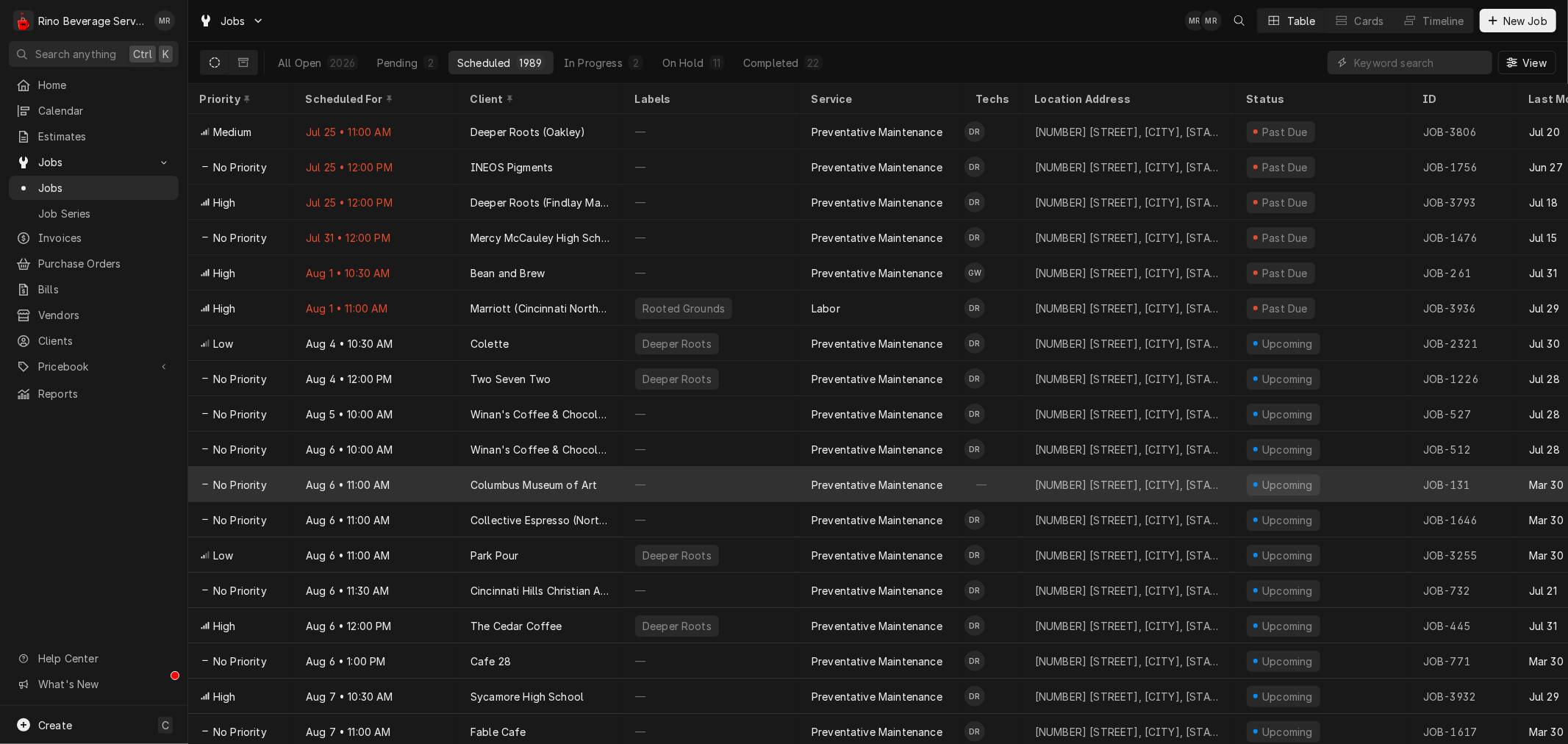 click on "Columbus Museum of Art" at bounding box center (541, 484) 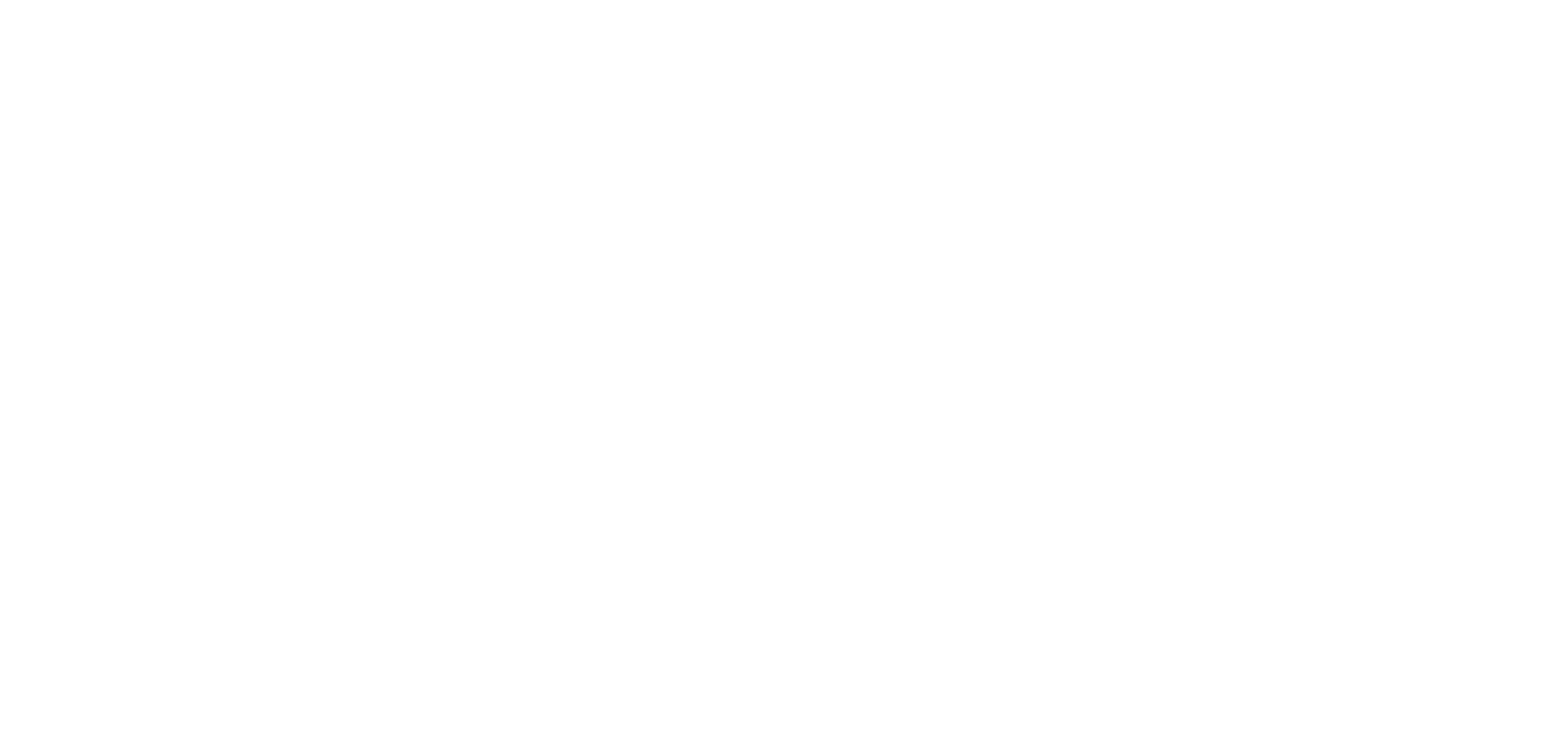 scroll, scrollTop: 0, scrollLeft: 0, axis: both 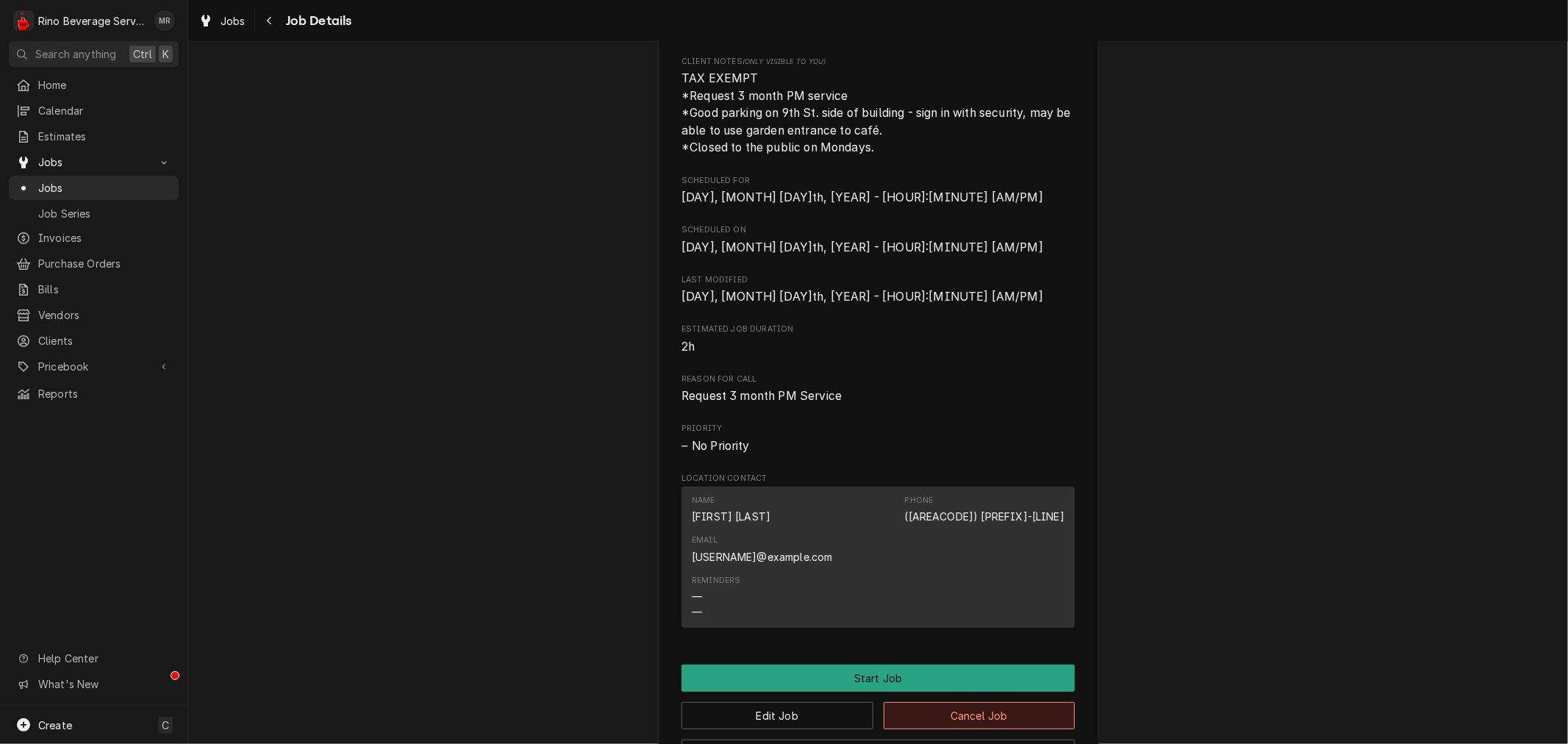 click on "Cancel Job" at bounding box center (979, 715) 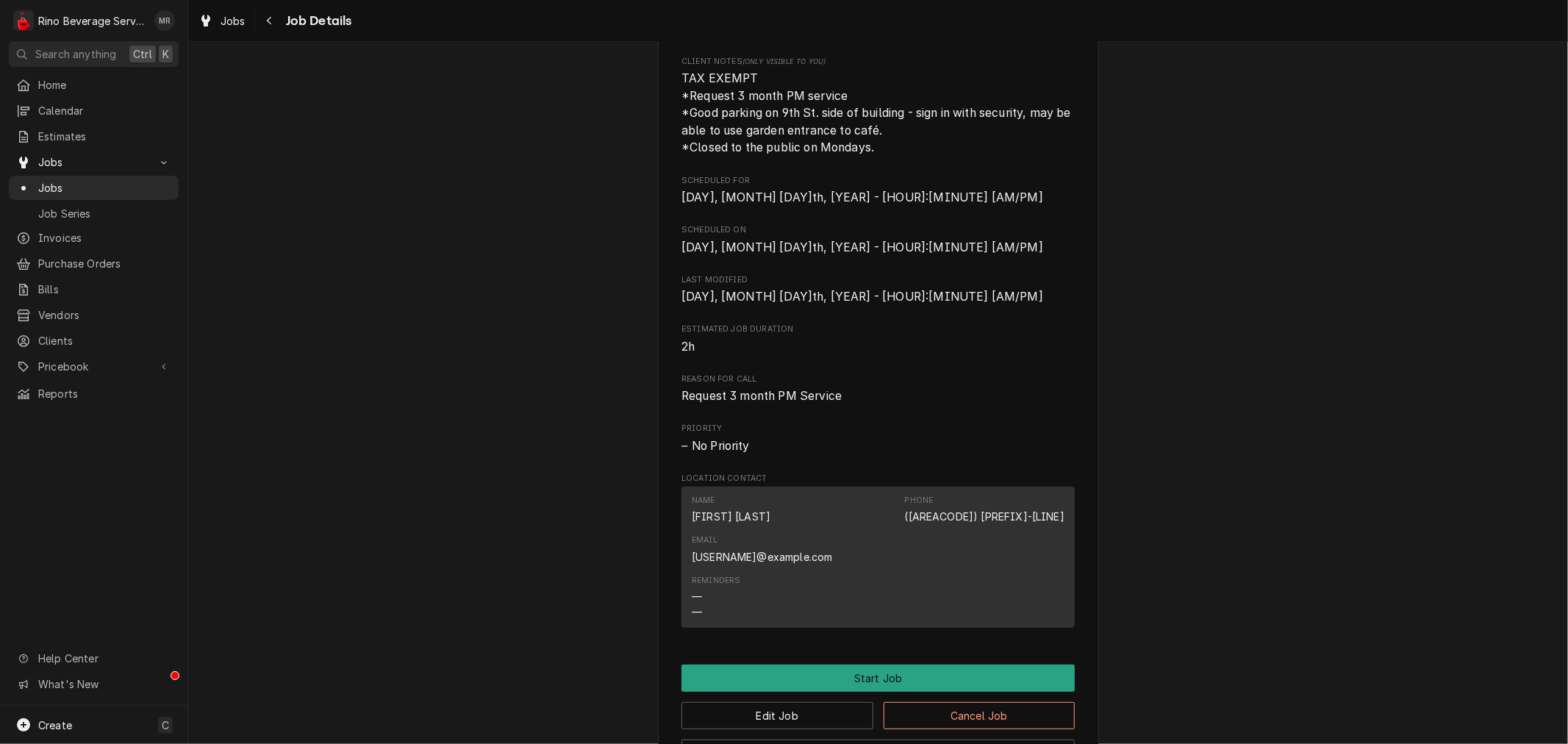 scroll, scrollTop: 0, scrollLeft: 0, axis: both 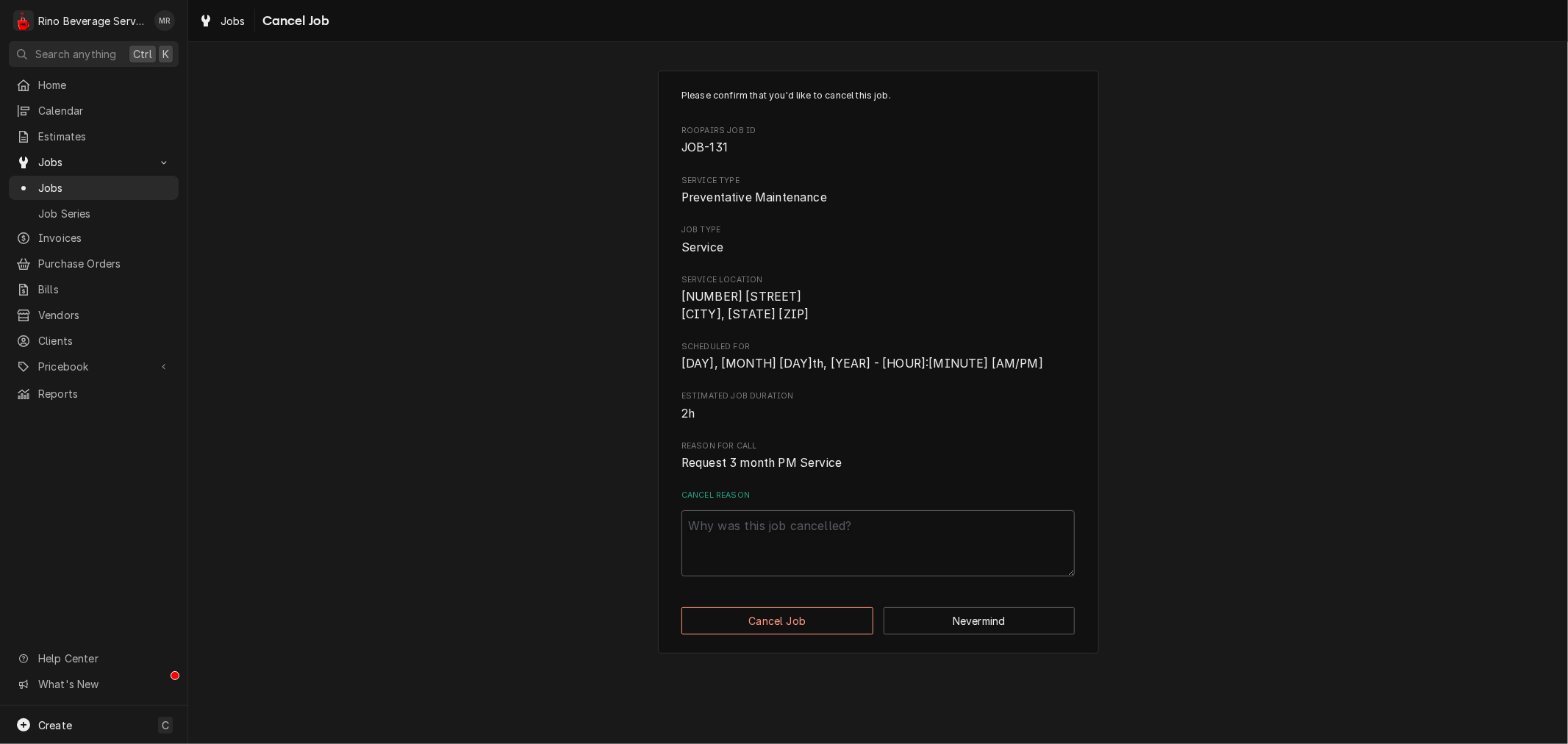 click on "Please confirm that you'd like to cancel this job. Roopairs Job ID JOB-131 Service Type Preventative Maintenance Job Type Service Service Location [NUMBER] [STREET]
[CITY], [STATE] [ZIP] Scheduled For [DAY], [MONTH] [DAY]th, [YEAR] - [HOUR]:[MINUTE] [AM/PM] Estimated Job Duration 2h Reason For Call Request 3 month PM Service Cancel Reason Cancel Job Nevermind" at bounding box center [878, 362] 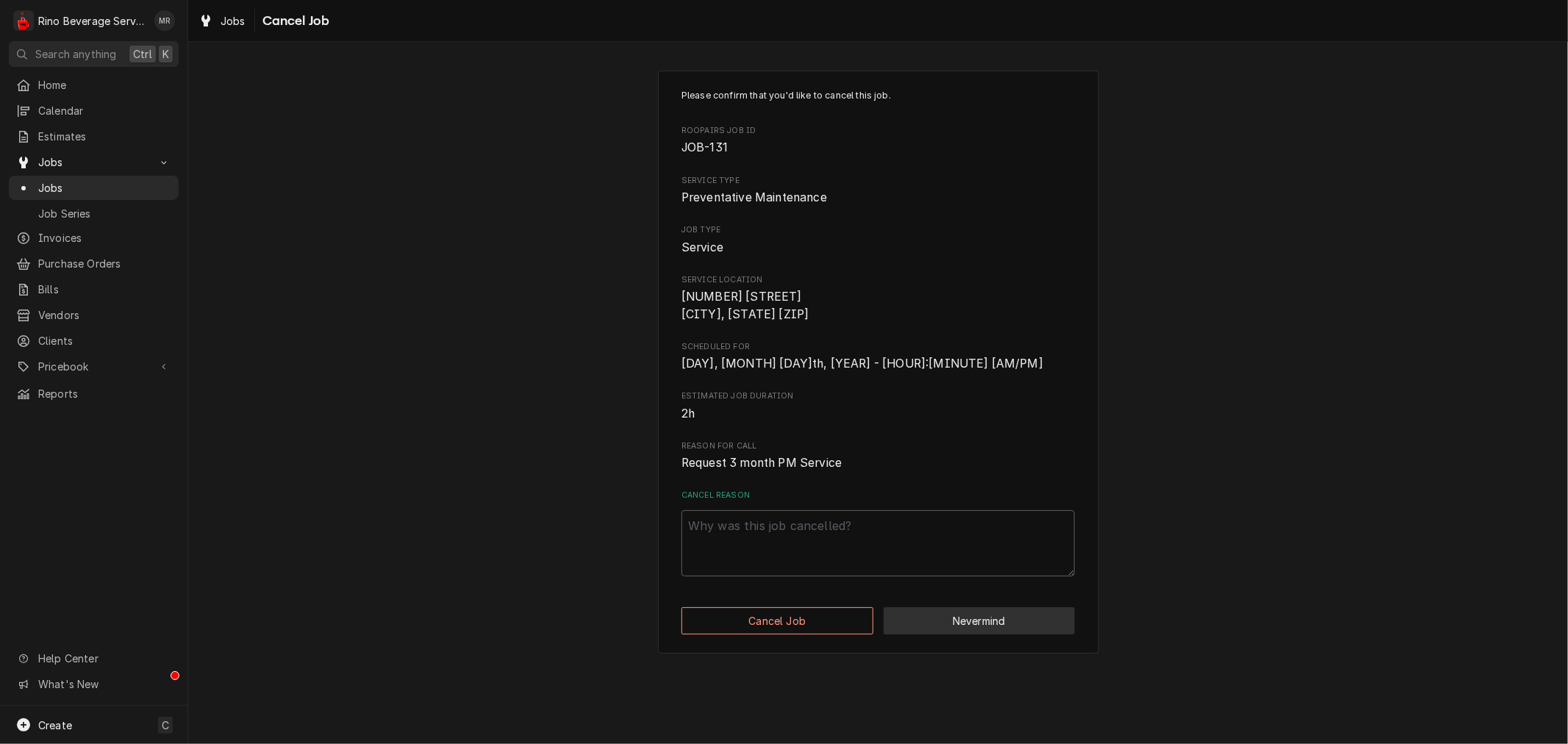 click on "Nevermind" at bounding box center [979, 620] 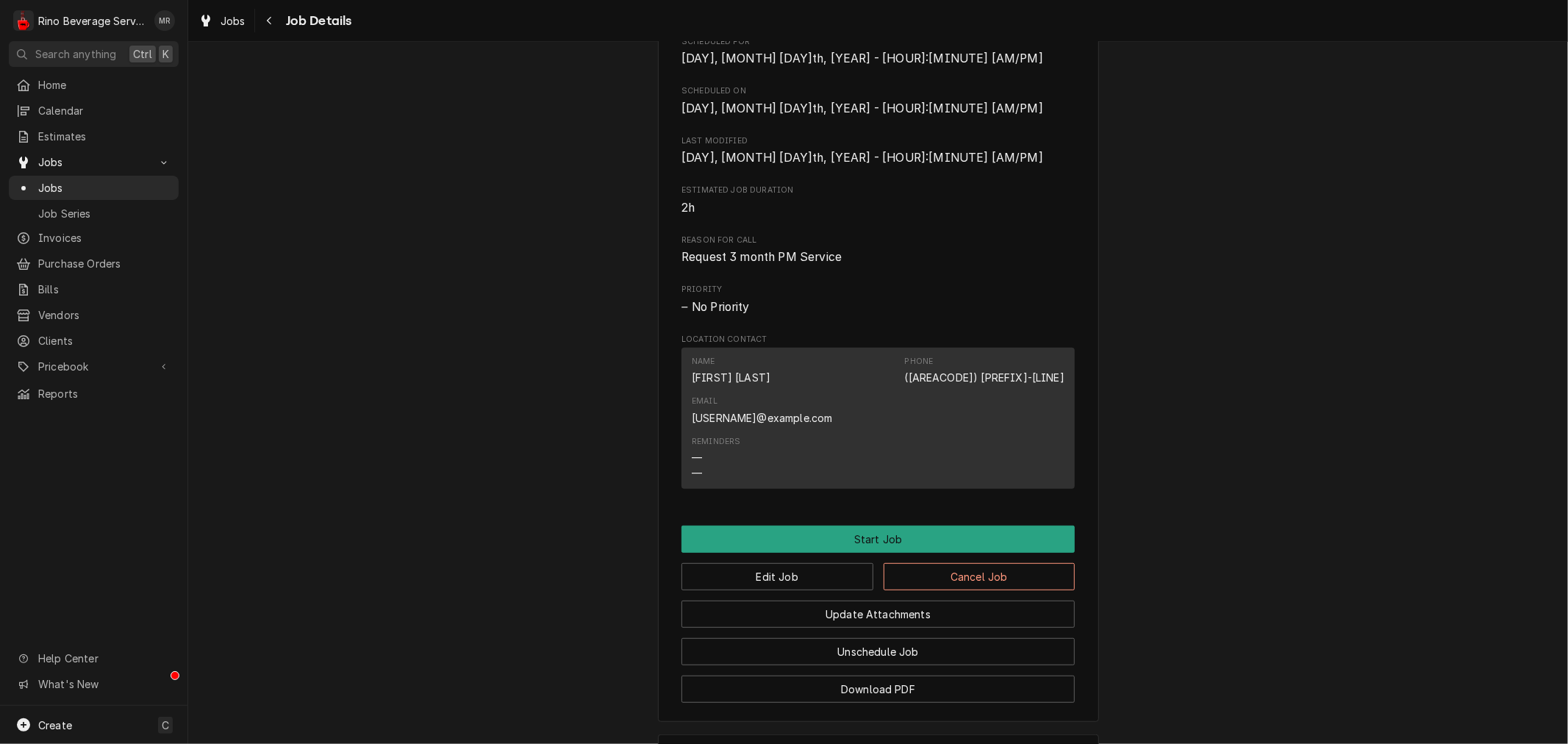 scroll, scrollTop: 637, scrollLeft: 0, axis: vertical 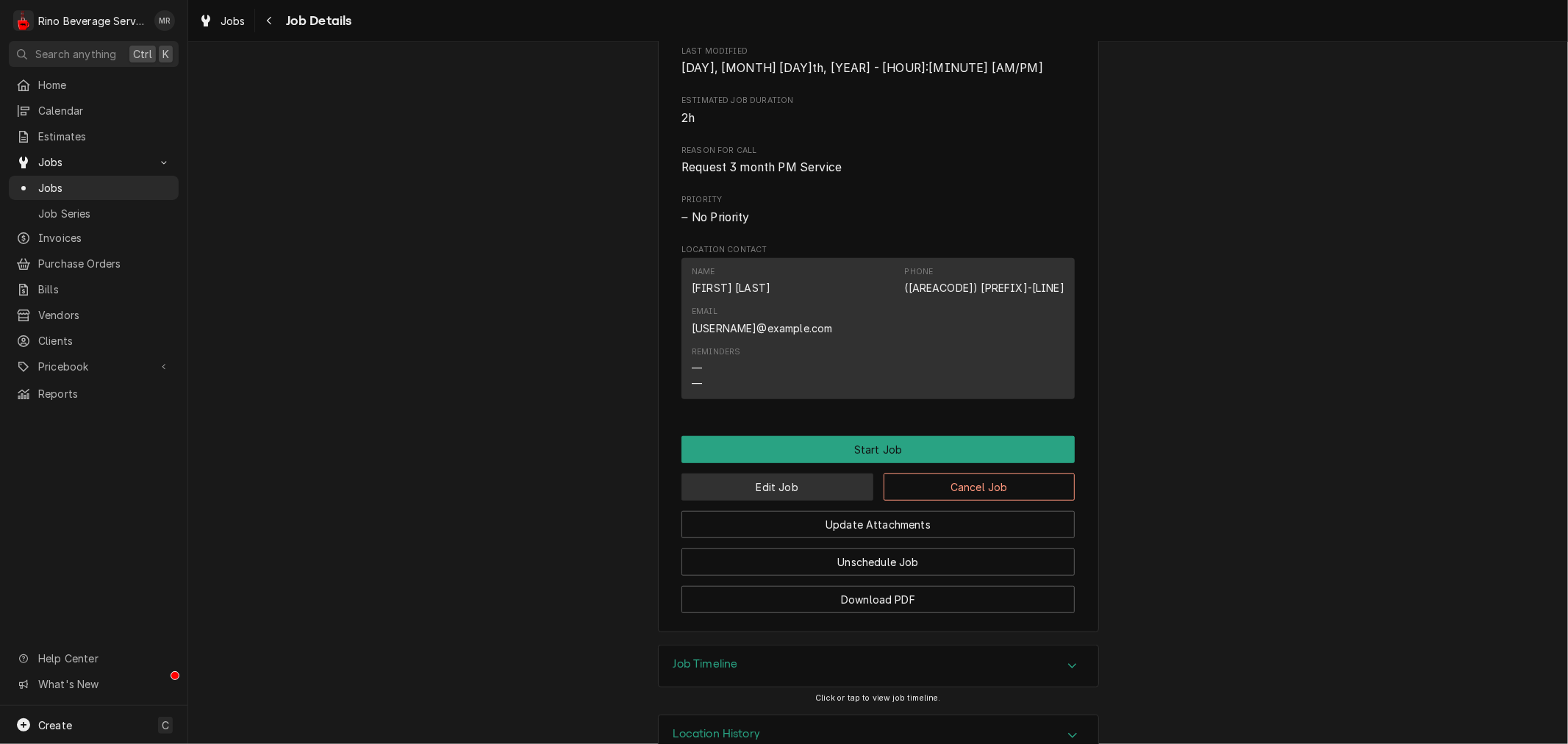 click on "Edit Job" at bounding box center [777, 487] 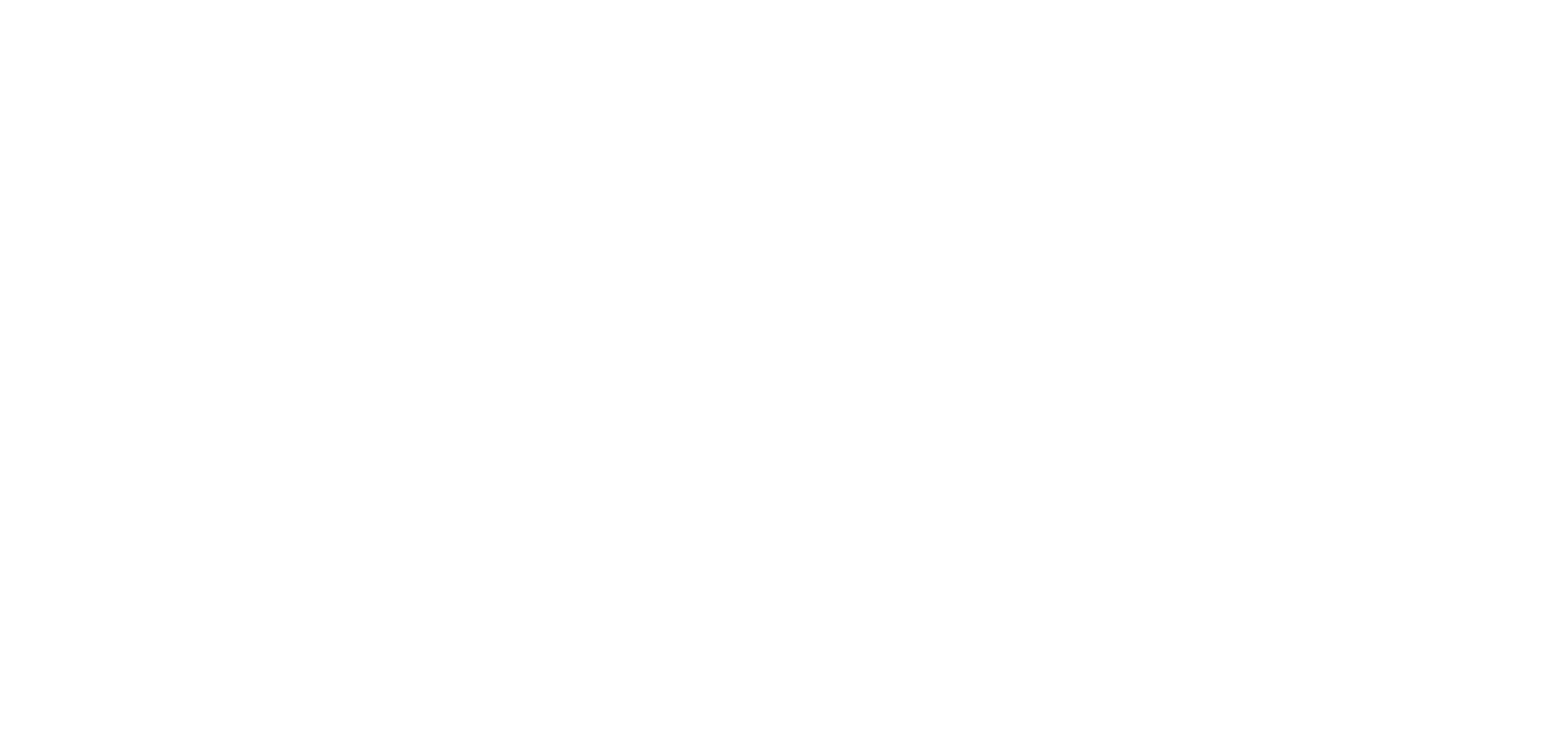 scroll, scrollTop: 0, scrollLeft: 0, axis: both 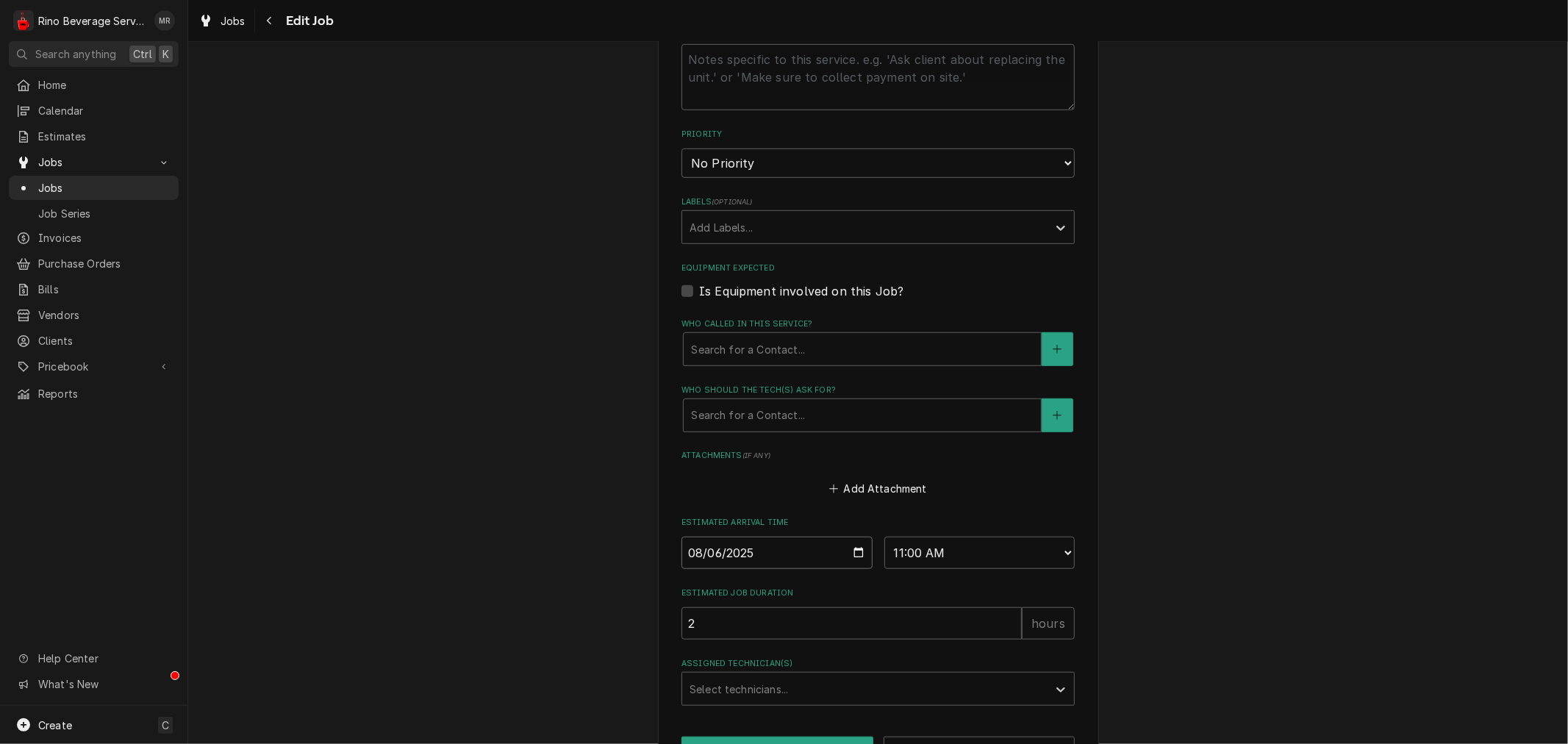 click on "2025-08-06" at bounding box center [777, 553] 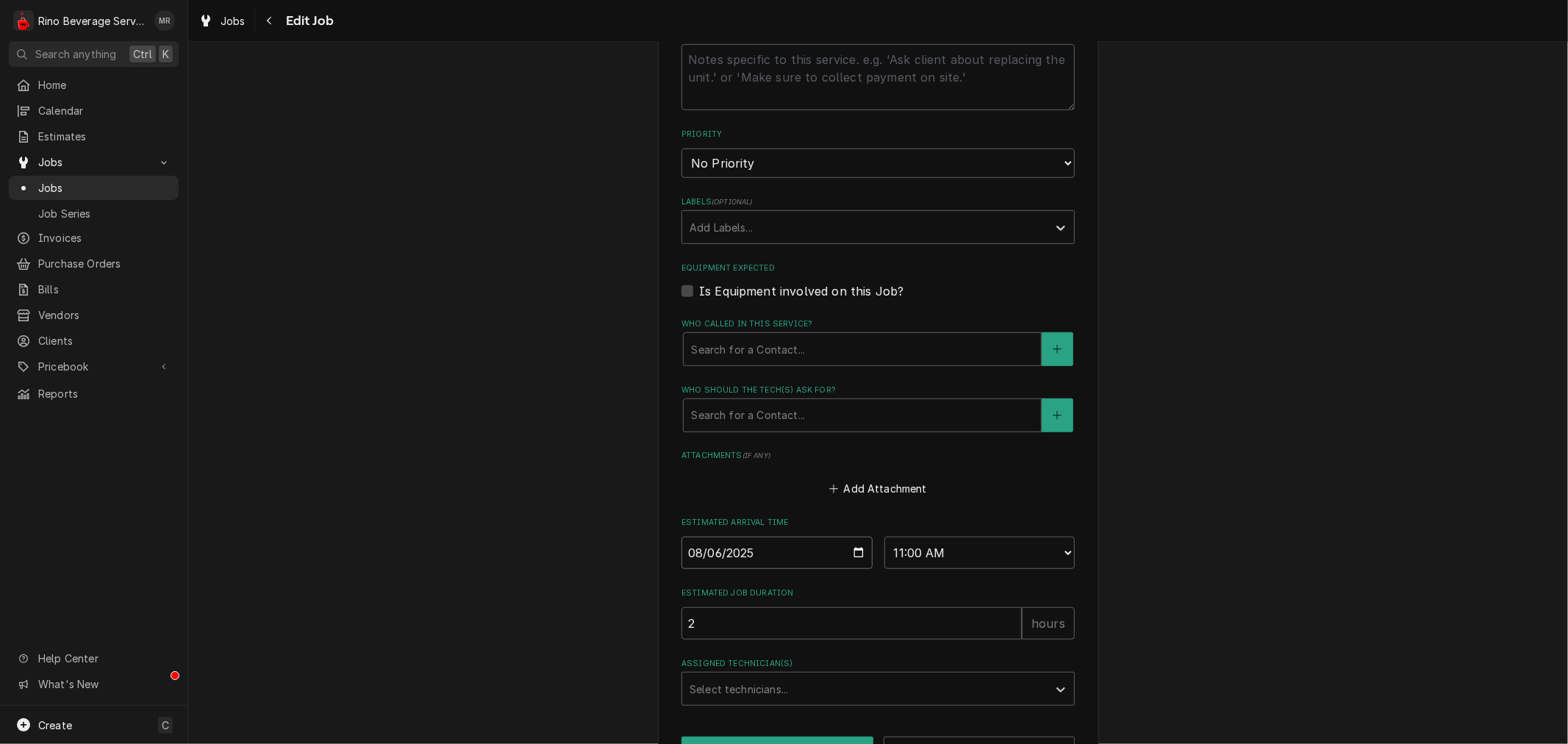type on "x" 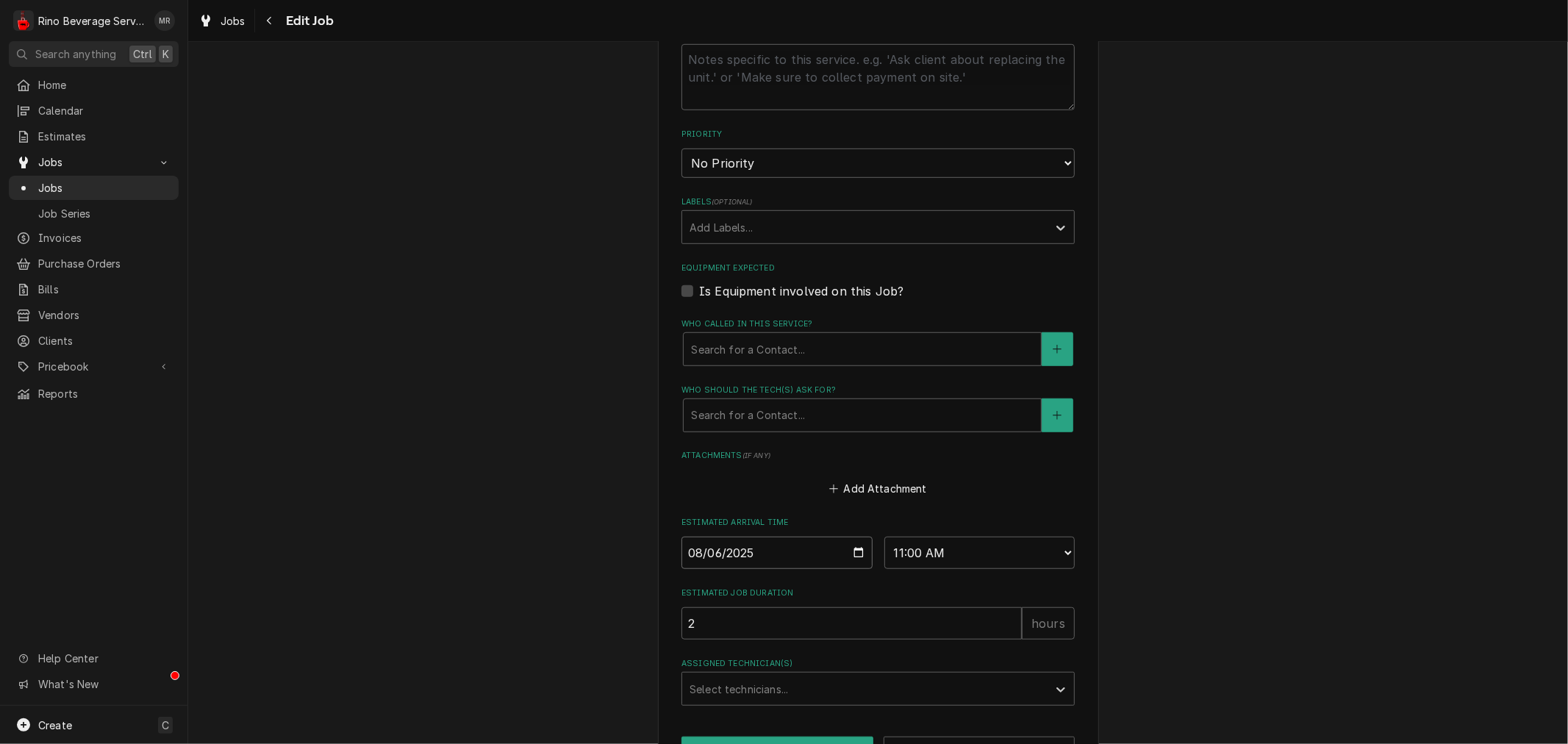 type on "2025-08-27" 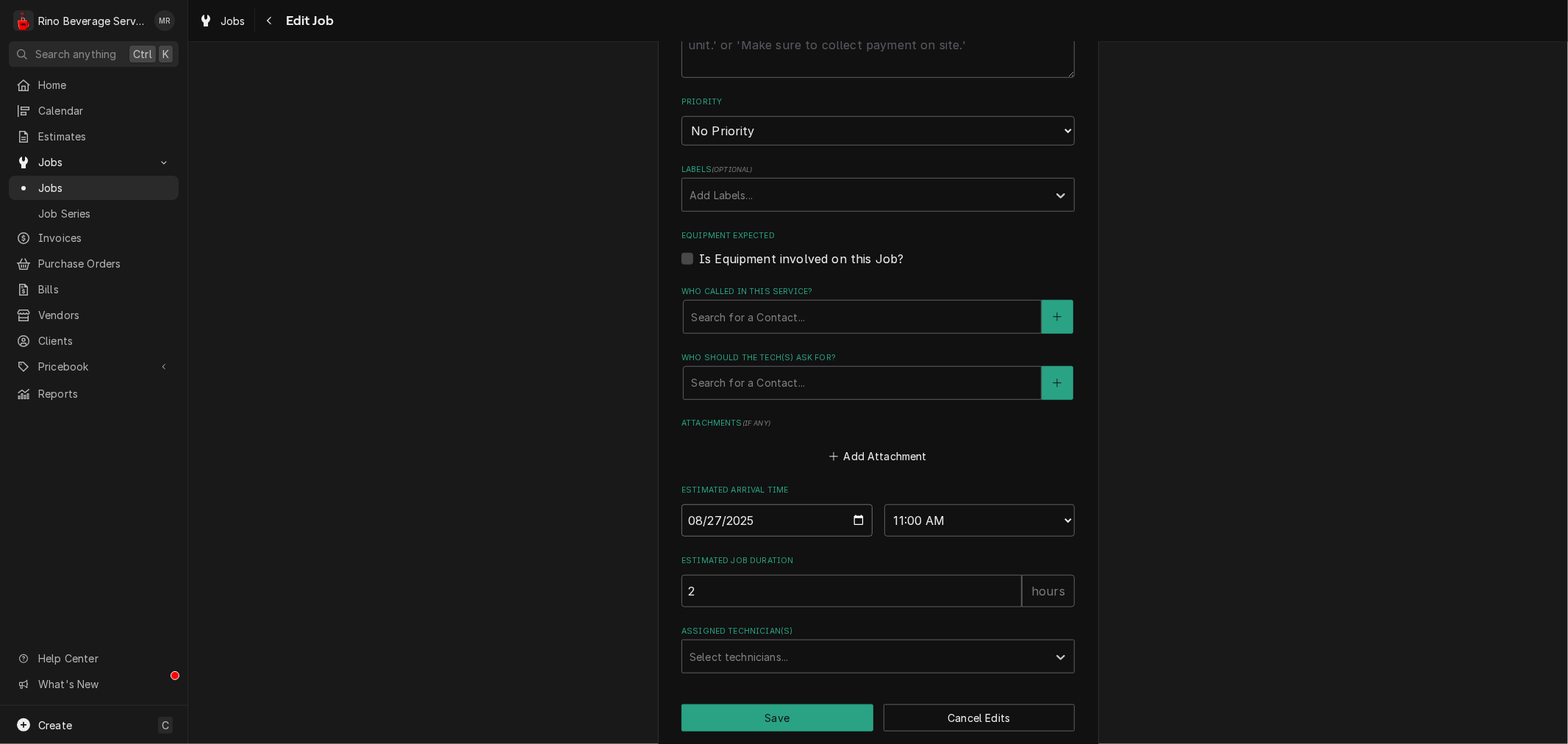 scroll, scrollTop: 866, scrollLeft: 0, axis: vertical 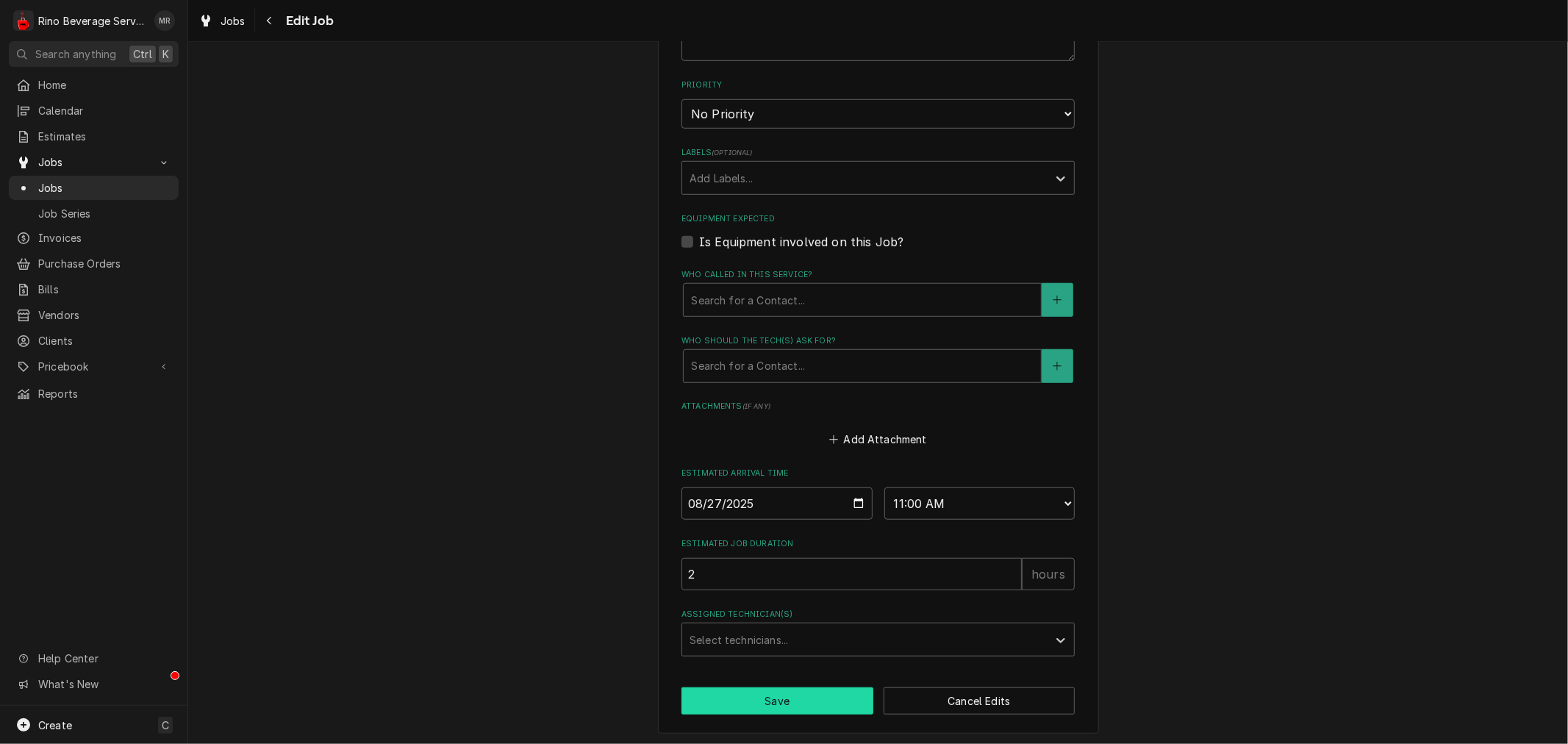 click on "Save" at bounding box center (777, 701) 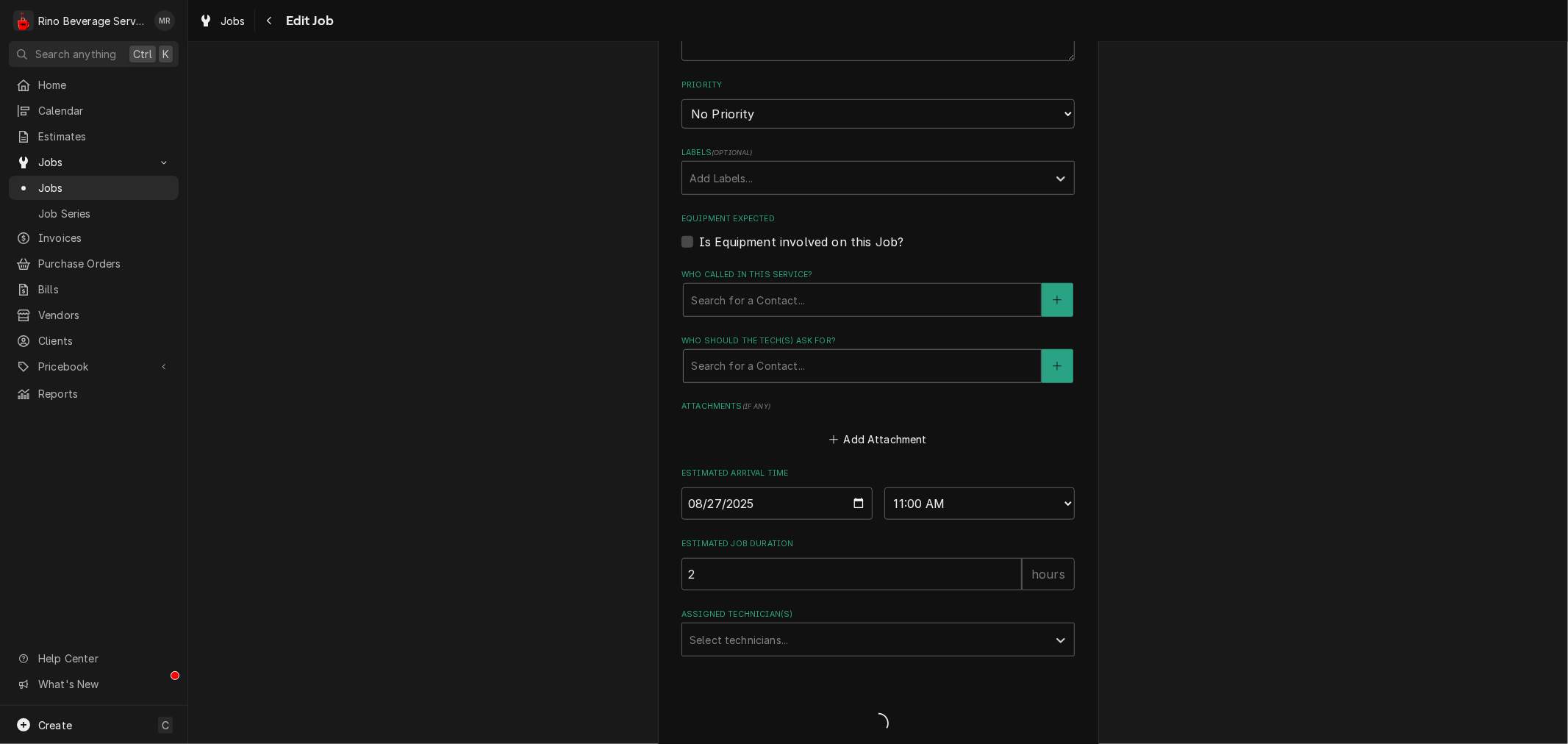 type on "x" 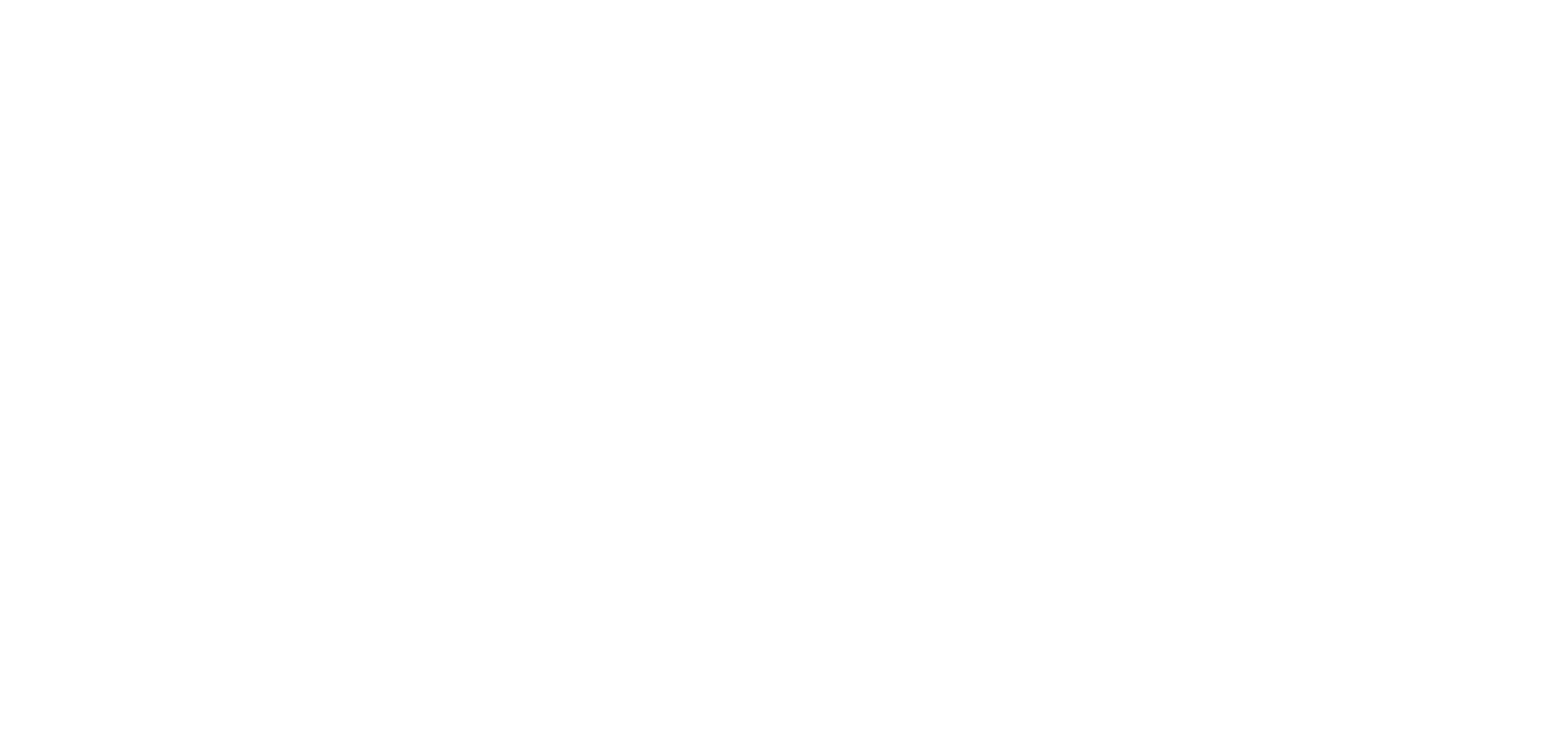 scroll, scrollTop: 0, scrollLeft: 0, axis: both 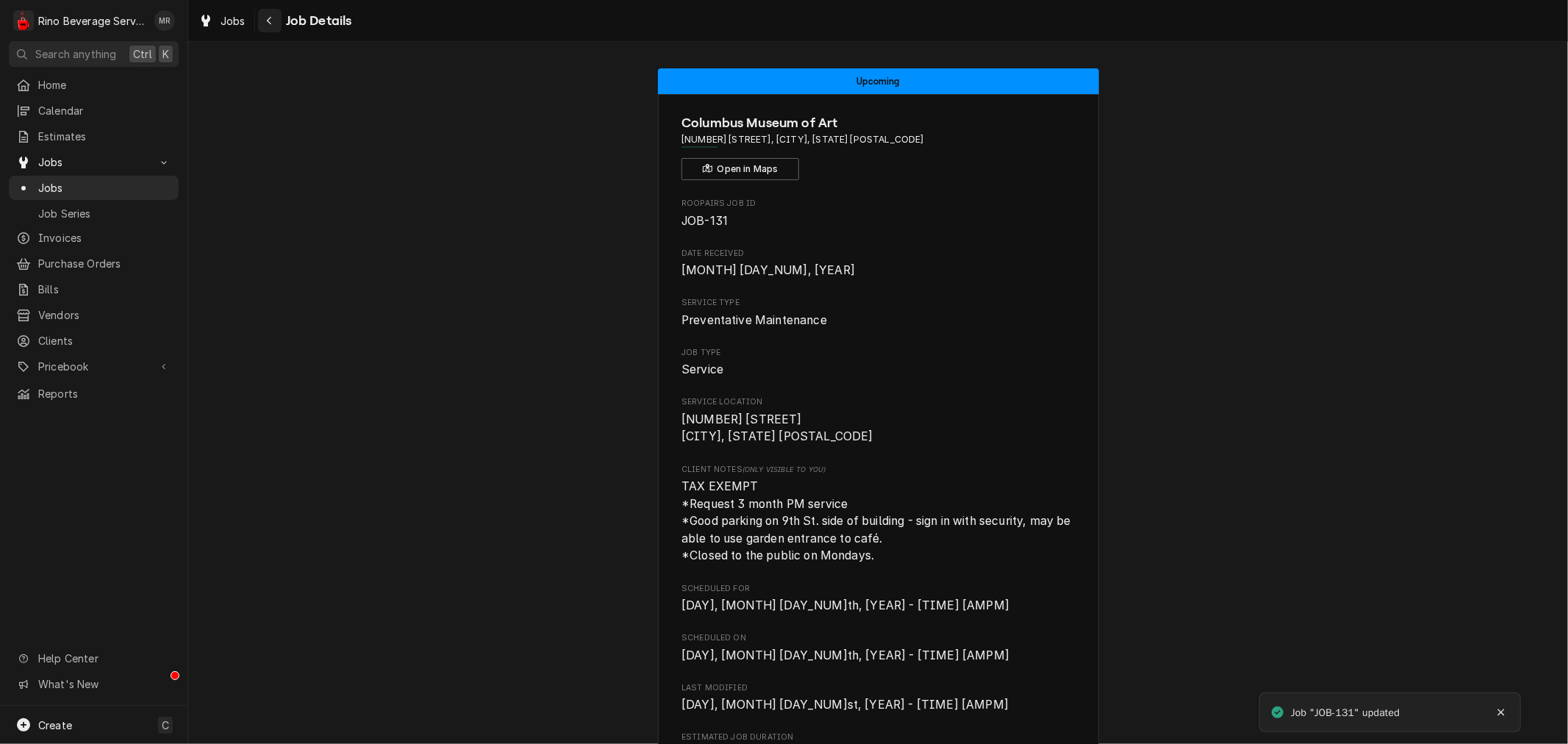click 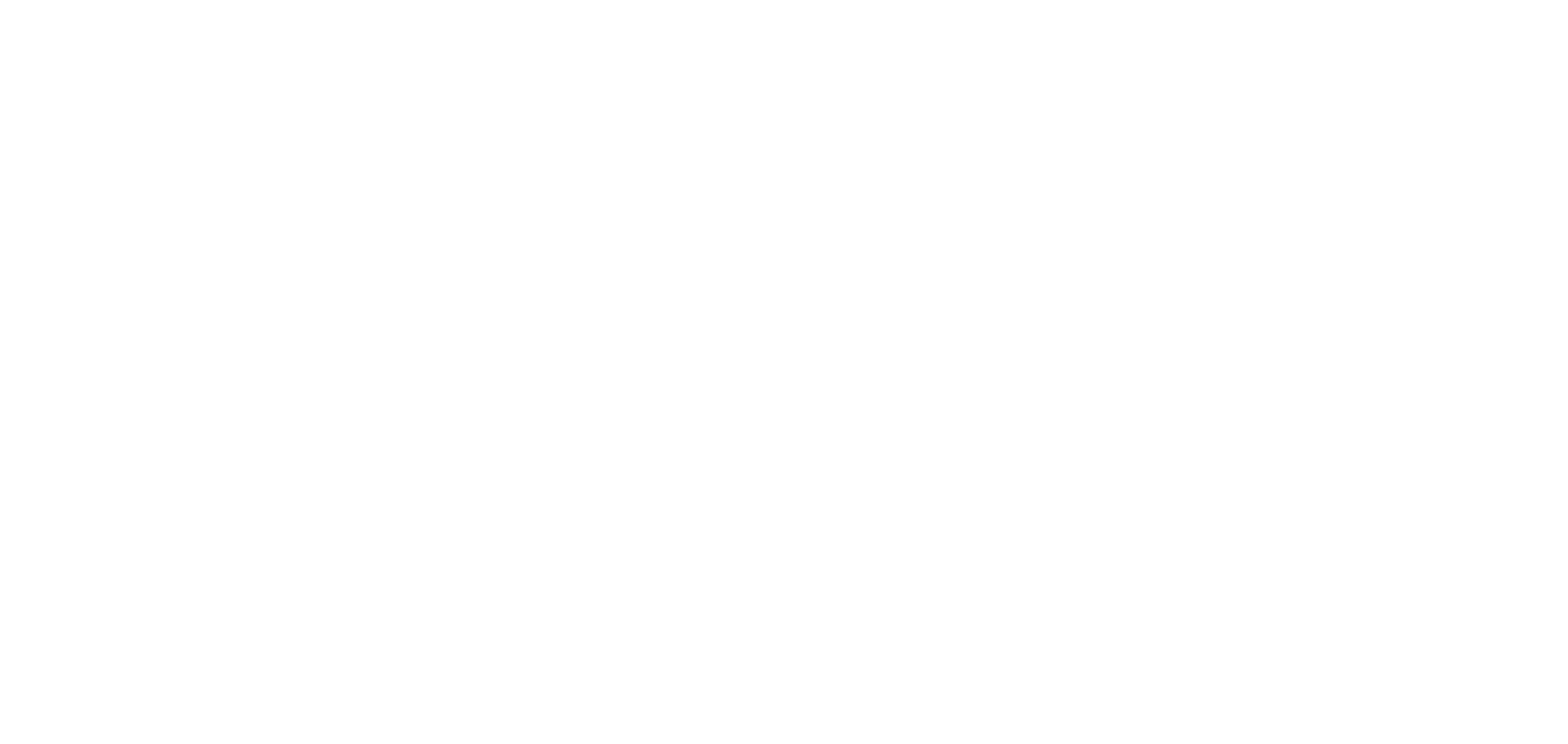 scroll, scrollTop: 0, scrollLeft: 0, axis: both 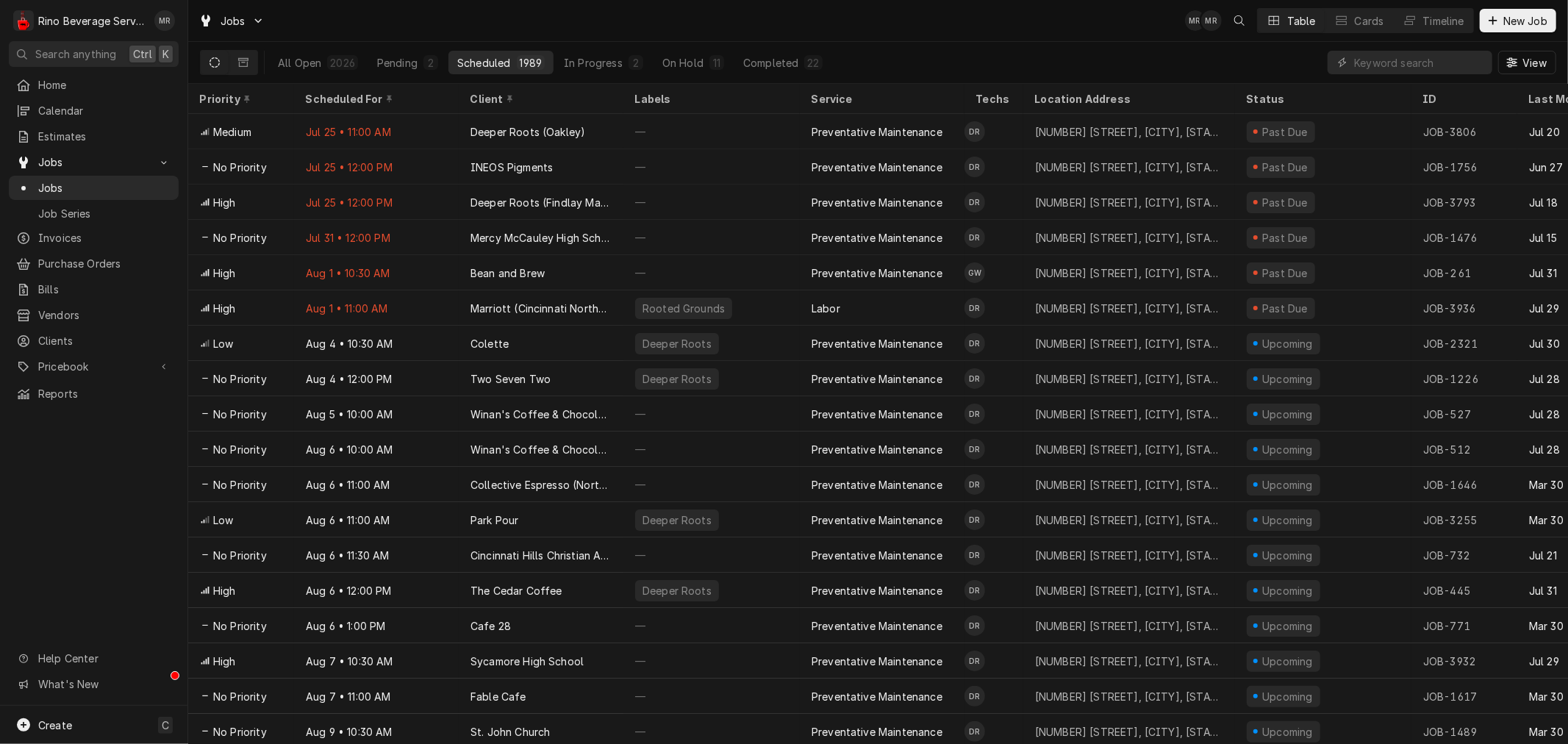 click on "Home Calendar Estimates Jobs Jobs Job Series Invoices Purchase Orders Bills Vendors Clients Pricebook Services Parts & Materials Miscellaneous Discounts Reports Help Center What's New" at bounding box center [93, 389] 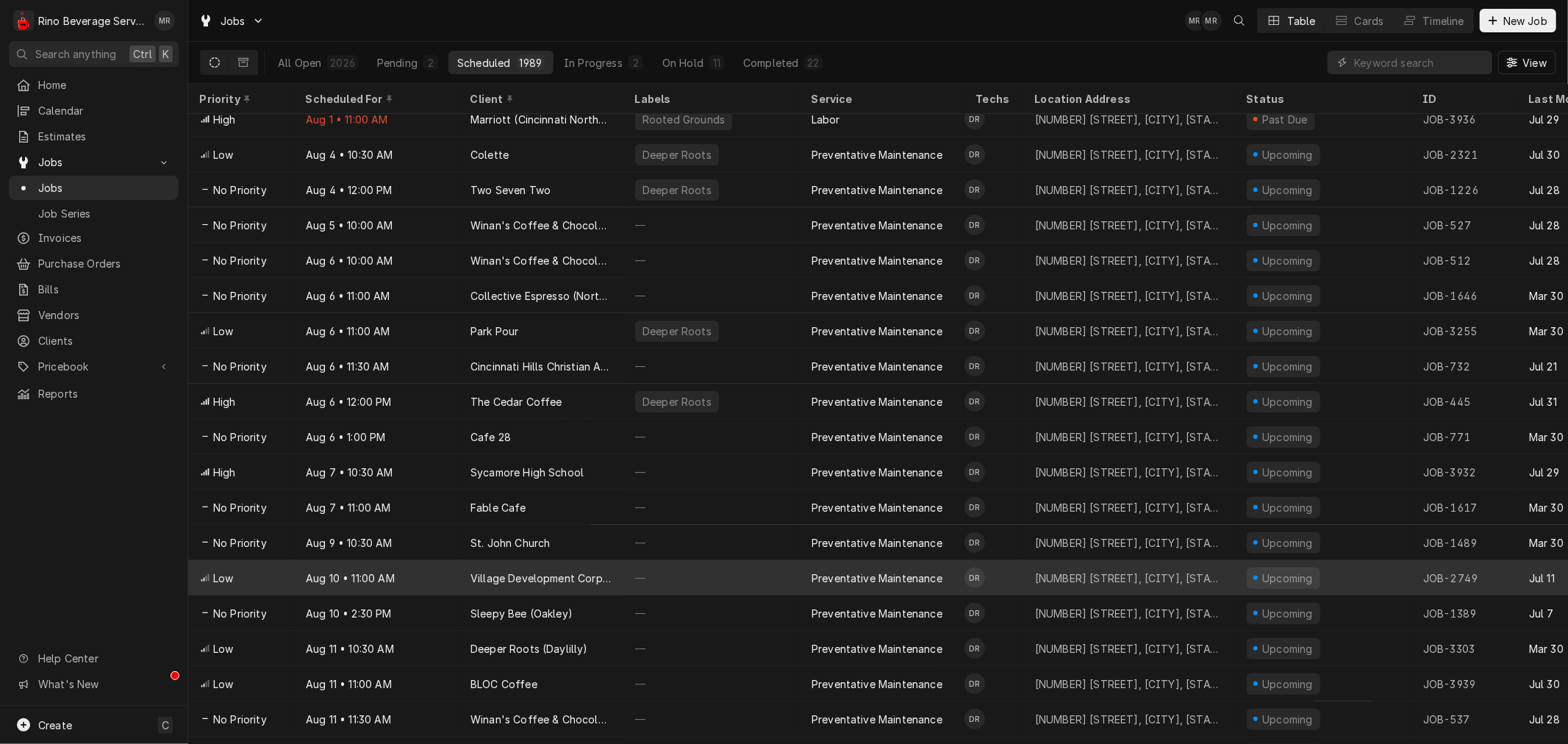 scroll, scrollTop: 296, scrollLeft: 0, axis: vertical 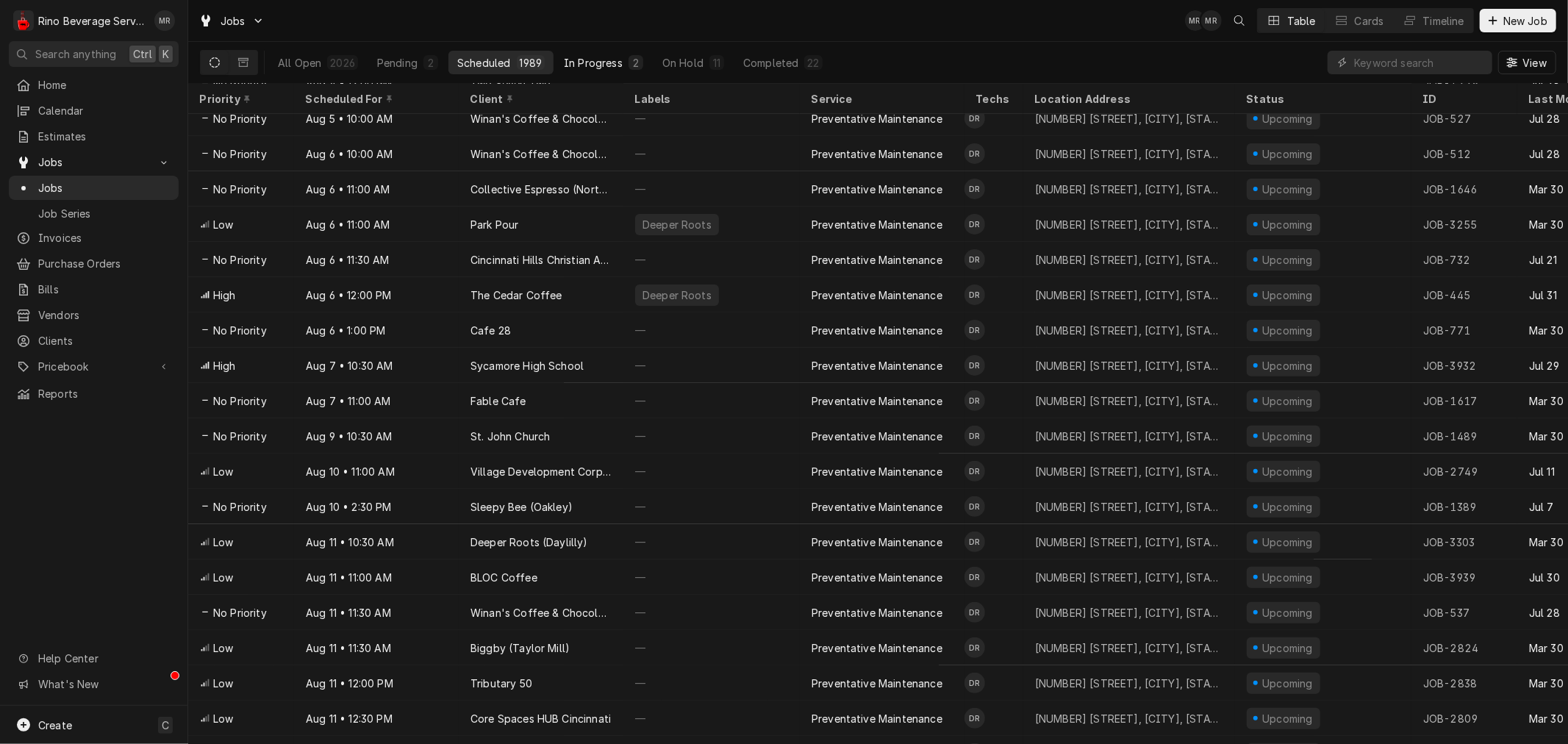click on "In Progress" at bounding box center (593, 62) 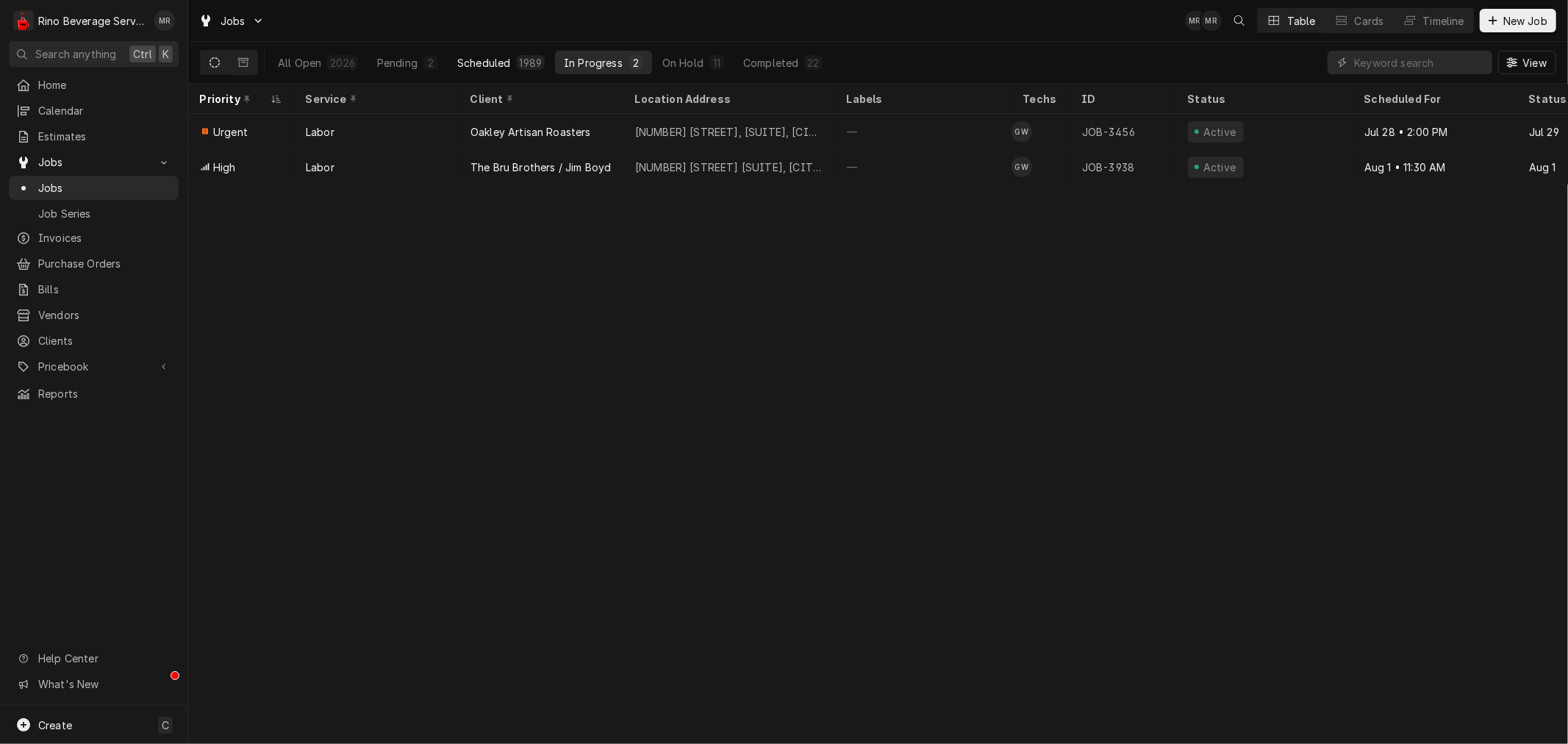 click on "Scheduled" at bounding box center (484, 62) 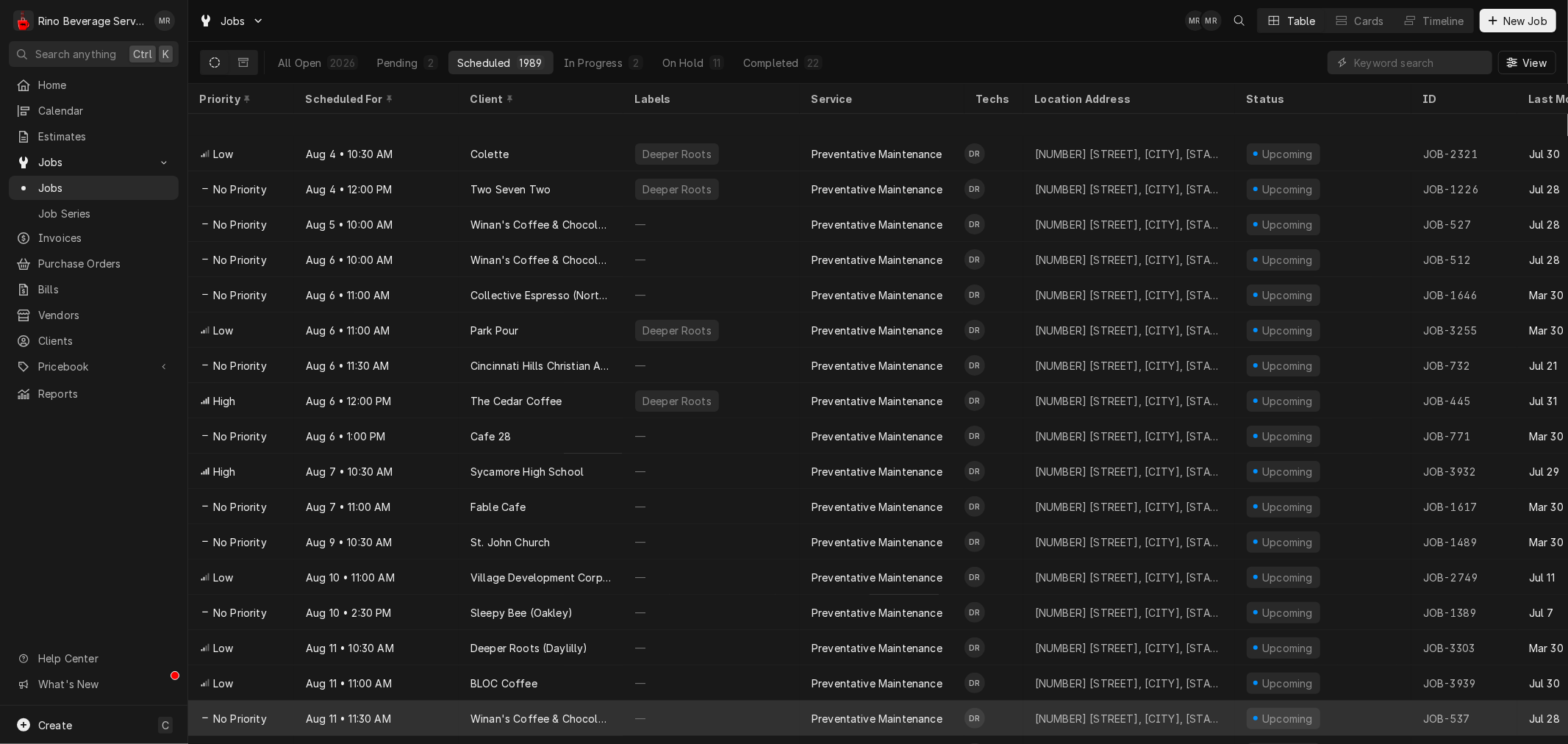 scroll, scrollTop: 296, scrollLeft: 0, axis: vertical 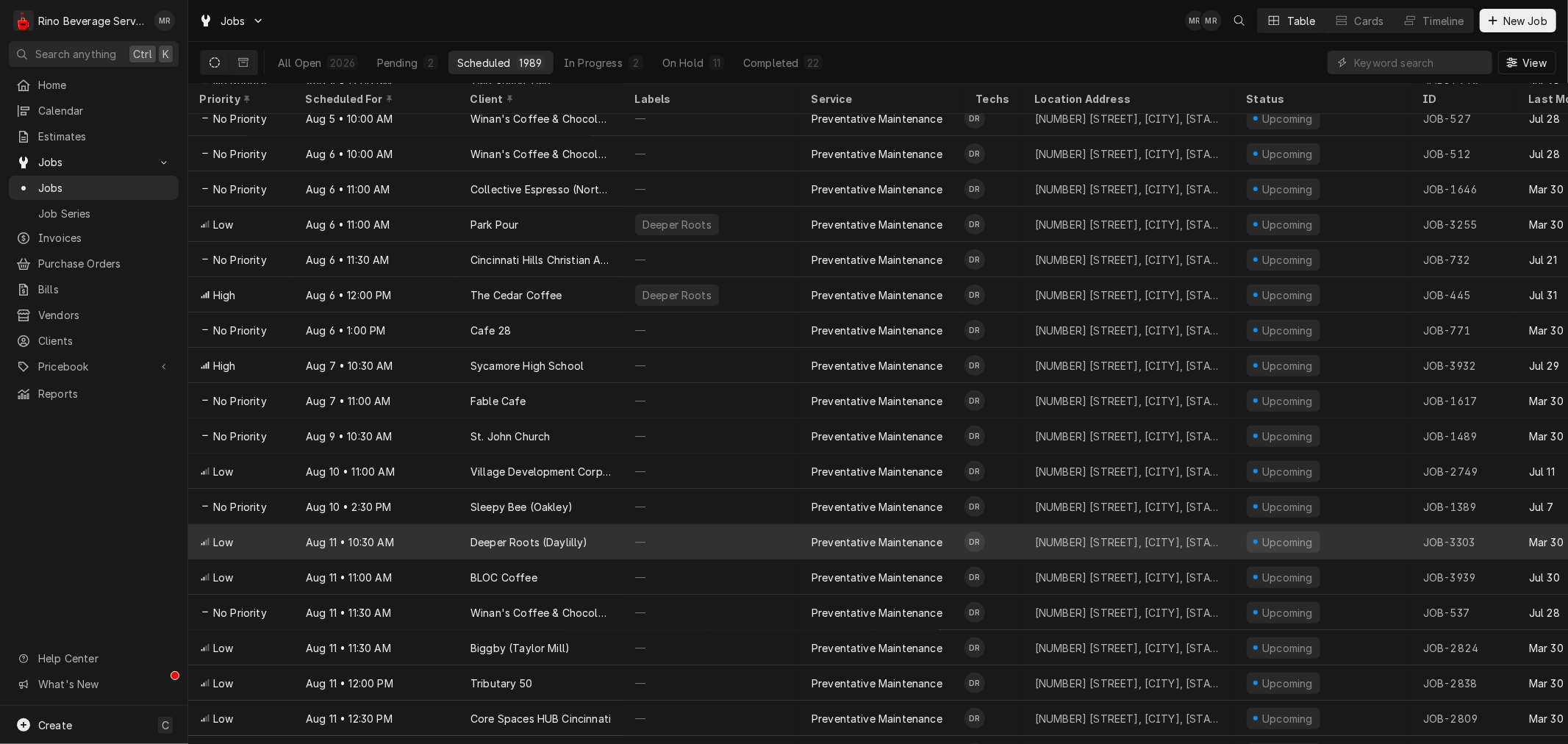 drag, startPoint x: 386, startPoint y: 415, endPoint x: 1157, endPoint y: 523, distance: 778.5275 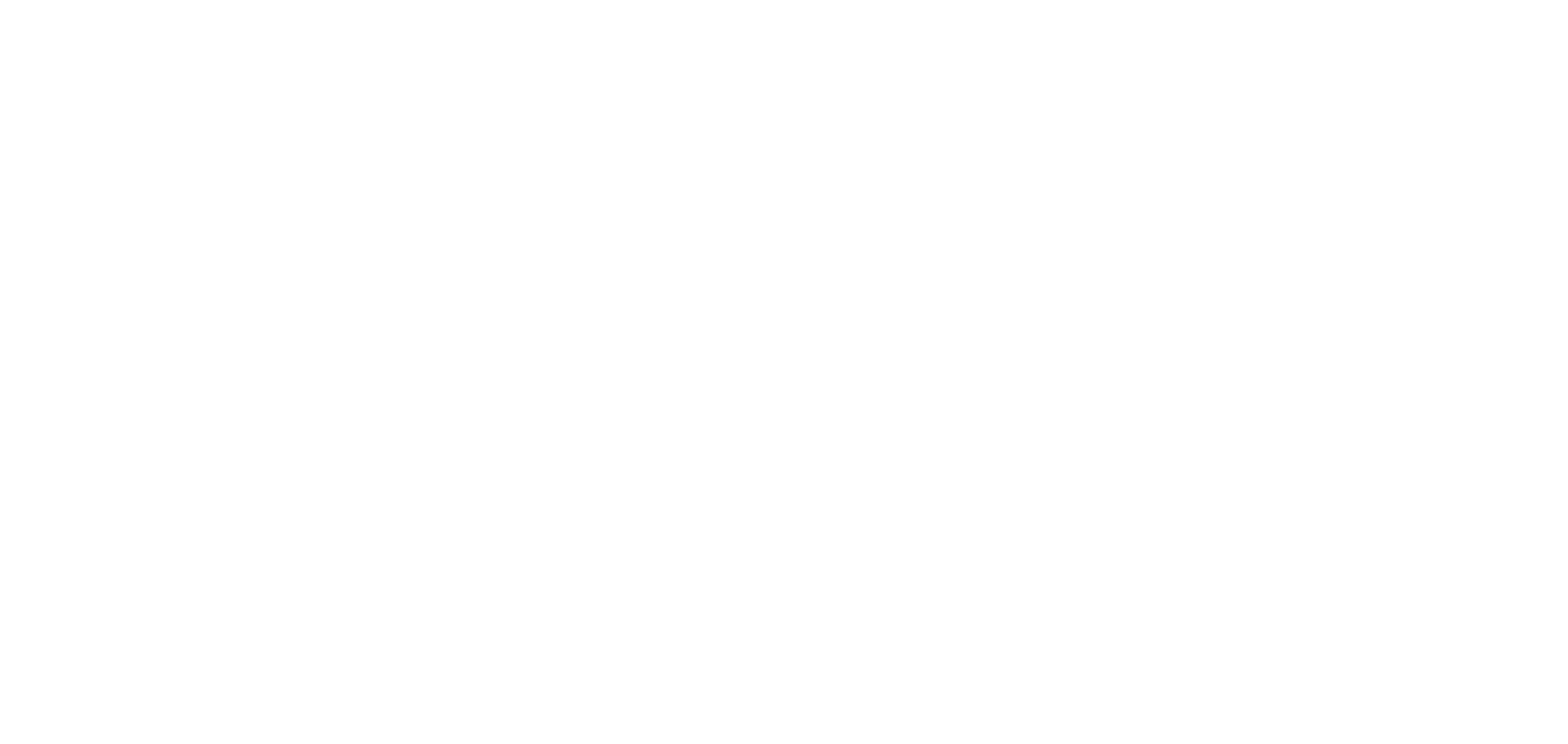 scroll, scrollTop: 0, scrollLeft: 0, axis: both 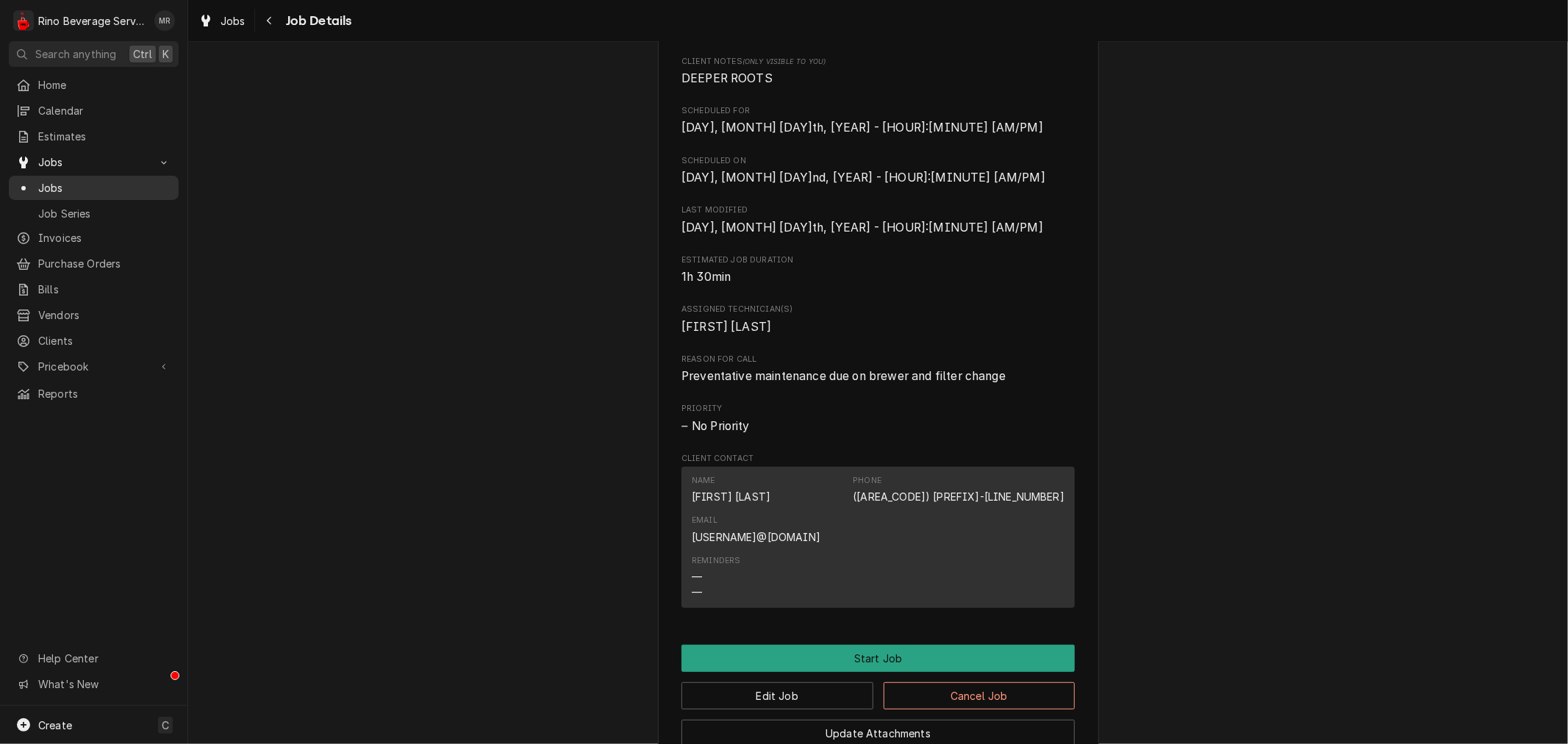 click on "Jobs" at bounding box center (104, 187) 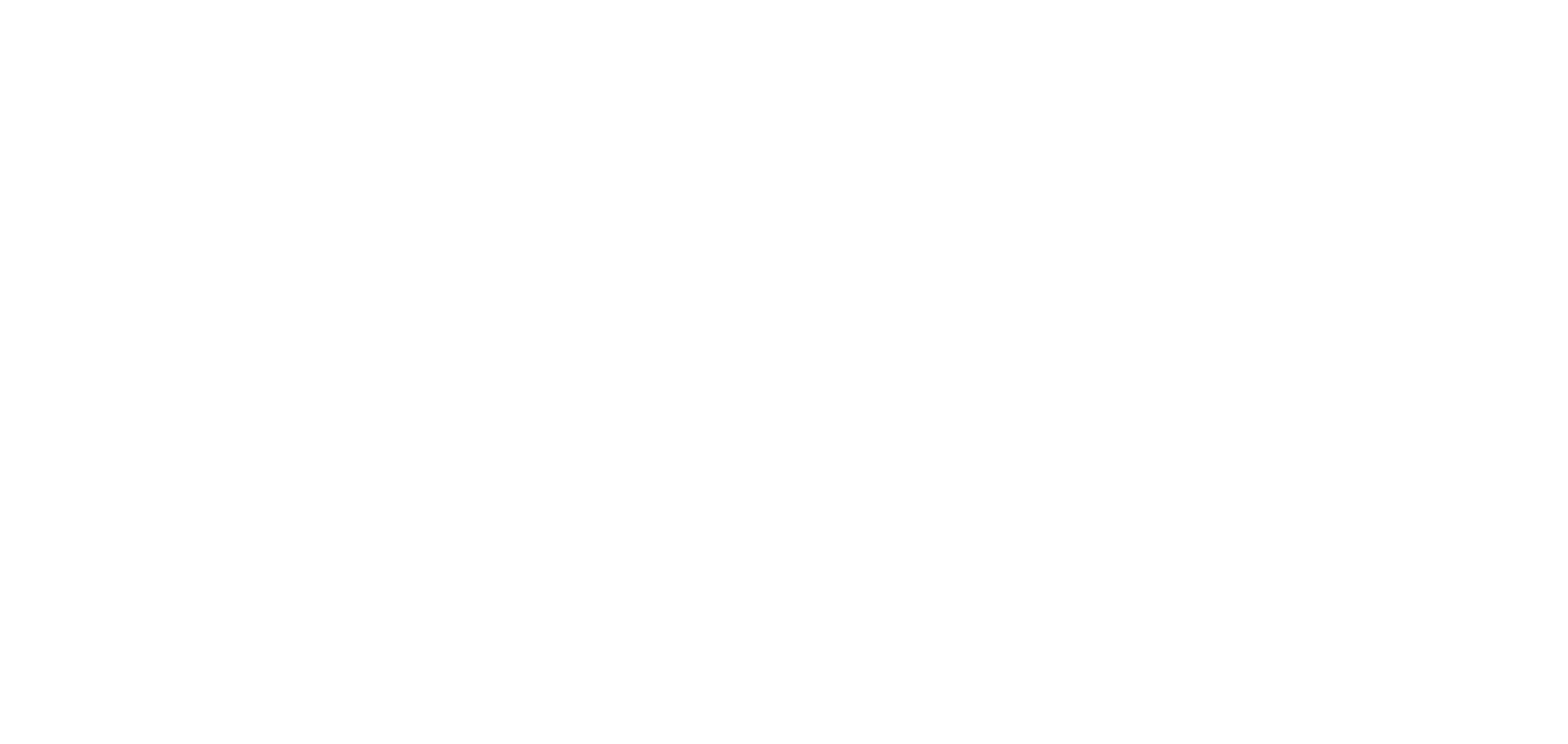 scroll, scrollTop: 0, scrollLeft: 0, axis: both 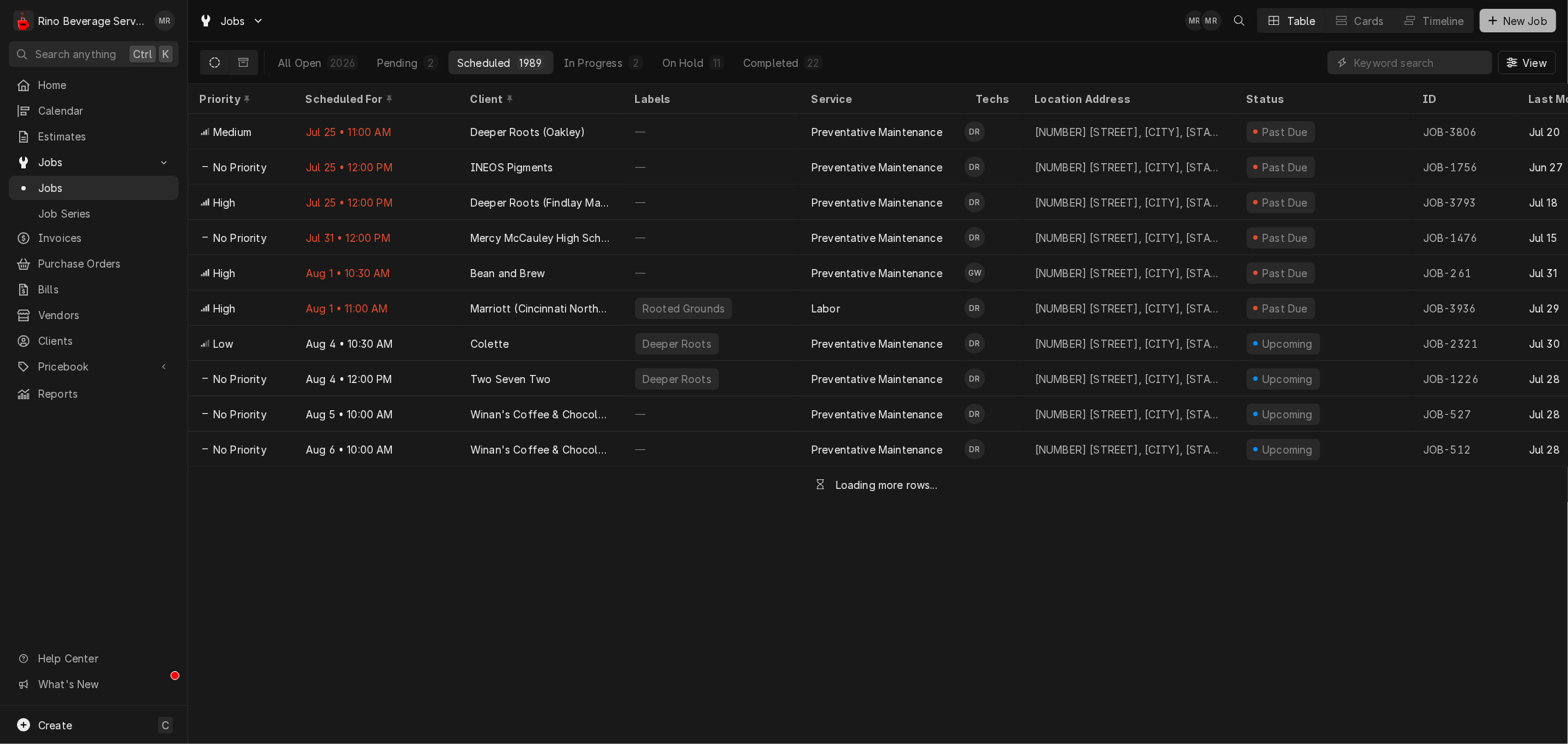 click on "New Job" at bounding box center [1525, 21] 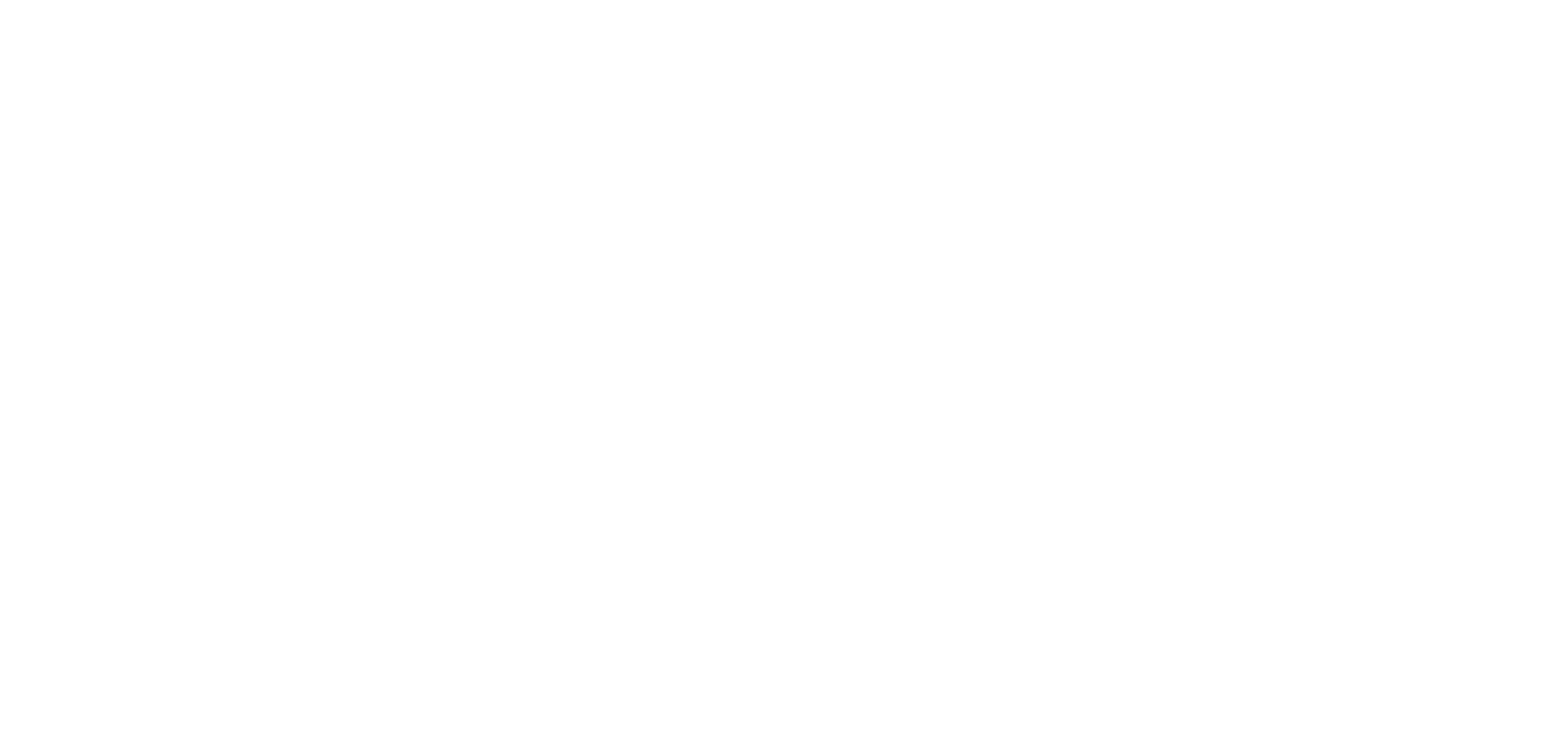 scroll, scrollTop: 0, scrollLeft: 0, axis: both 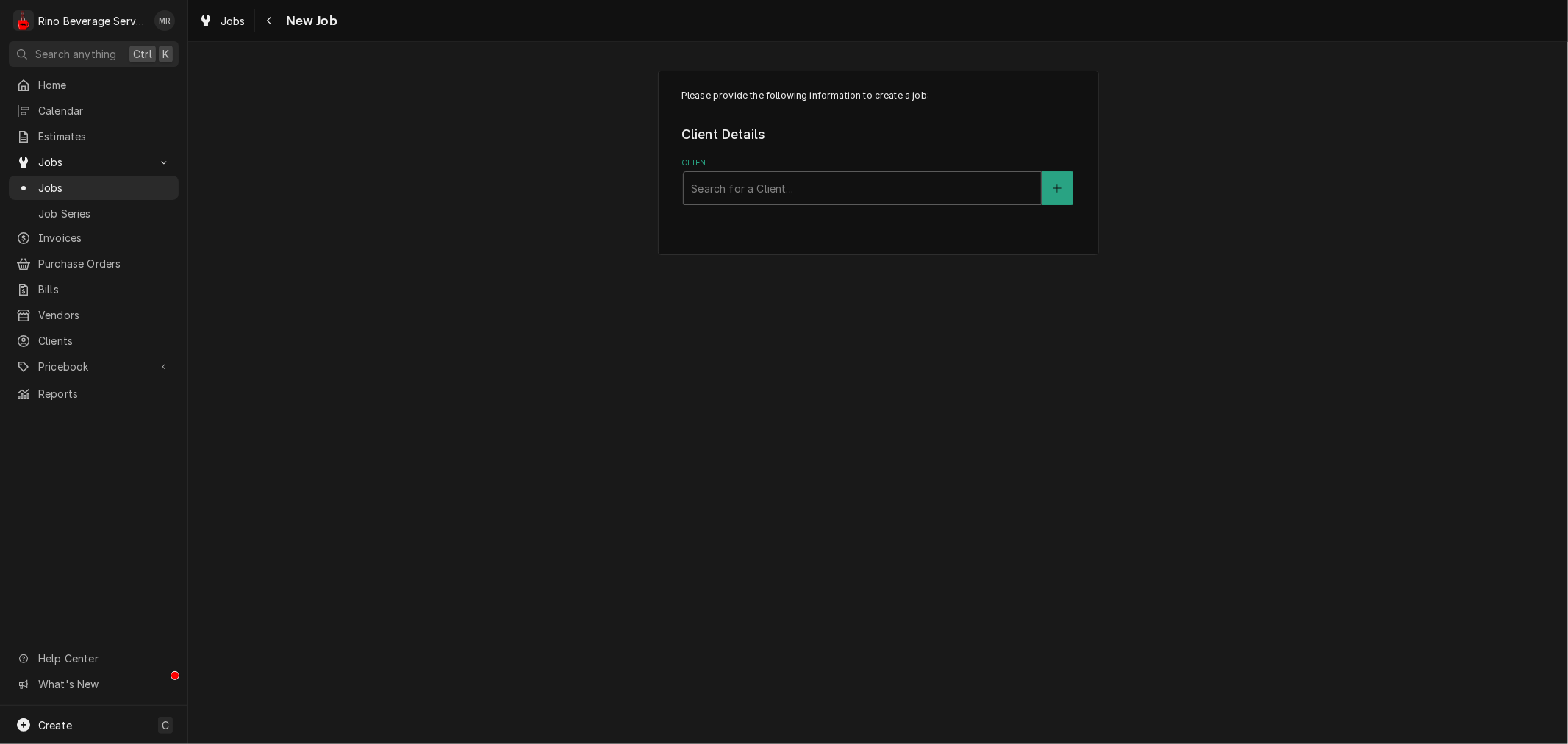 click on "Client Search for a Client..." at bounding box center (878, 181) 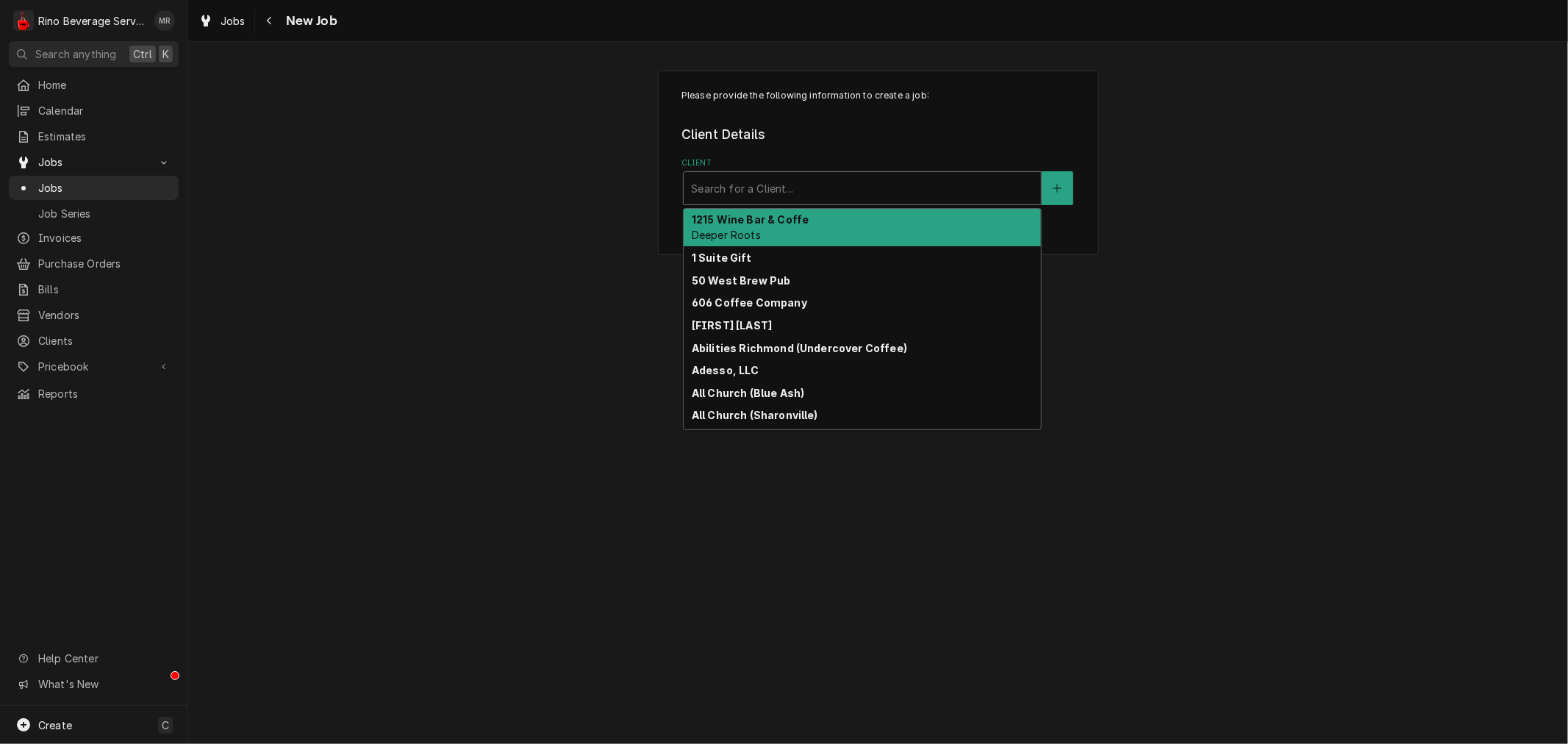 click at bounding box center [862, 188] 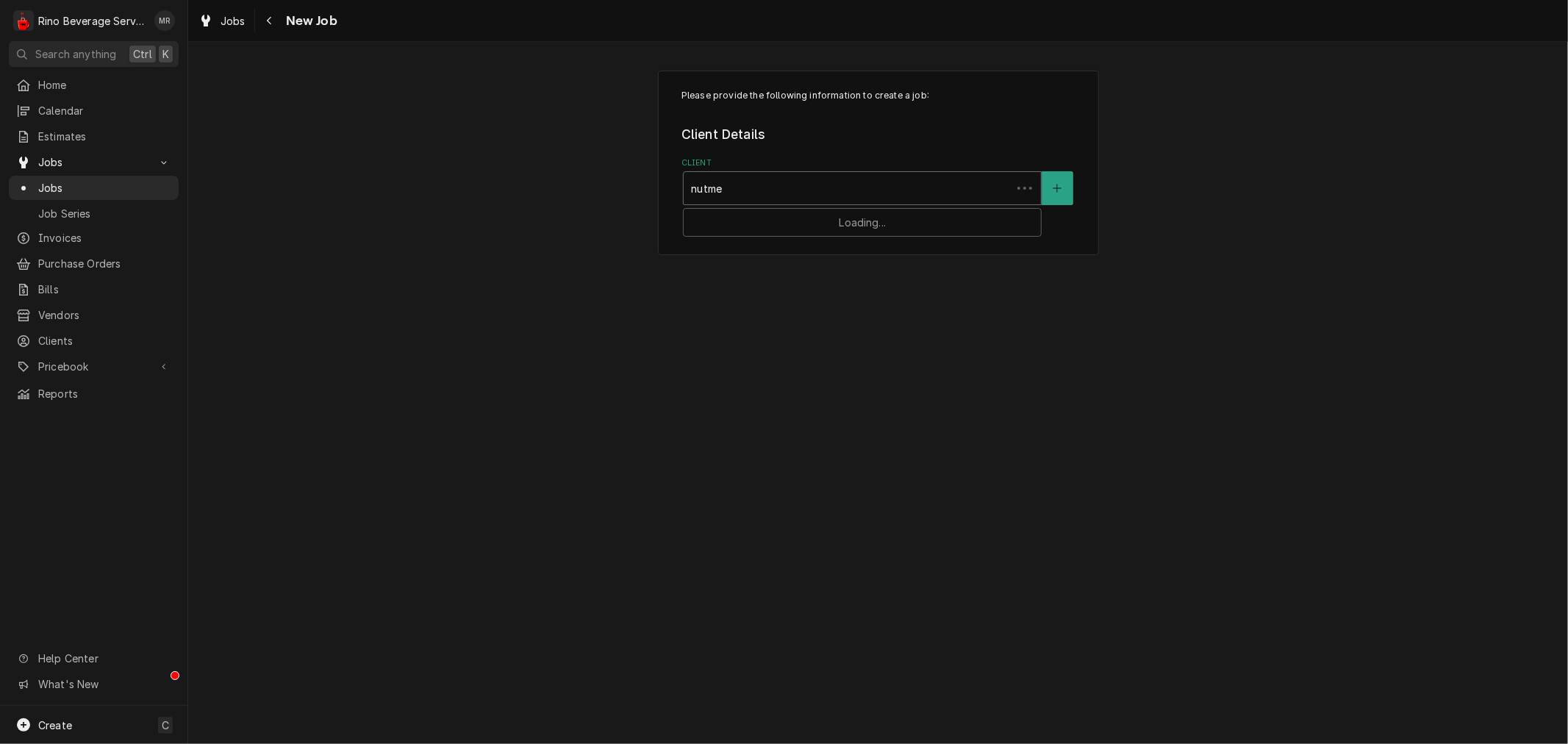 type on "nutmeg" 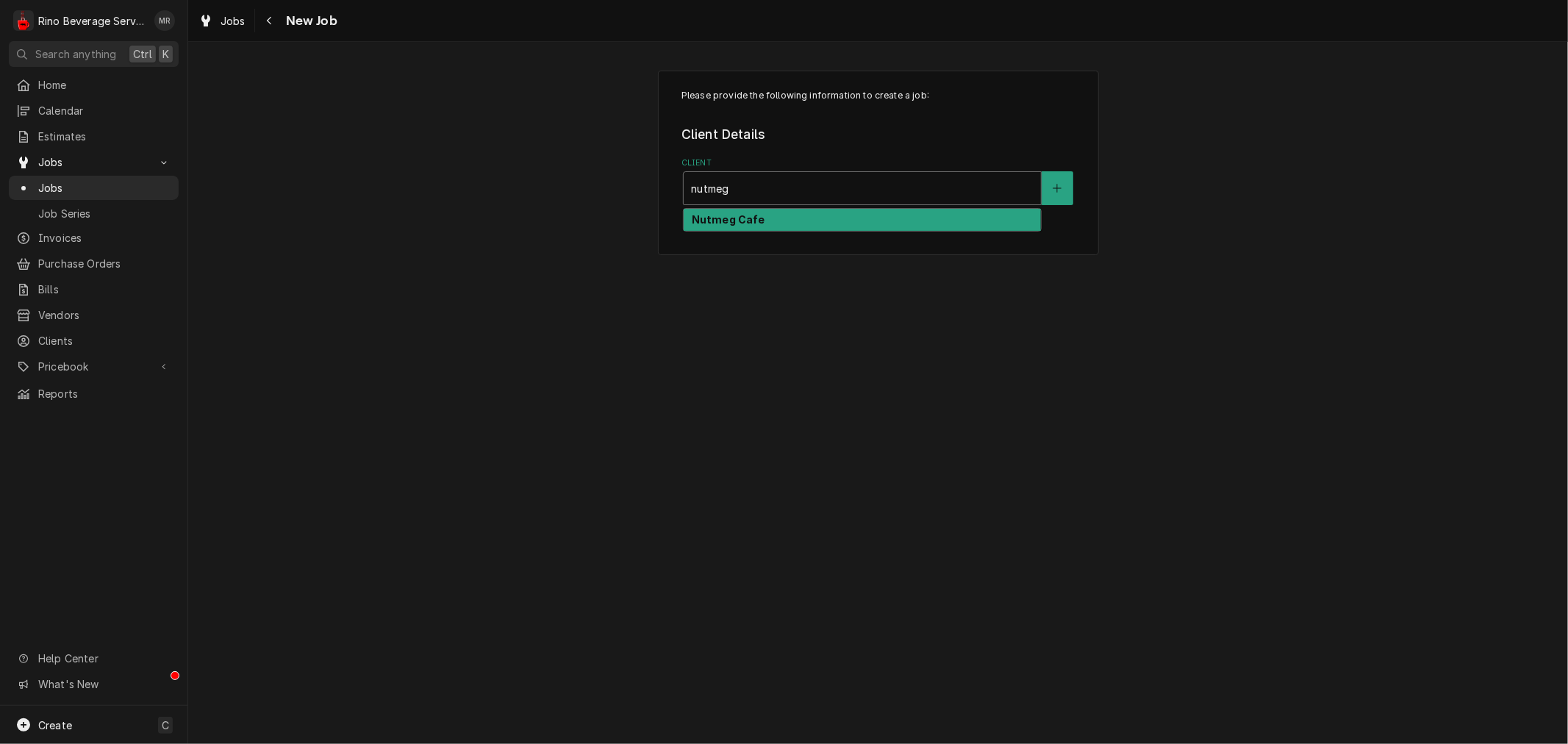 click on "Nutmeg Cafe" at bounding box center (862, 220) 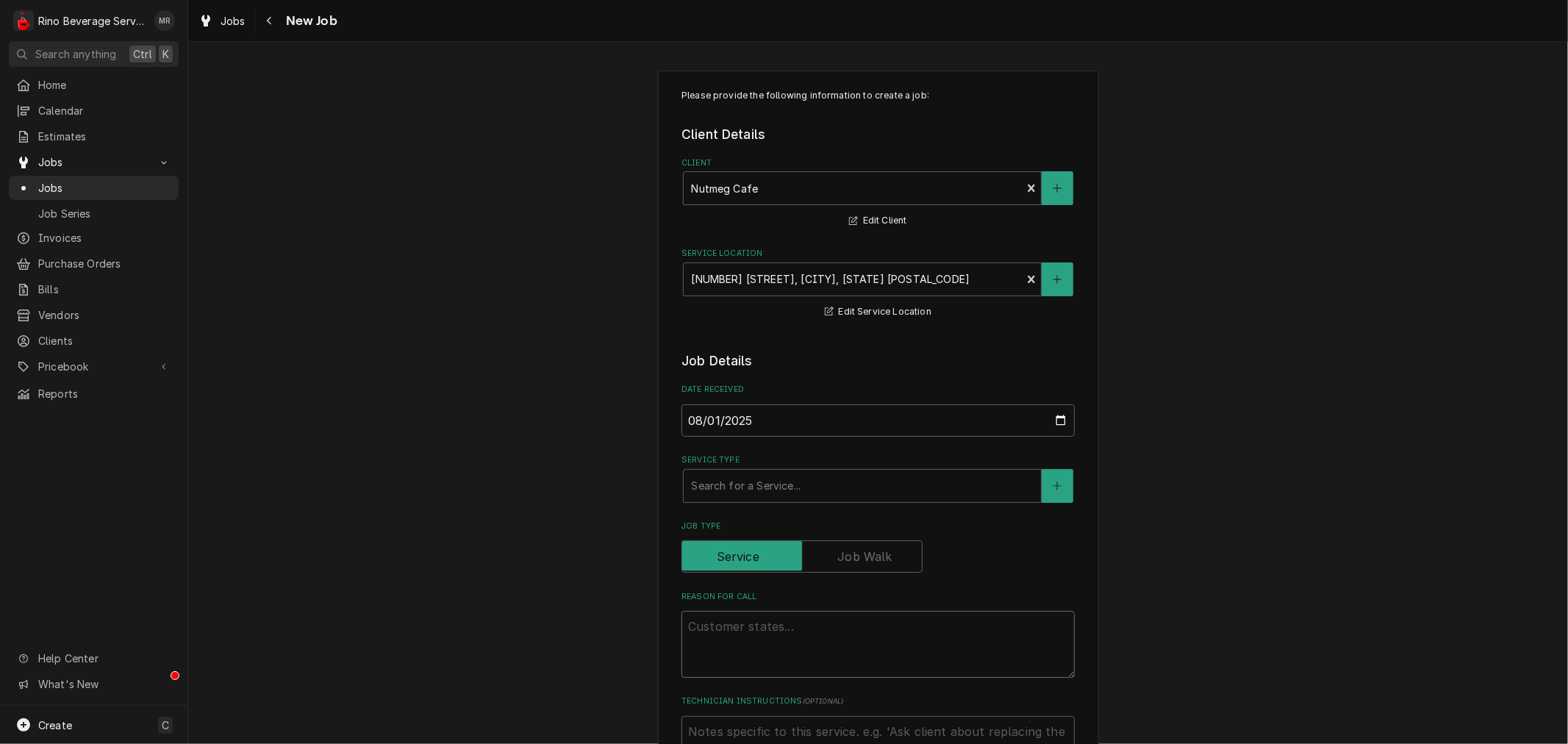 click on "Reason For Call" at bounding box center (878, 644) 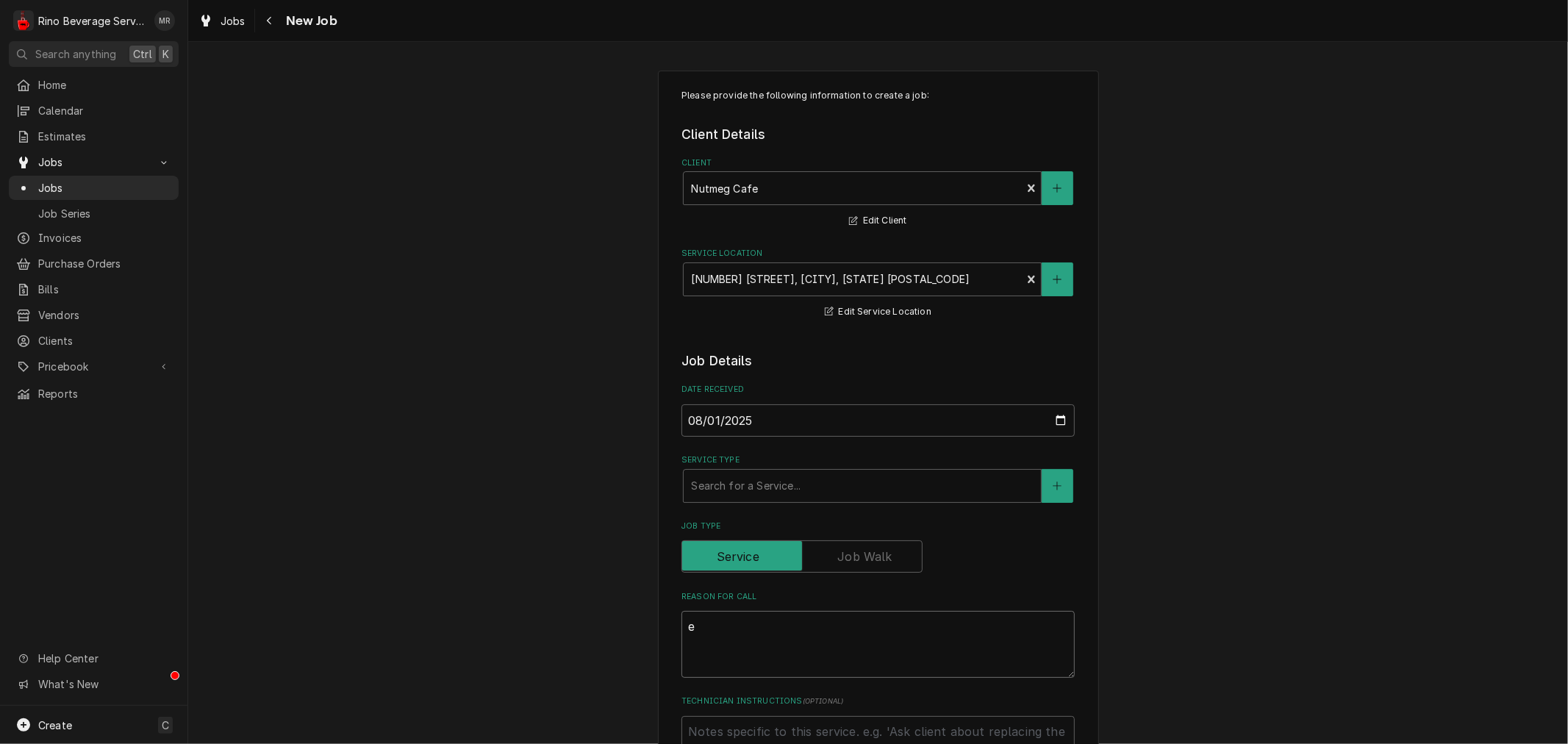 type on "x" 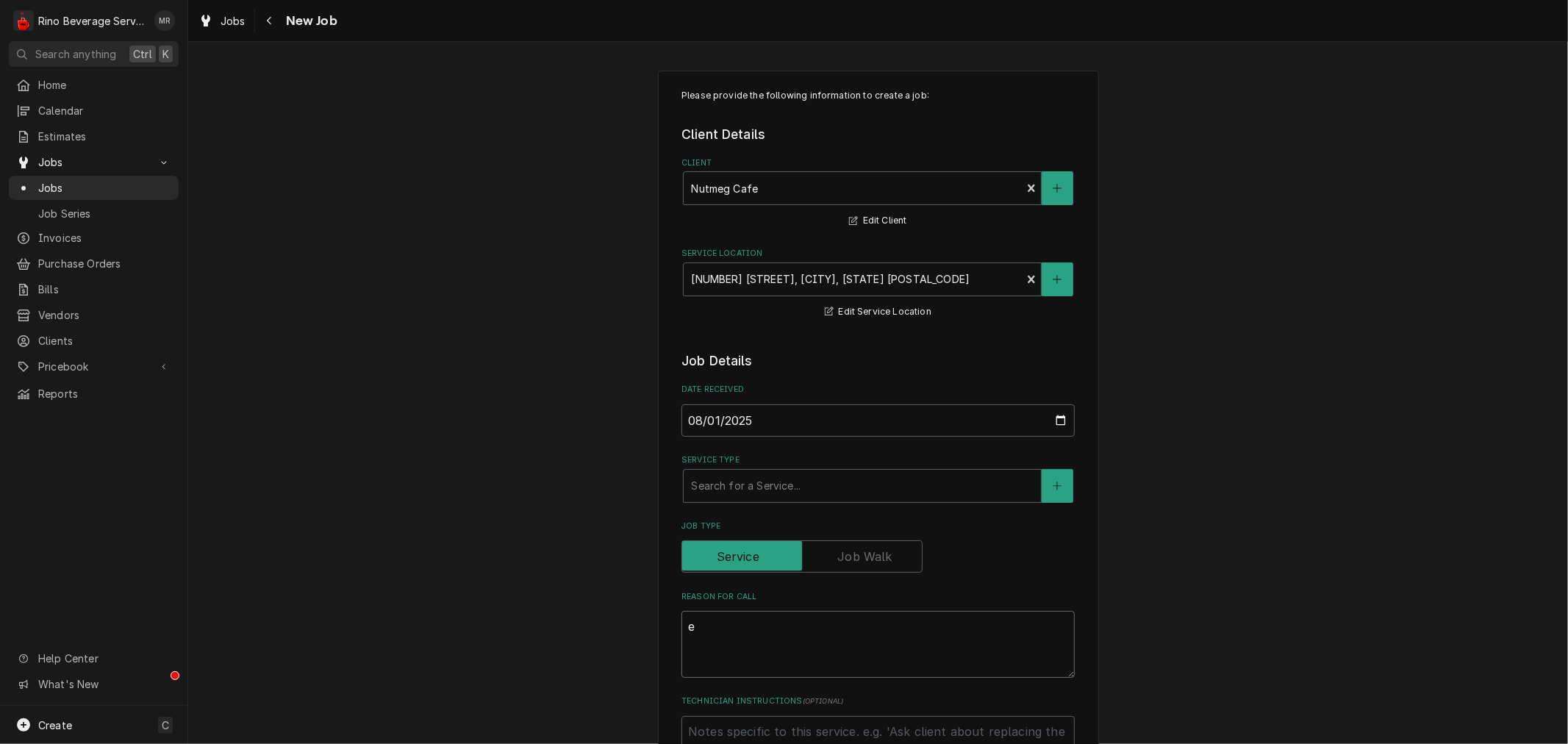 type on "es" 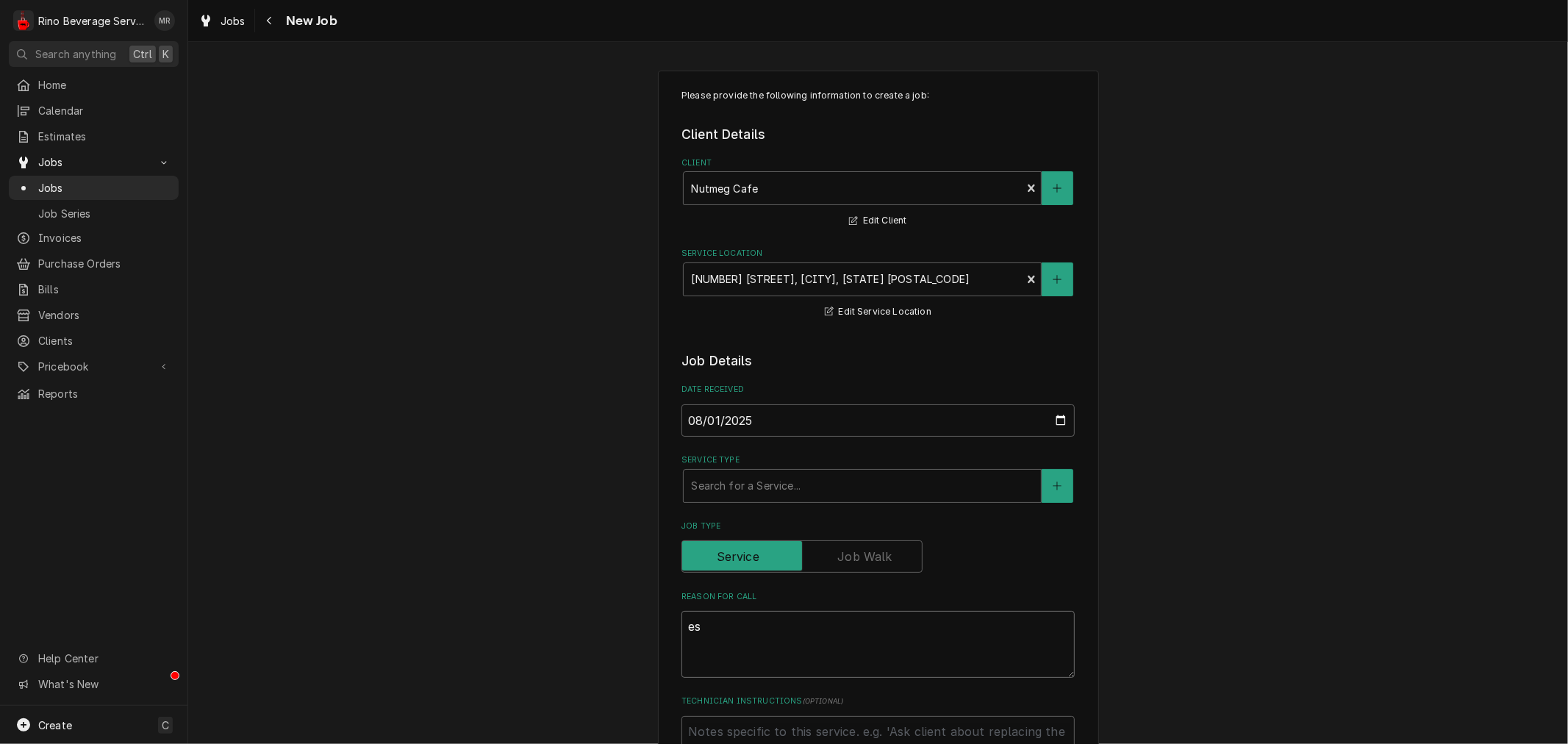 type on "x" 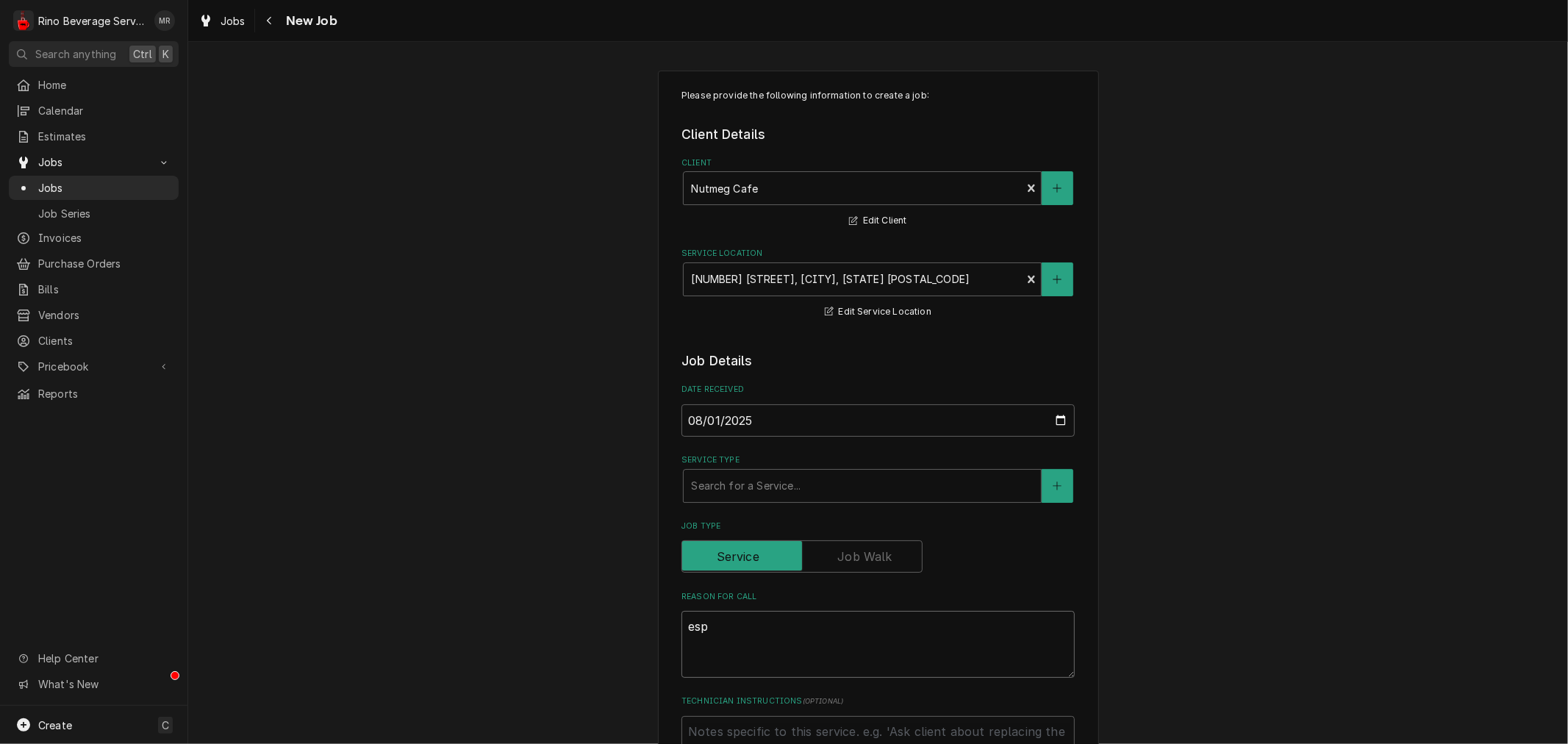type on "x" 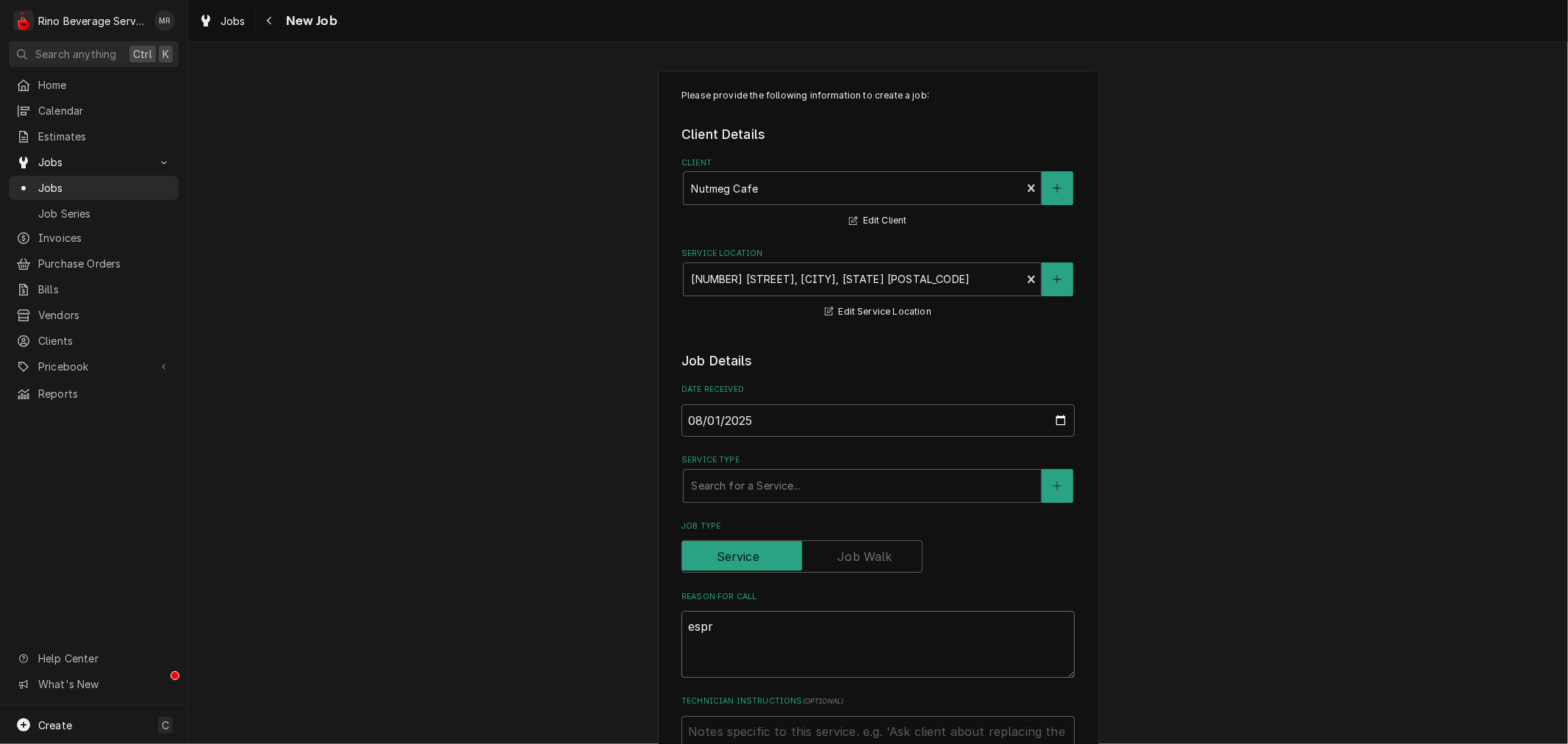 type on "x" 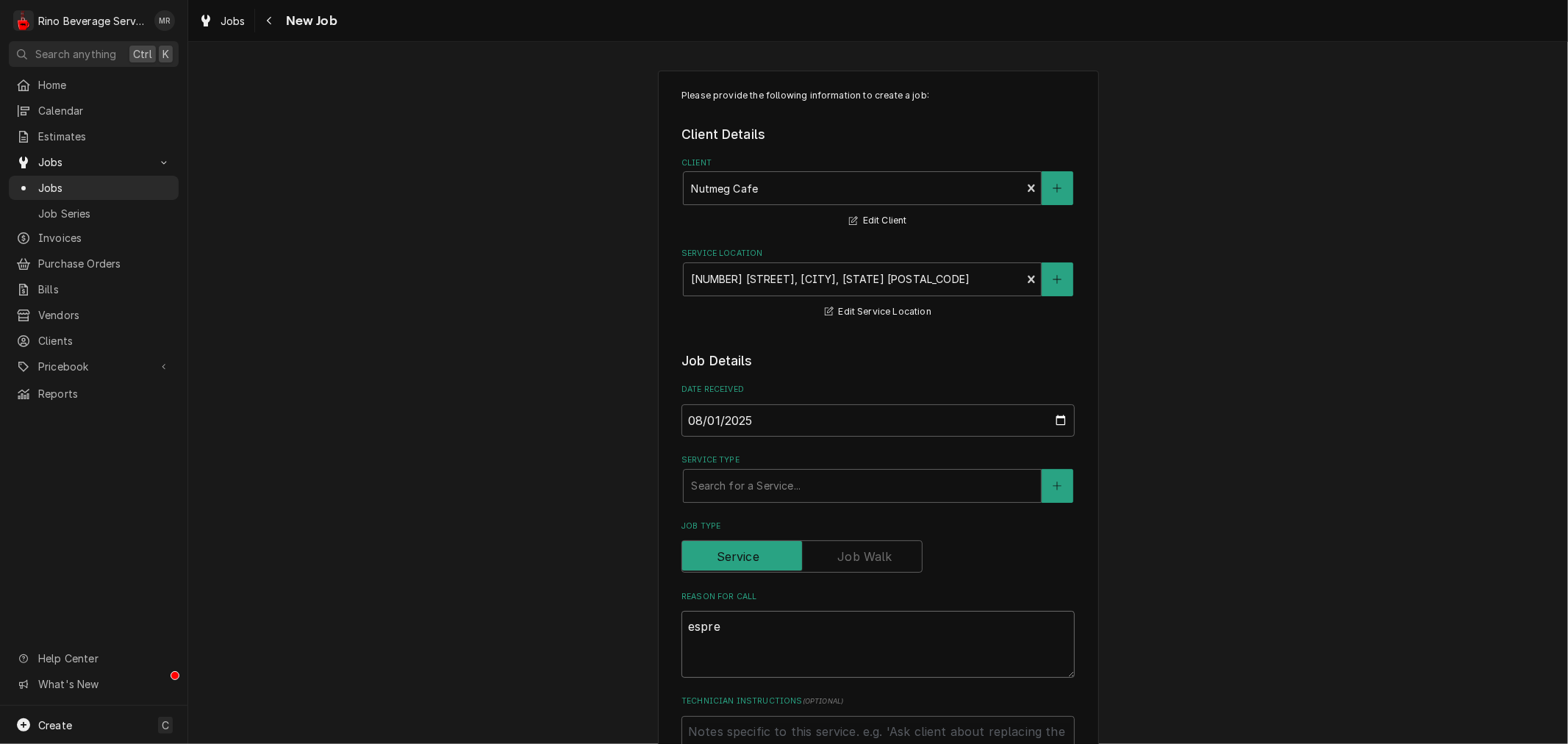 type on "x" 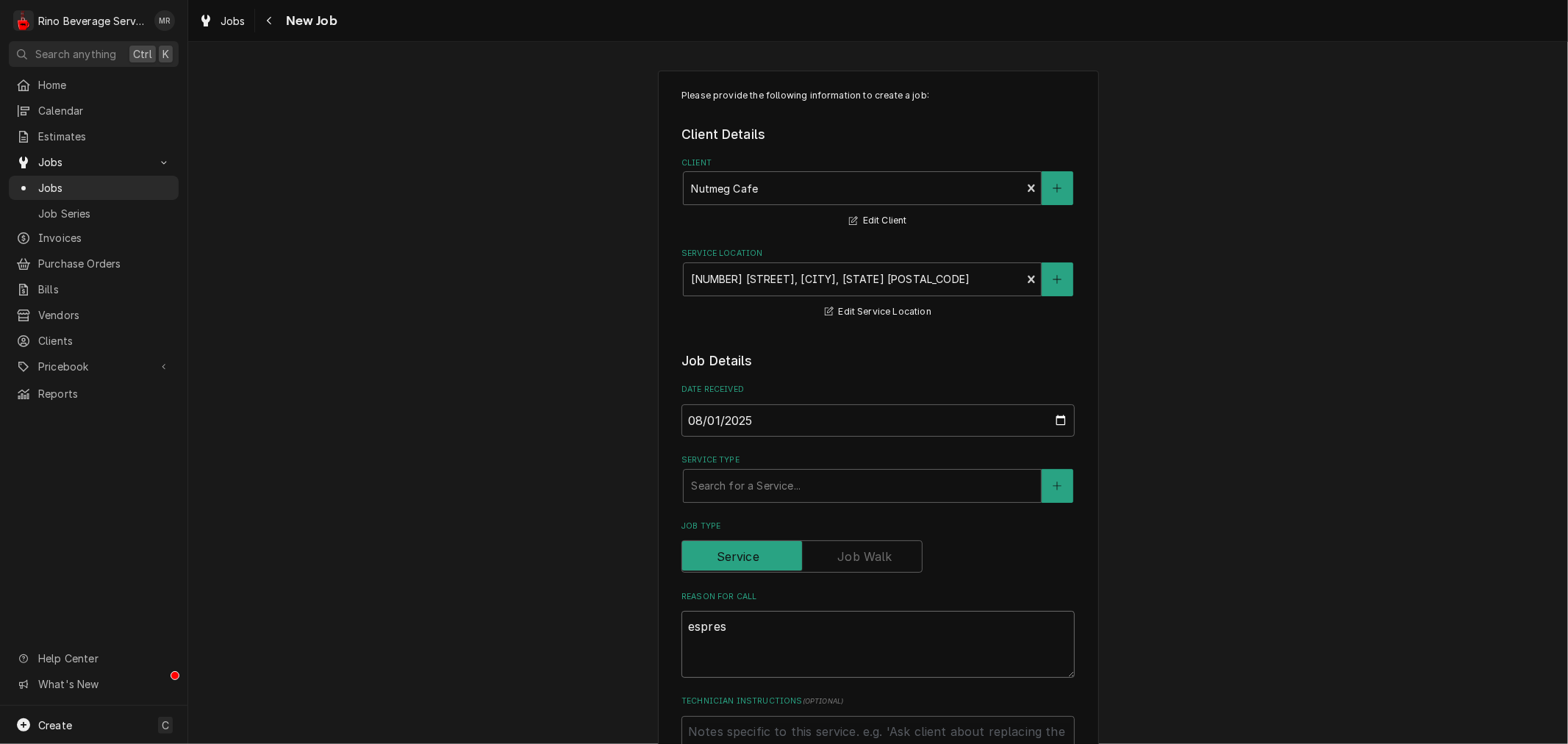 type on "x" 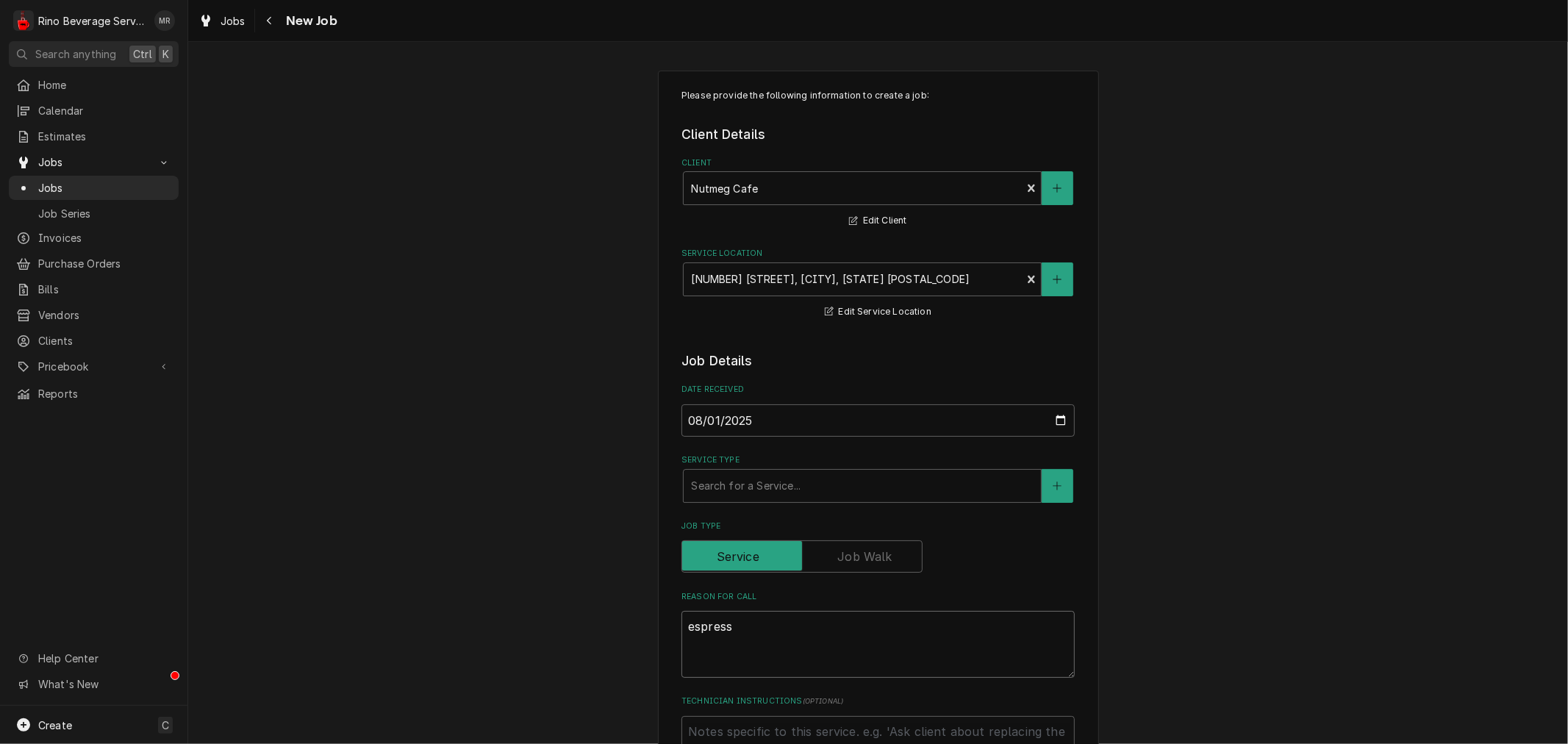 type on "x" 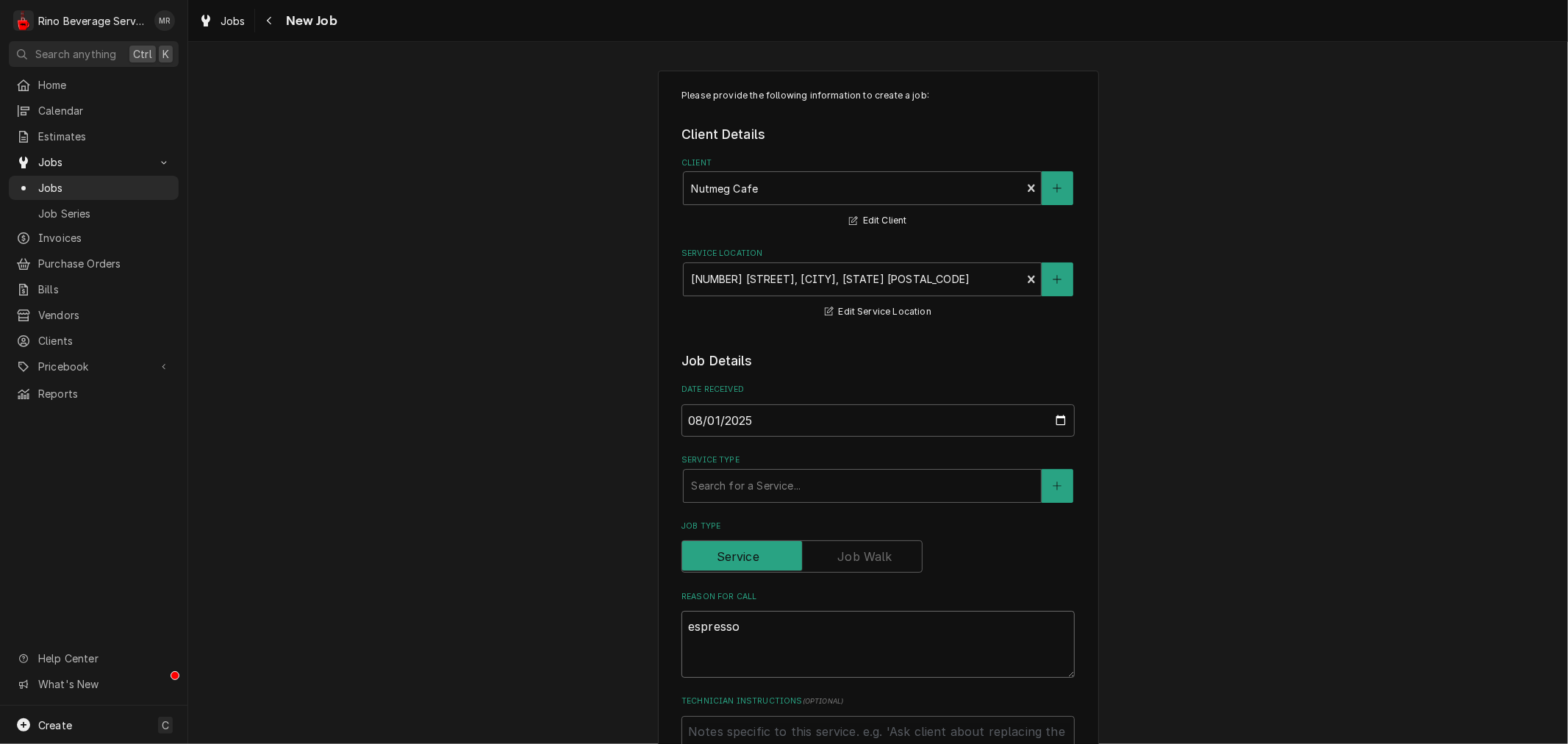 type on "x" 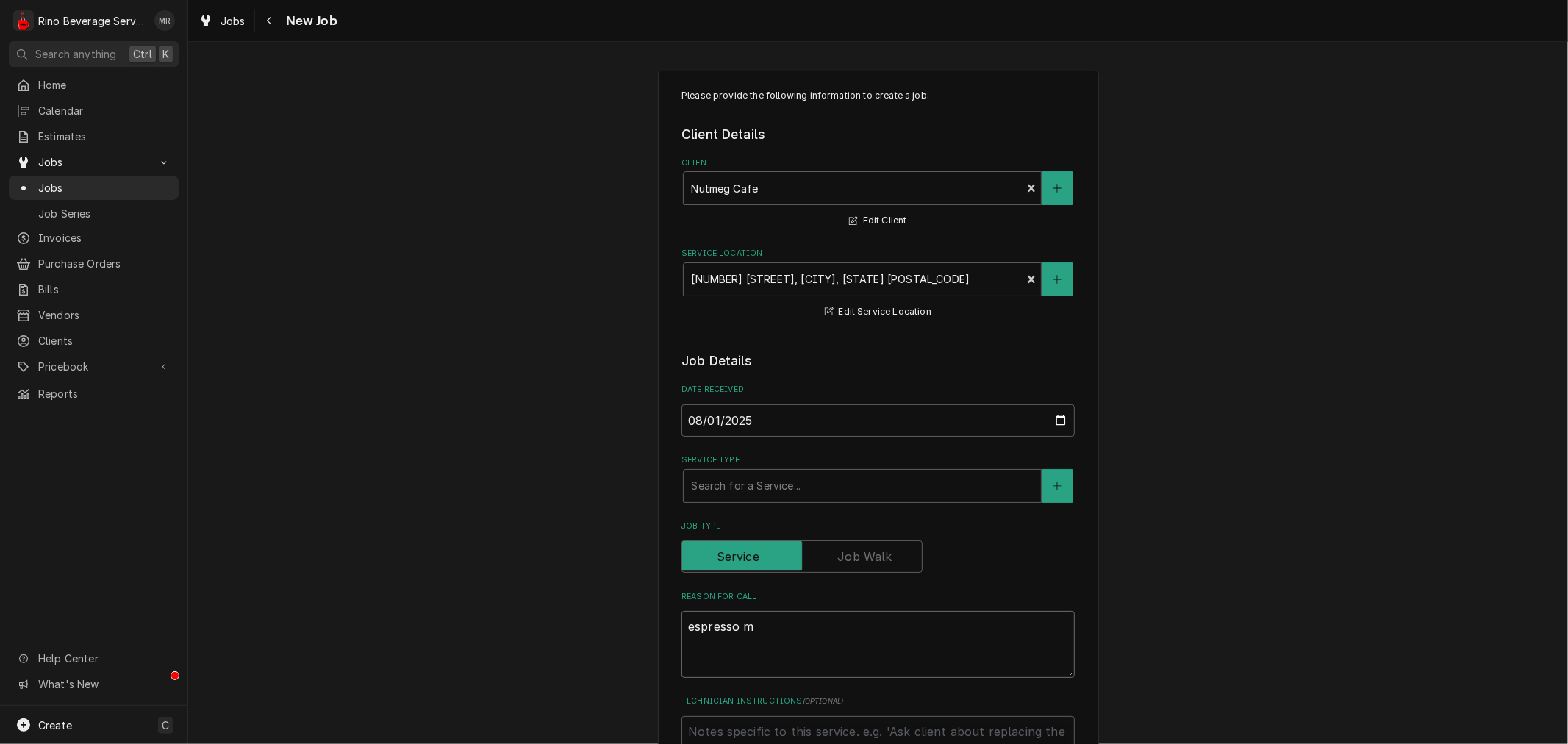 type on "x" 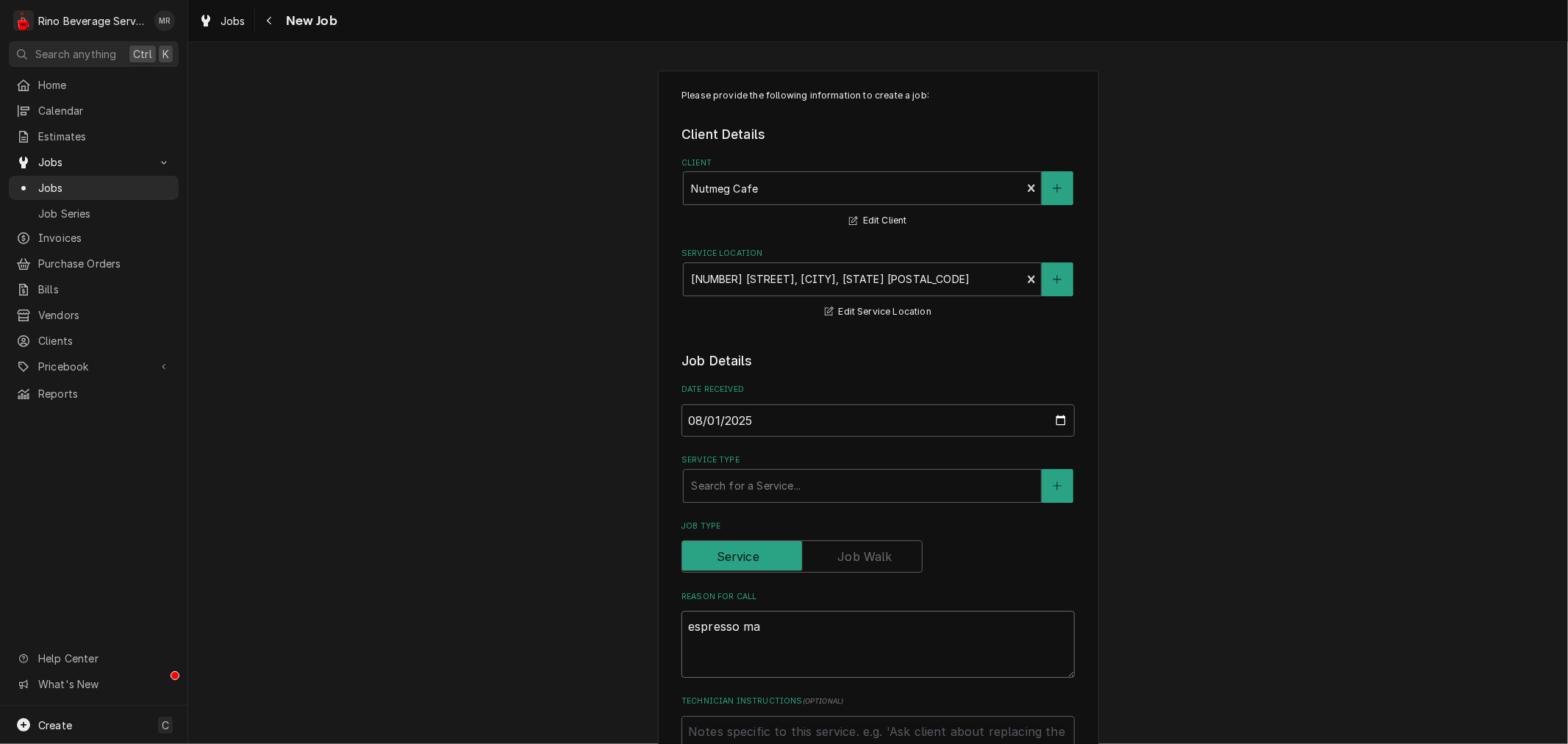 type on "x" 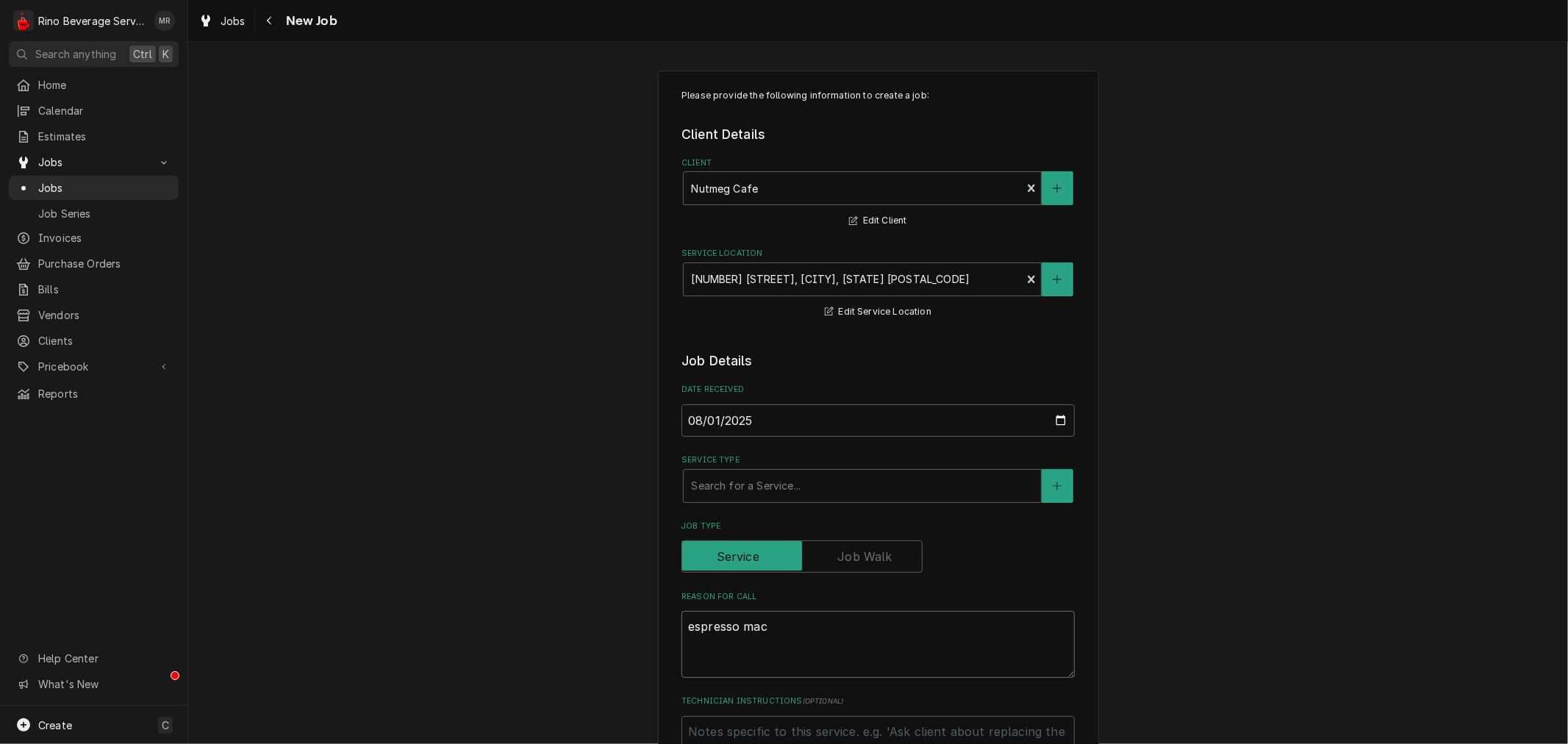 type on "x" 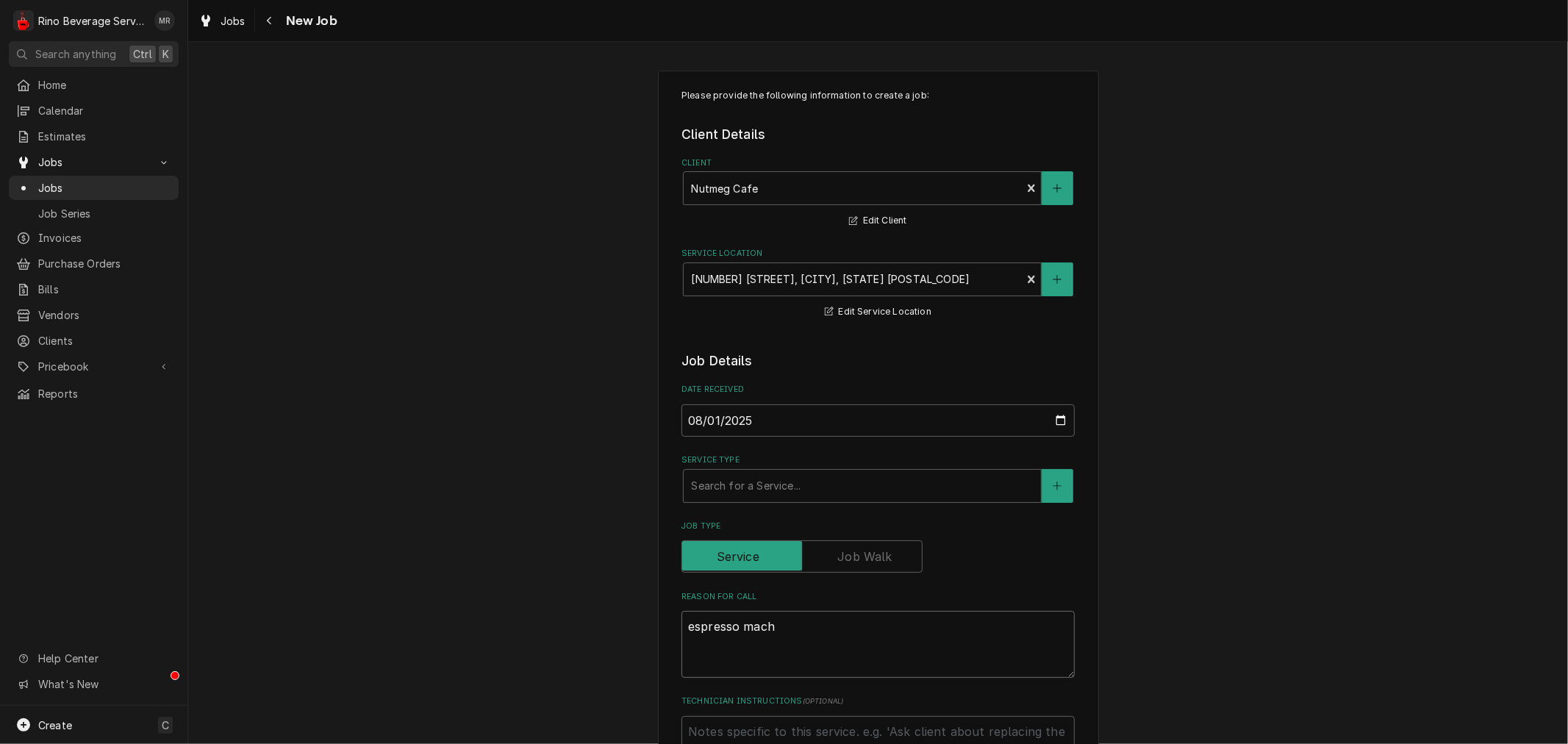 type on "x" 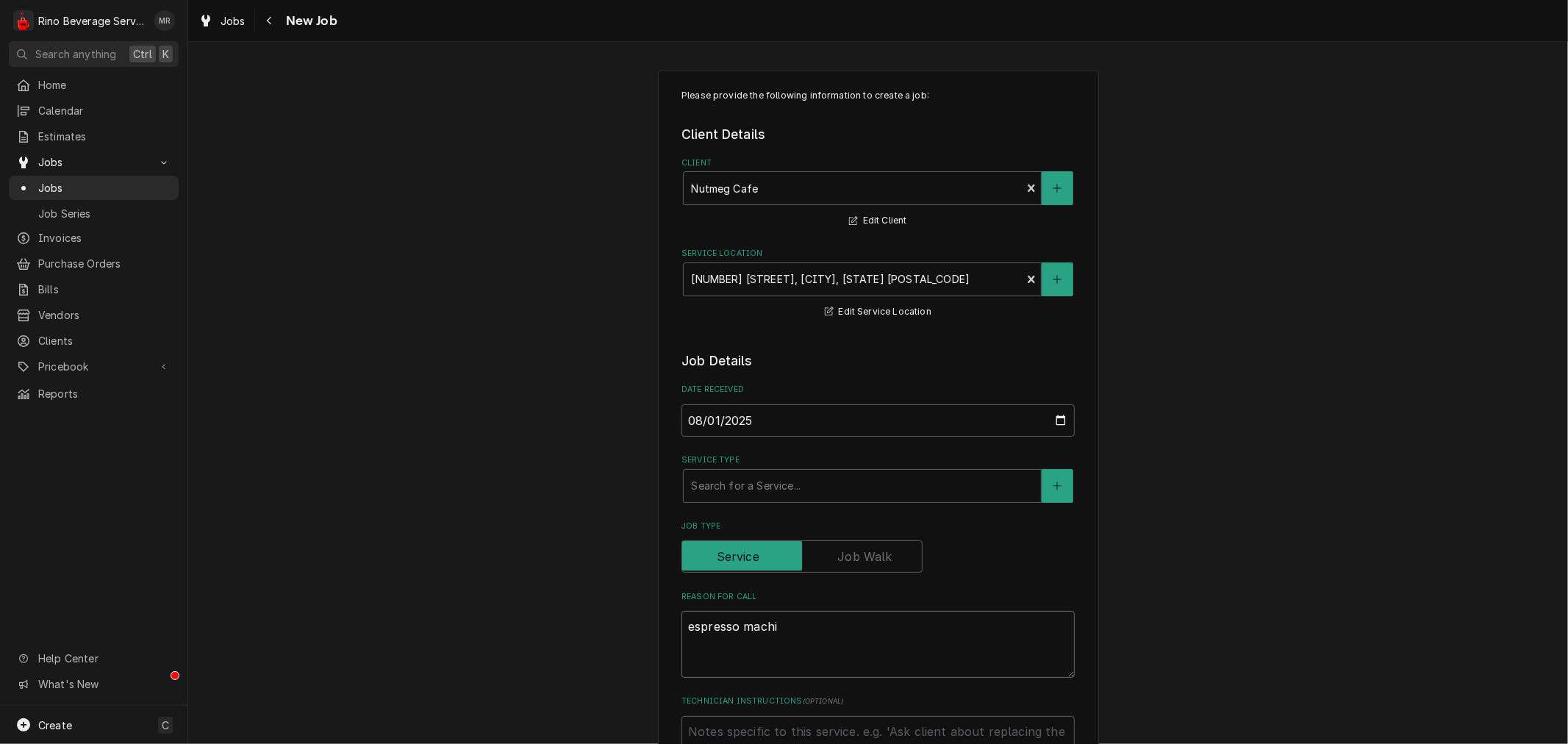 type on "x" 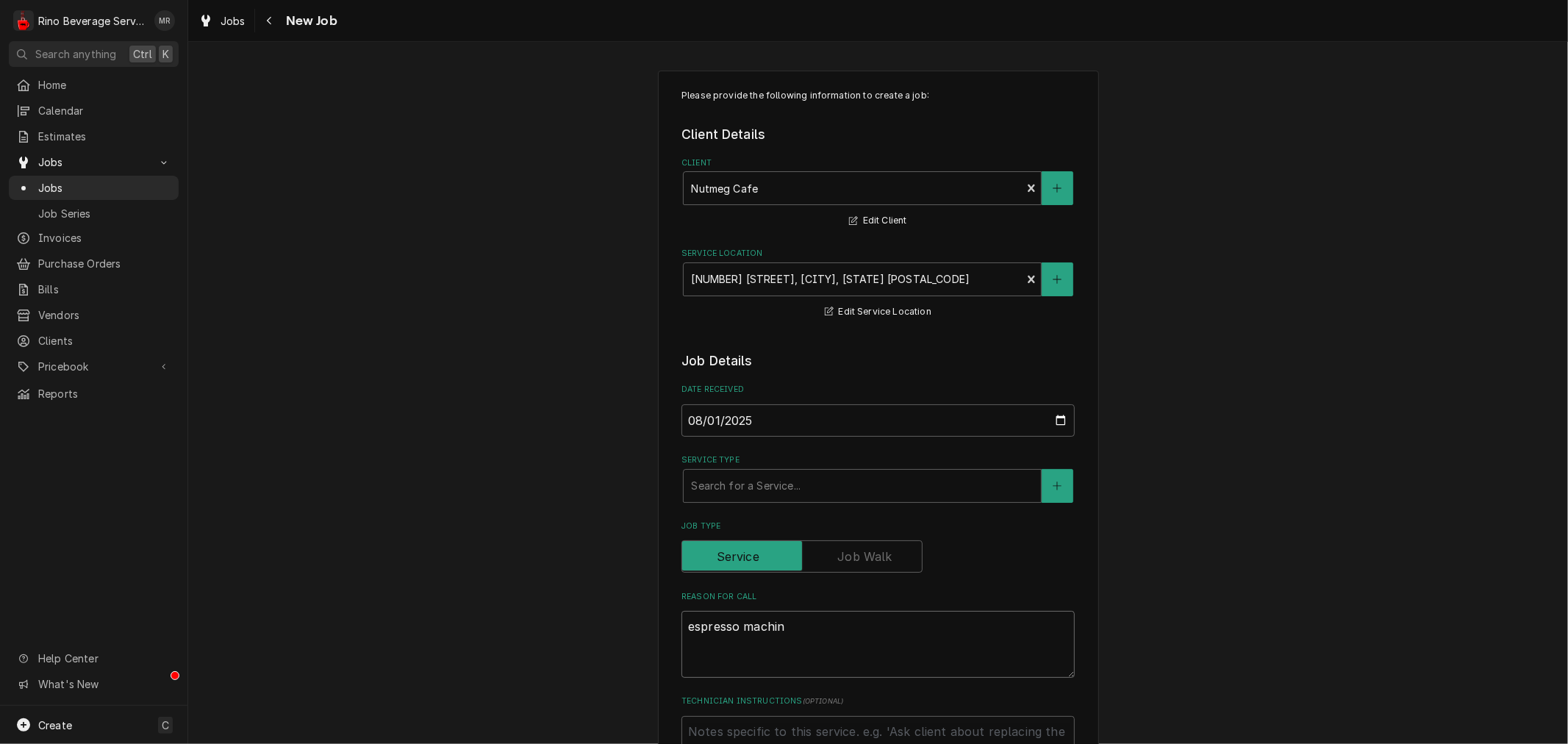 type on "x" 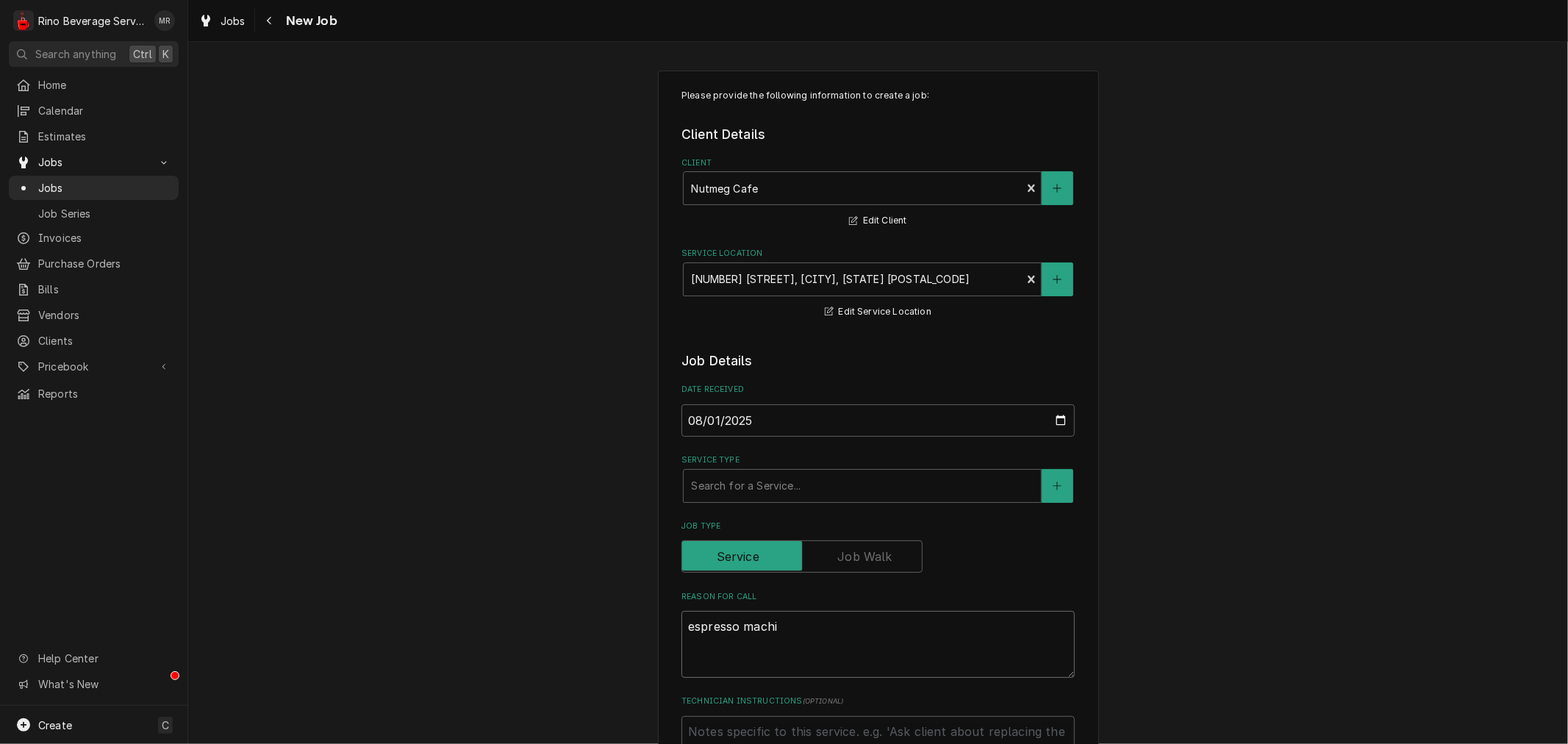 type on "x" 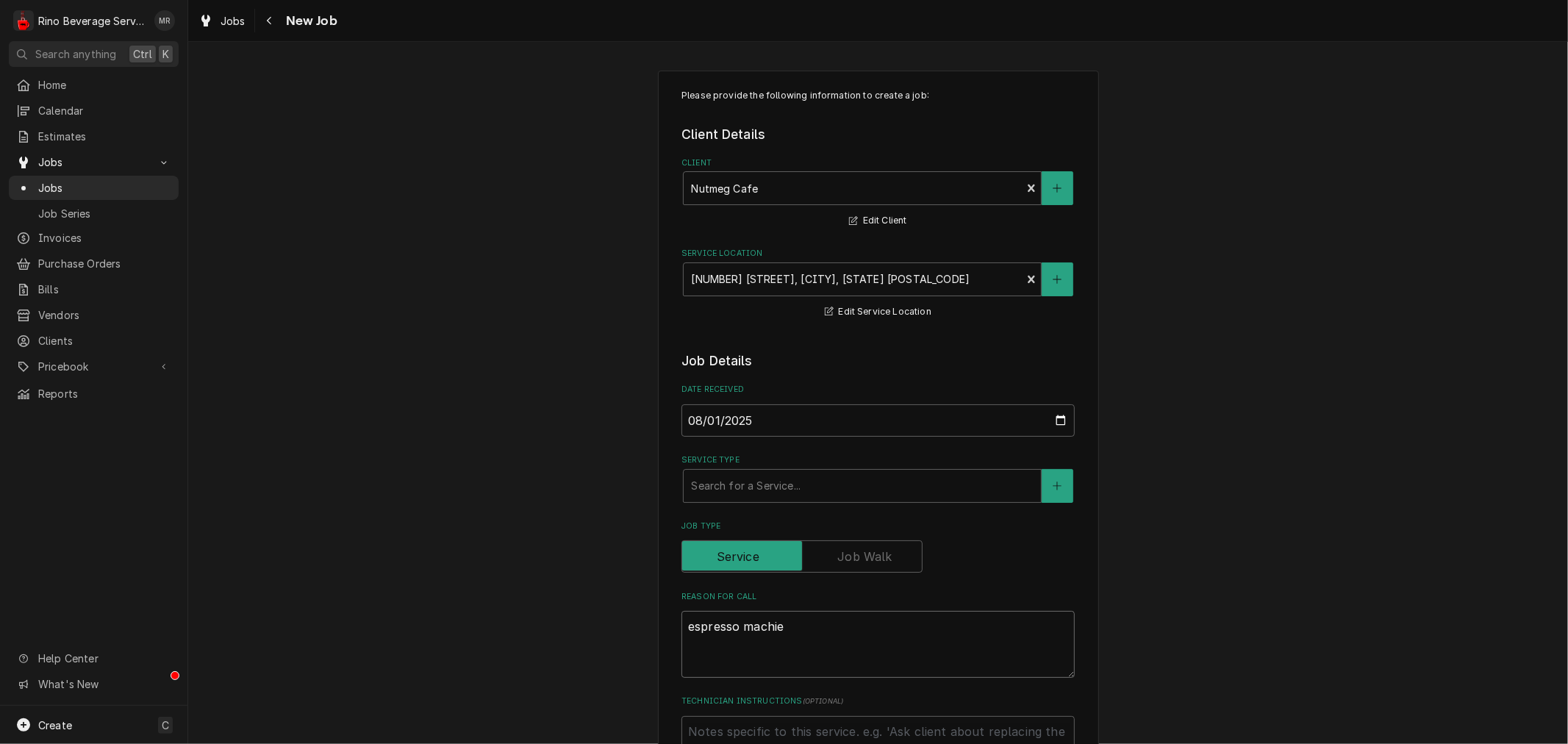 type on "x" 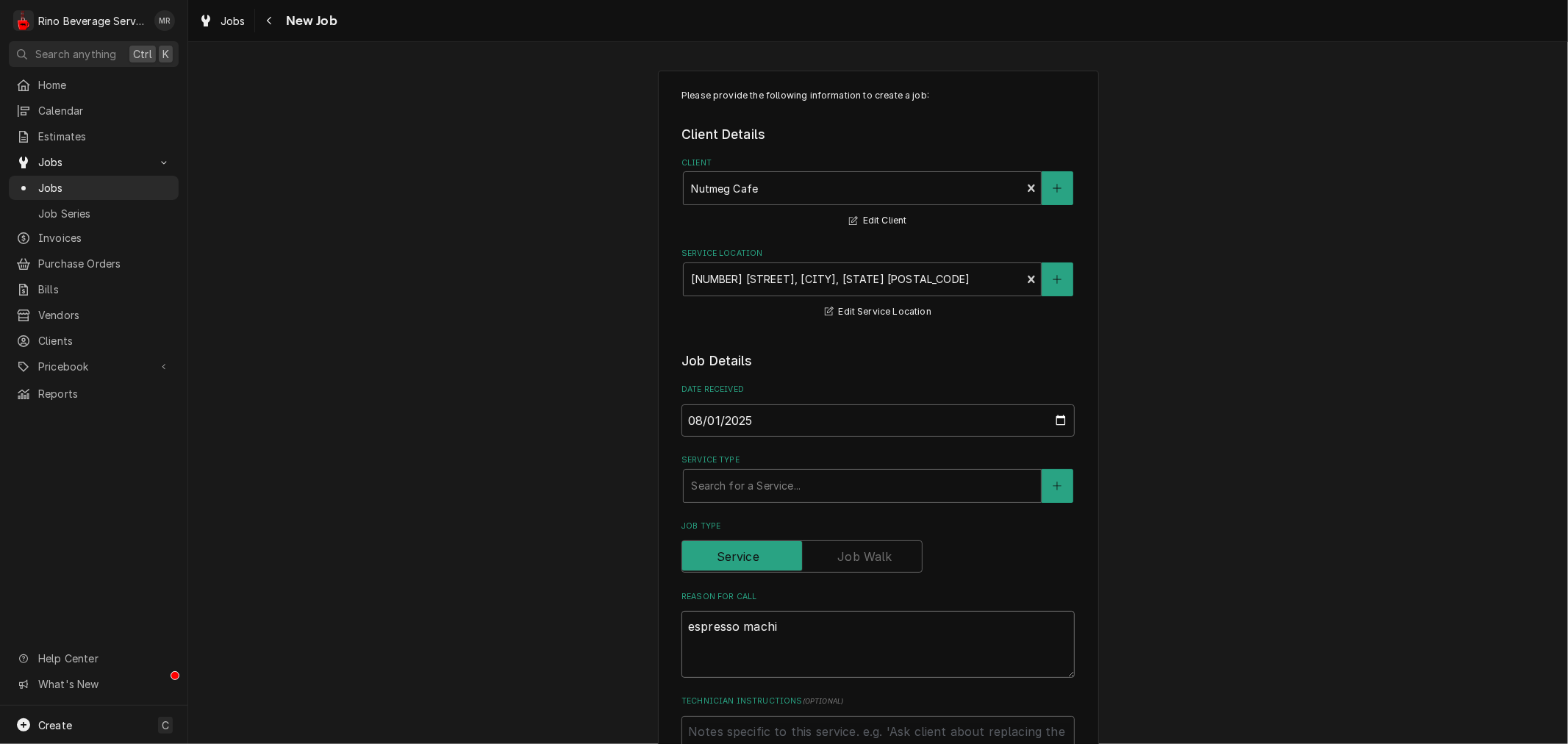 type on "x" 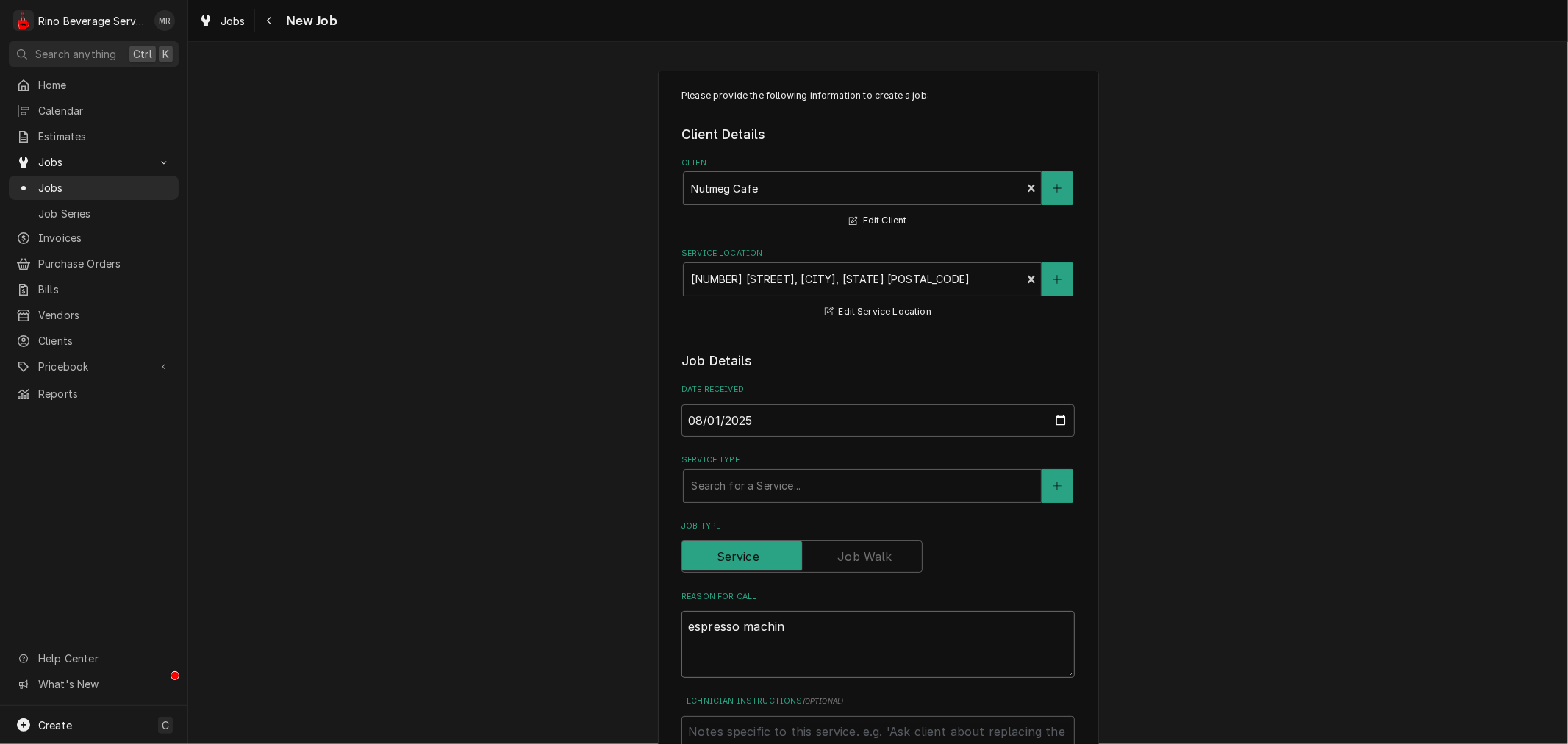 type on "x" 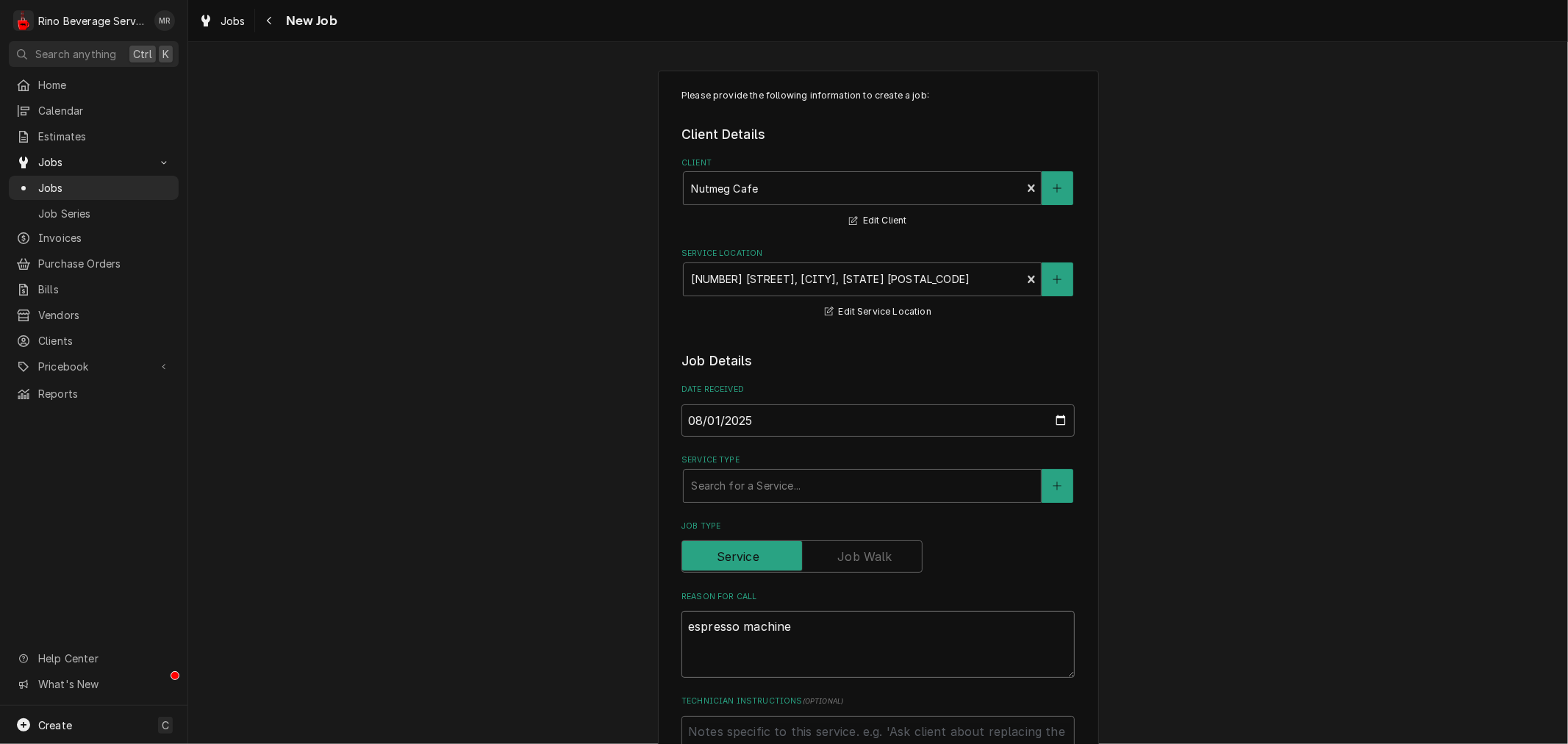 type on "x" 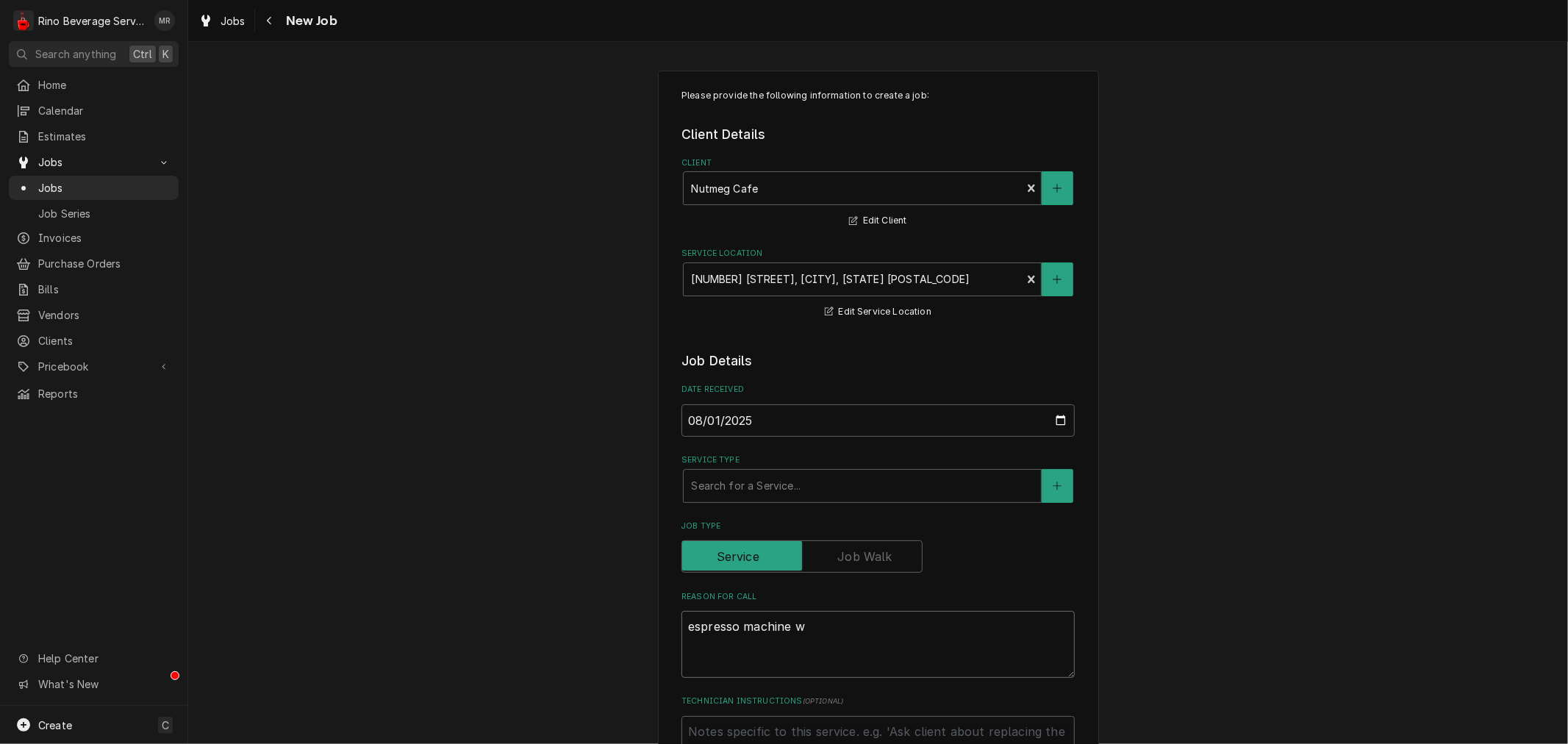 type on "x" 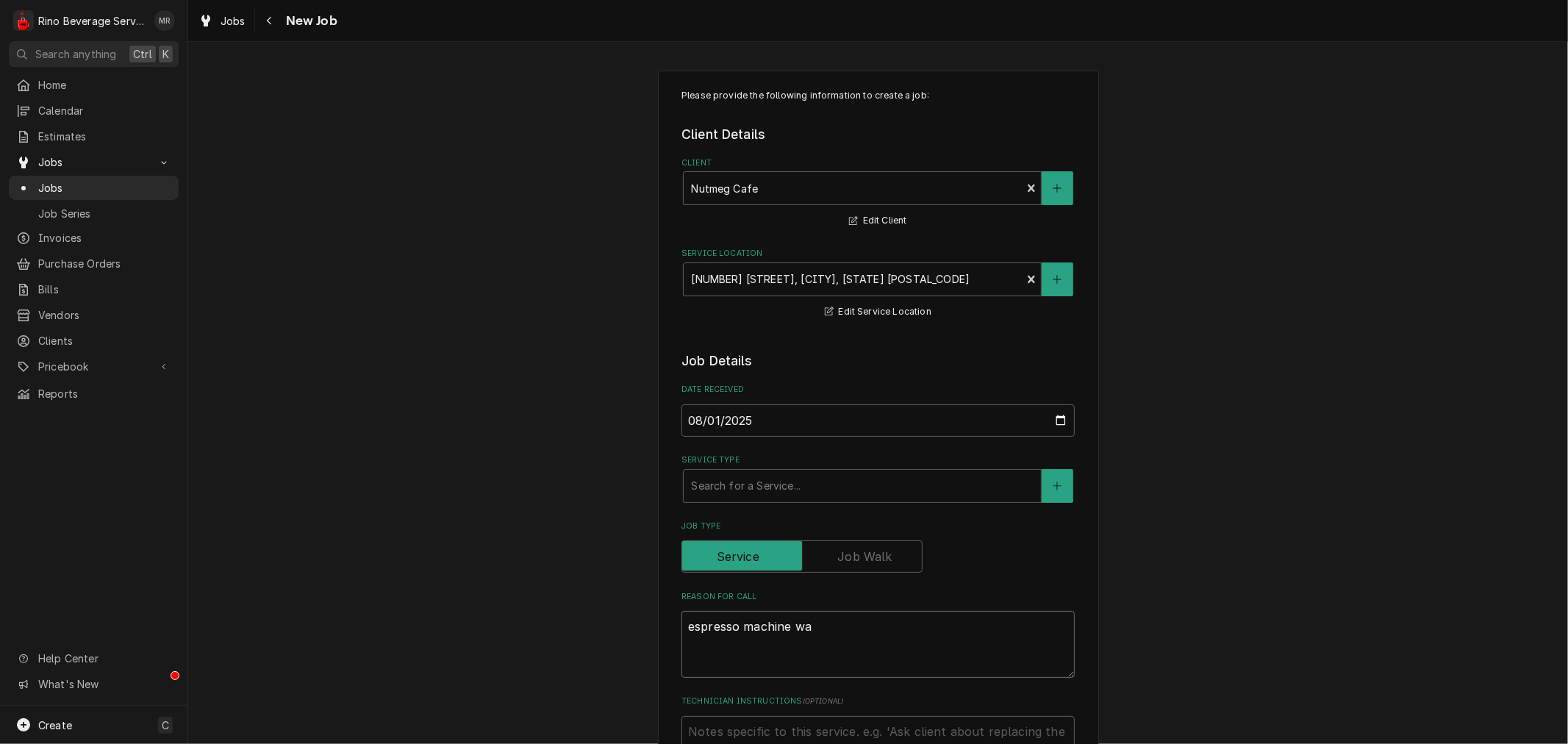 type on "x" 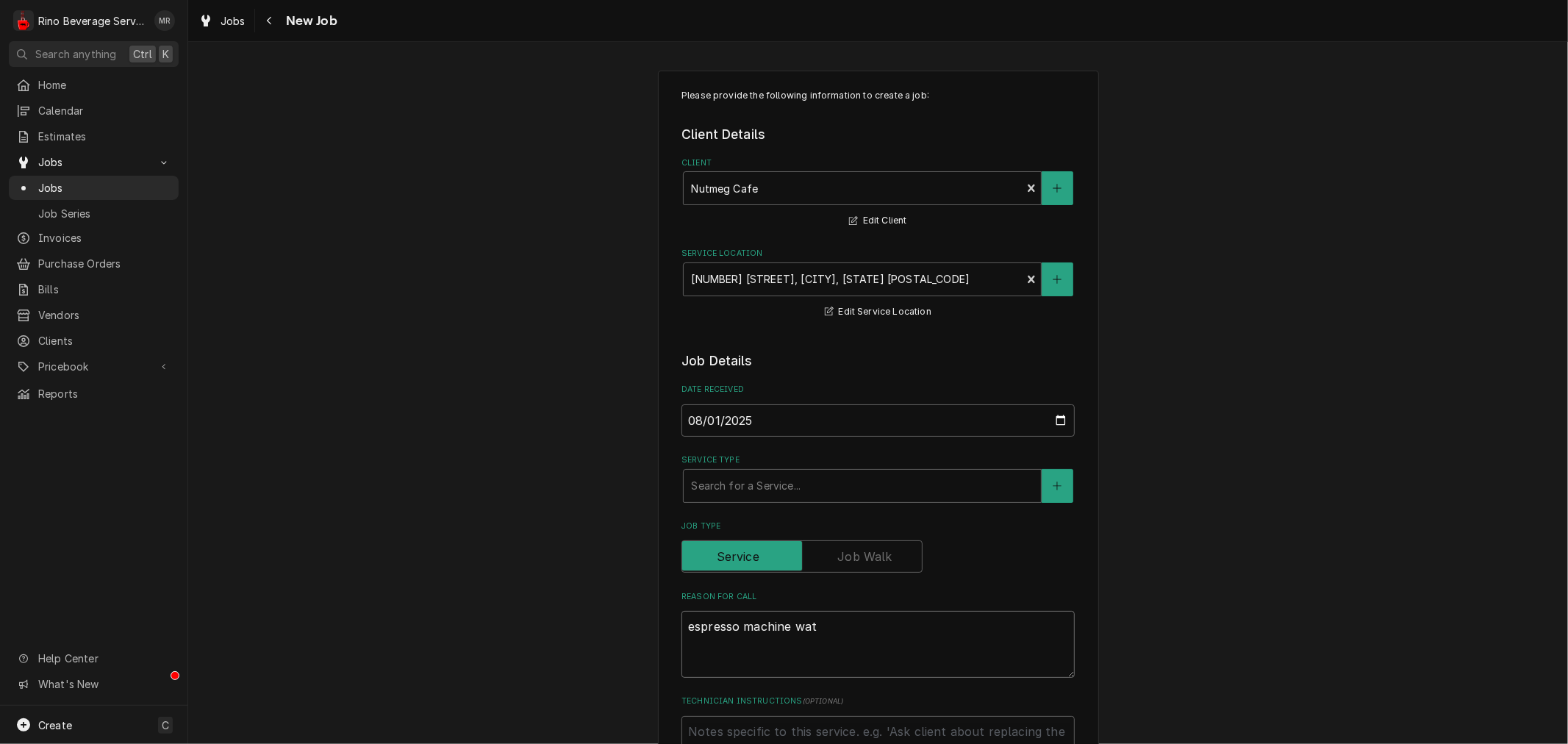 type on "x" 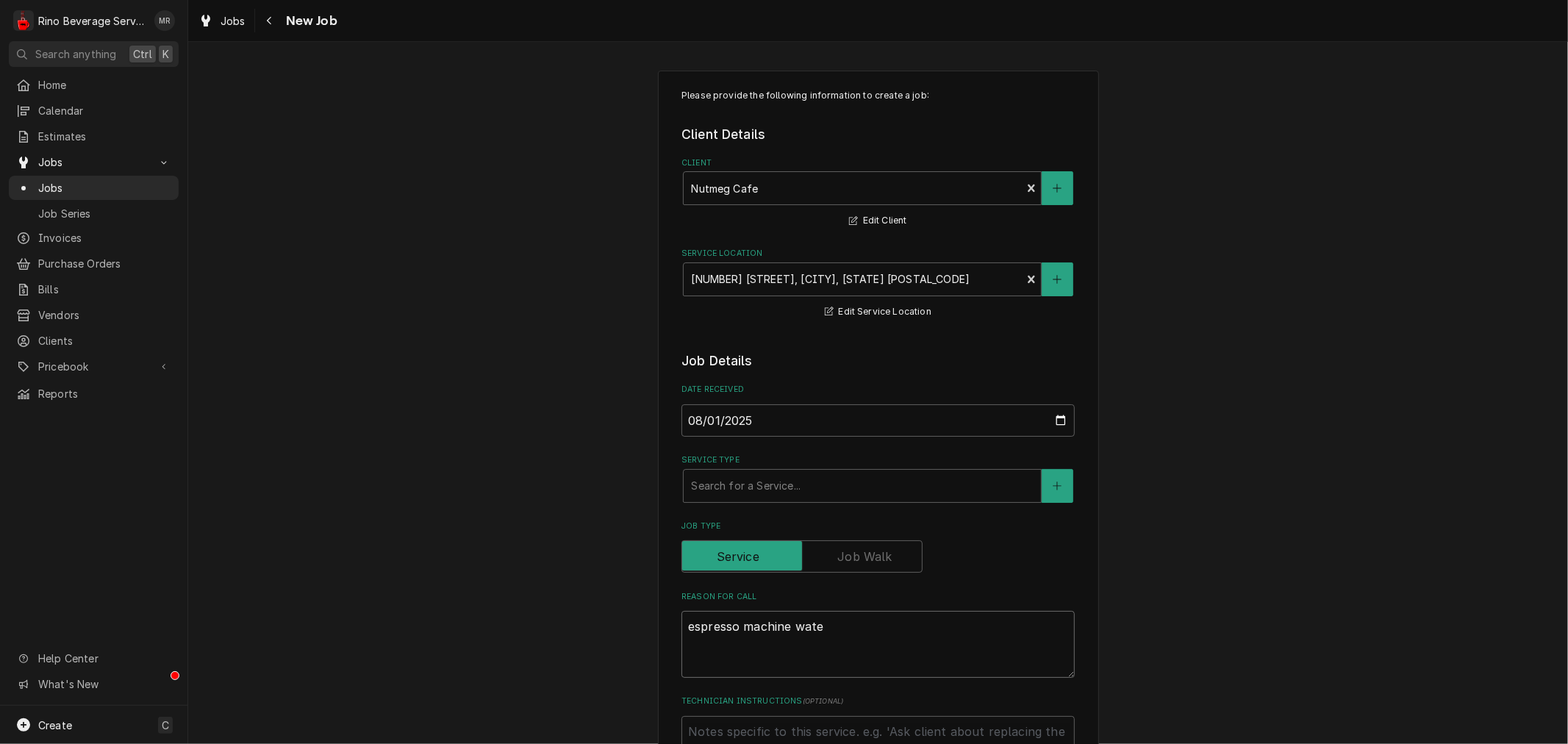 type on "x" 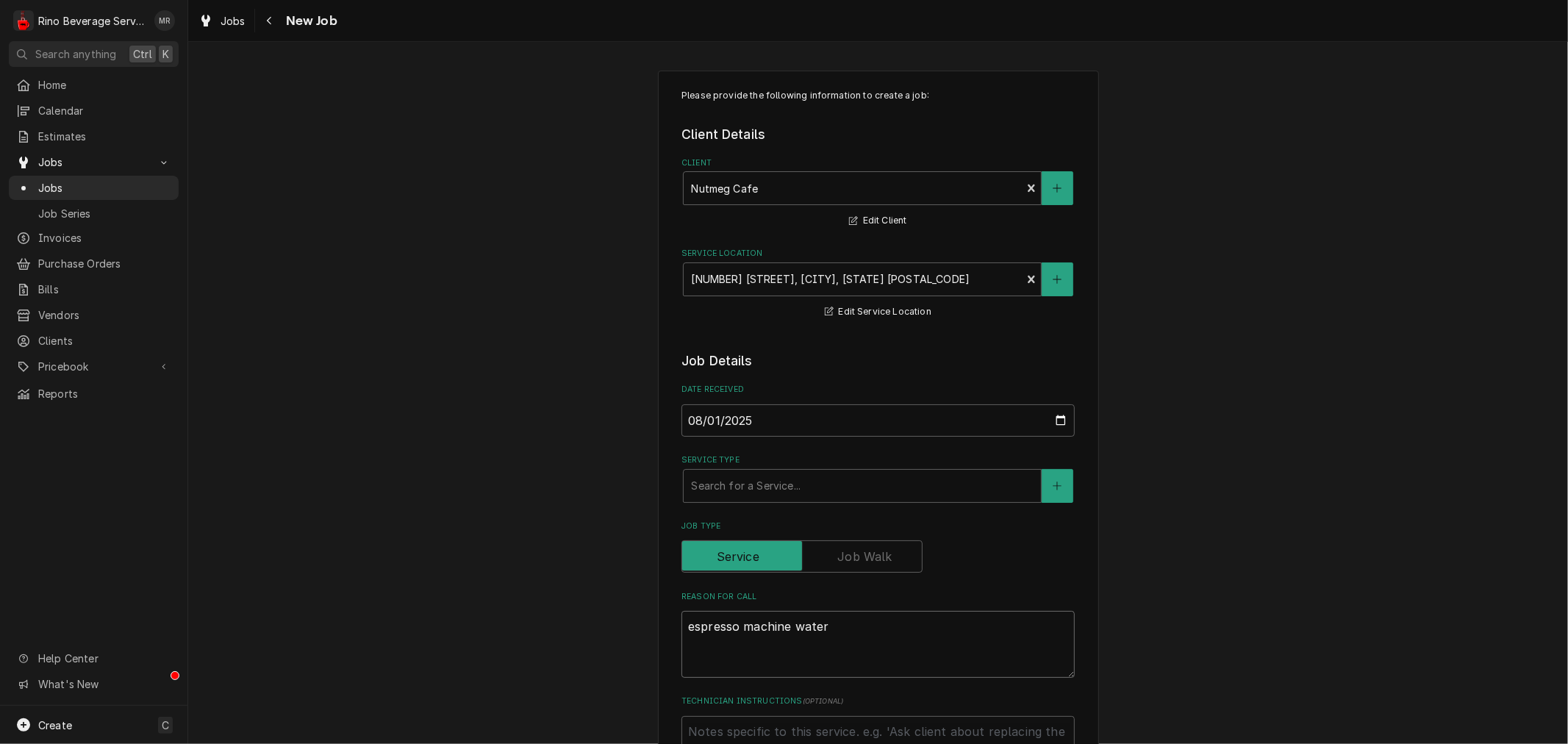 type on "x" 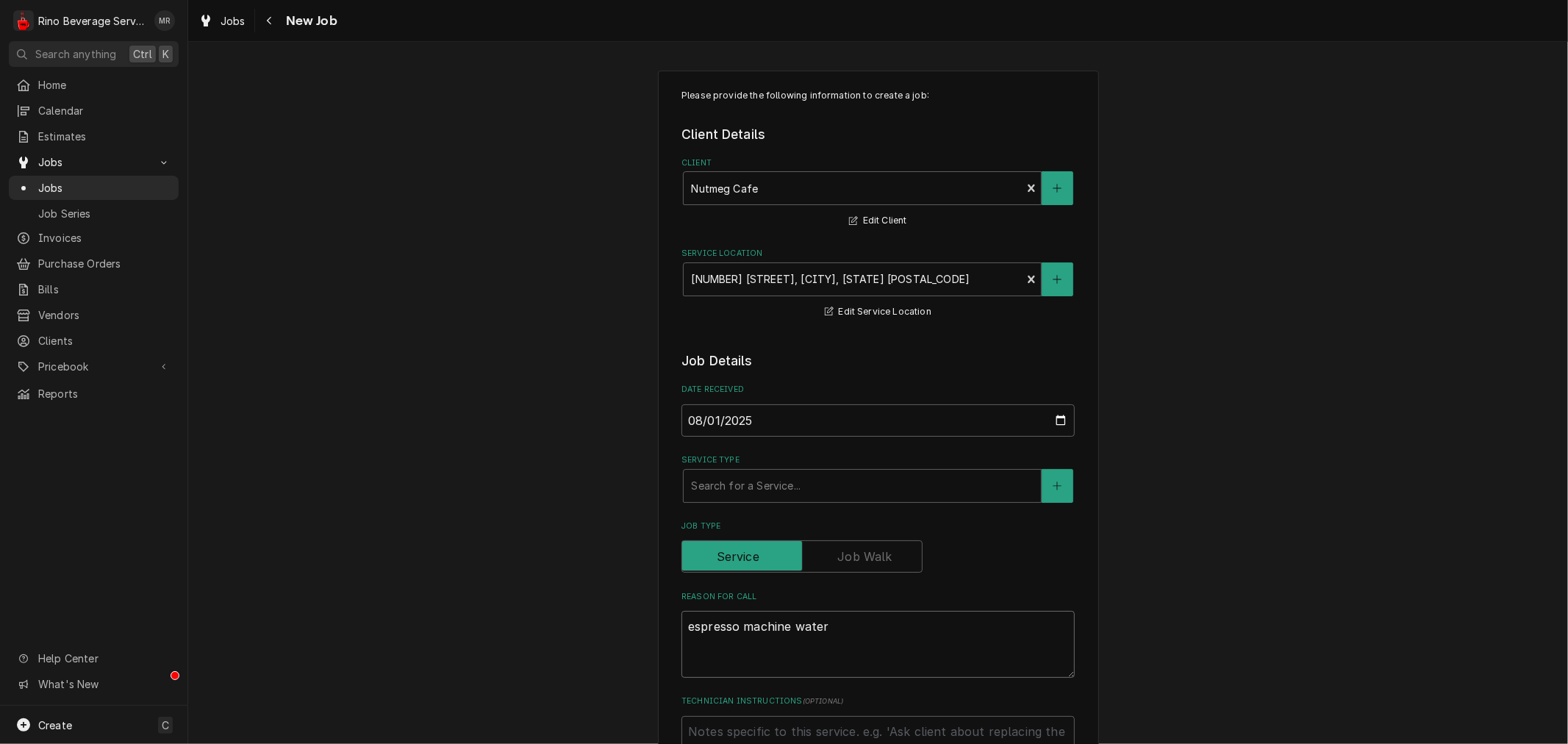 type on "x" 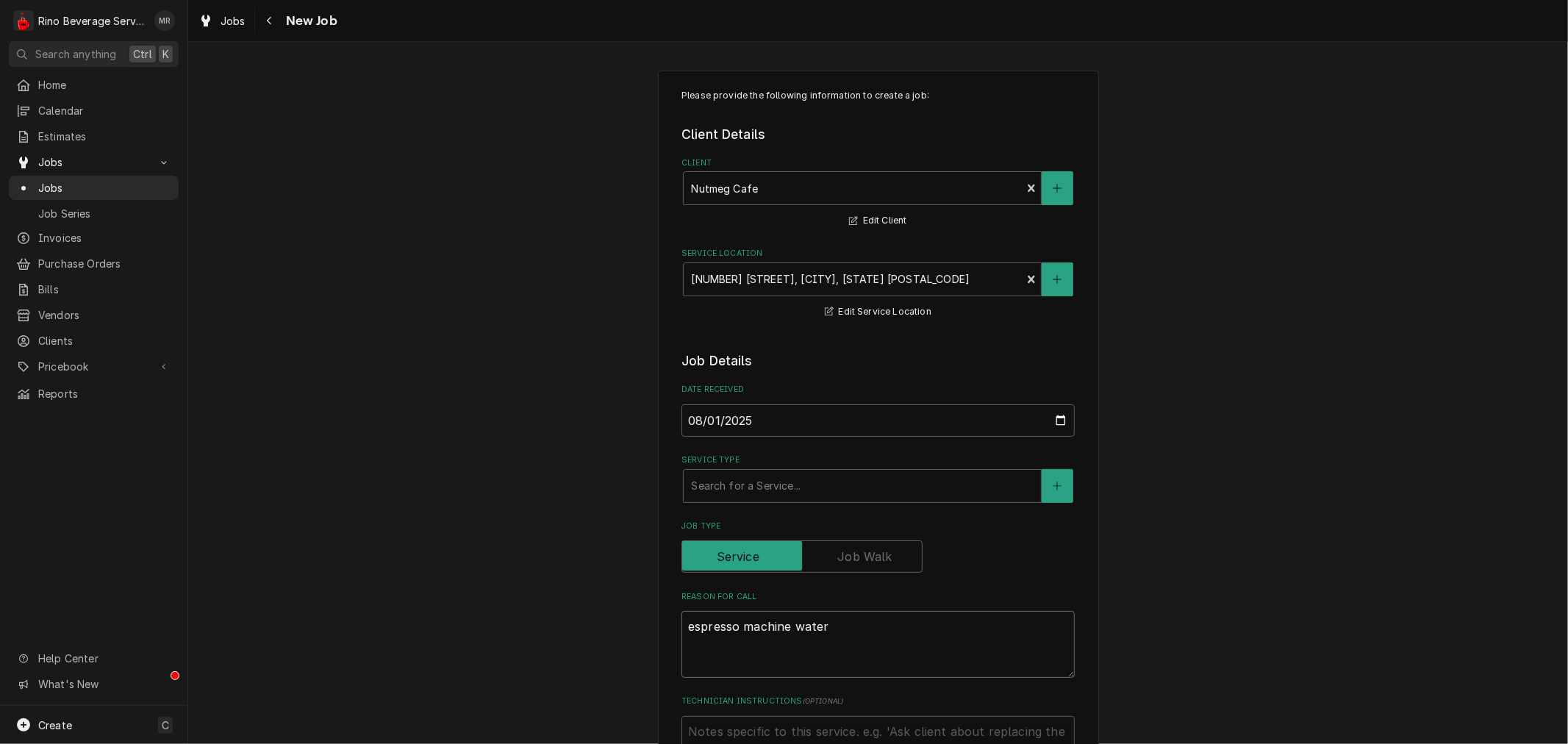 type on "espresso machine water i" 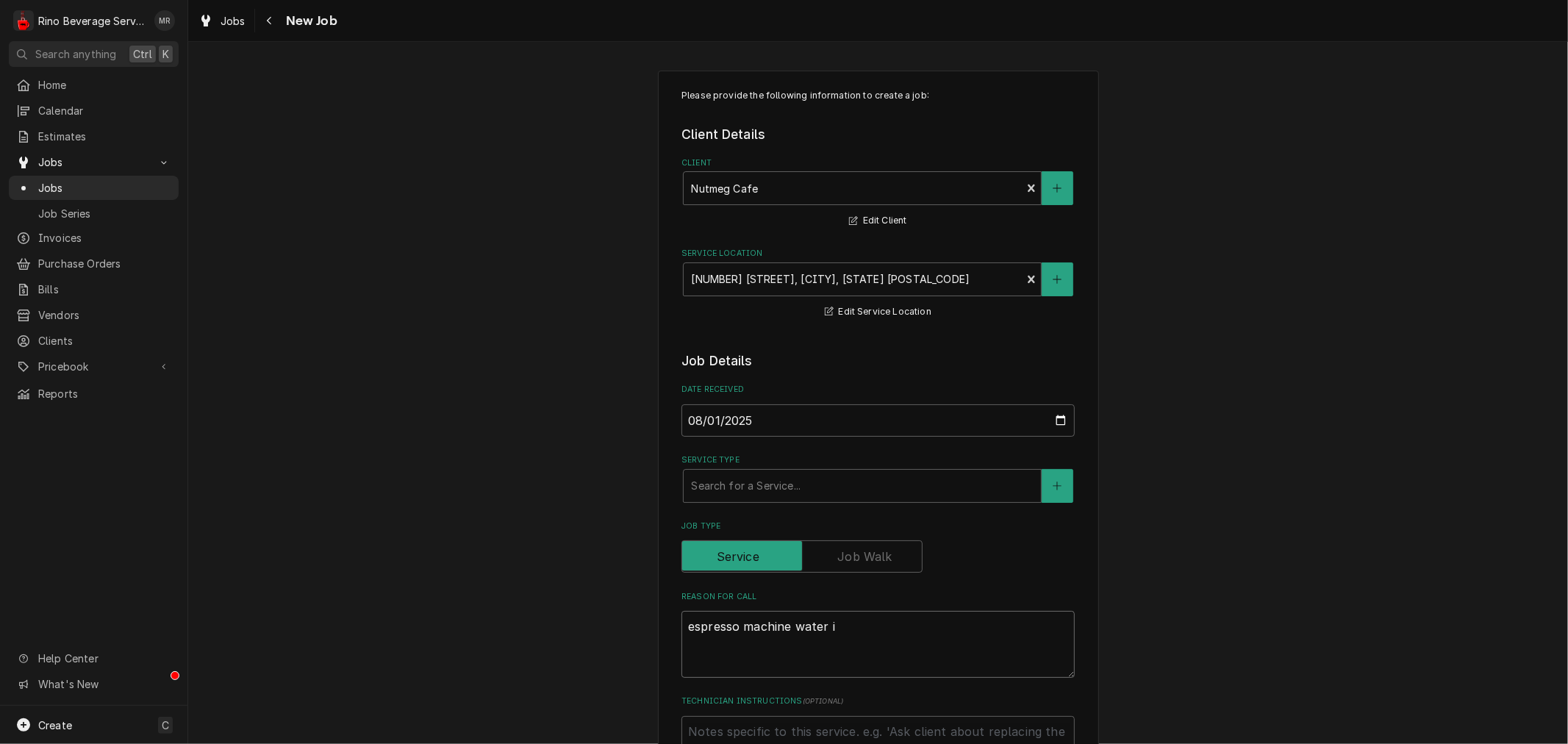 type on "x" 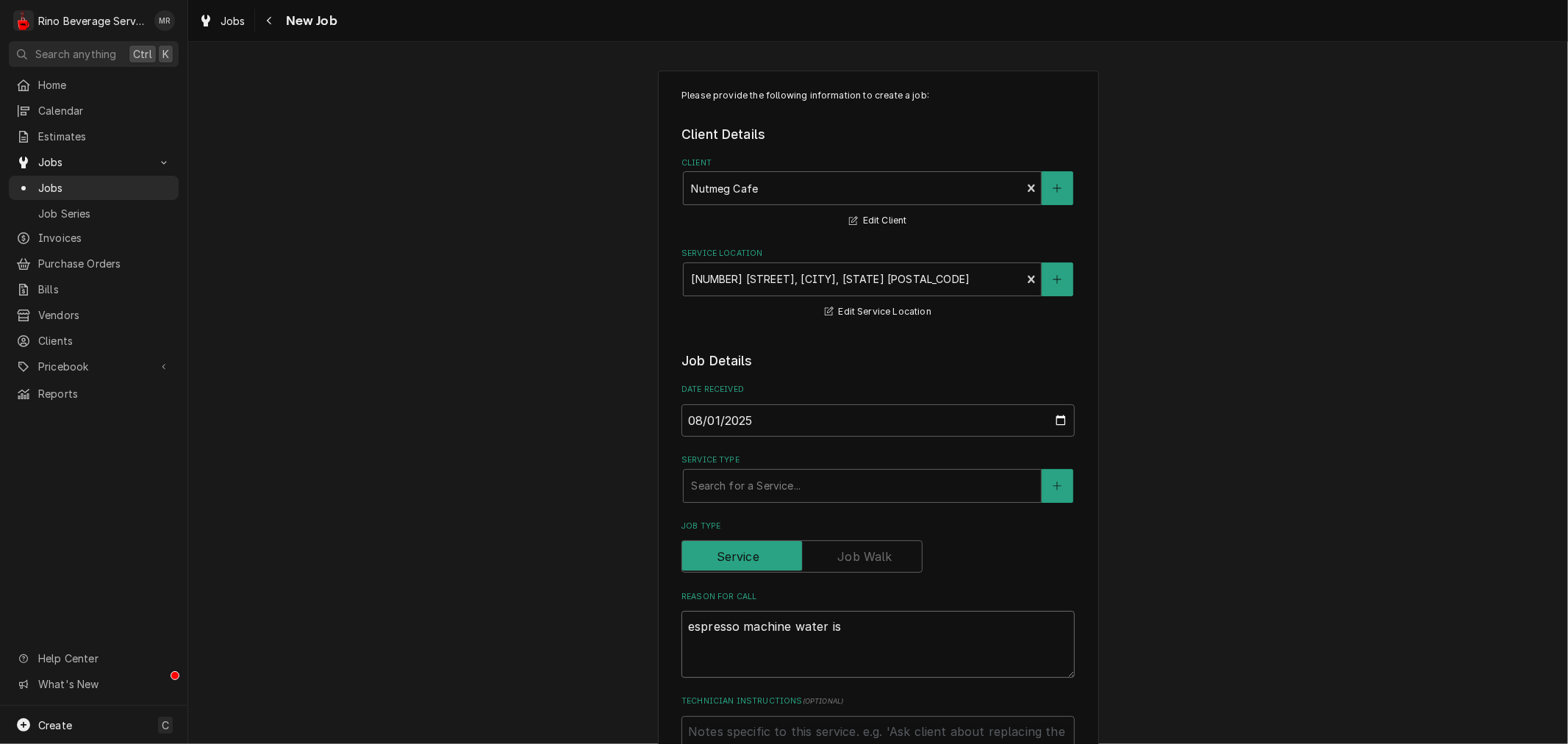 type on "x" 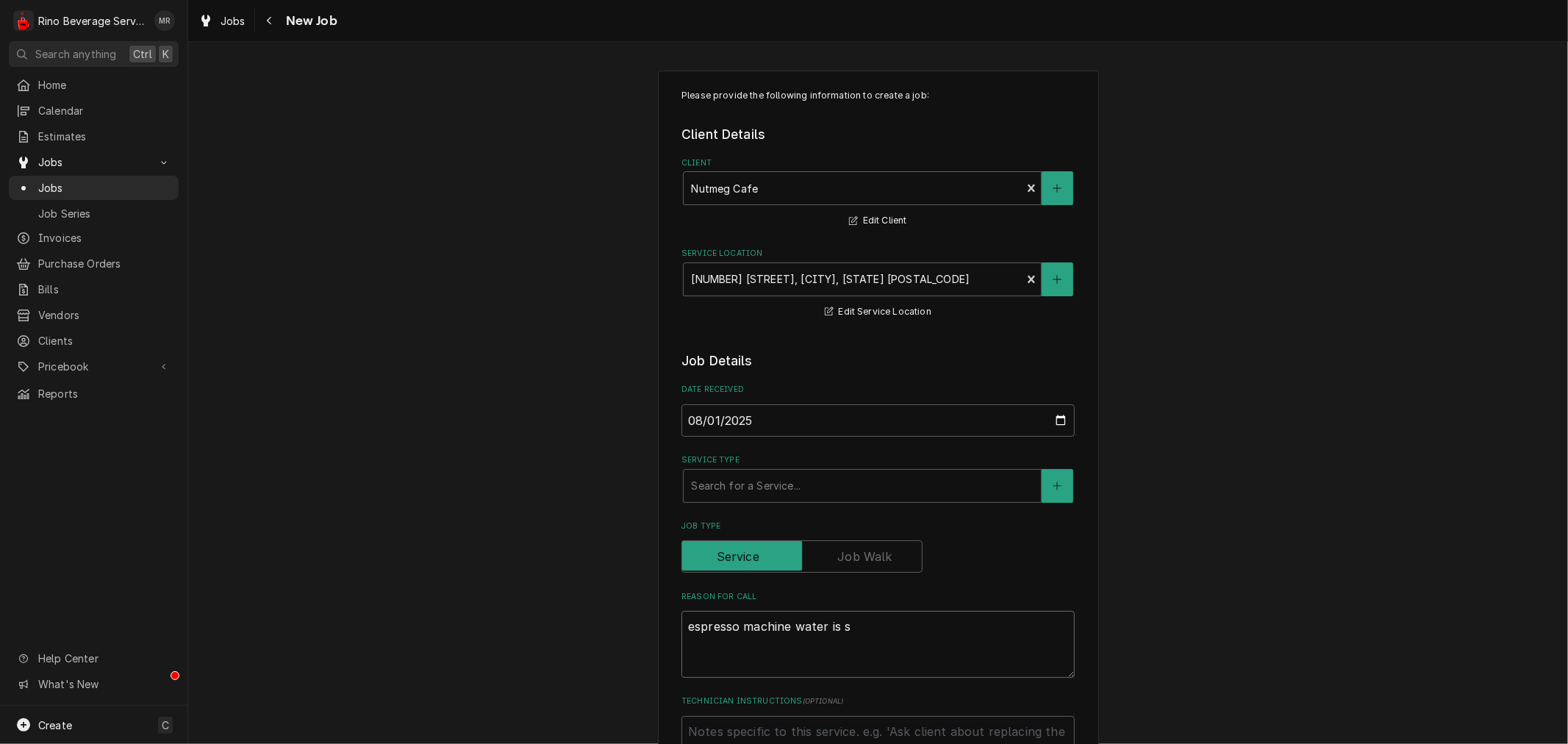 type on "x" 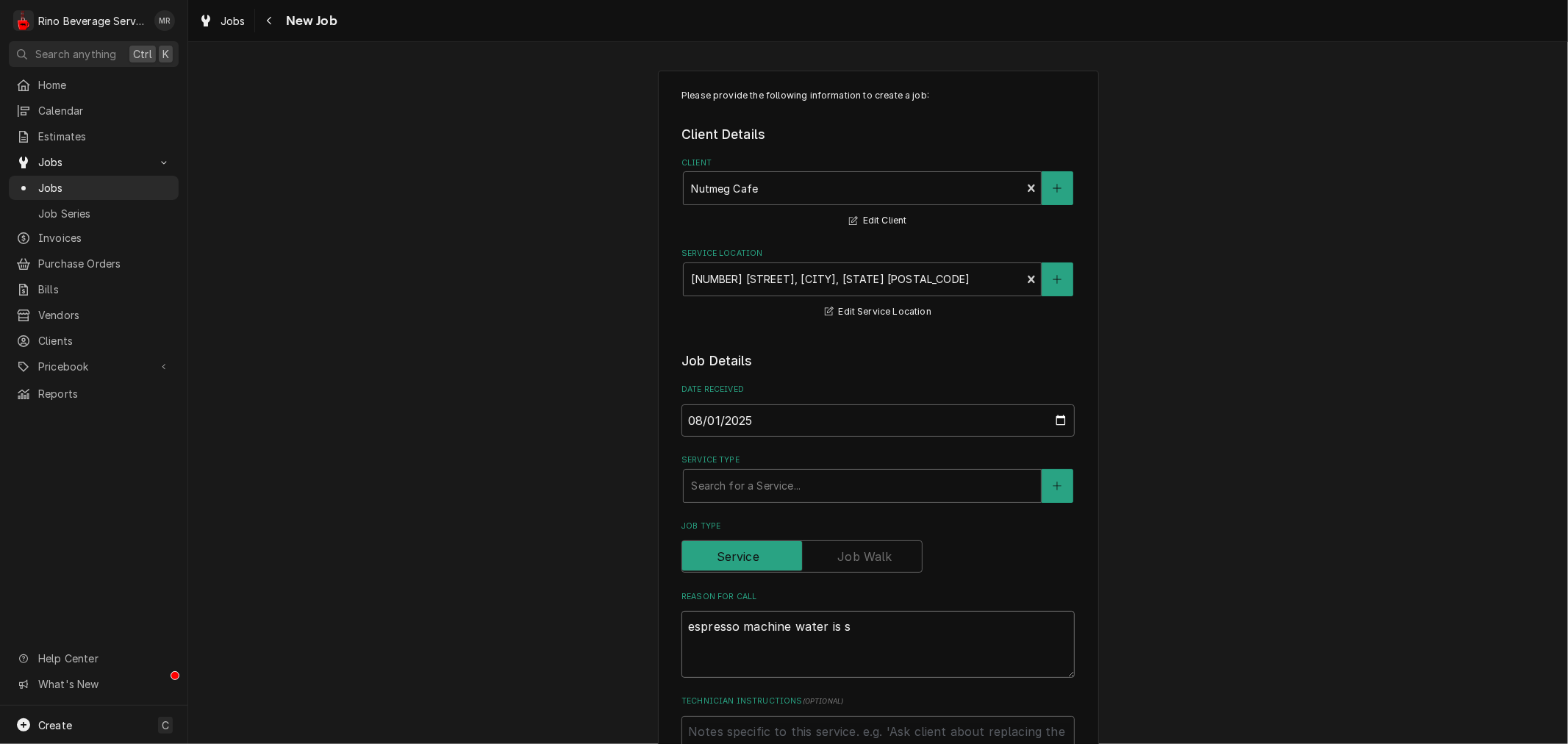 type on "espresso machine water is sp" 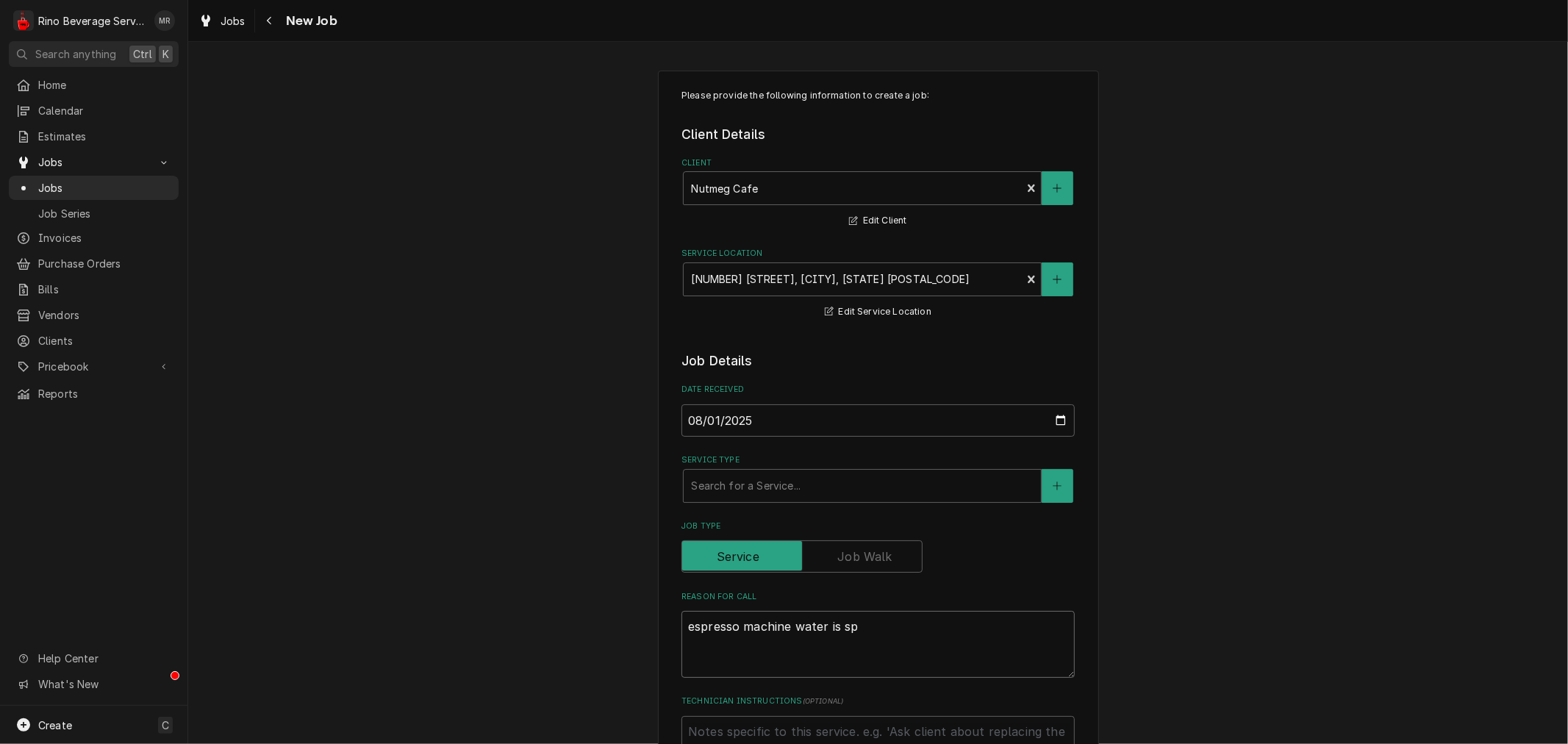 type on "x" 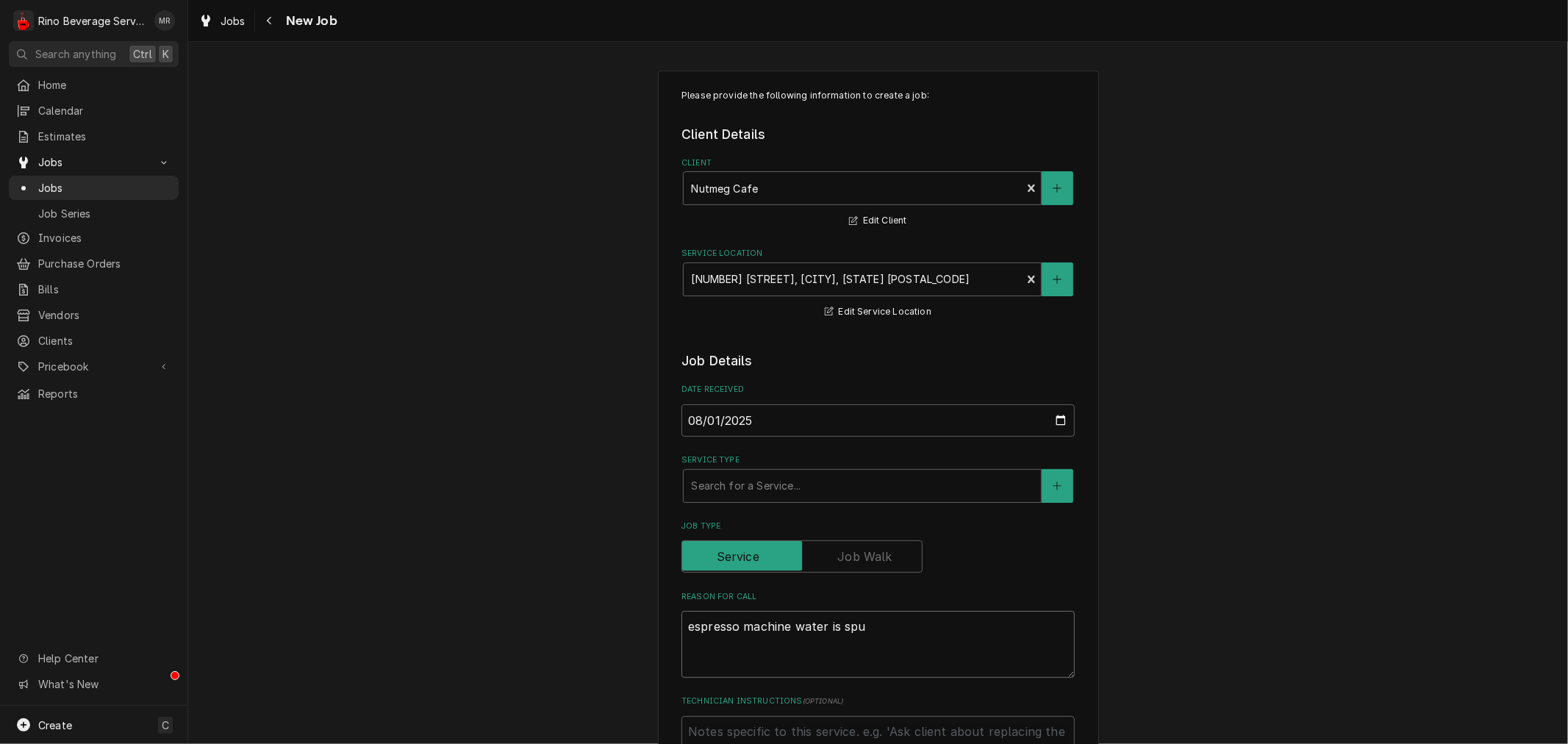 type on "x" 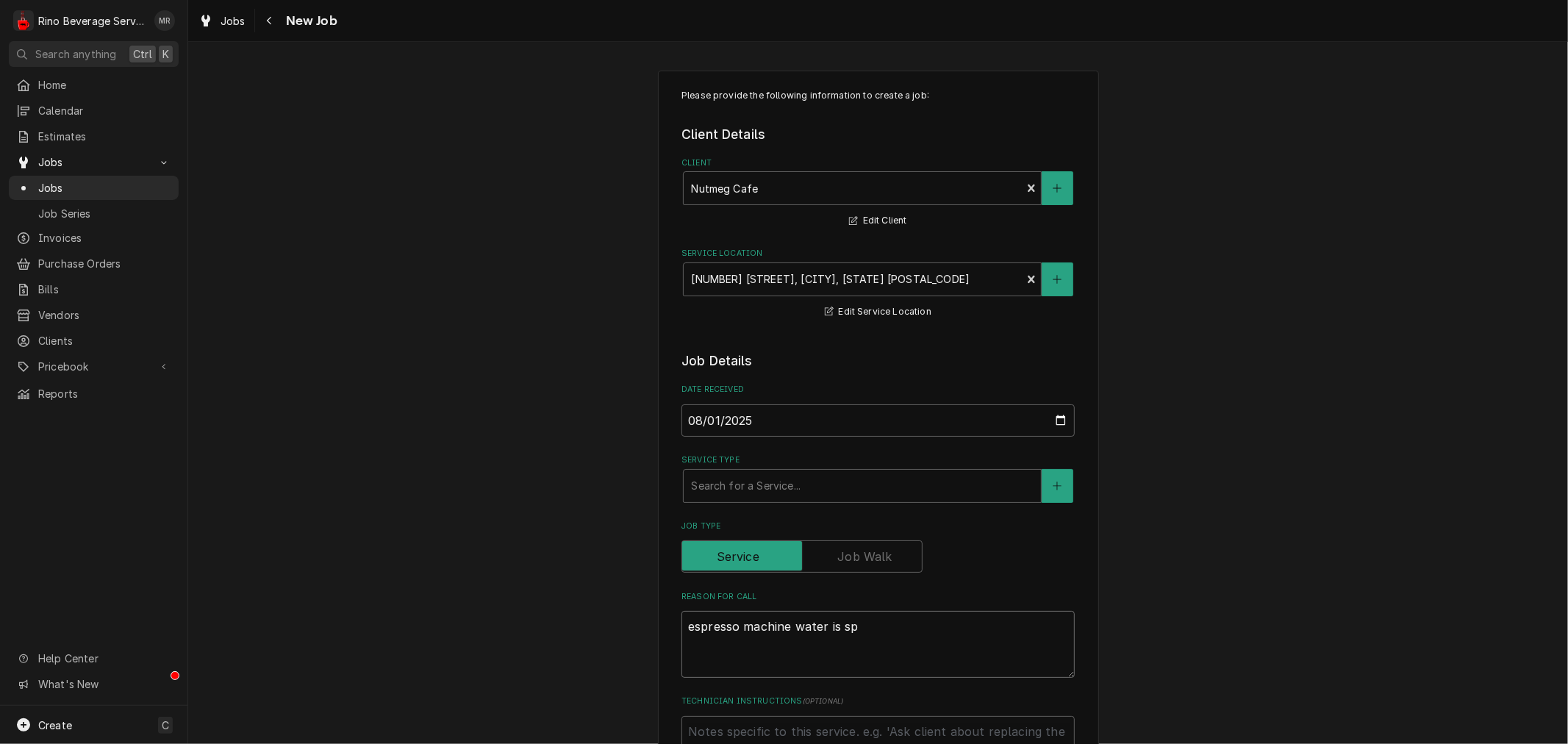 type on "x" 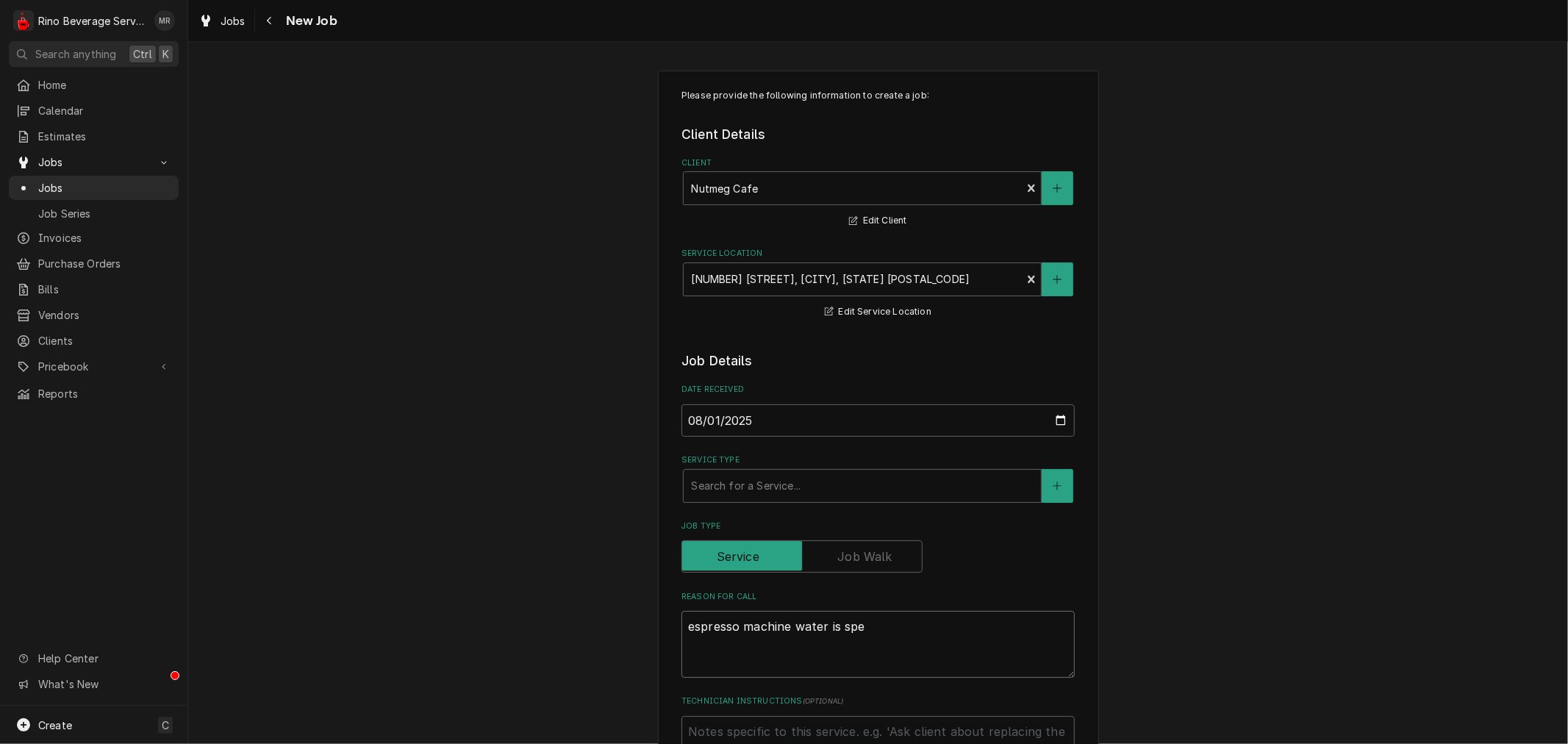 type on "x" 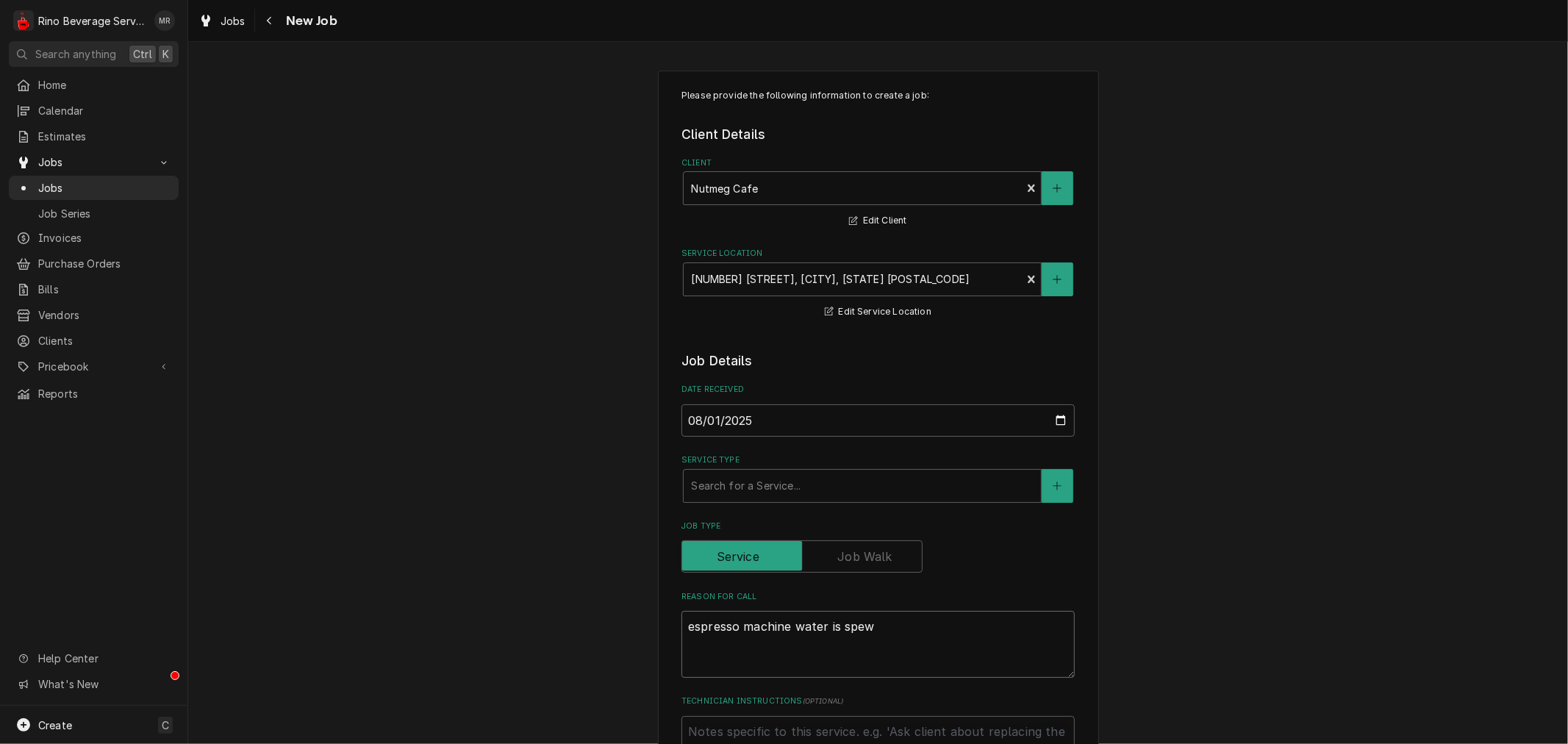 type on "x" 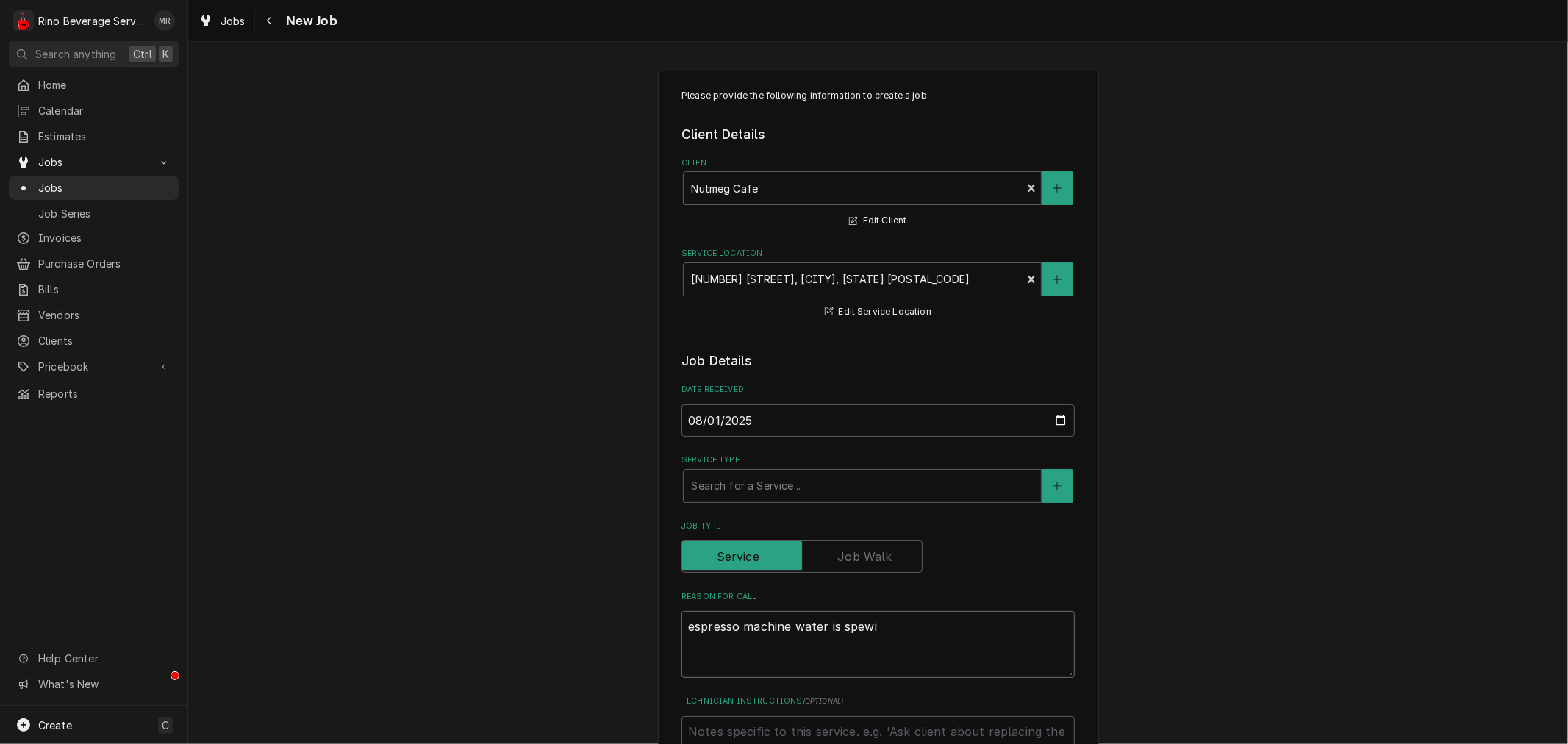 type on "x" 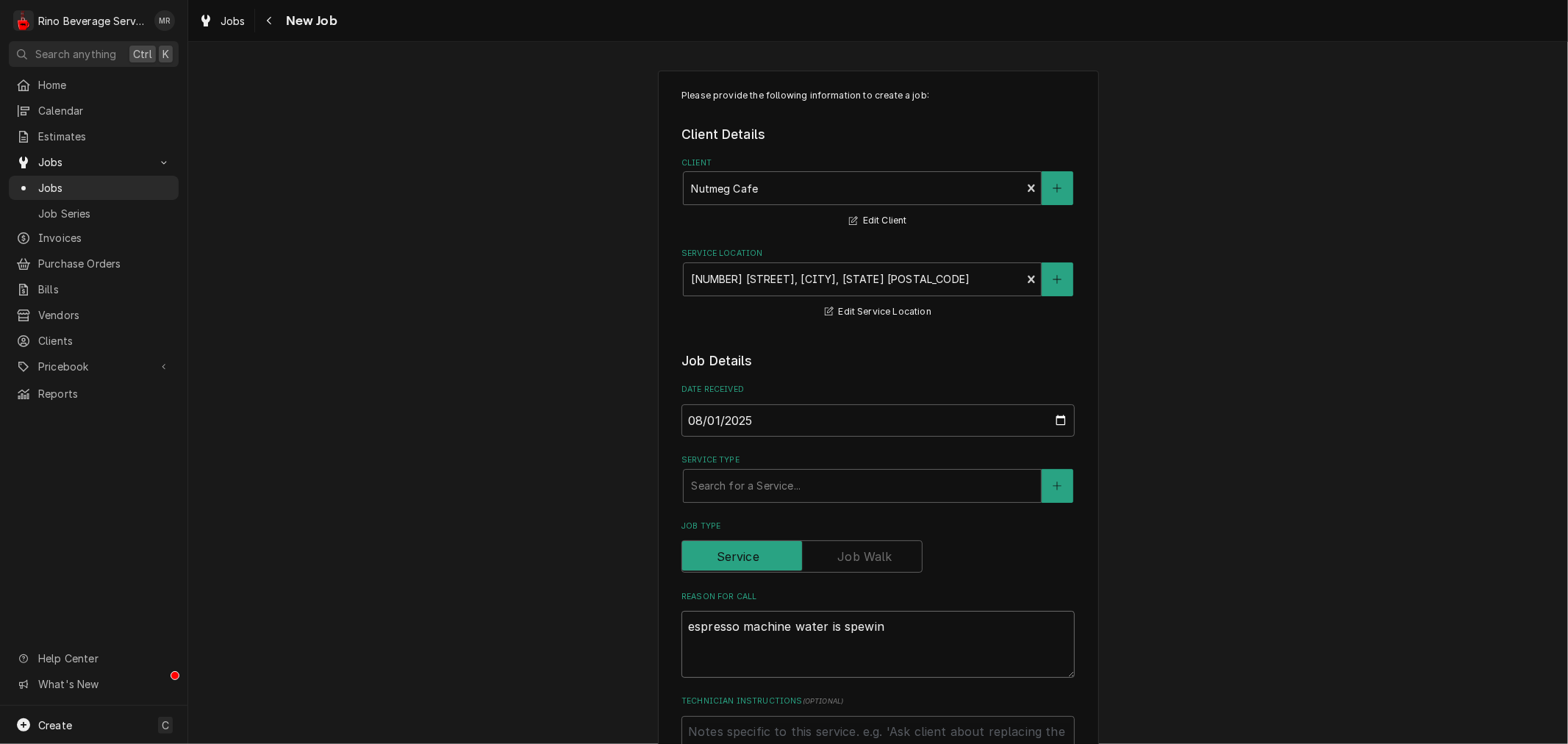 type on "x" 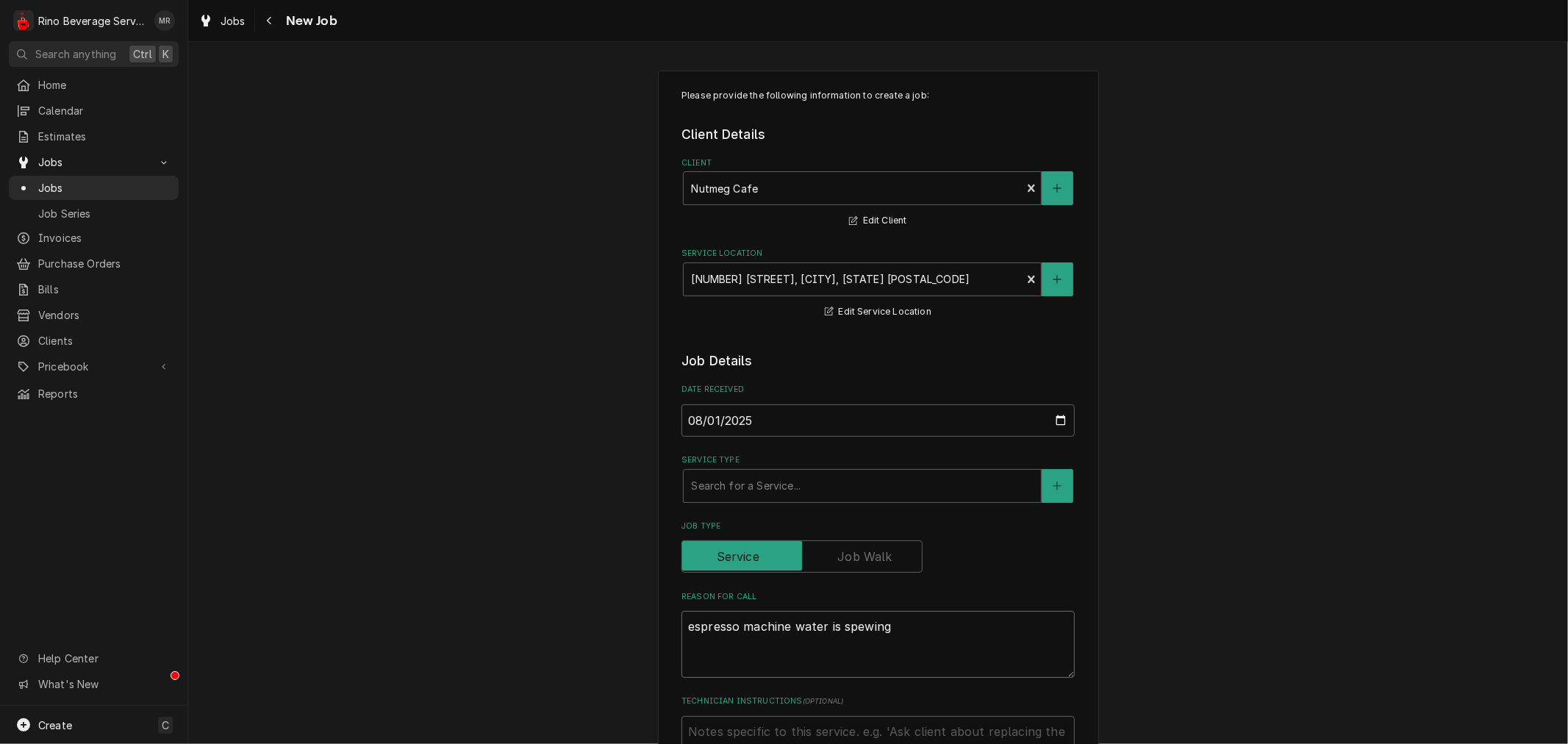 type on "espresso machine water is spewing" 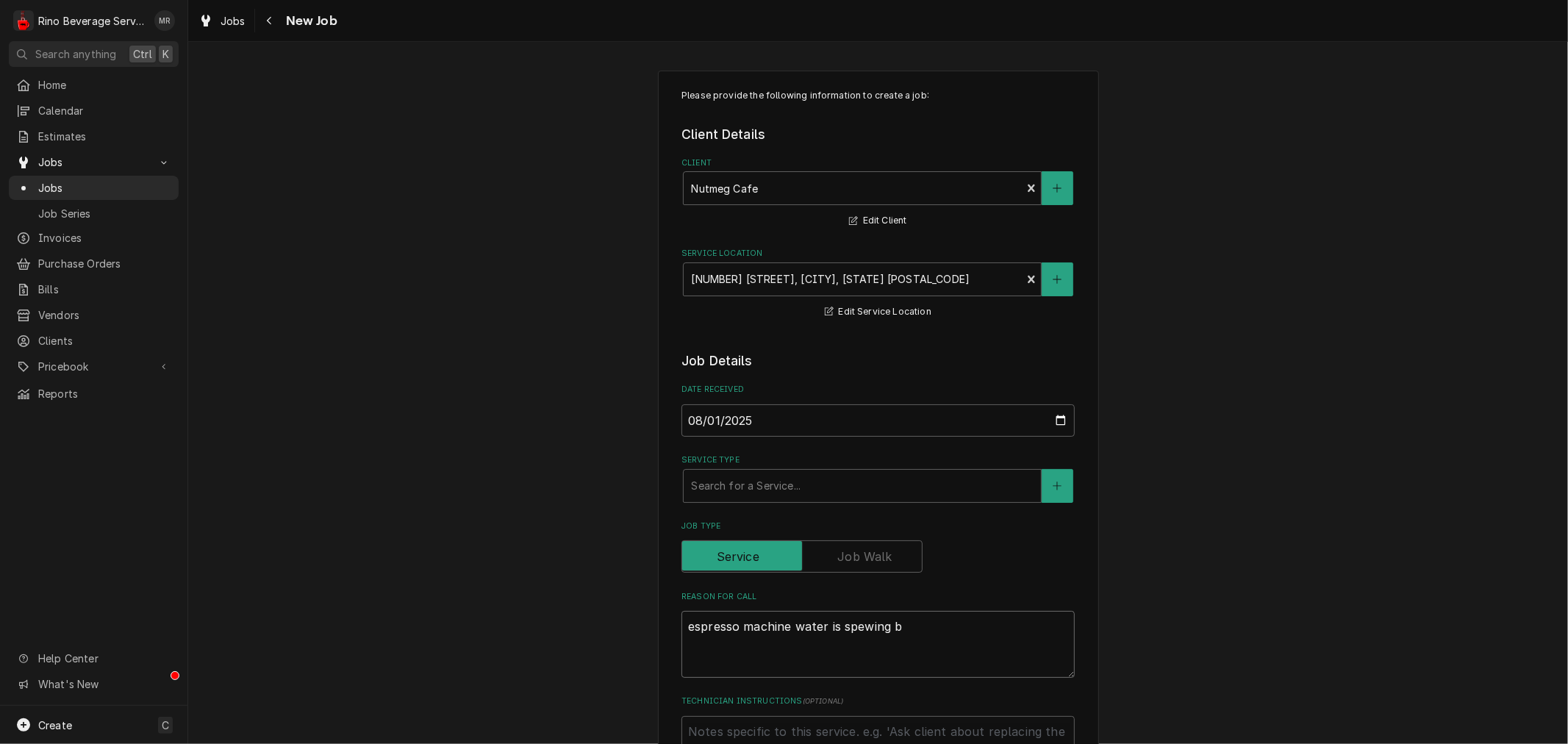 type on "espresso machine water is spewing bl" 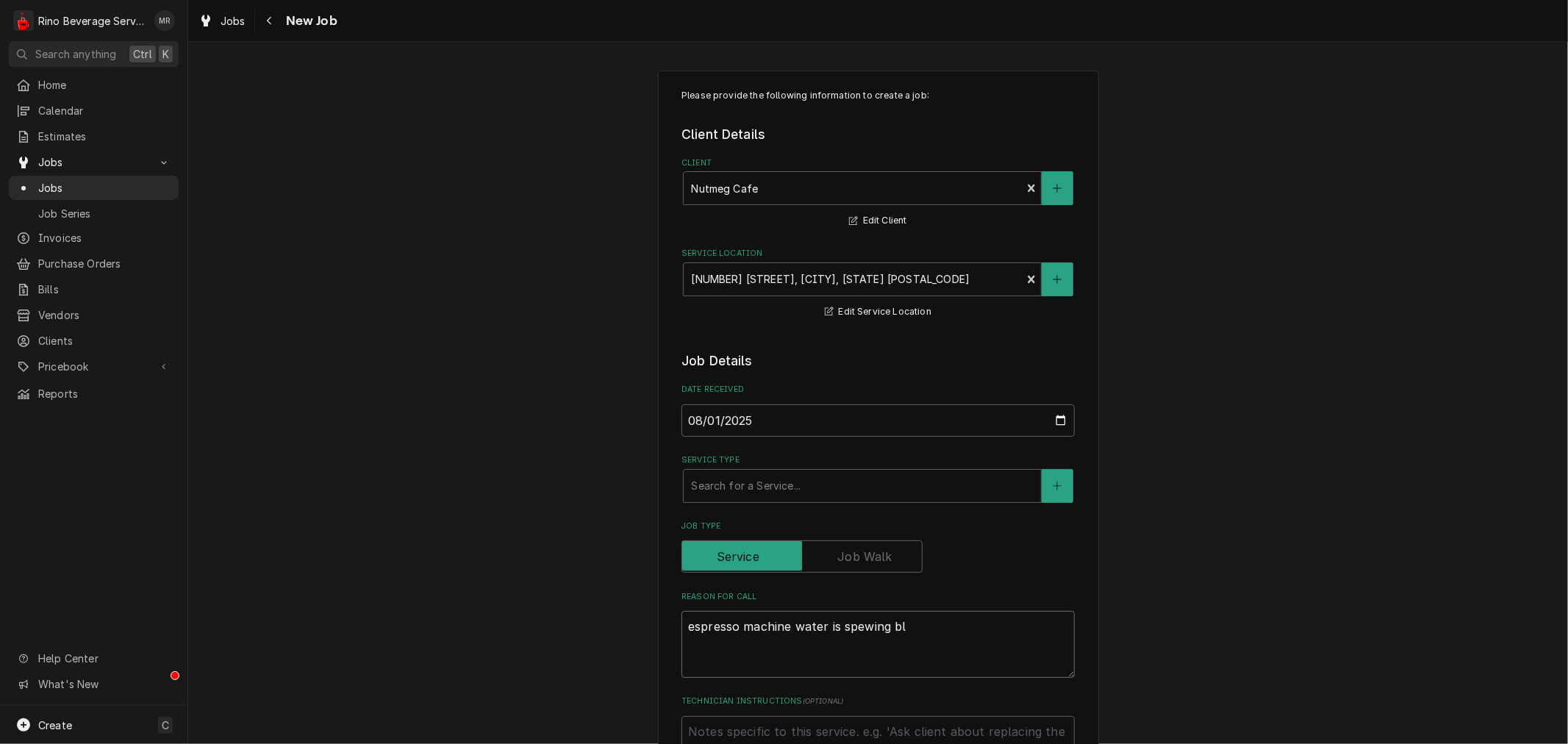 type on "x" 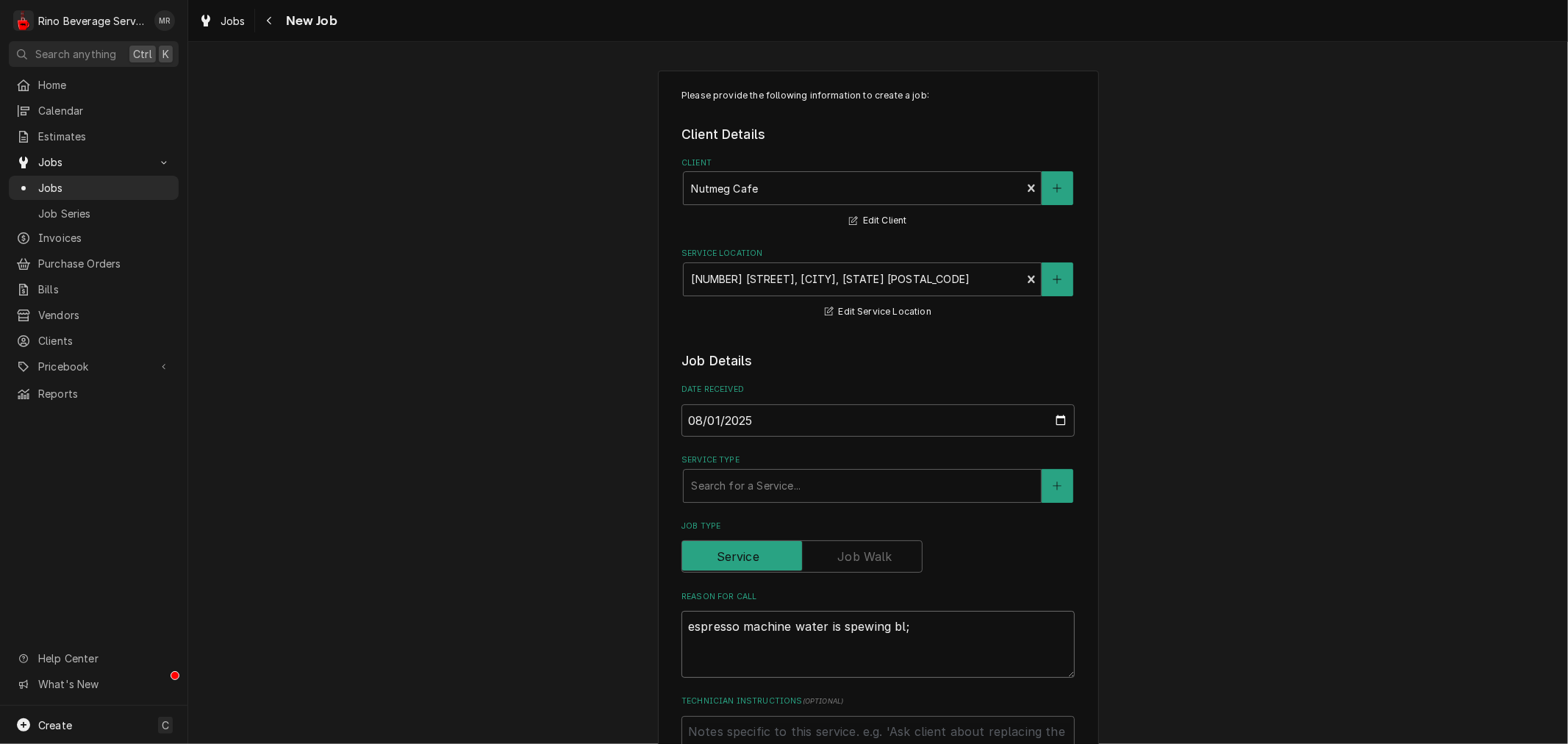 type on "x" 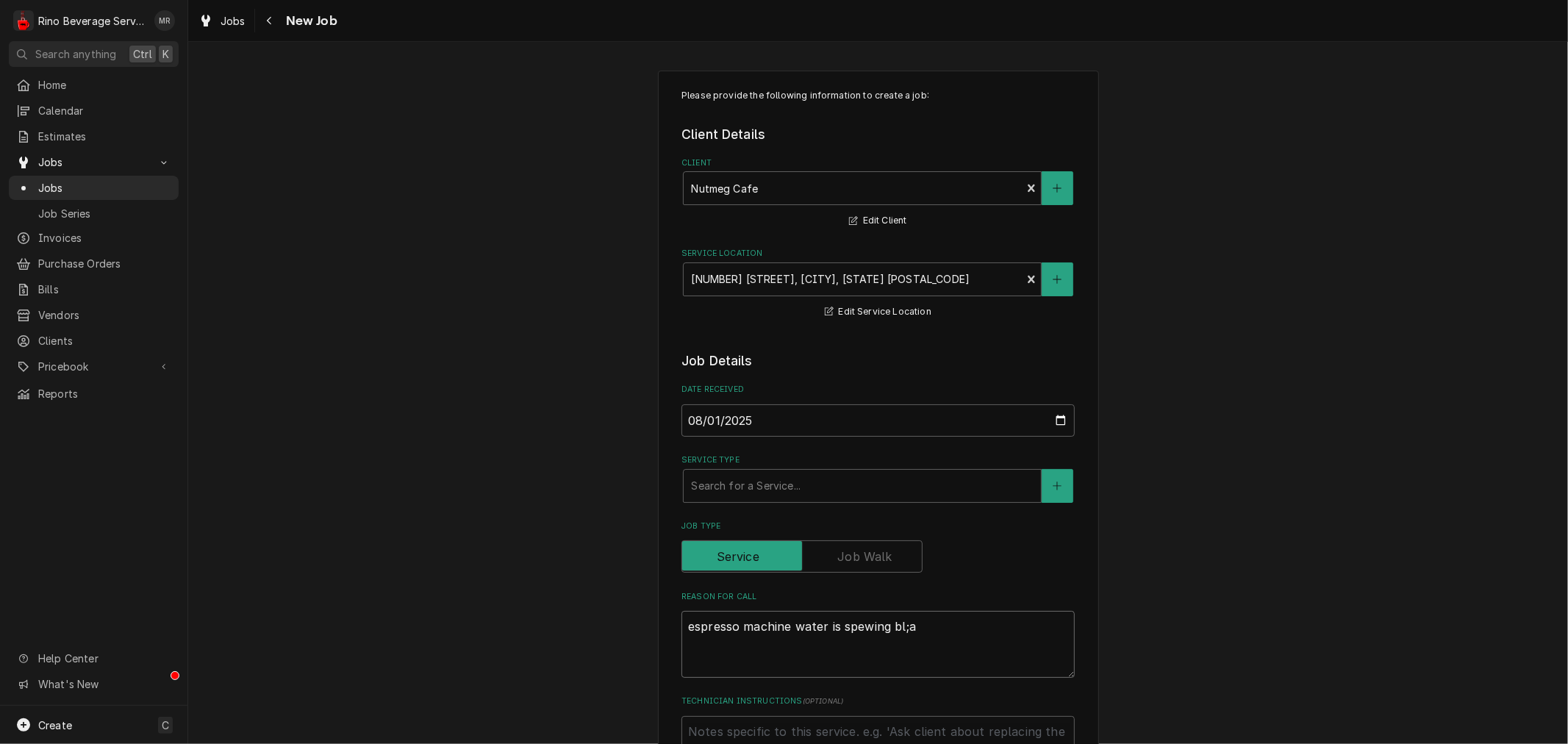 type on "x" 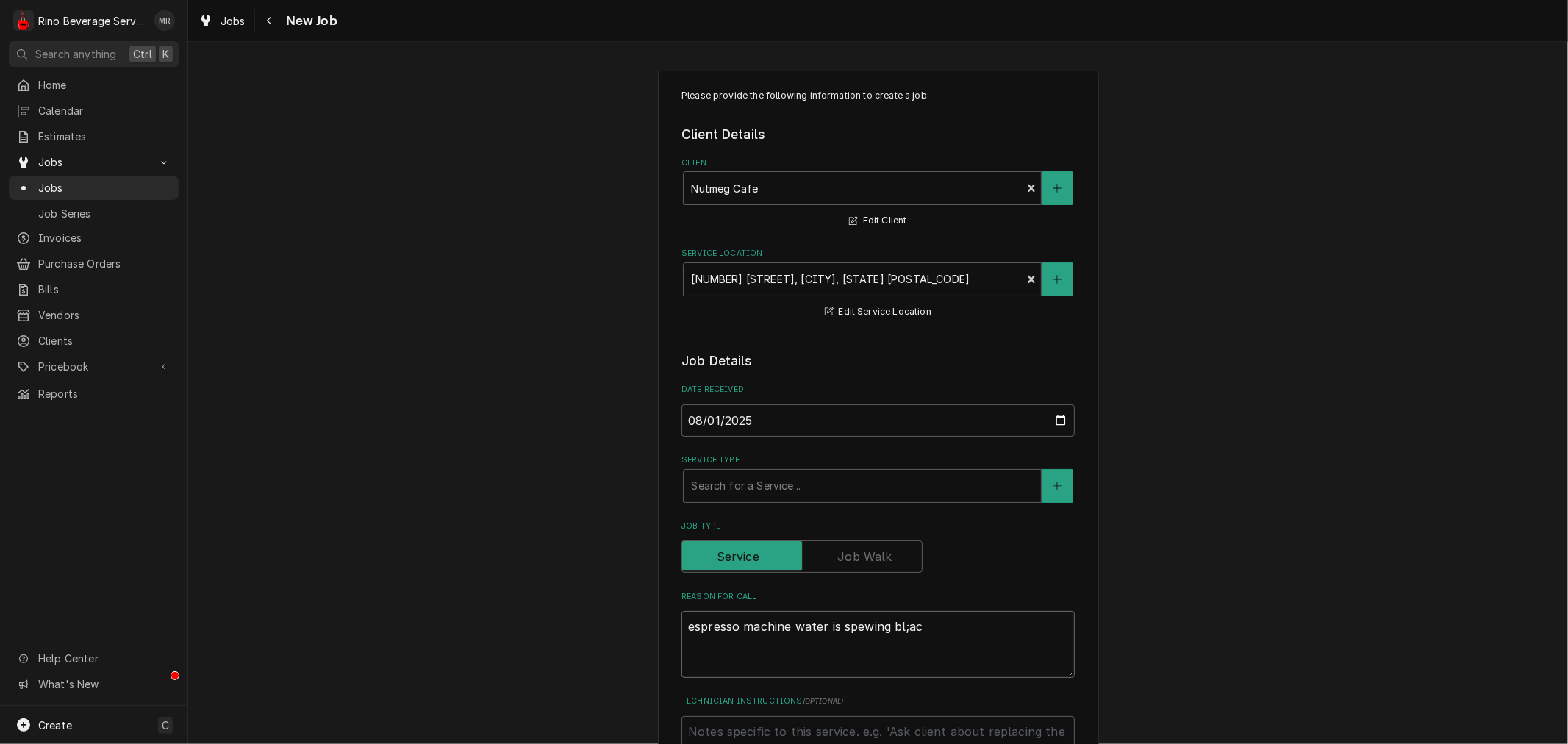 type on "x" 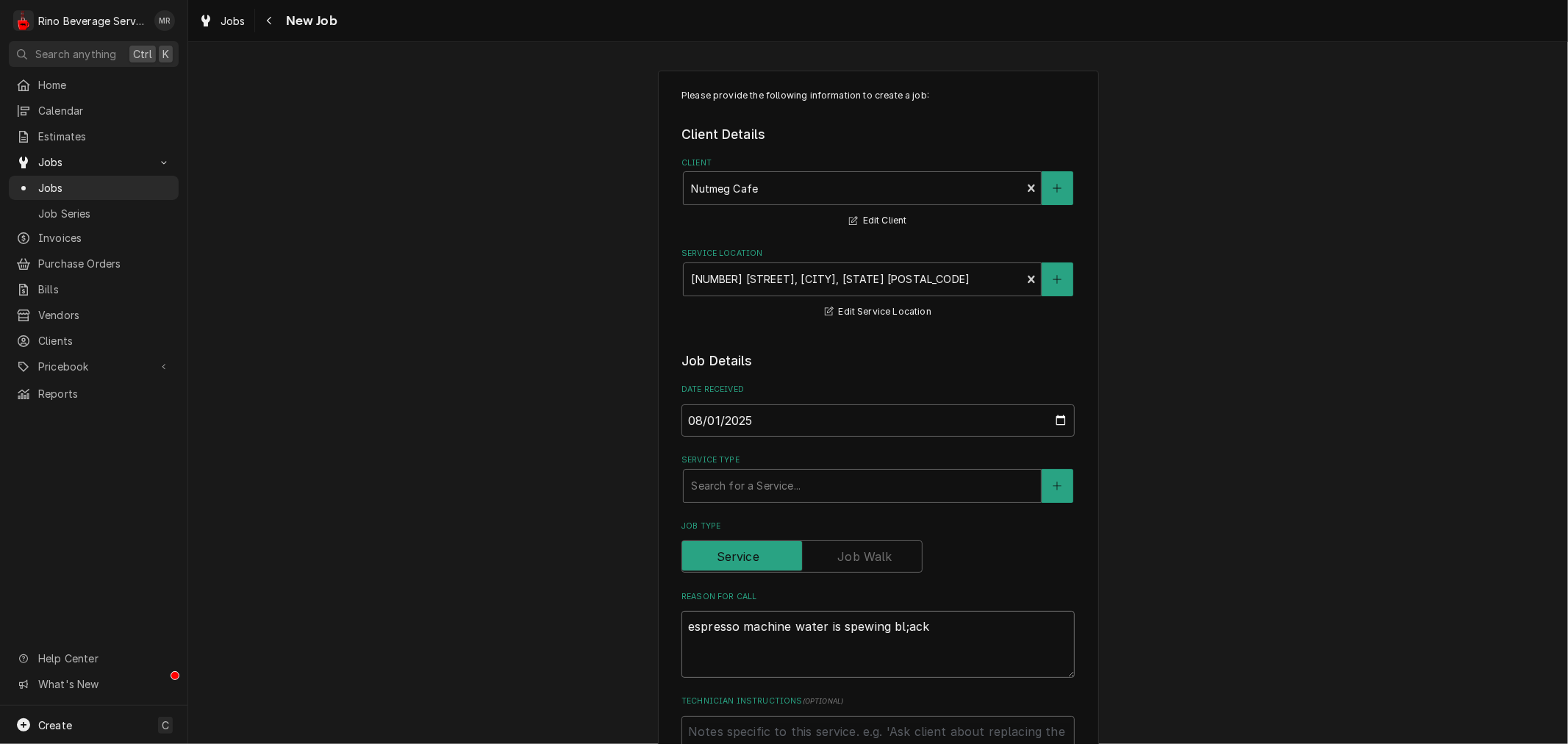 type on "x" 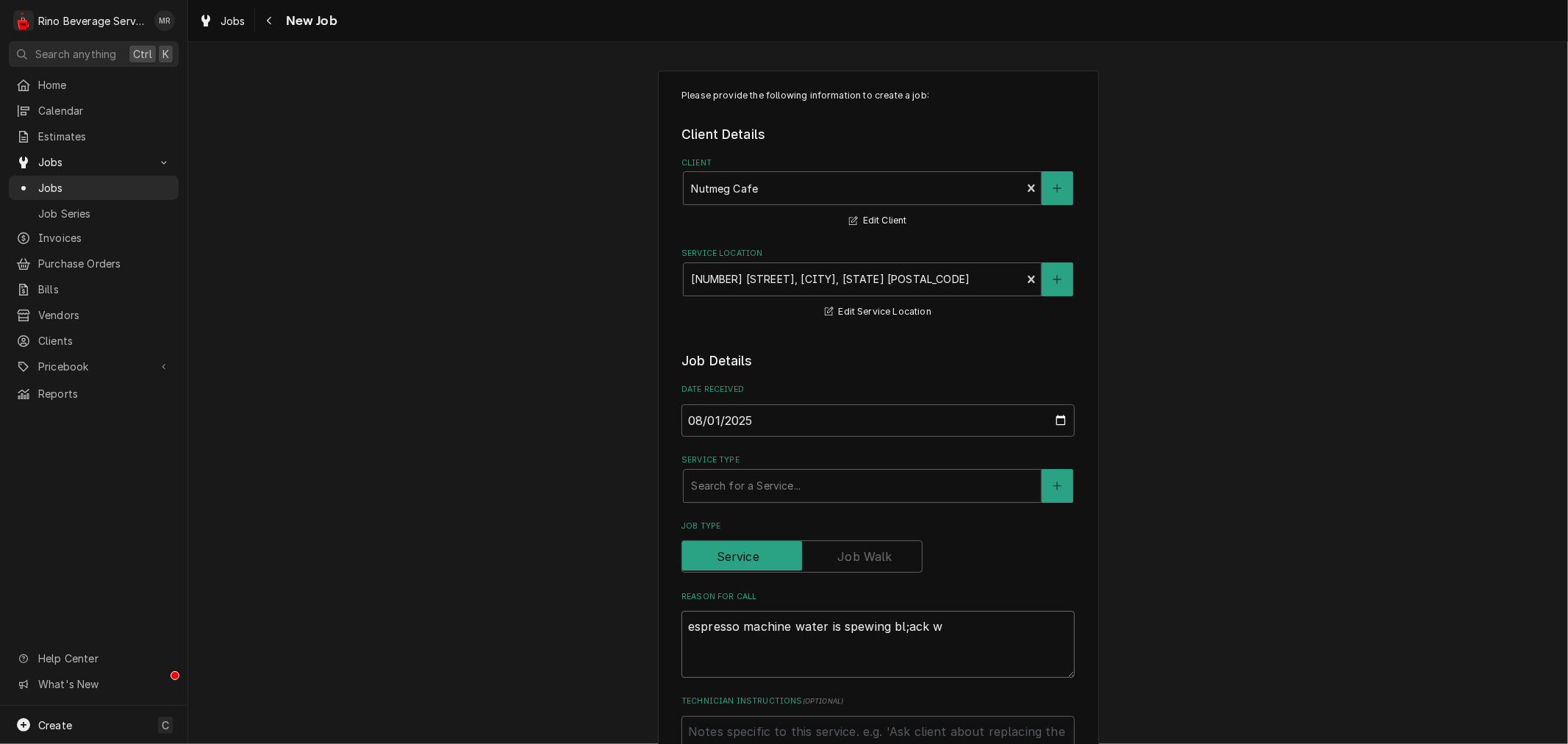 type on "x" 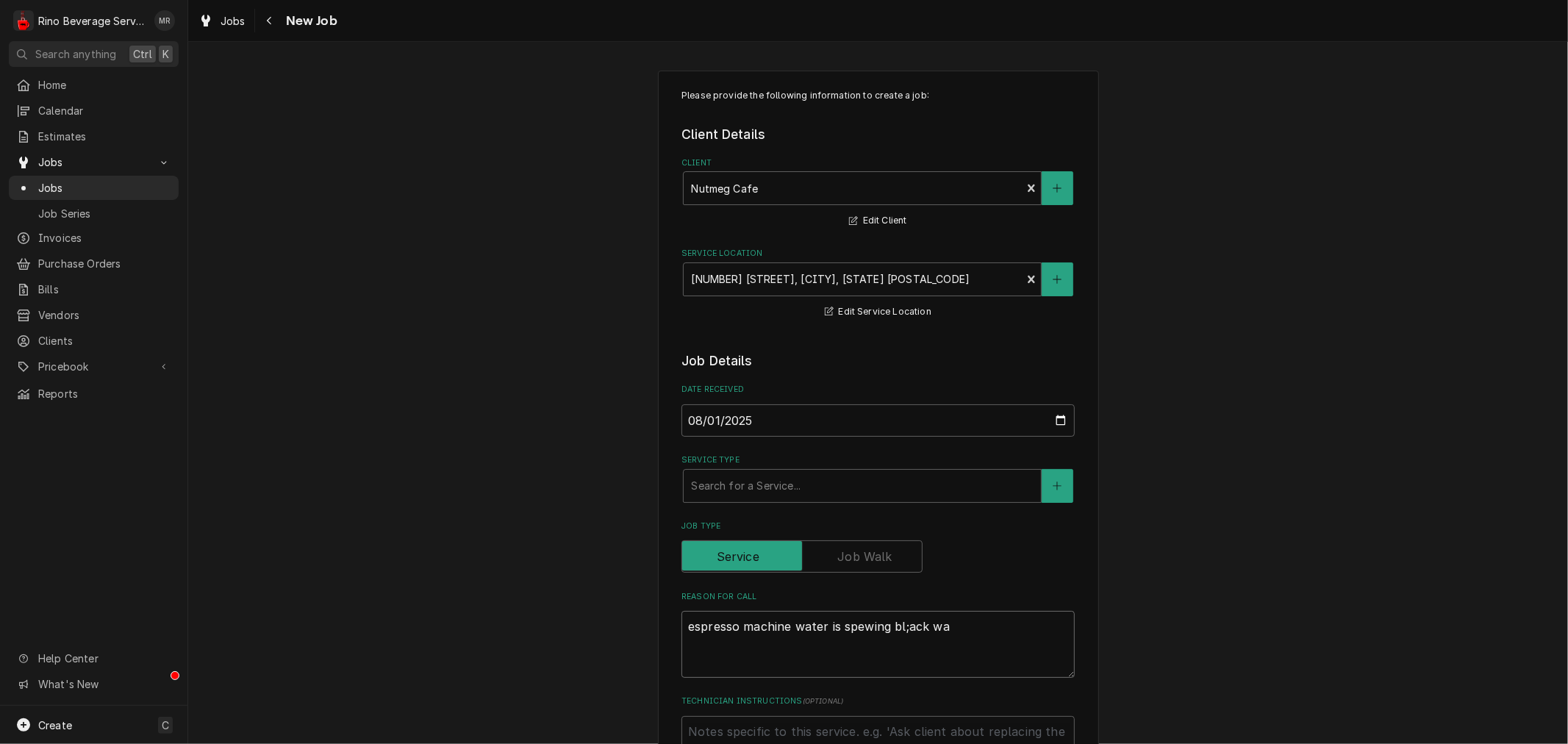type on "x" 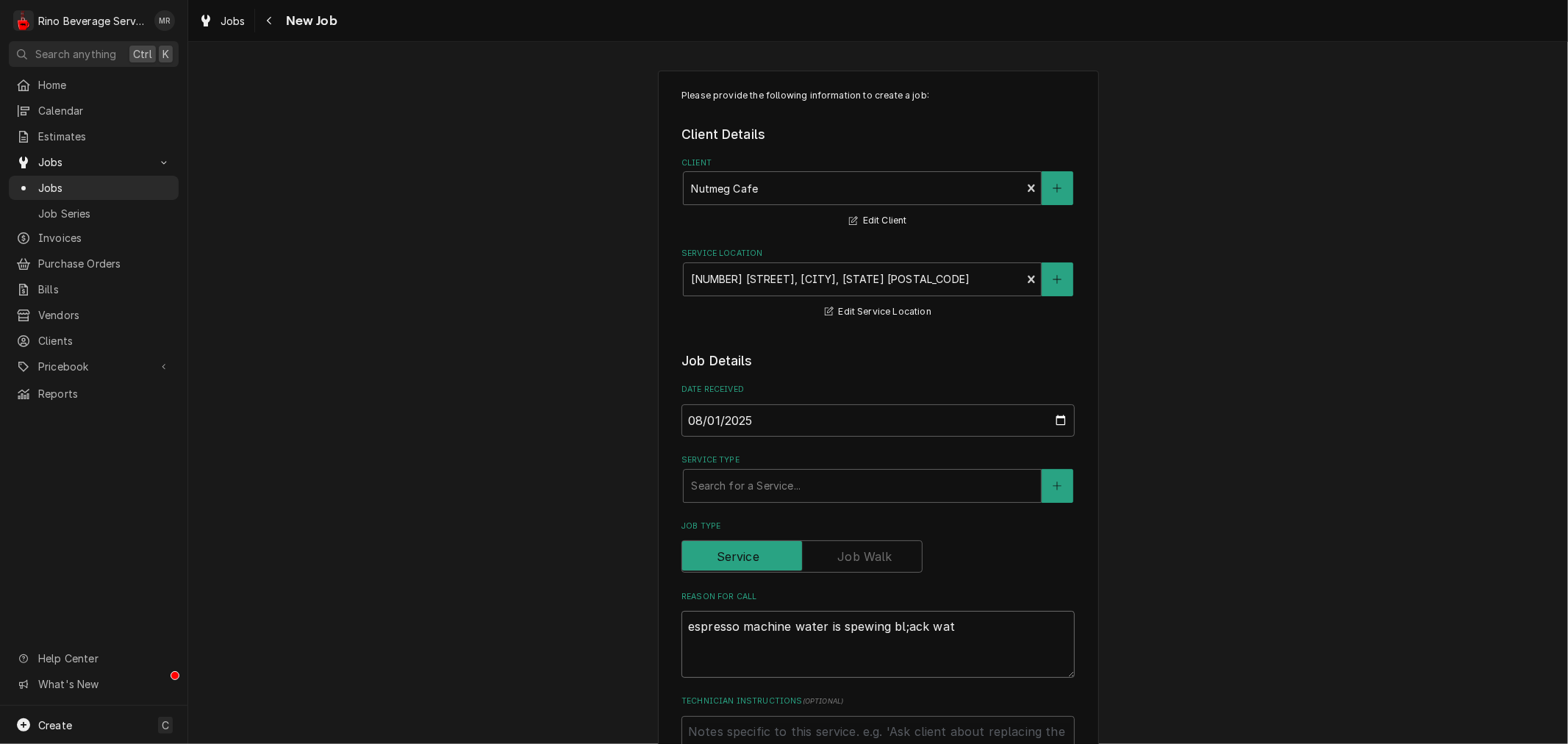 type on "x" 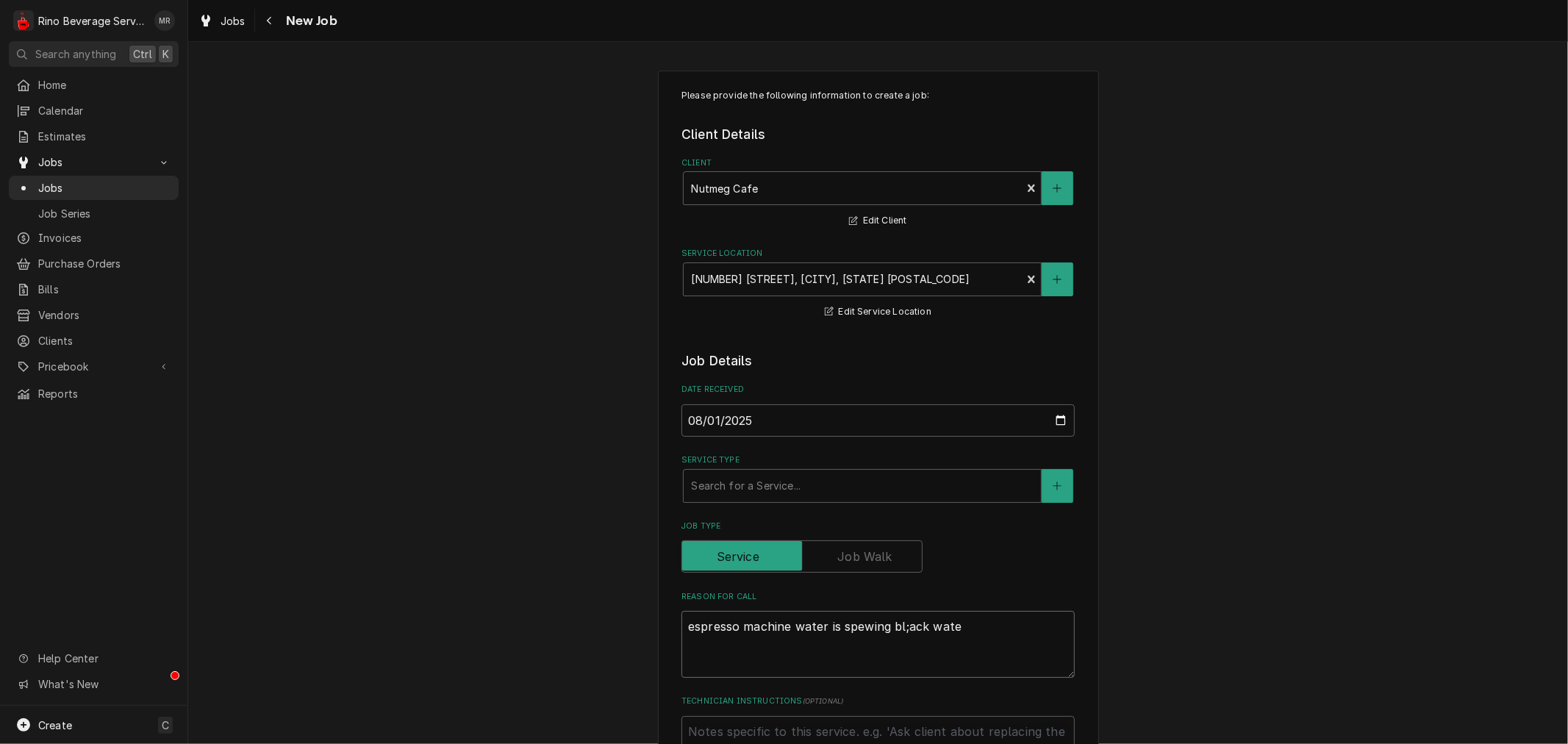 type on "x" 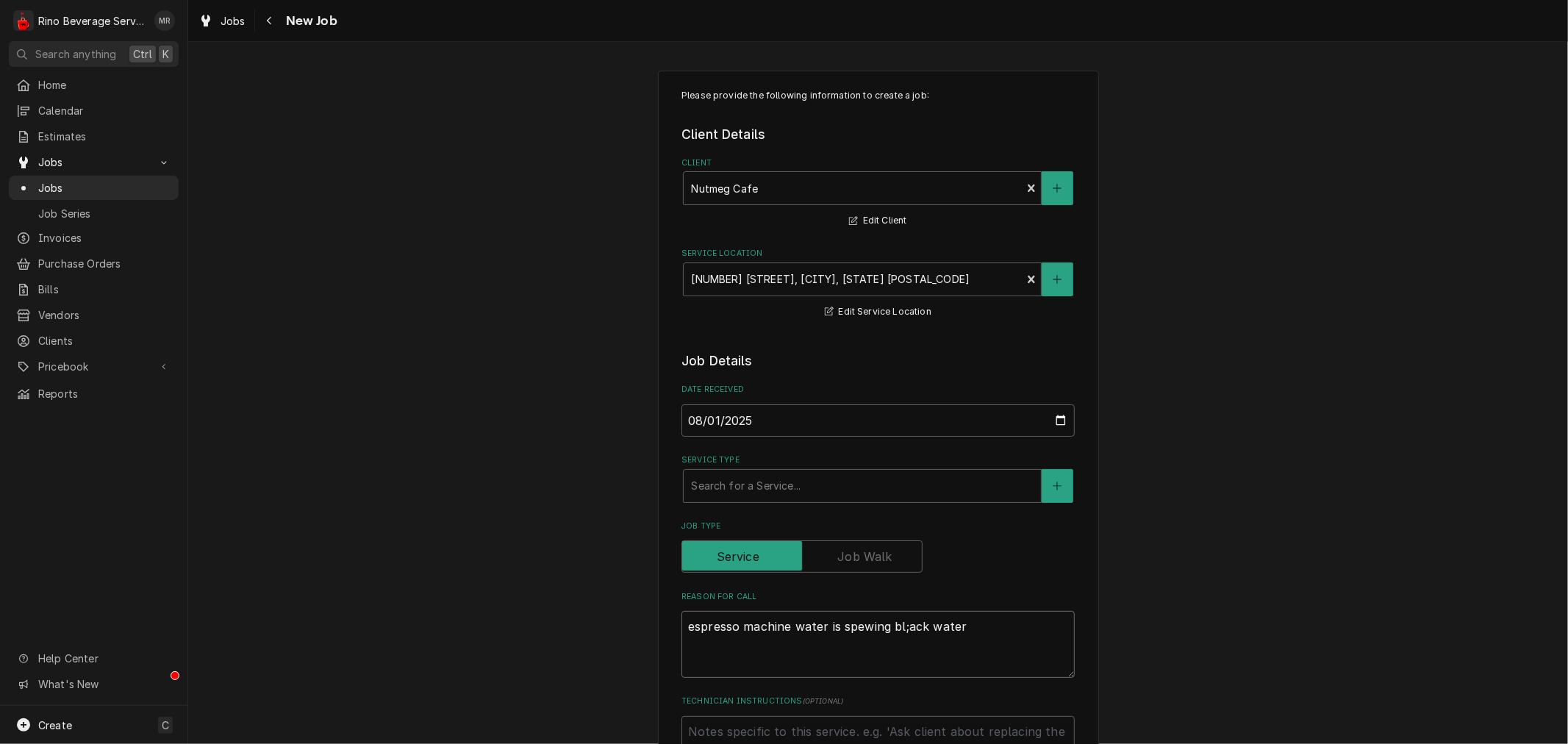 click on "espresso machine water is spewing bl;ack water" at bounding box center (878, 644) 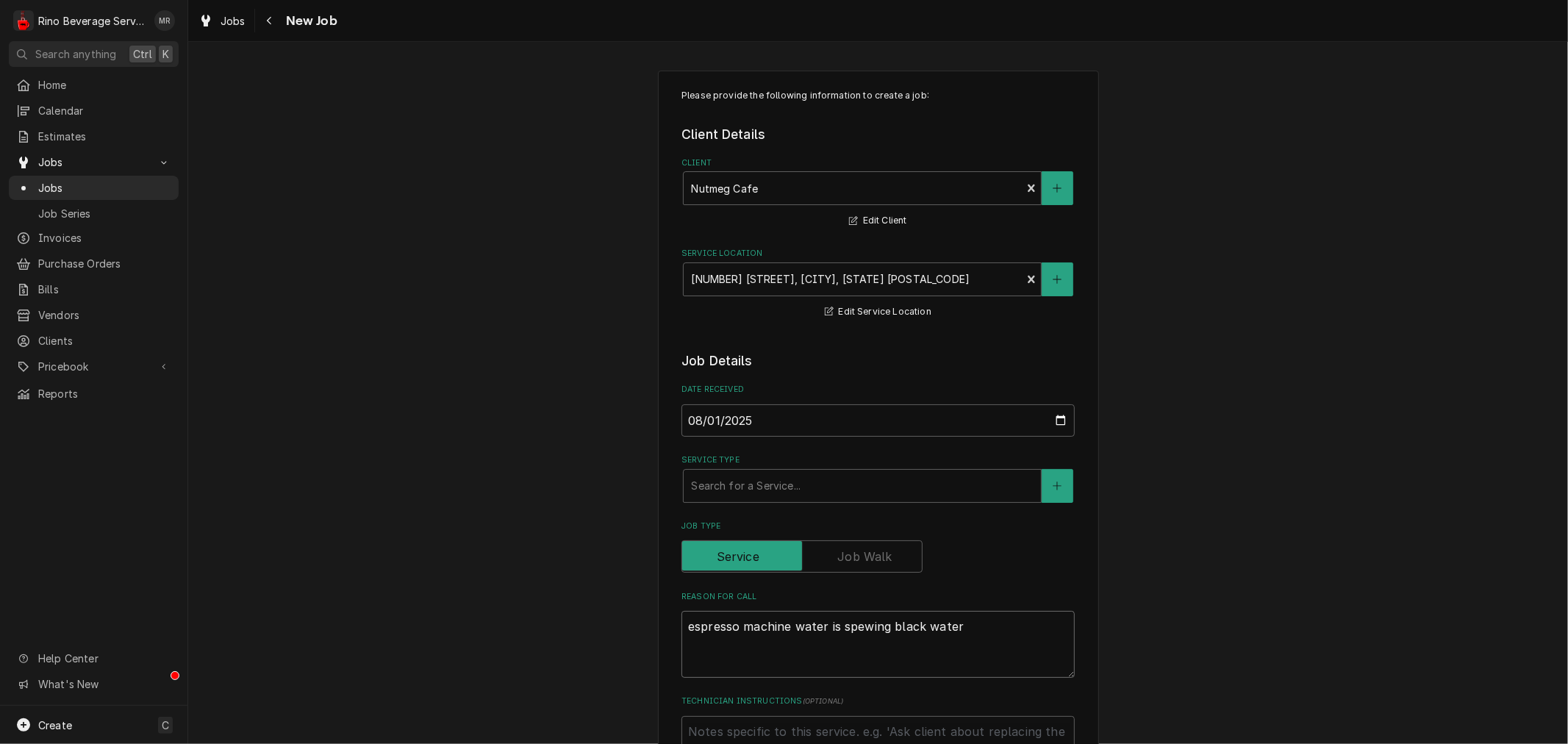 click on "espresso machine water is spewing black water" at bounding box center [878, 644] 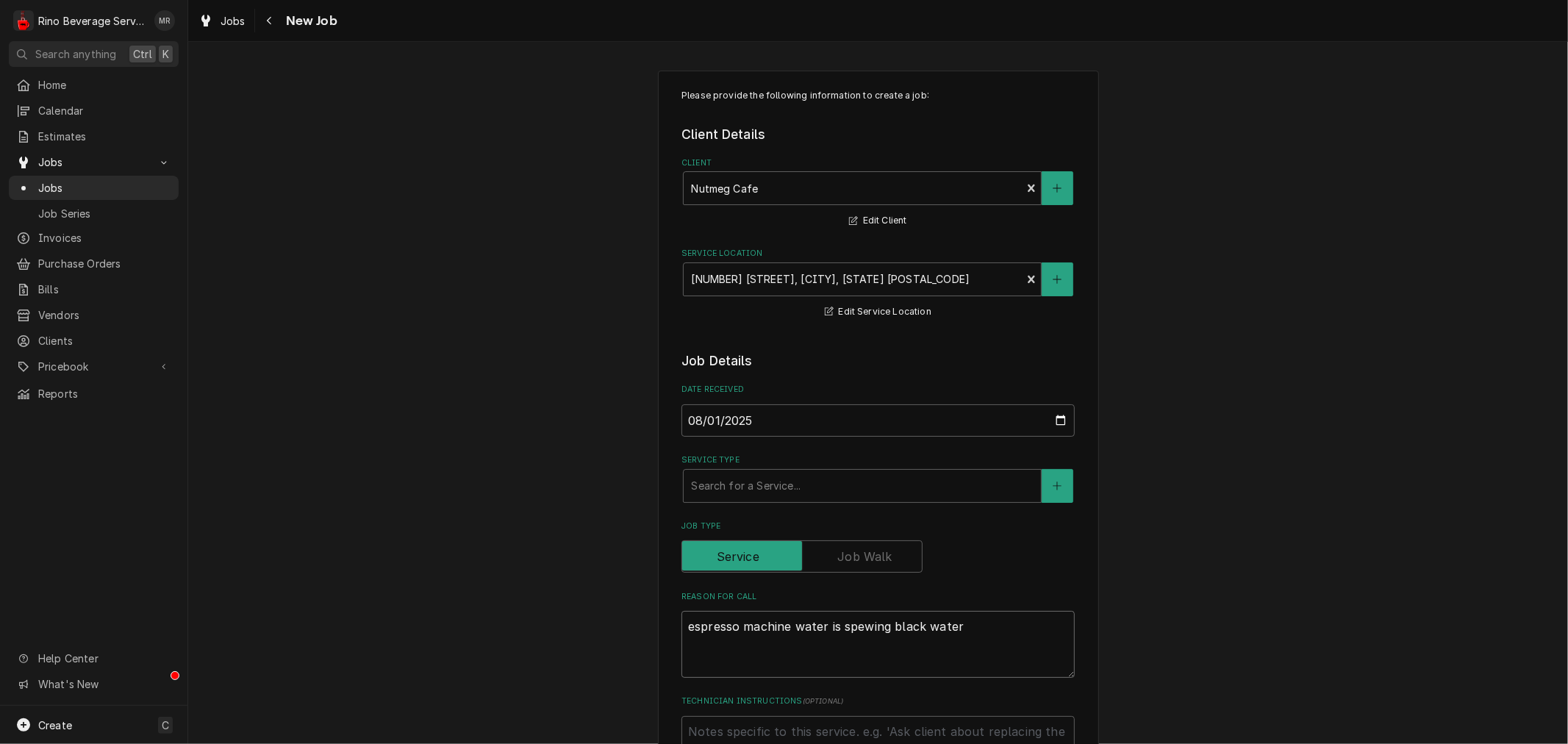 type on "x" 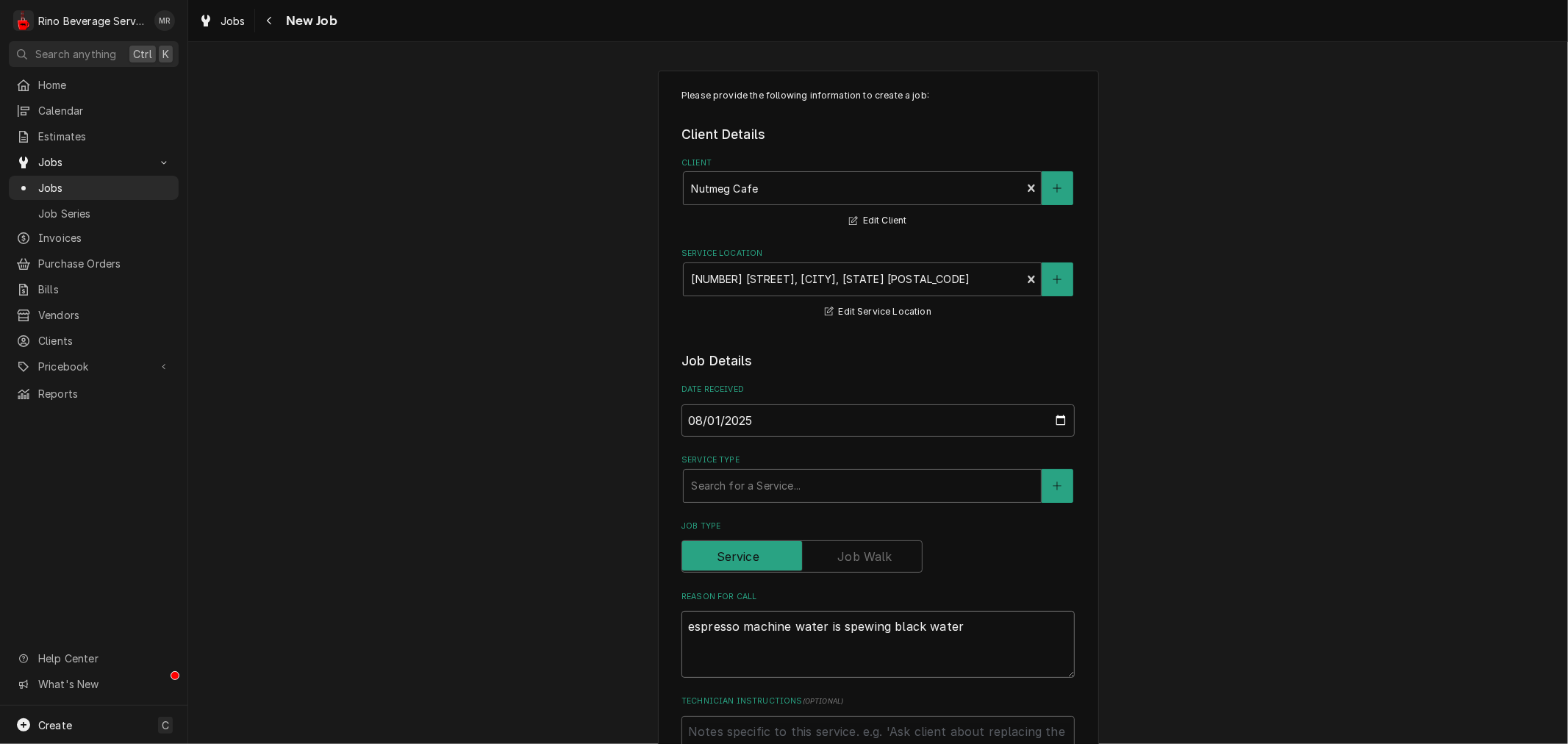 type on "espresso machine water is spewing black water," 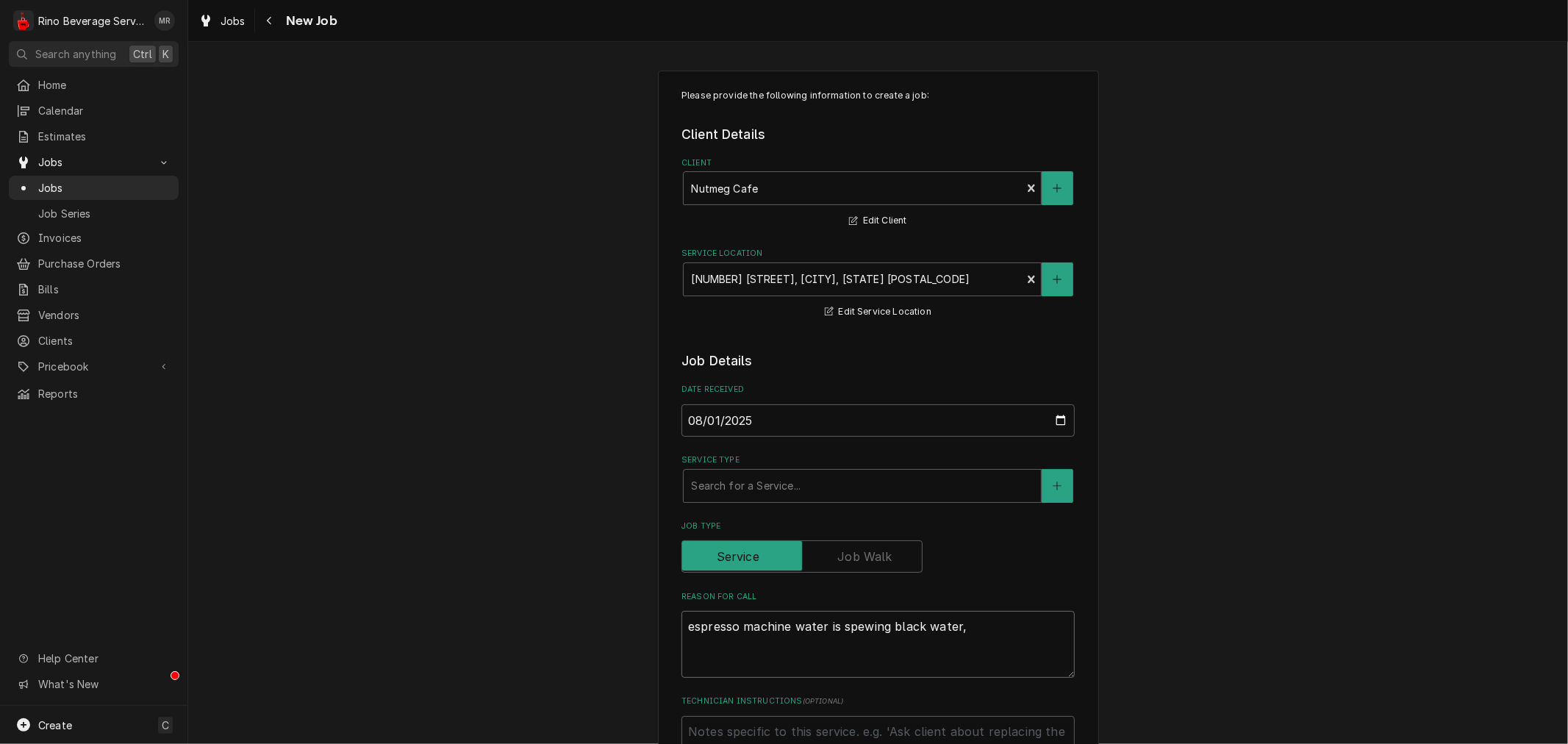 type on "x" 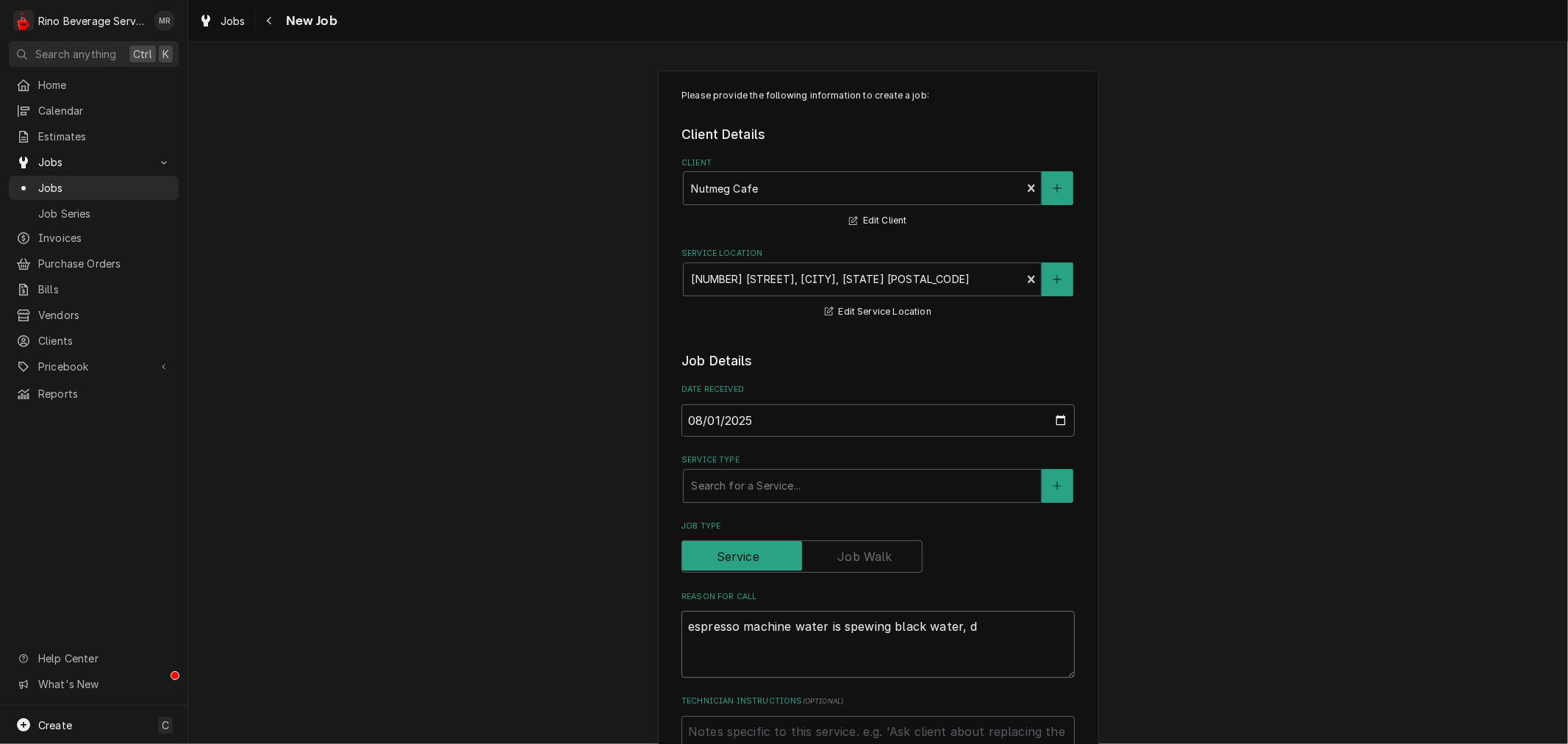type on "x" 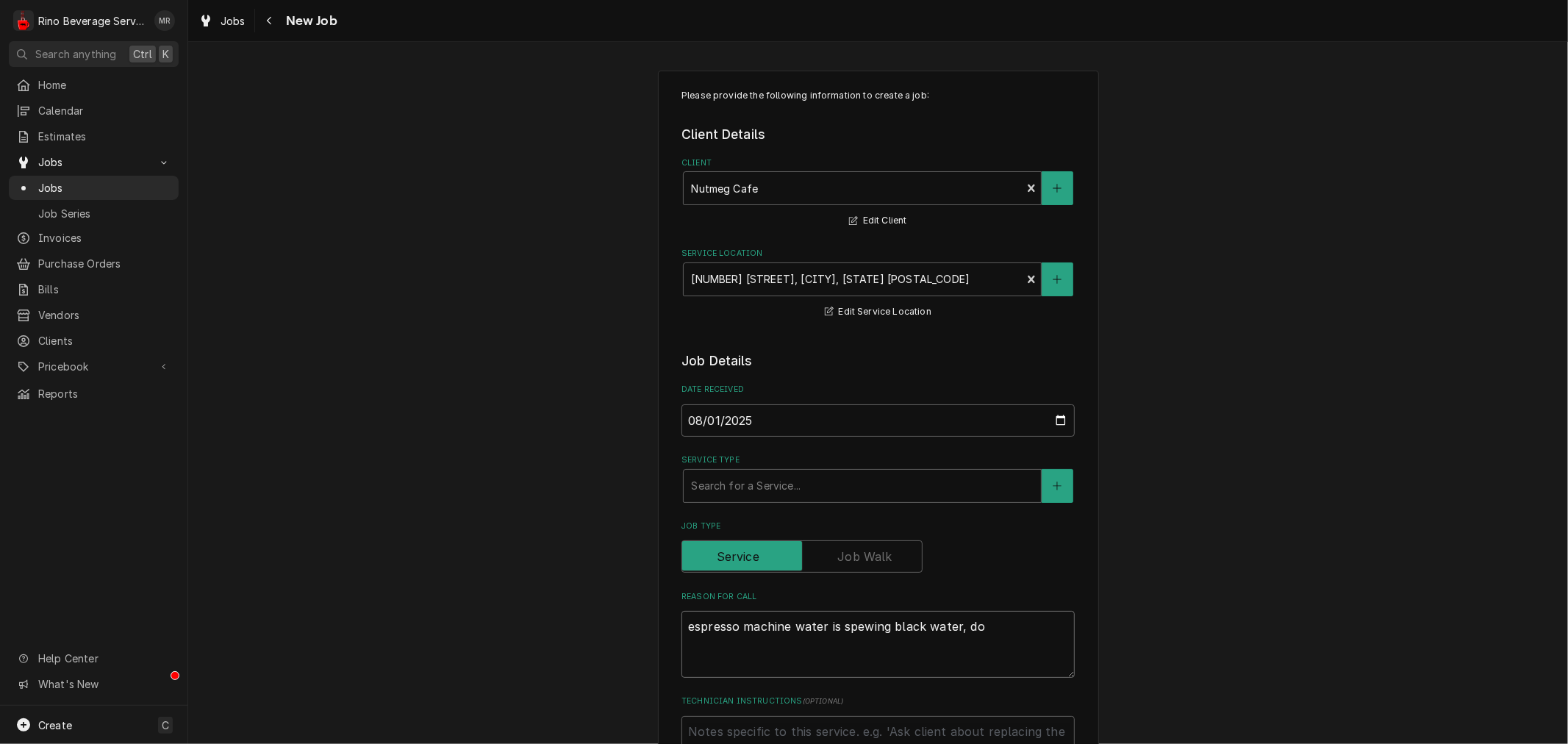 type on "x" 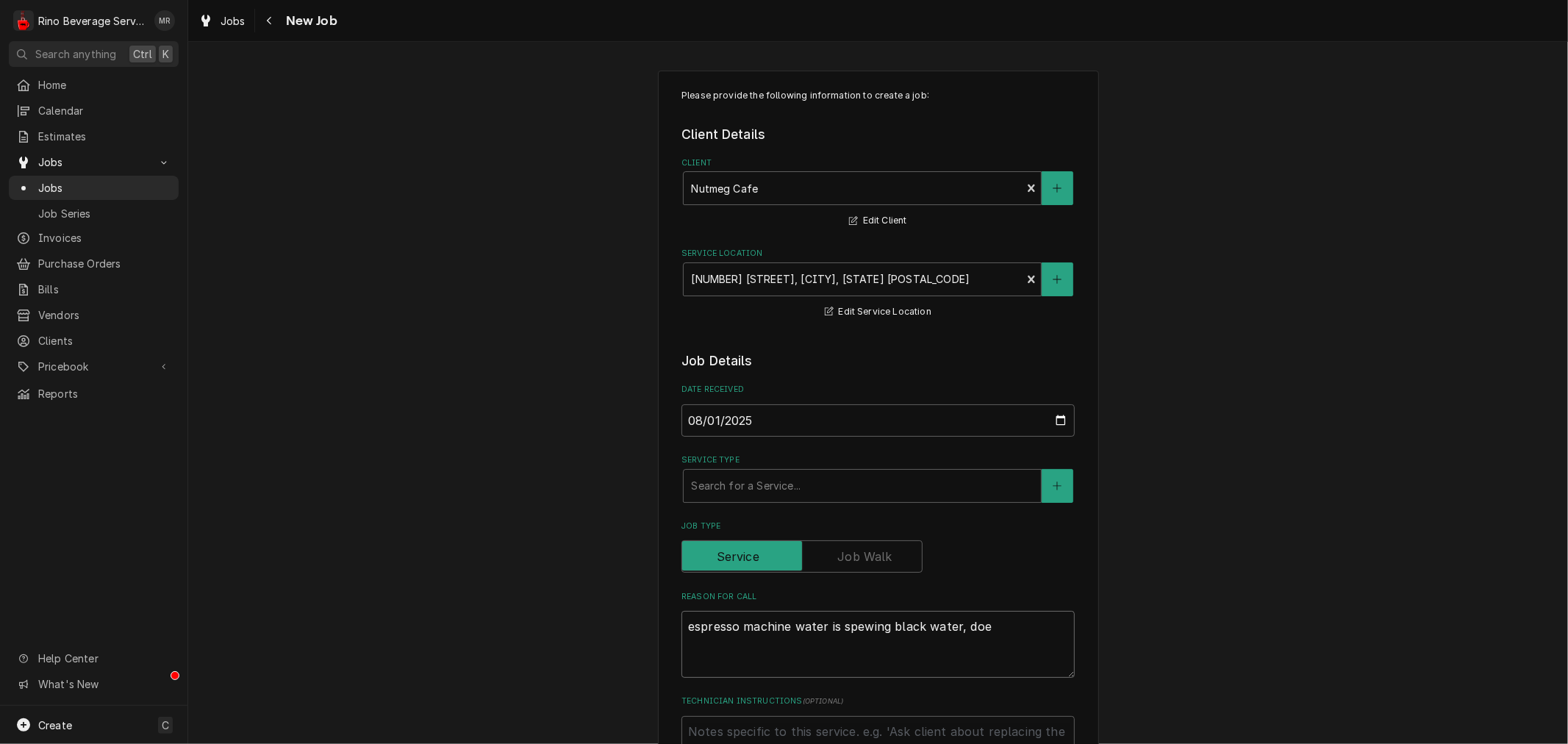 type on "x" 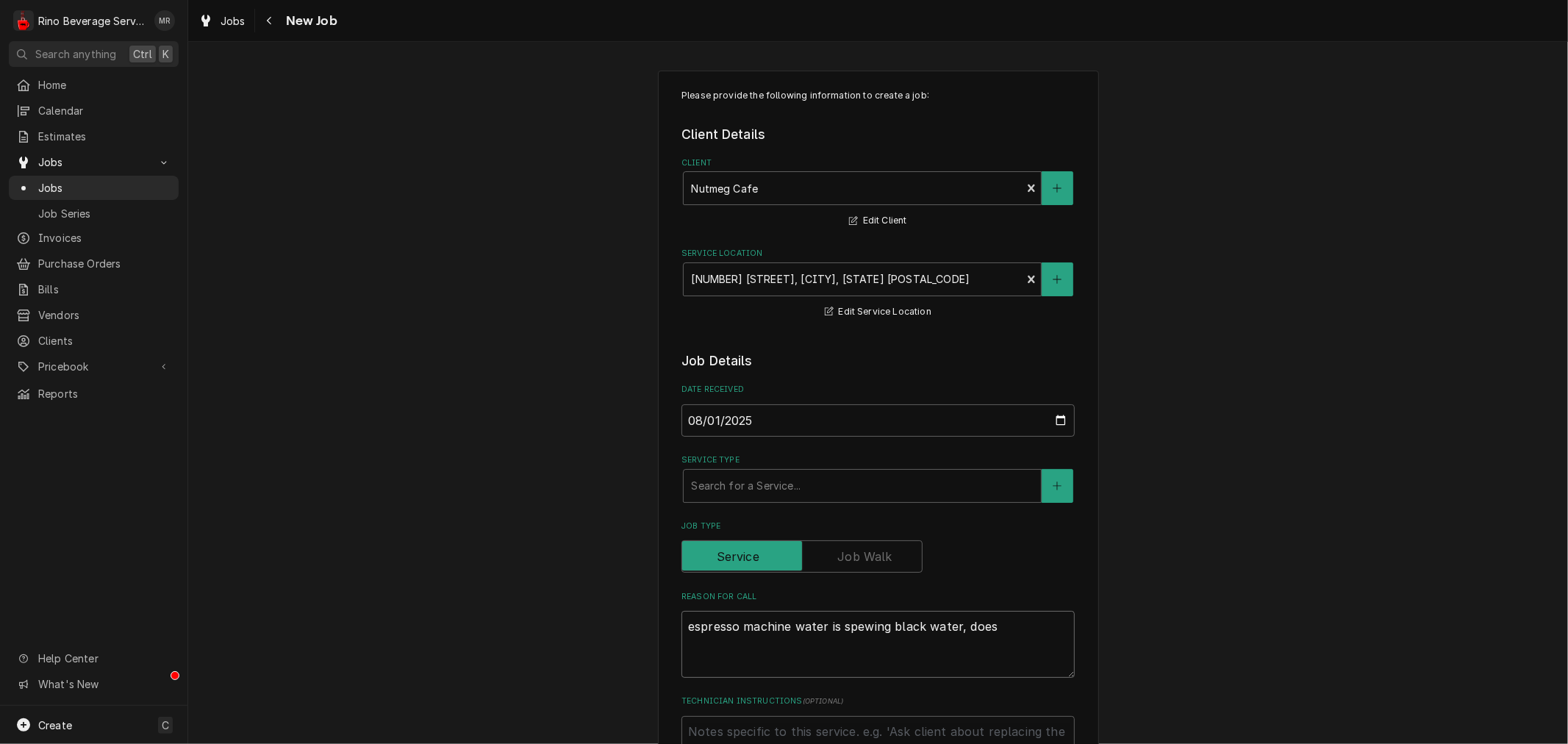 type on "x" 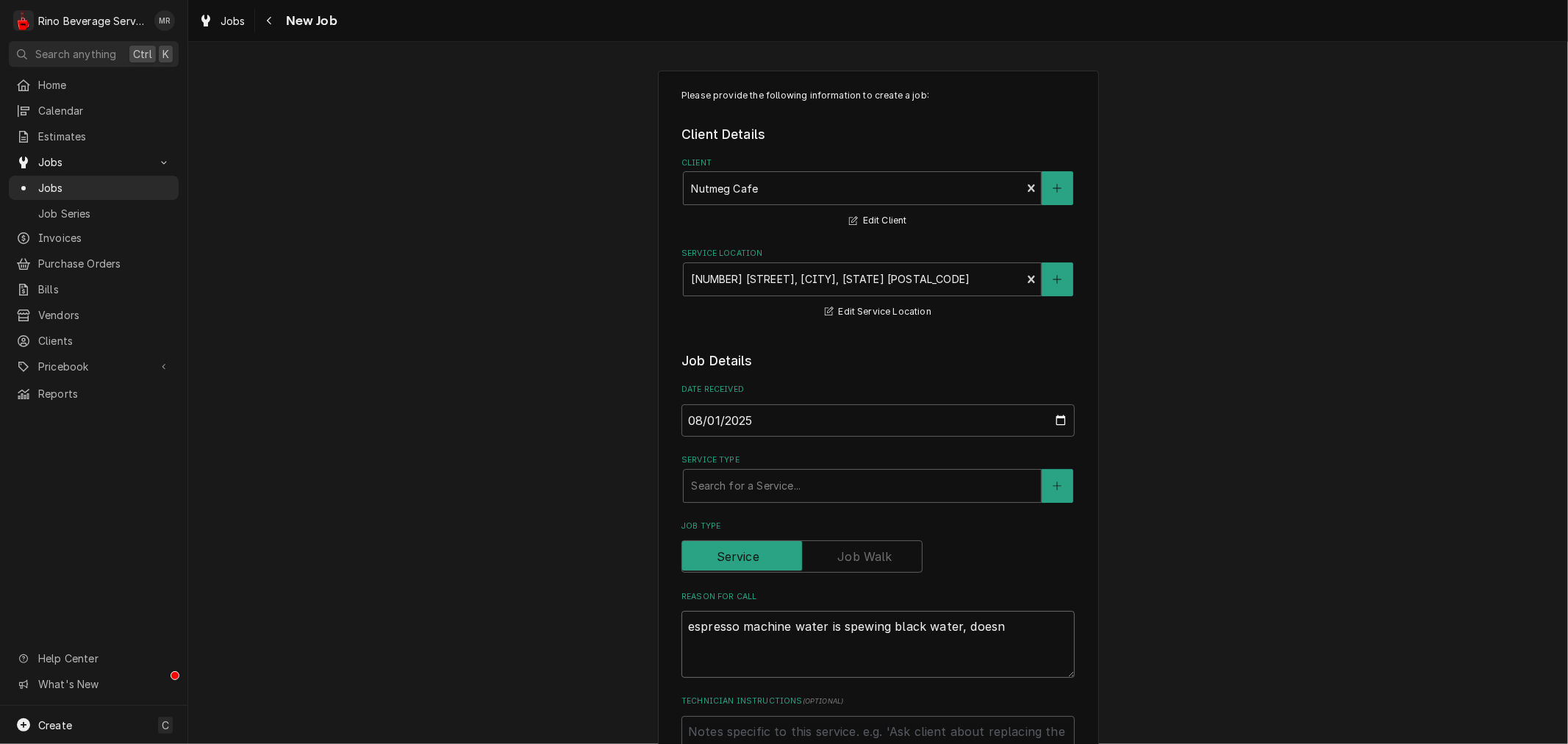 type on "x" 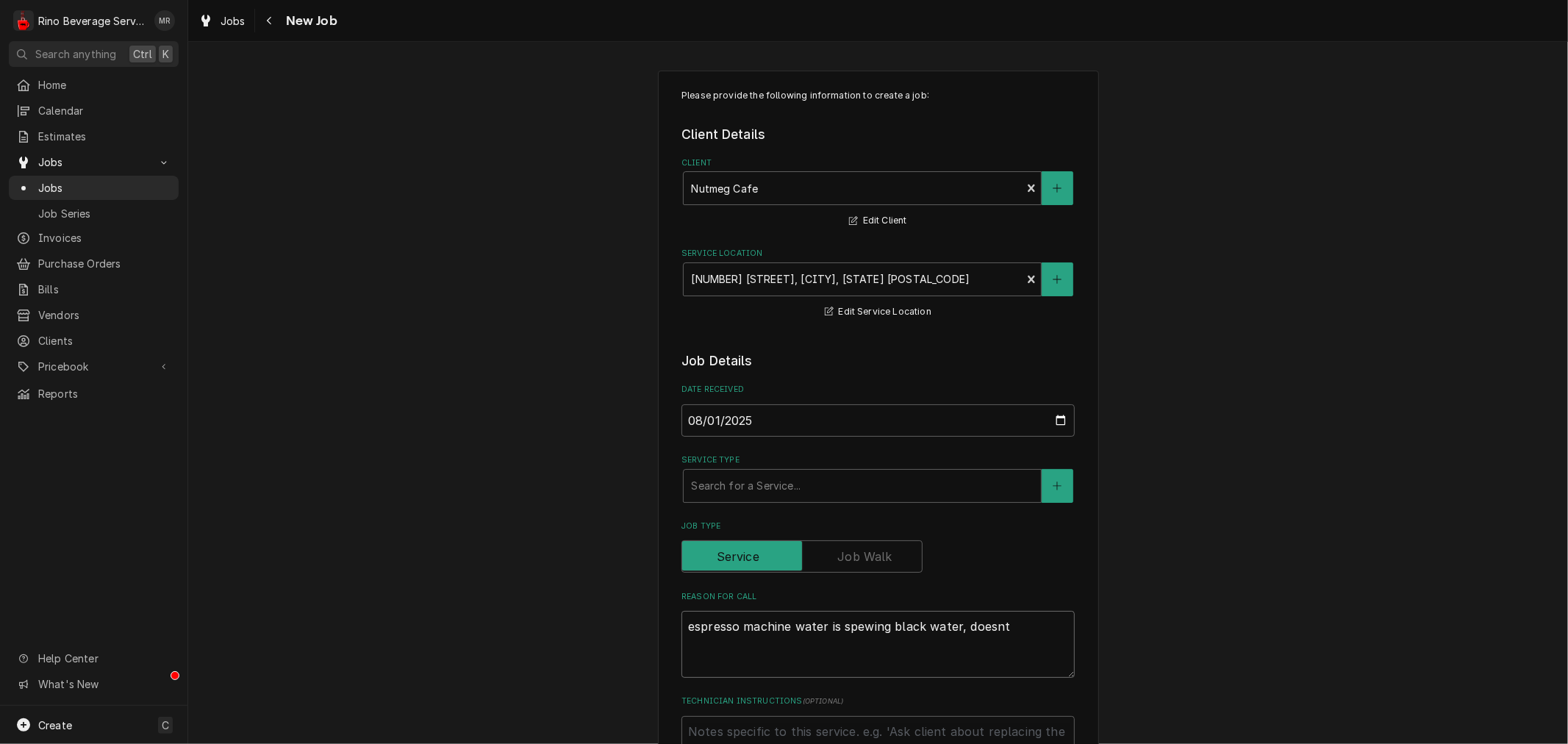 type on "x" 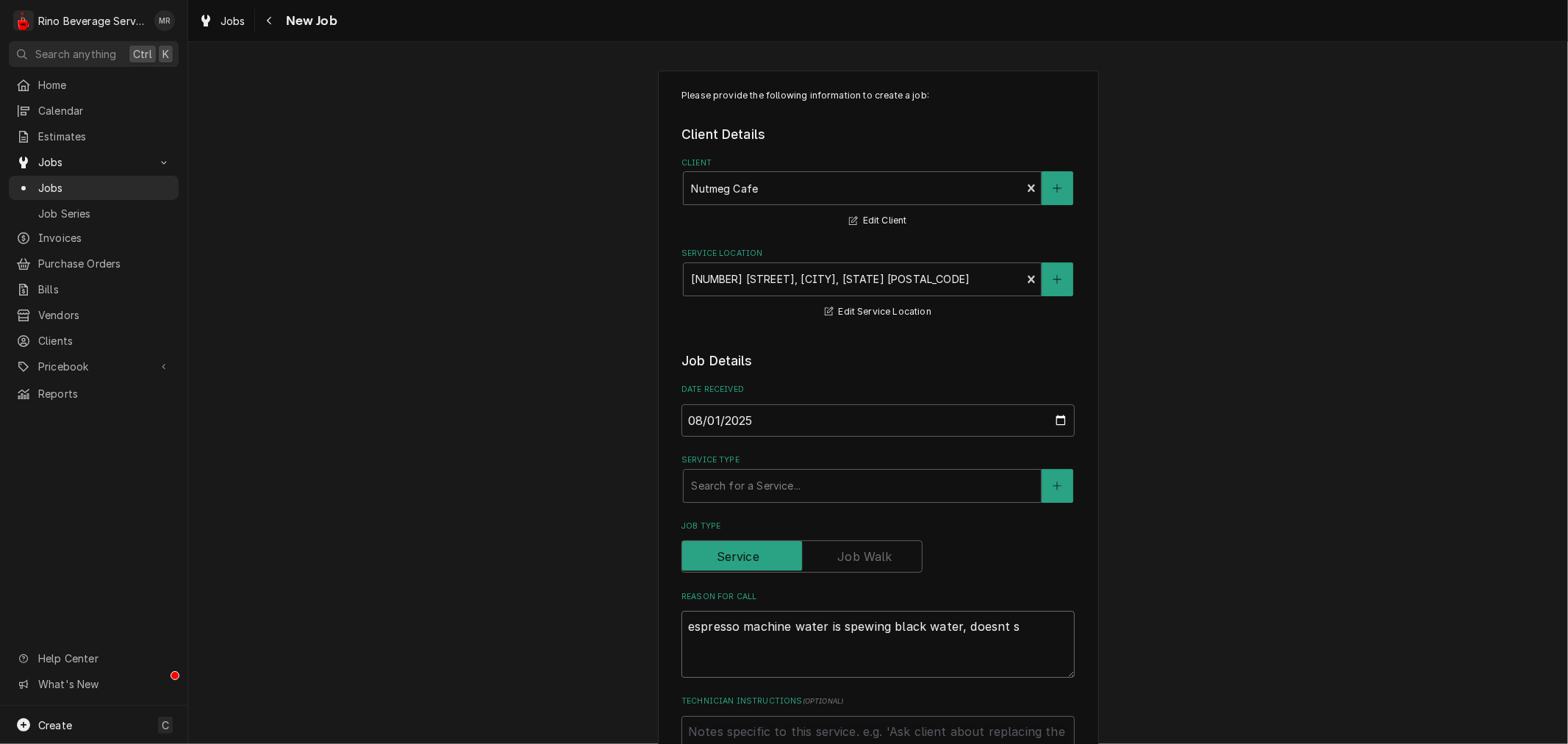 type on "x" 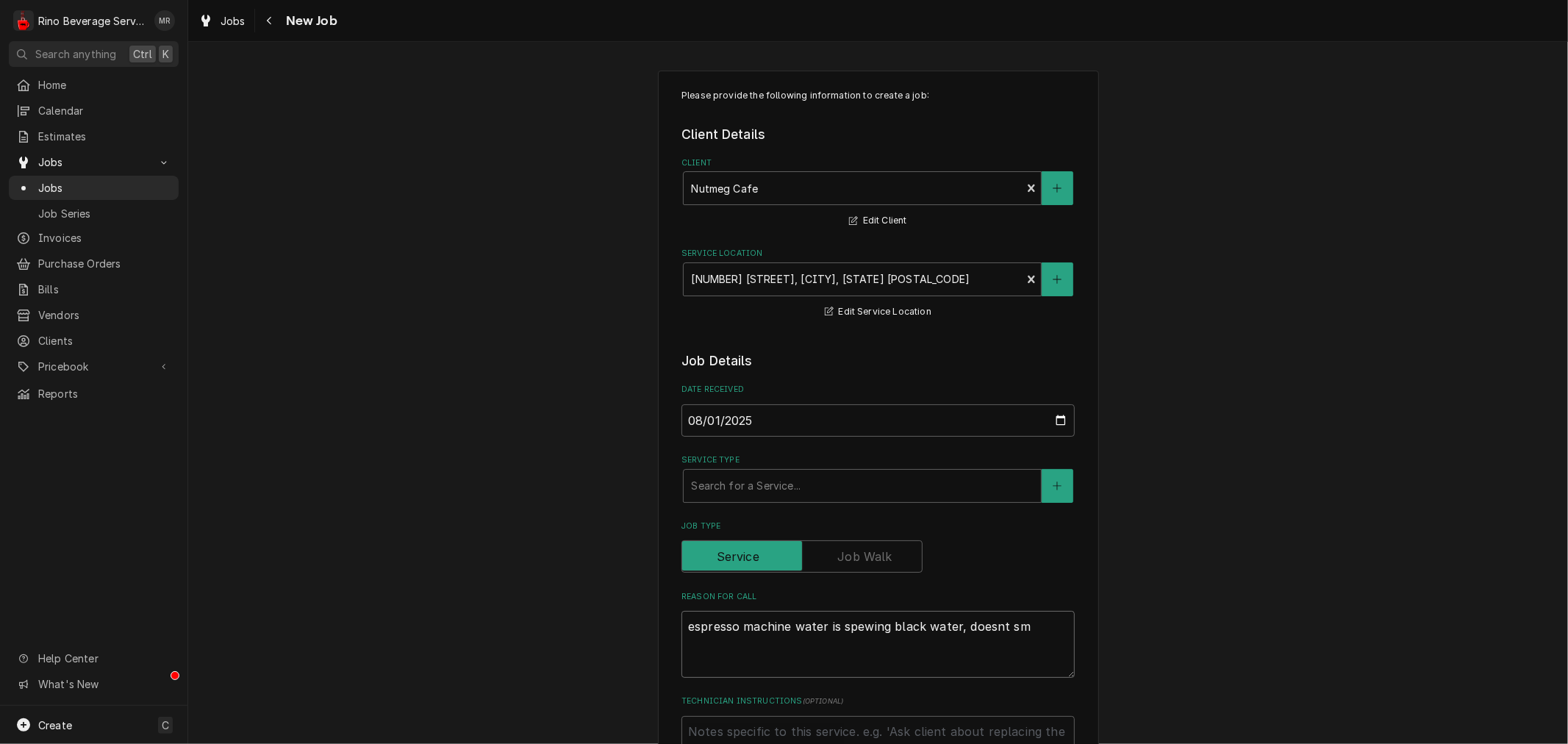 type on "x" 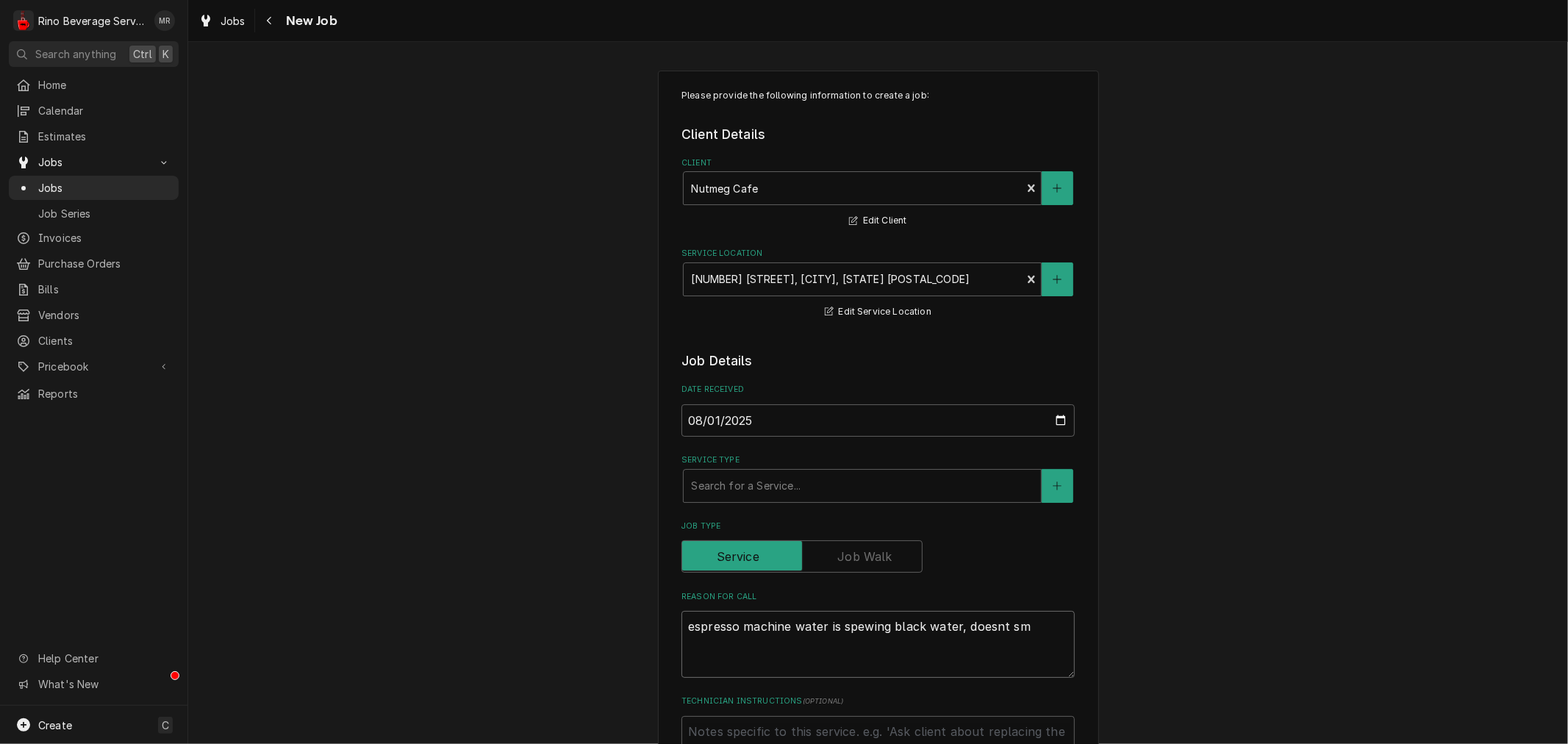 type on "espresso machine water is spewing black water, doesnt sme" 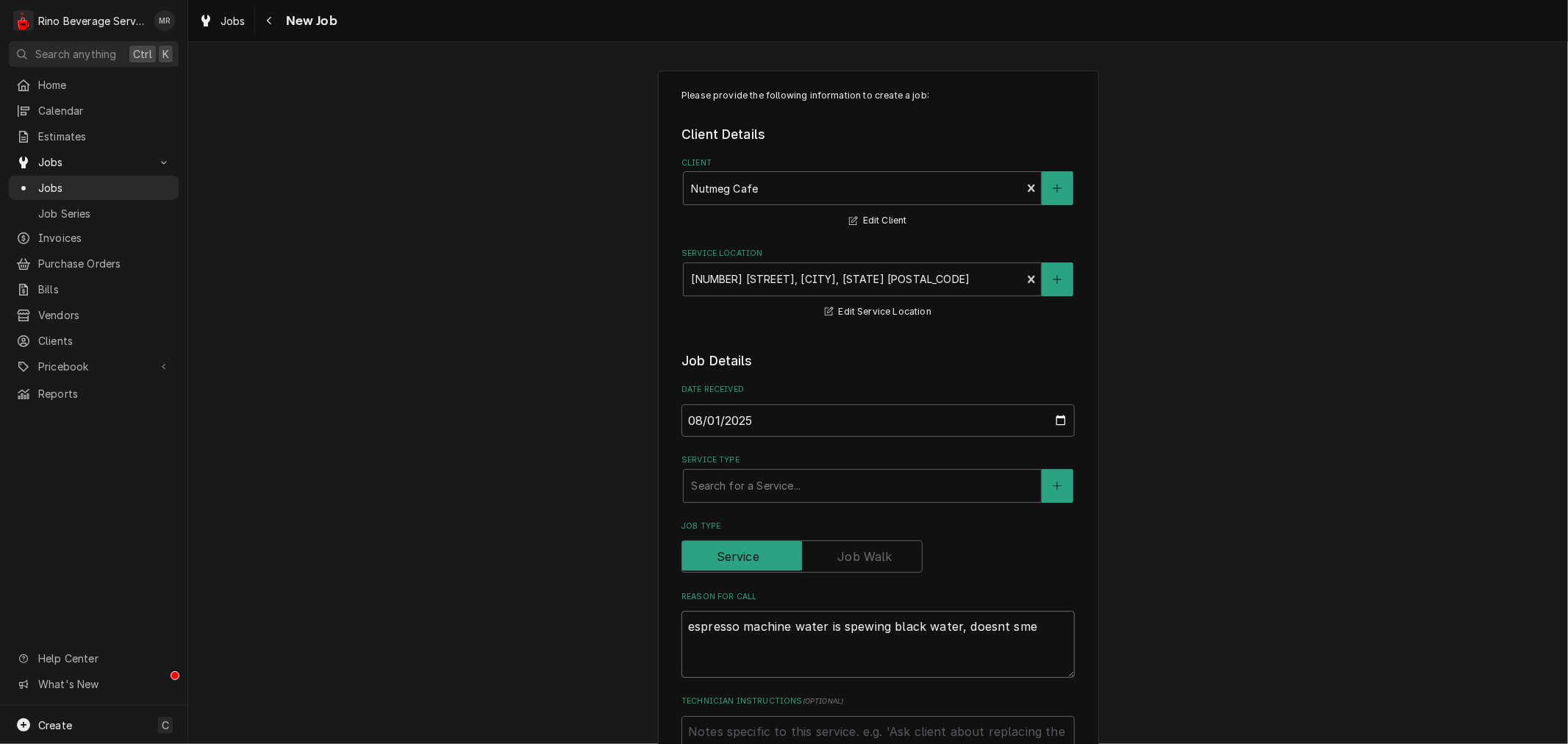 type on "x" 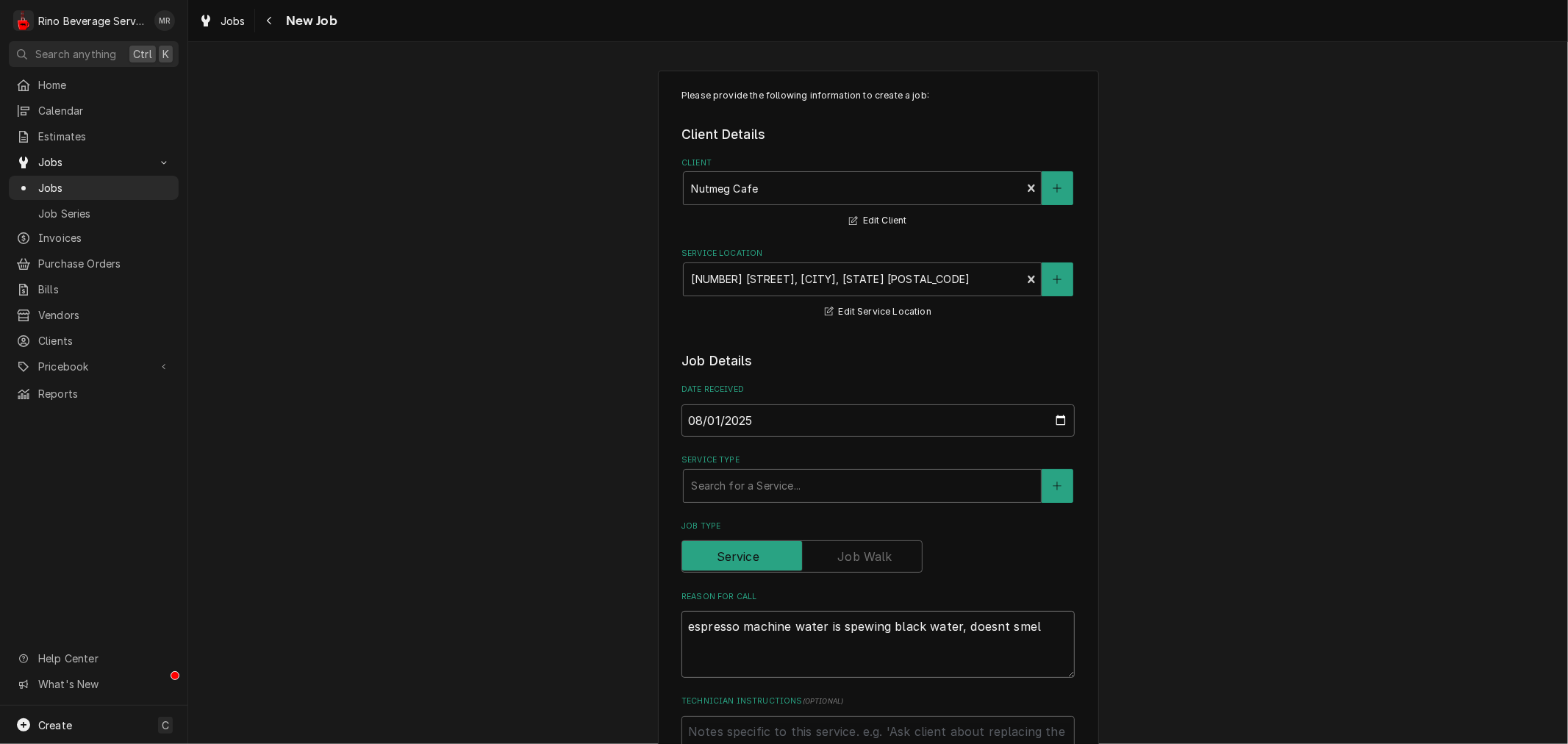 type on "x" 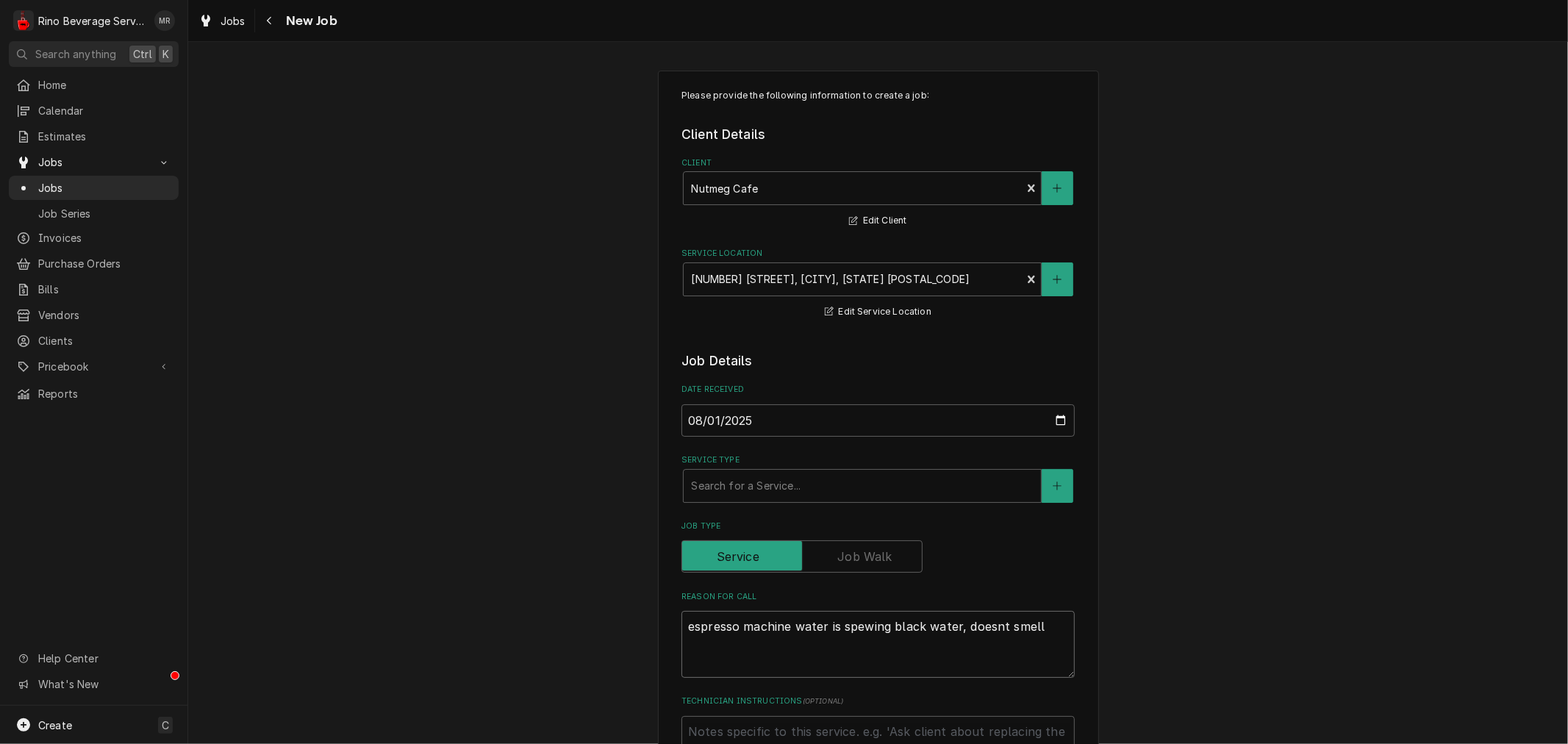 type on "x" 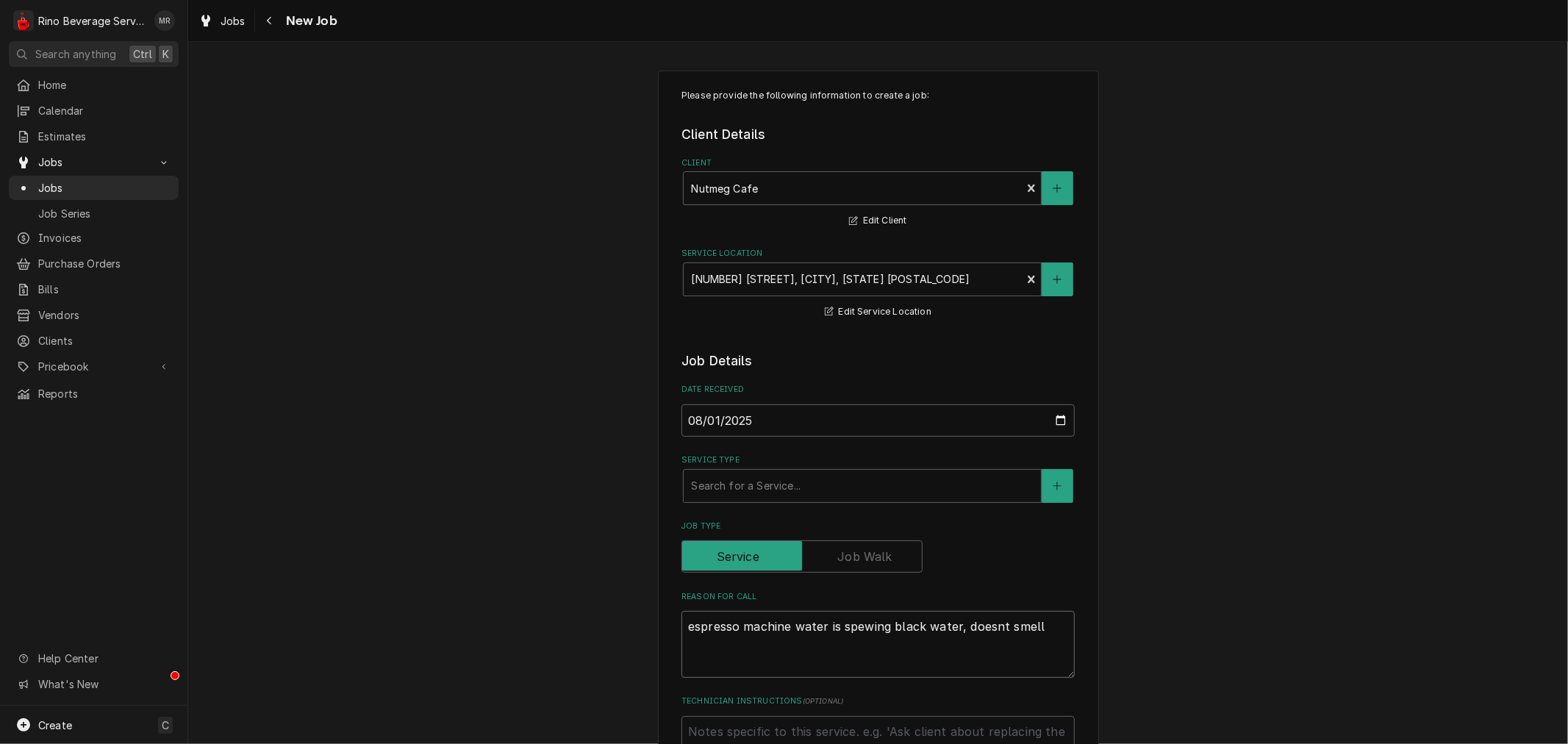 type on "x" 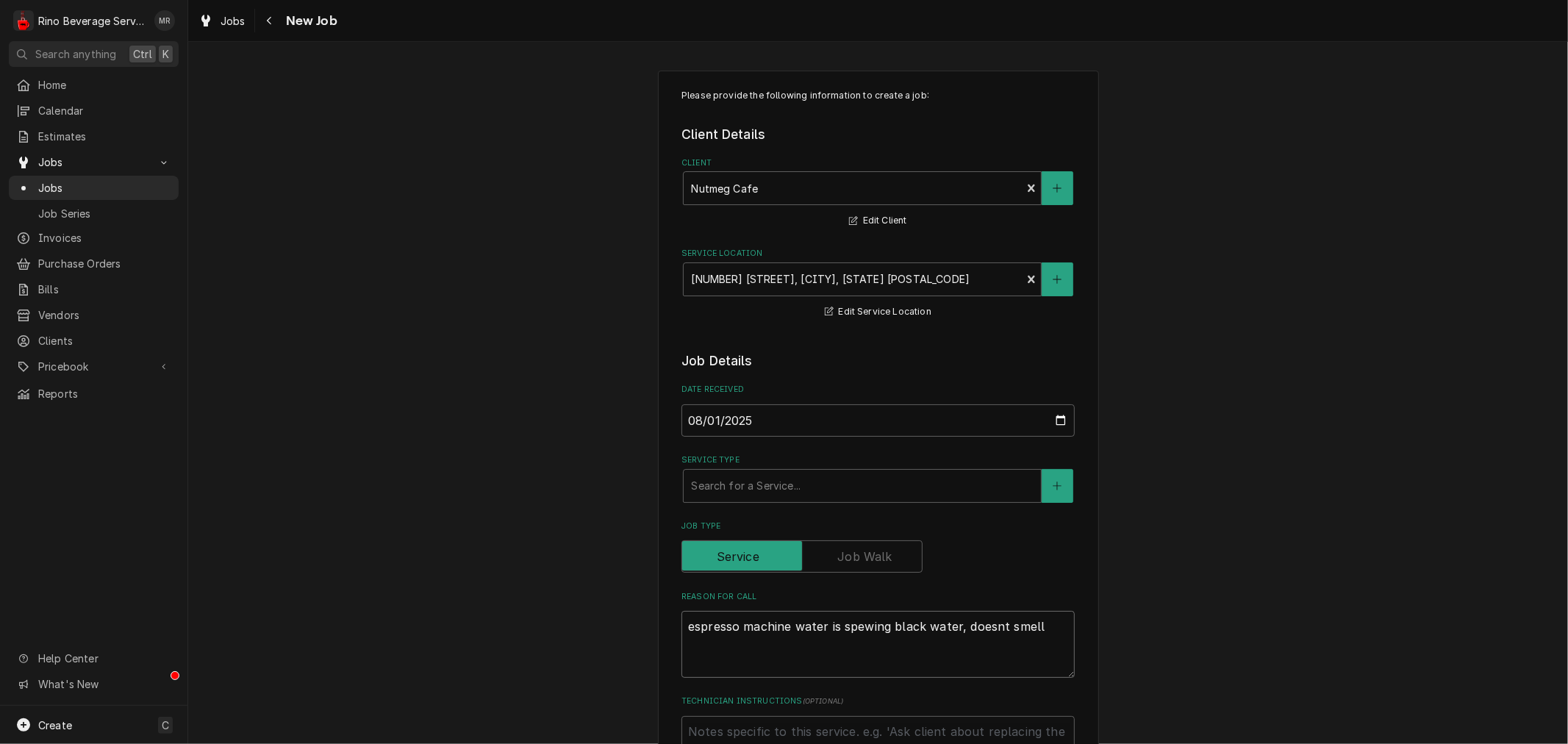 type on "espresso machine water is spewing black water, doesnt smell" 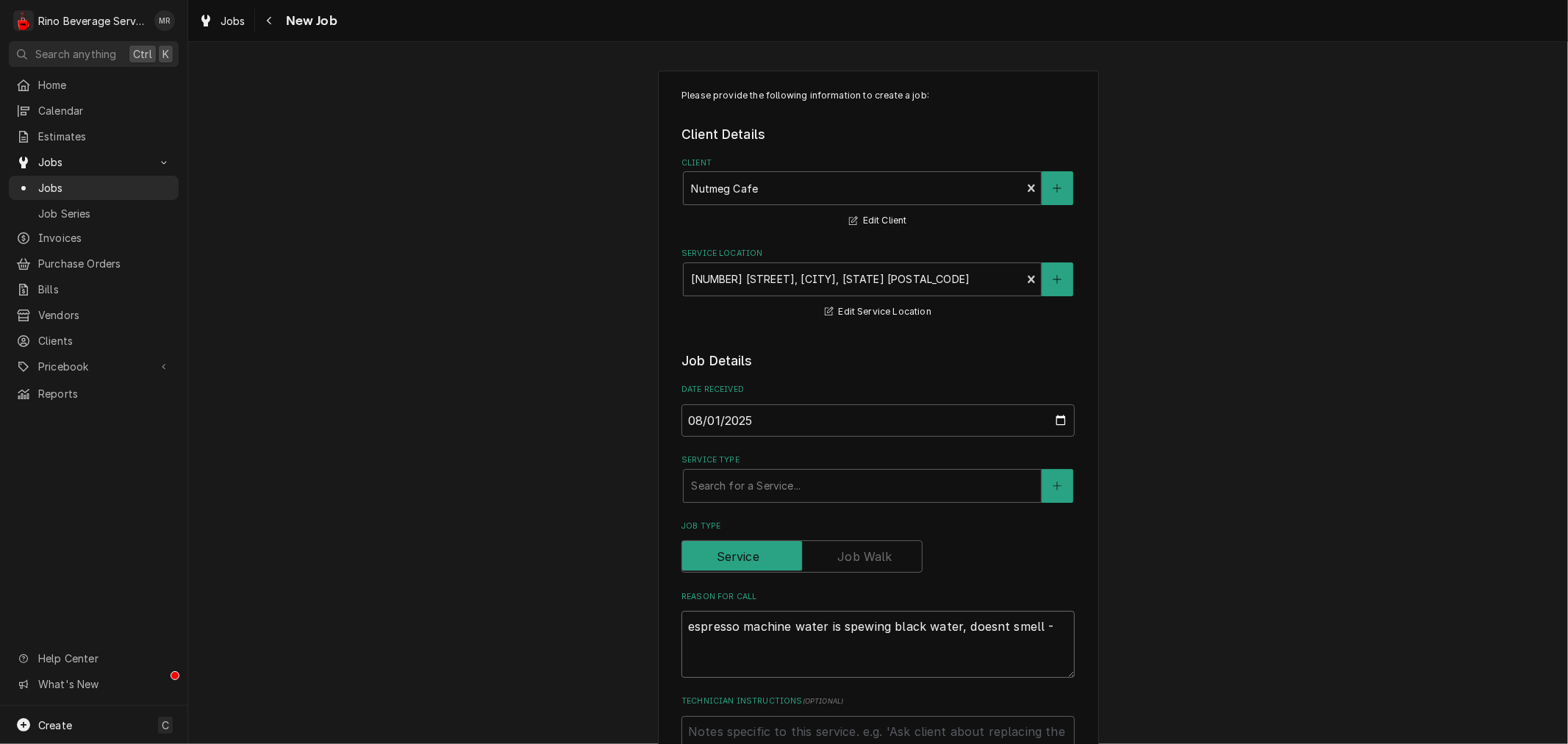 type on "x" 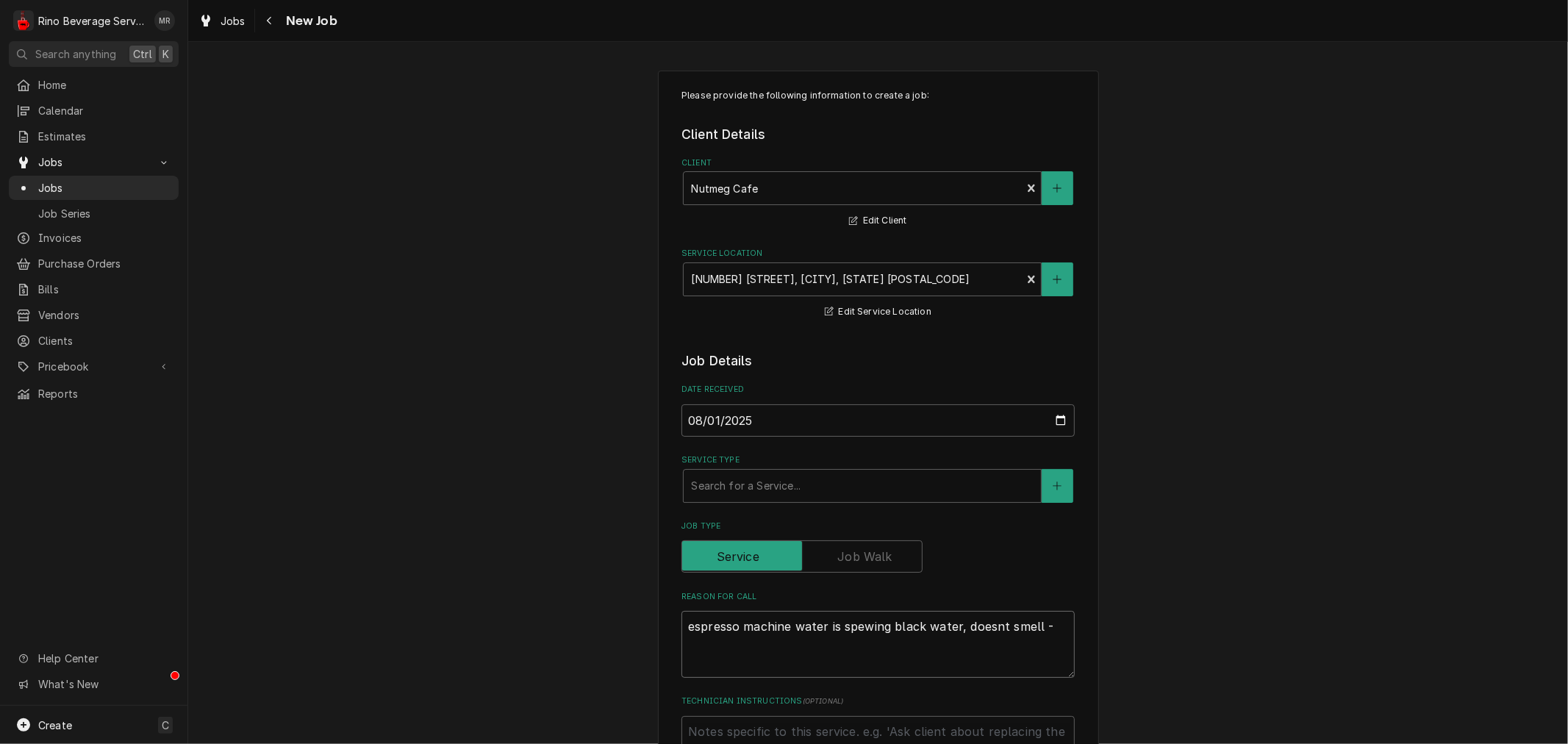 type on "espresso machine water is spewing black water, doesnt smell -" 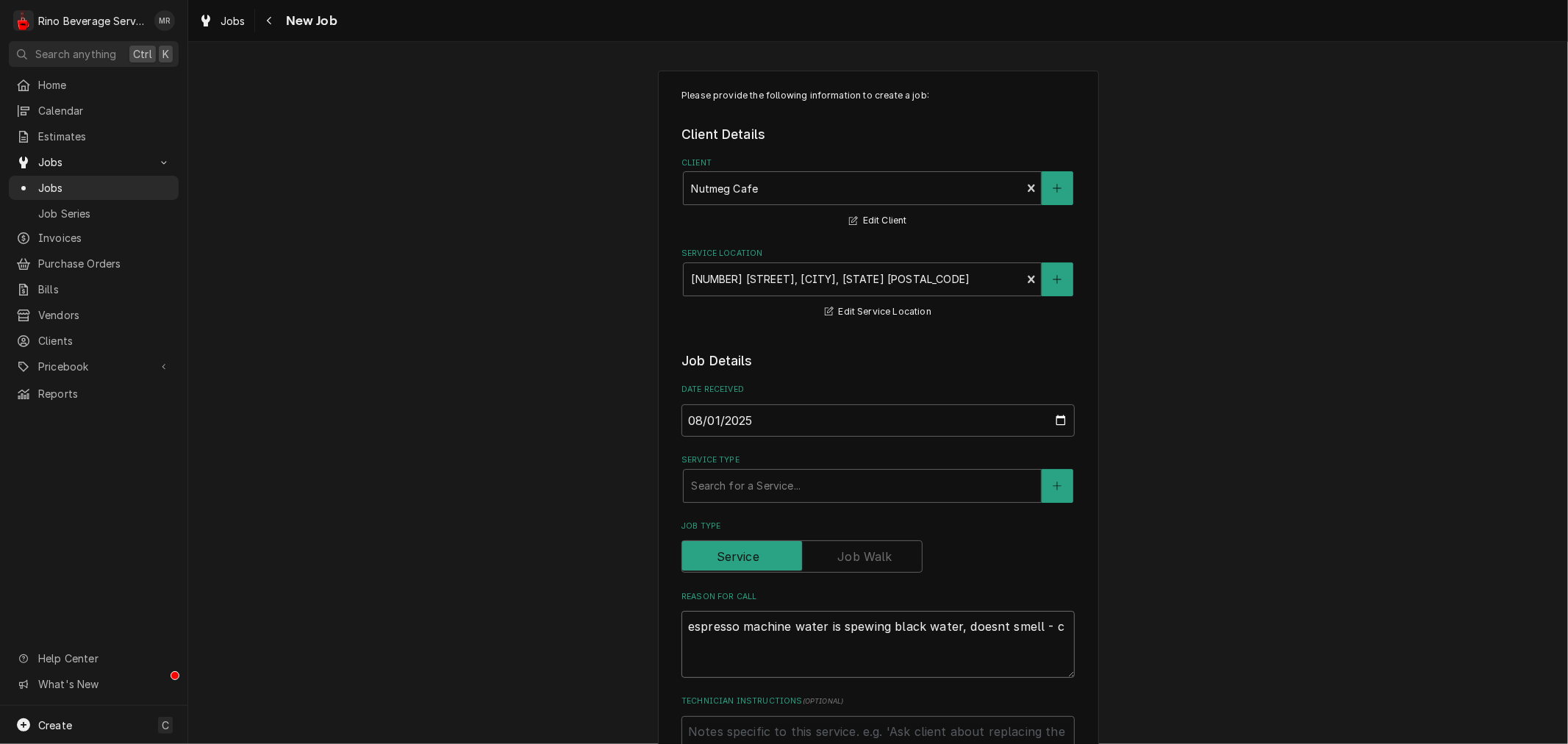 type on "x" 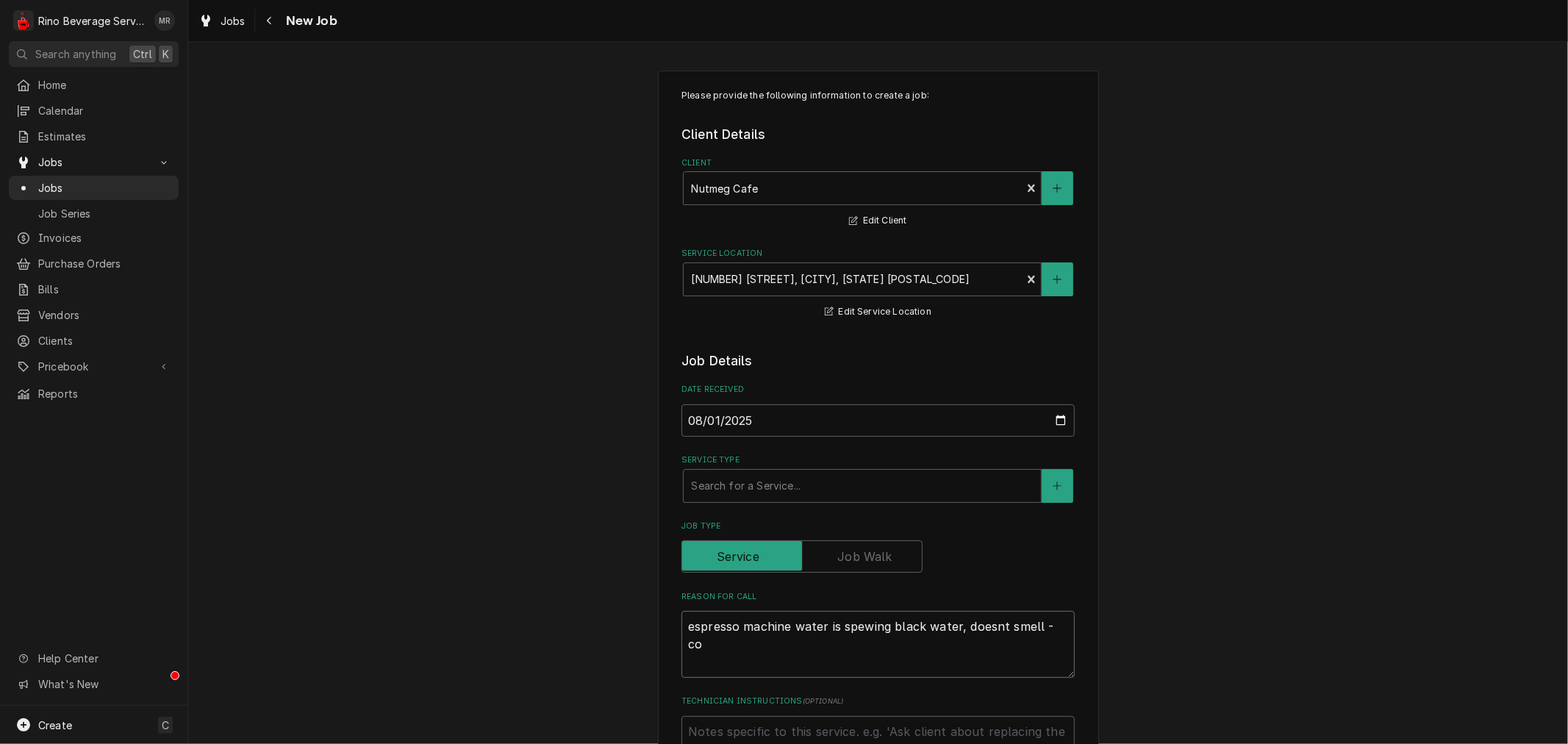 type on "x" 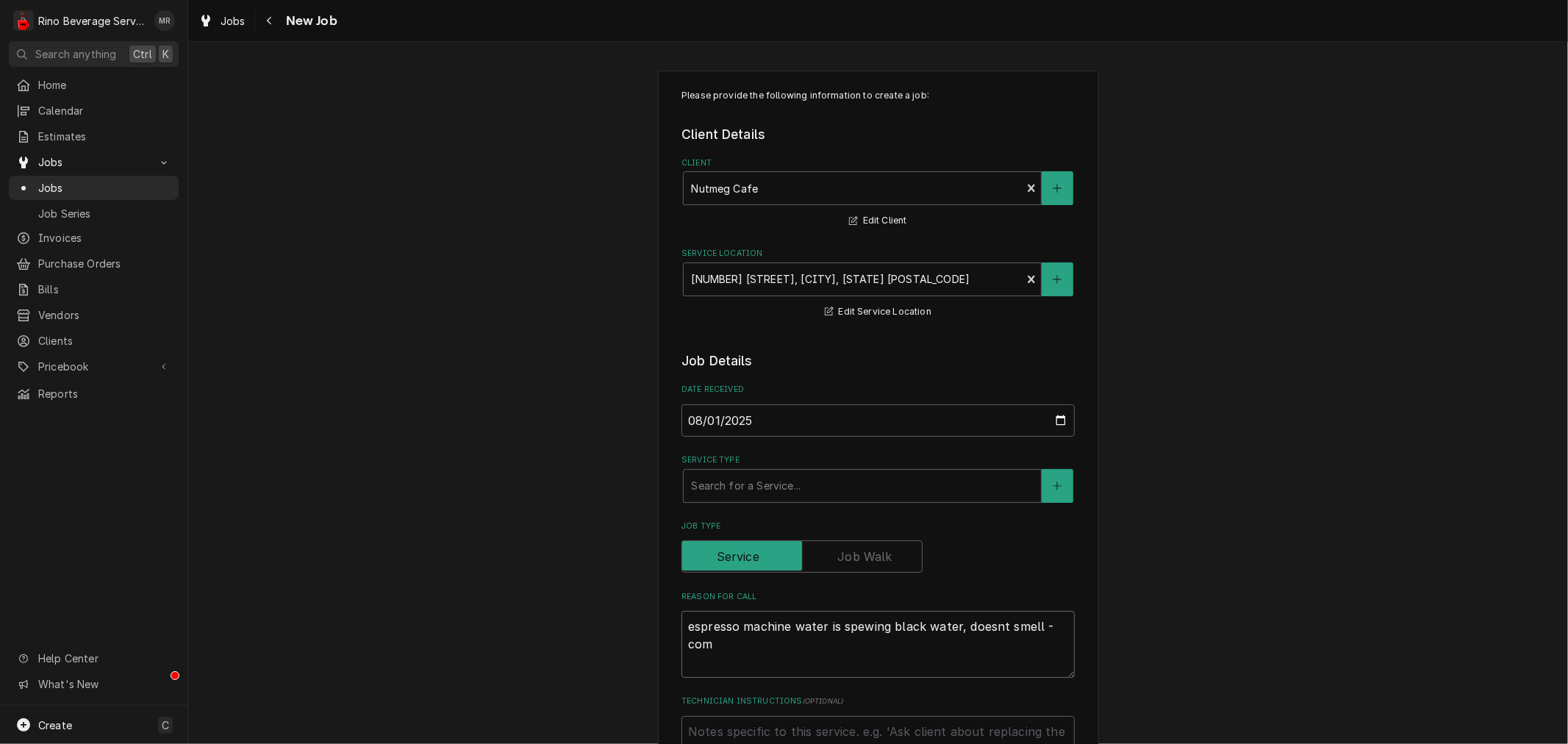 type on "x" 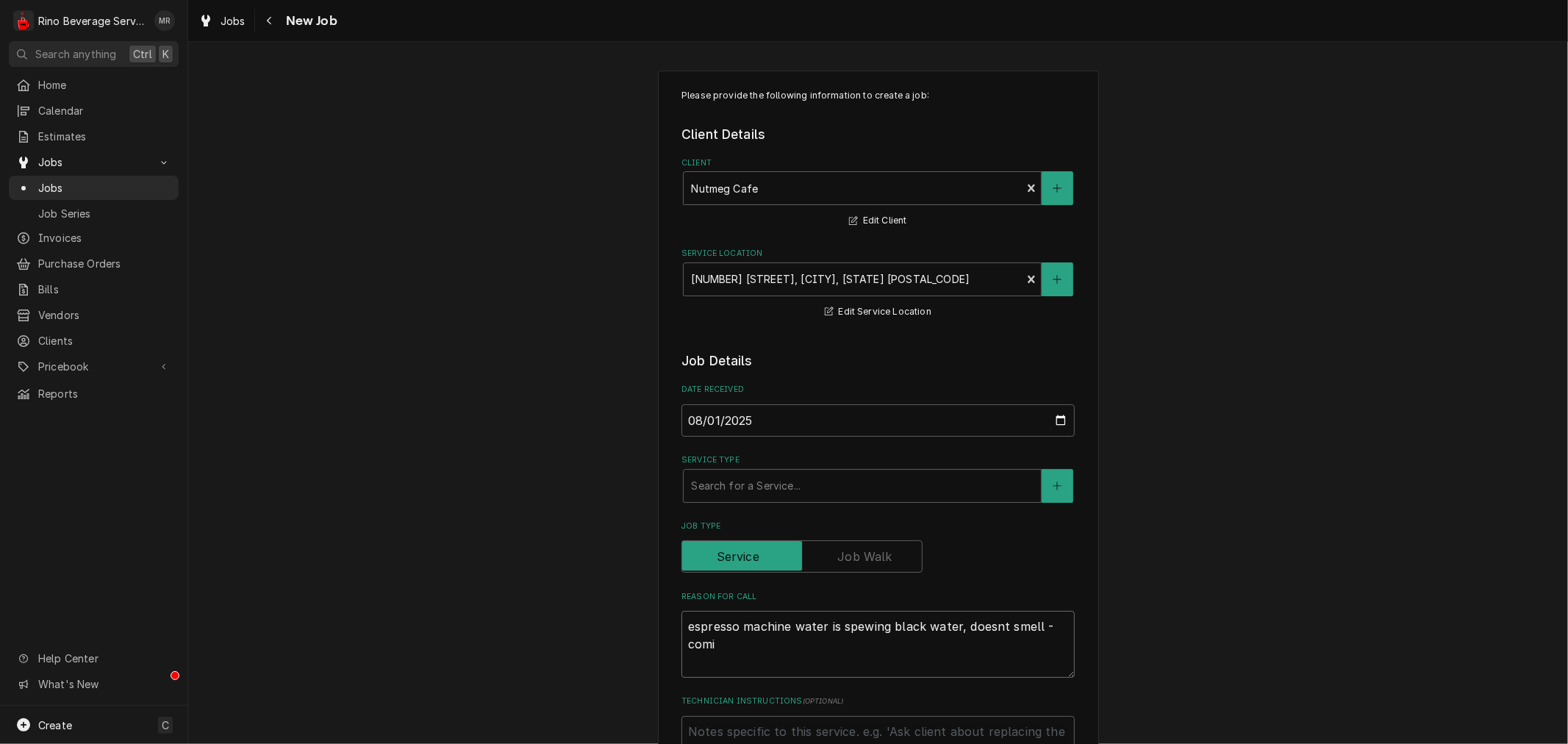 type on "x" 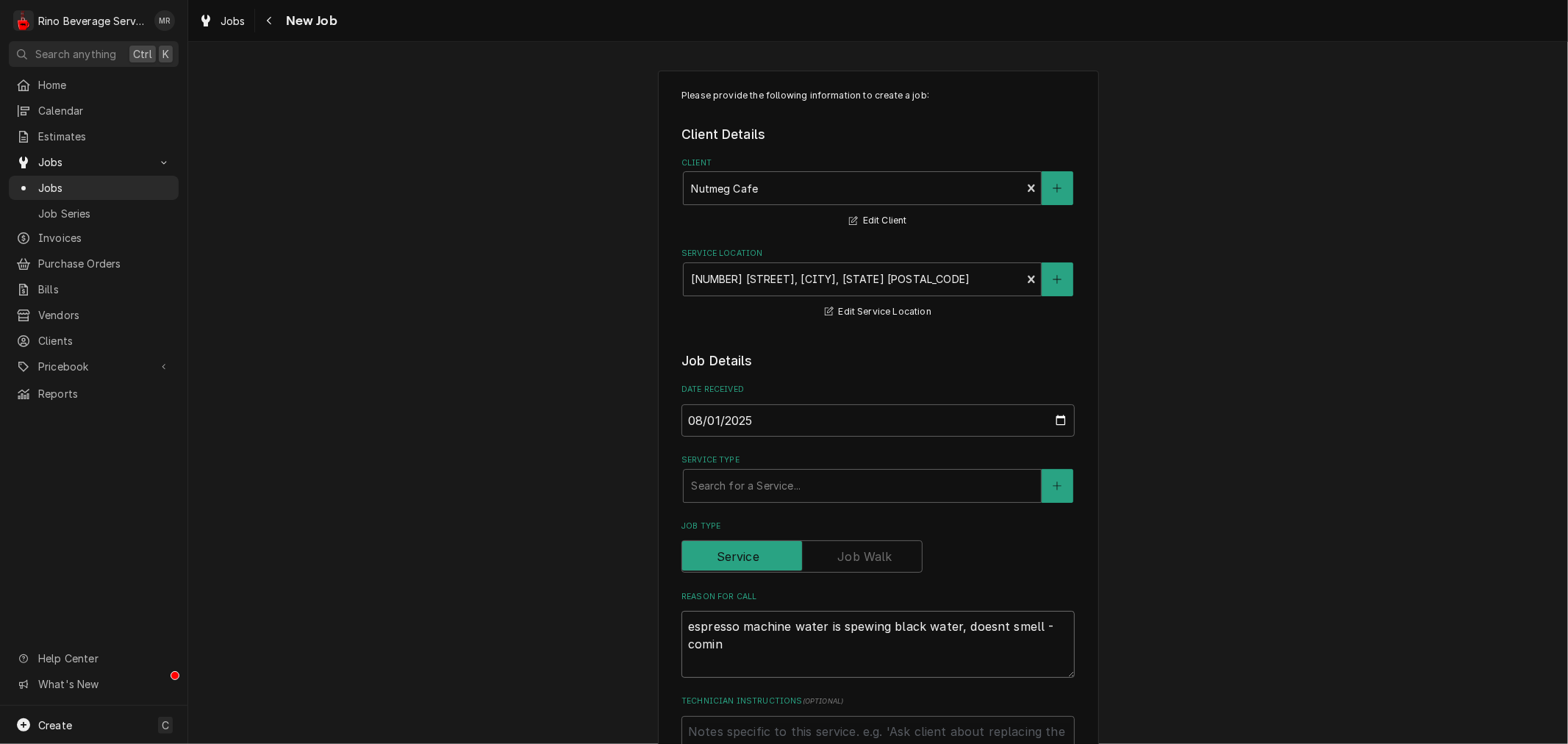 type on "x" 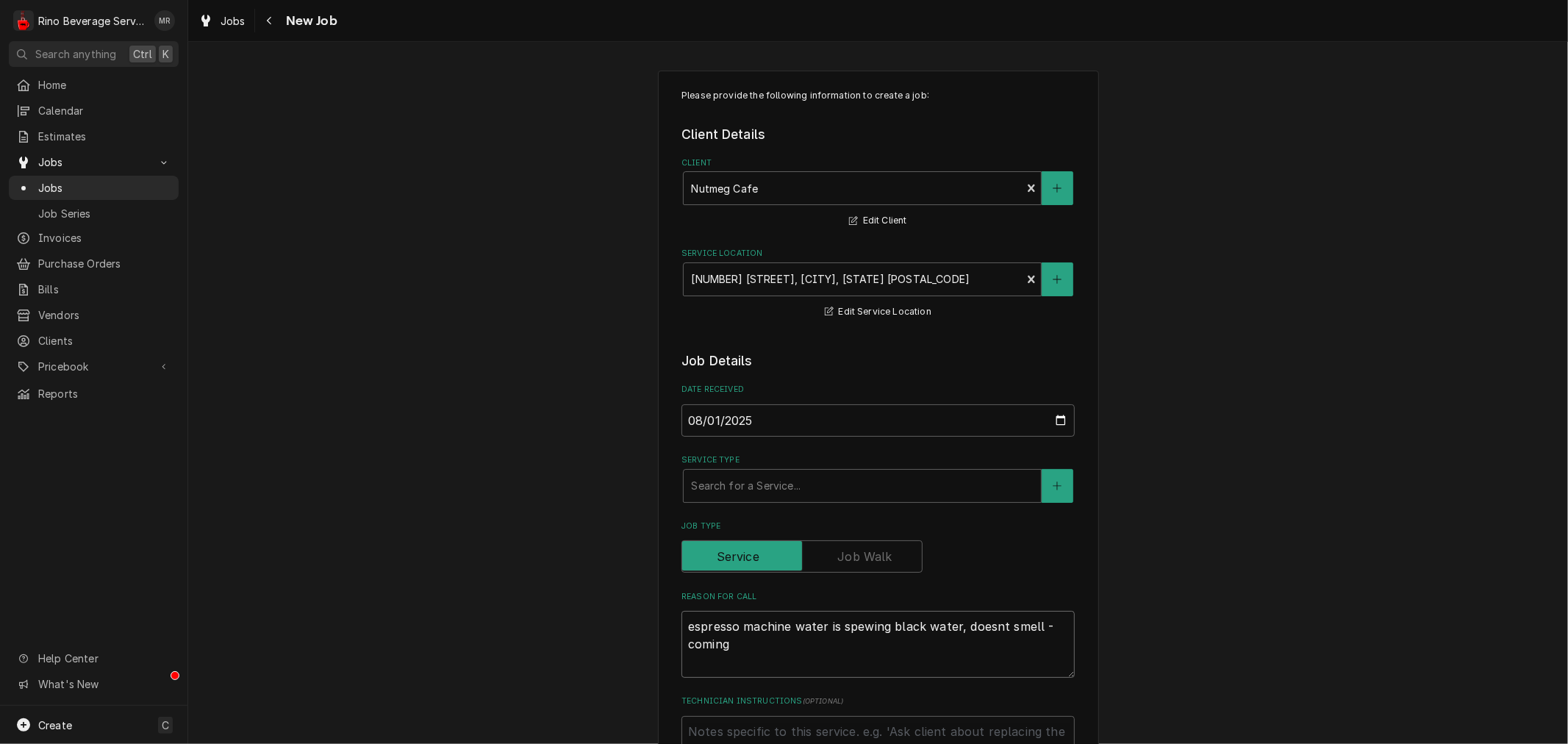 type on "x" 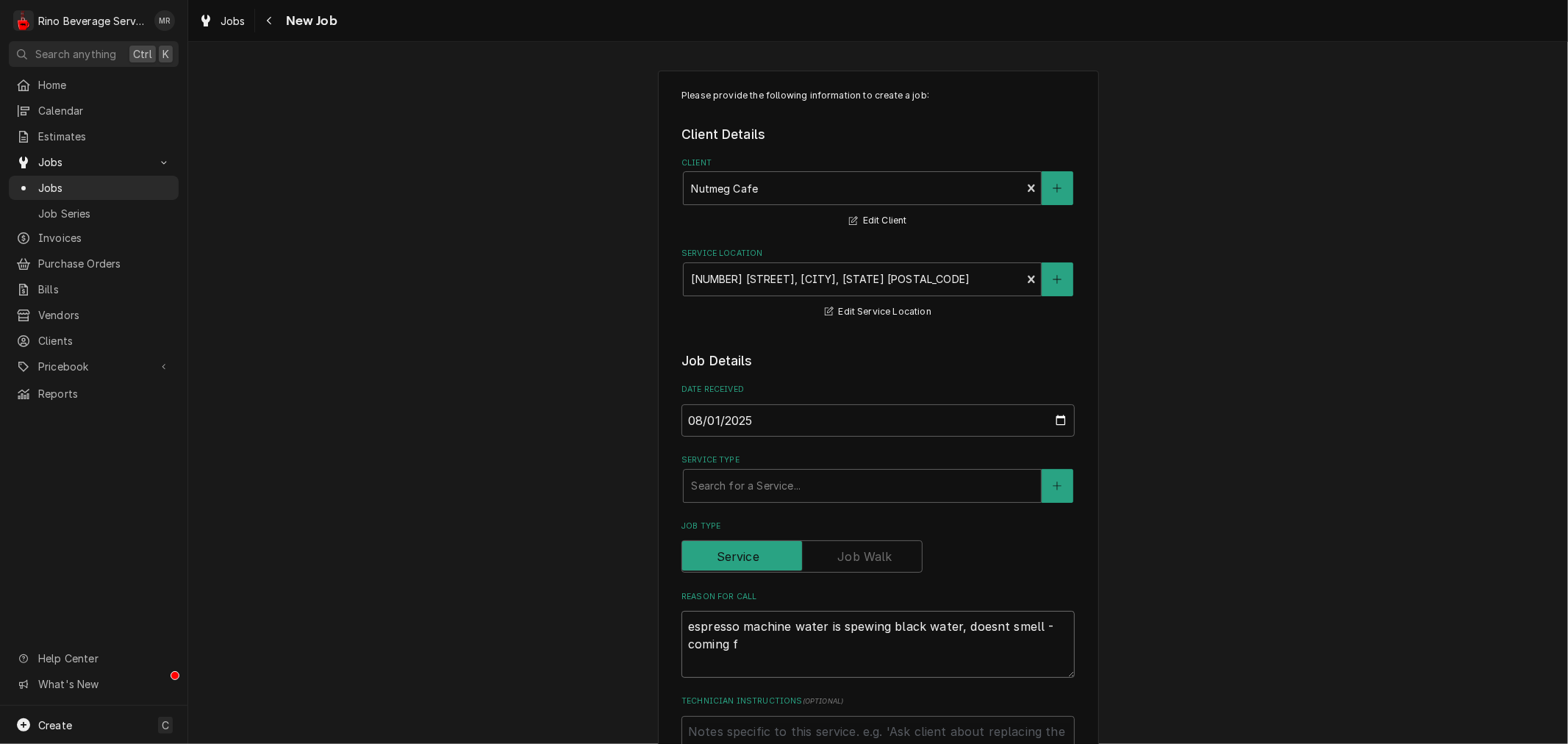 type on "x" 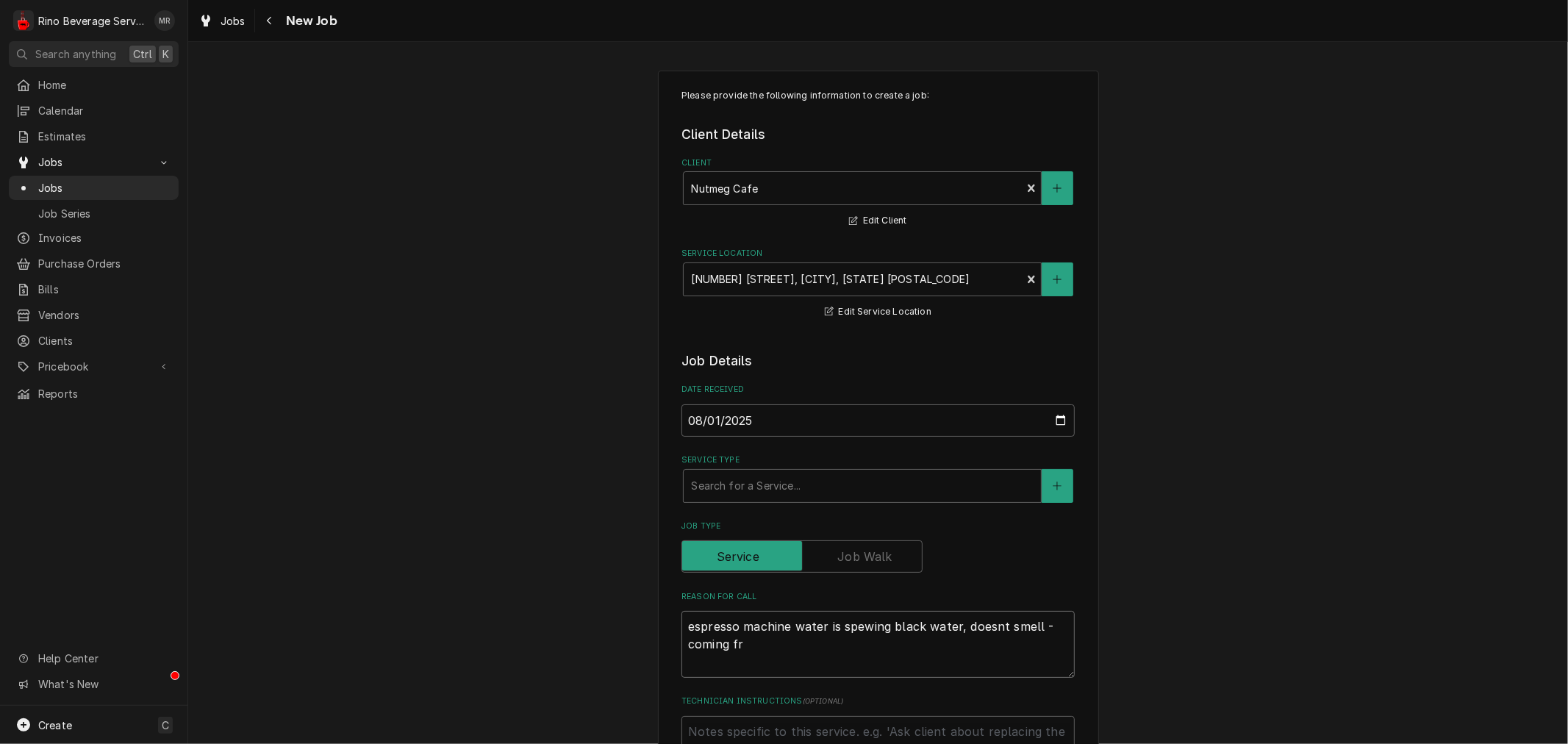 type on "x" 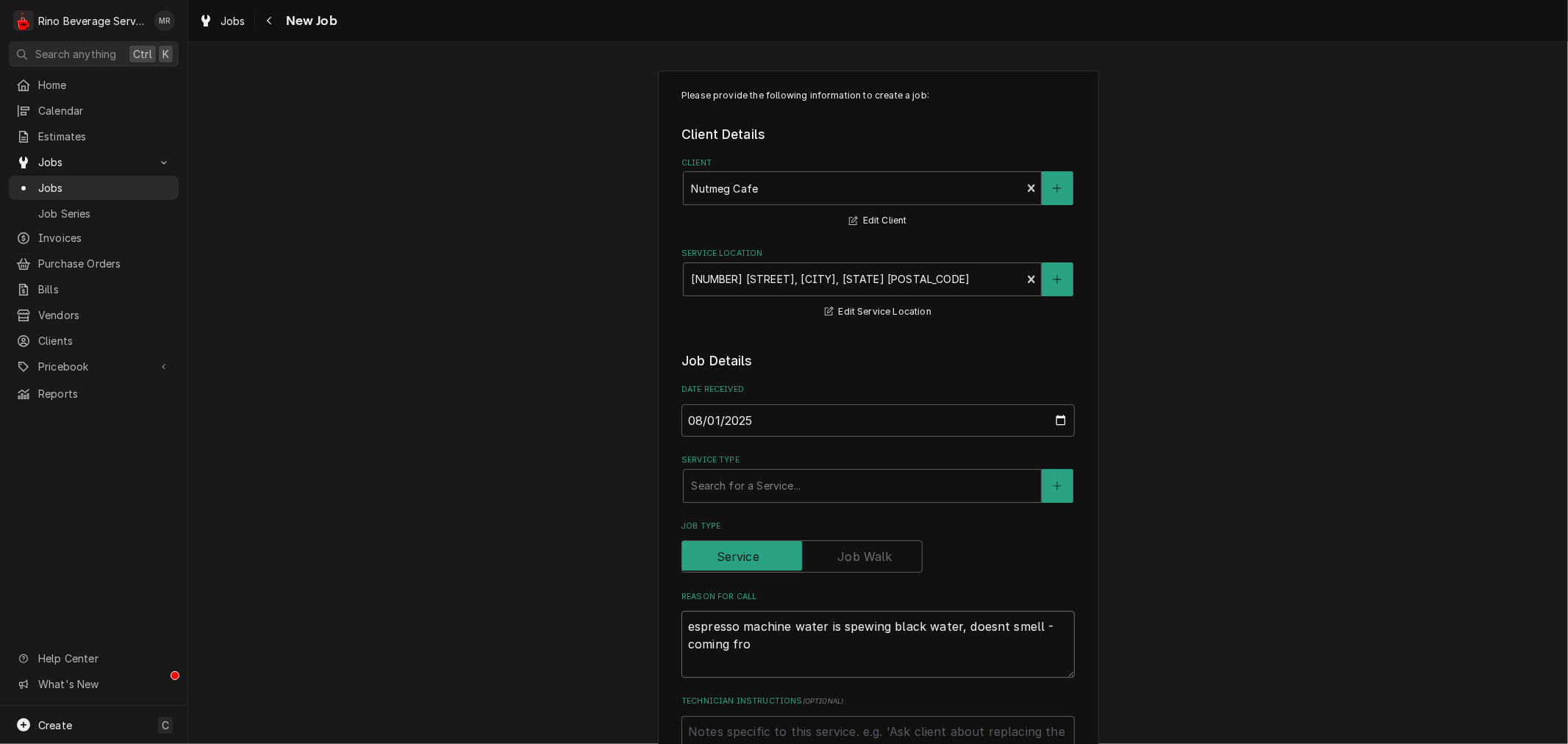 type on "x" 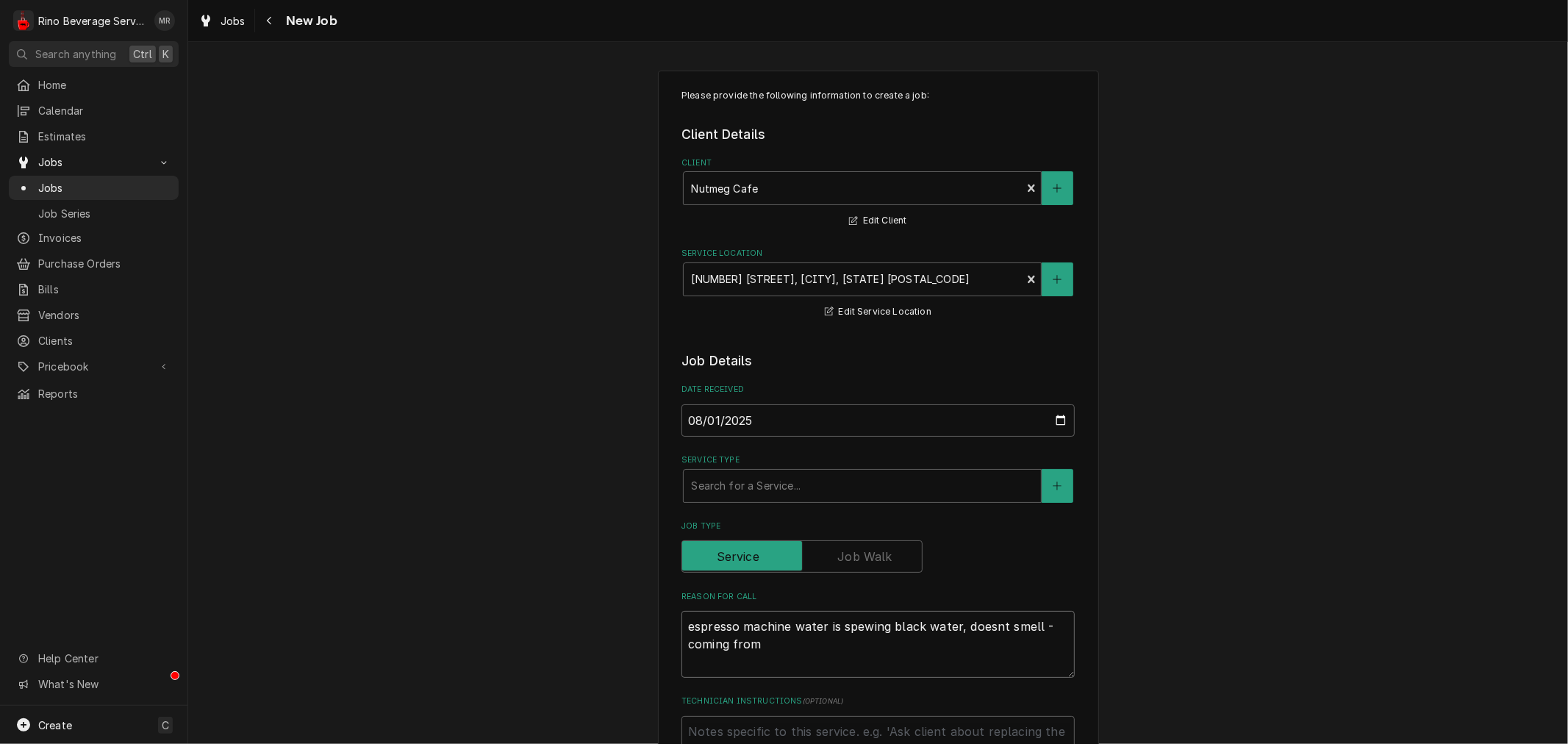 type on "x" 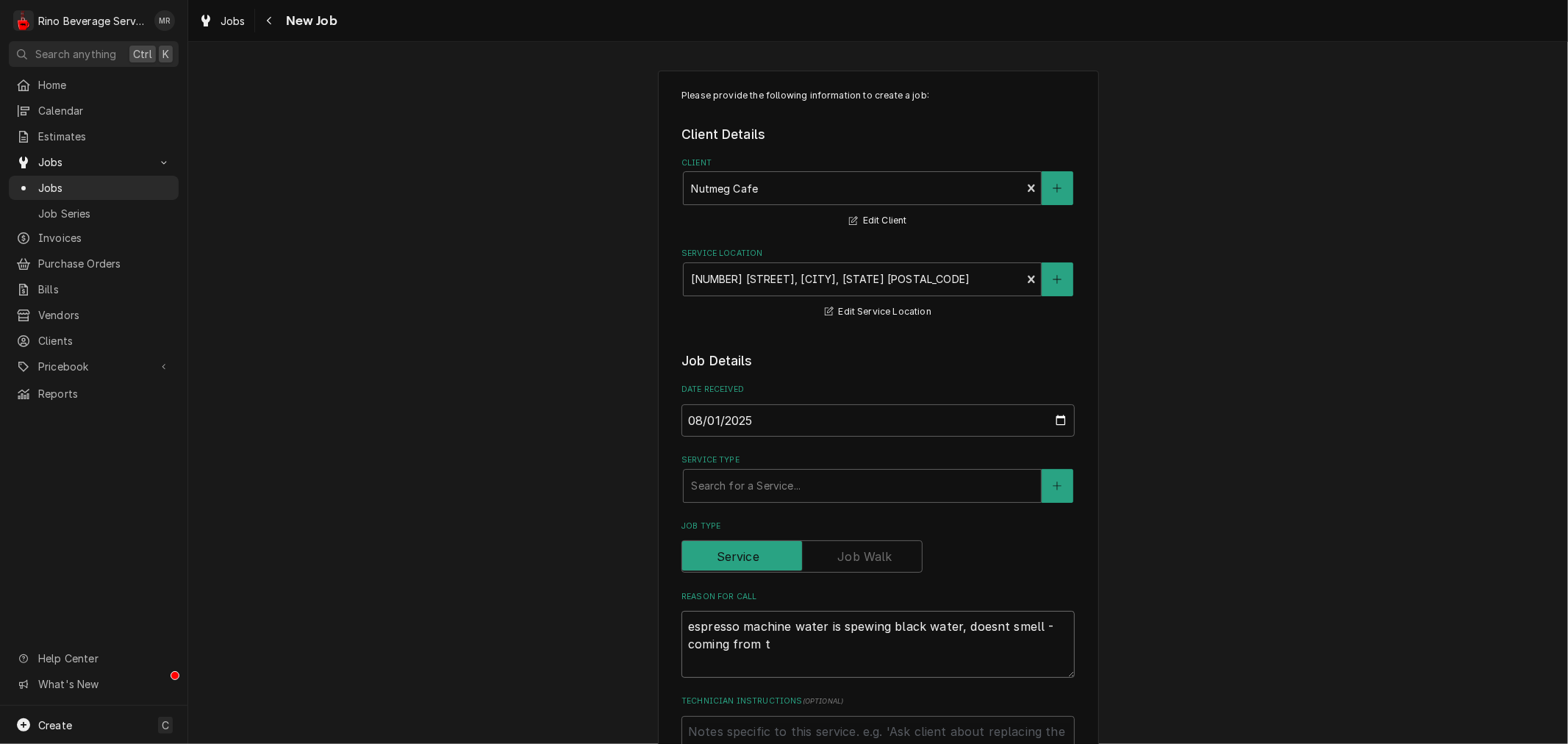 type on "x" 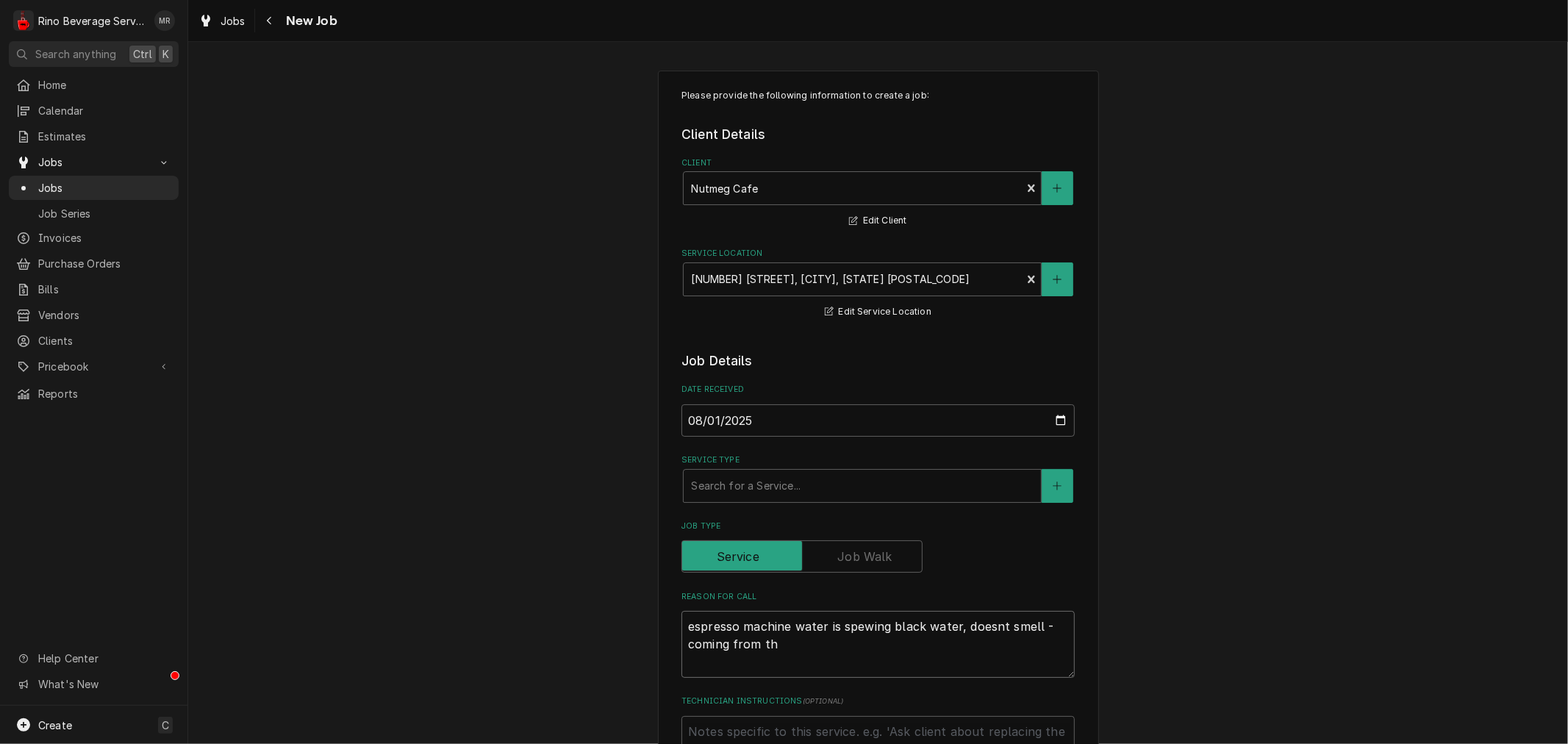 type on "x" 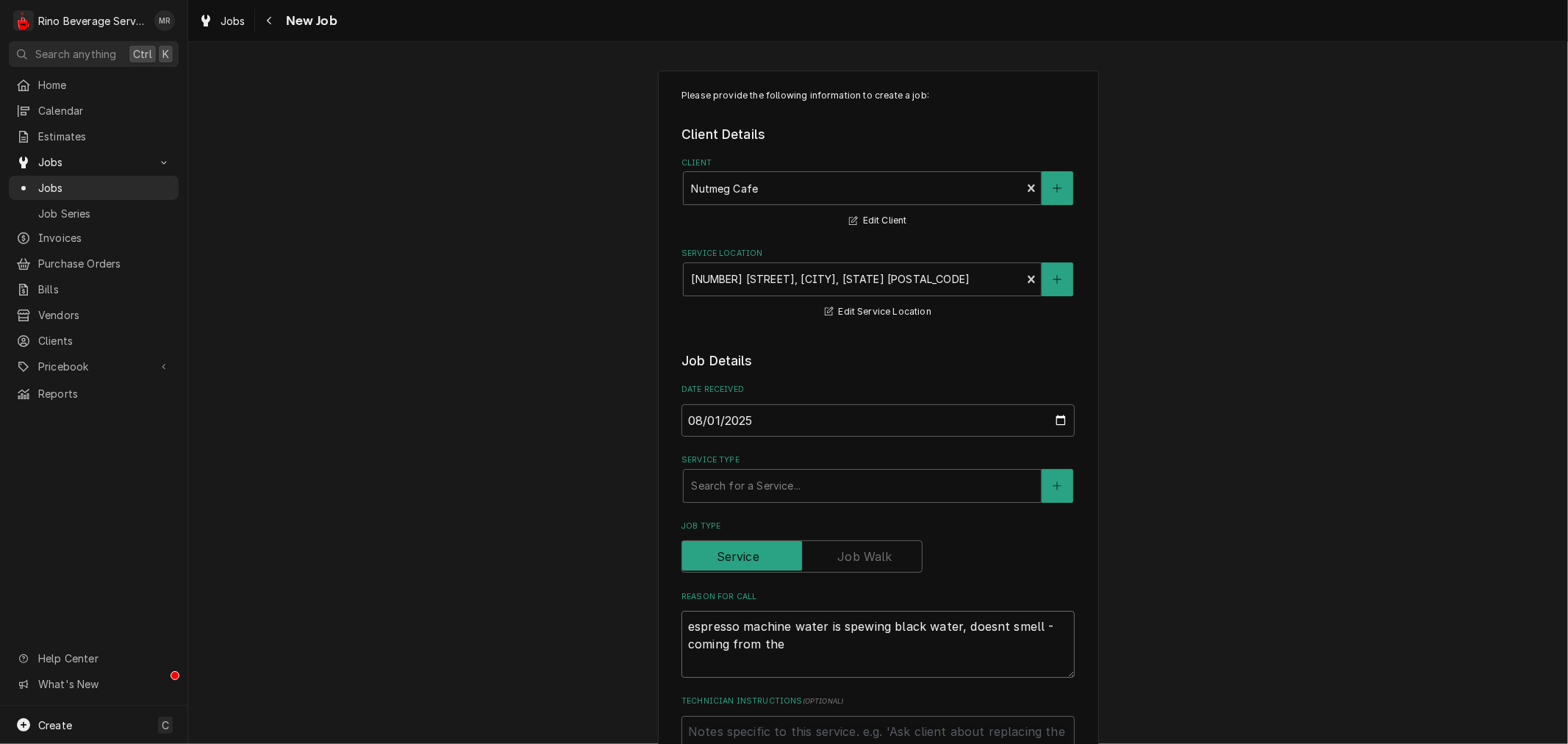 type on "x" 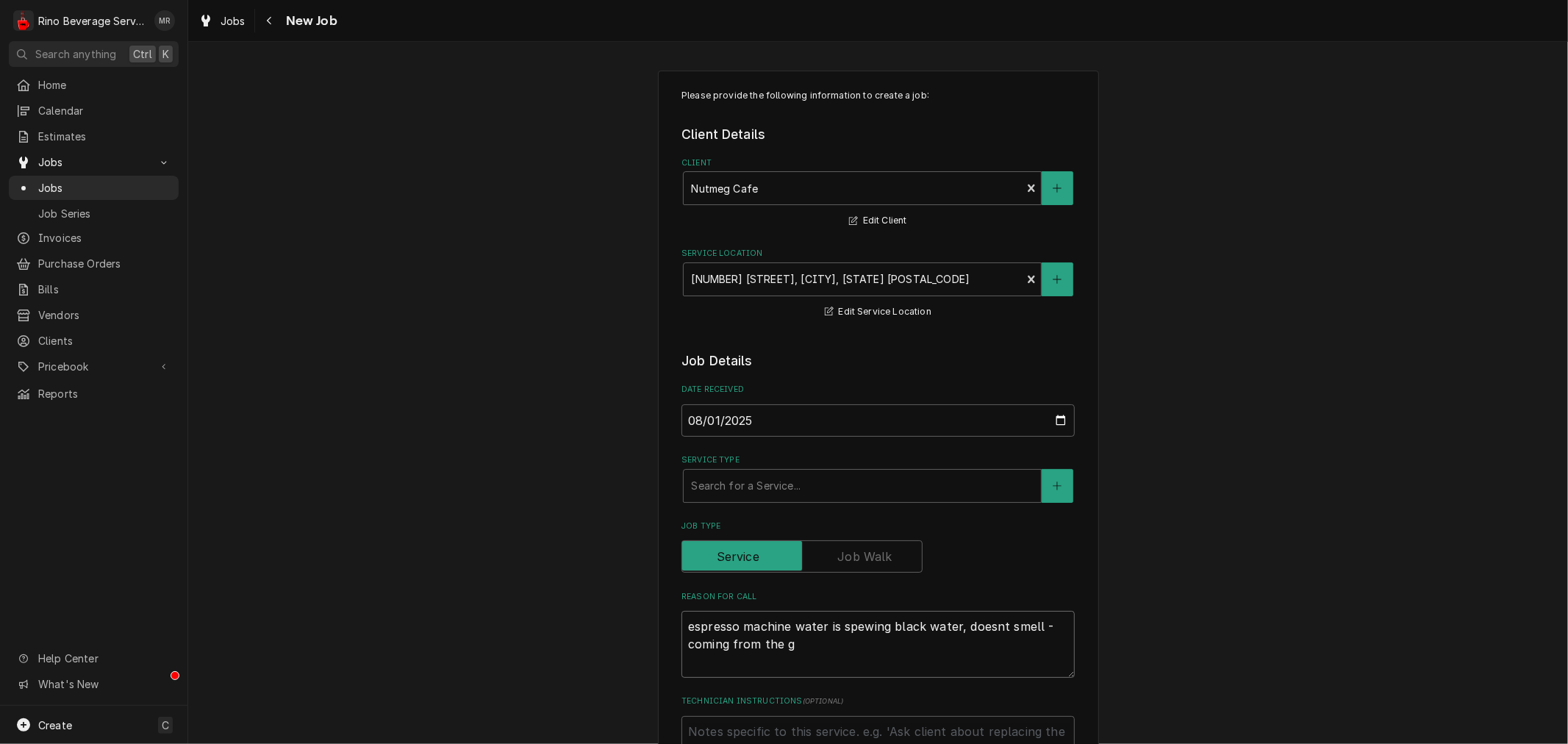 type on "x" 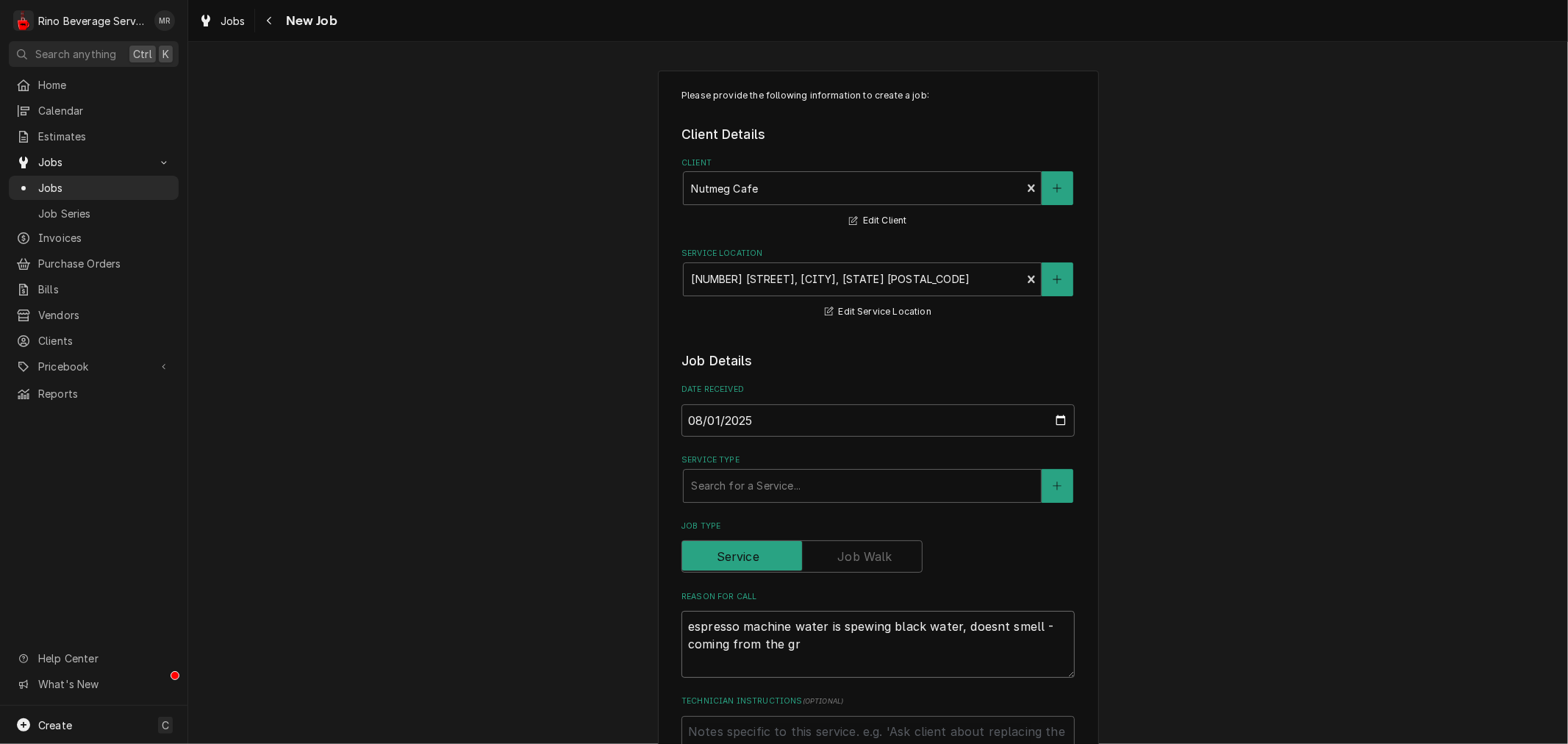 type on "x" 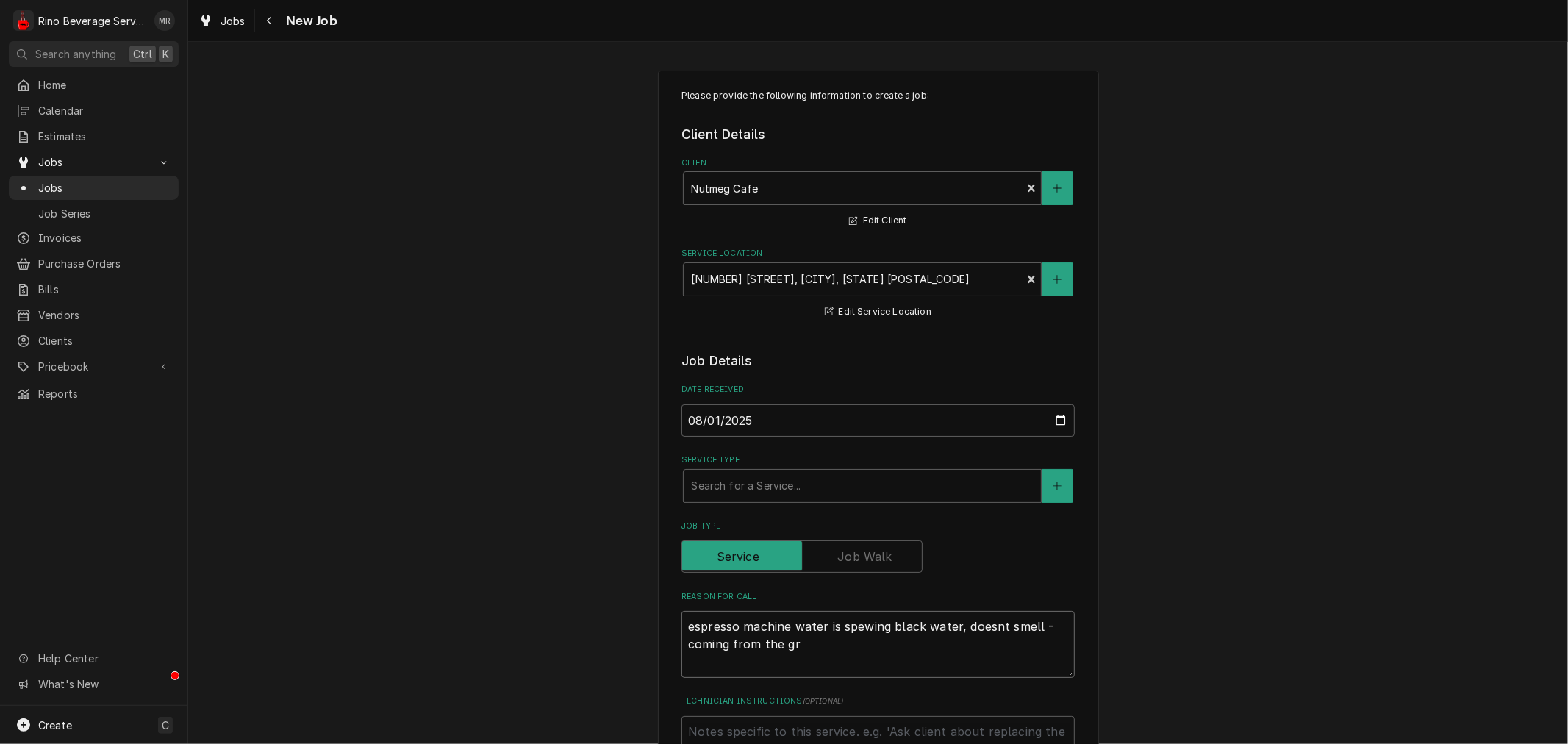 type on "espresso machine water is spewing black water, doesnt smell - coming from the gro" 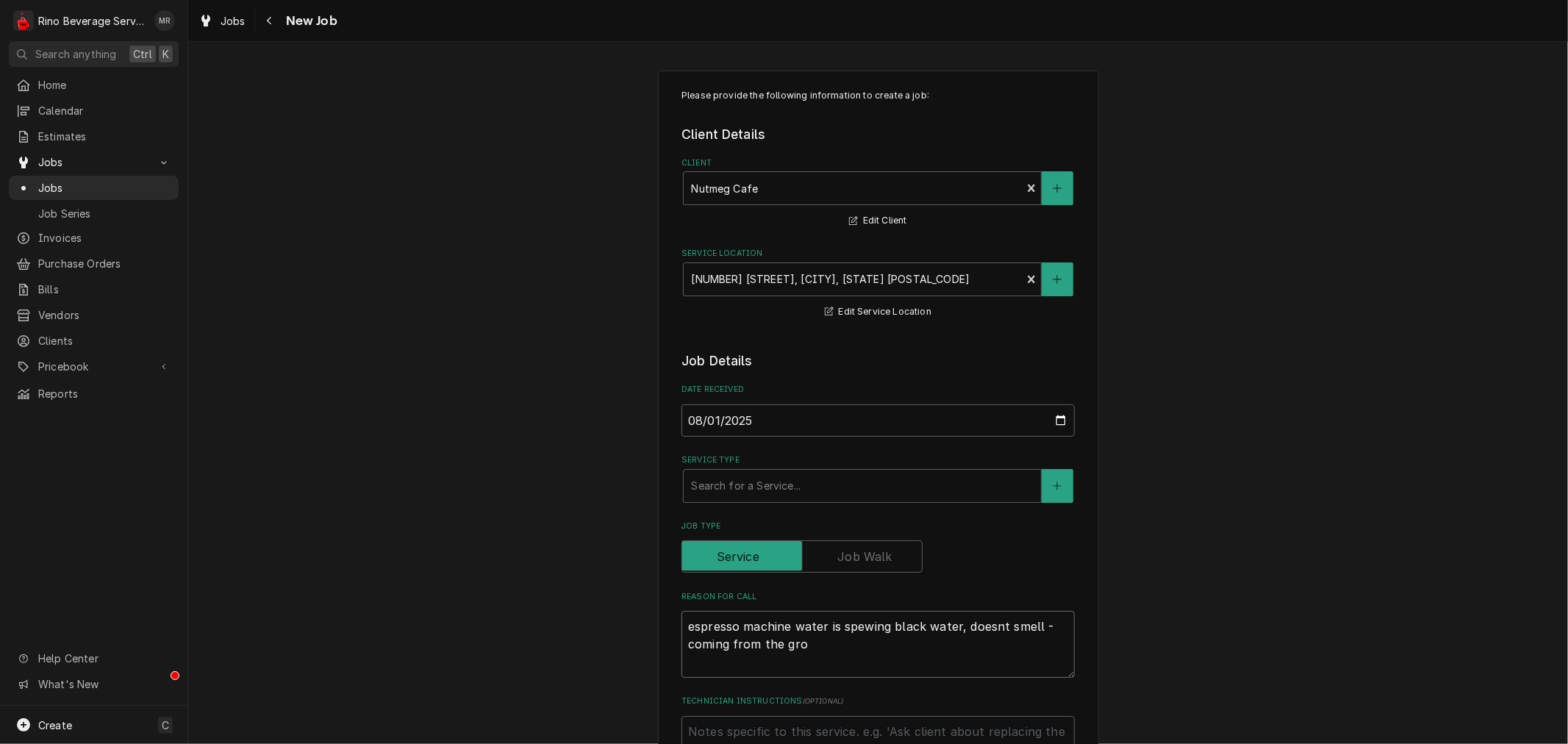 type on "x" 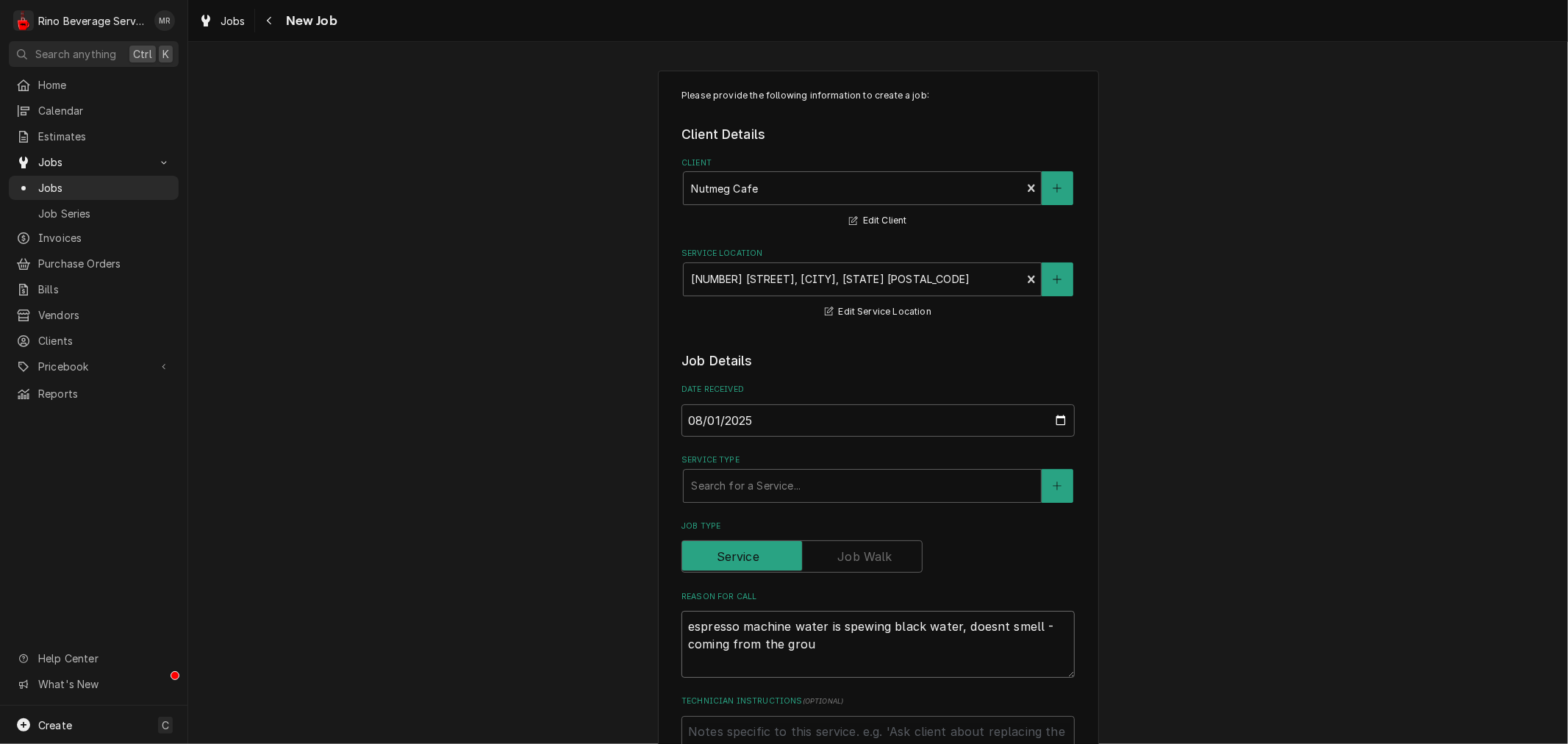 type on "x" 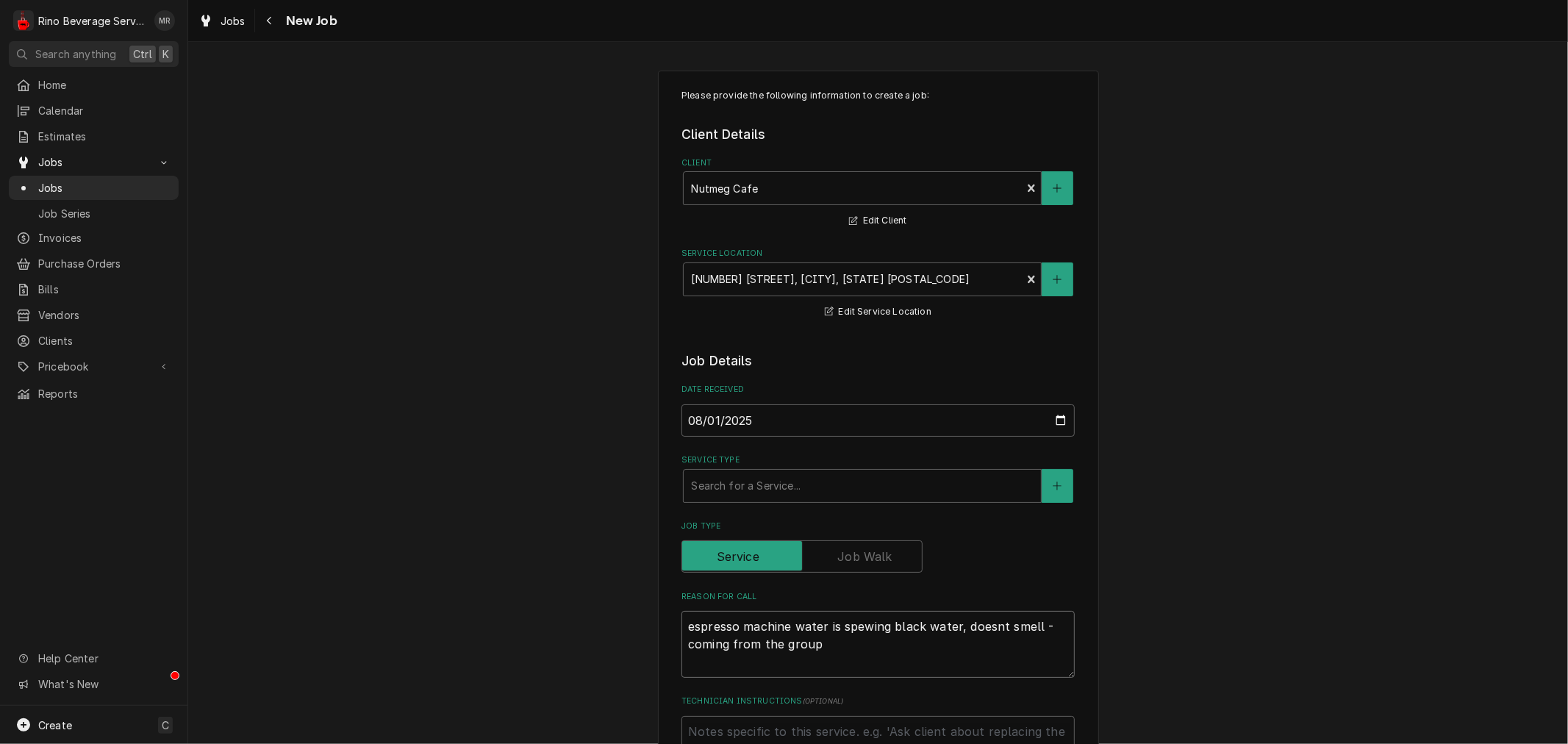 type on "x" 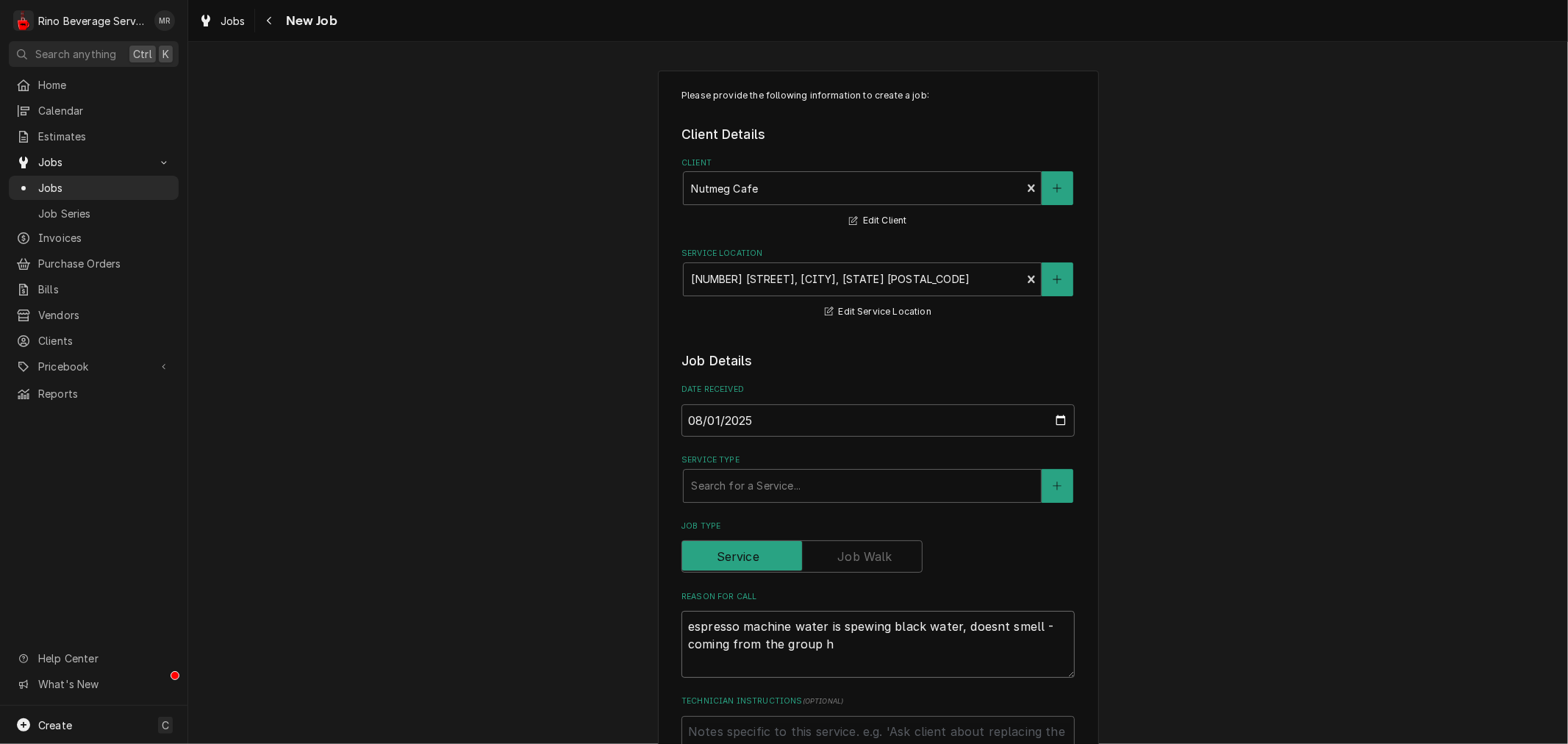 type on "x" 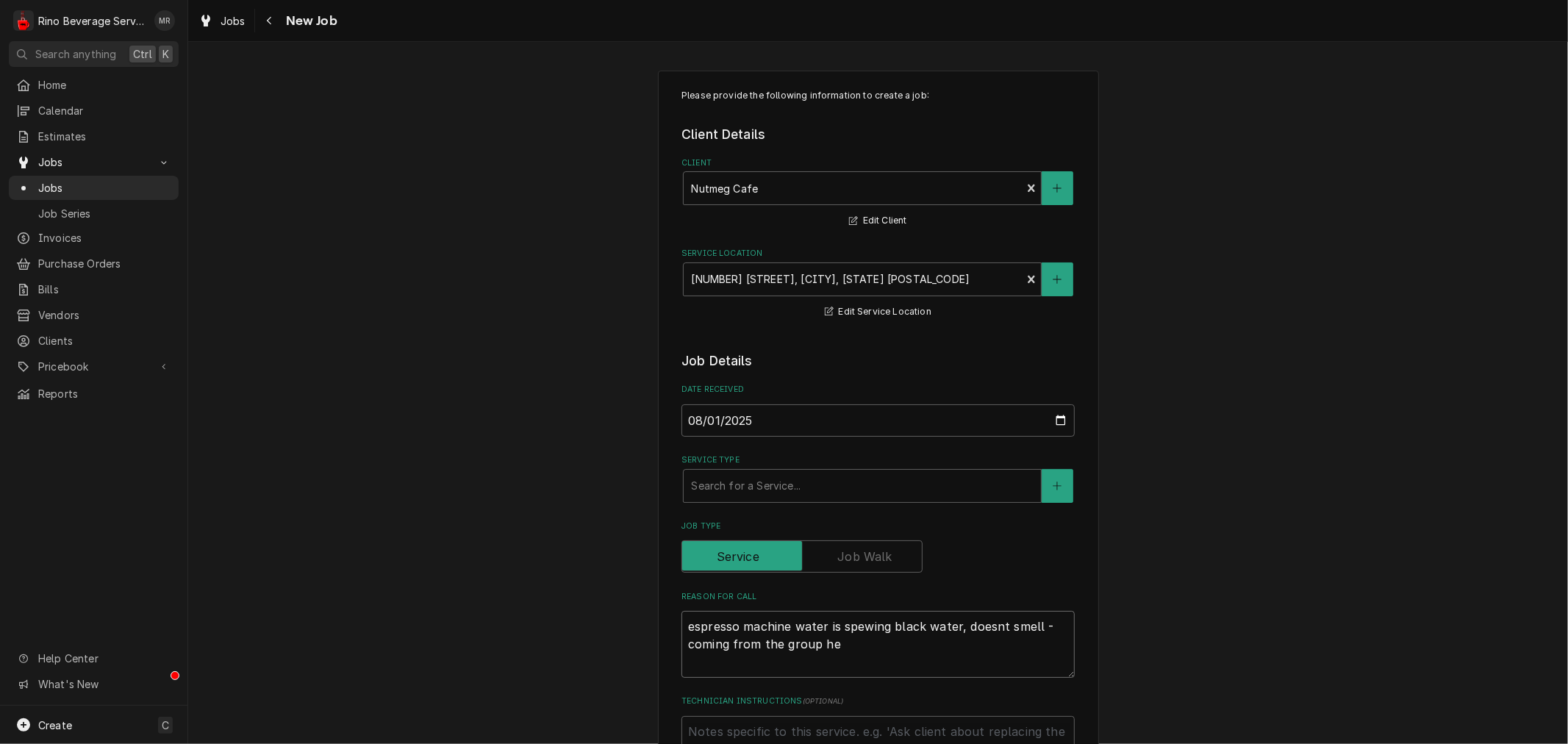 type on "x" 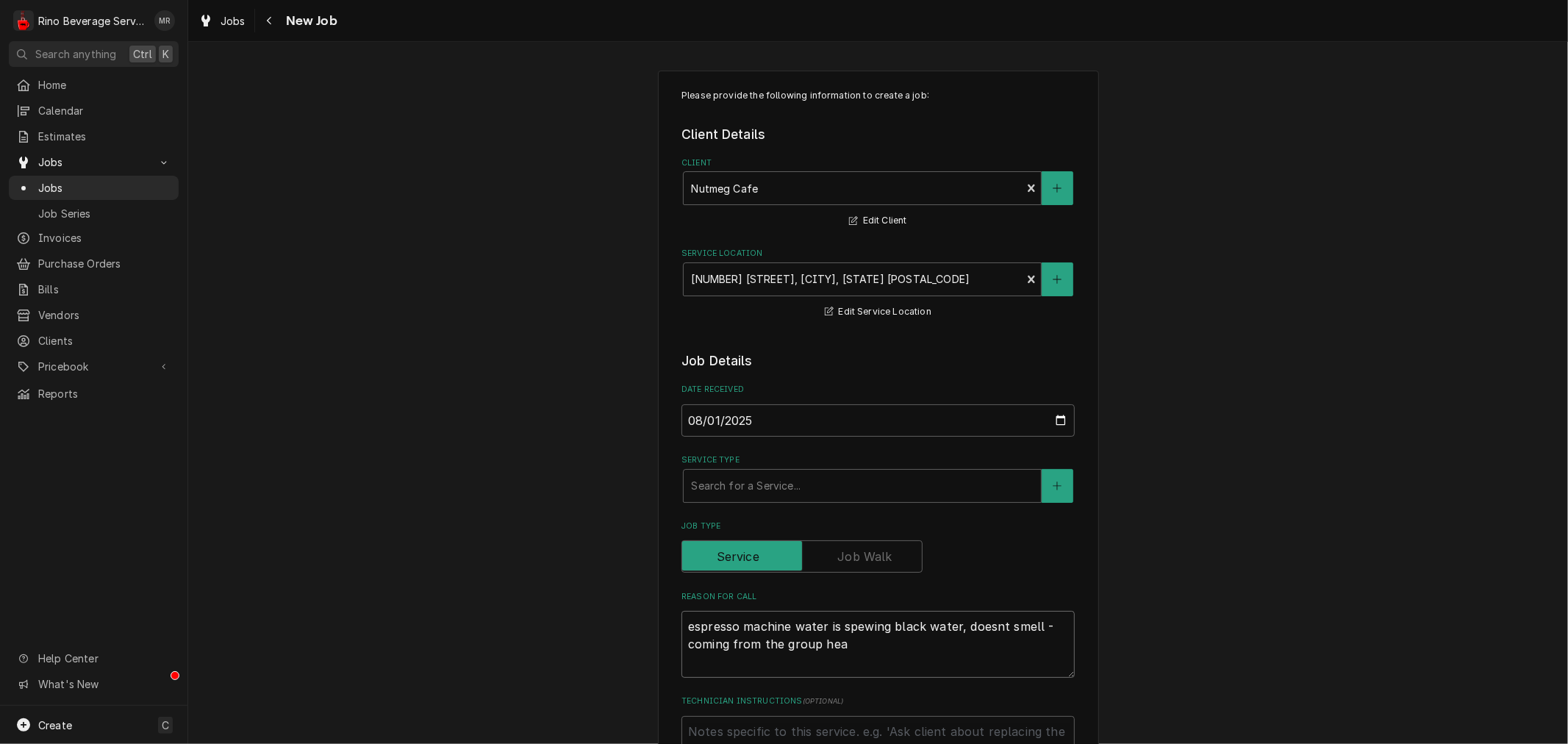 type on "x" 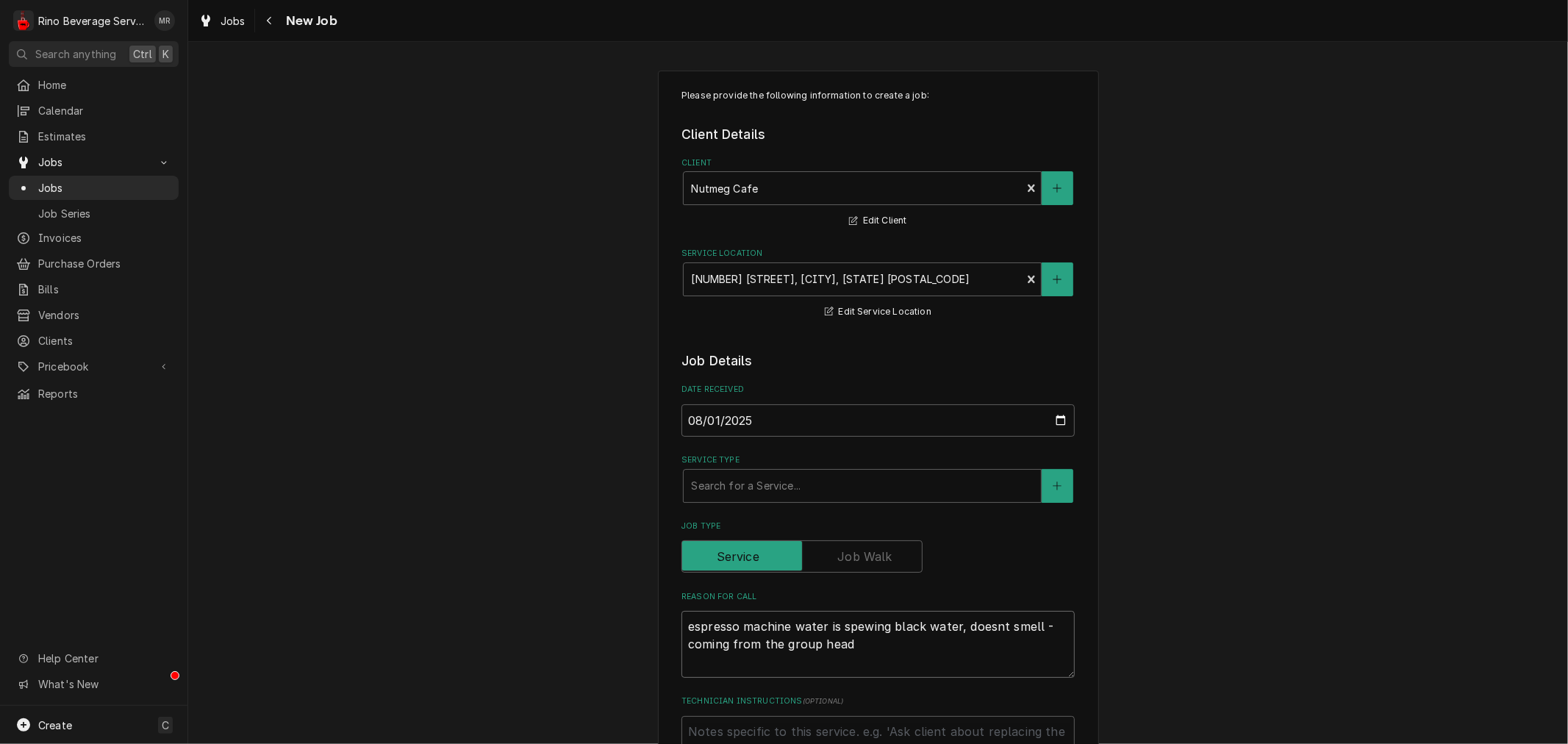 type on "x" 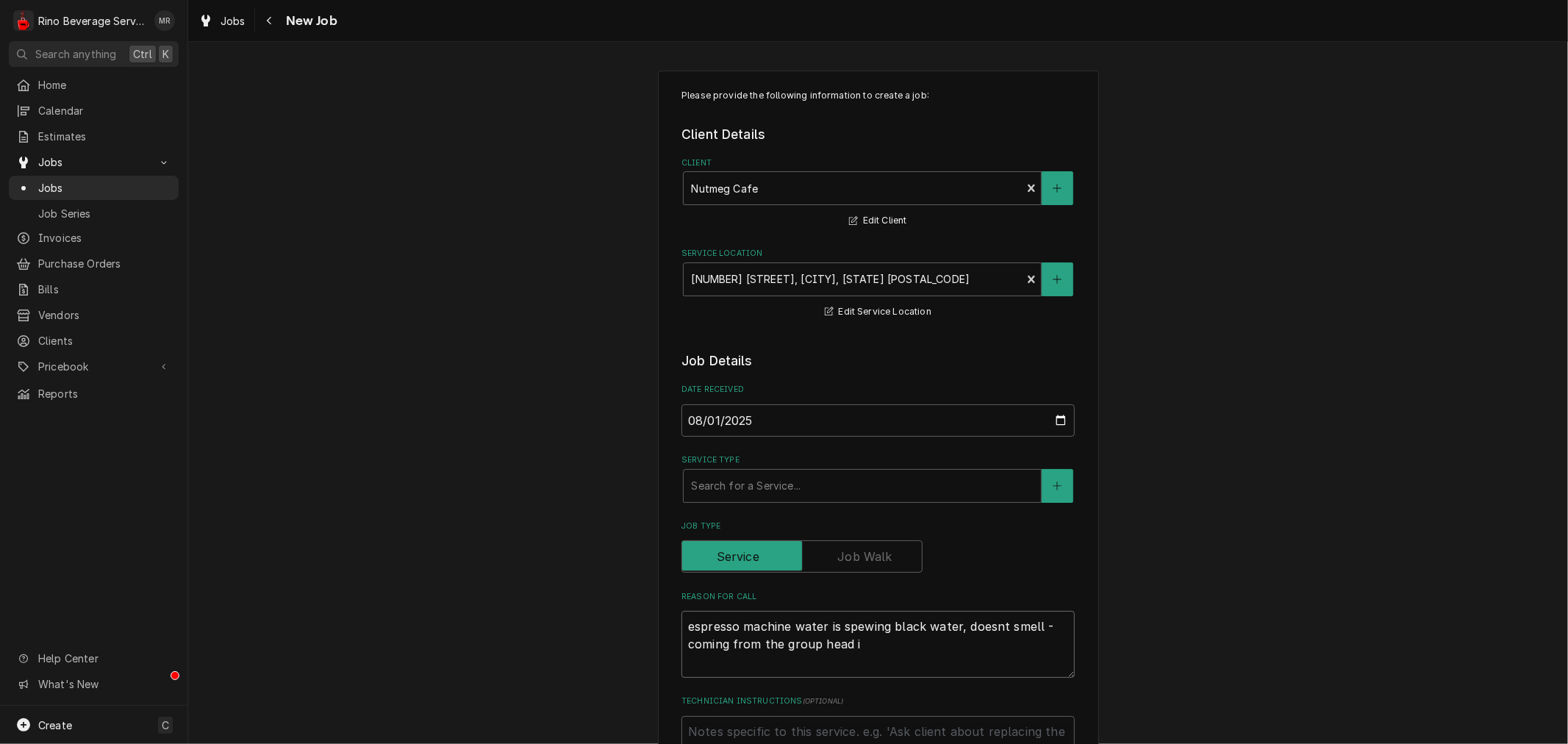 type 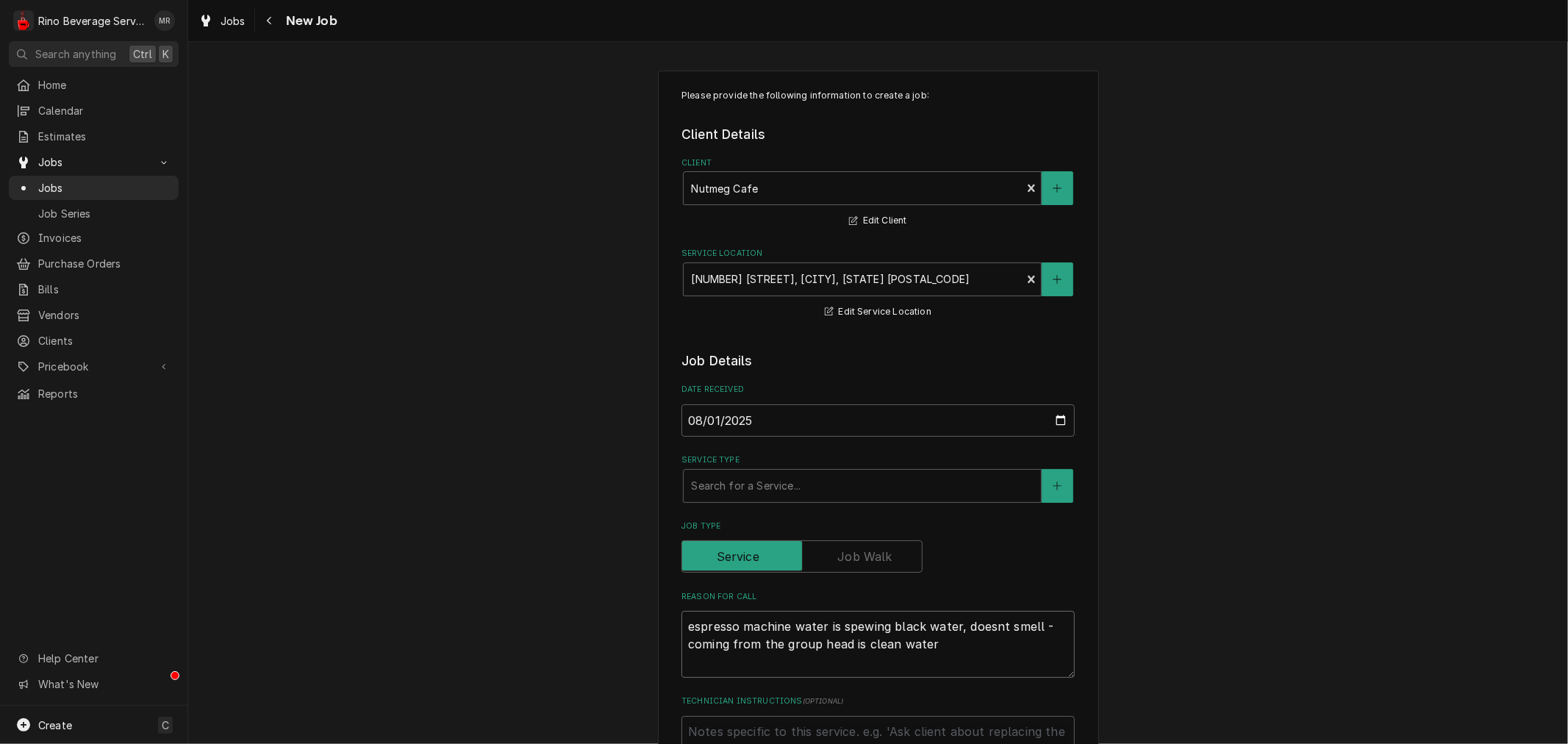 click on "espresso machine water is spewing black water, doesnt smell - coming from the group head is clean water" at bounding box center [878, 644] 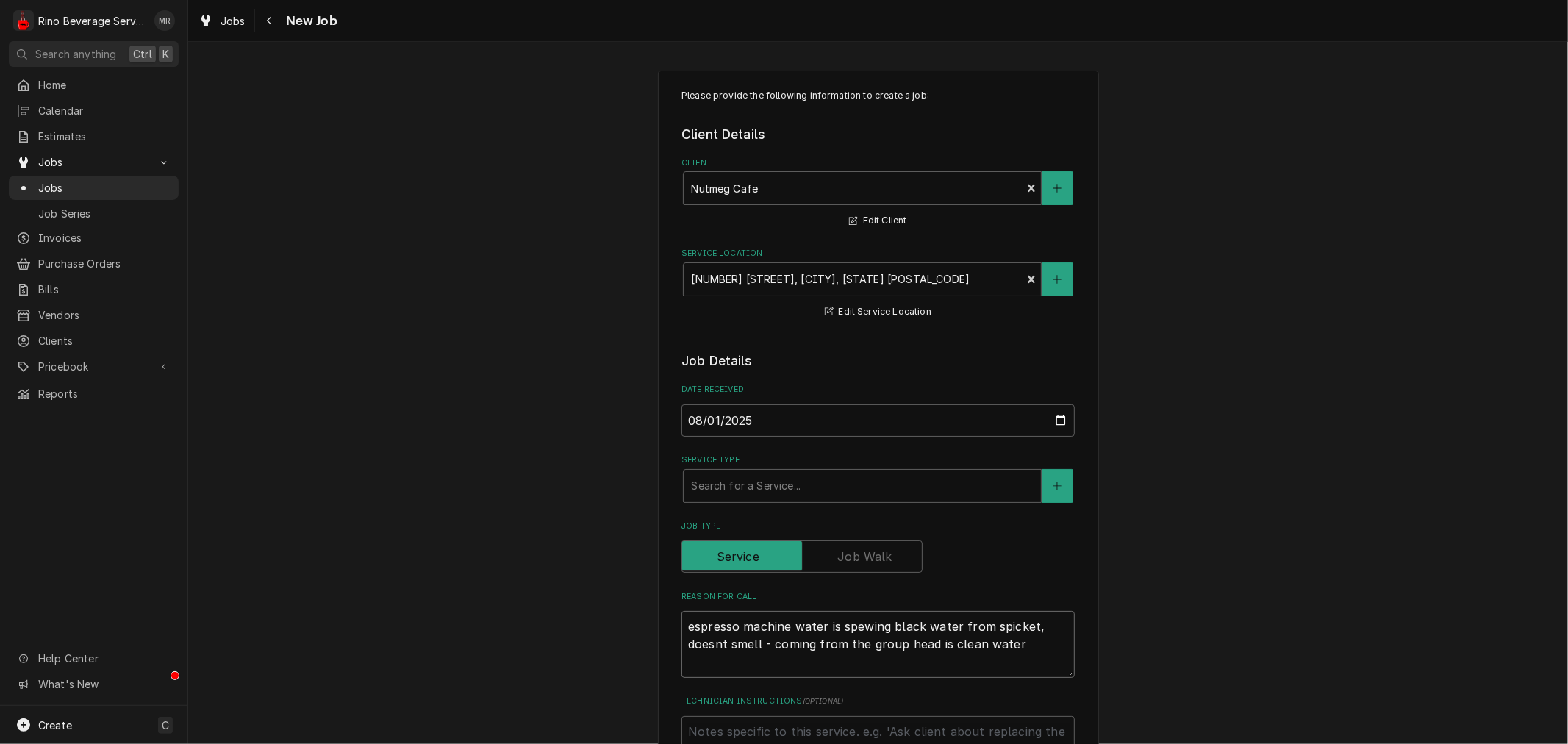 click on "espresso machine water is spewing black water from spicket, doesnt smell - coming from the group head is clean water" at bounding box center (878, 644) 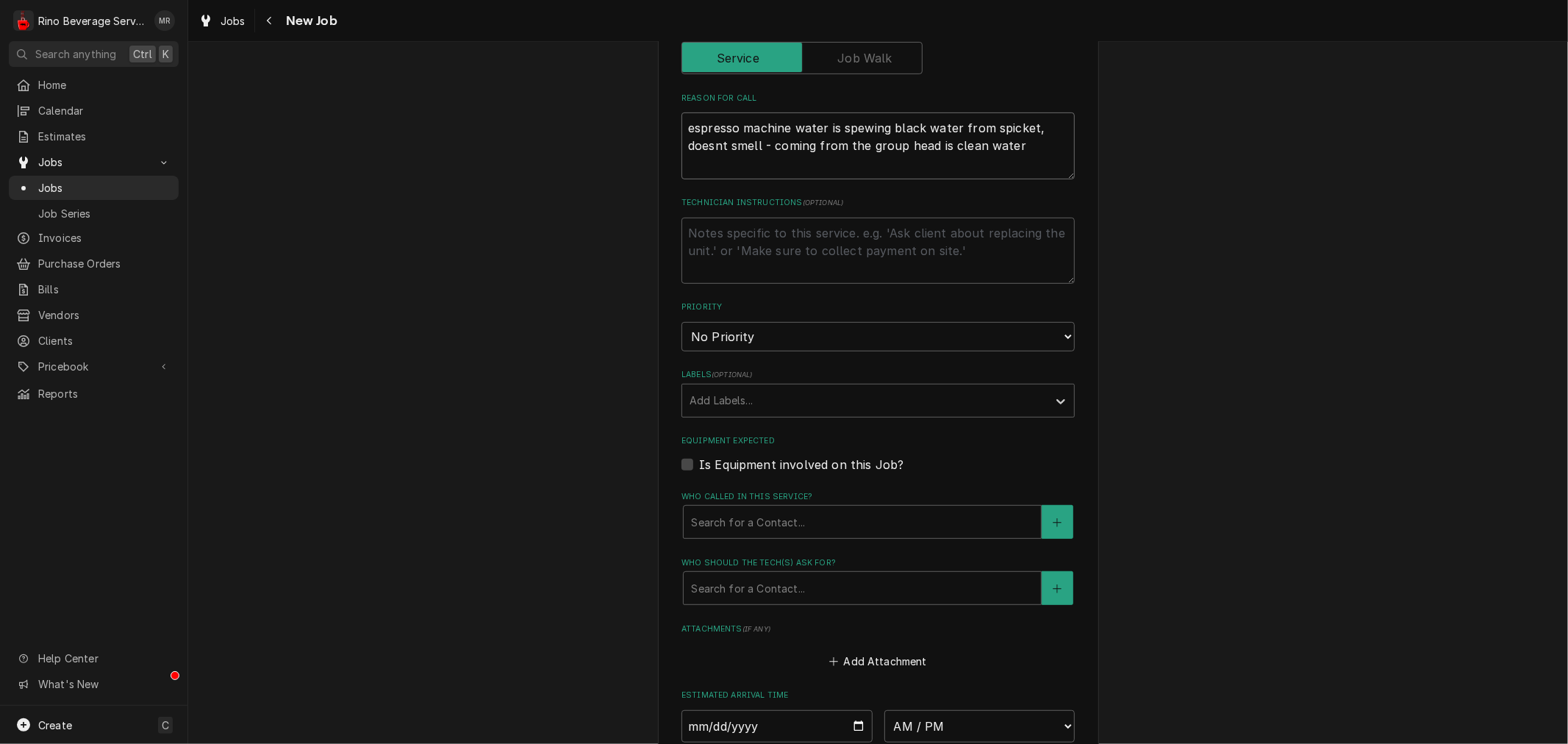 scroll, scrollTop: 545, scrollLeft: 0, axis: vertical 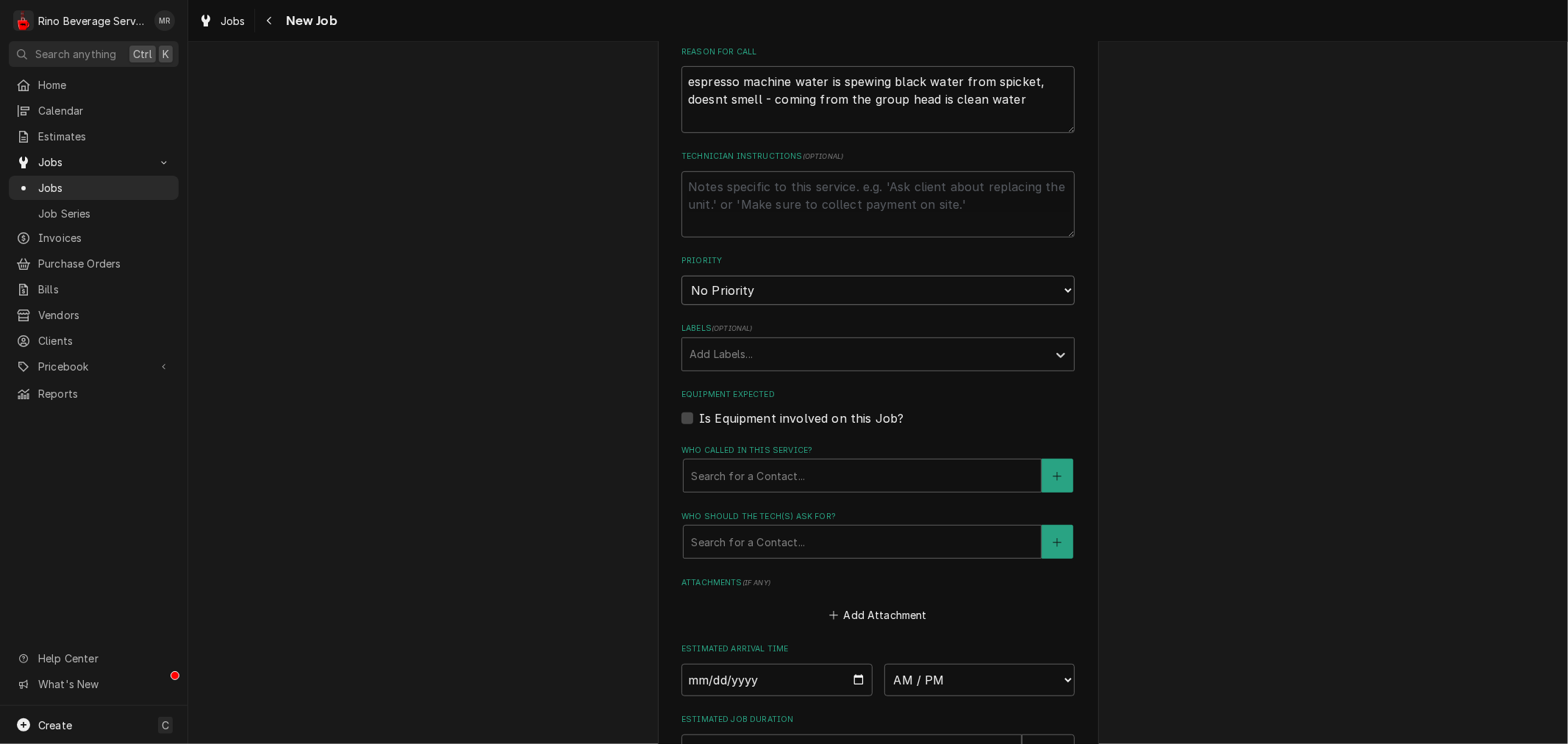 drag, startPoint x: 758, startPoint y: 290, endPoint x: 750, endPoint y: 300, distance: 12.806248 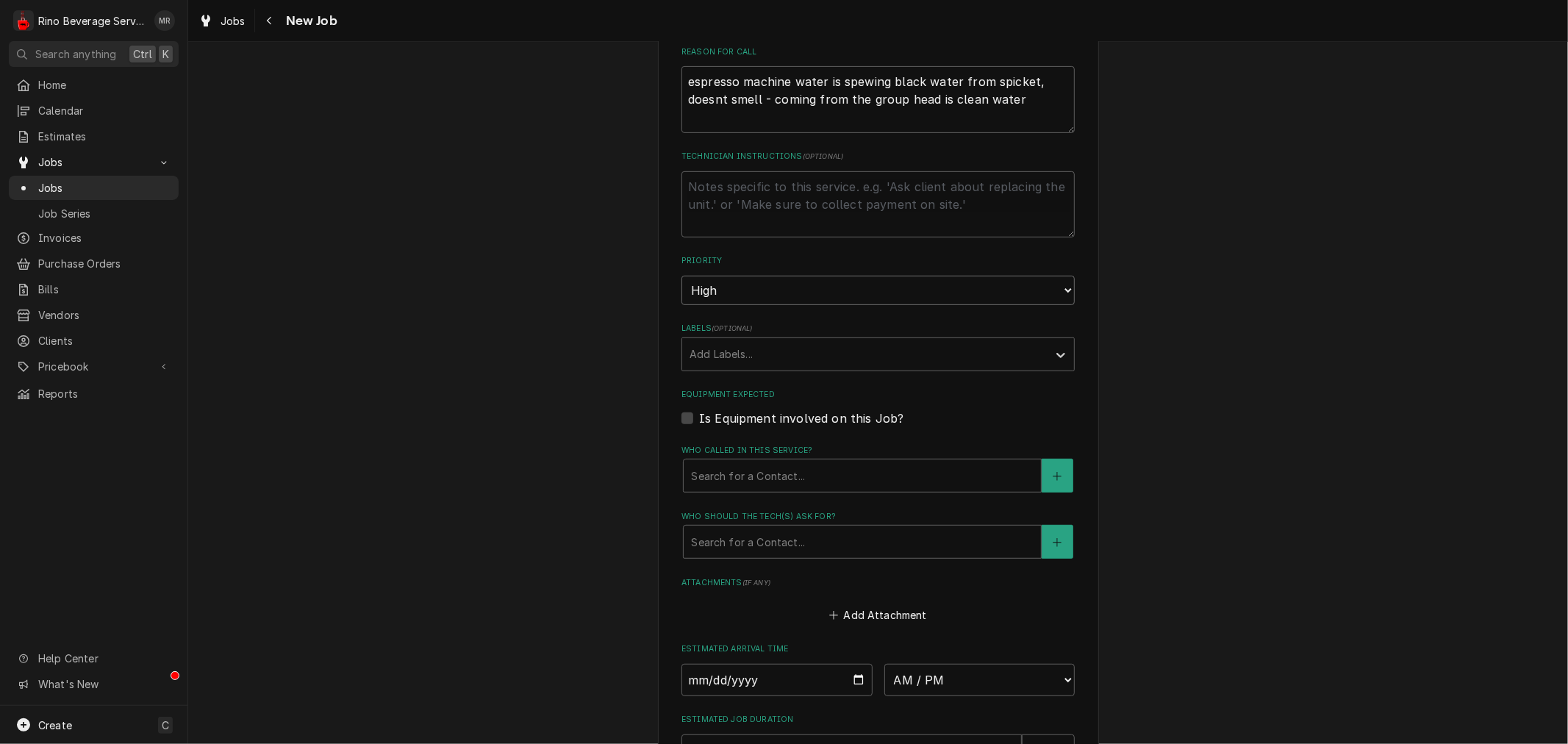 click on "No Priority Urgent High Medium Low" at bounding box center (878, 290) 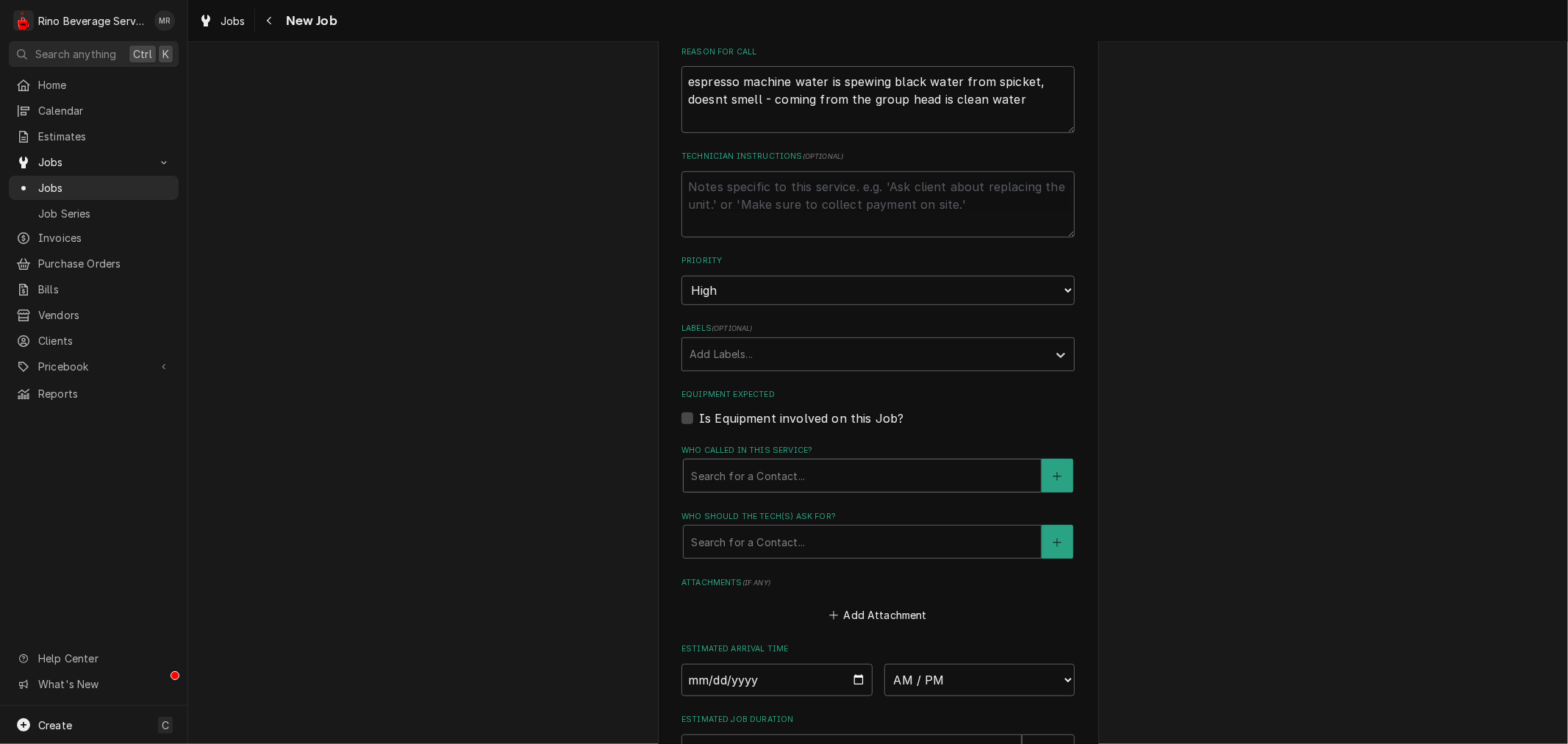 click at bounding box center (862, 476) 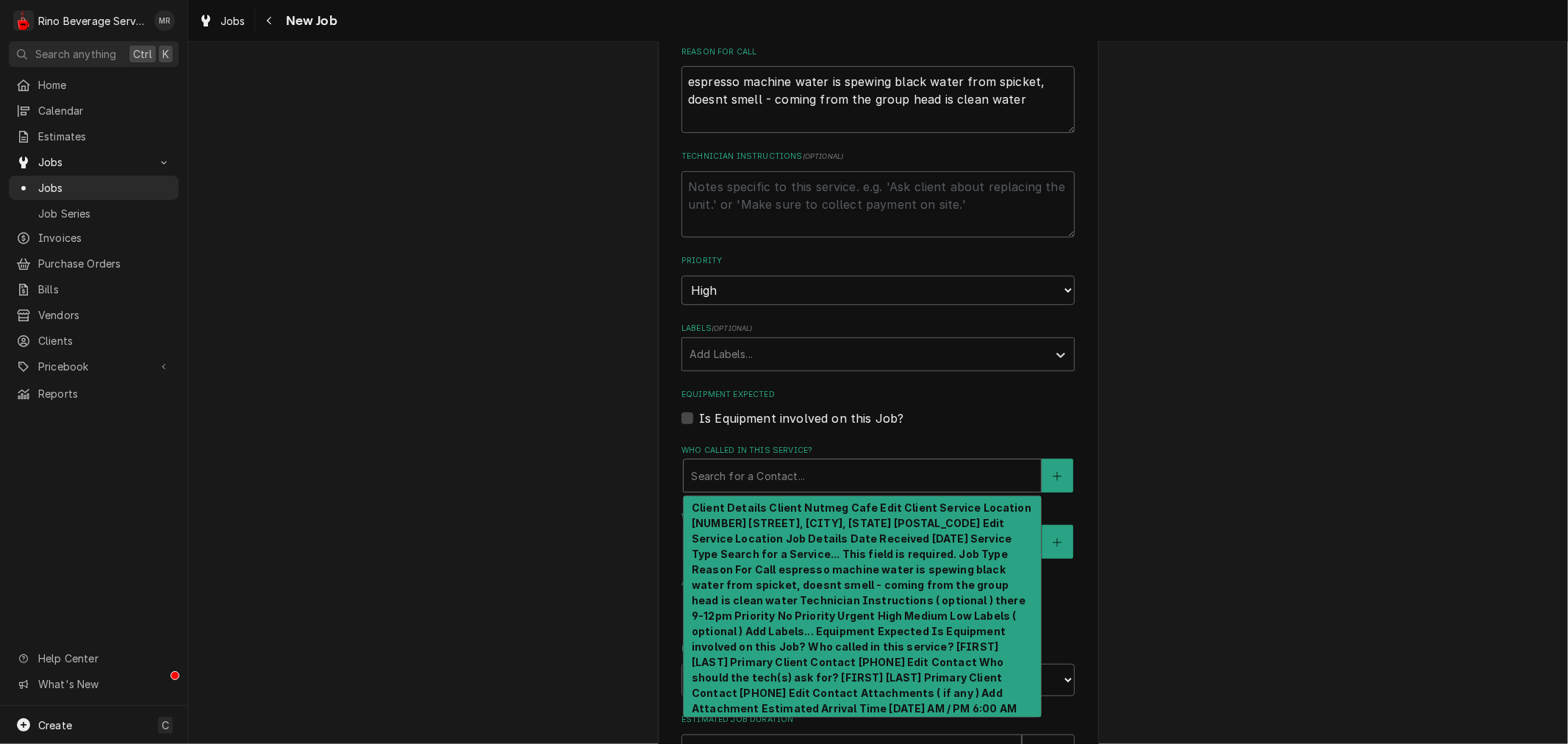 drag, startPoint x: 765, startPoint y: 520, endPoint x: 770, endPoint y: 572, distance: 52.23983 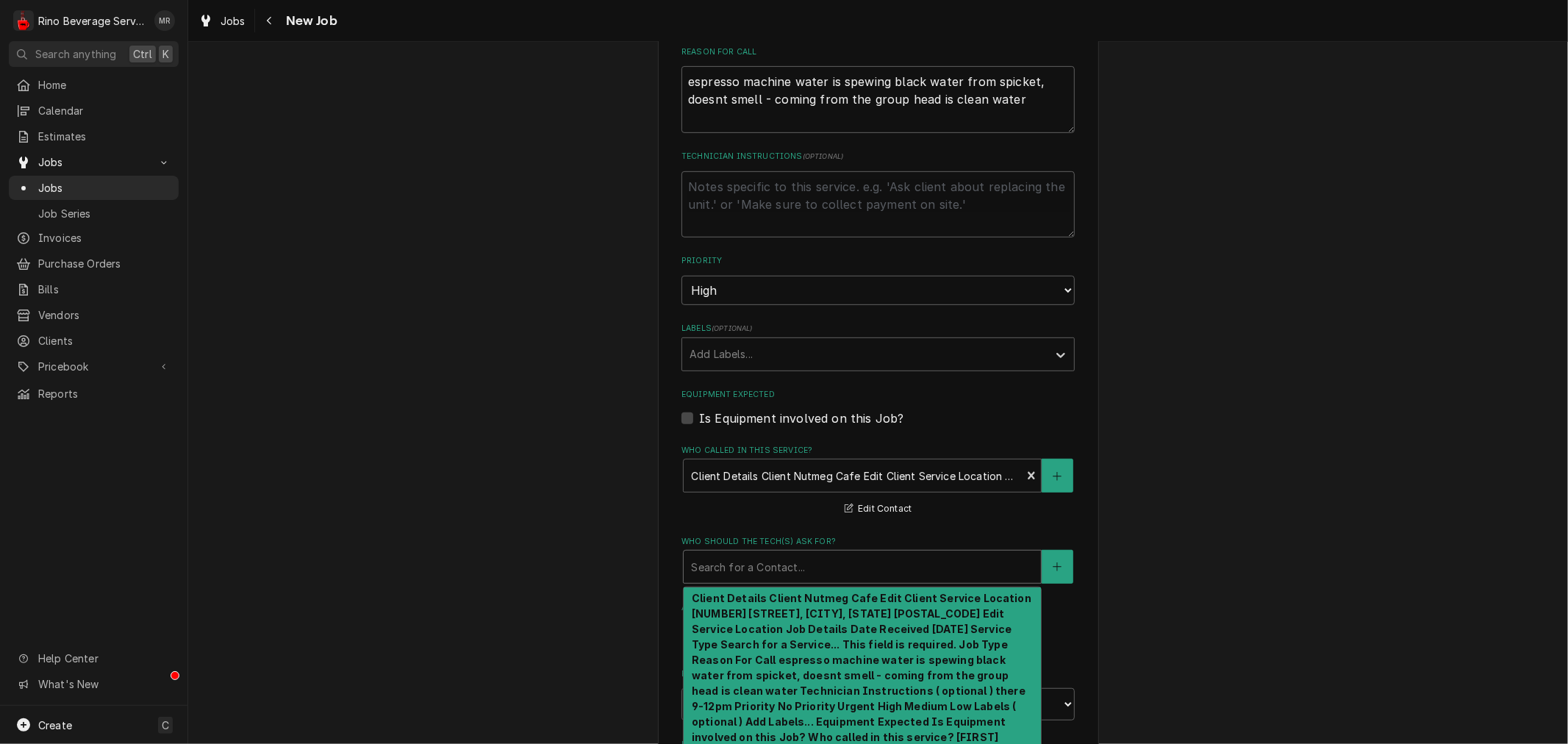 click at bounding box center (862, 567) 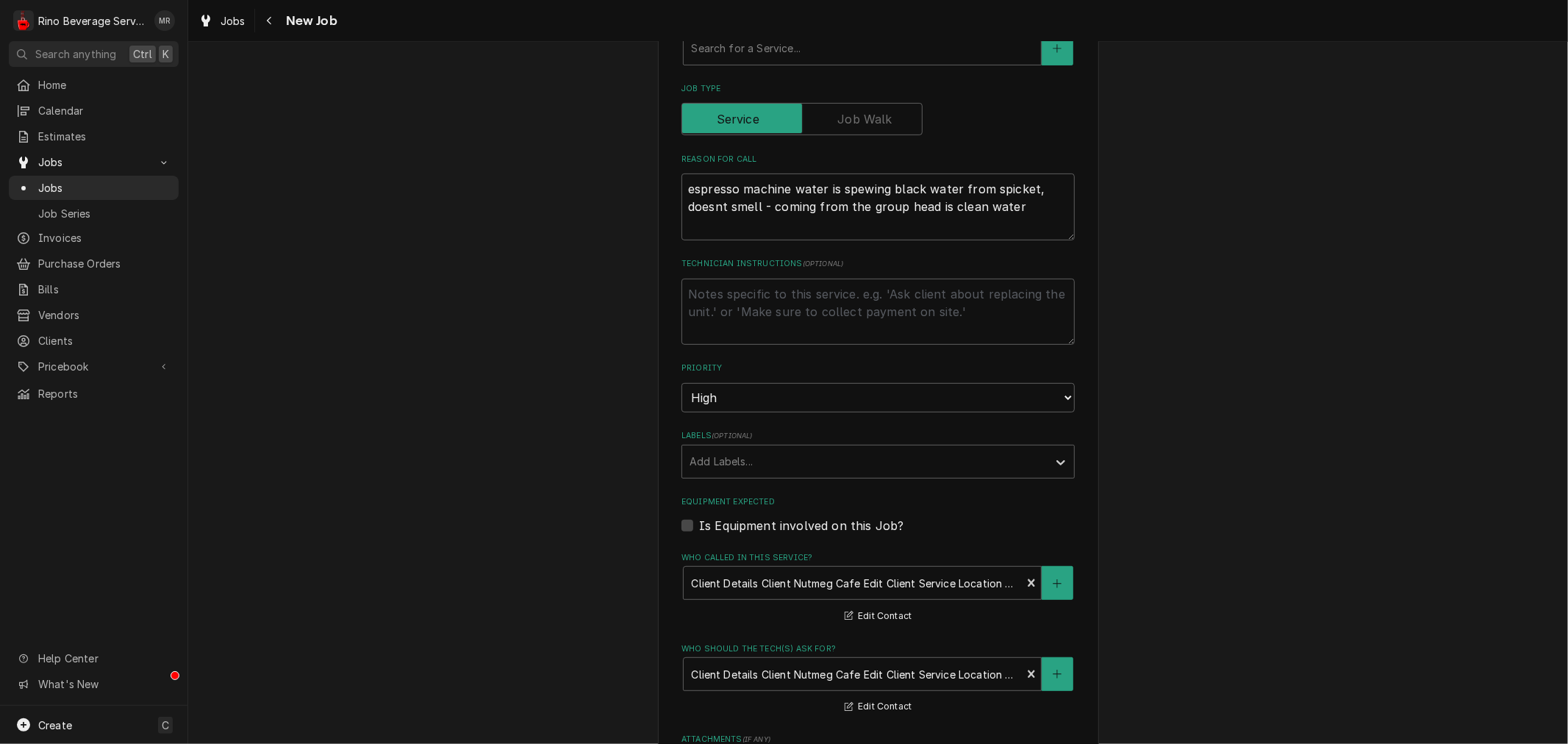 scroll, scrollTop: 408, scrollLeft: 0, axis: vertical 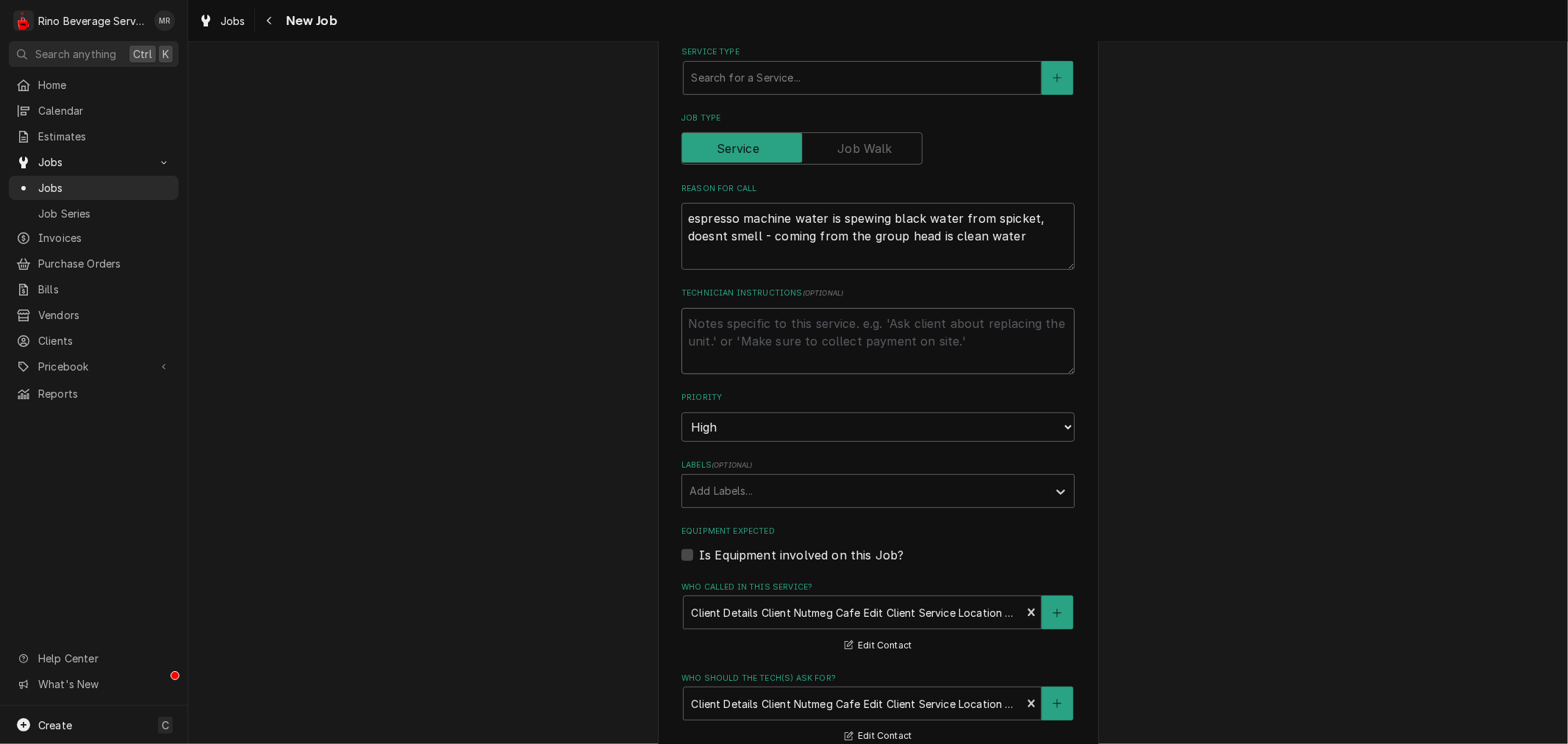 drag, startPoint x: 796, startPoint y: 351, endPoint x: 900, endPoint y: 368, distance: 105.38026 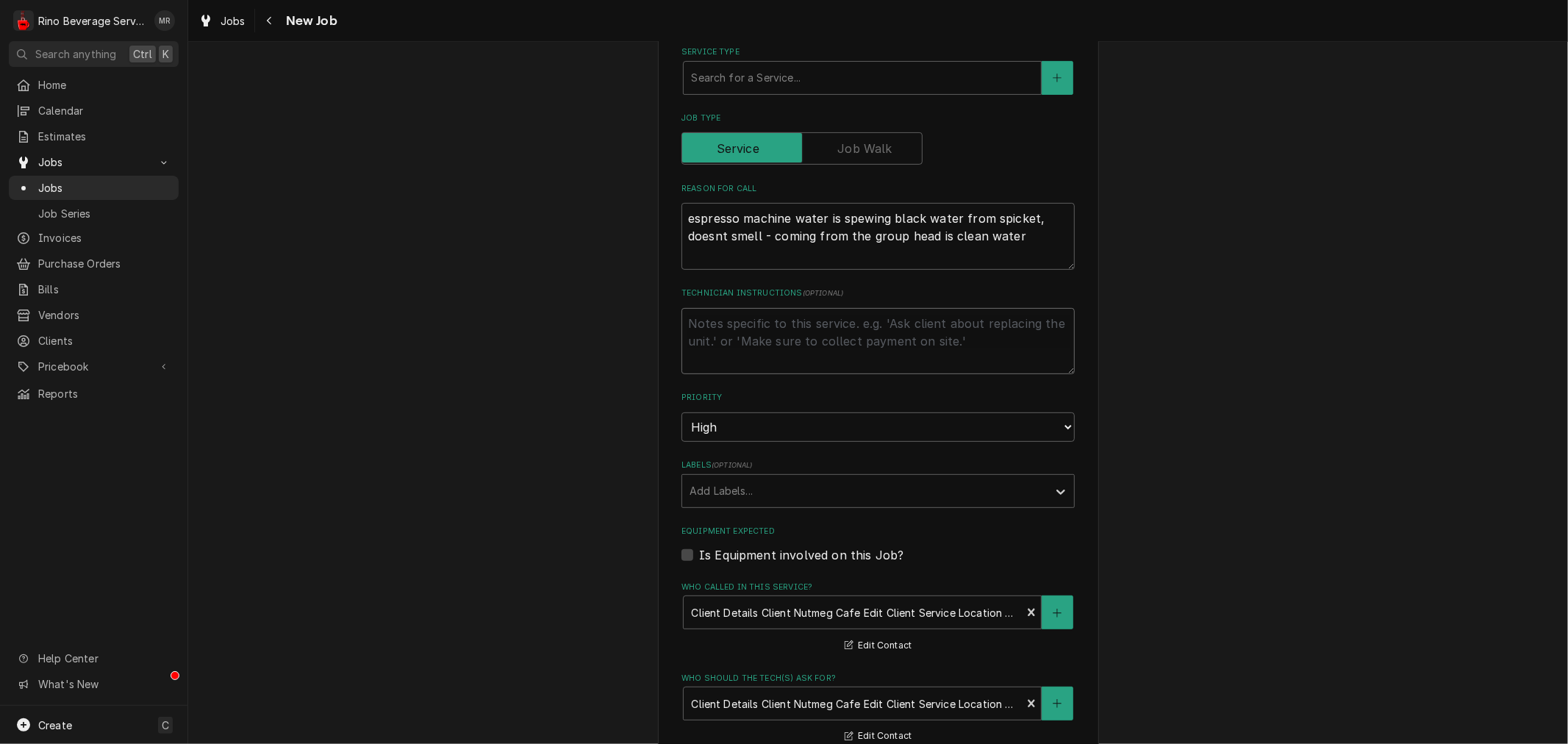 click on "Technician Instructions  ( optional )" at bounding box center (878, 341) 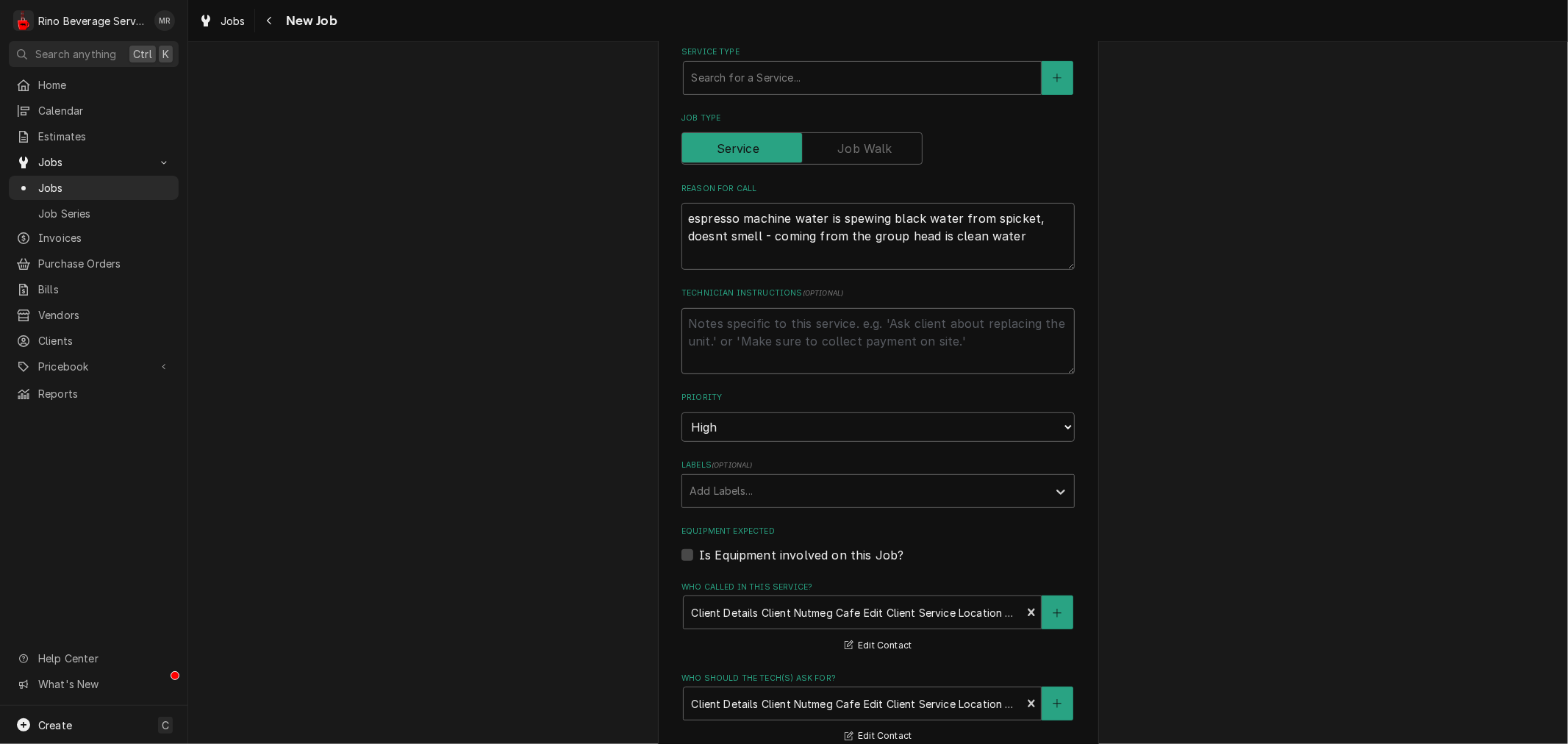 click on "Technician Instructions  ( optional )" at bounding box center (878, 341) 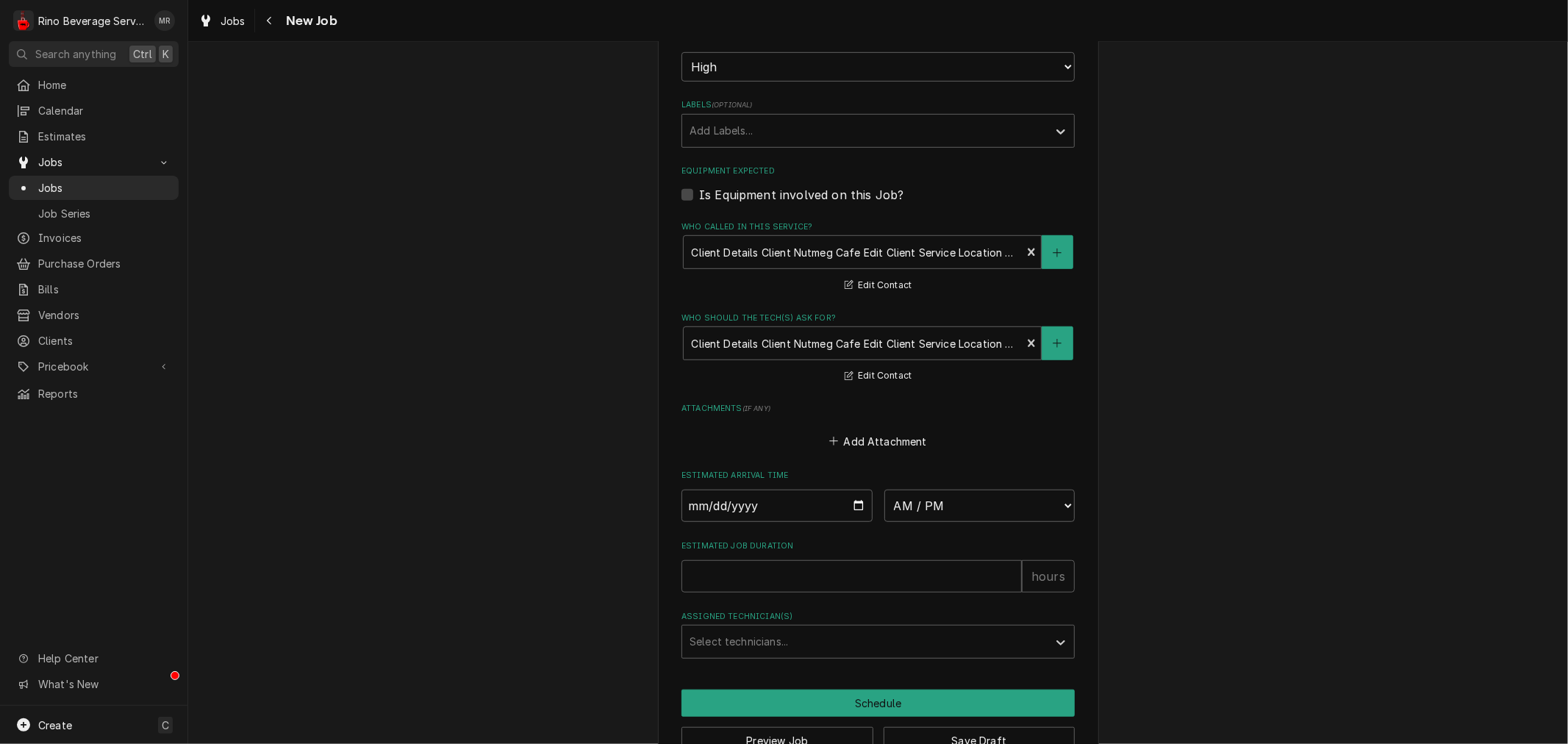scroll, scrollTop: 809, scrollLeft: 0, axis: vertical 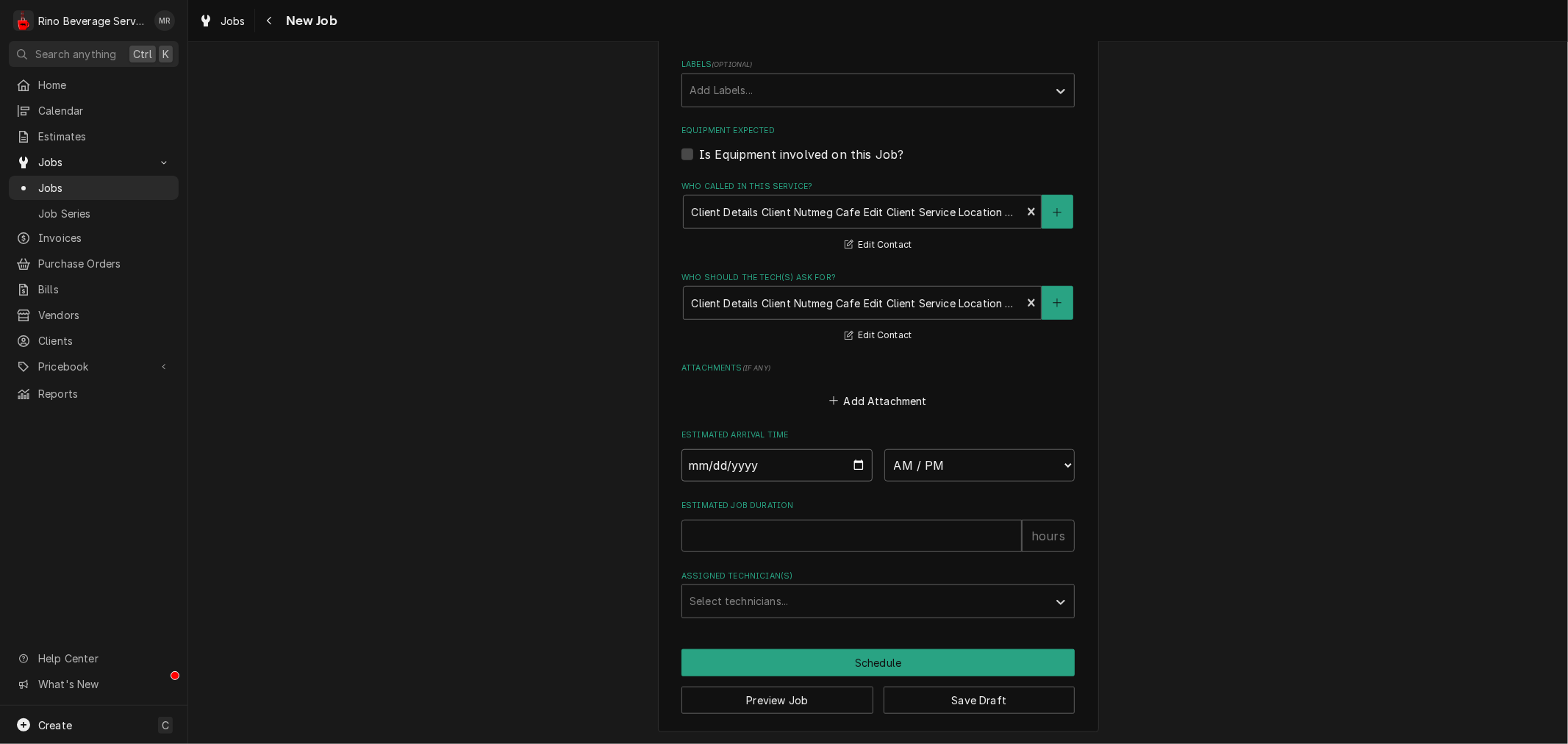 click at bounding box center (777, 465) 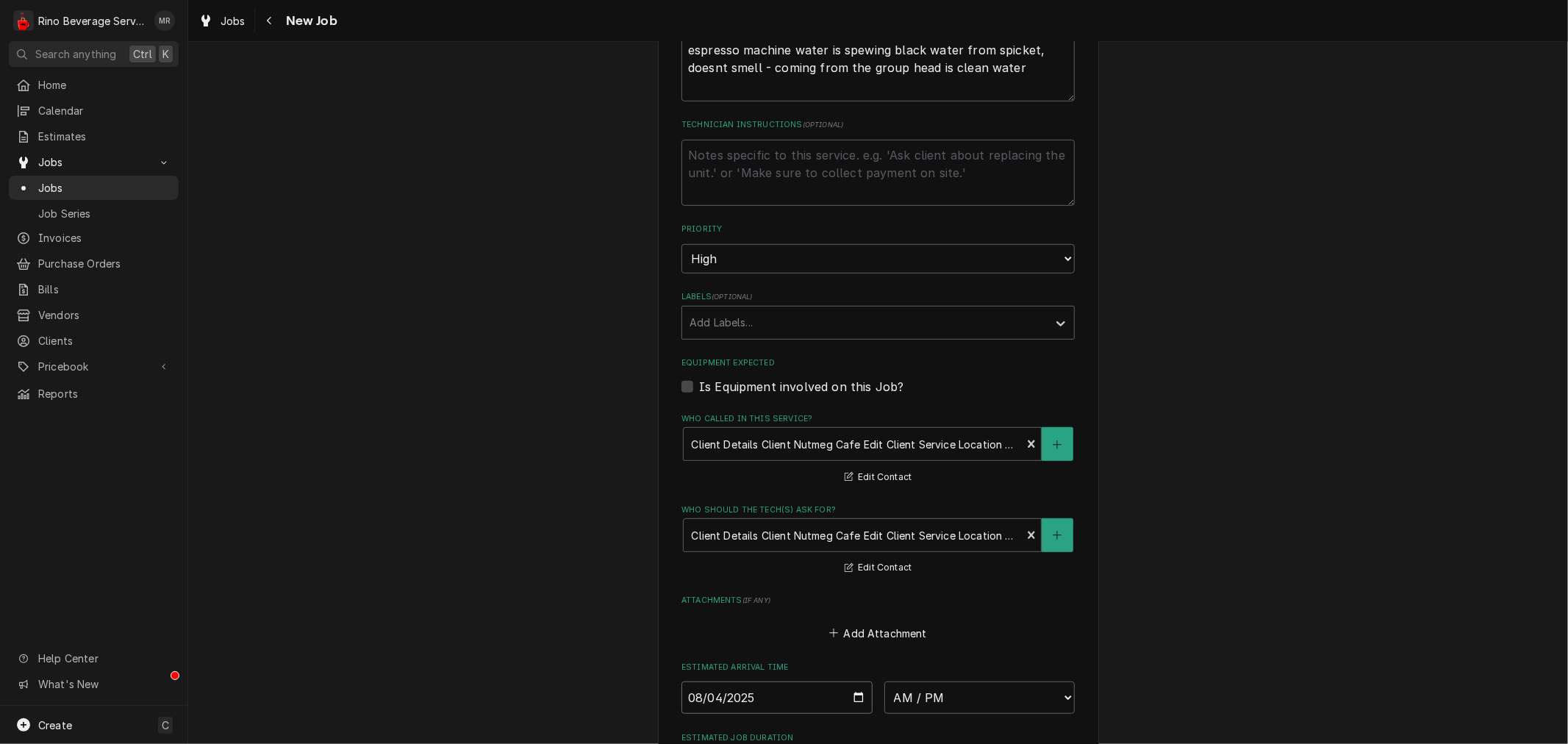 scroll, scrollTop: 537, scrollLeft: 0, axis: vertical 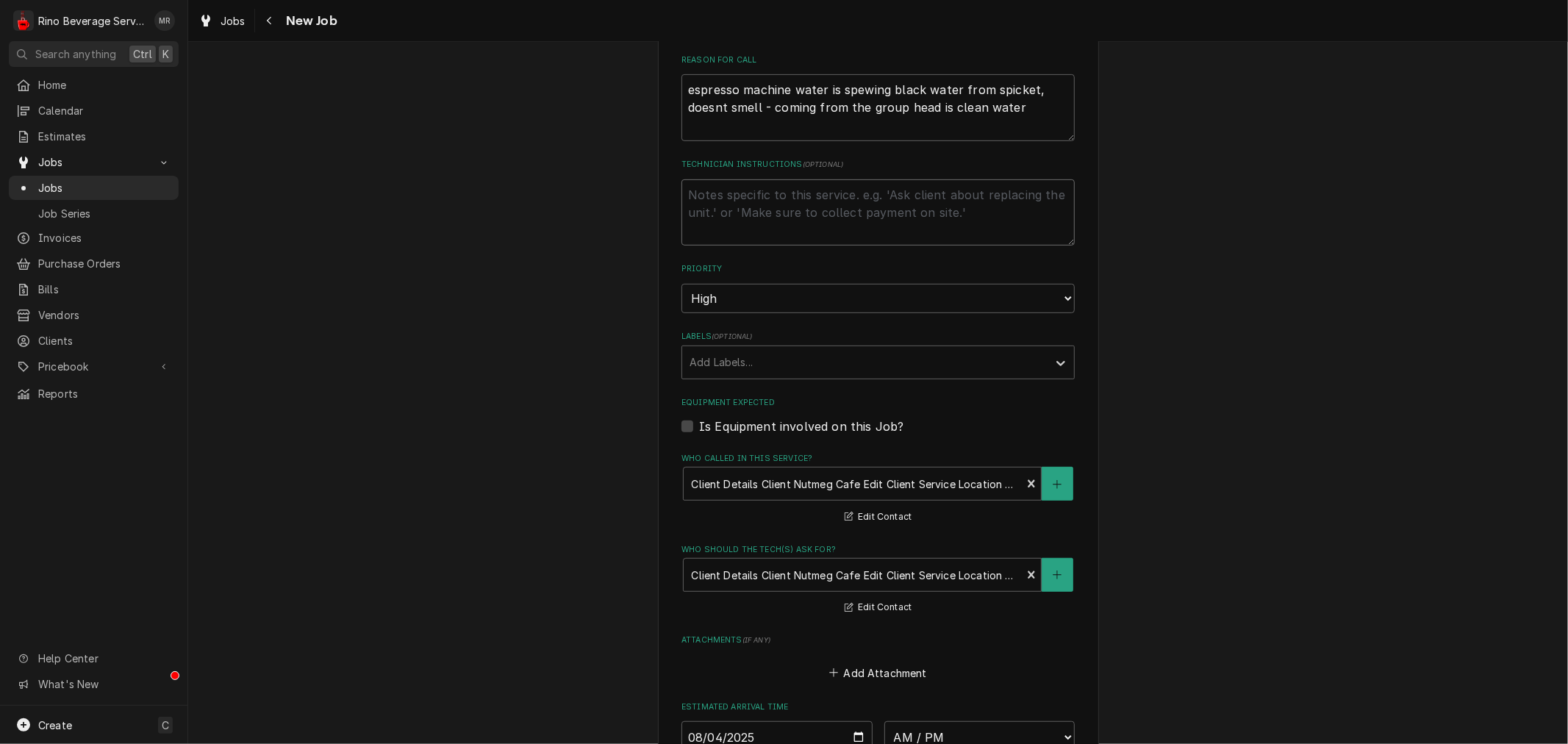 click on "Technician Instructions  ( optional )" at bounding box center [878, 212] 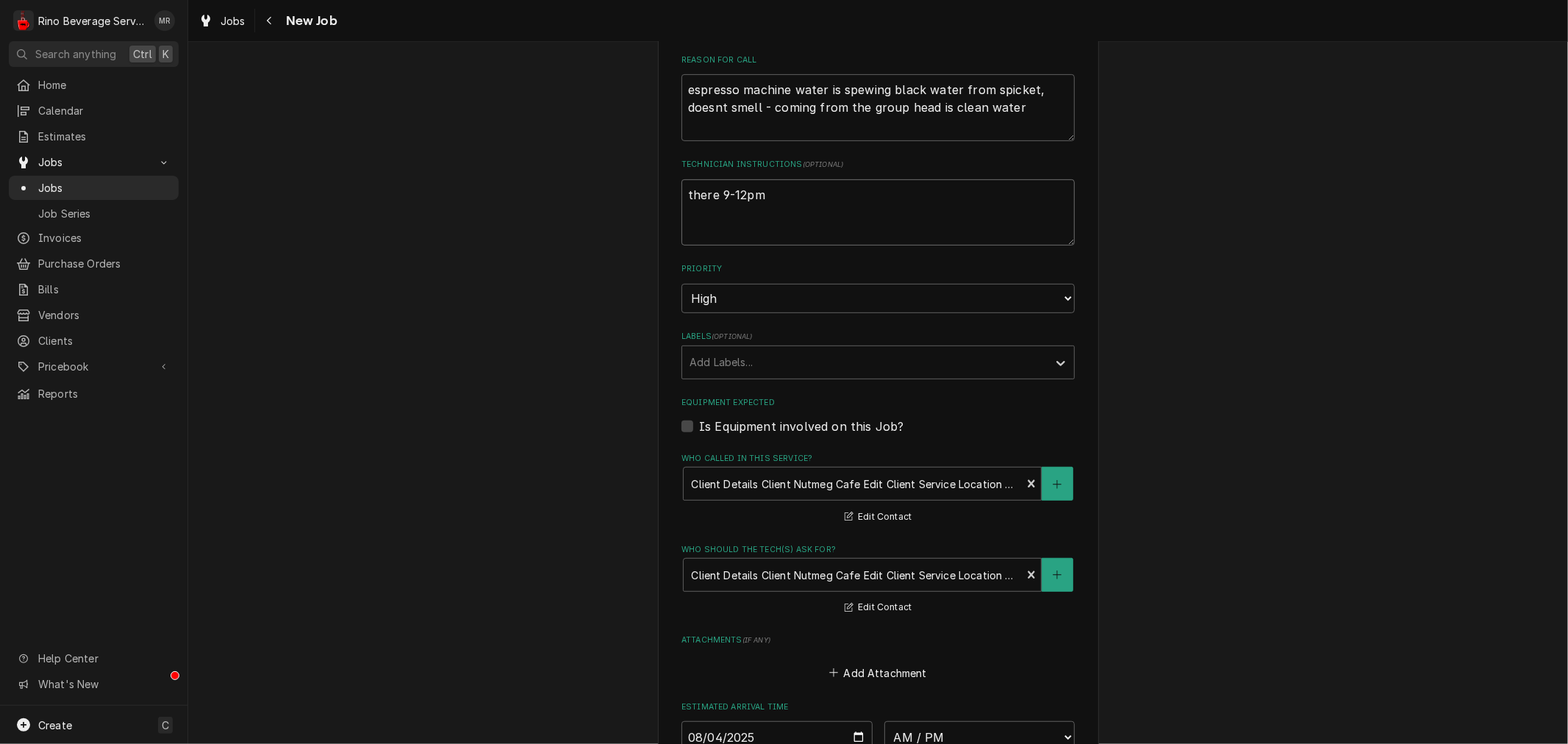 scroll, scrollTop: 809, scrollLeft: 0, axis: vertical 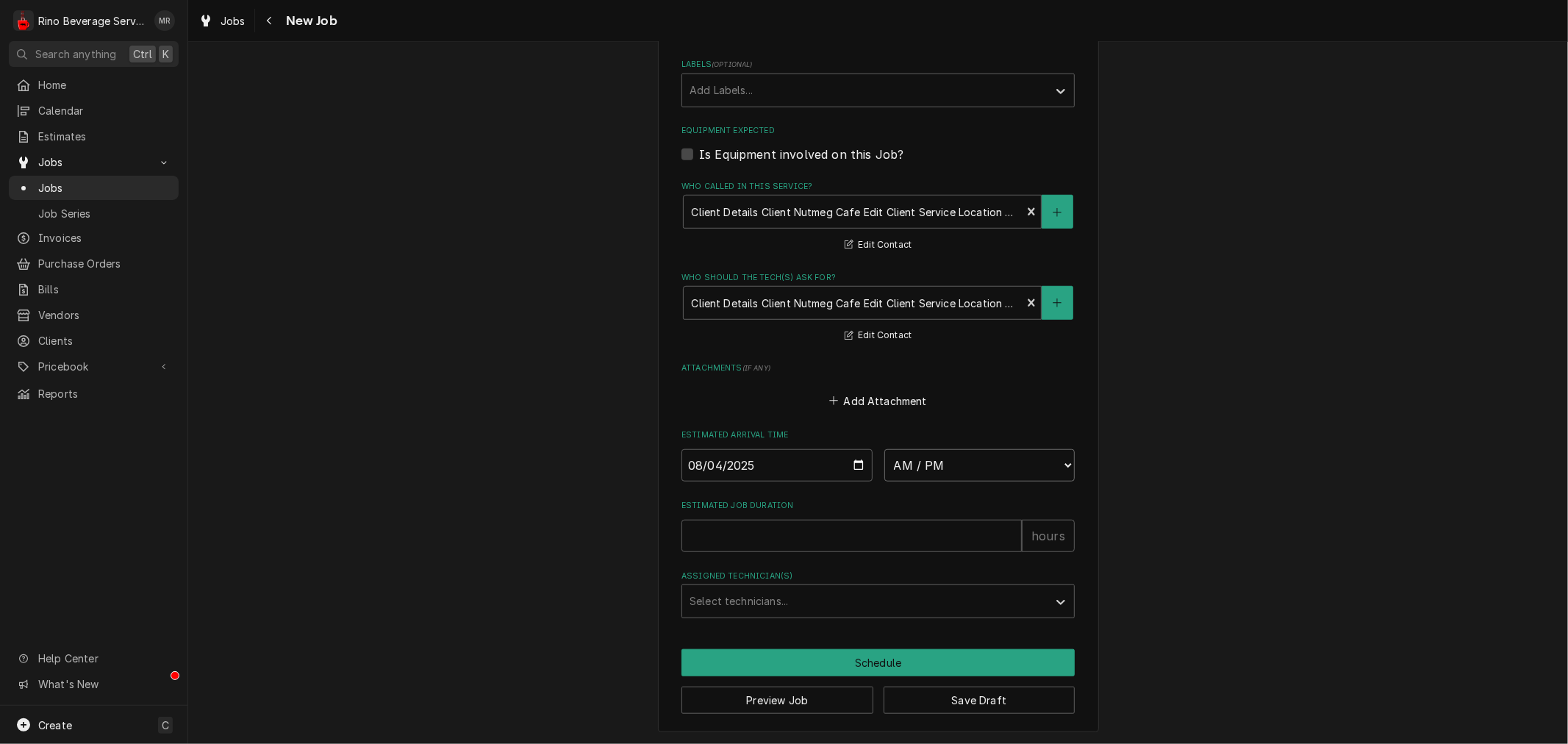drag, startPoint x: 953, startPoint y: 452, endPoint x: 952, endPoint y: 486, distance: 34.014703 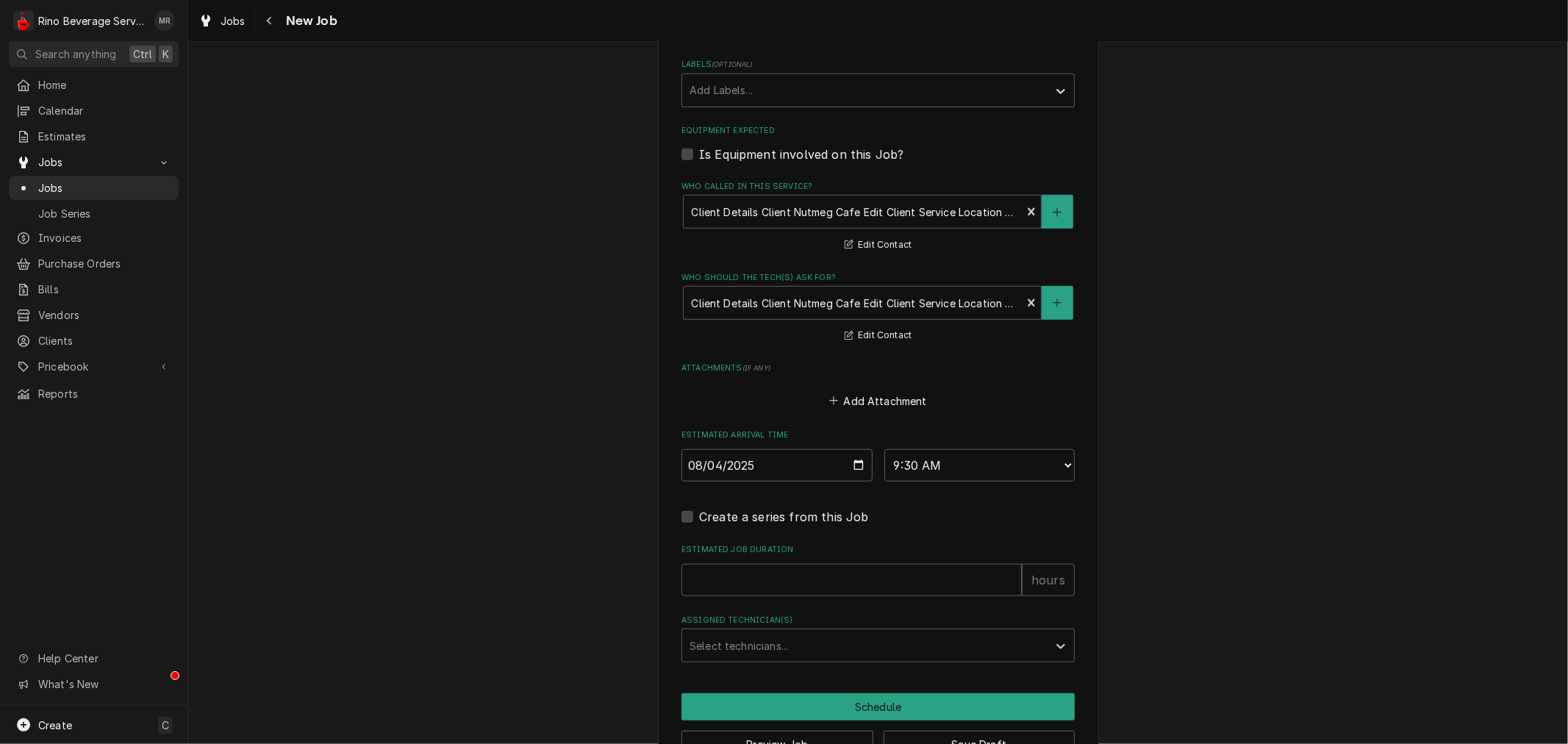click on "Job Details Date Received 2025-08-01 Service Type Search for a Service... Job Type Reason For Call espresso machine water is spewing black water from spicket, doesnt smell - coming from the group head is clean water Technician Instructions  ( optional ) there 9-12pm Priority No Priority Urgent High Medium Low Labels  ( optional ) Add Labels... Equipment Expected Is Equipment involved on this Job? Who called in this service? Erin Russ Primary Client Contact (860) 707-9721 Edit Contact Who should the tech(s) ask for? Erin Russ Primary Client Contact (860) 707-9721 Edit Contact Attachments  ( if any ) Add Attachment Estimated Arrival Time 2025-08-04 AM / PM 6:00 AM 6:15 AM 6:30 AM 6:45 AM 7:00 AM 7:15 AM 7:30 AM 7:45 AM 8:00 AM 8:15 AM 8:30 AM 8:45 AM 9:00 AM 9:15 AM 9:30 AM 9:45 AM 10:00 AM 10:15 AM 10:30 AM 10:45 AM 11:00 AM 11:15 AM 11:30 AM 11:45 AM 12:00 PM 12:15 PM 12:30 PM 12:45 PM 1:00 PM 1:15 PM 1:30 PM 1:45 PM 2:00 PM 2:15 PM 2:30 PM 2:45 PM 3:00 PM 3:15 PM 3:30 PM 3:45 PM 4:00 PM 4:15 PM 4:30 PM hours" at bounding box center [878, 102] 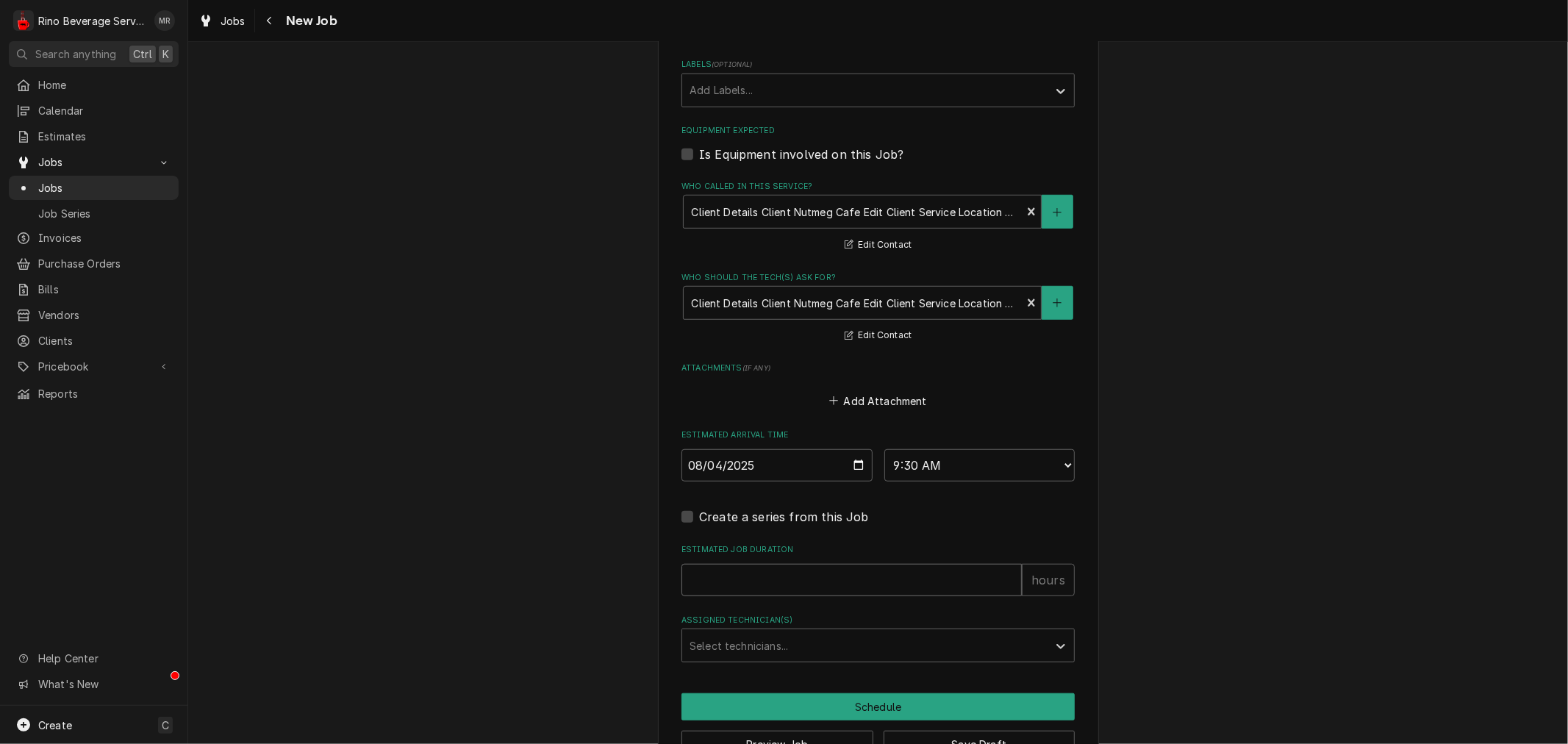 click on "Estimated Job Duration" at bounding box center [851, 580] 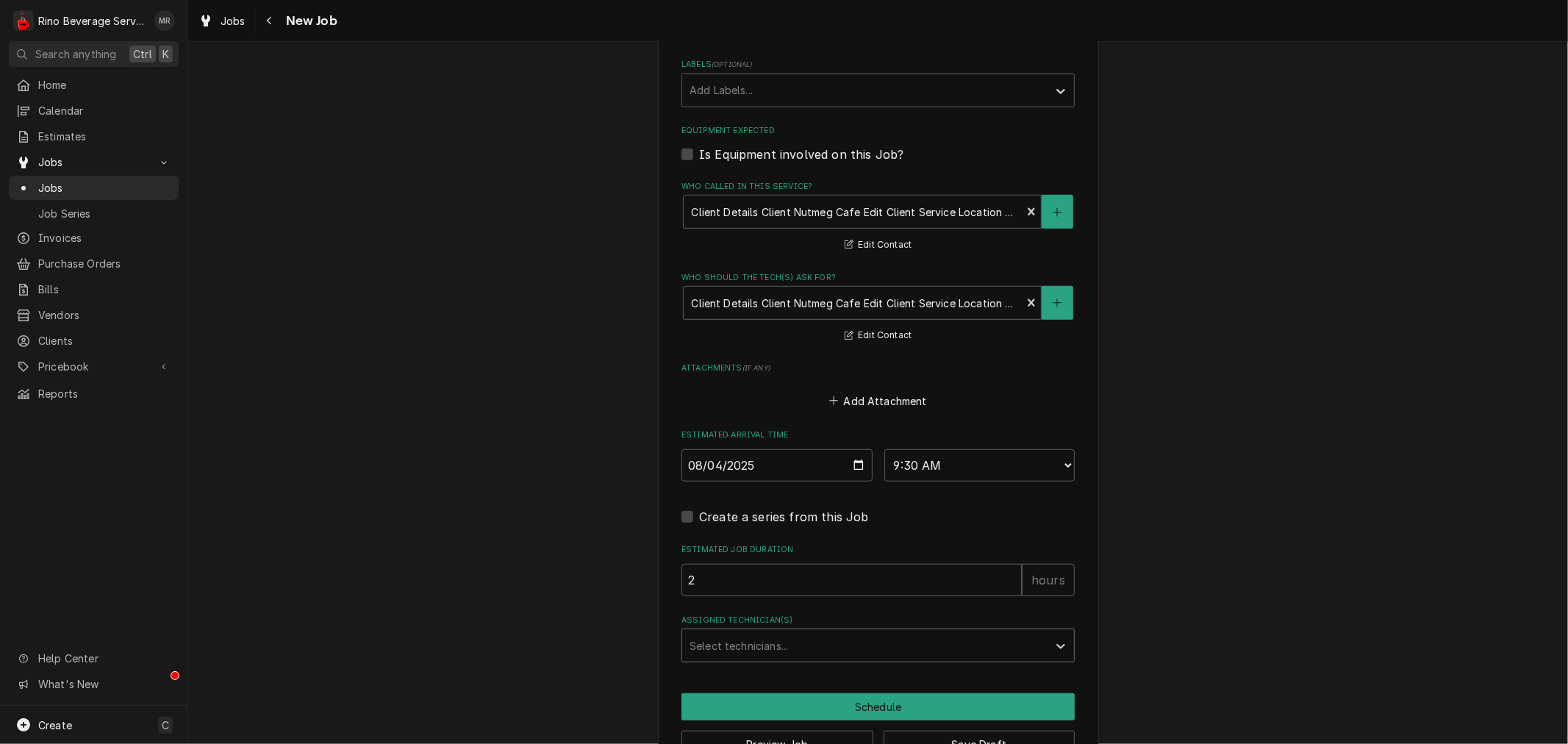 click at bounding box center [864, 645] 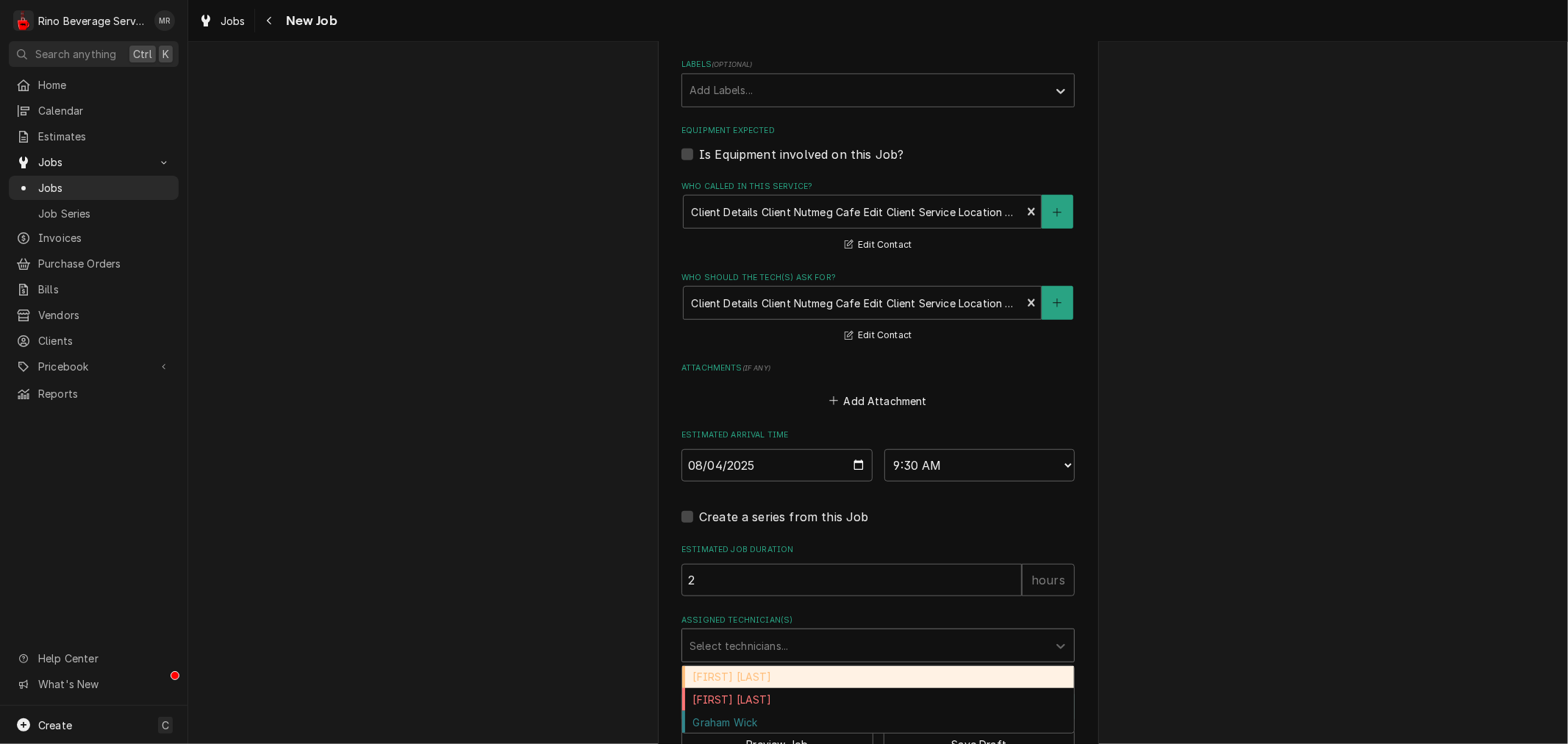 click on "Damon Rinehart" at bounding box center [878, 677] 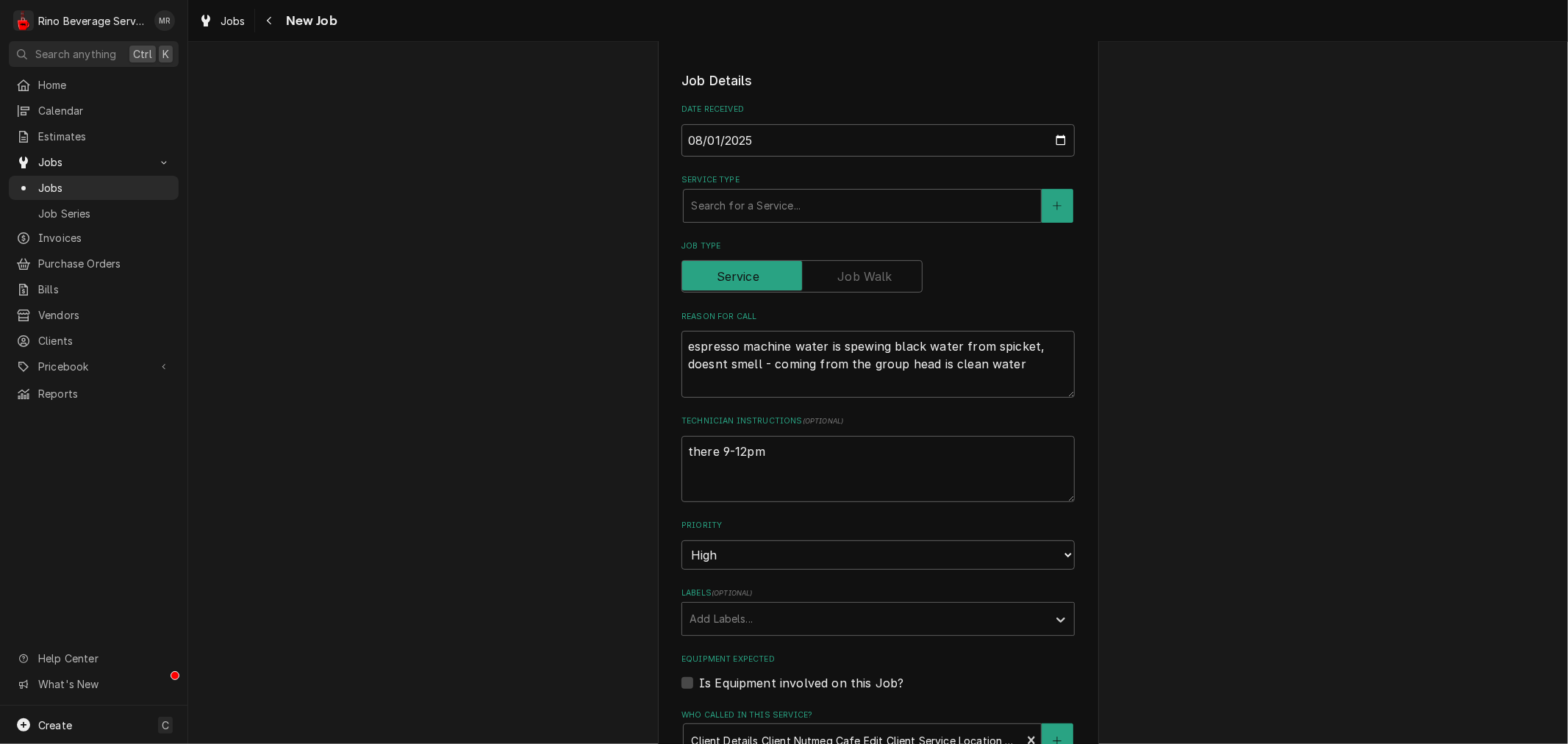 scroll, scrollTop: 444, scrollLeft: 0, axis: vertical 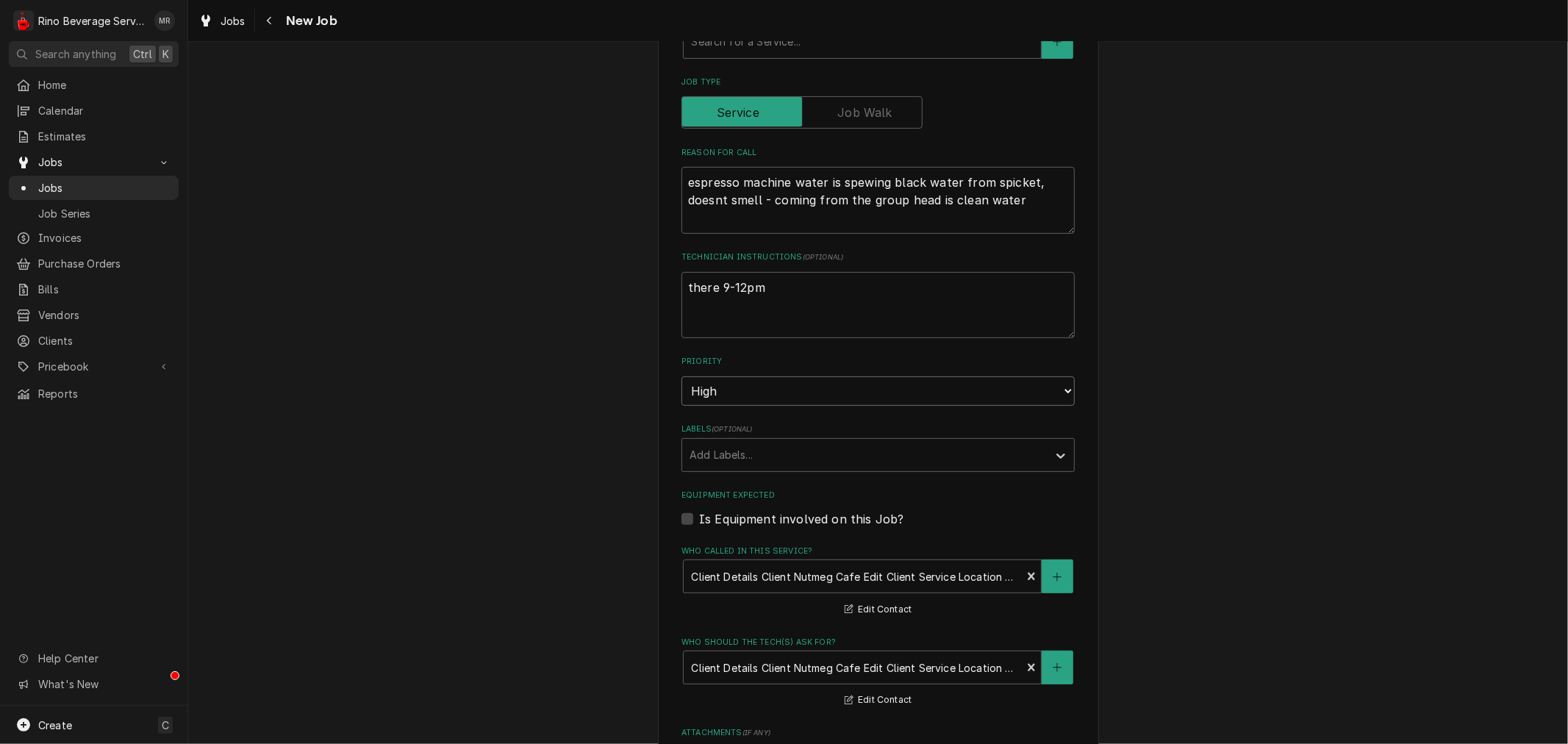 drag, startPoint x: 715, startPoint y: 383, endPoint x: 717, endPoint y: 401, distance: 18.11077 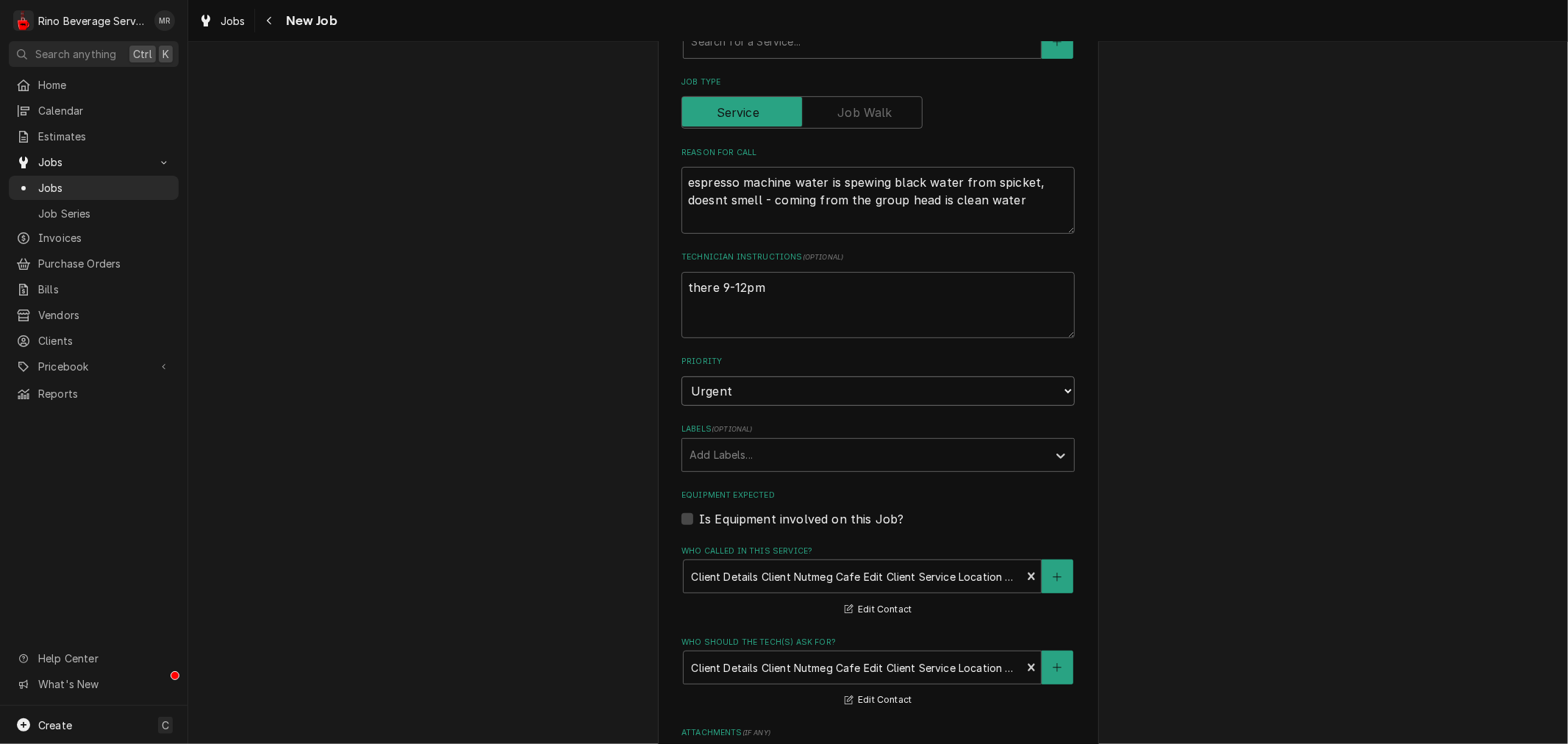 click on "No Priority Urgent High Medium Low" at bounding box center [878, 391] 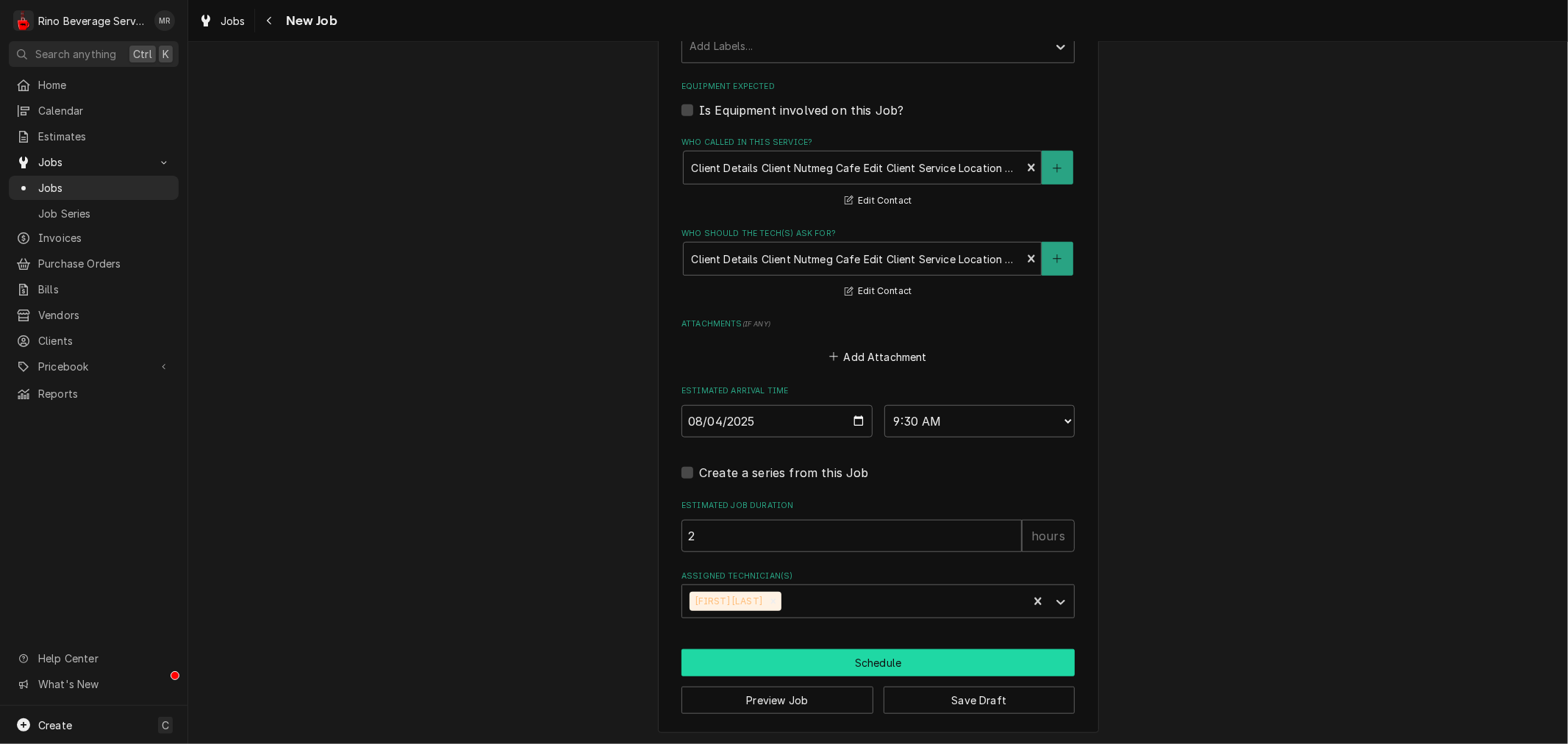 click on "Schedule" at bounding box center [878, 662] 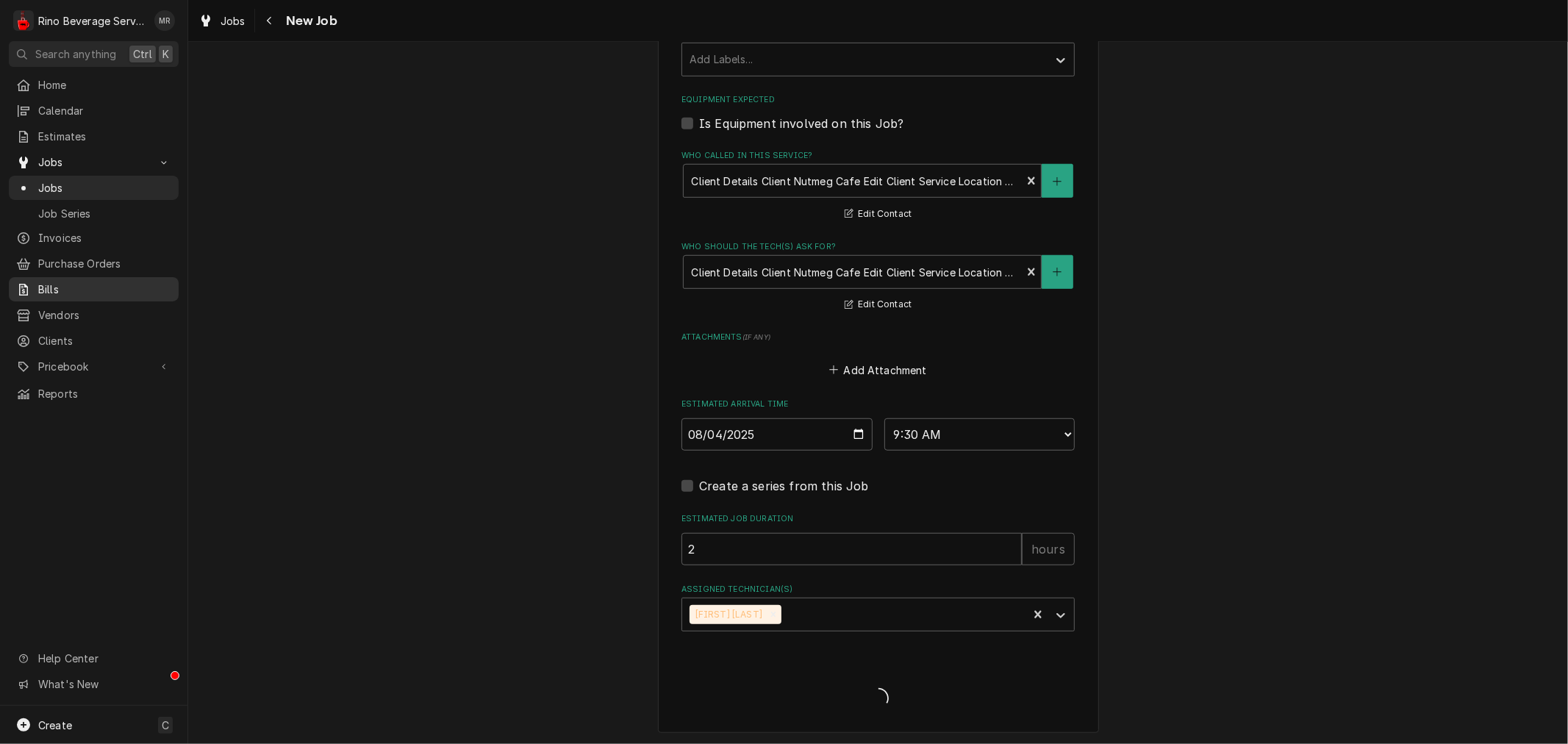 scroll, scrollTop: 412, scrollLeft: 0, axis: vertical 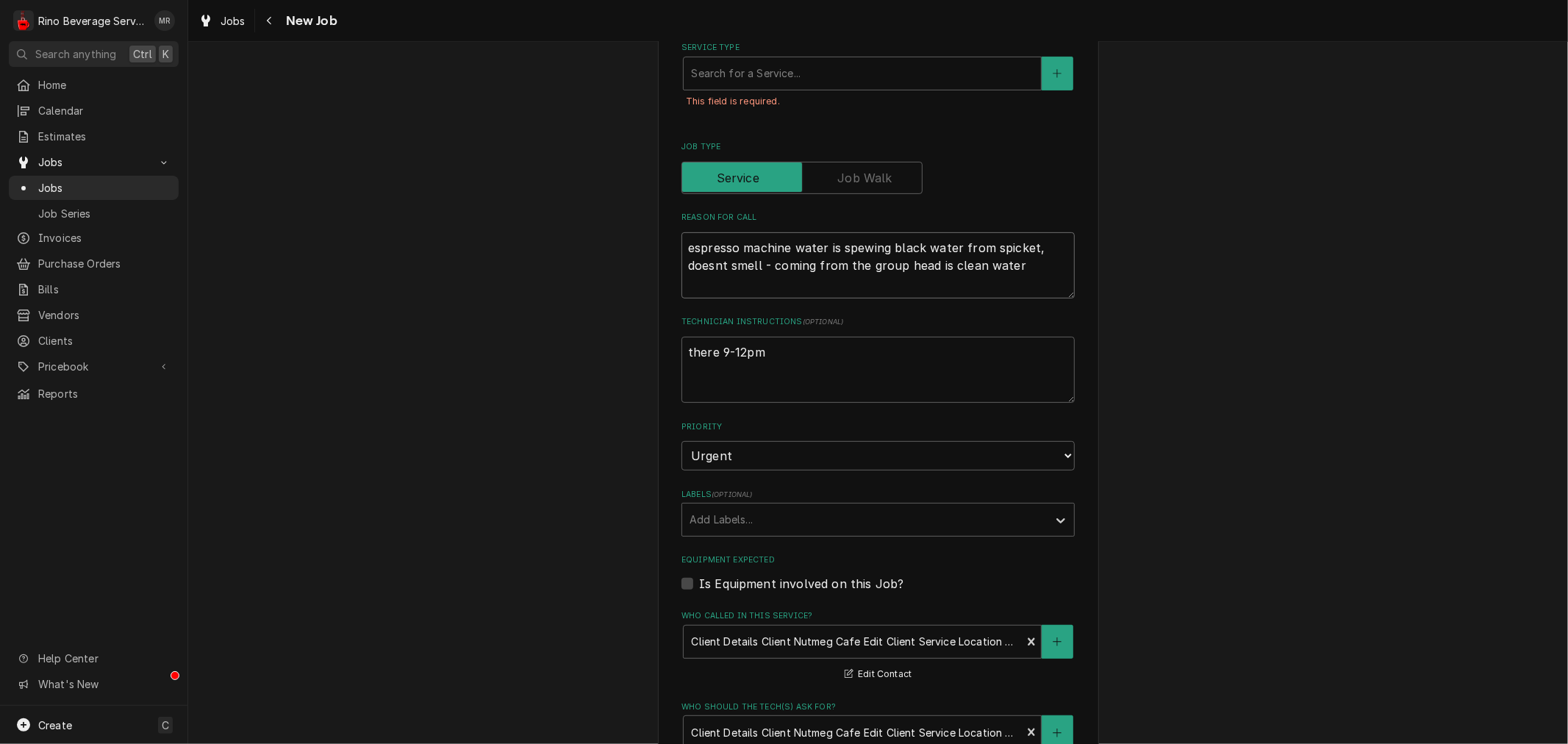 drag, startPoint x: 1016, startPoint y: 263, endPoint x: 381, endPoint y: 223, distance: 636.2586 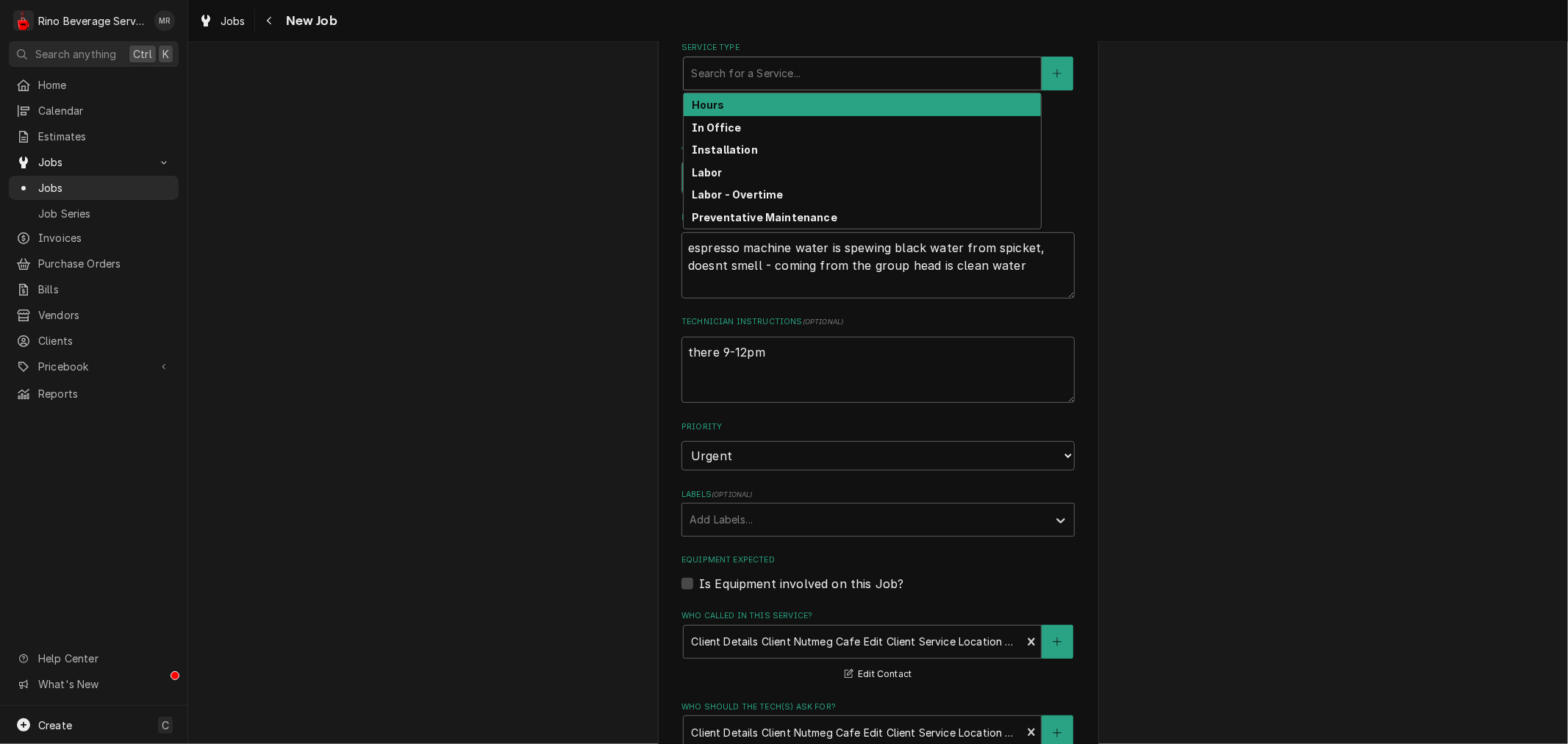 click at bounding box center [862, 74] 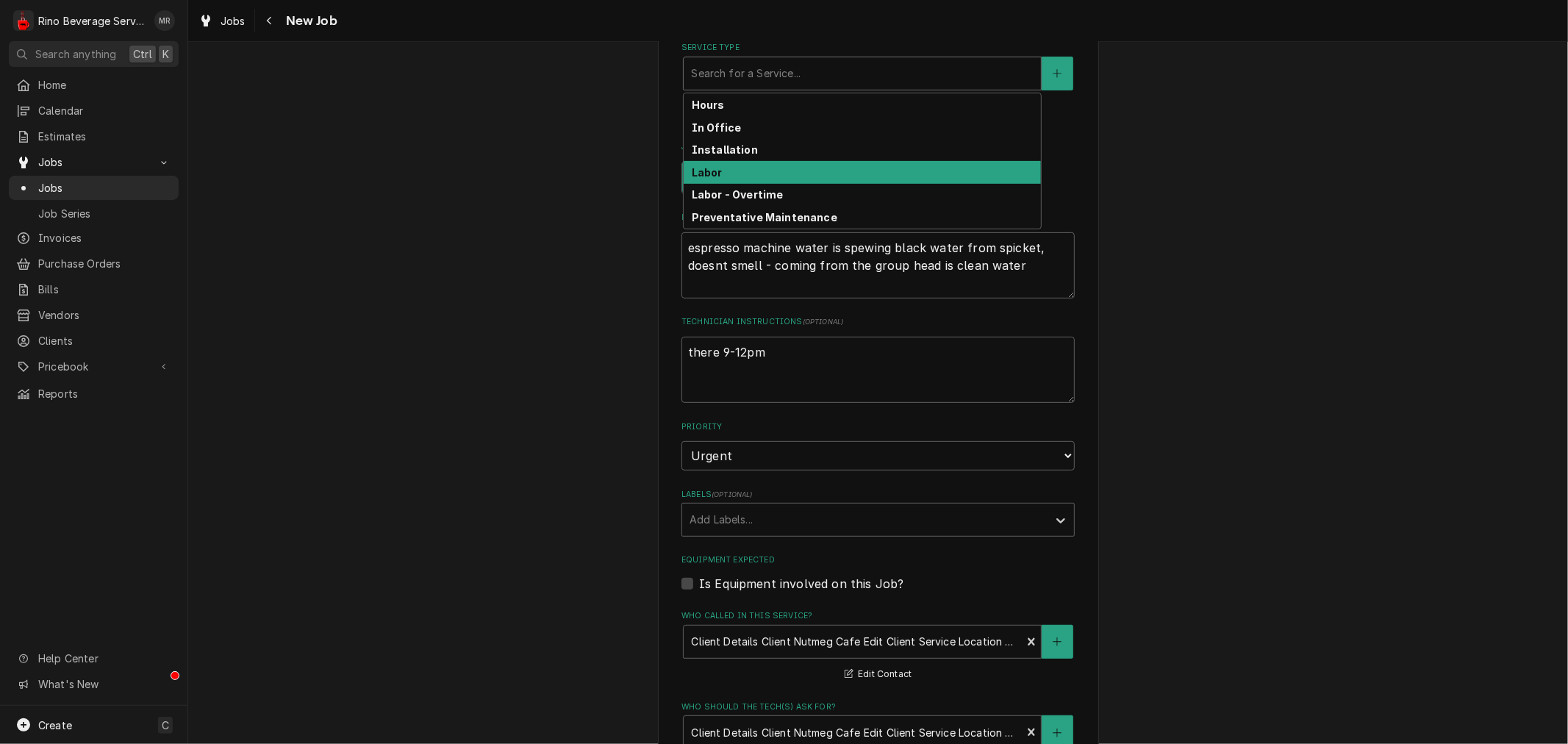 click on "Labor" at bounding box center (862, 172) 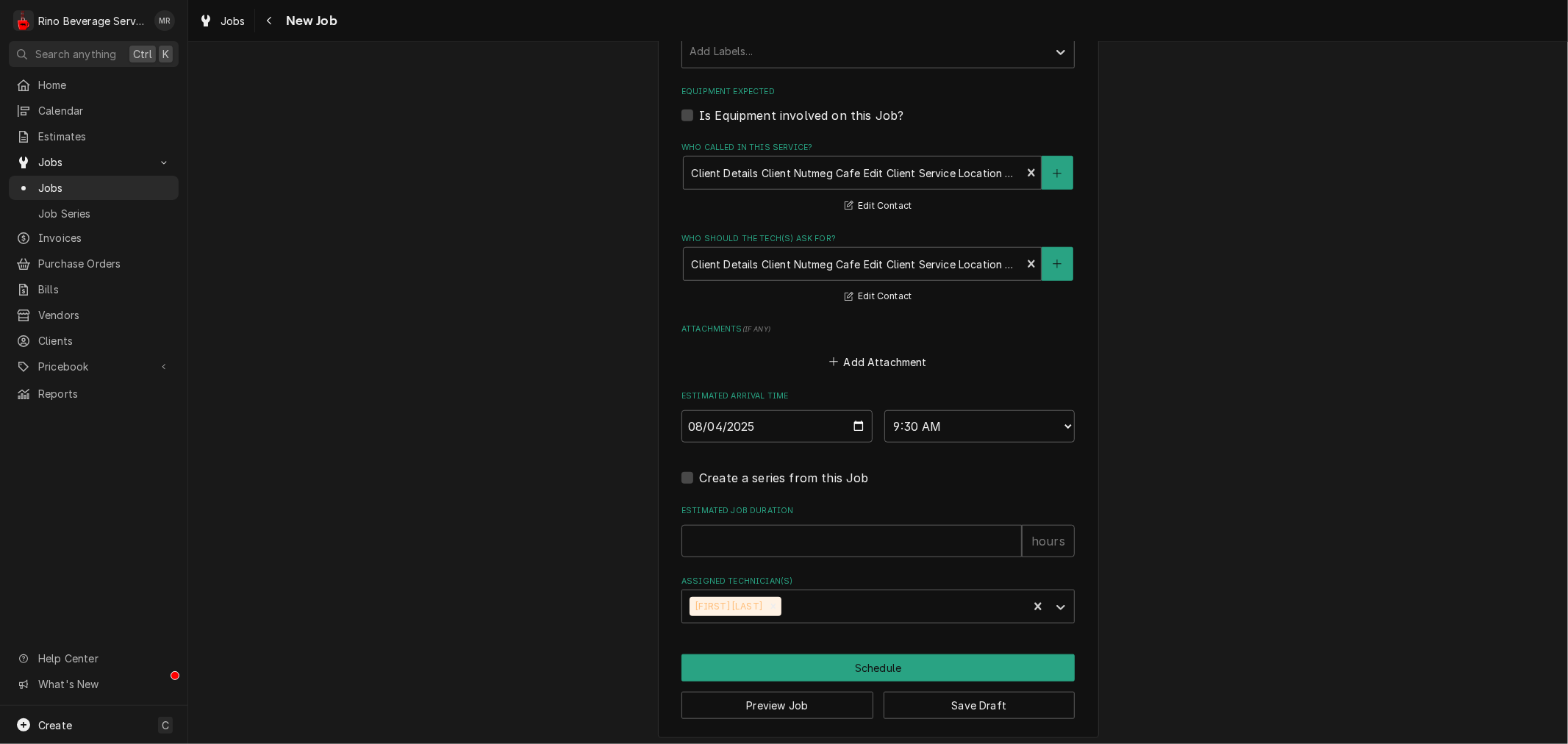 scroll, scrollTop: 910, scrollLeft: 0, axis: vertical 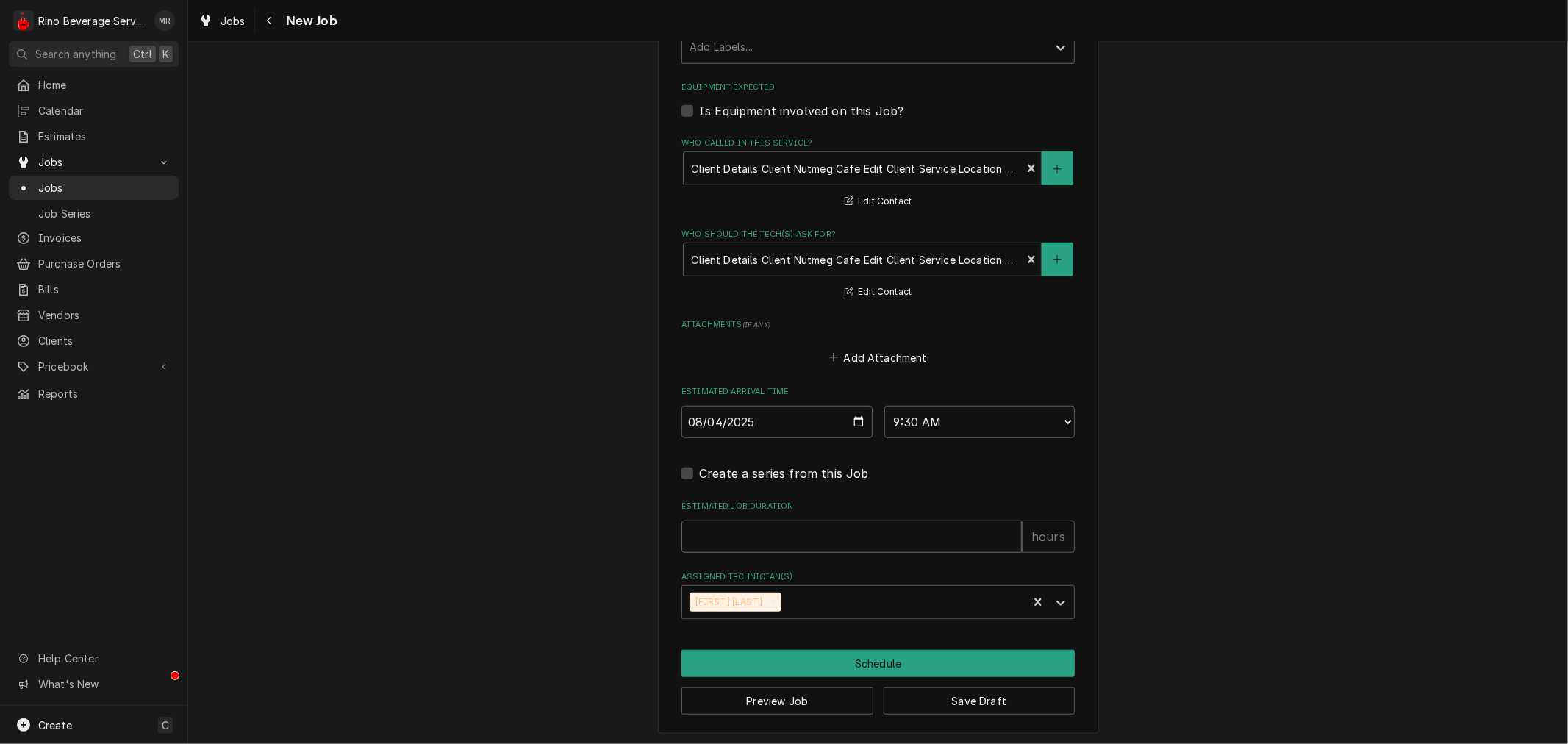 click on "Estimated Job Duration" at bounding box center [851, 537] 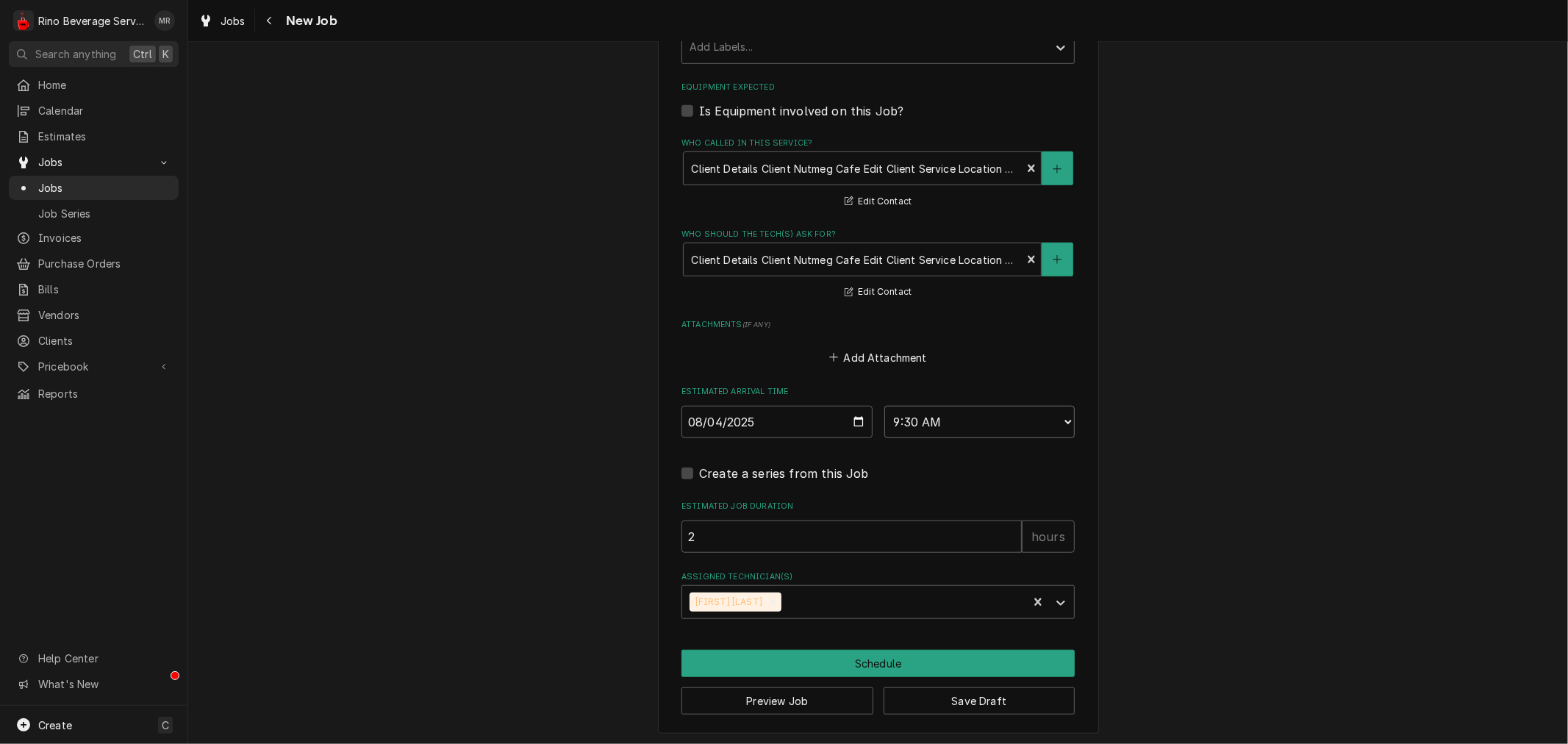 click on "AM / PM 6:00 AM 6:15 AM 6:30 AM 6:45 AM 7:00 AM 7:15 AM 7:30 AM 7:45 AM 8:00 AM 8:15 AM 8:30 AM 8:45 AM 9:00 AM 9:15 AM 9:30 AM 9:45 AM 10:00 AM 10:15 AM 10:30 AM 10:45 AM 11:00 AM 11:15 AM 11:30 AM 11:45 AM 12:00 PM 12:15 PM 12:30 PM 12:45 PM 1:00 PM 1:15 PM 1:30 PM 1:45 PM 2:00 PM 2:15 PM 2:30 PM 2:45 PM 3:00 PM 3:15 PM 3:30 PM 3:45 PM 4:00 PM 4:15 PM 4:30 PM 4:45 PM 5:00 PM 5:15 PM 5:30 PM 5:45 PM 6:00 PM 6:15 PM 6:30 PM 6:45 PM 7:00 PM 7:15 PM 7:30 PM 7:45 PM 8:00 PM 8:15 PM 8:30 PM 8:45 PM 9:00 PM 9:15 PM 9:30 PM 9:45 PM 10:00 PM 10:15 PM 10:30 PM 10:45 PM 11:00 PM 11:15 PM 11:30 PM 11:45 PM 12:00 AM 12:15 AM 12:30 AM 12:45 AM 1:00 AM 1:15 AM 1:30 AM 1:45 AM 2:00 AM 2:15 AM 2:30 AM 2:45 AM 3:00 AM 3:15 AM 3:30 AM 3:45 AM 4:00 AM 4:15 AM 4:30 AM 4:45 AM 5:00 AM 5:15 AM 5:30 AM 5:45 AM" at bounding box center (980, 422) 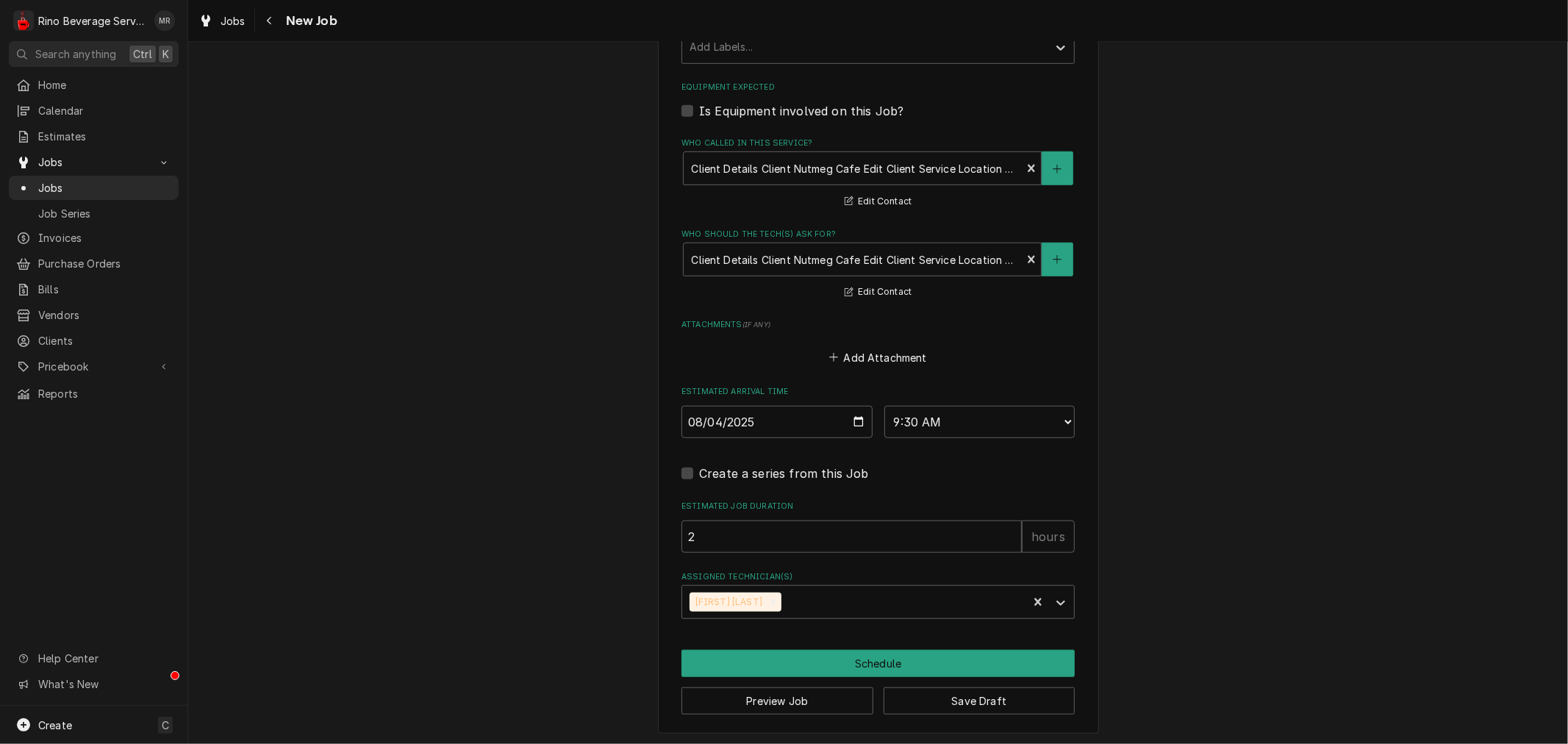 click on "Is Equipment involved on this Job?" at bounding box center (801, 111) 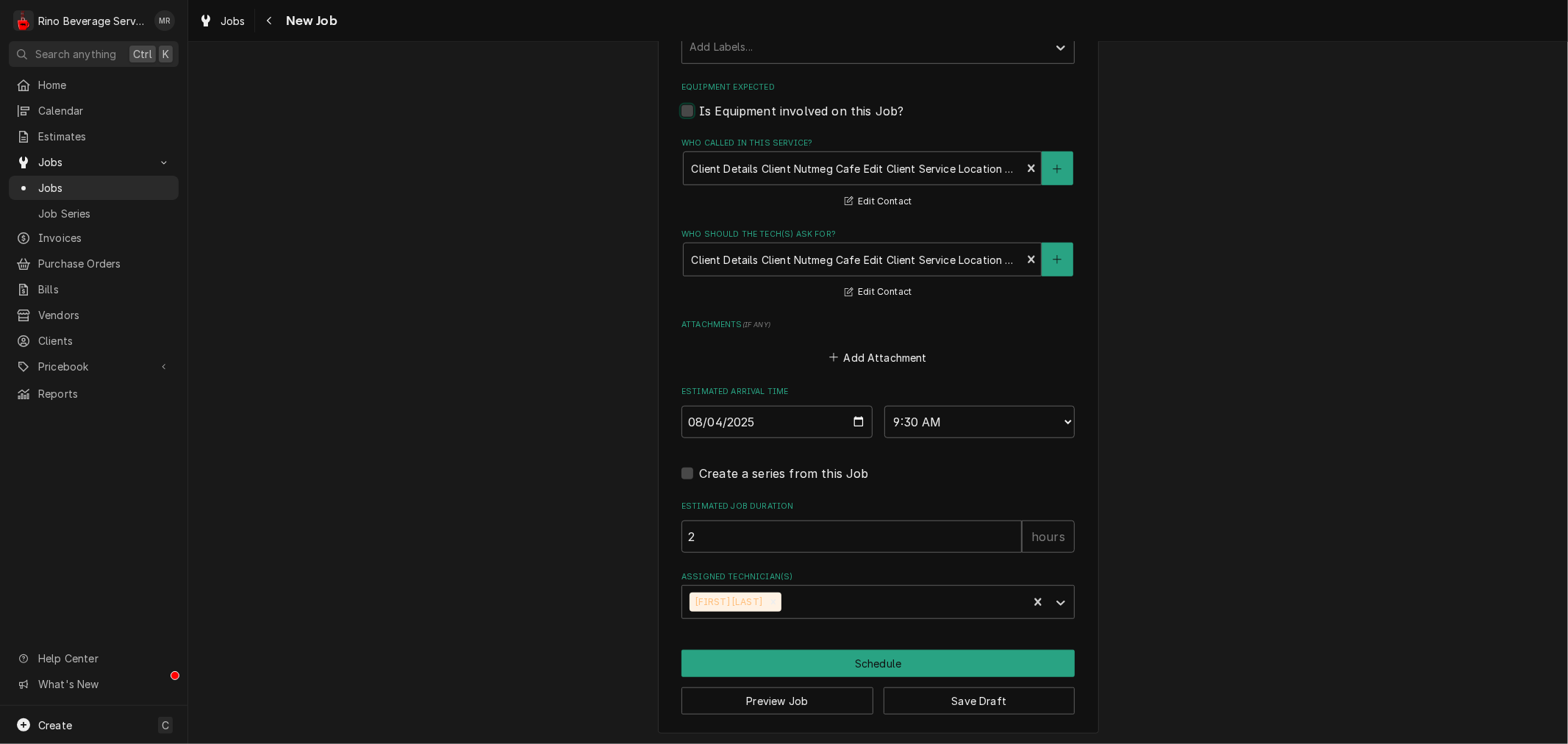click on "Equipment Expected" at bounding box center [895, 118] 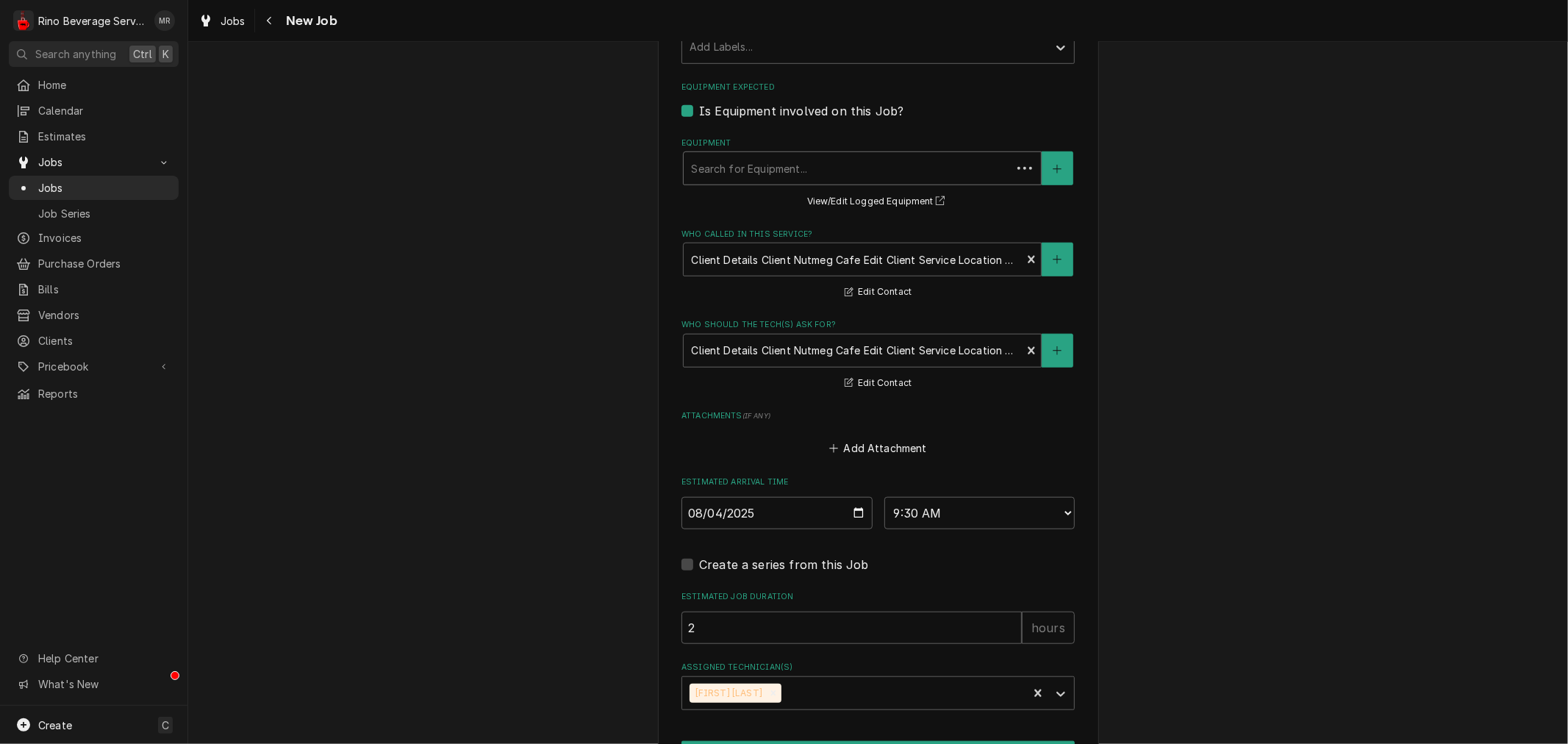 drag, startPoint x: 774, startPoint y: 140, endPoint x: 774, endPoint y: 173, distance: 33 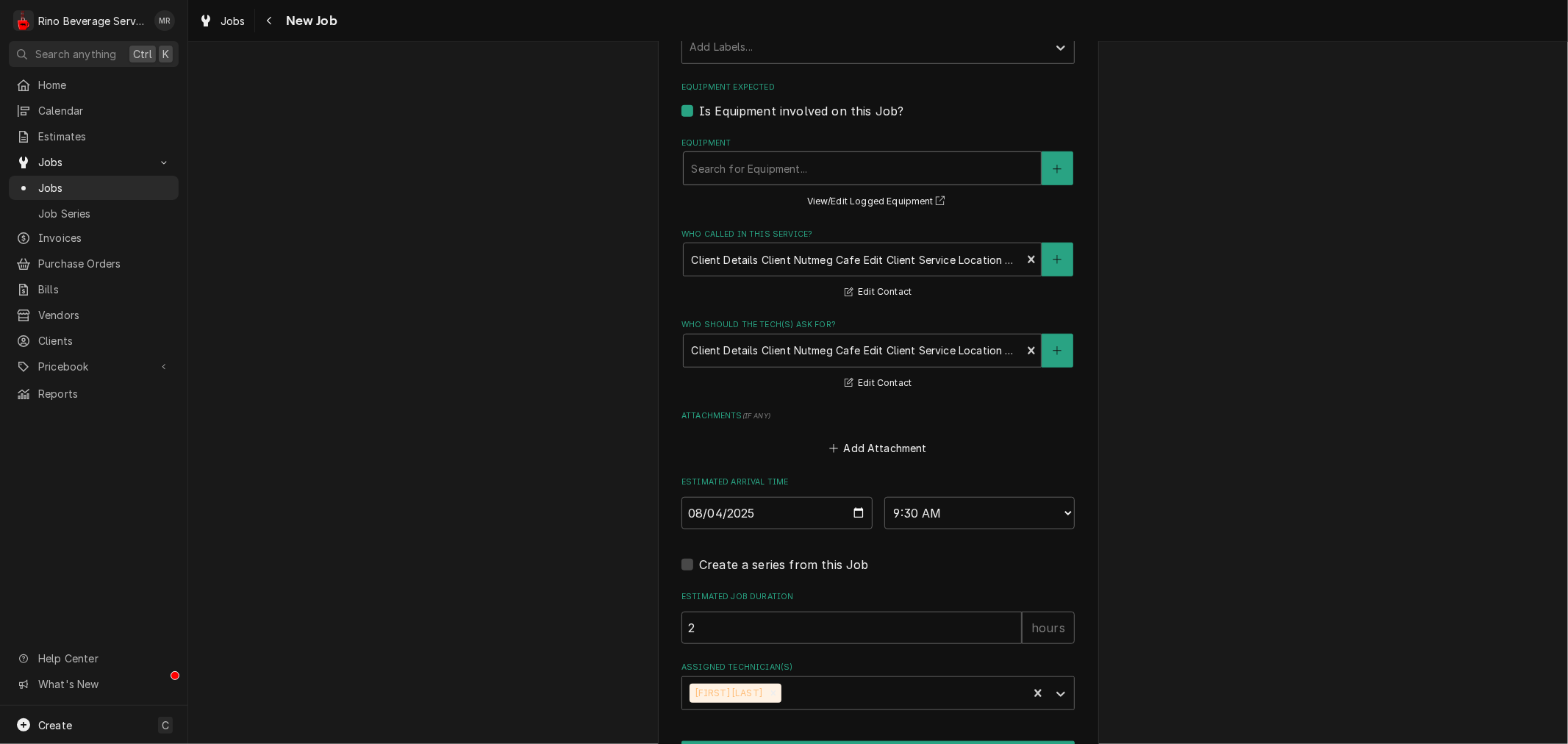 click at bounding box center [862, 168] 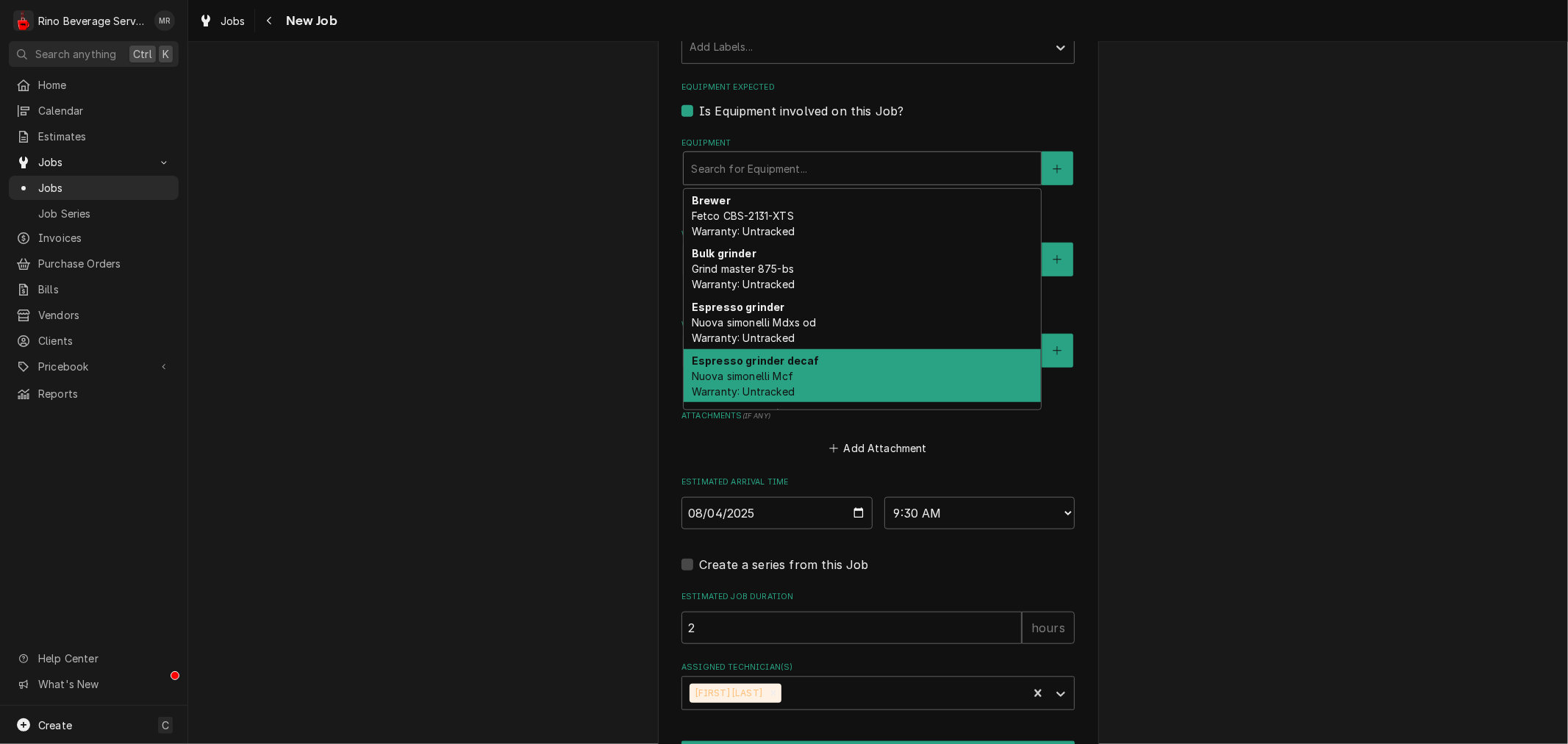 scroll, scrollTop: 46, scrollLeft: 0, axis: vertical 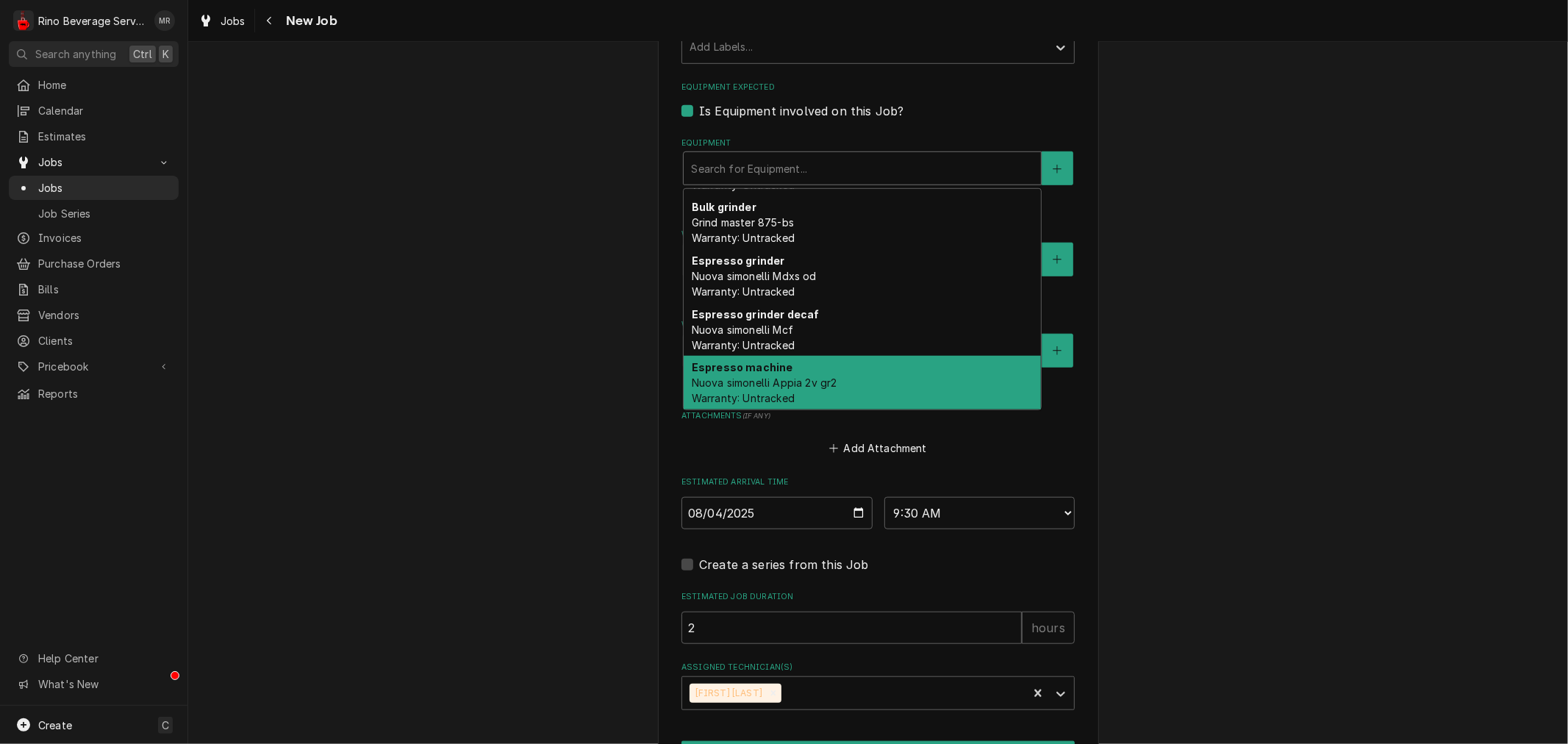 click on "Nuova simonelli Appia 2v gr2 Warranty: Untracked" at bounding box center [764, 390] 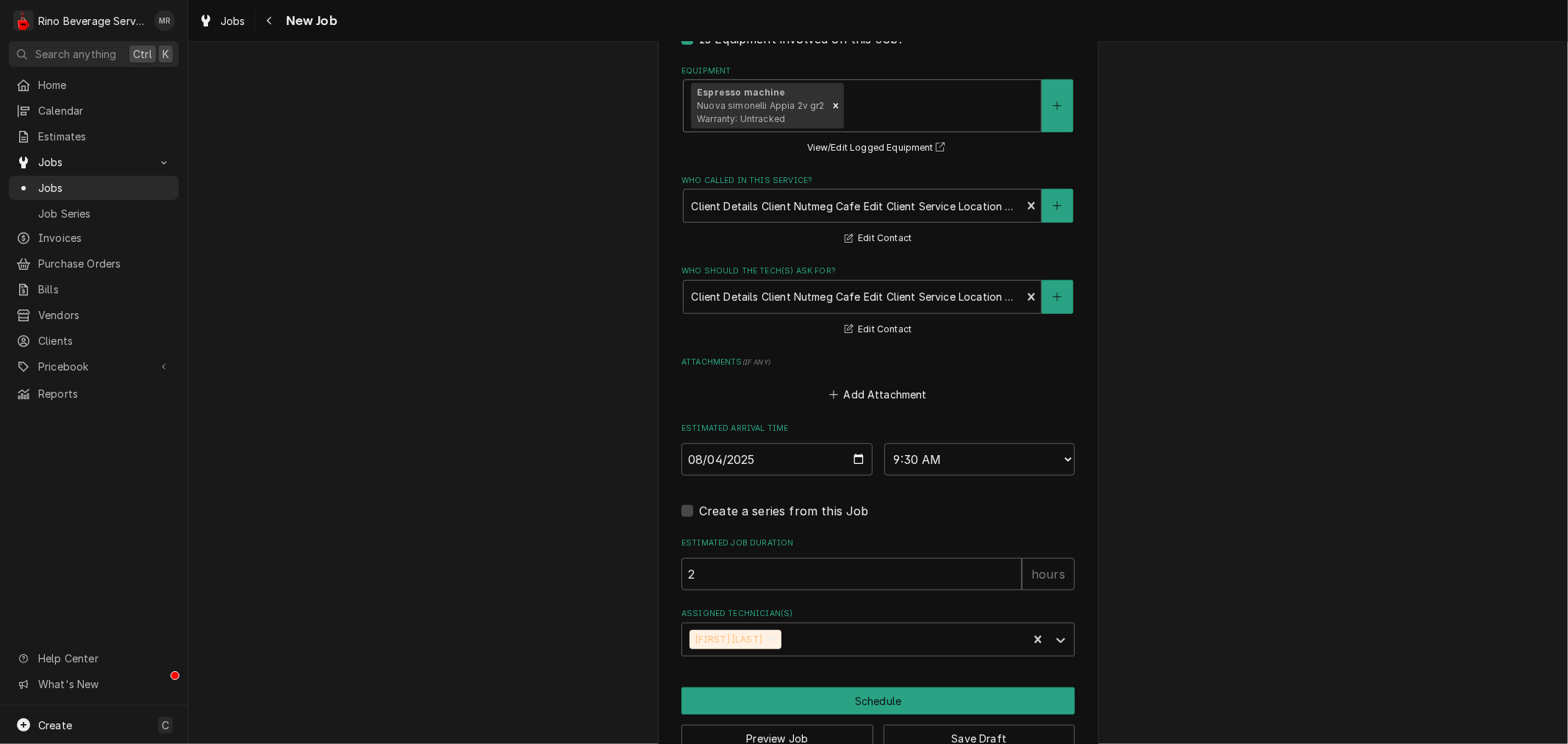 scroll, scrollTop: 1020, scrollLeft: 0, axis: vertical 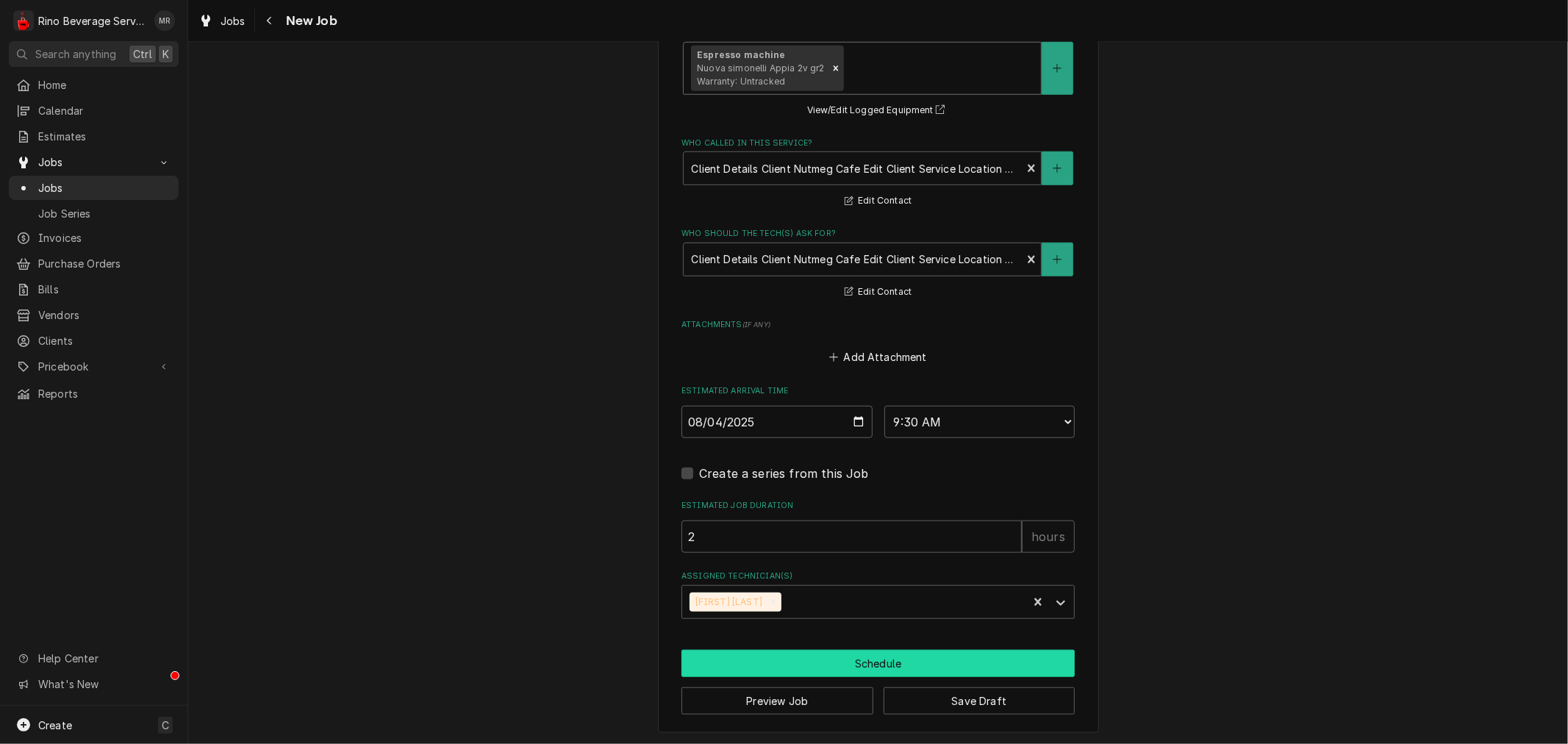 click on "Schedule" at bounding box center (878, 663) 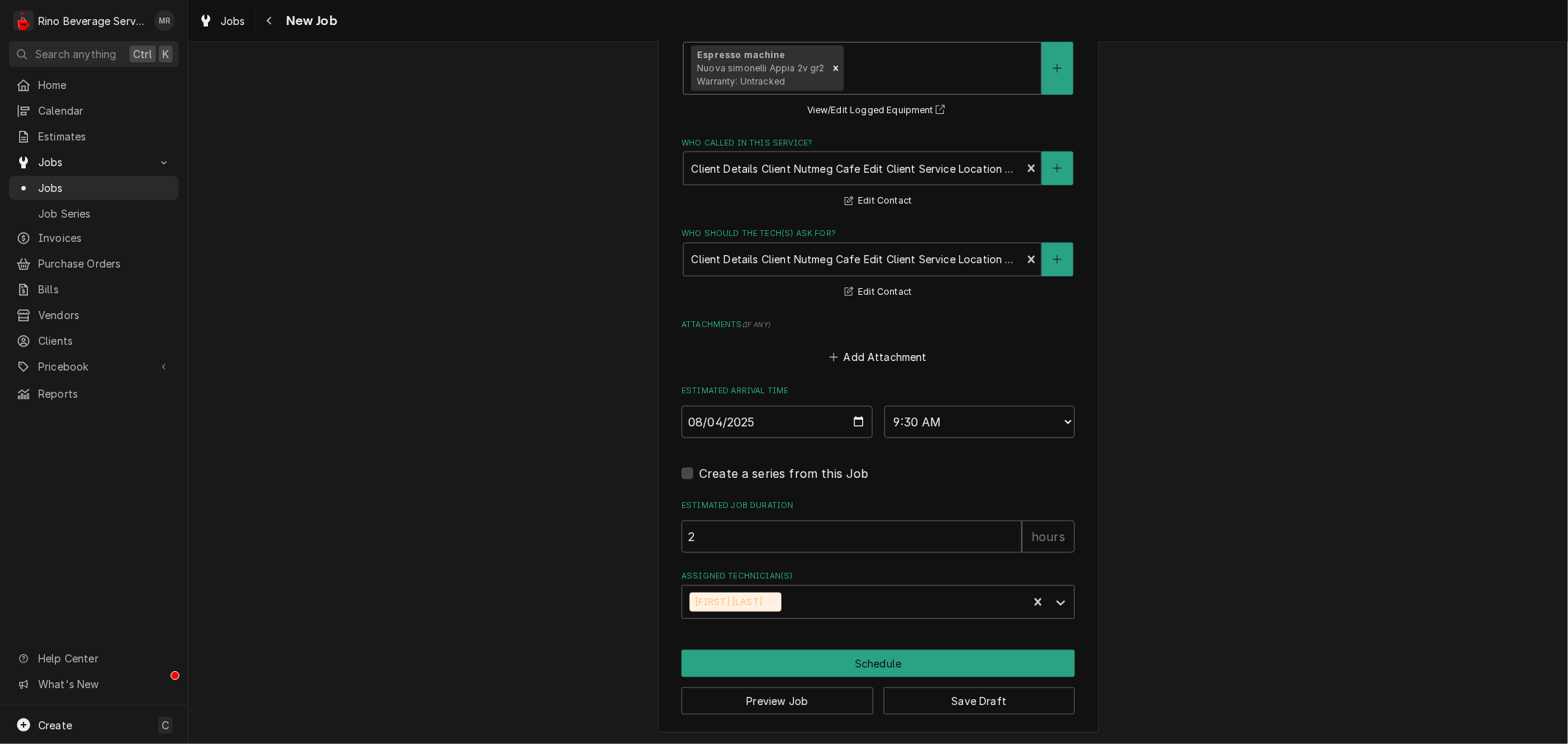 scroll, scrollTop: 973, scrollLeft: 0, axis: vertical 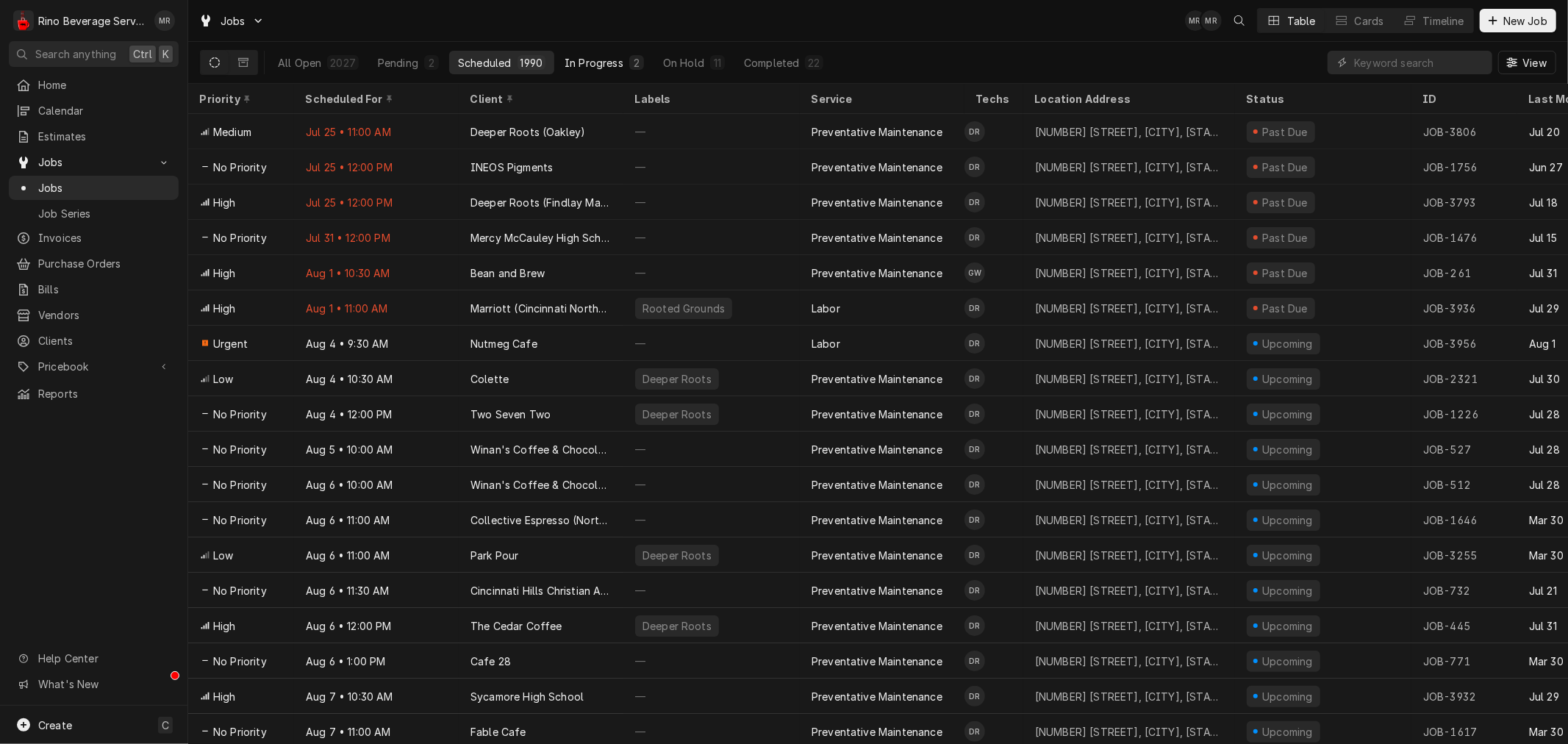 click on "In Progress 2" at bounding box center [604, 62] 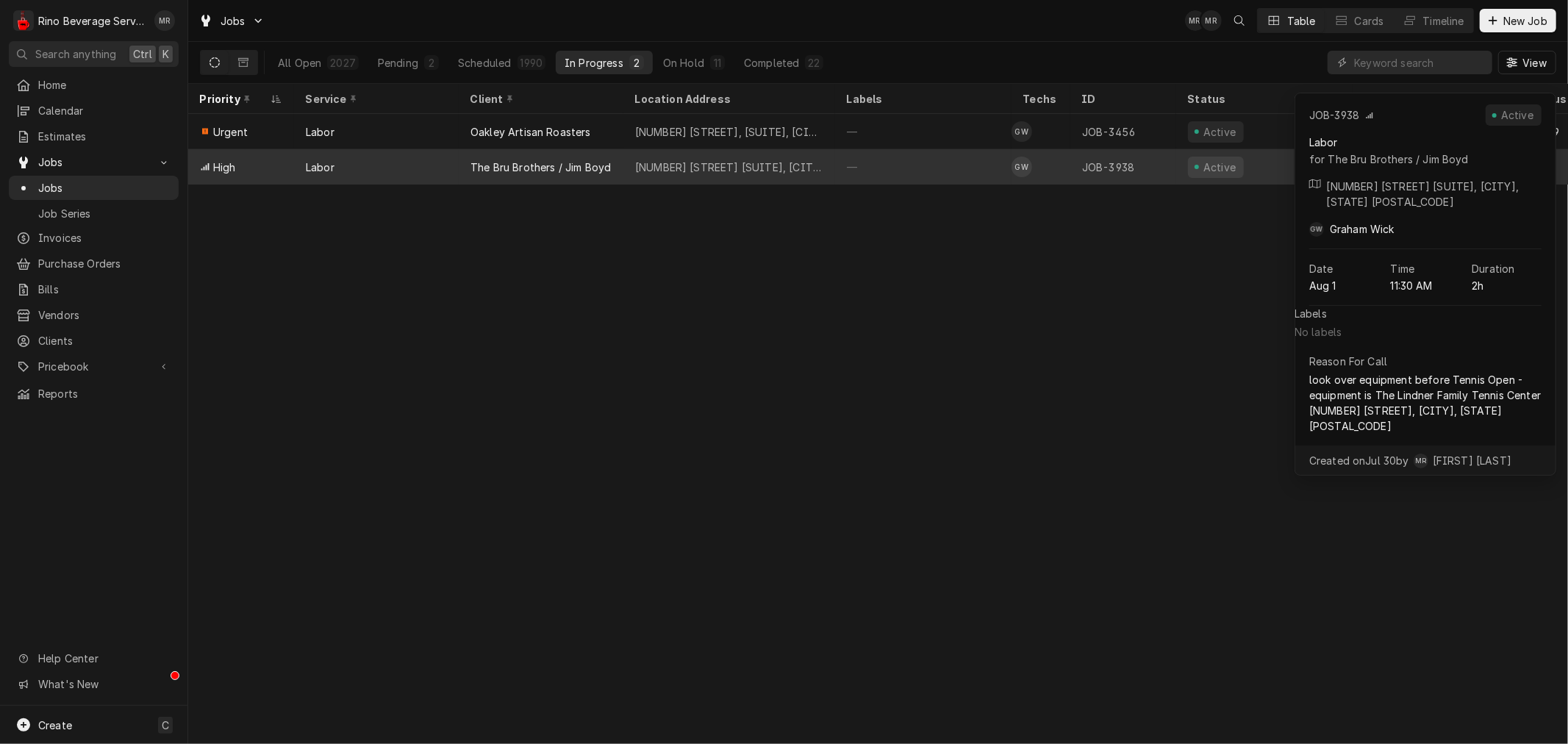 click on "The Bru Brothers / Jim Boyd" at bounding box center (540, 167) 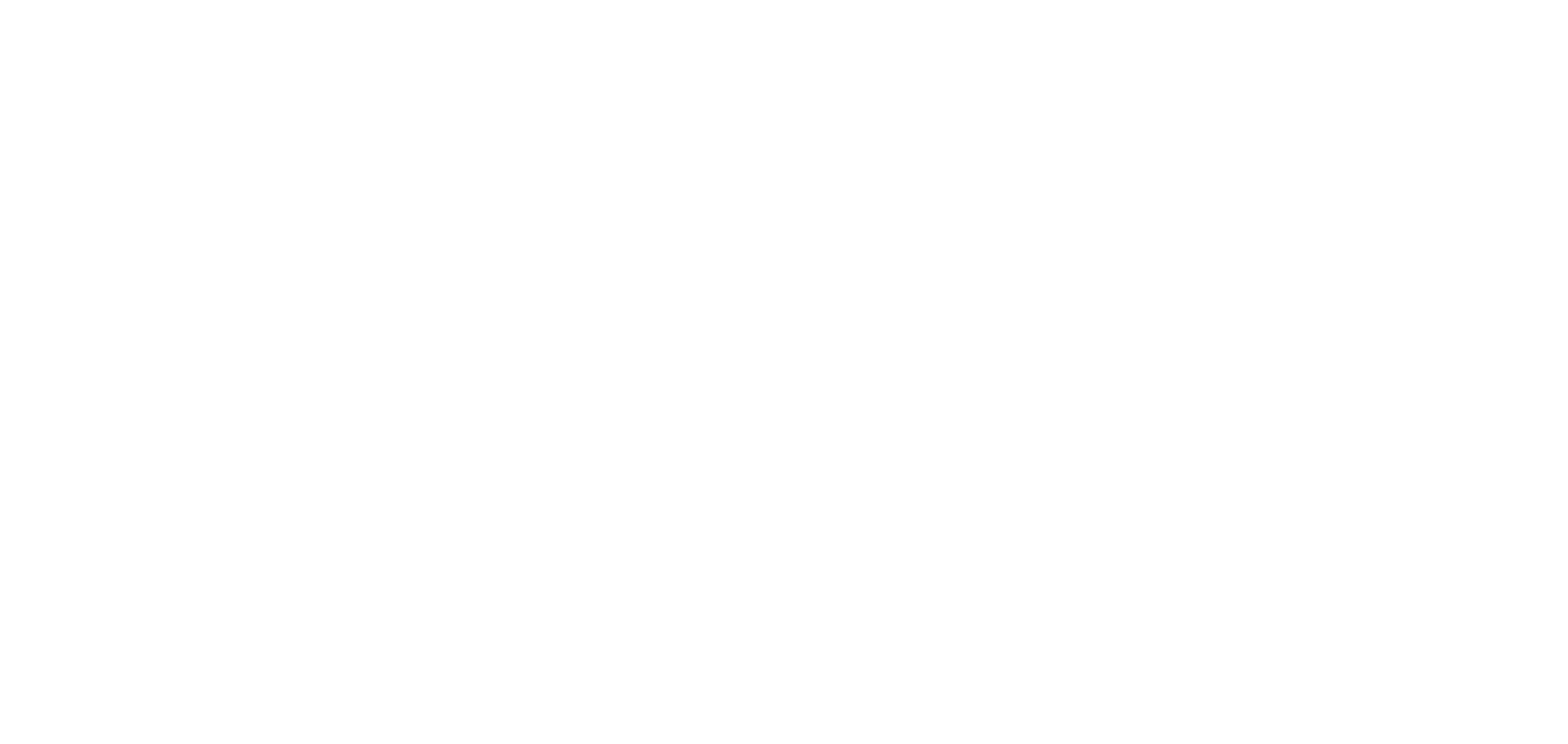 scroll, scrollTop: 0, scrollLeft: 0, axis: both 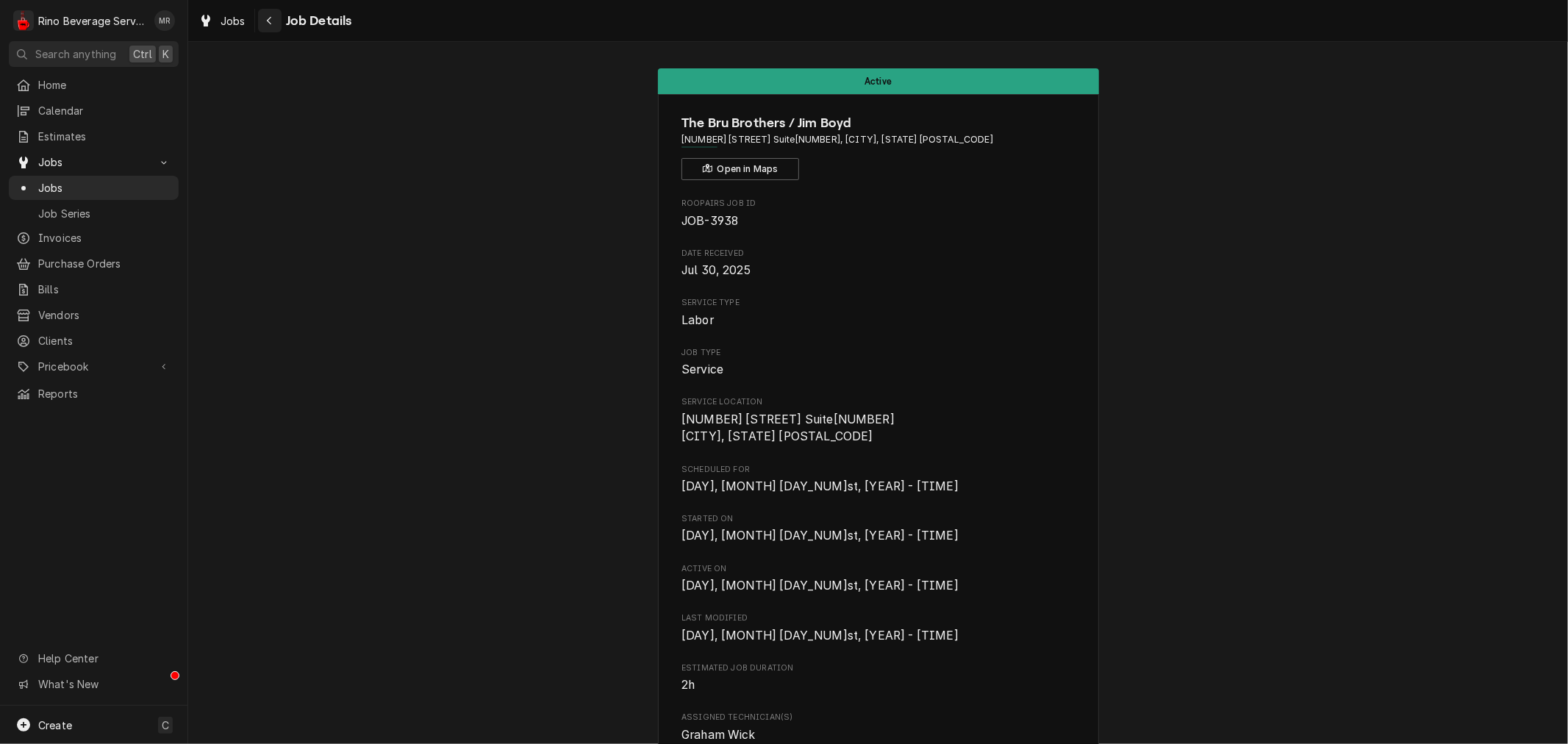 click at bounding box center [270, 21] 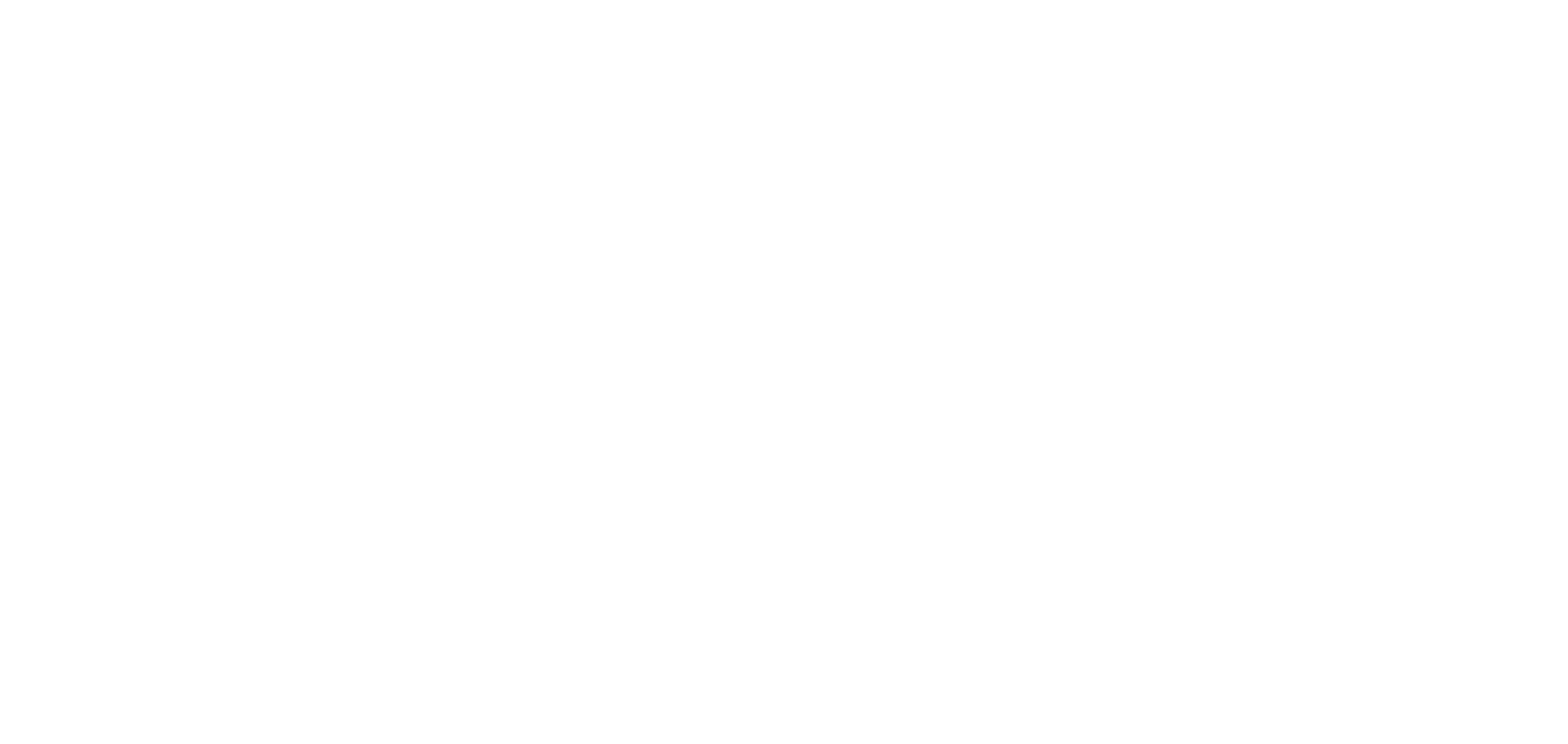 scroll, scrollTop: 0, scrollLeft: 0, axis: both 